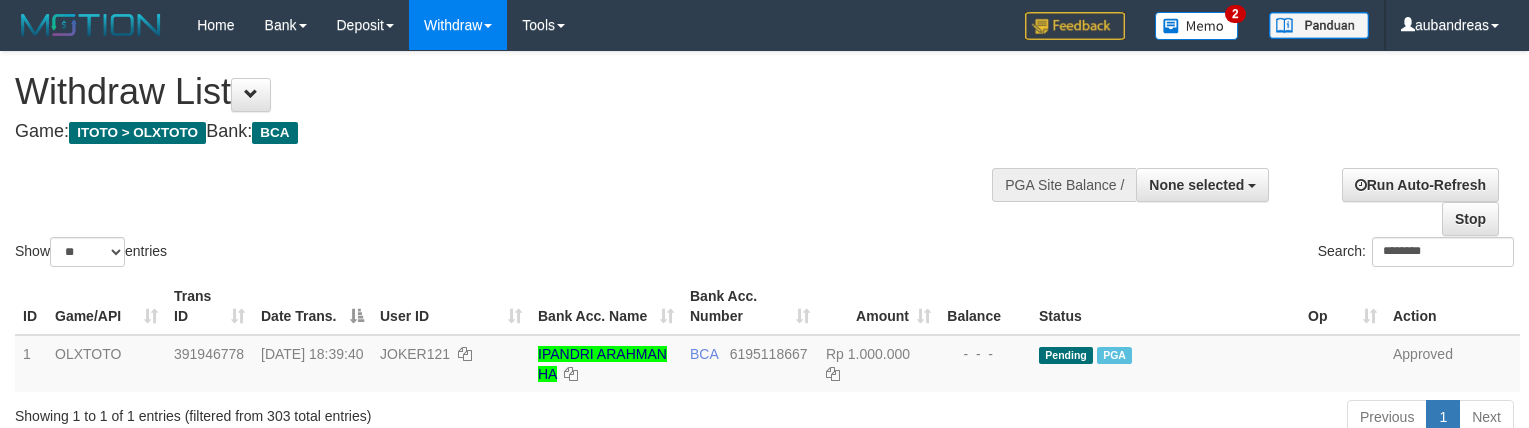 select 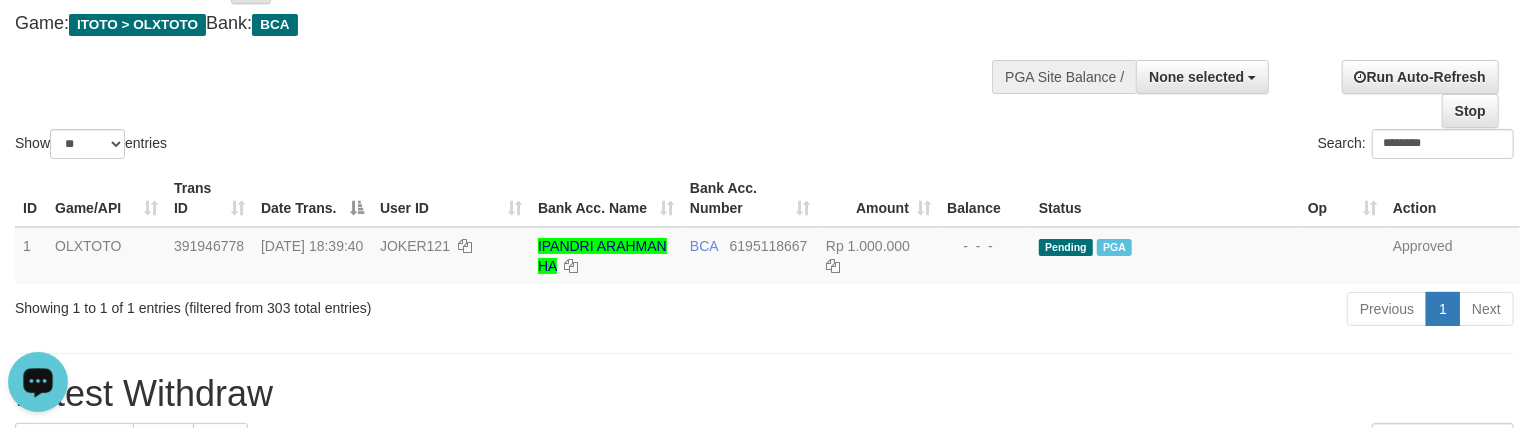 scroll, scrollTop: 0, scrollLeft: 0, axis: both 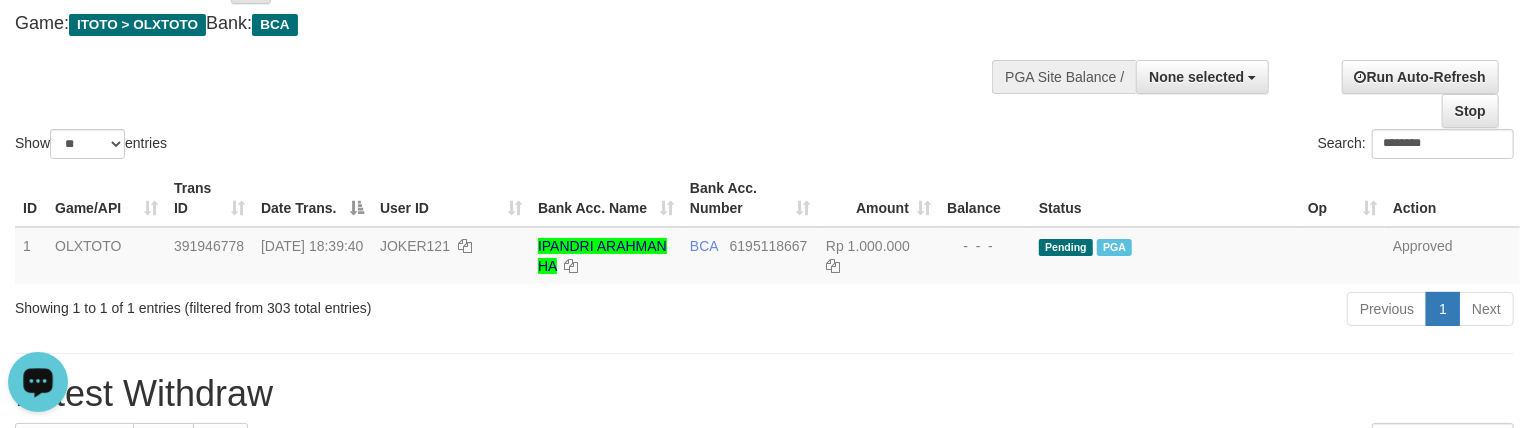 click on "Show  ** ** ** ***  entries Search: ********" at bounding box center [764, 53] 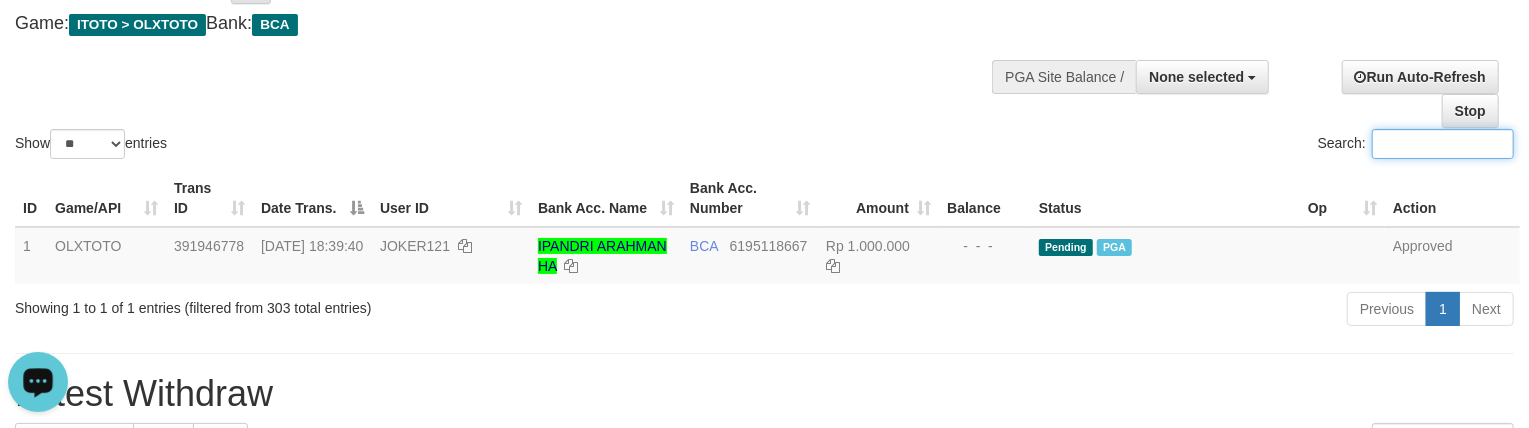 paste on "*********" 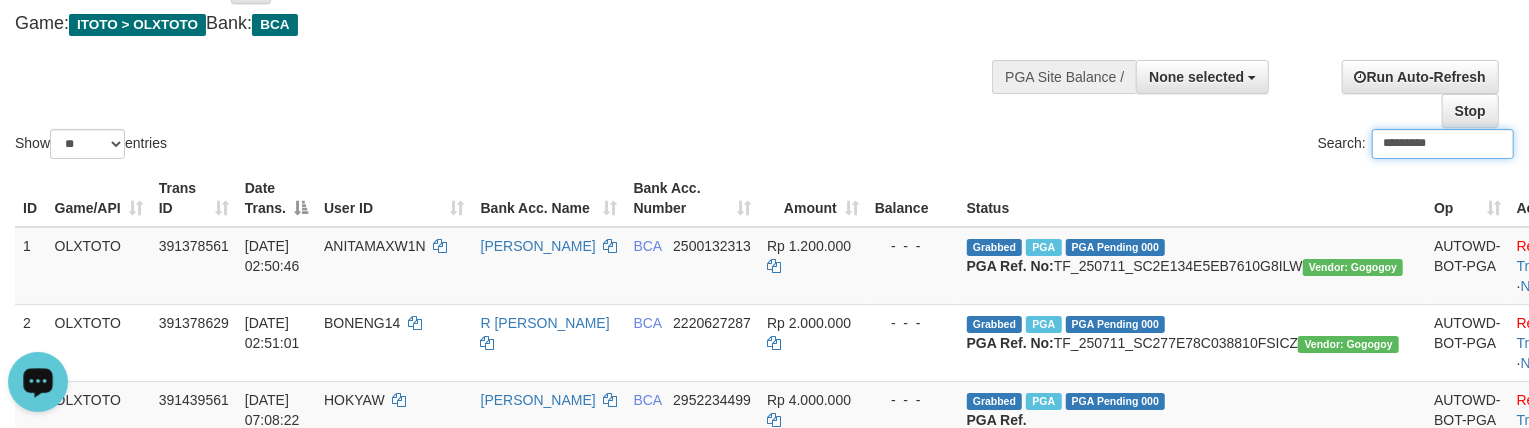 type on "*********" 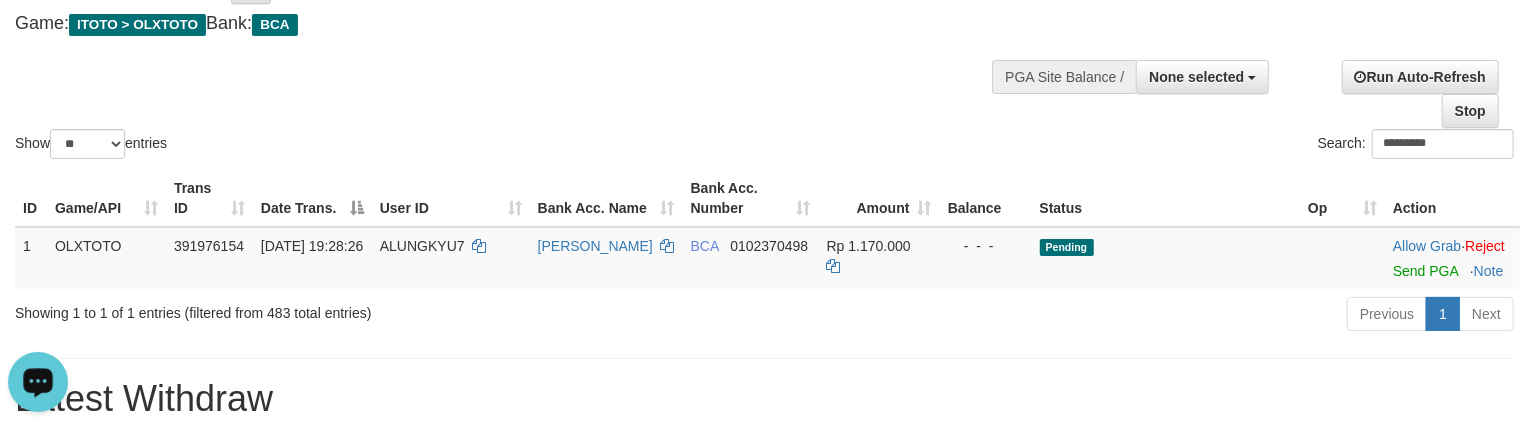 drag, startPoint x: 890, startPoint y: 94, endPoint x: 817, endPoint y: 350, distance: 266.2048 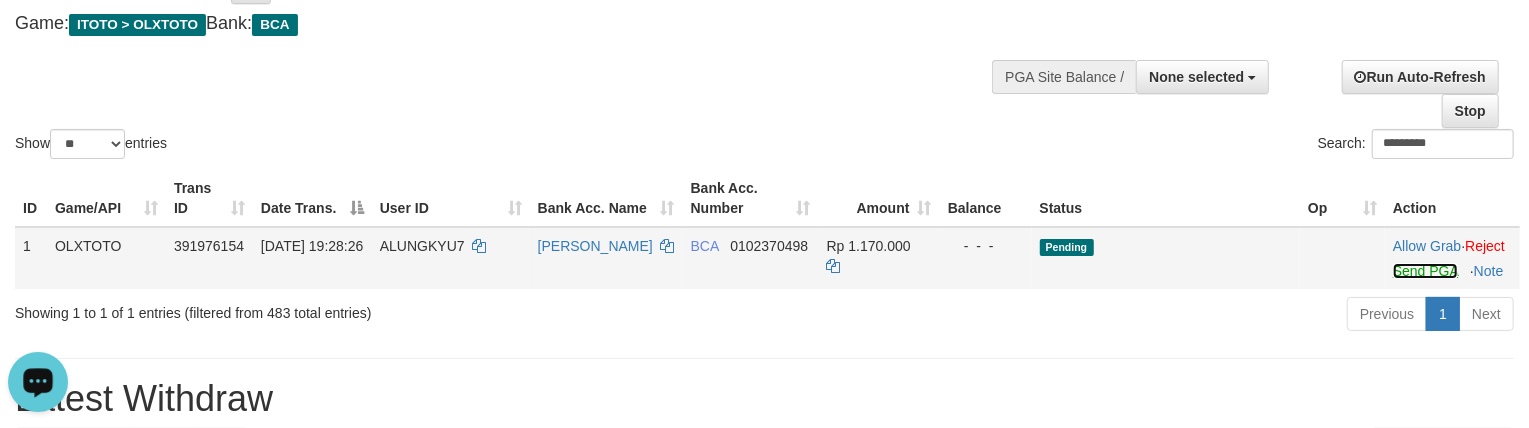 click on "Send PGA" at bounding box center (1425, 271) 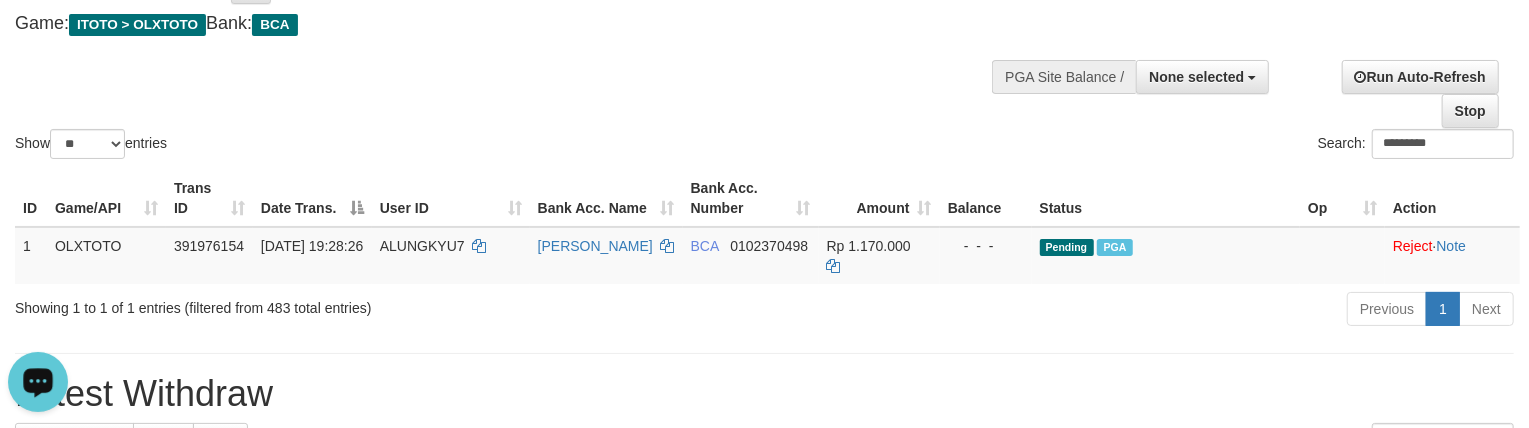 click on "Show  ** ** ** ***  entries Search: *********" at bounding box center [764, 53] 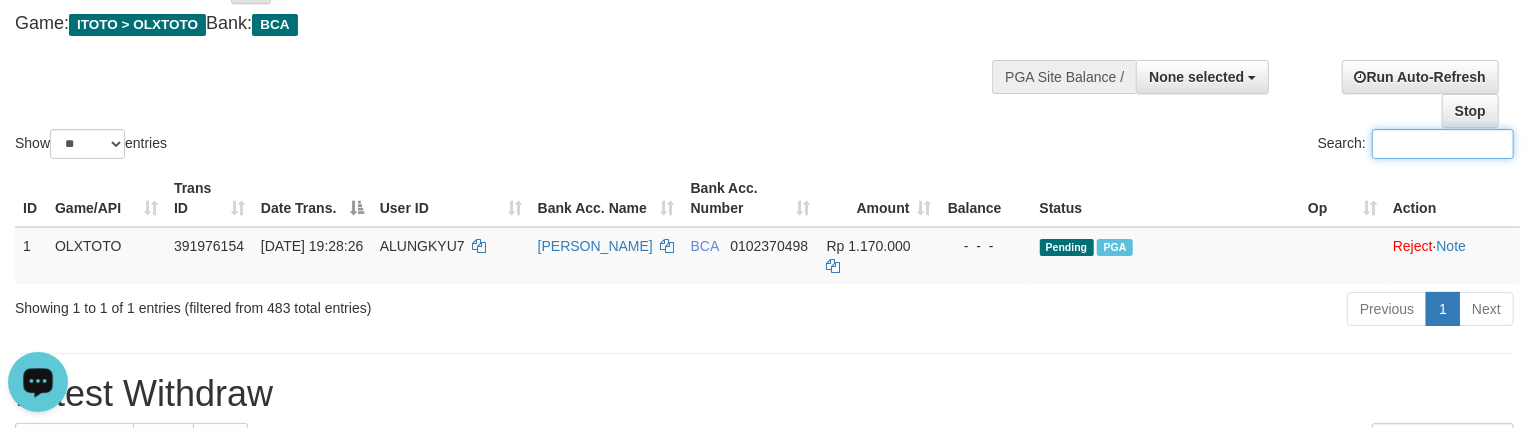 paste on "********" 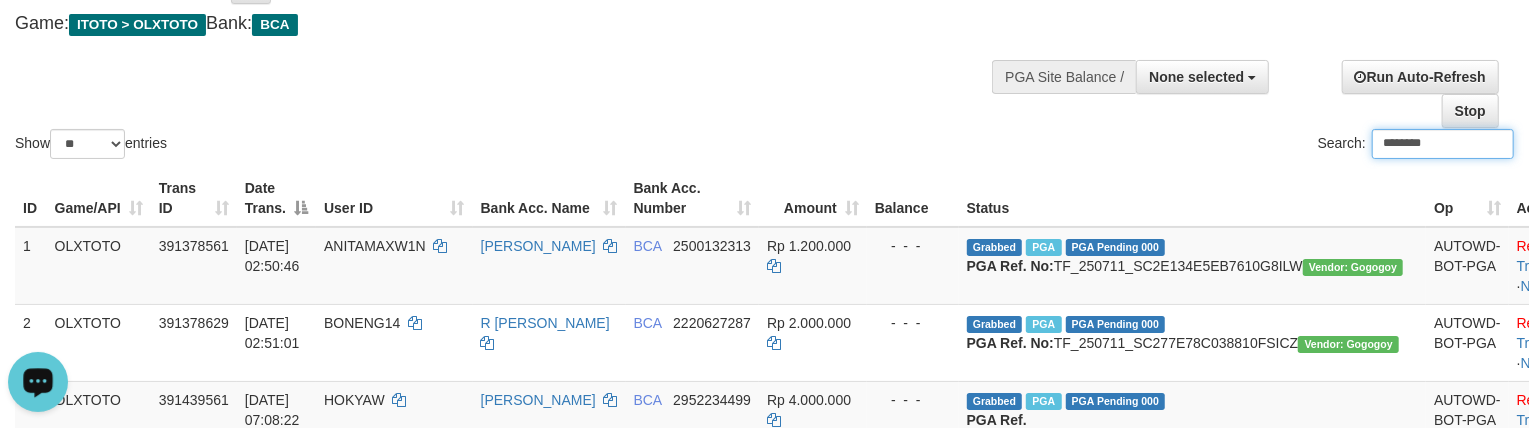type on "********" 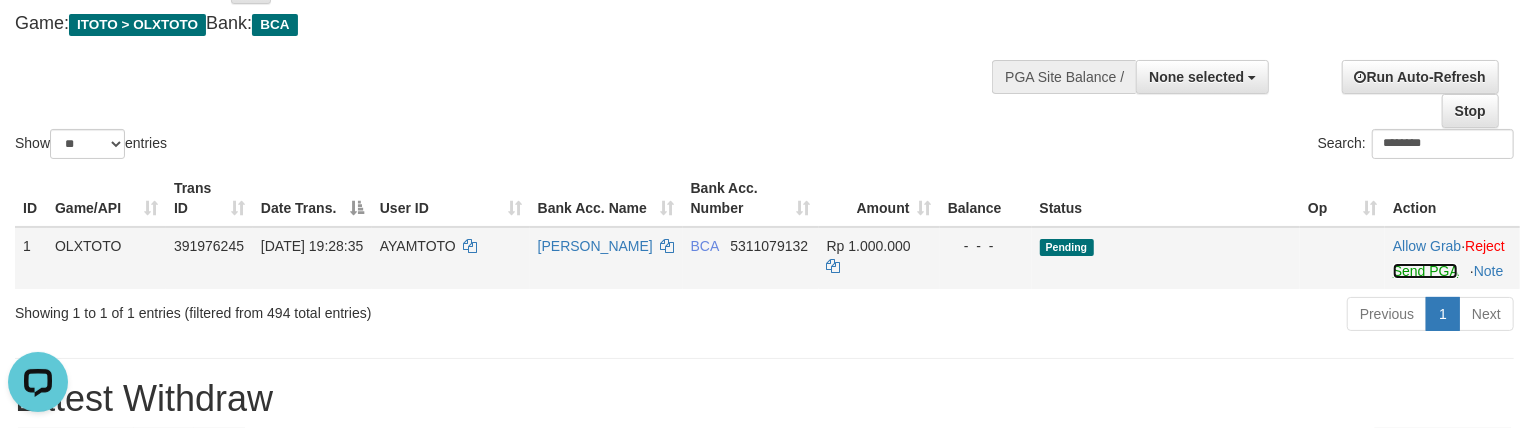 click on "Send PGA" at bounding box center [1425, 271] 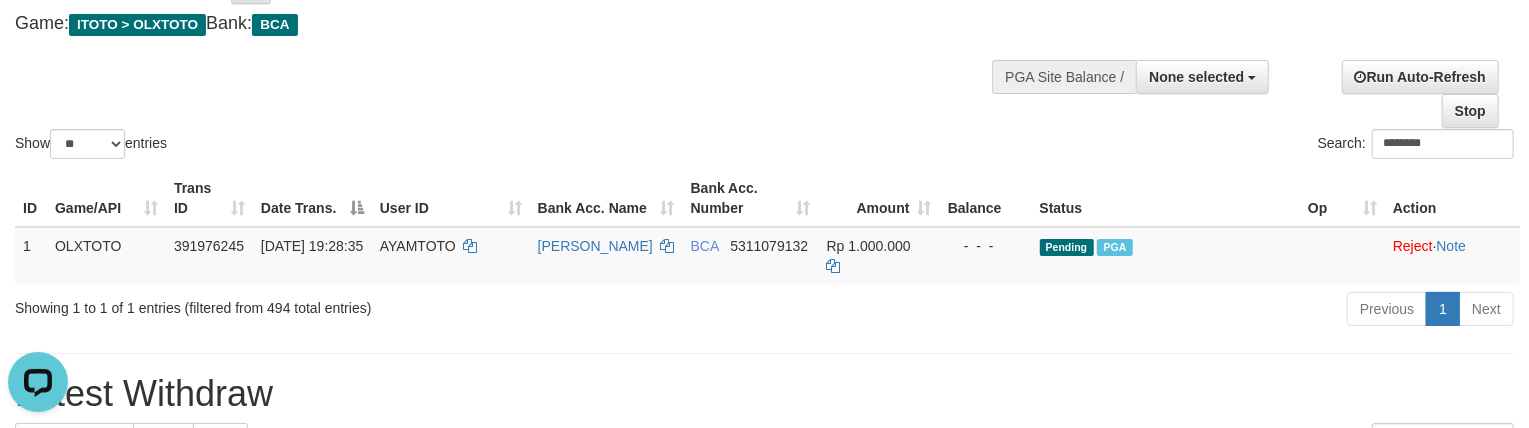 click on "Show  ** ** ** ***  entries Search: ********" at bounding box center (764, 53) 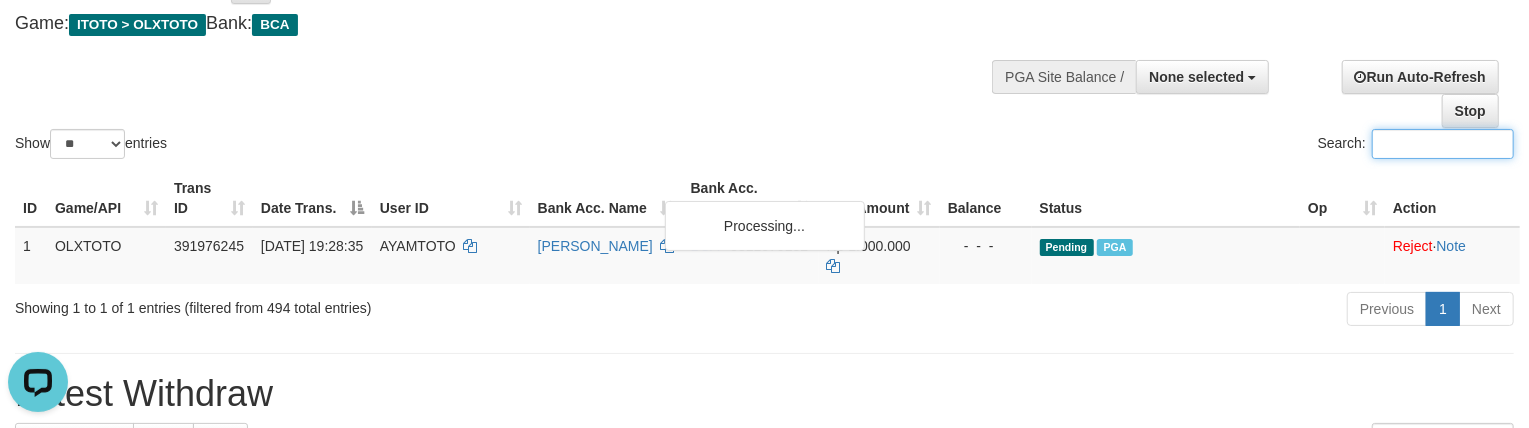 paste on "*********" 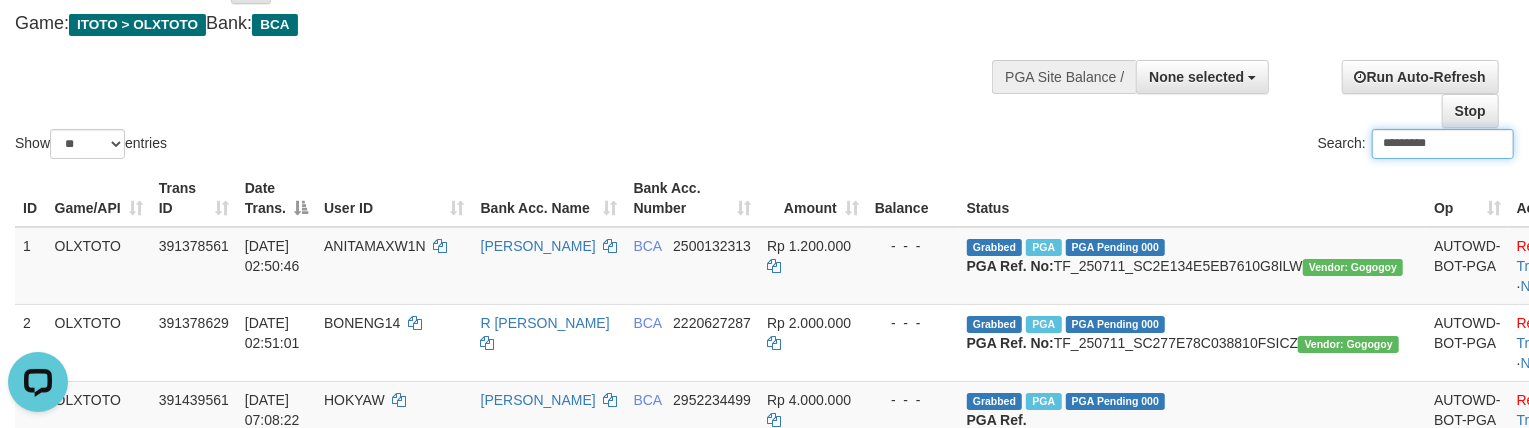 type on "*********" 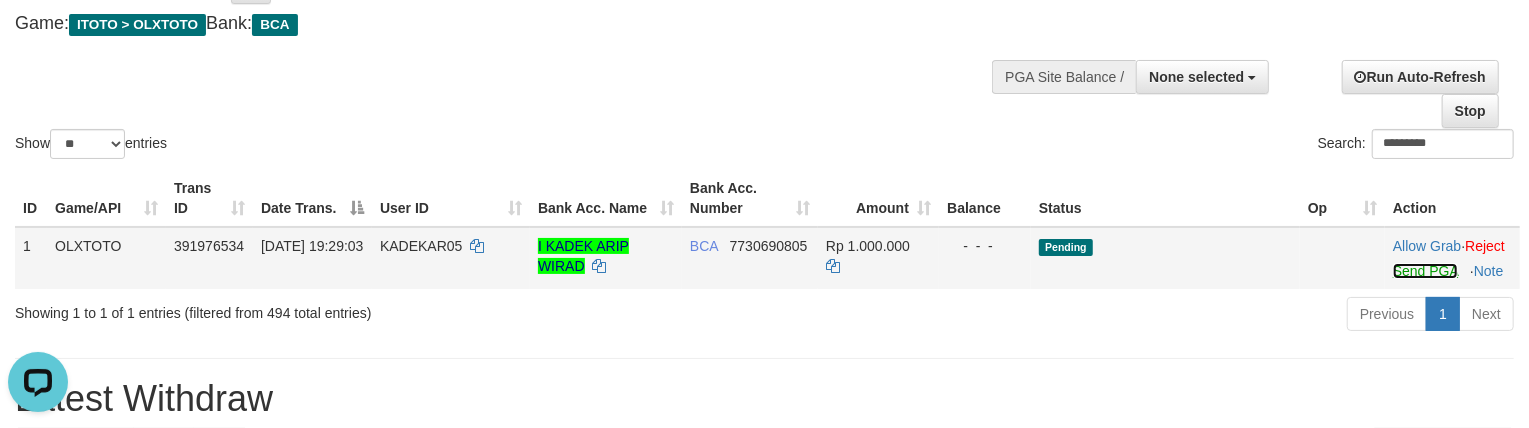click on "Send PGA" at bounding box center (1425, 271) 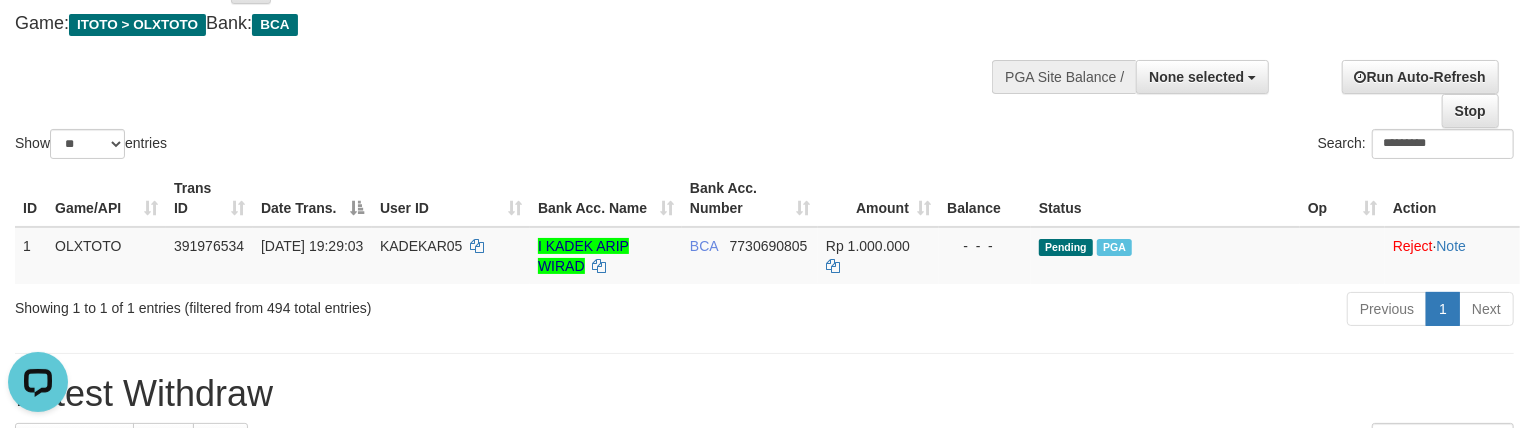 click on "Show  ** ** ** ***  entries Search: *********" at bounding box center [764, 53] 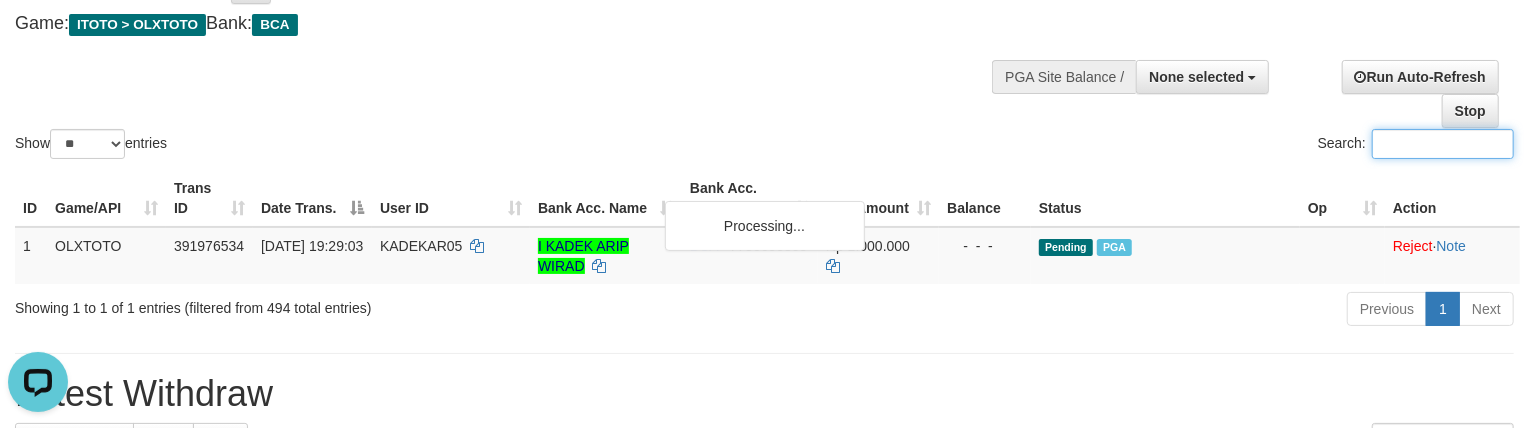 paste on "*********" 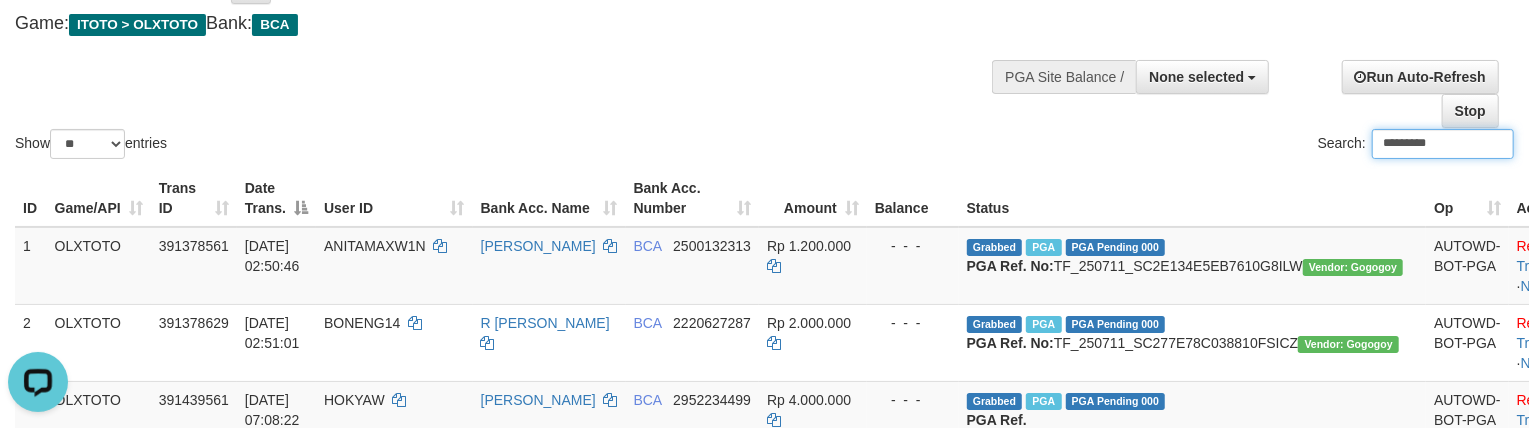 type on "*********" 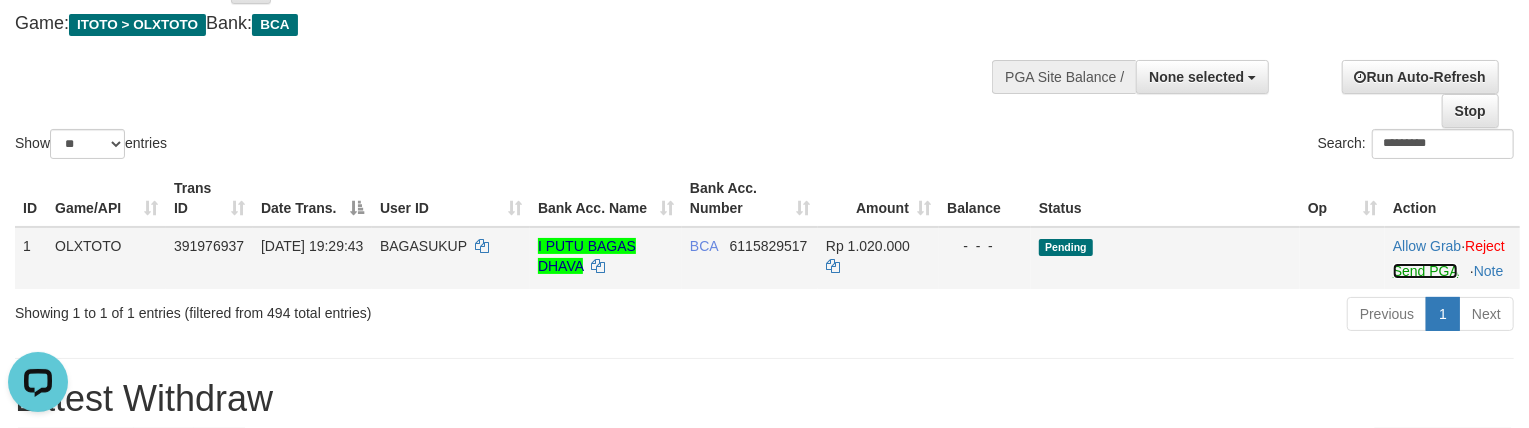 click on "Send PGA" at bounding box center [1425, 271] 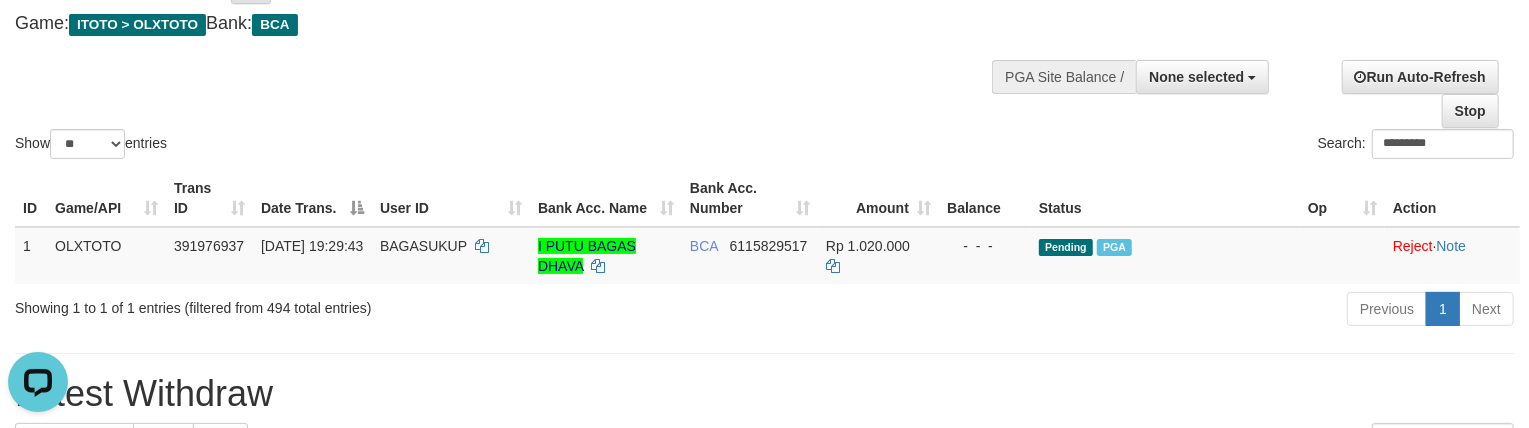 click on "Show  ** ** ** ***  entries Search: *********" at bounding box center (764, 53) 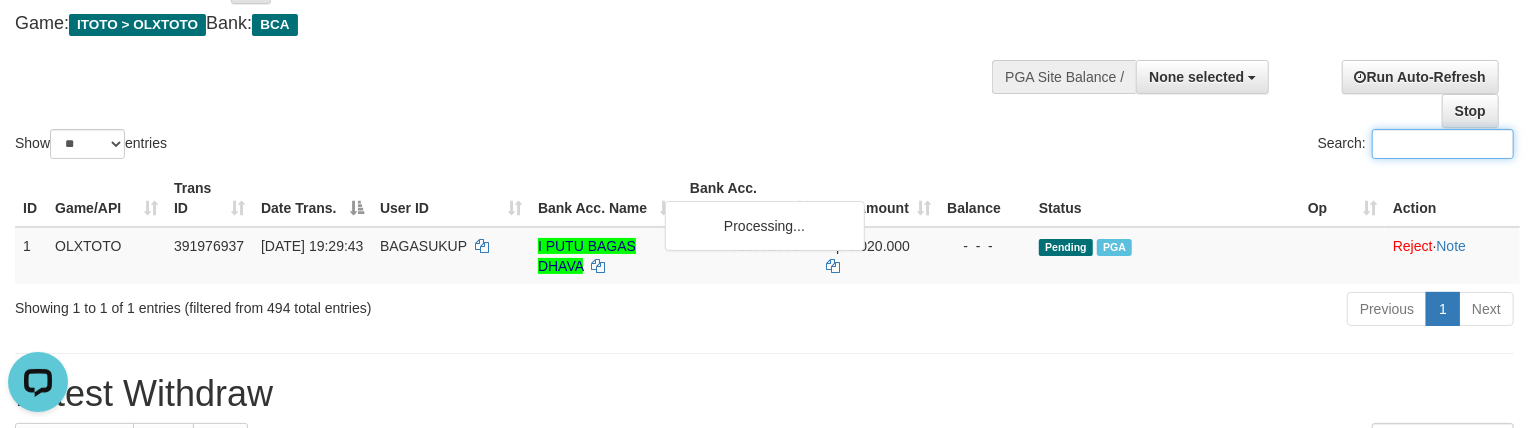 paste on "**********" 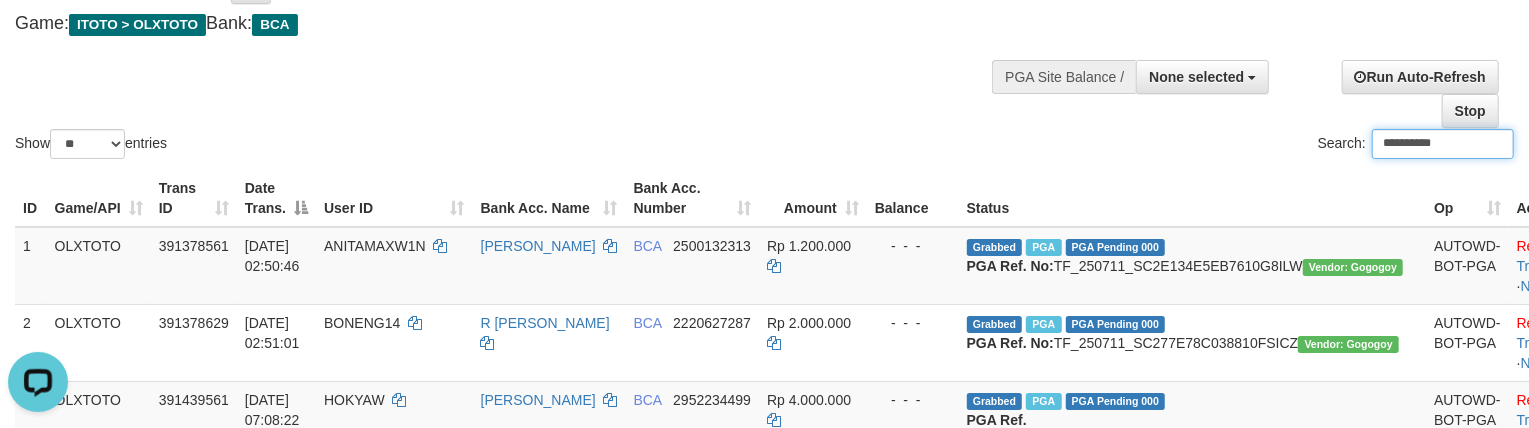 type on "**********" 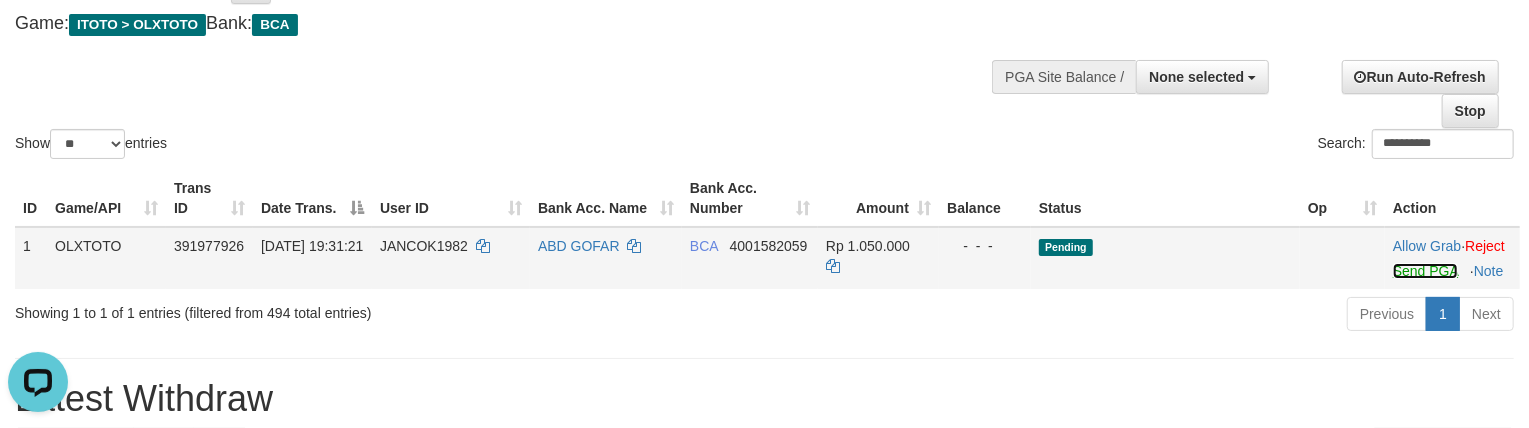 click on "Send PGA" at bounding box center [1425, 271] 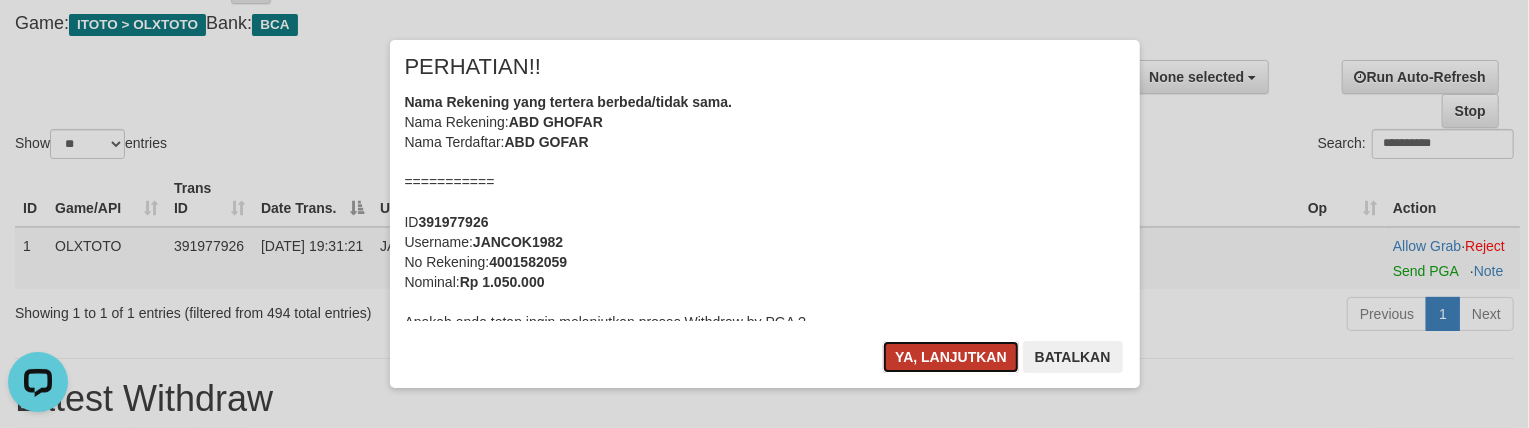 click on "Ya, lanjutkan" at bounding box center (951, 357) 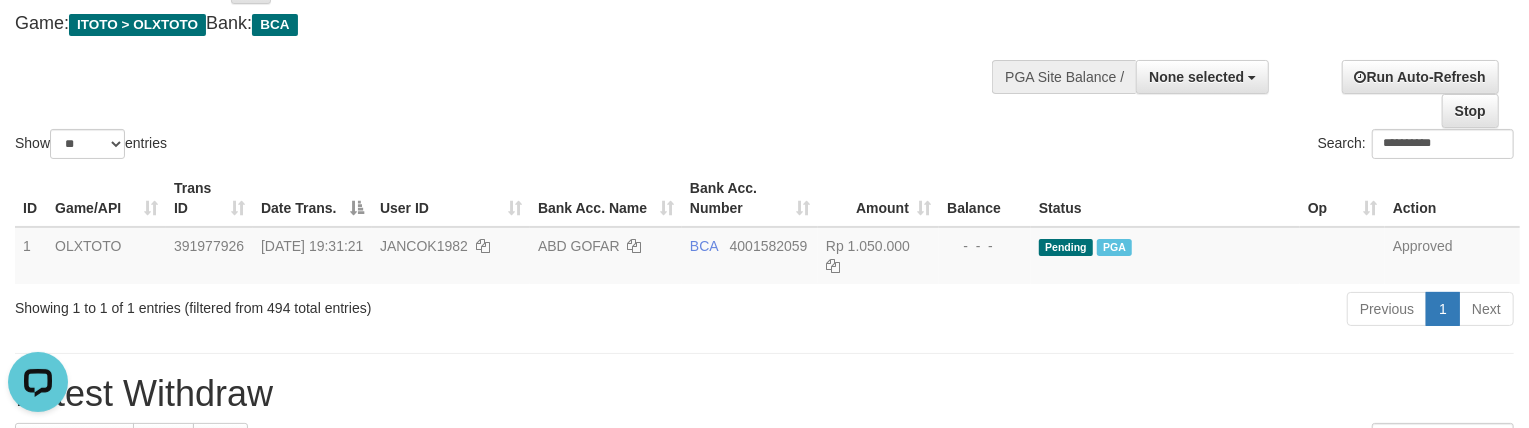 click on "**********" at bounding box center (764, 53) 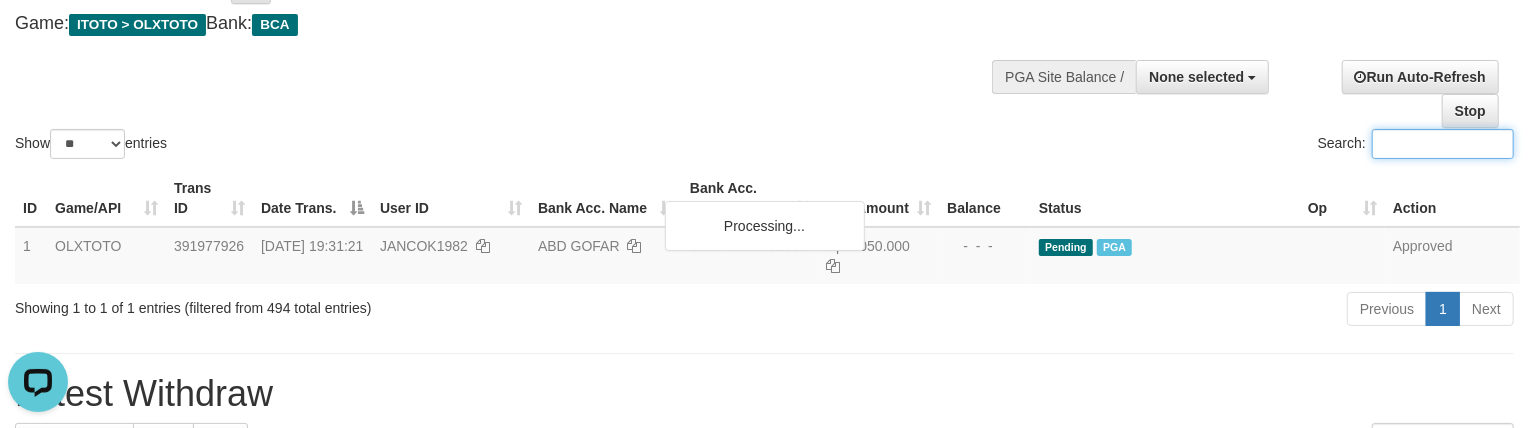 paste on "*********" 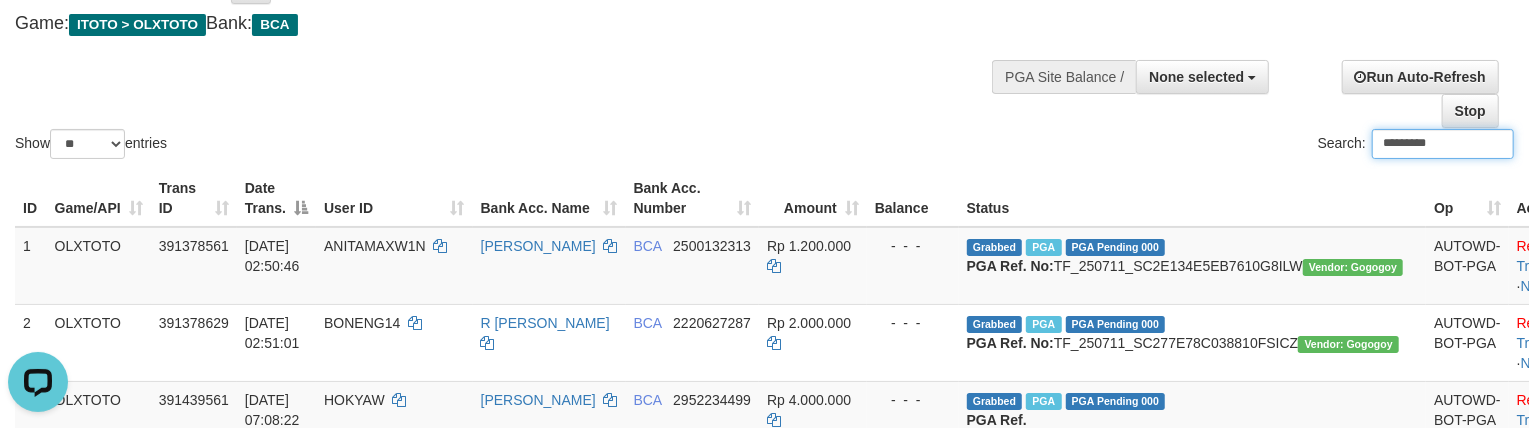 type on "*********" 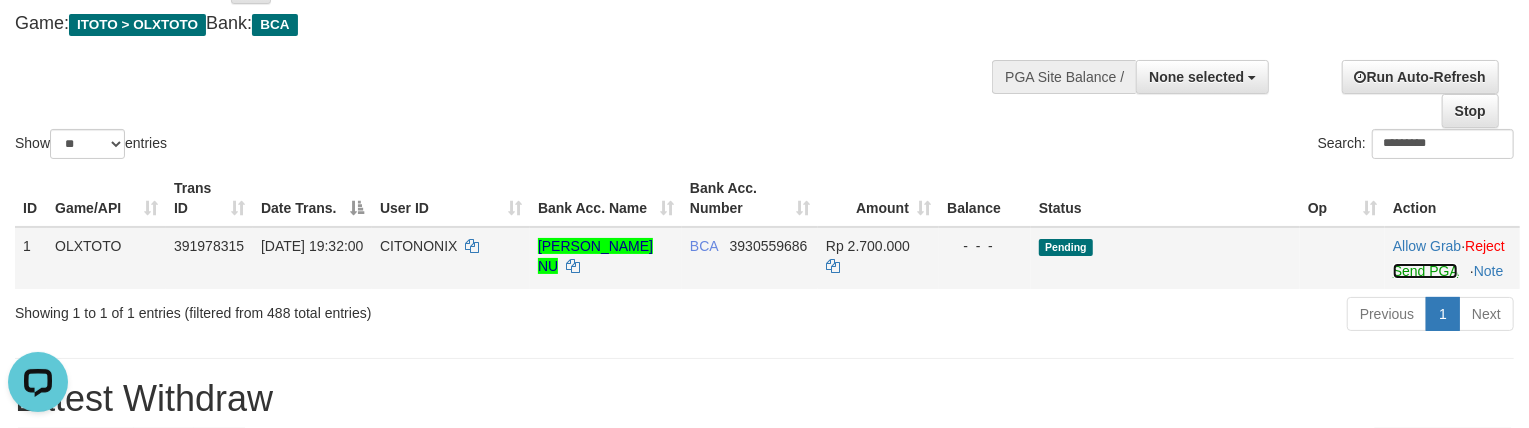click on "Send PGA" at bounding box center [1425, 271] 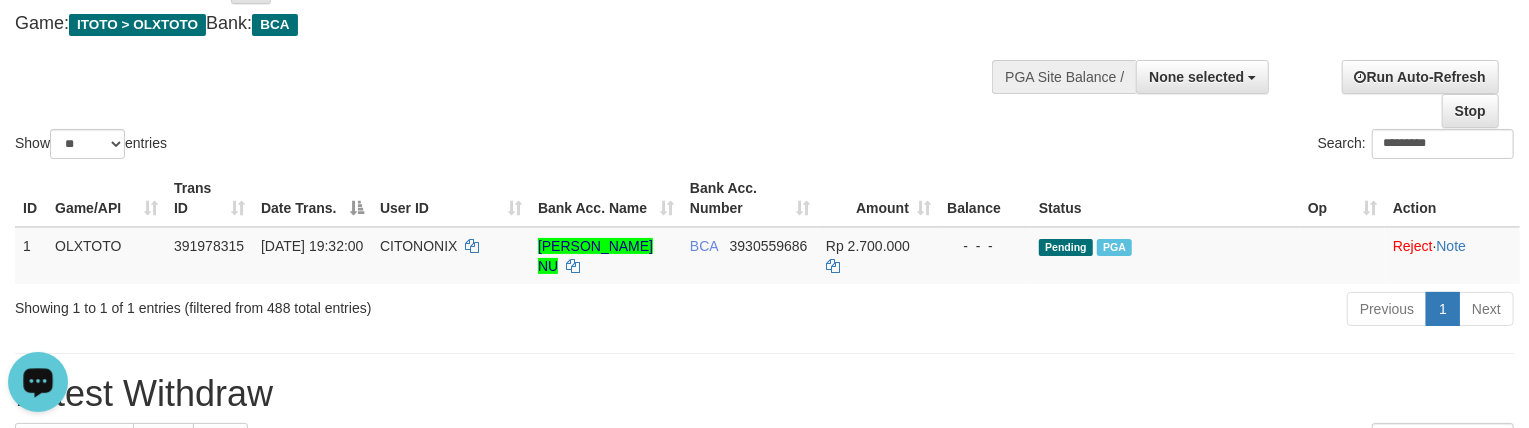 click on "Show  ** ** ** ***  entries Search: *********" at bounding box center (764, 53) 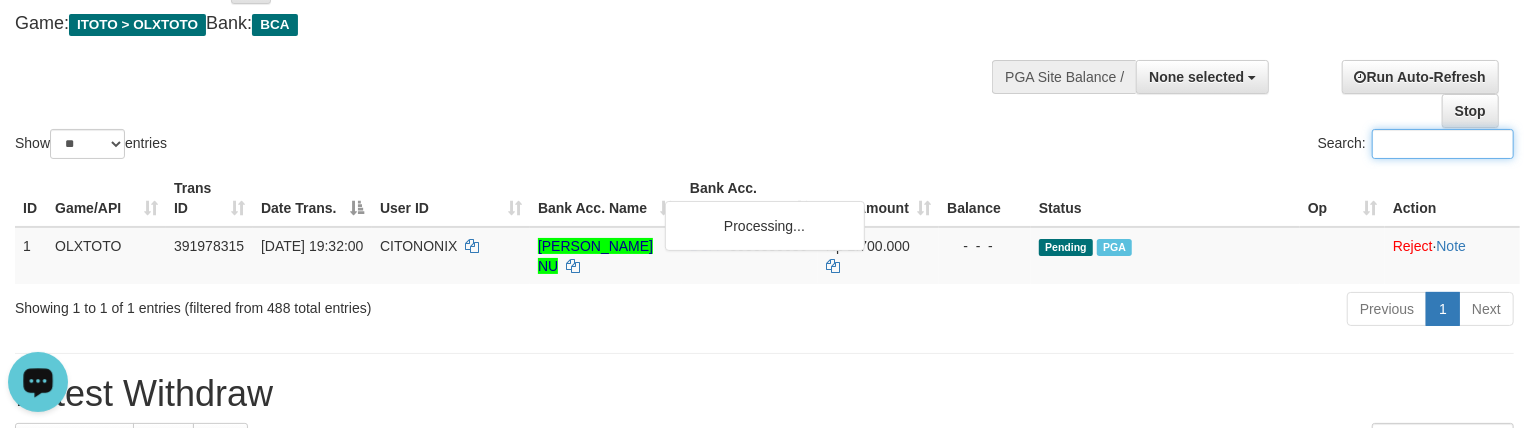 paste on "*******" 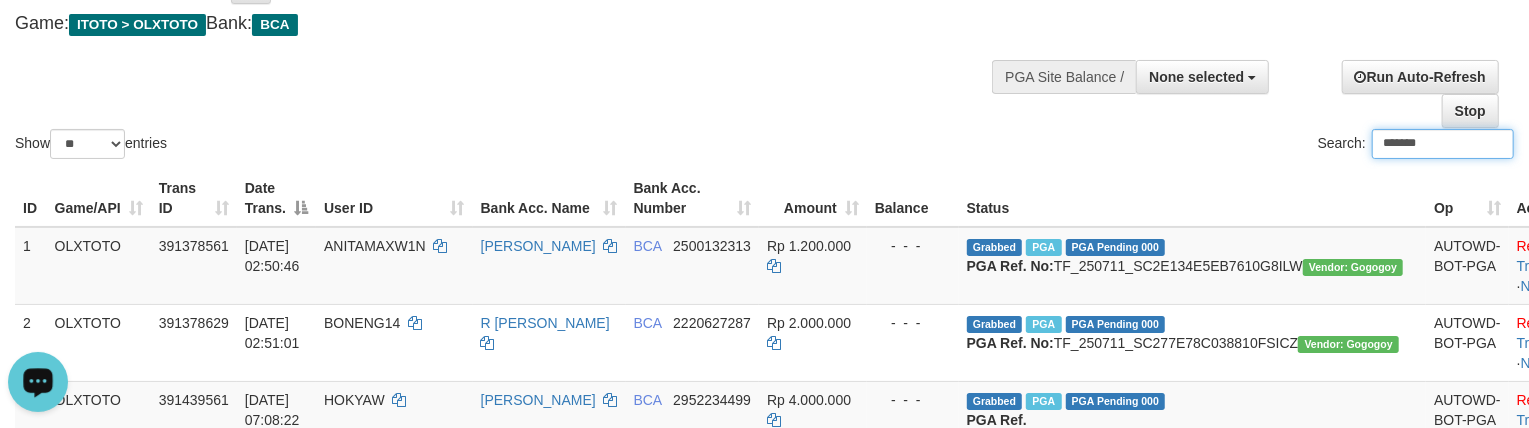 type on "*******" 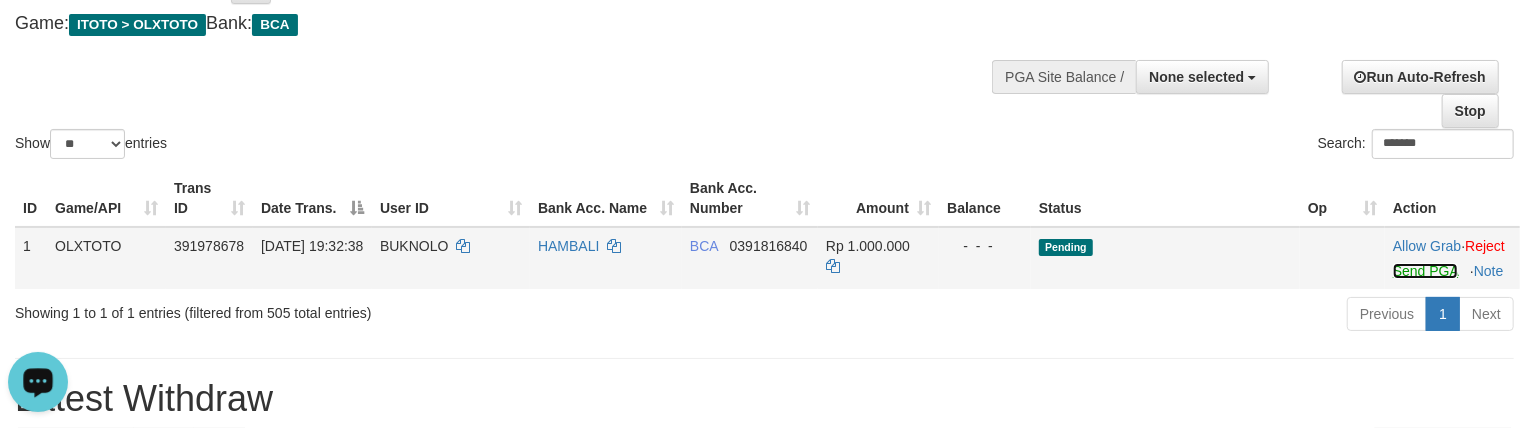 click on "Send PGA" at bounding box center [1425, 271] 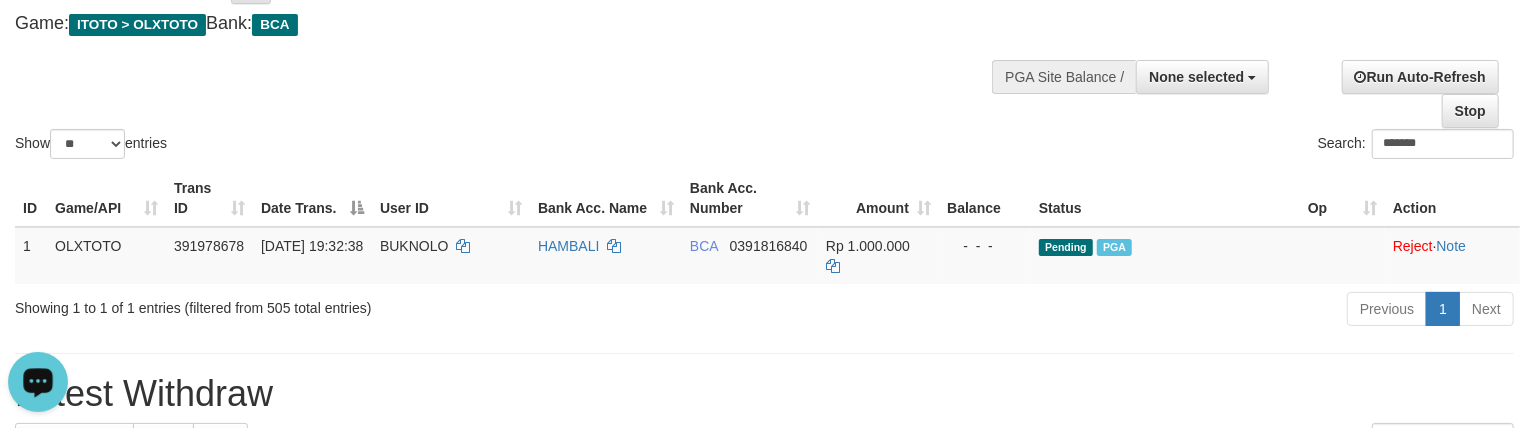 click on "Show  ** ** ** ***  entries Search: *******" at bounding box center (764, 53) 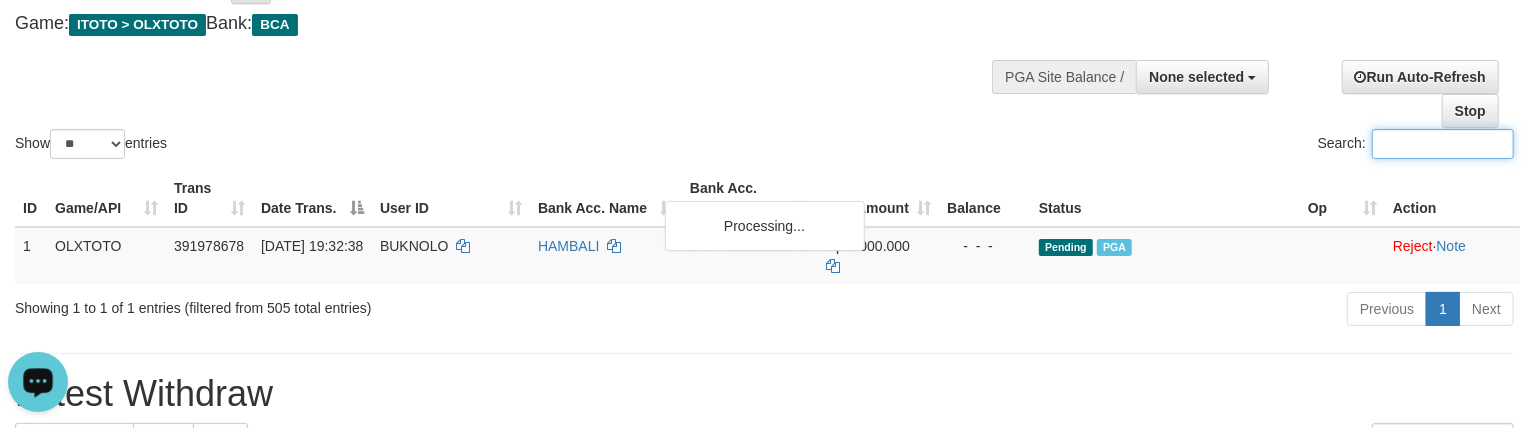 paste on "*******" 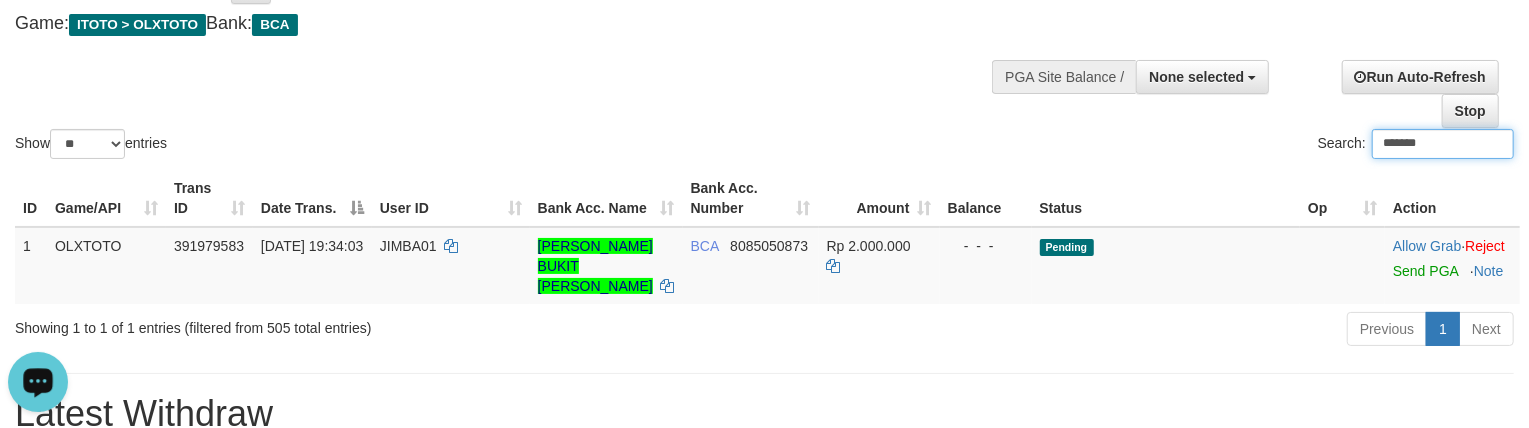 type on "*******" 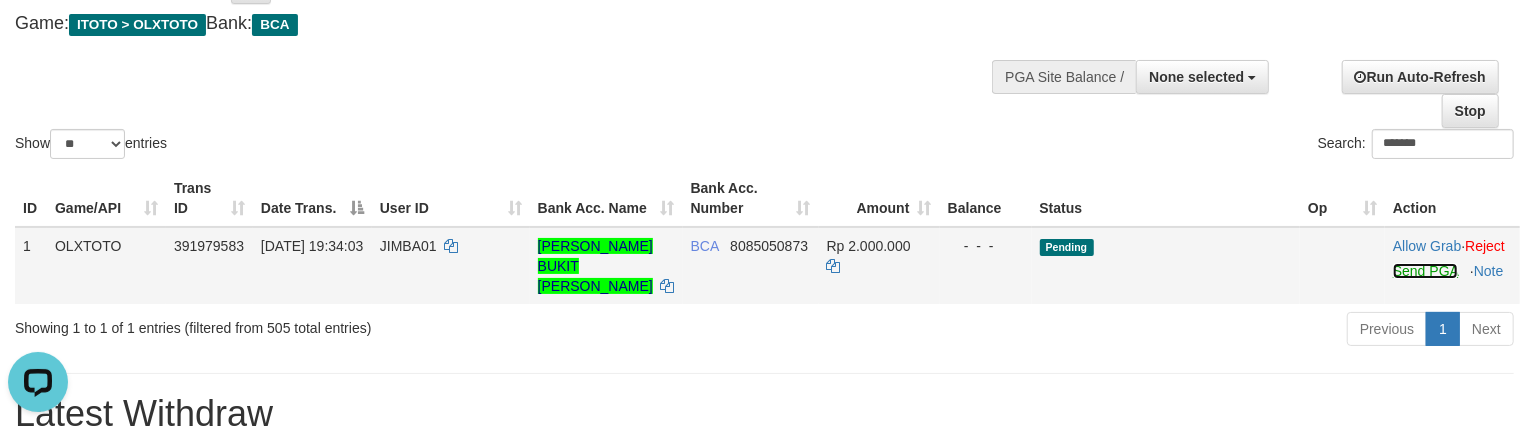 click on "Send PGA" at bounding box center (1425, 271) 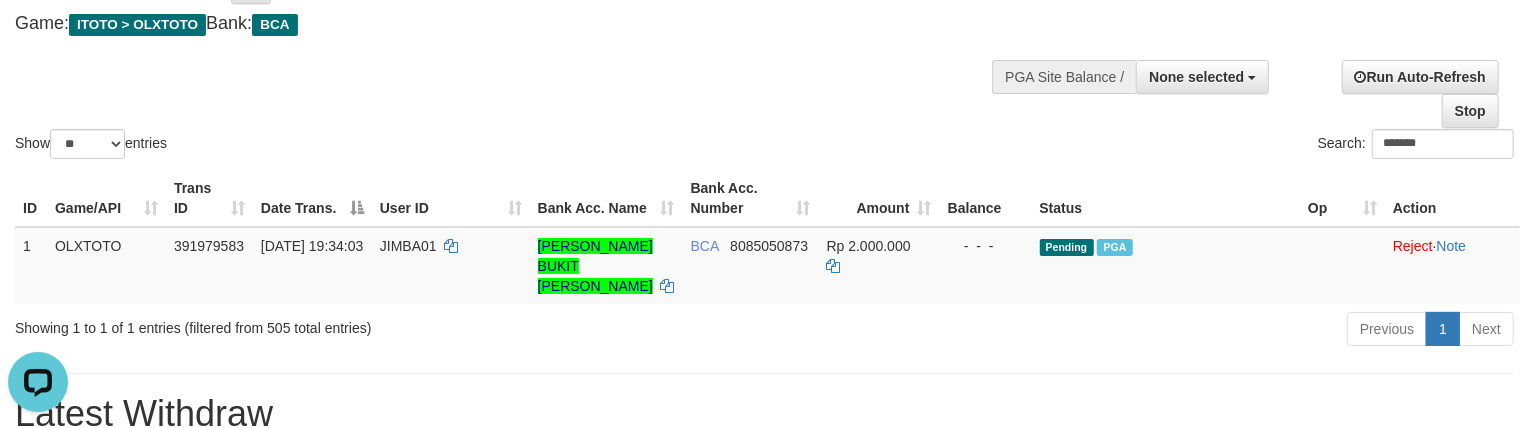 click on "Show  ** ** ** ***  entries Search: *******" at bounding box center [764, 53] 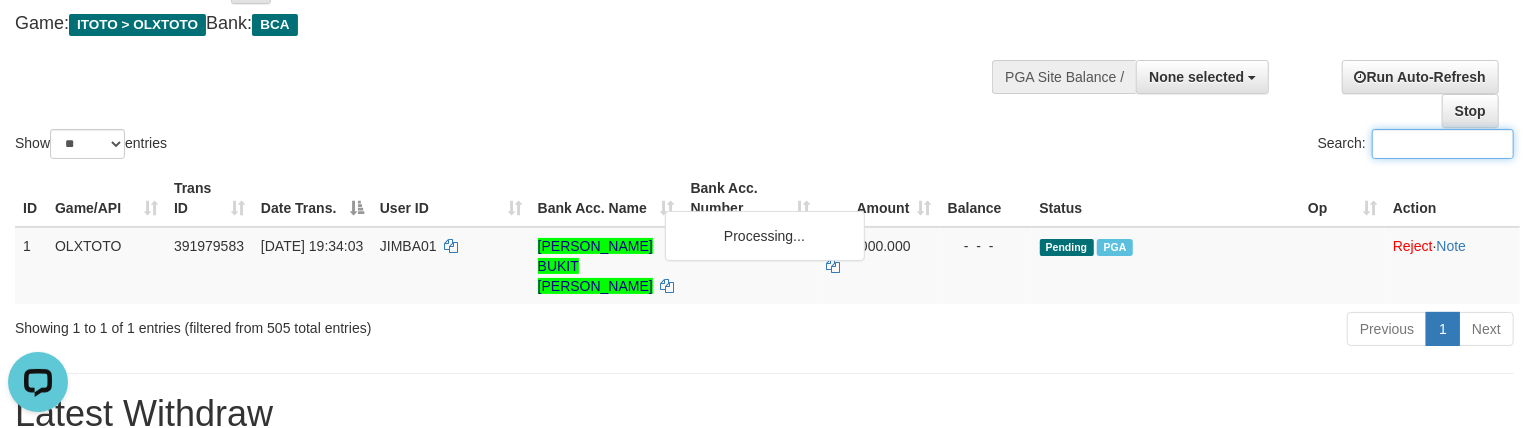 paste on "********" 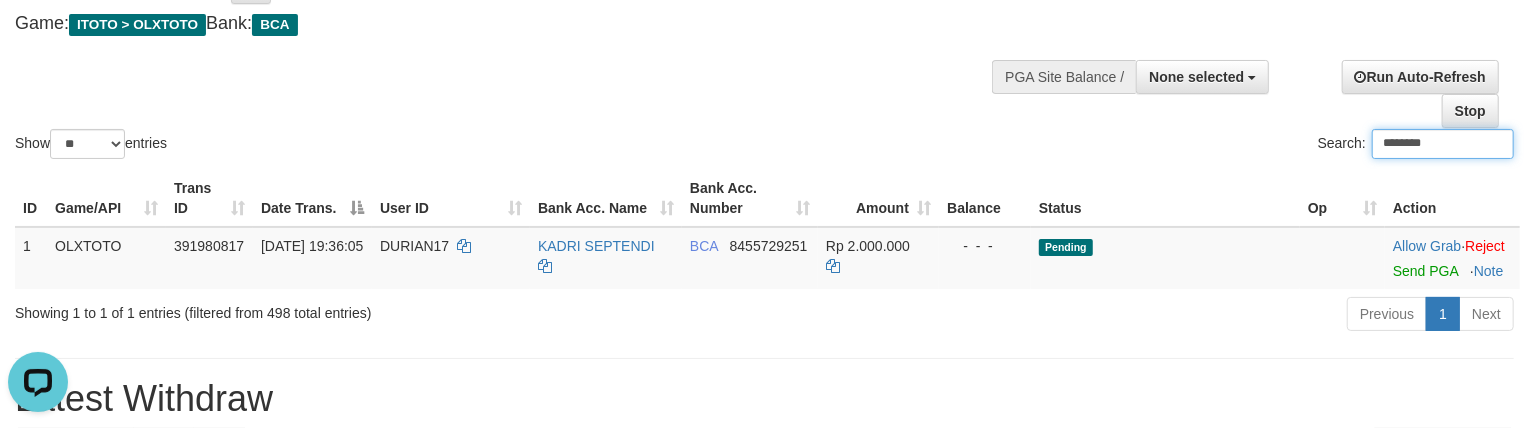 type on "********" 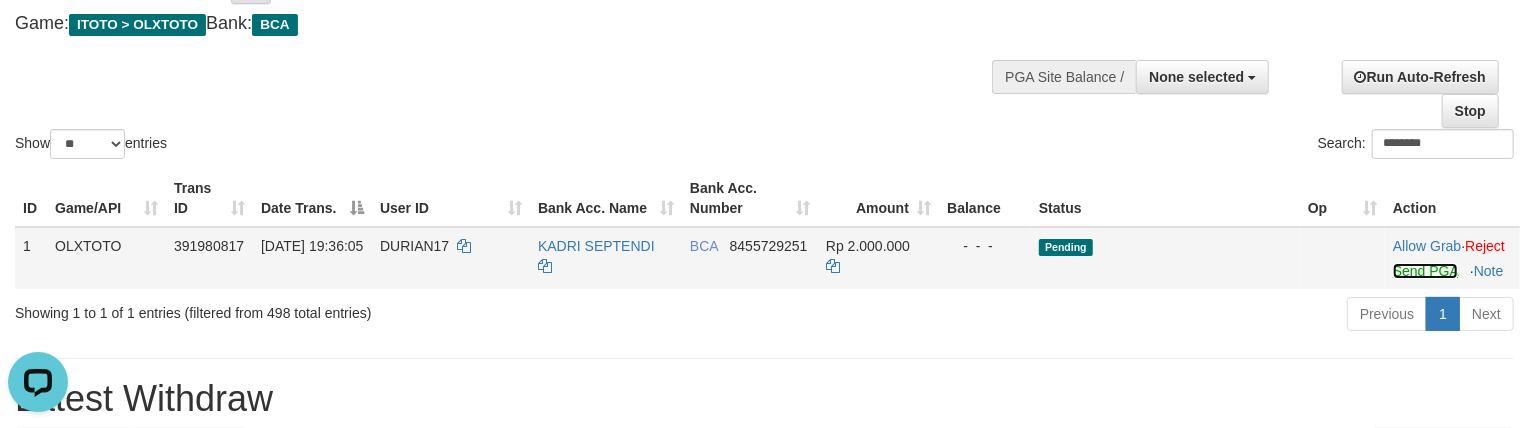 click on "Send PGA" at bounding box center (1425, 271) 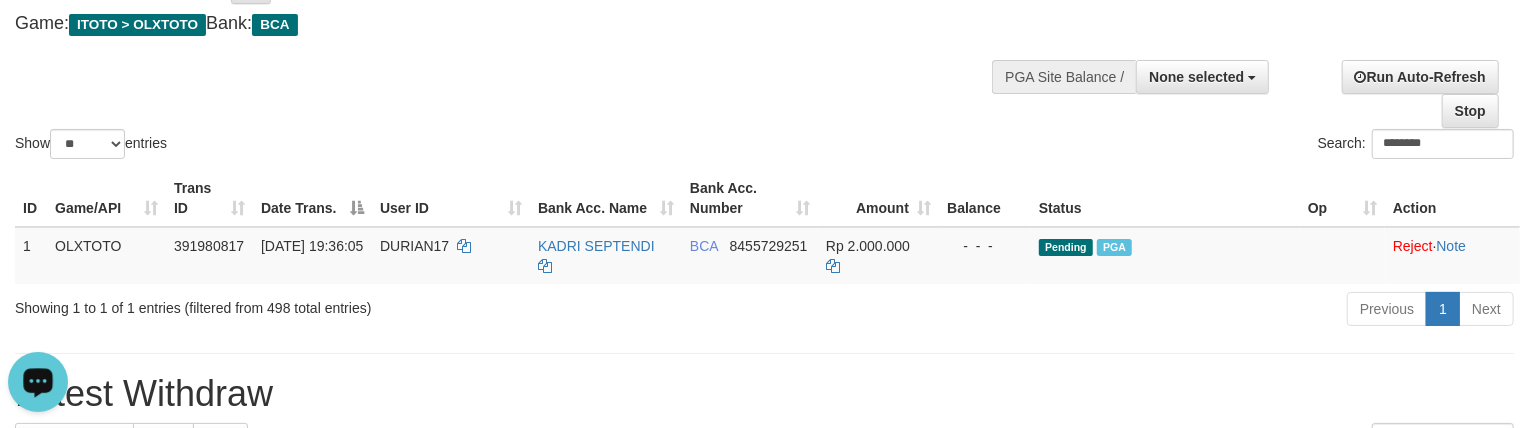 click on "Show  ** ** ** ***  entries Search: ********" at bounding box center [764, 53] 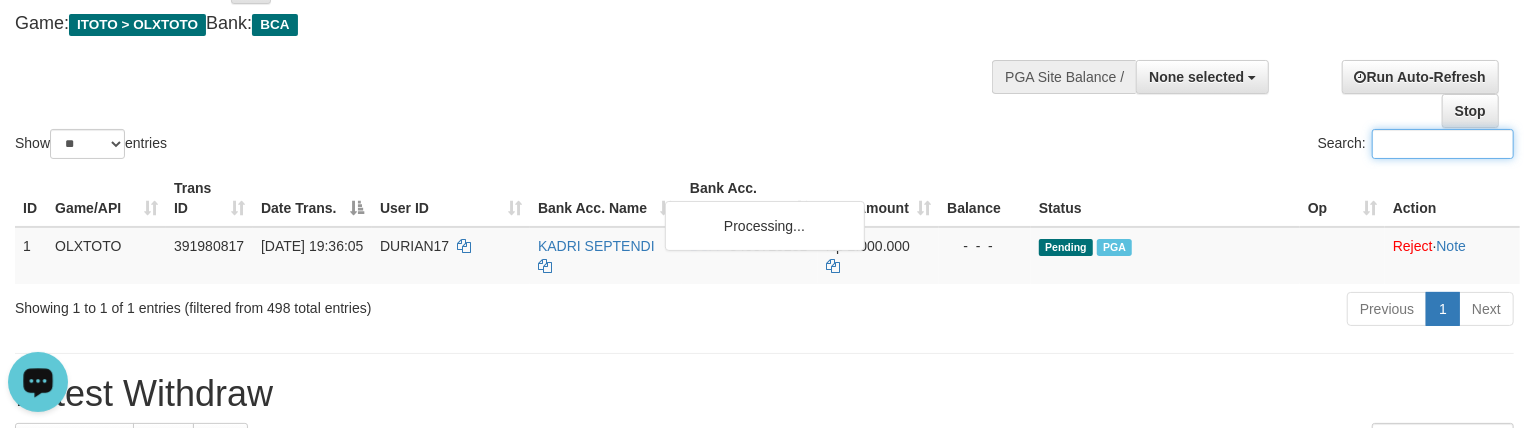 paste on "********" 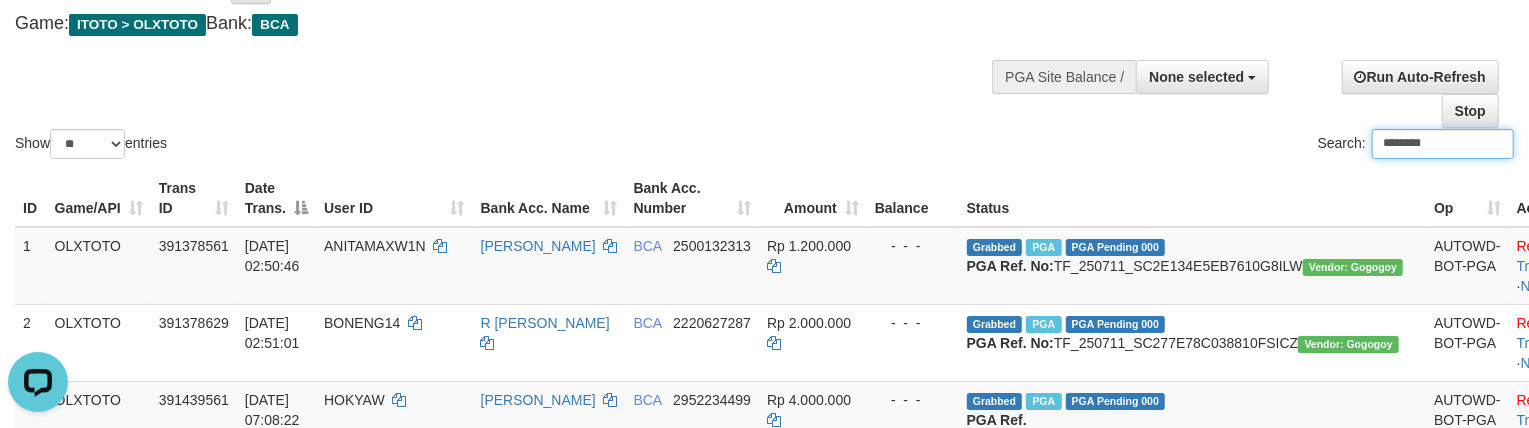 type on "********" 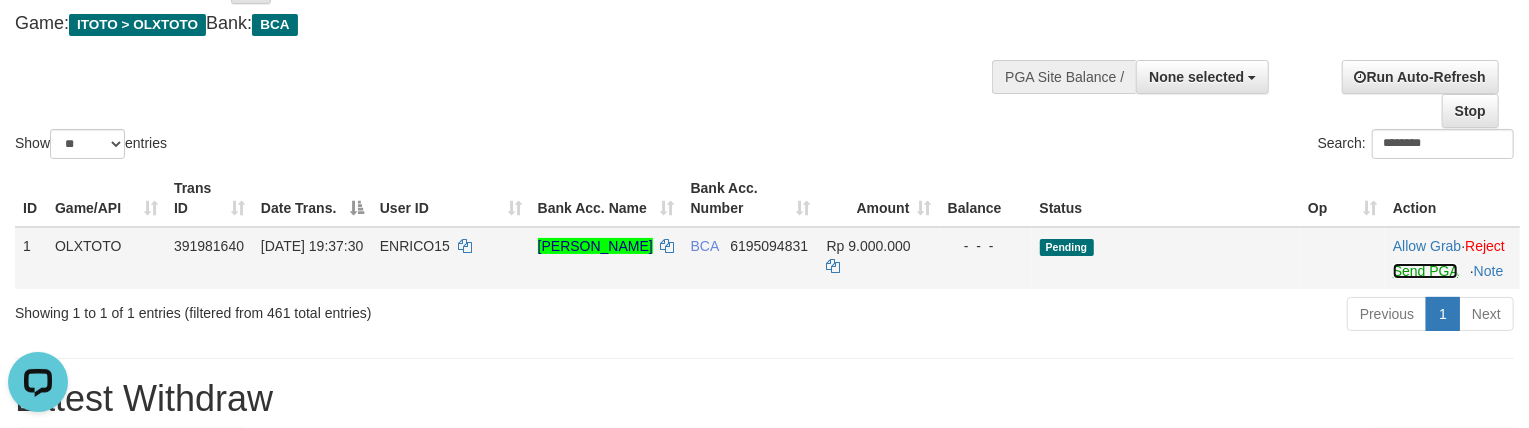 click on "Send PGA" at bounding box center [1425, 271] 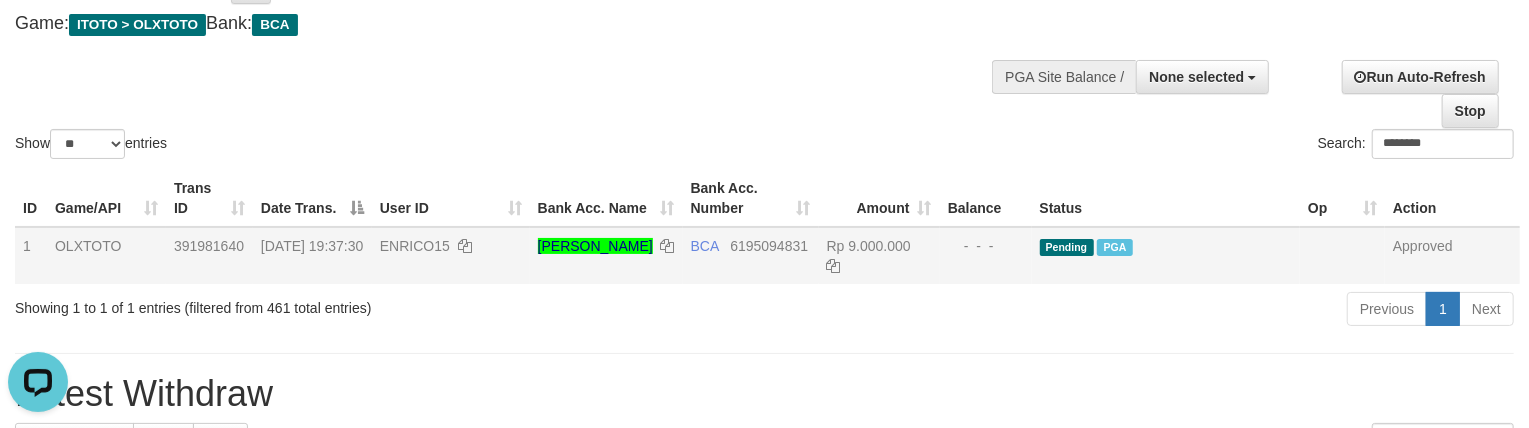 click on "Show  ** ** ** ***  entries Search: ********" at bounding box center (764, 53) 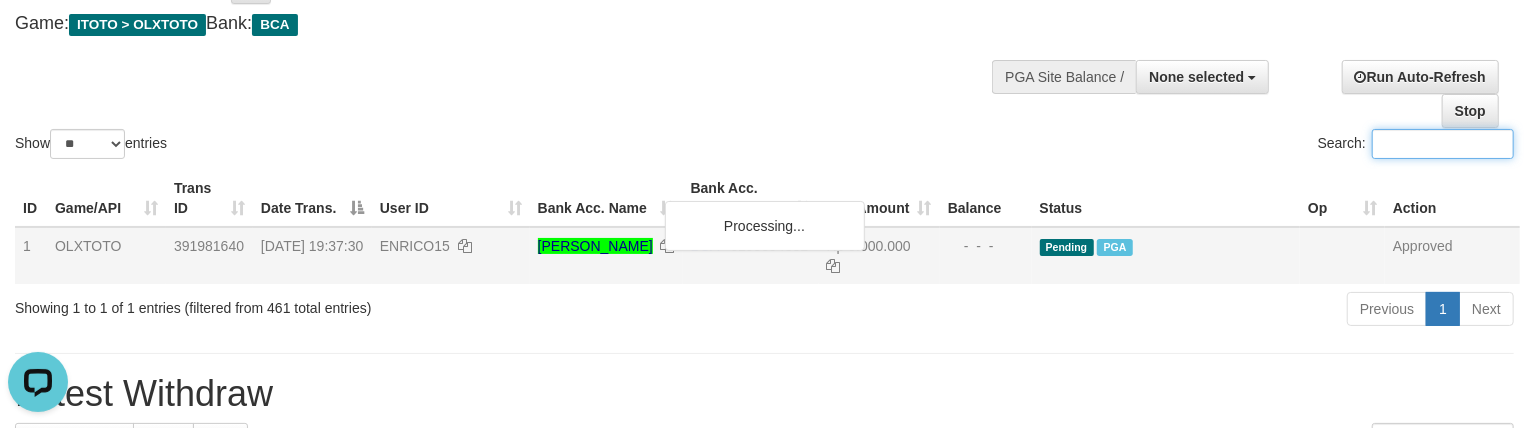 paste on "**********" 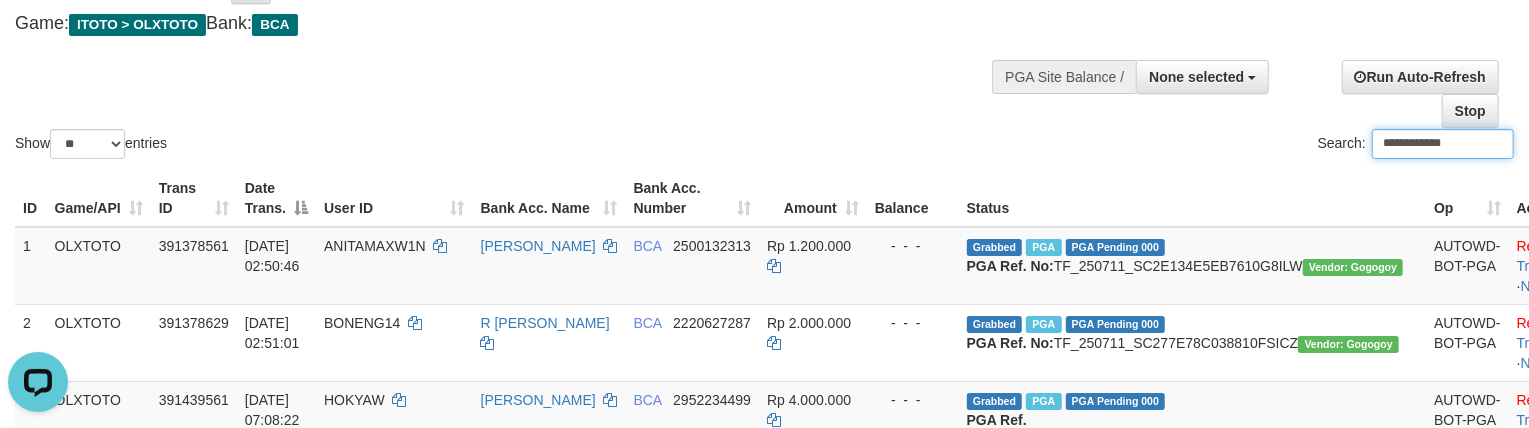 type on "**********" 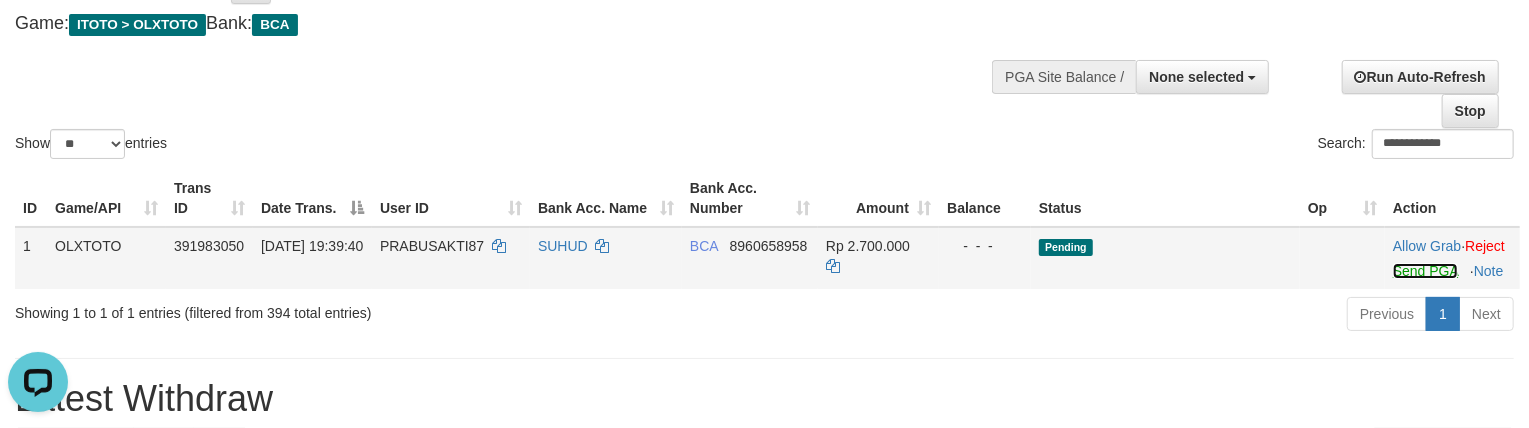 click on "Send PGA" at bounding box center (1425, 271) 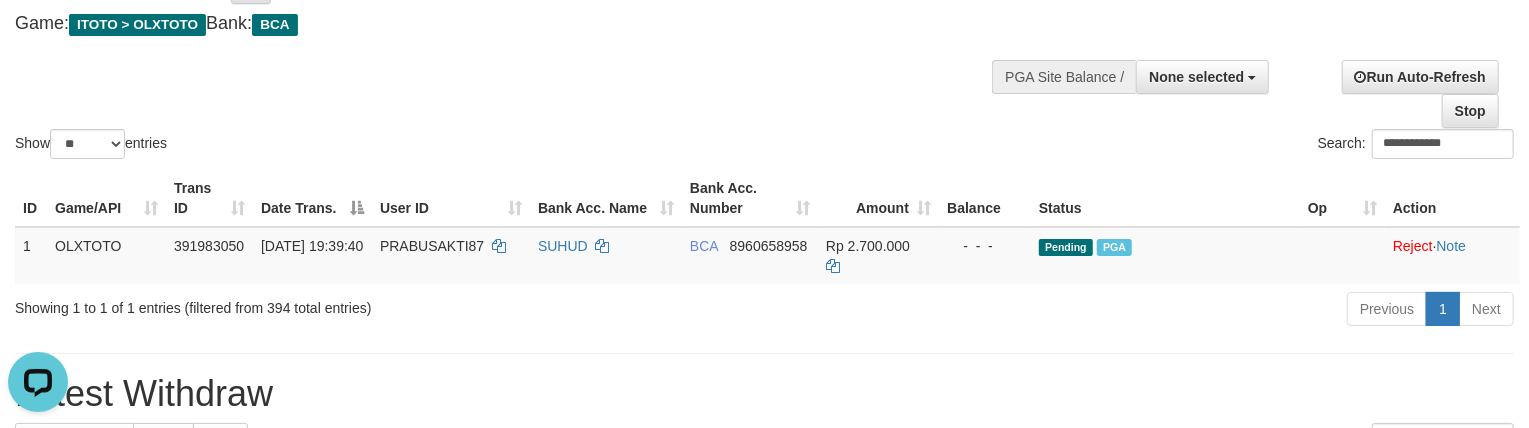 click on "**********" at bounding box center [764, 53] 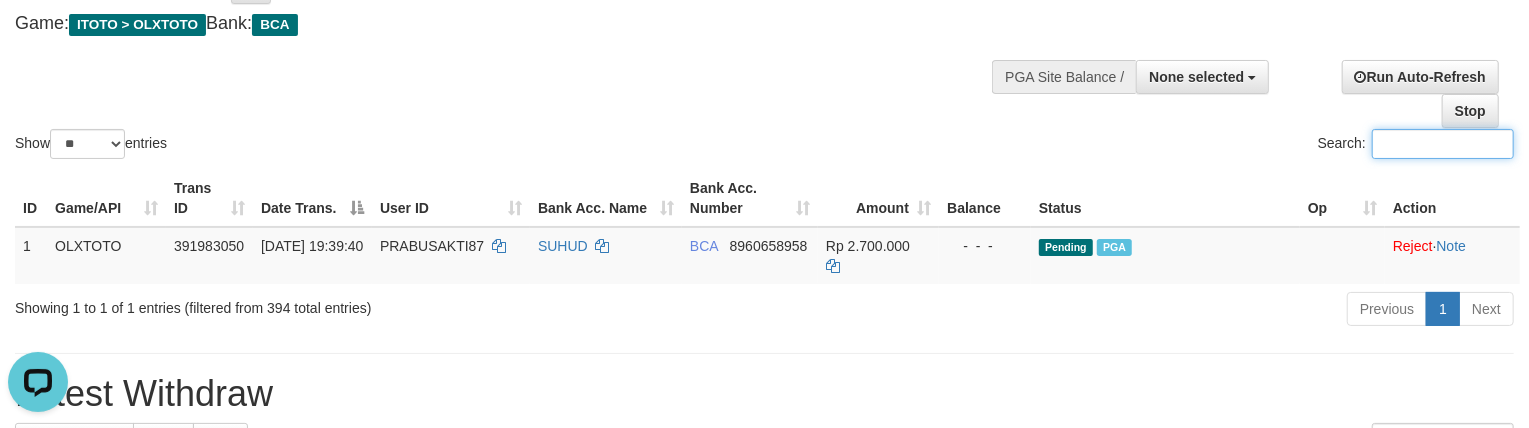 paste on "**********" 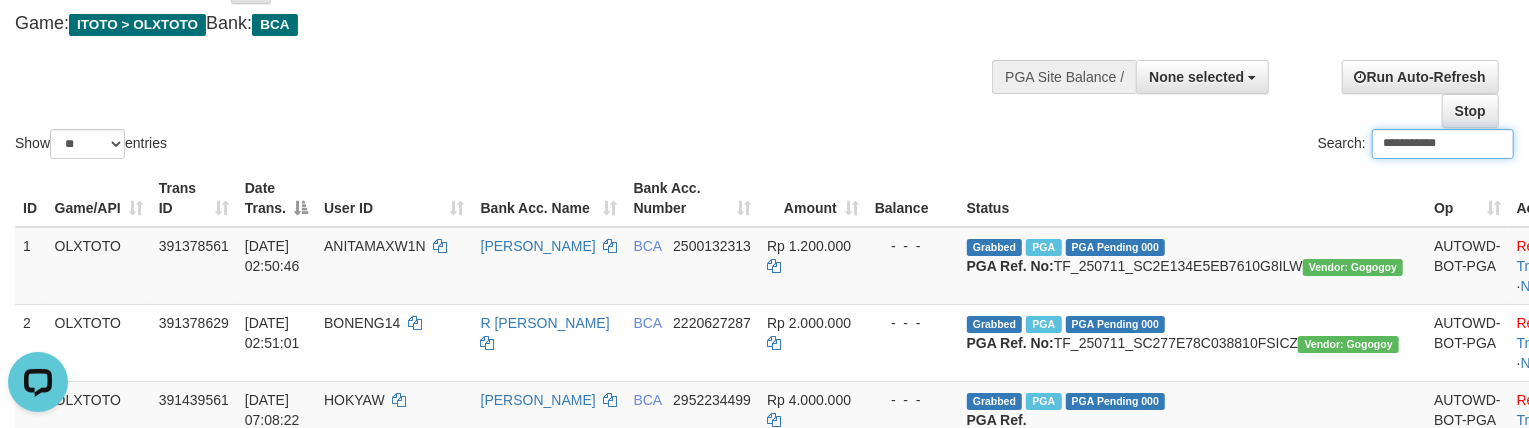 type on "**********" 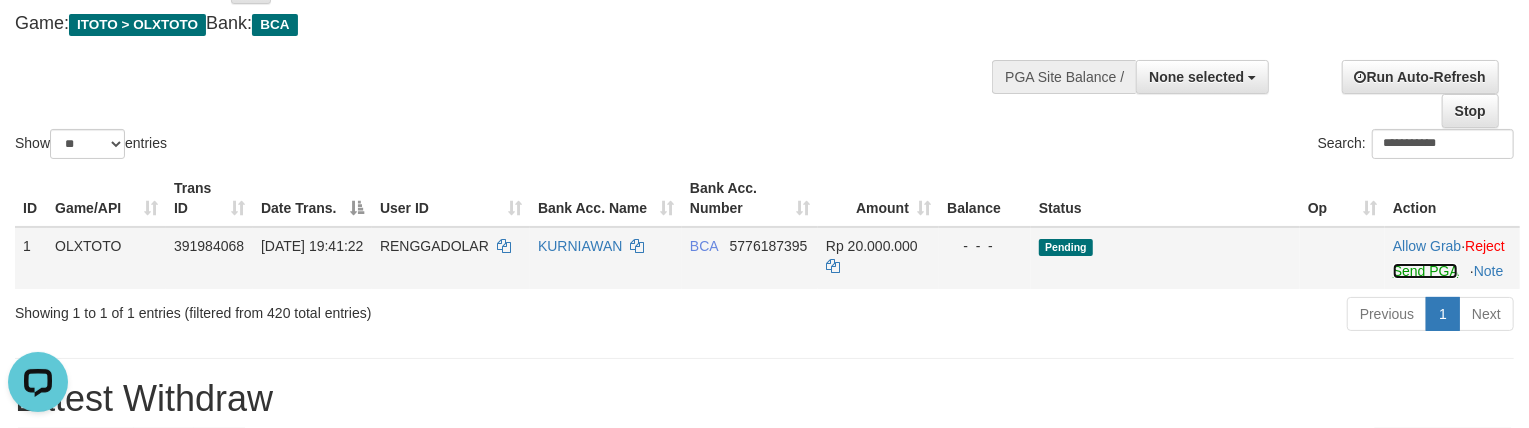 click on "Send PGA" at bounding box center [1425, 271] 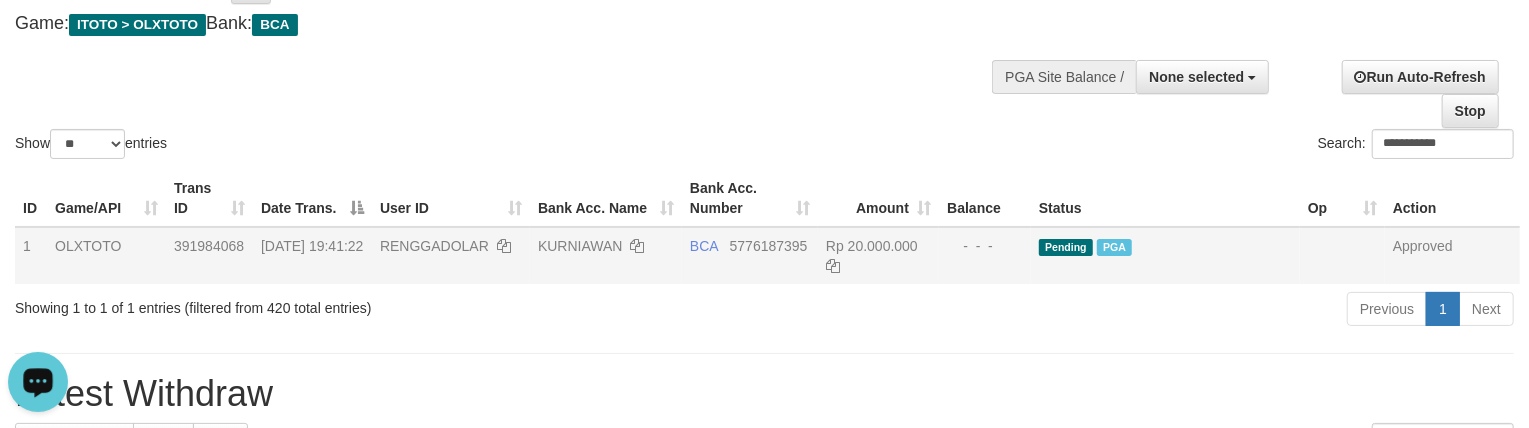 drag, startPoint x: 500, startPoint y: 62, endPoint x: 460, endPoint y: 62, distance: 40 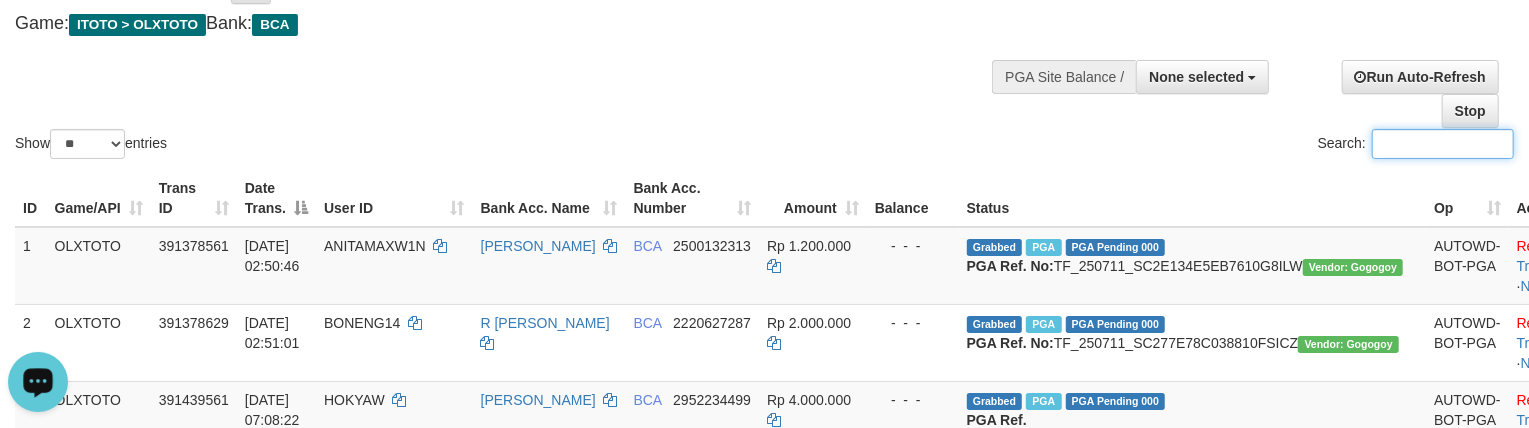 paste on "******" 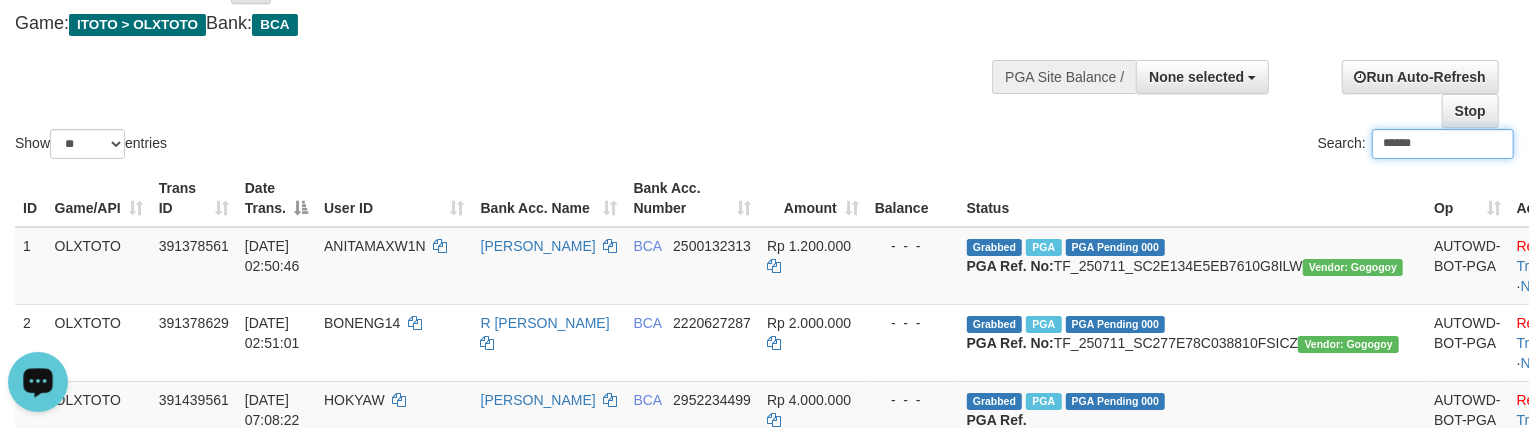 type on "******" 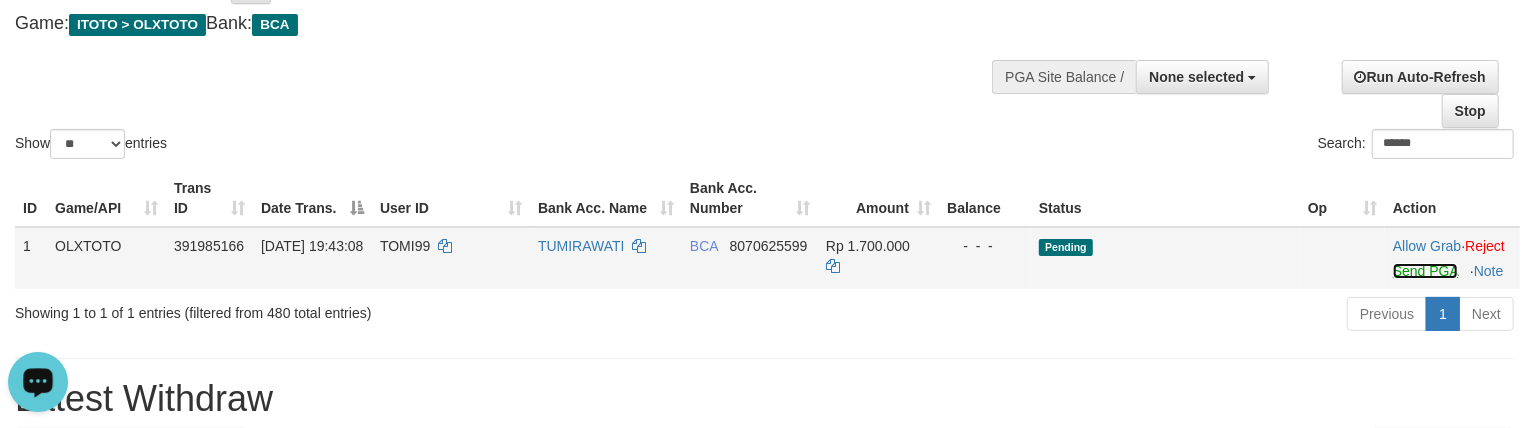click on "Send PGA" at bounding box center (1425, 271) 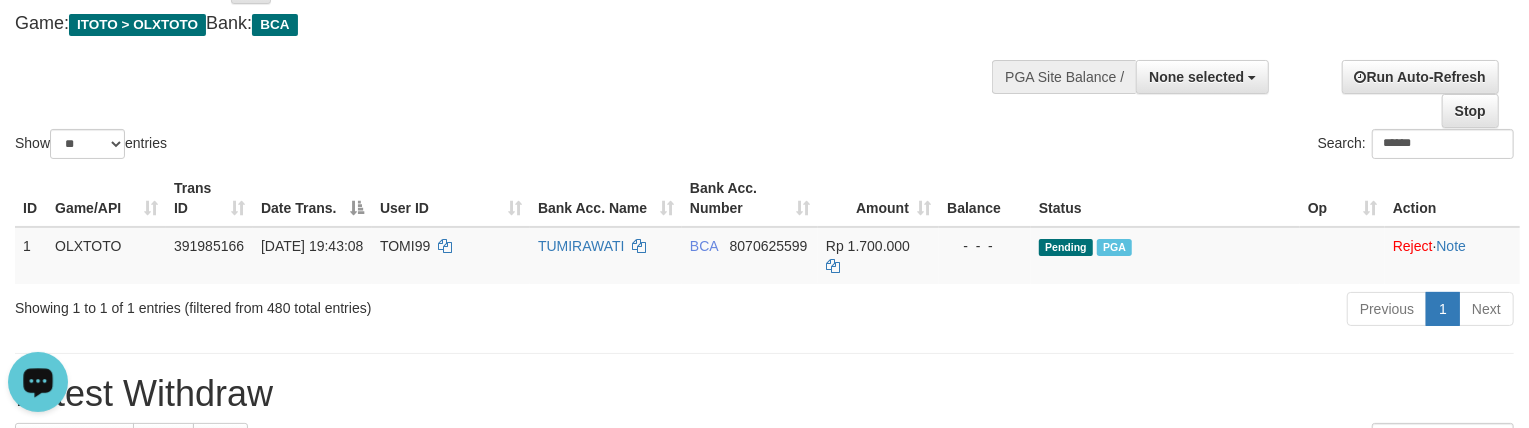 click on "Show  ** ** ** ***  entries Search: ******" at bounding box center [764, 53] 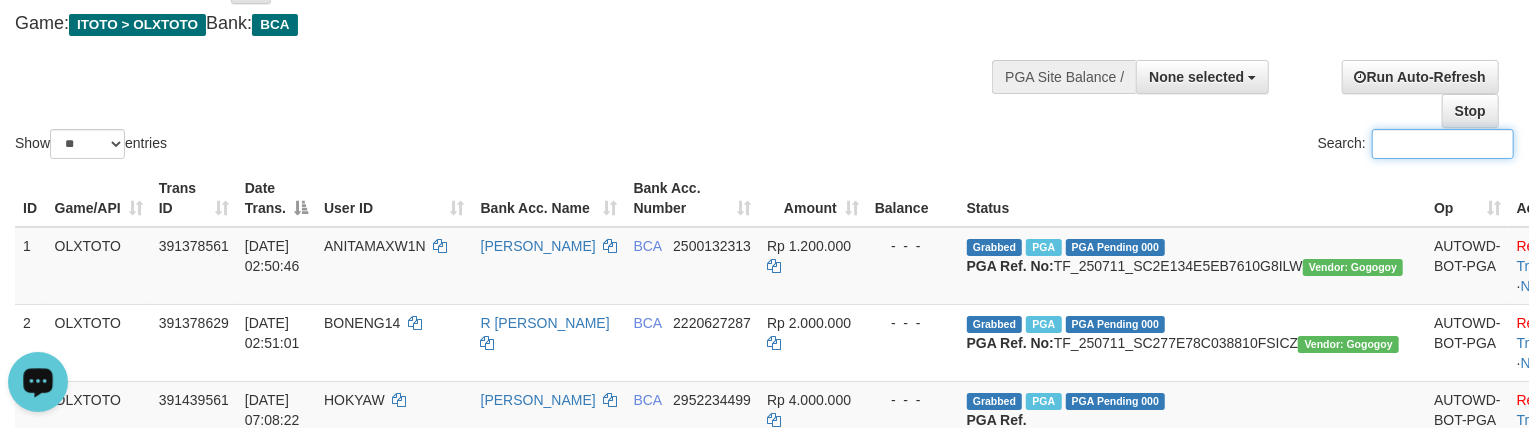 paste on "*******" 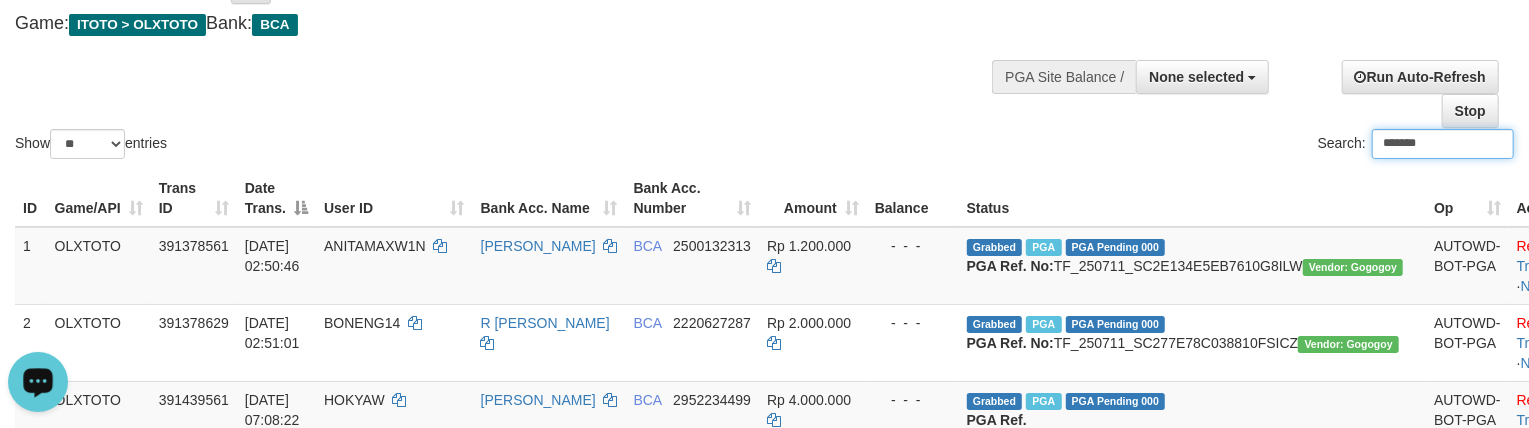 type on "*******" 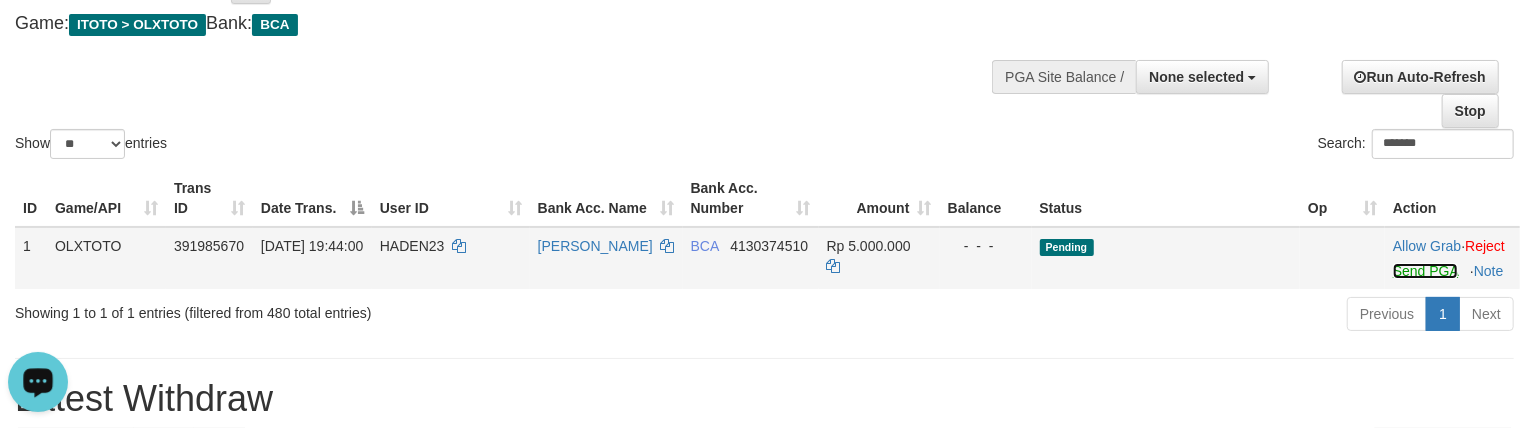 click on "Send PGA" at bounding box center [1425, 271] 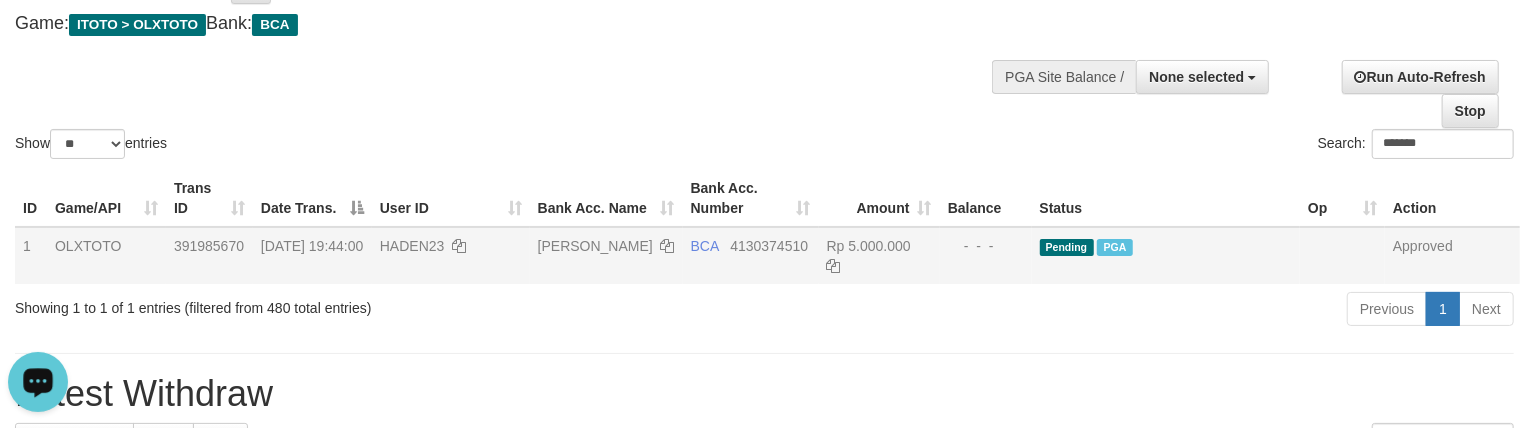 click on "Show  ** ** ** ***  entries Search: *******" at bounding box center (764, 53) 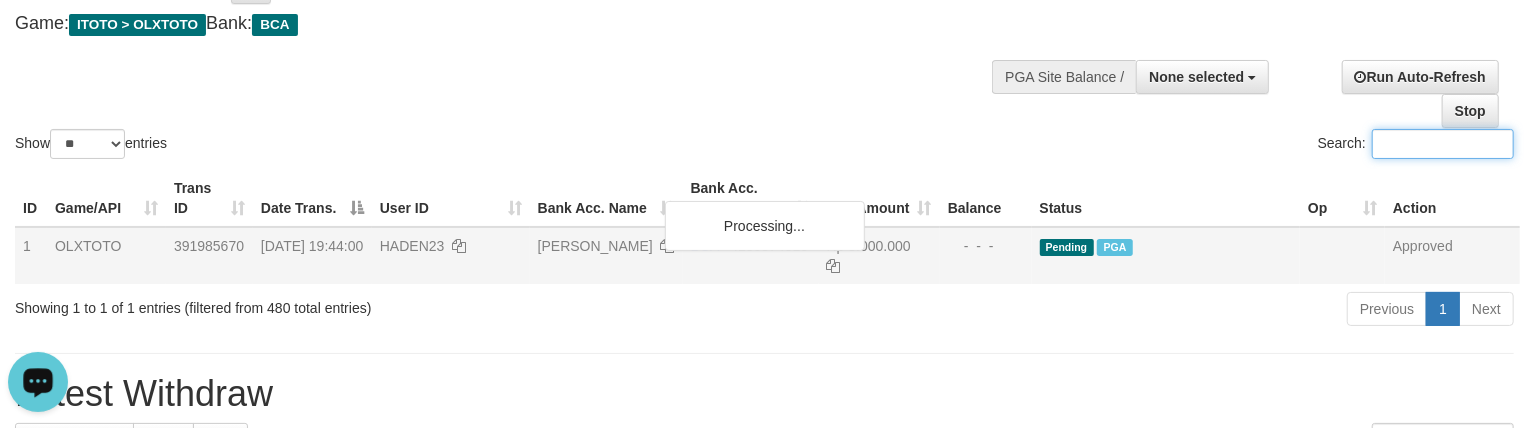 paste on "********" 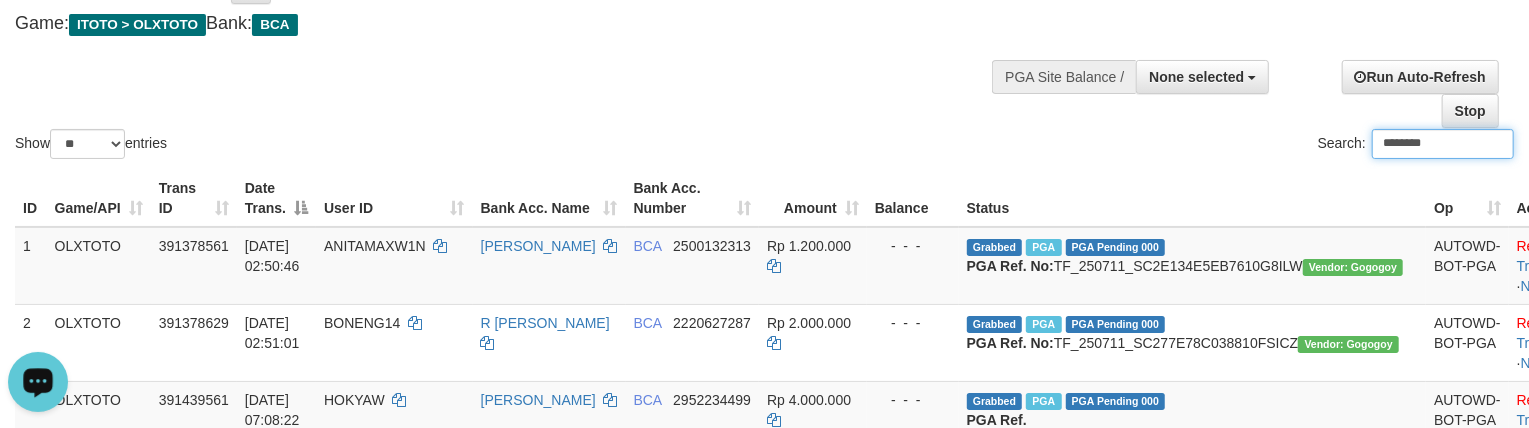 type on "********" 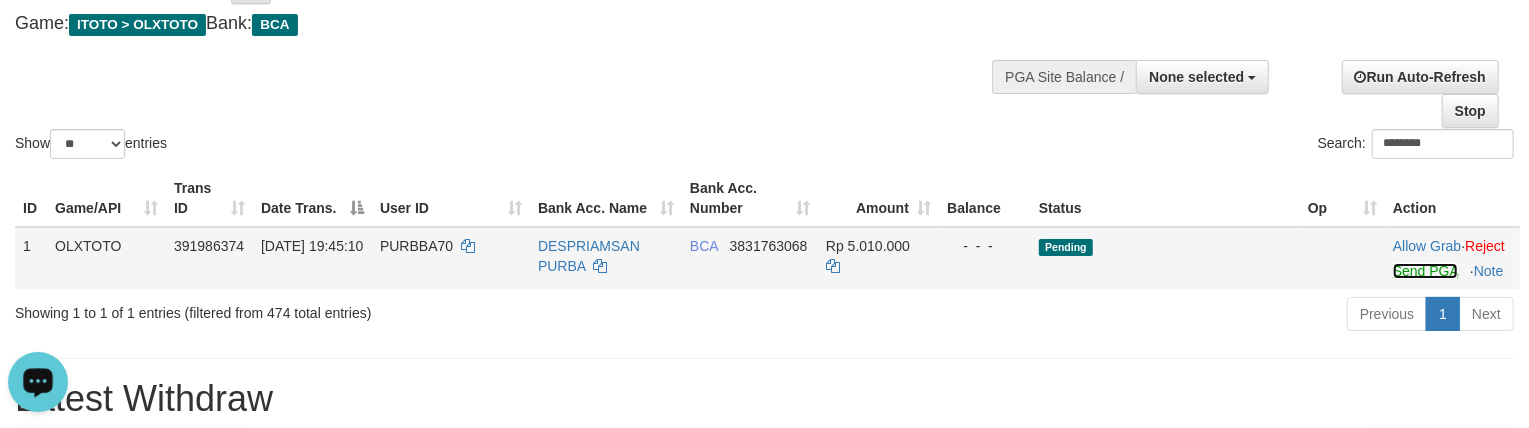click on "Send PGA" at bounding box center [1425, 271] 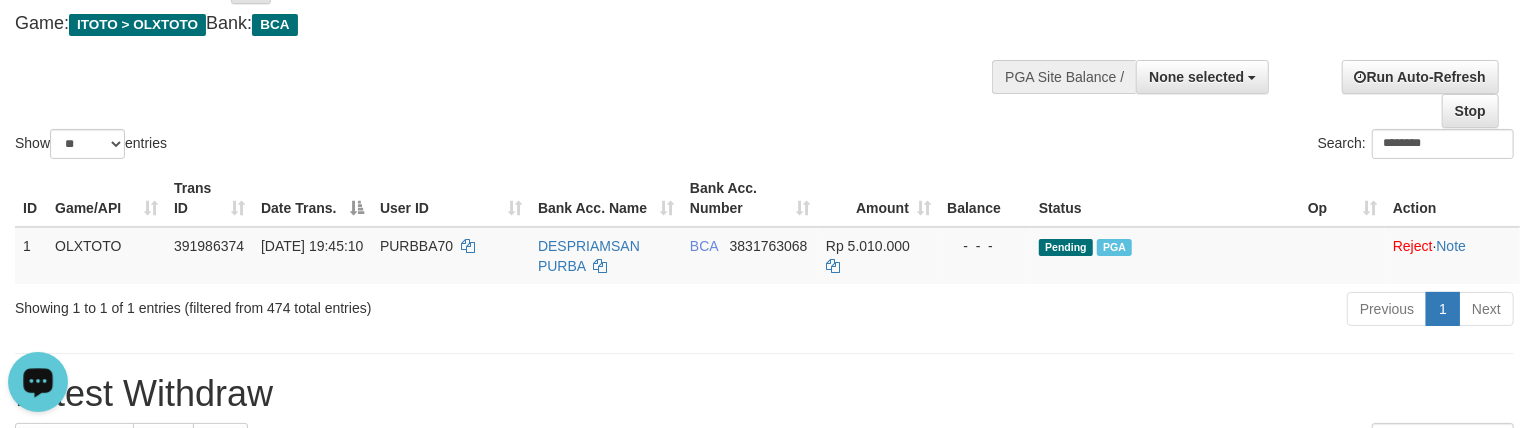 click on "Show  ** ** ** ***  entries Search: ********" at bounding box center (764, 53) 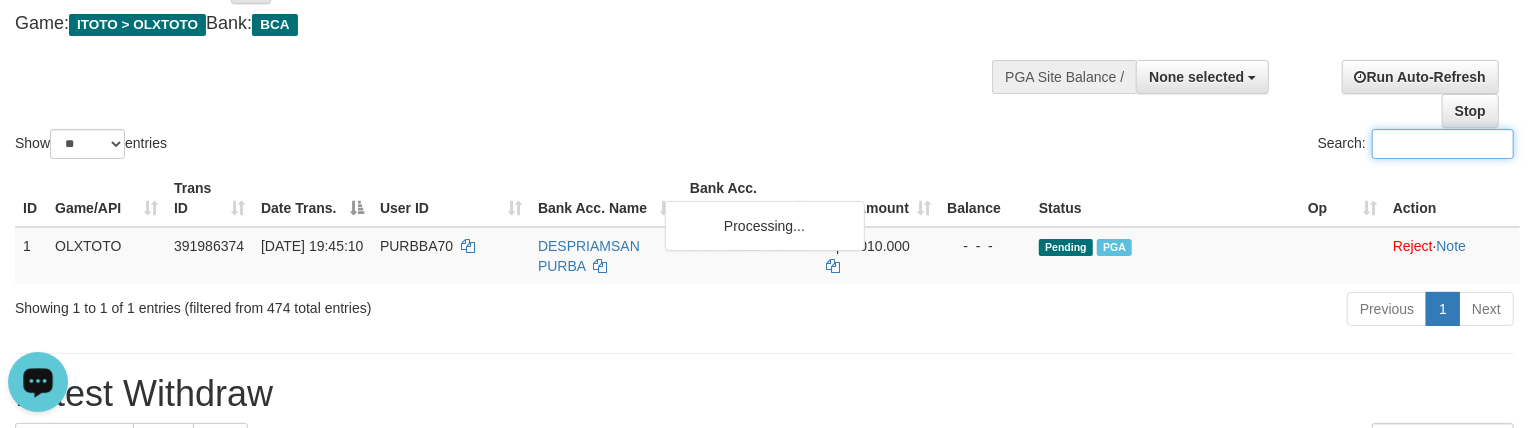 paste on "**********" 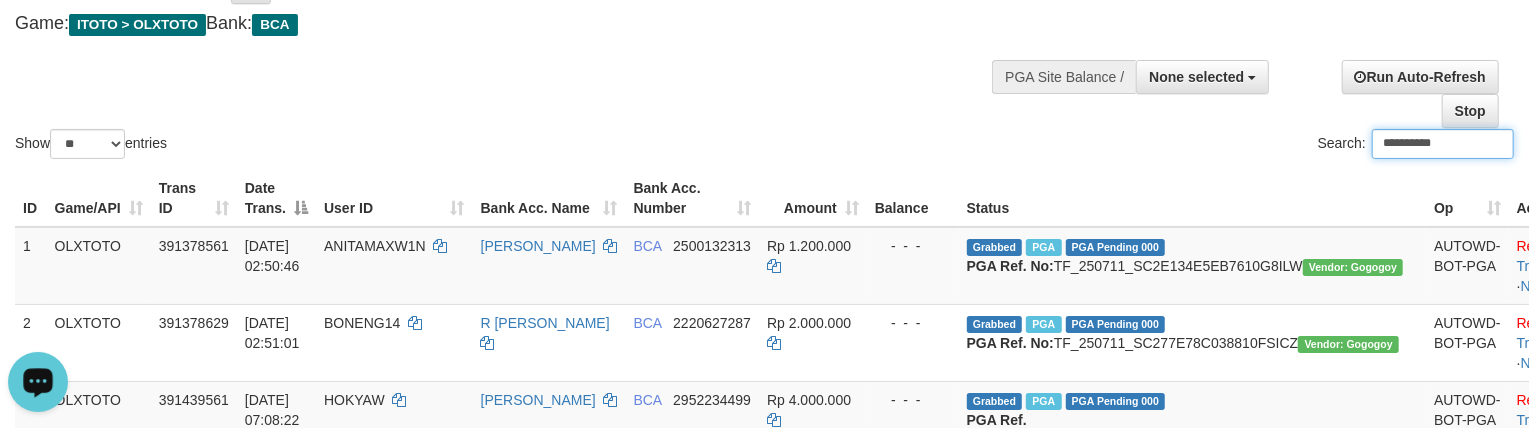 type on "**********" 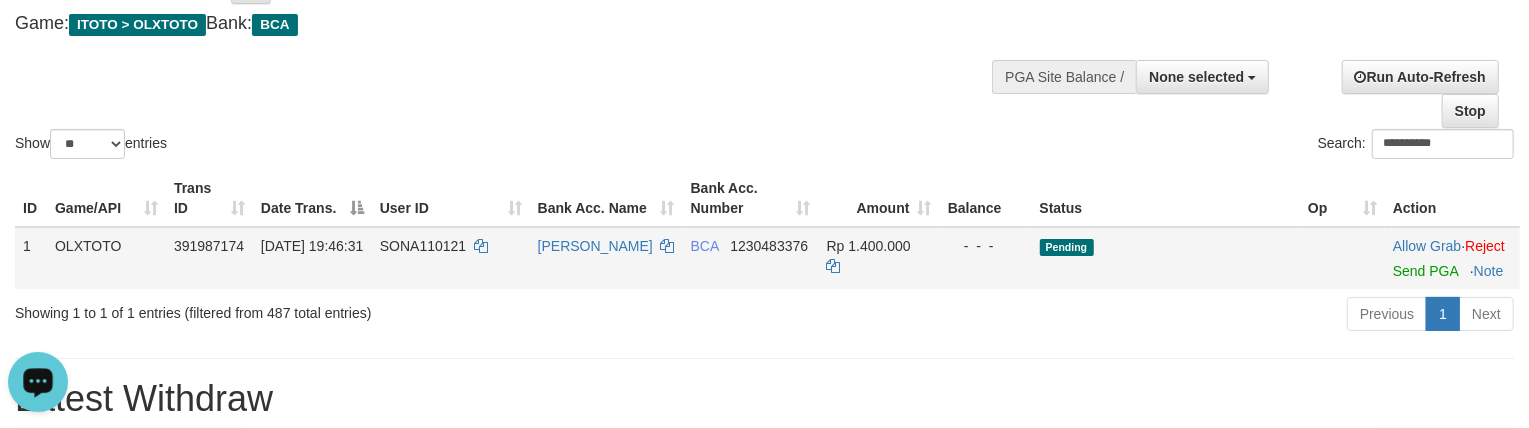 click on "Allow Grab   ·    Reject Send PGA     ·    Note" at bounding box center [1452, 258] 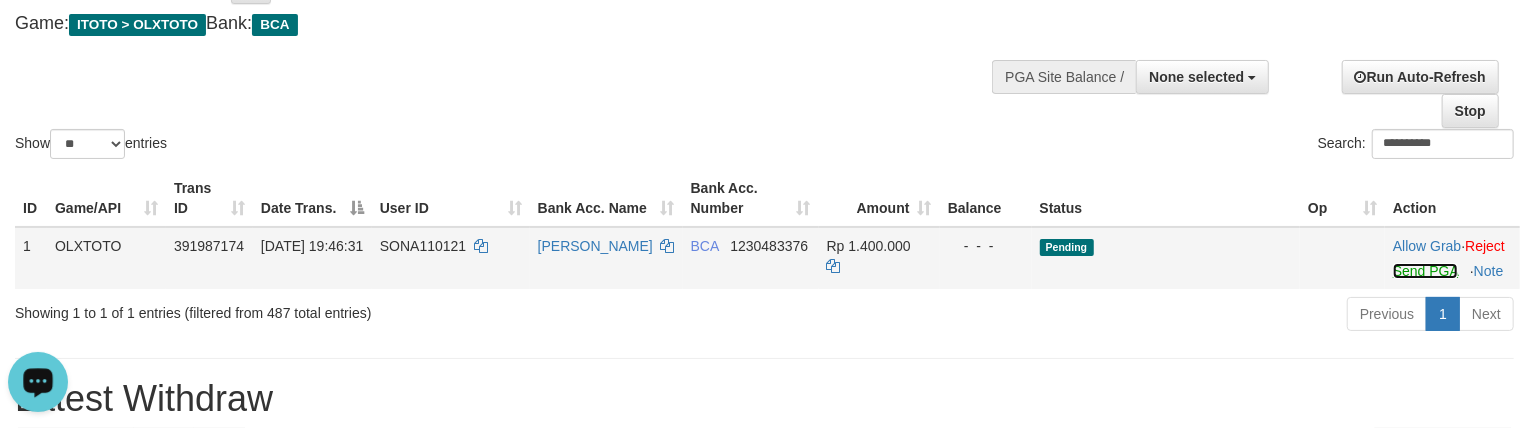 click on "Send PGA" at bounding box center (1425, 271) 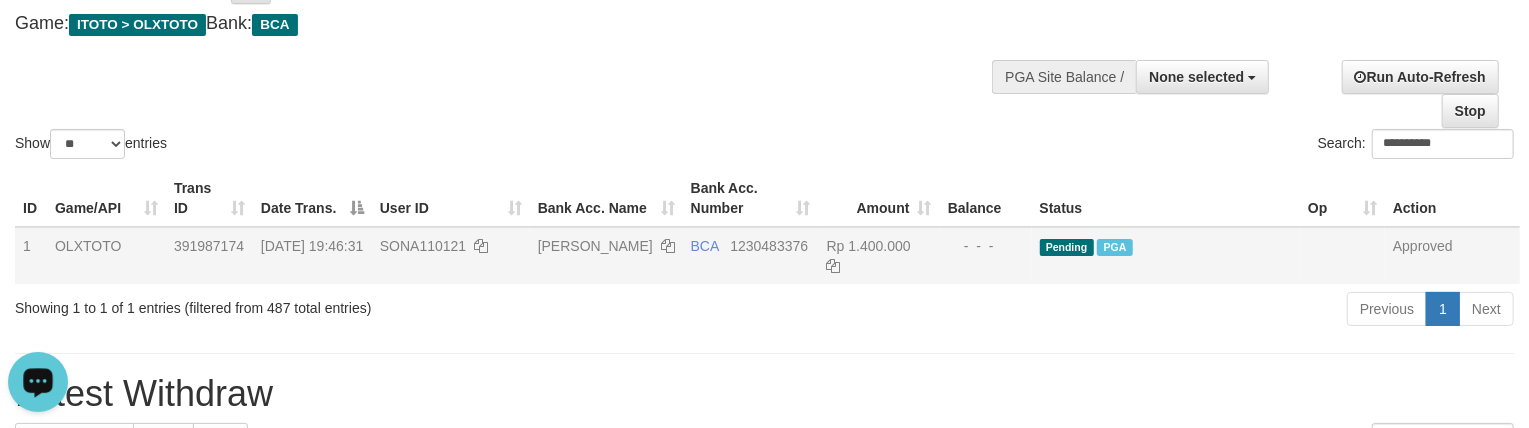 click on "**********" at bounding box center [764, 53] 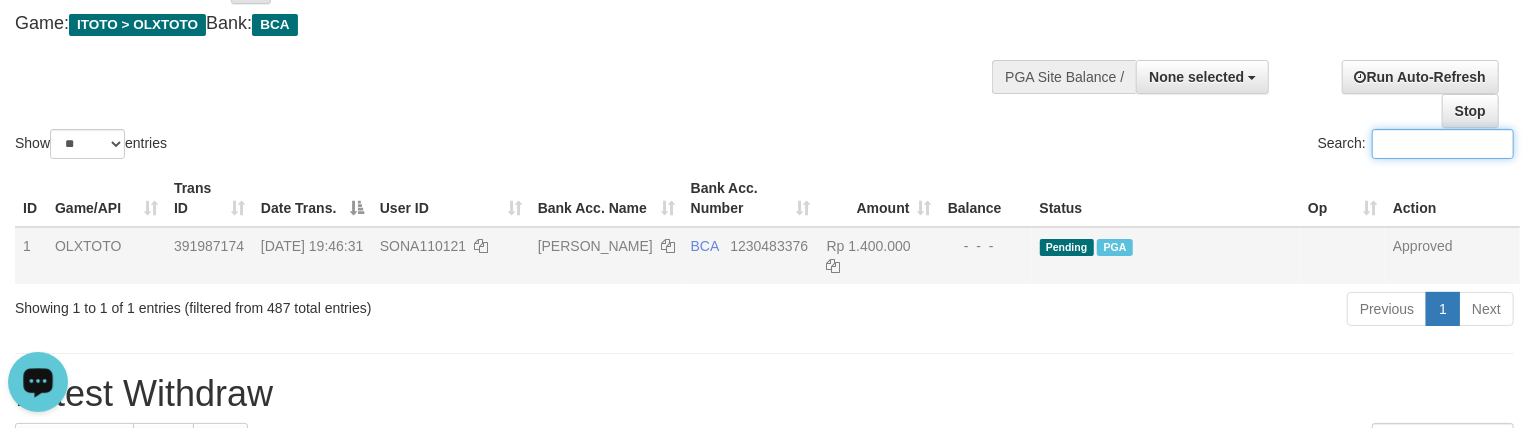 paste on "******" 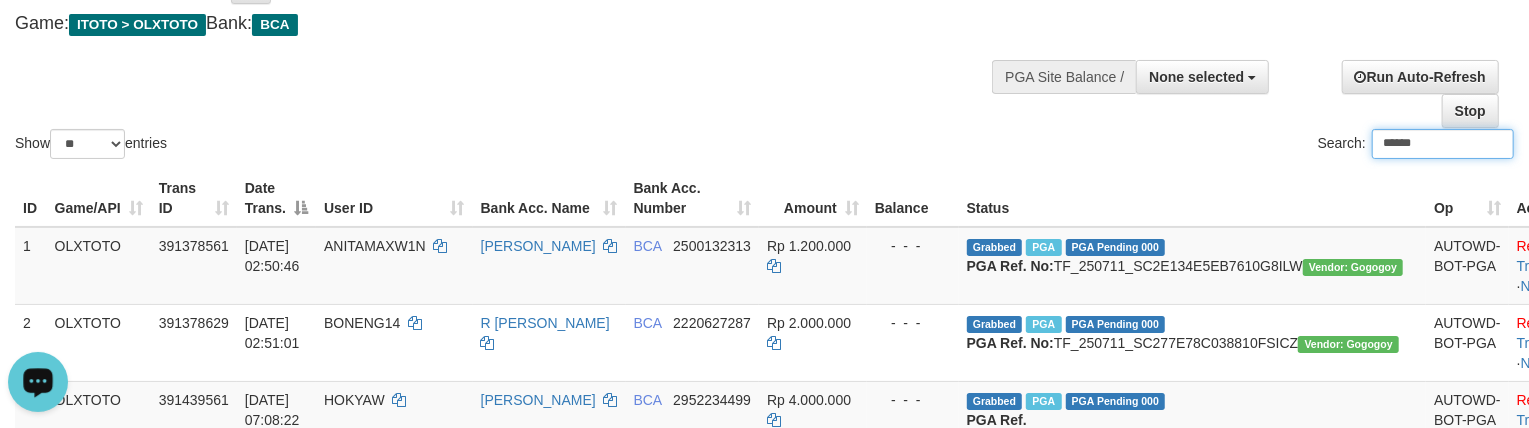 type on "******" 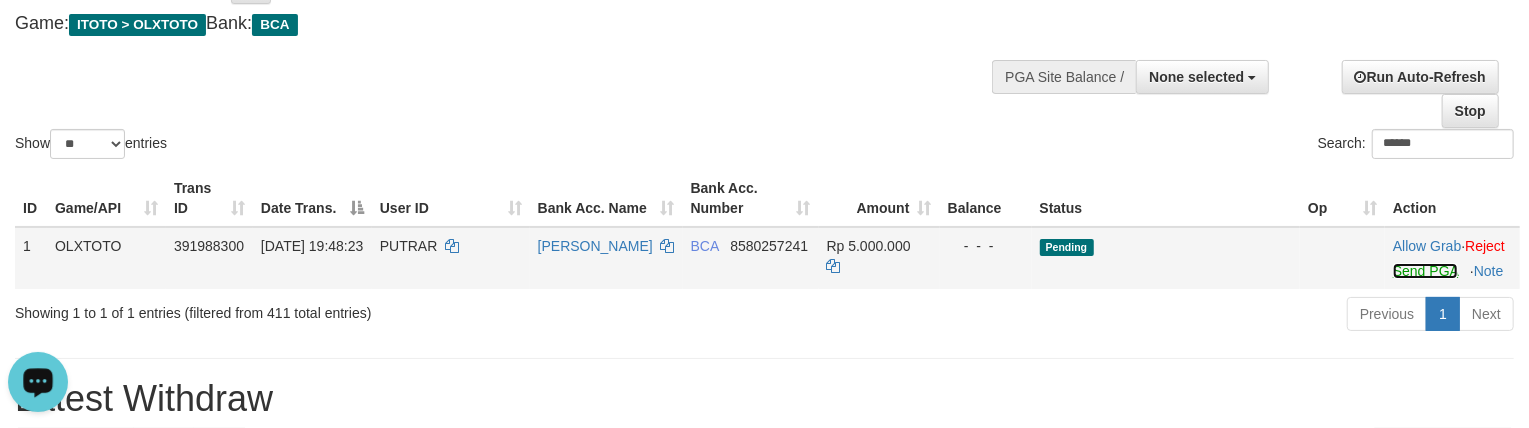 click on "Send PGA" at bounding box center [1425, 271] 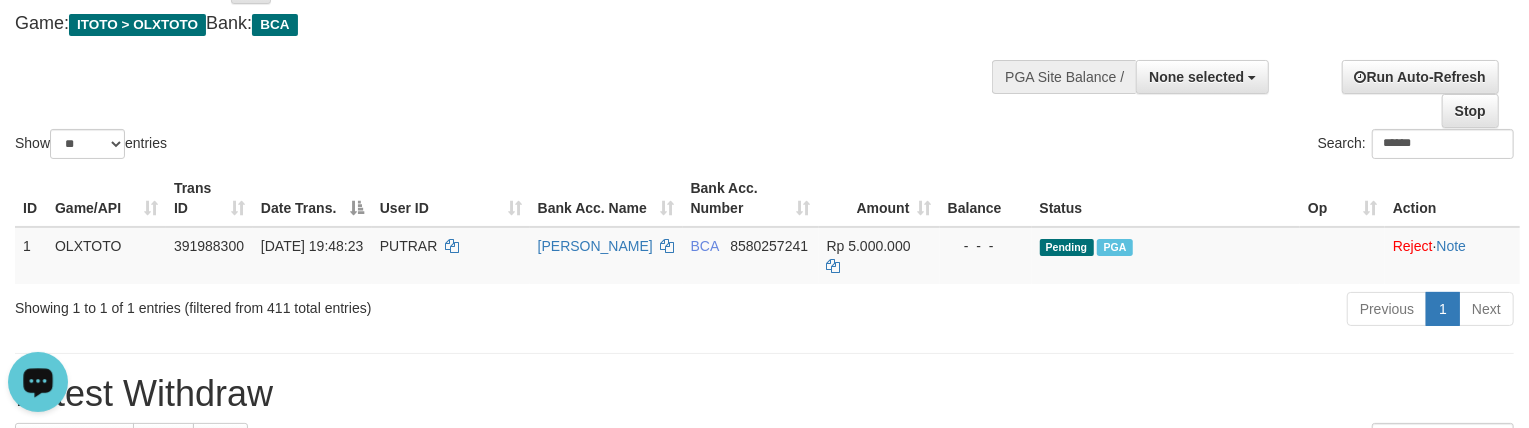 click on "Show  ** ** ** ***  entries Search: ******" at bounding box center [764, 53] 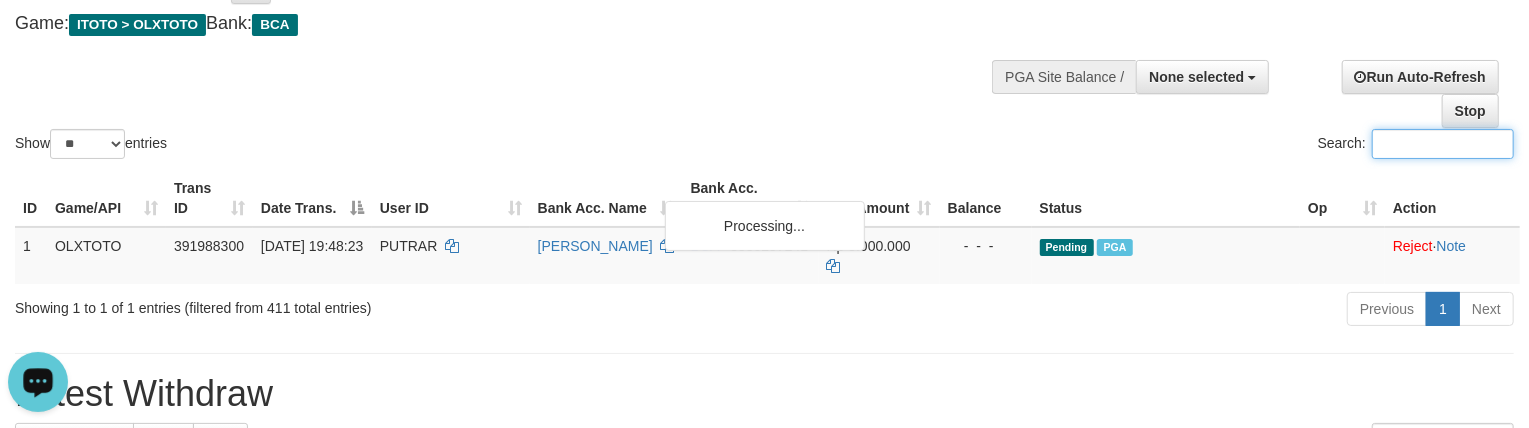 paste on "**********" 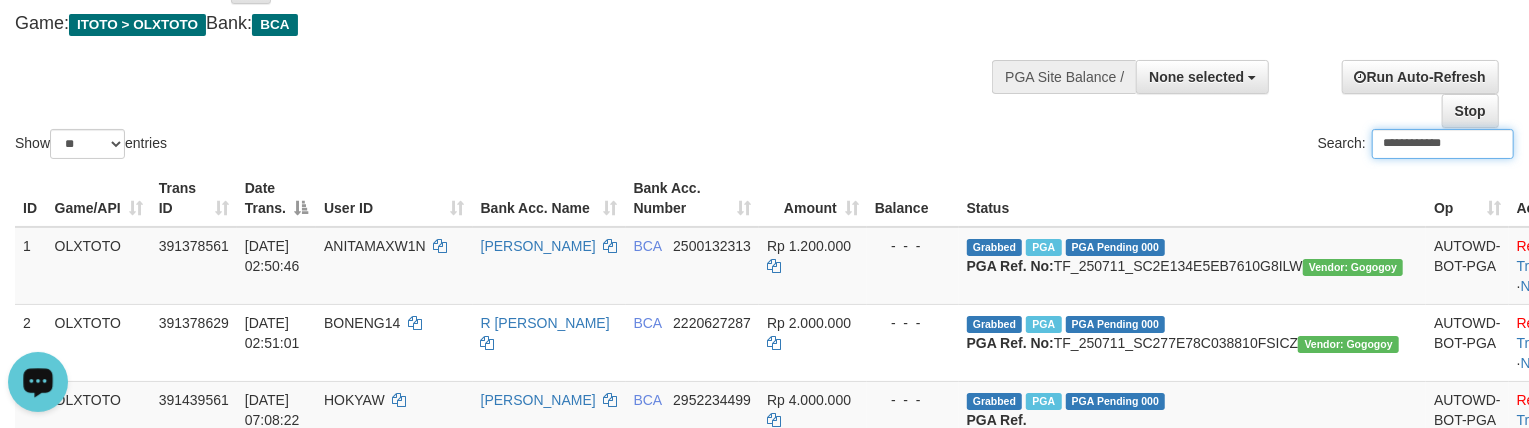 type on "**********" 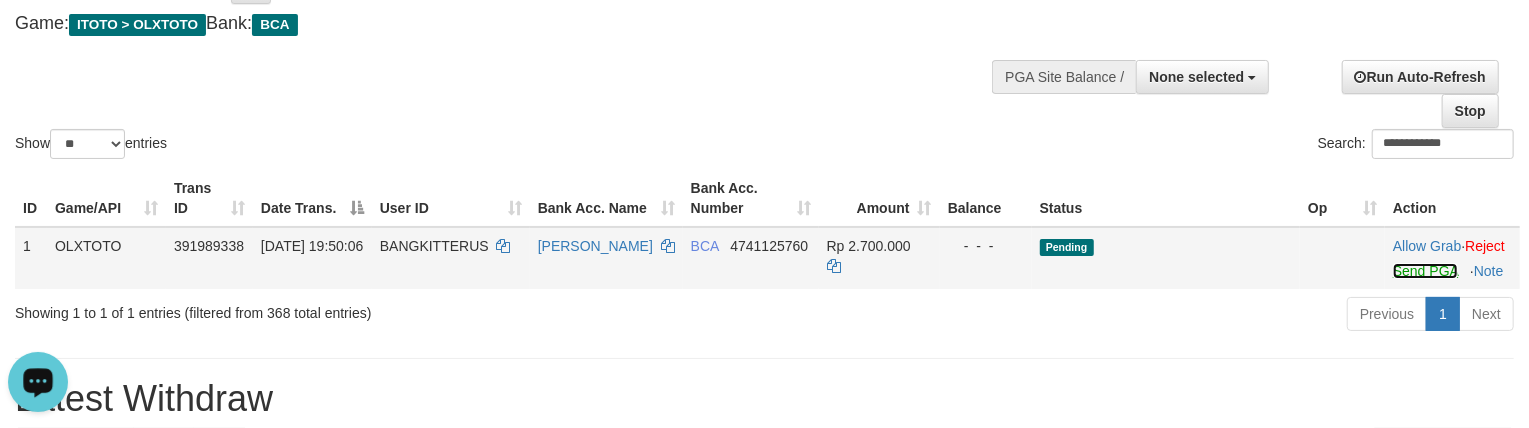 click on "Send PGA" at bounding box center [1425, 271] 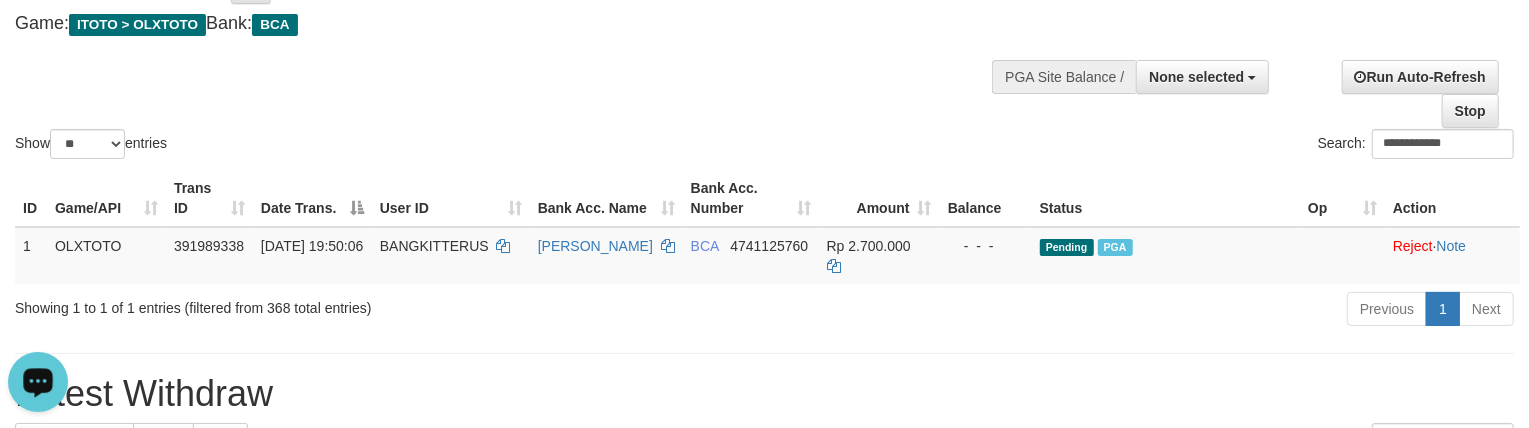 click on "**********" at bounding box center (764, 53) 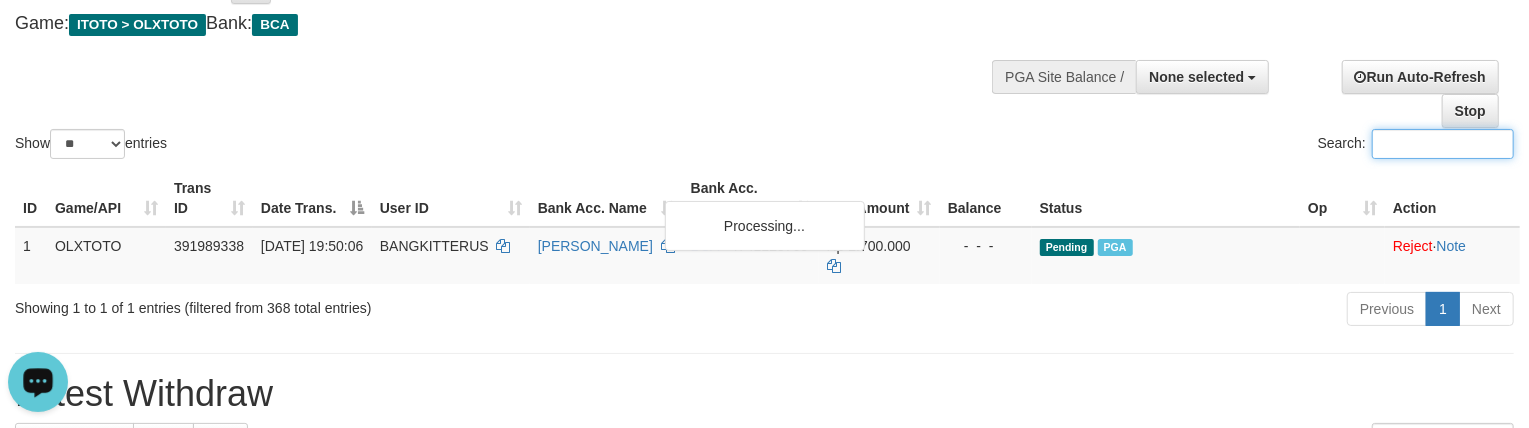 paste on "**********" 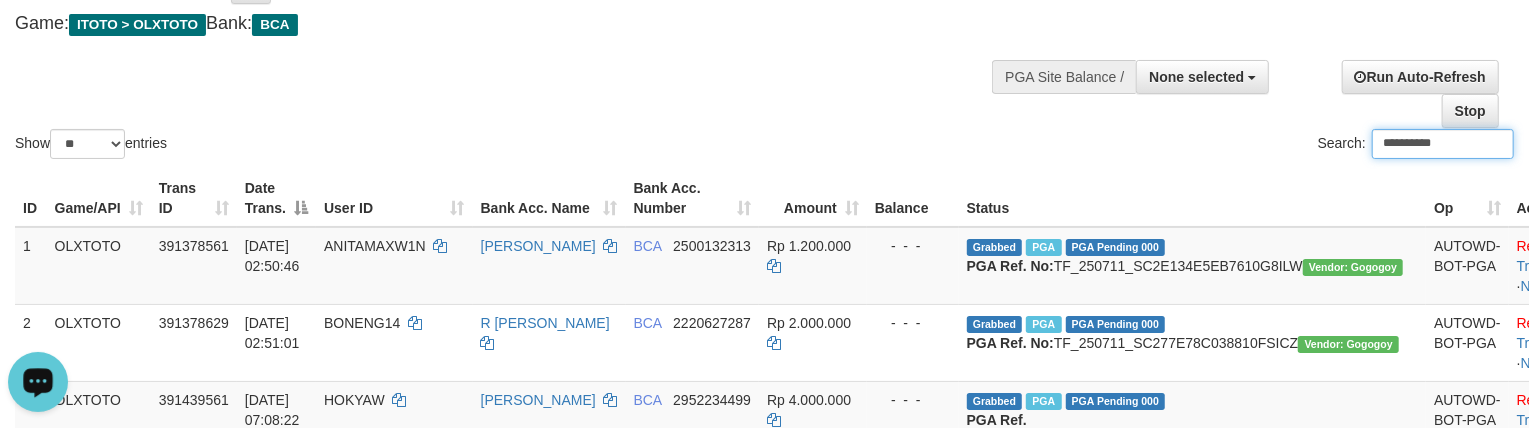type on "**********" 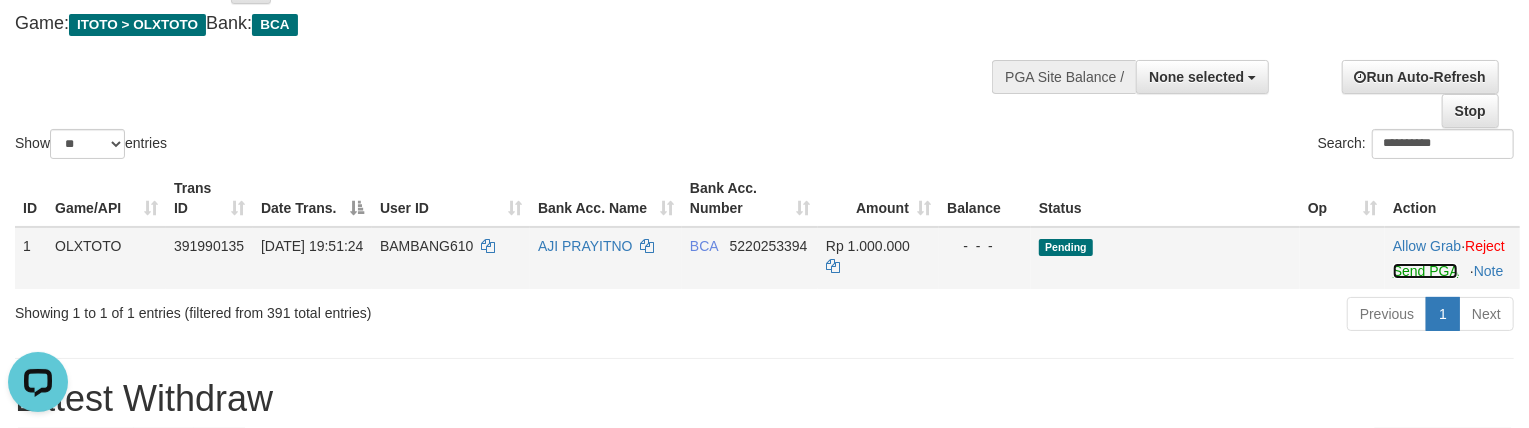 click on "Send PGA" at bounding box center (1425, 271) 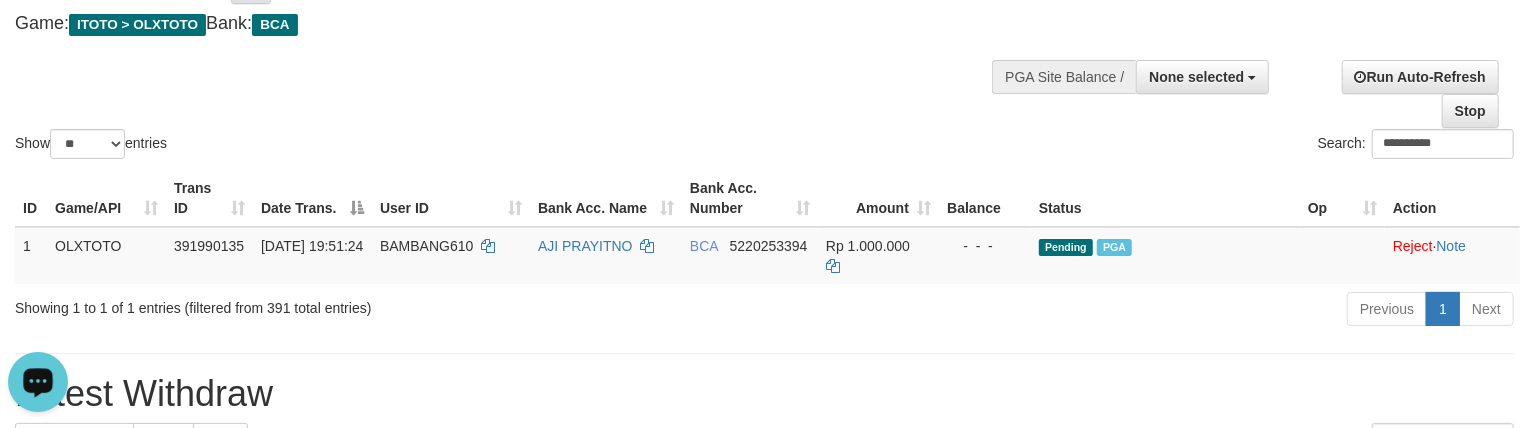 click on "**********" at bounding box center (764, 53) 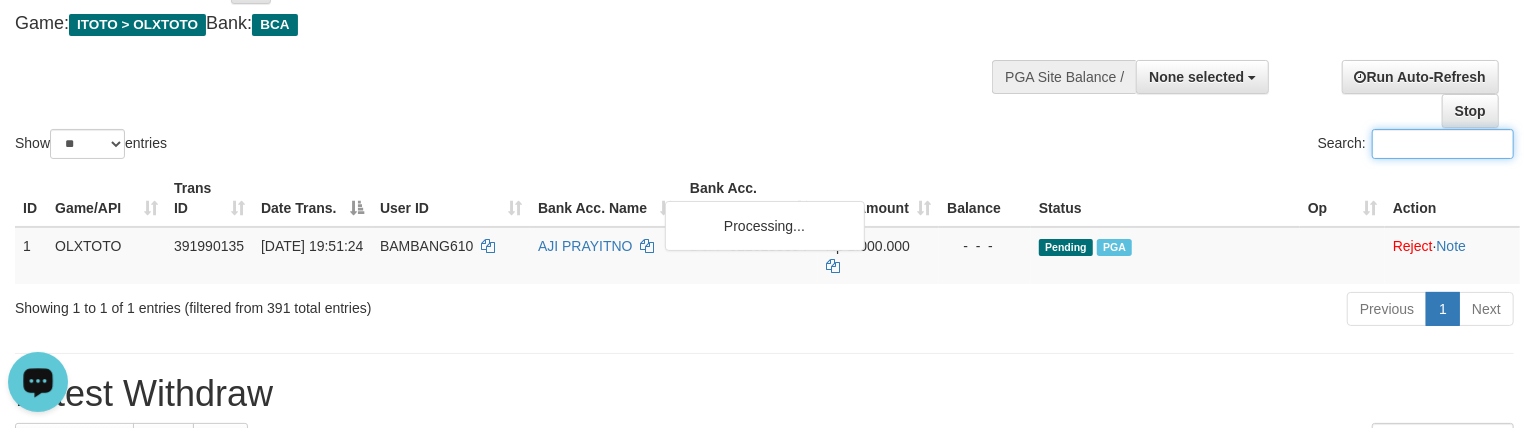 paste on "*******" 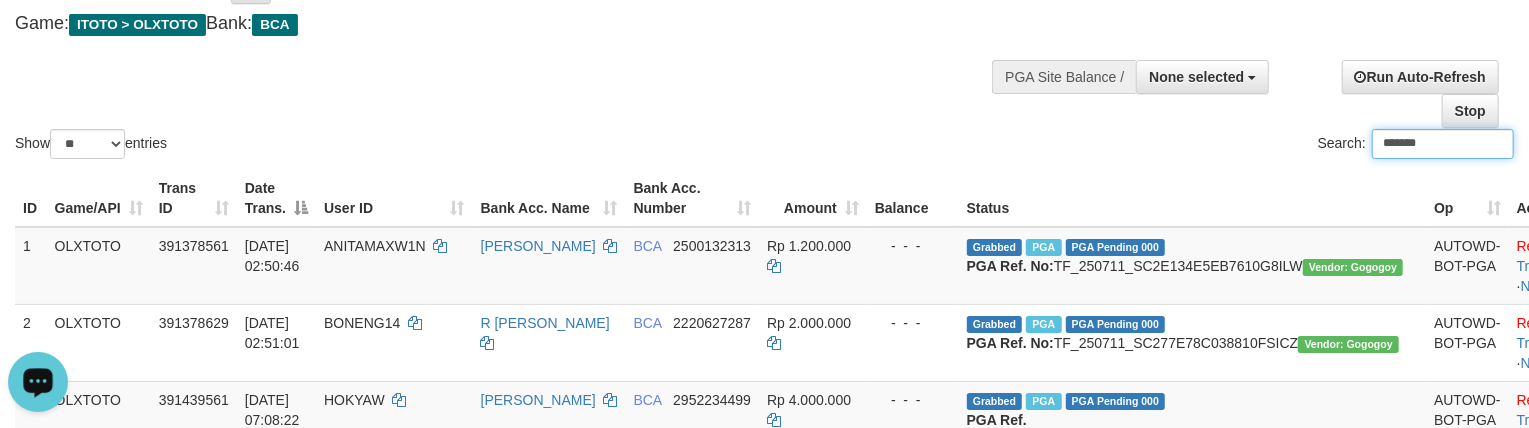 type on "*******" 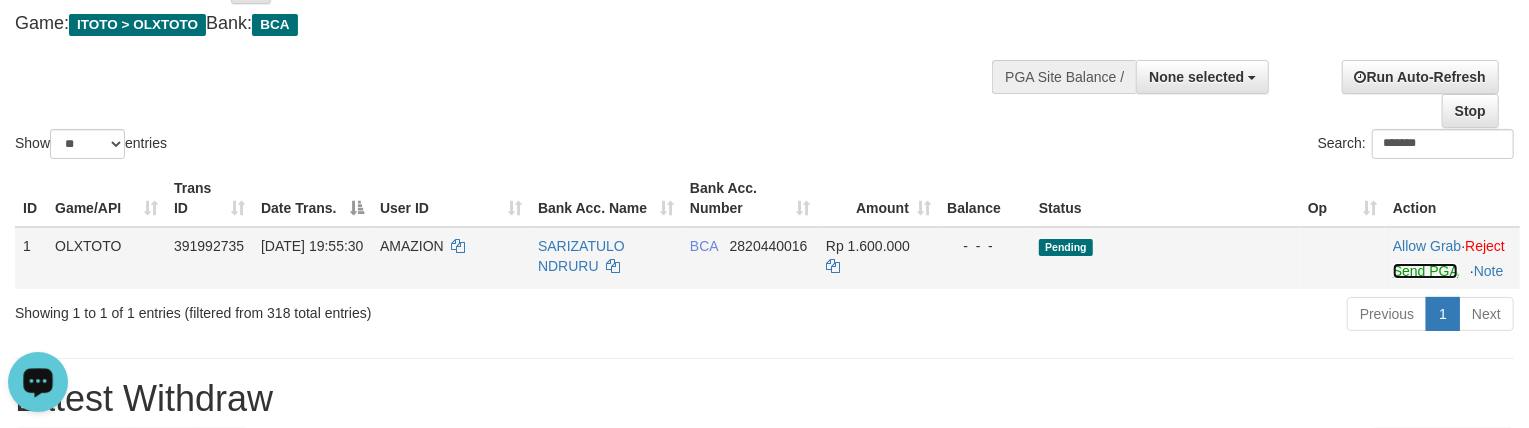 click on "Send PGA" at bounding box center (1425, 271) 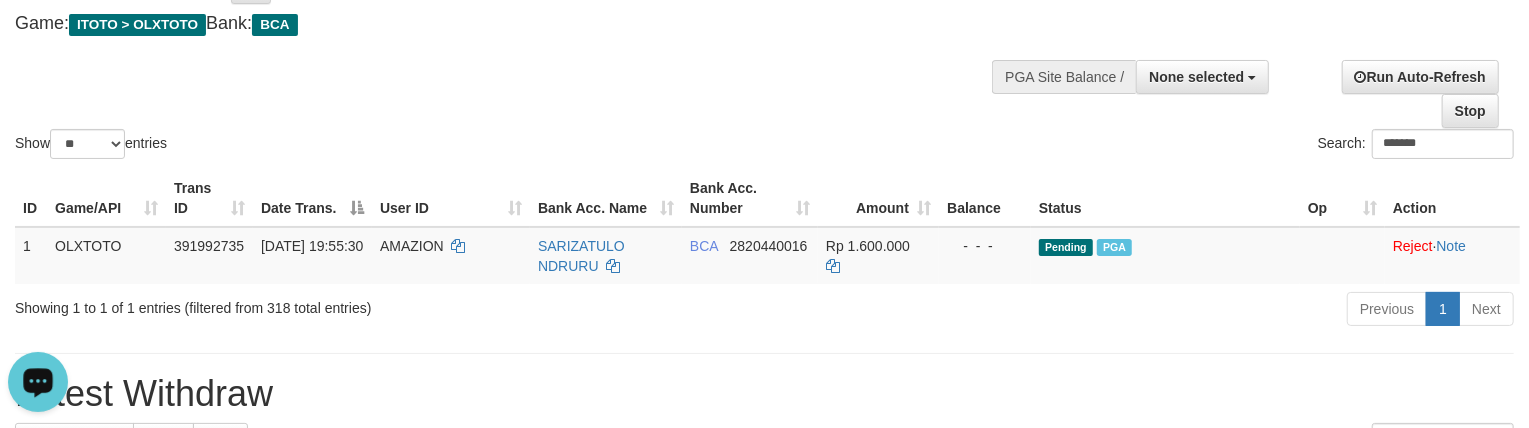 click on "Show  ** ** ** ***  entries Search: *******" at bounding box center (764, 53) 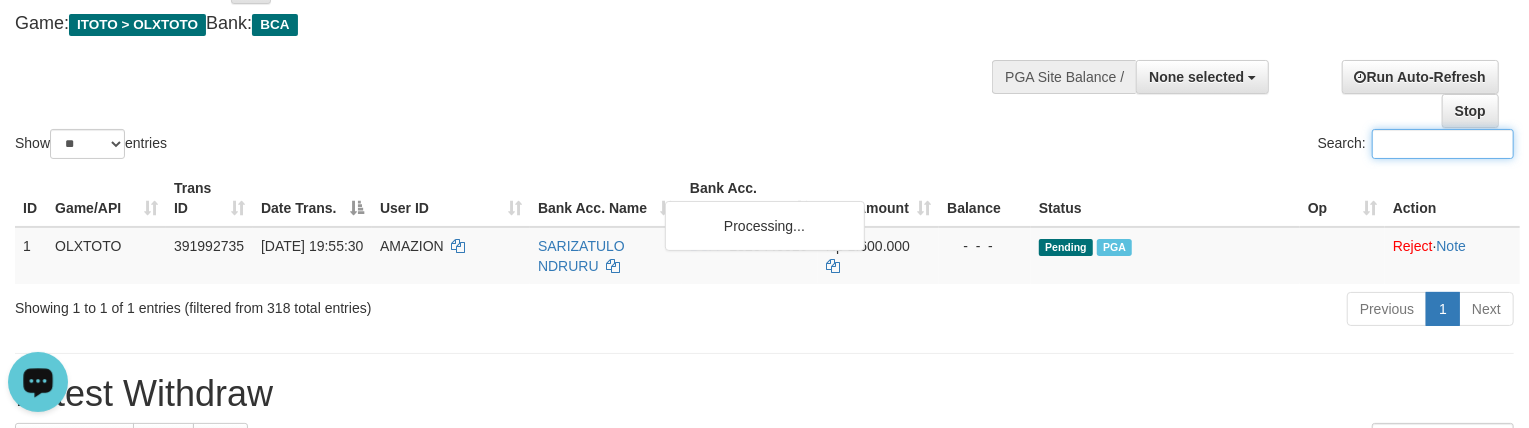 paste on "******" 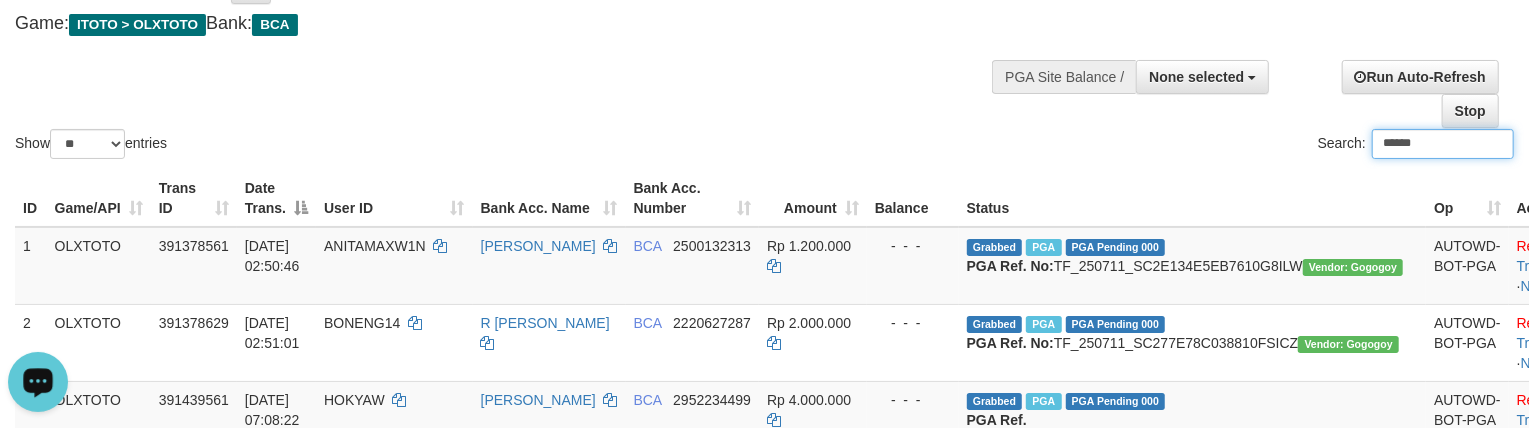 type on "******" 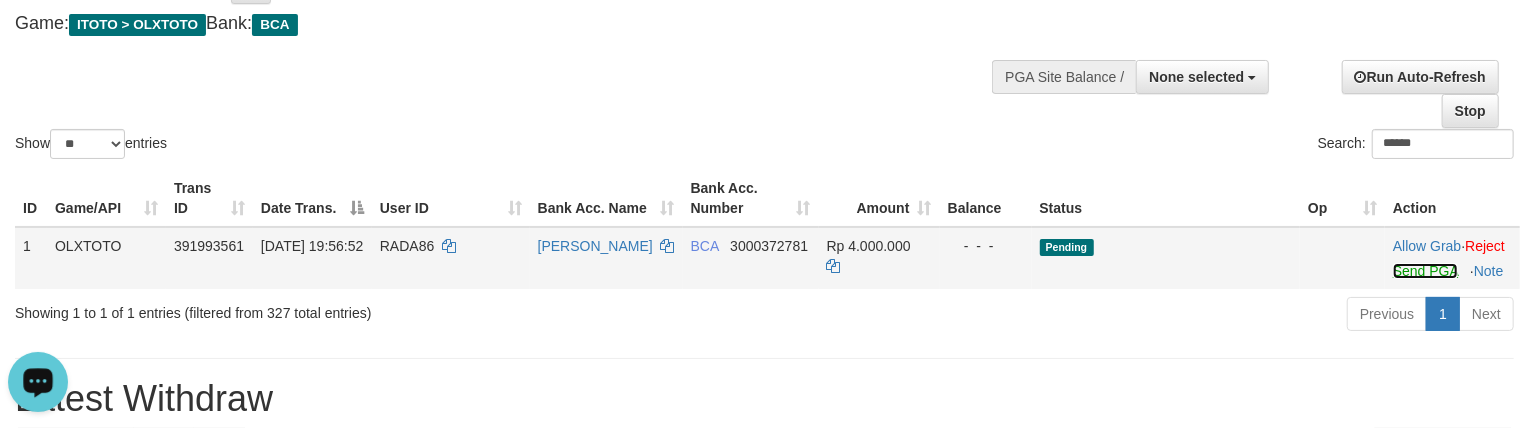 click on "Send PGA" at bounding box center (1425, 271) 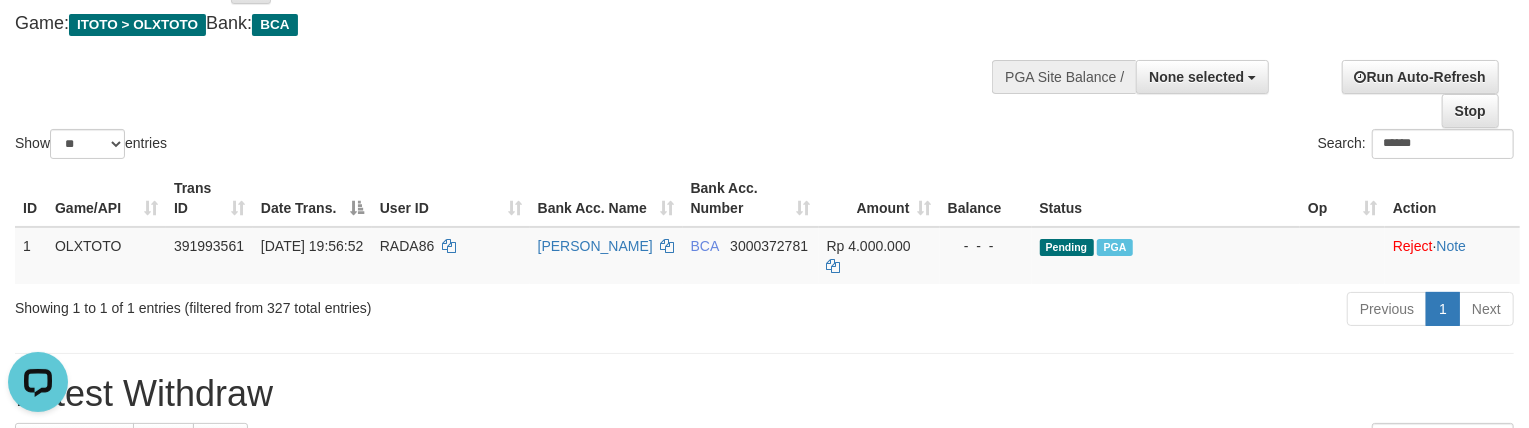 click on "Show  ** ** ** ***  entries Search: ******" at bounding box center (764, 53) 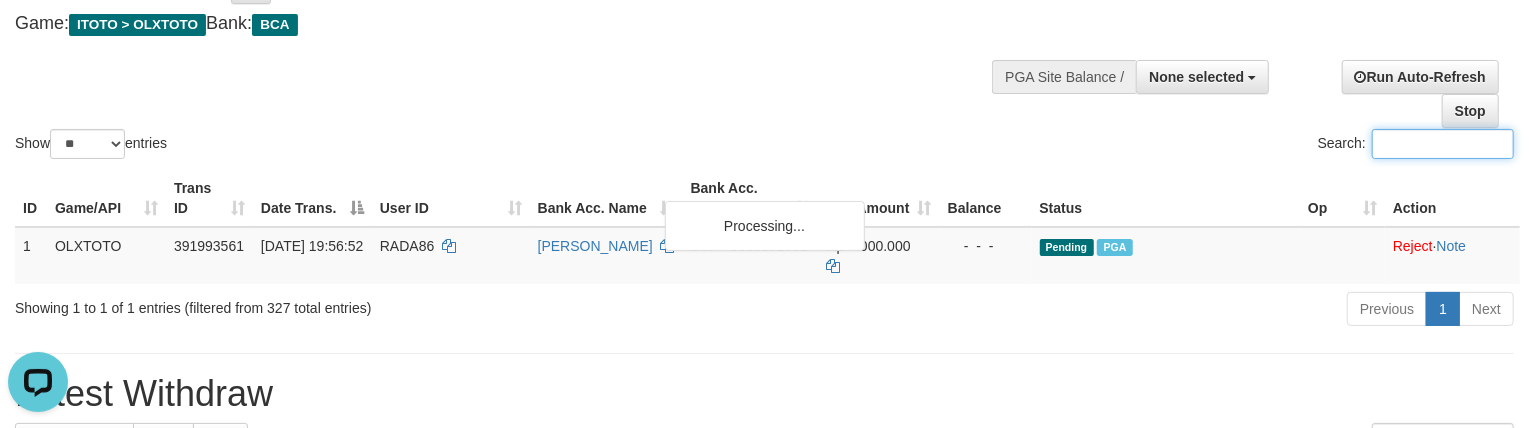 paste on "*******" 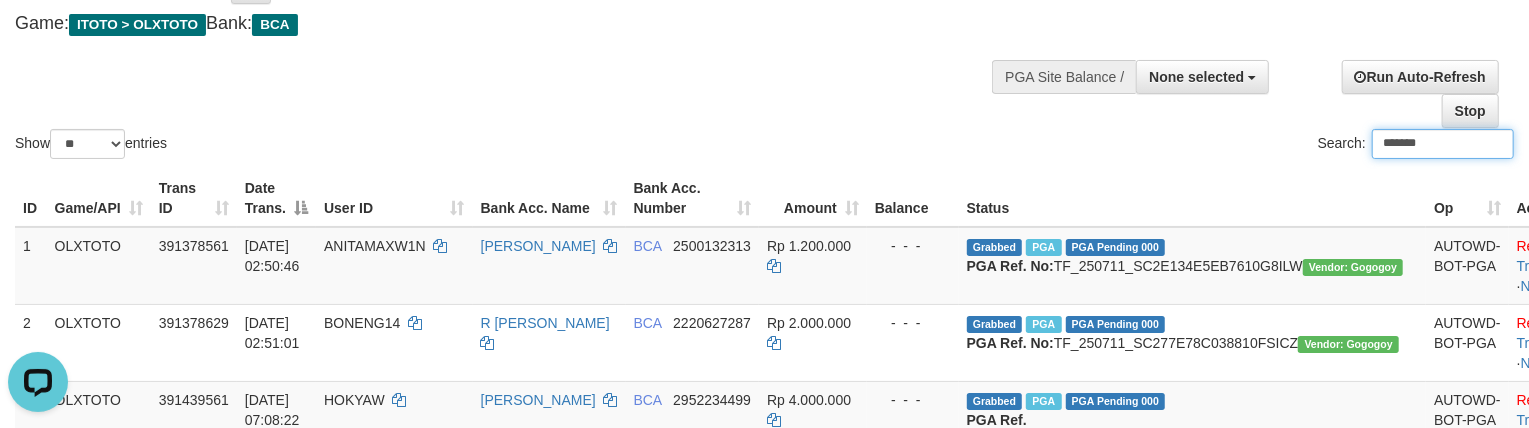 type on "*******" 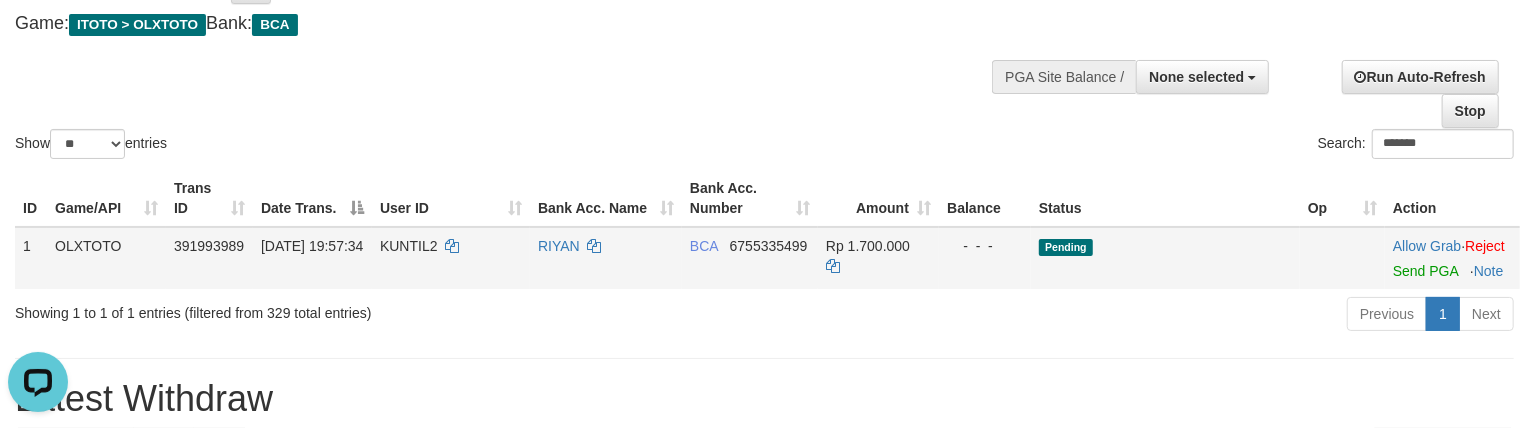 click on "Send PGA" at bounding box center (1452, 267) 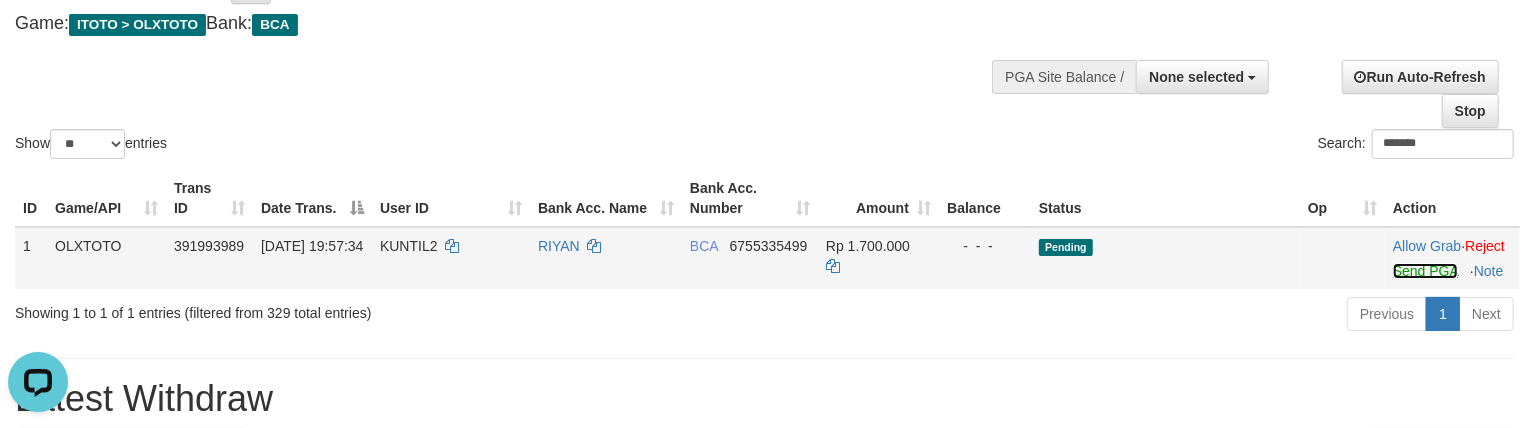 click on "Send PGA" at bounding box center (1425, 271) 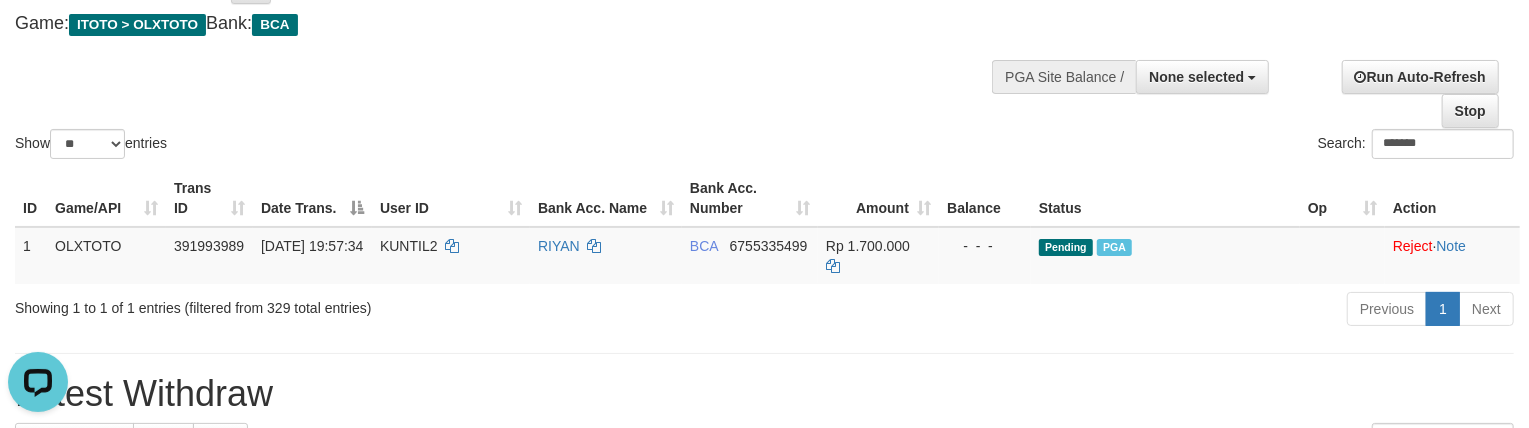 click on "Show  ** ** ** ***  entries Search: *******" at bounding box center [764, 53] 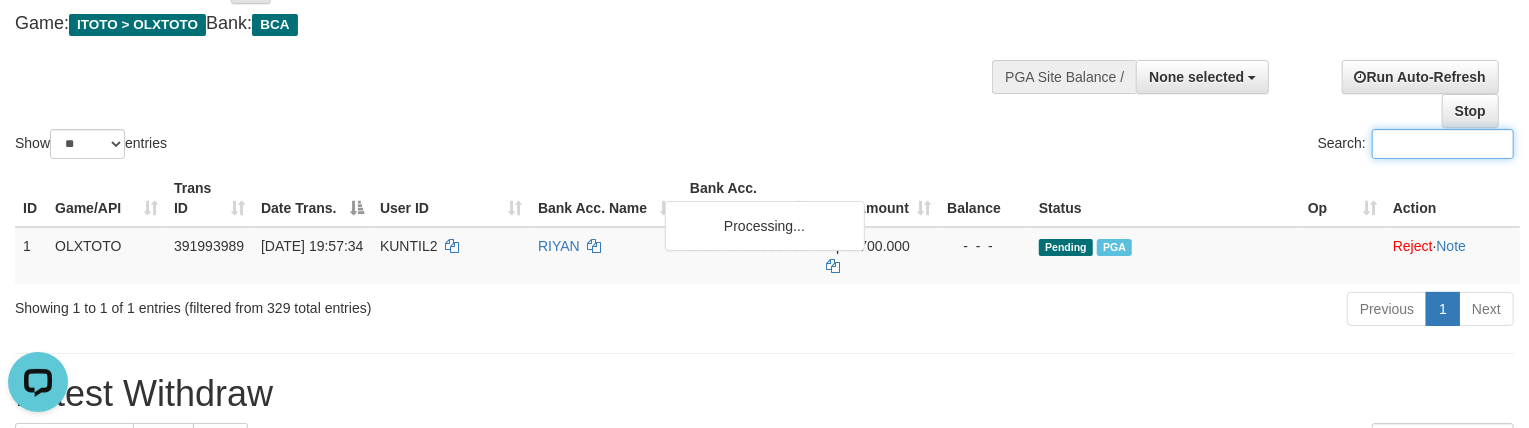 paste on "*****" 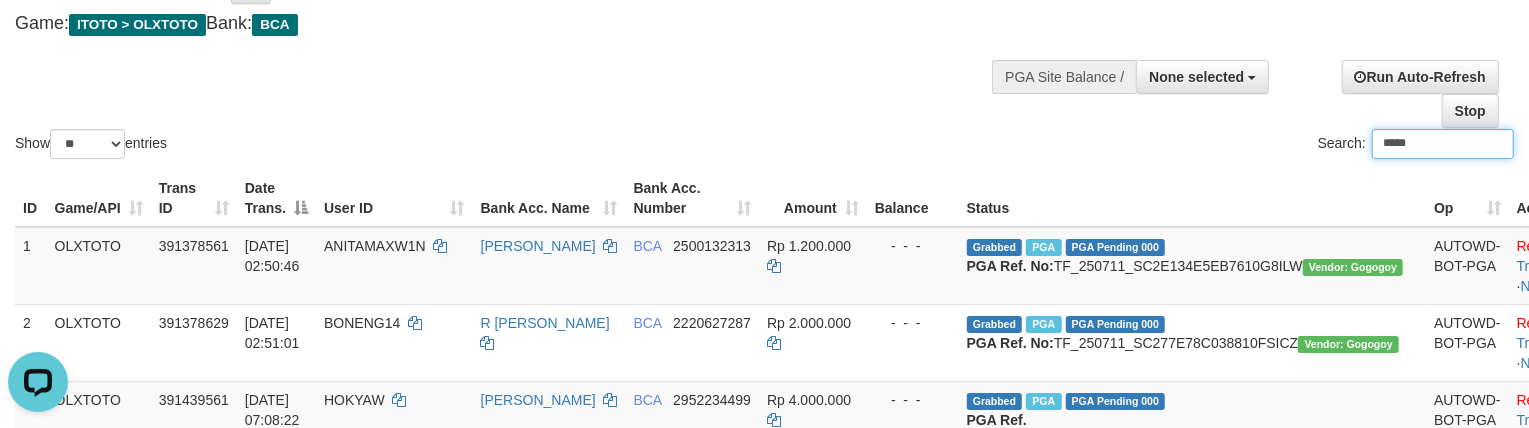 type on "*****" 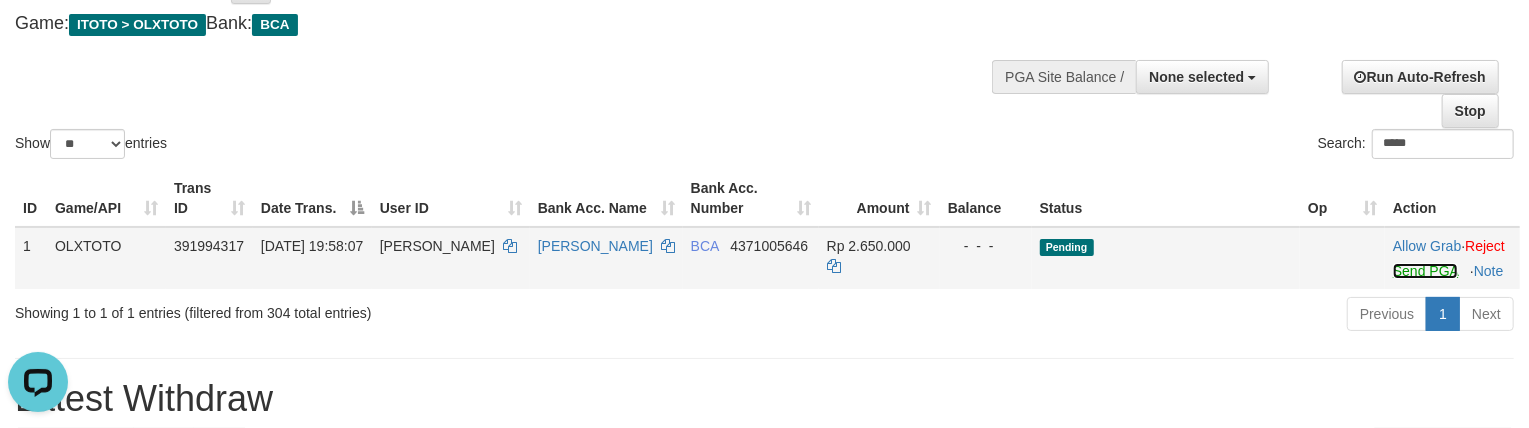 click on "Send PGA" at bounding box center (1425, 271) 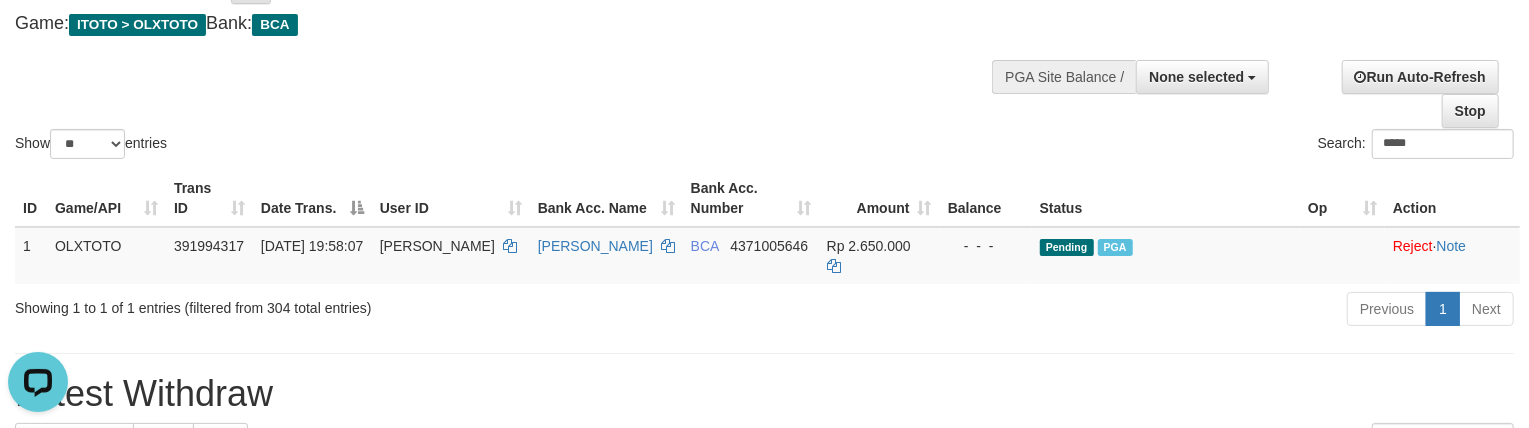 drag, startPoint x: 690, startPoint y: 120, endPoint x: 678, endPoint y: 105, distance: 19.209373 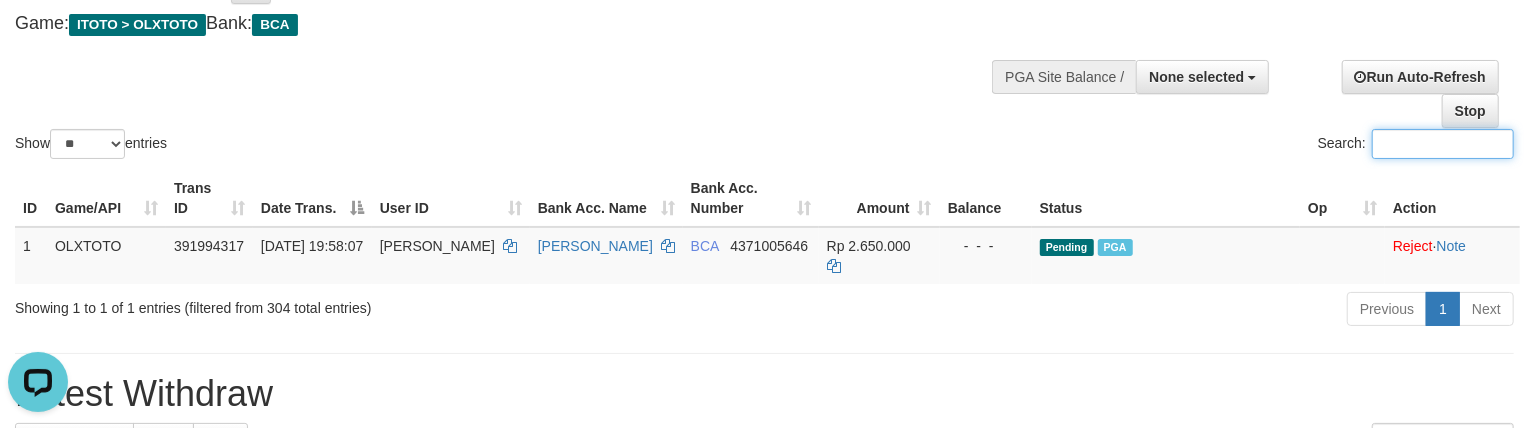 paste on "******" 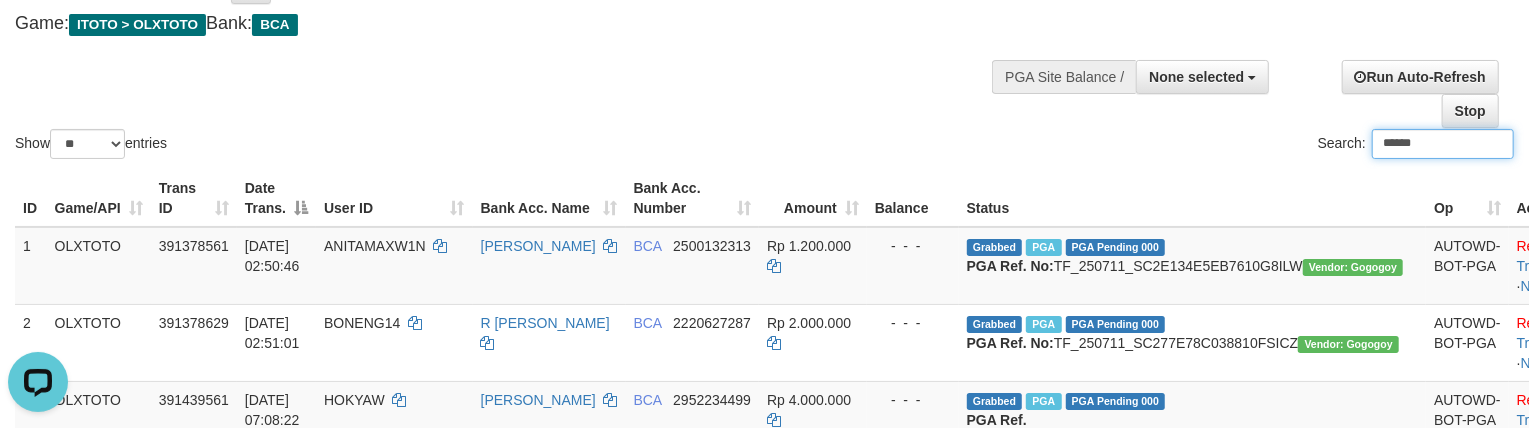 type on "******" 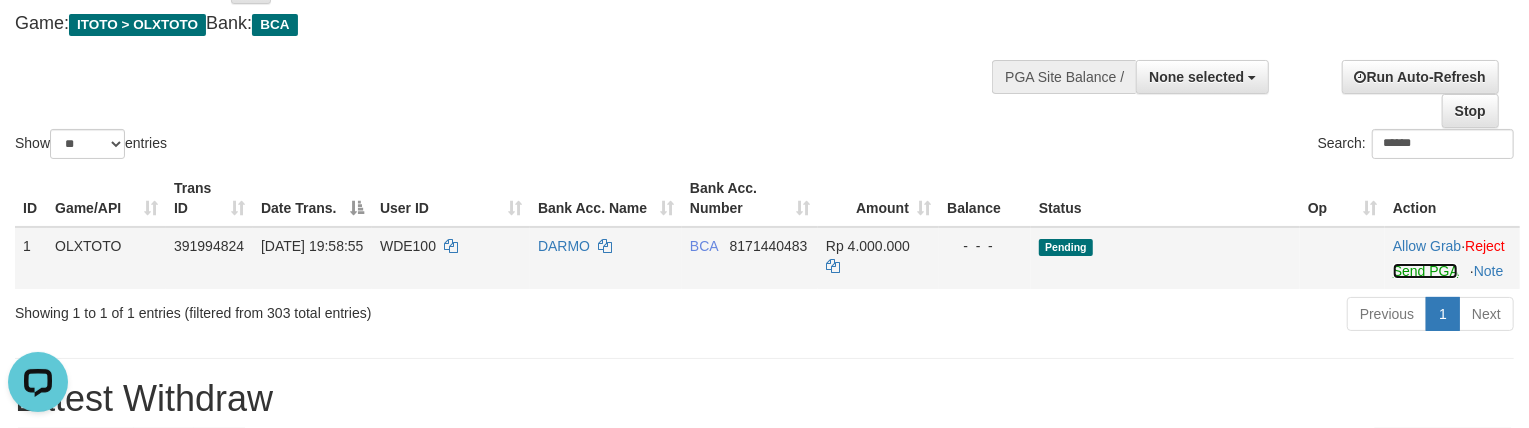 click on "Send PGA" at bounding box center [1425, 271] 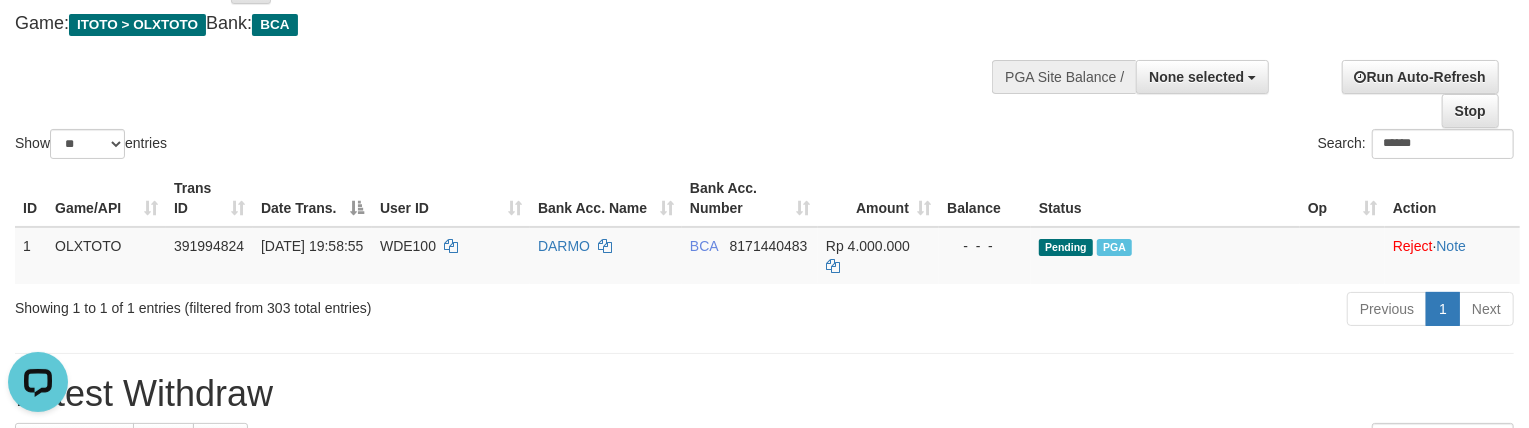 click on "Show  ** ** ** ***  entries Search: ******" at bounding box center [764, 53] 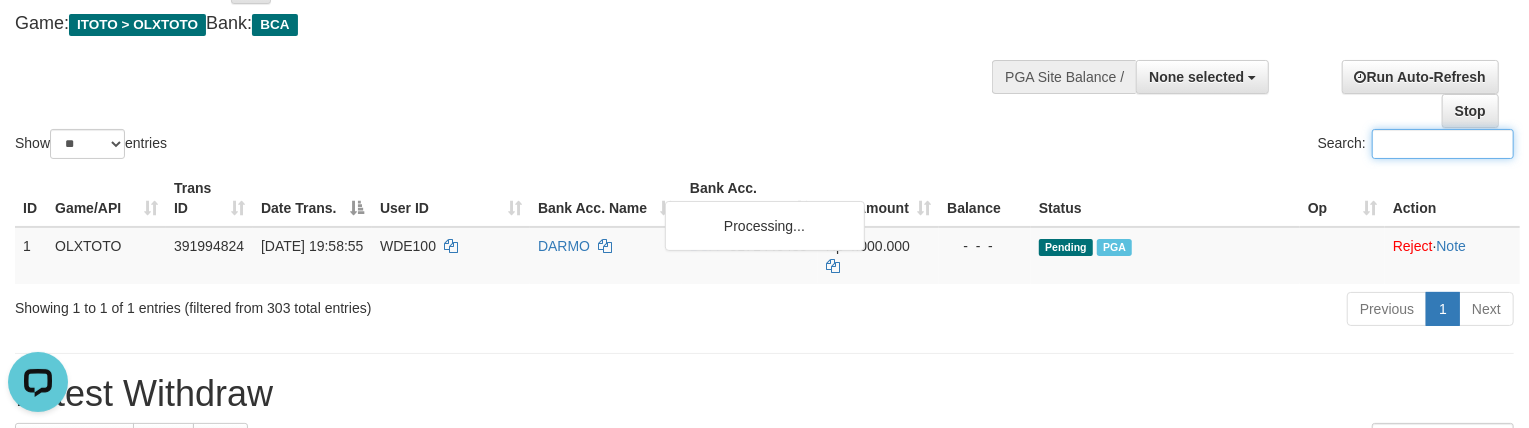 paste on "*******" 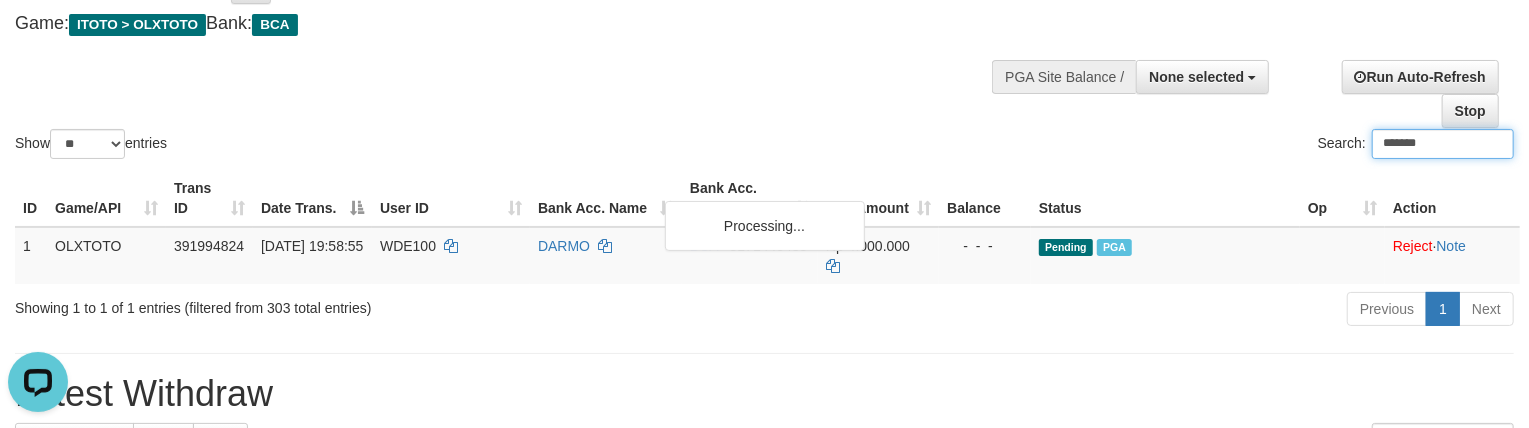 type on "*******" 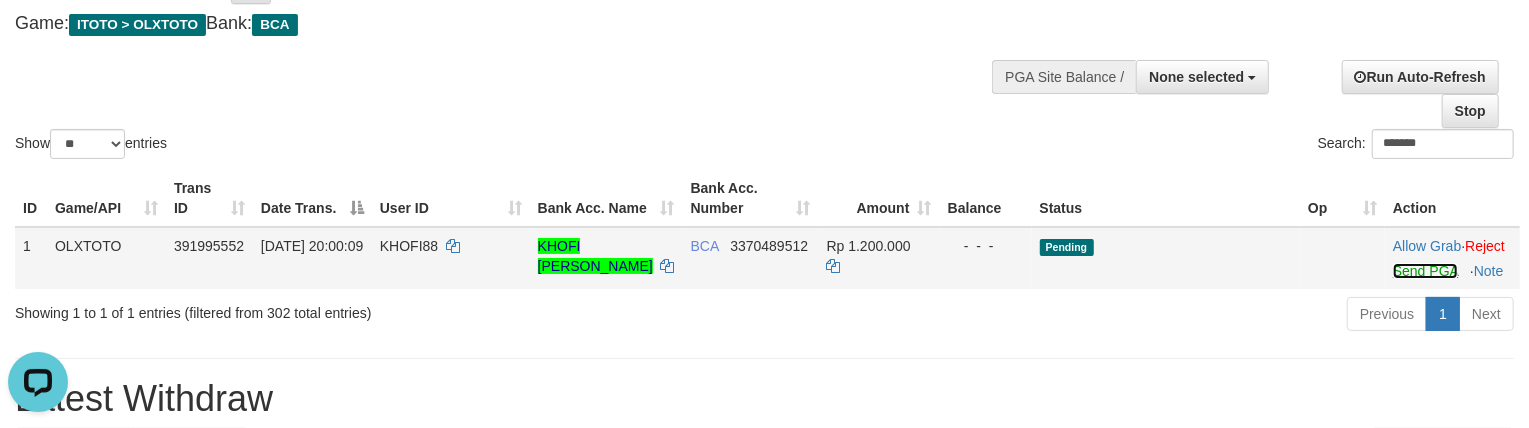 click on "Send PGA" at bounding box center (1425, 271) 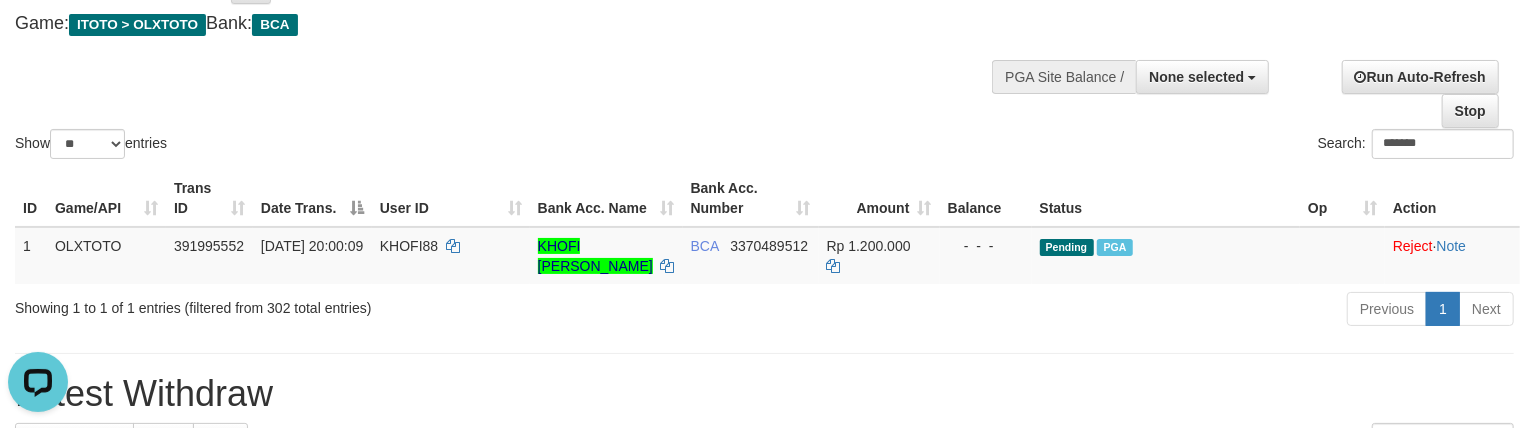 click on "Show  ** ** ** ***  entries Search: *******" at bounding box center (764, 53) 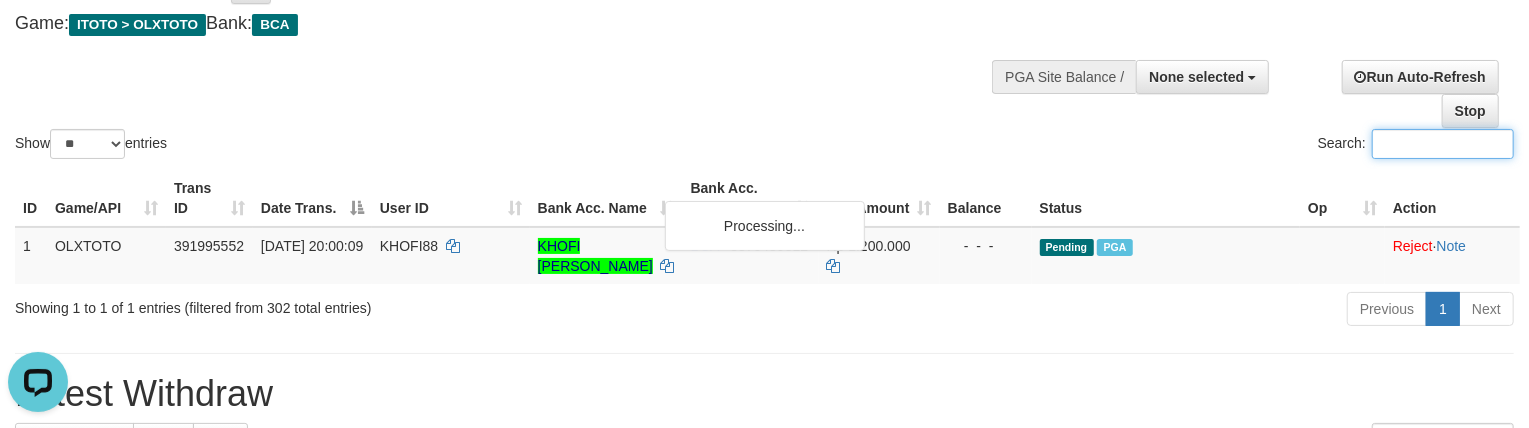 paste on "*****" 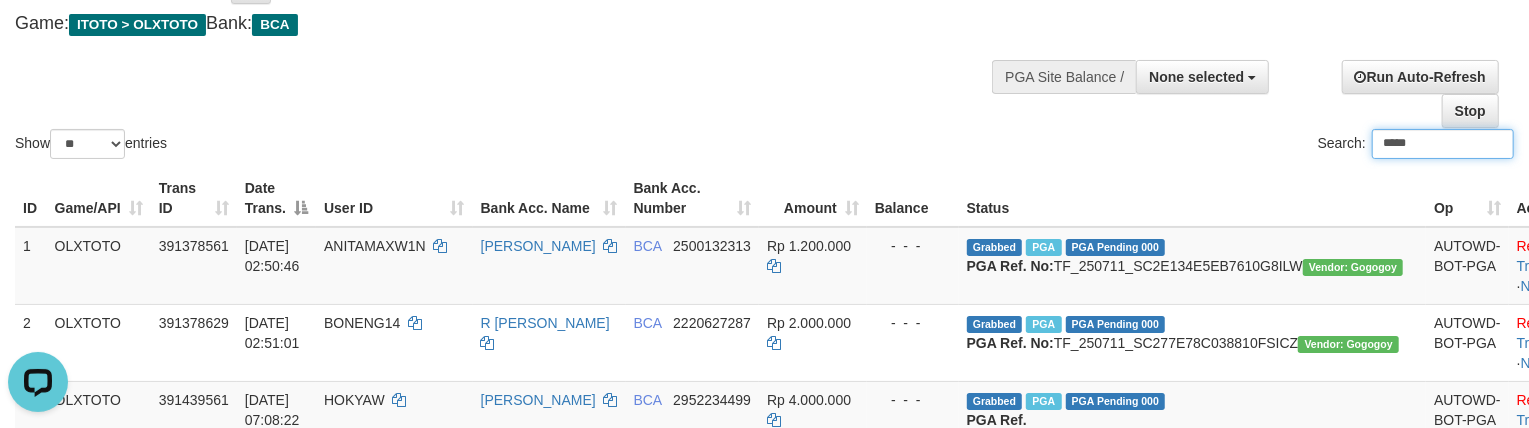 type on "*****" 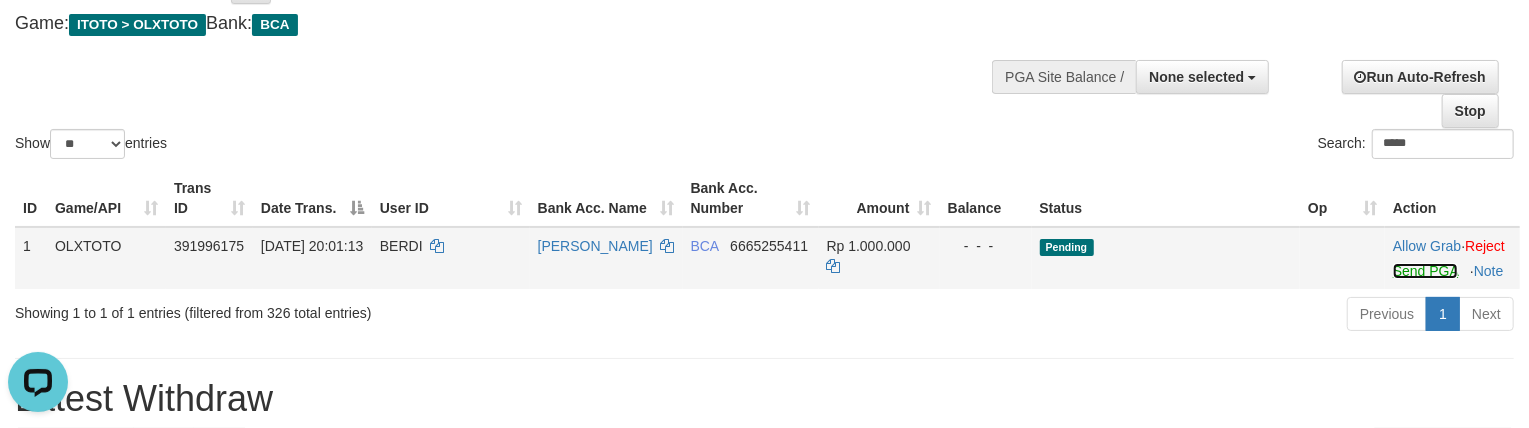 click on "Send PGA" at bounding box center [1425, 271] 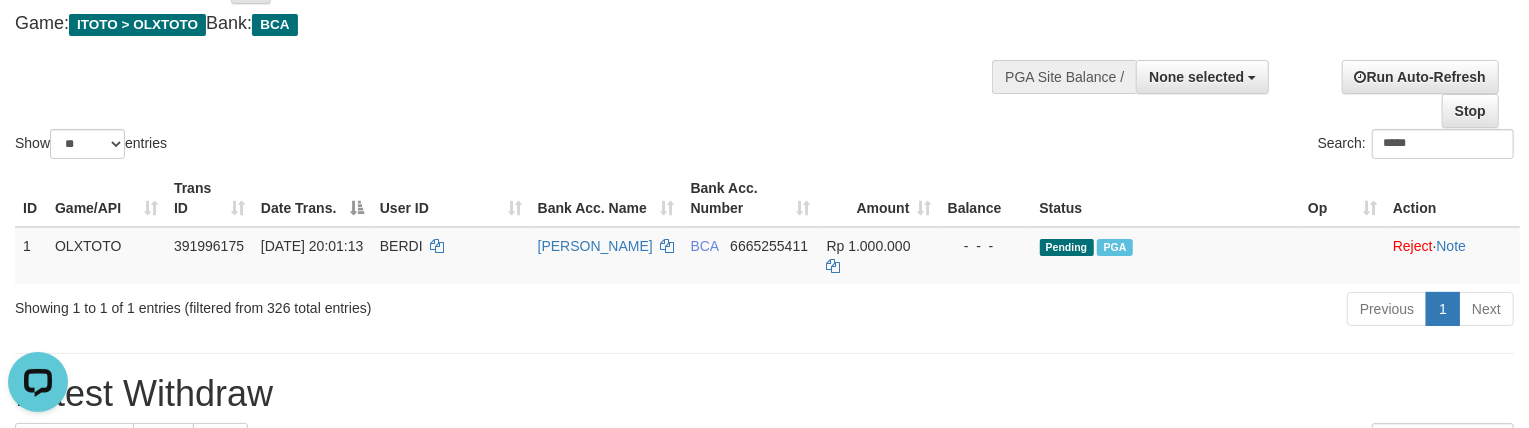 click on "Show  ** ** ** ***  entries Search: *****" at bounding box center [764, 53] 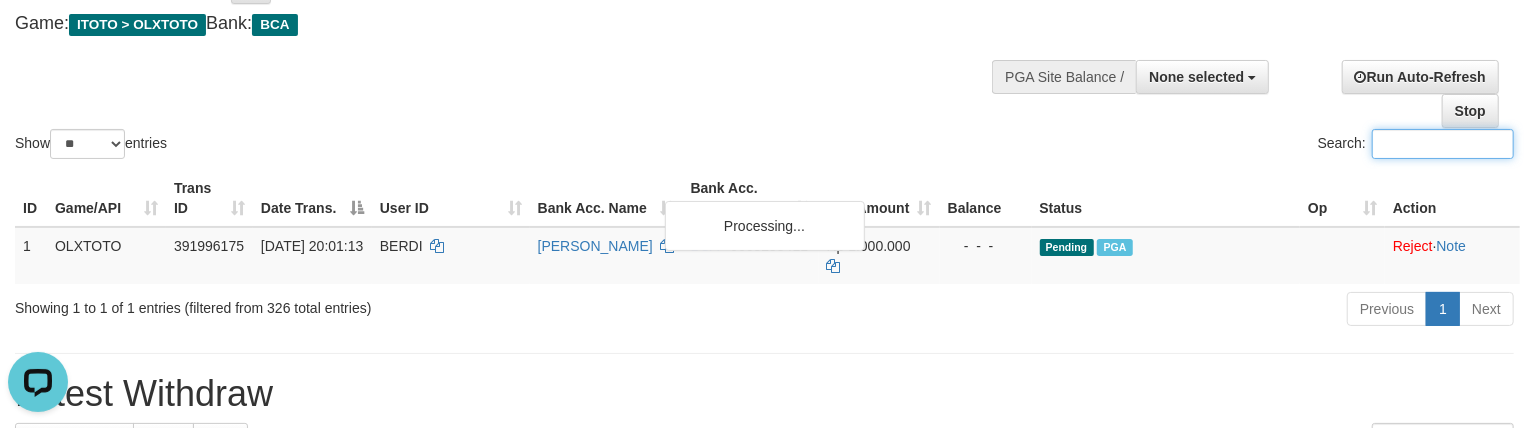 paste on "********" 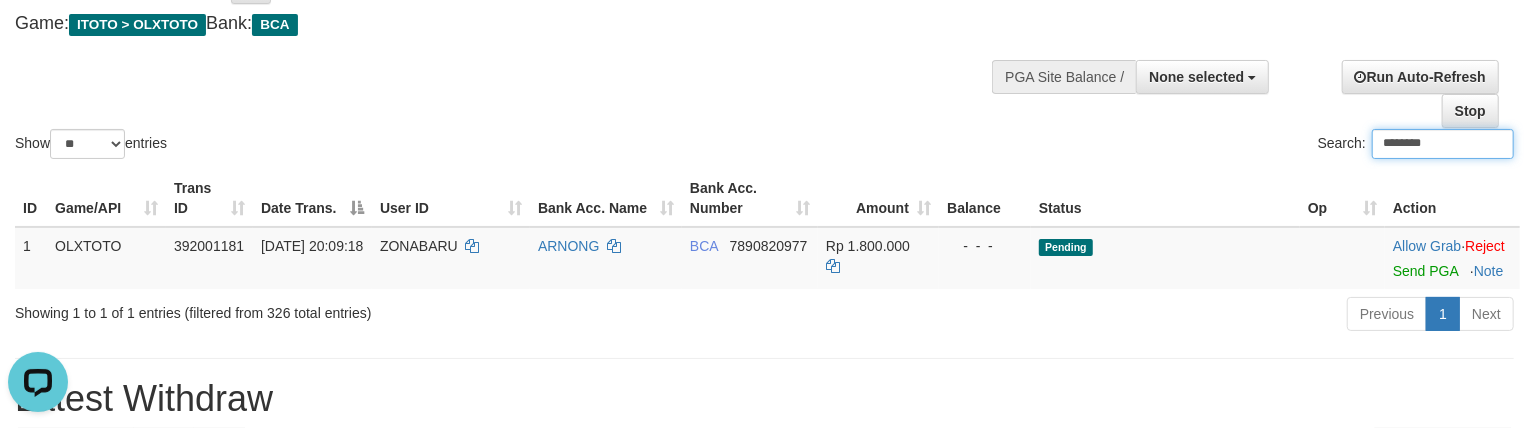 type on "********" 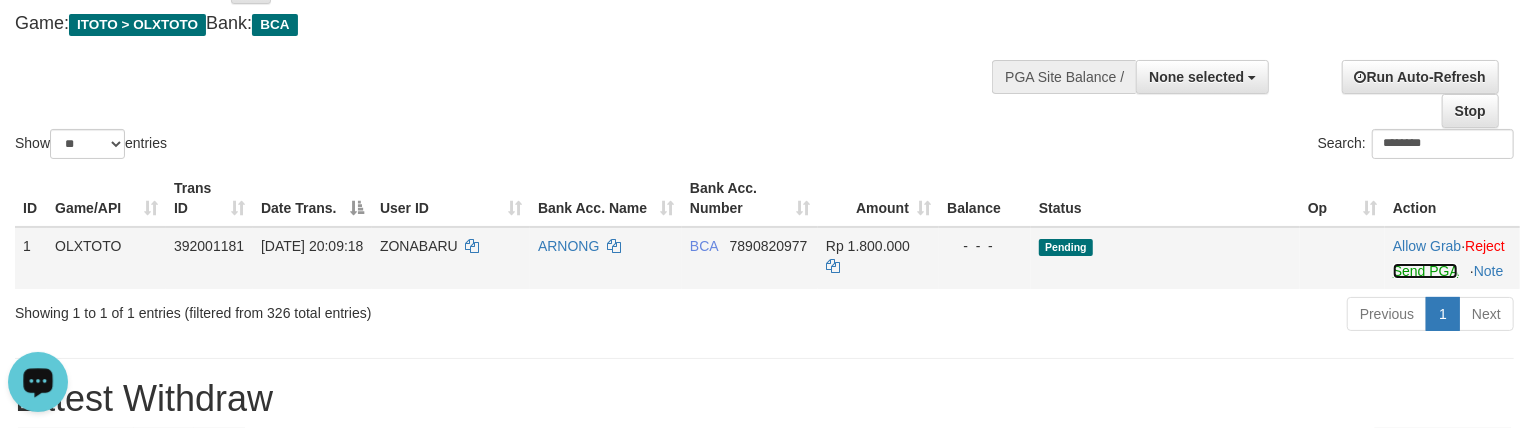 click on "Send PGA" at bounding box center (1425, 271) 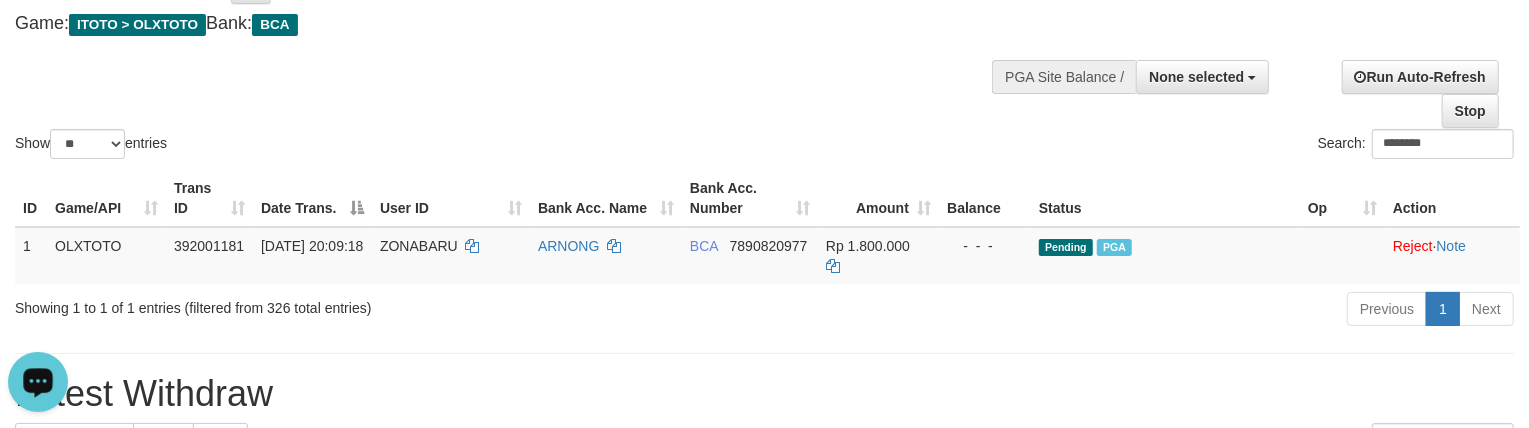 click on "Show  ** ** ** ***  entries Search: ********" at bounding box center [764, 53] 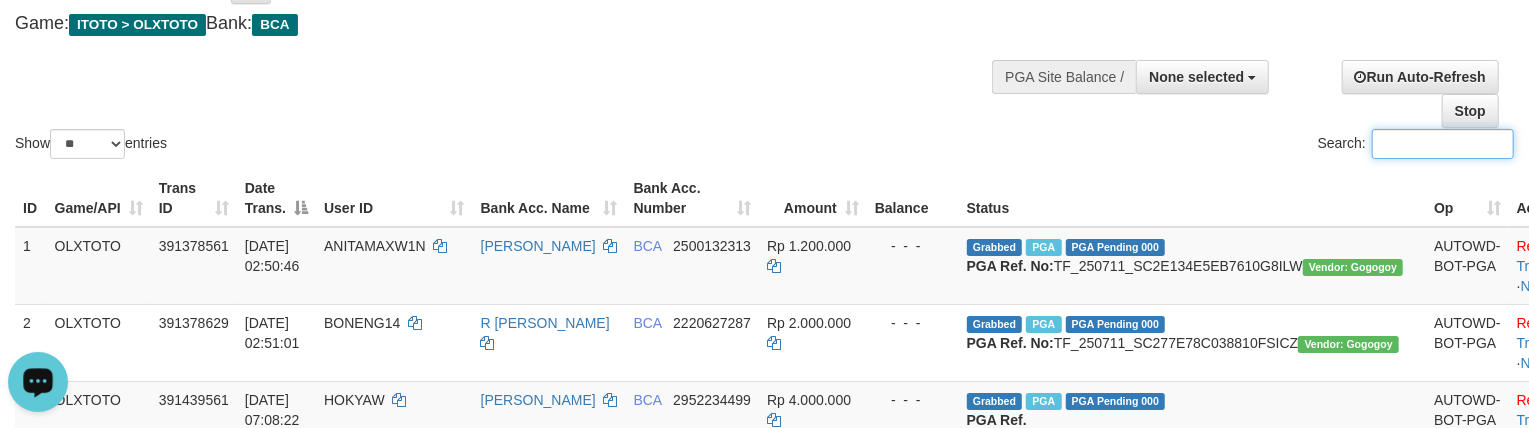 paste on "********" 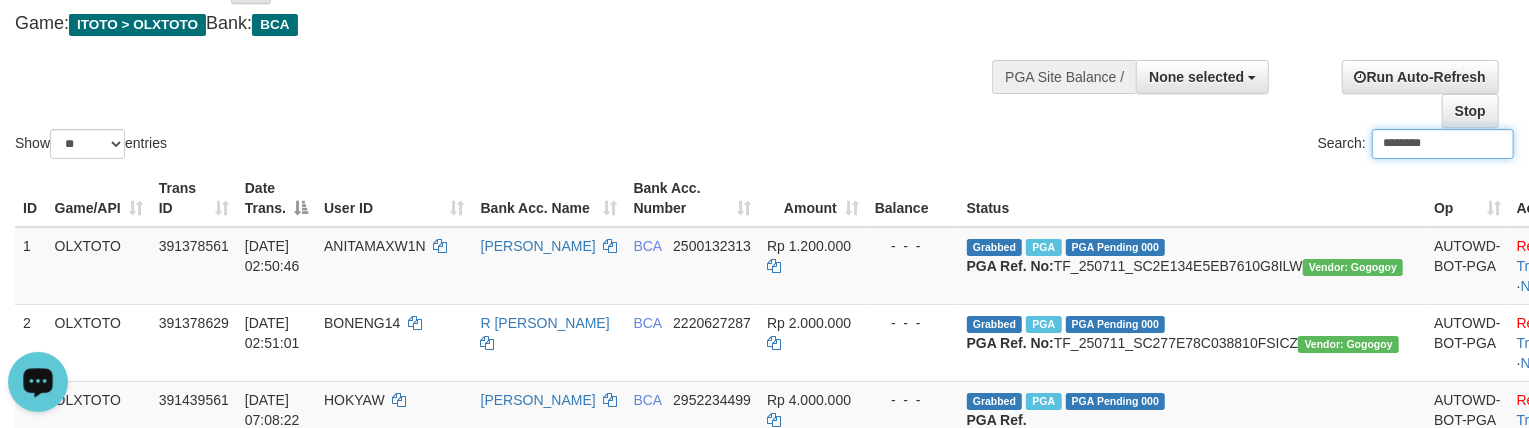 type on "********" 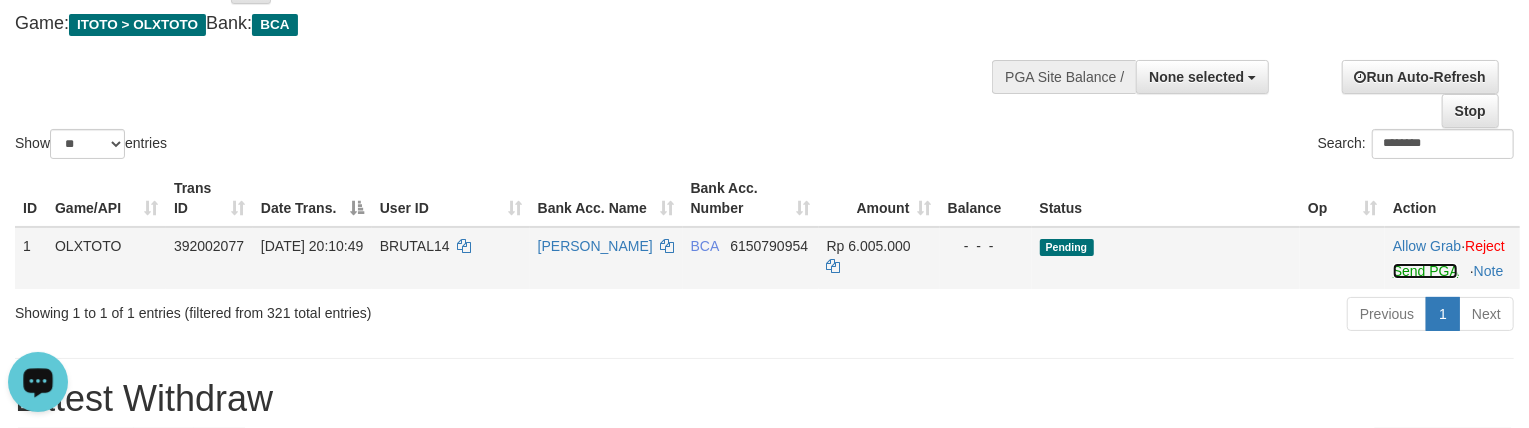 click on "Send PGA" at bounding box center [1425, 271] 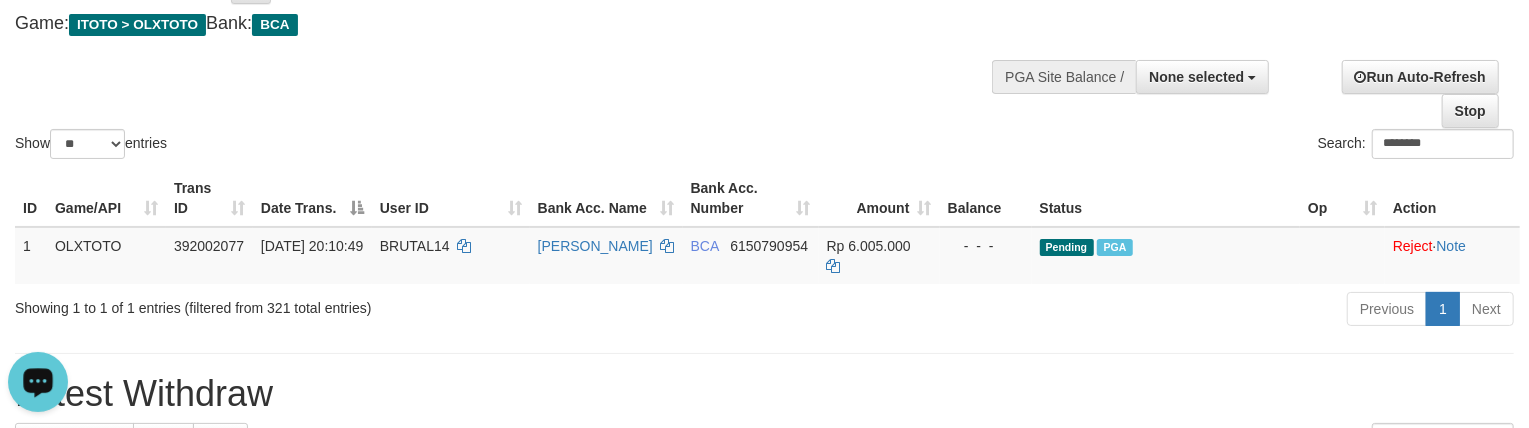 click on "**********" at bounding box center [514, -7] 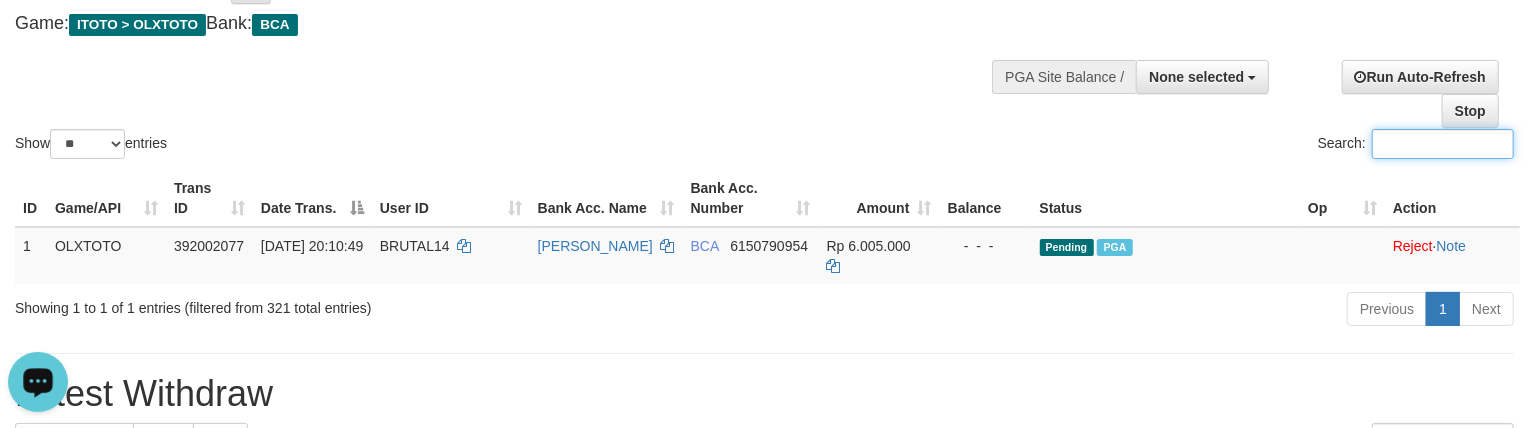 paste on "*******" 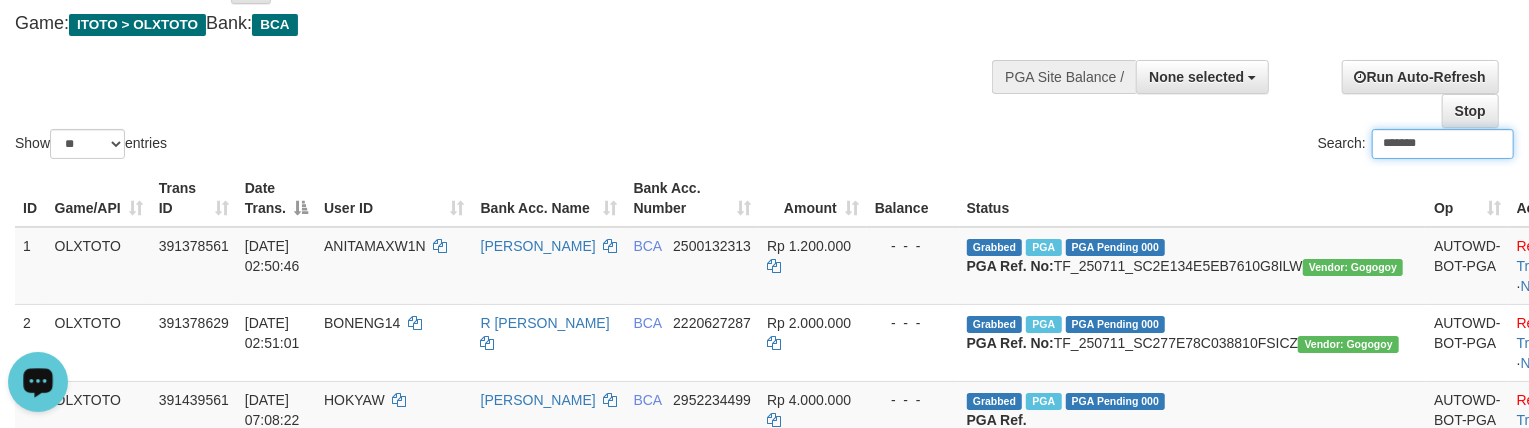 type on "*******" 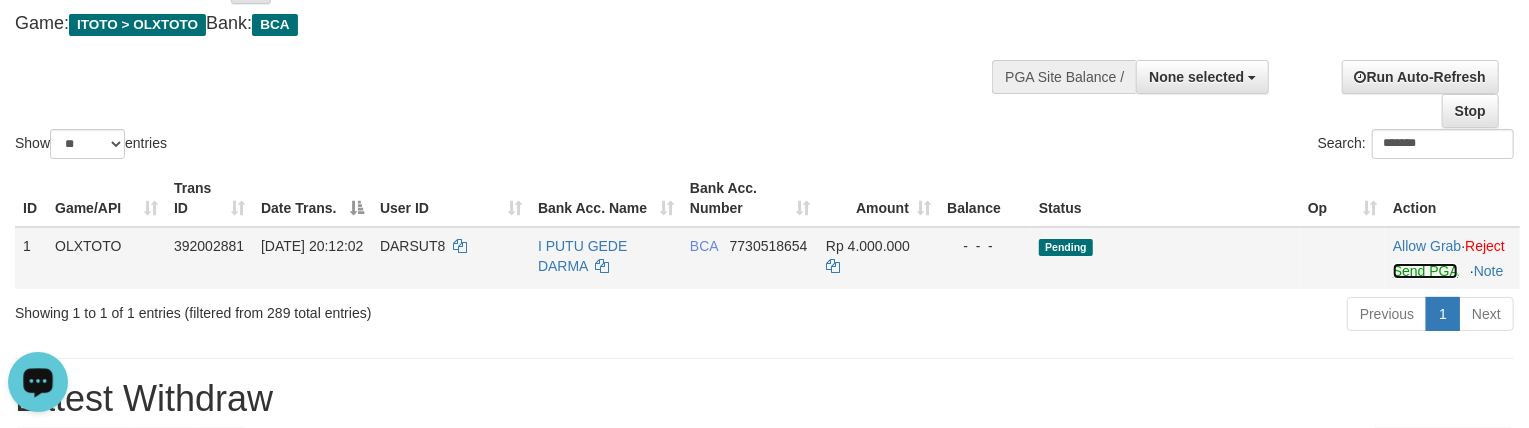 click on "Send PGA" at bounding box center (1425, 271) 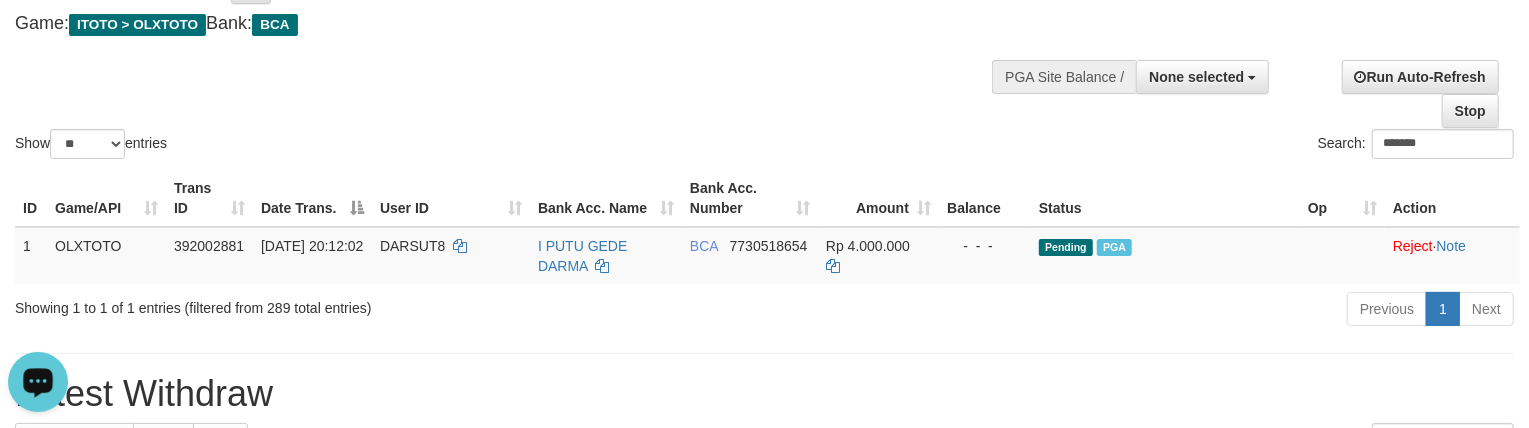 click on "**********" at bounding box center [514, -7] 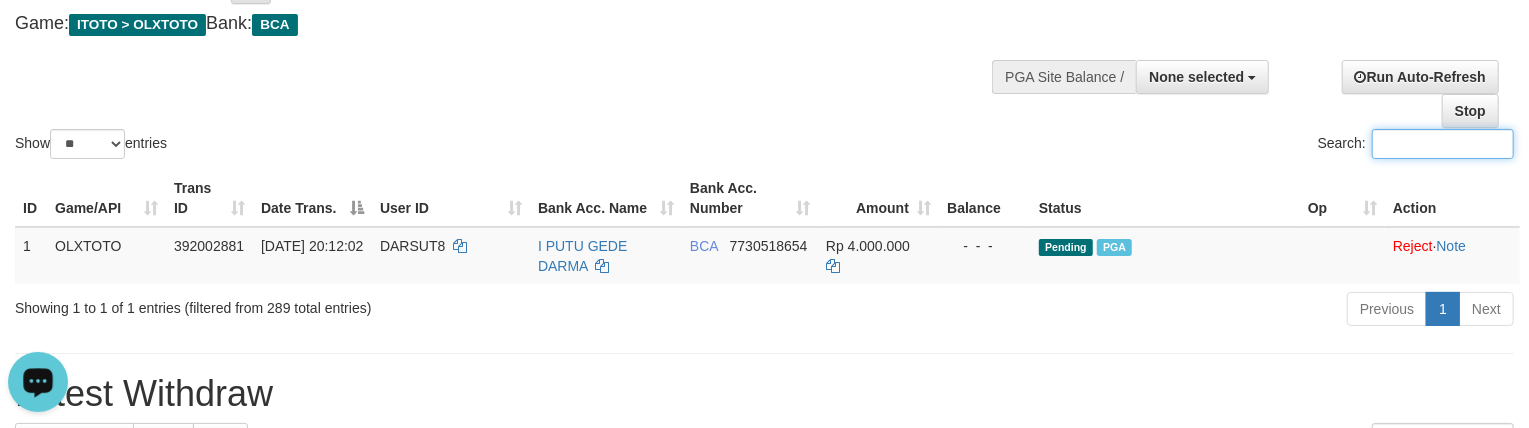 paste on "*********" 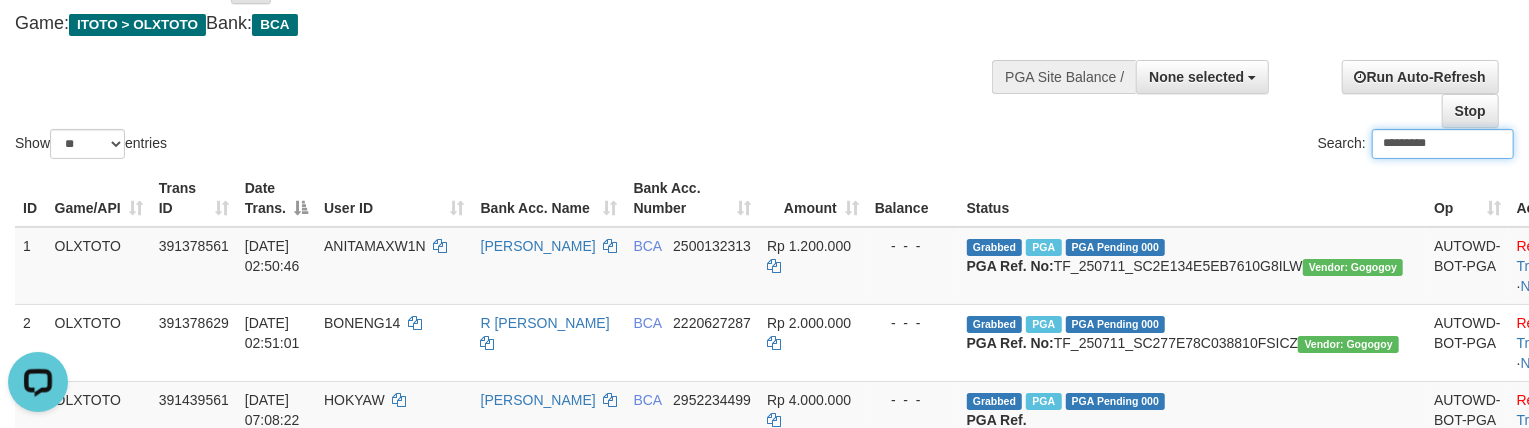 type on "*********" 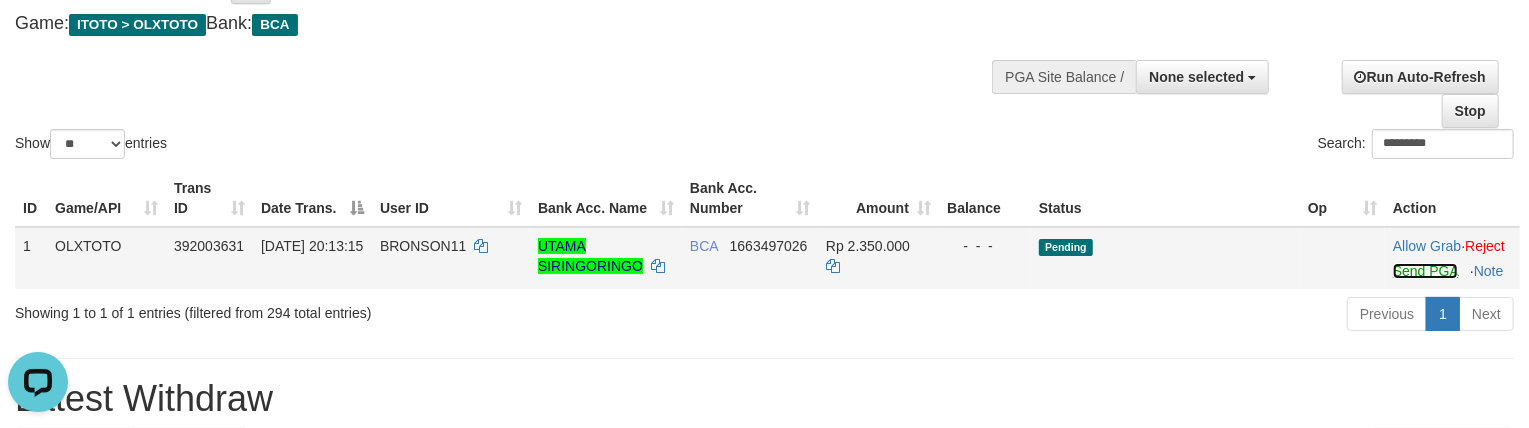 click on "Send PGA" at bounding box center (1425, 271) 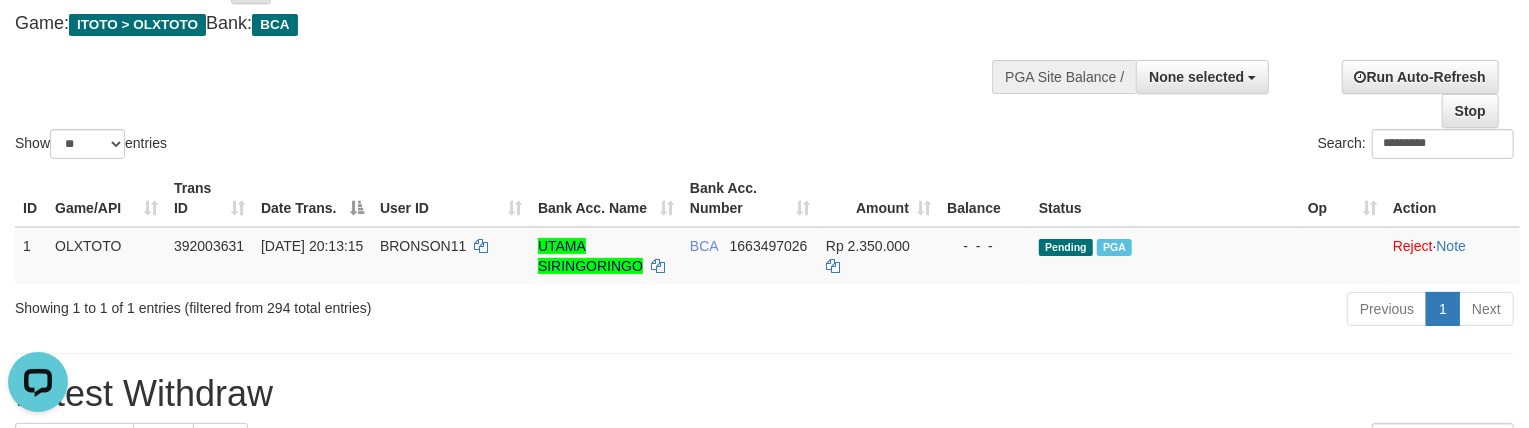 click on "Show  ** ** ** ***  entries Search: *********" at bounding box center [764, 53] 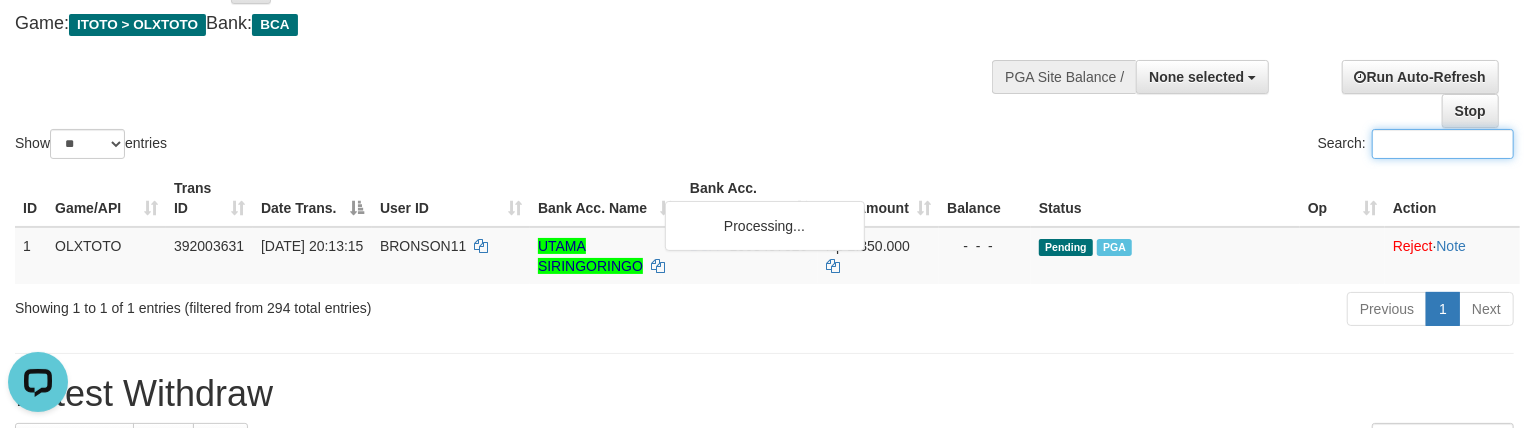 paste on "******" 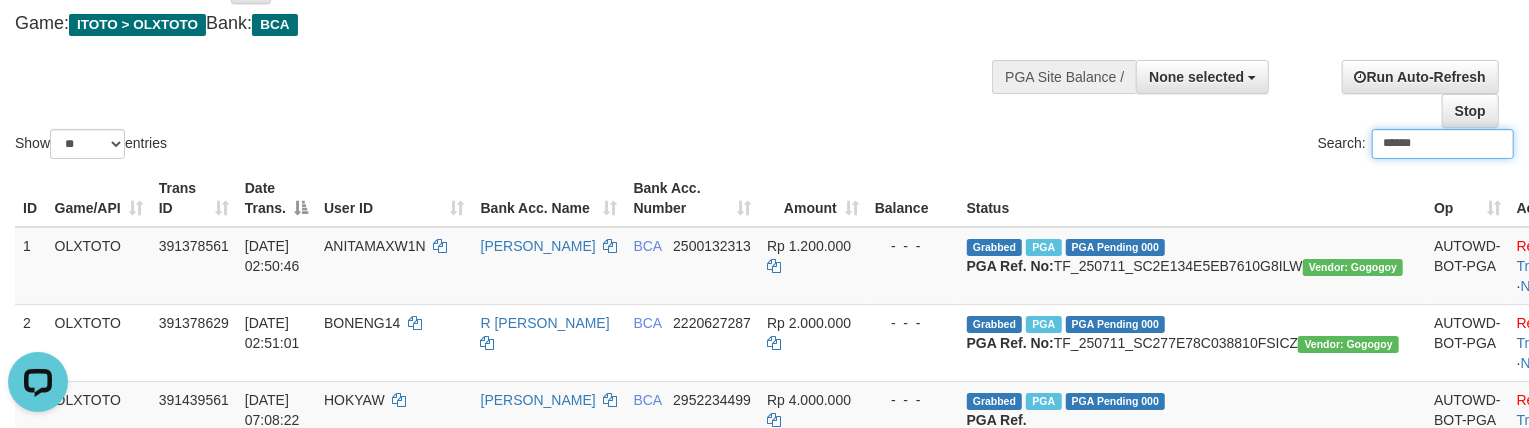type on "******" 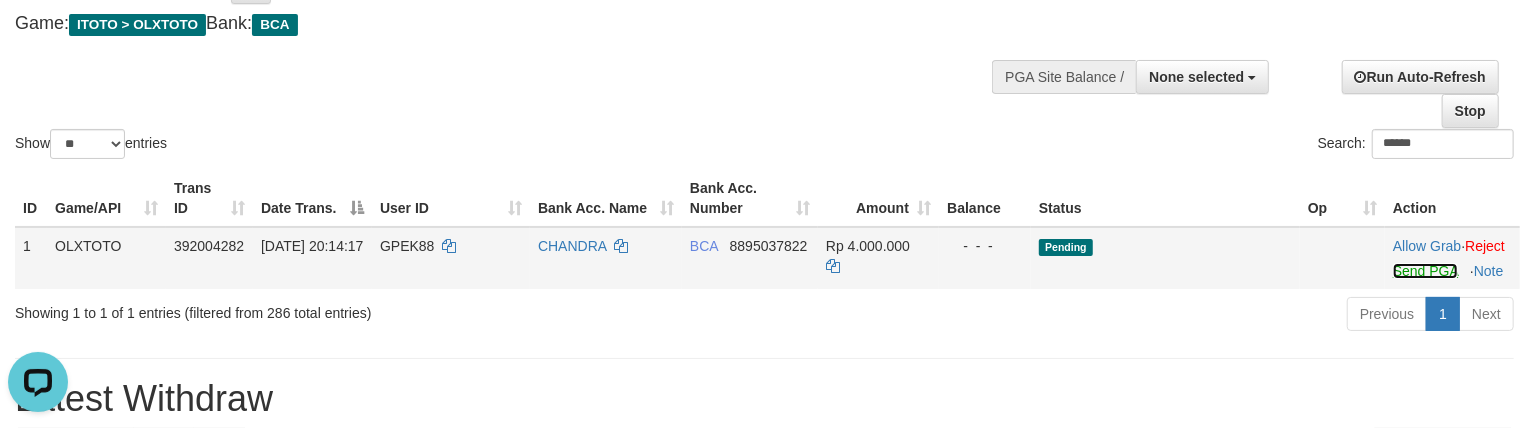 click on "Send PGA" at bounding box center [1425, 271] 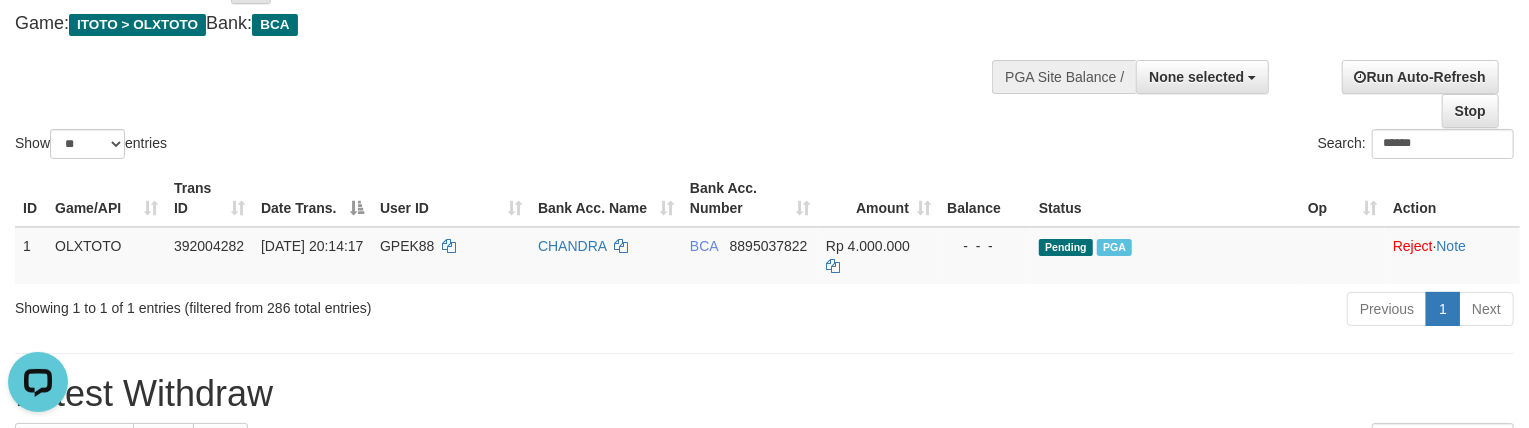 click on "Show  ** ** ** ***  entries Search: ******" at bounding box center (764, 53) 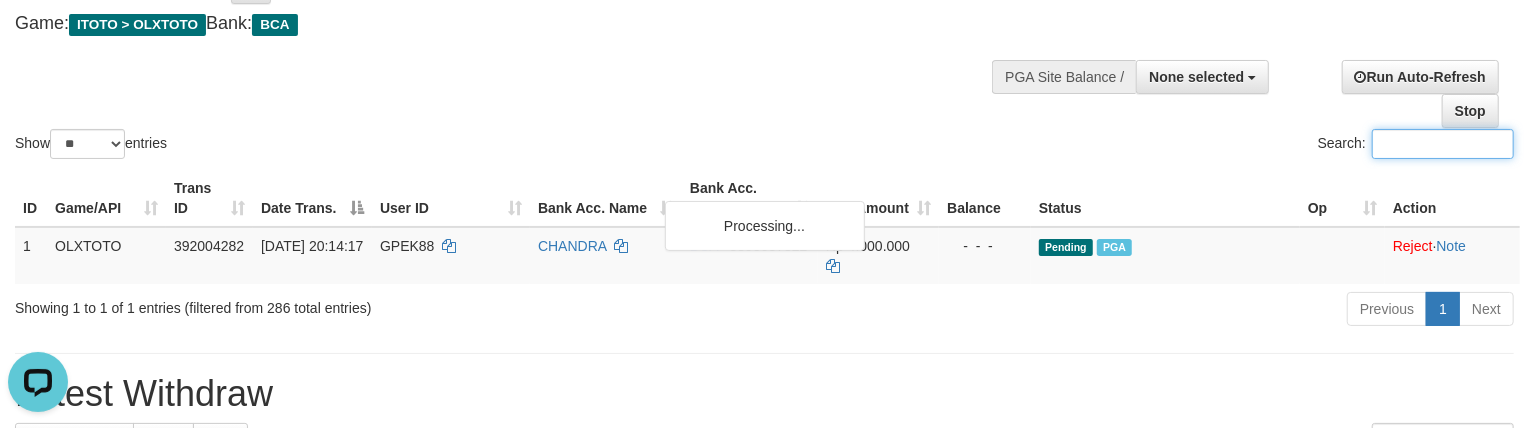 paste on "*********" 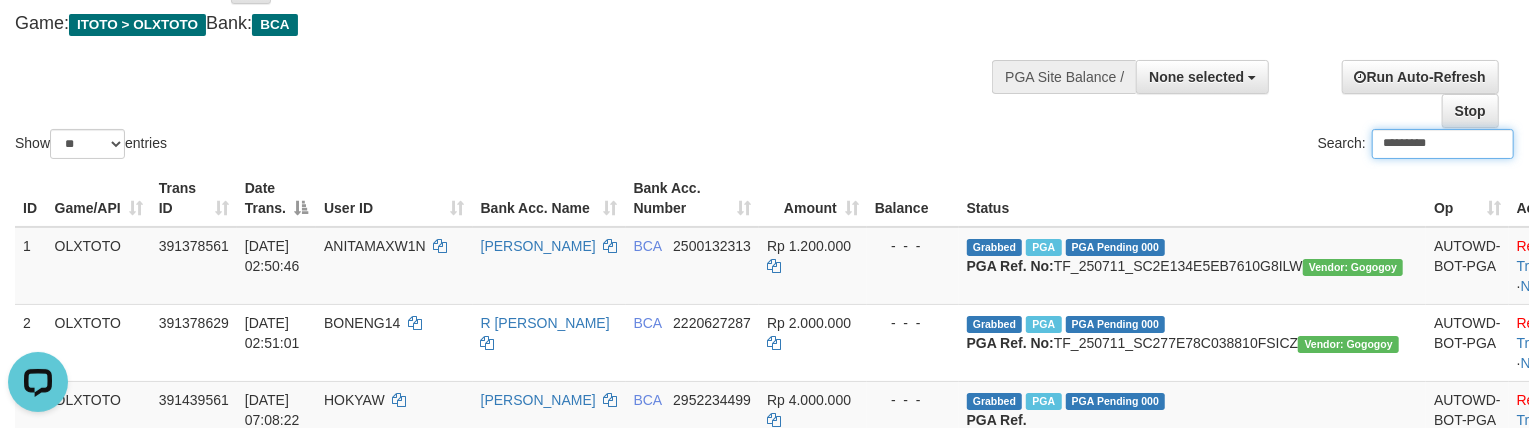 type on "*********" 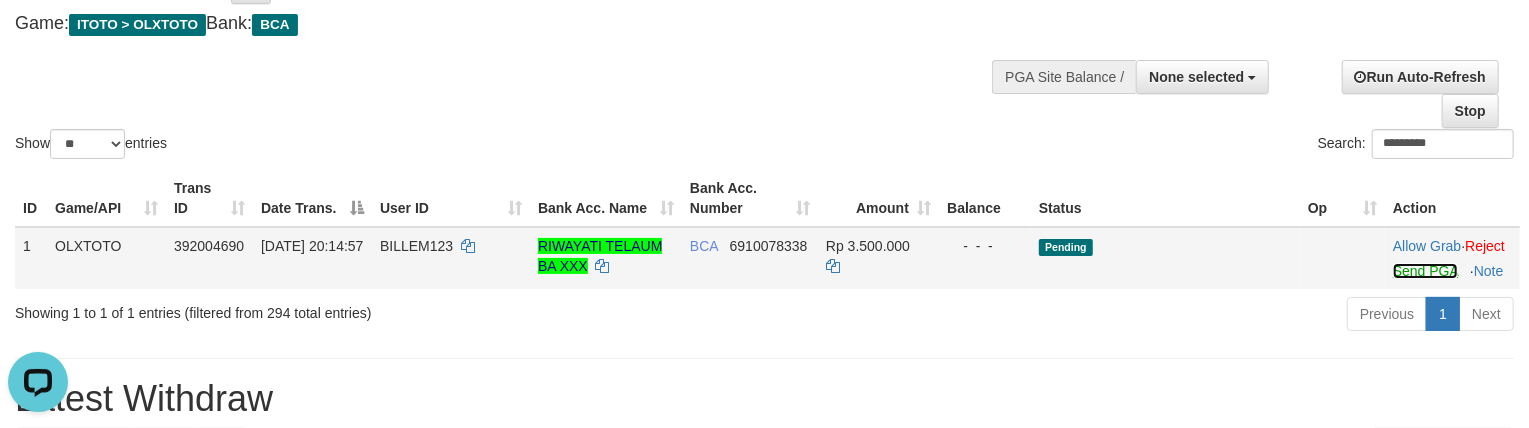 click on "Send PGA" at bounding box center [1425, 271] 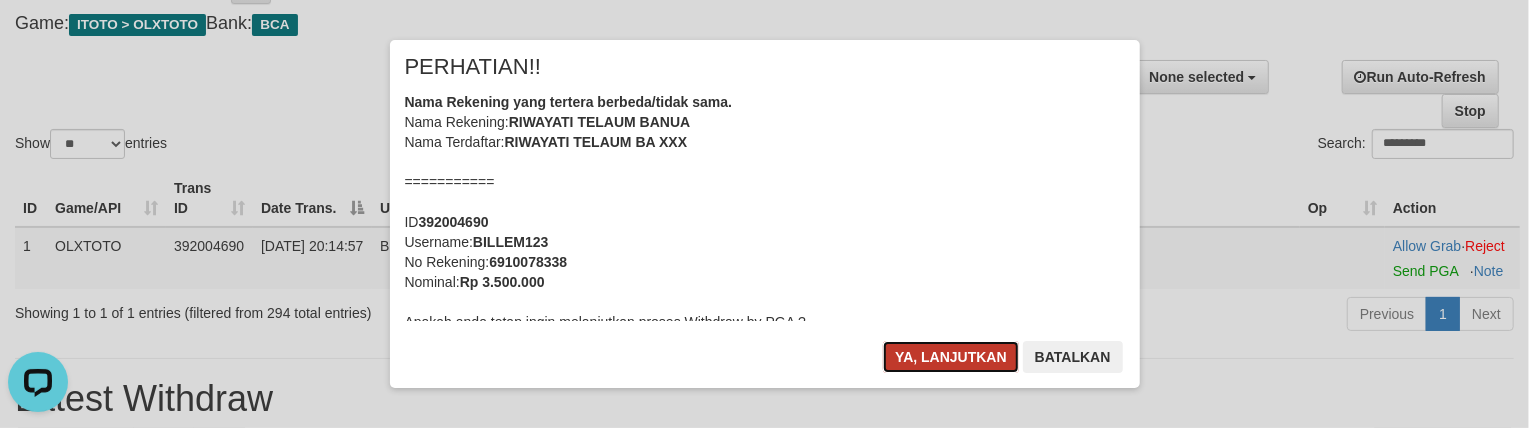 click on "Ya, lanjutkan" at bounding box center (951, 357) 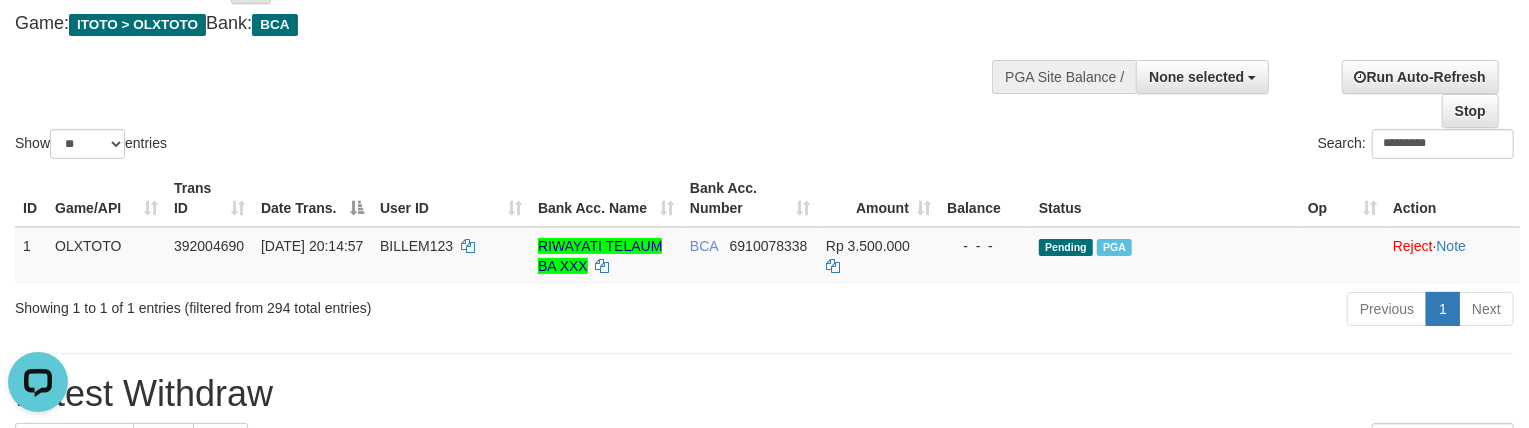click on "Show  ** ** ** ***  entries Search: *********" at bounding box center [764, 53] 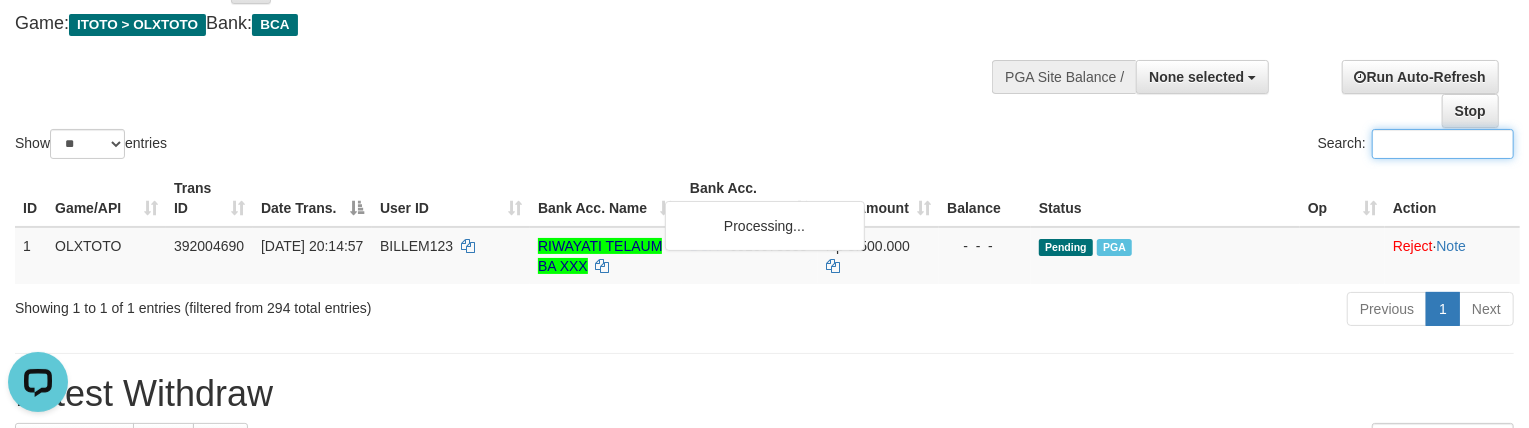 paste on "**********" 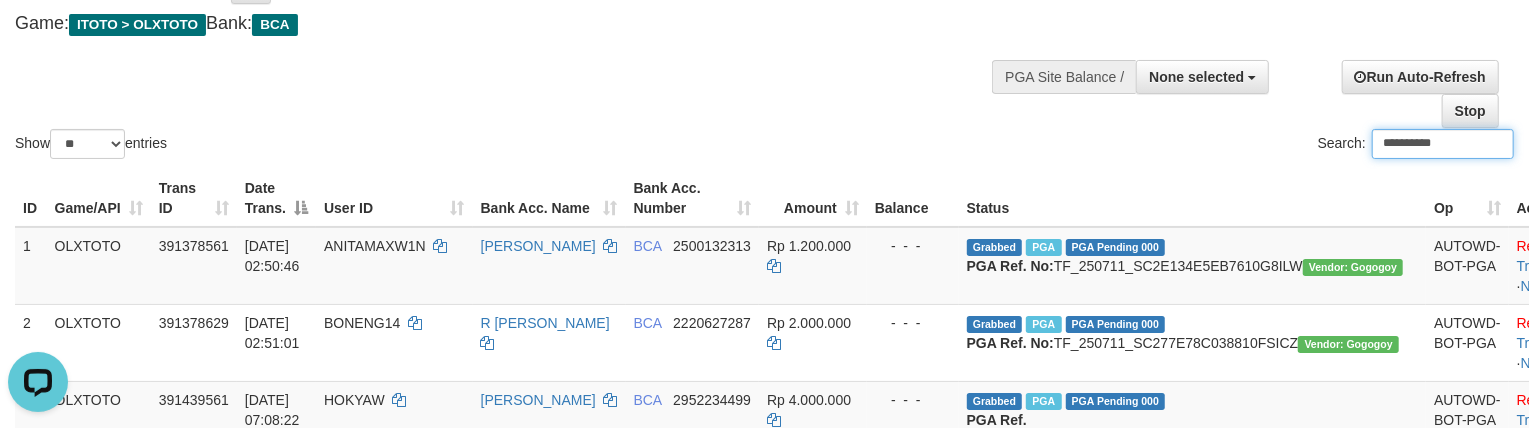 type on "**********" 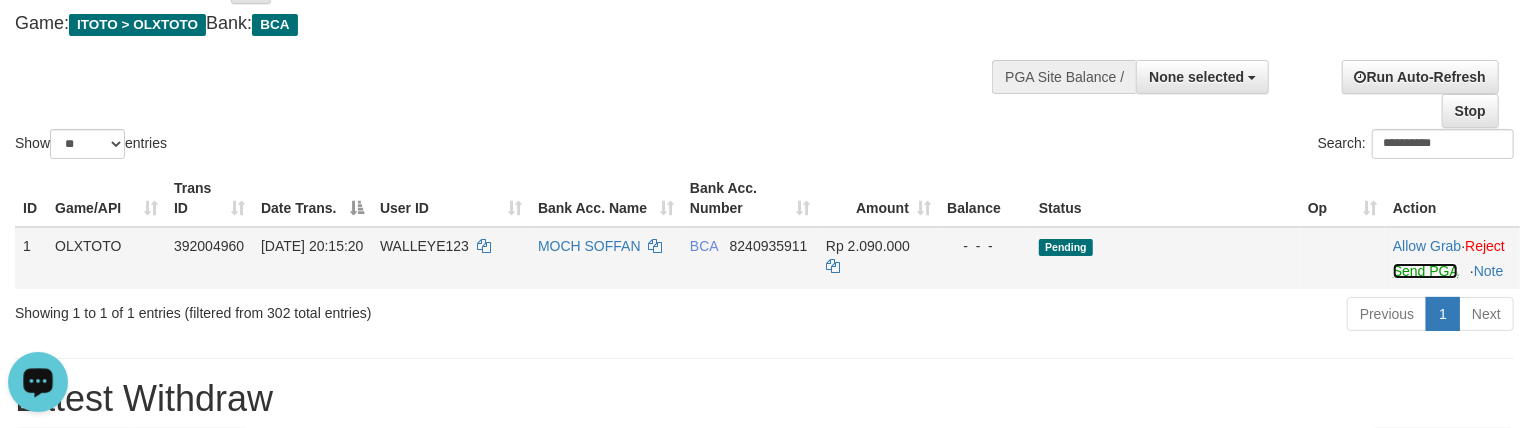 click on "Send PGA" at bounding box center [1425, 271] 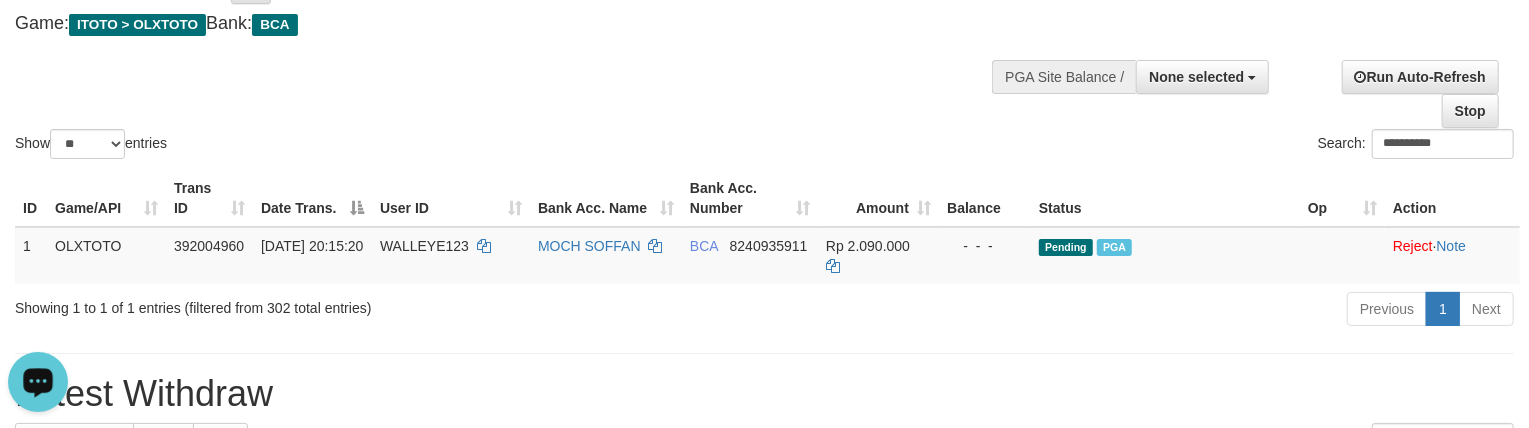 click on "**********" at bounding box center [764, 53] 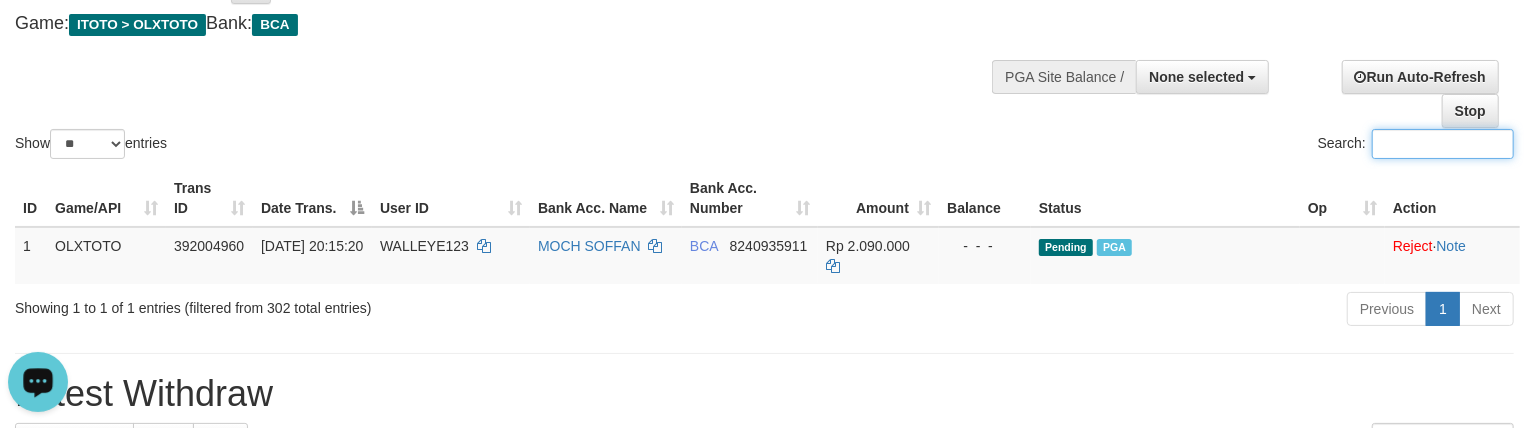 paste on "********" 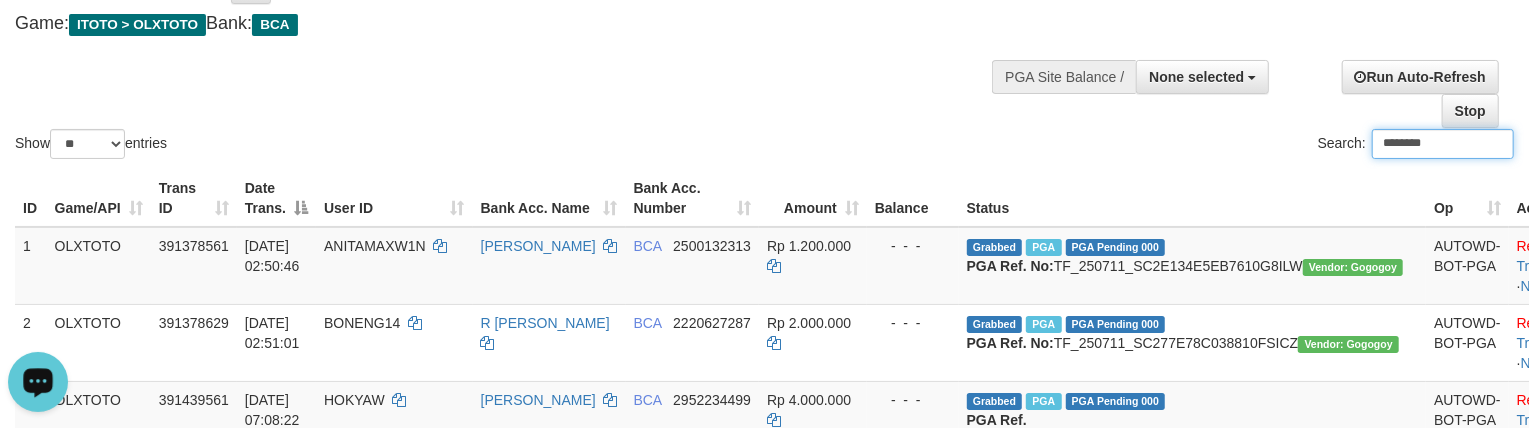 type on "********" 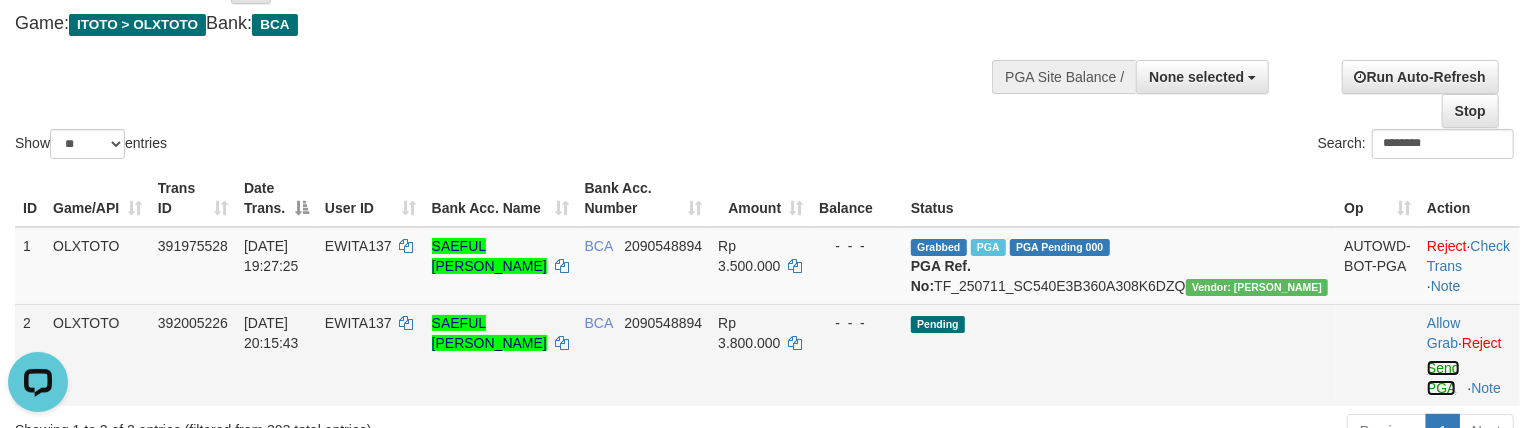 click on "Send PGA" at bounding box center (1443, 378) 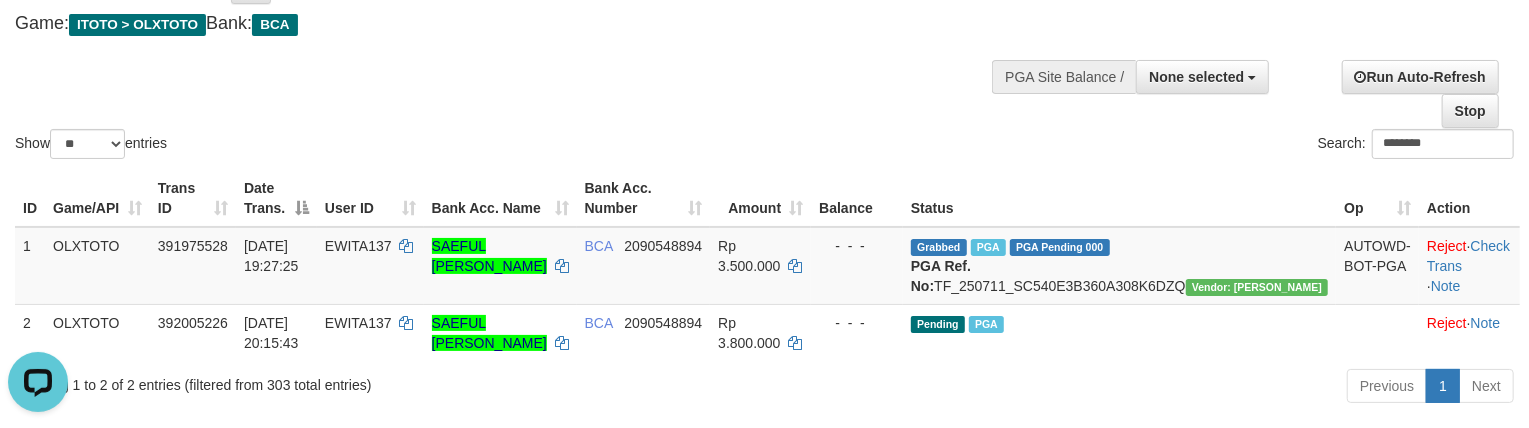drag, startPoint x: 618, startPoint y: 88, endPoint x: 572, endPoint y: 114, distance: 52.83938 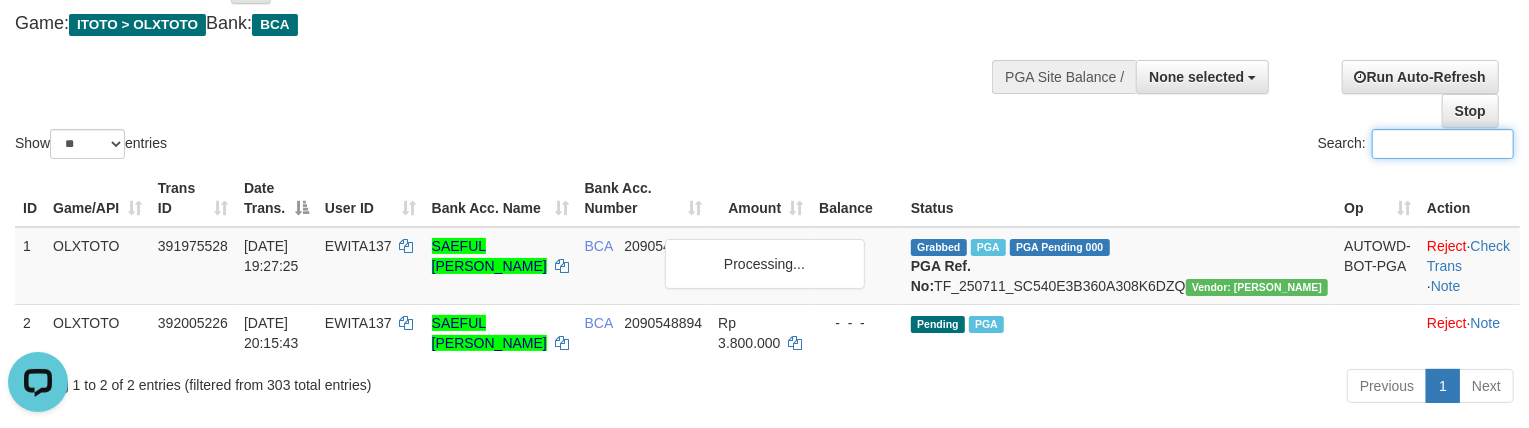 paste on "*******" 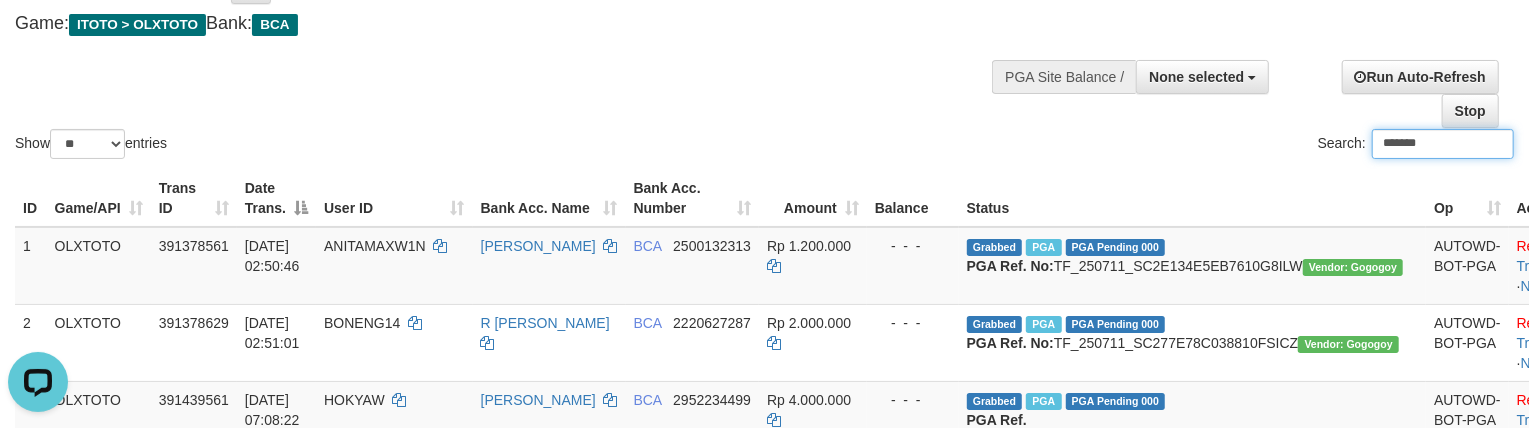 type on "*******" 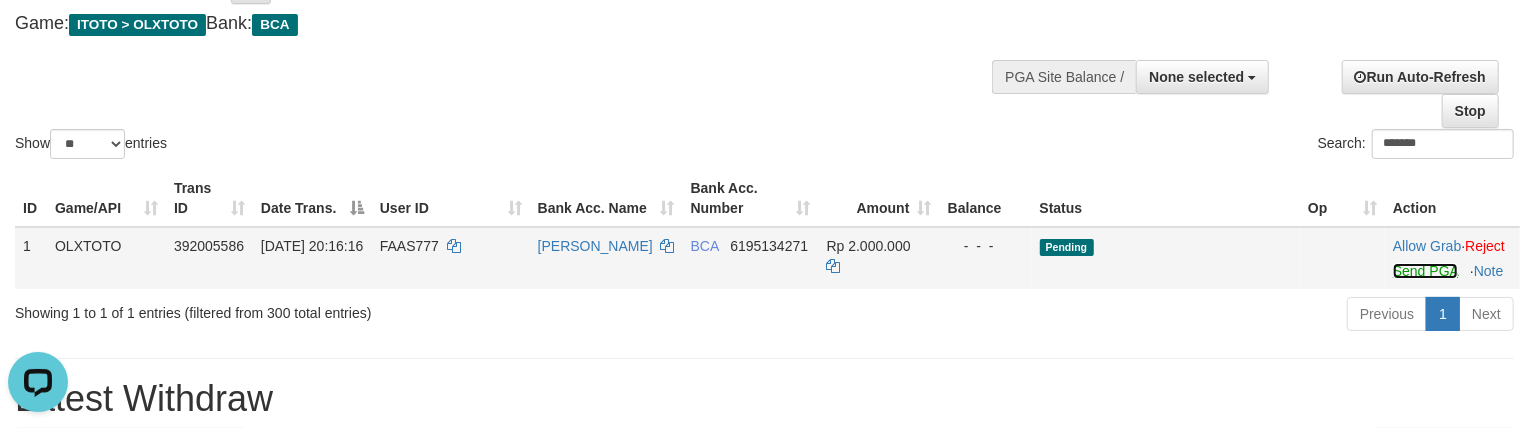click on "Send PGA" at bounding box center (1425, 271) 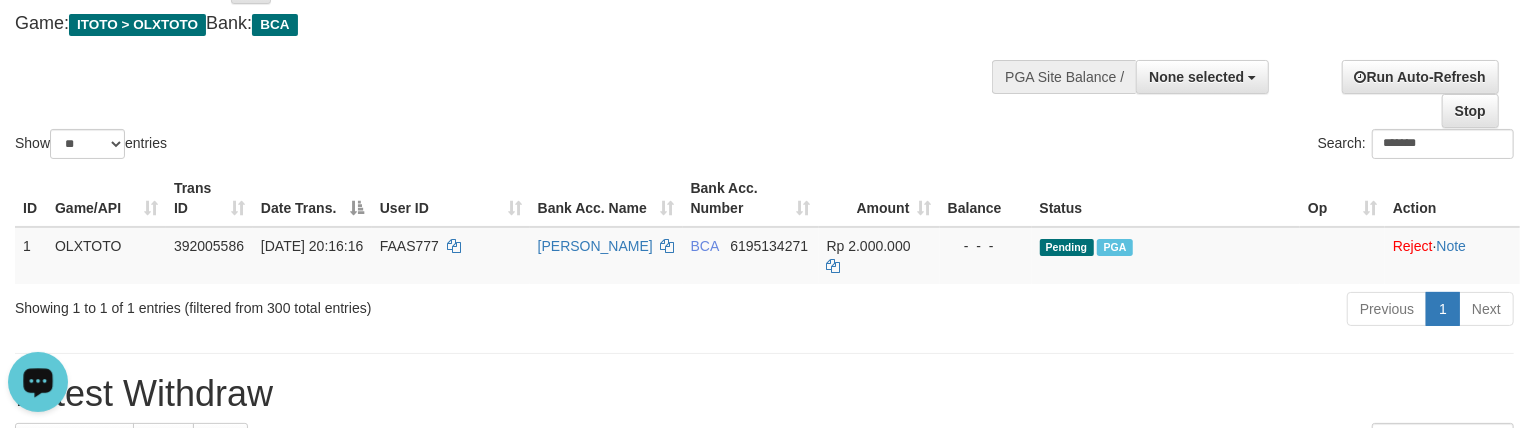 click on "Show  ** ** ** ***  entries Search: *******" at bounding box center [764, 53] 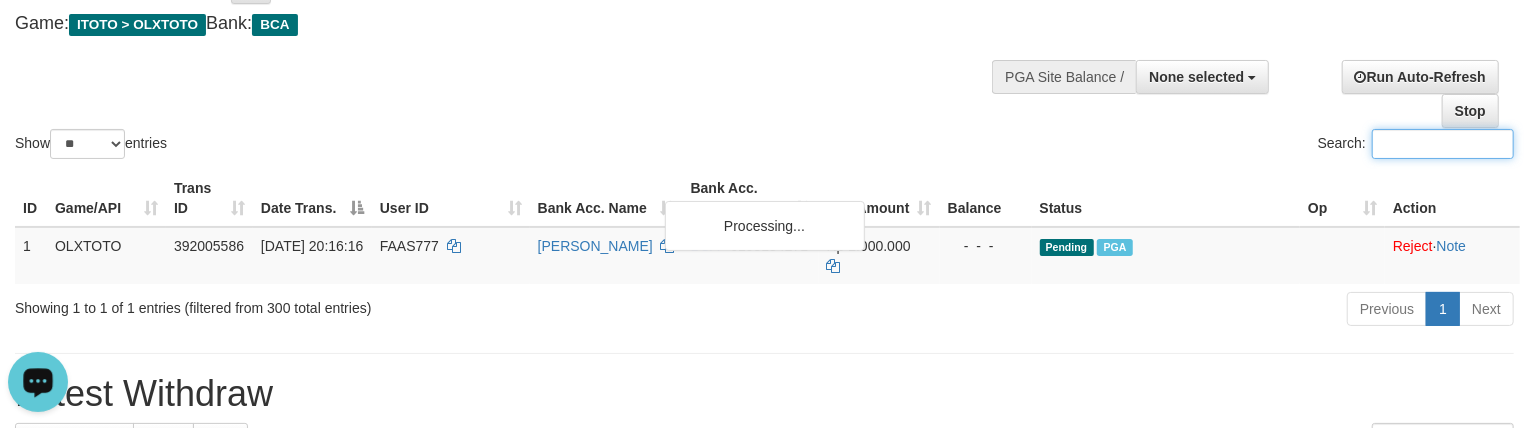paste on "*******" 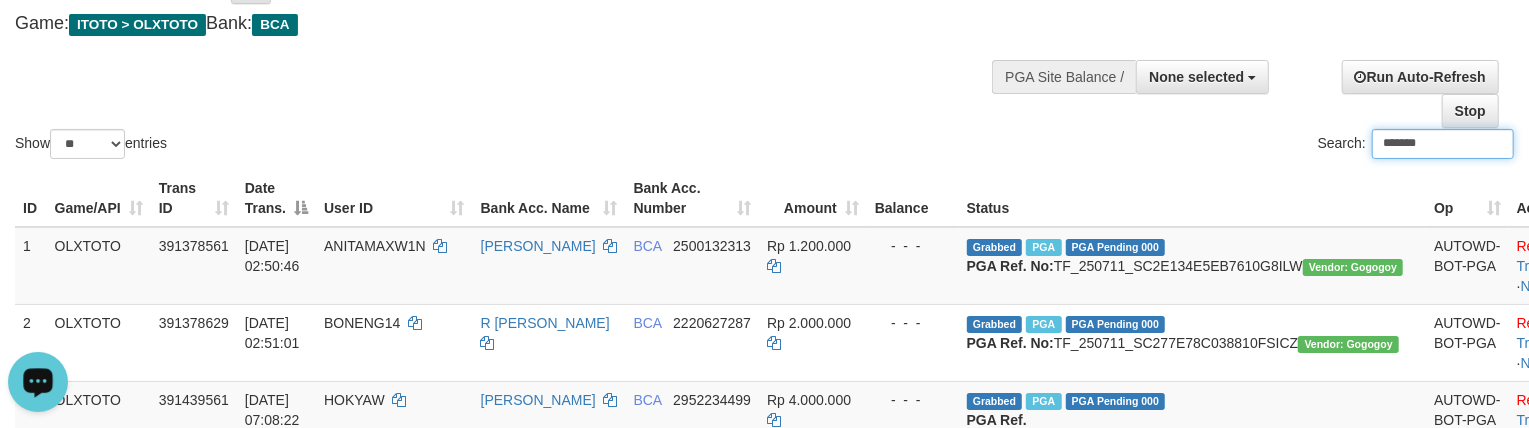 type on "*******" 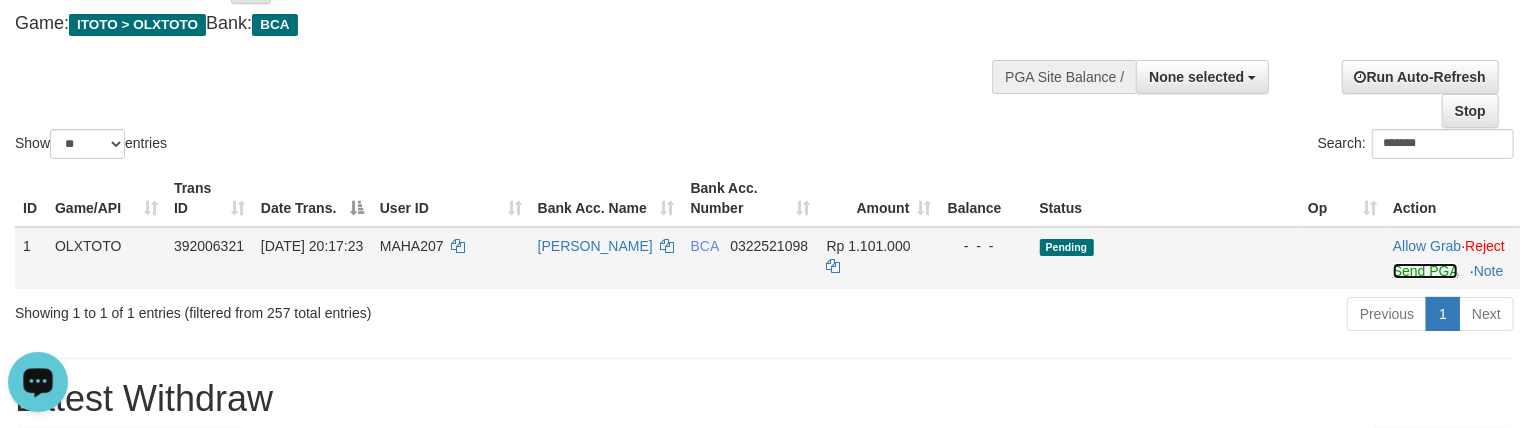 click on "Send PGA" at bounding box center [1425, 271] 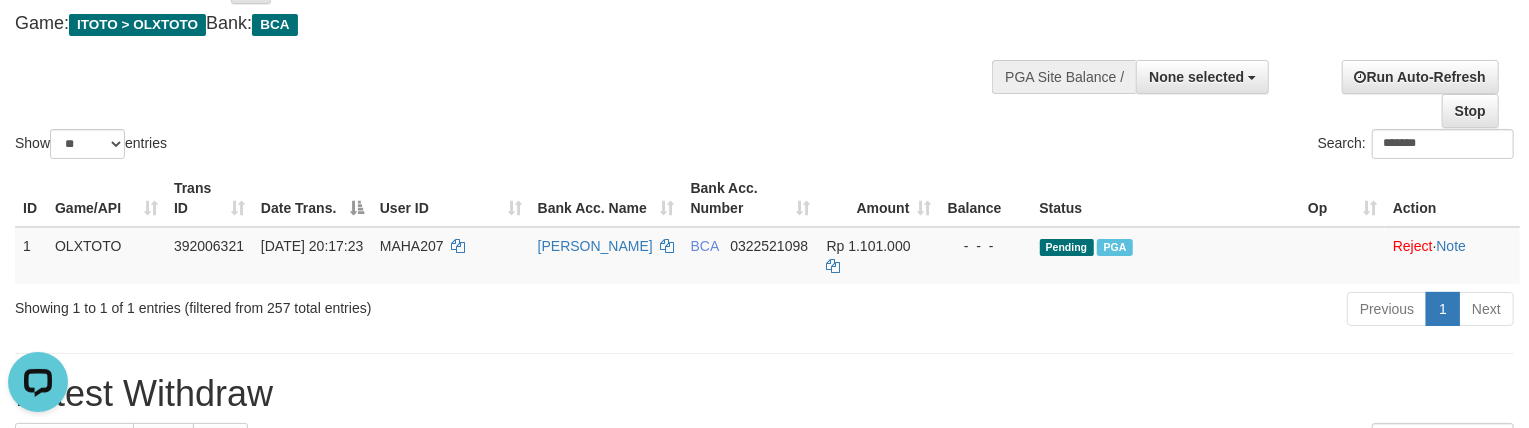 click on "Show  ** ** ** ***  entries Search: *******" at bounding box center (764, 53) 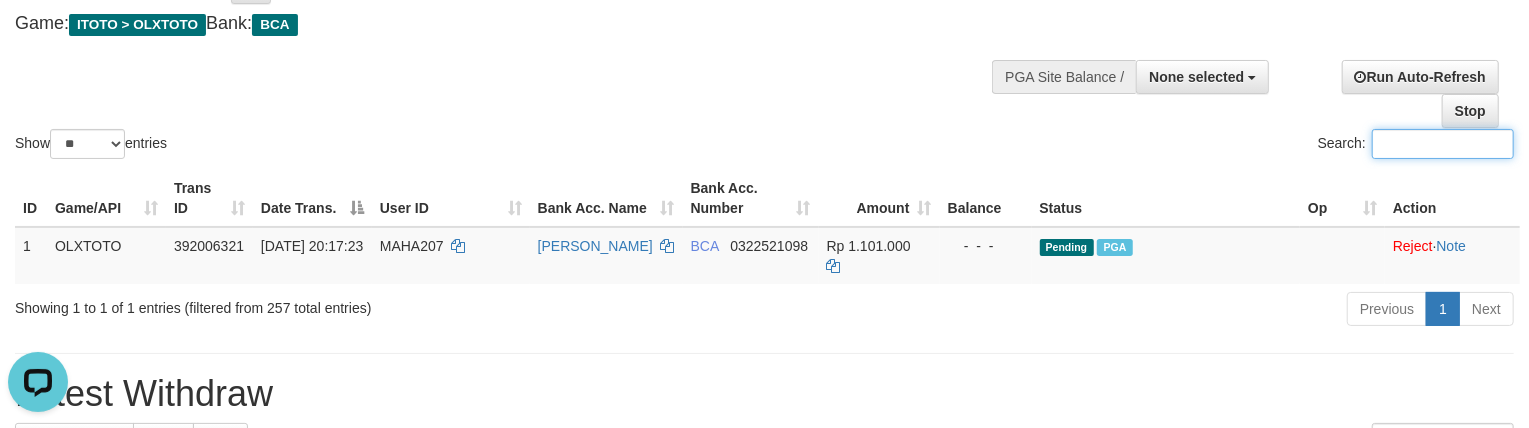 paste on "******" 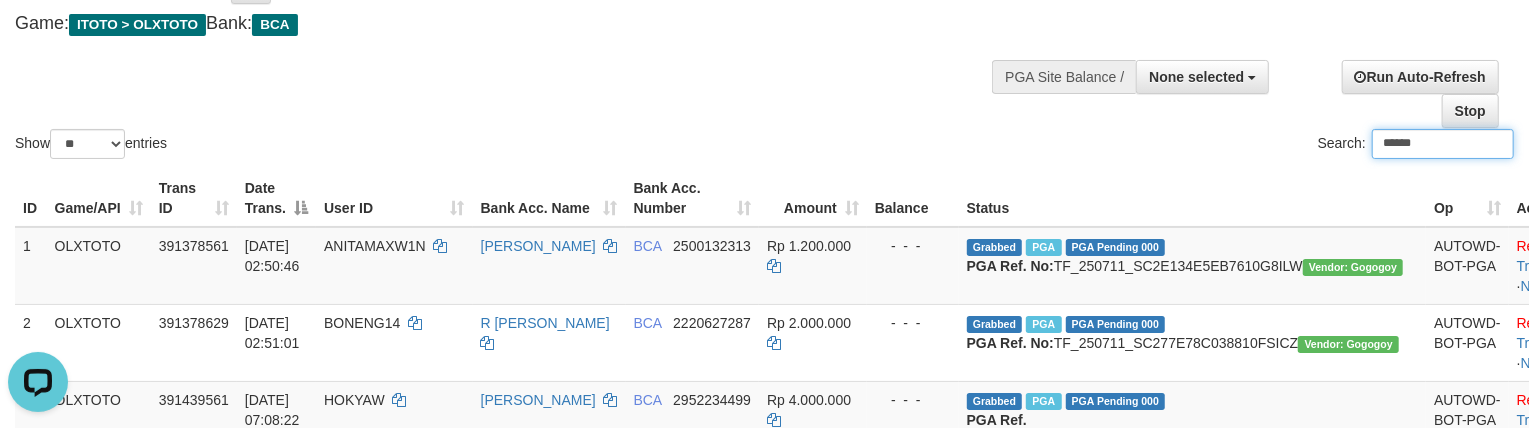 type on "******" 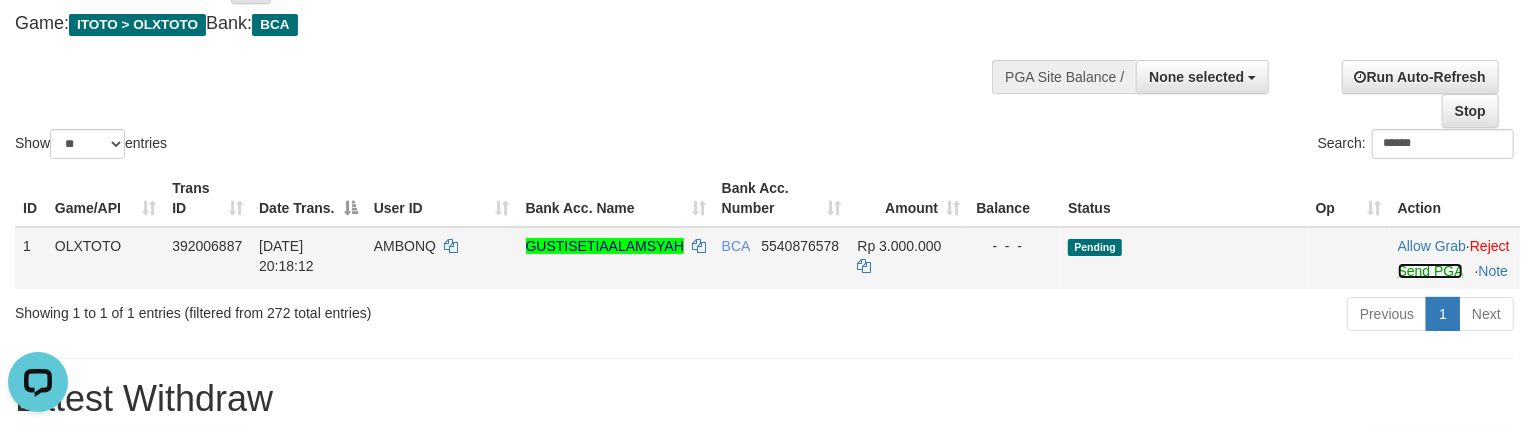 click on "Send PGA" at bounding box center (1430, 271) 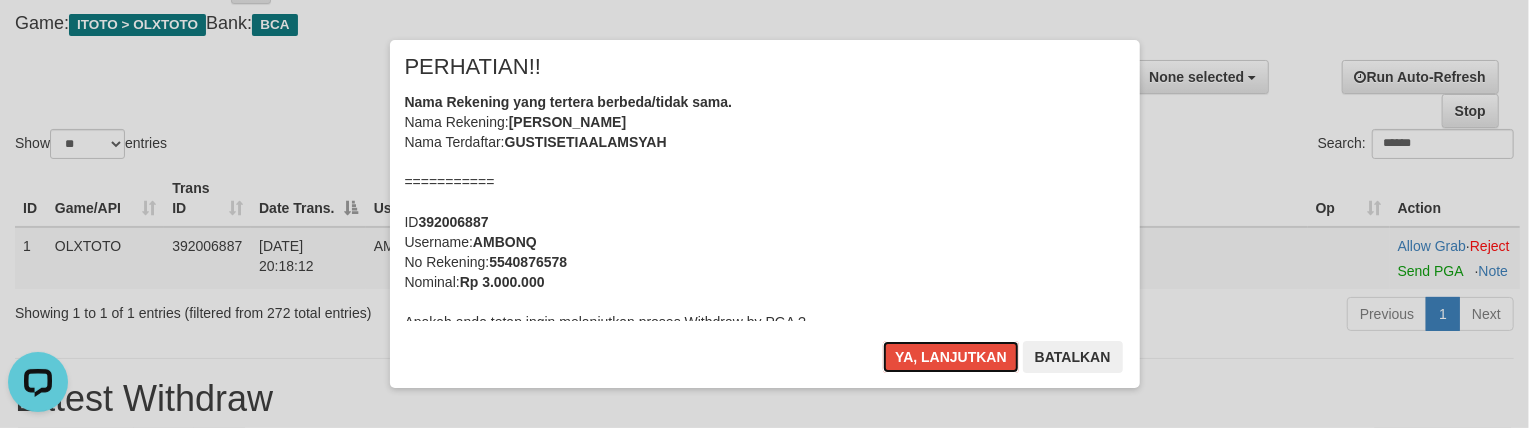 drag, startPoint x: 940, startPoint y: 352, endPoint x: 828, endPoint y: 336, distance: 113.137085 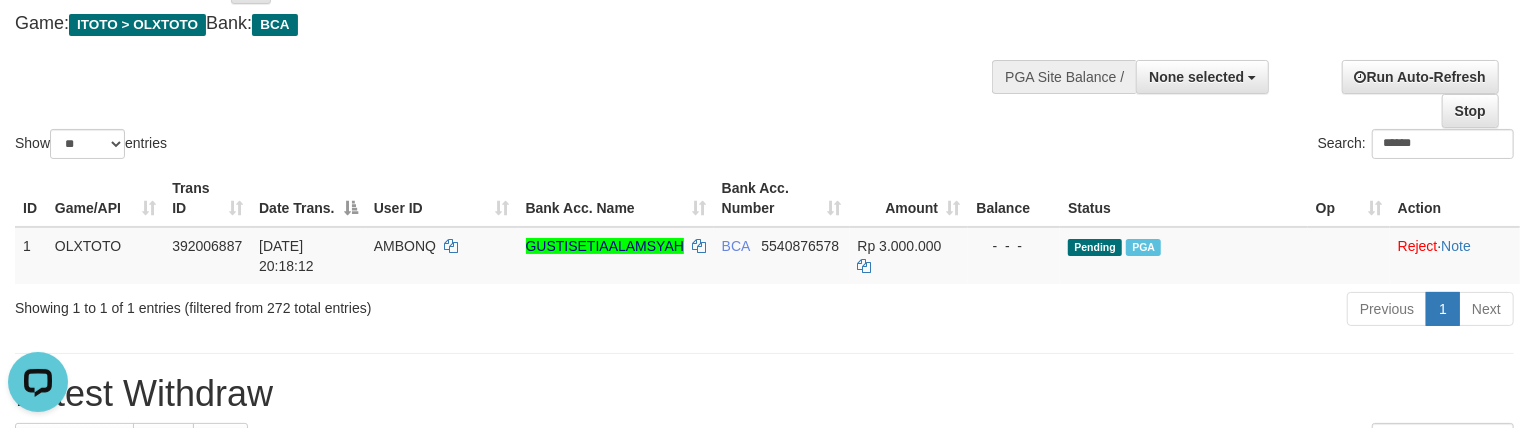 click on "Show  ** ** ** ***  entries Search: ******" at bounding box center [764, 53] 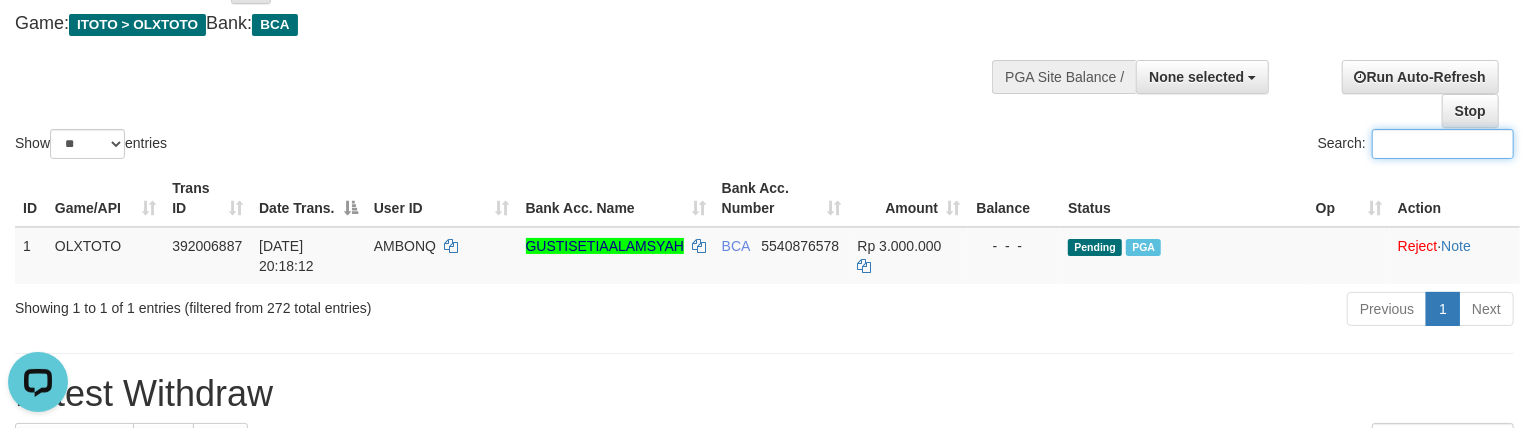 paste on "*********" 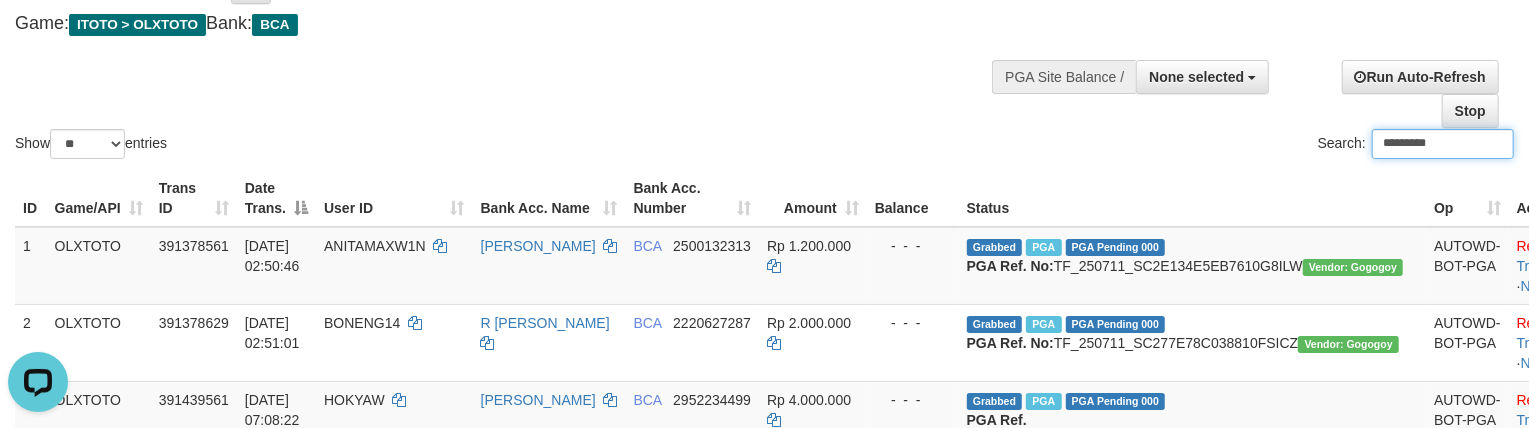 type on "*********" 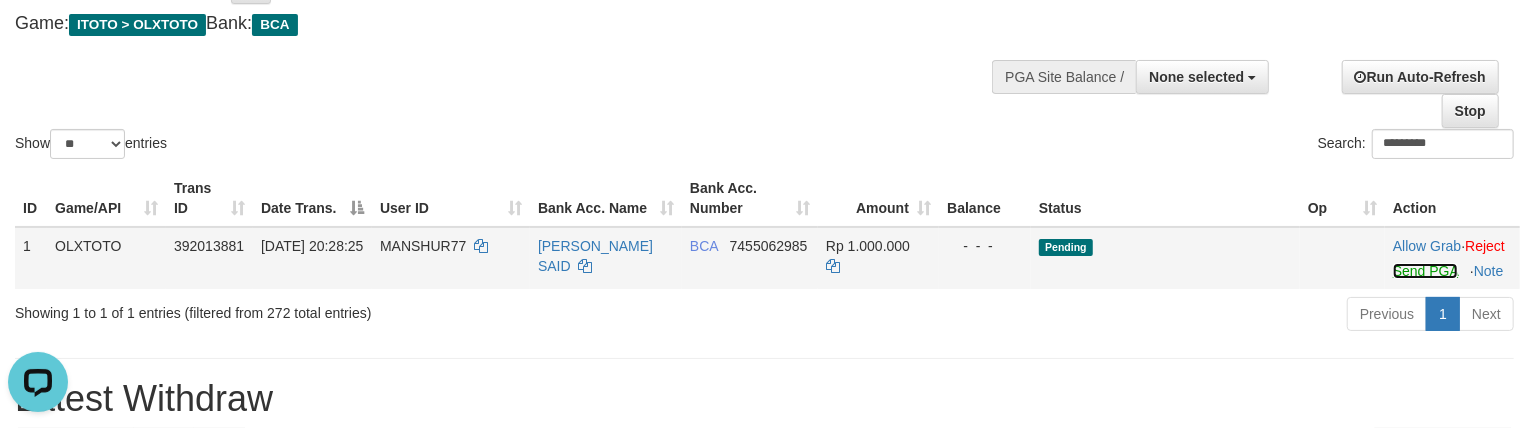 click on "Send PGA" at bounding box center [1425, 271] 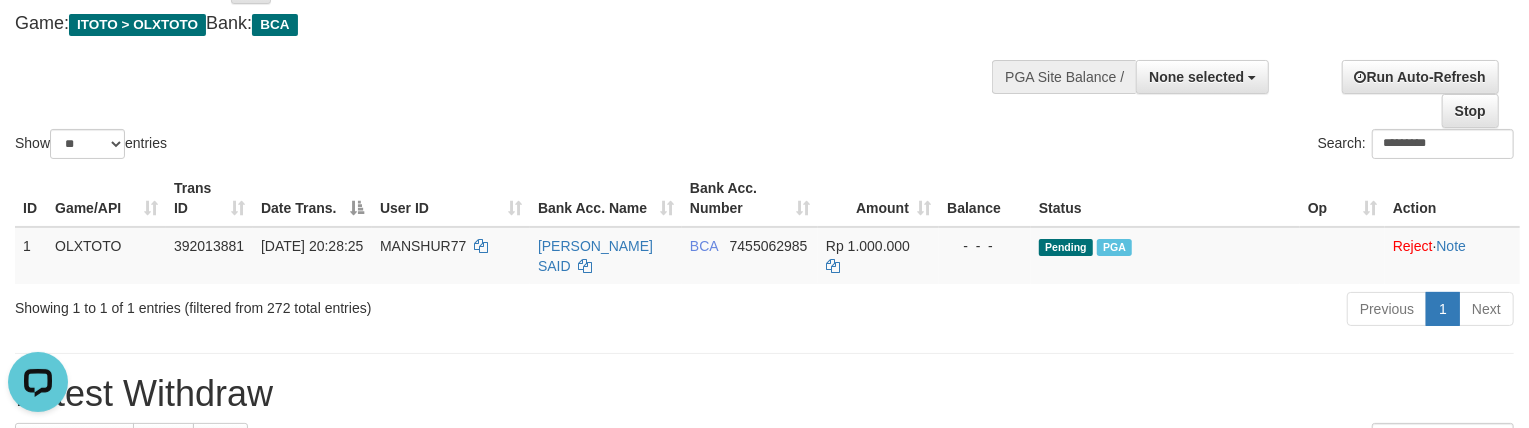 click on "Game:   ITOTO > OLXTOTO    				Bank:   BCA" at bounding box center (507, 24) 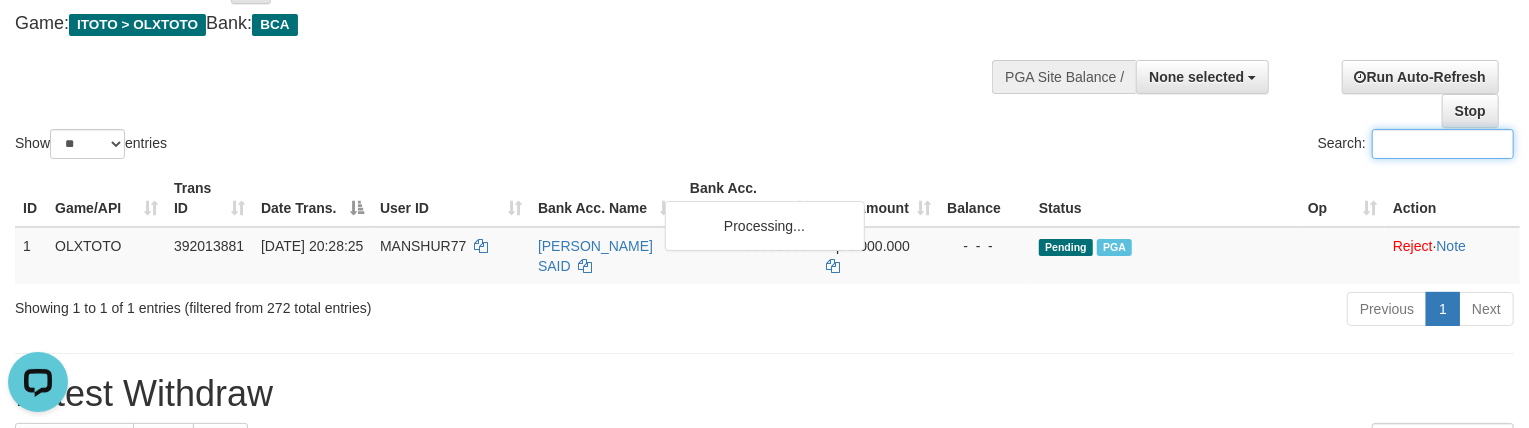 paste on "*******" 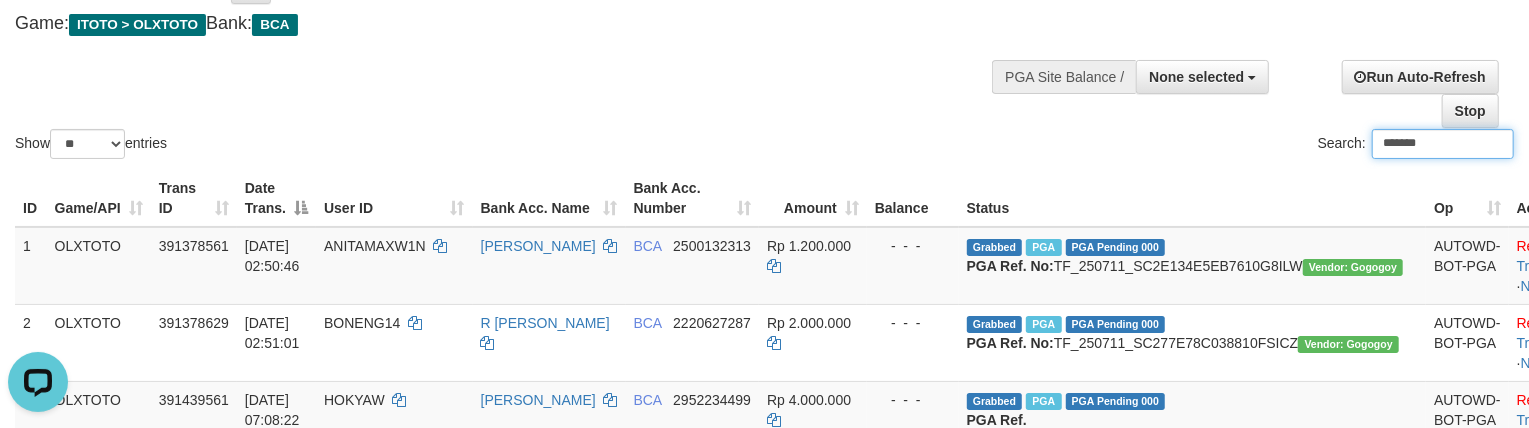 type on "*******" 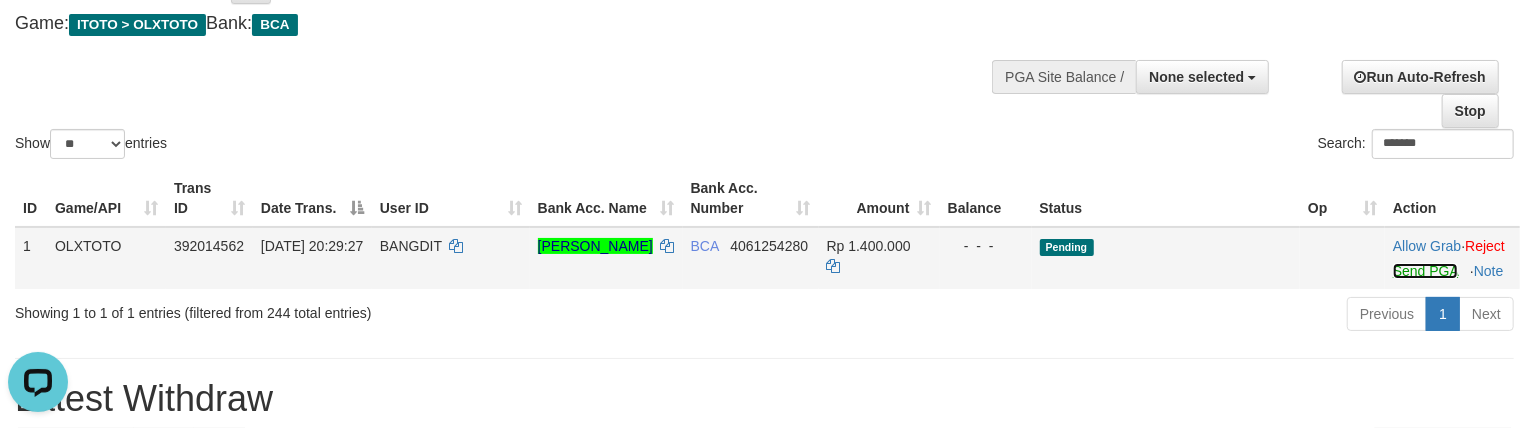 click on "Send PGA" at bounding box center [1425, 271] 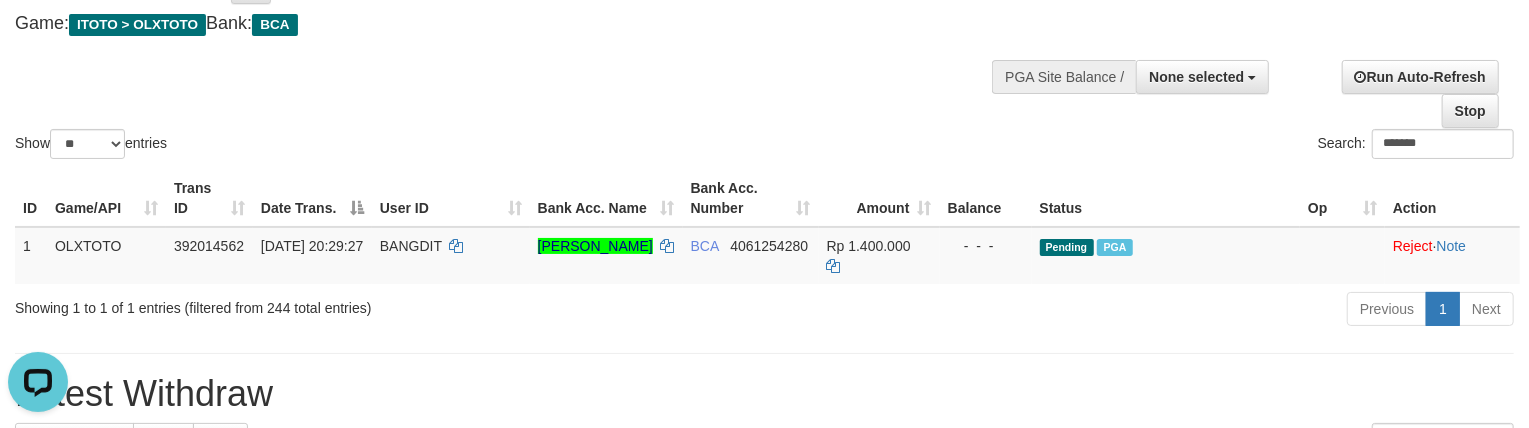 click on "Show  ** ** ** ***  entries Search: *******" at bounding box center [764, 53] 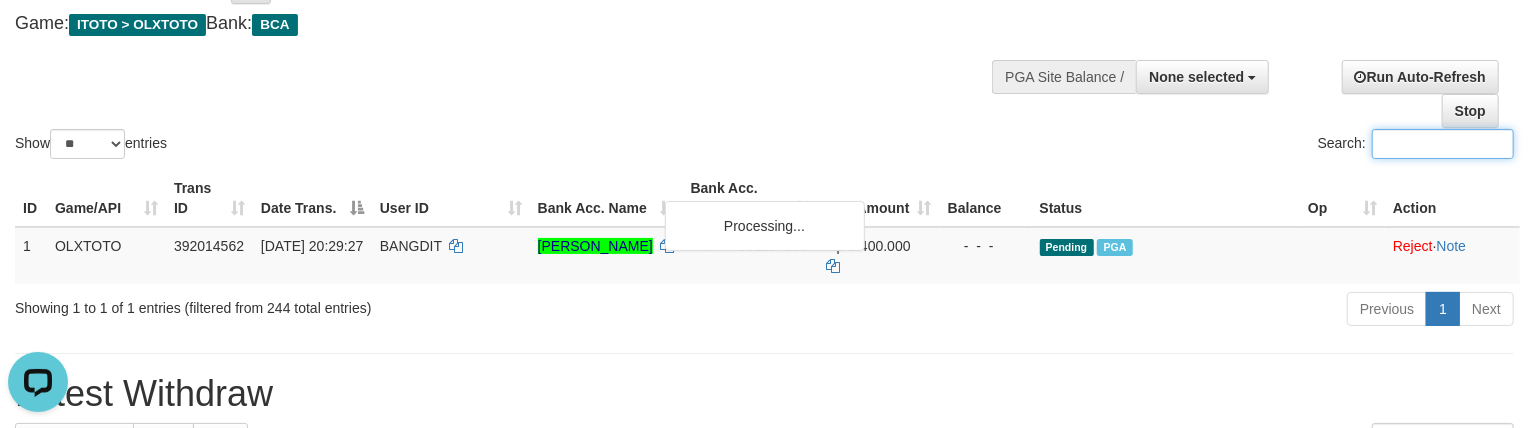 paste on "**********" 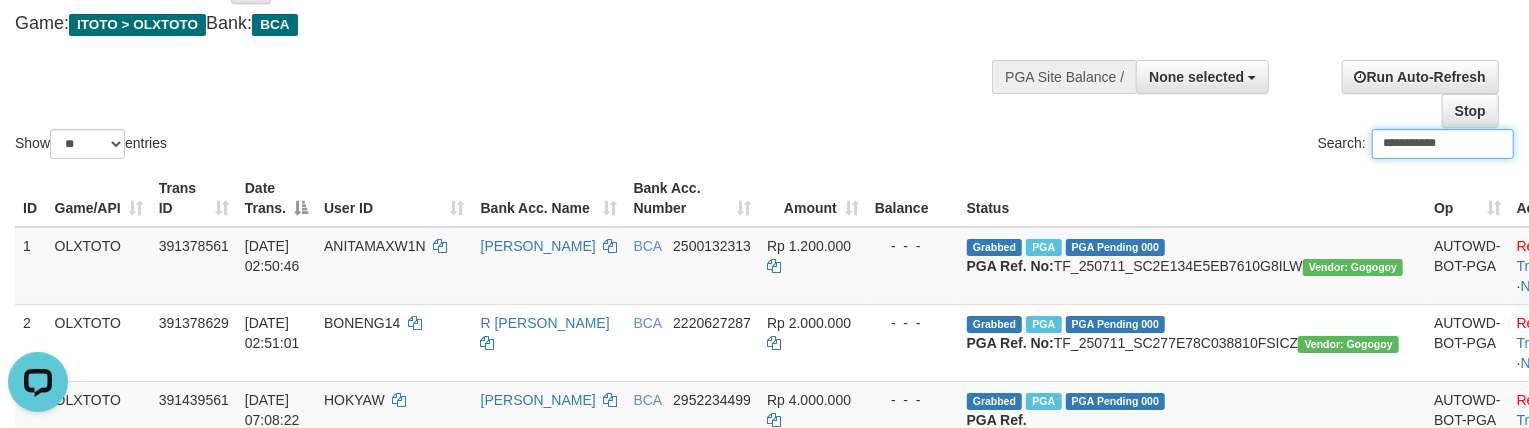 type on "**********" 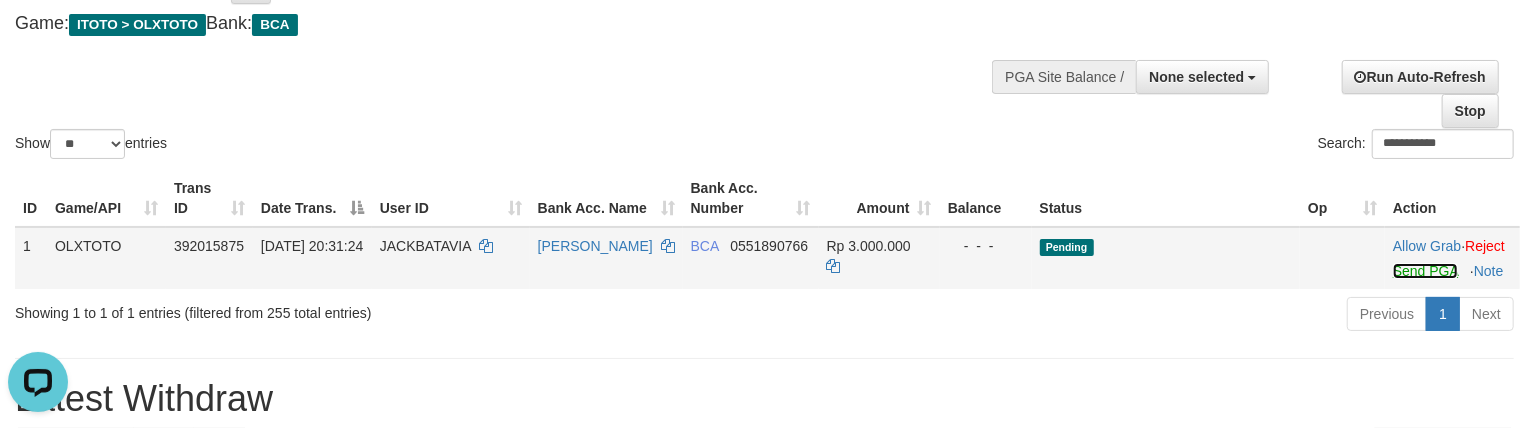 click on "Send PGA" at bounding box center [1425, 271] 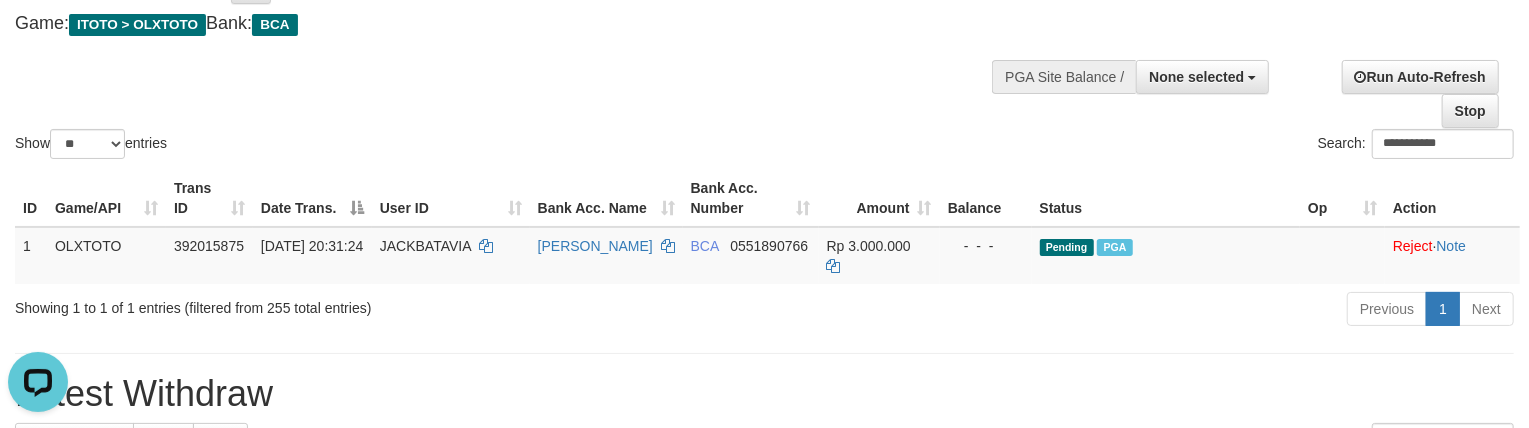 click on "**********" at bounding box center [764, 53] 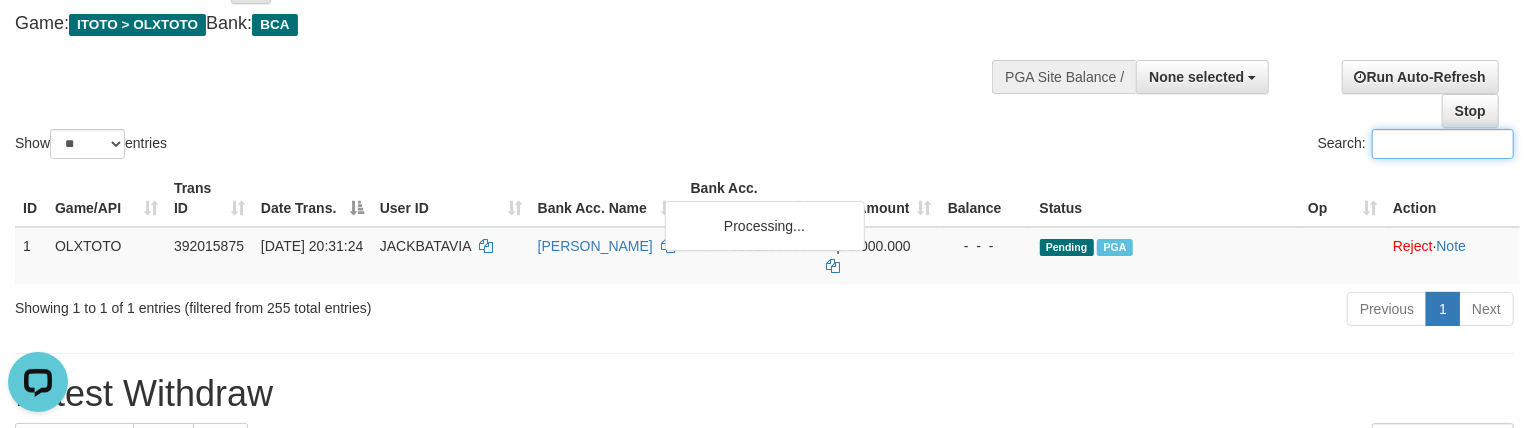 paste on "*******" 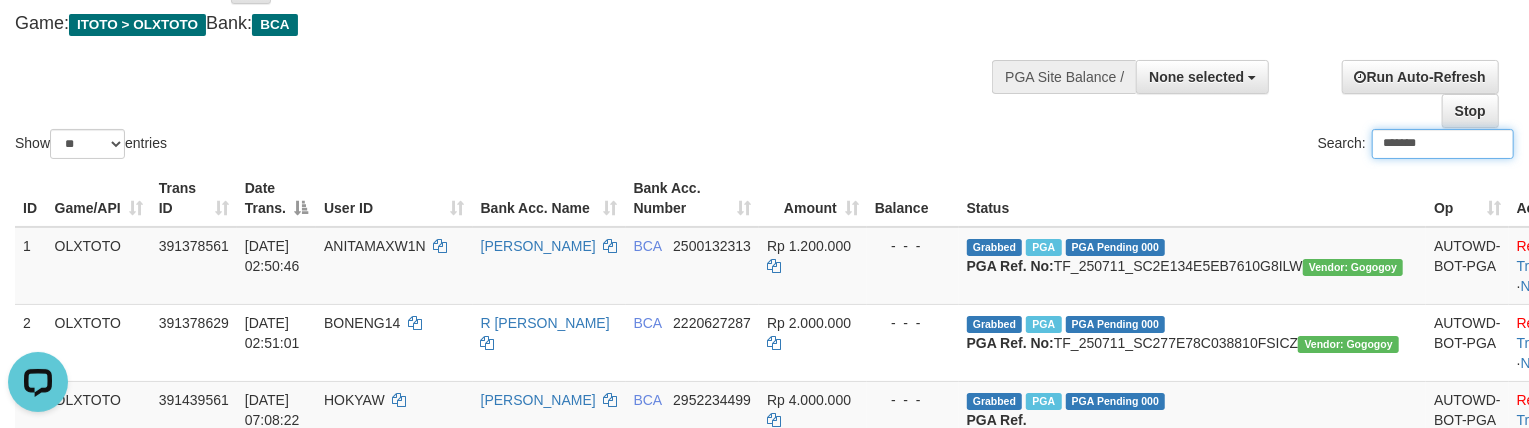 type on "*******" 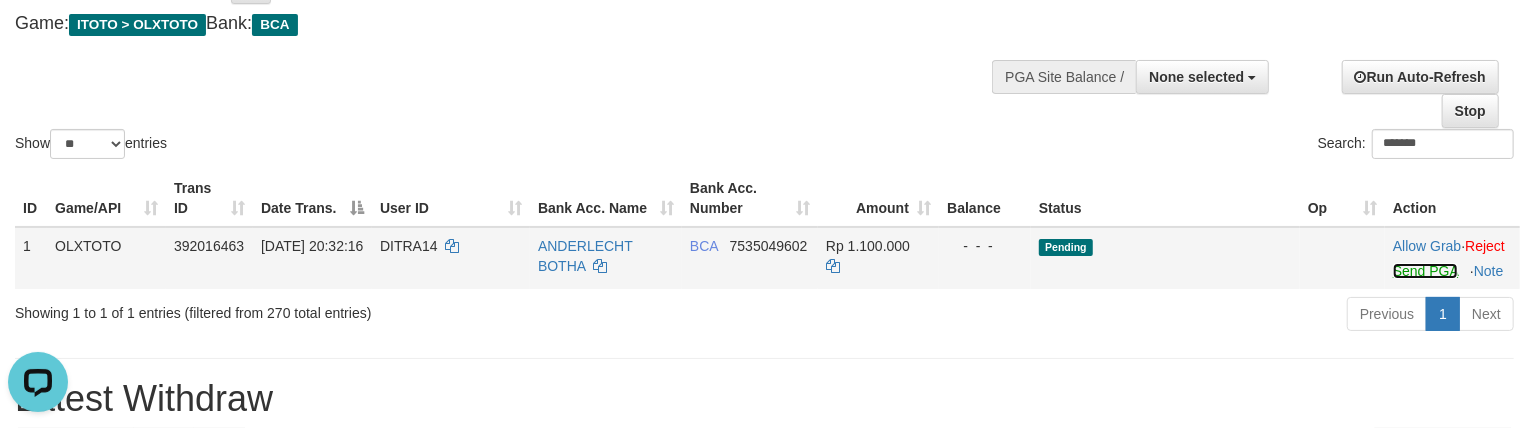 click on "Send PGA" at bounding box center (1425, 271) 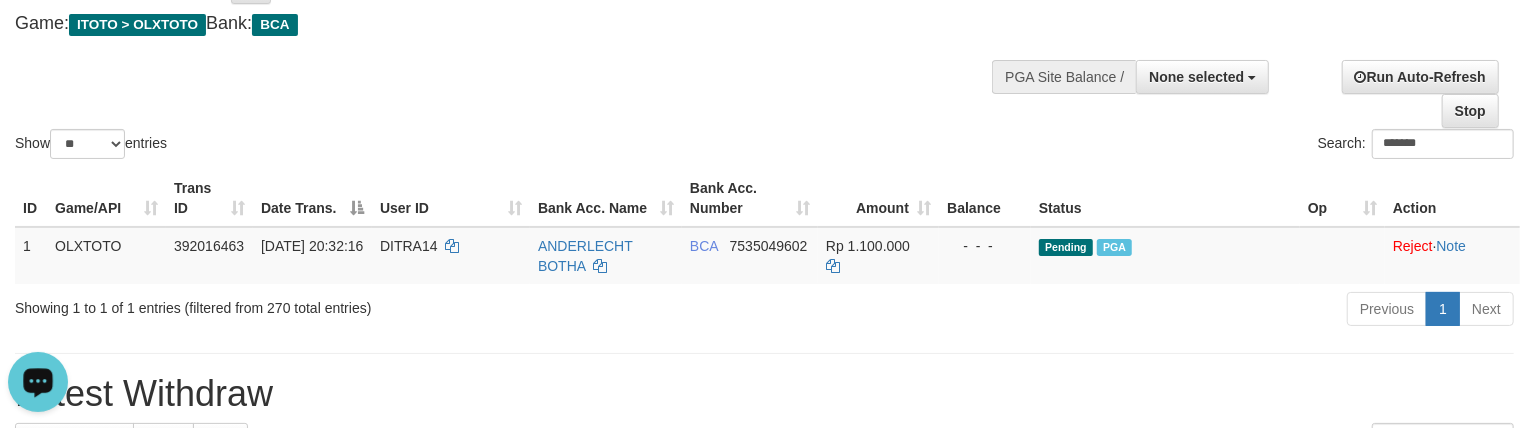 click on "Show  ** ** ** ***  entries Search: *******" at bounding box center [764, 53] 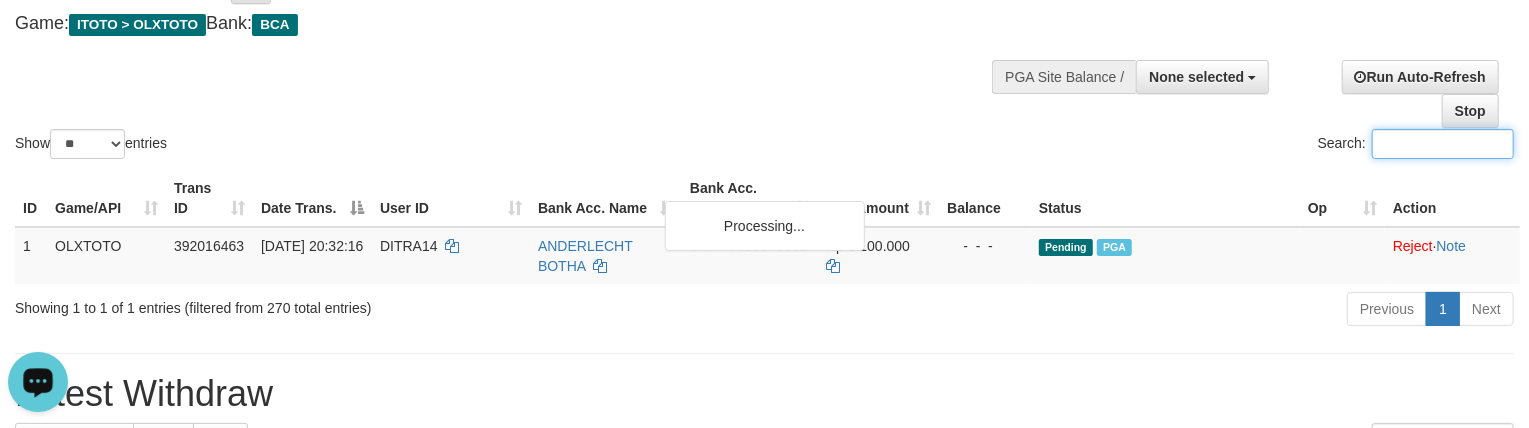 paste on "********" 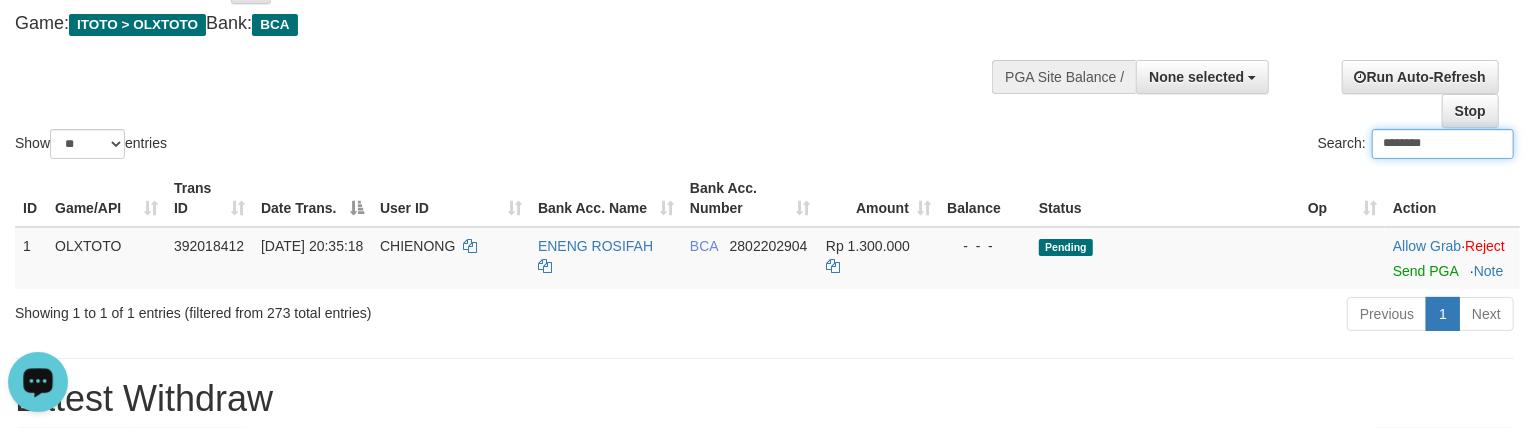 type on "********" 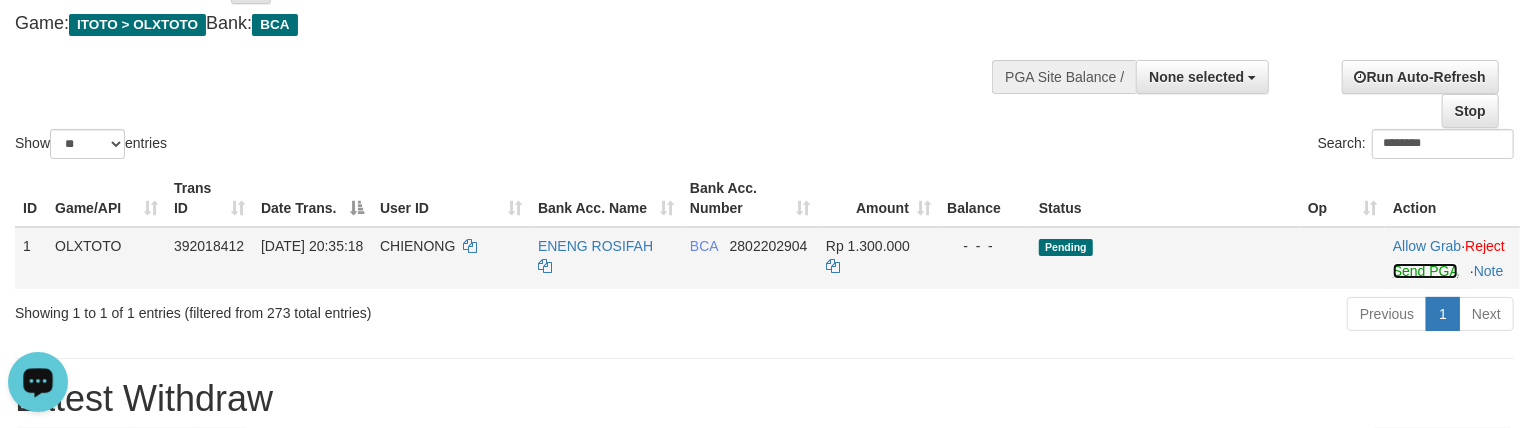click on "Send PGA" at bounding box center (1425, 271) 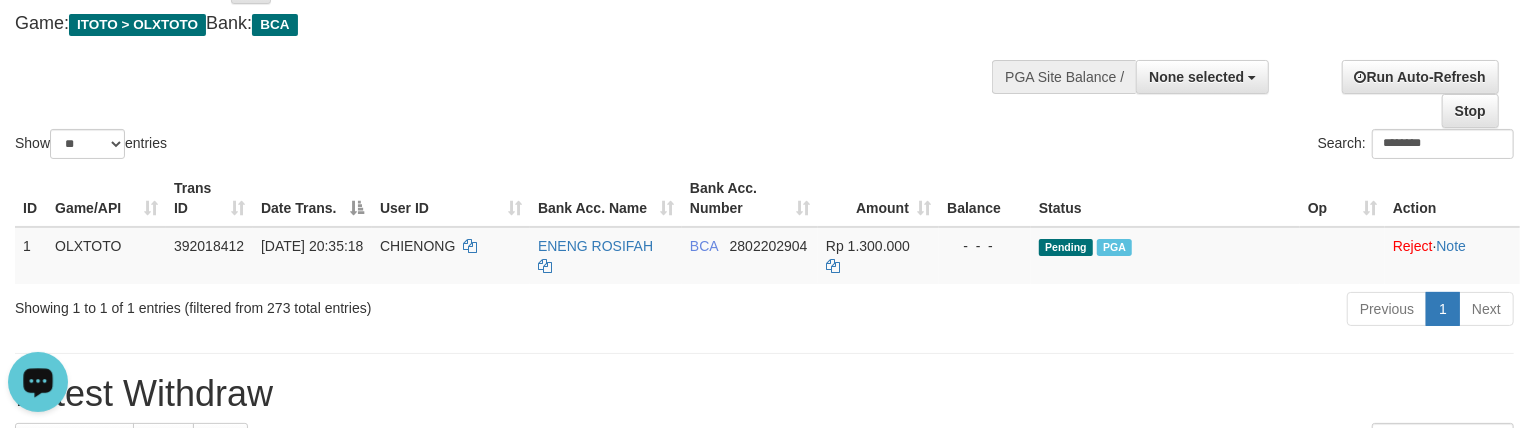 click on "Show  ** ** ** ***  entries Search: ********" at bounding box center (764, 53) 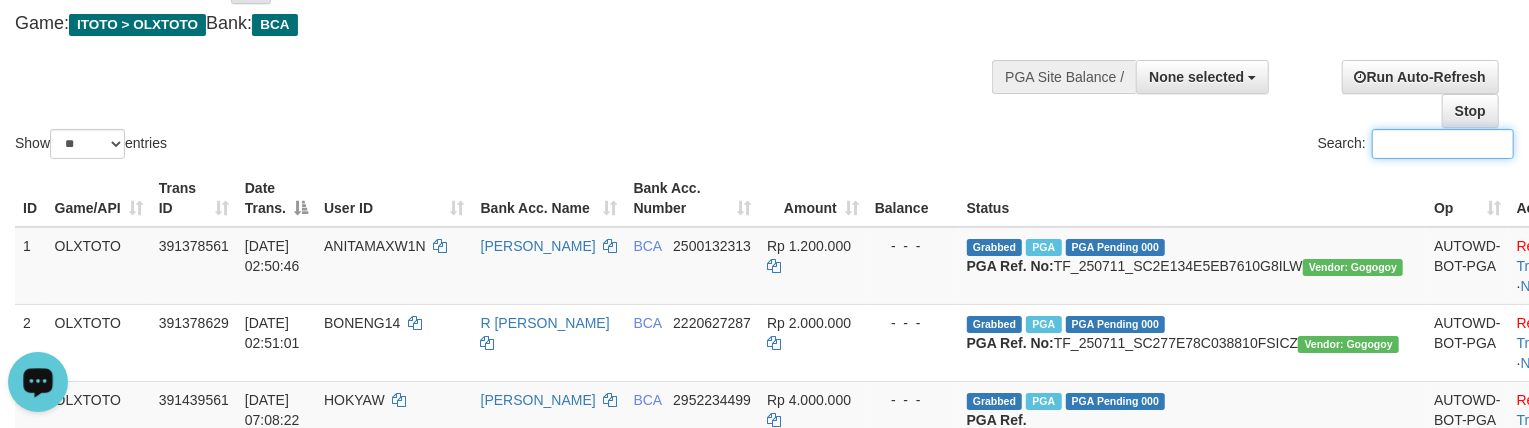 paste on "*******" 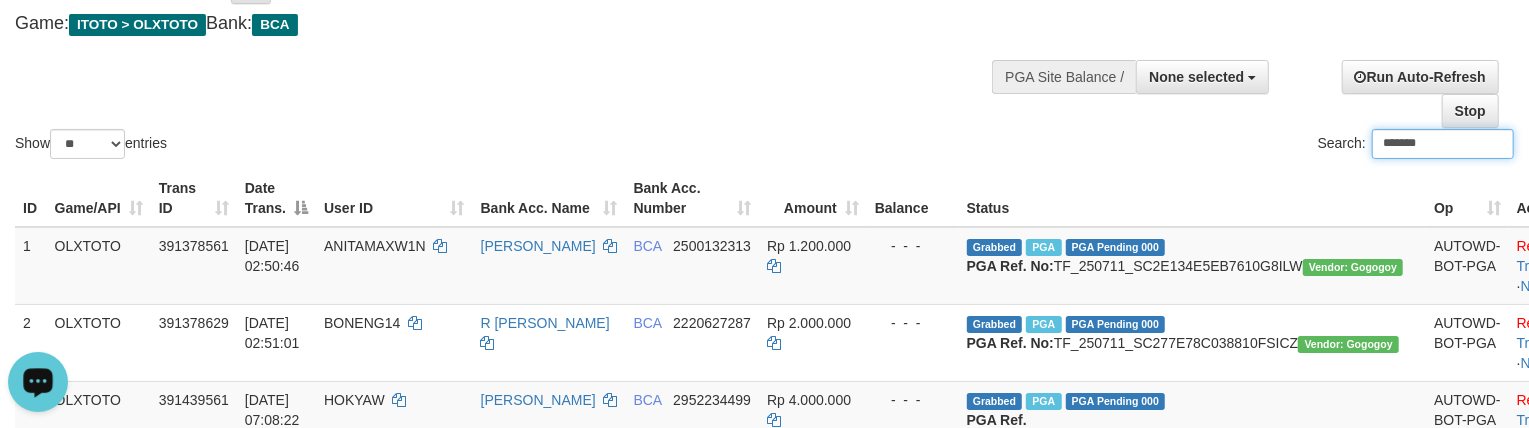 type on "*******" 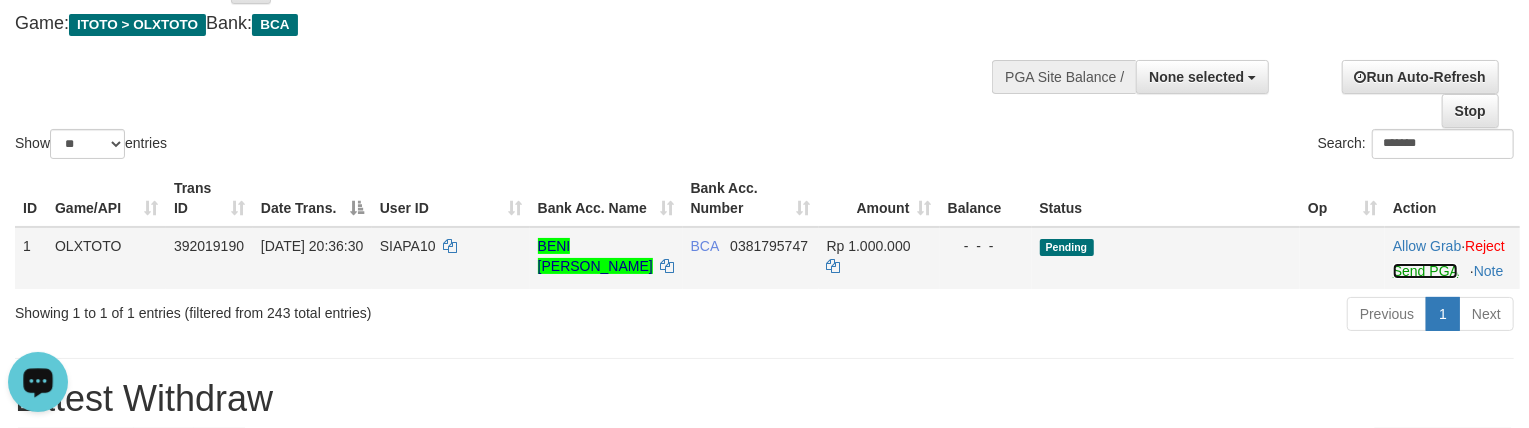 click on "Send PGA" at bounding box center [1425, 271] 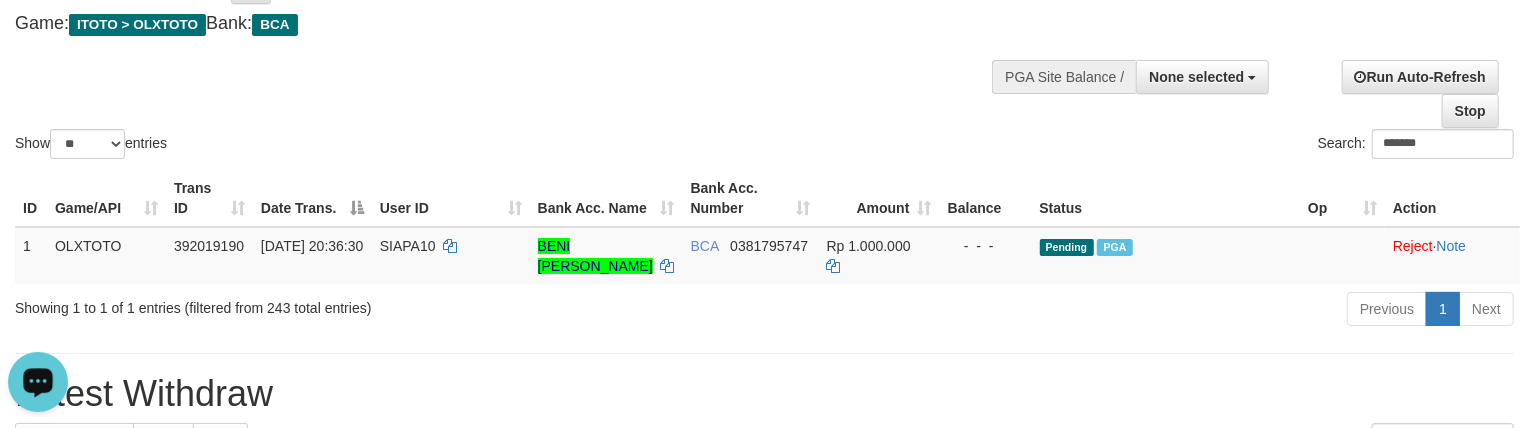 click on "Show  ** ** ** ***  entries Search: *******" at bounding box center [764, 53] 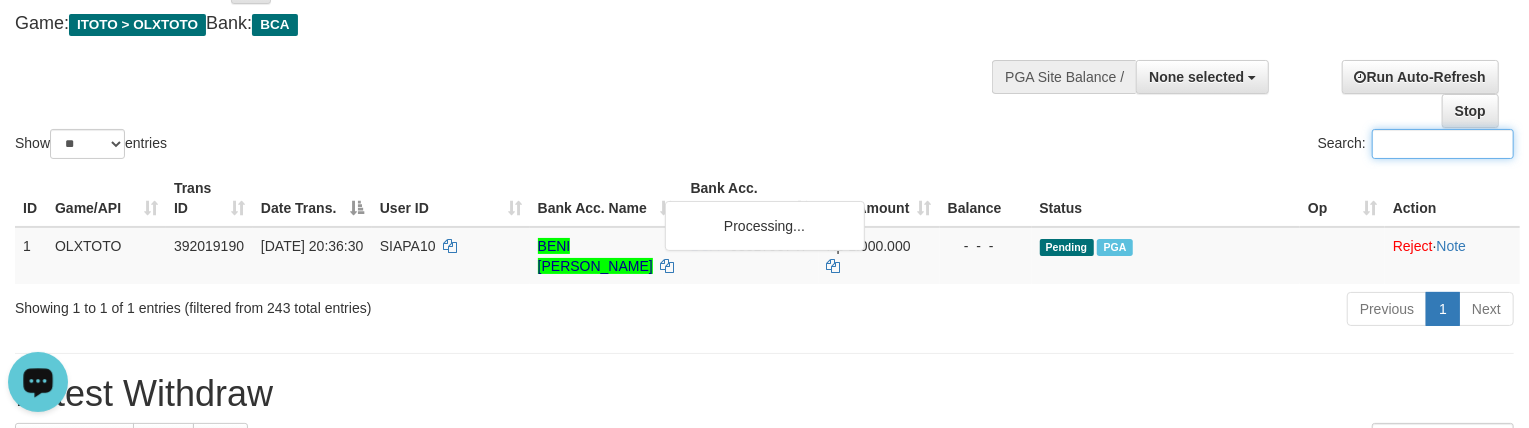 paste on "*****" 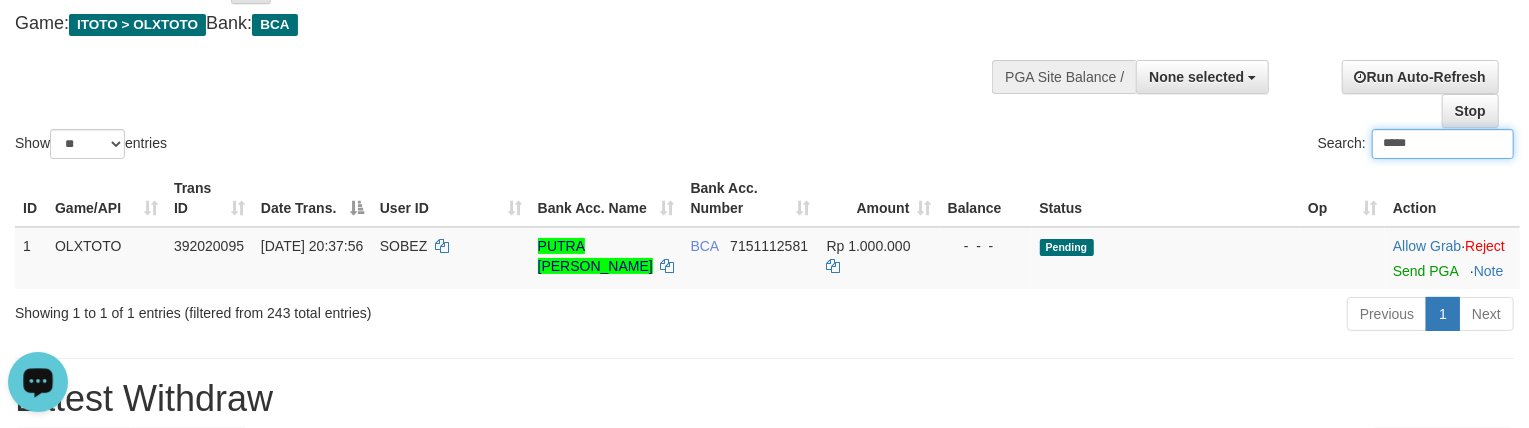 type on "*****" 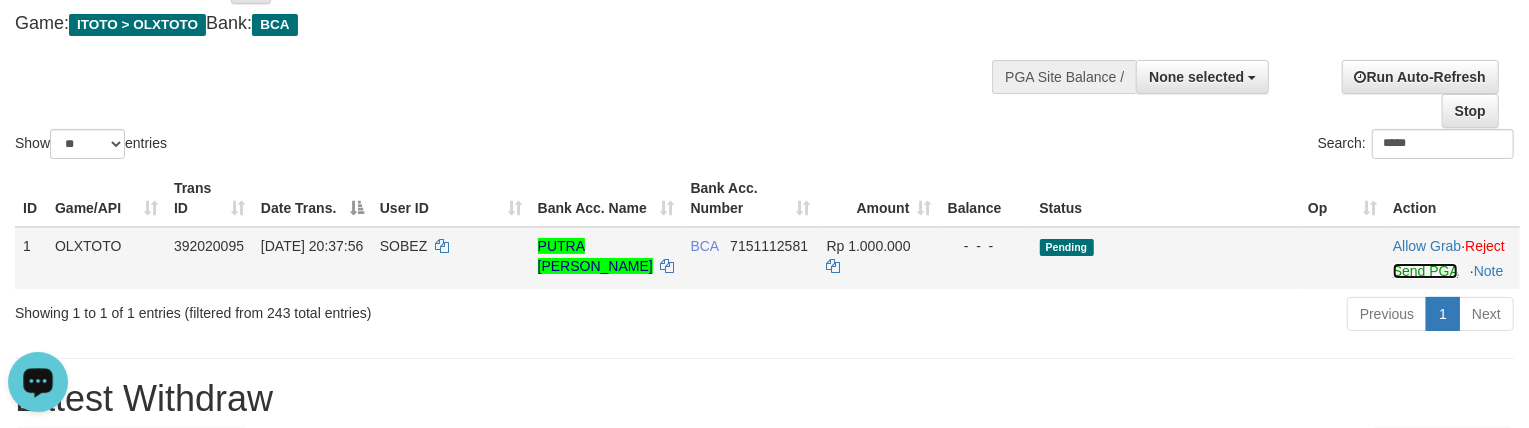 click on "Send PGA" at bounding box center [1425, 271] 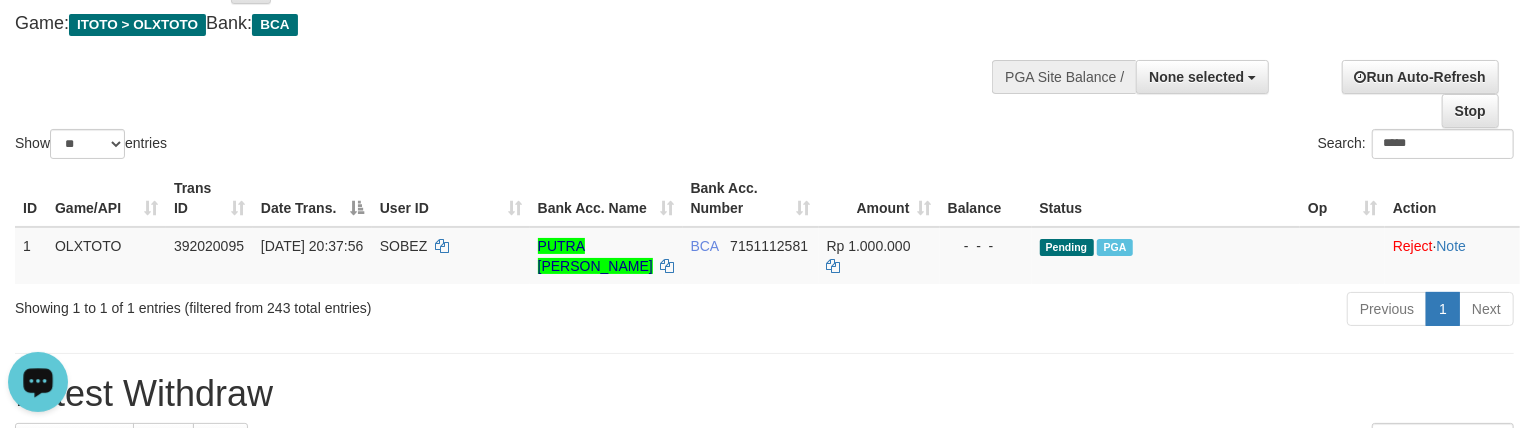 click on "Show  ** ** ** ***  entries Search: *****" at bounding box center [764, 53] 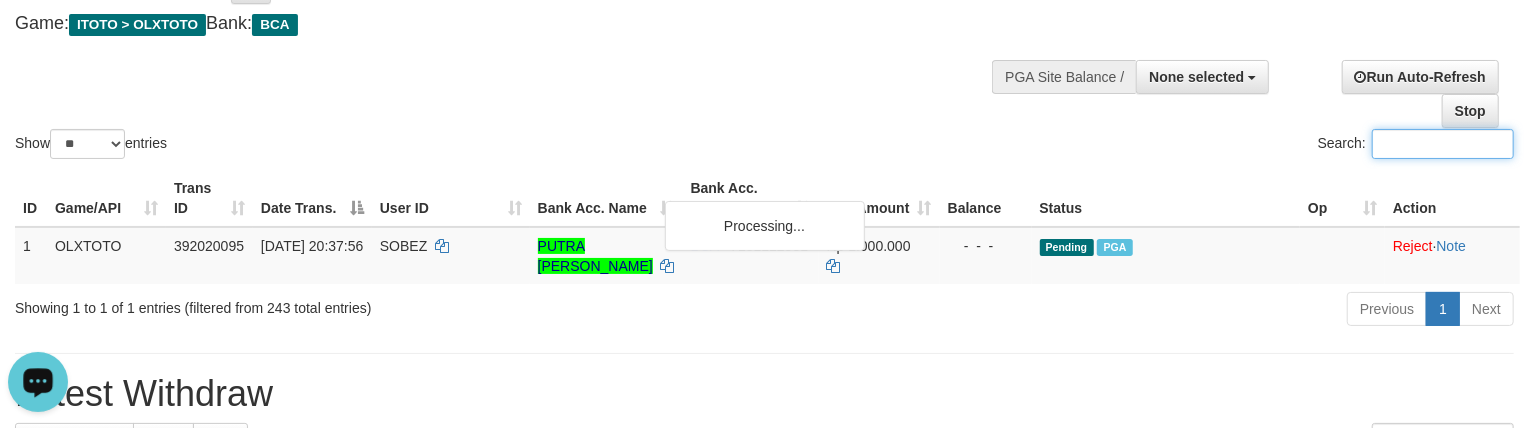 paste on "**********" 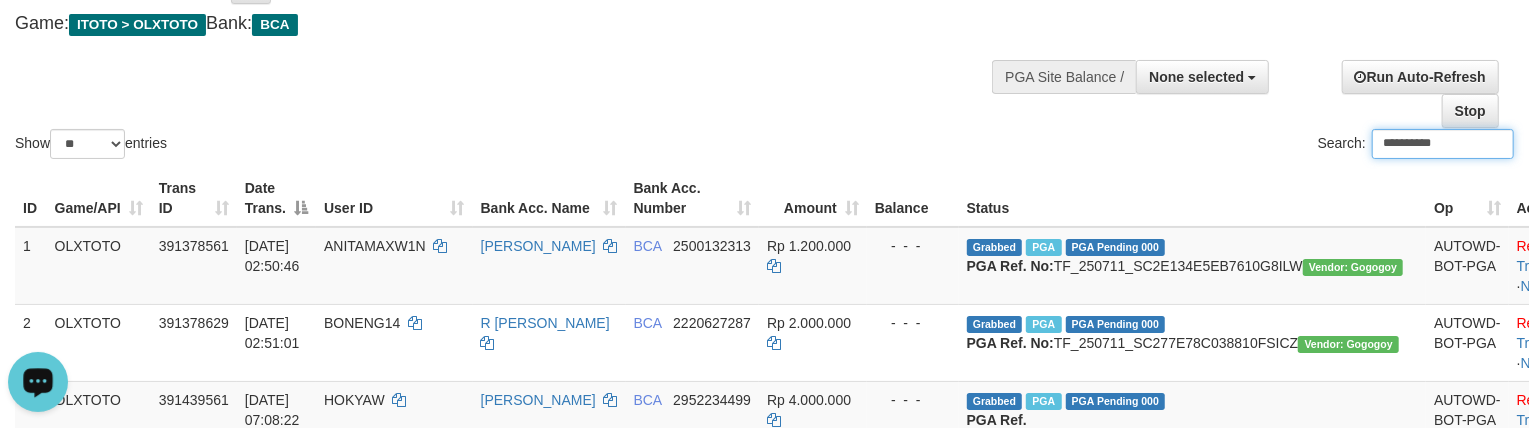 type on "**********" 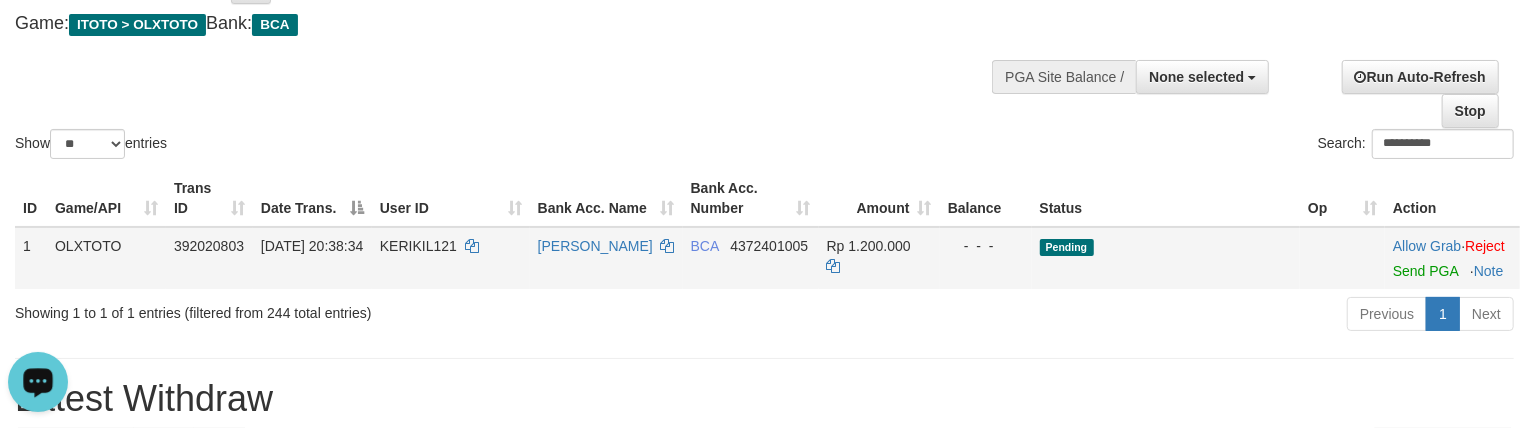 click on "Allow Grab   ·    Reject Send PGA     ·    Note" at bounding box center (1452, 258) 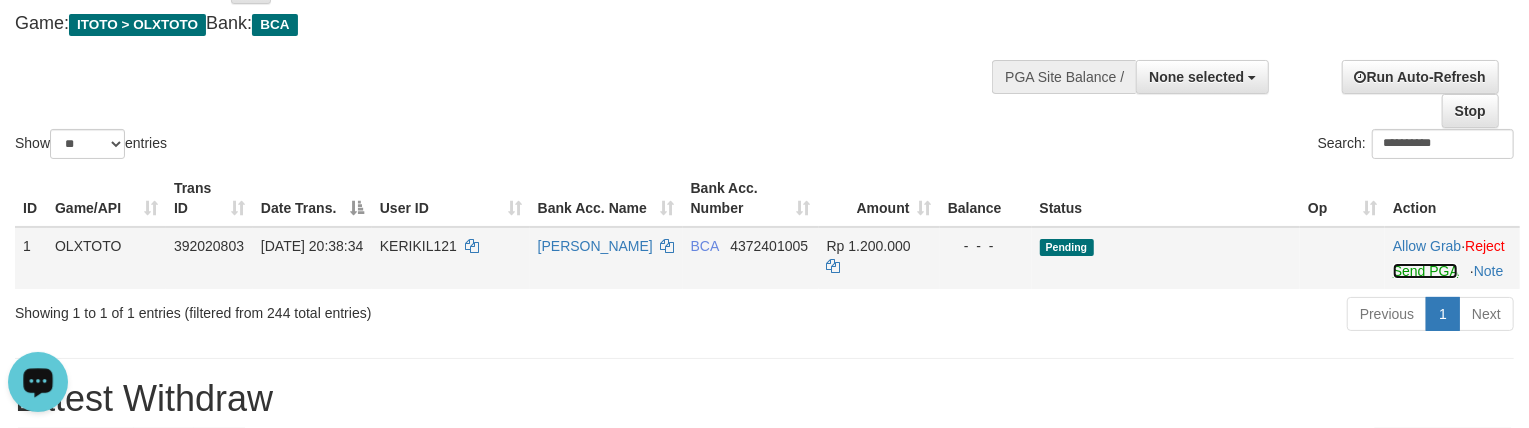 click on "Send PGA" at bounding box center (1425, 271) 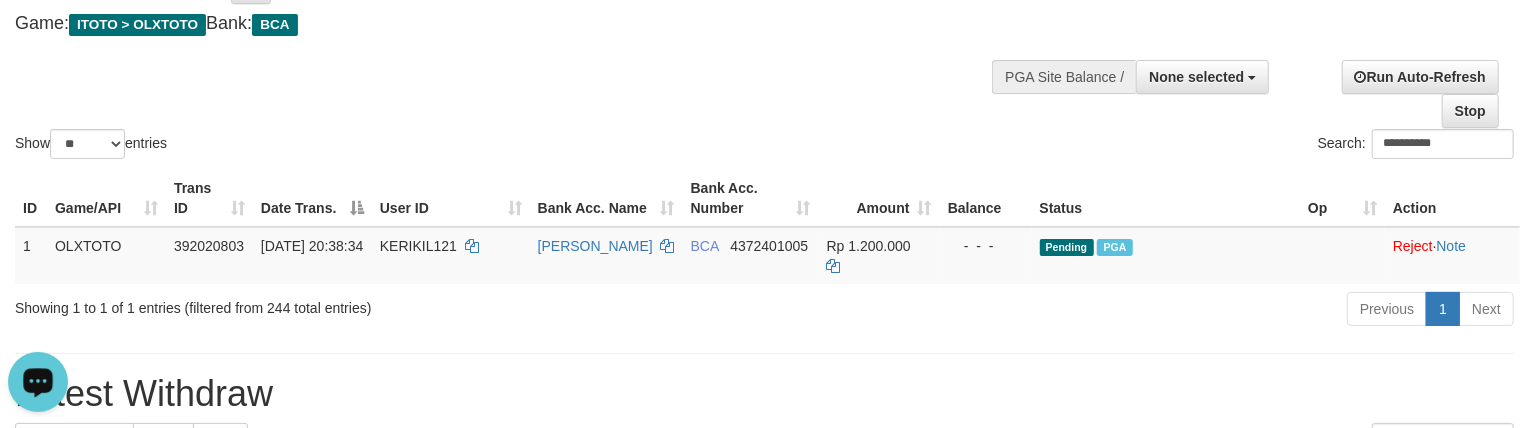 click on "**********" at bounding box center (764, 53) 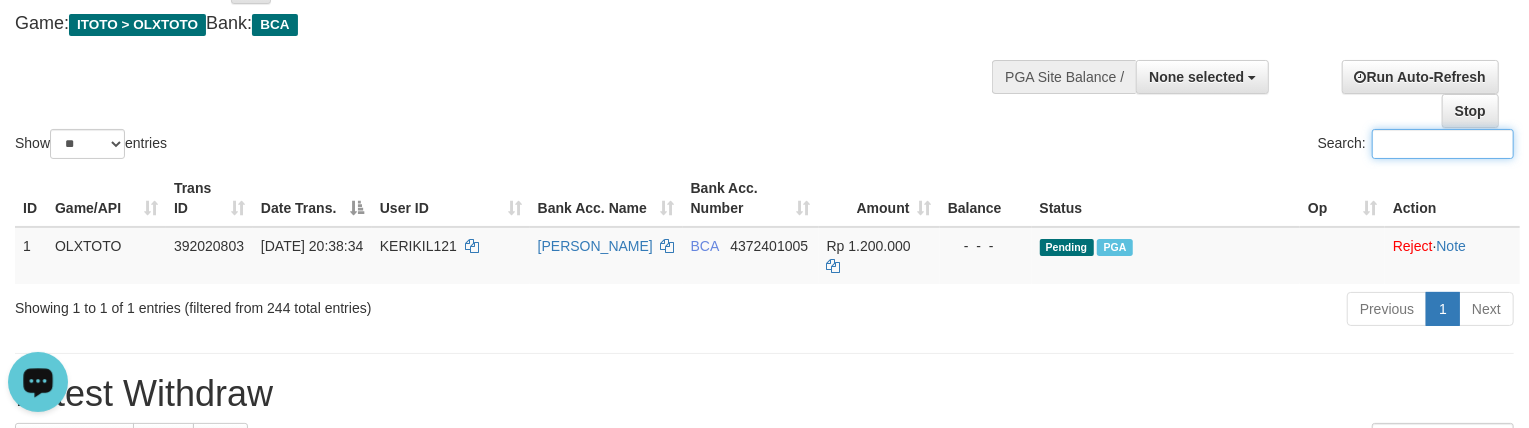 paste on "****" 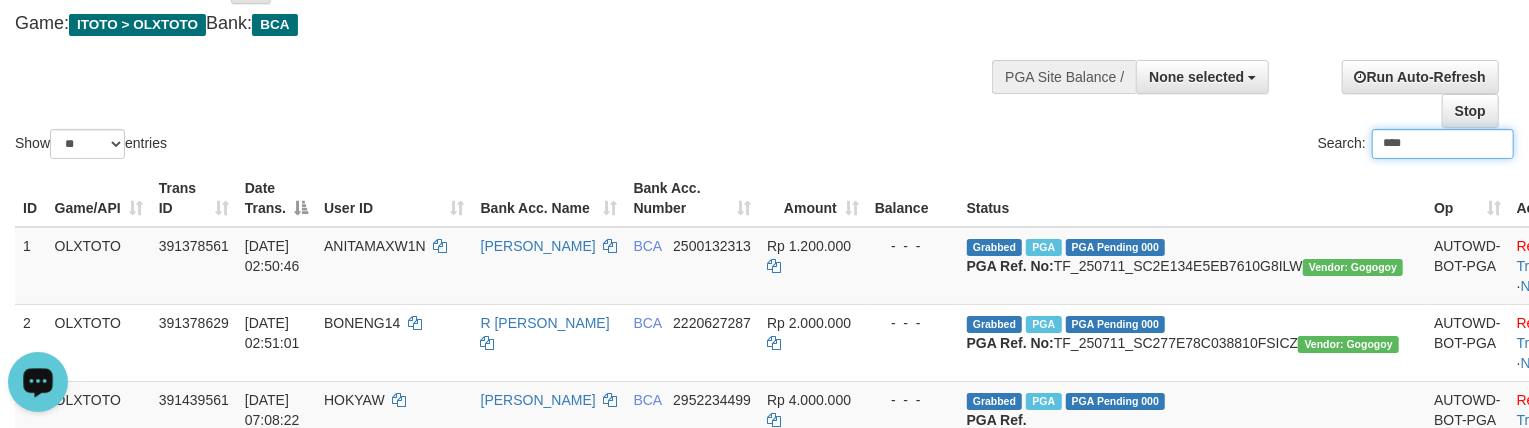 type on "****" 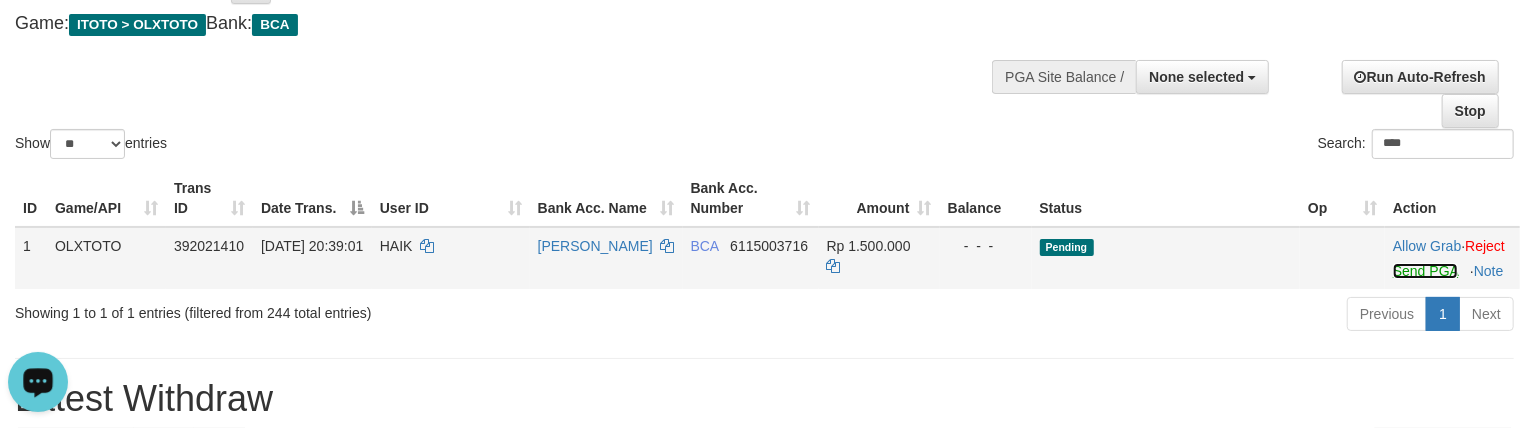 click on "Send PGA" at bounding box center (1425, 271) 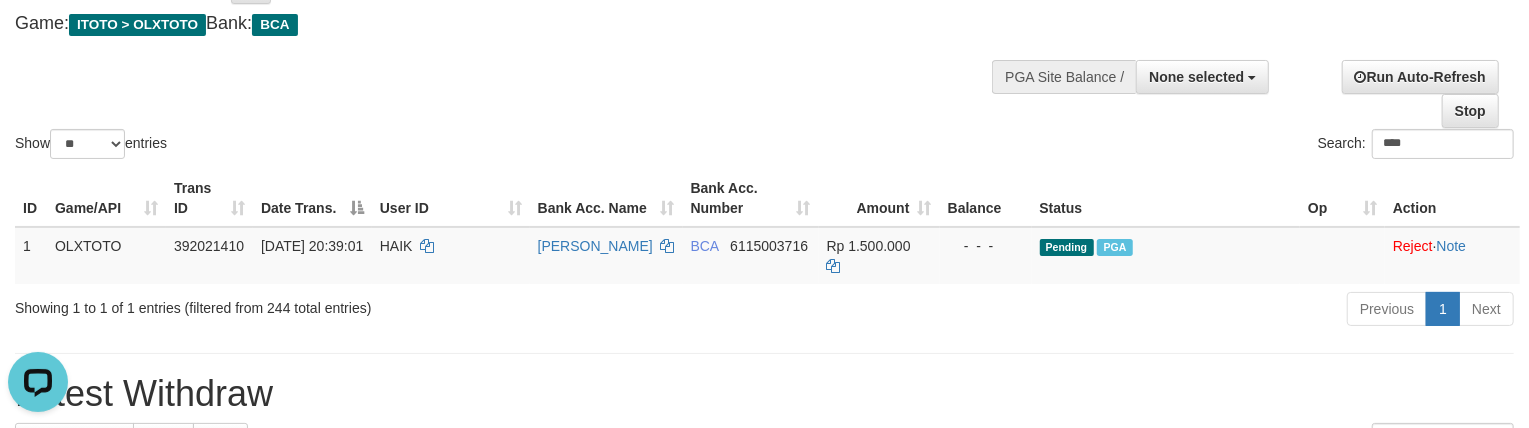 drag, startPoint x: 745, startPoint y: 86, endPoint x: 477, endPoint y: 81, distance: 268.04663 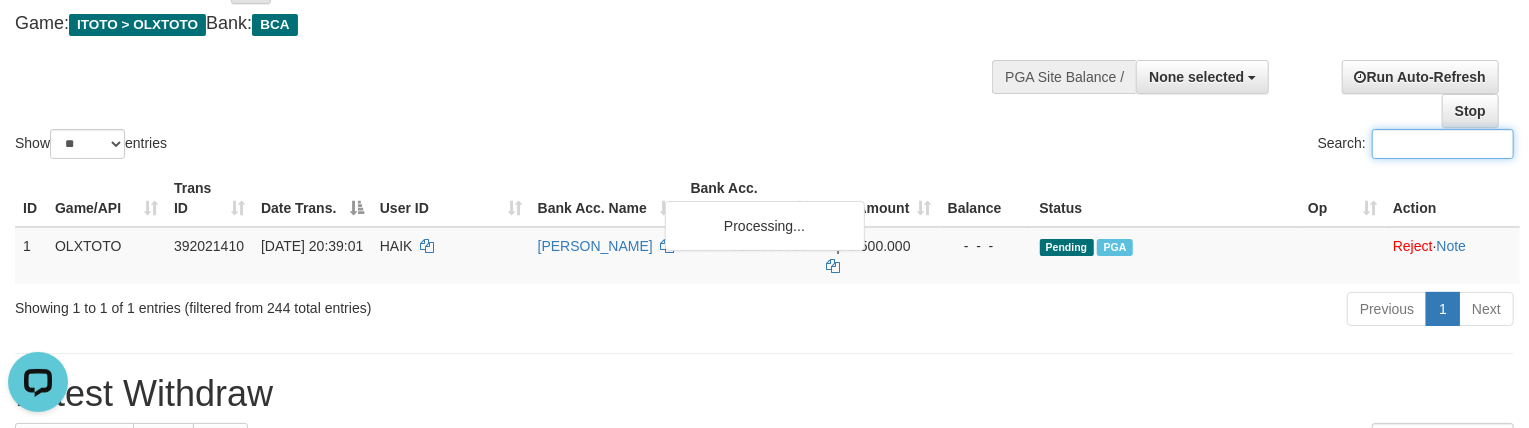 paste on "*********" 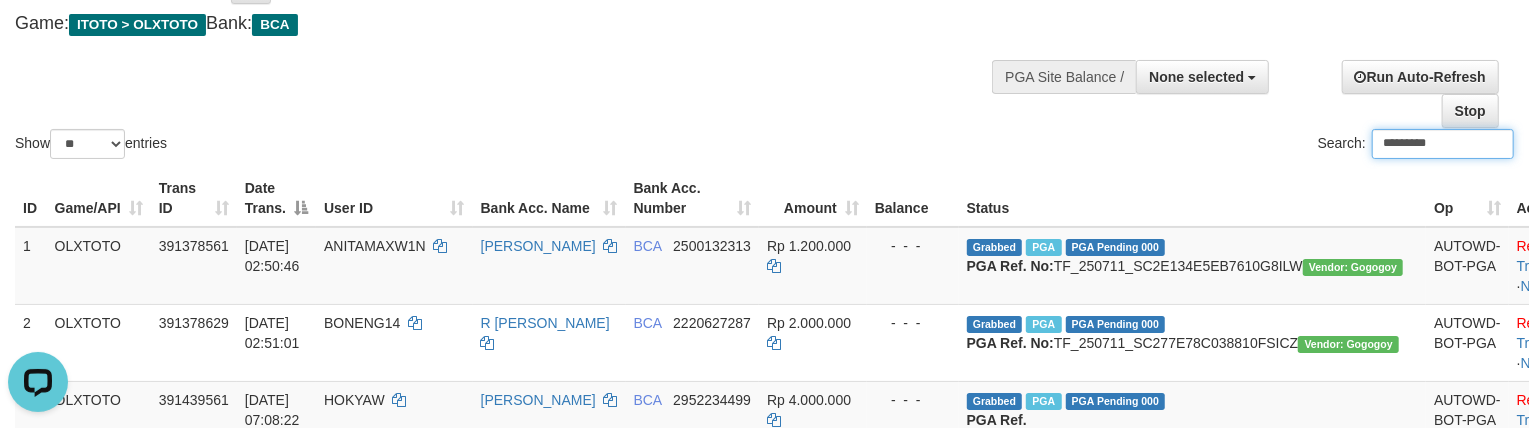 type on "*********" 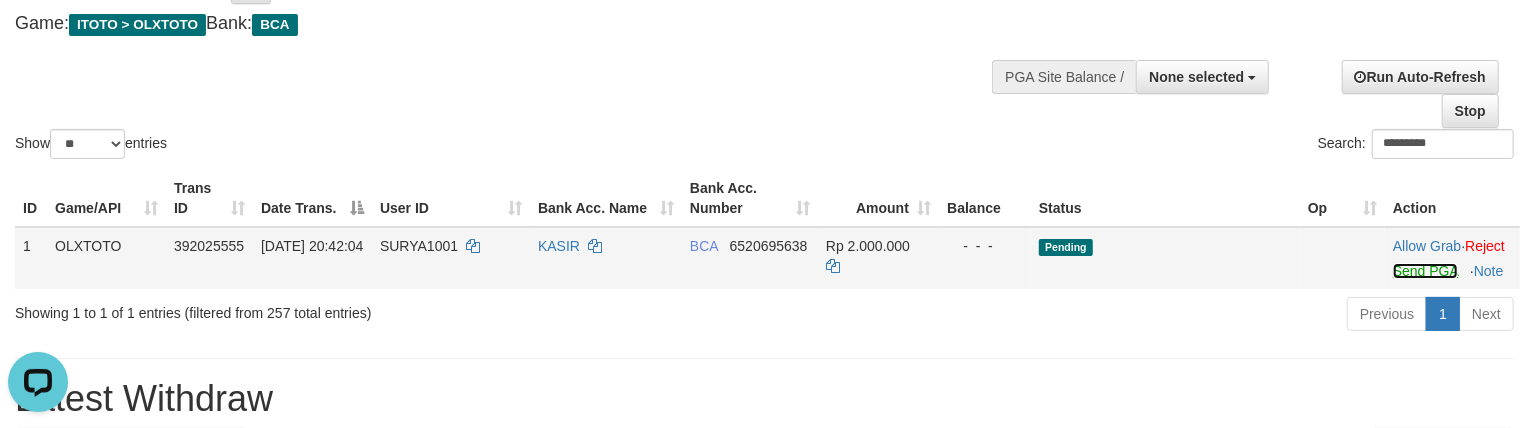 click on "Send PGA" at bounding box center (1425, 271) 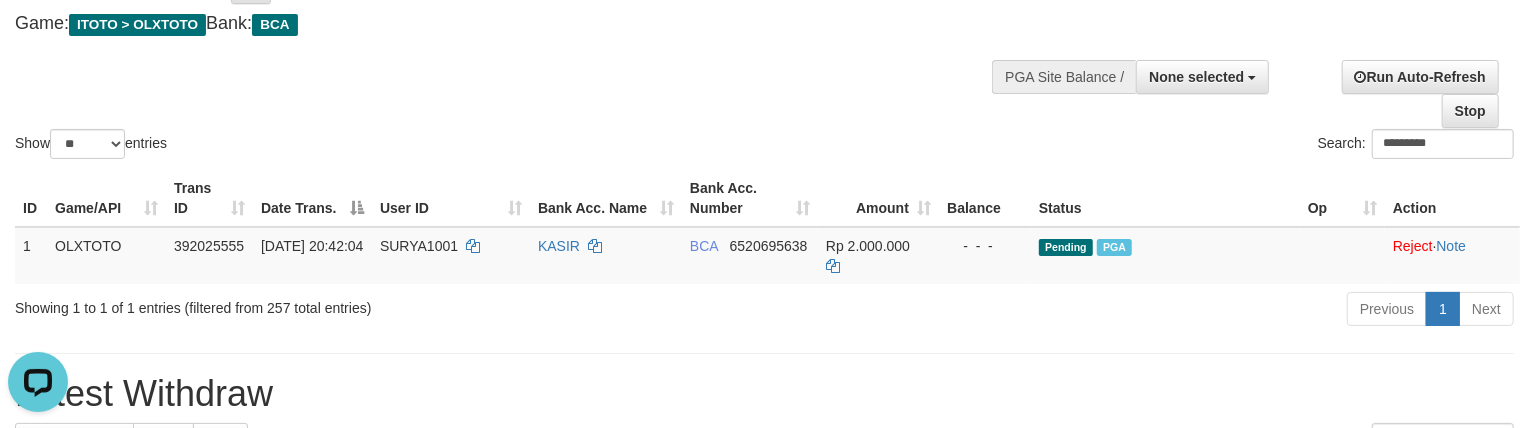 click on "Show  ** ** ** ***  entries Search: *********" at bounding box center [764, 53] 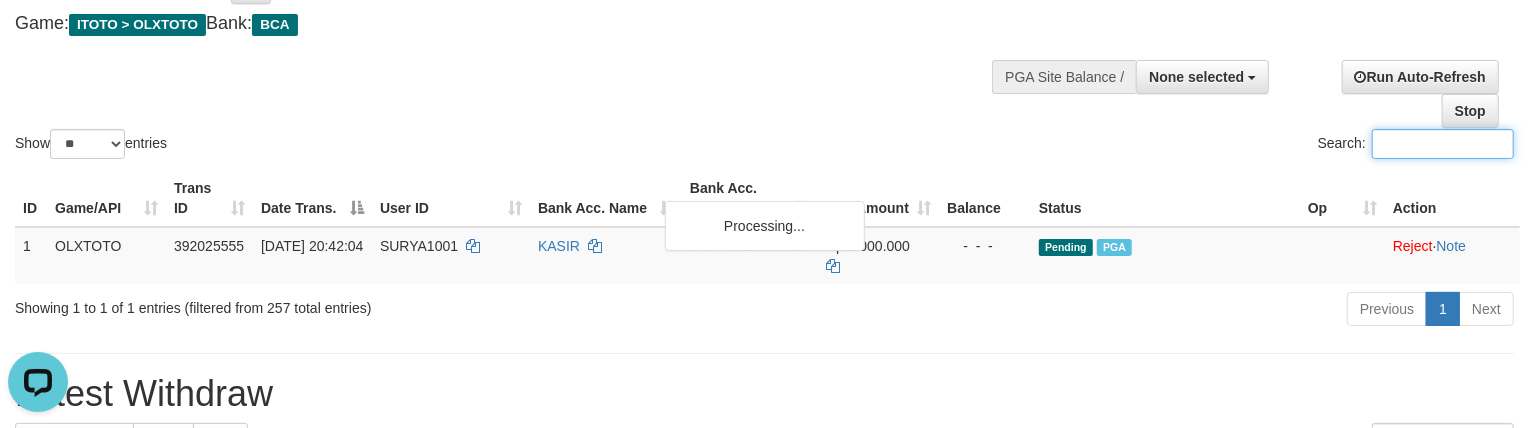 paste on "******" 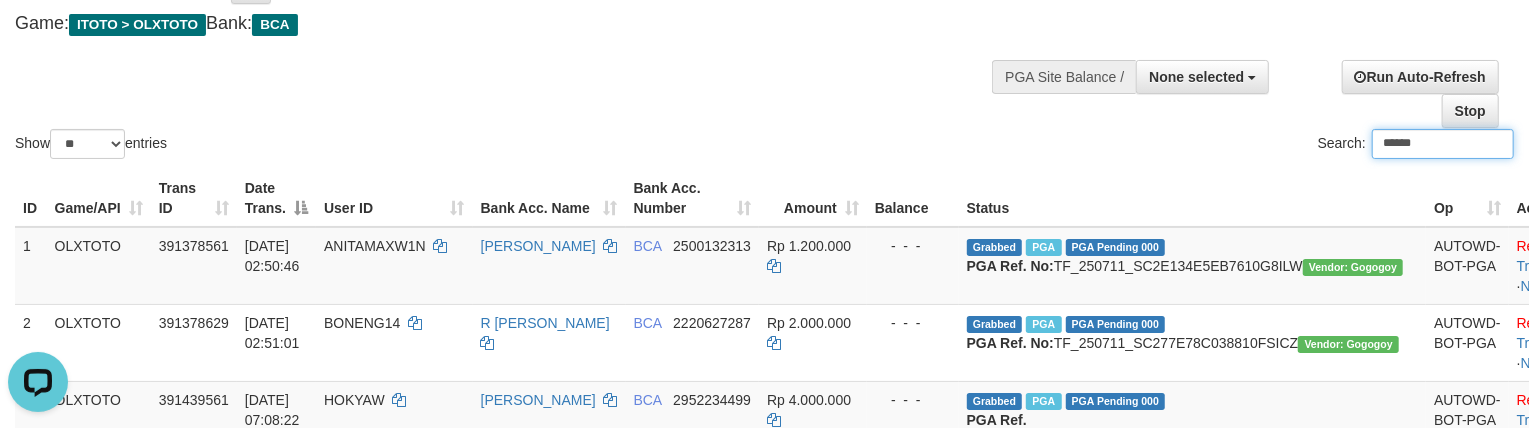 type on "******" 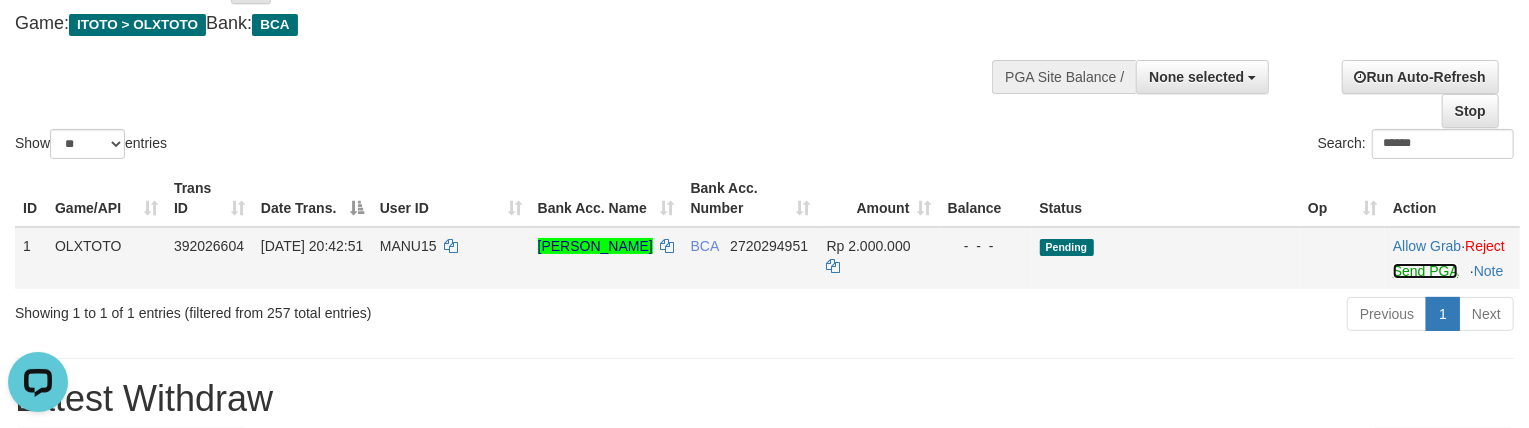 click on "Send PGA" at bounding box center (1425, 271) 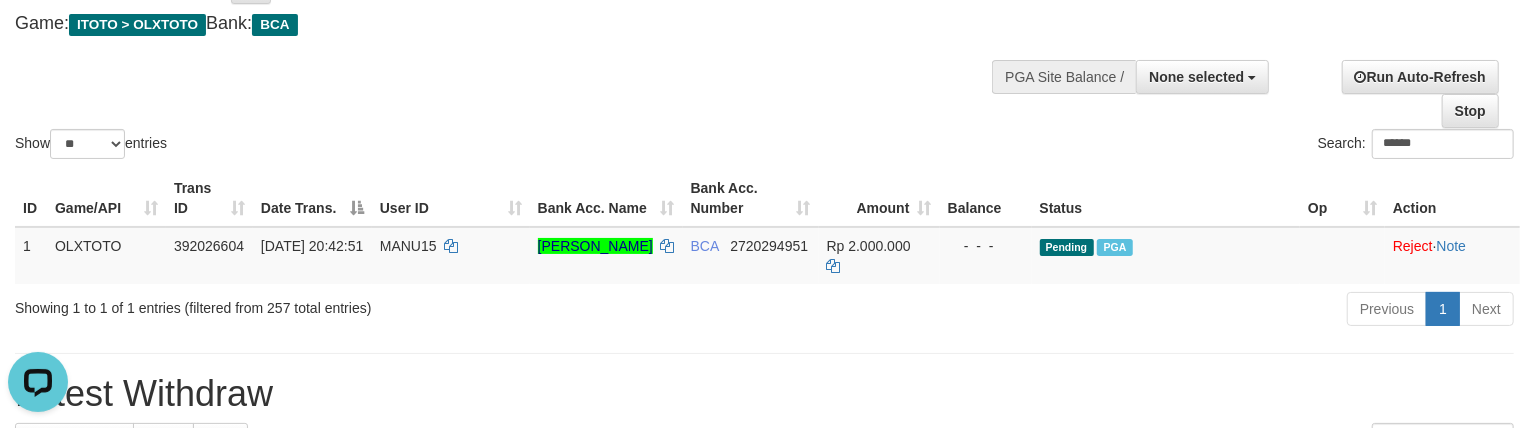 click on "Show  ** ** ** ***  entries Search: ******" at bounding box center (764, 53) 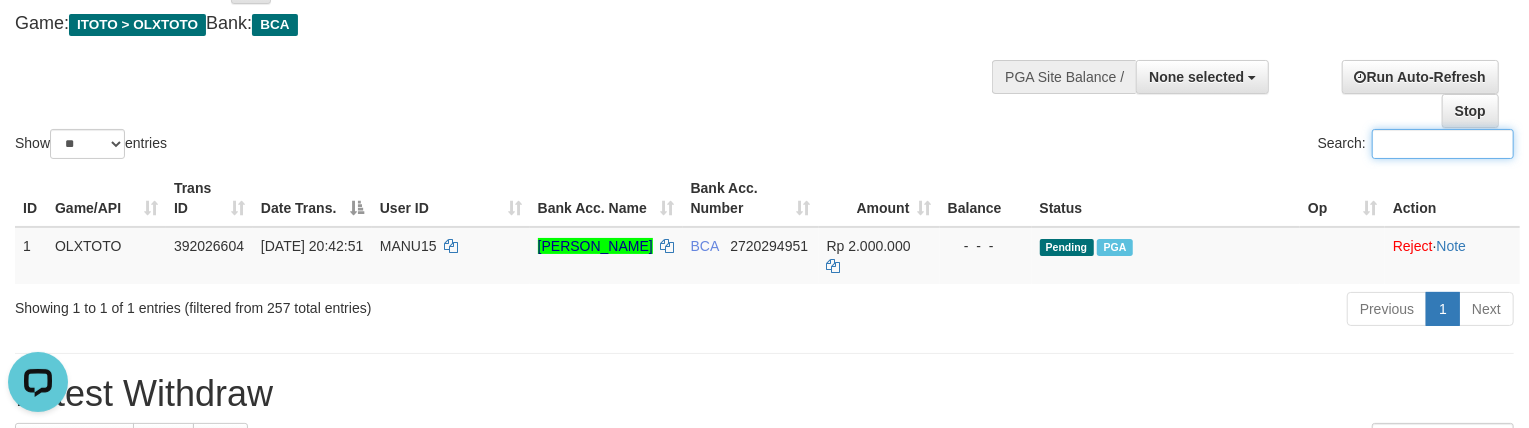 paste on "********" 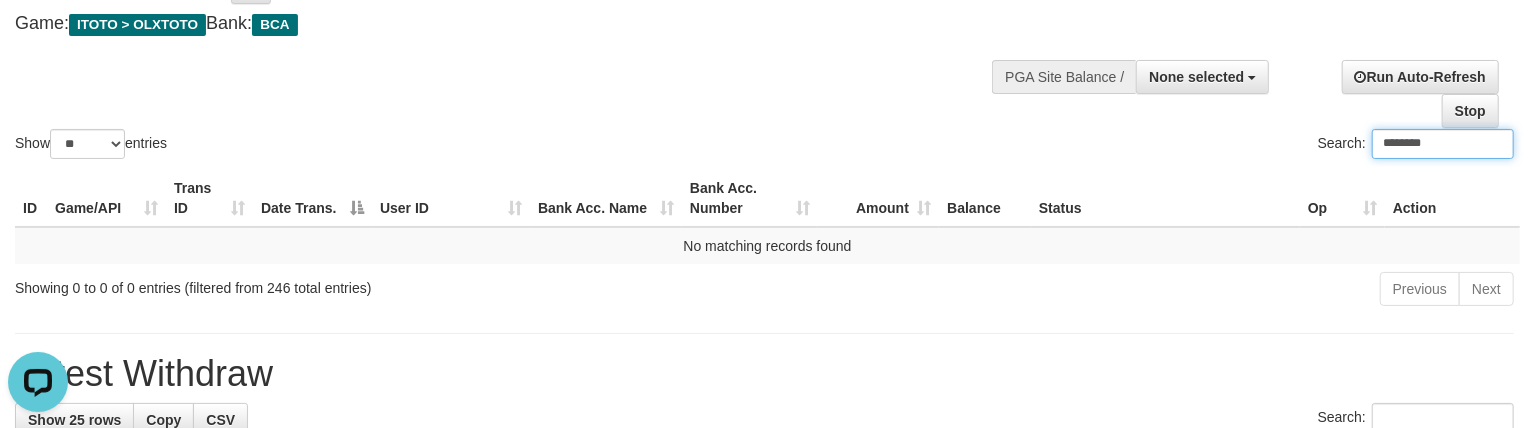 type on "********" 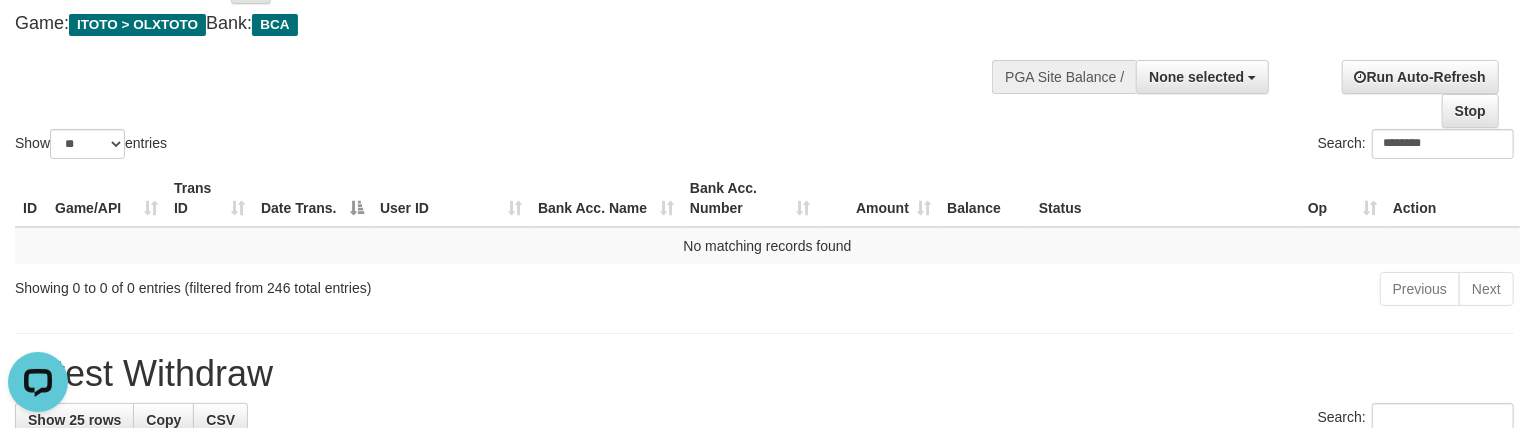 click on "Show  ** ** ** ***  entries Search: ********" at bounding box center [764, 53] 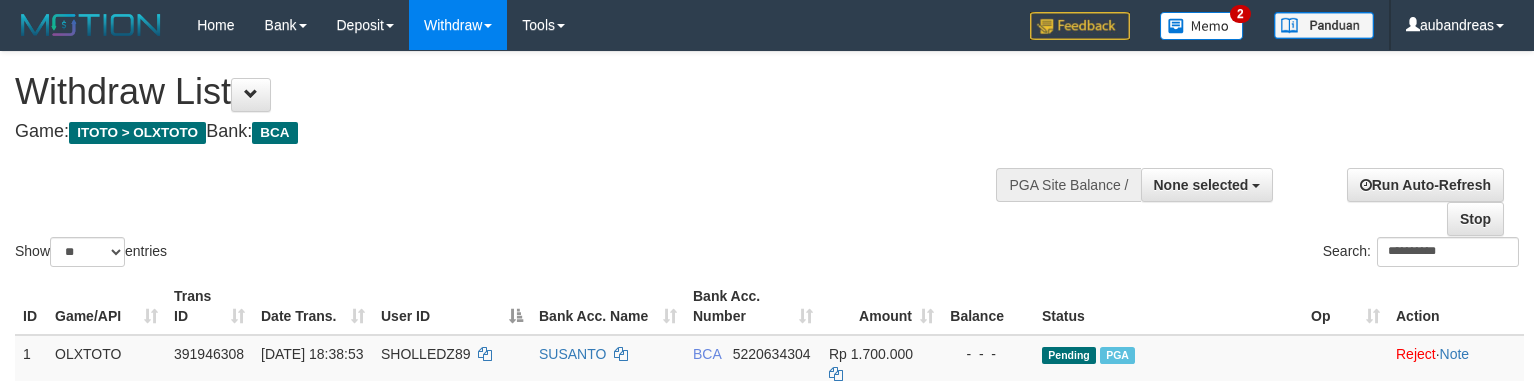 select 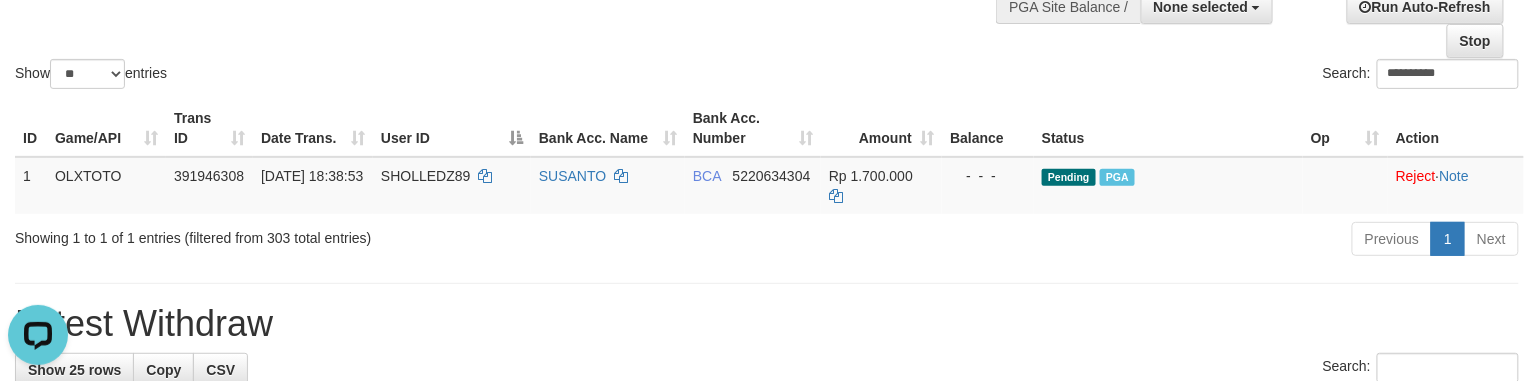 scroll, scrollTop: 0, scrollLeft: 0, axis: both 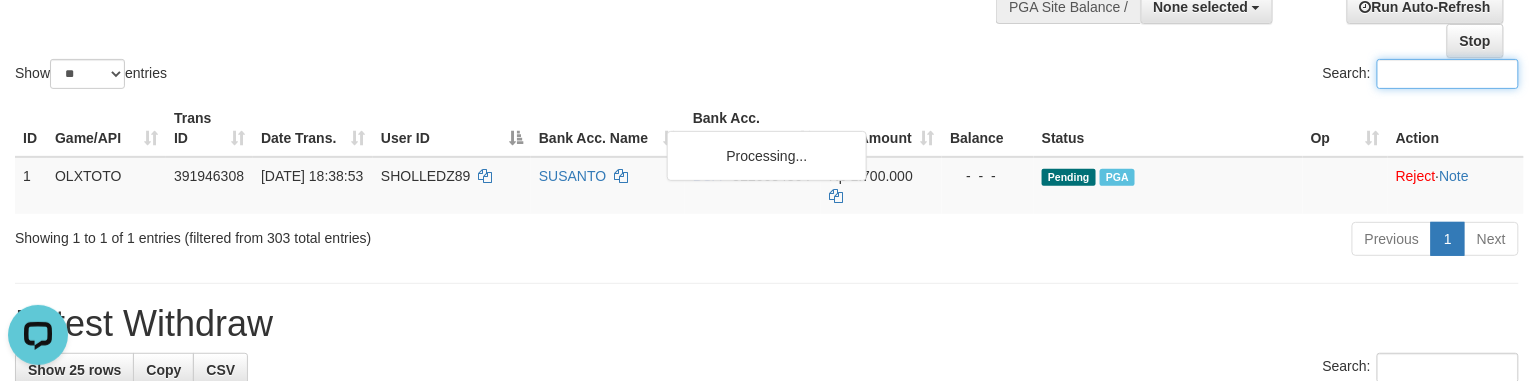 paste on "*******" 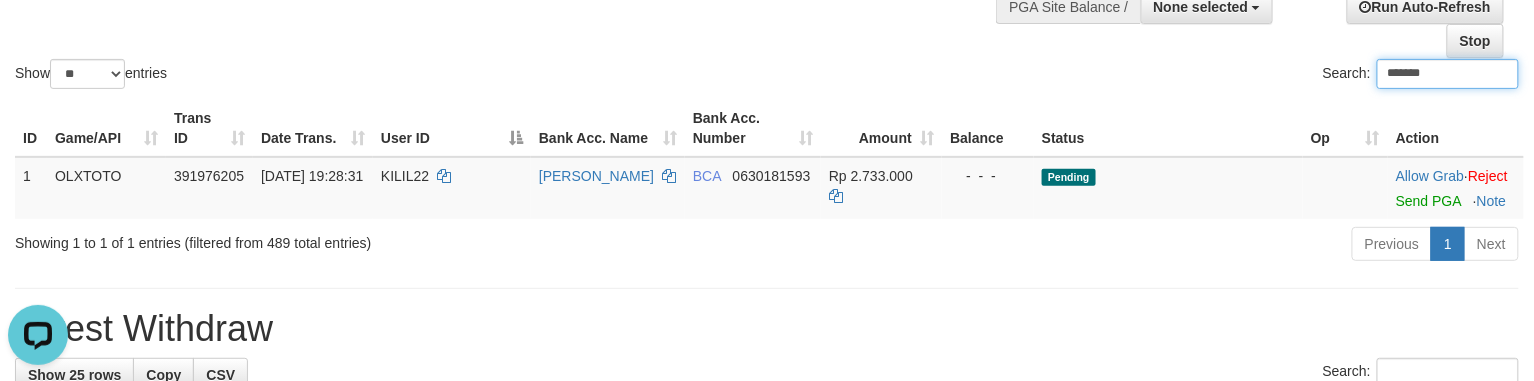 type on "*******" 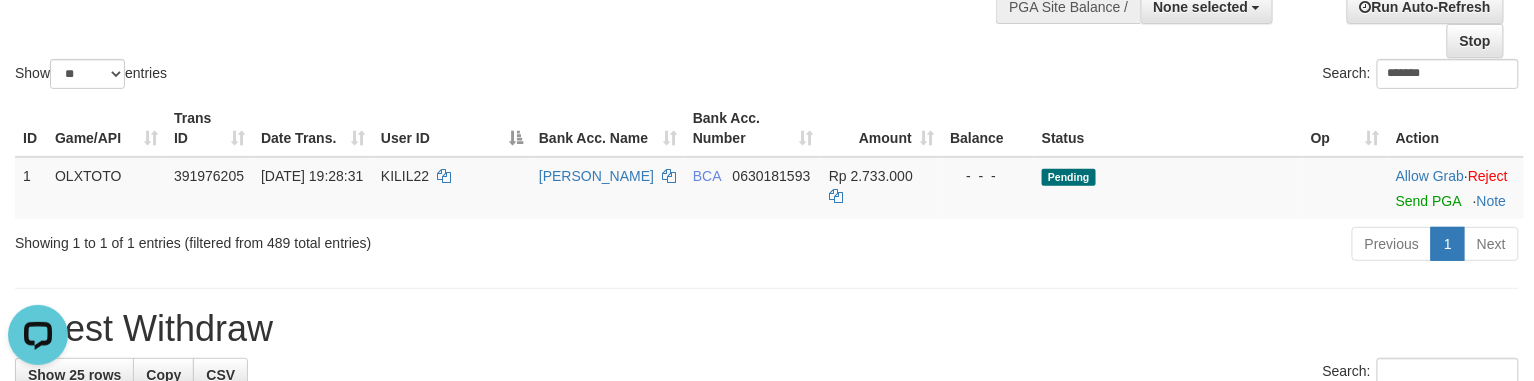 click on "Show  ** ** ** ***  entries Search: *******" at bounding box center [767, -17] 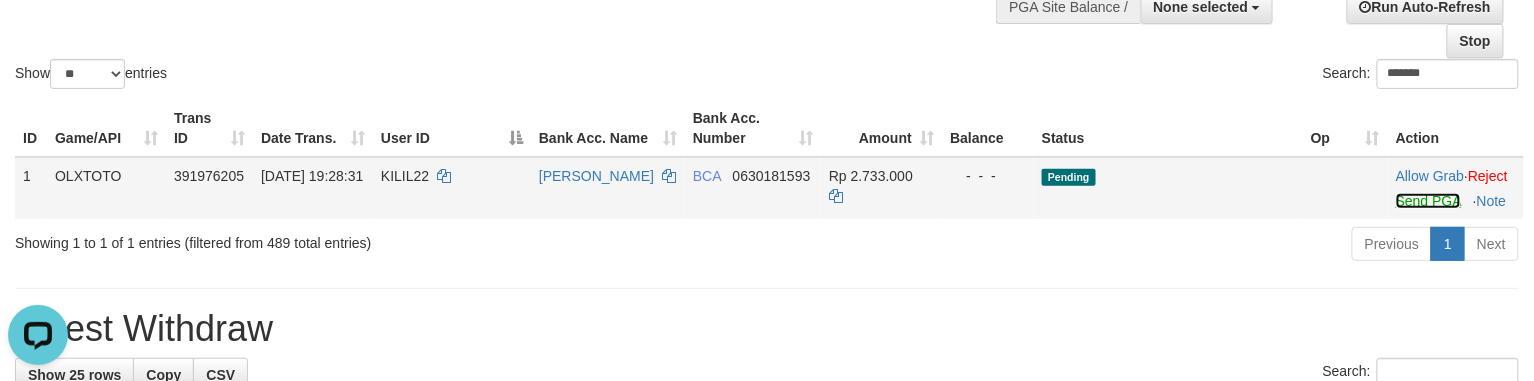 click on "Send PGA" at bounding box center (1428, 201) 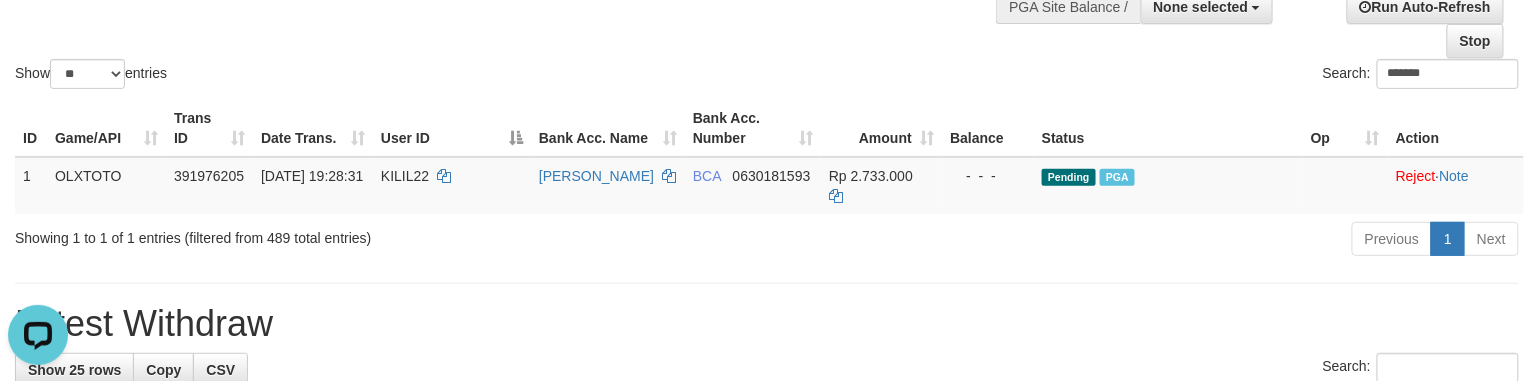click on "Show  ** ** ** ***  entries Search: *******" at bounding box center [767, -17] 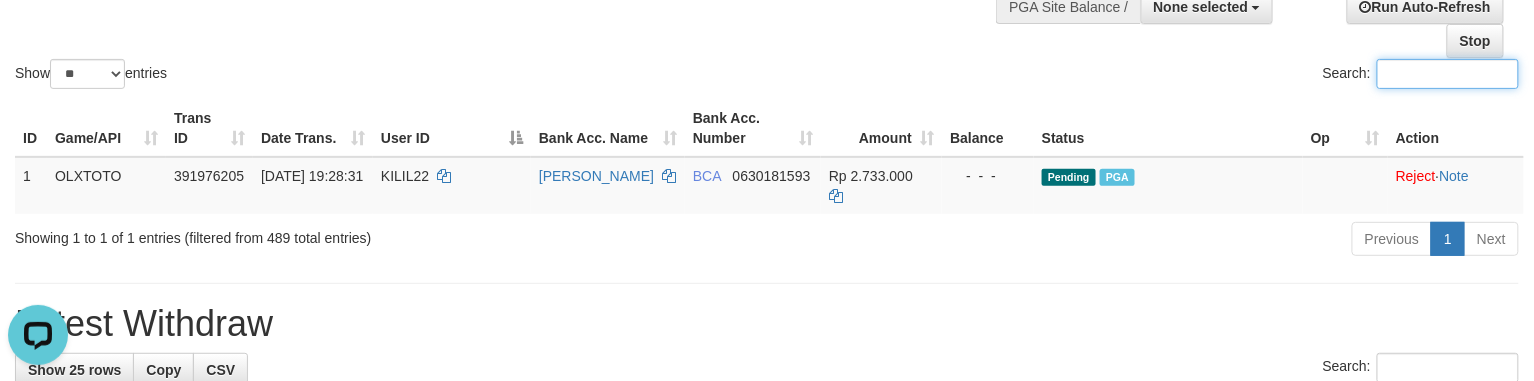 paste on "**********" 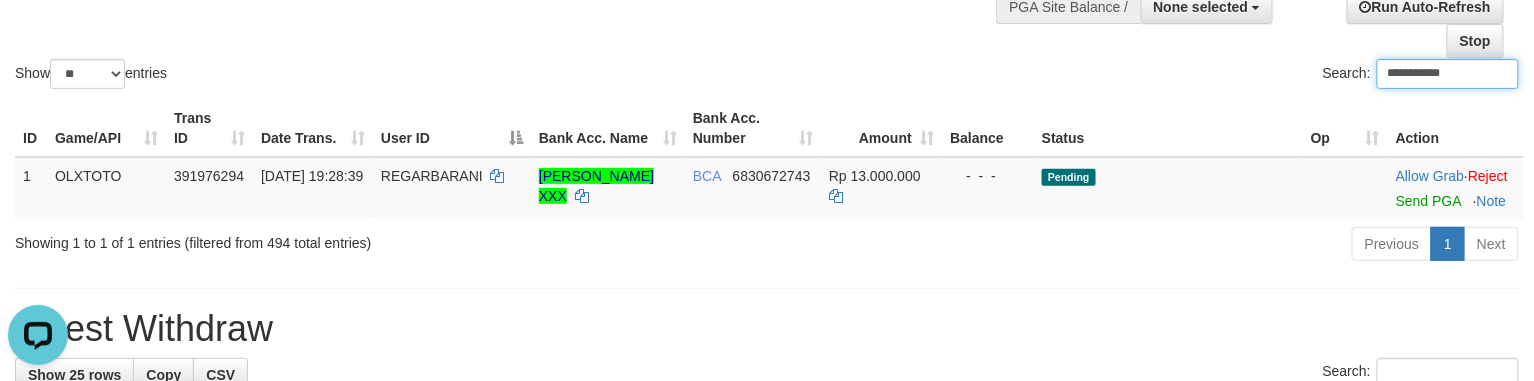 type on "**********" 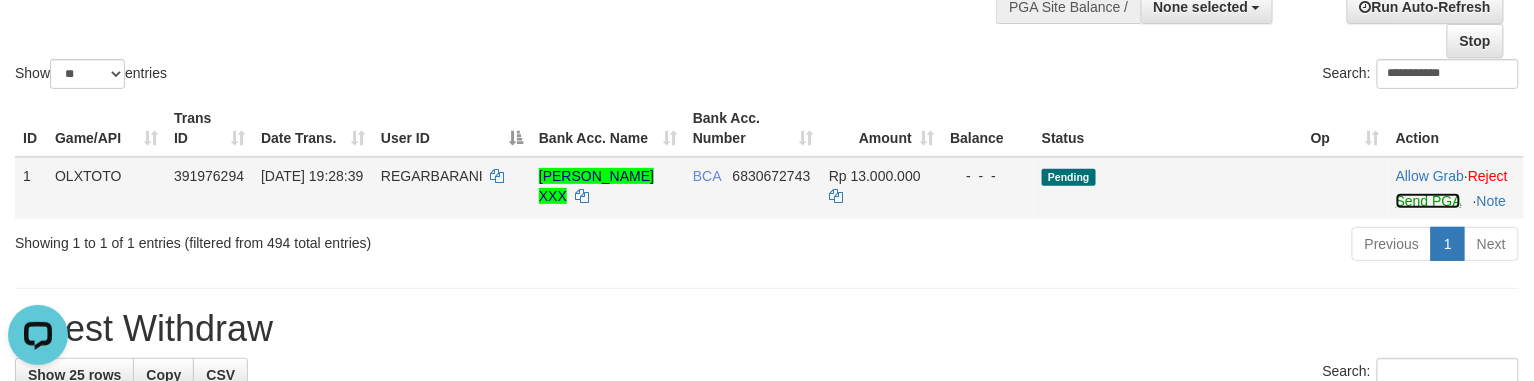 click on "Send PGA" at bounding box center [1428, 201] 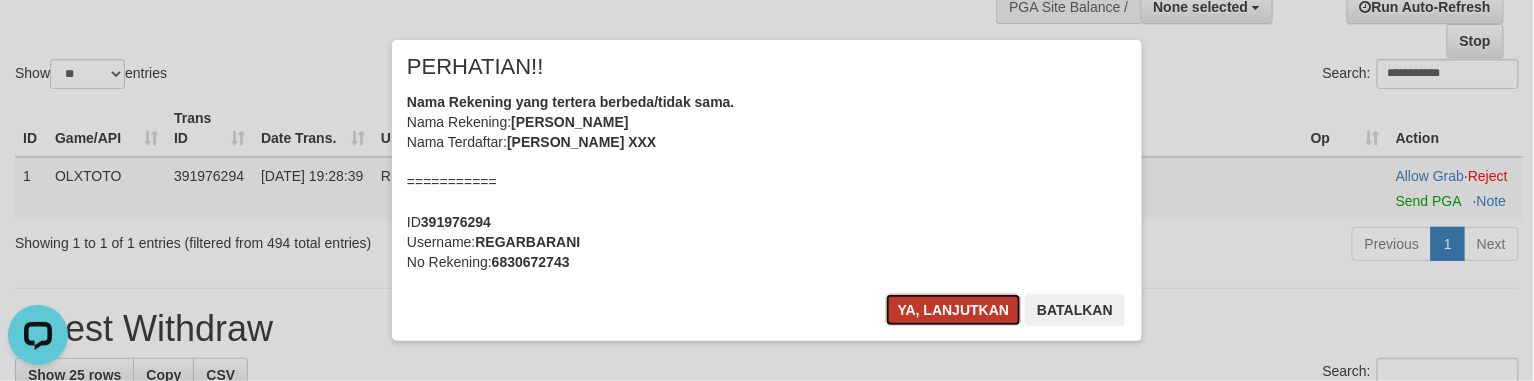 click on "Ya, lanjutkan" at bounding box center [954, 310] 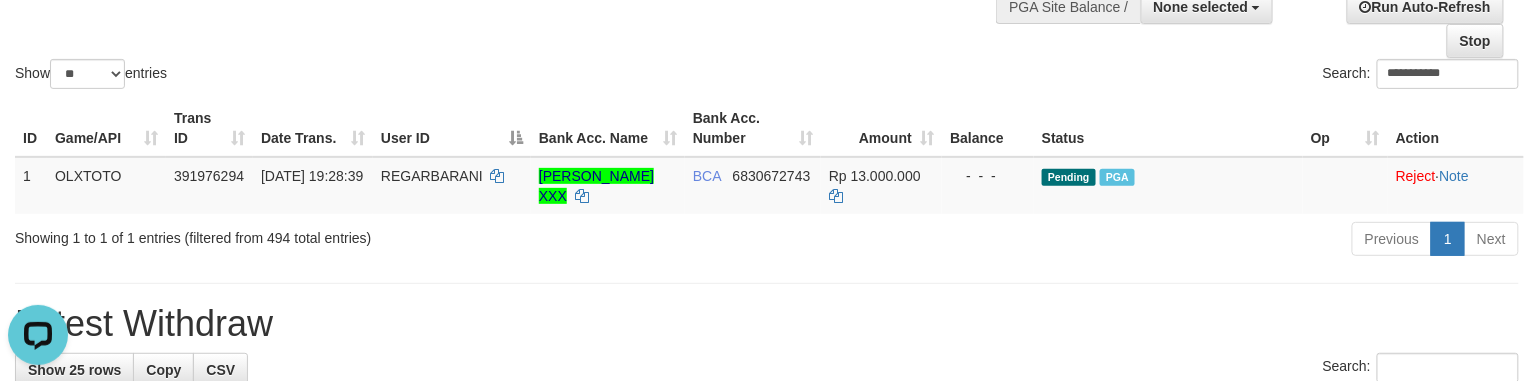 click on "**********" at bounding box center [767, -17] 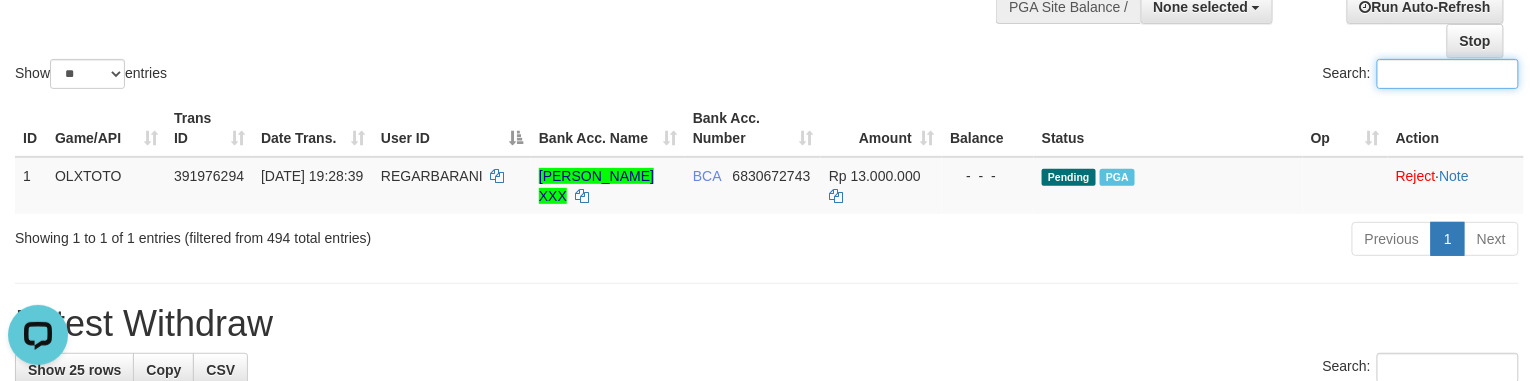 paste on "**********" 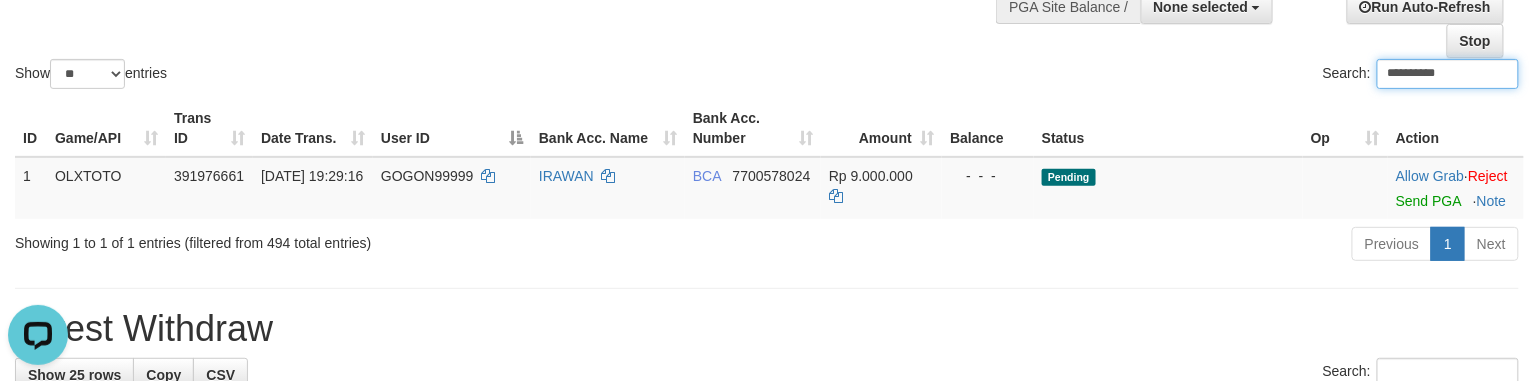 type on "**********" 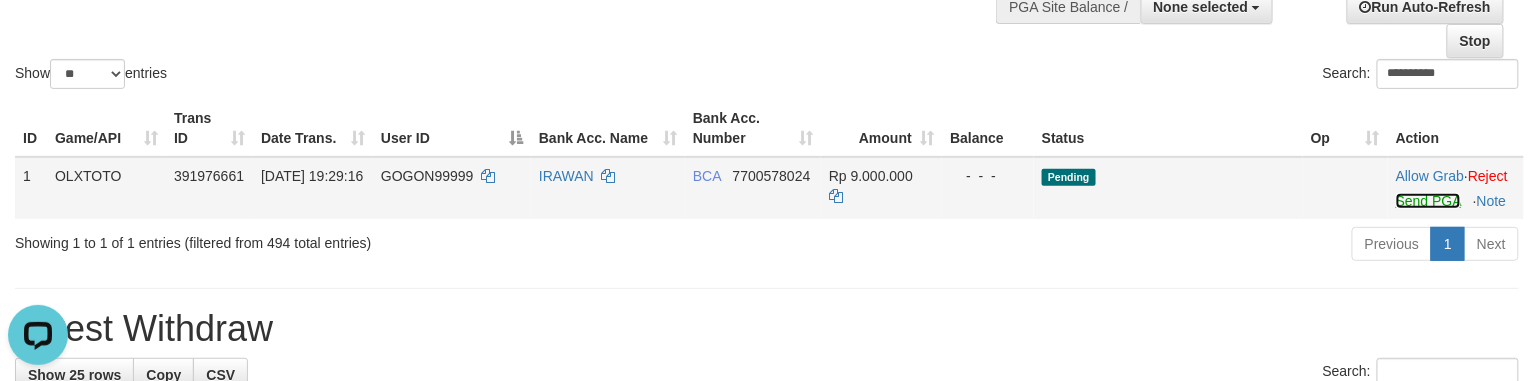 click on "Send PGA" at bounding box center (1428, 201) 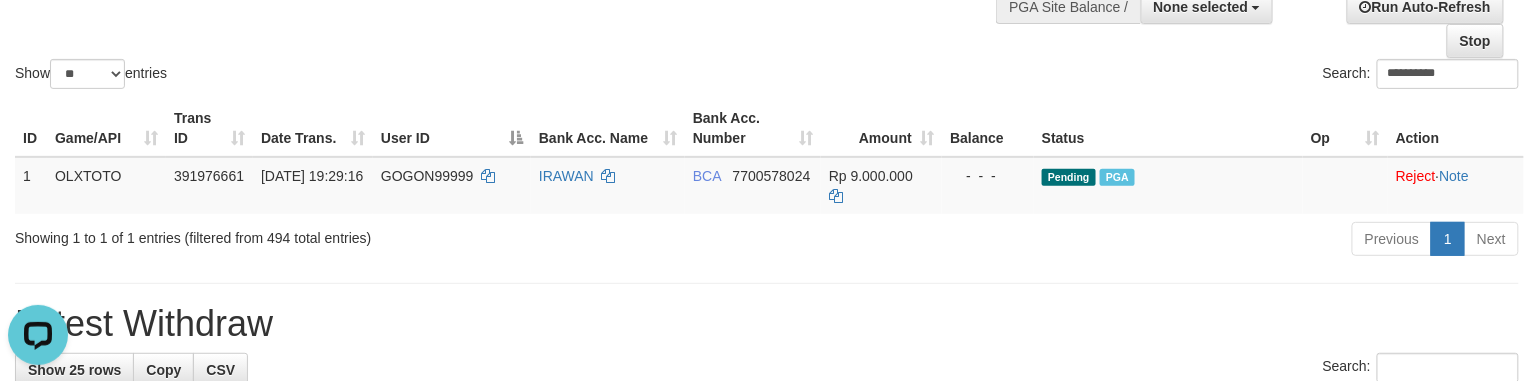 click on "**********" at bounding box center (767, -17) 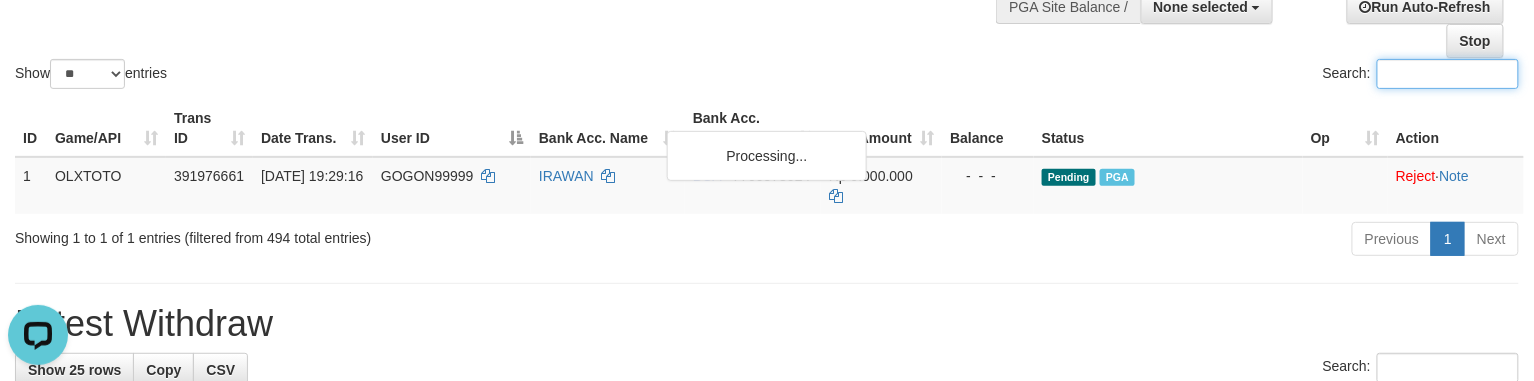paste on "******" 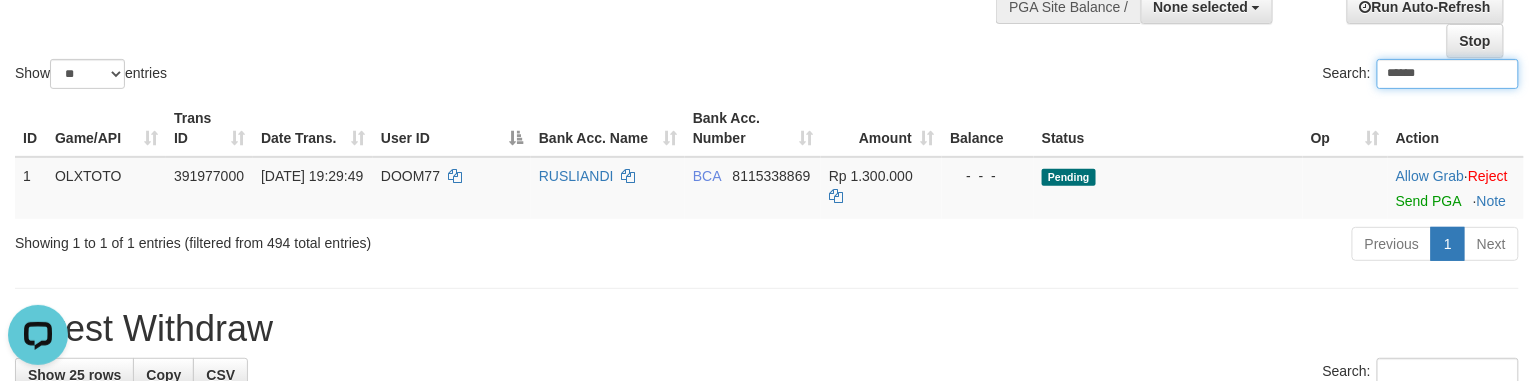 type on "******" 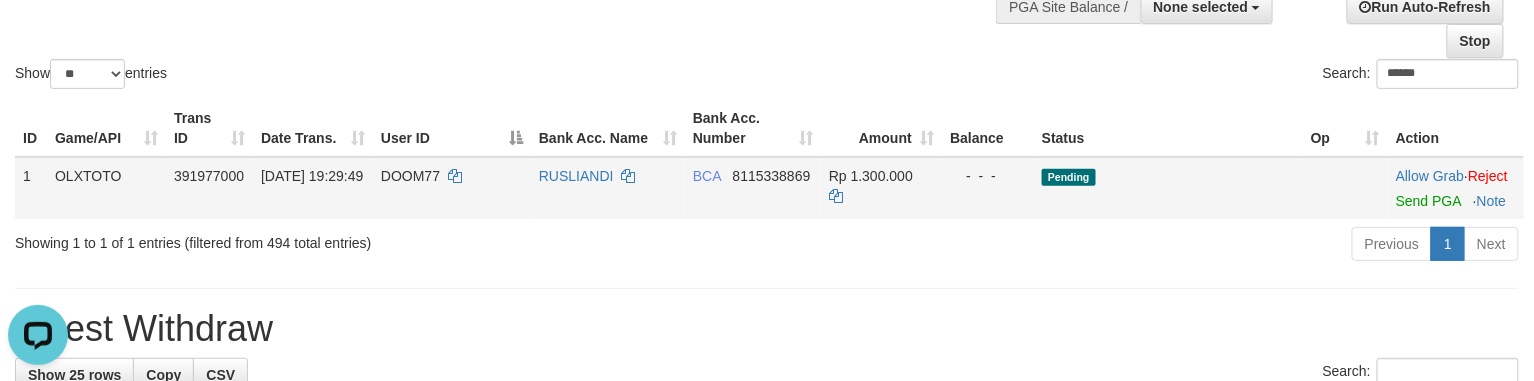 click on "Allow Grab   ·    Reject Send PGA     ·    Note" at bounding box center (1456, 188) 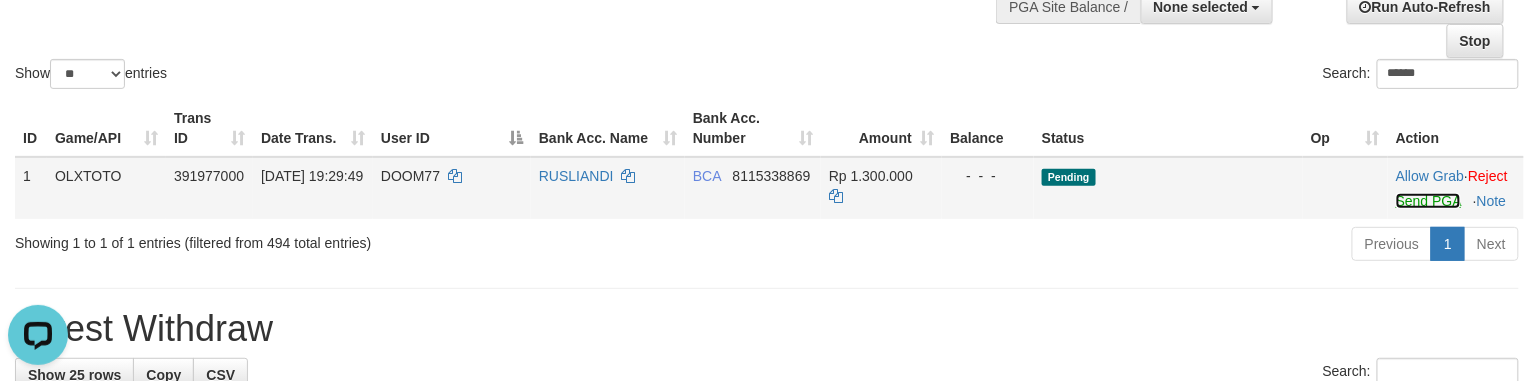 click on "Send PGA" at bounding box center (1428, 201) 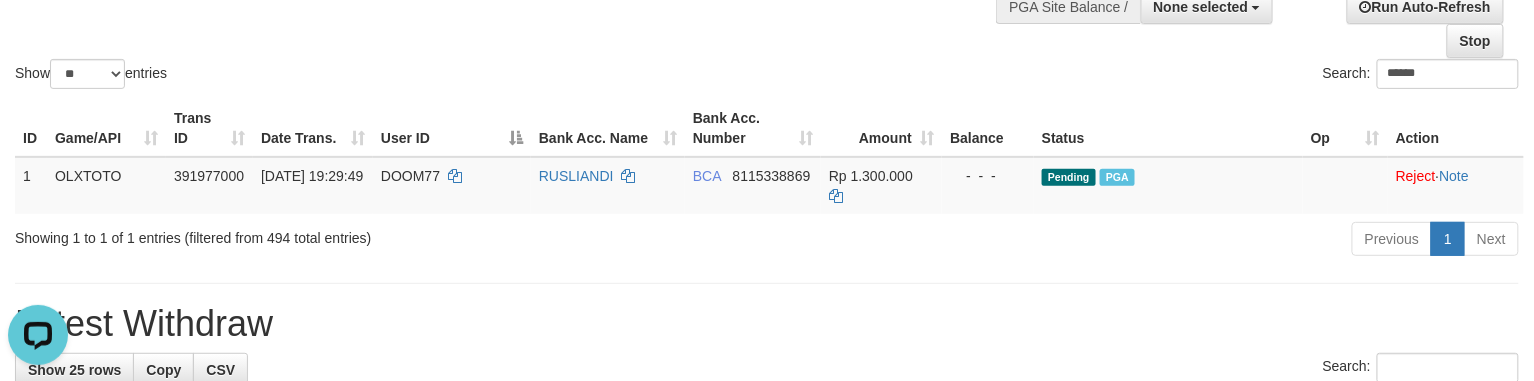 click on "Show  ** ** ** ***  entries" at bounding box center (383, 76) 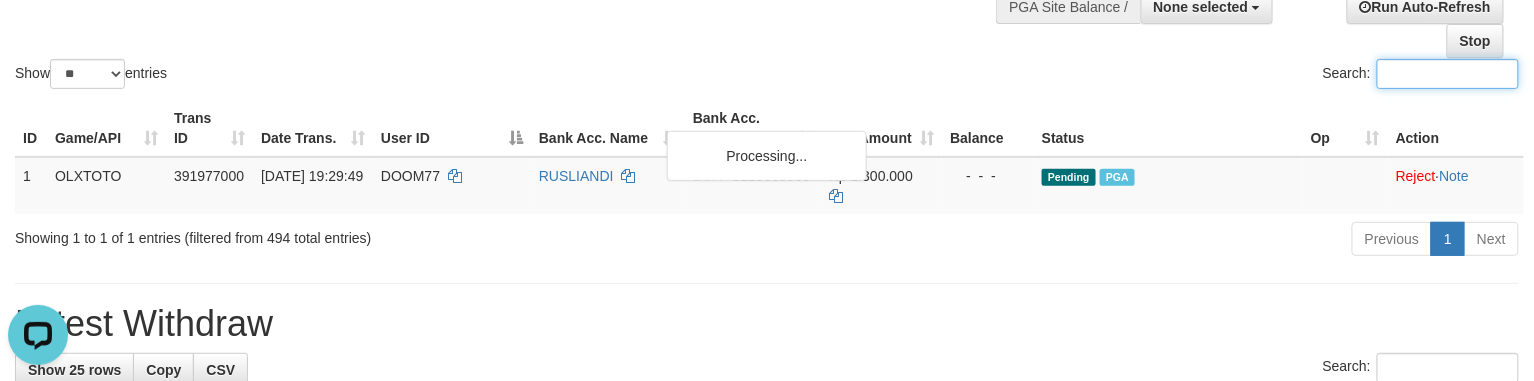 paste on "*******" 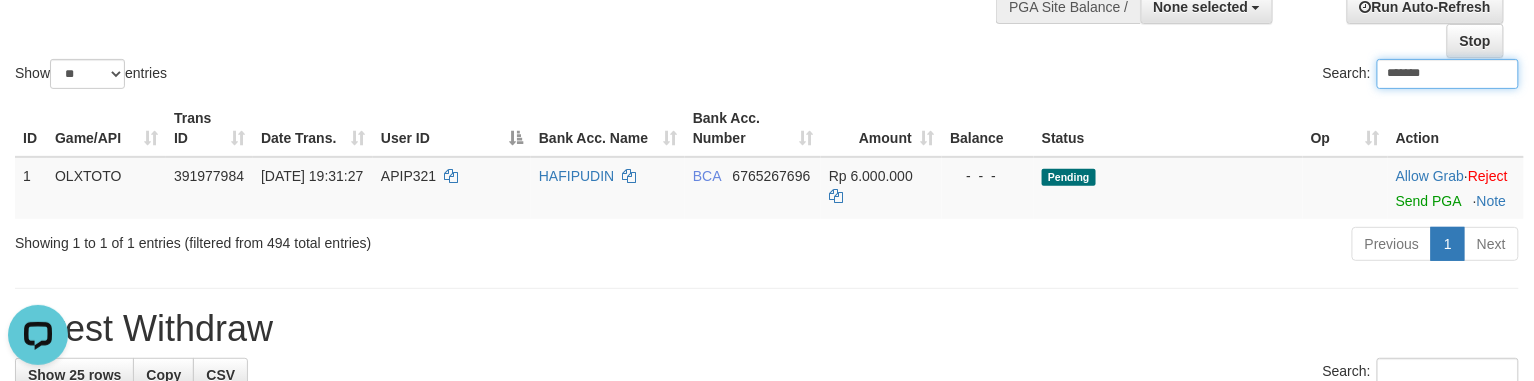 type on "*******" 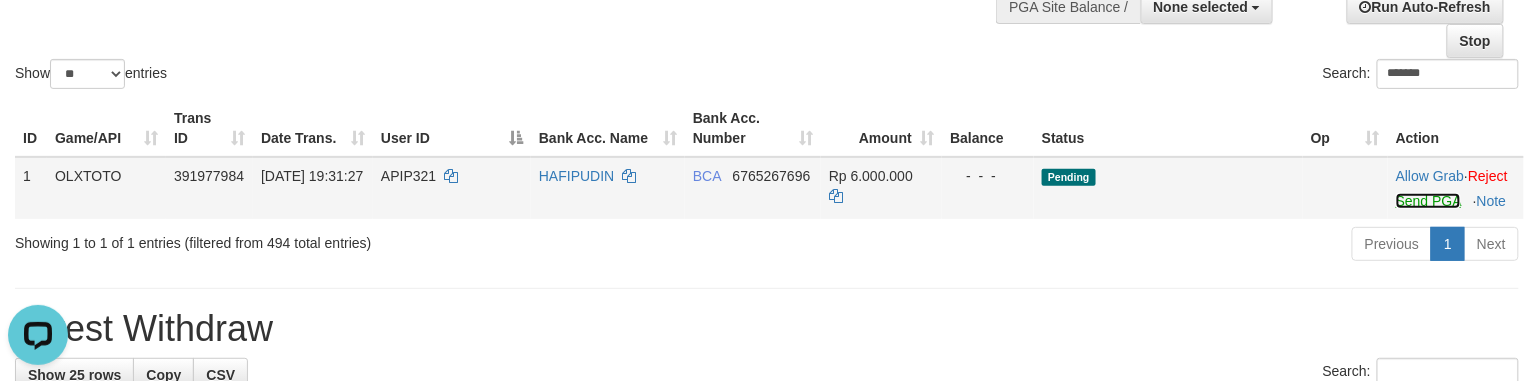 click on "Send PGA" at bounding box center [1428, 201] 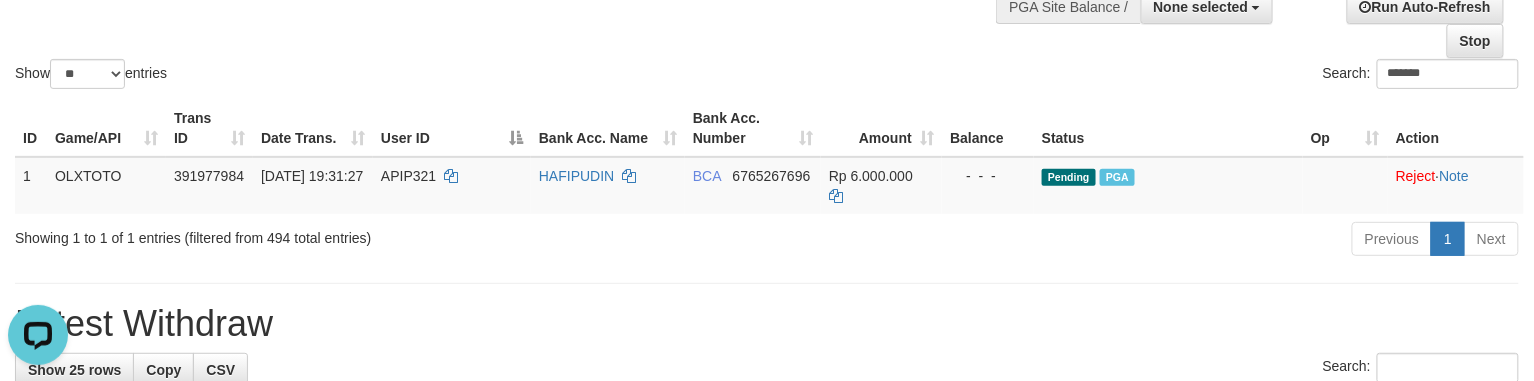 click on "Show  ** ** ** ***  entries" at bounding box center (383, 76) 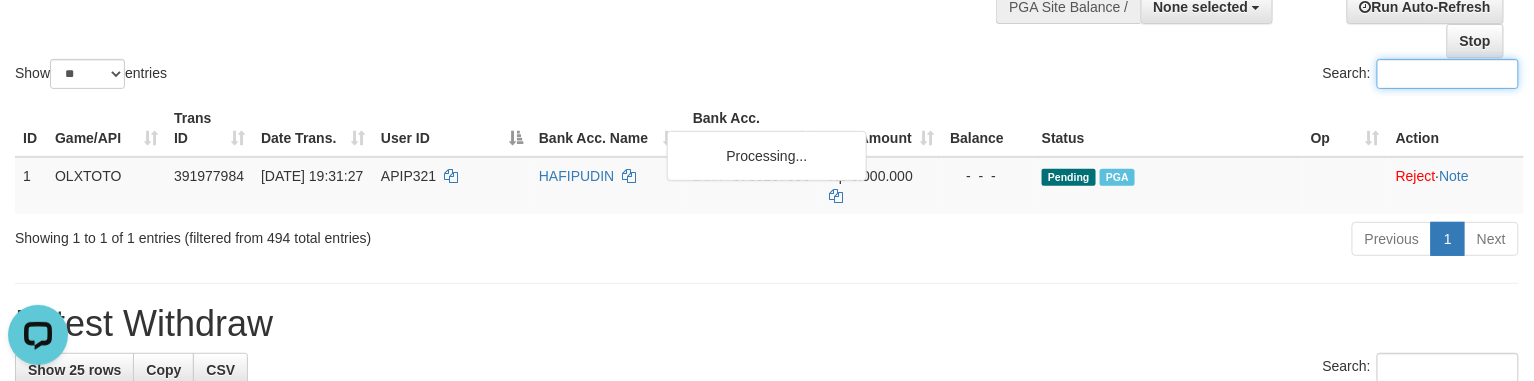 paste on "******" 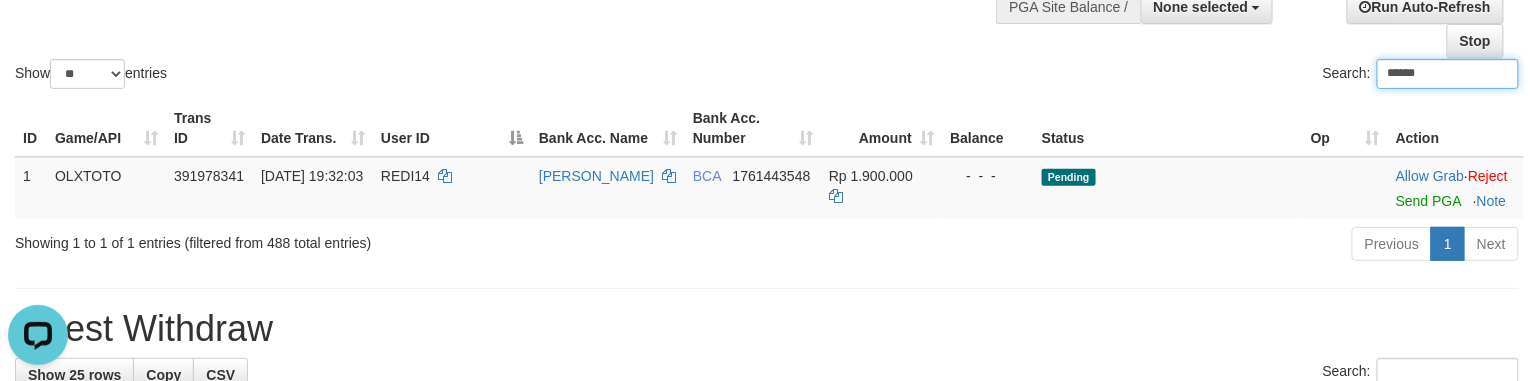 type on "******" 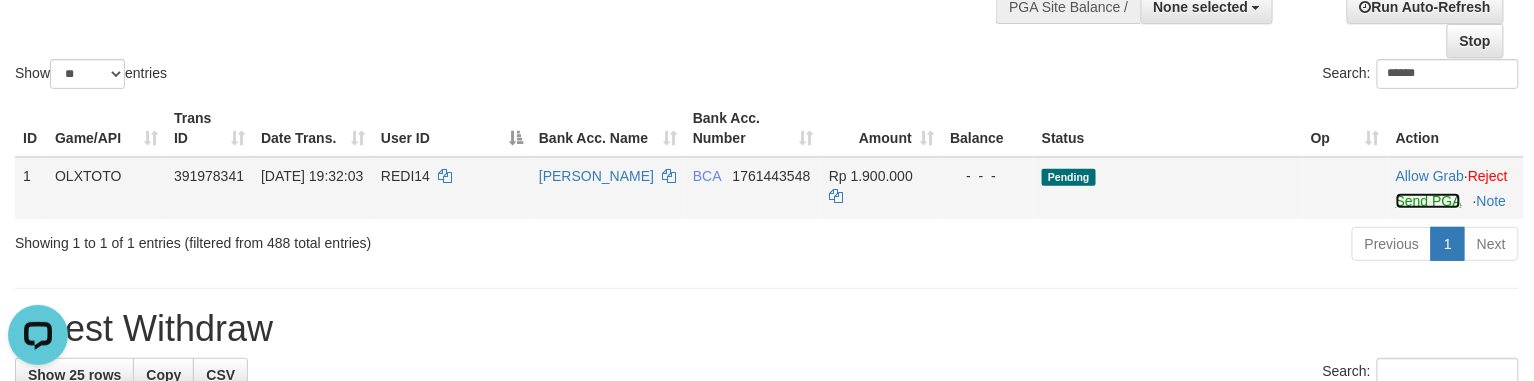 click on "Send PGA" at bounding box center (1428, 201) 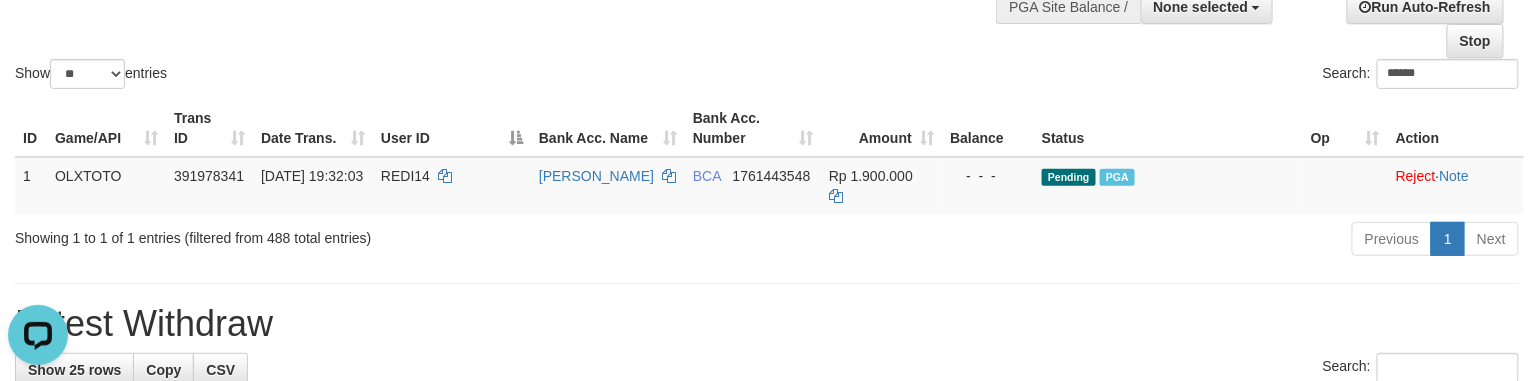 click on "Show  ** ** ** ***  entries Search: ******" at bounding box center (767, -17) 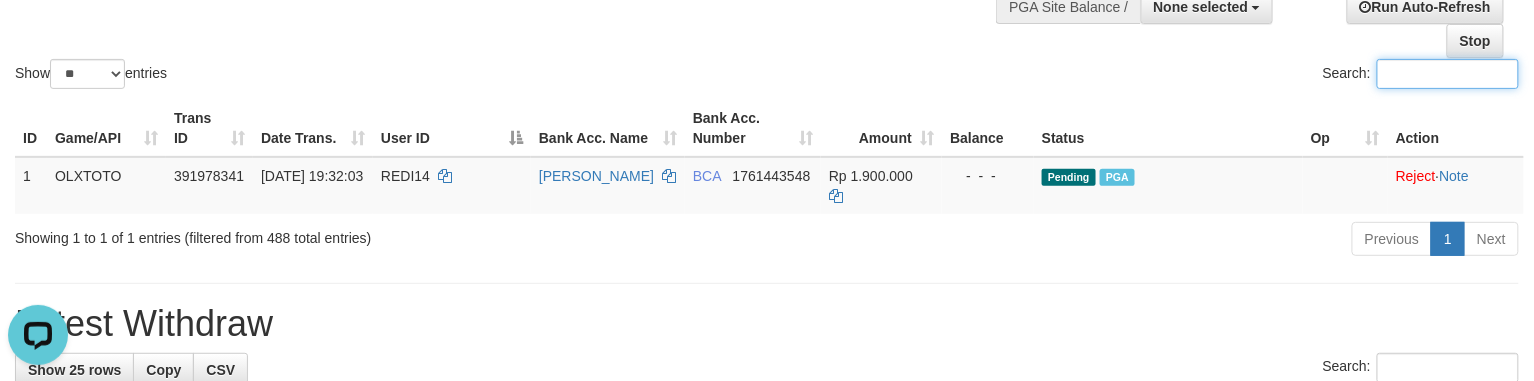 paste on "********" 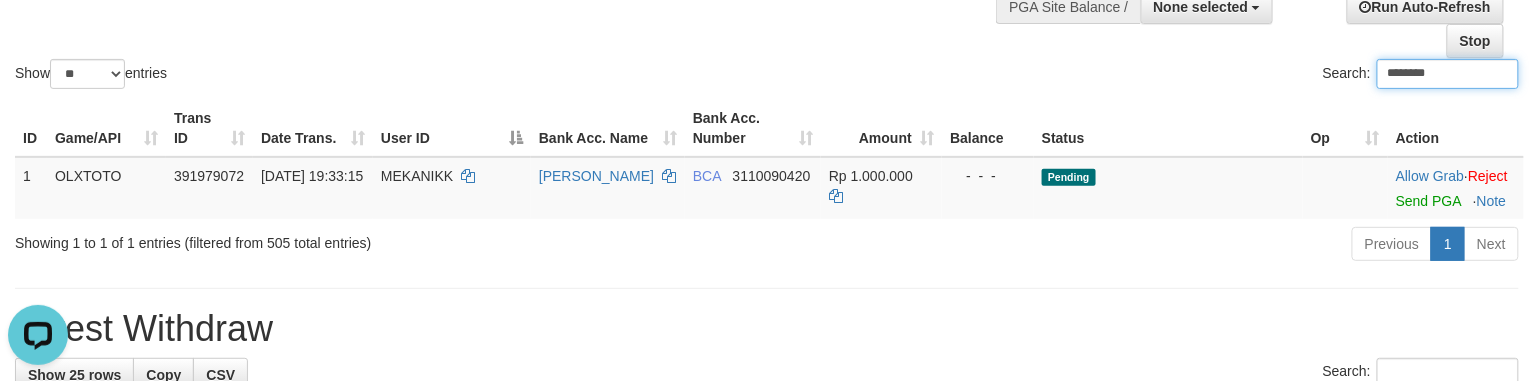 type on "********" 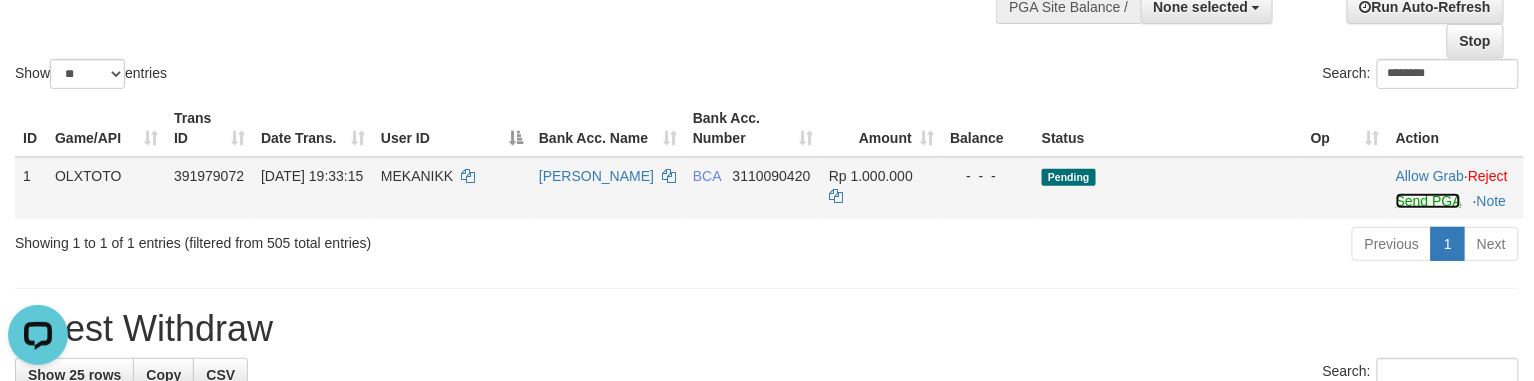 click on "Send PGA" at bounding box center (1428, 201) 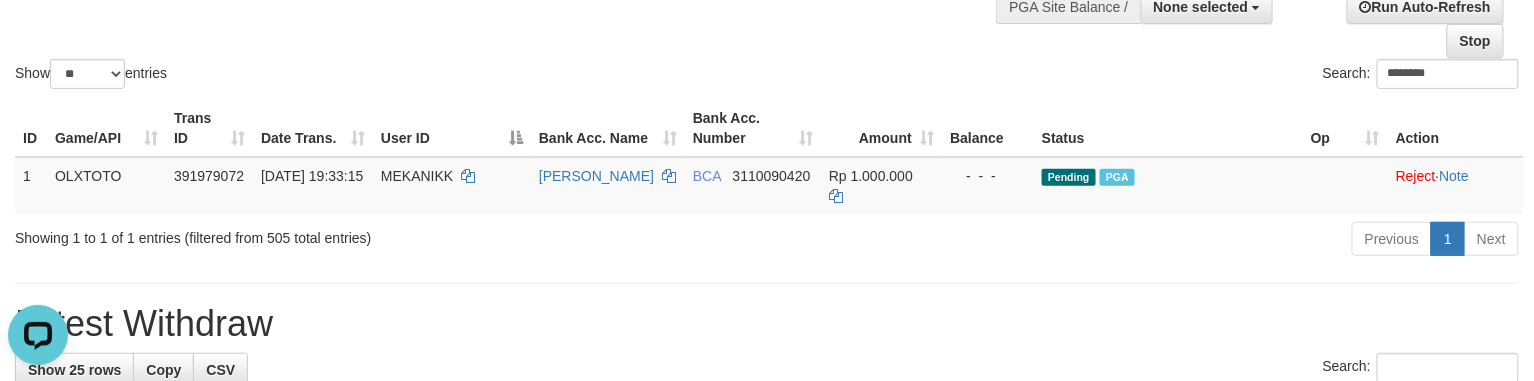 click on "Show  ** ** ** ***  entries Search: ********" at bounding box center (767, -17) 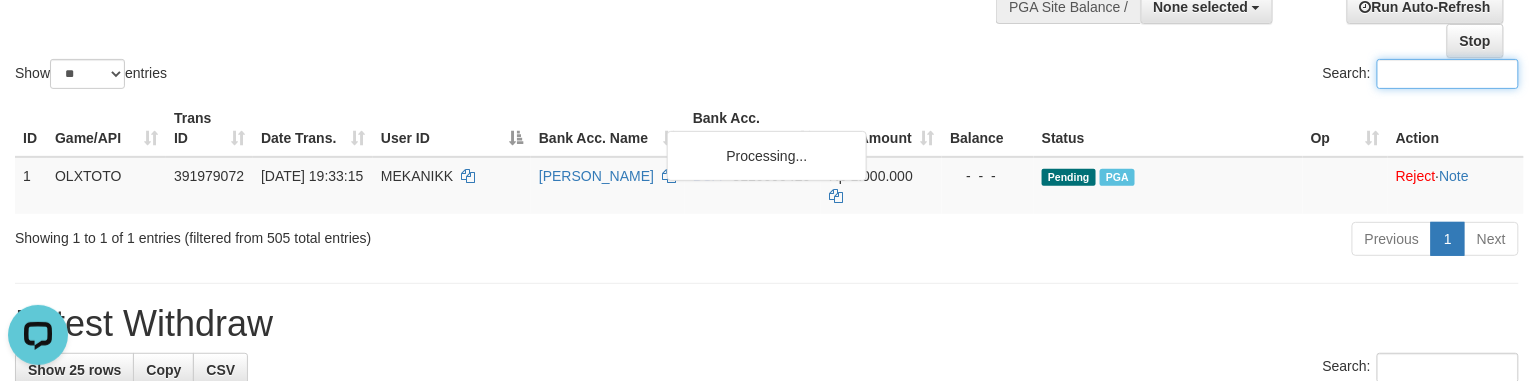 paste on "*********" 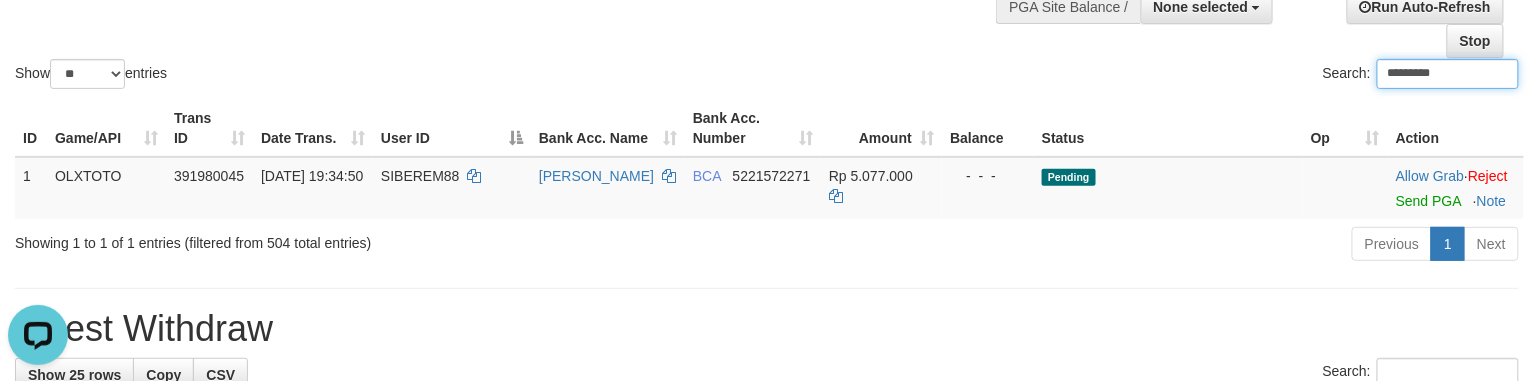 type on "*********" 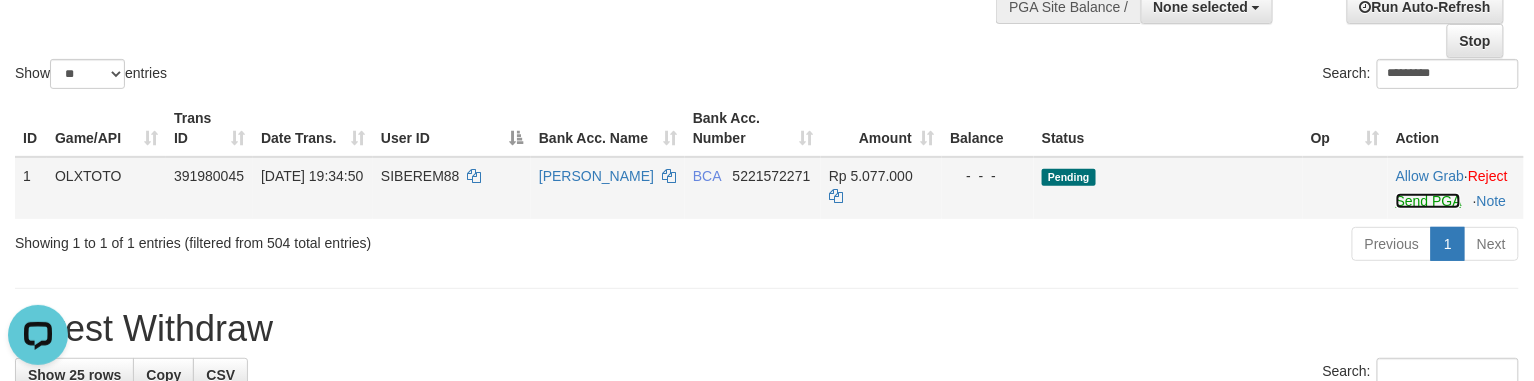 click on "Send PGA" at bounding box center (1428, 201) 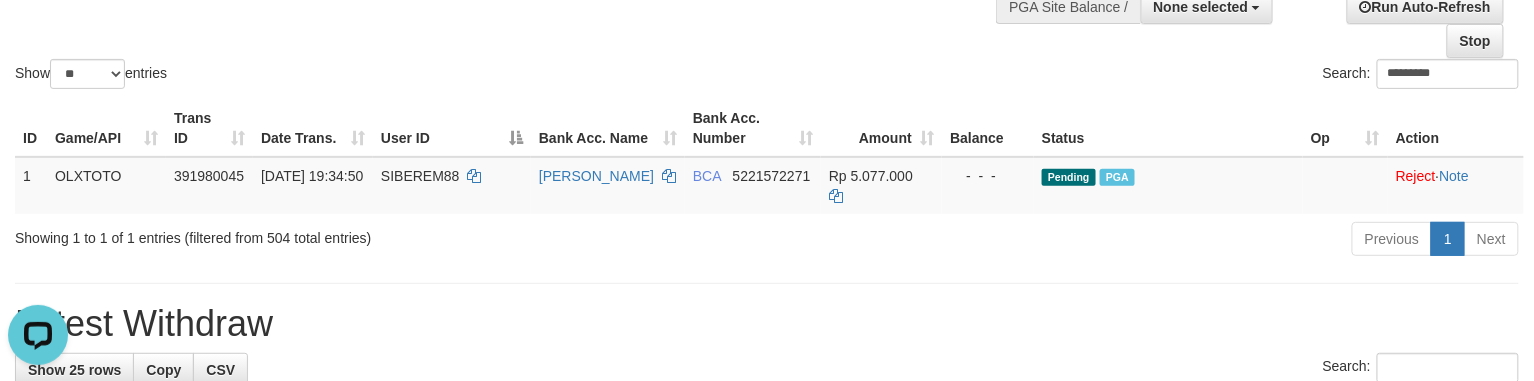 click on "Show  ** ** ** ***  entries Search: *********" at bounding box center [767, -17] 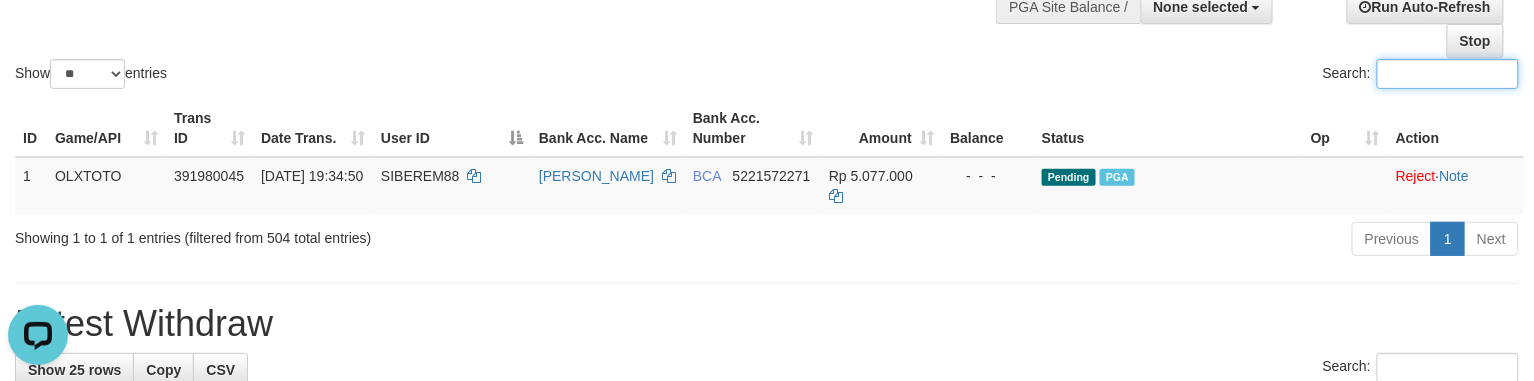 paste on "******" 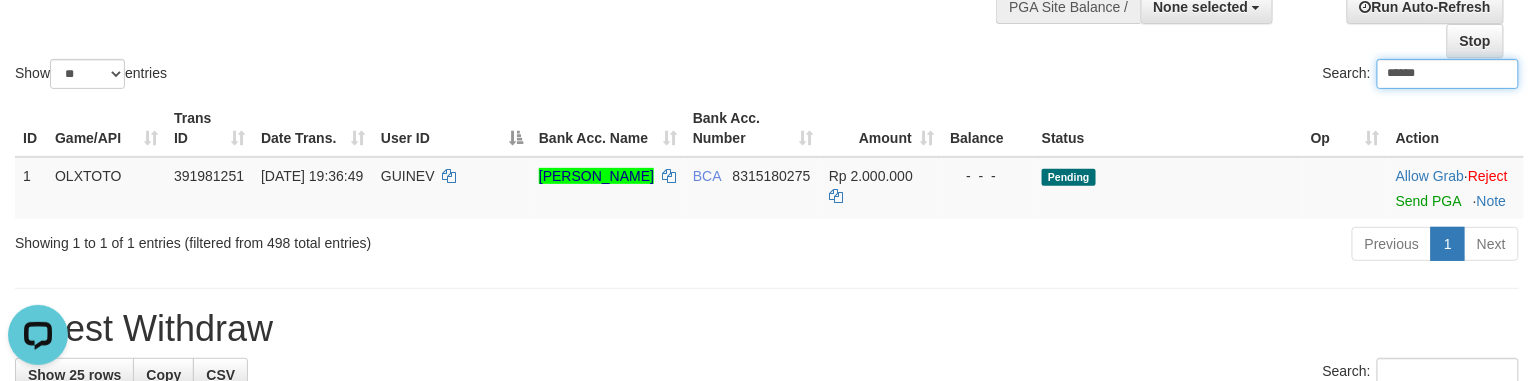 type on "******" 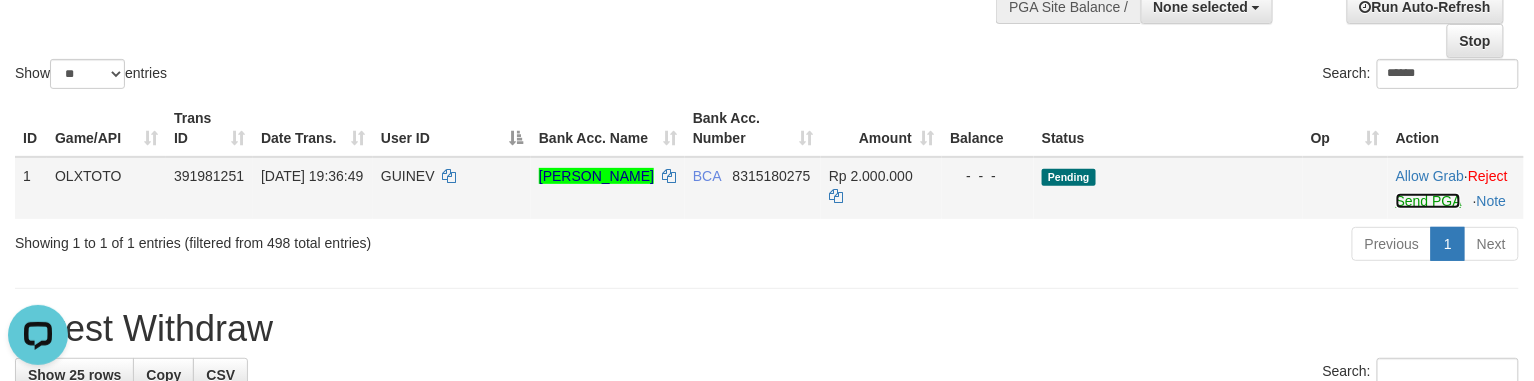 click on "Send PGA" at bounding box center (1428, 201) 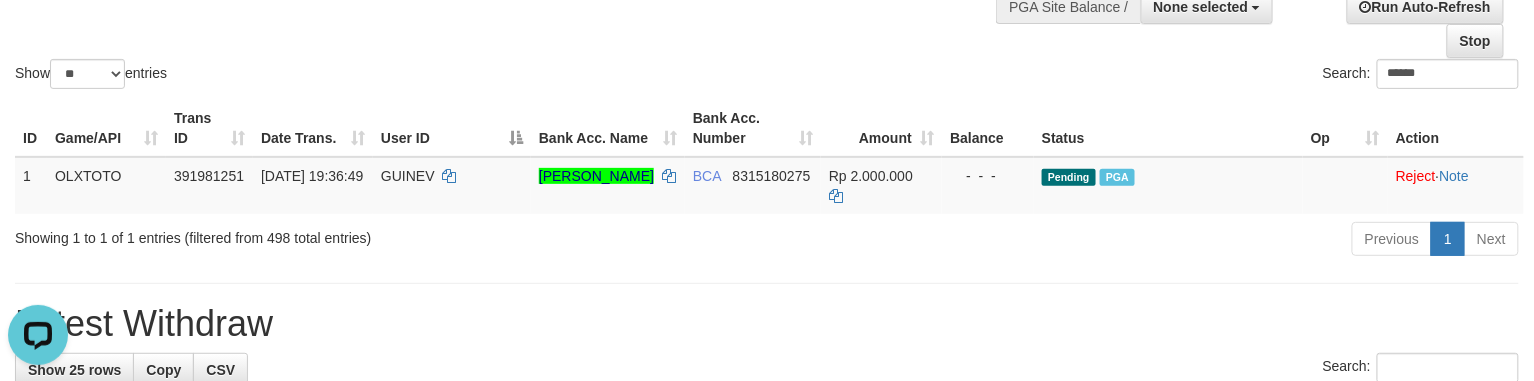 click on "Show  ** ** ** ***  entries Search: ******" at bounding box center (767, -17) 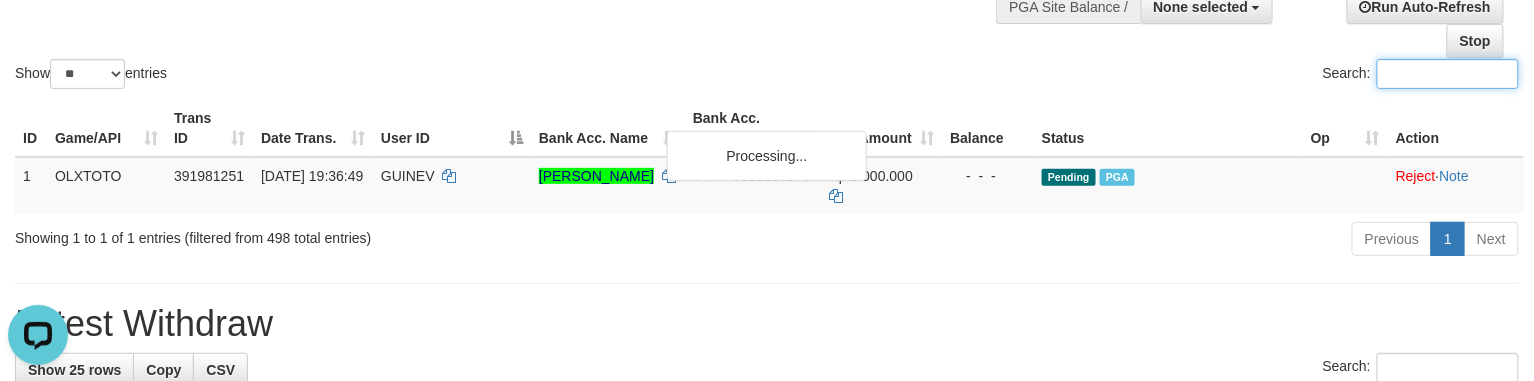 paste on "**********" 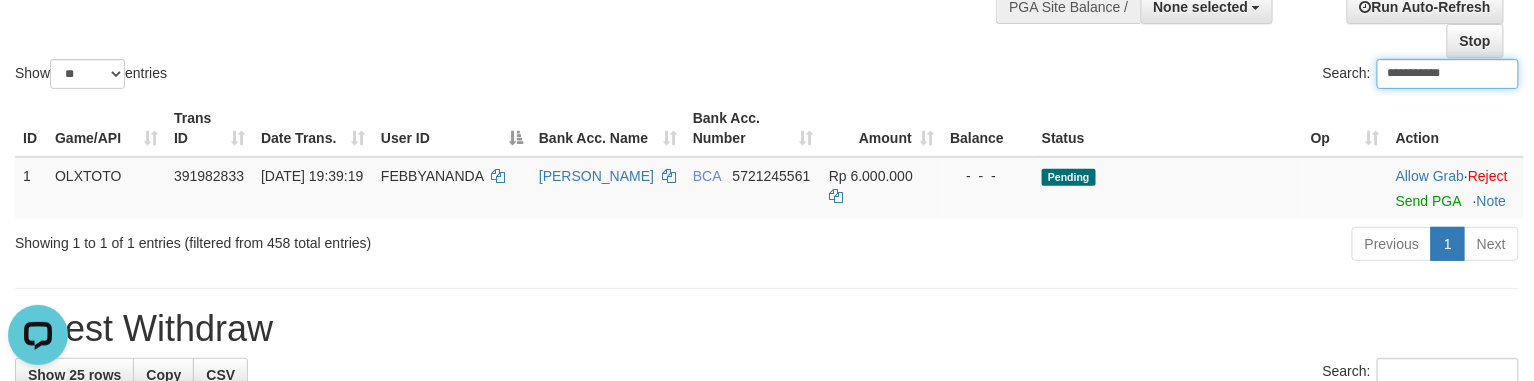 type on "**********" 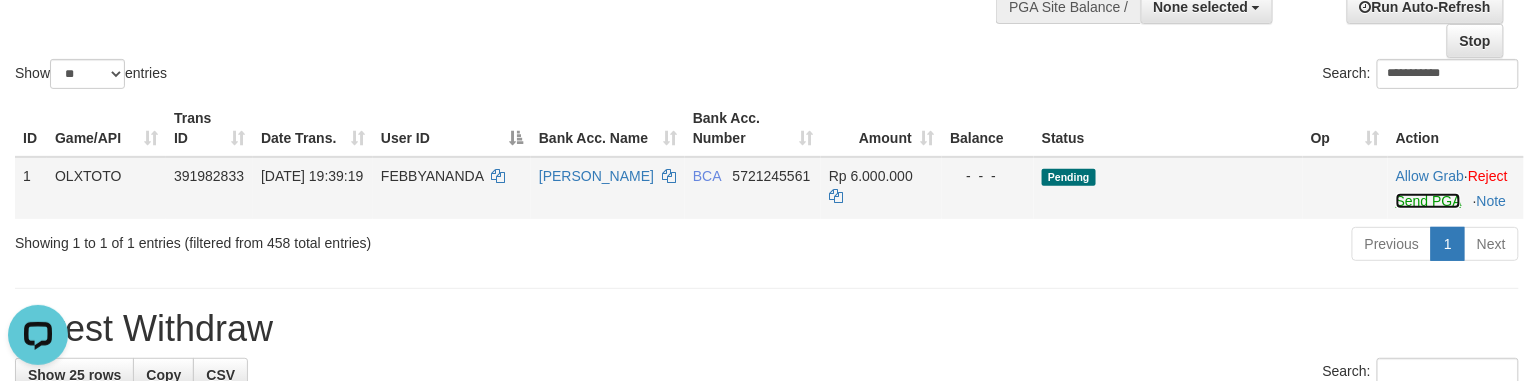 click on "Send PGA" at bounding box center [1428, 201] 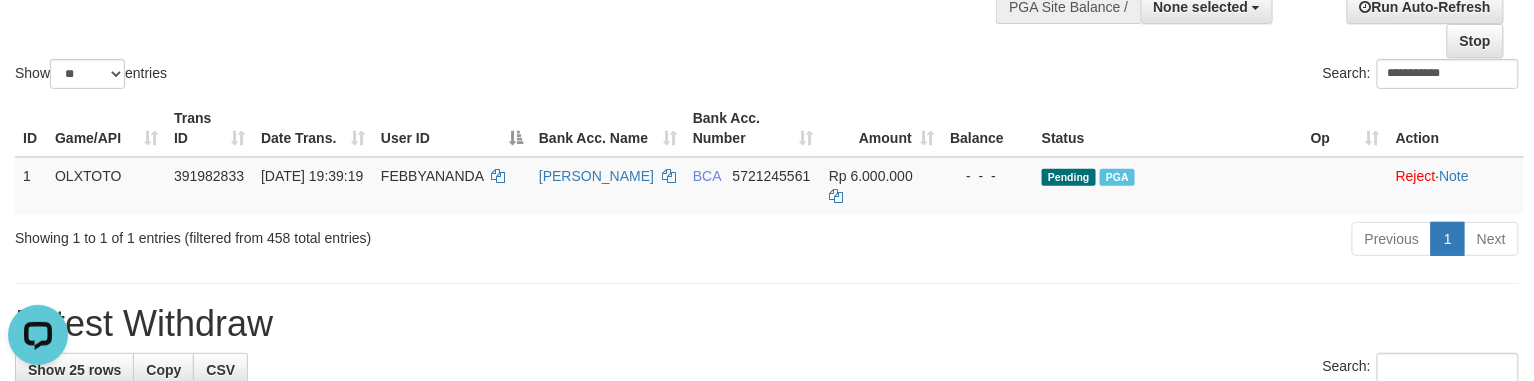 click on "**********" at bounding box center (767, -17) 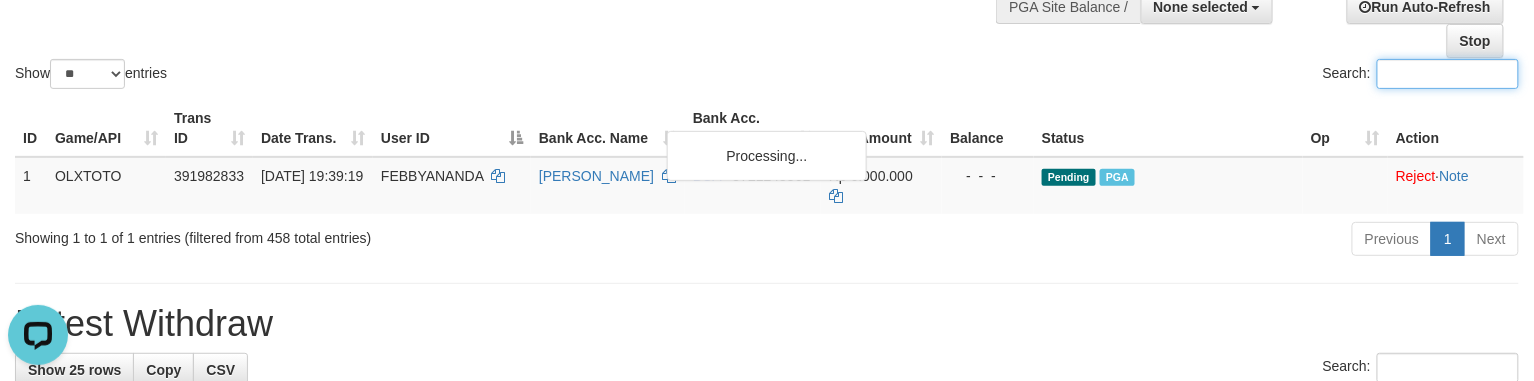 paste on "*******" 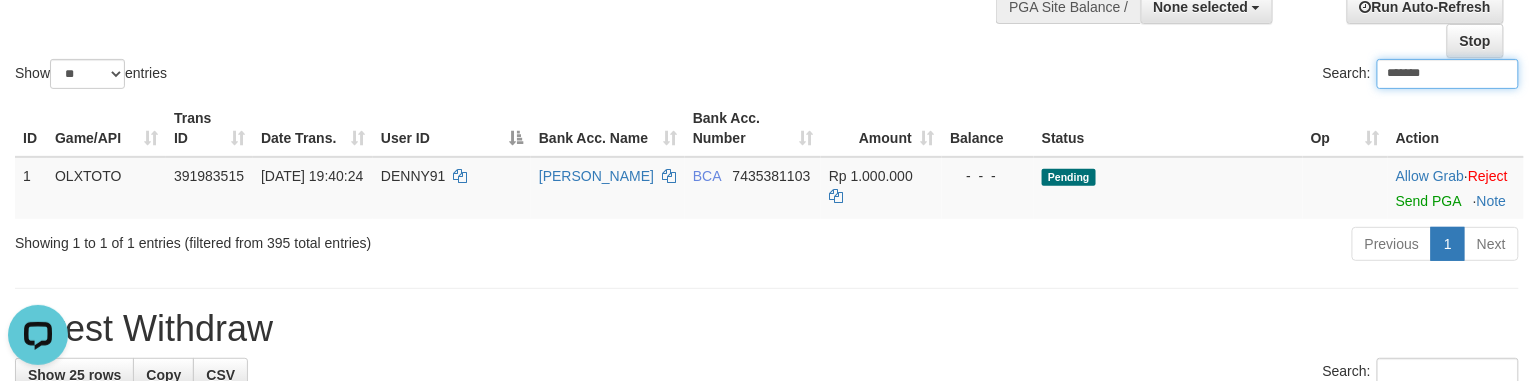 type on "*******" 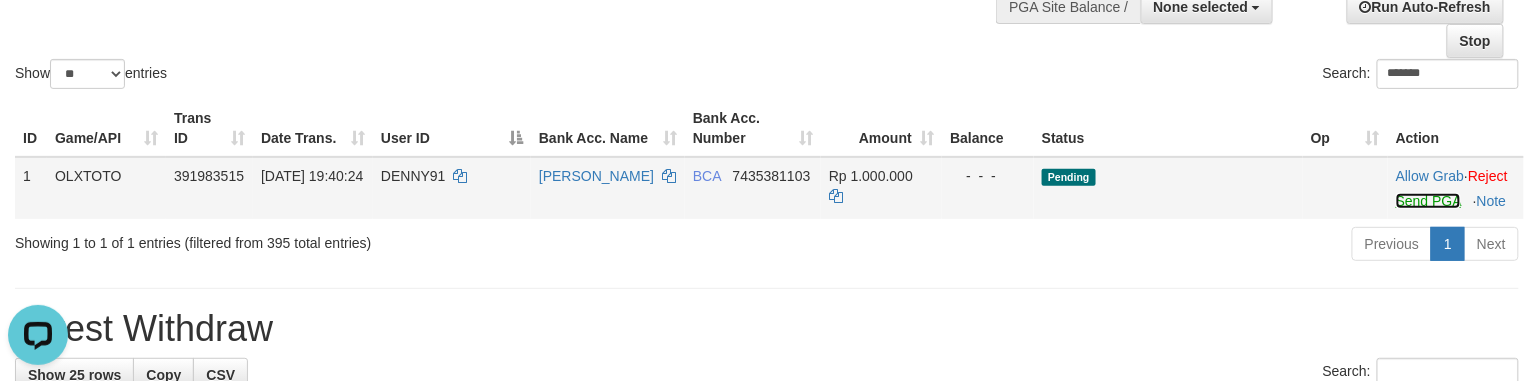 click on "Send PGA" at bounding box center (1428, 201) 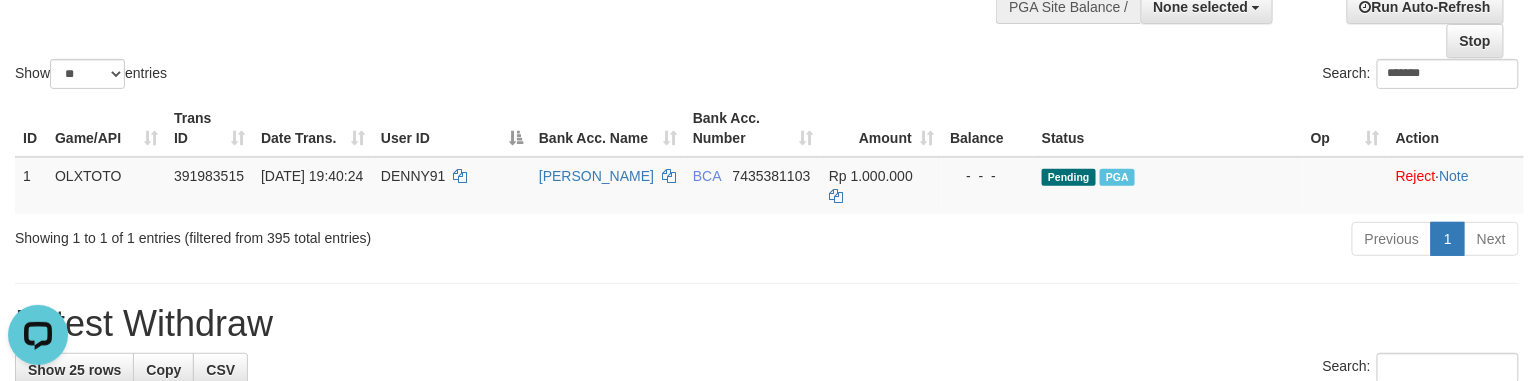 click on "Show  ** ** ** ***  entries Search: *******" at bounding box center [767, -17] 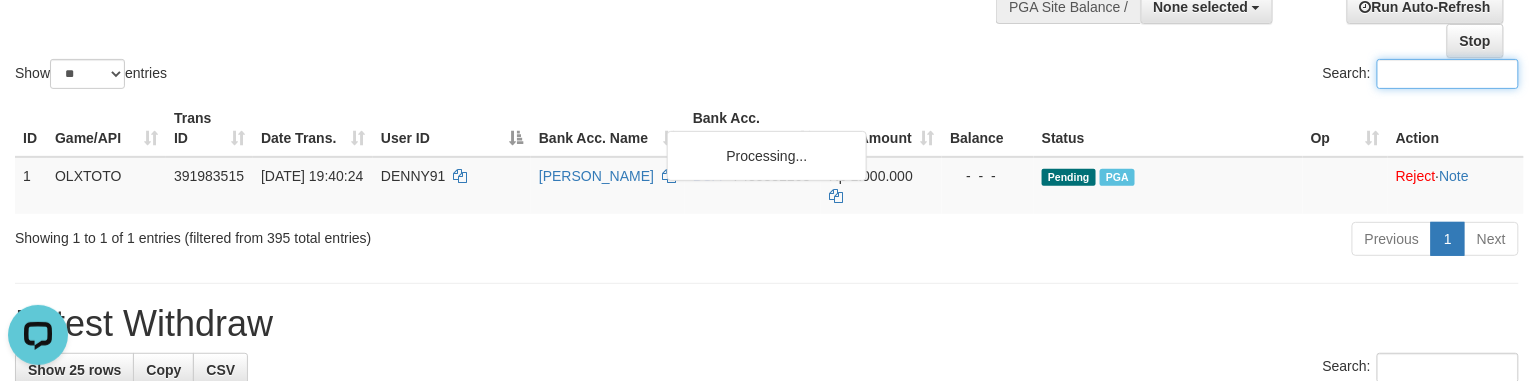 paste on "*******" 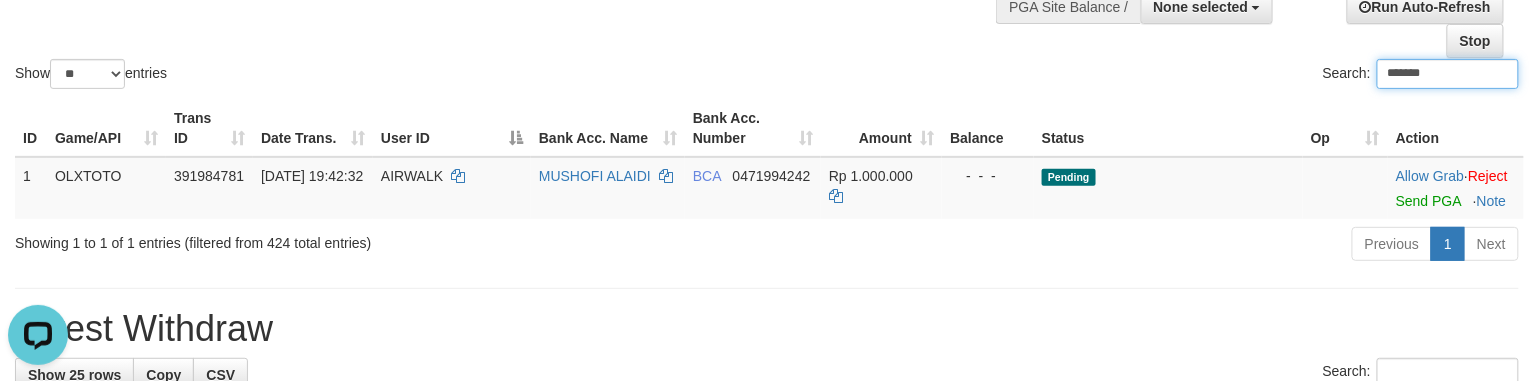 type on "*******" 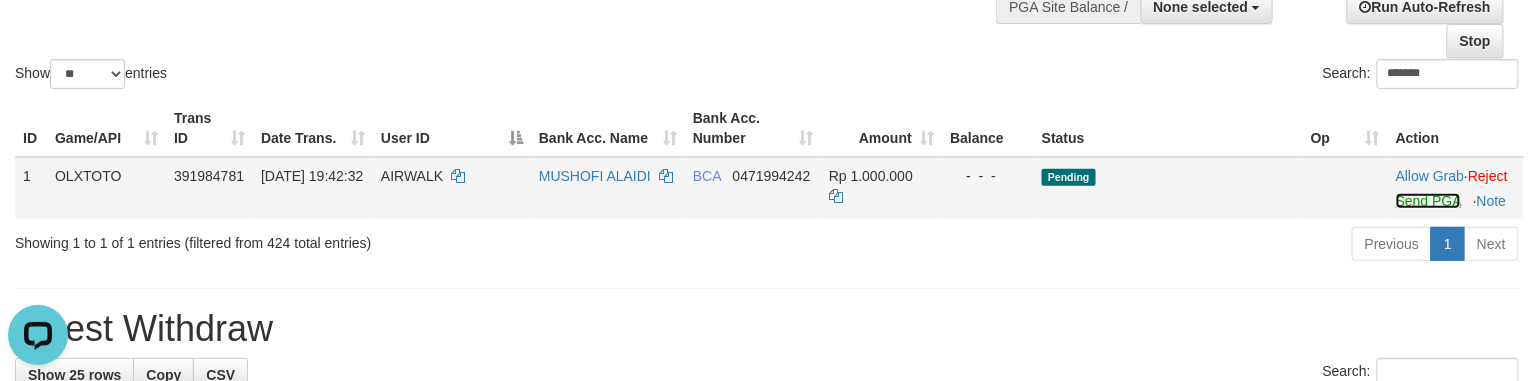 click on "Send PGA" at bounding box center (1428, 201) 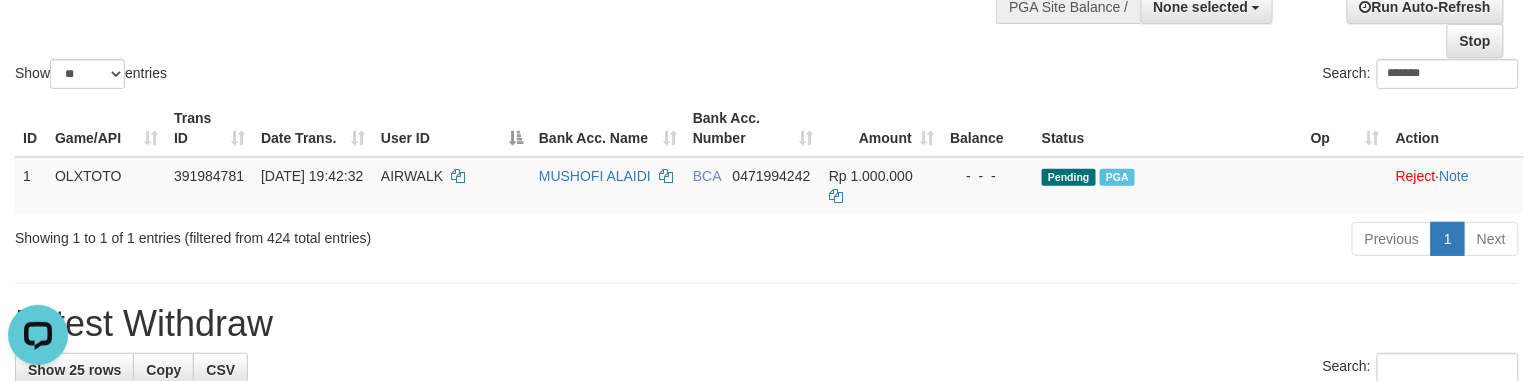 click on "Show  ** ** ** ***  entries Search: *******" at bounding box center [767, -17] 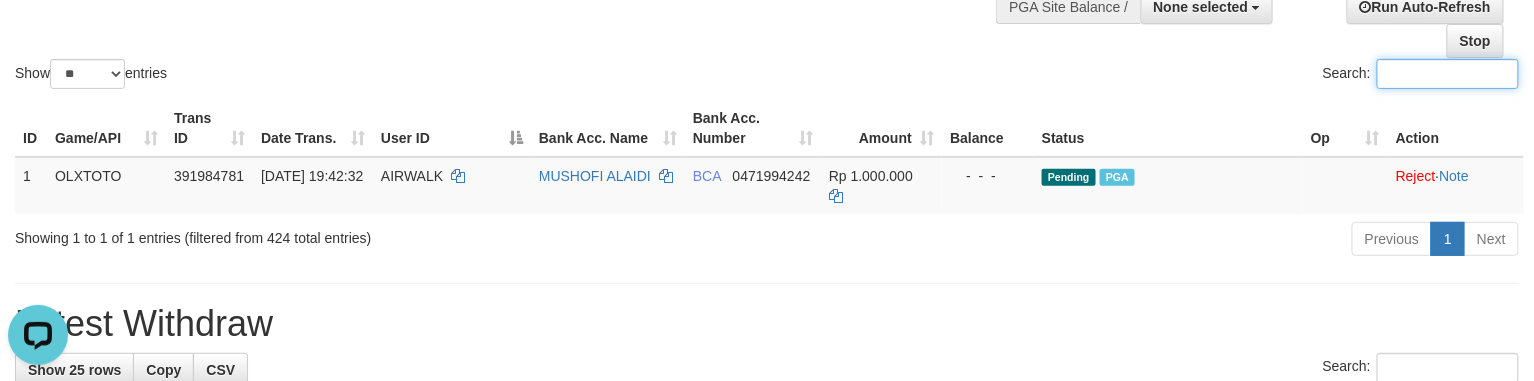 paste on "******" 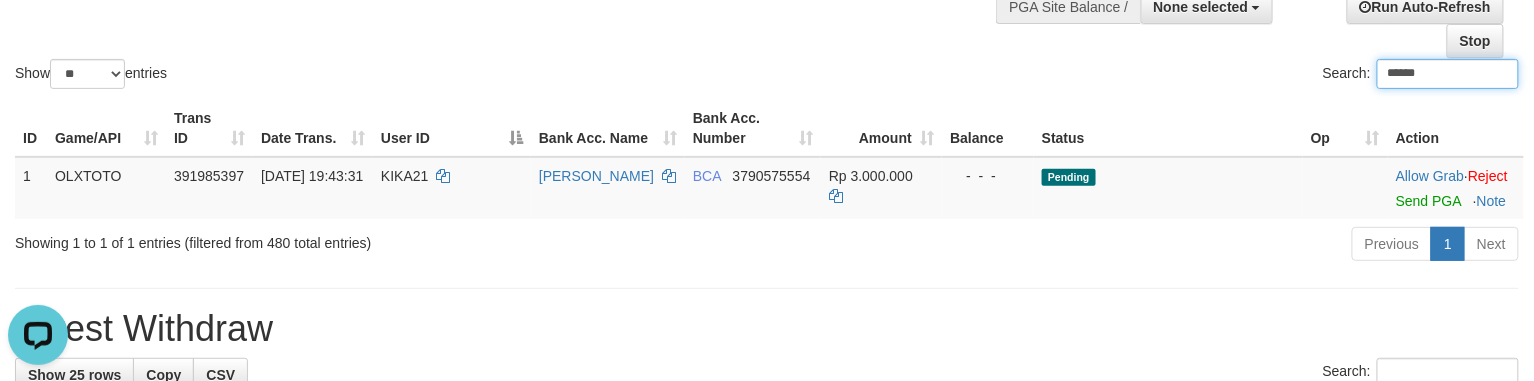 type on "******" 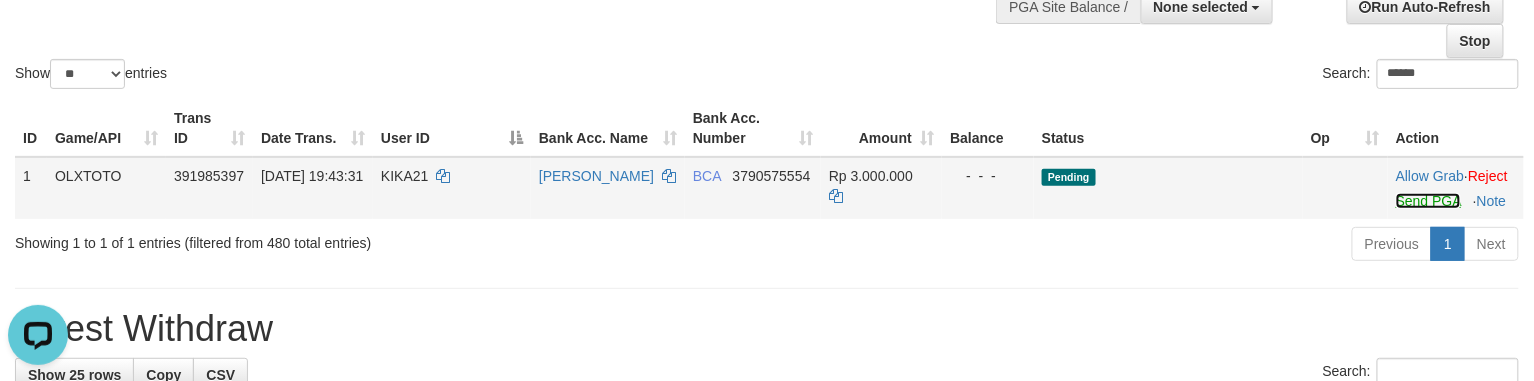 click on "Send PGA" at bounding box center (1428, 201) 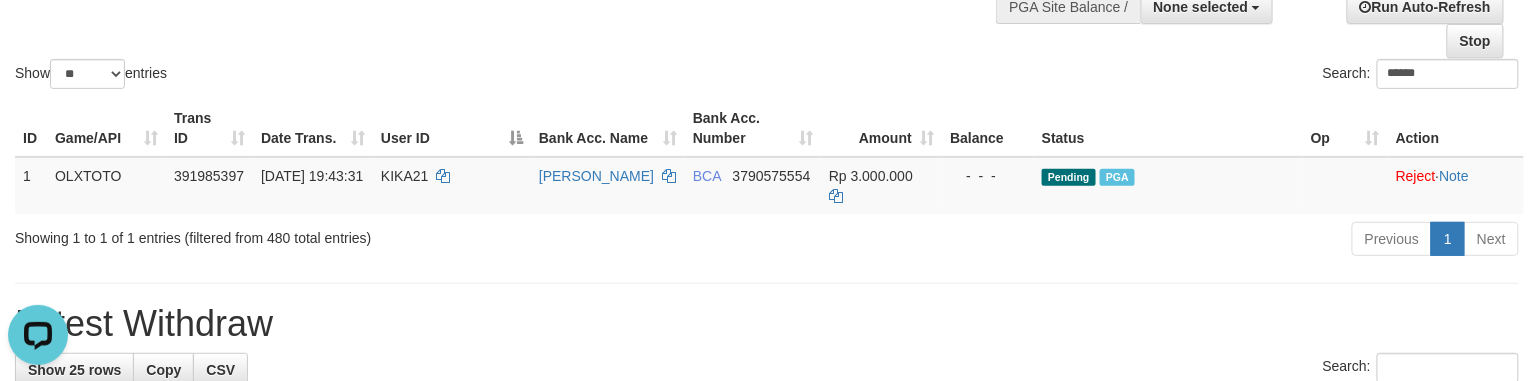 click on "Show  ** ** ** ***  entries Search: ******" at bounding box center [767, -17] 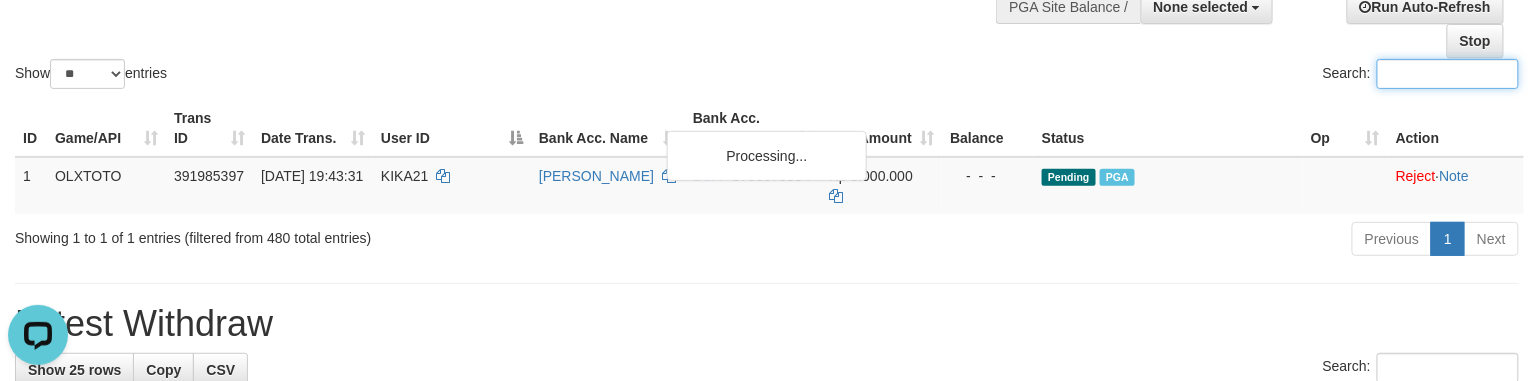 paste on "**********" 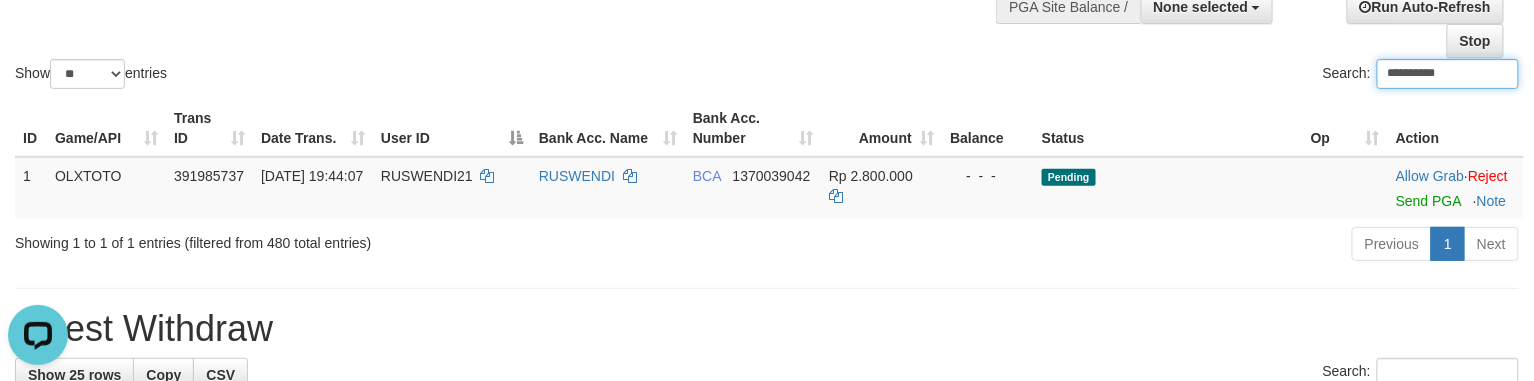 type on "**********" 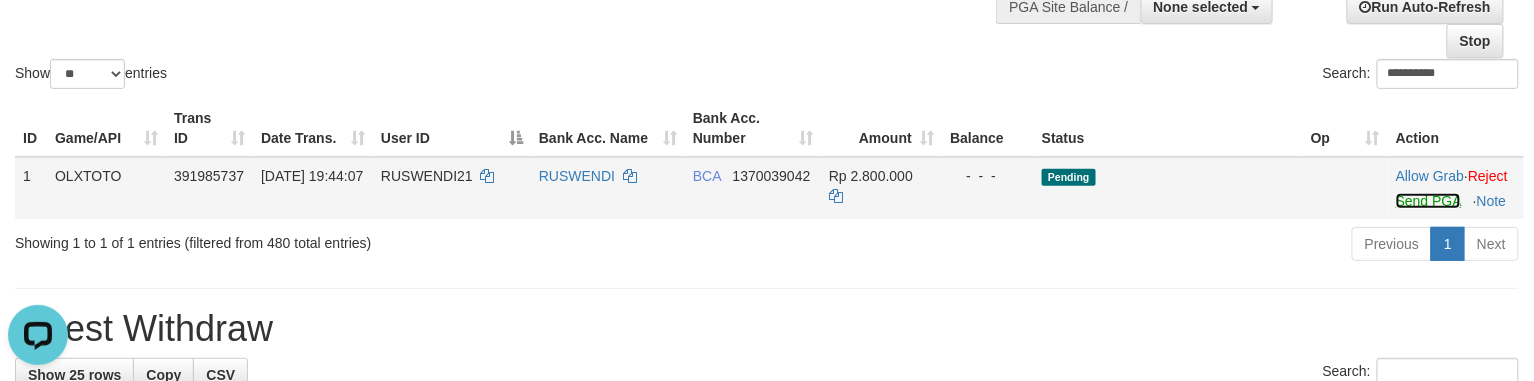 click on "Send PGA" at bounding box center (1428, 201) 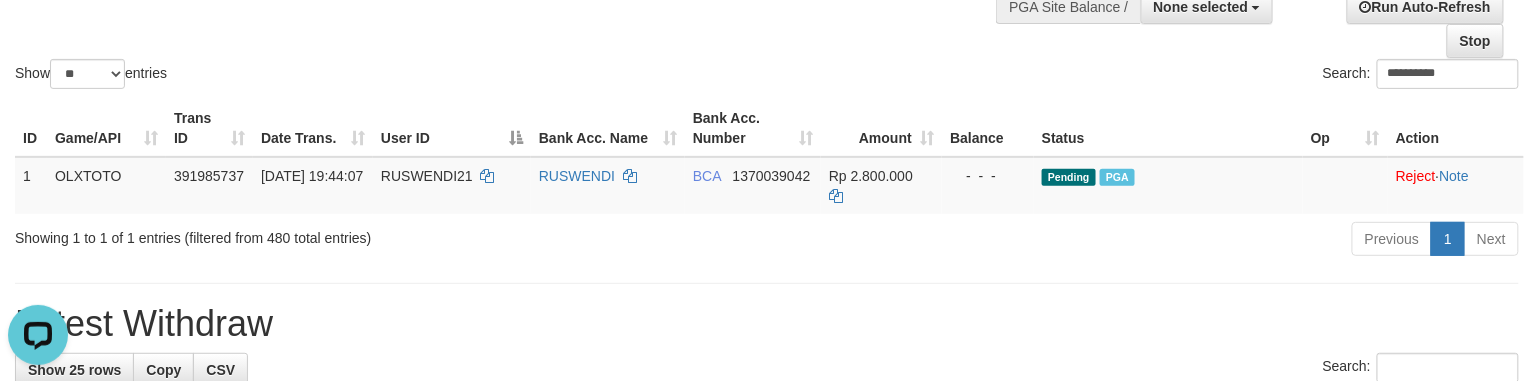 click on "**********" at bounding box center [767, -17] 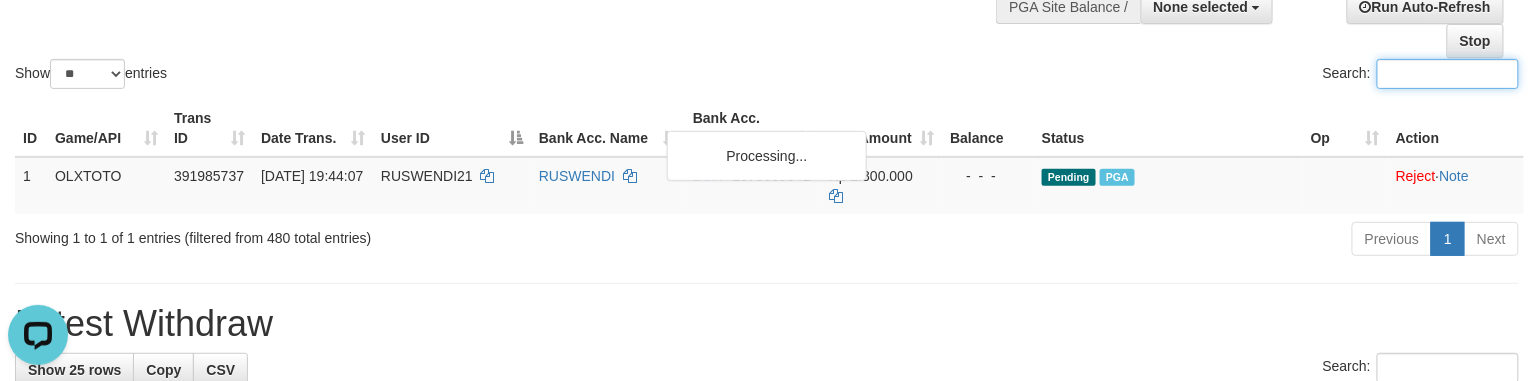 paste on "*********" 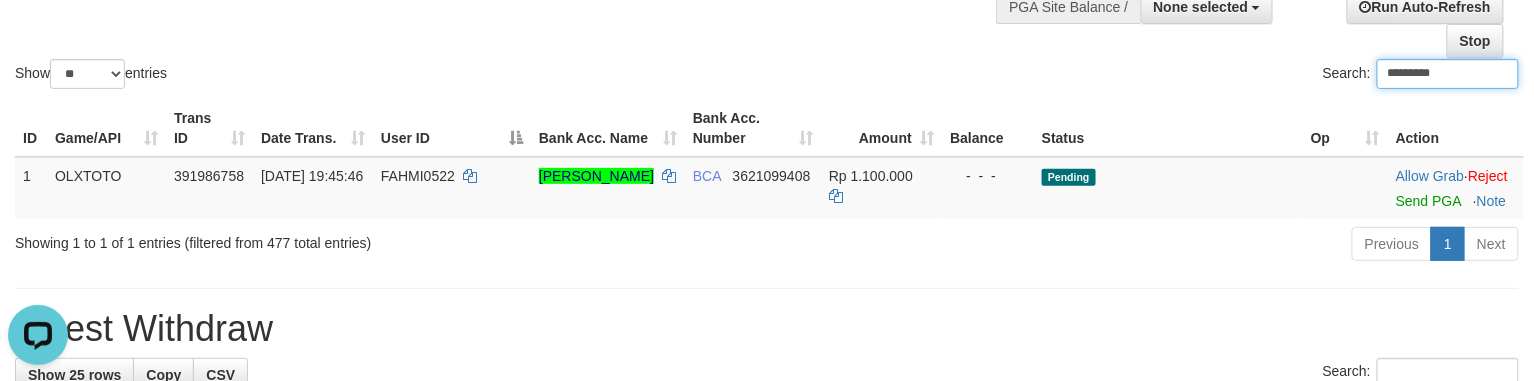 type on "*********" 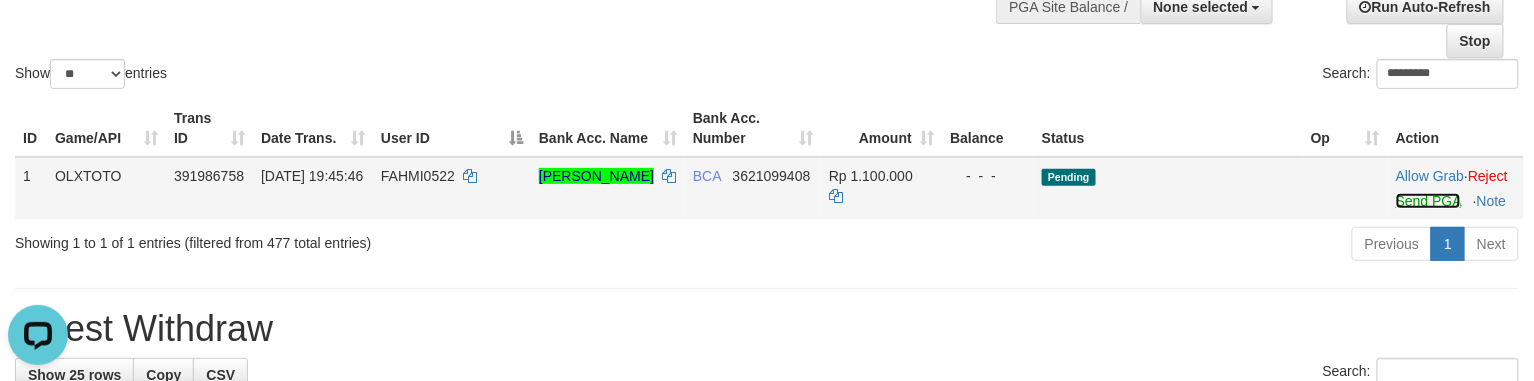 click on "Send PGA" at bounding box center (1428, 201) 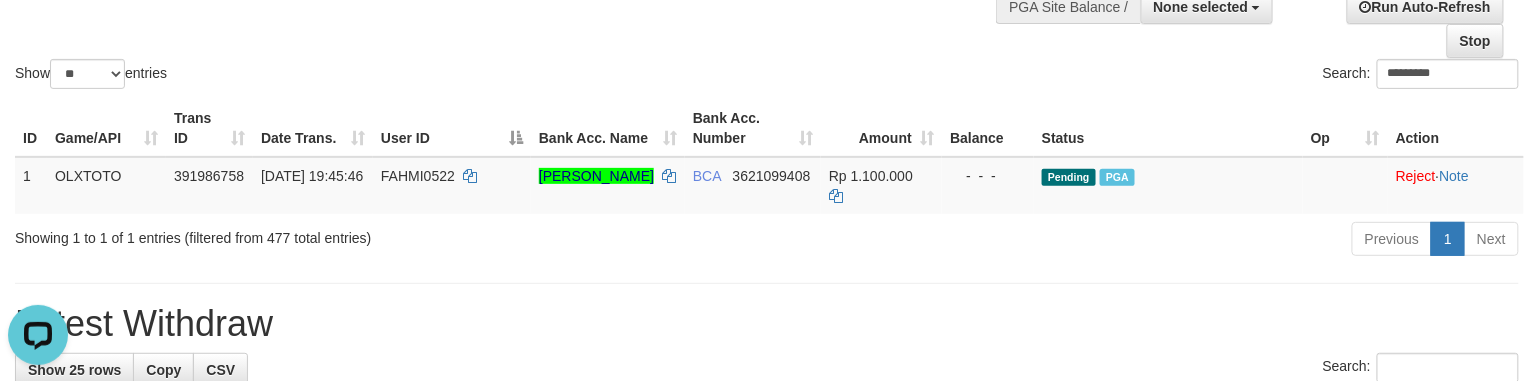 click on "Show  ** ** ** ***  entries Search: *********" at bounding box center [767, -17] 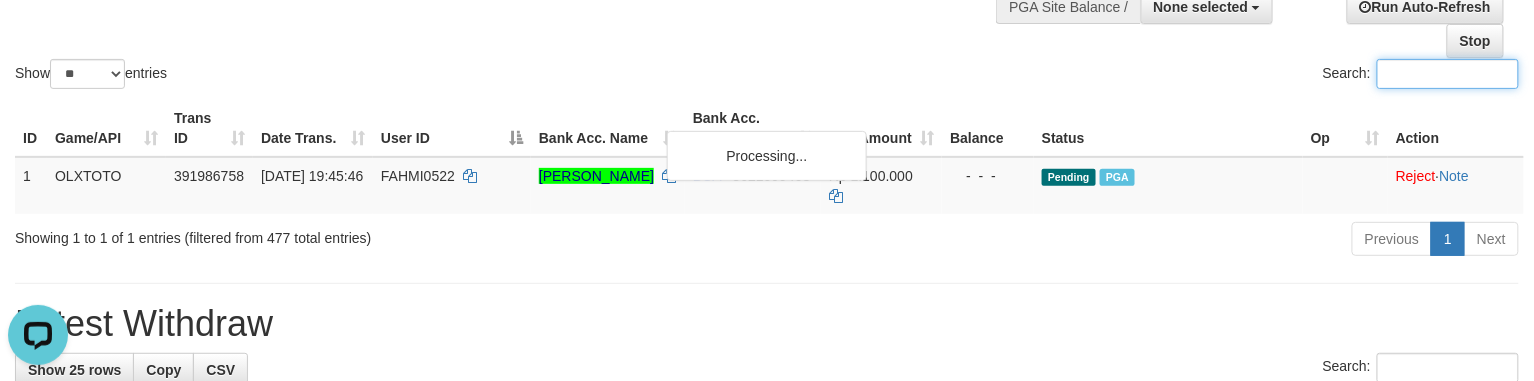 paste on "******" 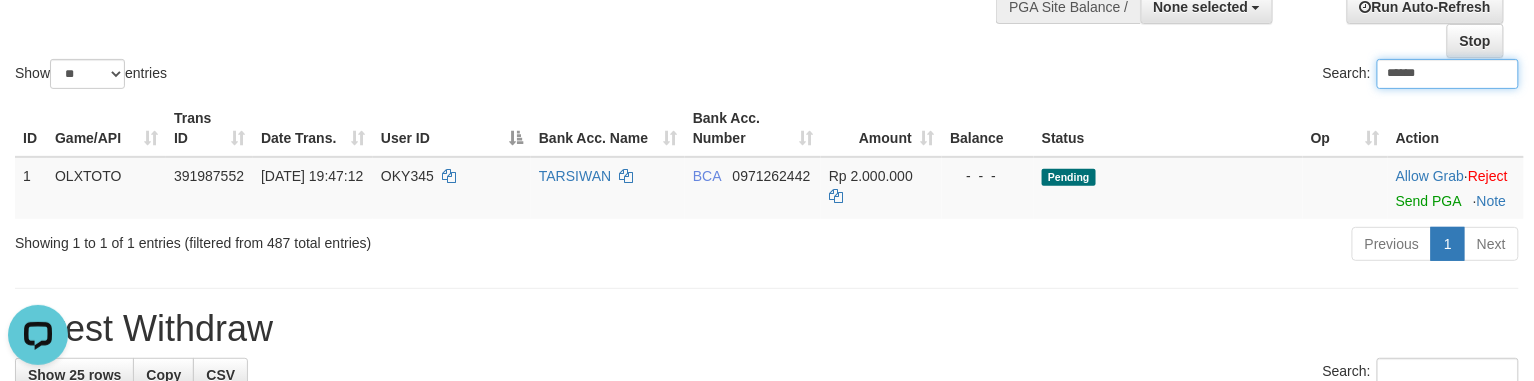 type on "******" 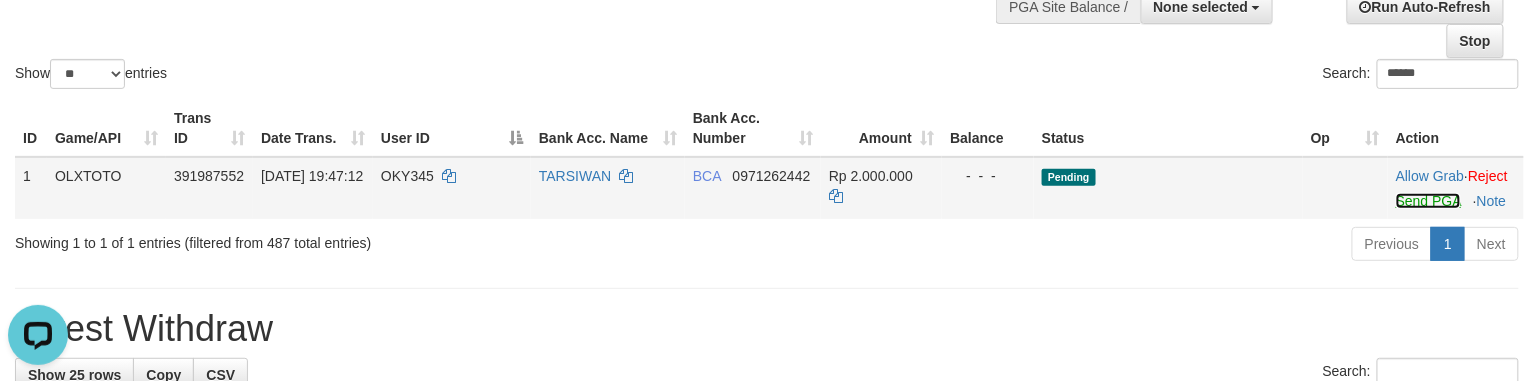 click on "Send PGA" at bounding box center [1428, 201] 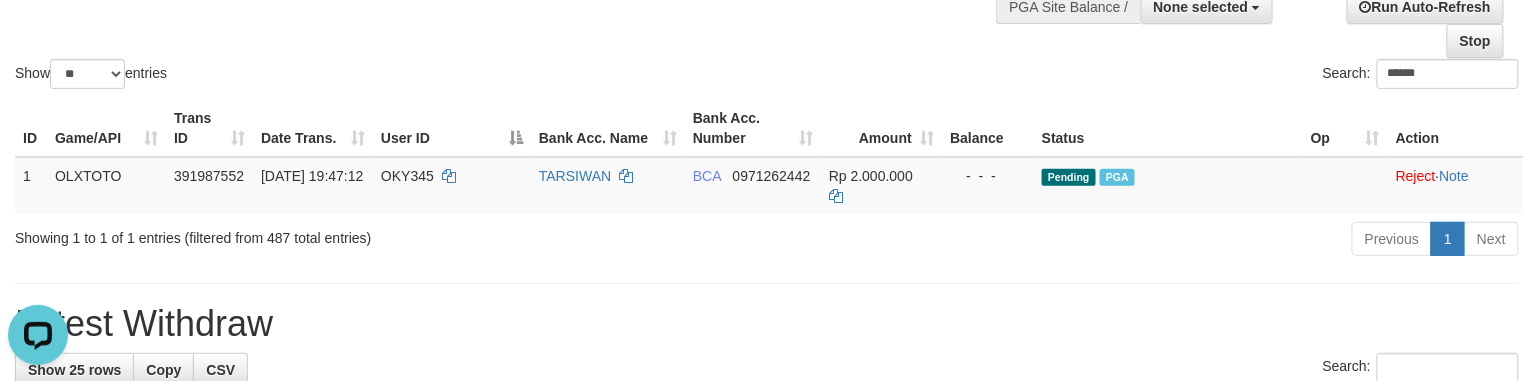 click on "Show  ** ** ** ***  entries Search: ******" at bounding box center (767, -17) 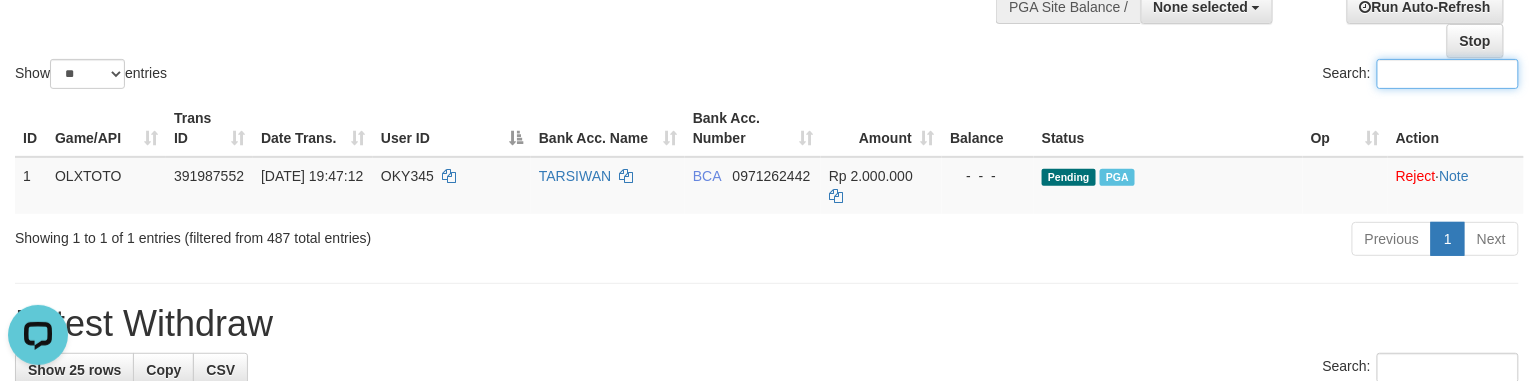 paste on "********" 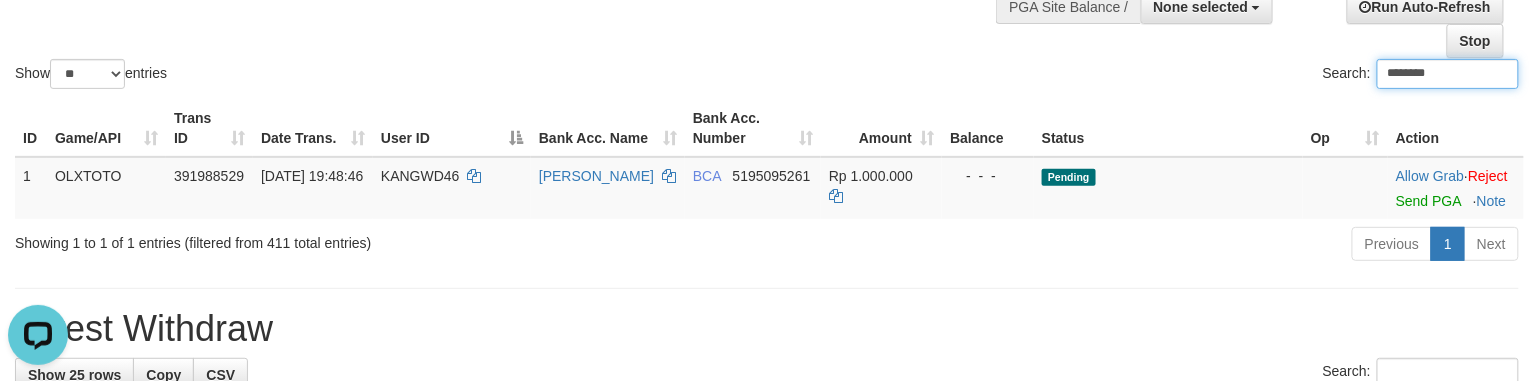 type on "********" 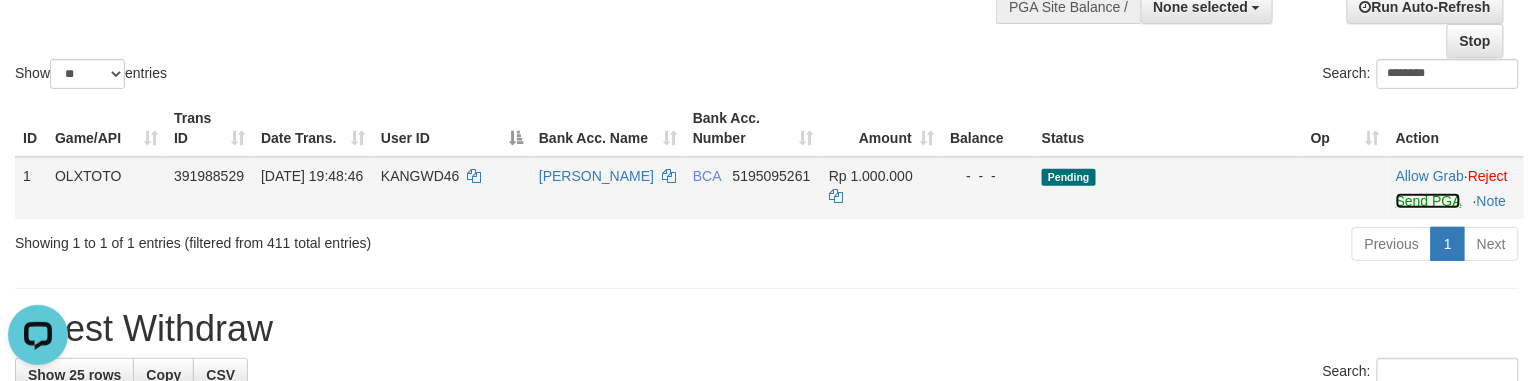 click on "Send PGA" at bounding box center [1428, 201] 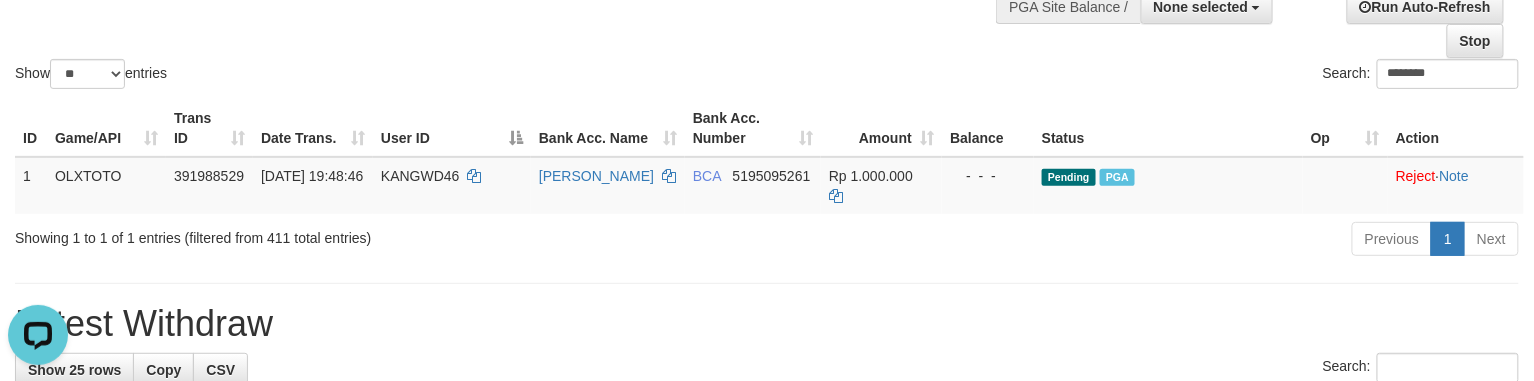 click on "Show  ** ** ** ***  entries Search: ********" at bounding box center [767, -17] 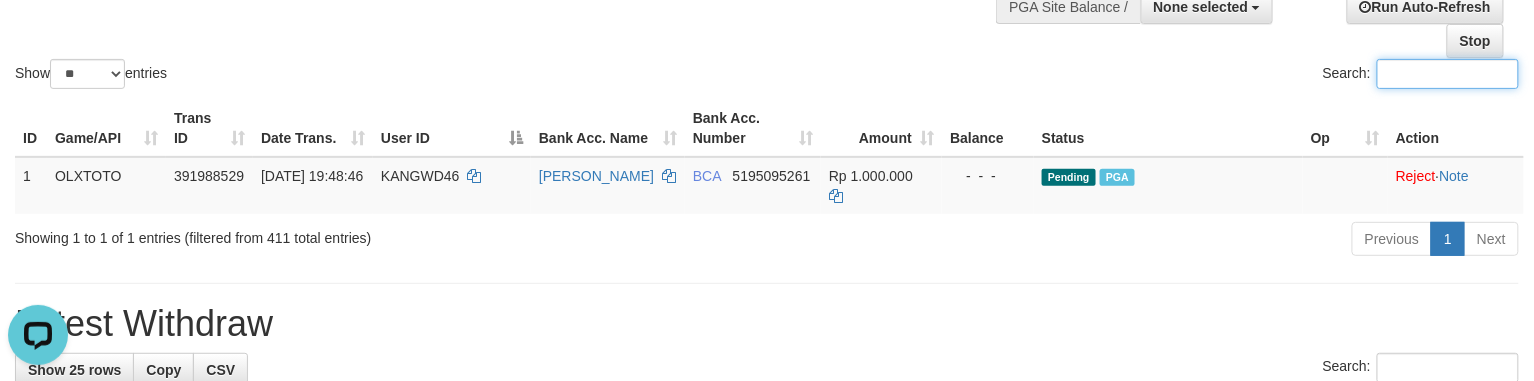 paste on "******" 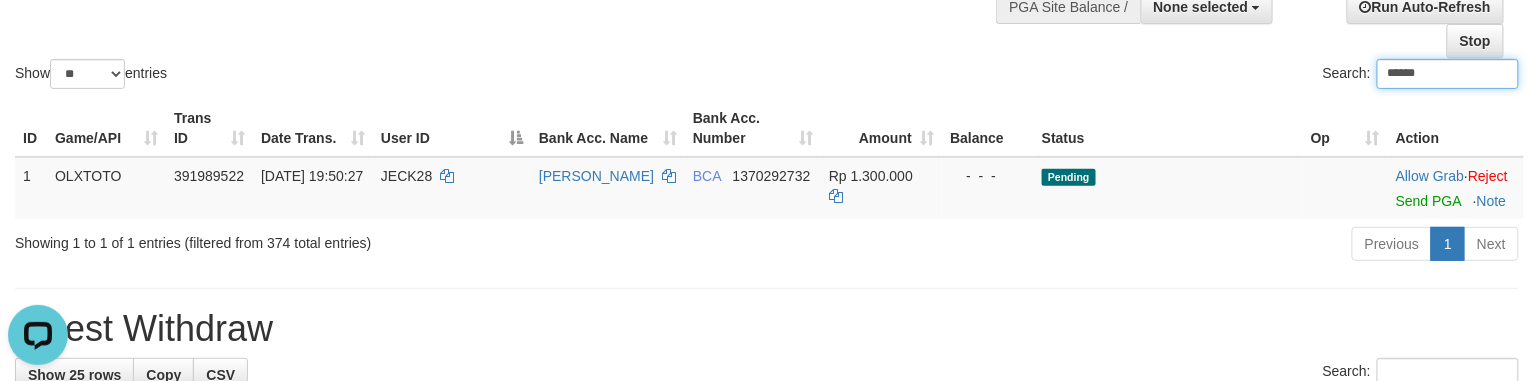 type on "******" 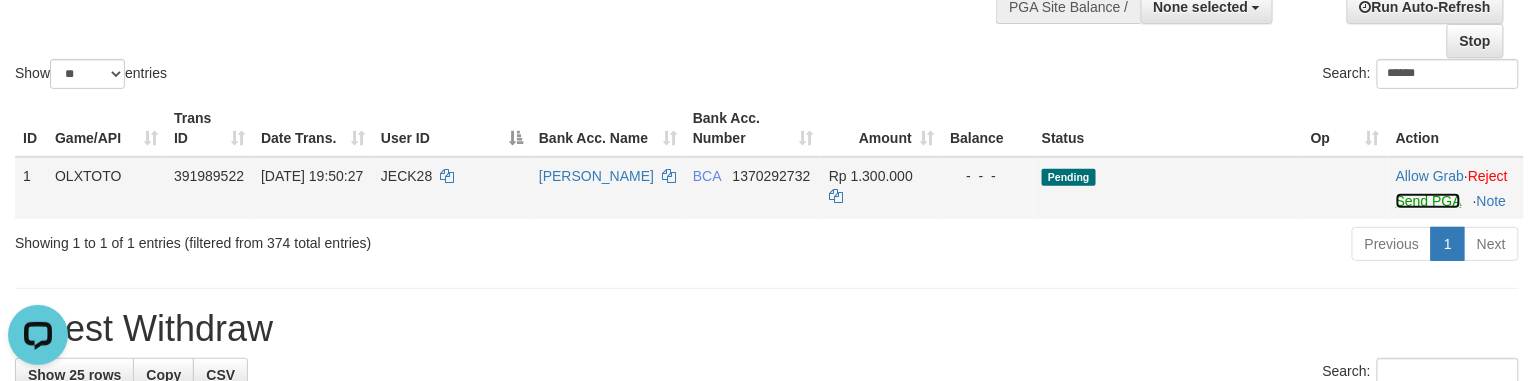 click on "Send PGA" at bounding box center [1428, 201] 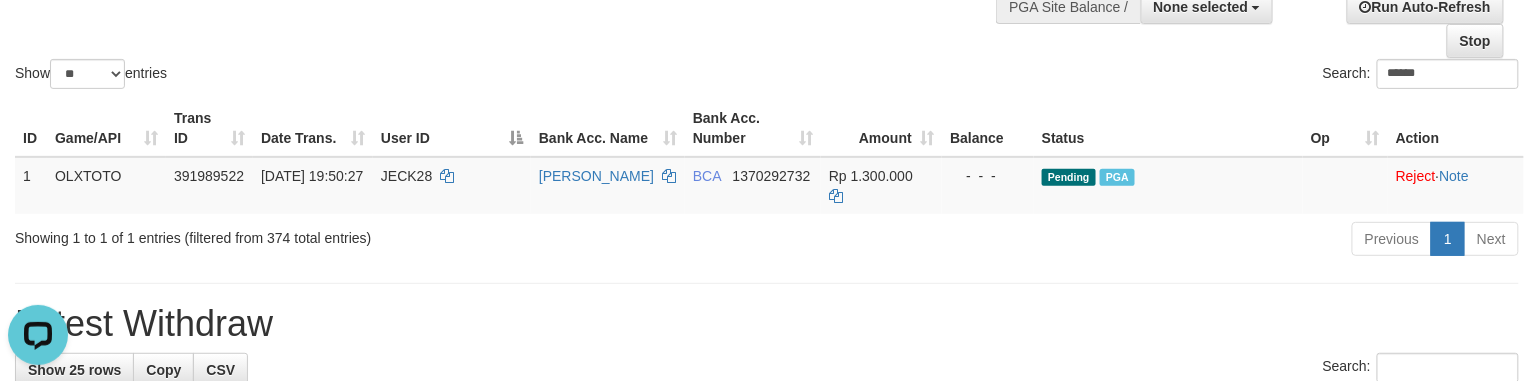click on "Show  ** ** ** ***  entries Search: ******" at bounding box center [767, -17] 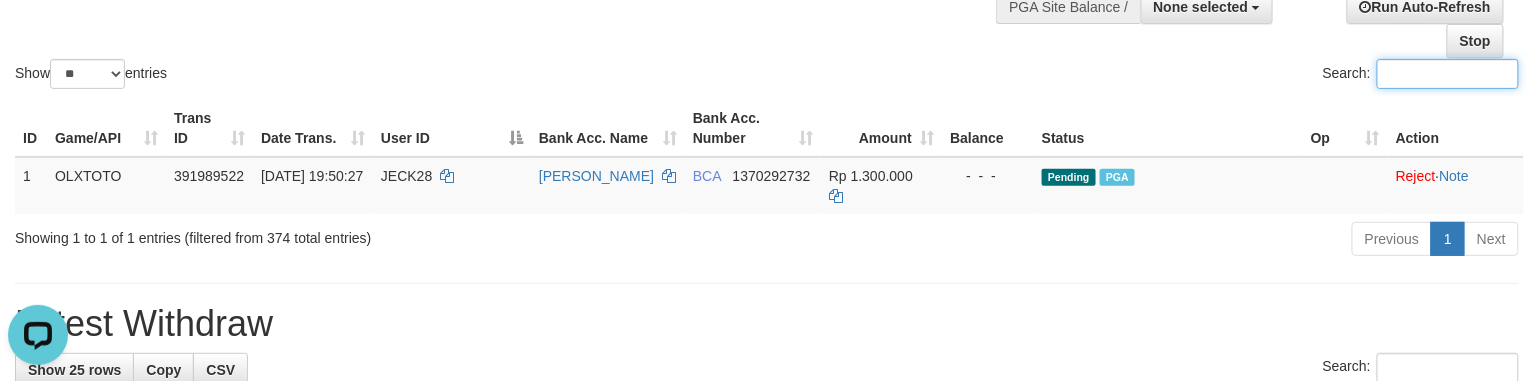 paste on "********" 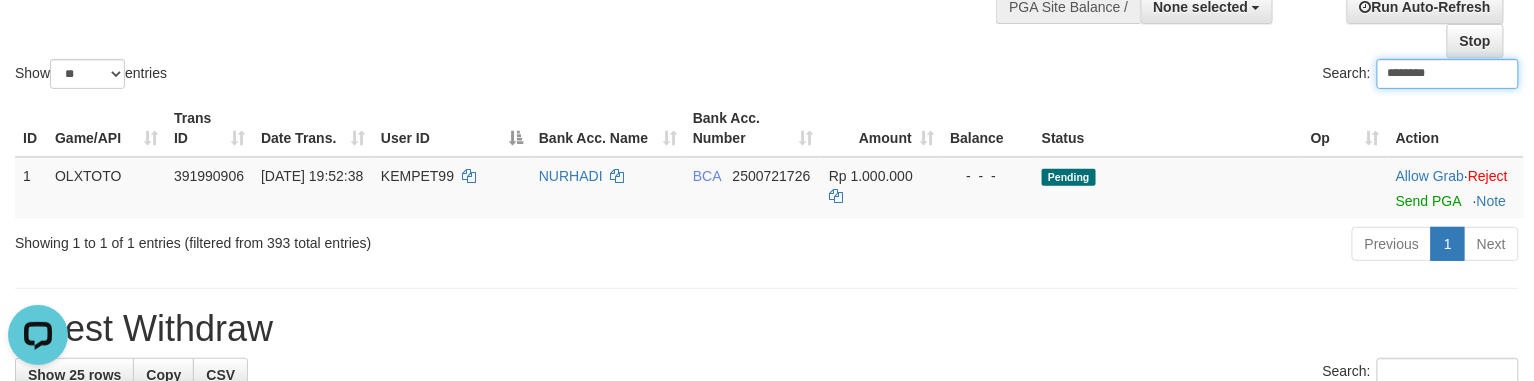 type on "********" 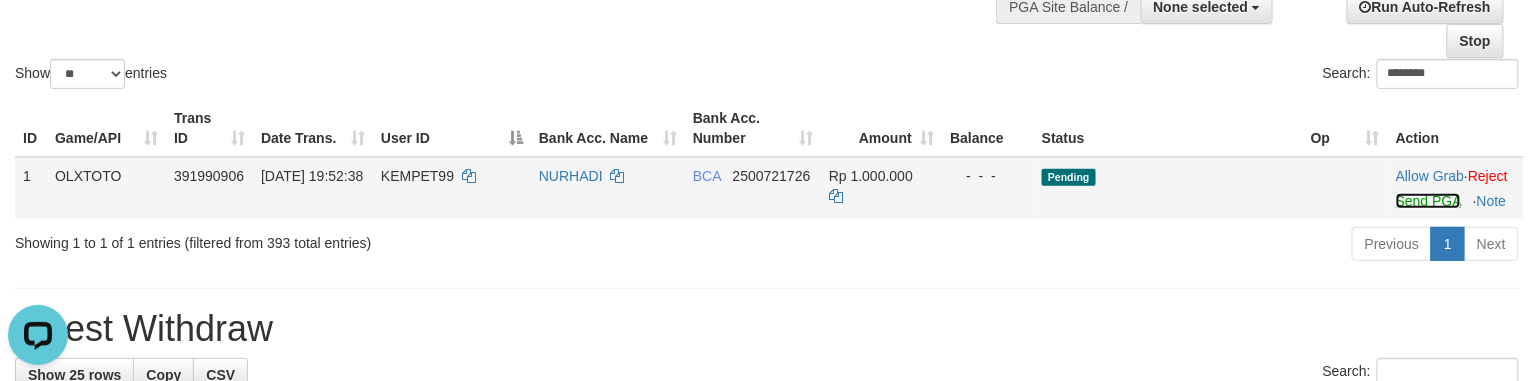 click on "Send PGA" at bounding box center [1428, 201] 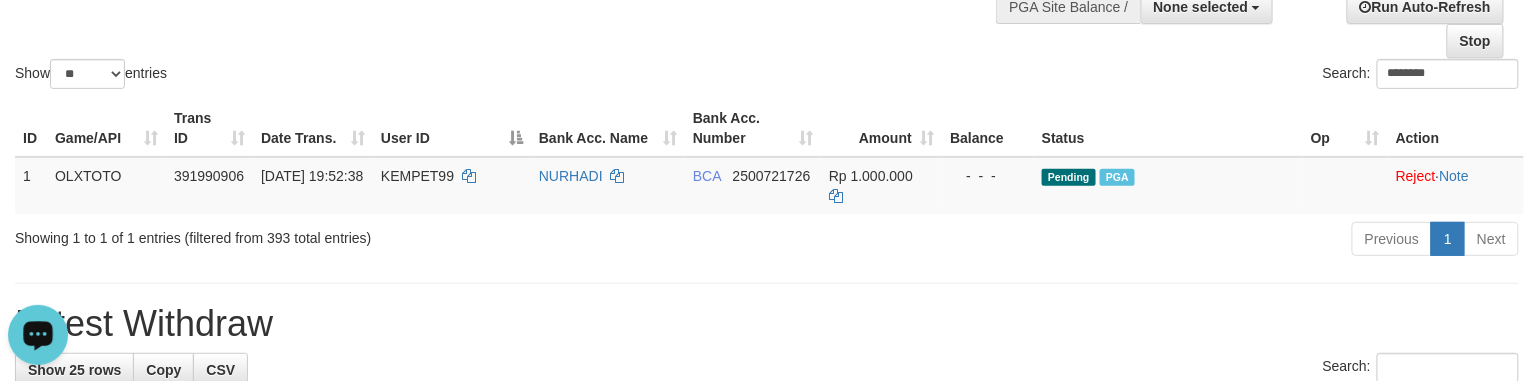 click on "Show  ** ** ** ***  entries Search: ********" at bounding box center [767, -17] 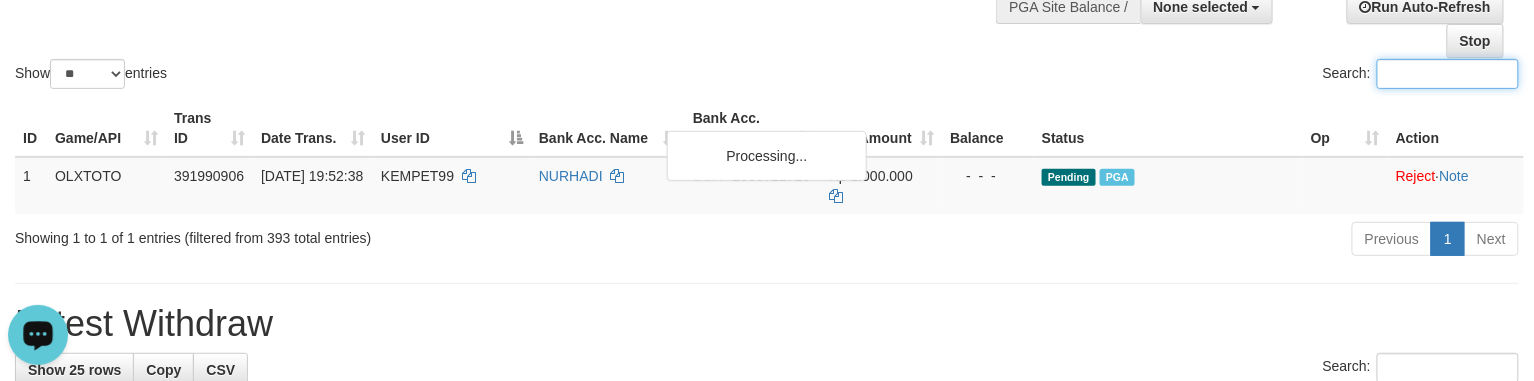 paste on "*******" 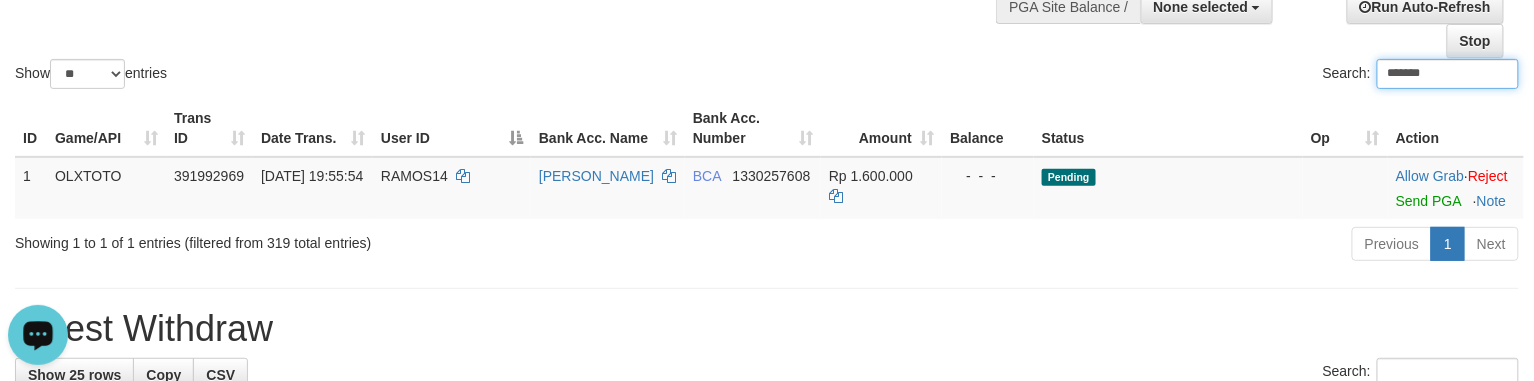 type on "*******" 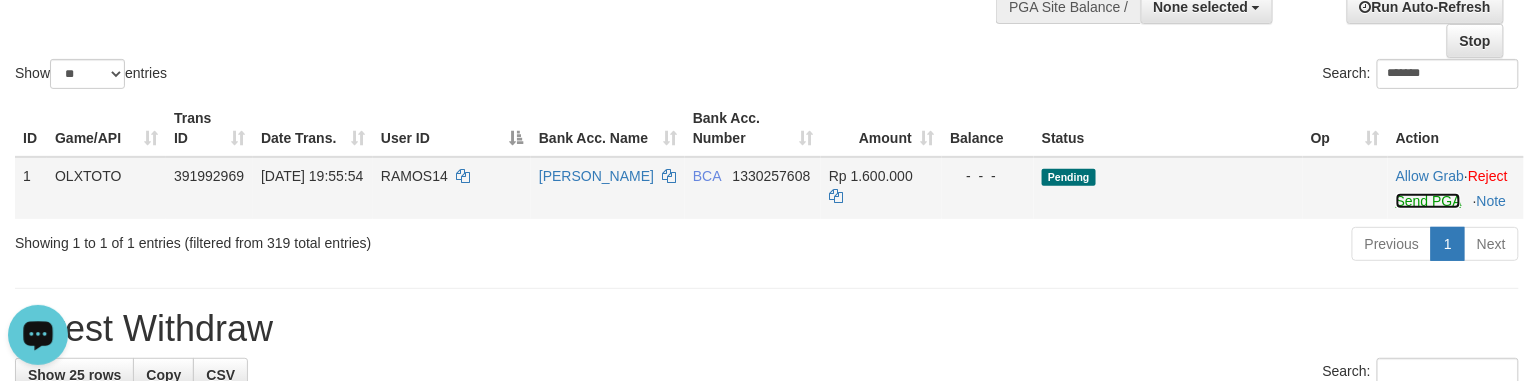 click on "Send PGA" at bounding box center [1428, 201] 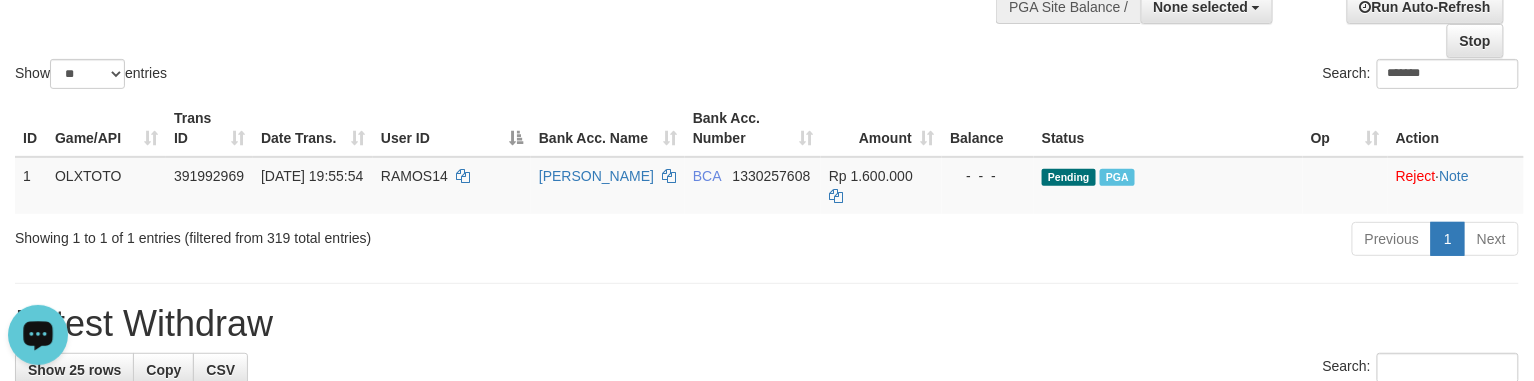 click on "Show  ** ** ** ***  entries" at bounding box center [383, 76] 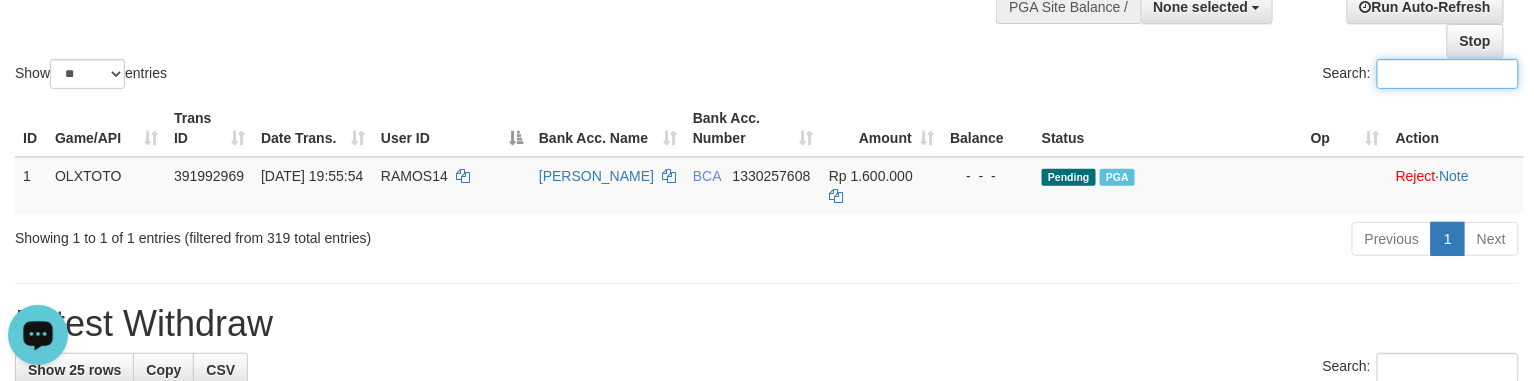 paste on "*******" 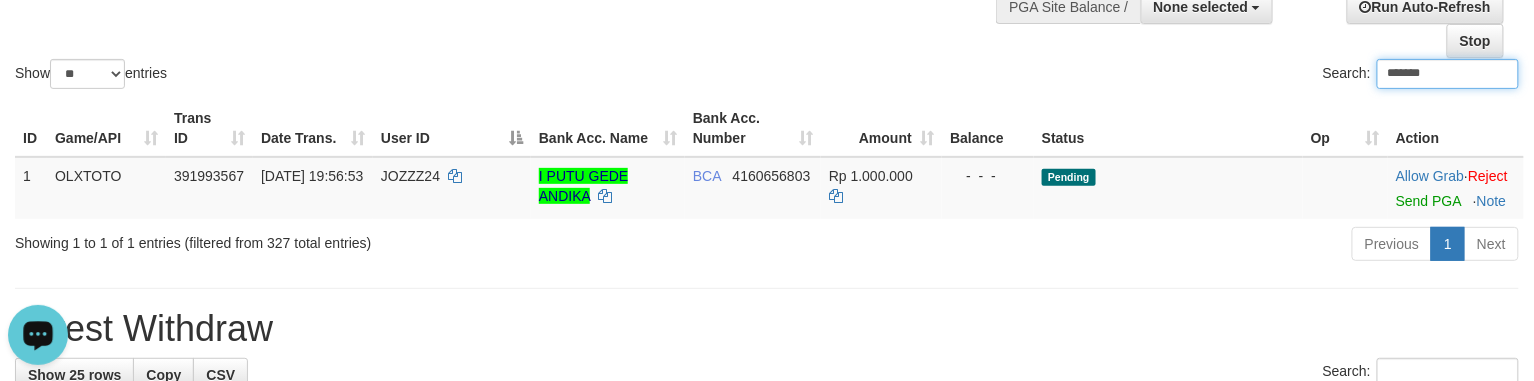 type on "*******" 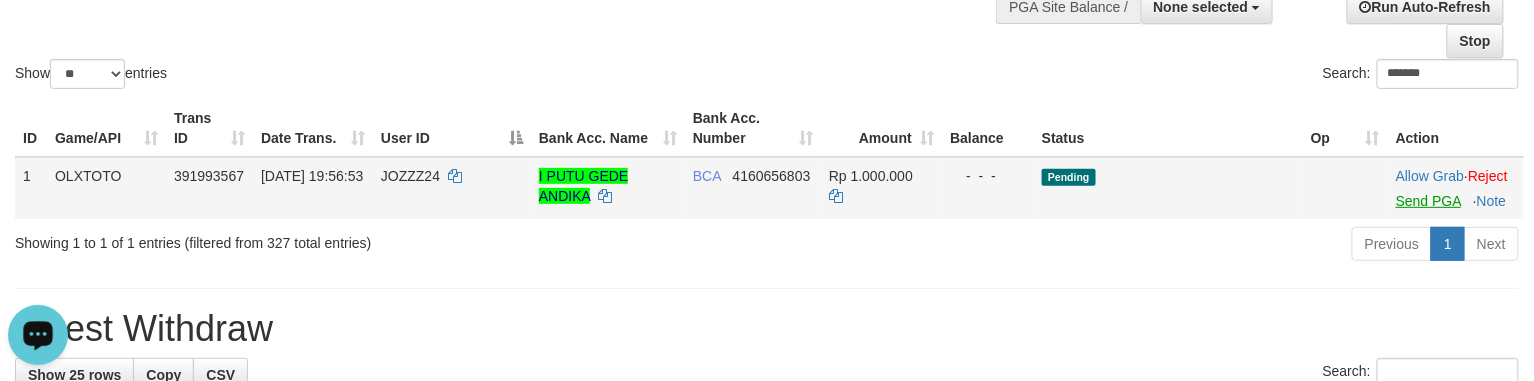 click on "Allow Grab   ·    Reject Send PGA     ·    Note" at bounding box center (1456, 188) 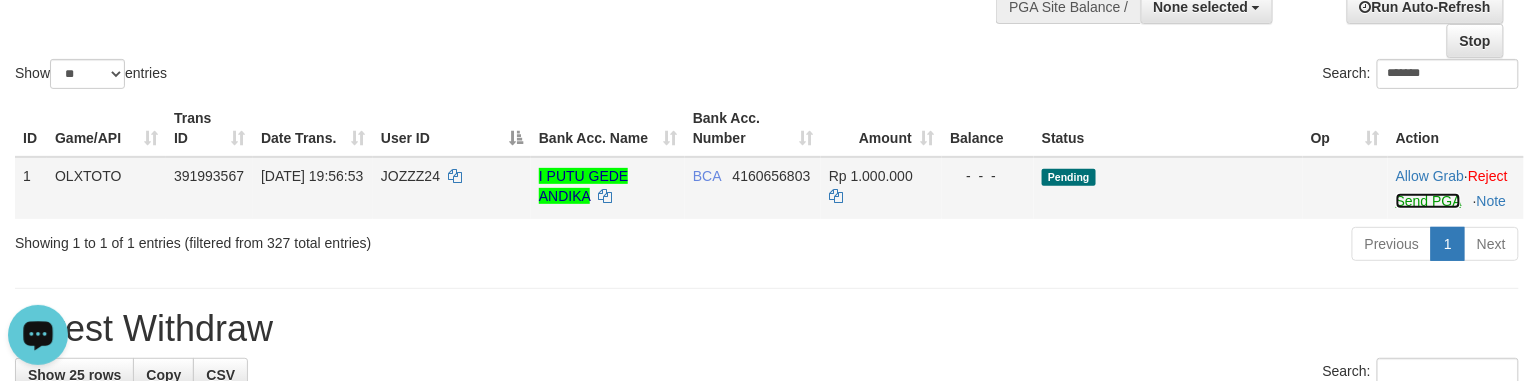 click on "Send PGA" at bounding box center (1428, 201) 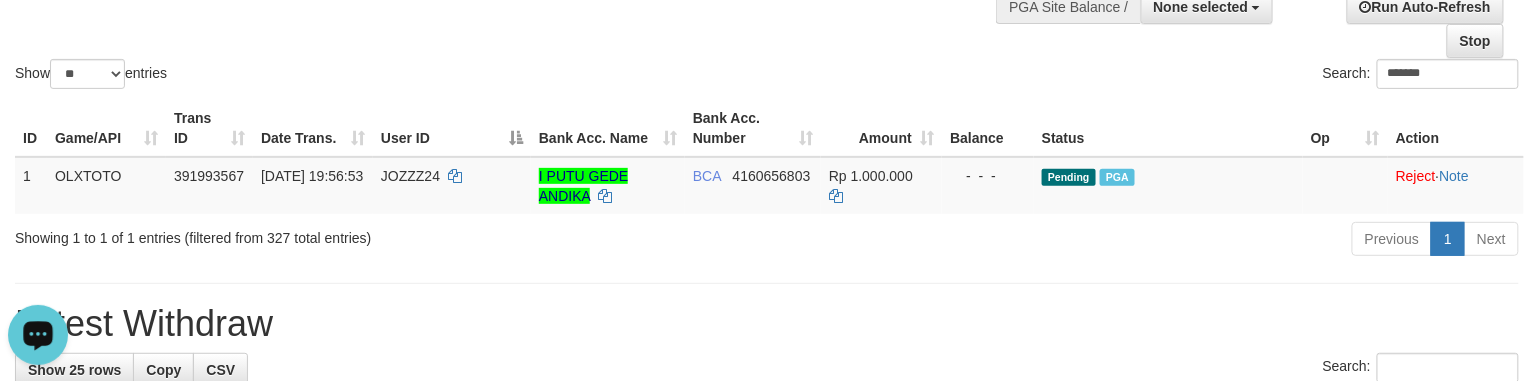 click on "Show  ** ** ** ***  entries Search: *******" at bounding box center [767, -17] 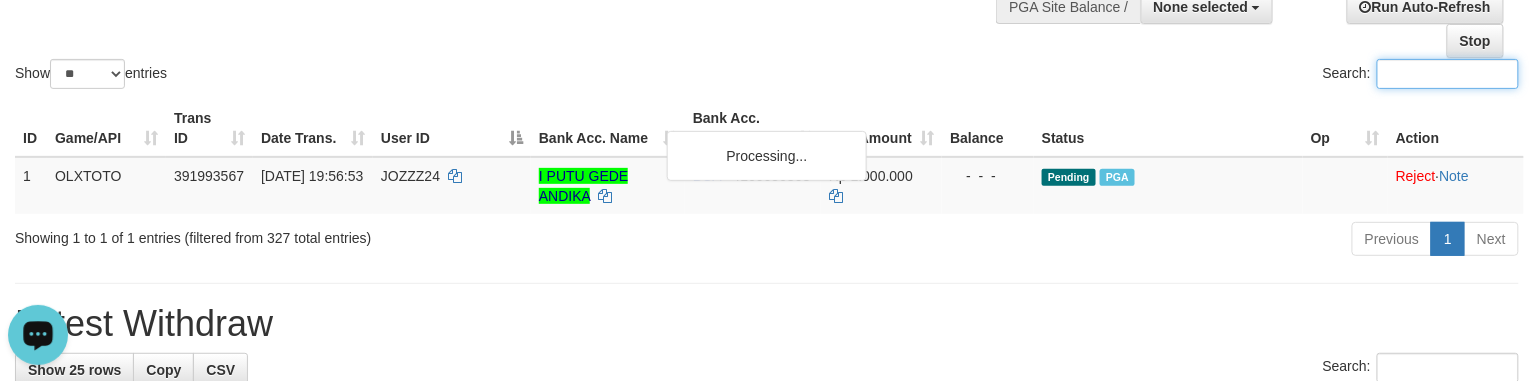 paste on "*********" 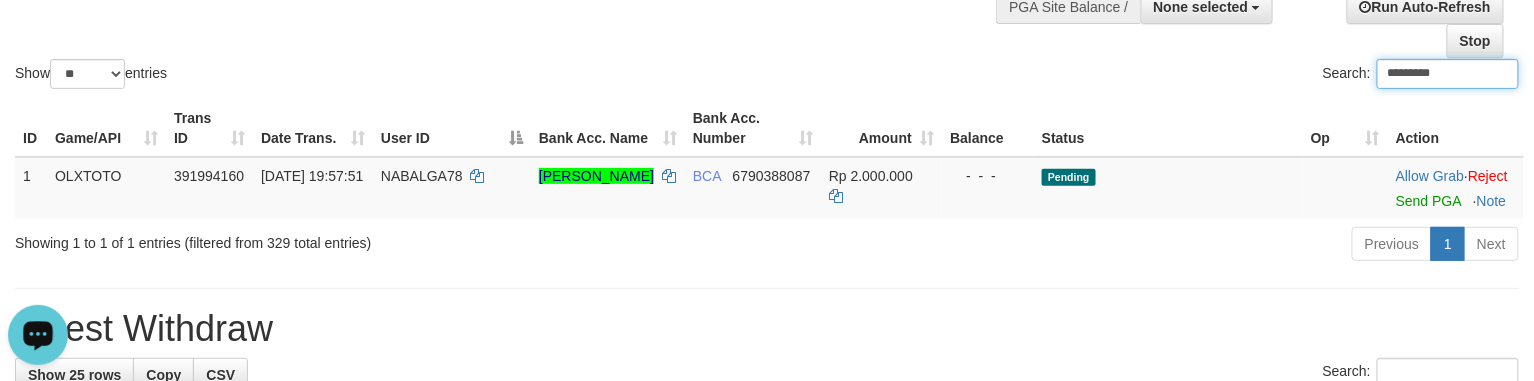 type on "*********" 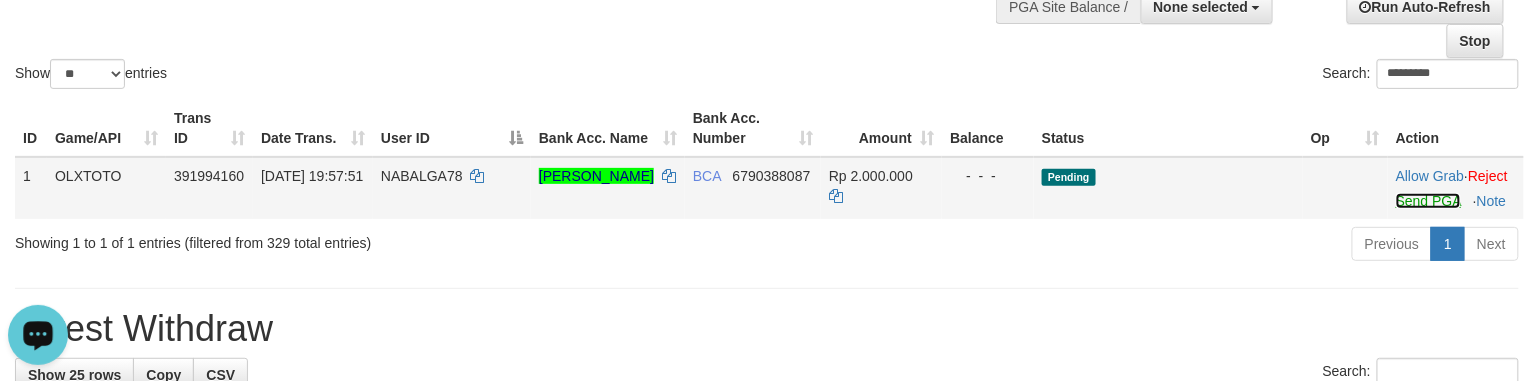 click on "Send PGA" at bounding box center (1428, 201) 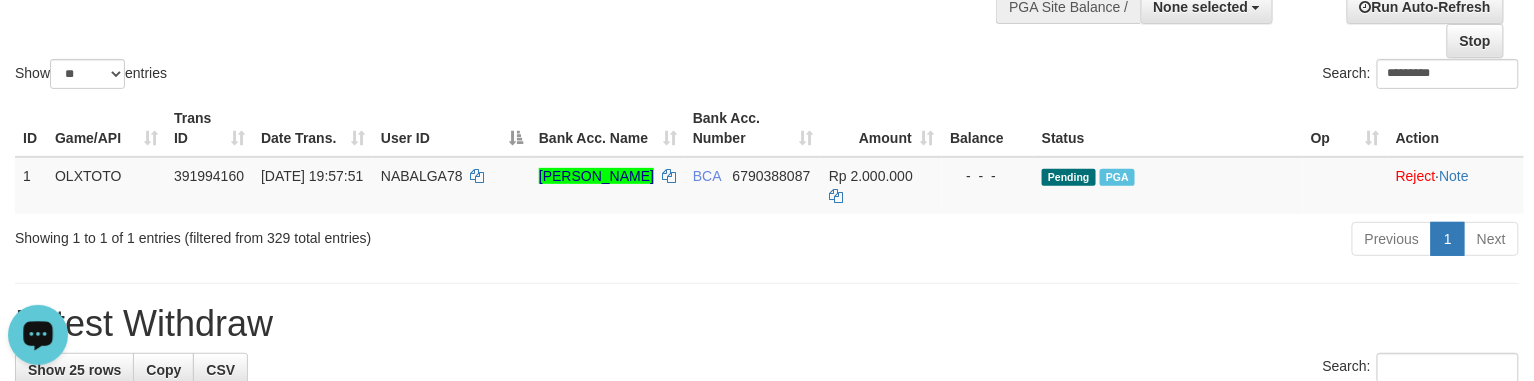 click on "Show  ** ** ** ***  entries Search: *********" at bounding box center (767, -17) 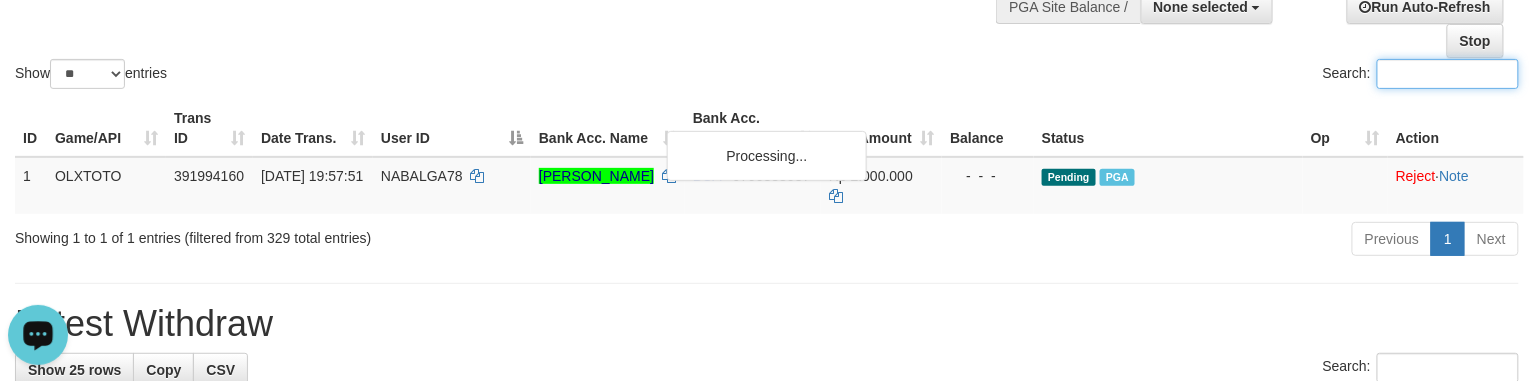 paste on "**********" 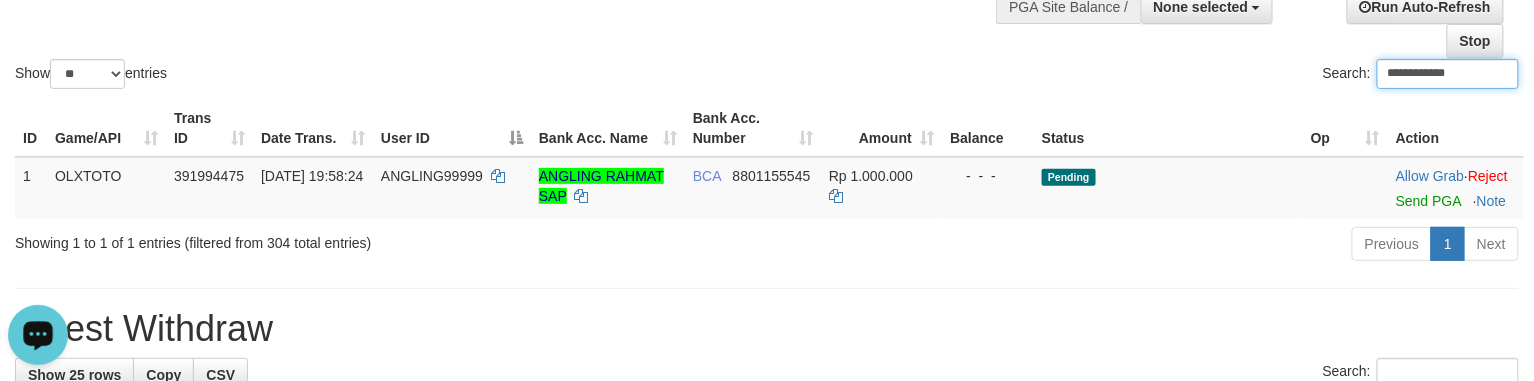 type on "**********" 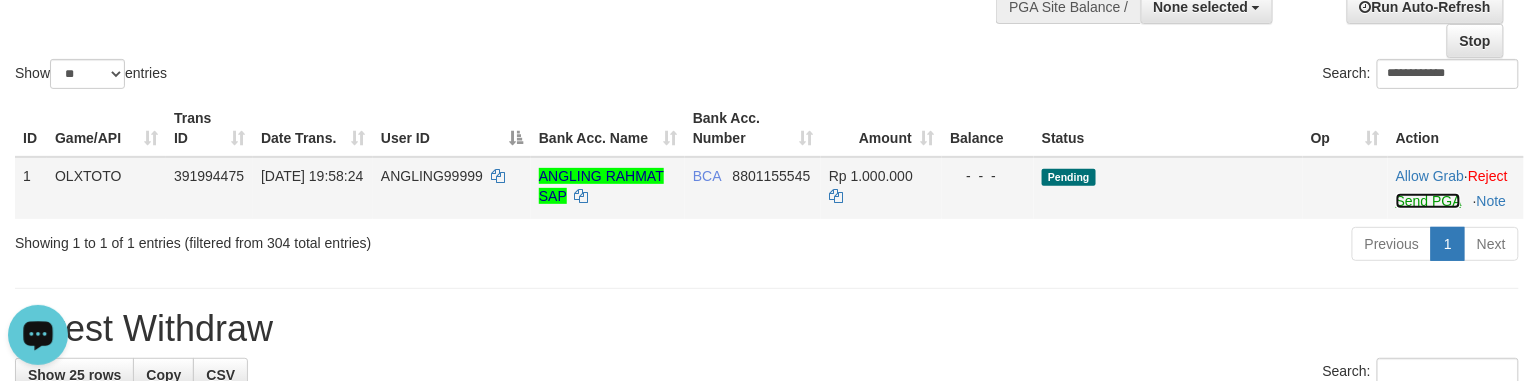 click on "Send PGA" at bounding box center (1428, 201) 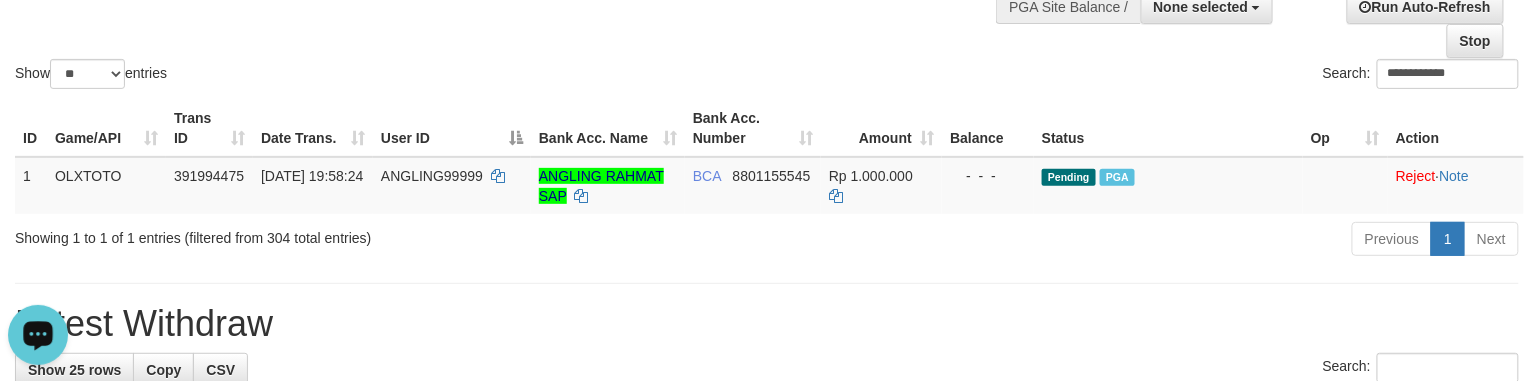 drag, startPoint x: 581, startPoint y: 34, endPoint x: 588, endPoint y: 42, distance: 10.630146 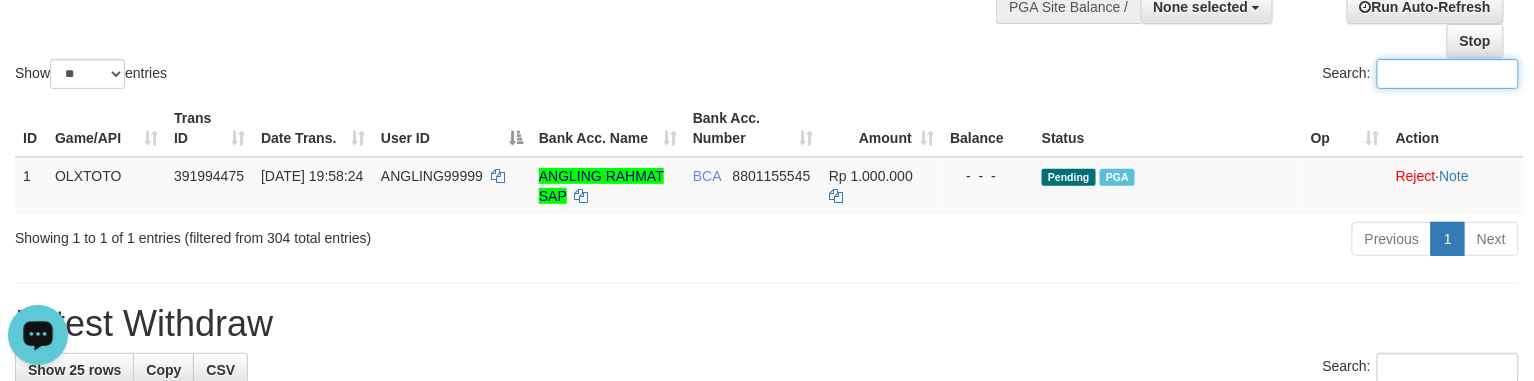 paste on "********" 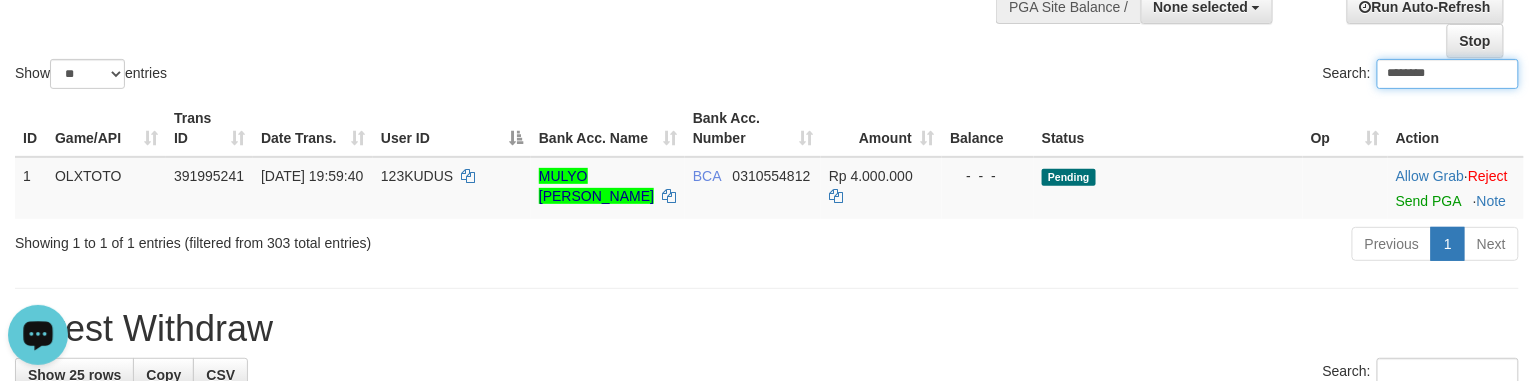 type on "********" 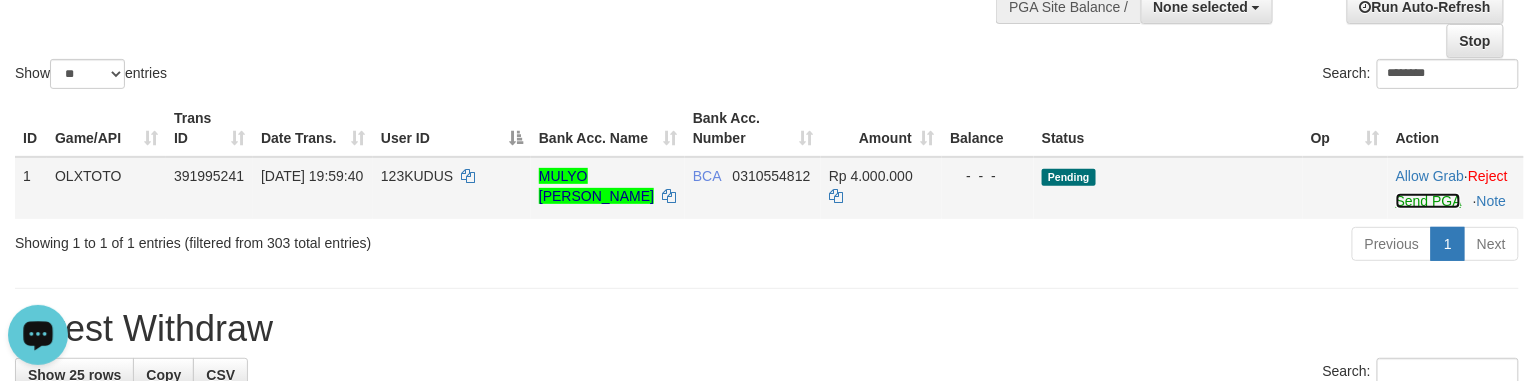 click on "Send PGA" at bounding box center (1428, 201) 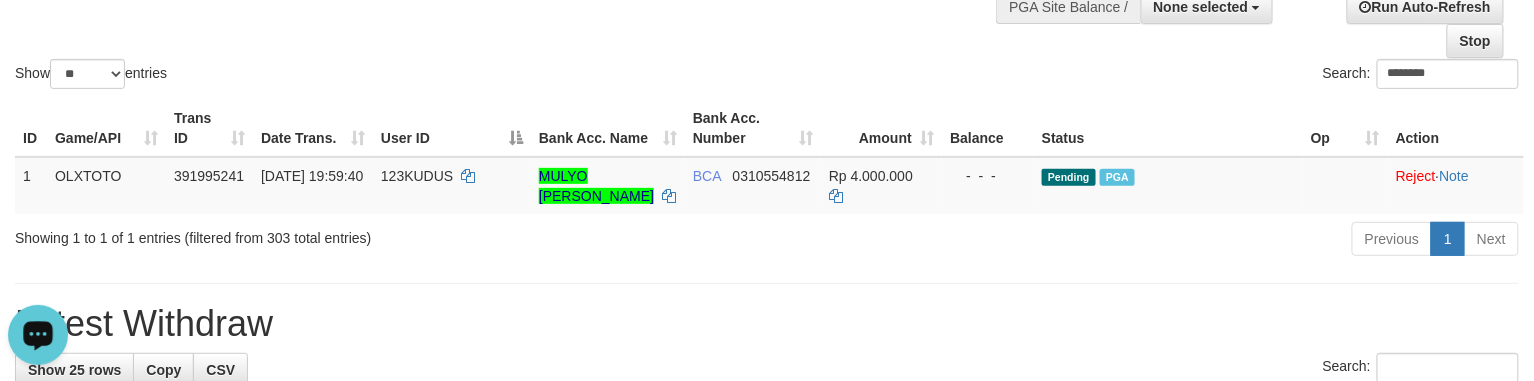 click on "Show  ** ** ** ***  entries Search: ********" at bounding box center (767, -17) 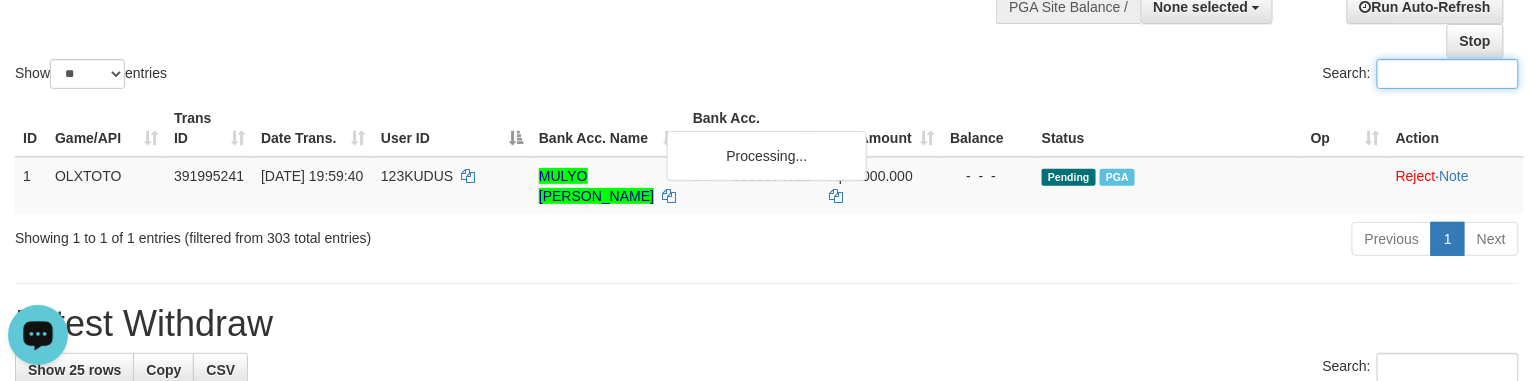 paste on "****" 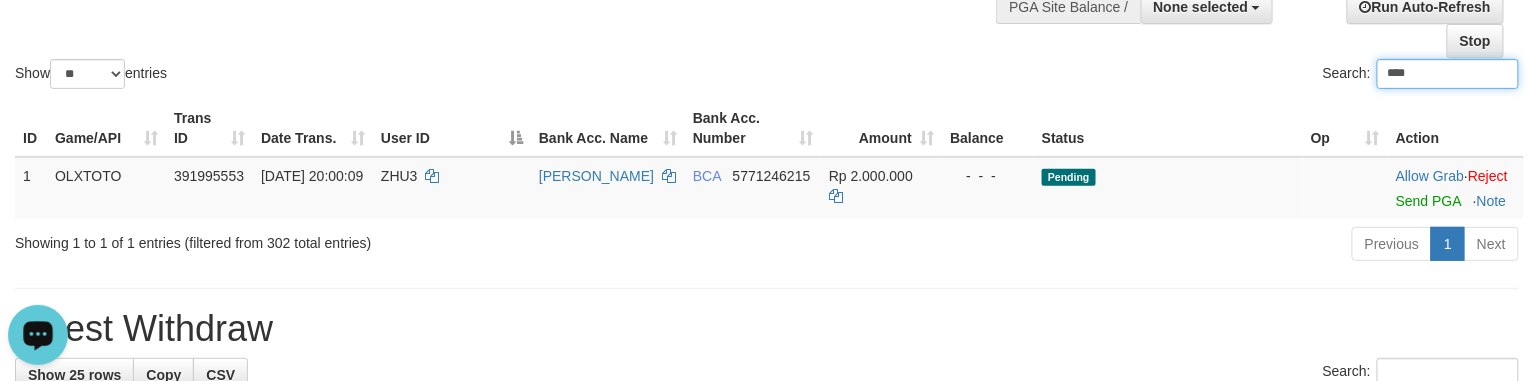 type on "****" 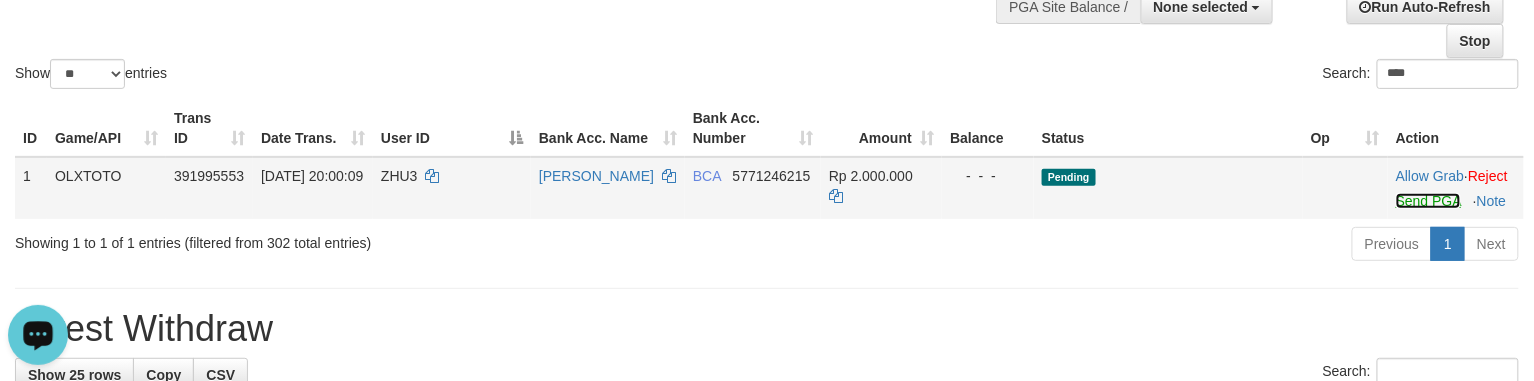 click on "Send PGA" at bounding box center [1428, 201] 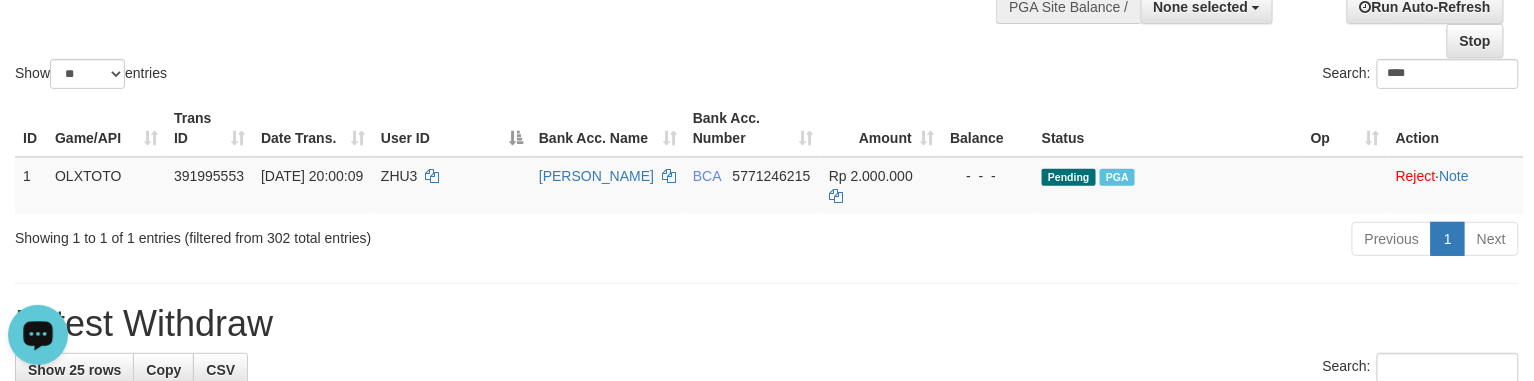 click on "Show  ** ** ** ***  entries Search: ****" at bounding box center (767, -17) 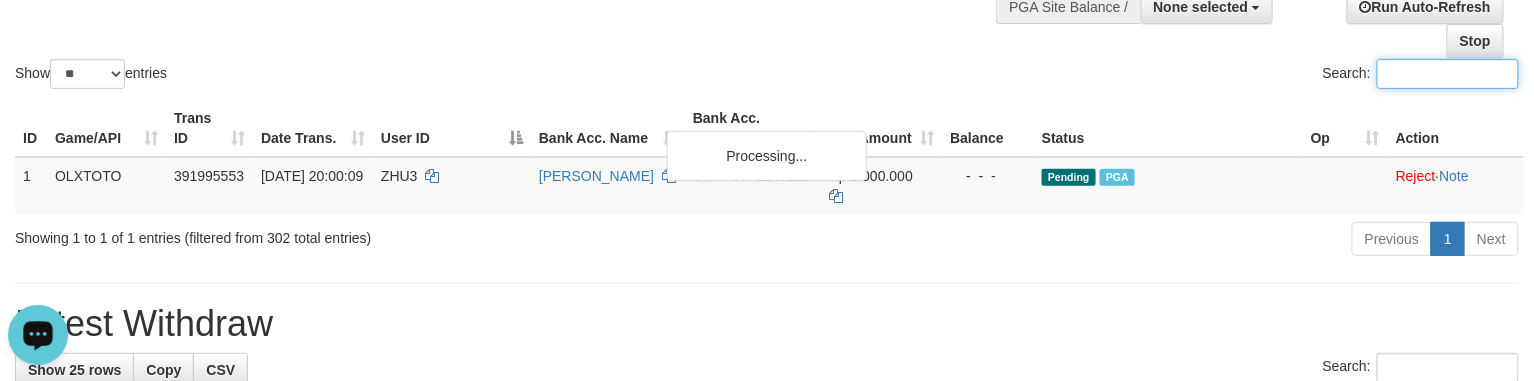 paste on "**********" 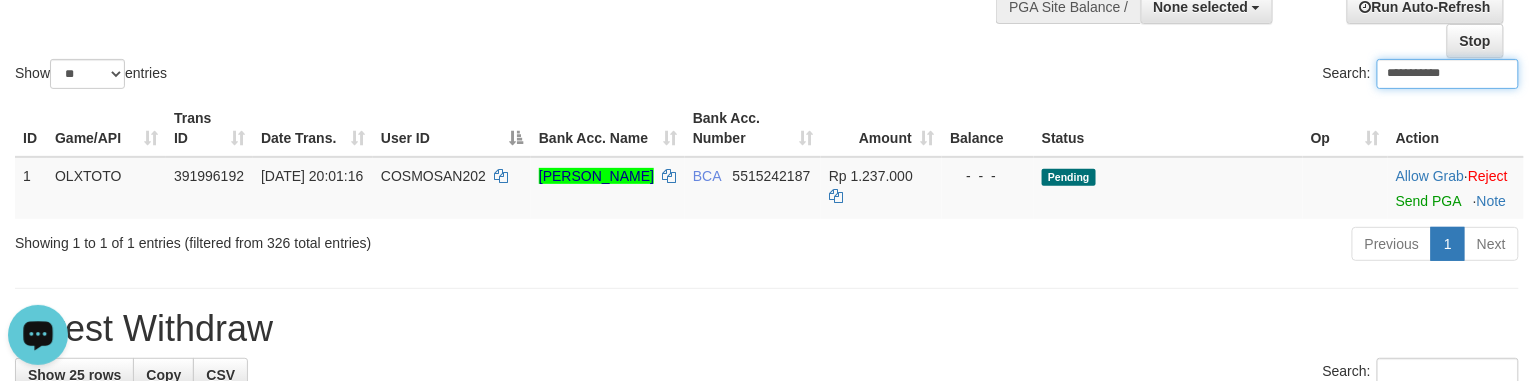 type on "**********" 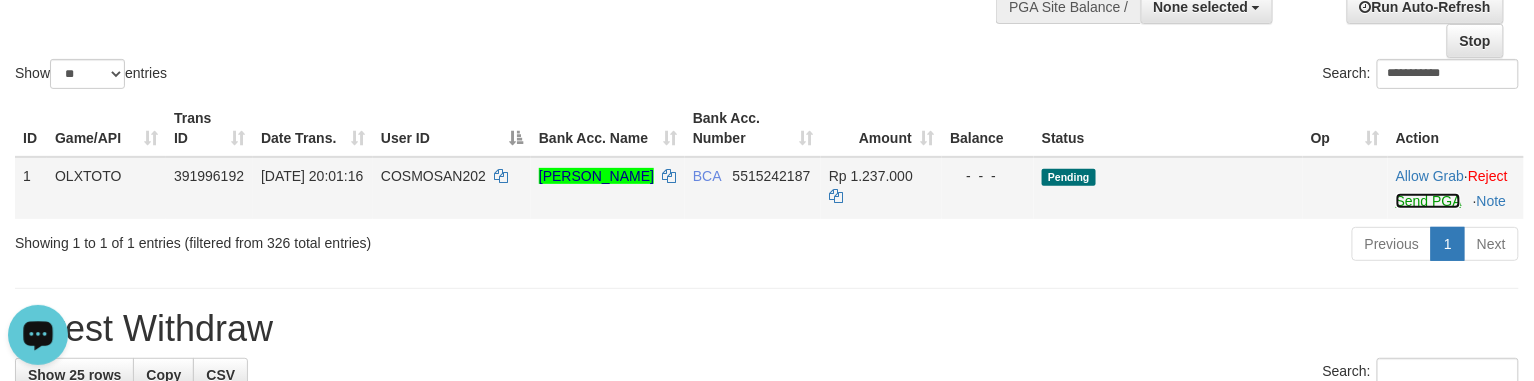 click on "Send PGA" at bounding box center [1428, 201] 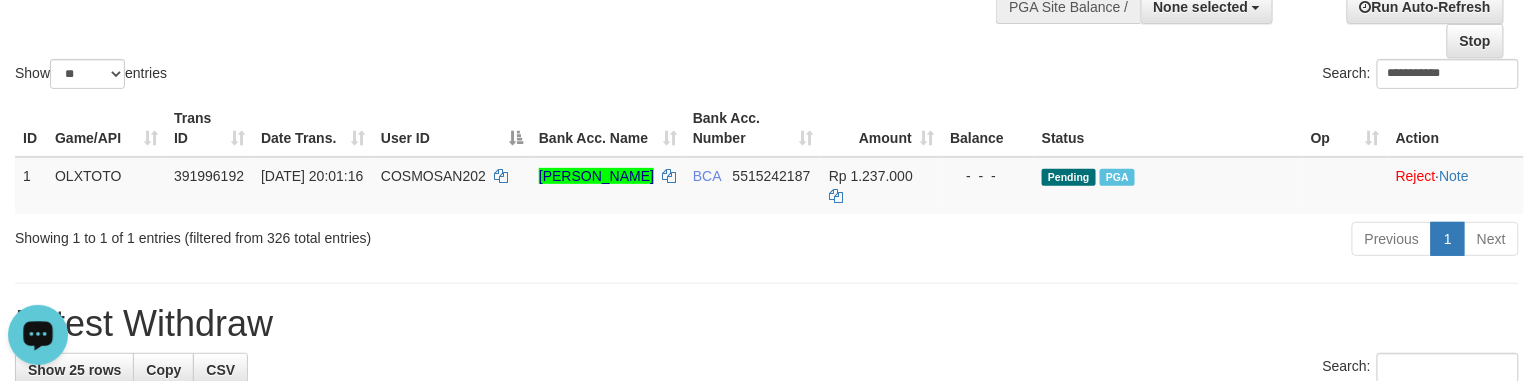 click on "**********" at bounding box center (767, -17) 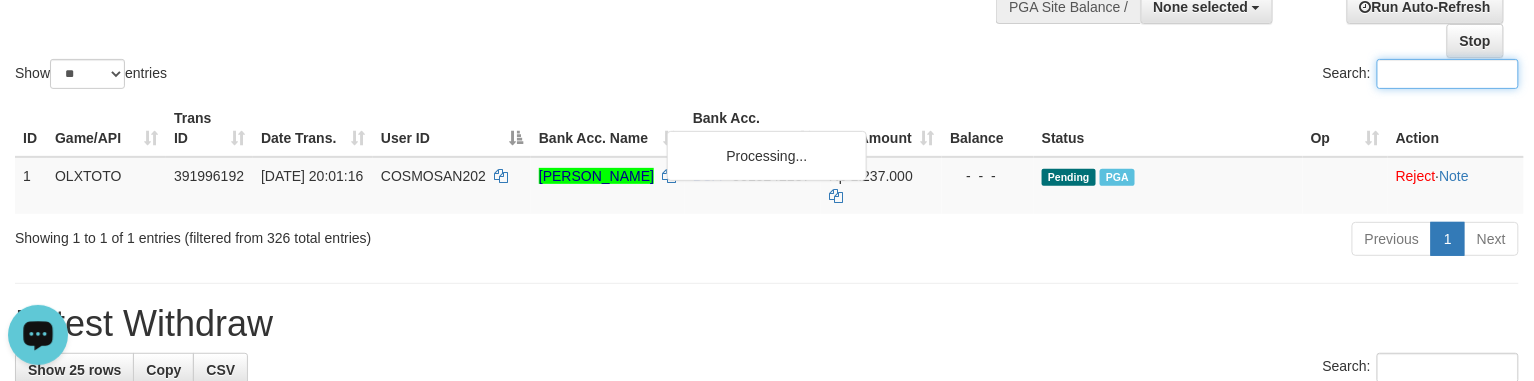 paste on "**********" 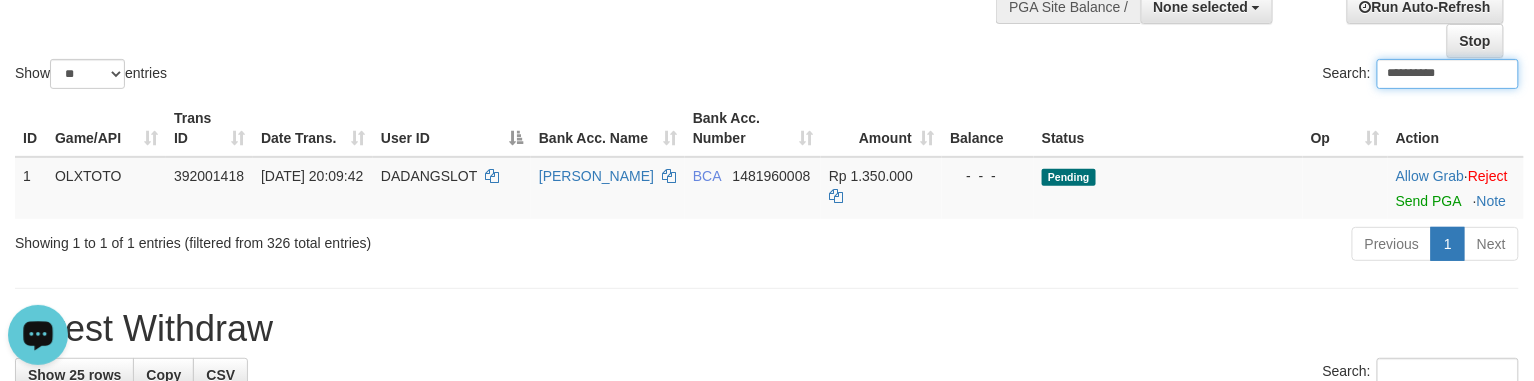 type on "**********" 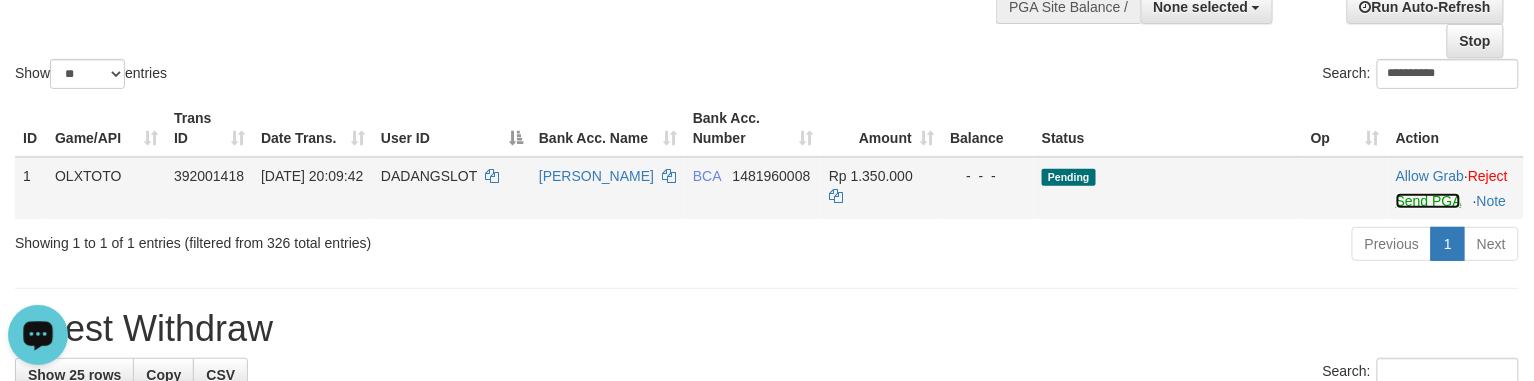 click on "Send PGA" at bounding box center (1428, 201) 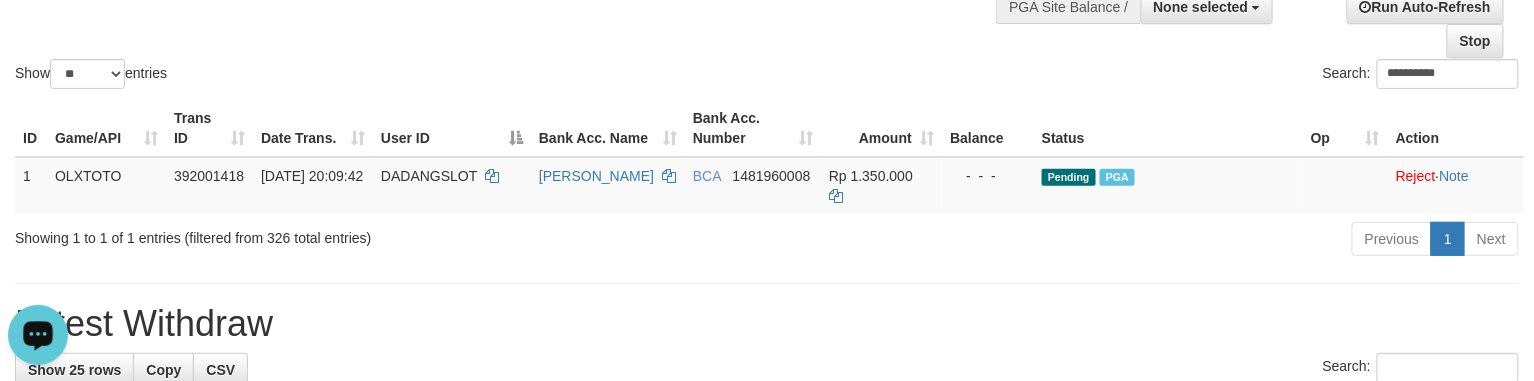 click on "**********" at bounding box center [767, -17] 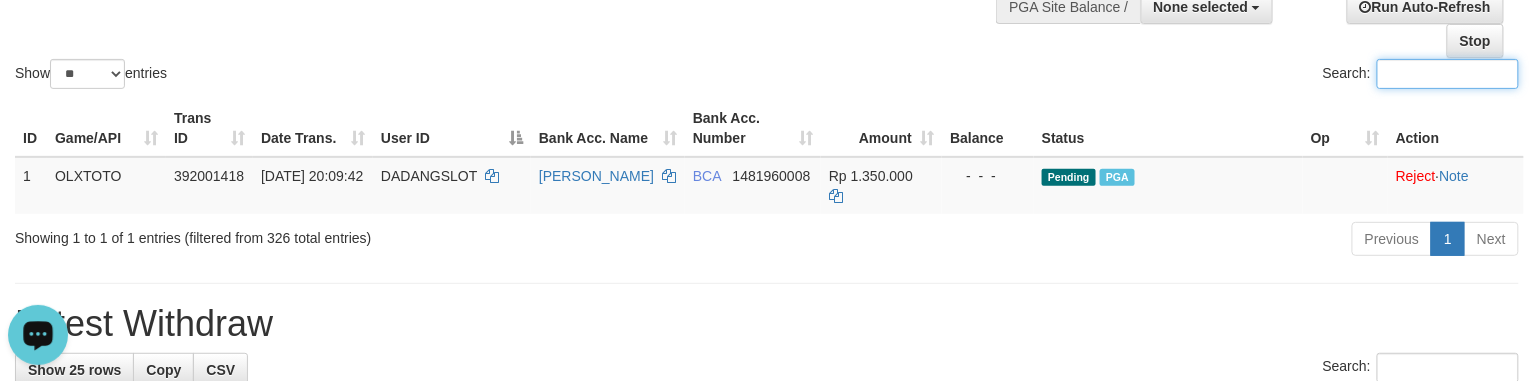 paste on "**********" 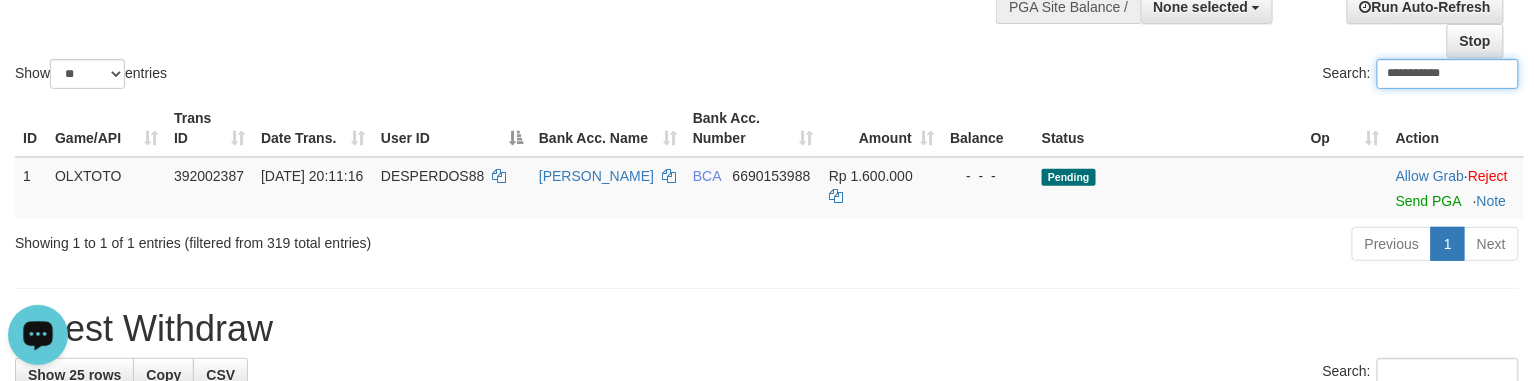 type on "**********" 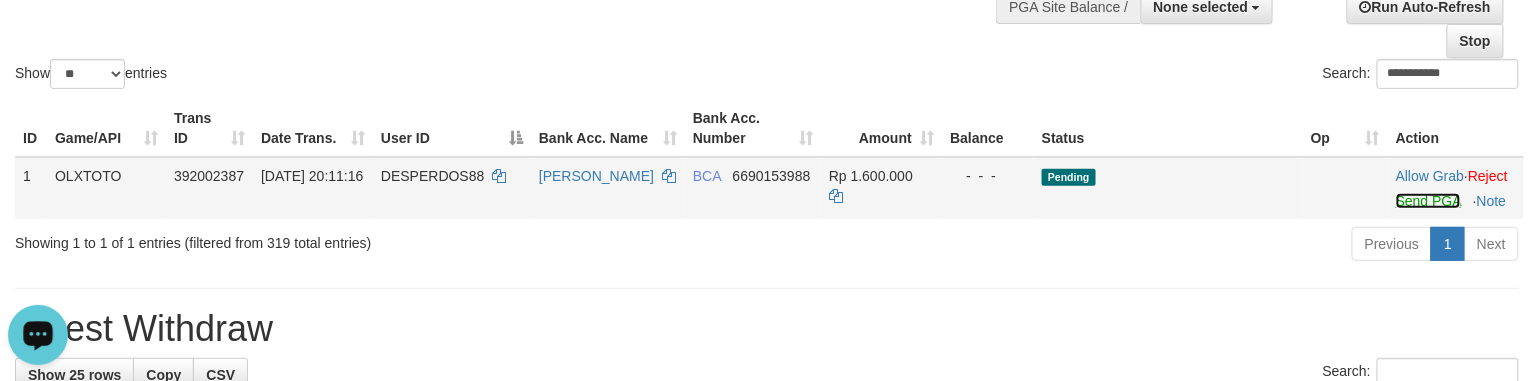 click on "Send PGA" at bounding box center [1428, 201] 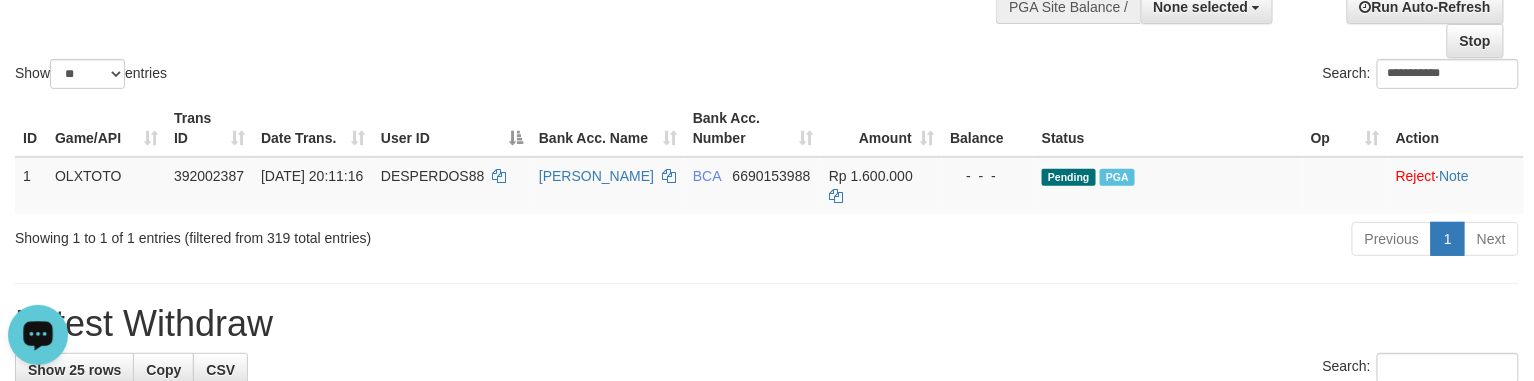 click on "**********" at bounding box center [767, -17] 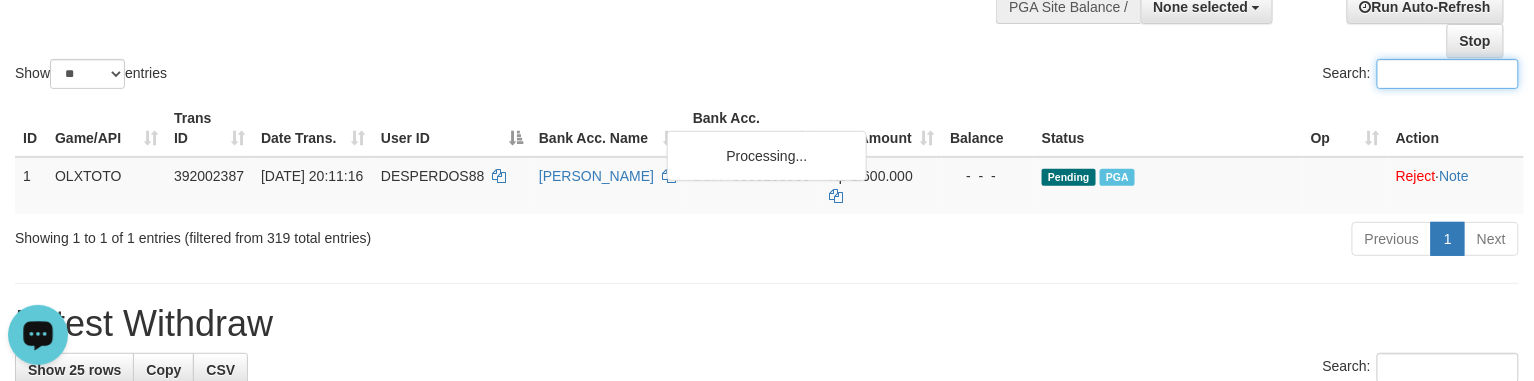 paste on "**********" 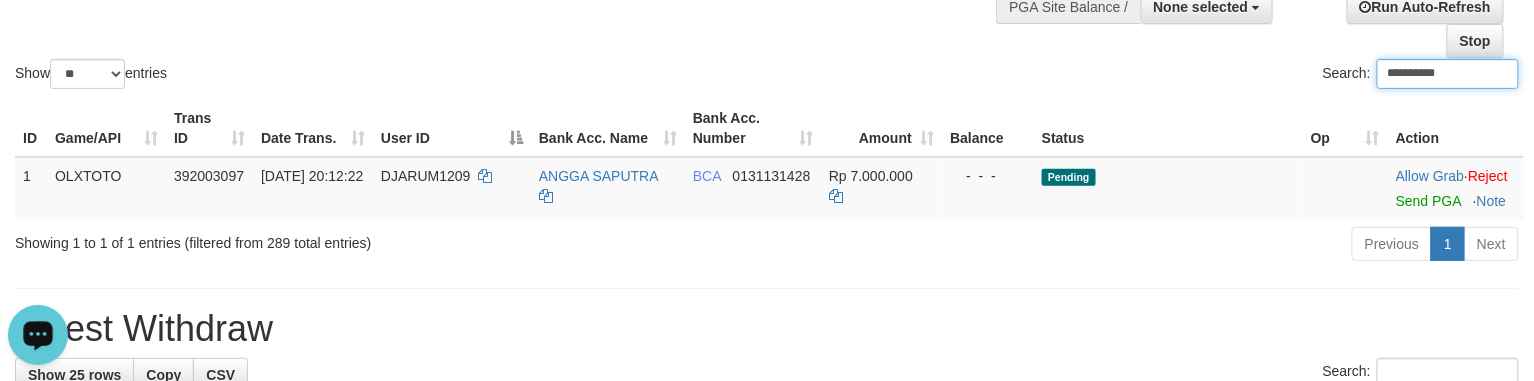 type on "**********" 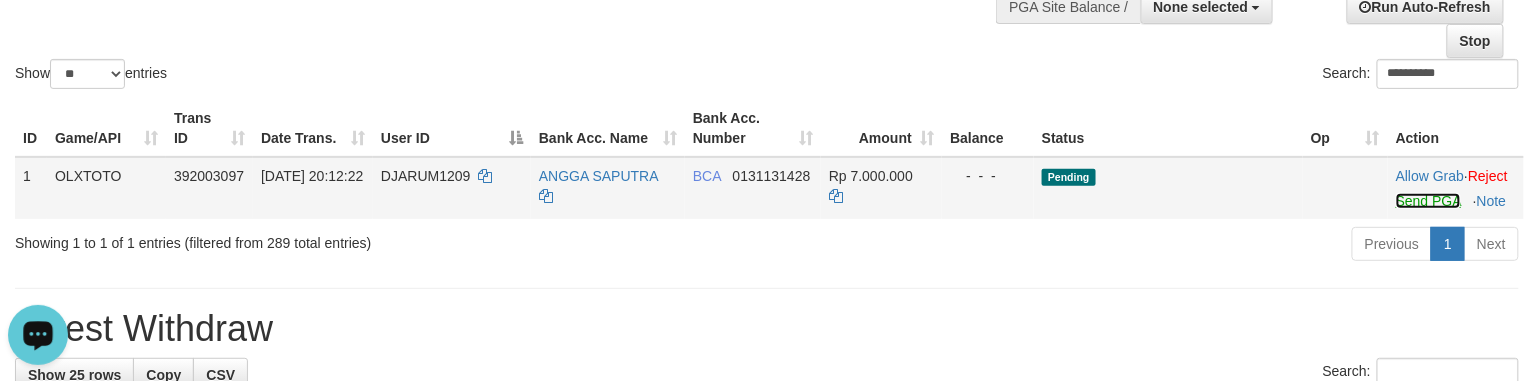 click on "Send PGA" at bounding box center (1428, 201) 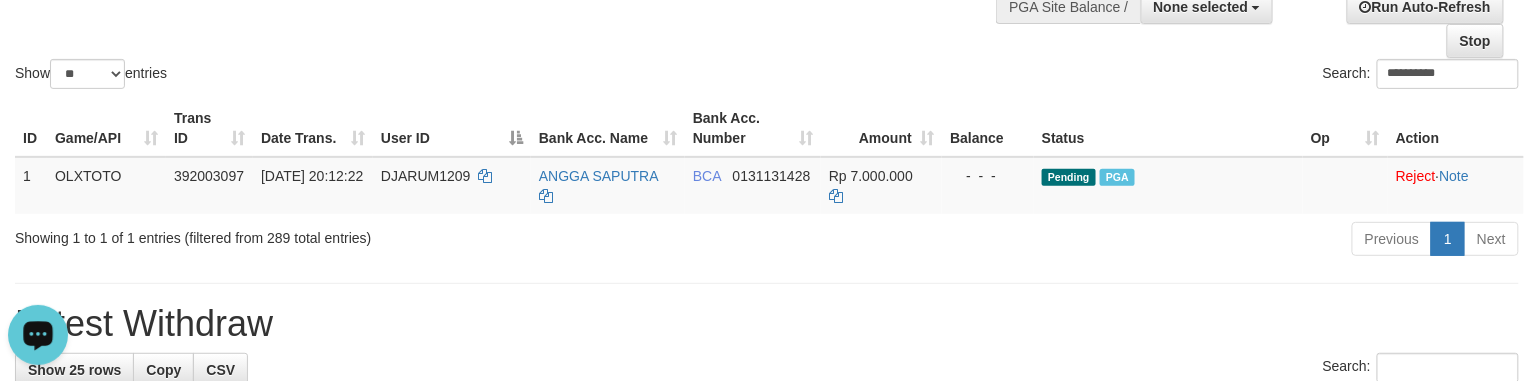 click on "**********" at bounding box center (767, -17) 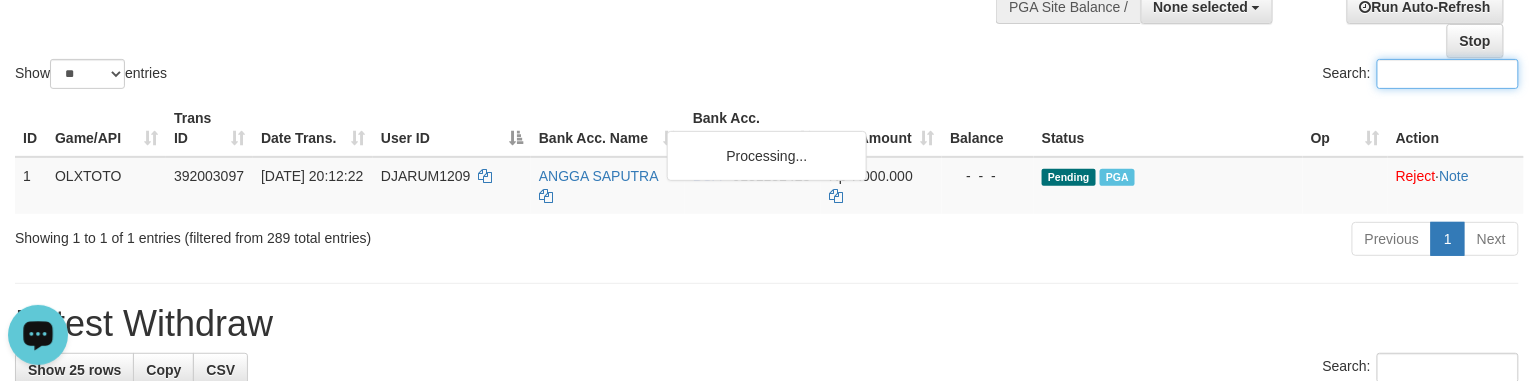 paste on "**********" 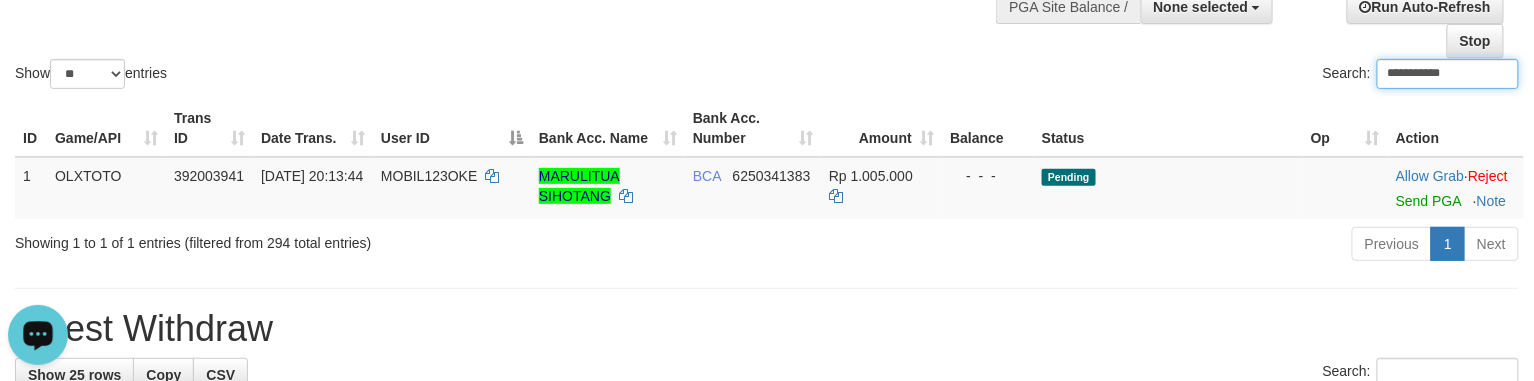 type on "**********" 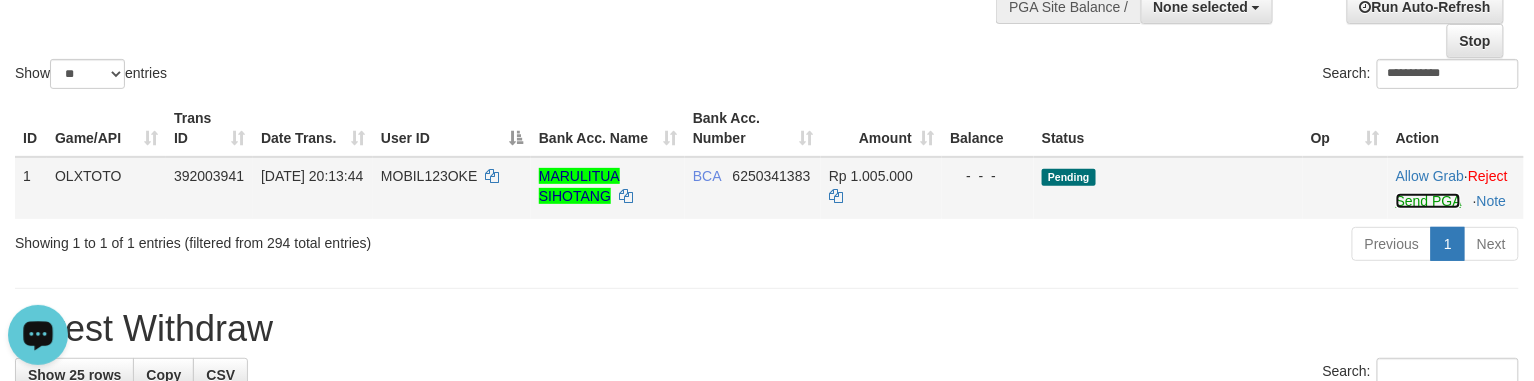 click on "Send PGA" at bounding box center [1428, 201] 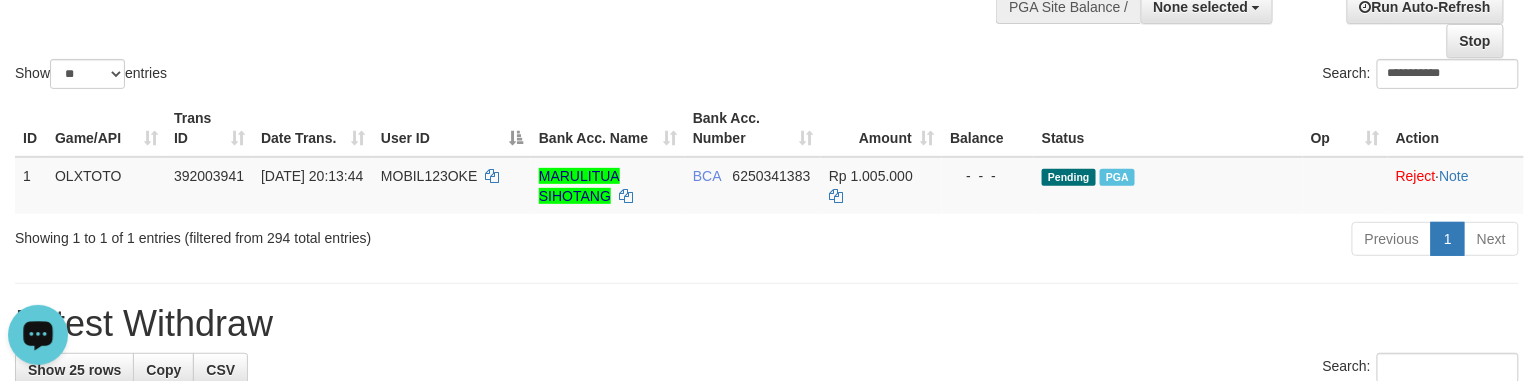 click on "**********" at bounding box center (767, -17) 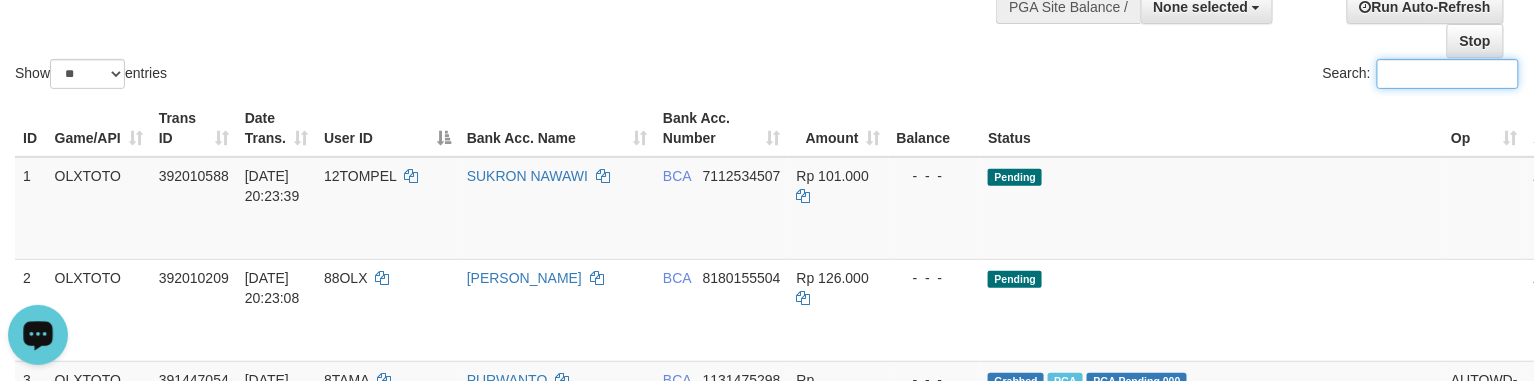 paste on "*******" 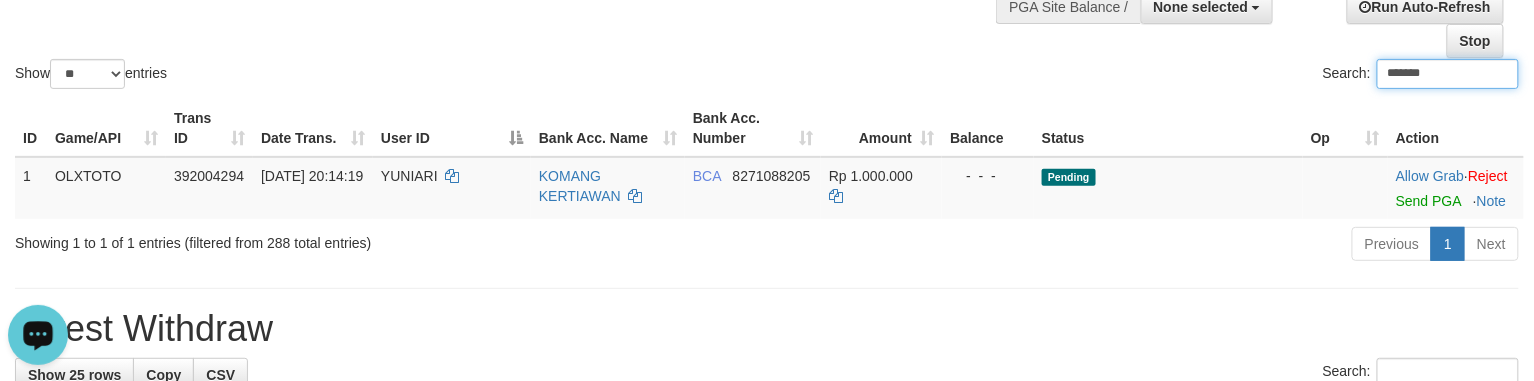 type on "*******" 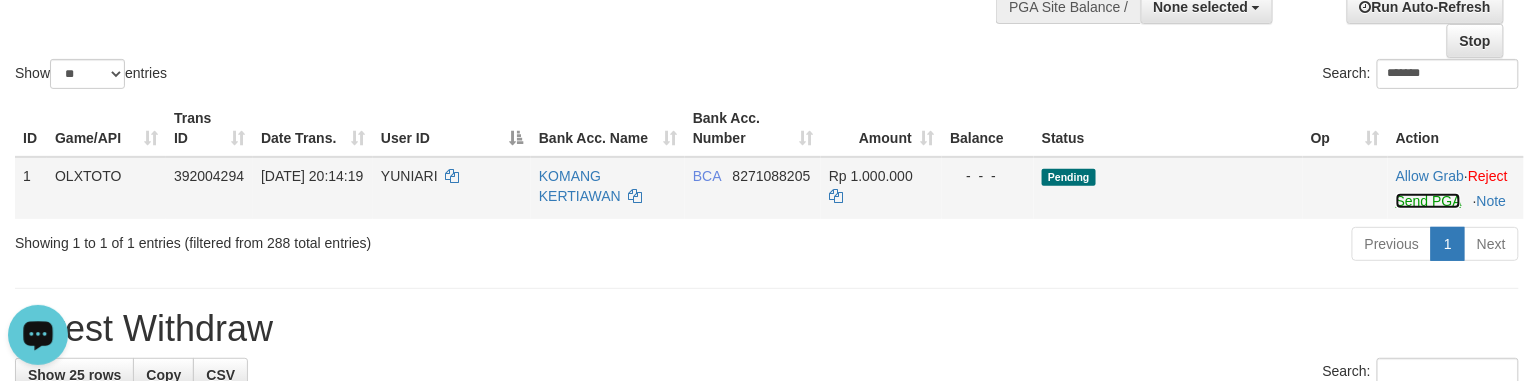 click on "Send PGA" at bounding box center [1428, 201] 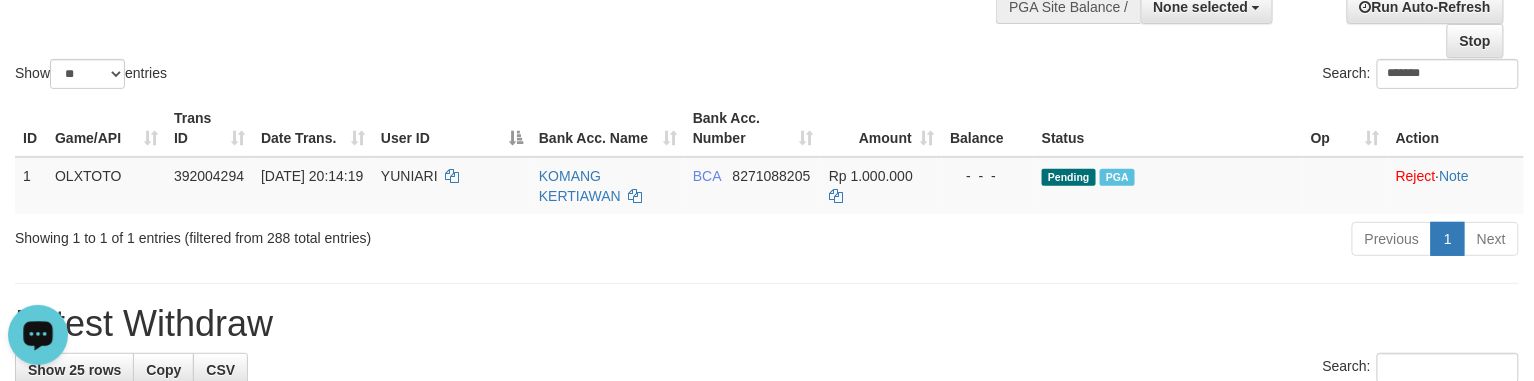 click on "Show  ** ** ** ***  entries Search: *******" at bounding box center [767, -17] 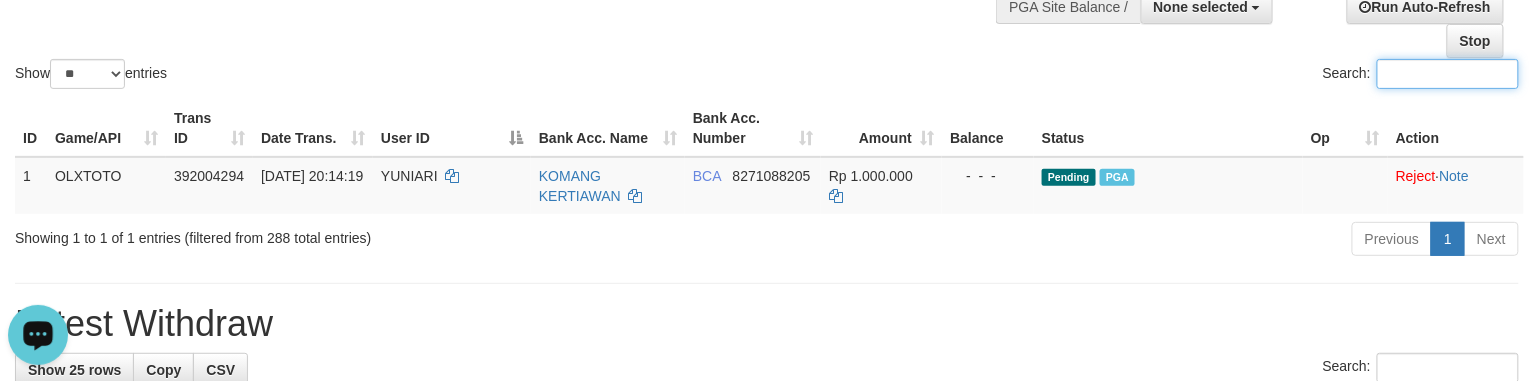 paste on "*******" 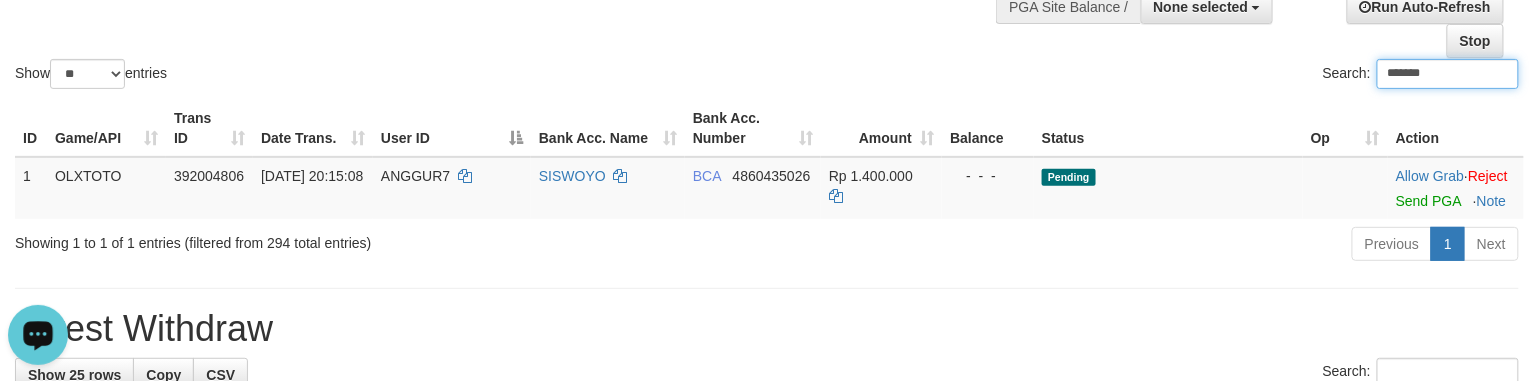 type on "*******" 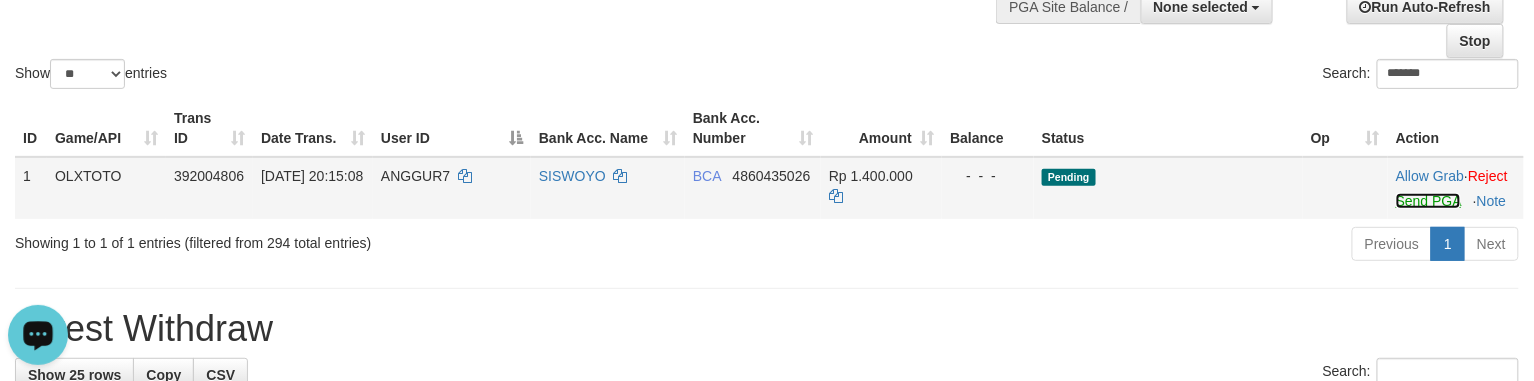 click on "Send PGA" at bounding box center [1428, 201] 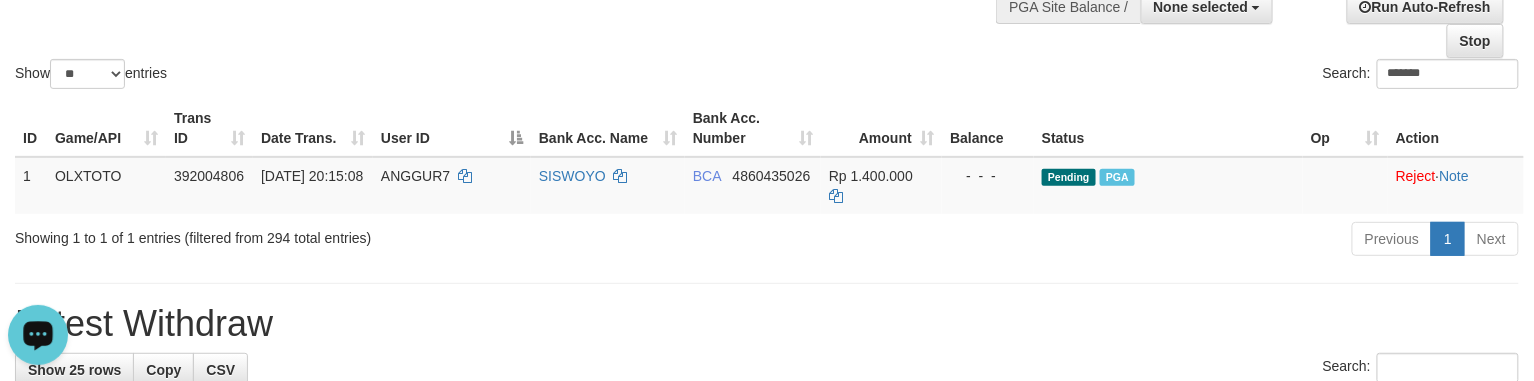click on "Show  ** ** ** ***  entries Search: *******" at bounding box center (767, -17) 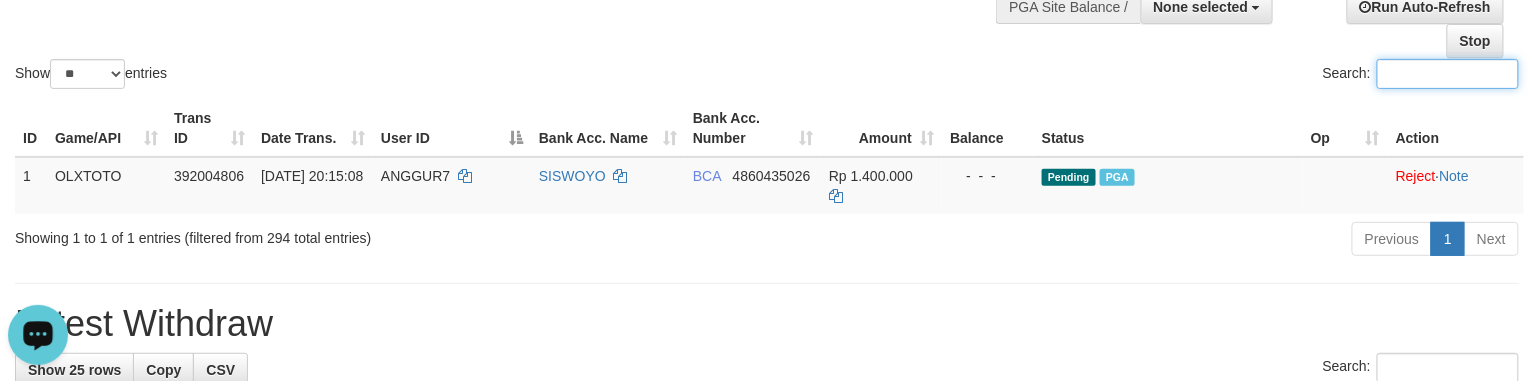paste on "**********" 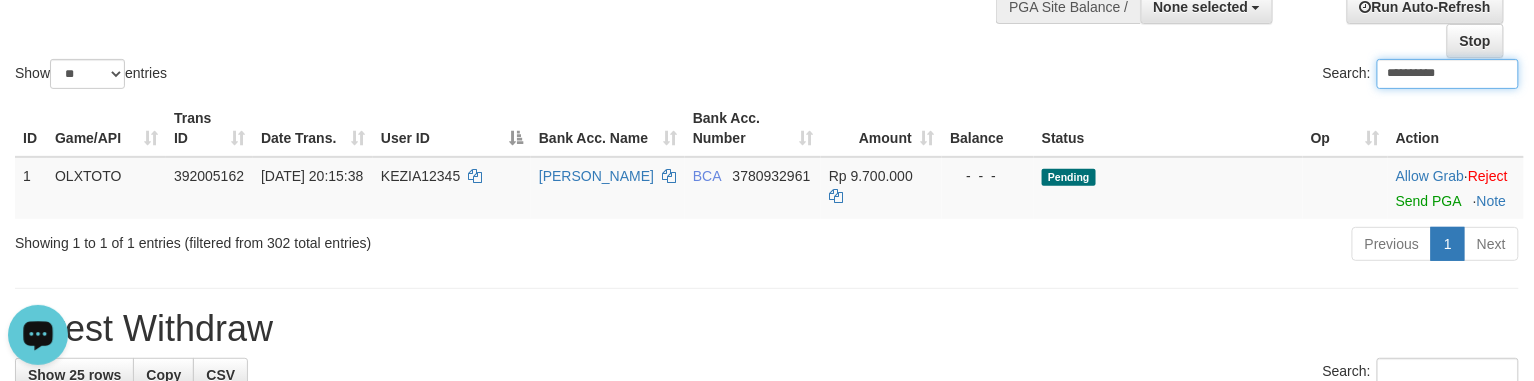 type on "**********" 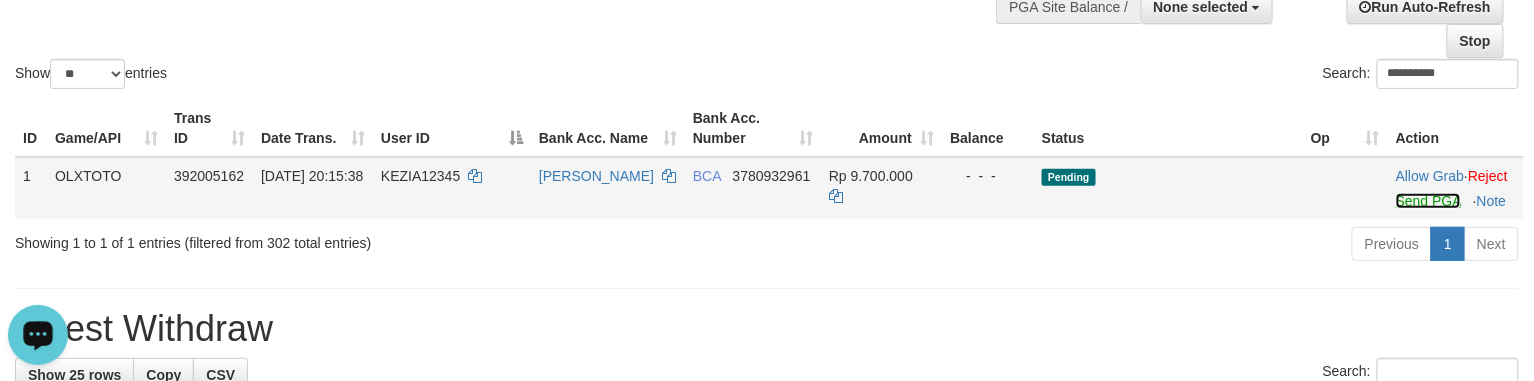 click on "Send PGA" at bounding box center (1428, 201) 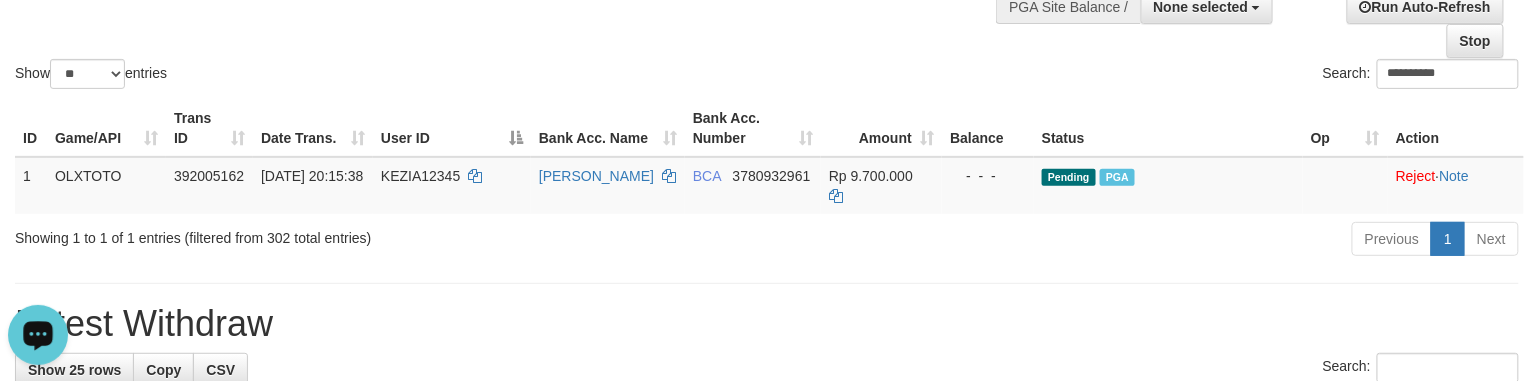 click on "**********" at bounding box center (767, -17) 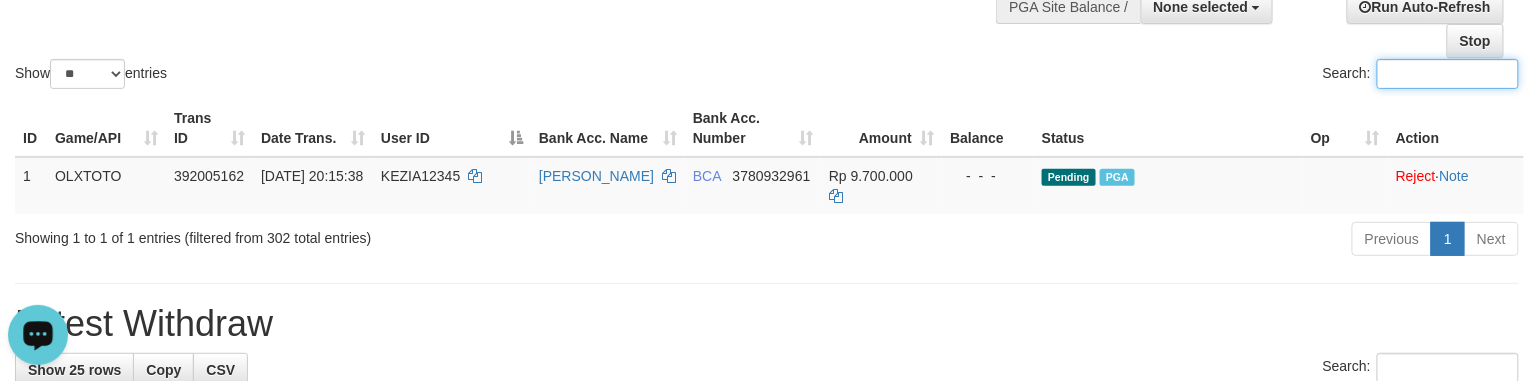 paste on "******" 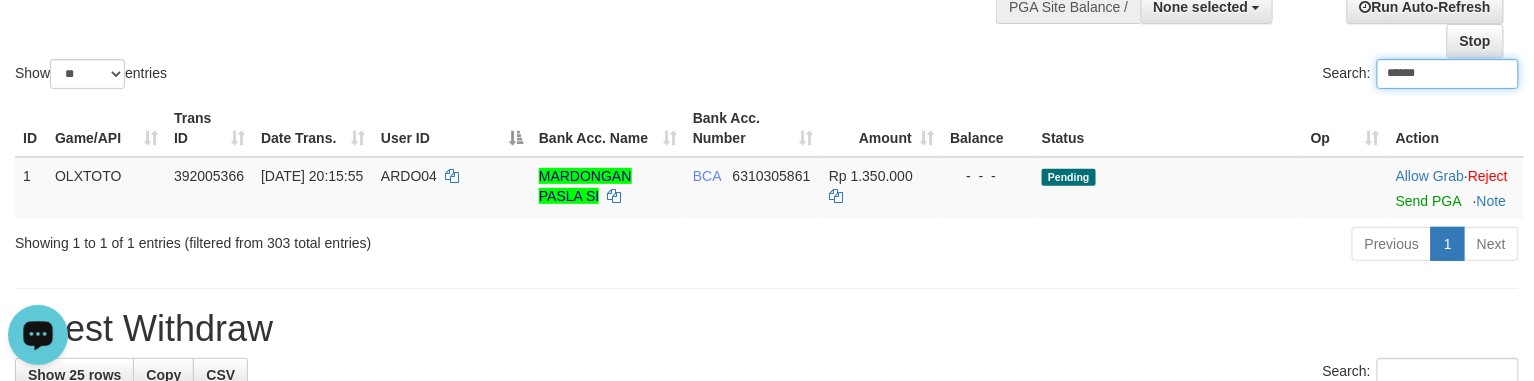 type on "******" 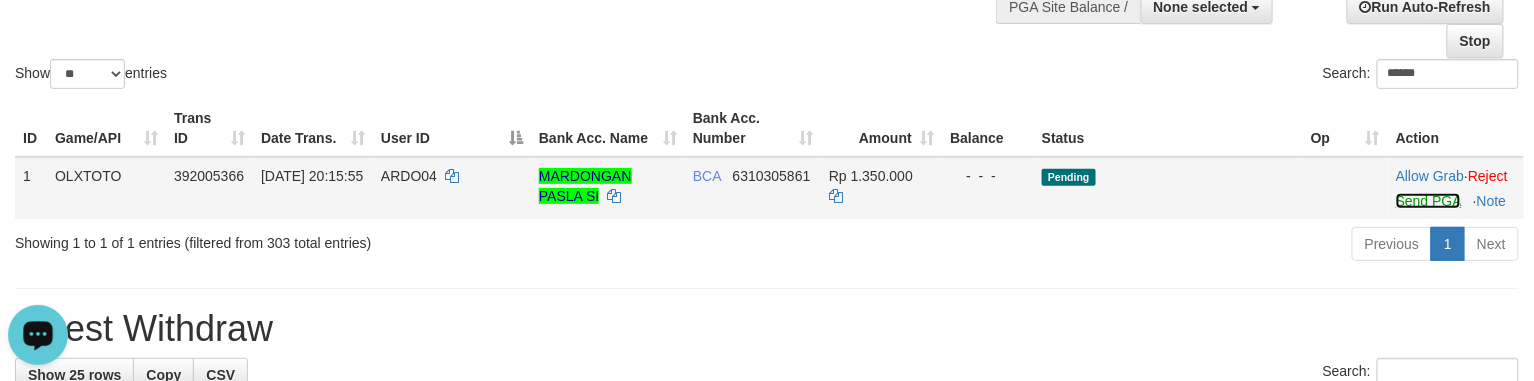 click on "Send PGA" at bounding box center (1428, 201) 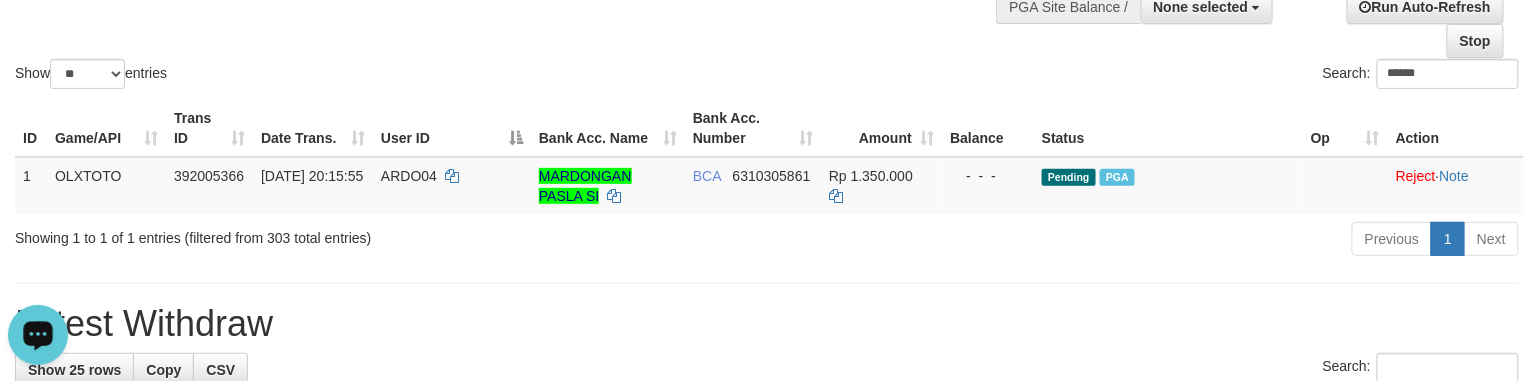 click on "Show  ** ** ** ***  entries Search: ******" at bounding box center [767, -17] 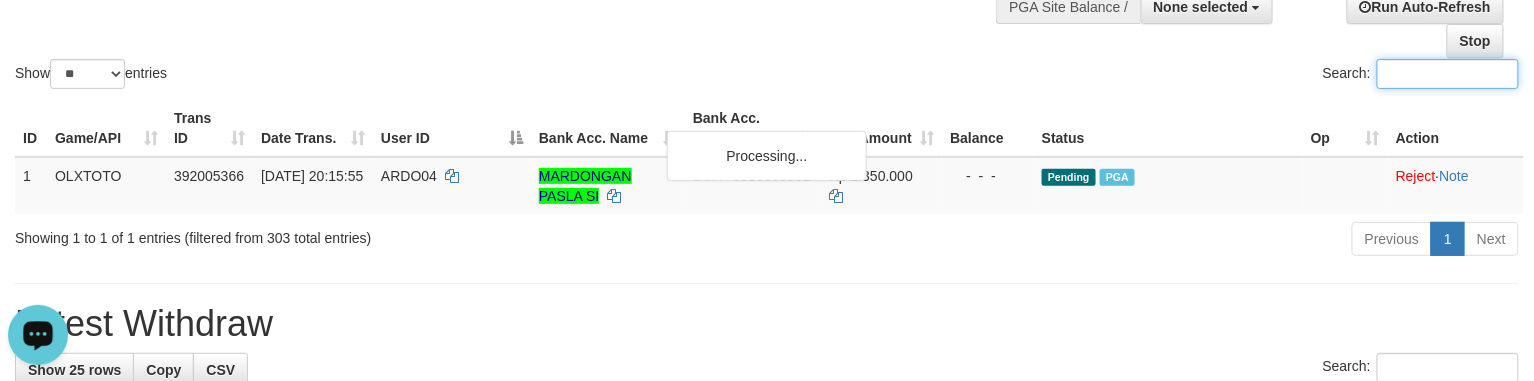 paste on "********" 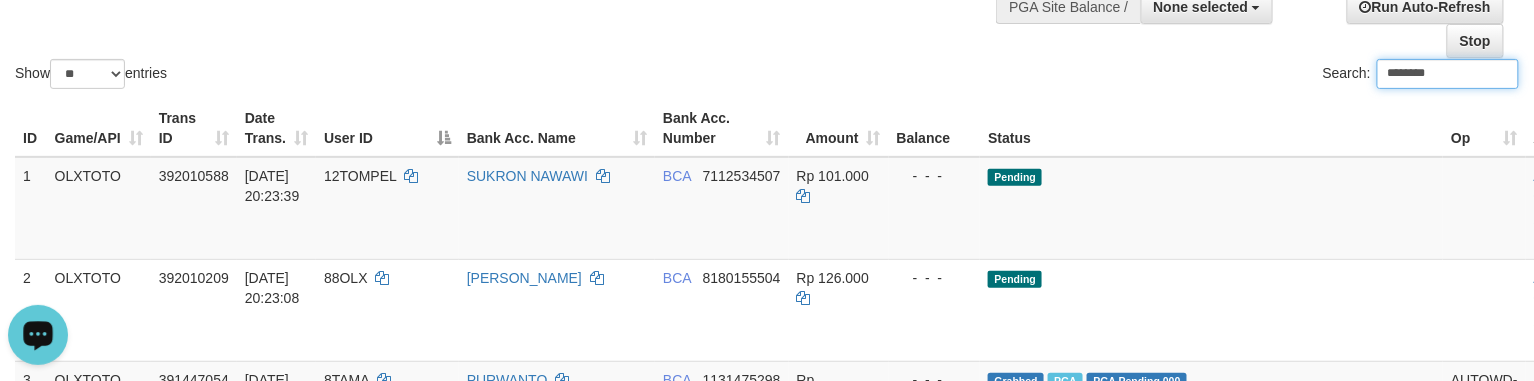 type on "********" 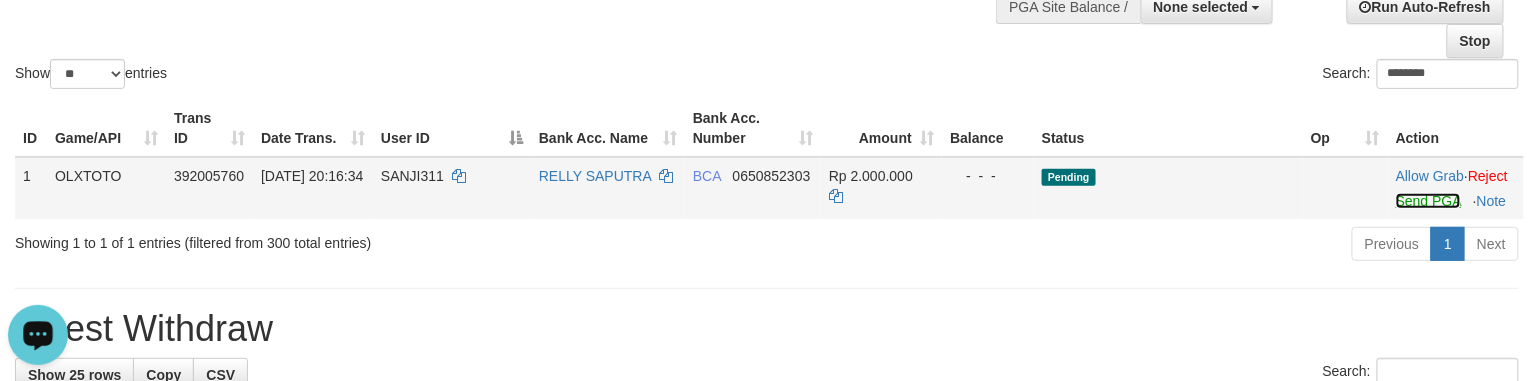 click on "Send PGA" at bounding box center [1428, 201] 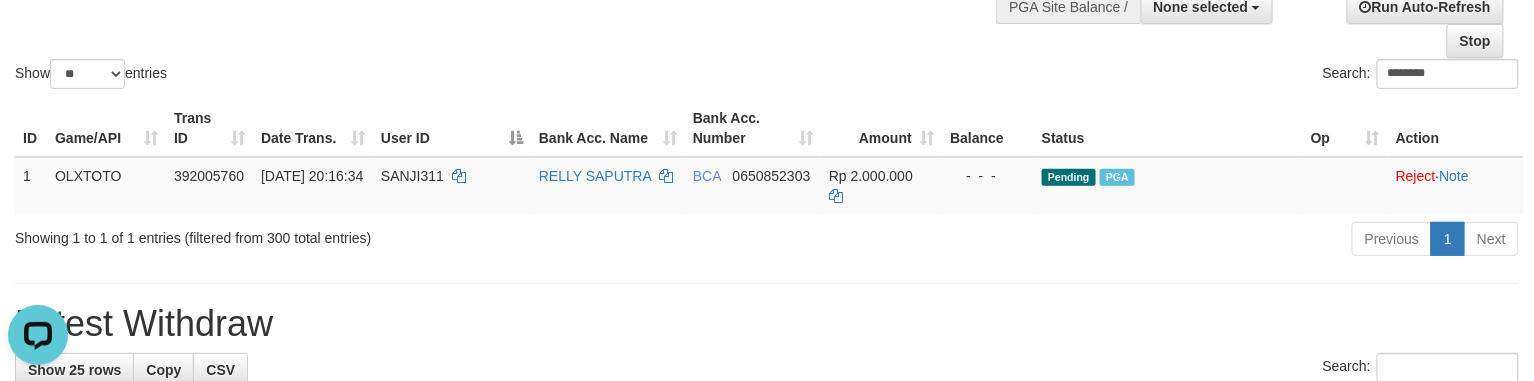 click on "Show  ** ** ** ***  entries Search: ********" at bounding box center (767, -17) 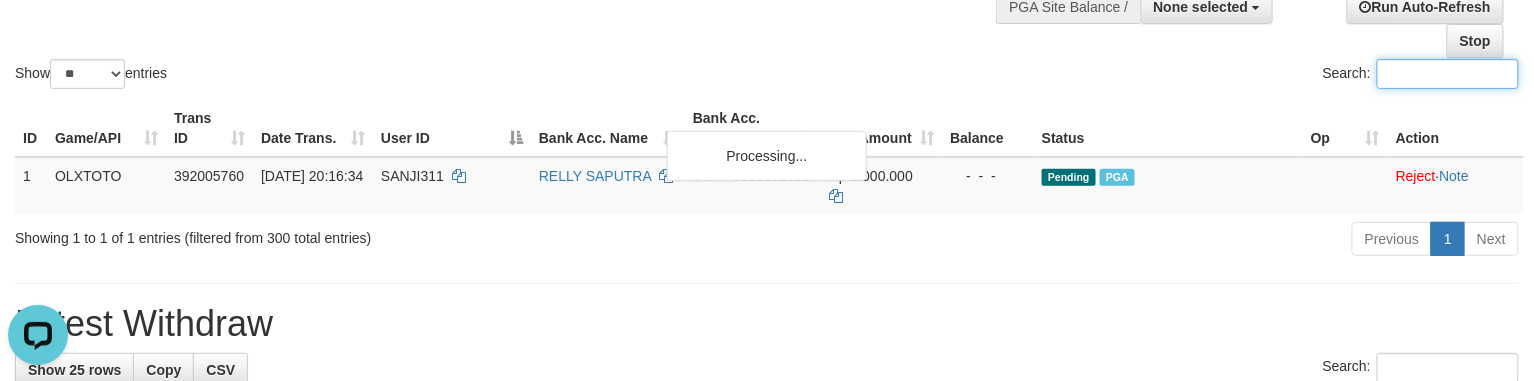 paste on "******" 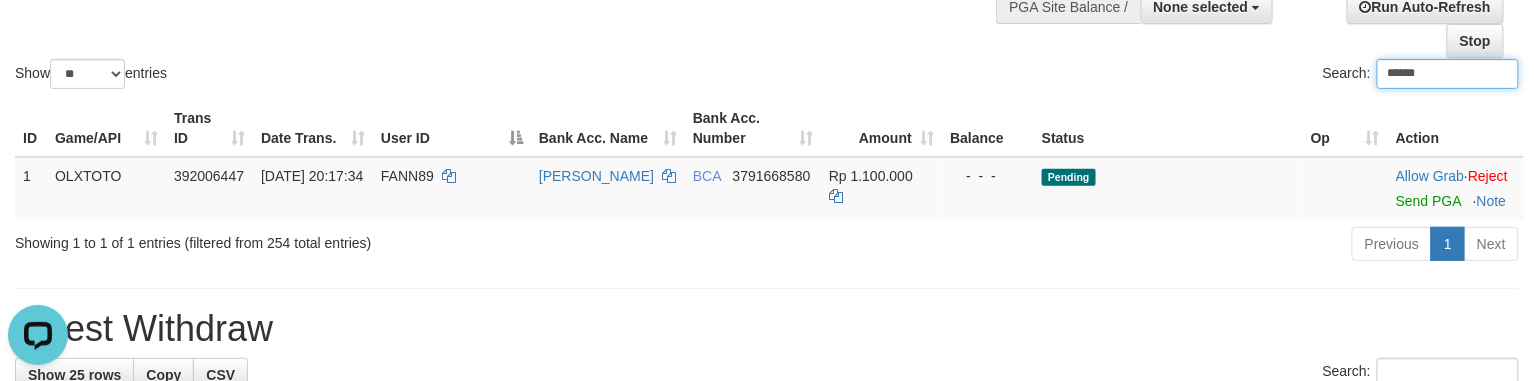 type on "******" 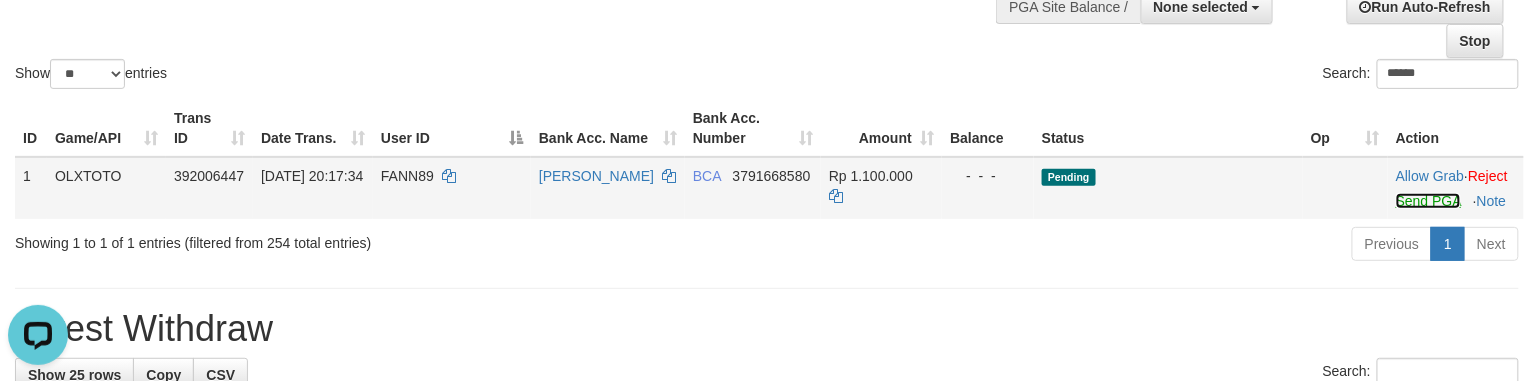 click on "Send PGA" at bounding box center (1428, 201) 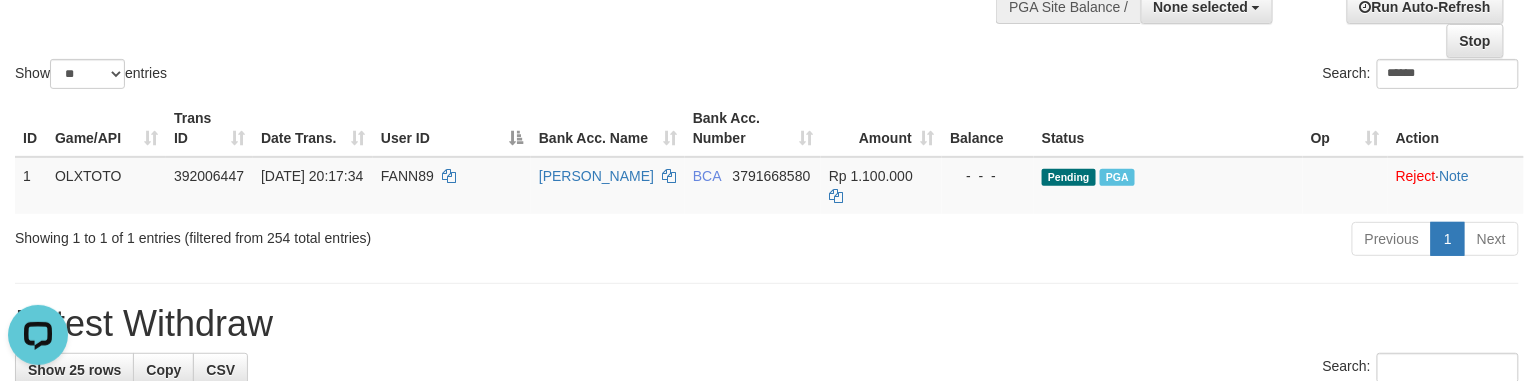click on "Show  ** ** ** ***  entries Search: ******" at bounding box center [767, -17] 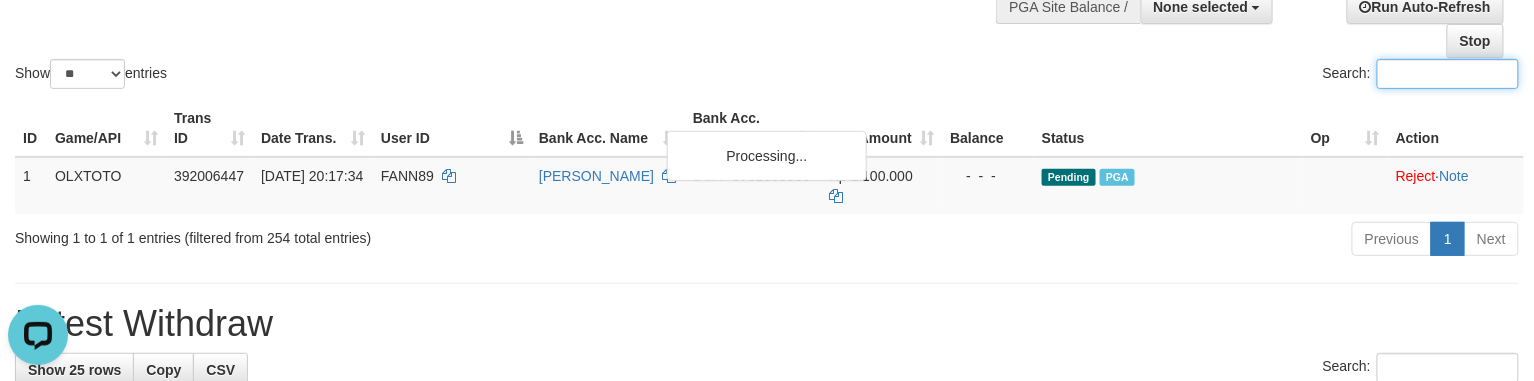 paste on "**********" 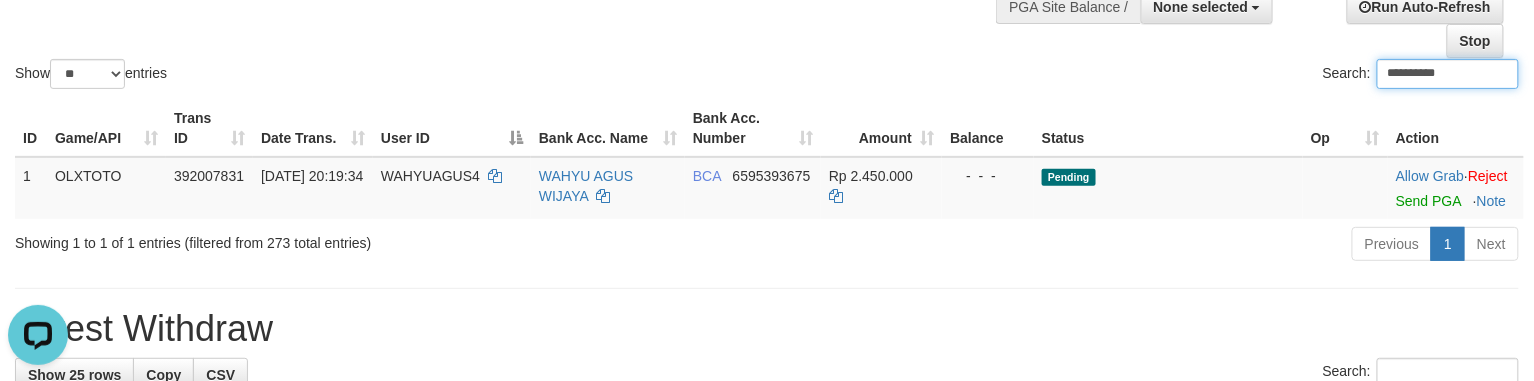 type on "**********" 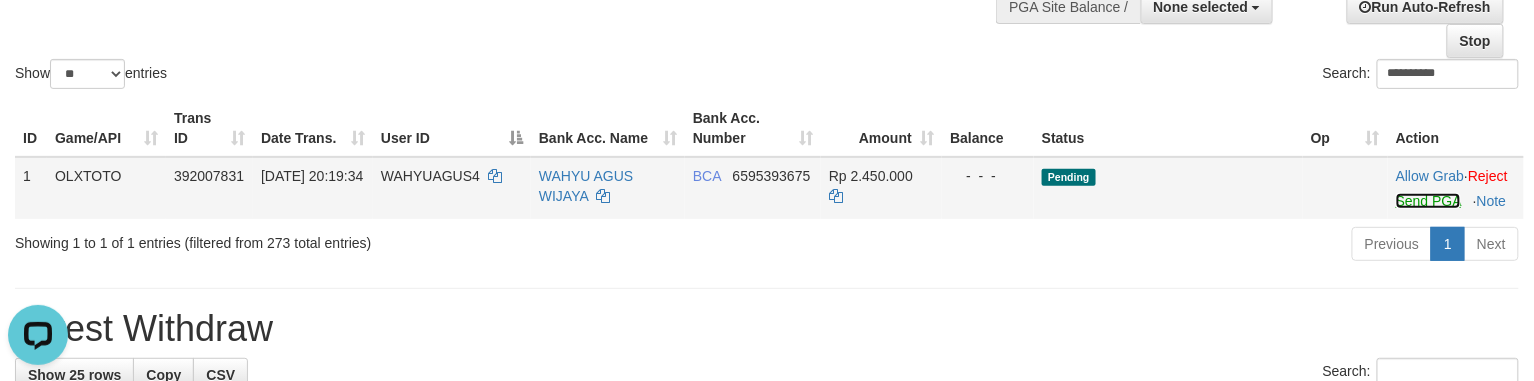click on "Send PGA" at bounding box center (1428, 201) 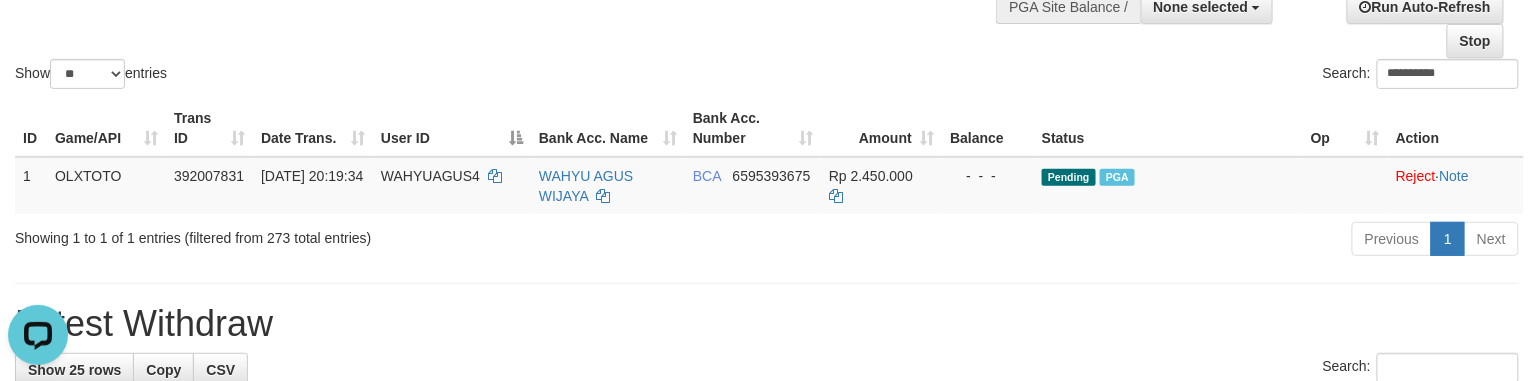 click on "**********" at bounding box center (767, -17) 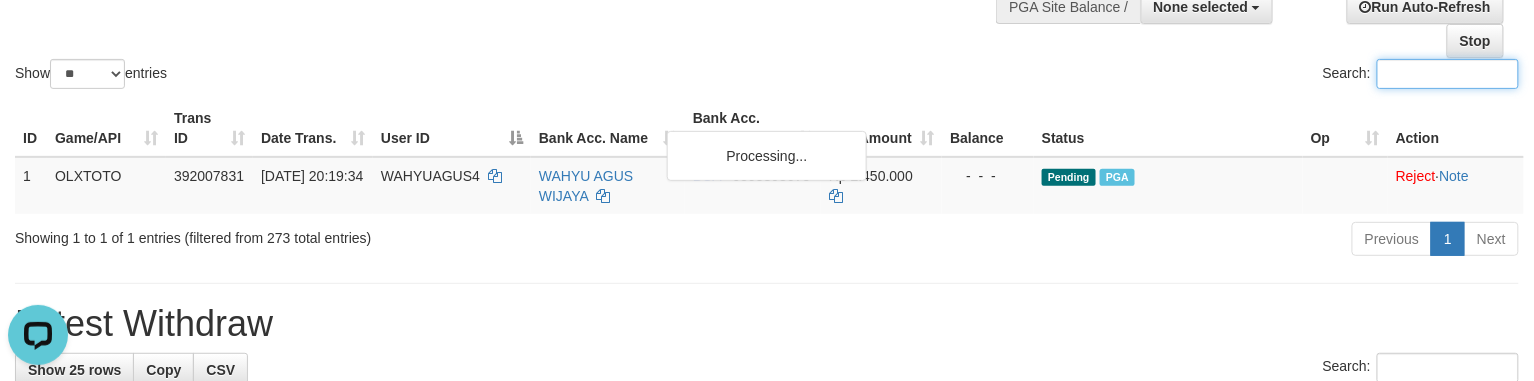 paste on "*********" 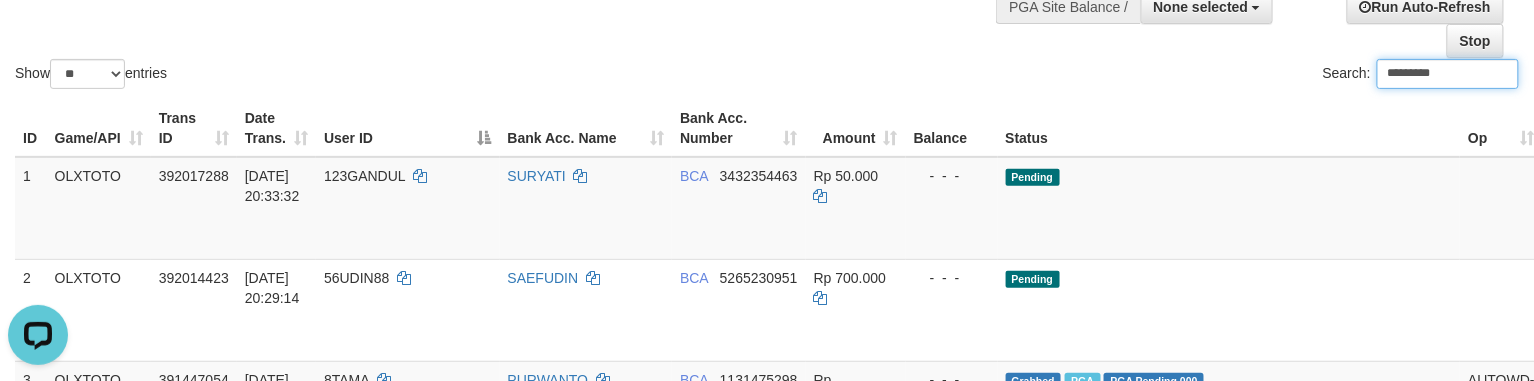 type on "*********" 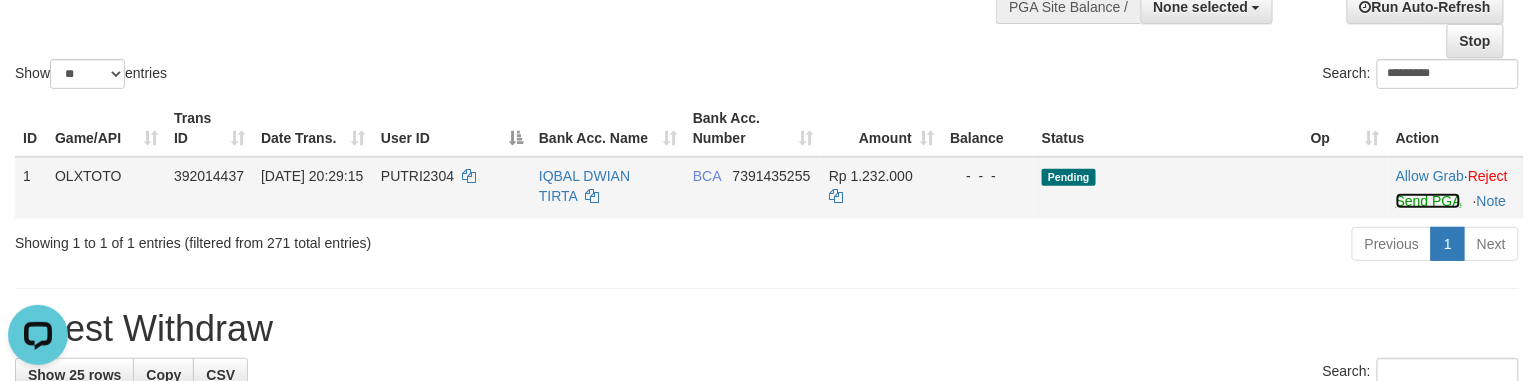 click on "Send PGA" at bounding box center [1428, 201] 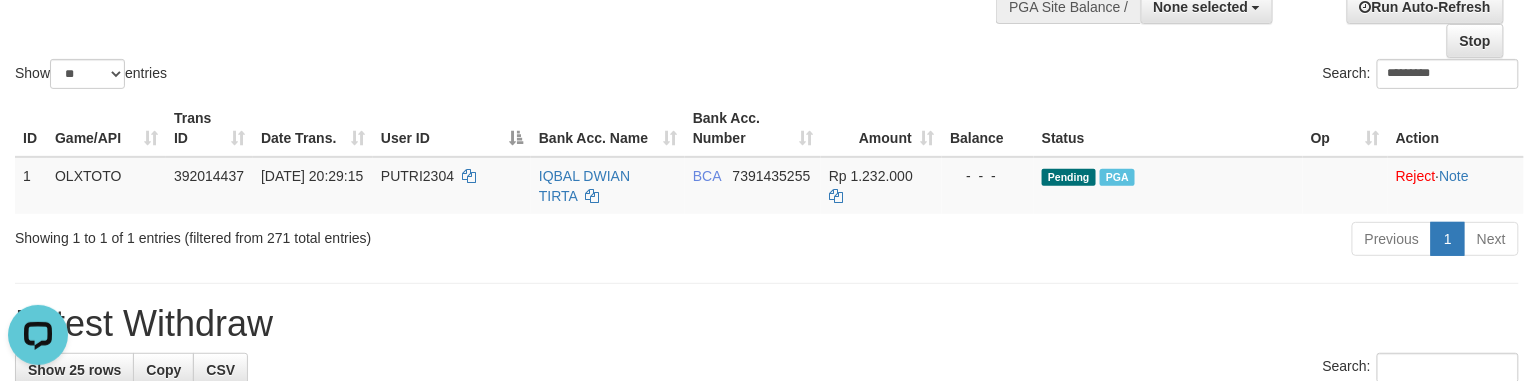 click on "Show  ** ** ** ***  entries Search: *********" at bounding box center (767, -17) 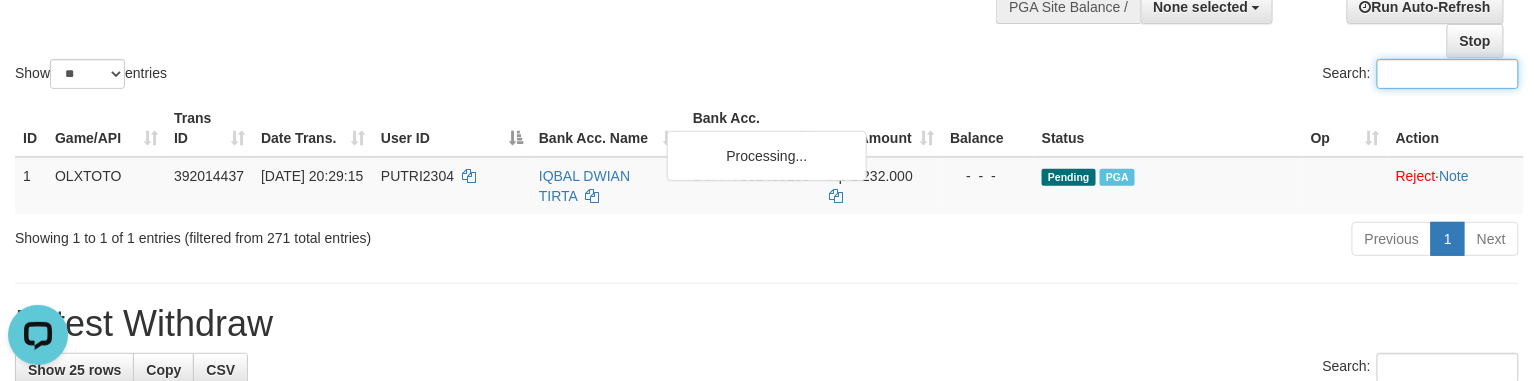 paste on "*********" 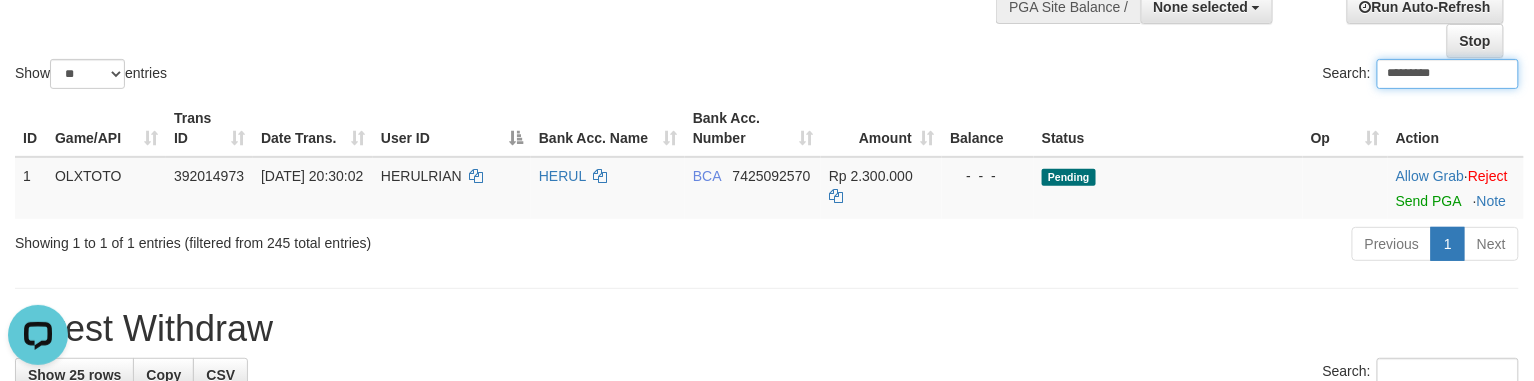 type on "*********" 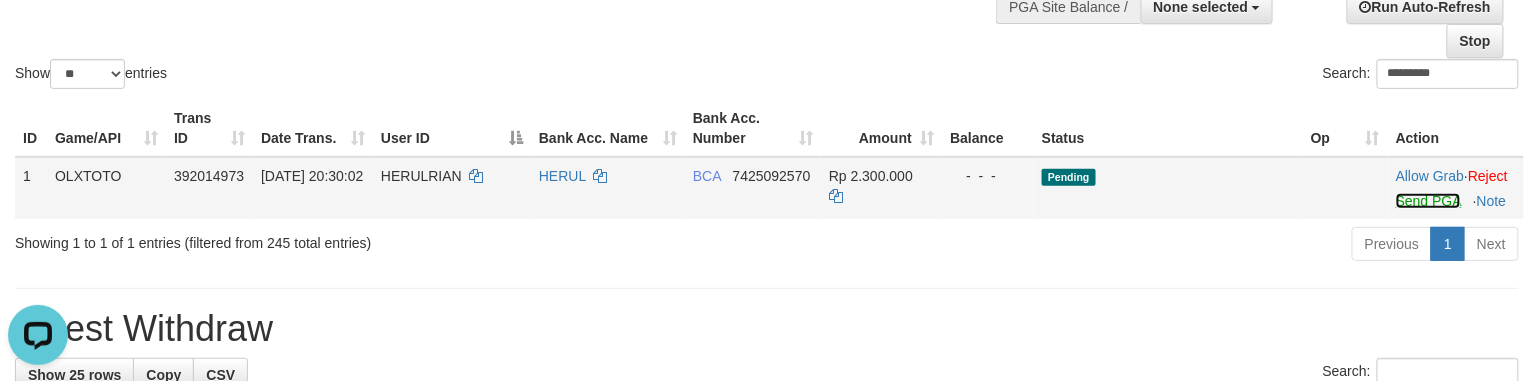 click on "Send PGA" at bounding box center [1428, 201] 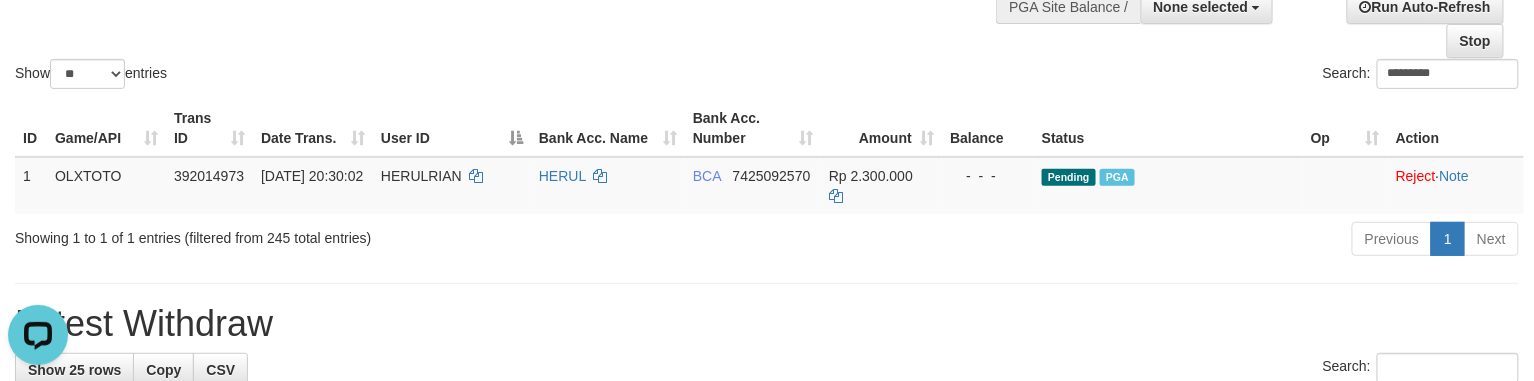 drag, startPoint x: 678, startPoint y: 34, endPoint x: 692, endPoint y: 32, distance: 14.142136 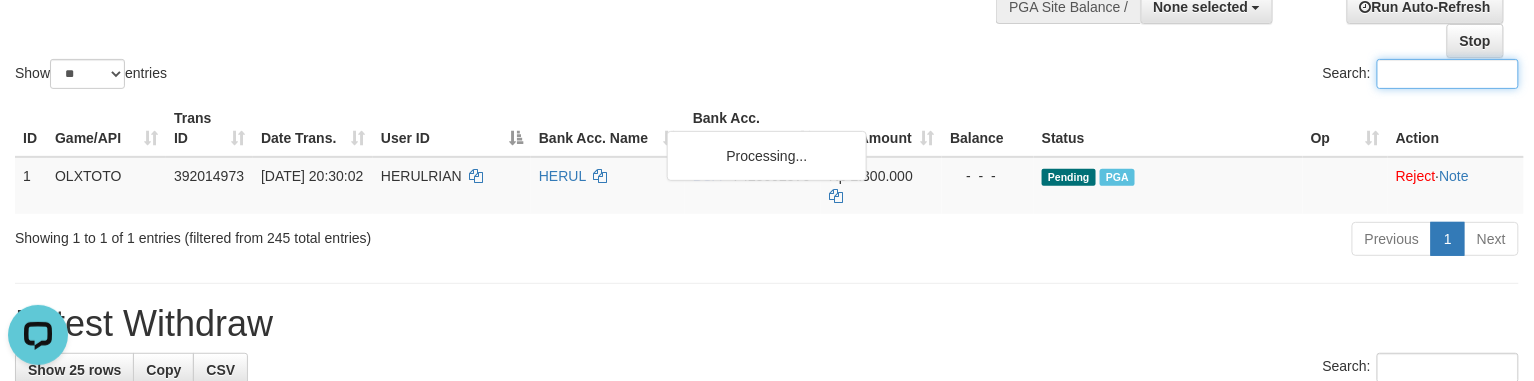 paste on "**********" 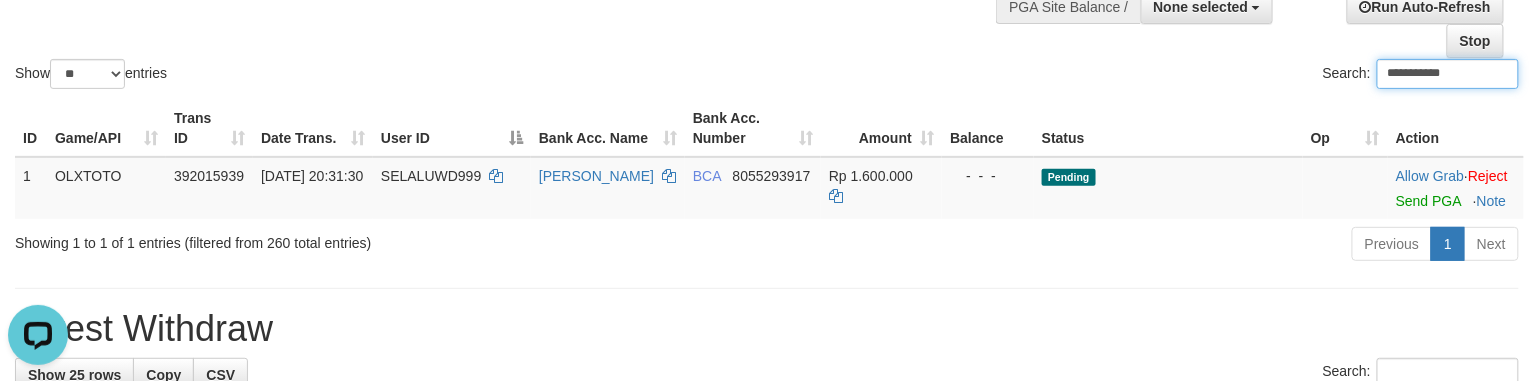 type on "**********" 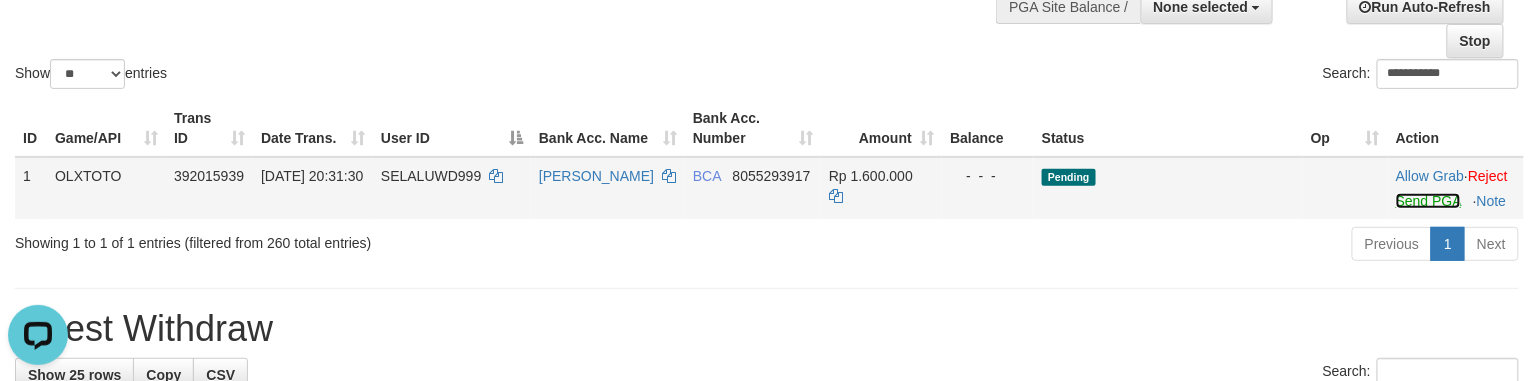 click on "Send PGA" at bounding box center [1428, 201] 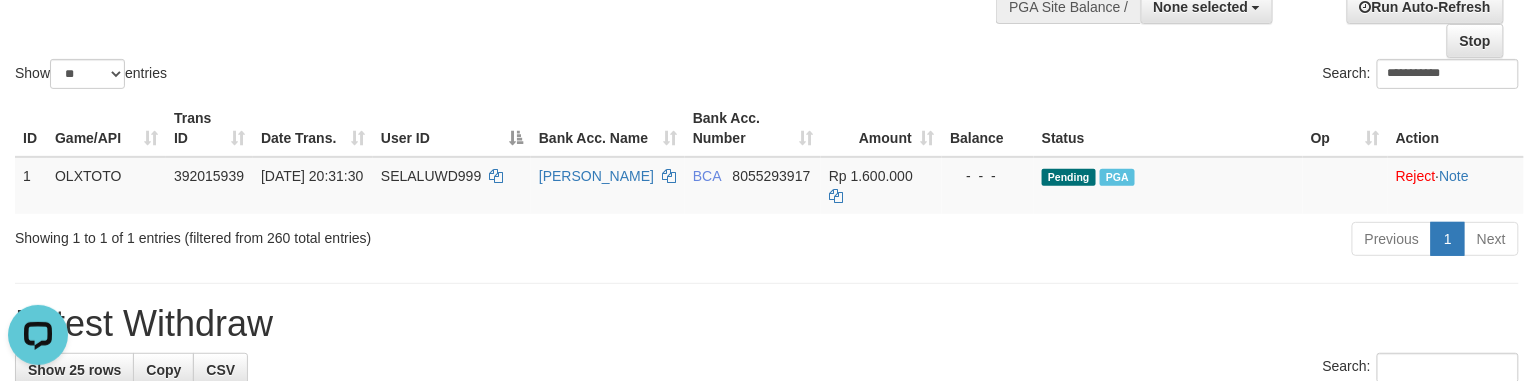 click on "**********" at bounding box center [767, -17] 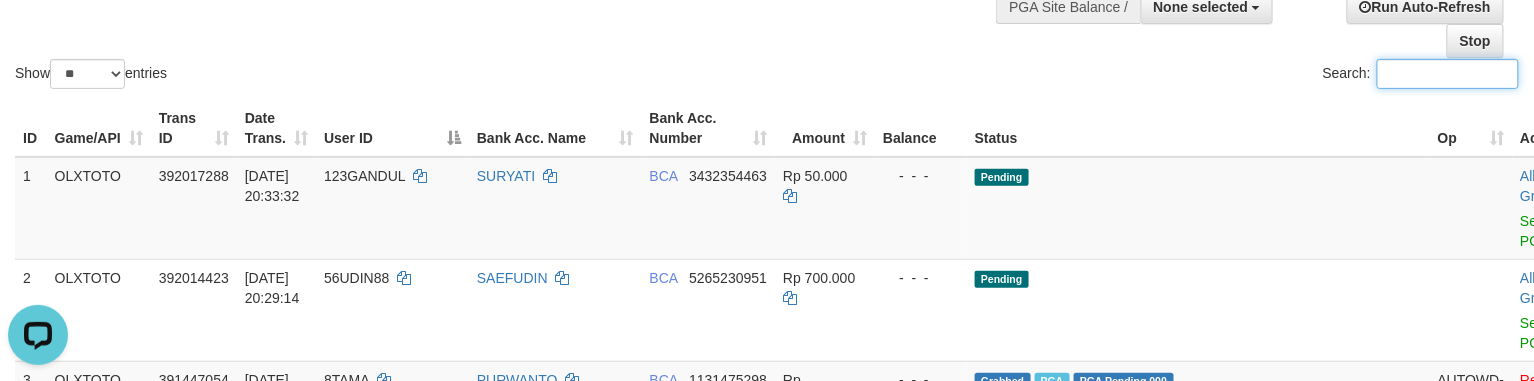paste on "**********" 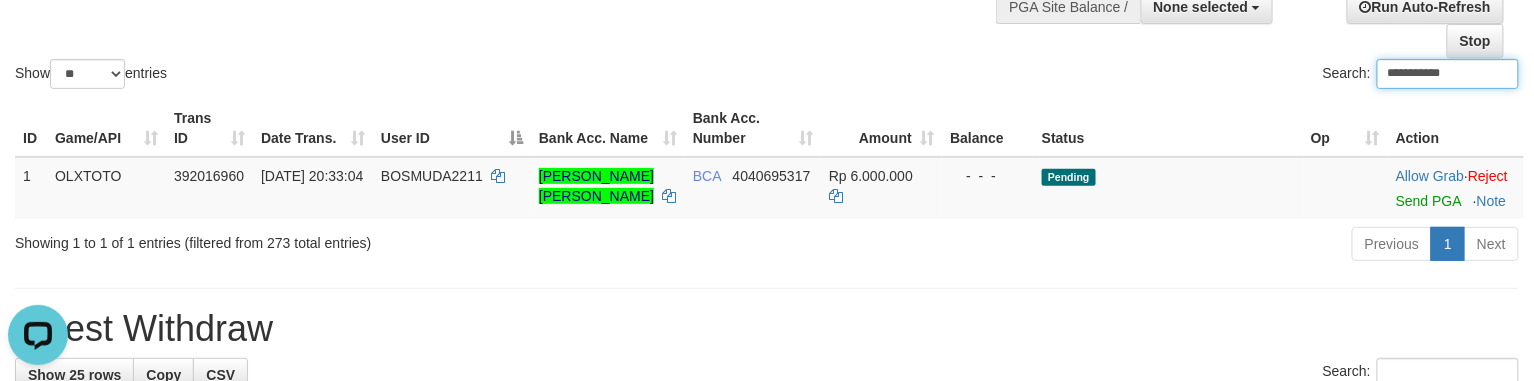 type on "**********" 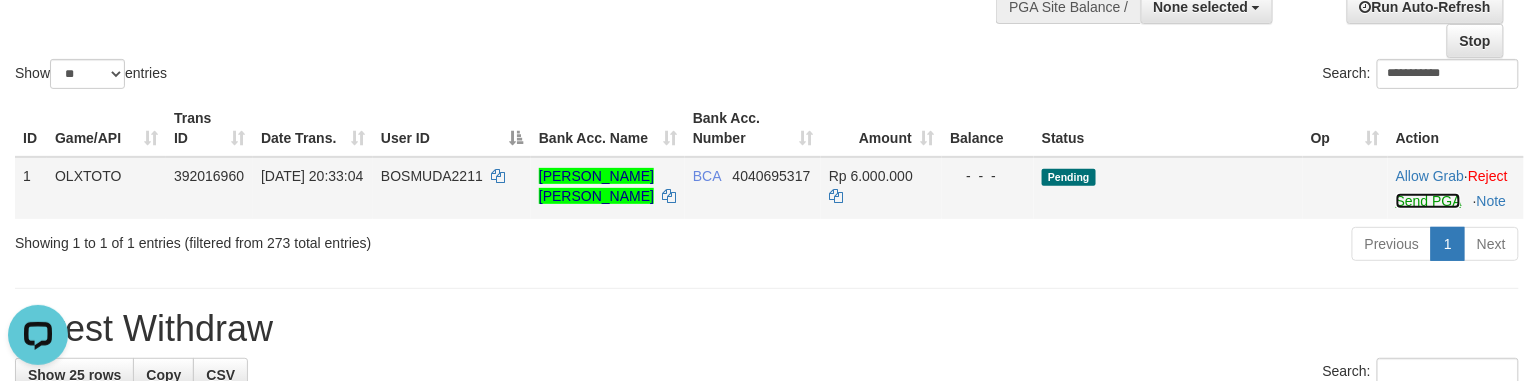 click on "Send PGA" at bounding box center [1428, 201] 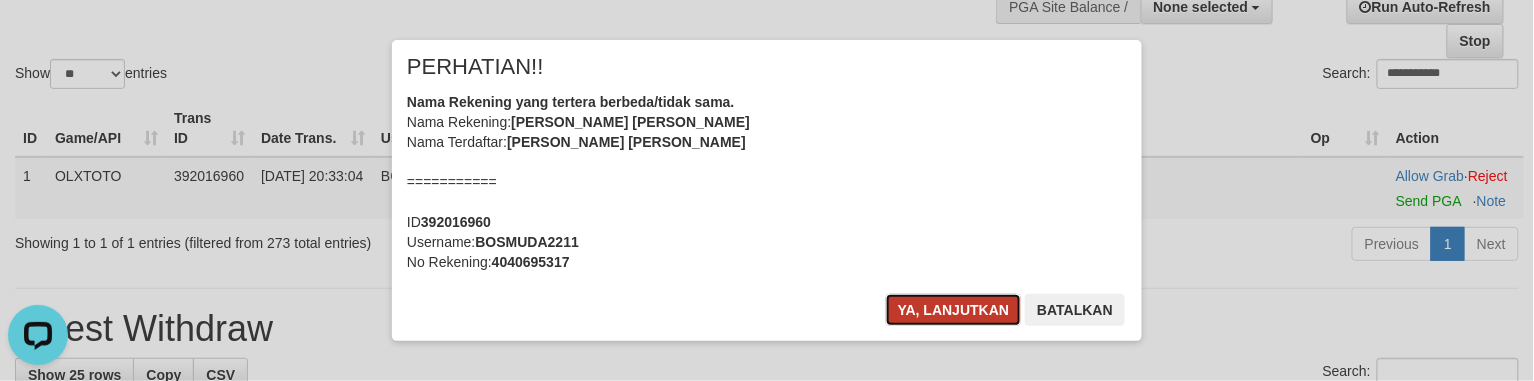 drag, startPoint x: 956, startPoint y: 309, endPoint x: 940, endPoint y: 290, distance: 24.839485 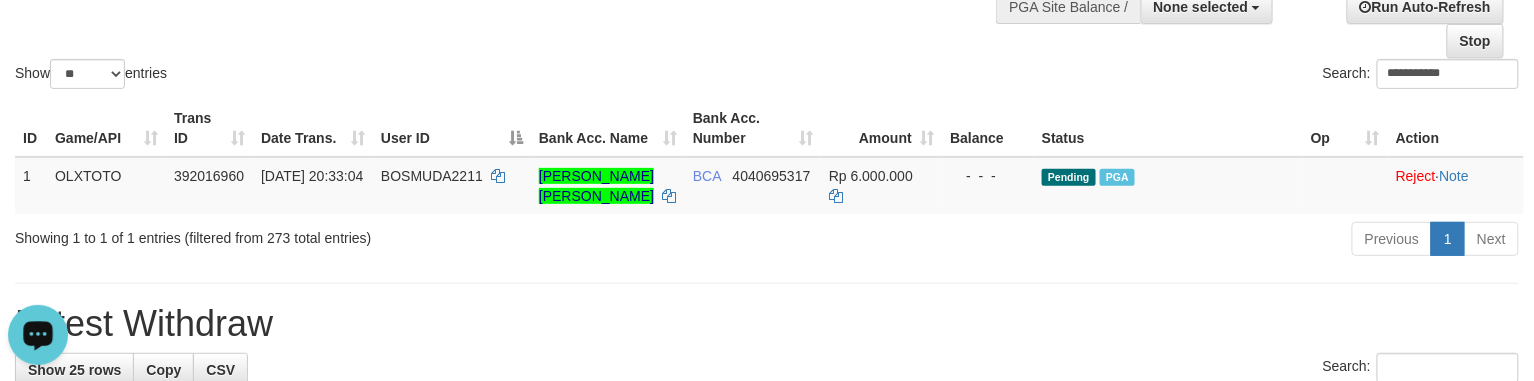 click on "**********" at bounding box center (767, -17) 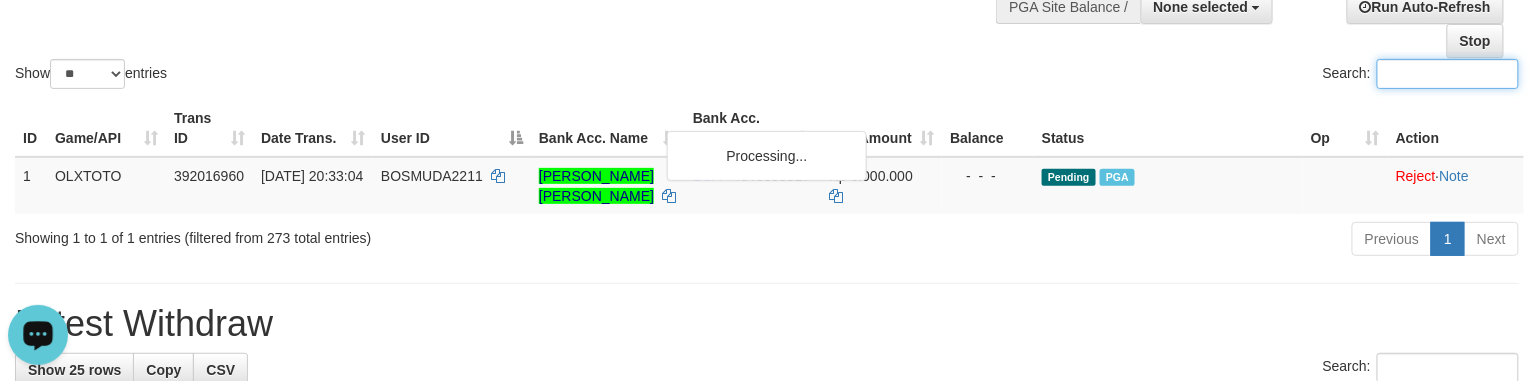 paste on "********" 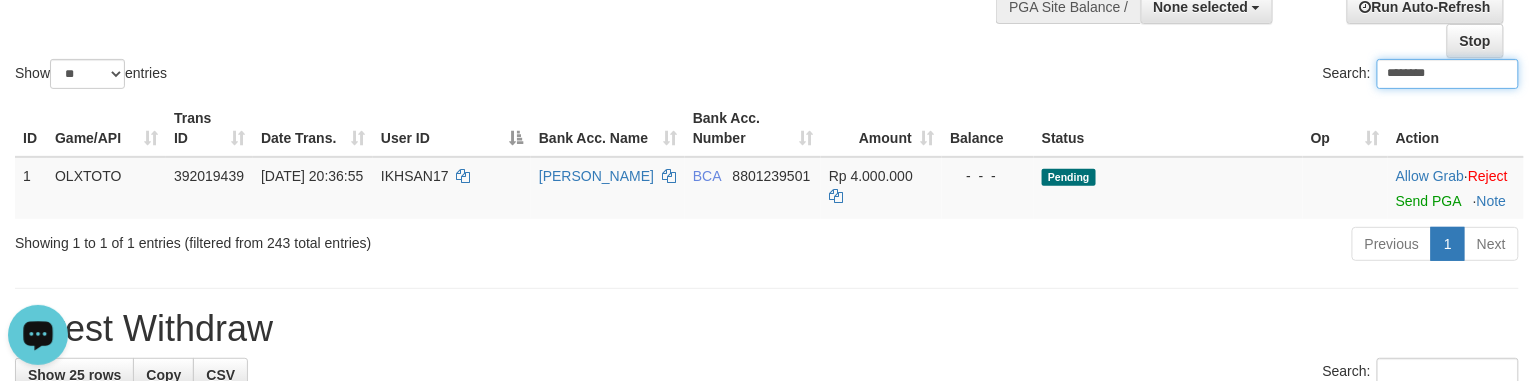 type on "********" 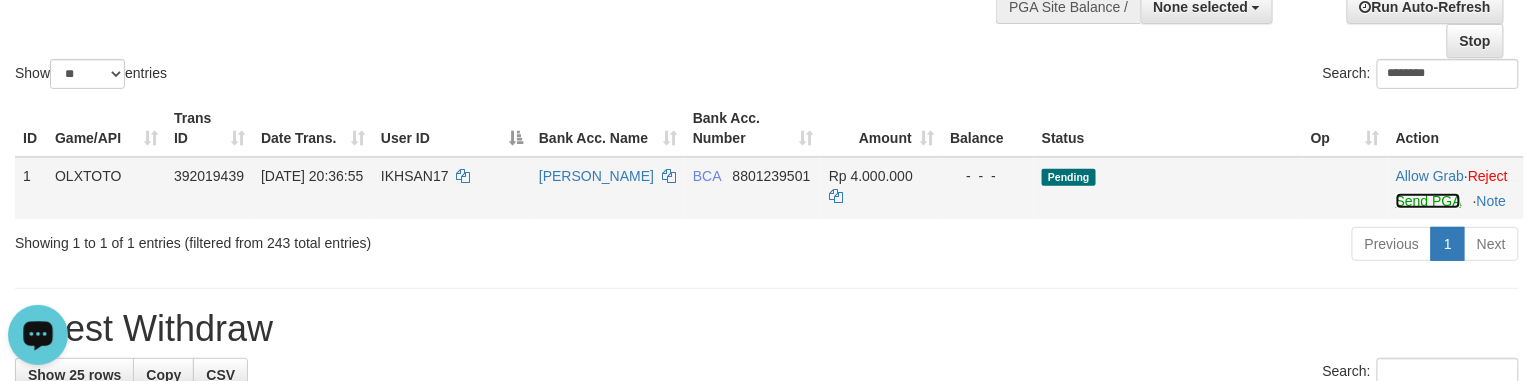 click on "Send PGA" at bounding box center (1428, 201) 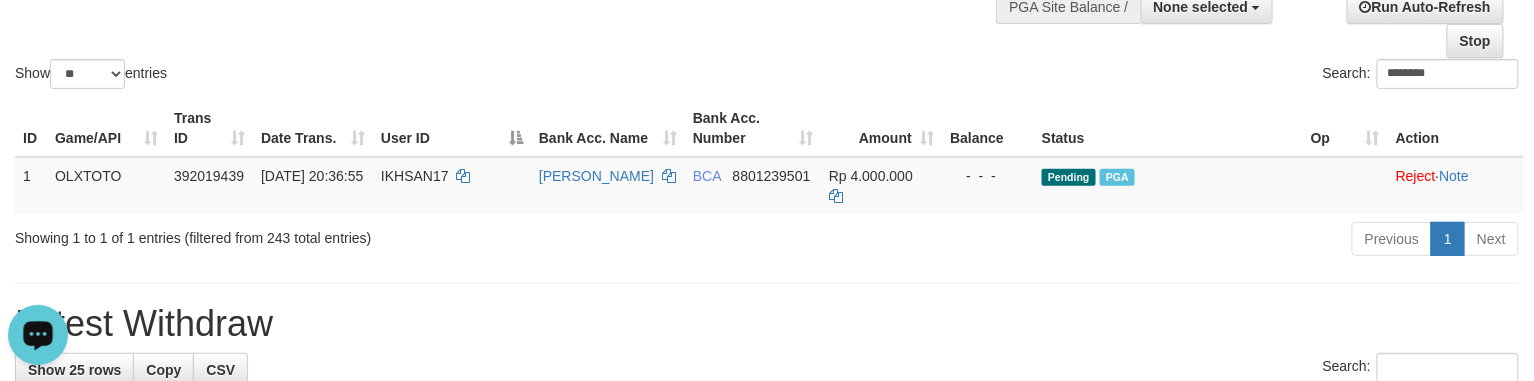 click on "Show  ** ** ** ***  entries Search: ********" at bounding box center (767, -17) 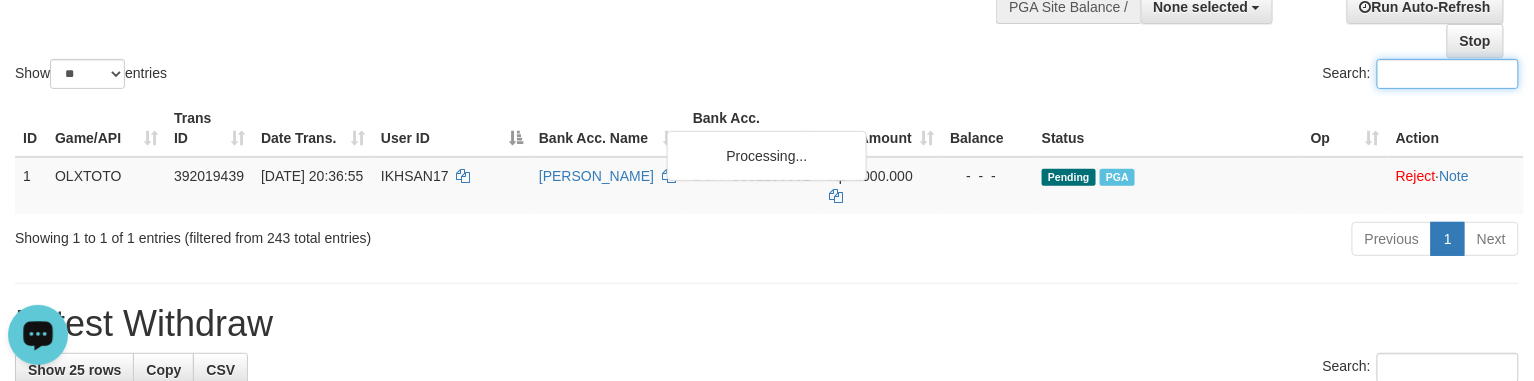 paste on "********" 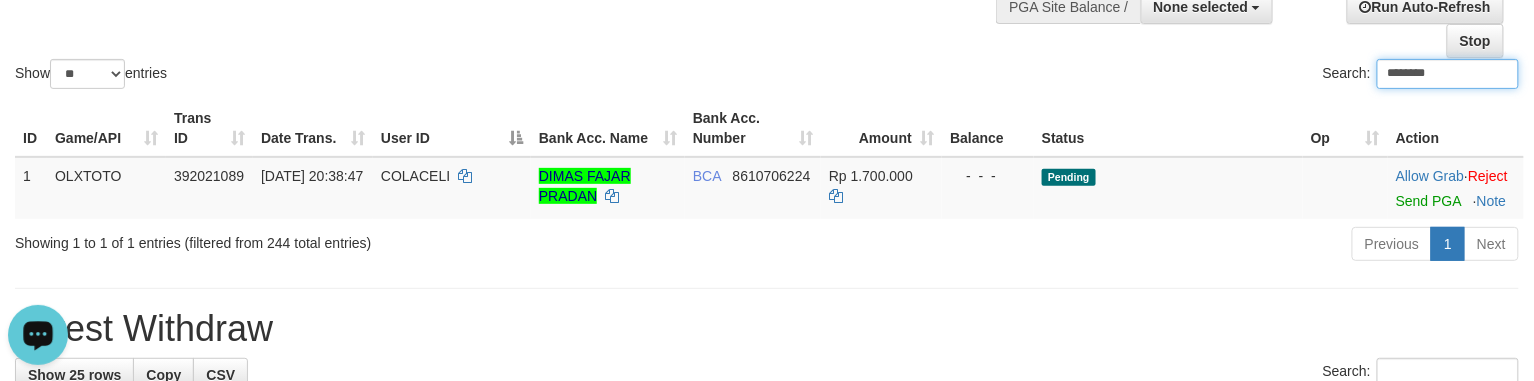 type on "********" 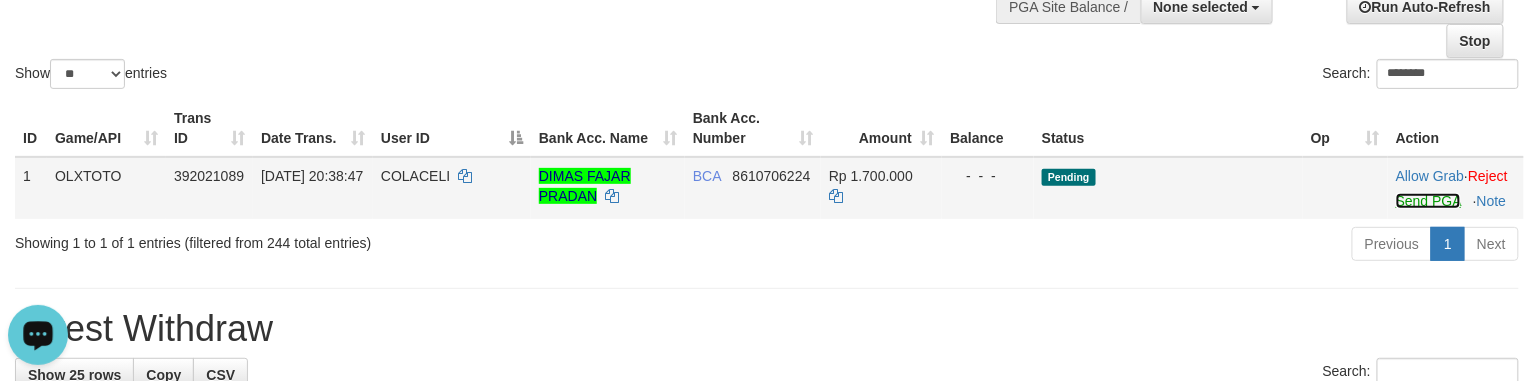 click on "Send PGA" at bounding box center (1428, 201) 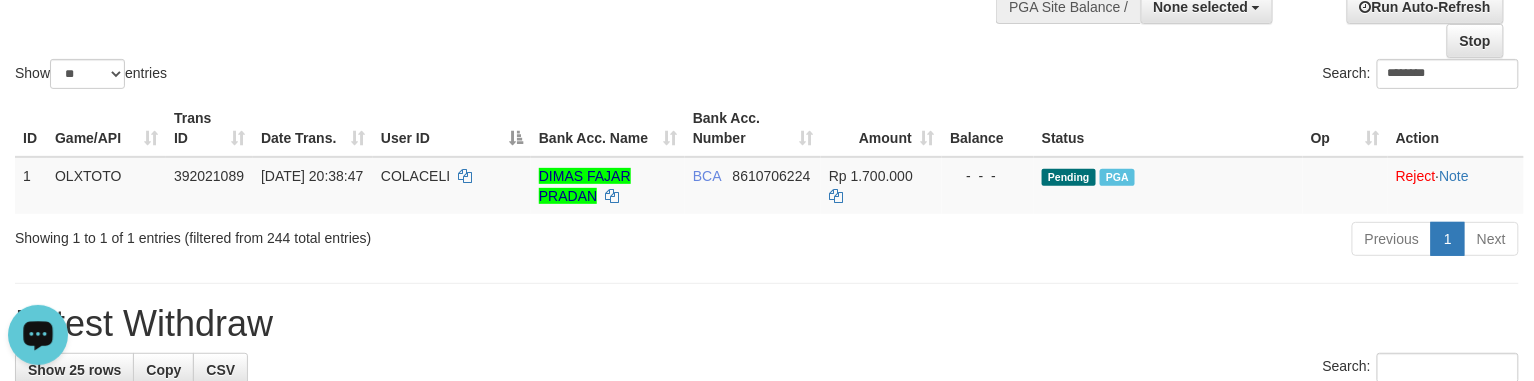 click on "Show  ** ** ** ***  entries Search: ********" at bounding box center [767, -17] 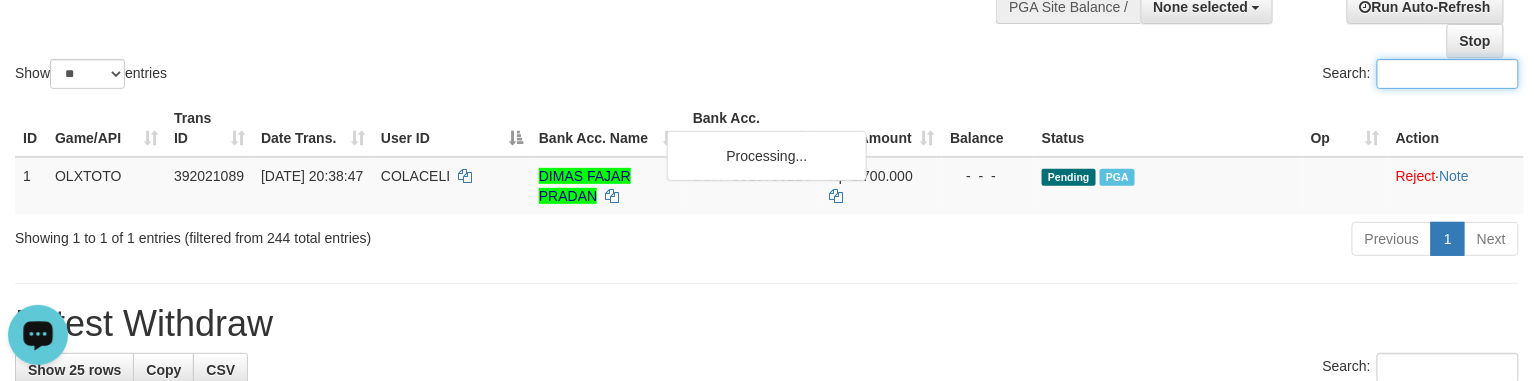 paste on "**********" 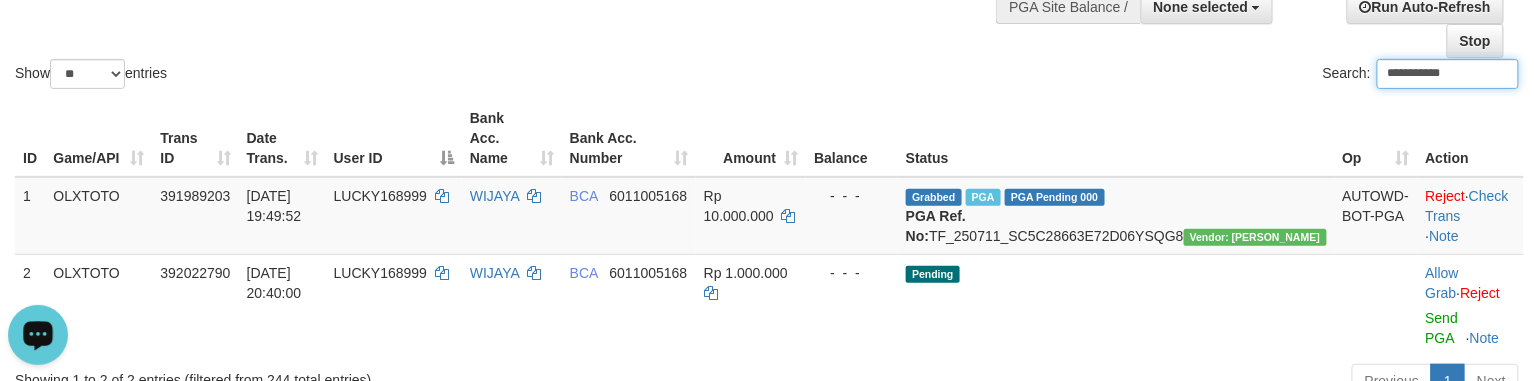 type on "**********" 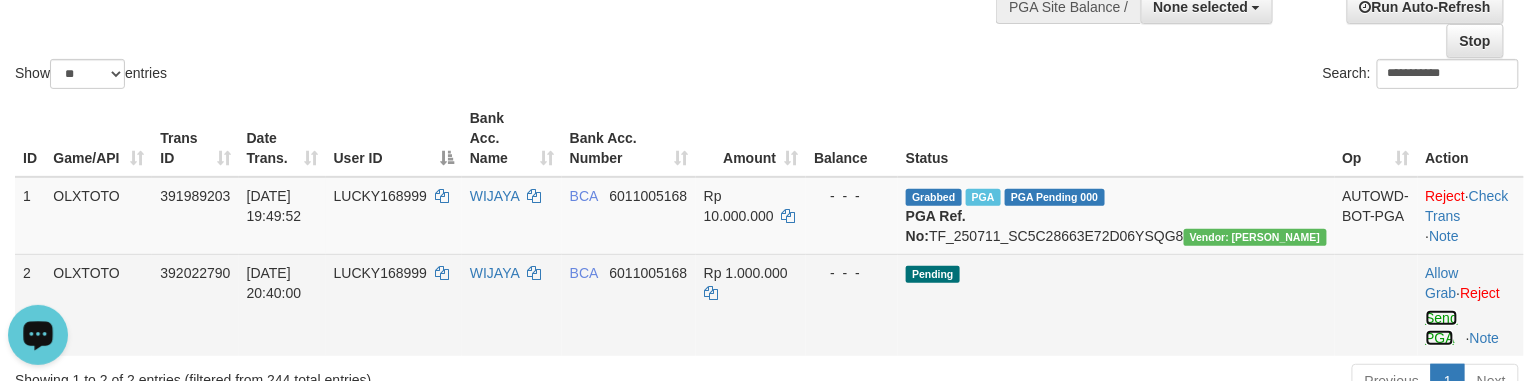 click on "Send PGA" at bounding box center (1442, 328) 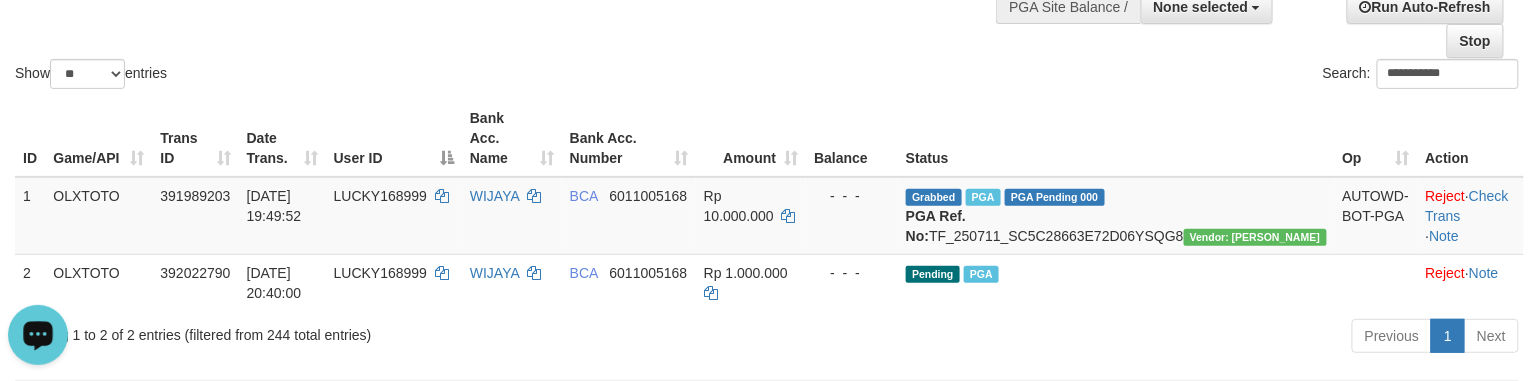 click on "**********" at bounding box center [767, -17] 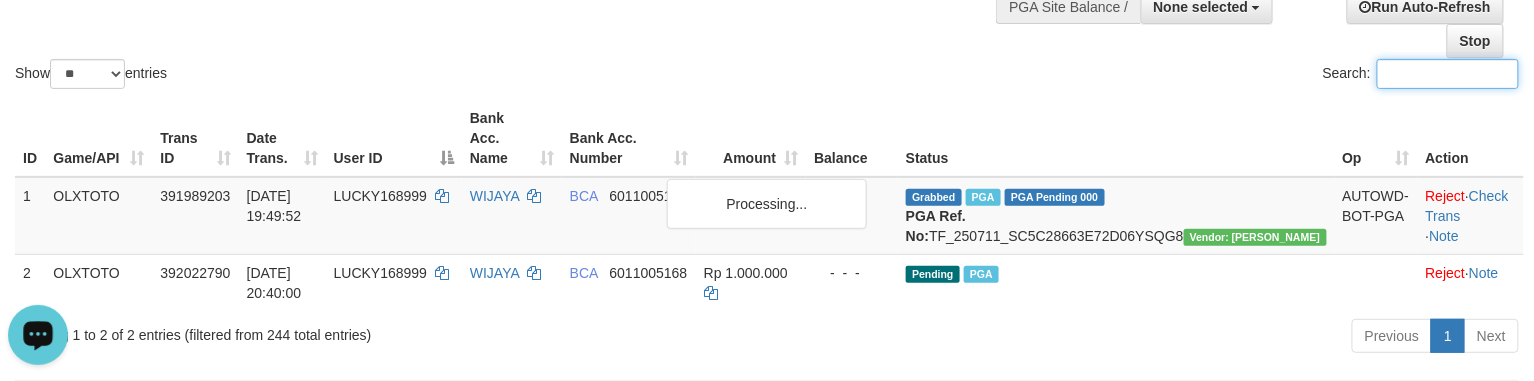 paste on "**********" 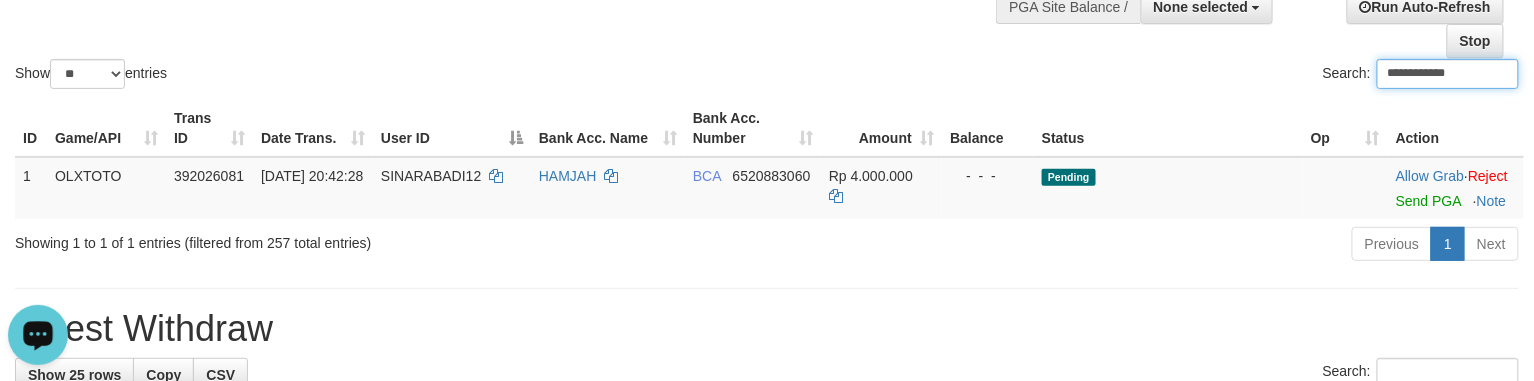 type on "**********" 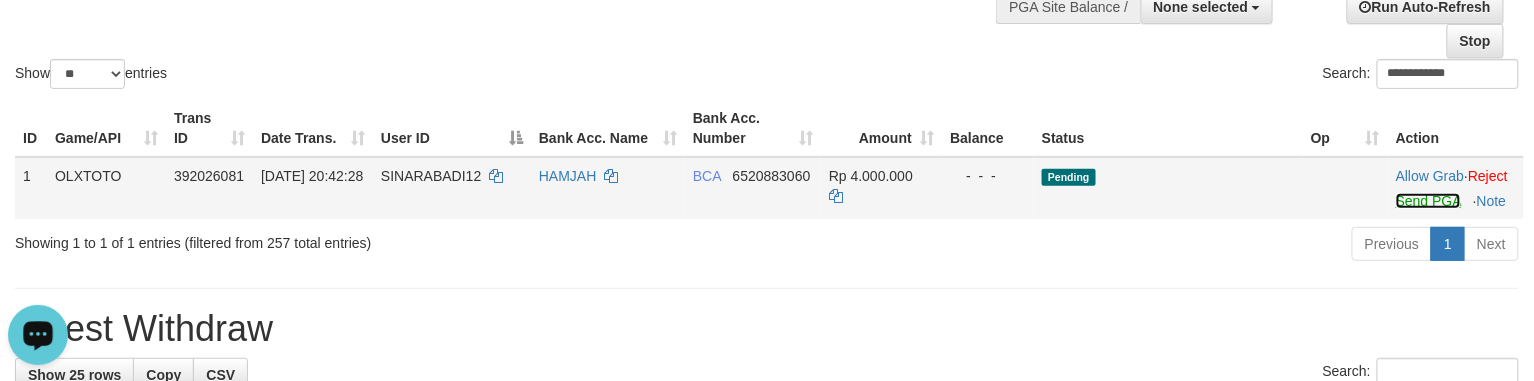 click on "Send PGA" at bounding box center (1428, 201) 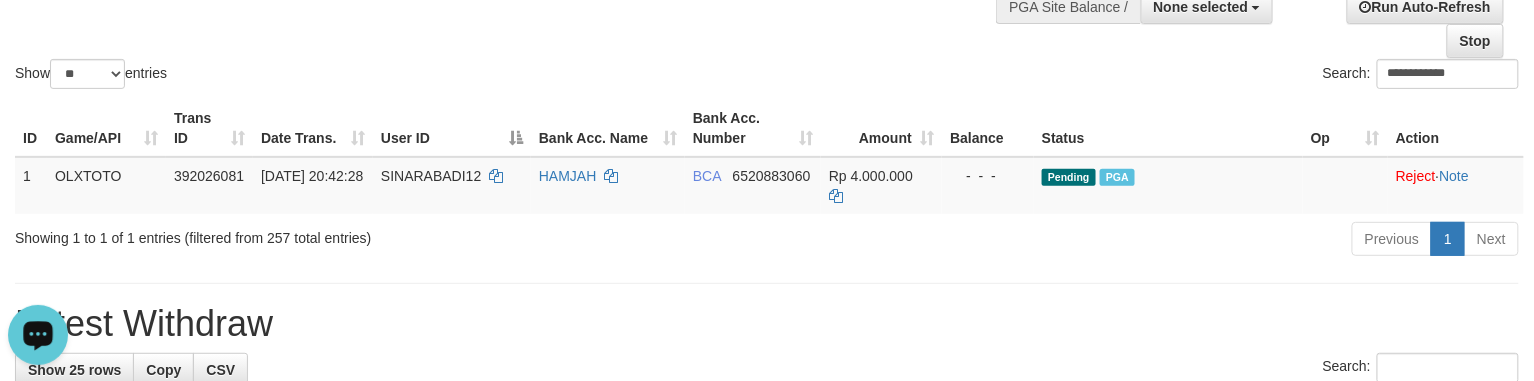 click on "**********" at bounding box center [767, -17] 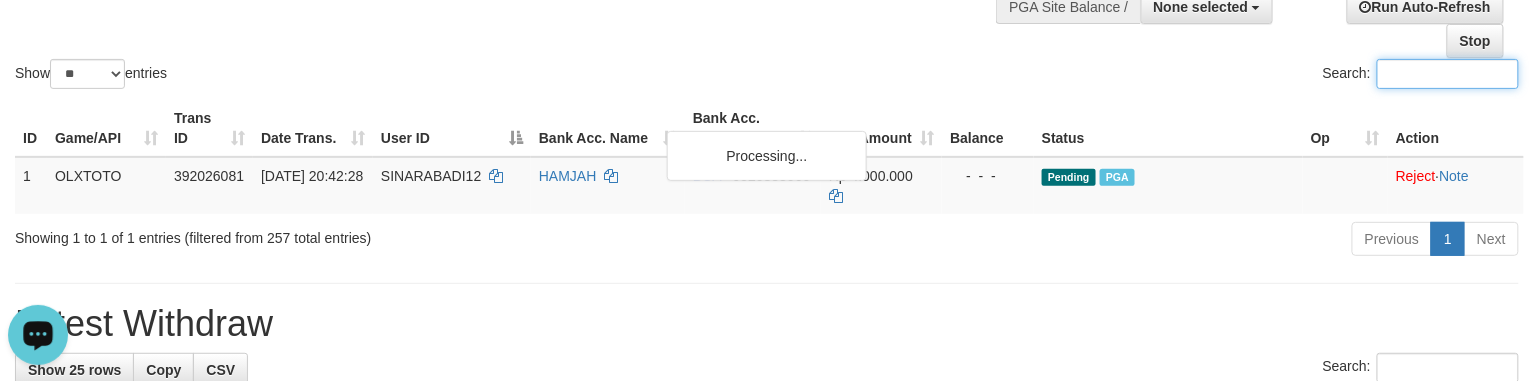 paste on "*****" 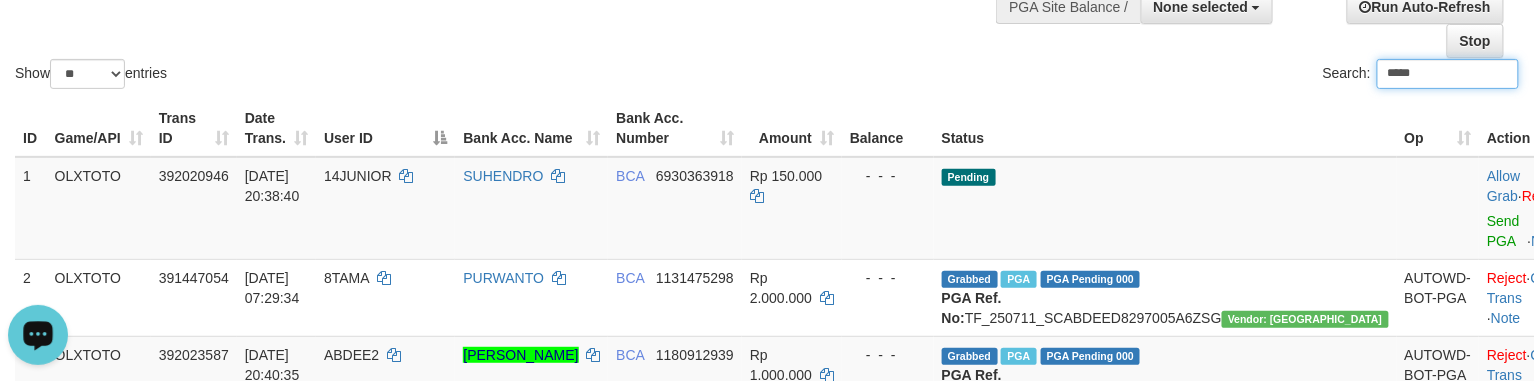 type on "*****" 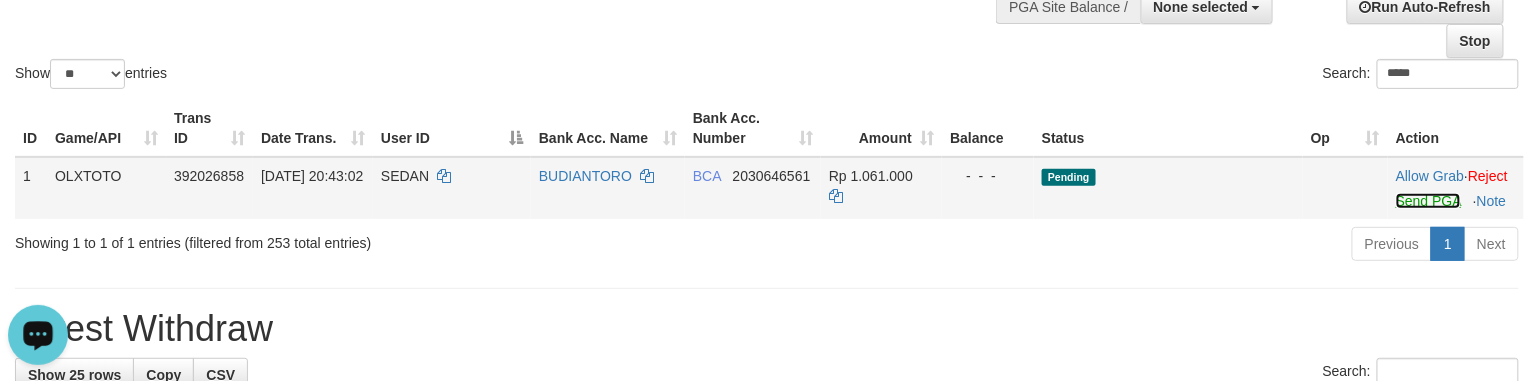 click on "Send PGA" at bounding box center [1428, 201] 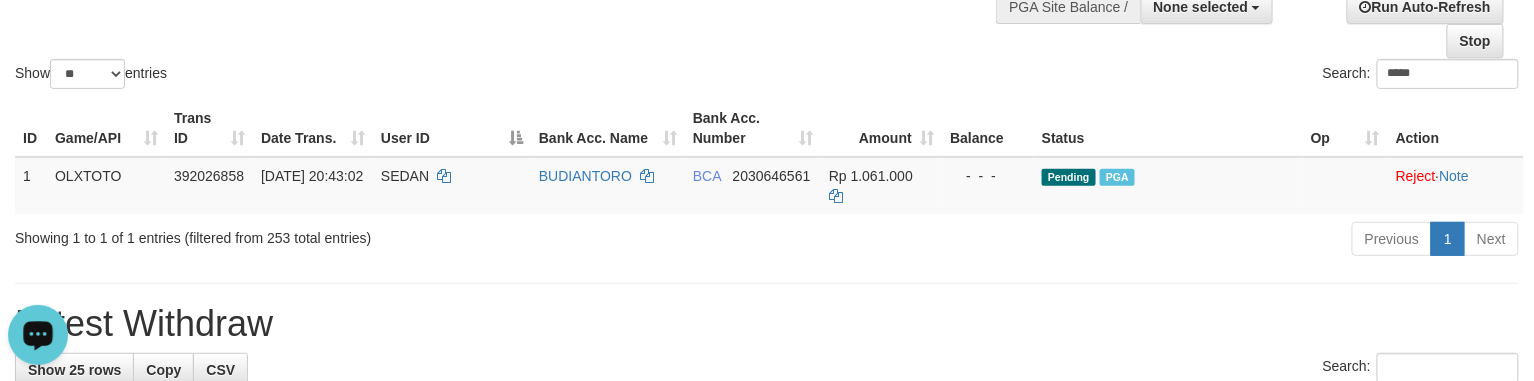 drag, startPoint x: 582, startPoint y: 29, endPoint x: 561, endPoint y: 14, distance: 25.806976 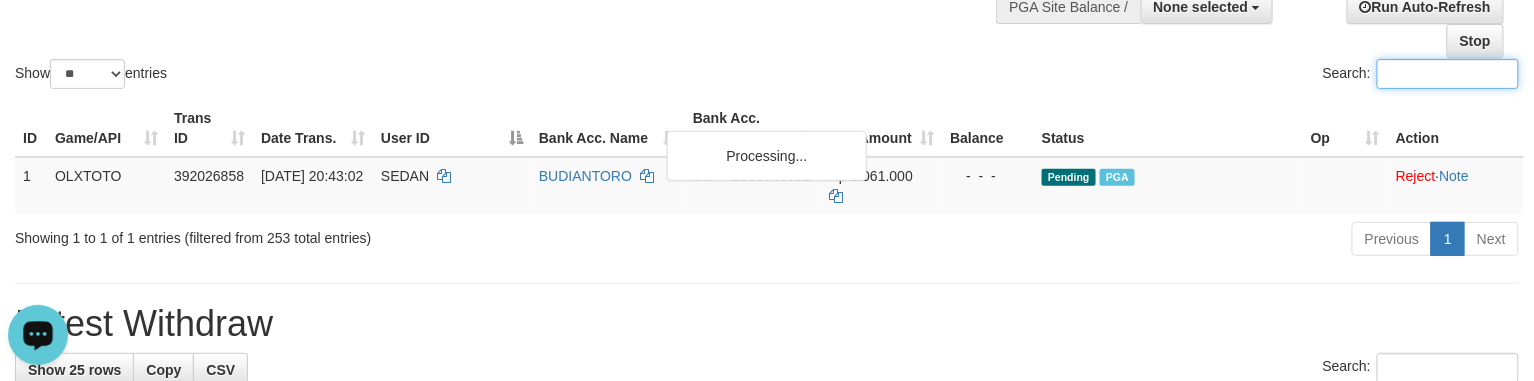 paste on "**********" 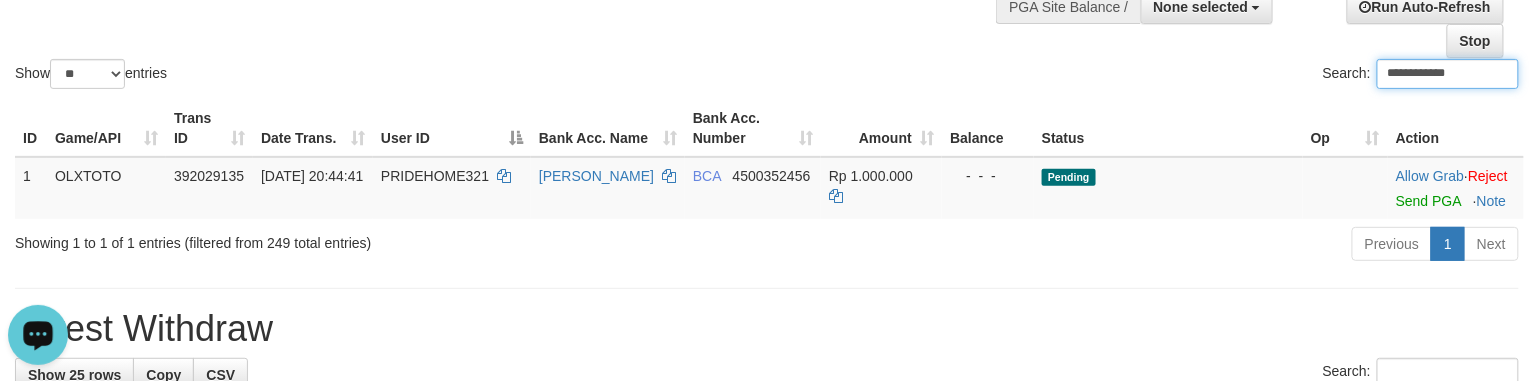 type on "**********" 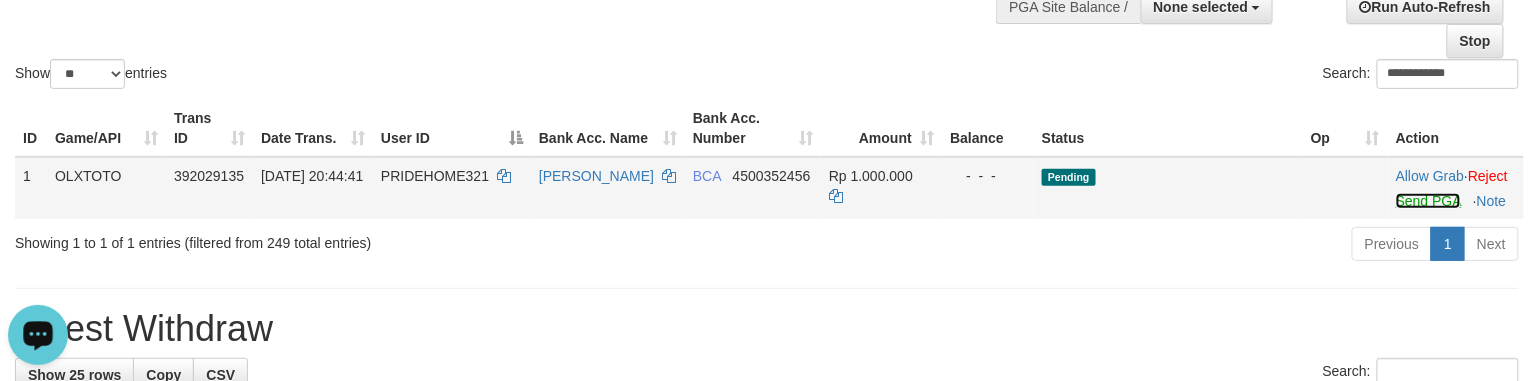 click on "Send PGA" at bounding box center [1428, 201] 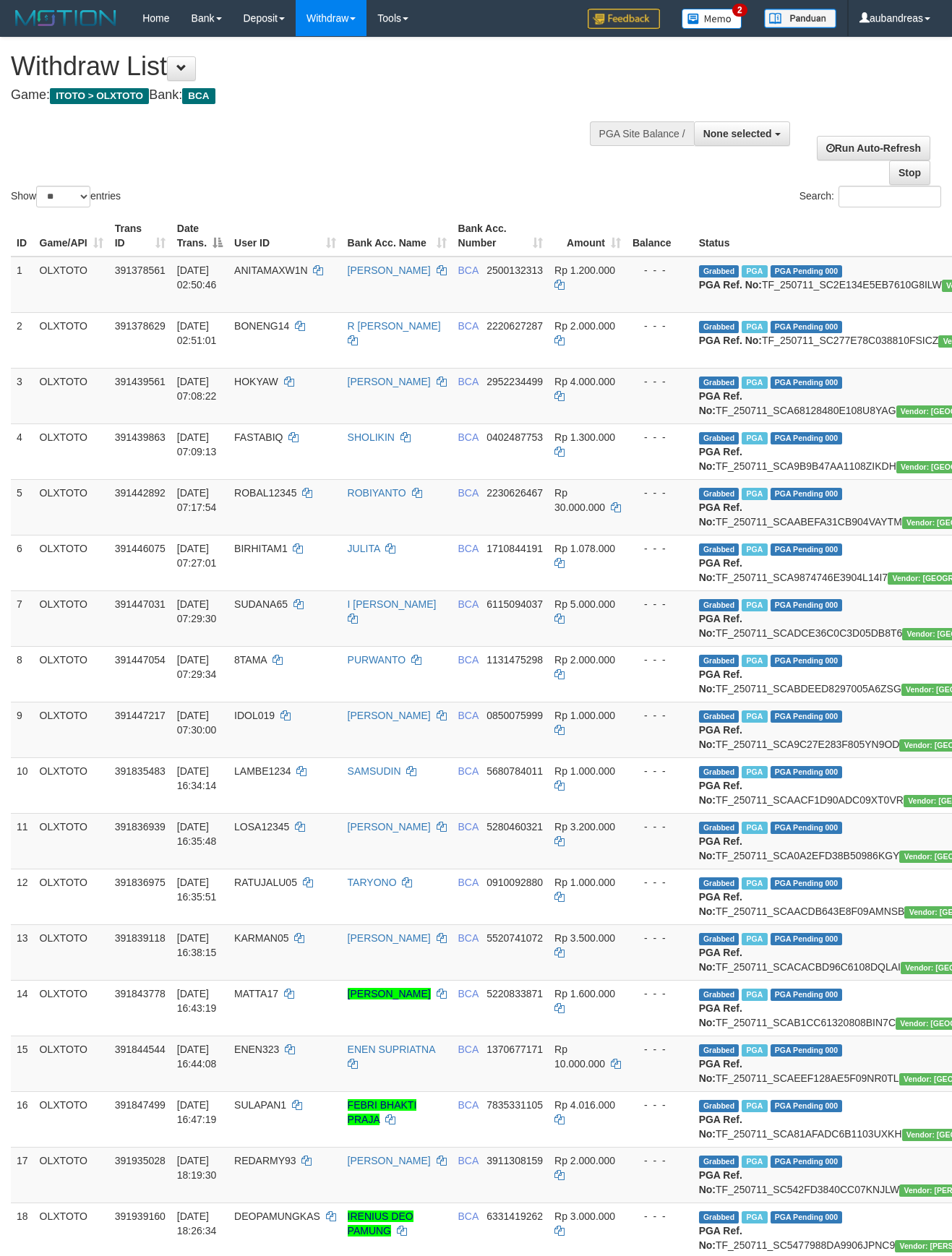 select 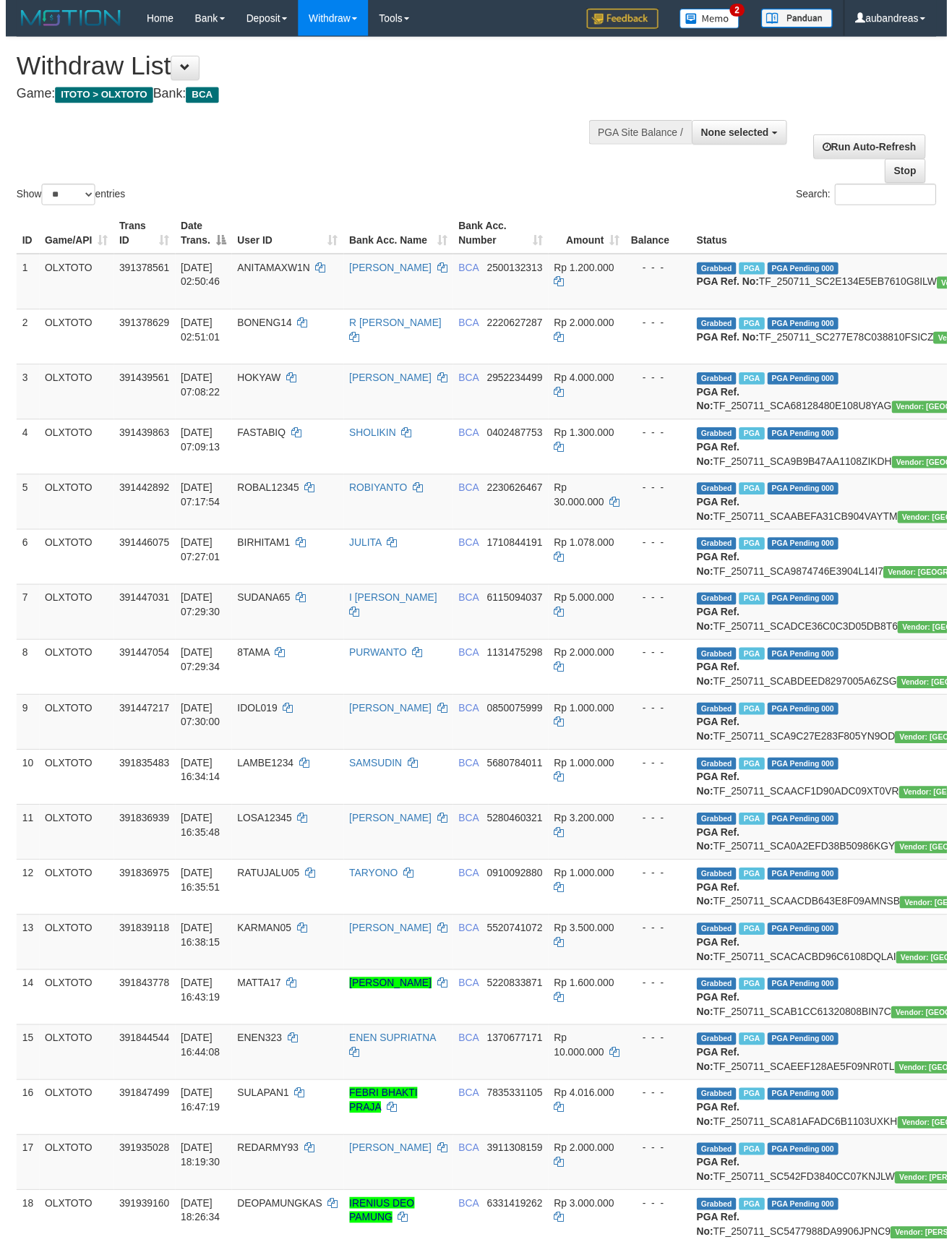 scroll, scrollTop: 2181, scrollLeft: 0, axis: vertical 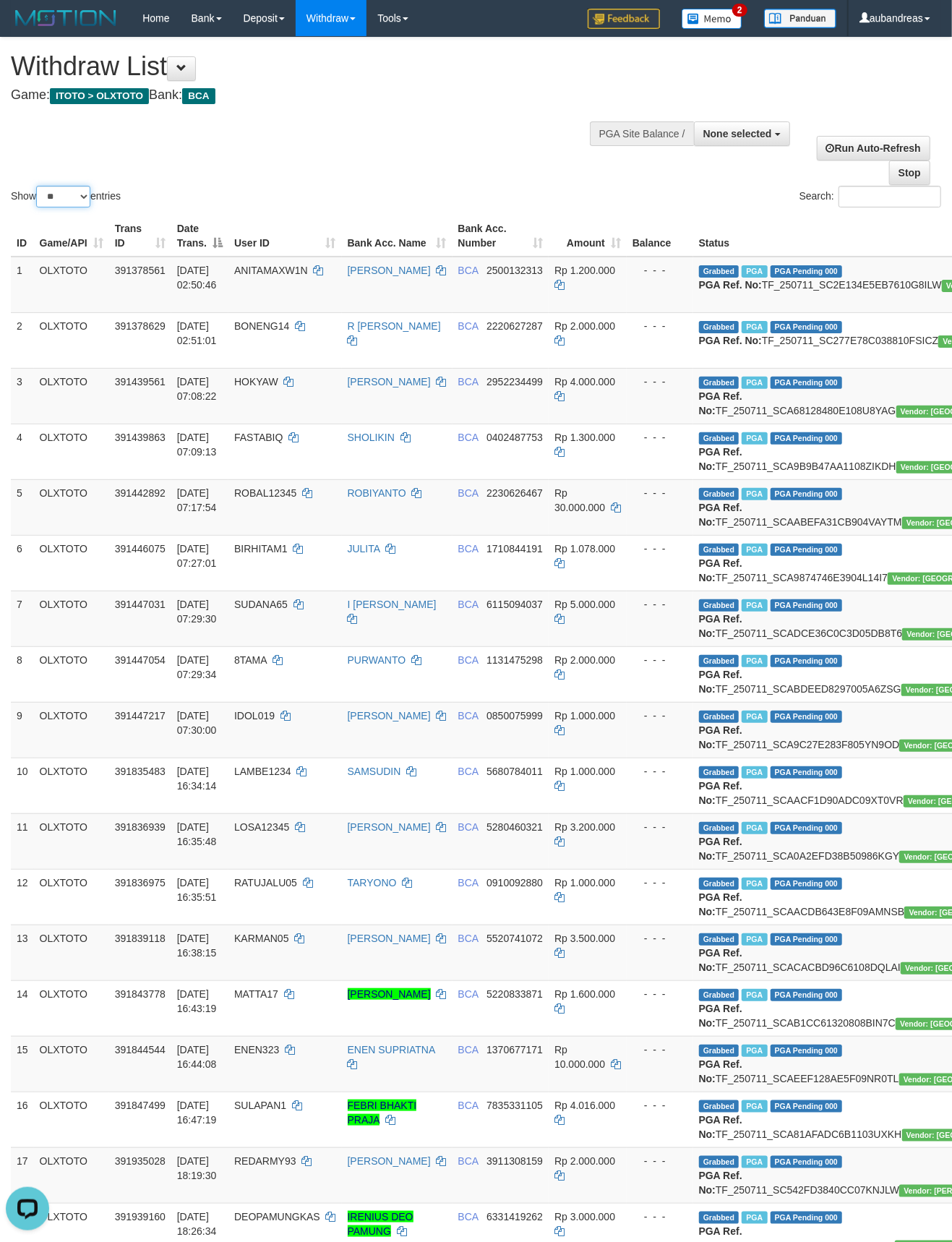 drag, startPoint x: 73, startPoint y: 194, endPoint x: 77, endPoint y: 206, distance: 12.649111 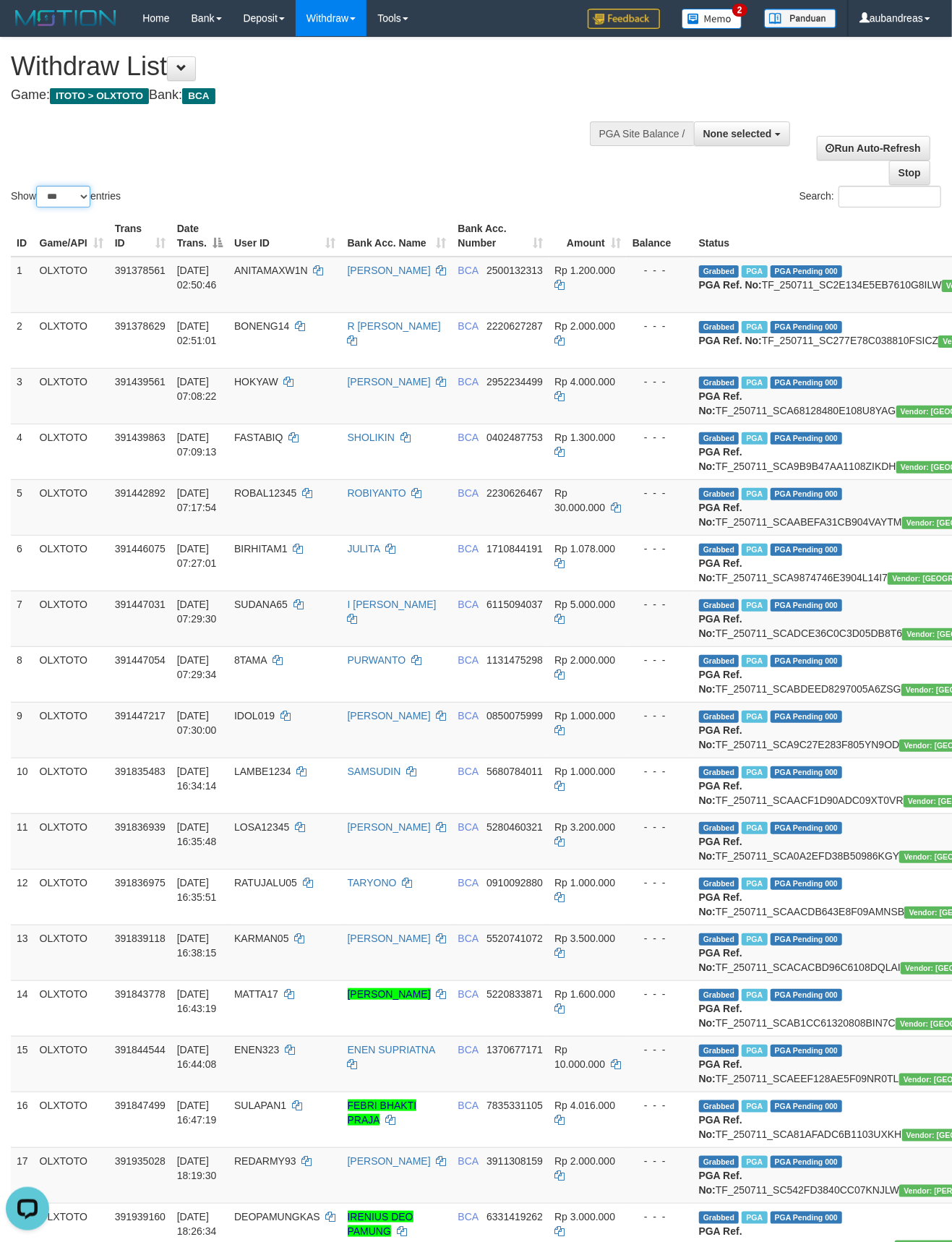 click on "** ** ** ***" at bounding box center (63, 197) 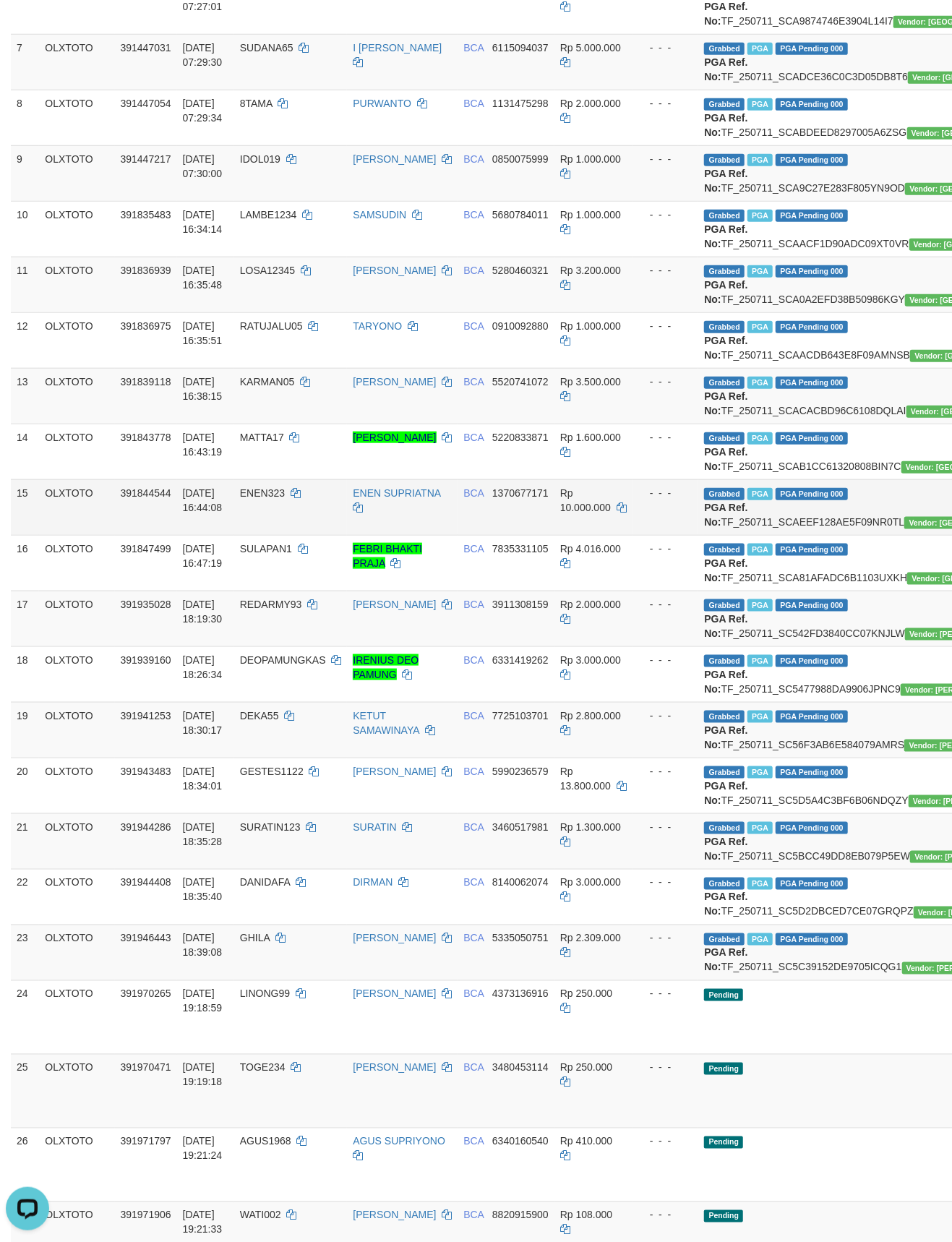 scroll, scrollTop: 0, scrollLeft: 0, axis: both 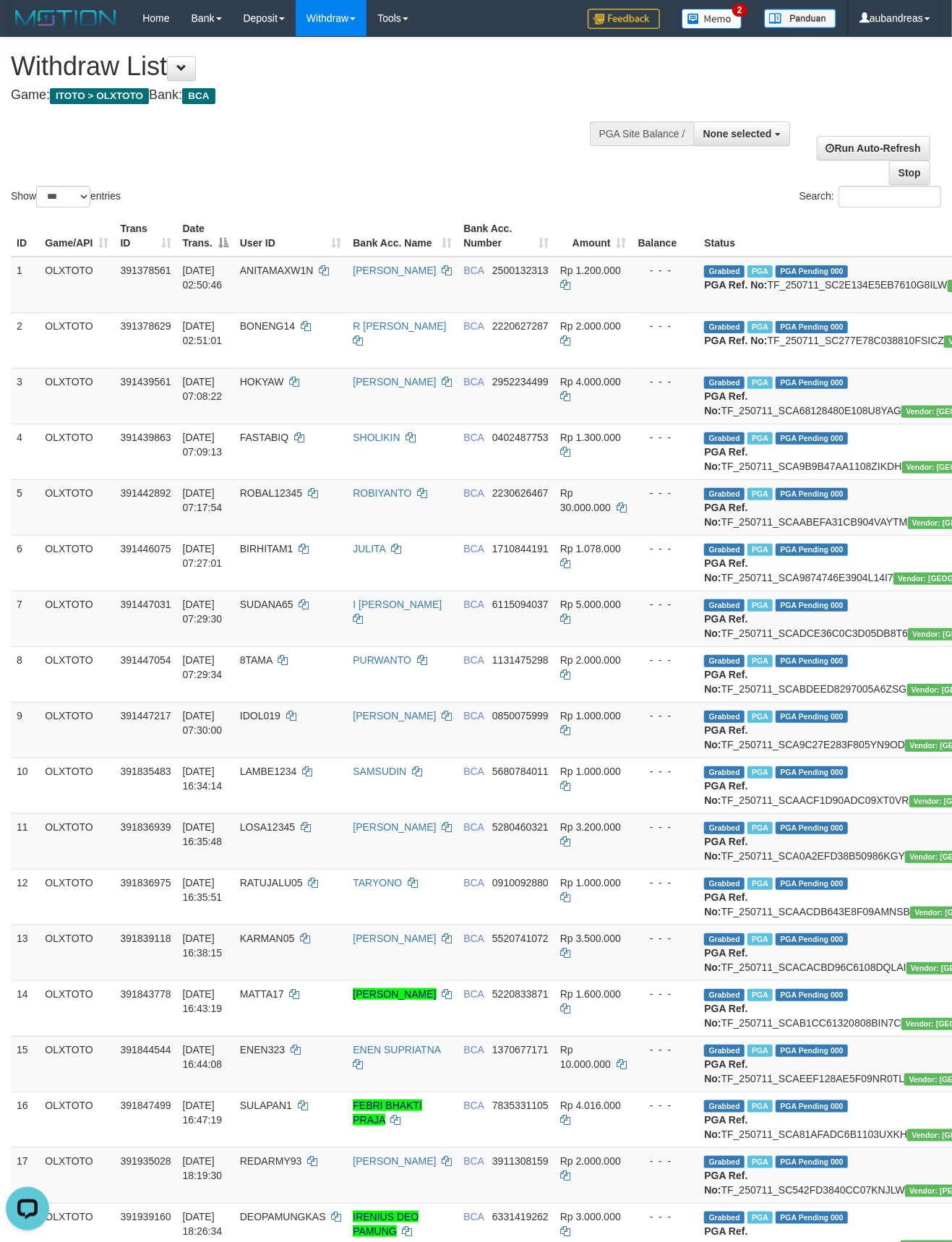 click on "Show  ** ** ** ***  entries Search:" at bounding box center [476, 124] 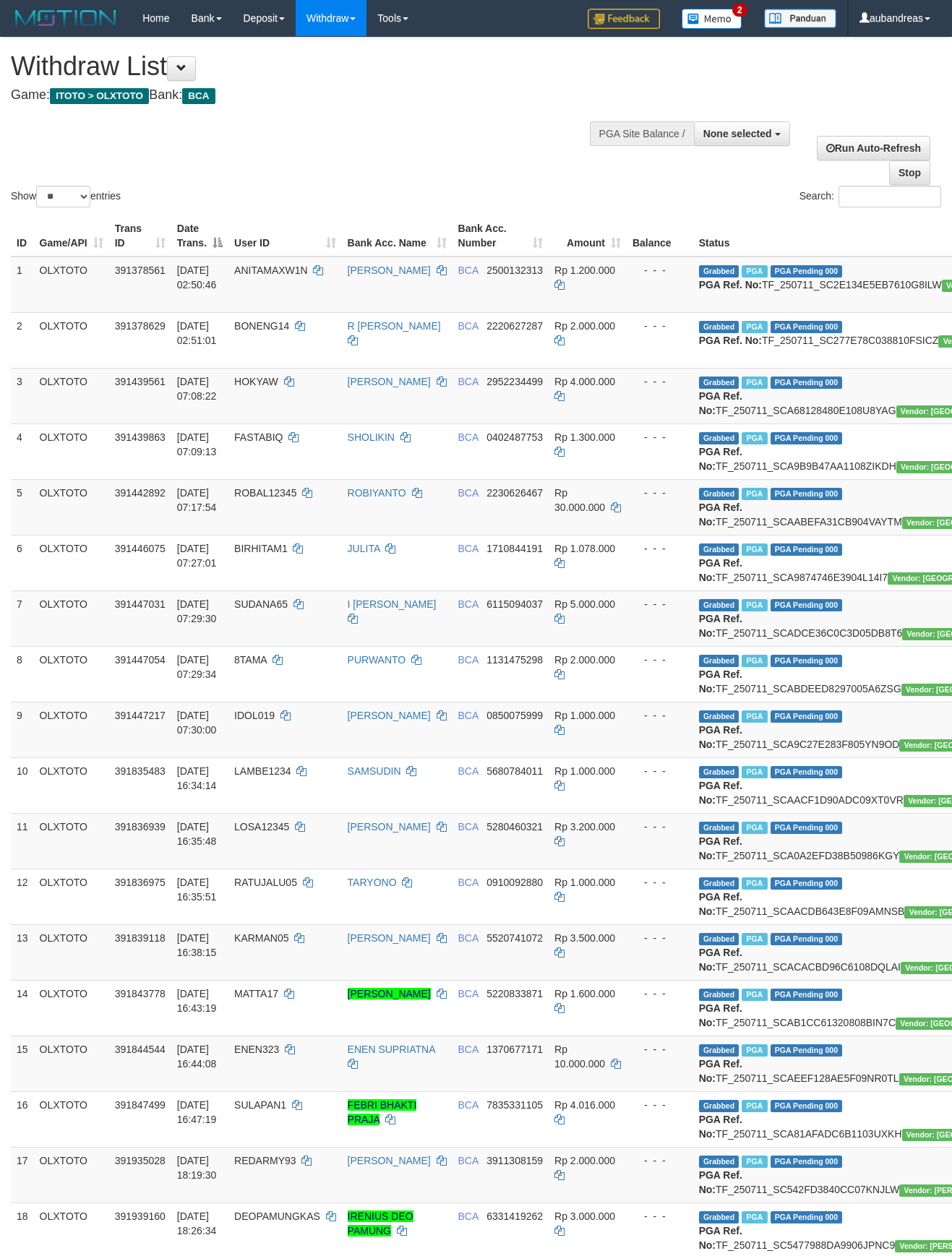 select 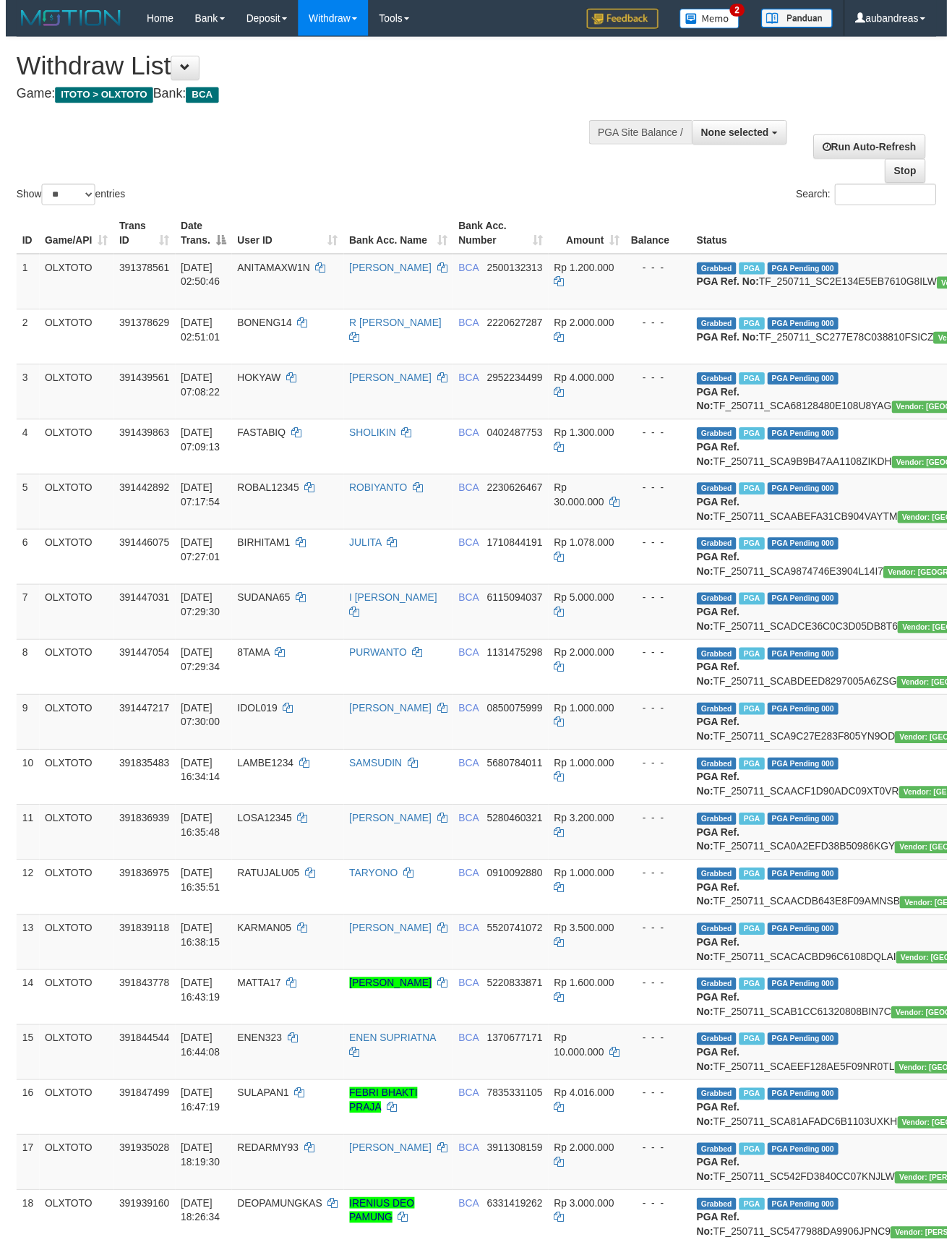 scroll, scrollTop: 0, scrollLeft: 0, axis: both 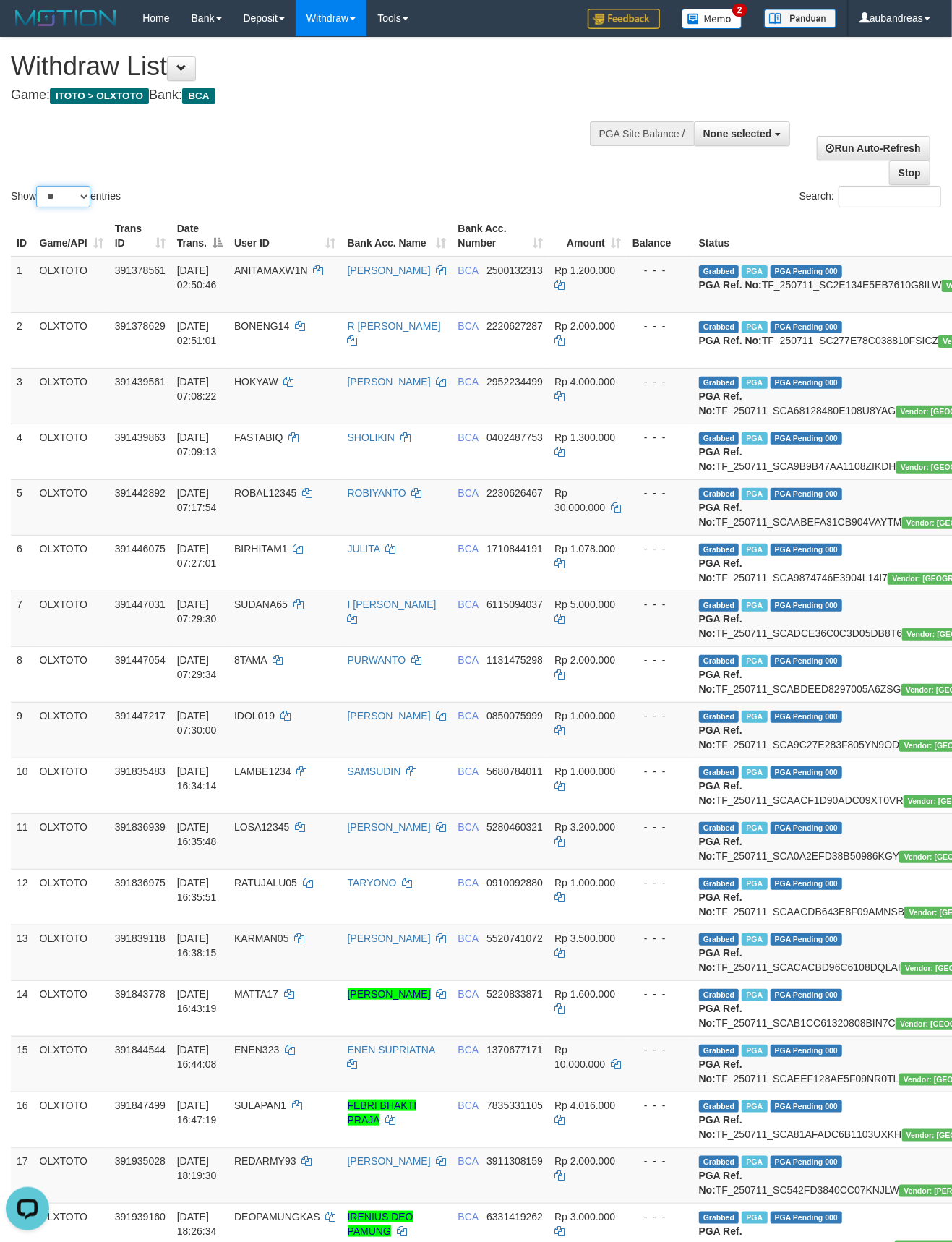 click on "** ** ** ***" at bounding box center (63, 197) 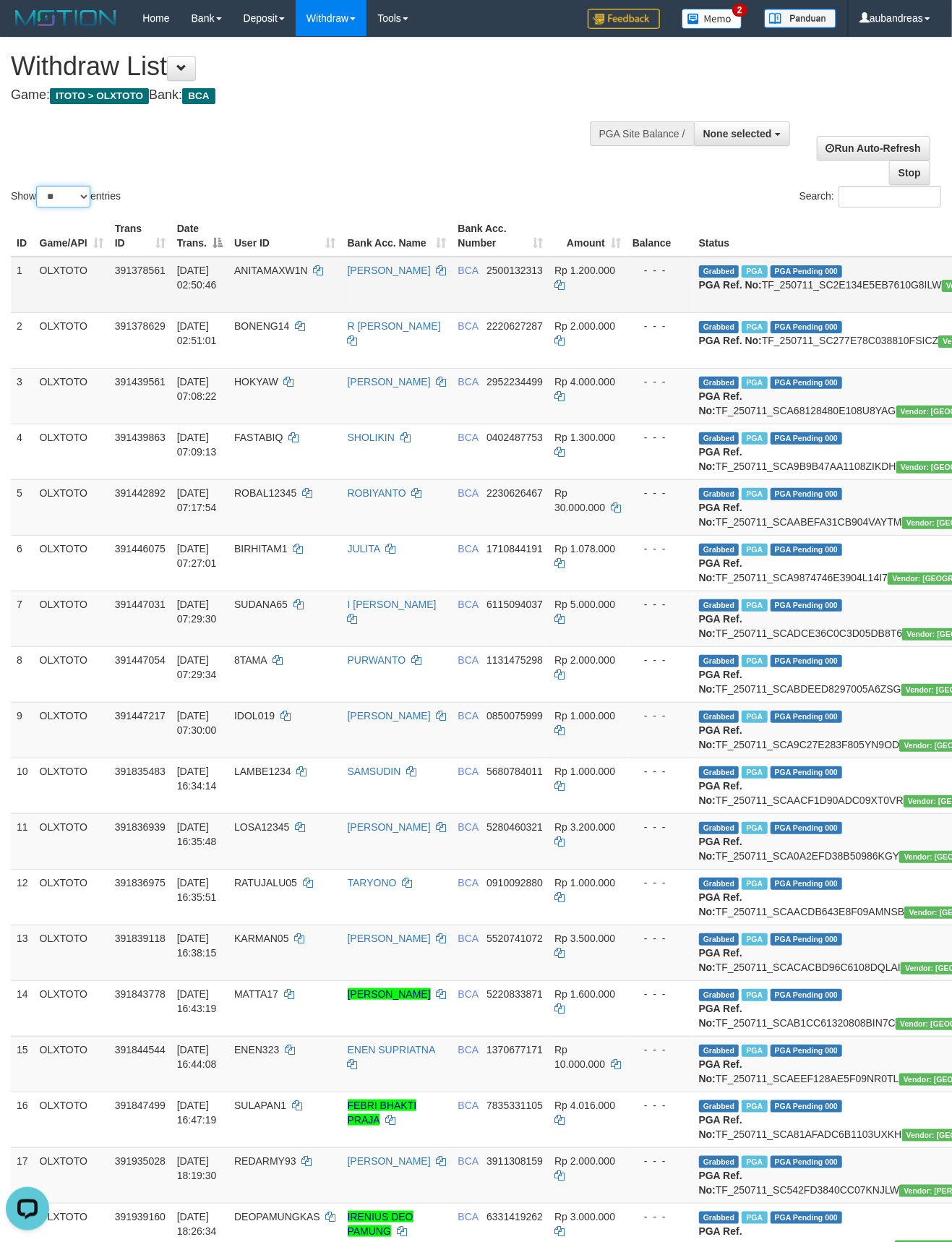 select on "***" 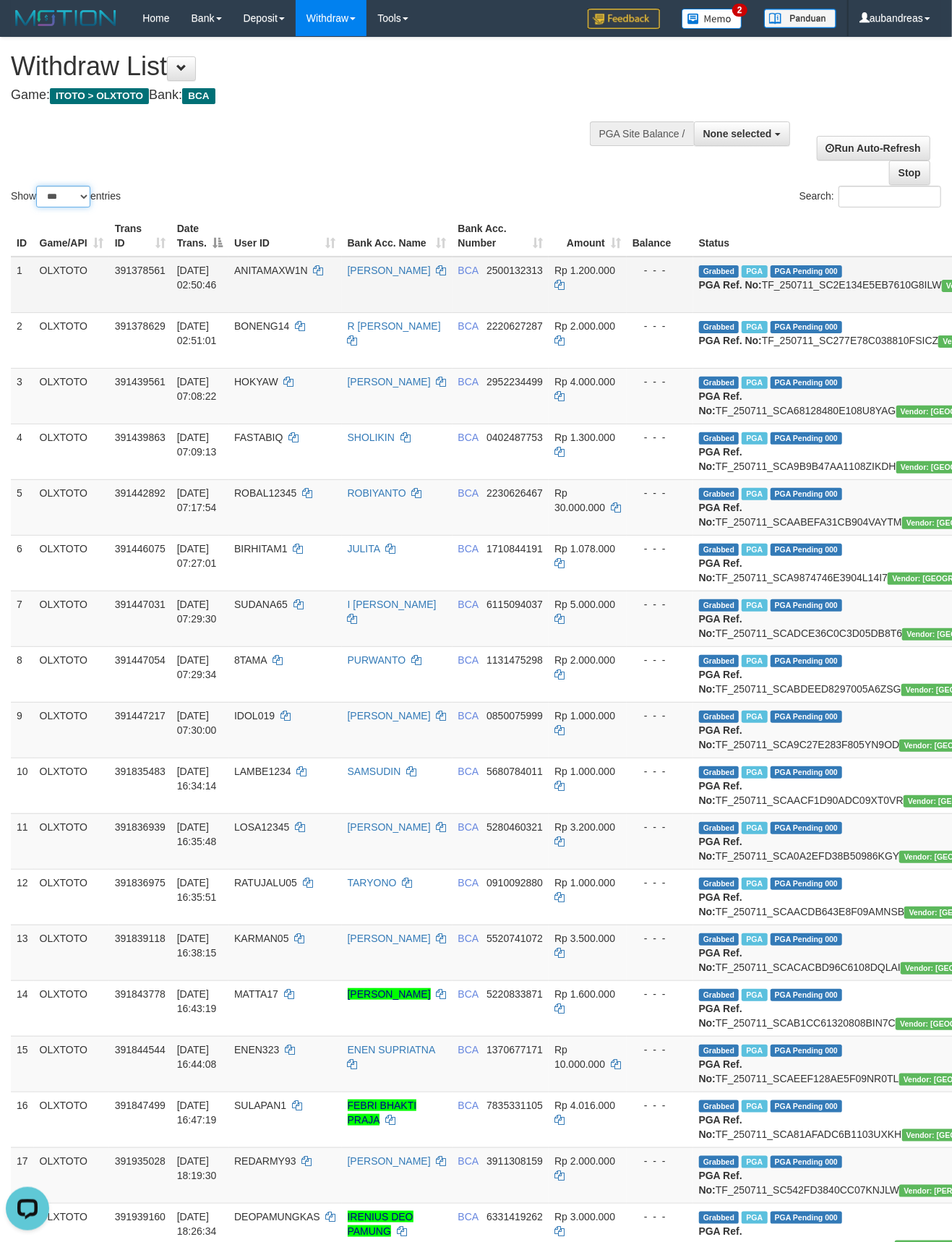 click on "** ** ** ***" at bounding box center (63, 197) 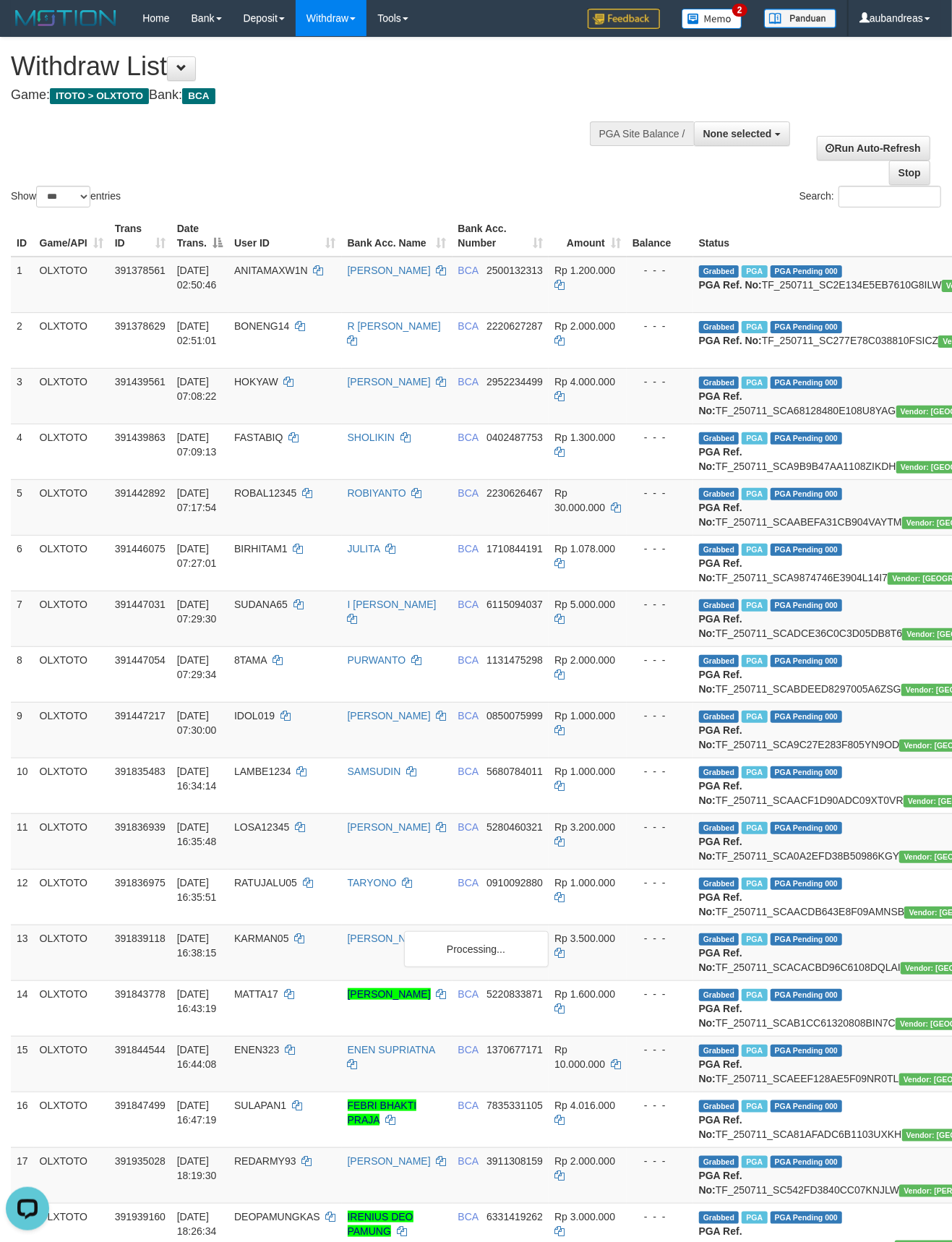 click on "Show  ** ** ** ***  entries Search:" at bounding box center (476, 124) 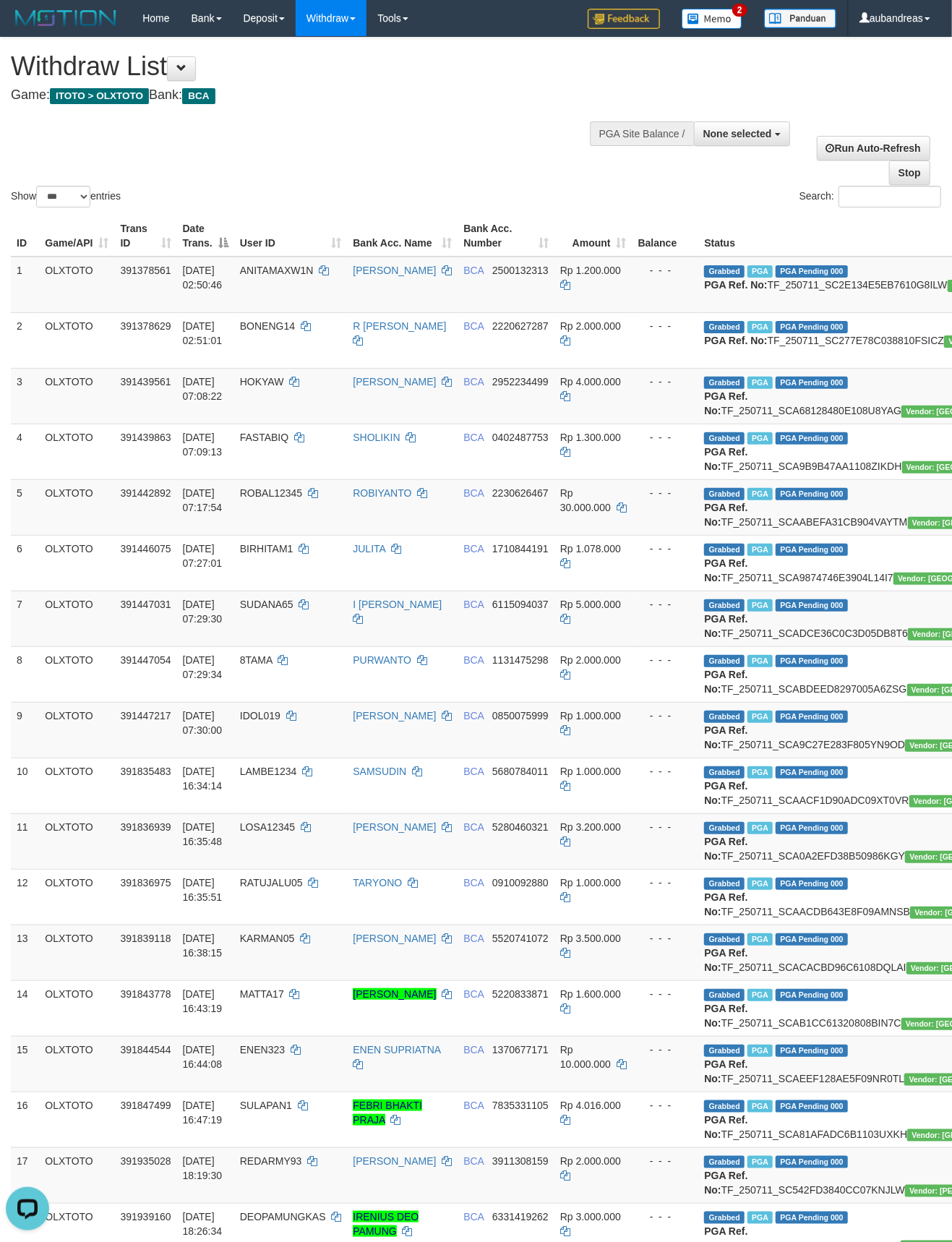 click on "Show  ** ** ** ***  entries Search:" at bounding box center (476, 124) 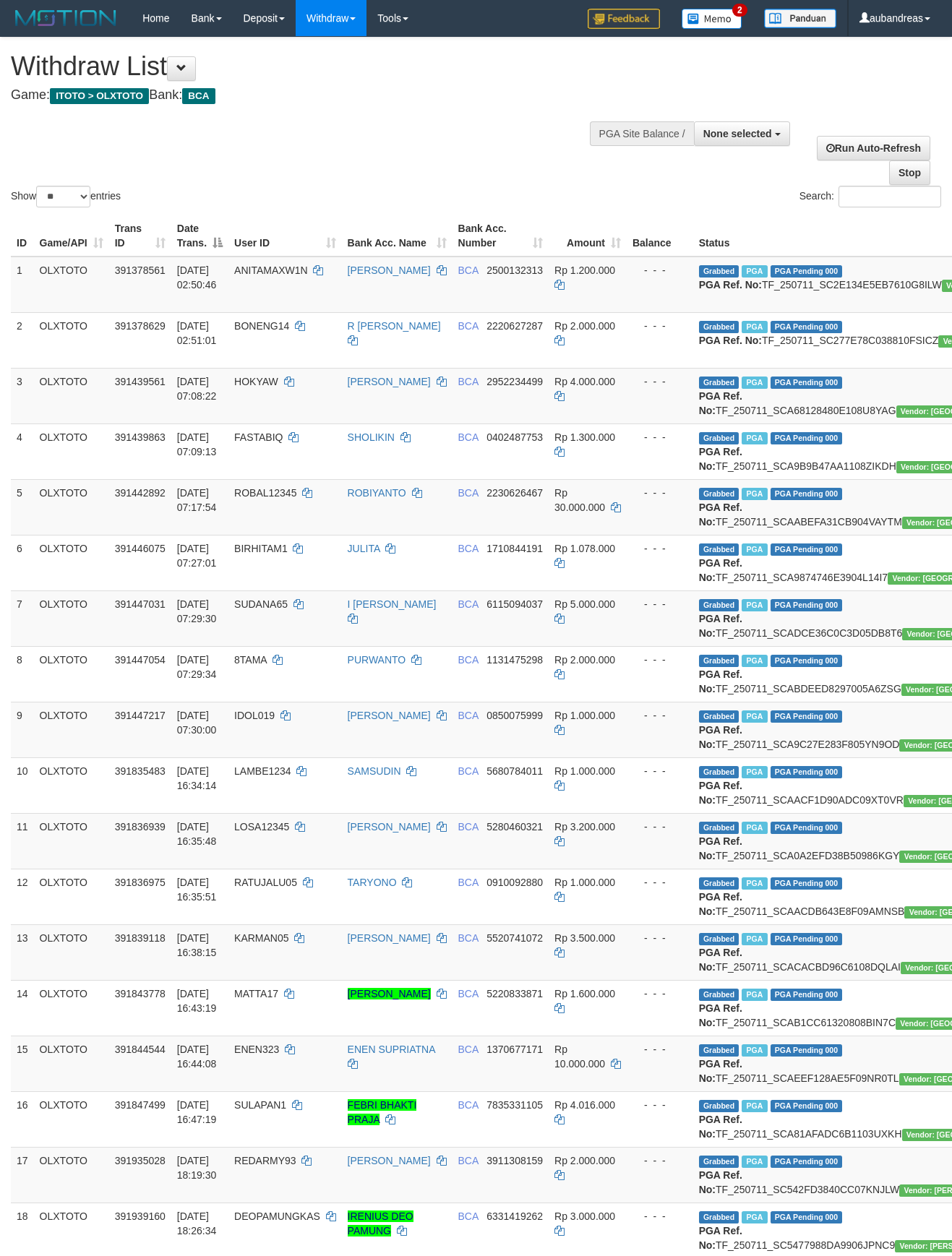 select 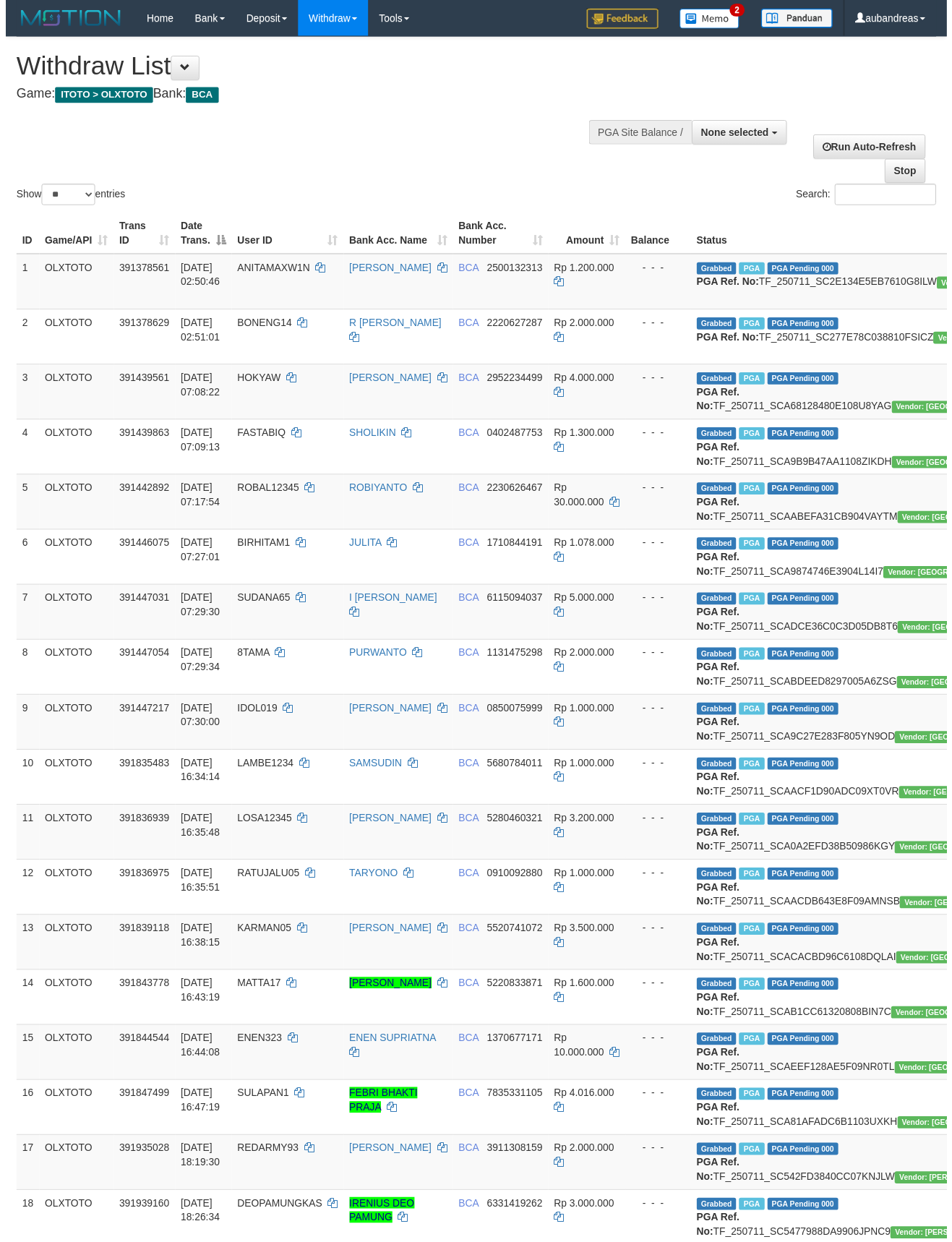 scroll, scrollTop: 0, scrollLeft: 0, axis: both 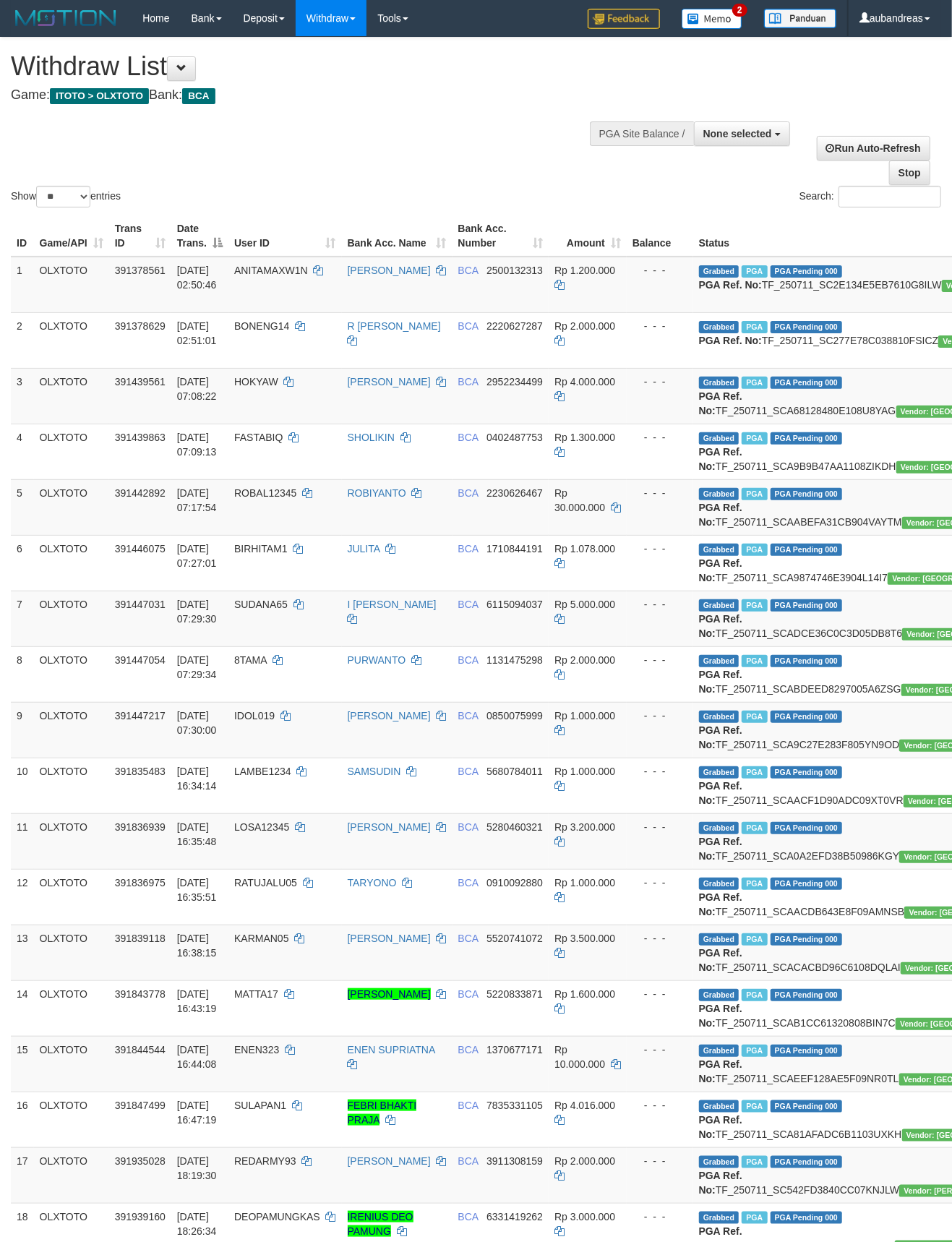 click on "Show  ** ** ** ***  entries Search:" at bounding box center [476, 124] 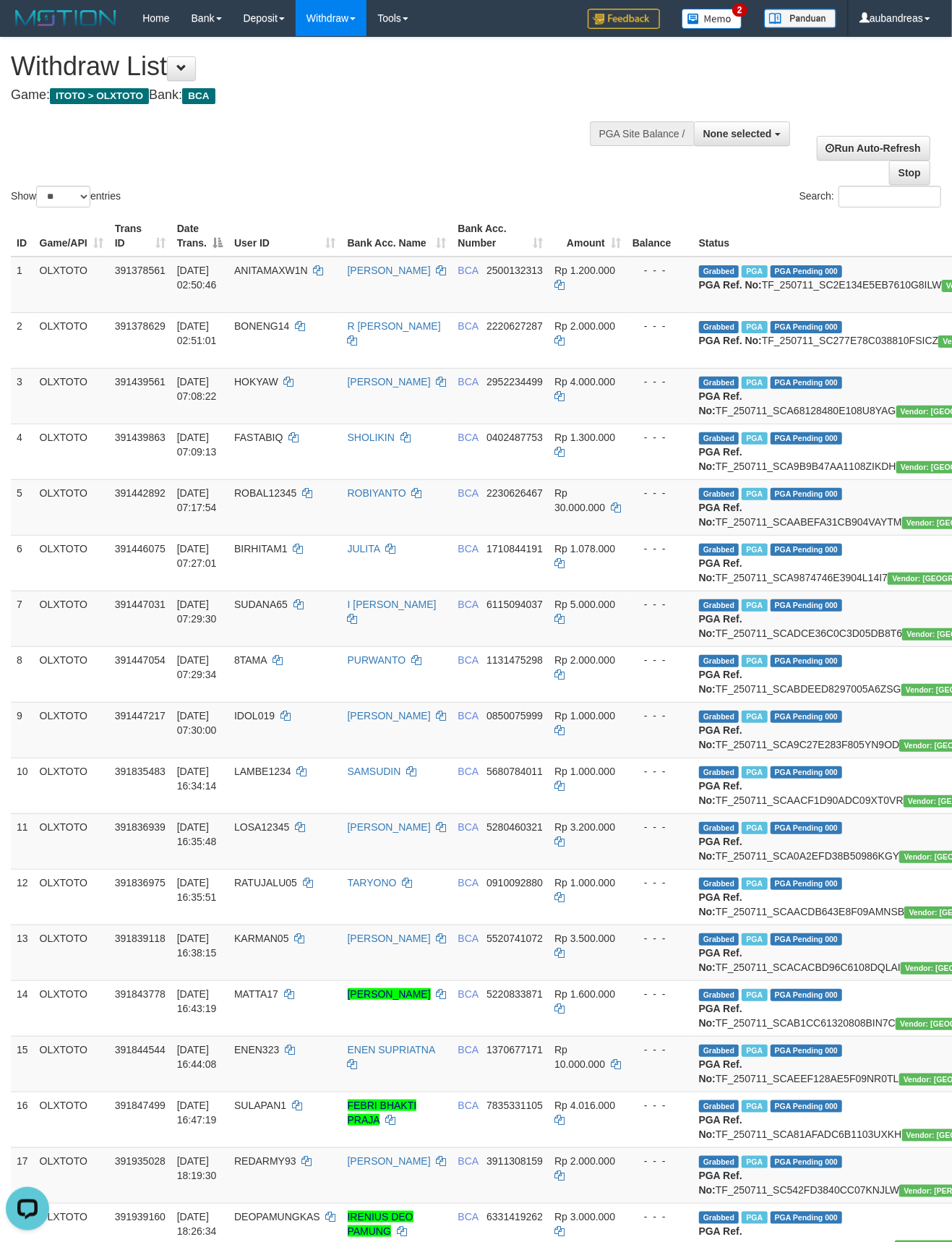 scroll, scrollTop: 0, scrollLeft: 0, axis: both 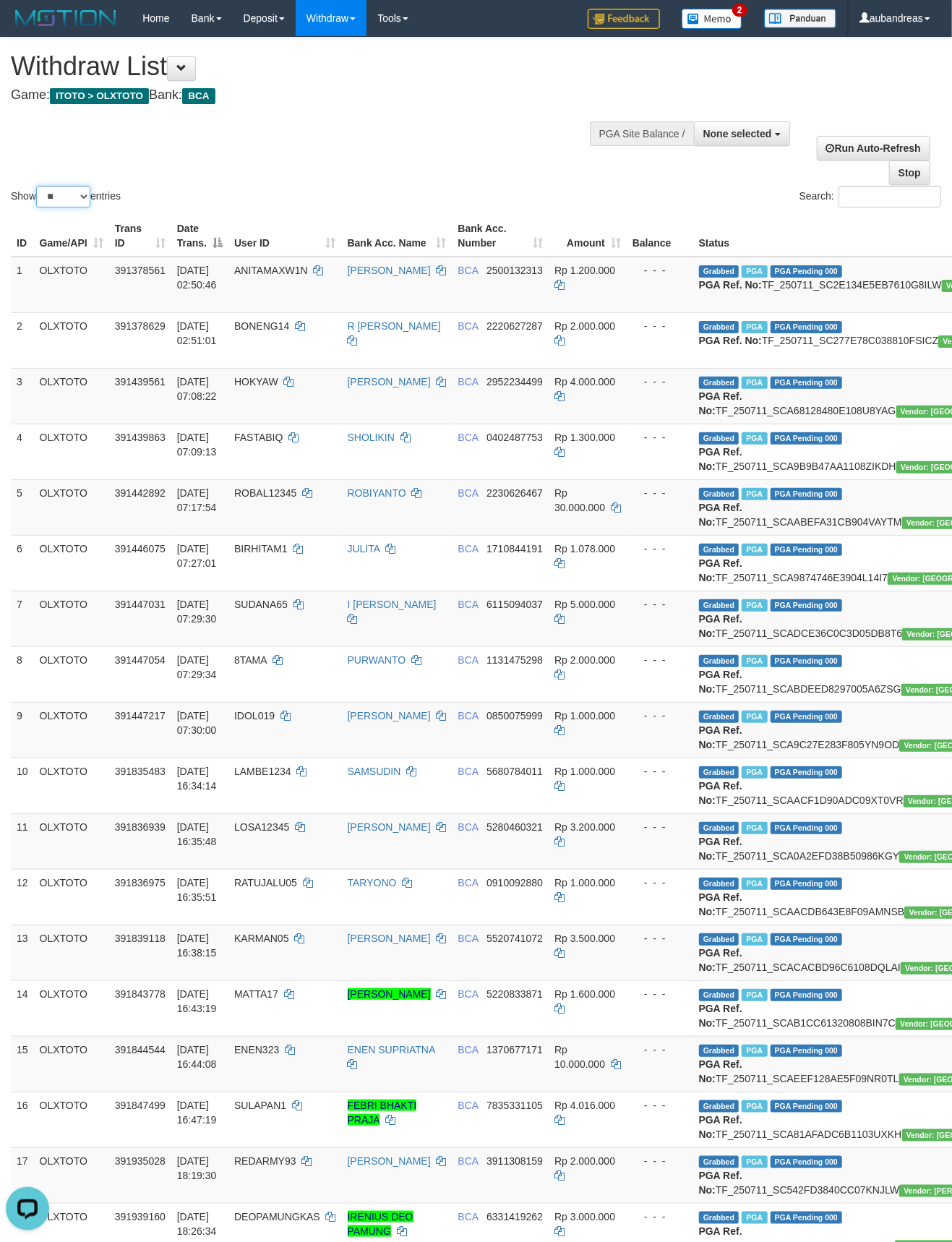 click on "** ** ** ***" at bounding box center (63, 197) 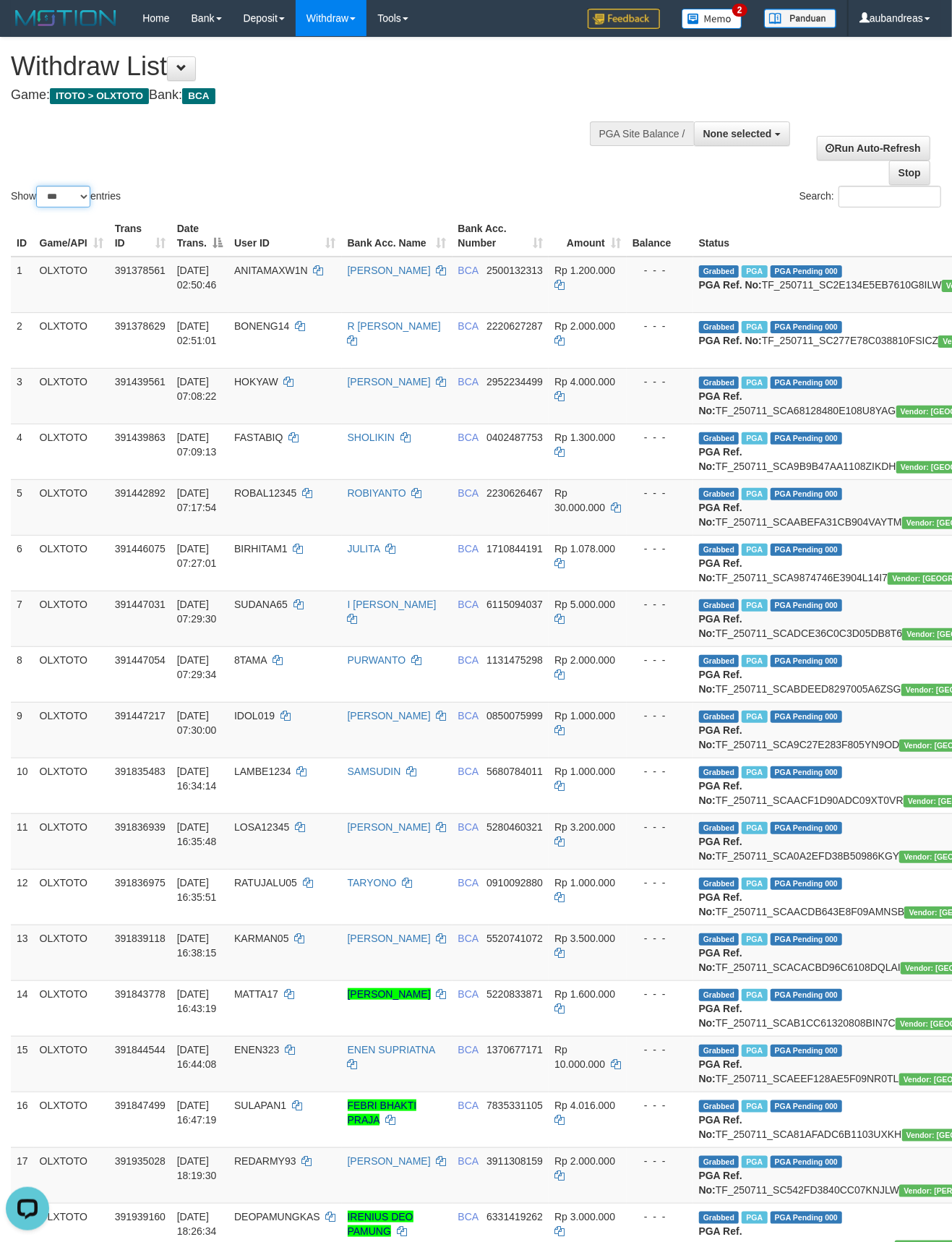click on "** ** ** ***" at bounding box center [63, 197] 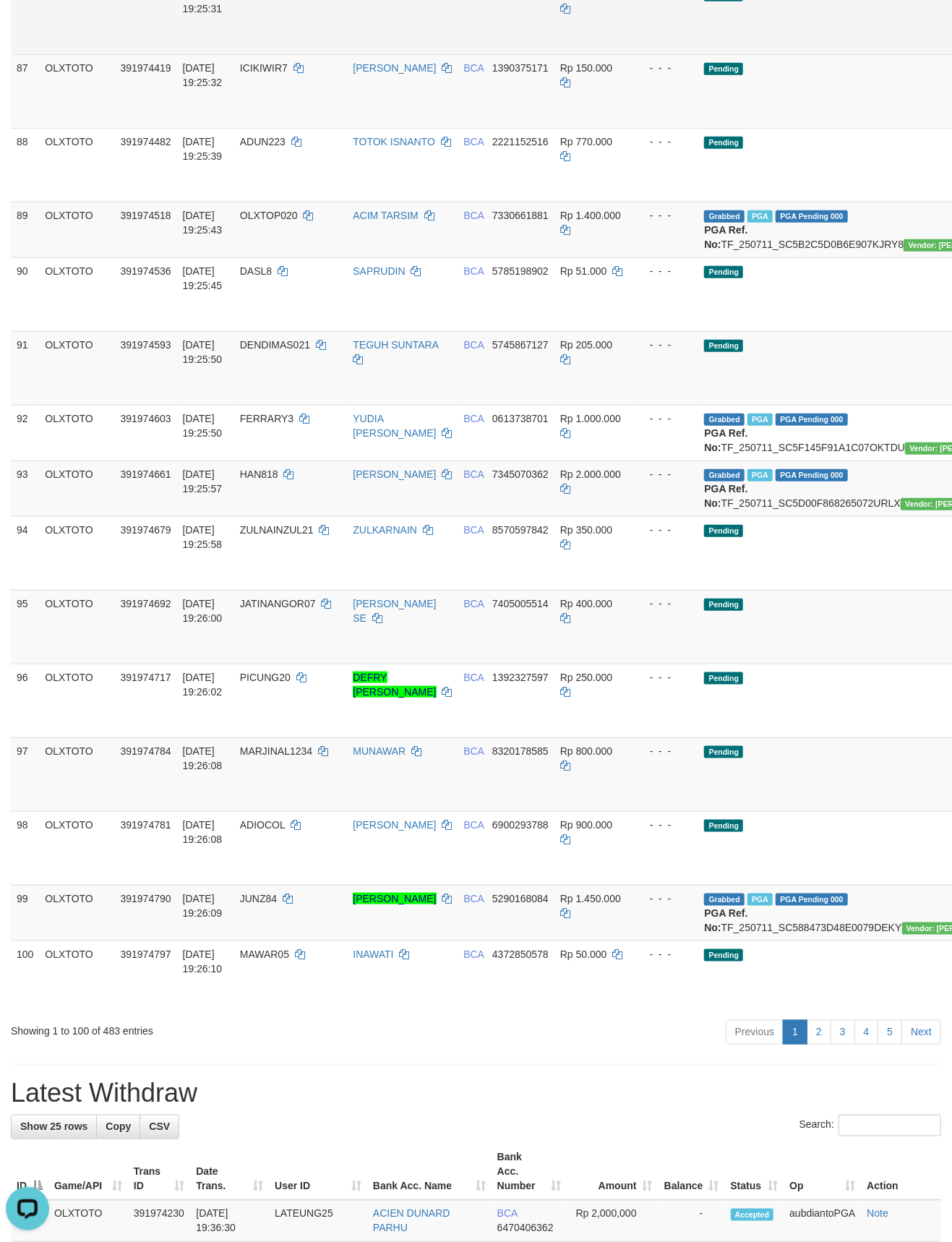 scroll, scrollTop: 7229, scrollLeft: 0, axis: vertical 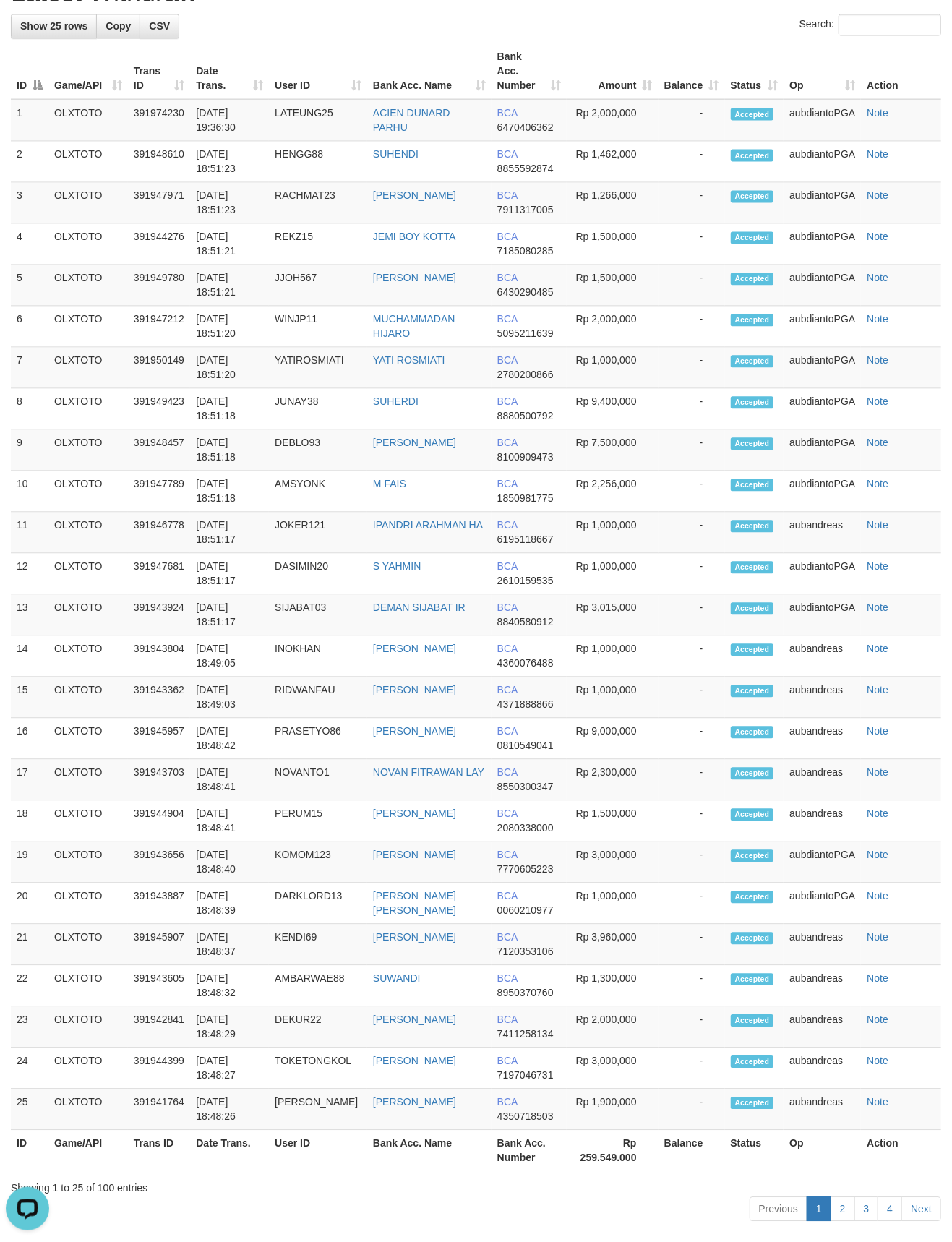 click on "2" at bounding box center [819, -69] 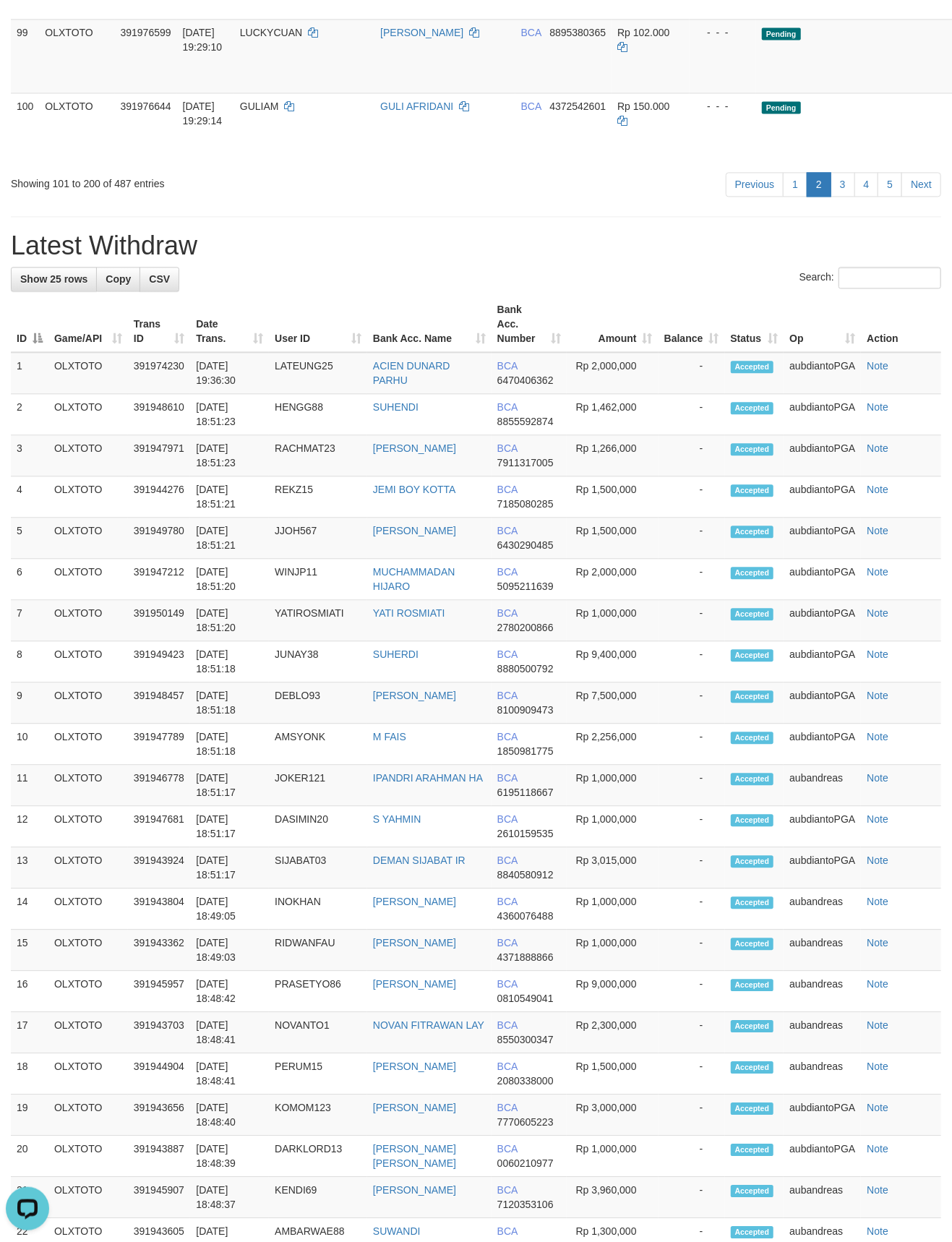 scroll, scrollTop: 3477, scrollLeft: 0, axis: vertical 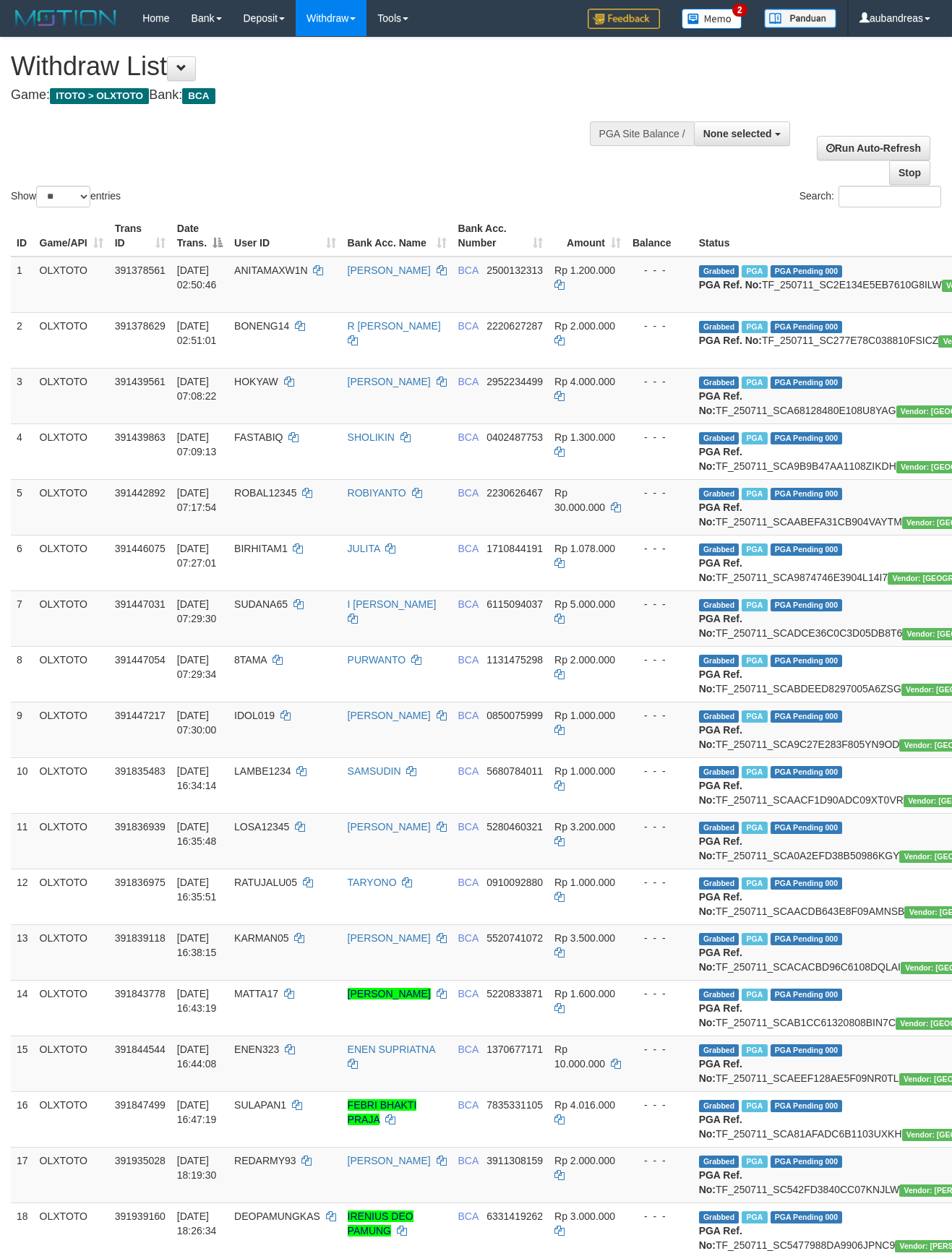 select 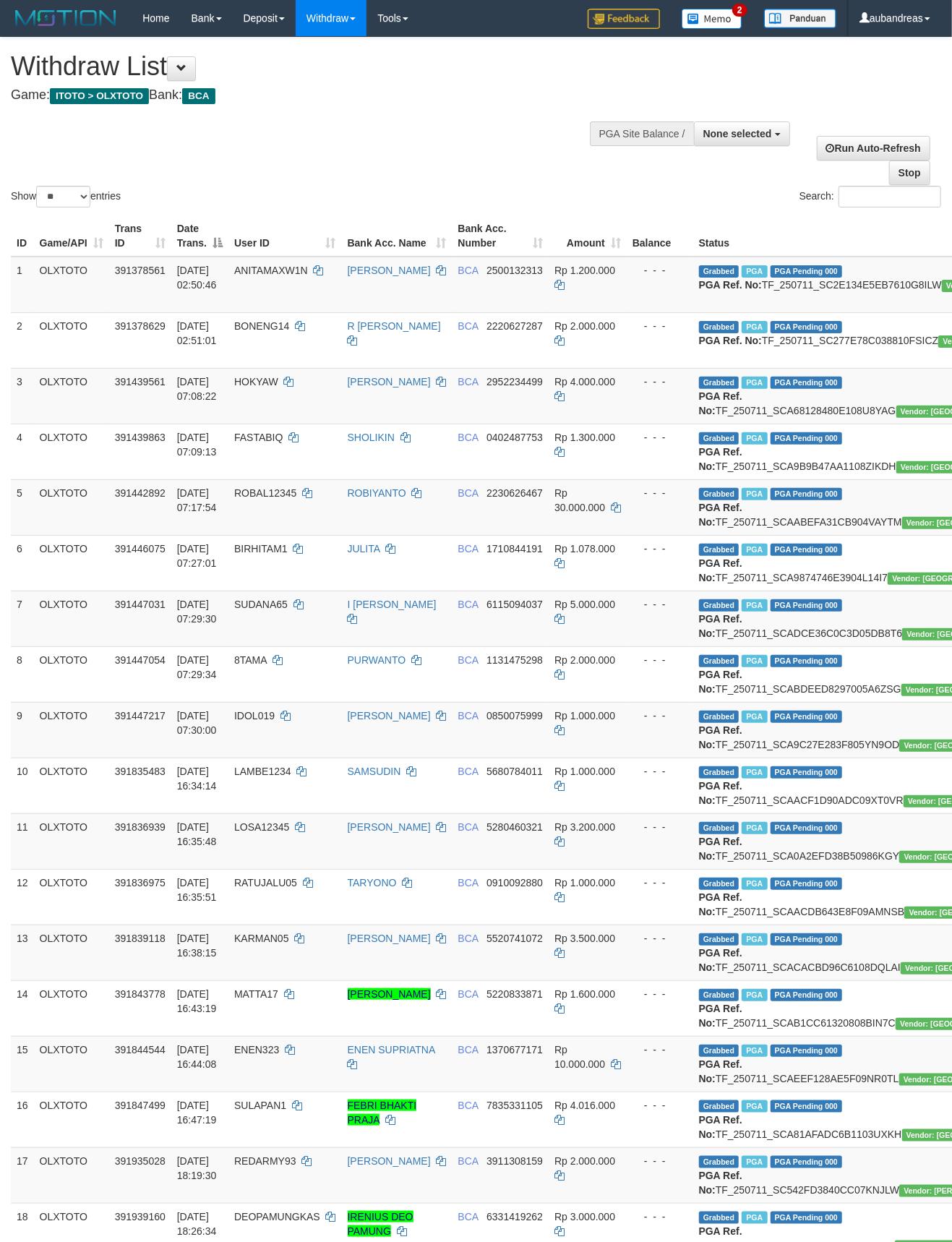 scroll, scrollTop: 2181, scrollLeft: 0, axis: vertical 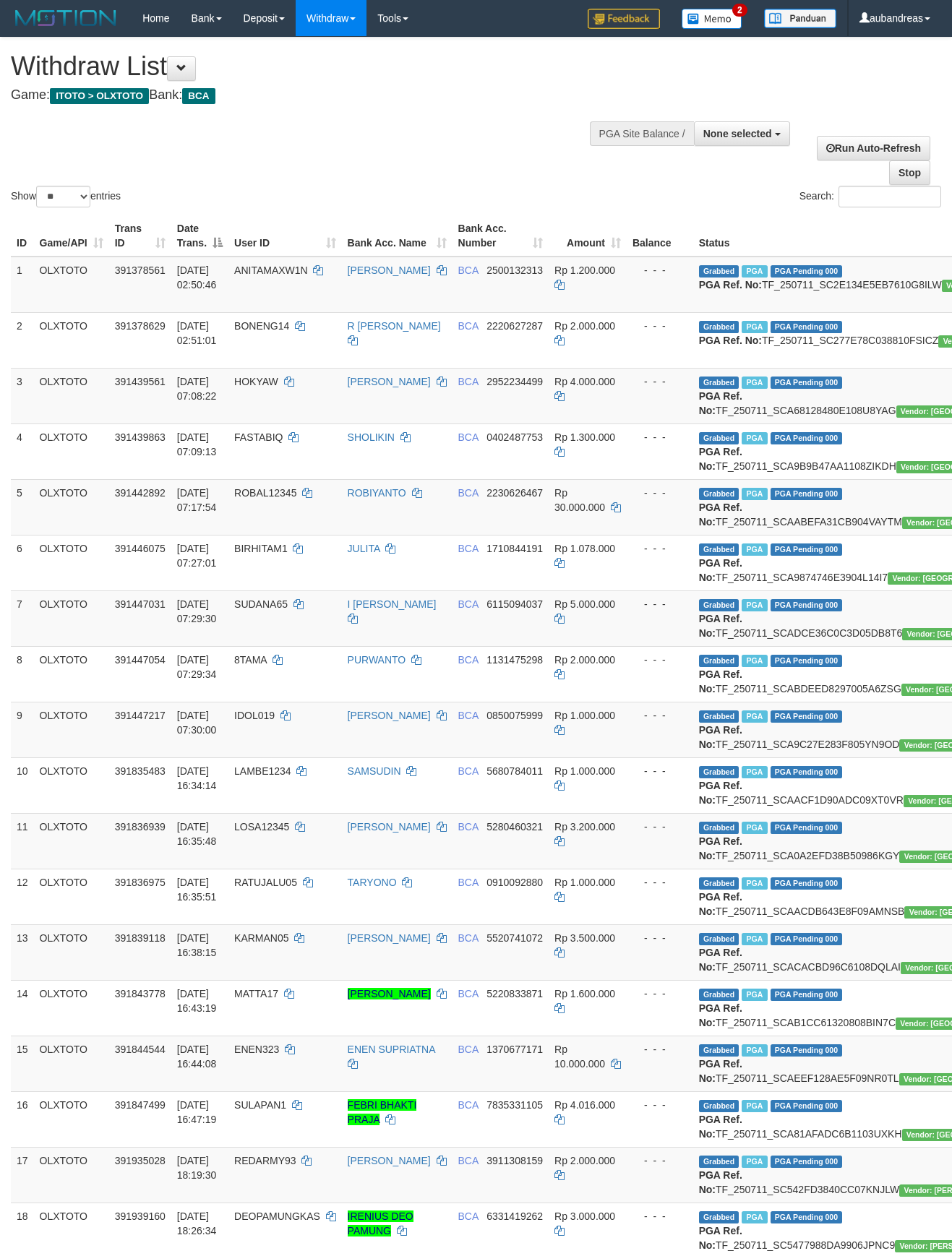 select 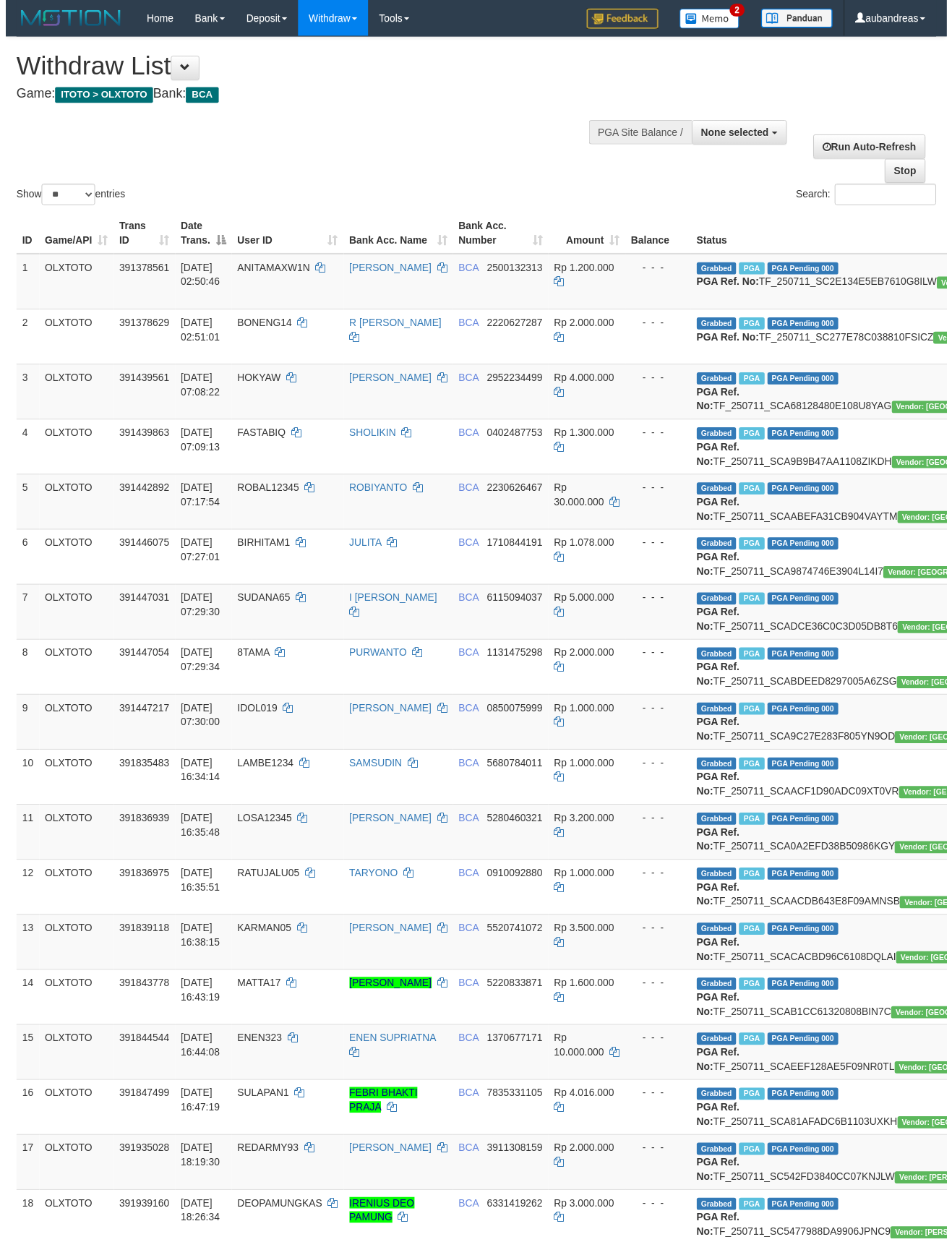 scroll, scrollTop: 2181, scrollLeft: 0, axis: vertical 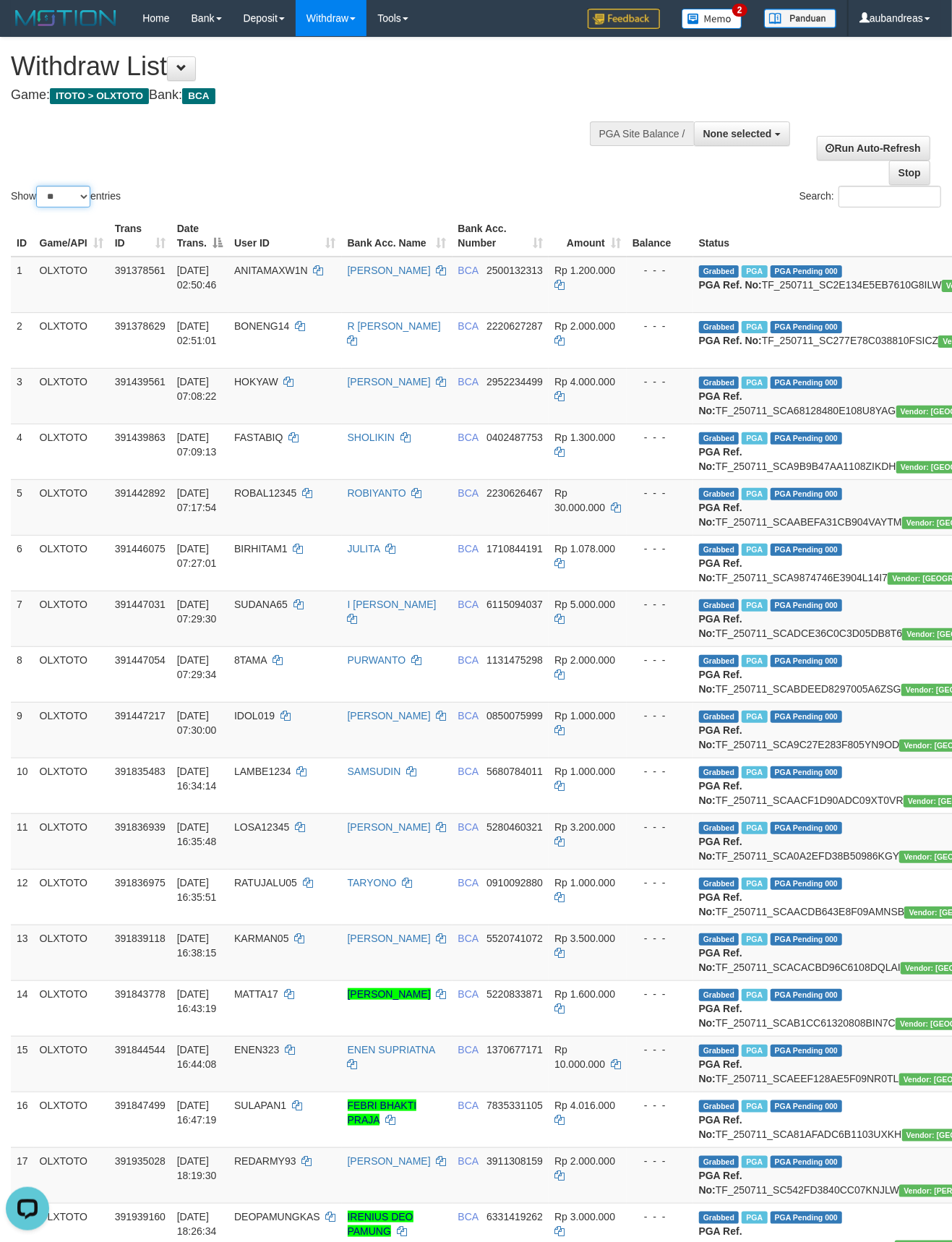 click on "** ** ** ***" at bounding box center [63, 197] 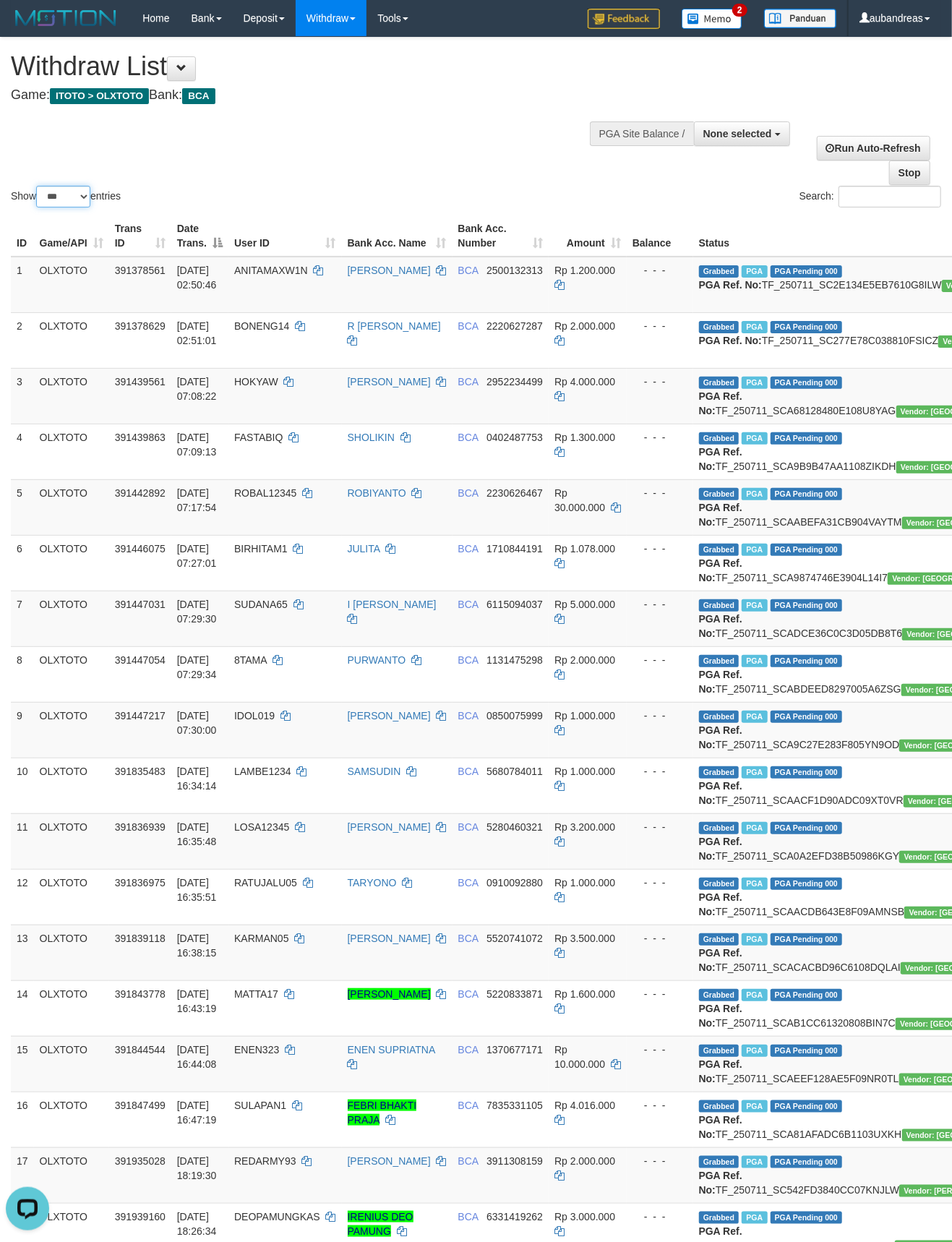 click on "** ** ** ***" at bounding box center (63, 197) 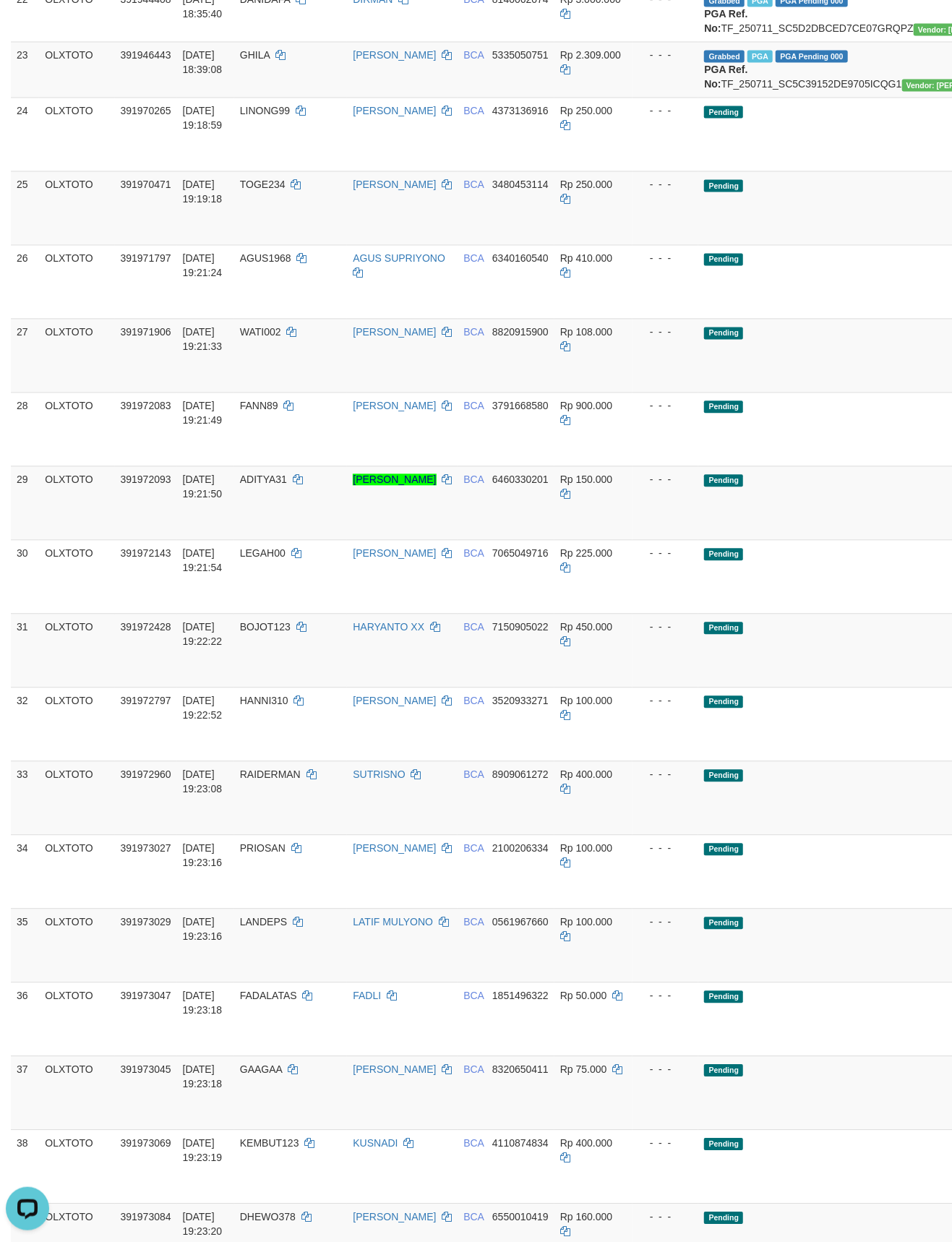 scroll, scrollTop: 1285, scrollLeft: 0, axis: vertical 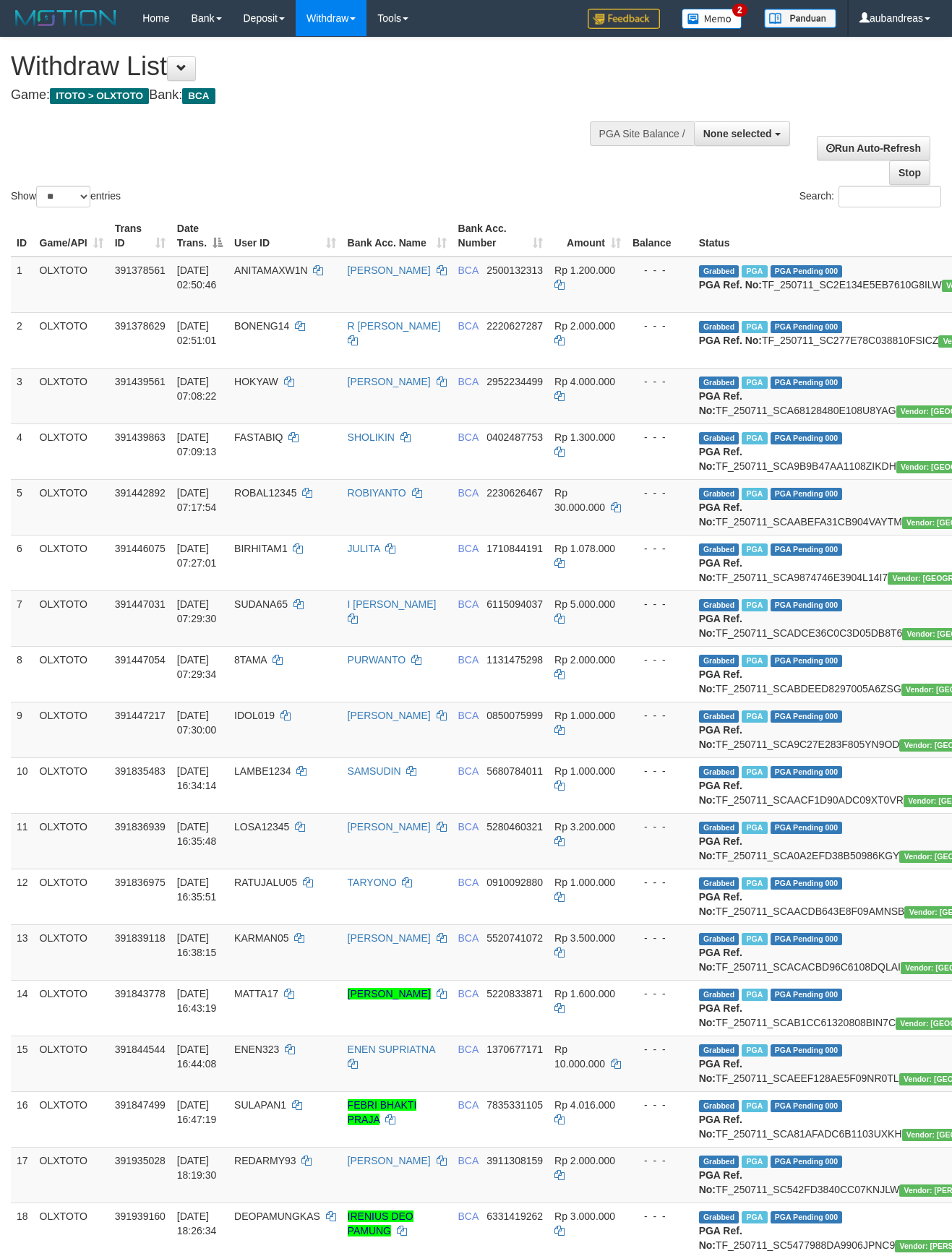 select 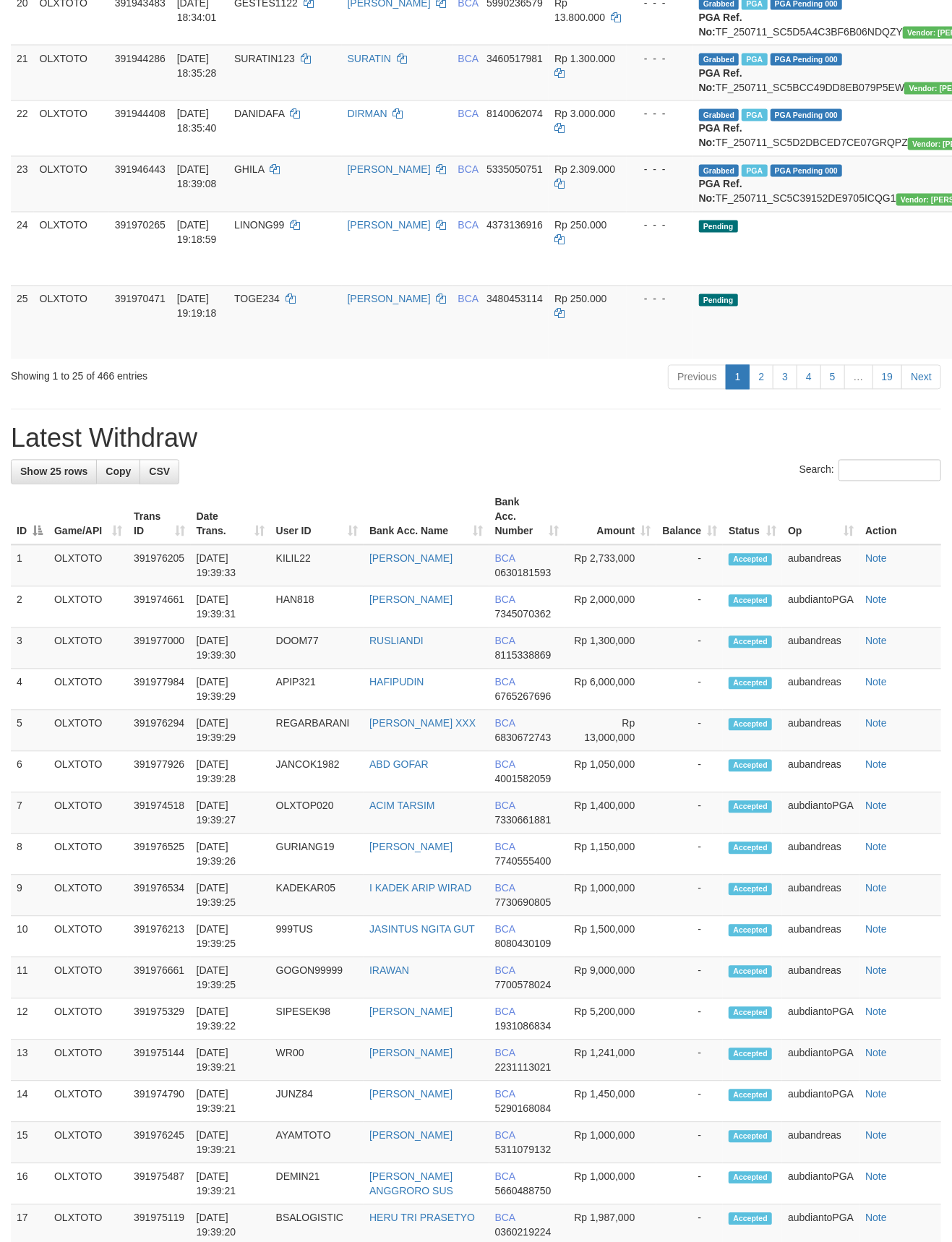 scroll, scrollTop: 1285, scrollLeft: 0, axis: vertical 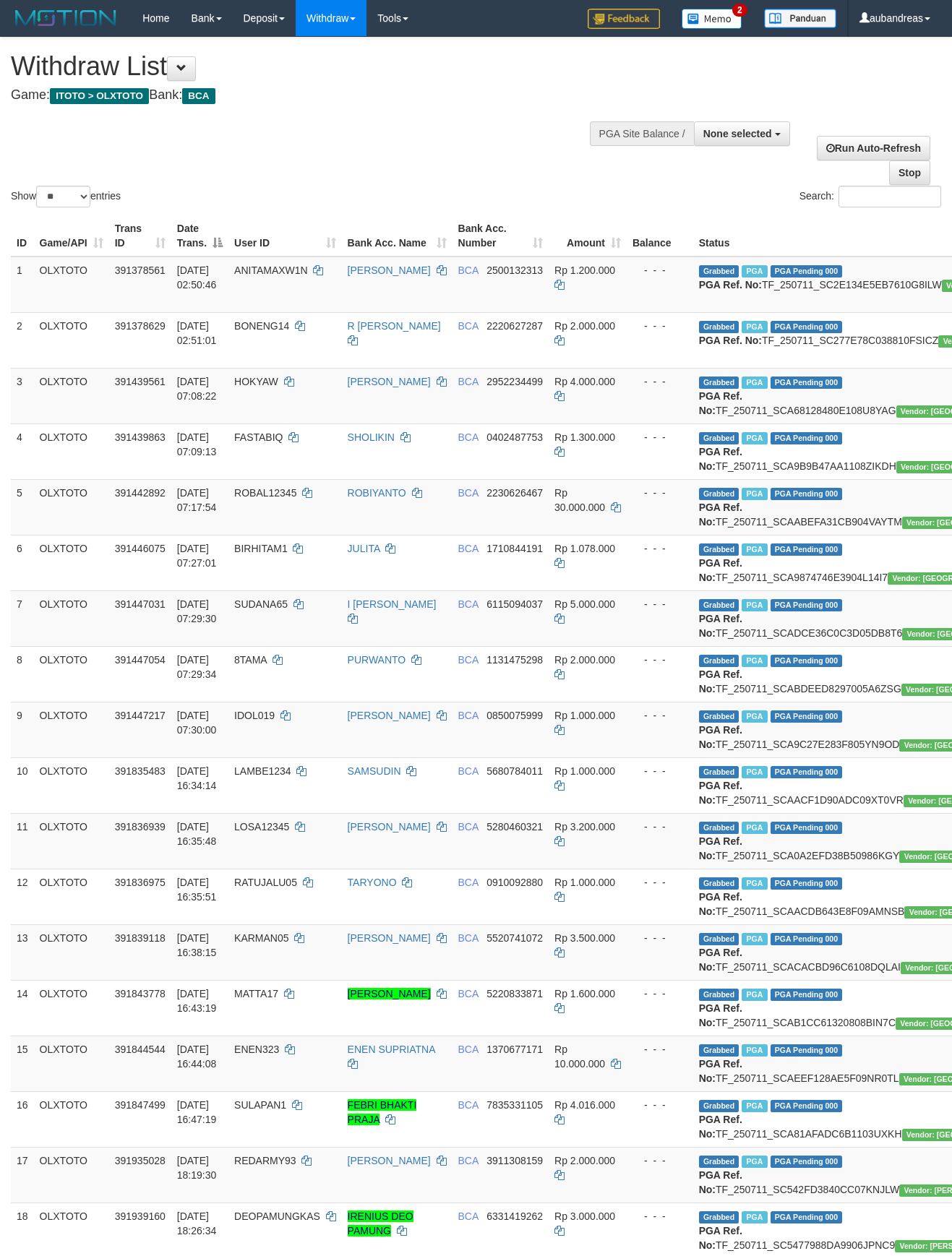 select 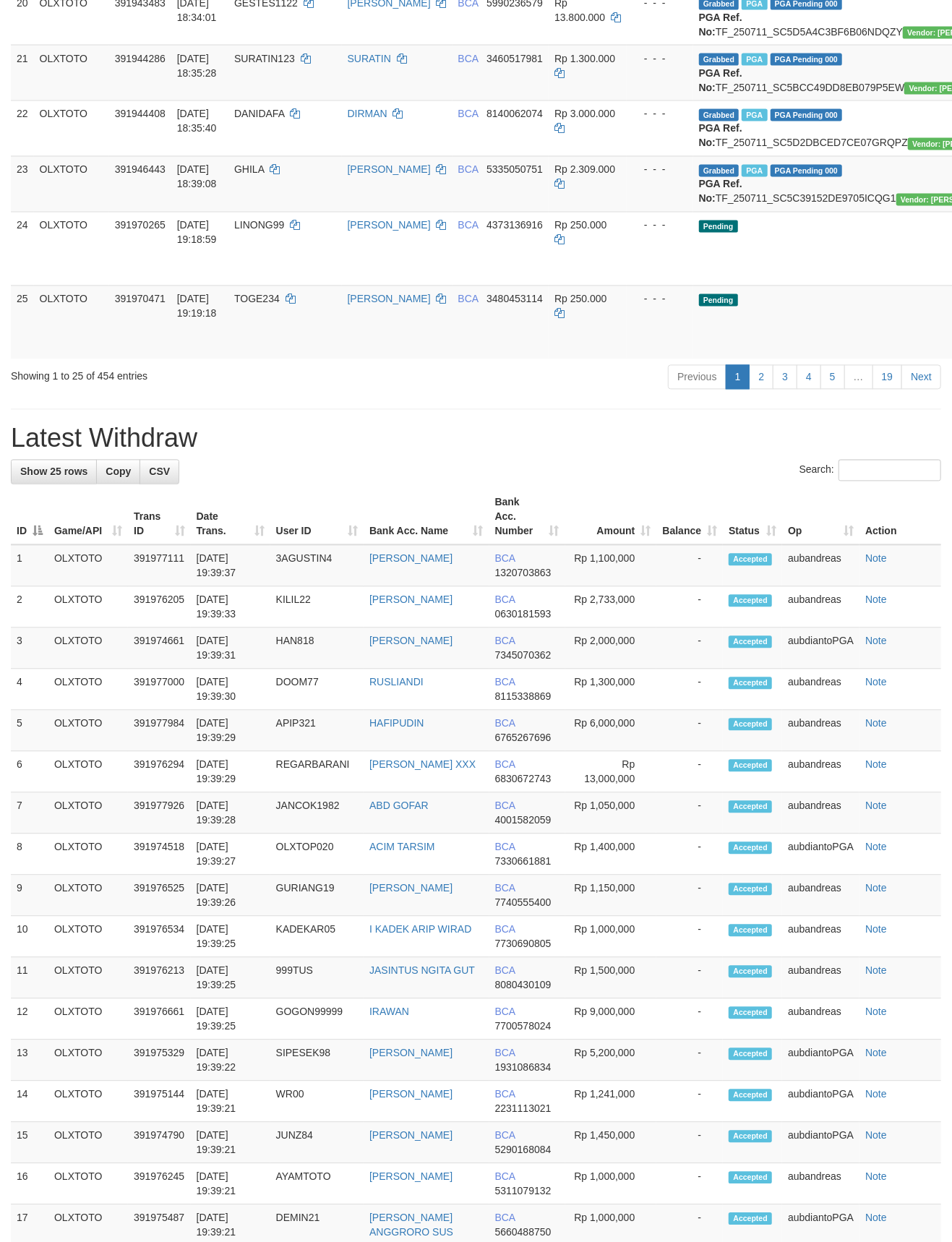 scroll, scrollTop: 1285, scrollLeft: 0, axis: vertical 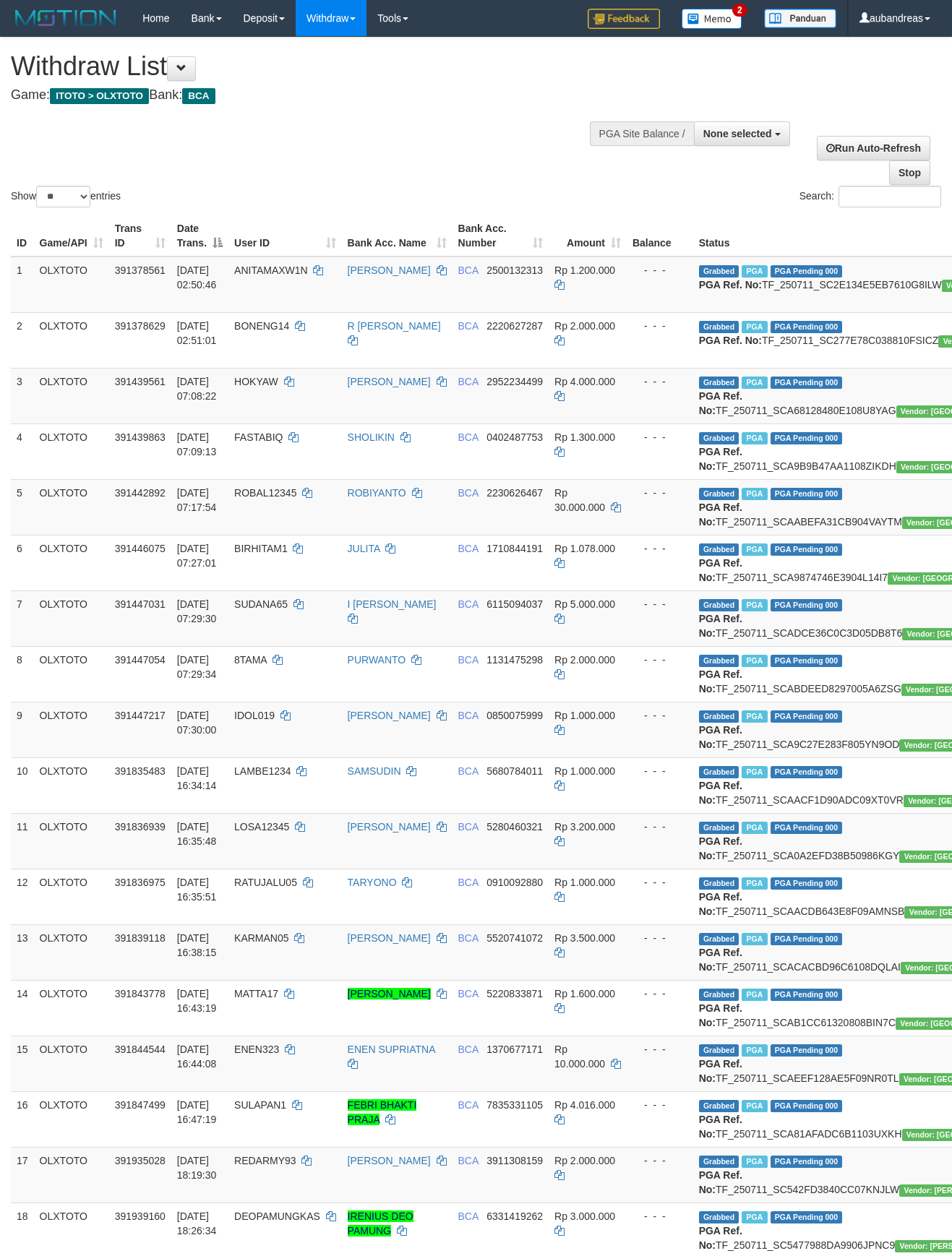 select 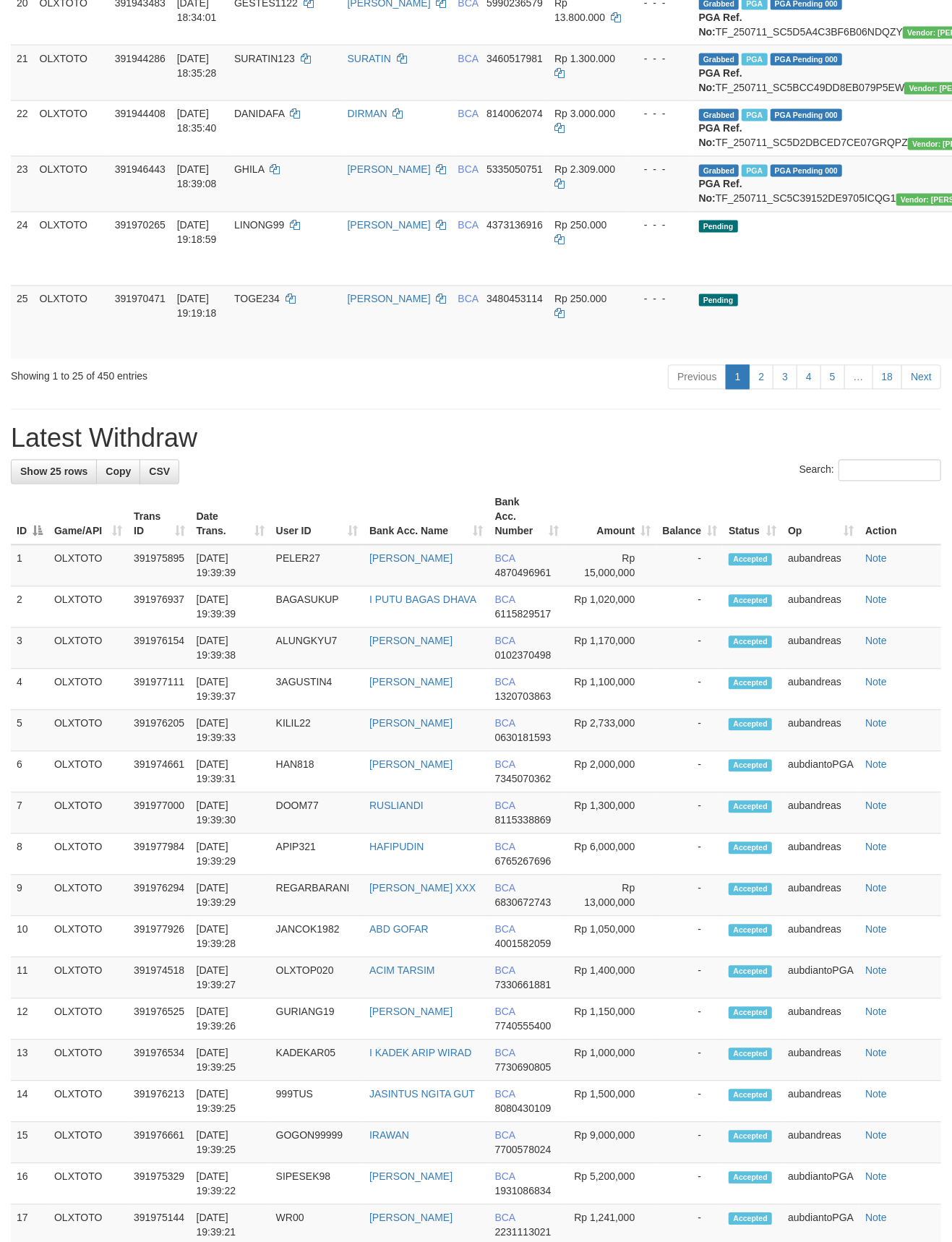 scroll, scrollTop: 1285, scrollLeft: 0, axis: vertical 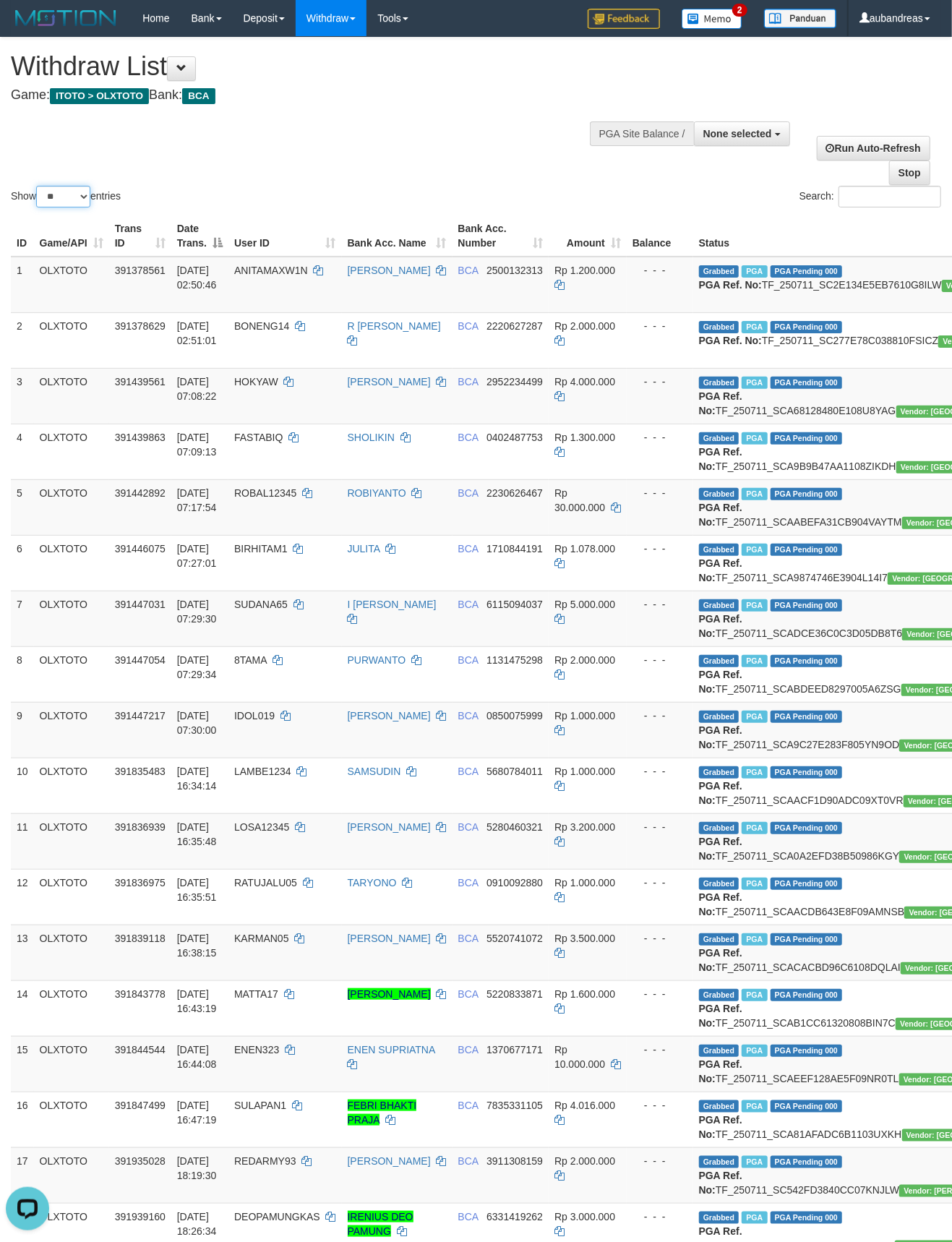 drag, startPoint x: 61, startPoint y: 189, endPoint x: 61, endPoint y: 202, distance: 13 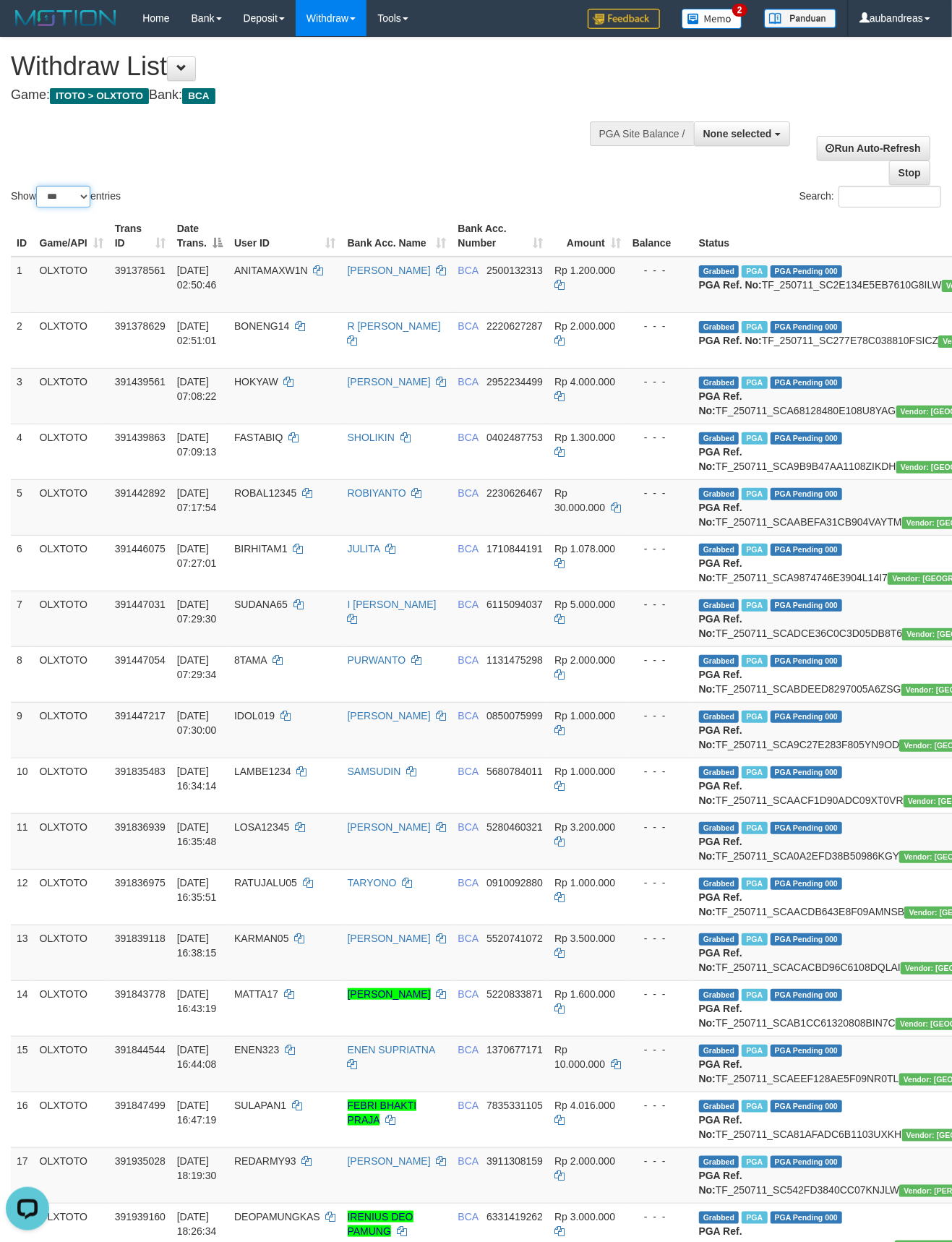 click on "** ** ** ***" at bounding box center (63, 197) 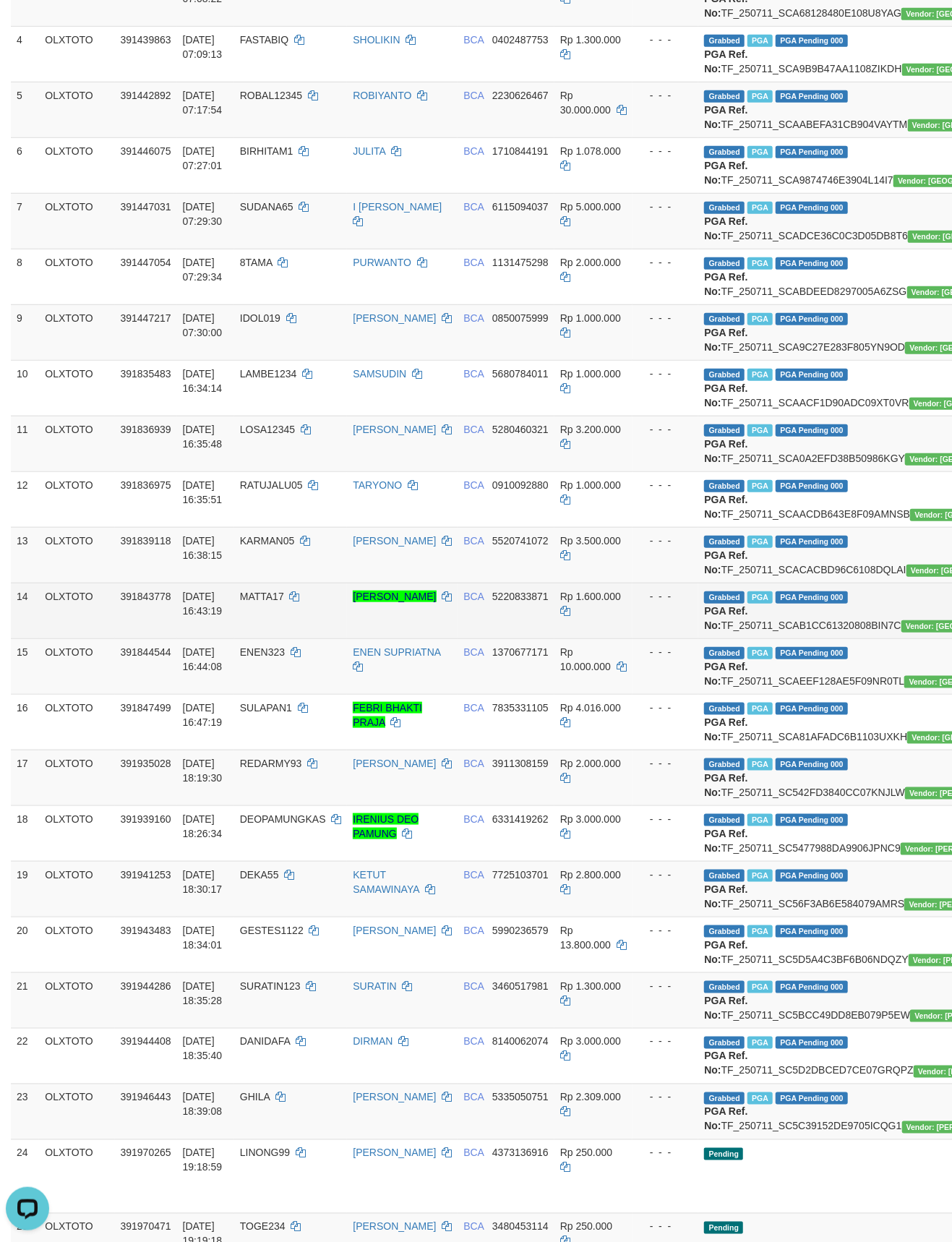scroll, scrollTop: 0, scrollLeft: 0, axis: both 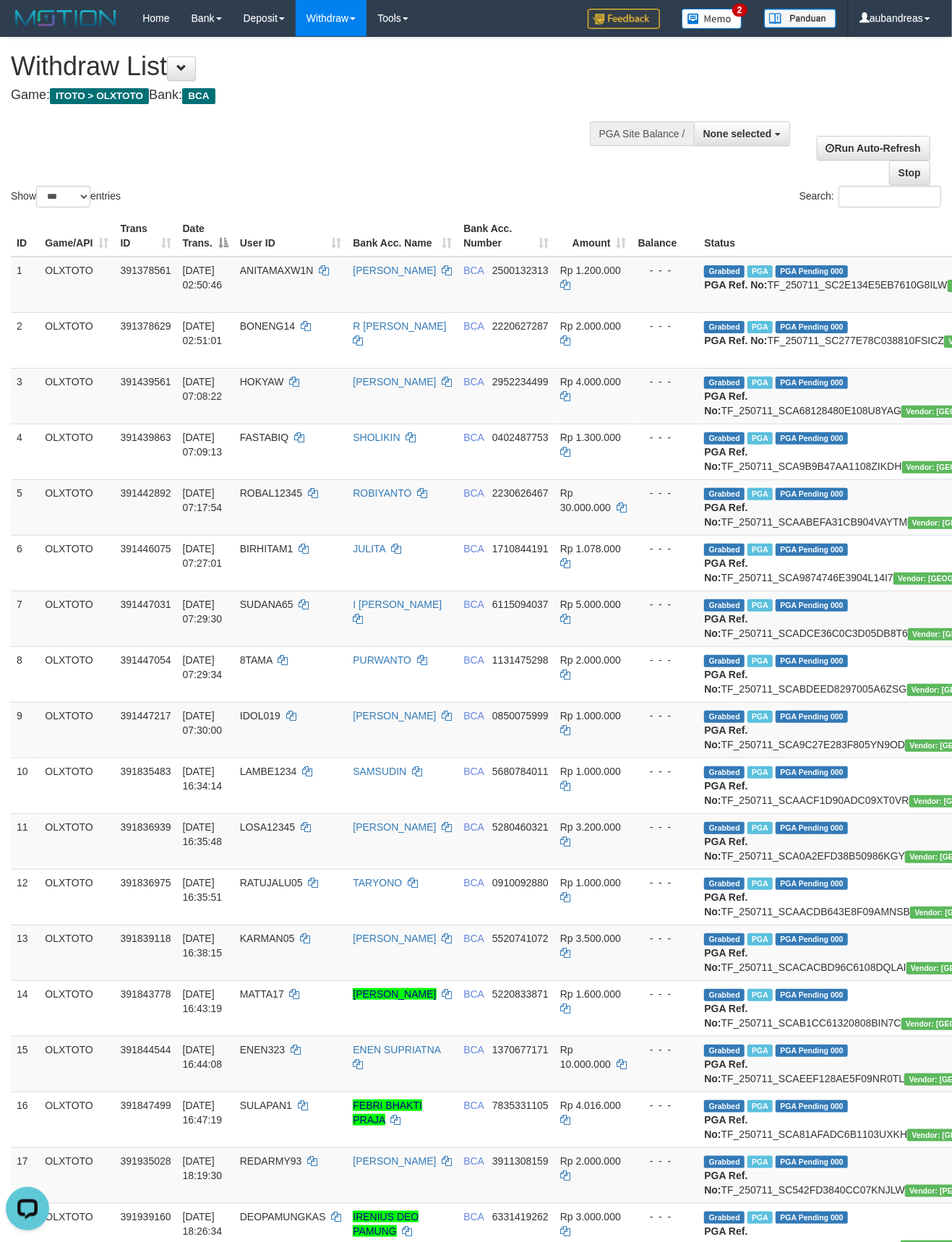 click on "Show  ** ** ** ***  entries Search:" at bounding box center (476, 124) 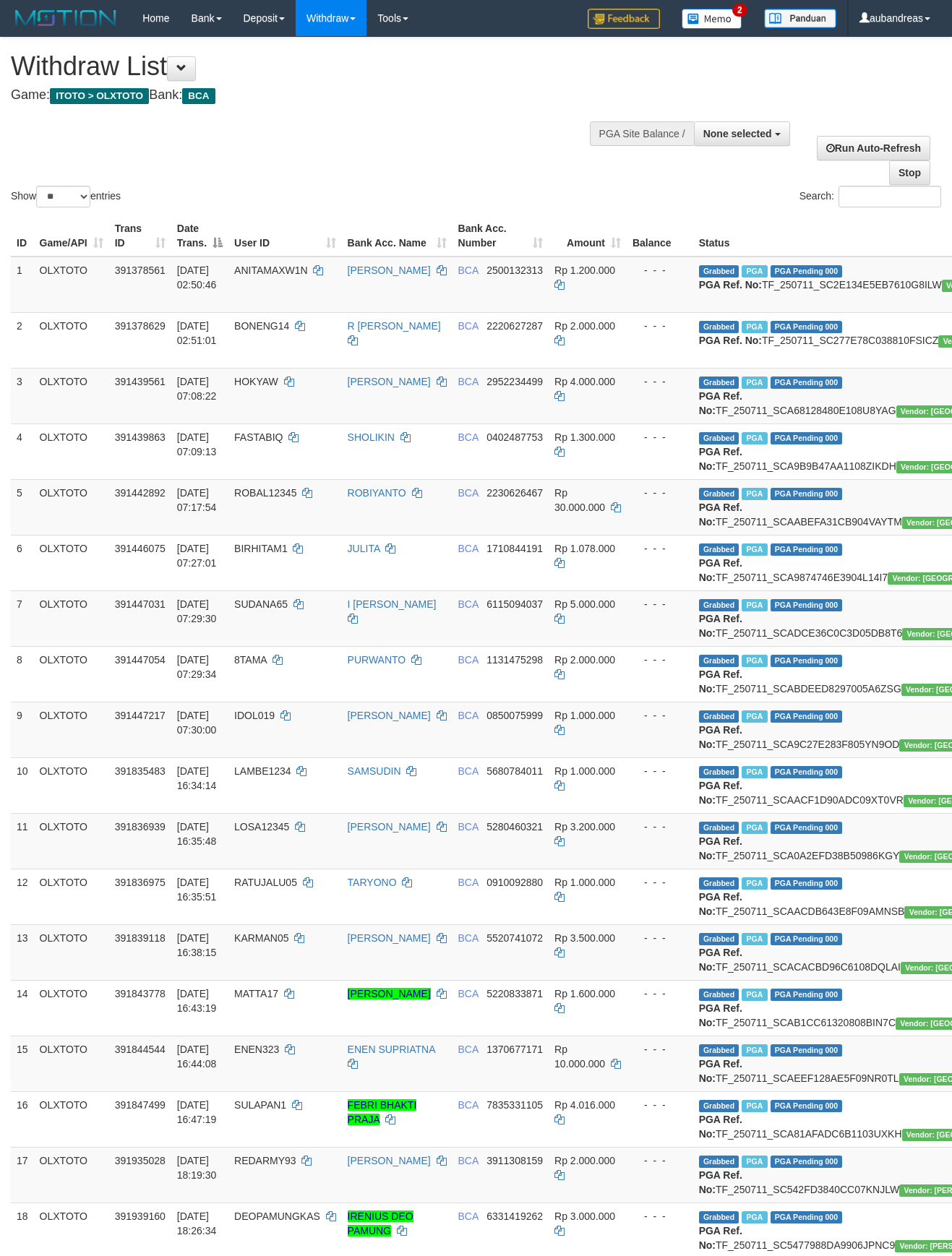 select 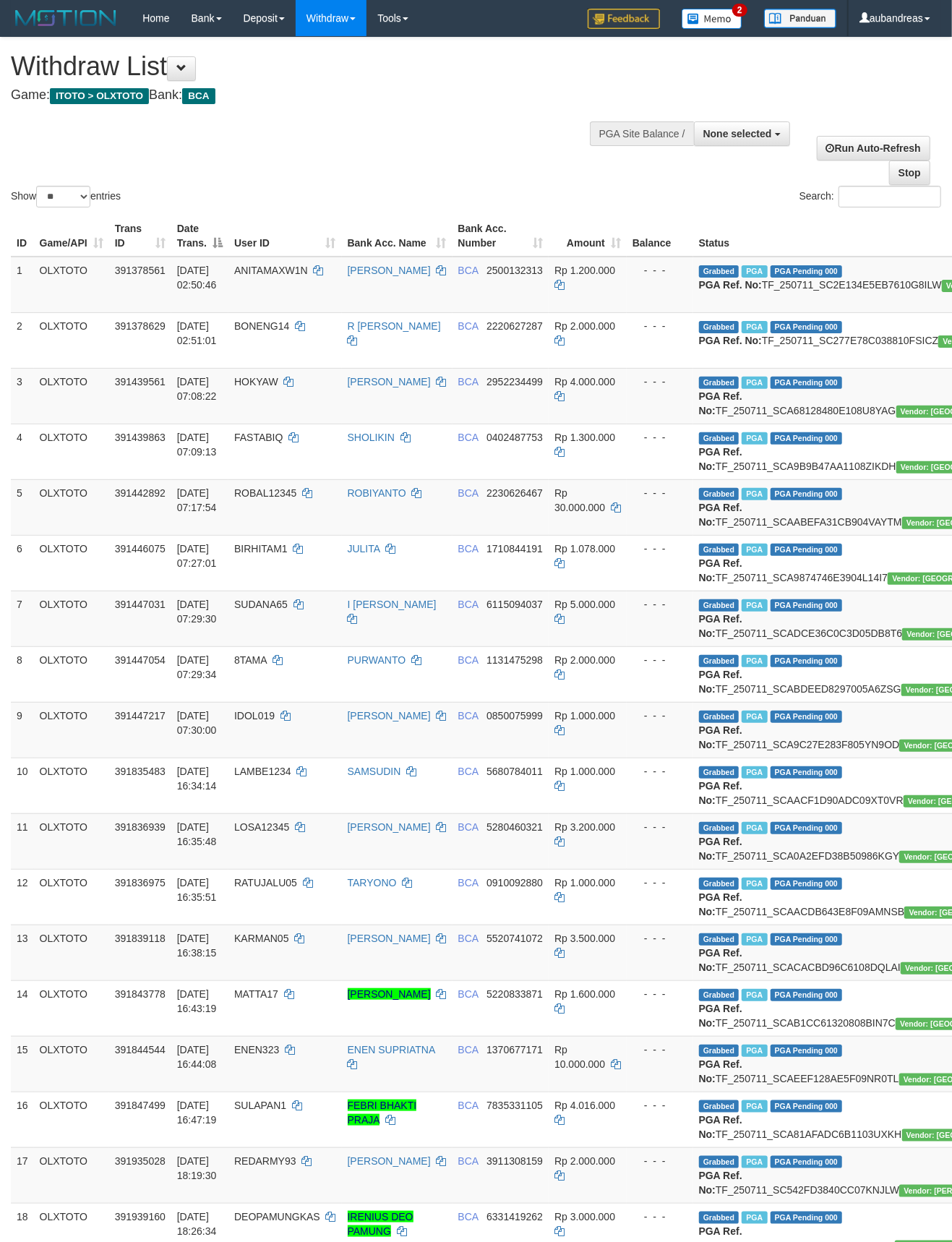 scroll, scrollTop: 1588, scrollLeft: 0, axis: vertical 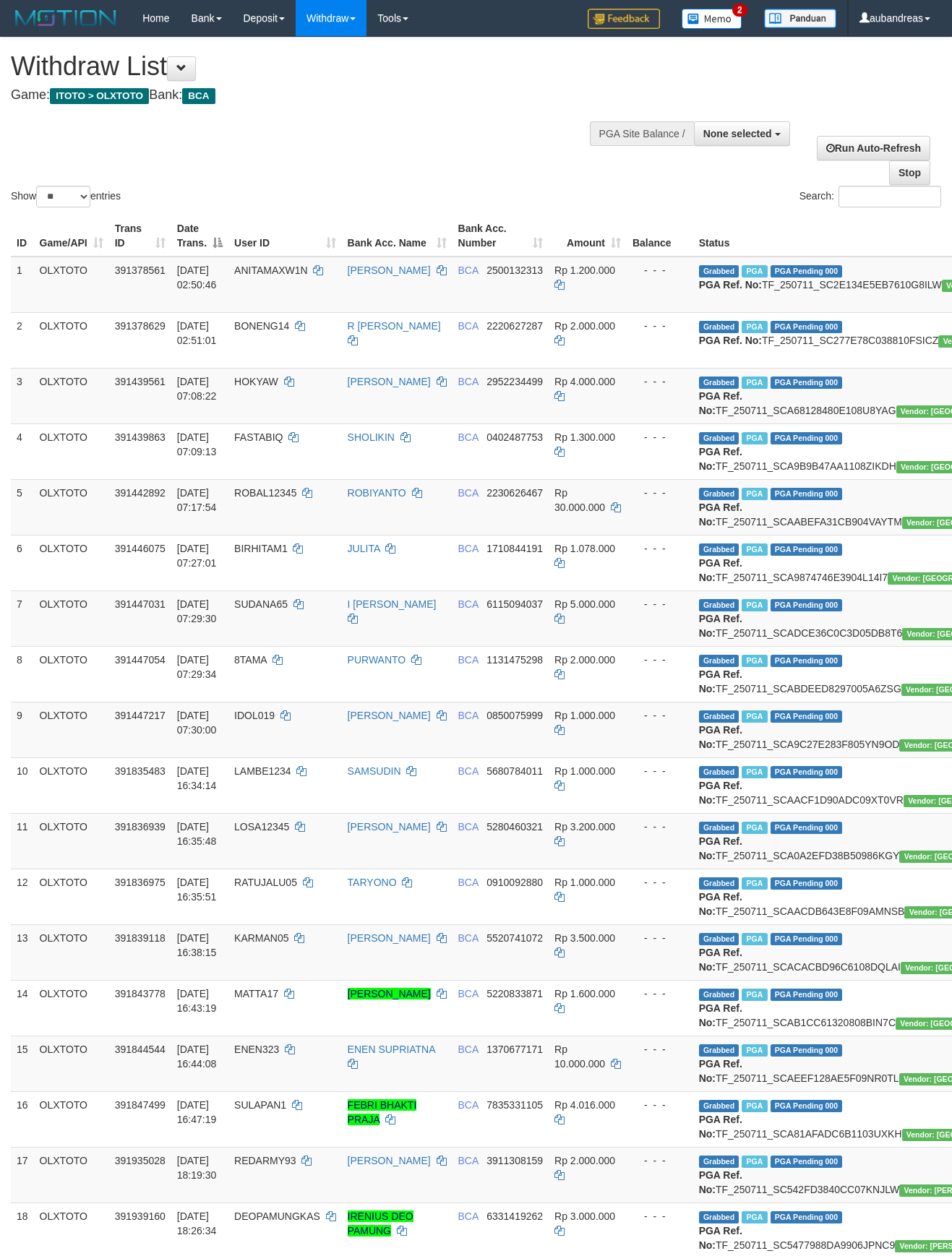 select 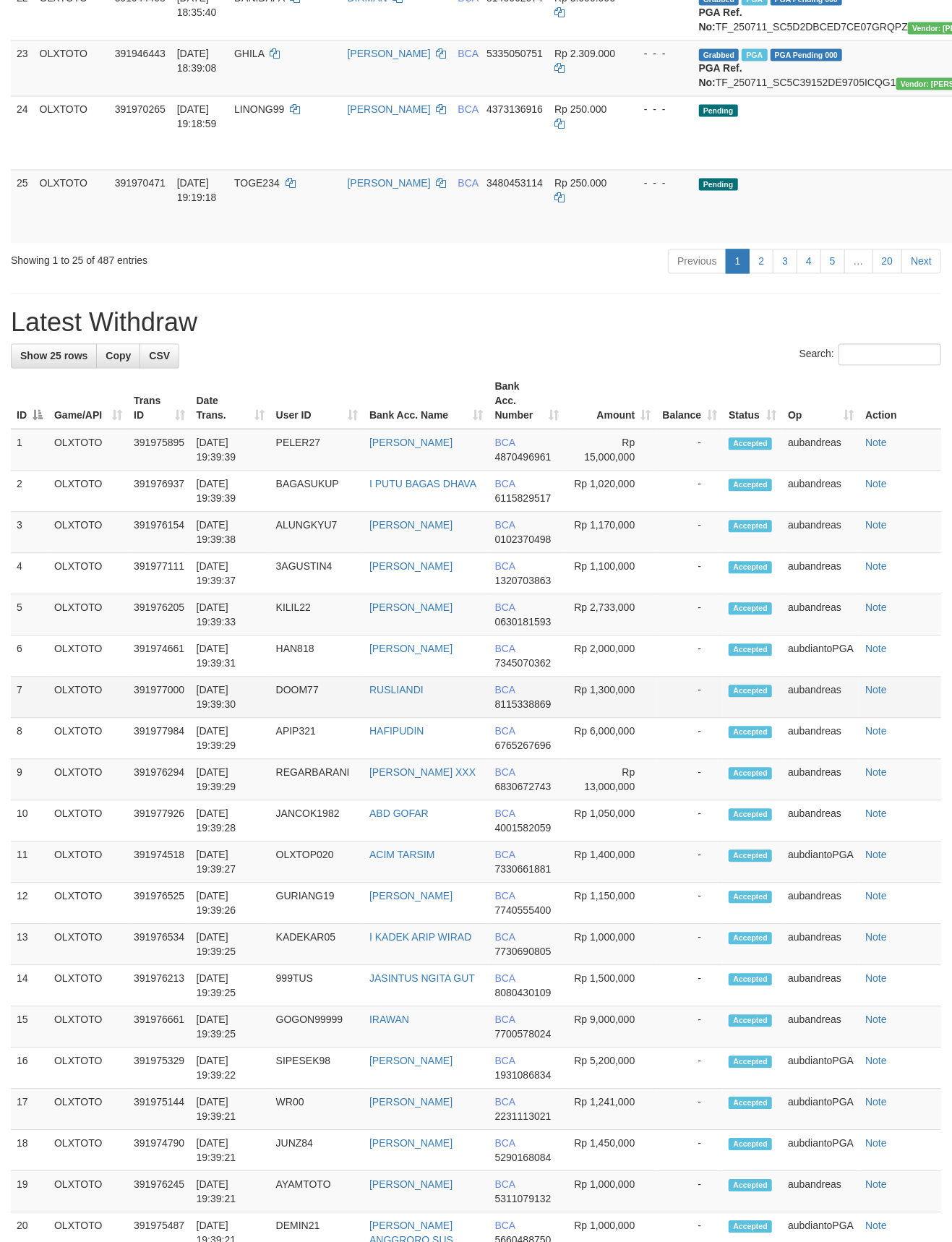 scroll, scrollTop: 882, scrollLeft: 0, axis: vertical 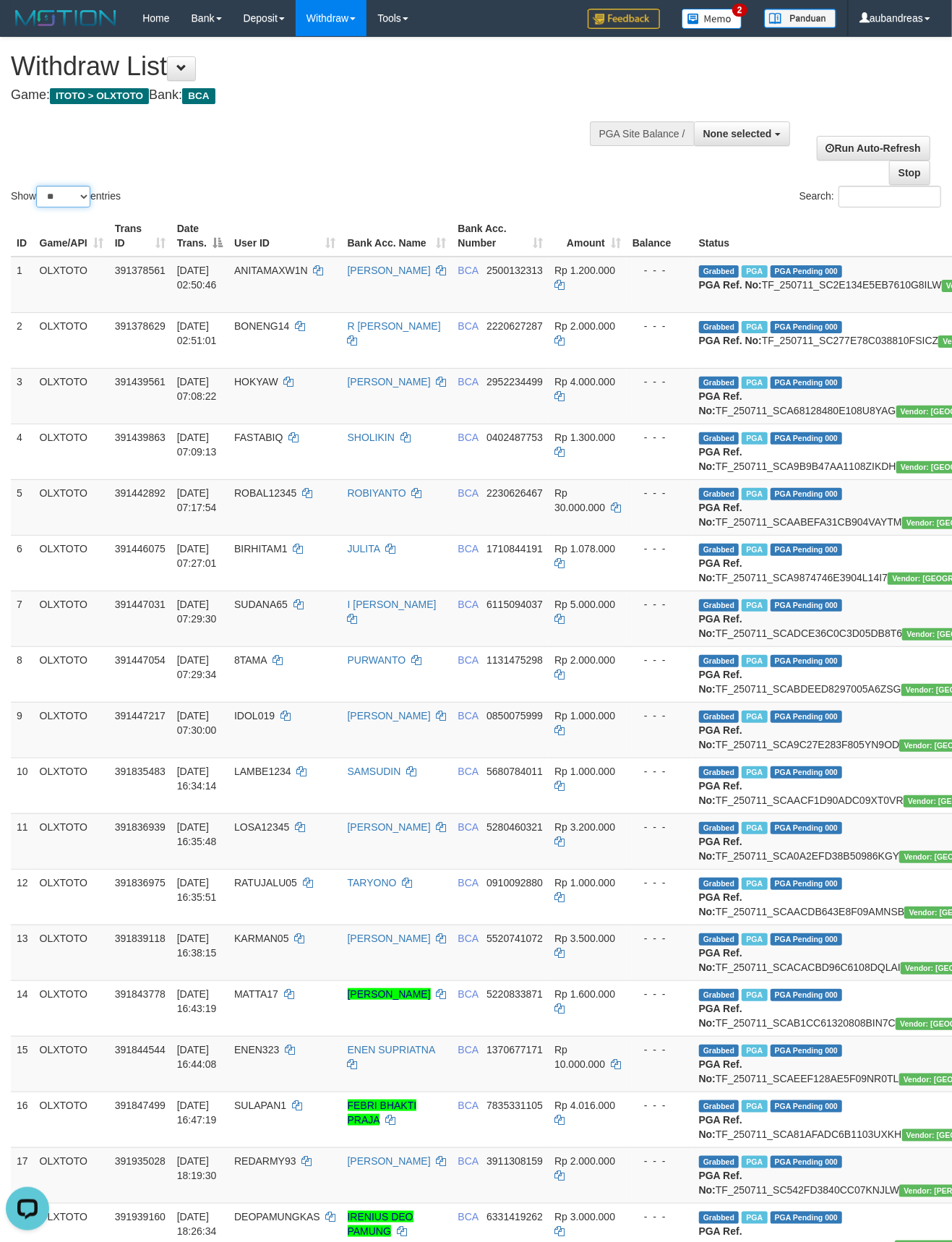 drag, startPoint x: 58, startPoint y: 200, endPoint x: 145, endPoint y: 249, distance: 99.84989 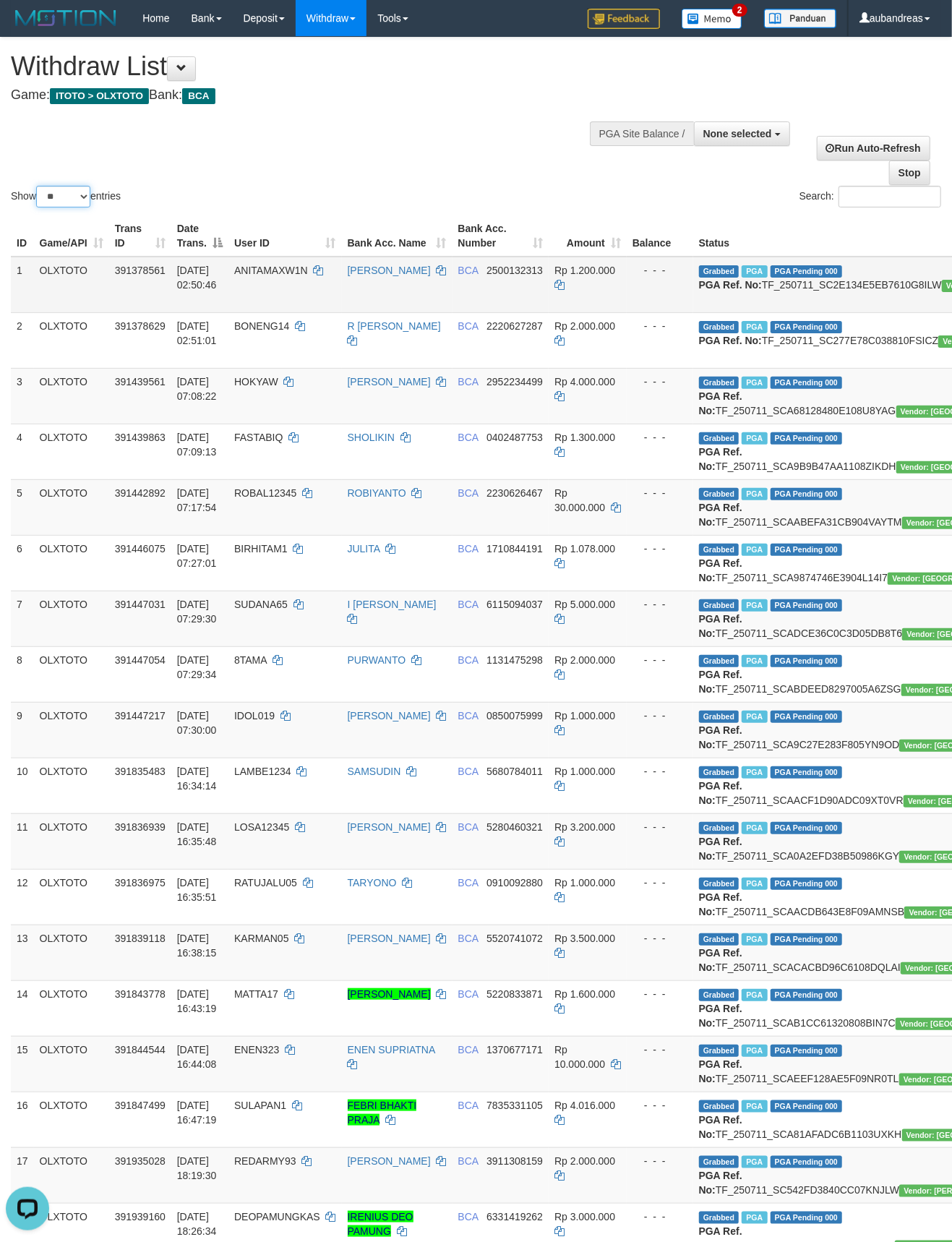 select on "***" 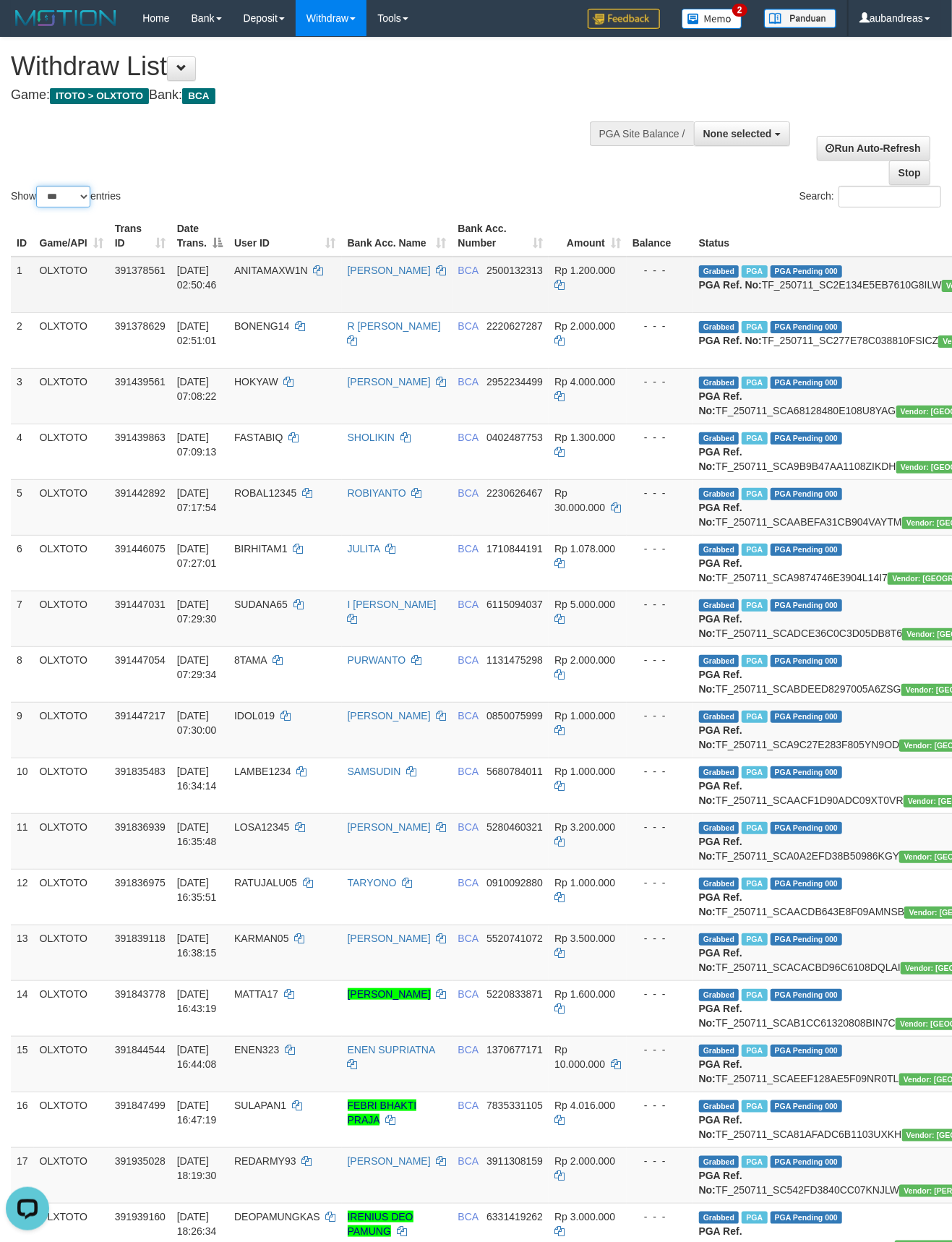 click on "** ** ** ***" at bounding box center (63, 197) 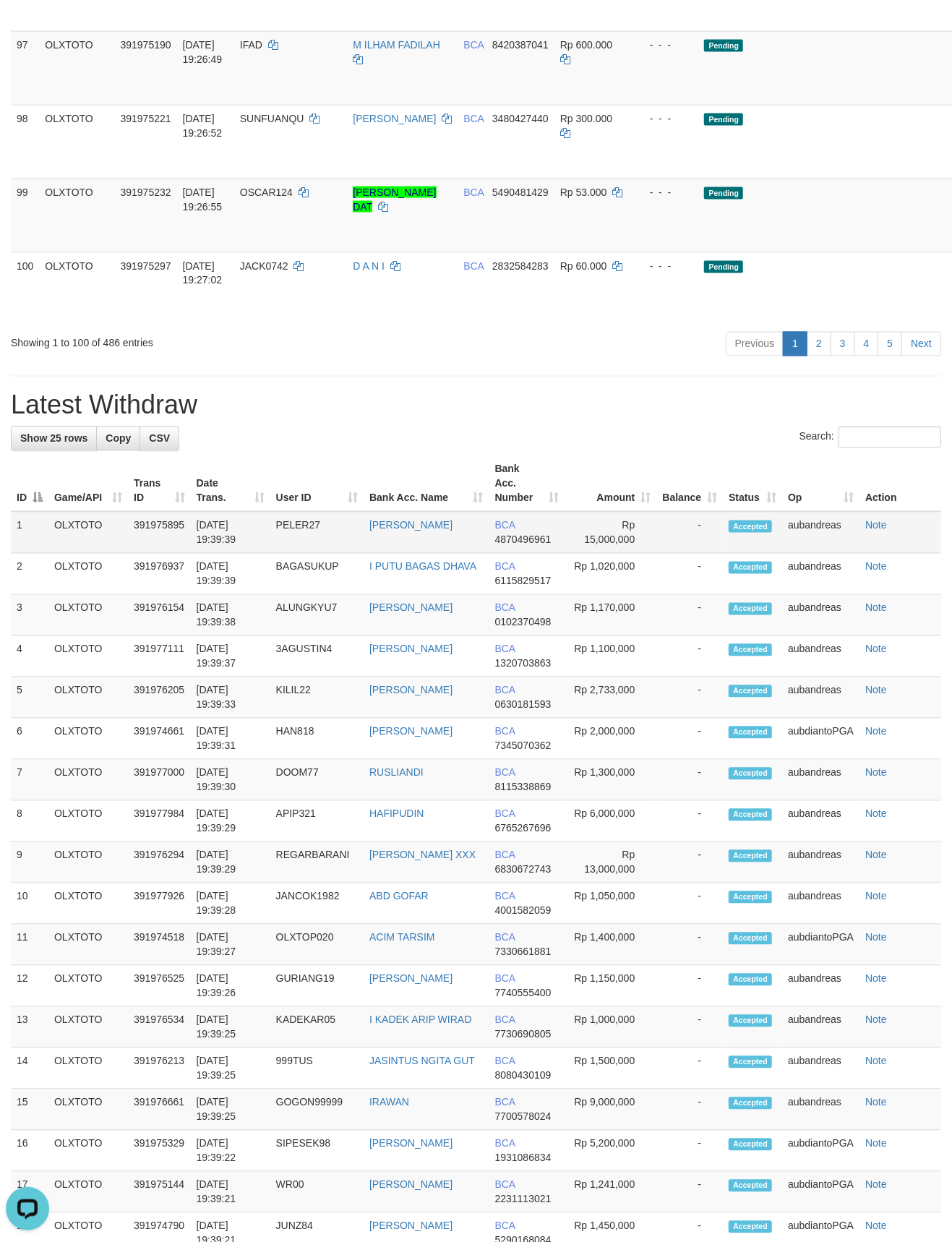 scroll, scrollTop: 7068, scrollLeft: 0, axis: vertical 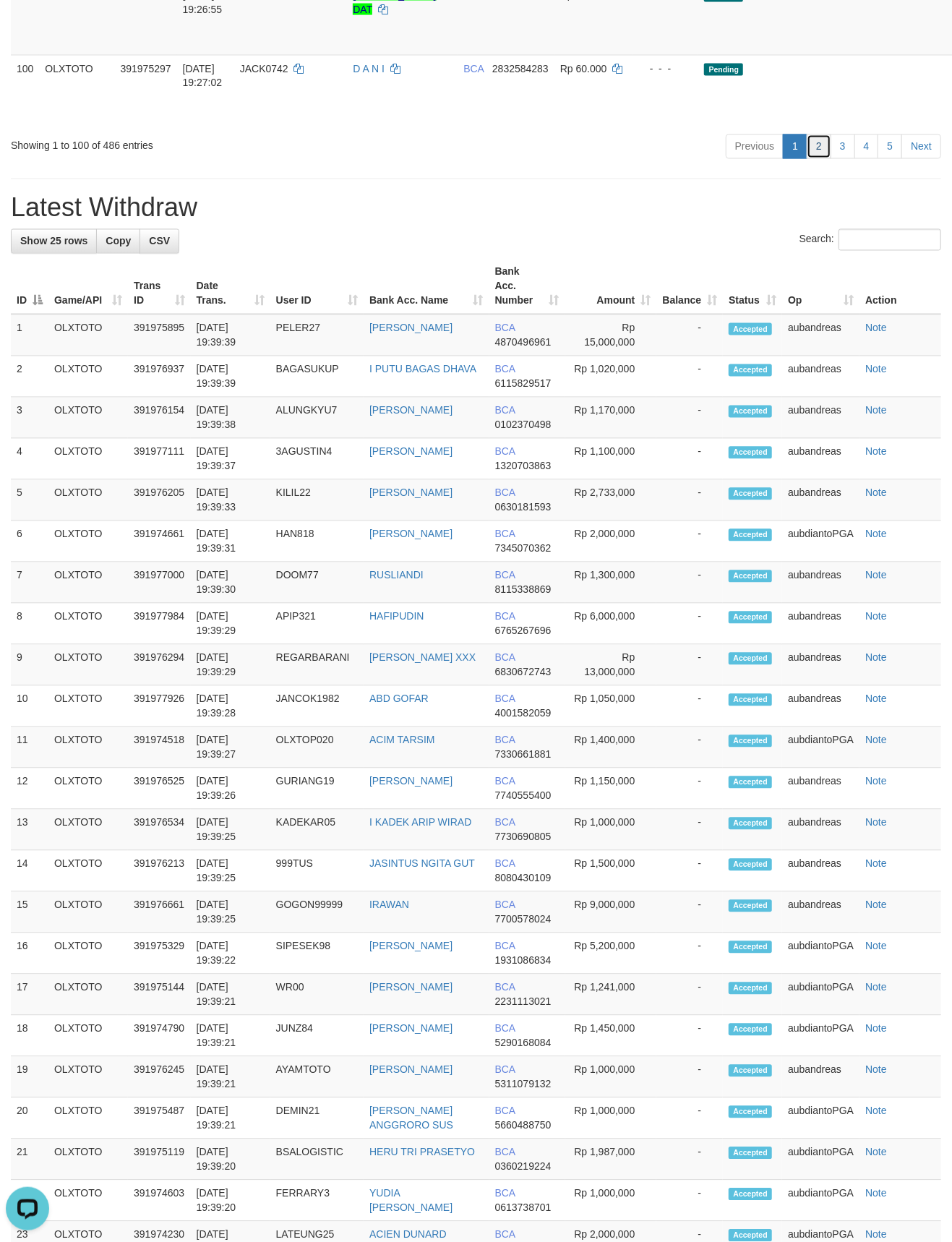 click on "2" at bounding box center (819, 147) 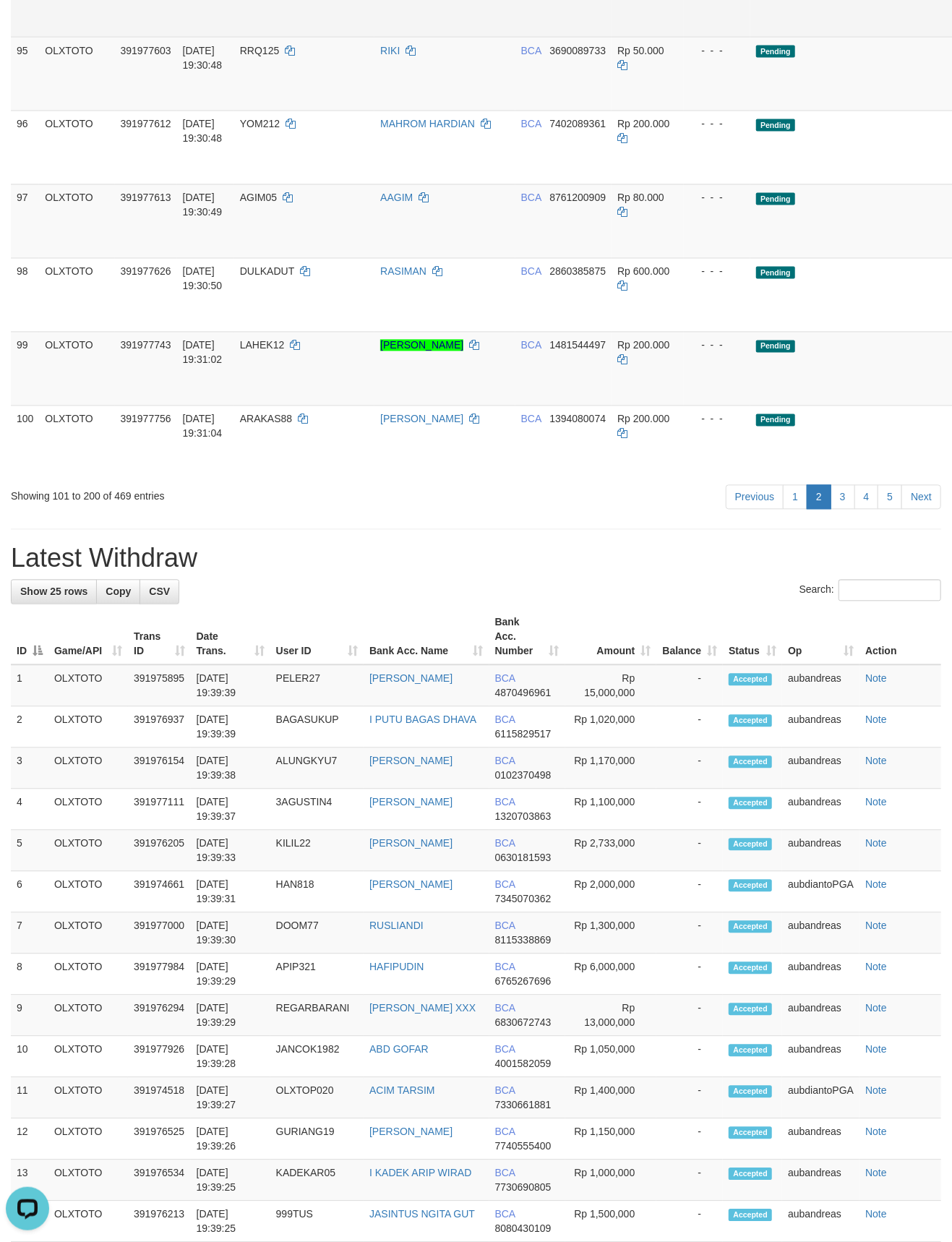 scroll, scrollTop: 3505, scrollLeft: 0, axis: vertical 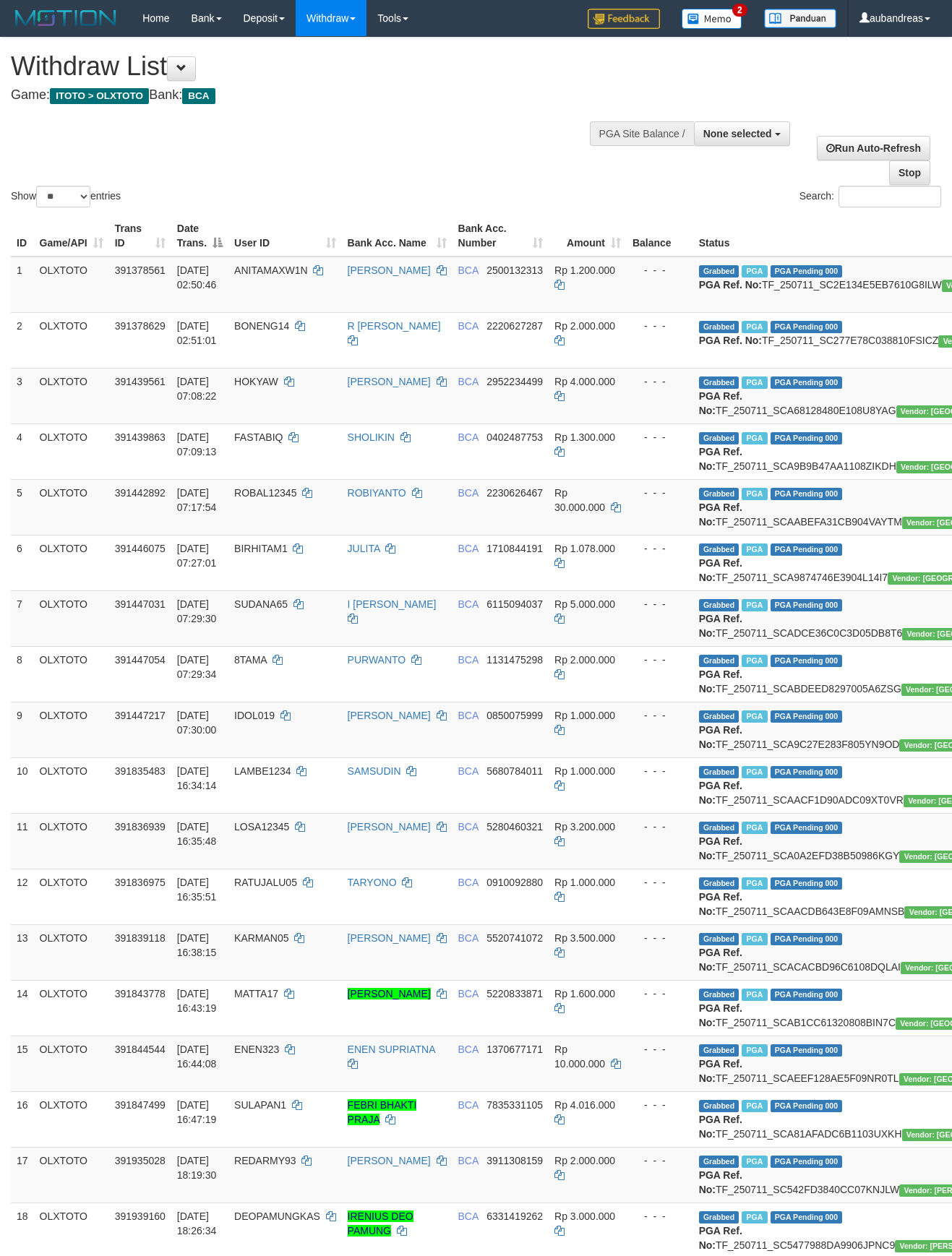 select 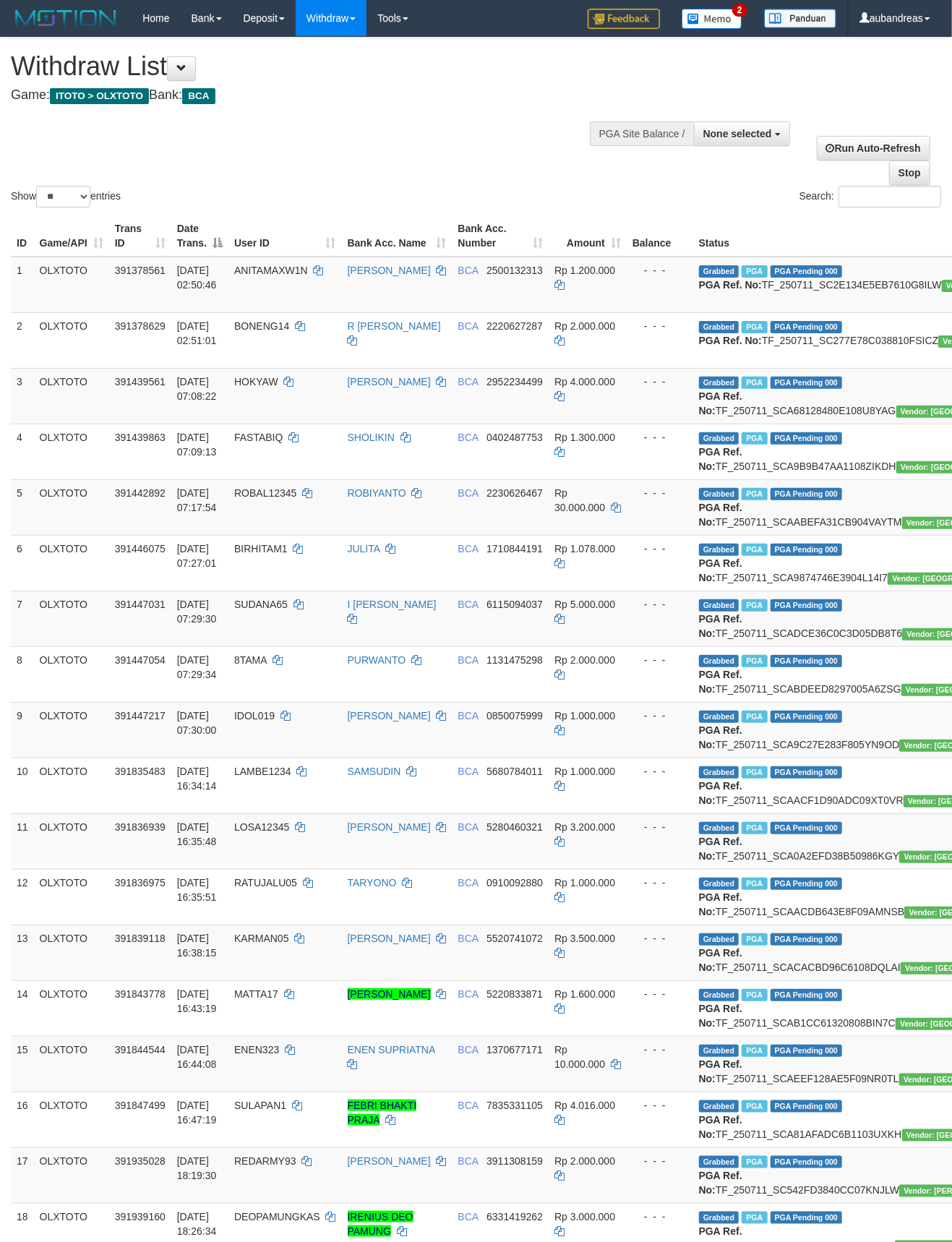 scroll, scrollTop: 2167, scrollLeft: 0, axis: vertical 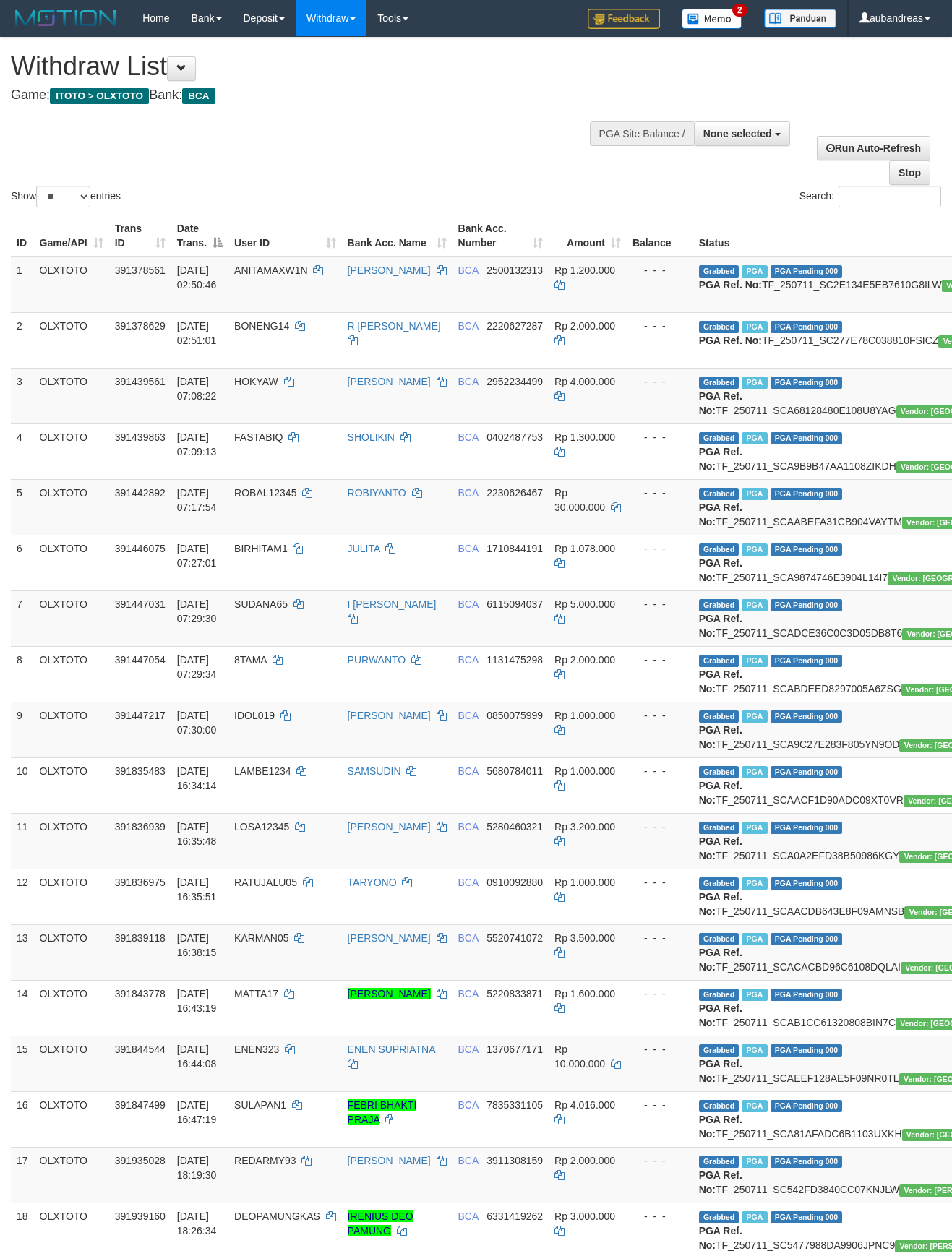 select 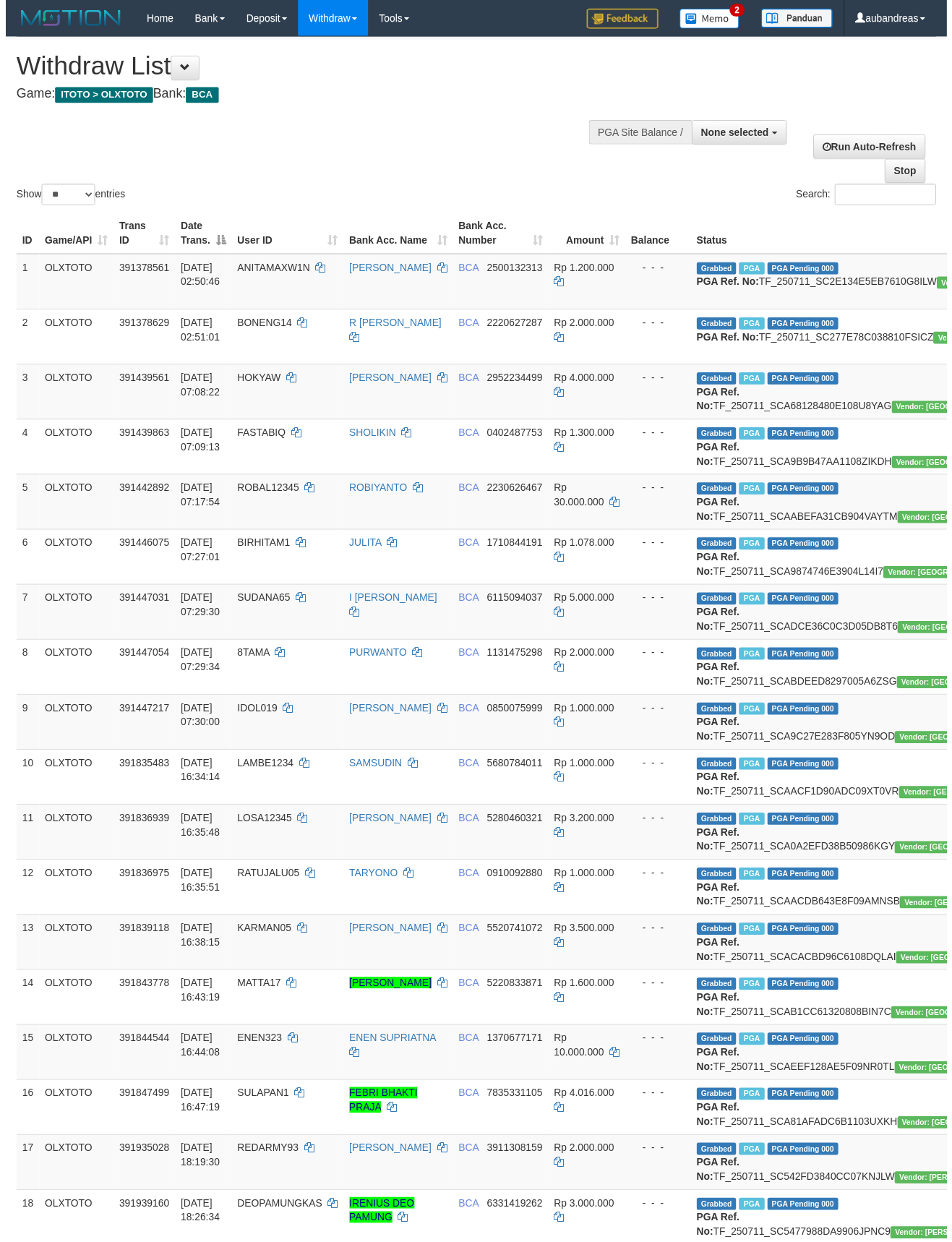 scroll, scrollTop: 2167, scrollLeft: 0, axis: vertical 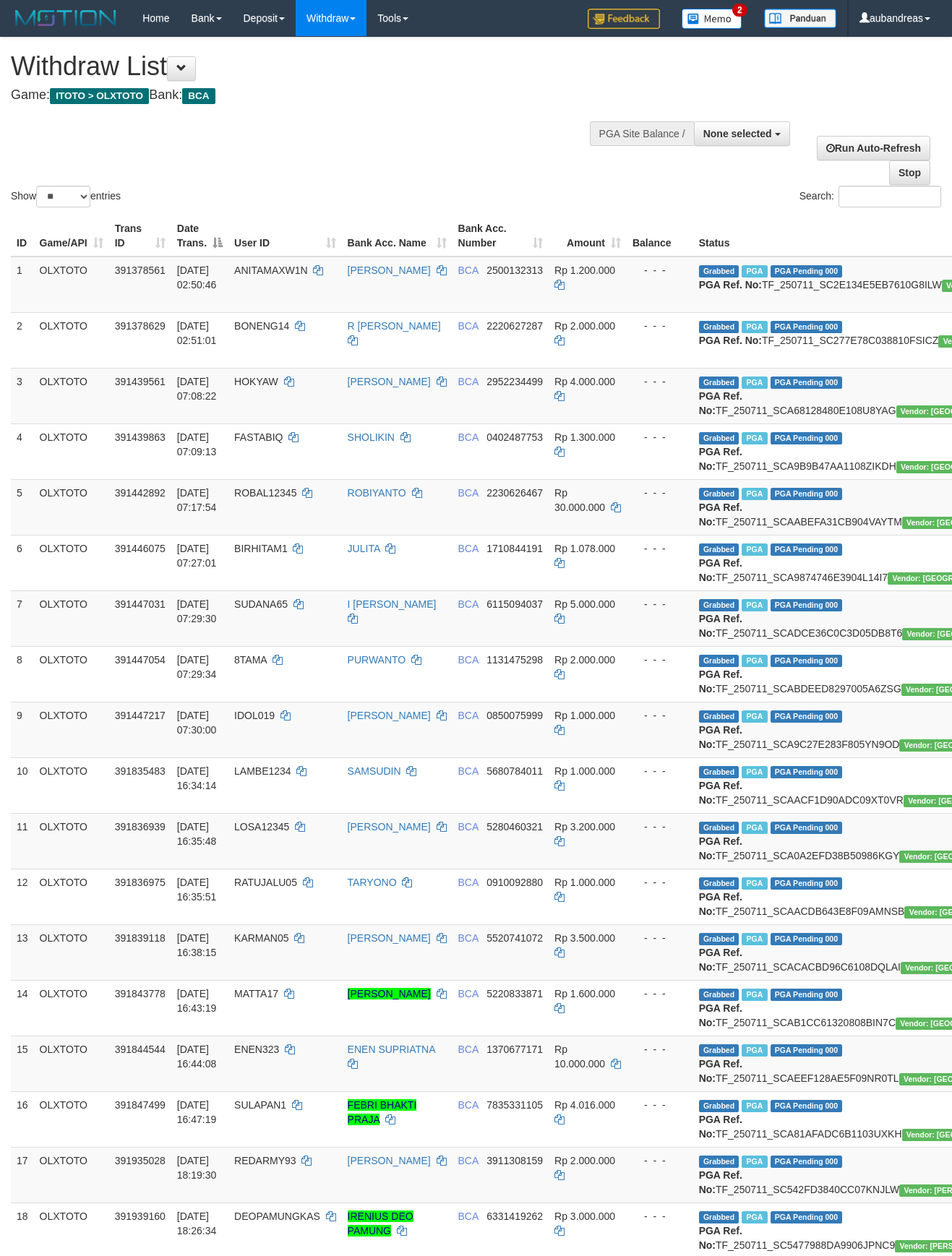 select 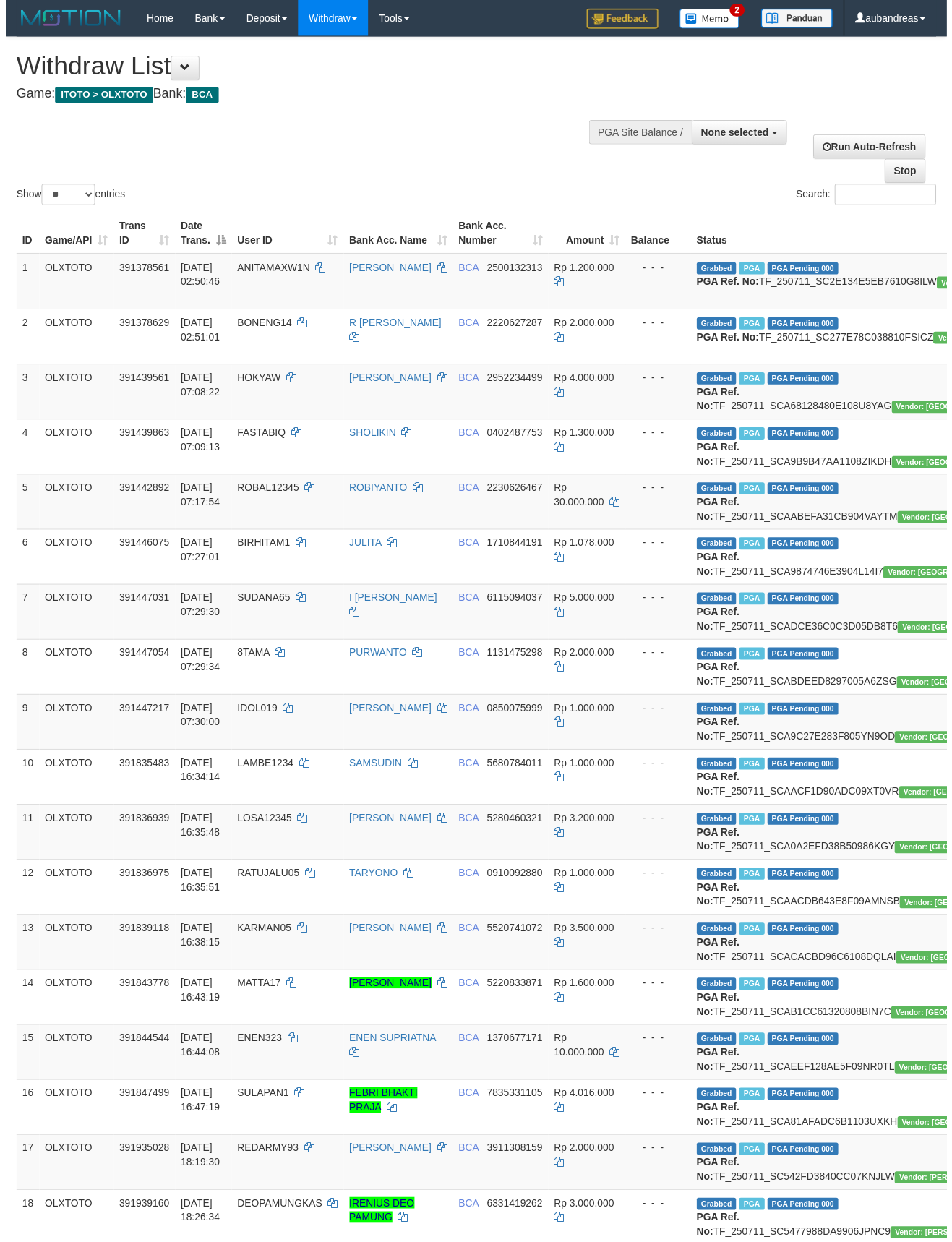 scroll, scrollTop: 2167, scrollLeft: 0, axis: vertical 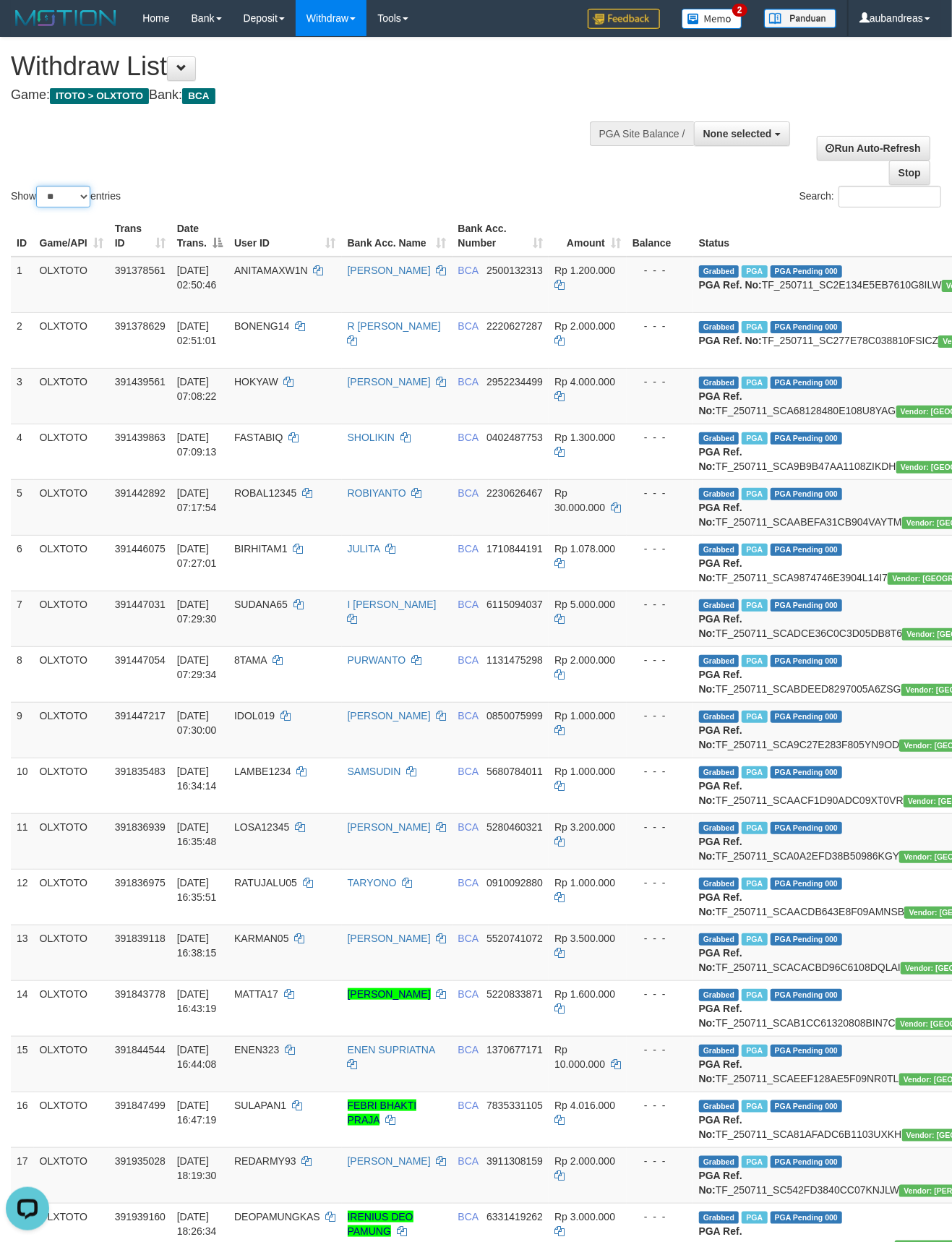 click on "** ** ** ***" at bounding box center (63, 197) 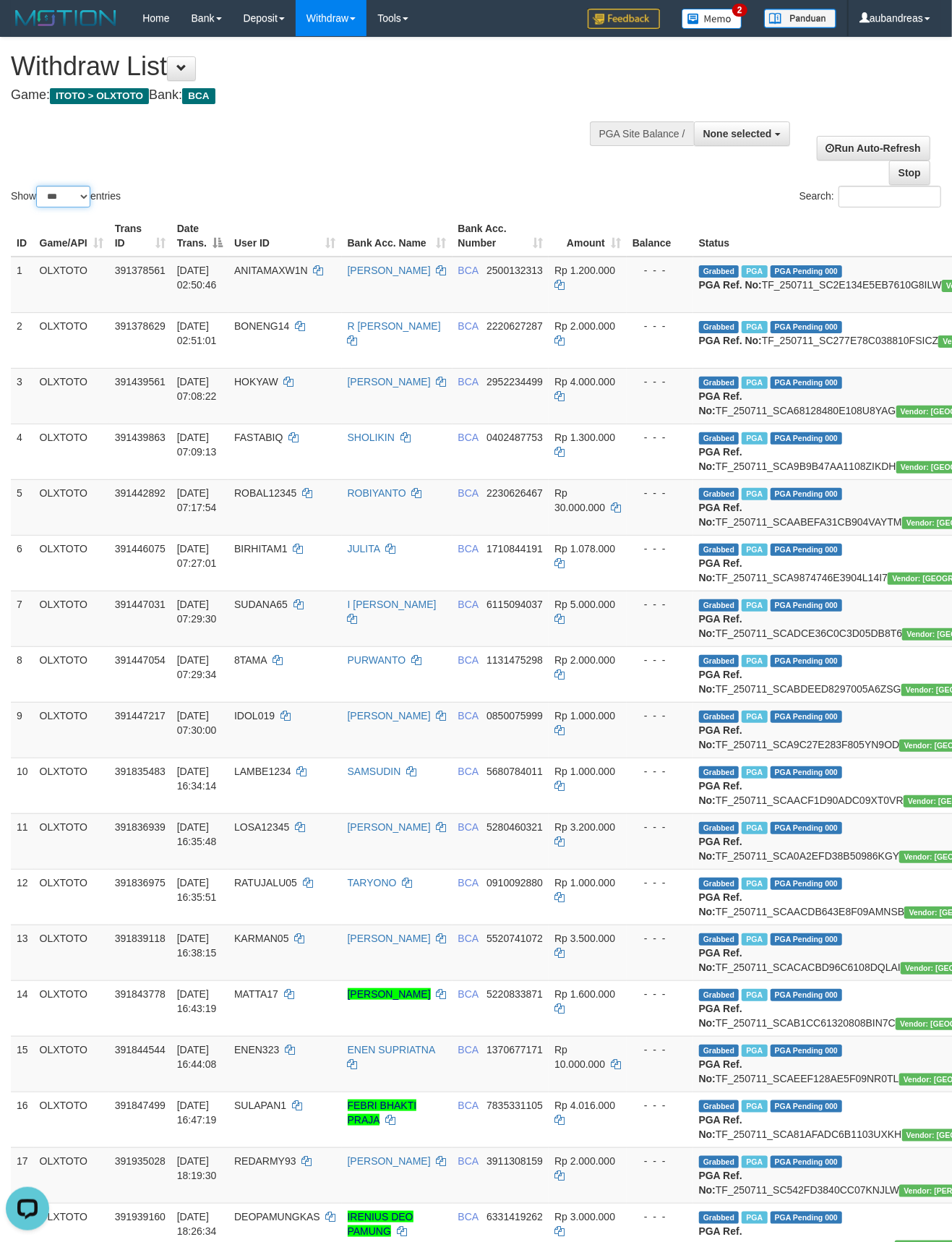 click on "** ** ** ***" at bounding box center (63, 197) 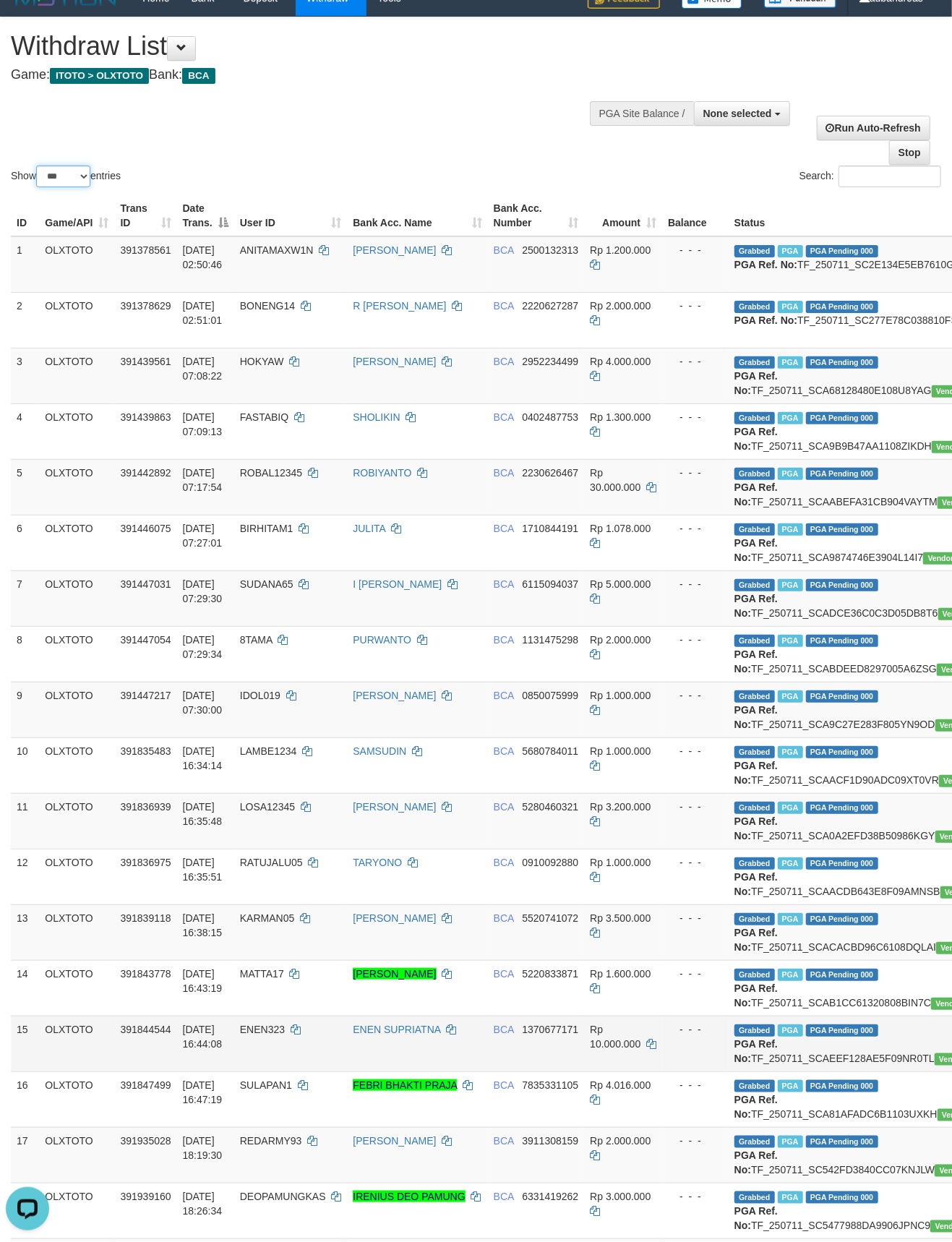 scroll, scrollTop: 0, scrollLeft: 0, axis: both 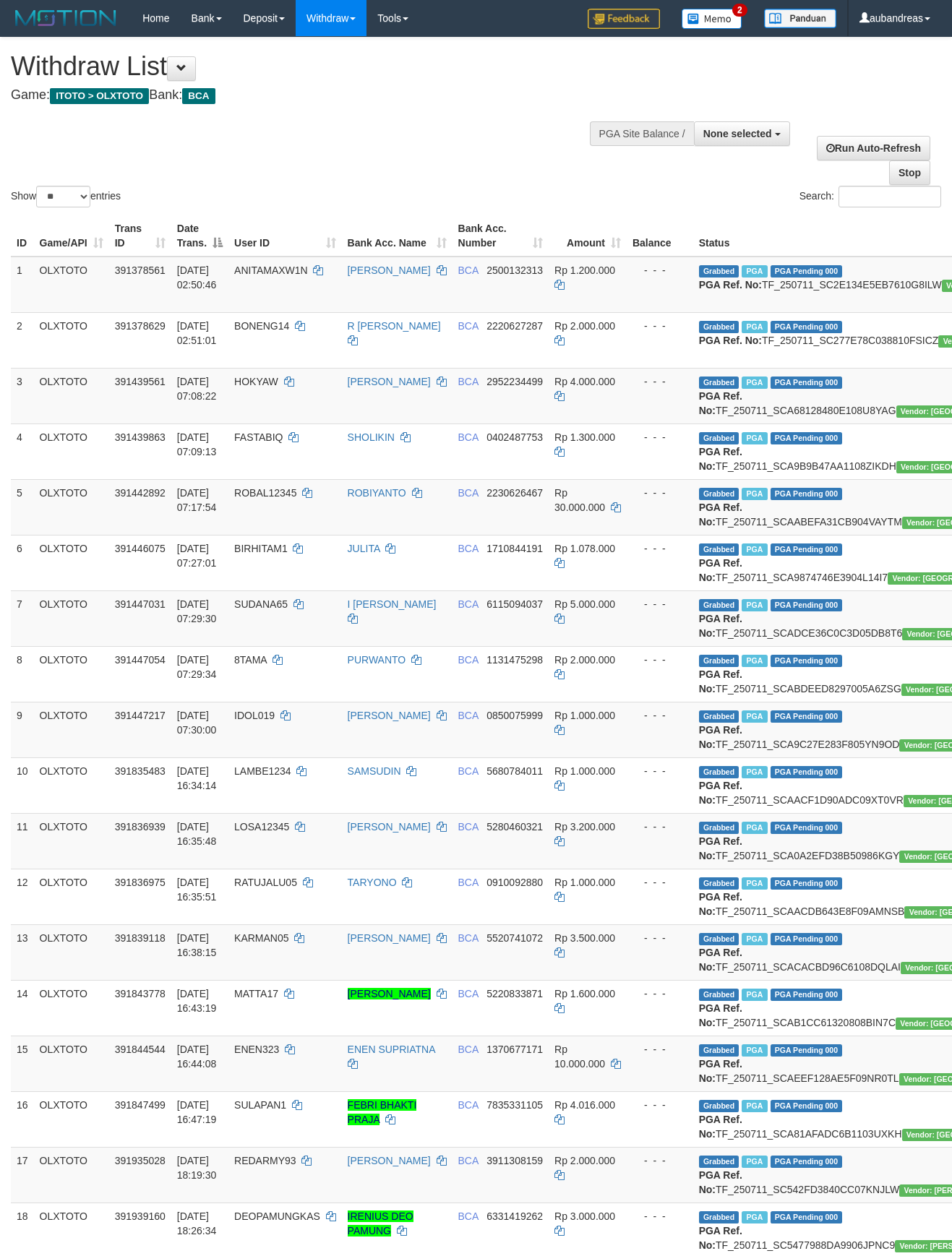 select 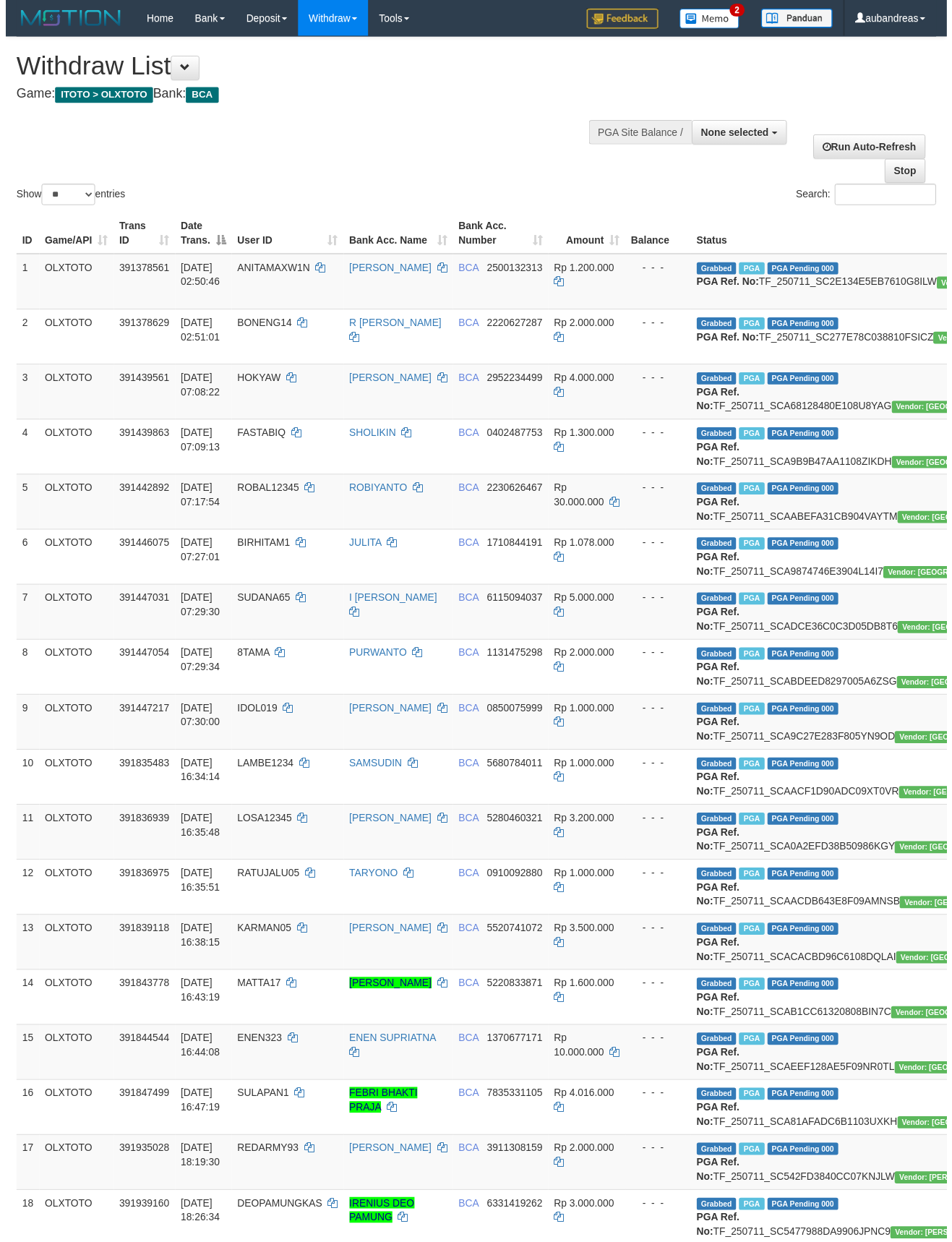 scroll, scrollTop: 0, scrollLeft: 0, axis: both 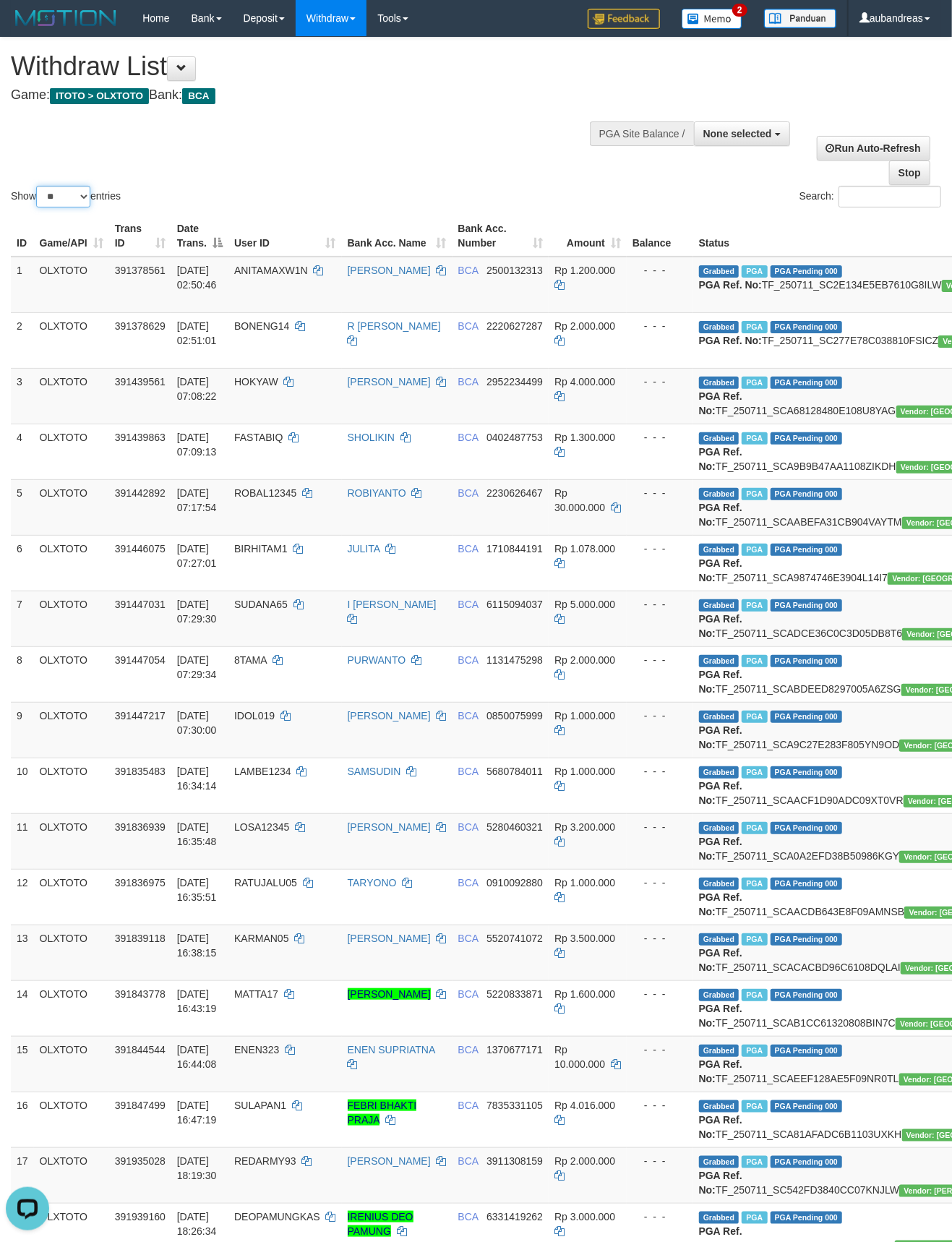 drag, startPoint x: 56, startPoint y: 192, endPoint x: 59, endPoint y: 207, distance: 15.297059 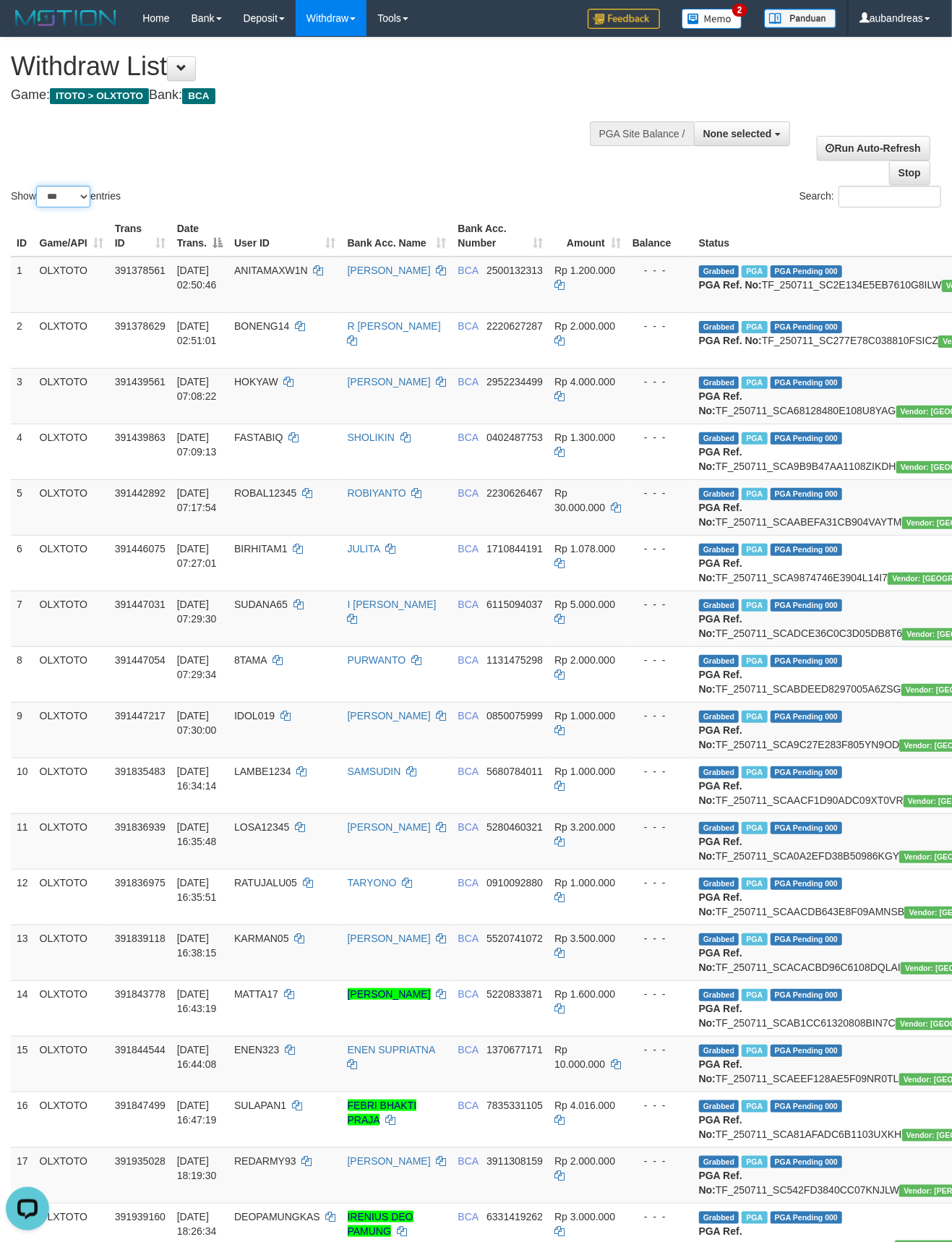 click on "** ** ** ***" at bounding box center [63, 197] 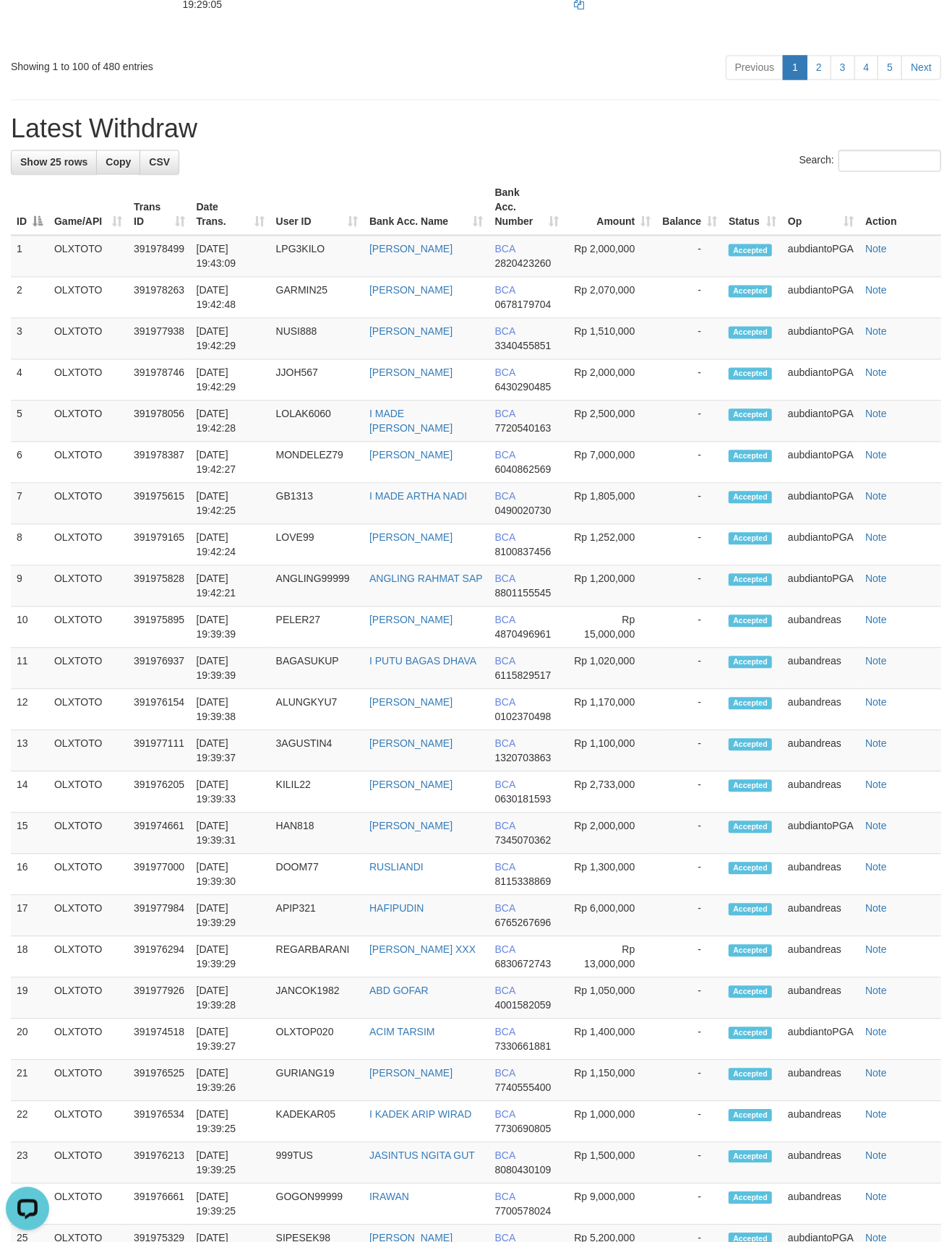 scroll, scrollTop: 6744, scrollLeft: 0, axis: vertical 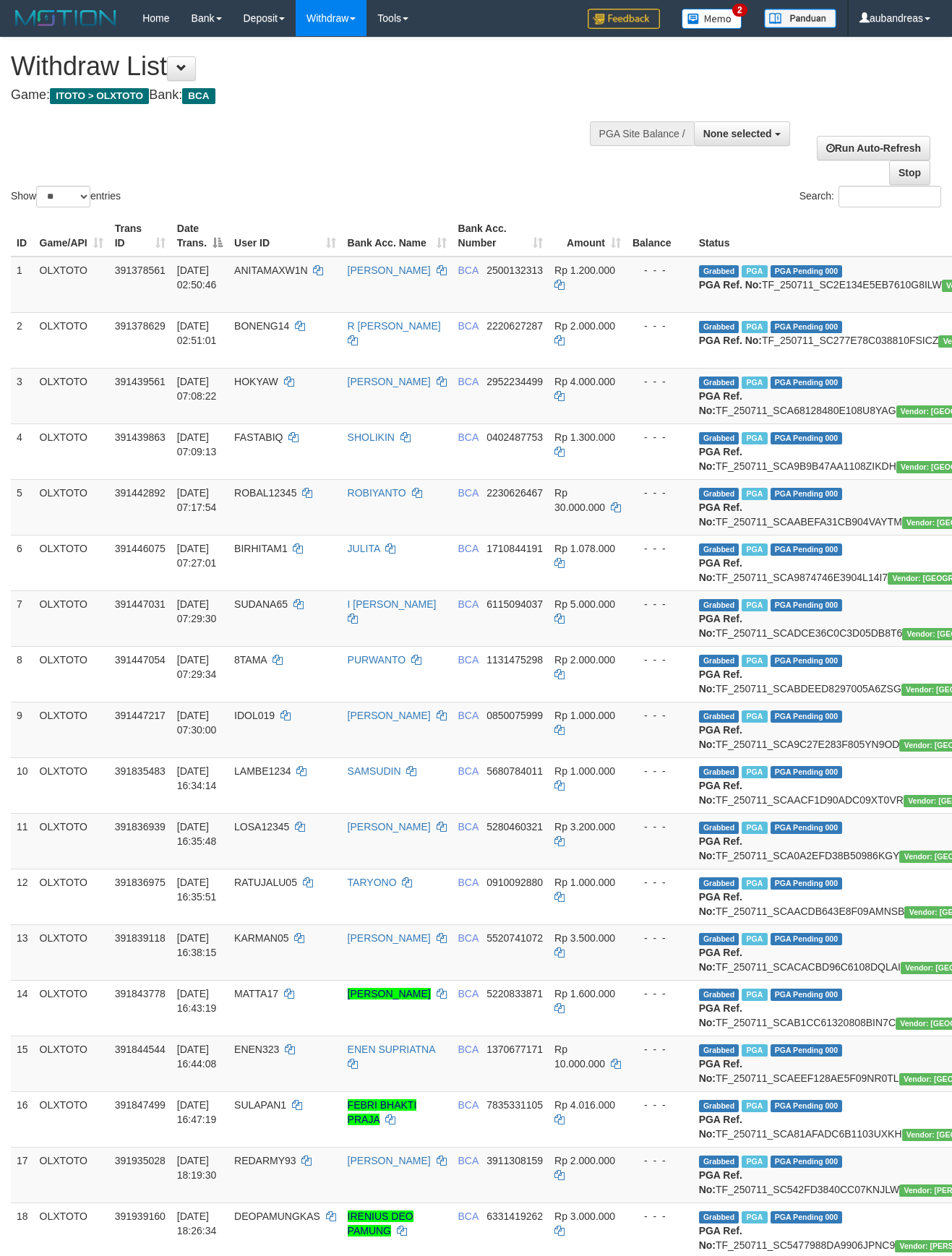 select 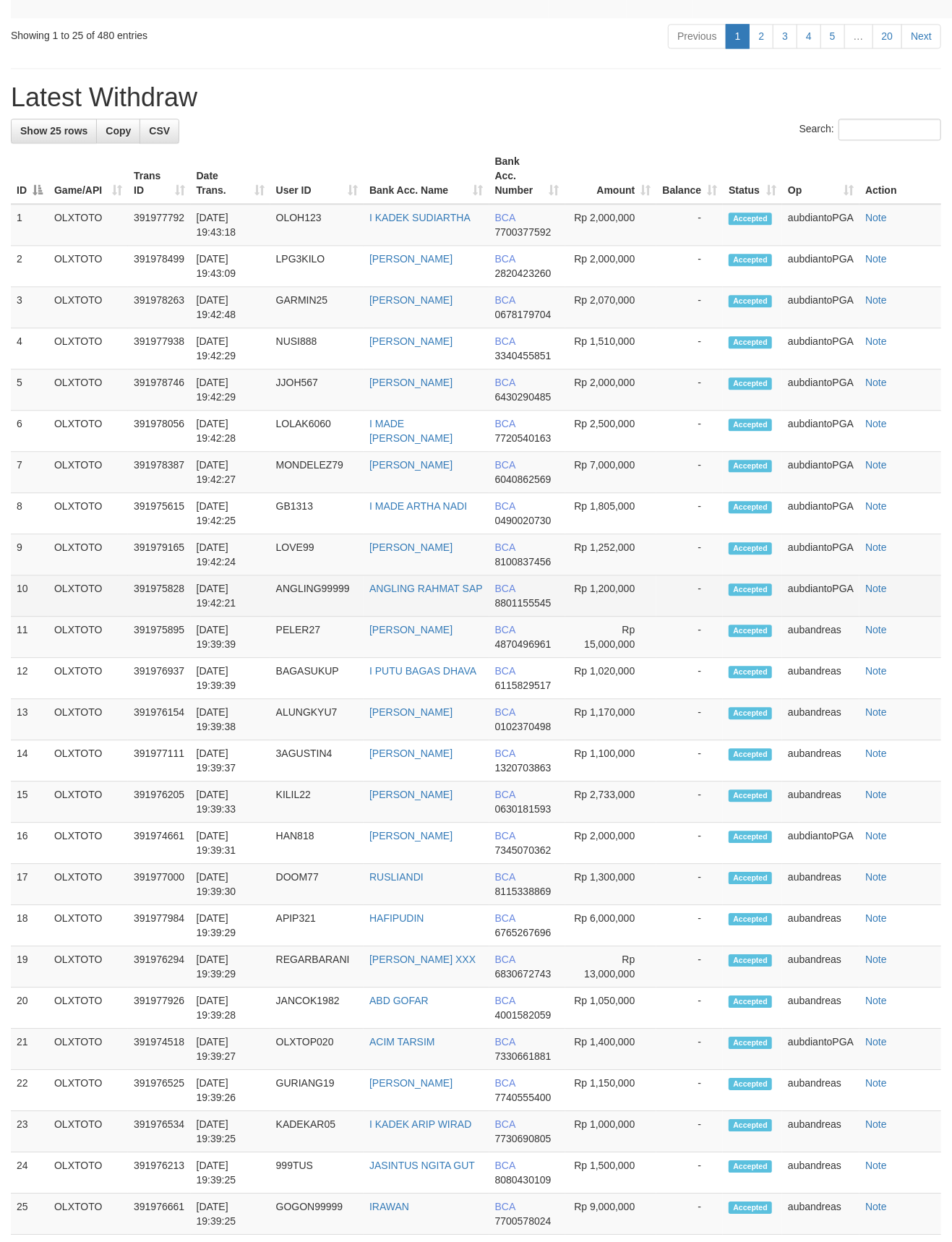 scroll, scrollTop: 1203, scrollLeft: 0, axis: vertical 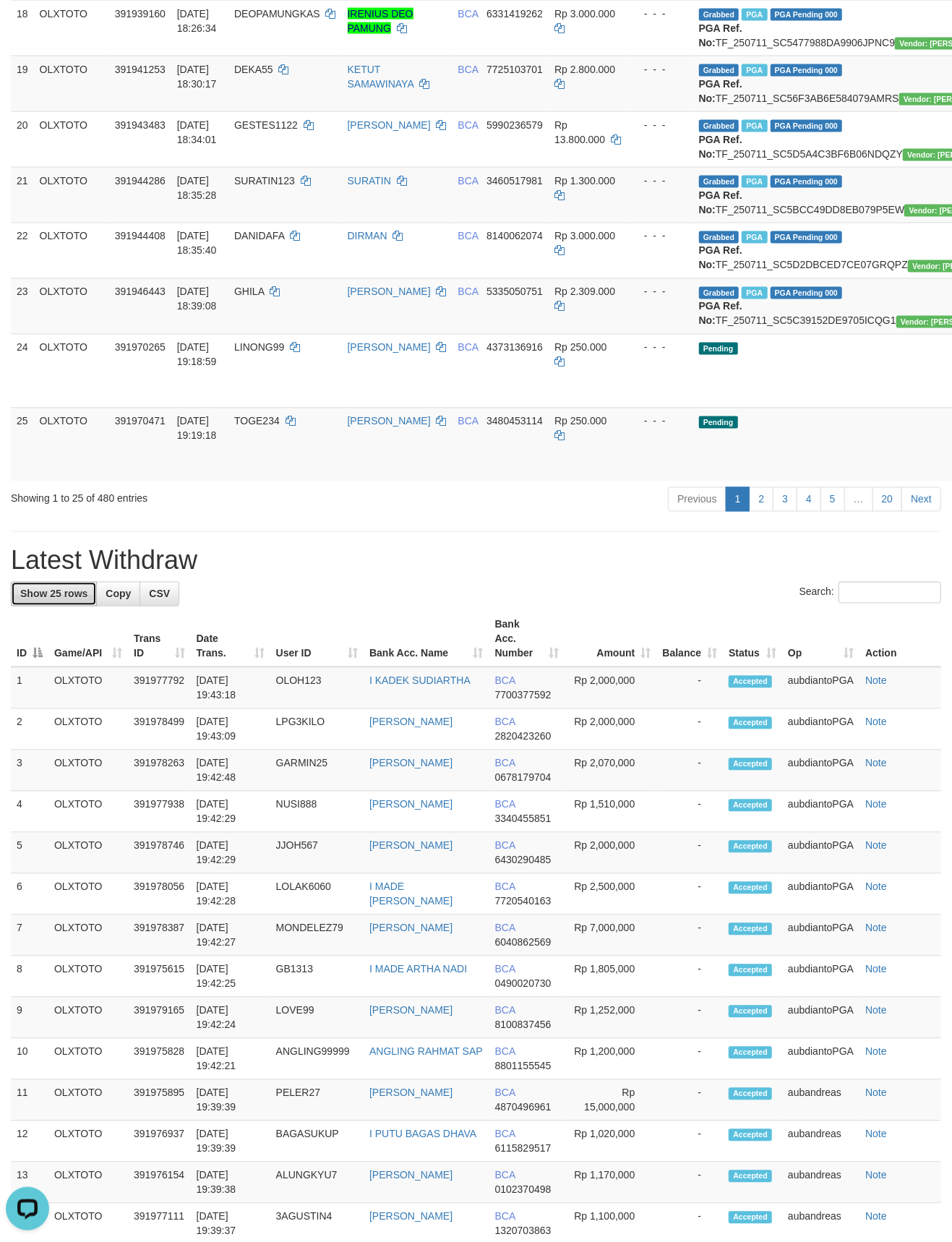 click on "Show 25 rows" at bounding box center [53, 594] 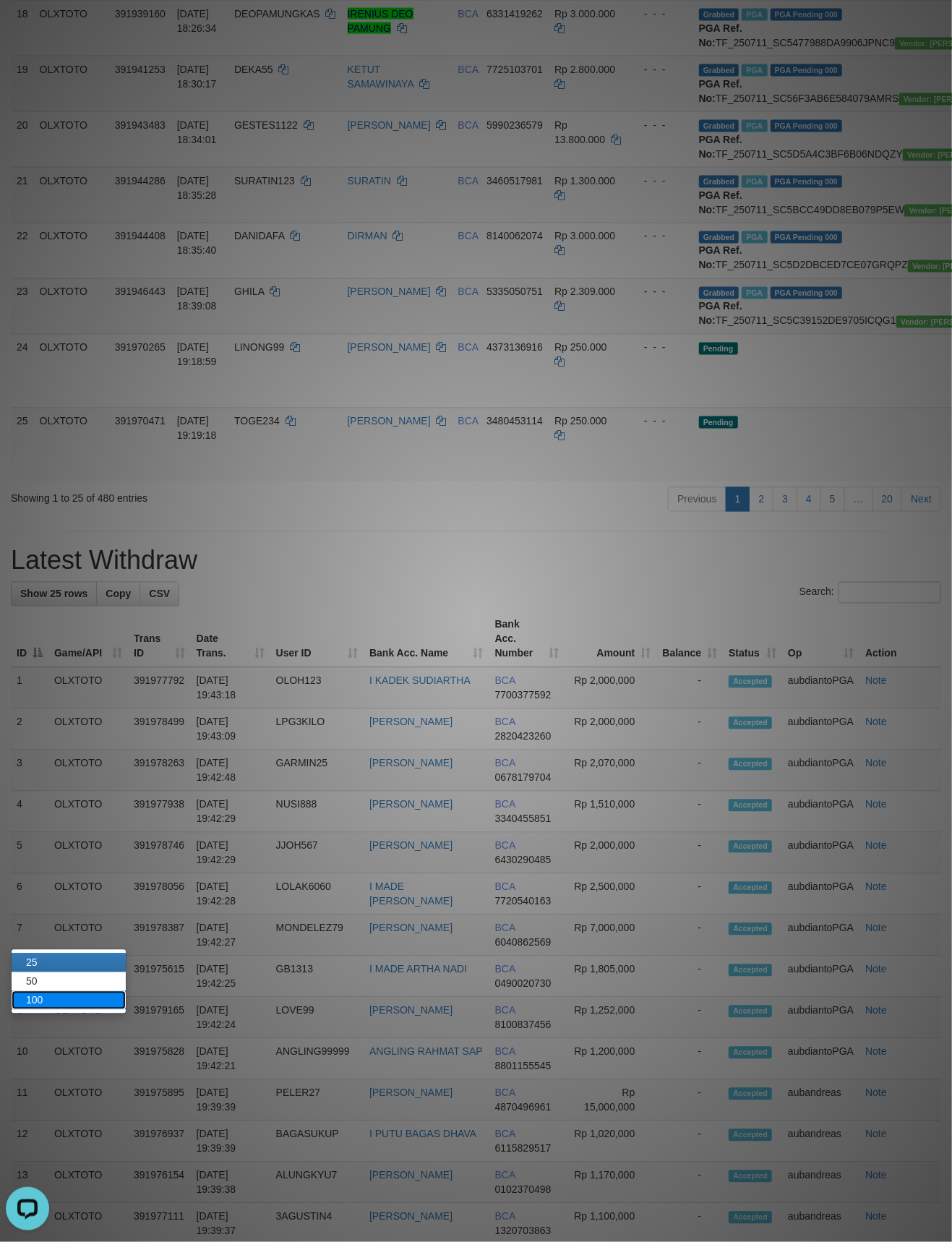 click on "100" at bounding box center (69, 1001) 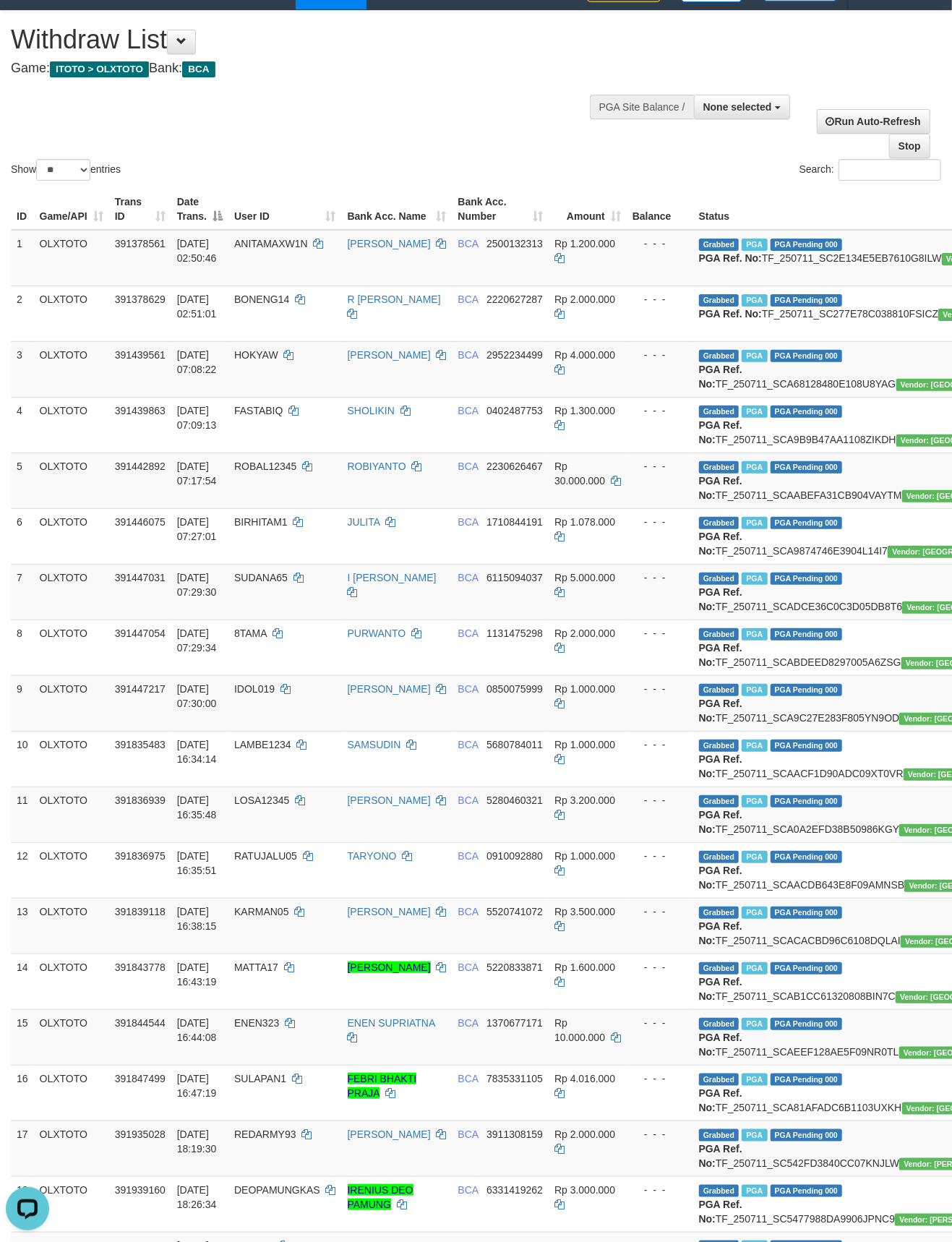 scroll, scrollTop: 0, scrollLeft: 0, axis: both 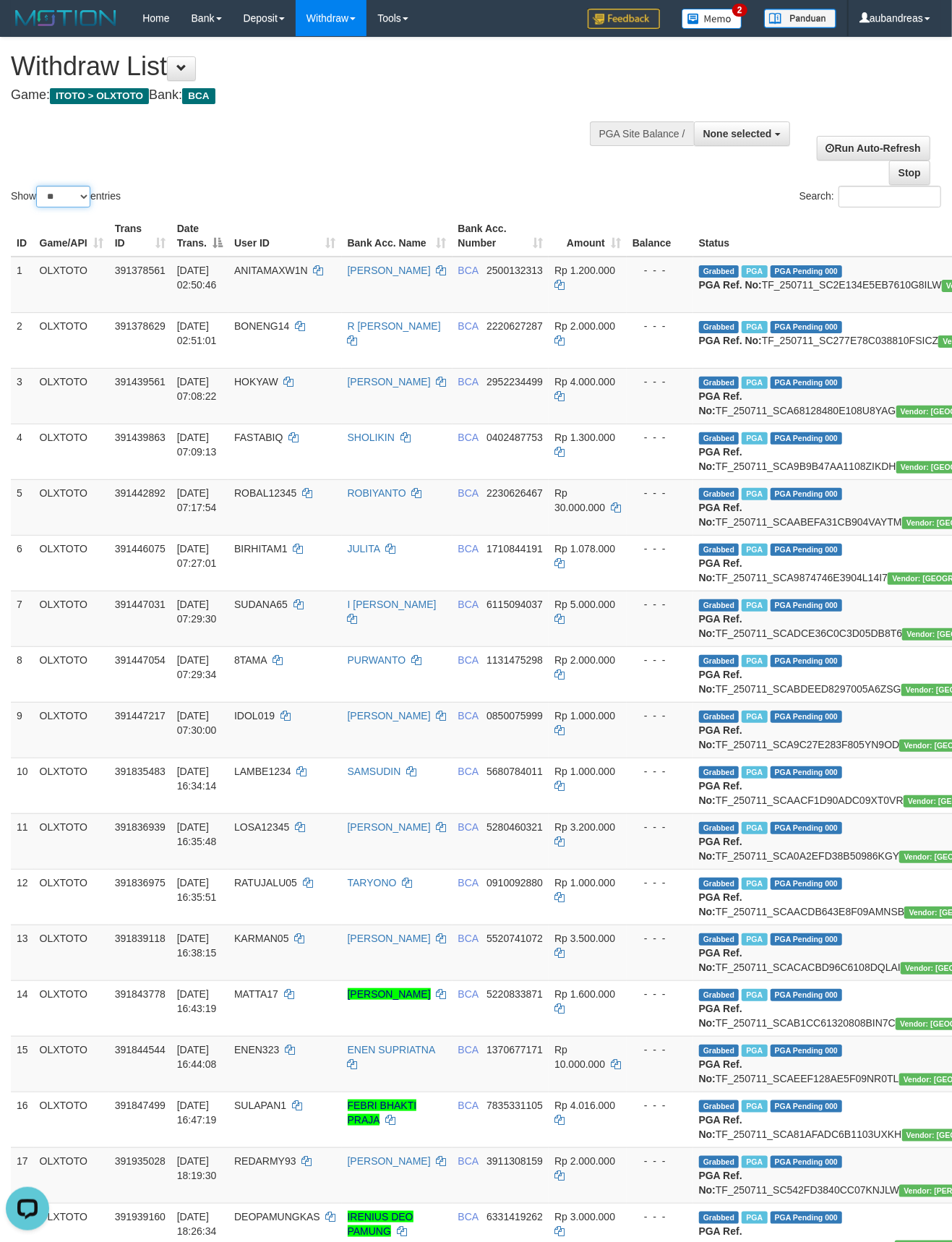 click on "** ** ** ***" at bounding box center (63, 197) 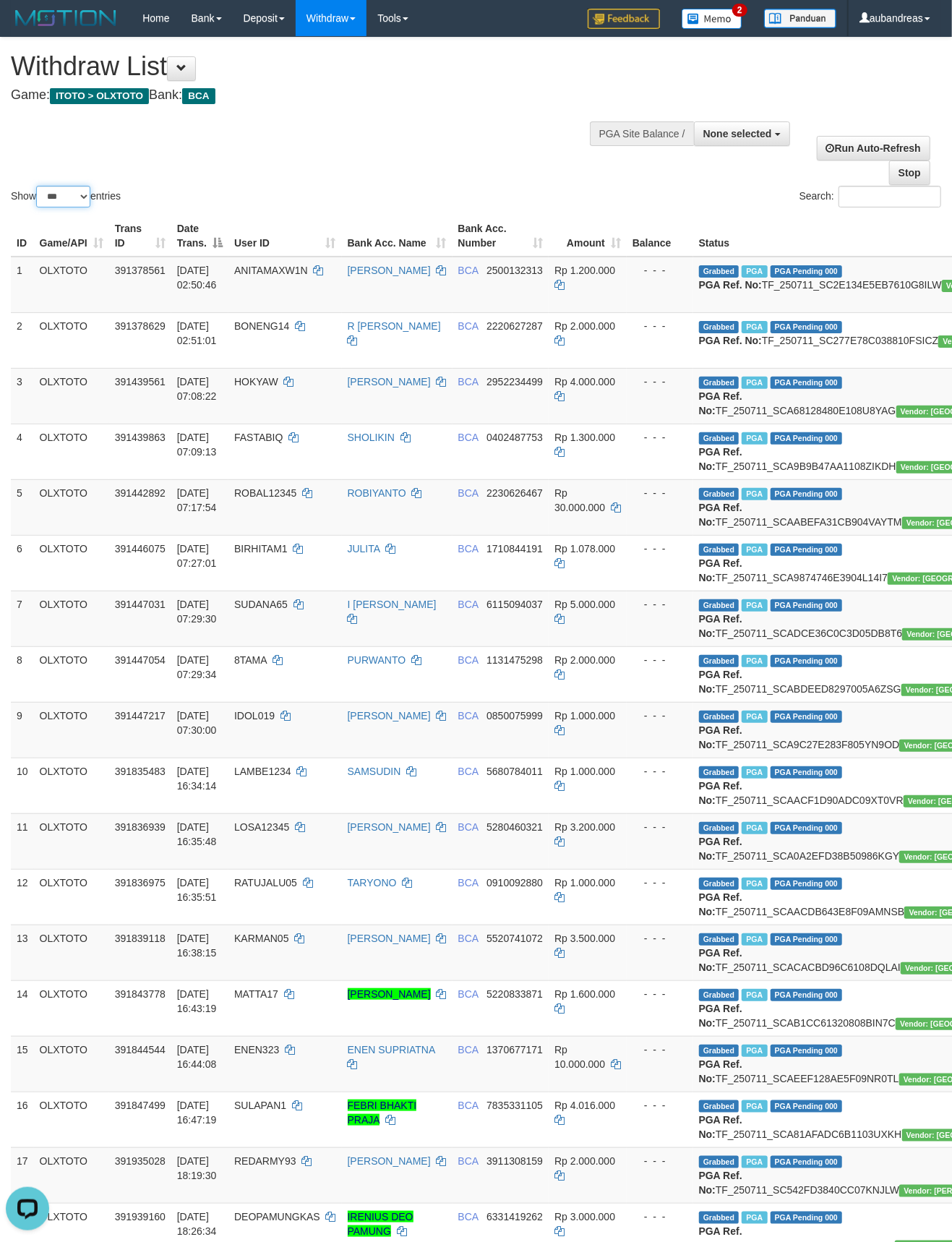 click on "** ** ** ***" at bounding box center (63, 197) 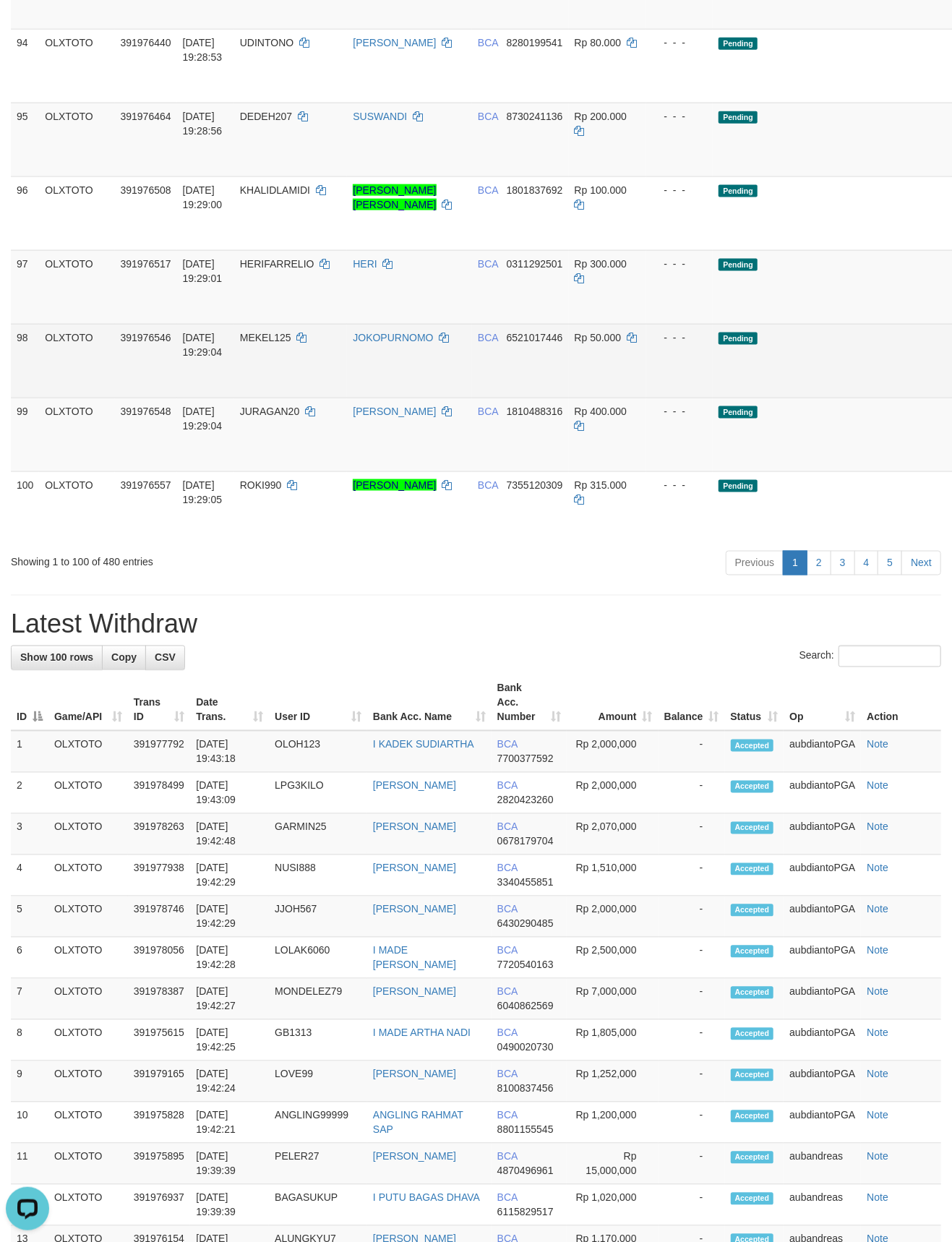 scroll, scrollTop: 6908, scrollLeft: 0, axis: vertical 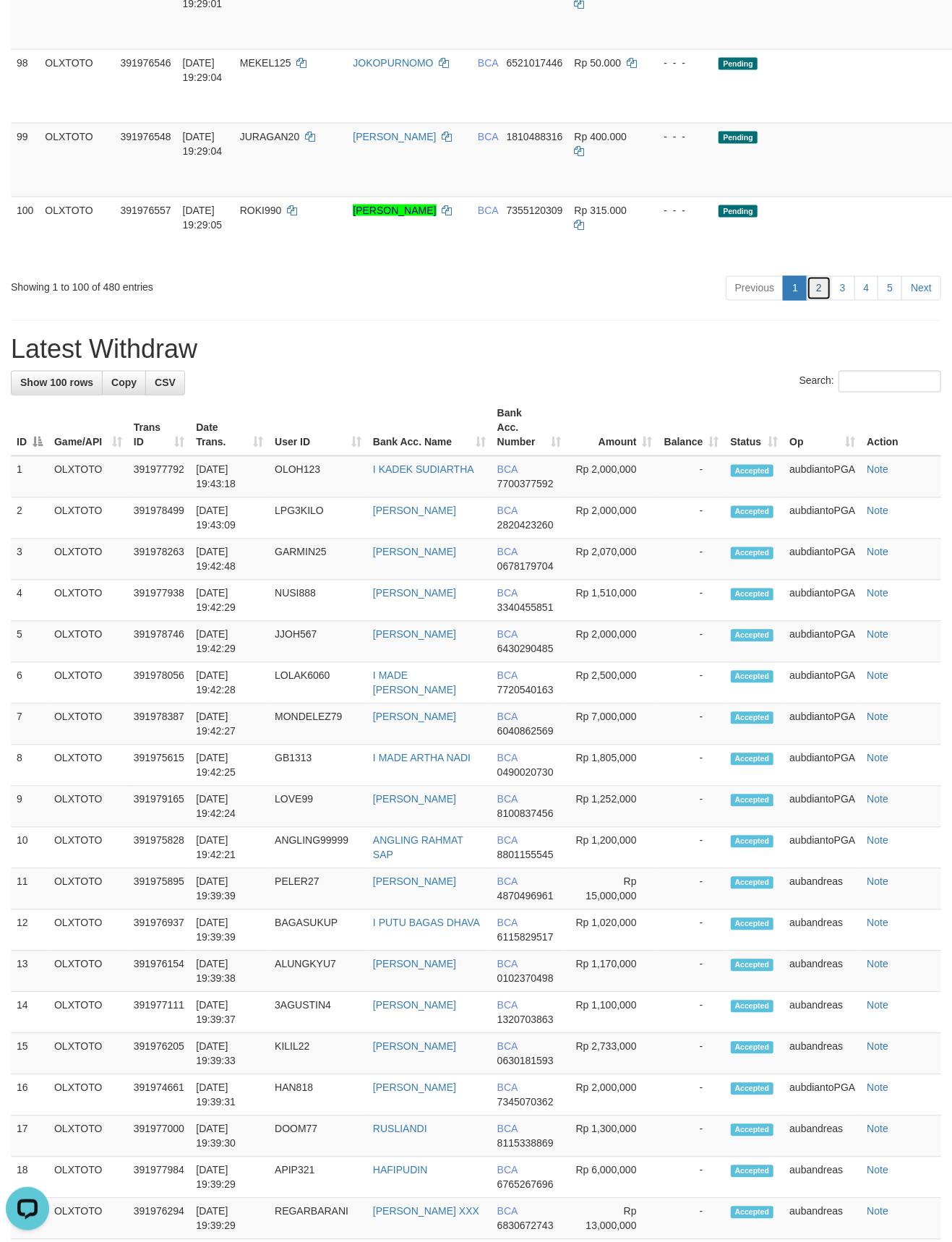 click on "2" at bounding box center (819, 288) 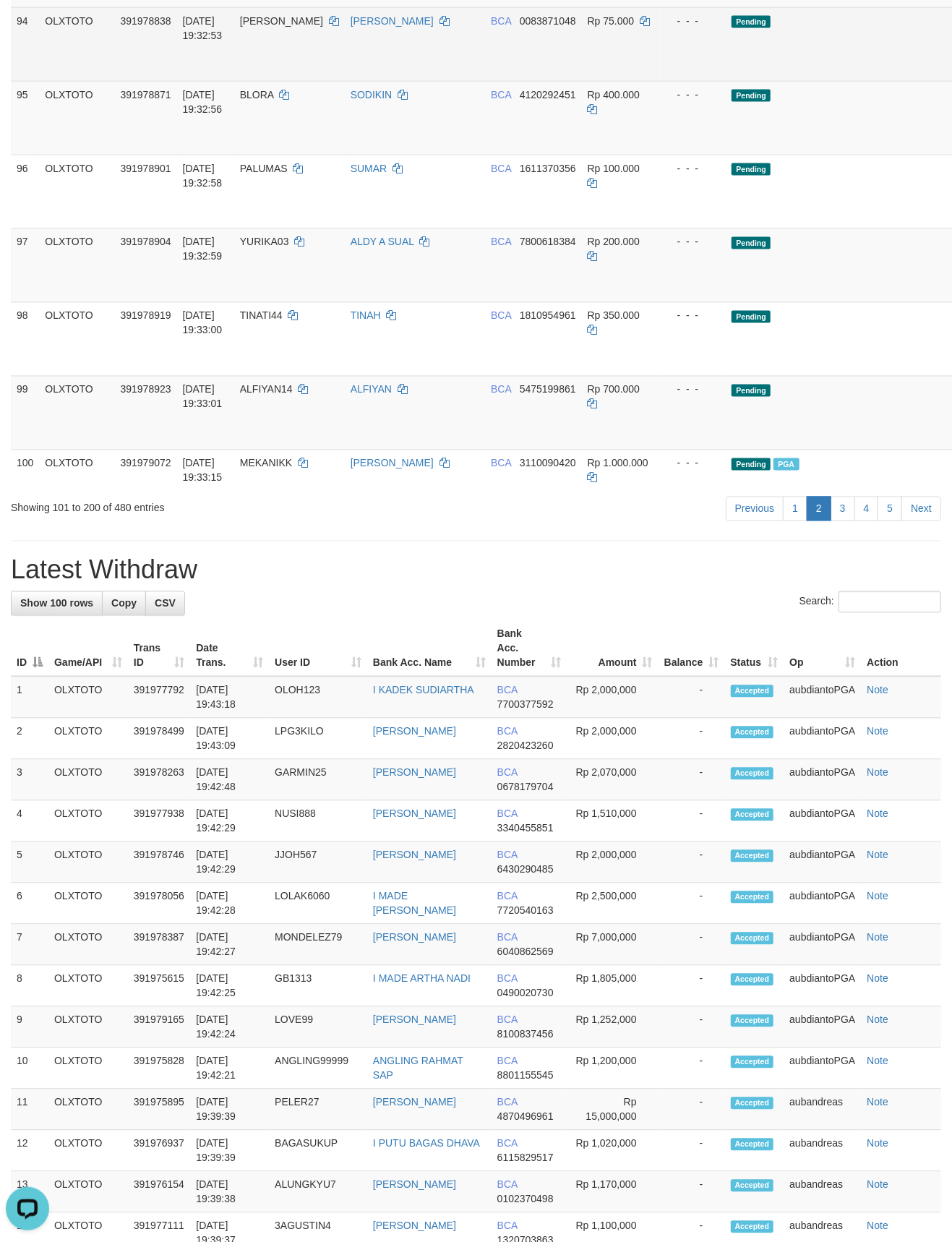 scroll, scrollTop: 0, scrollLeft: 0, axis: both 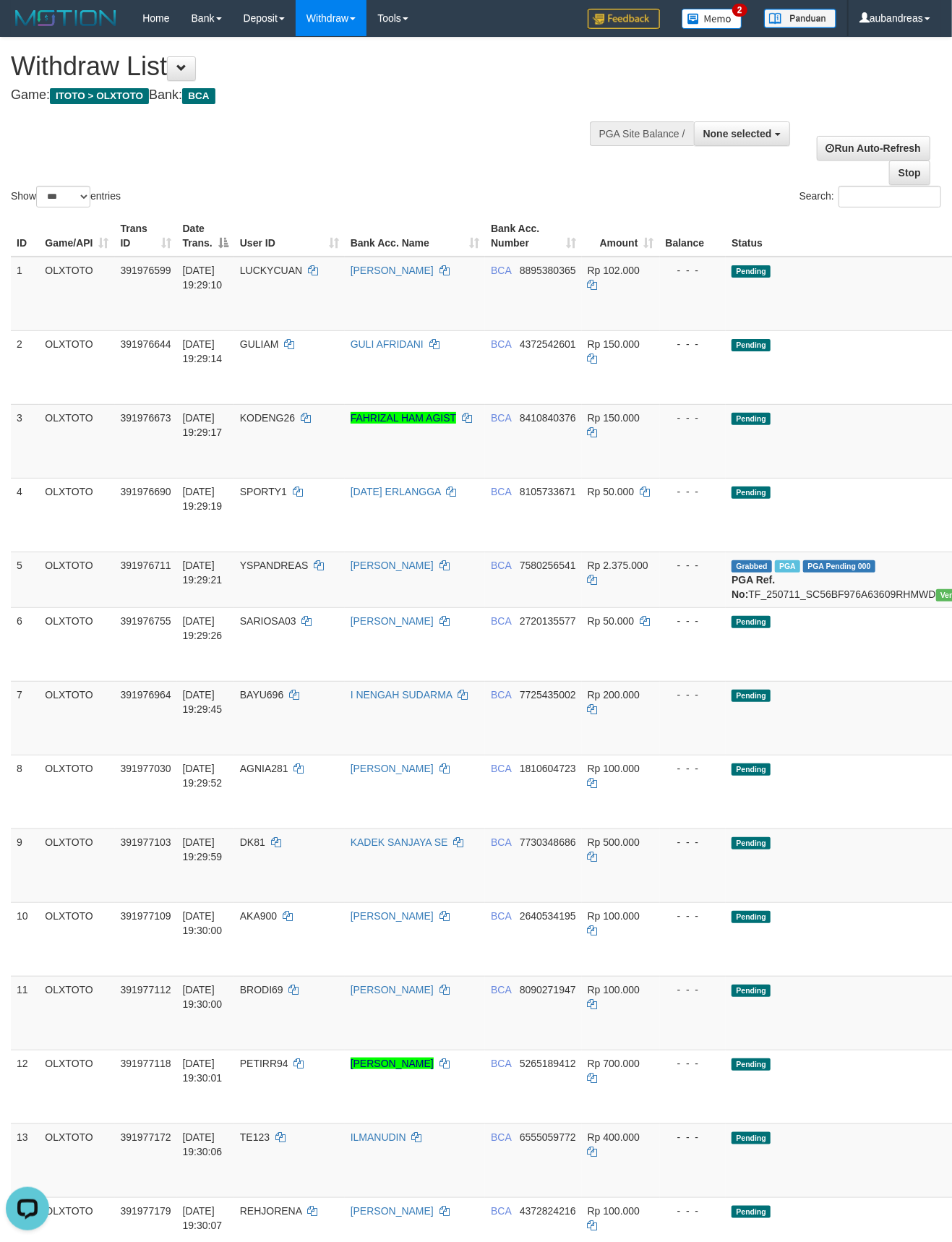 click on "Show  ** ** ** ***  entries Search:" at bounding box center [476, 124] 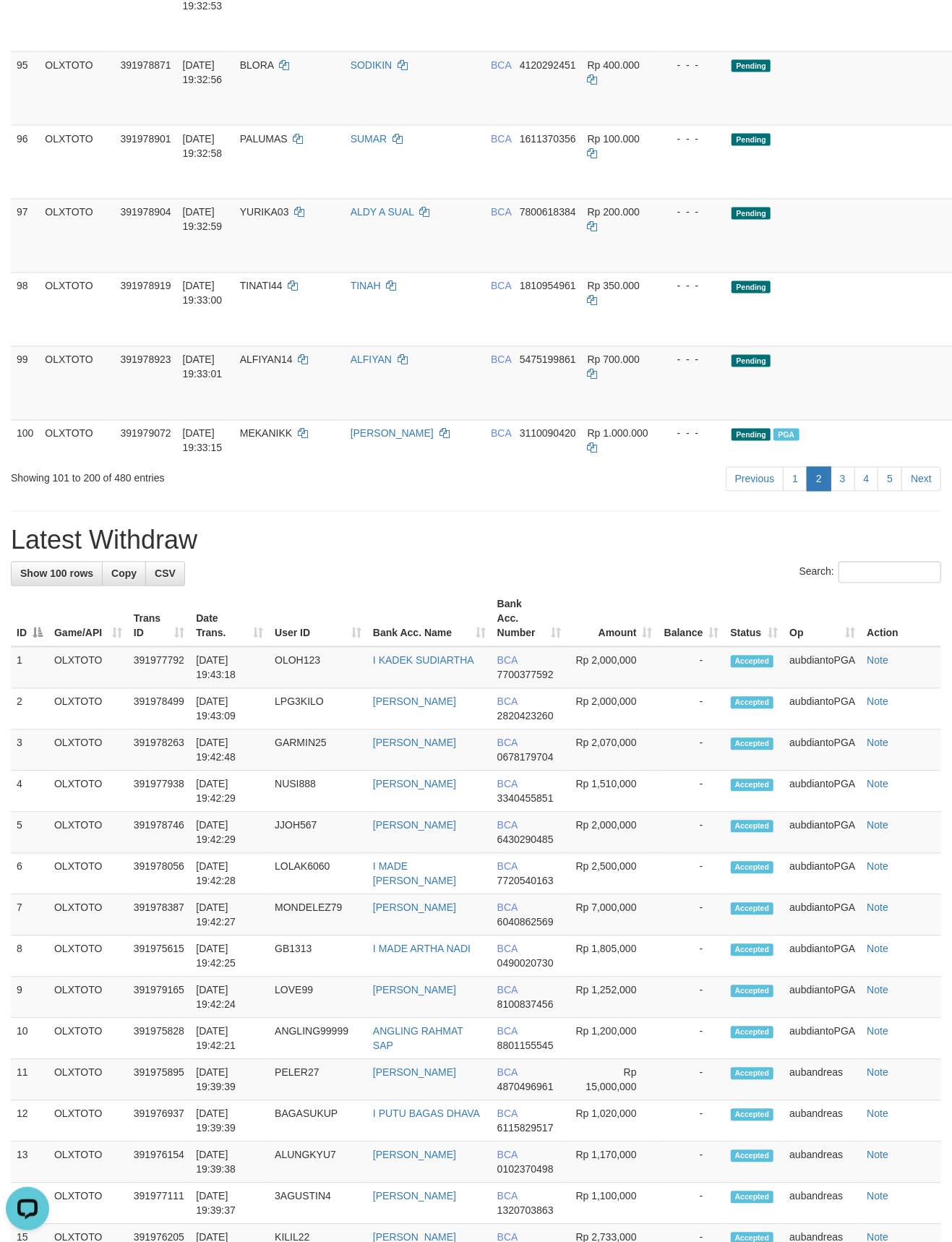 scroll, scrollTop: 6265, scrollLeft: 0, axis: vertical 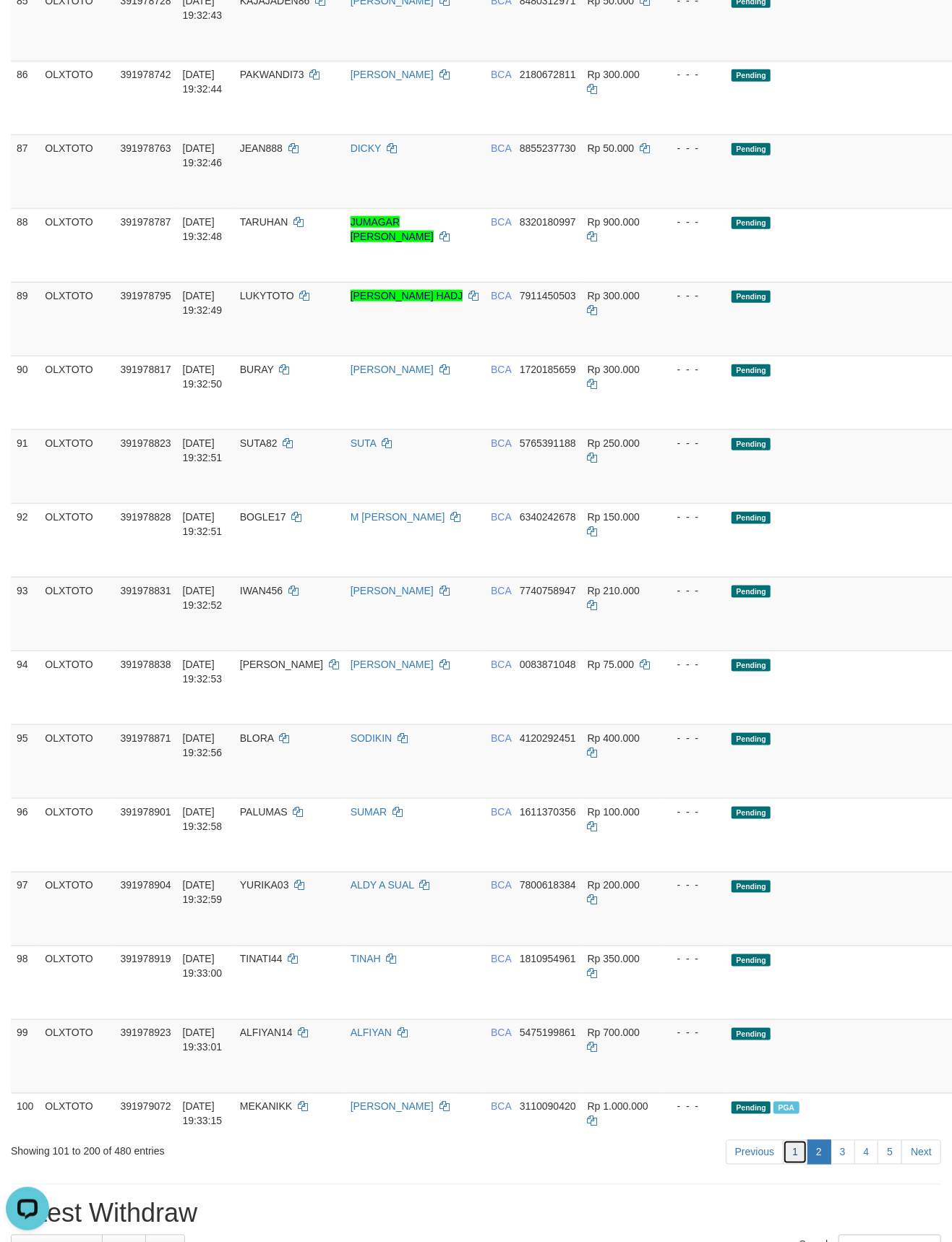click on "1" at bounding box center [795, 1152] 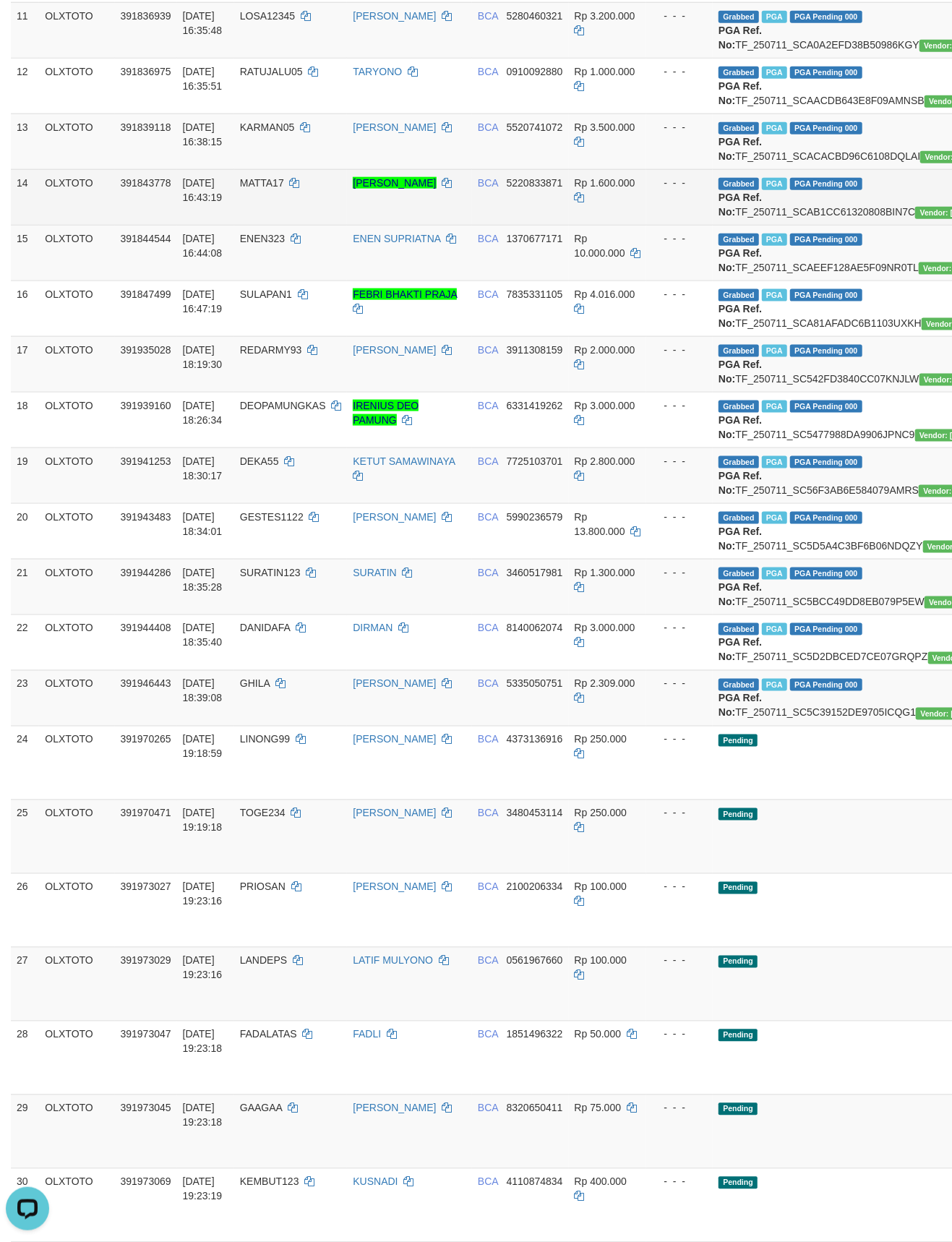 scroll, scrollTop: 0, scrollLeft: 0, axis: both 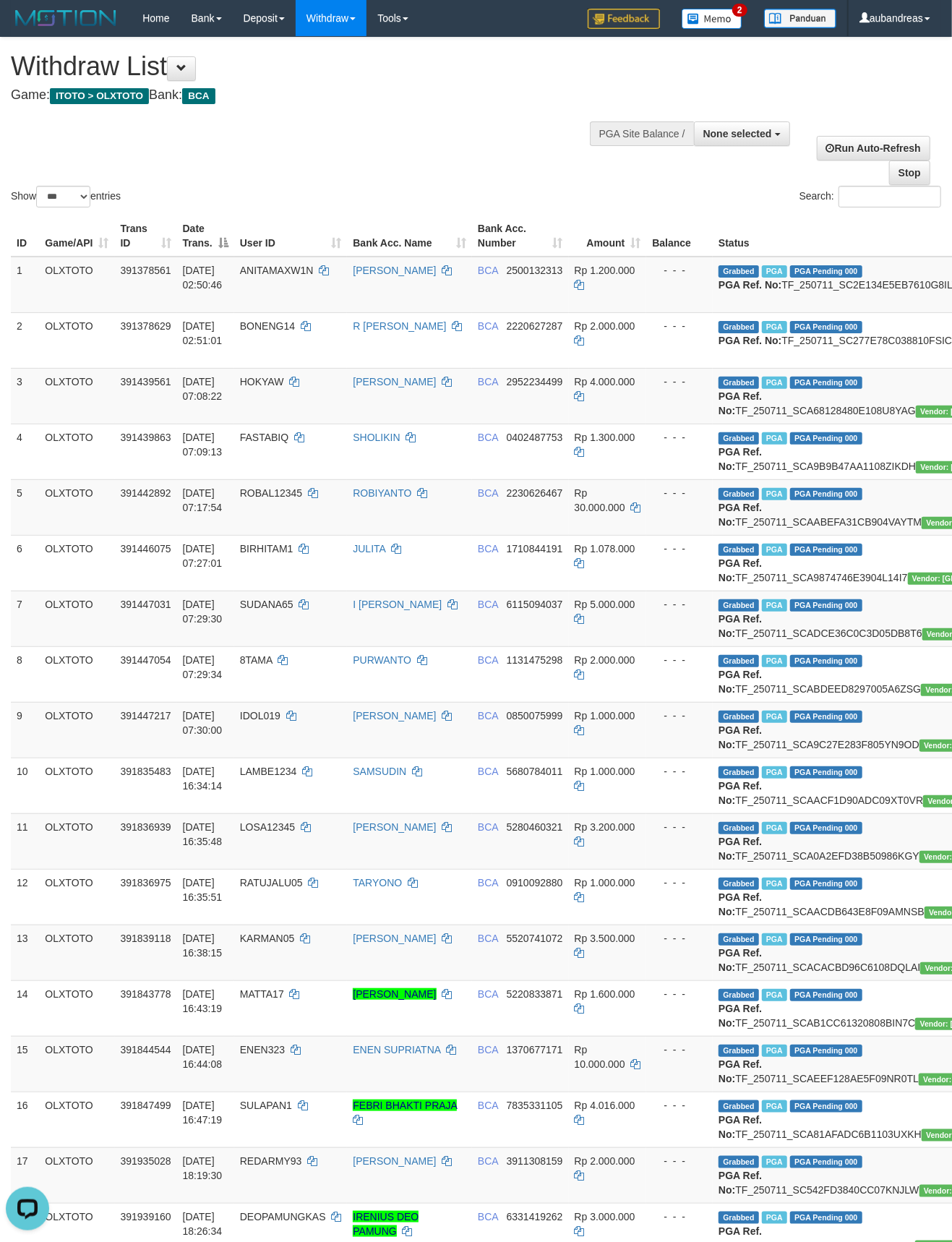 click on "Show  ** ** ** ***  entries Search:" at bounding box center [476, 124] 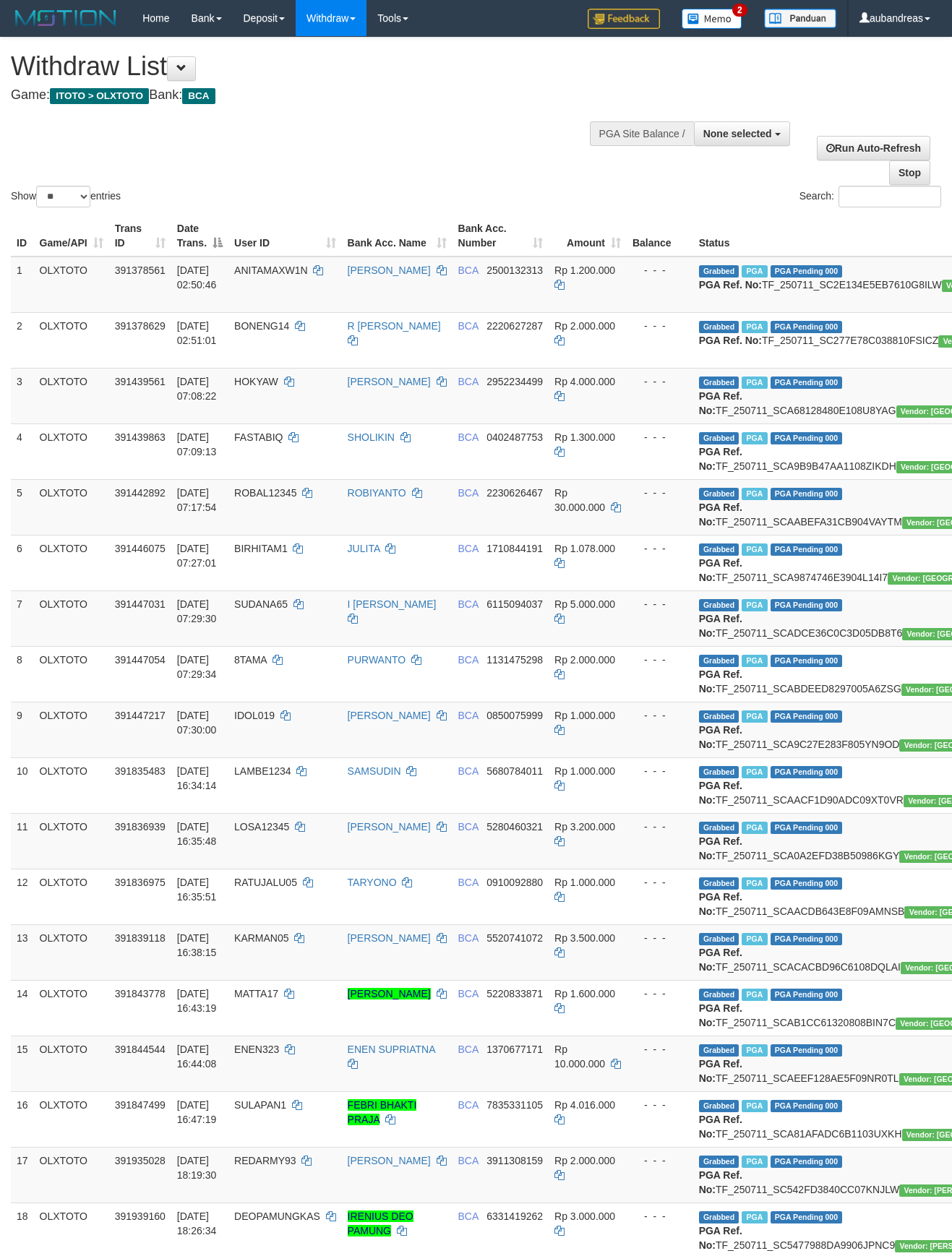 select 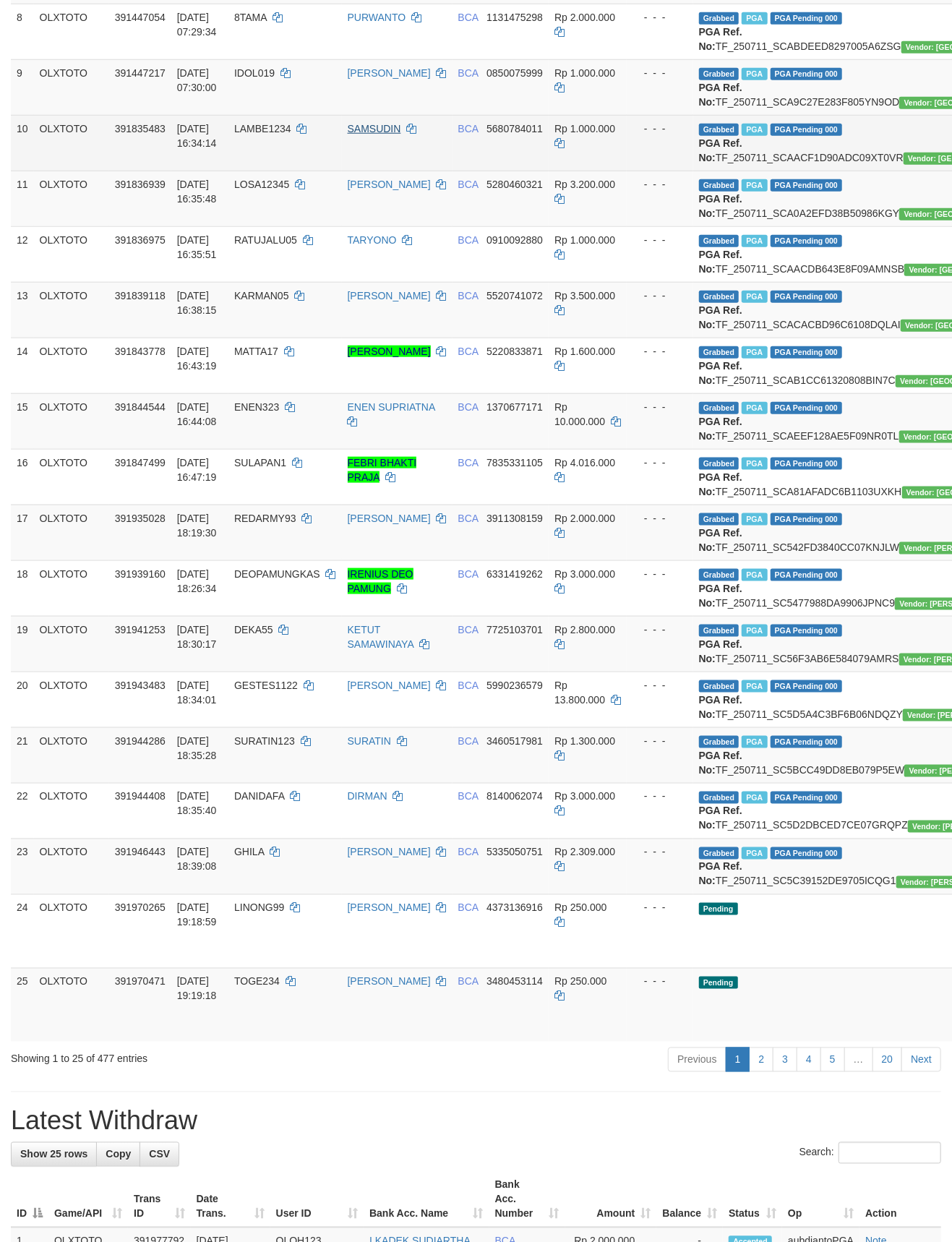 scroll, scrollTop: 755, scrollLeft: 0, axis: vertical 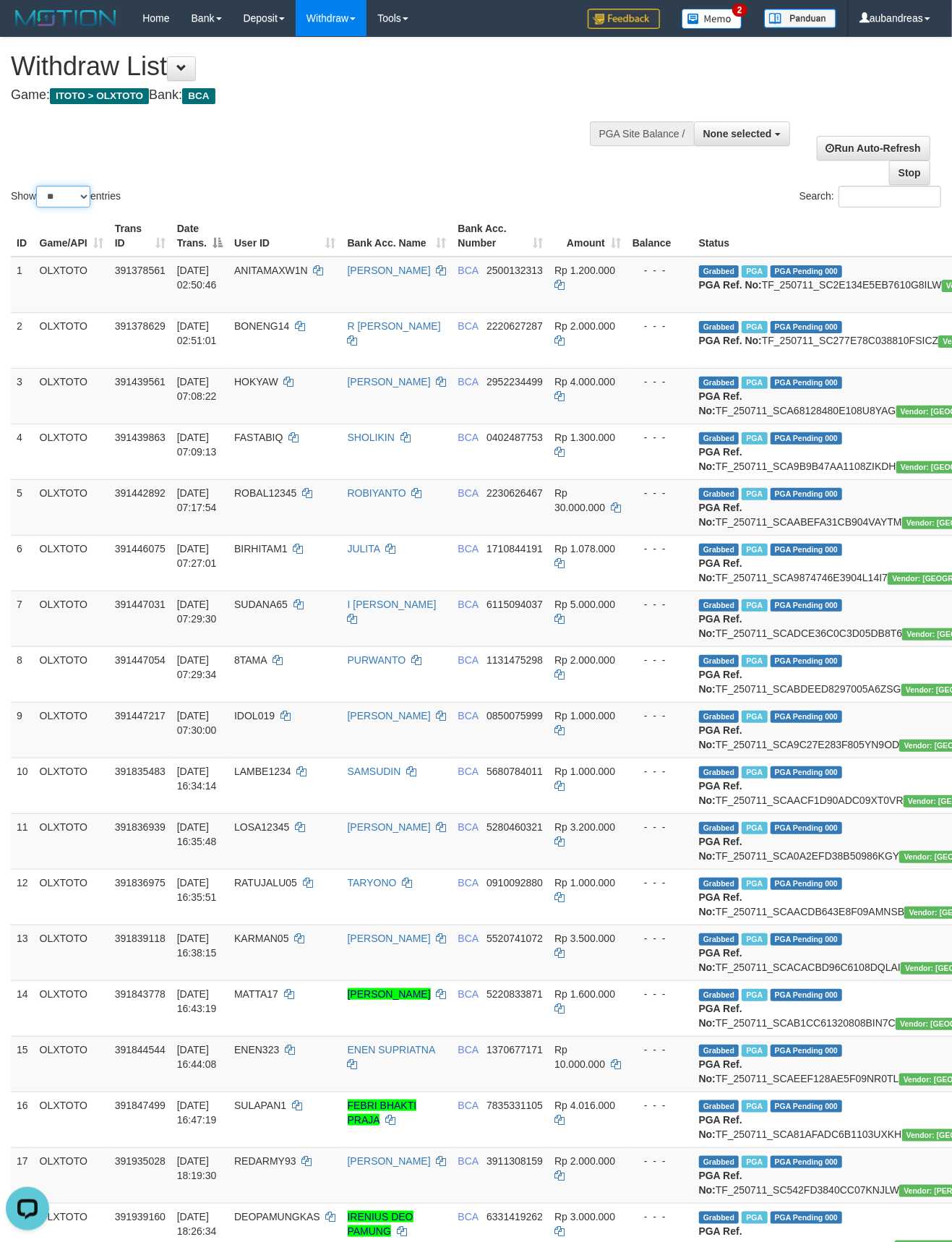 click on "** ** ** ***" at bounding box center (63, 197) 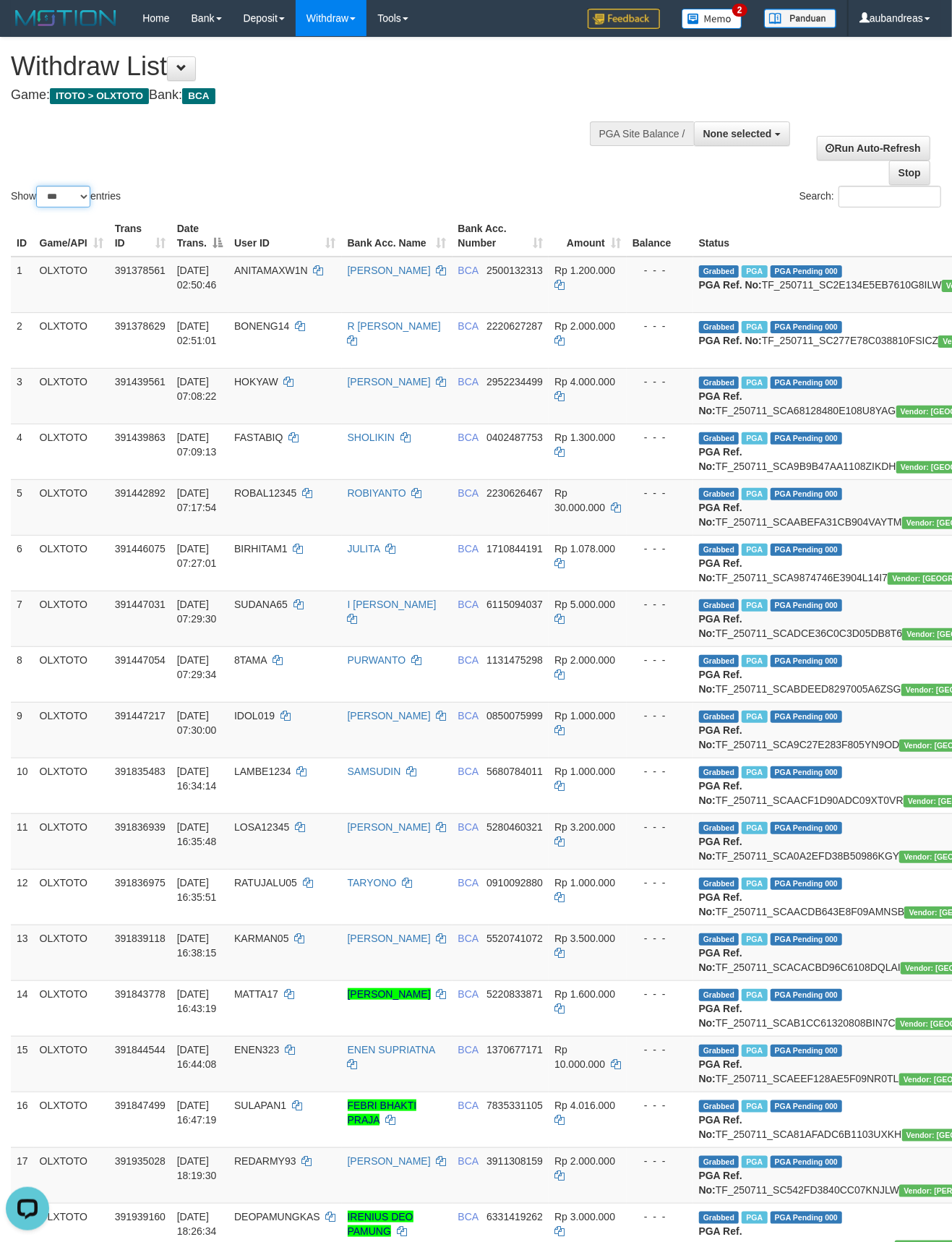 click on "** ** ** ***" at bounding box center [63, 197] 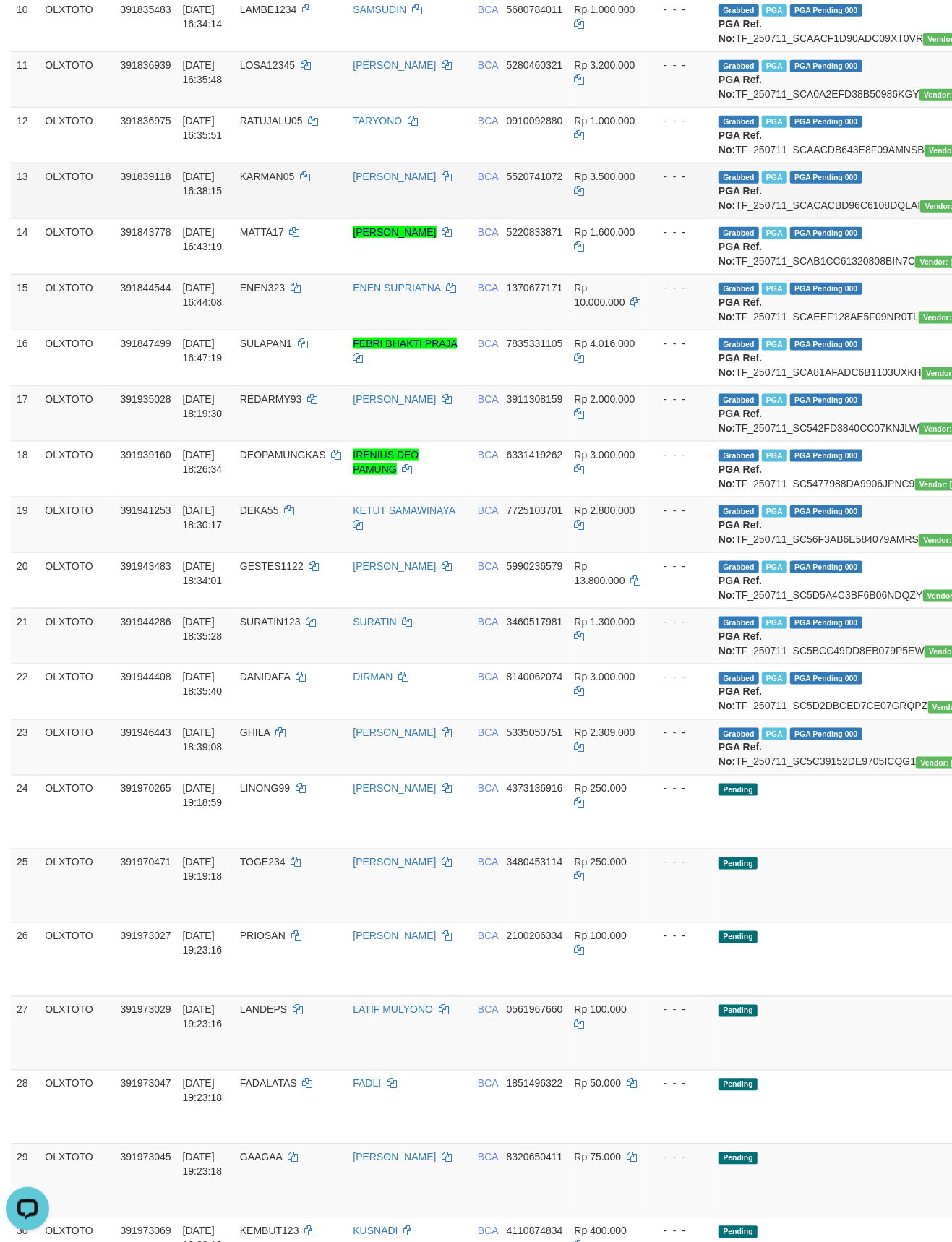 scroll, scrollTop: 802, scrollLeft: 0, axis: vertical 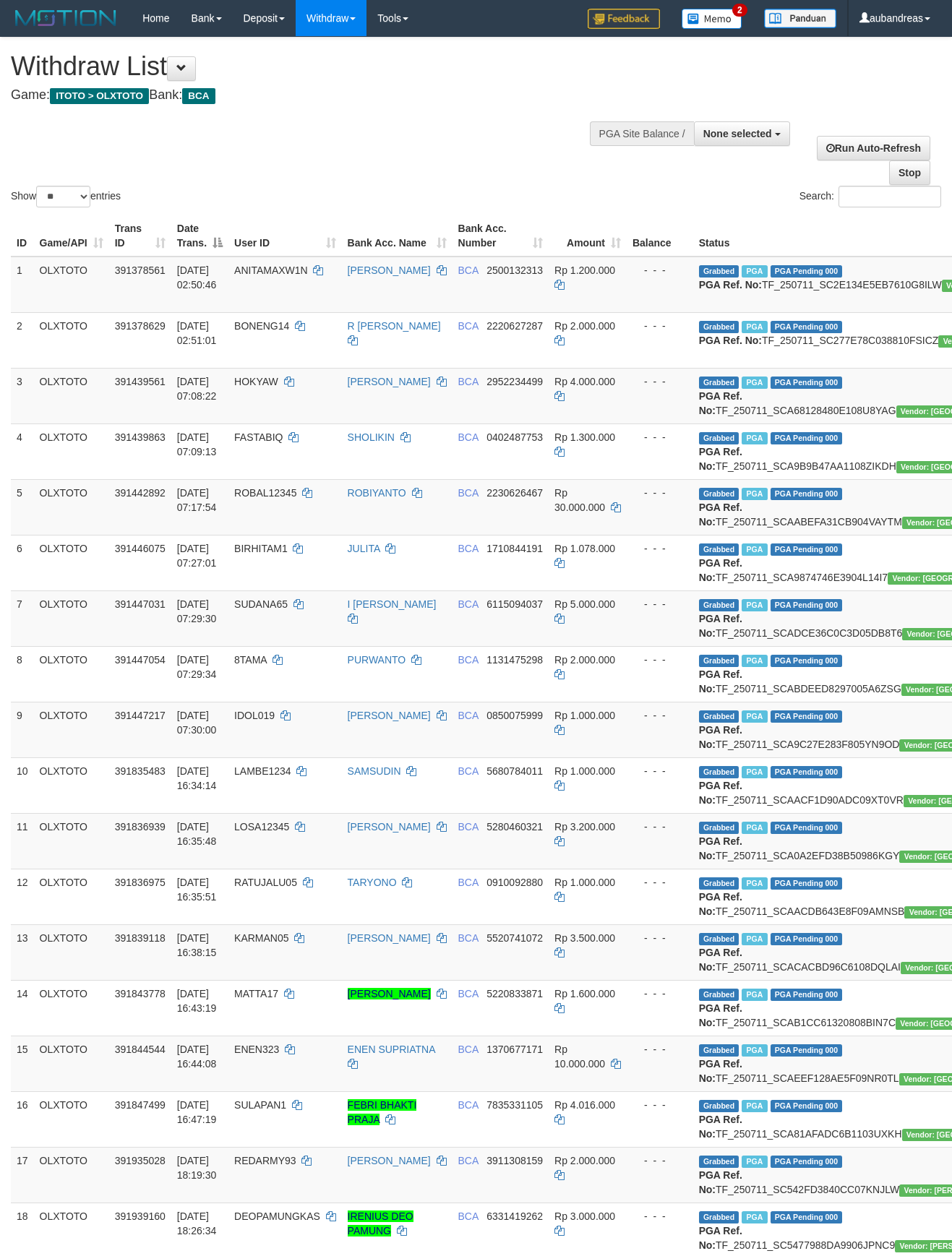 select 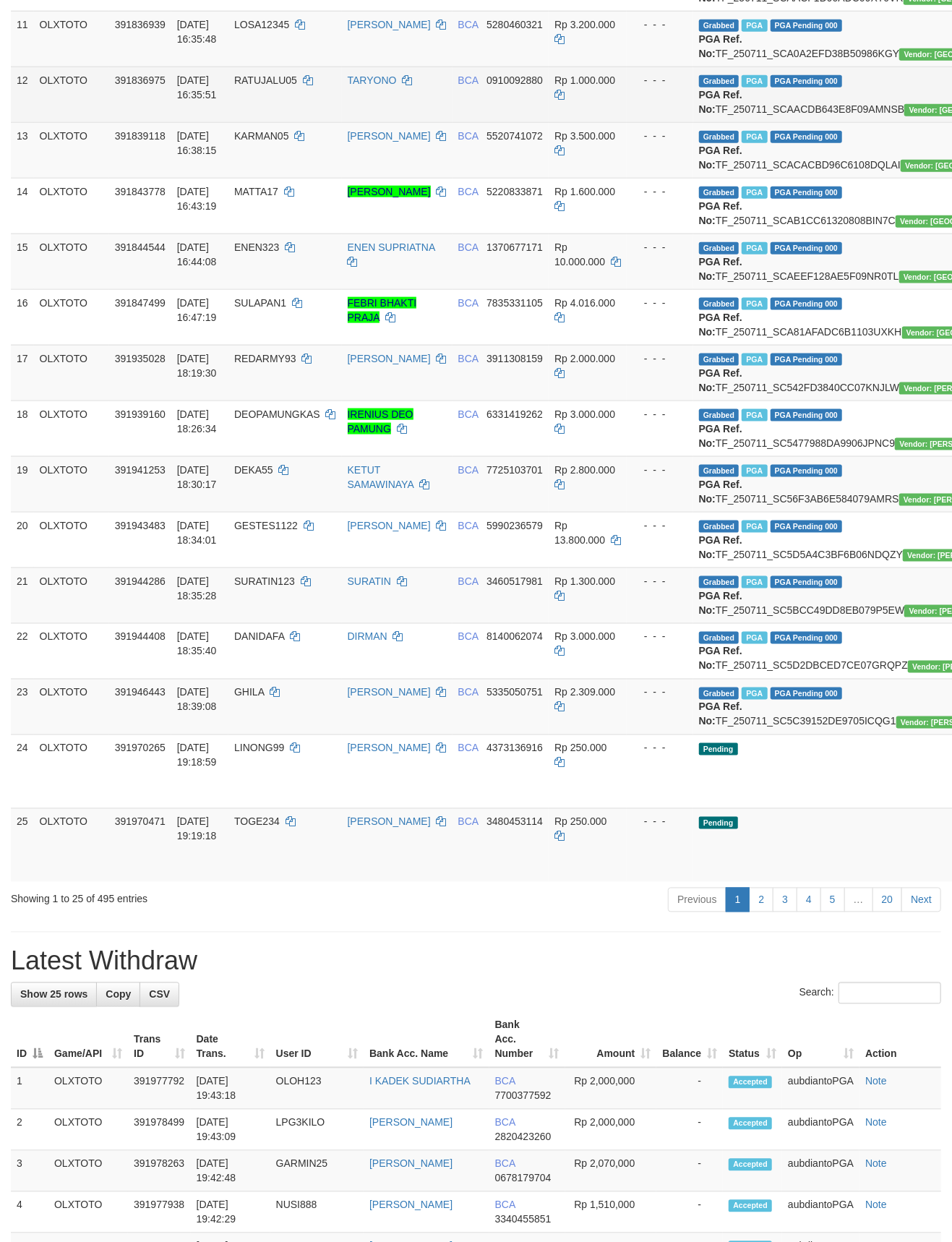 scroll, scrollTop: 0, scrollLeft: 0, axis: both 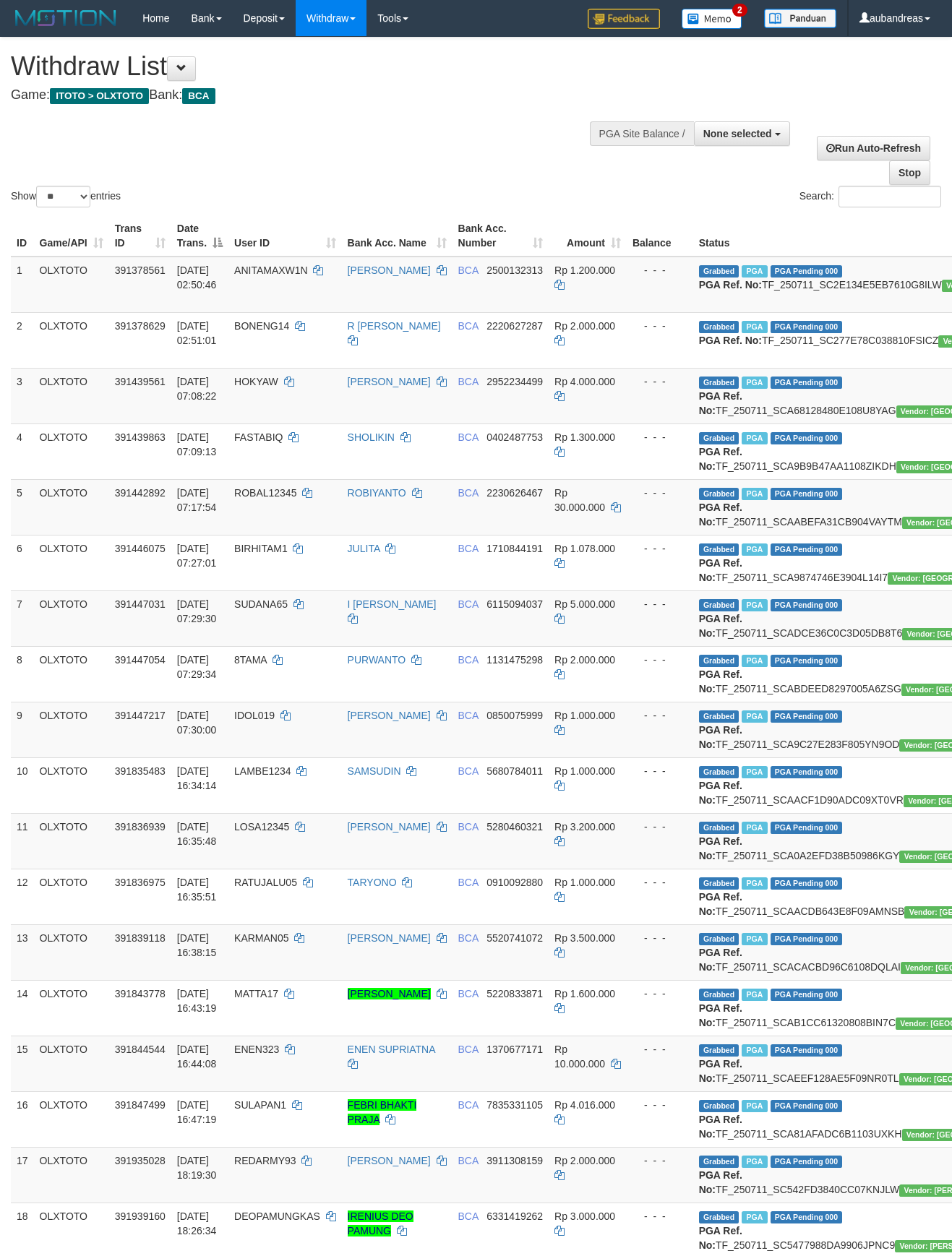 select 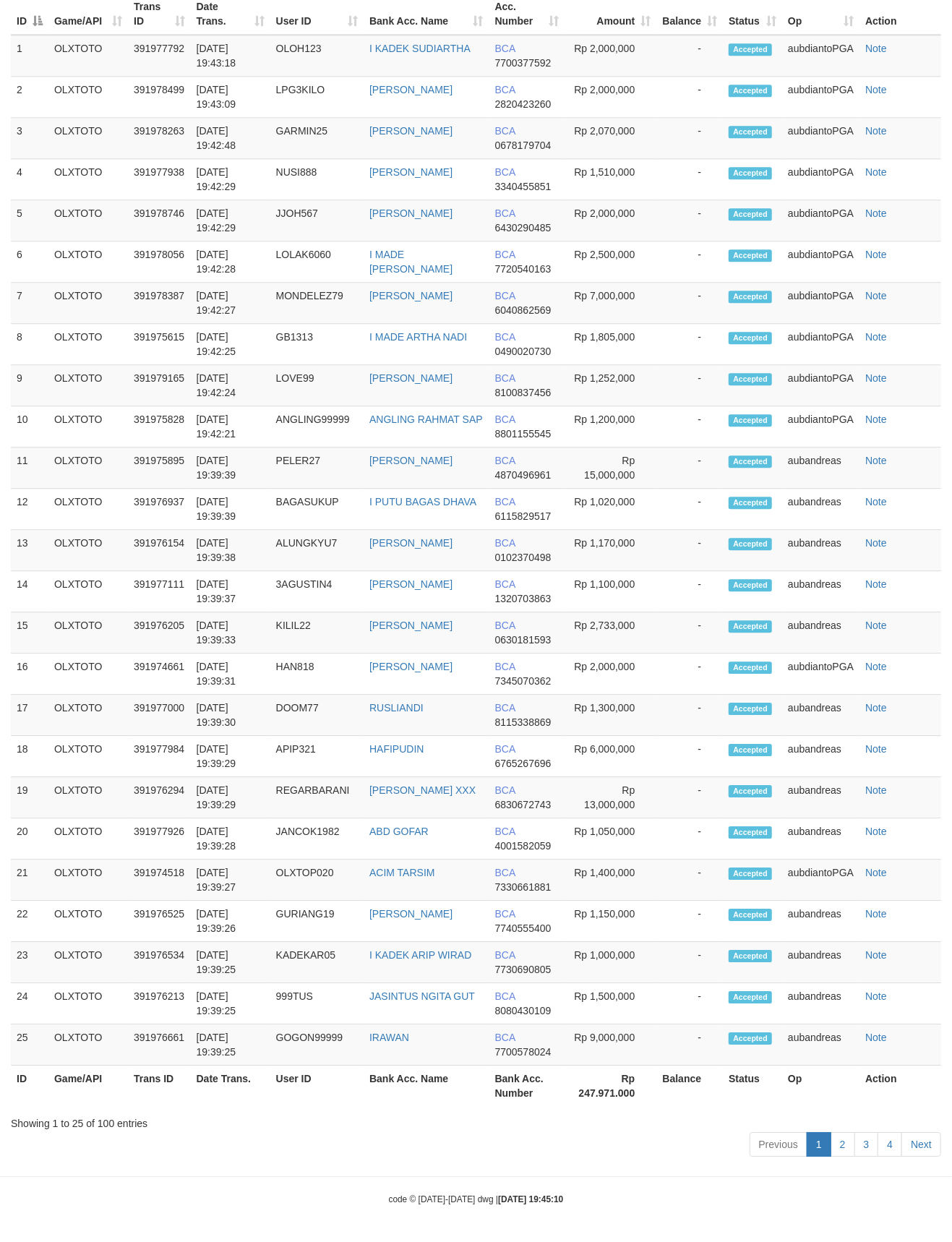 scroll, scrollTop: 2043, scrollLeft: 0, axis: vertical 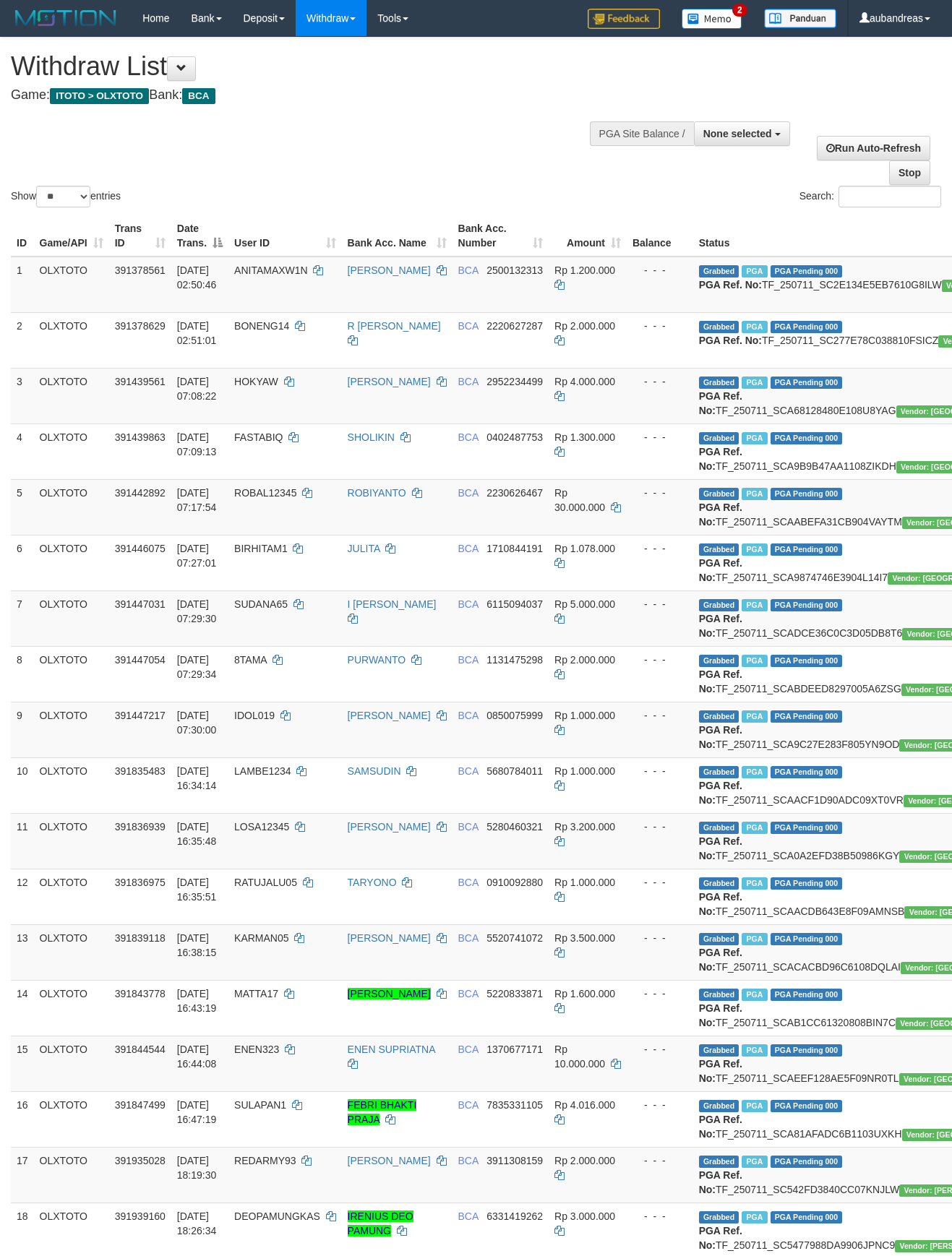 select 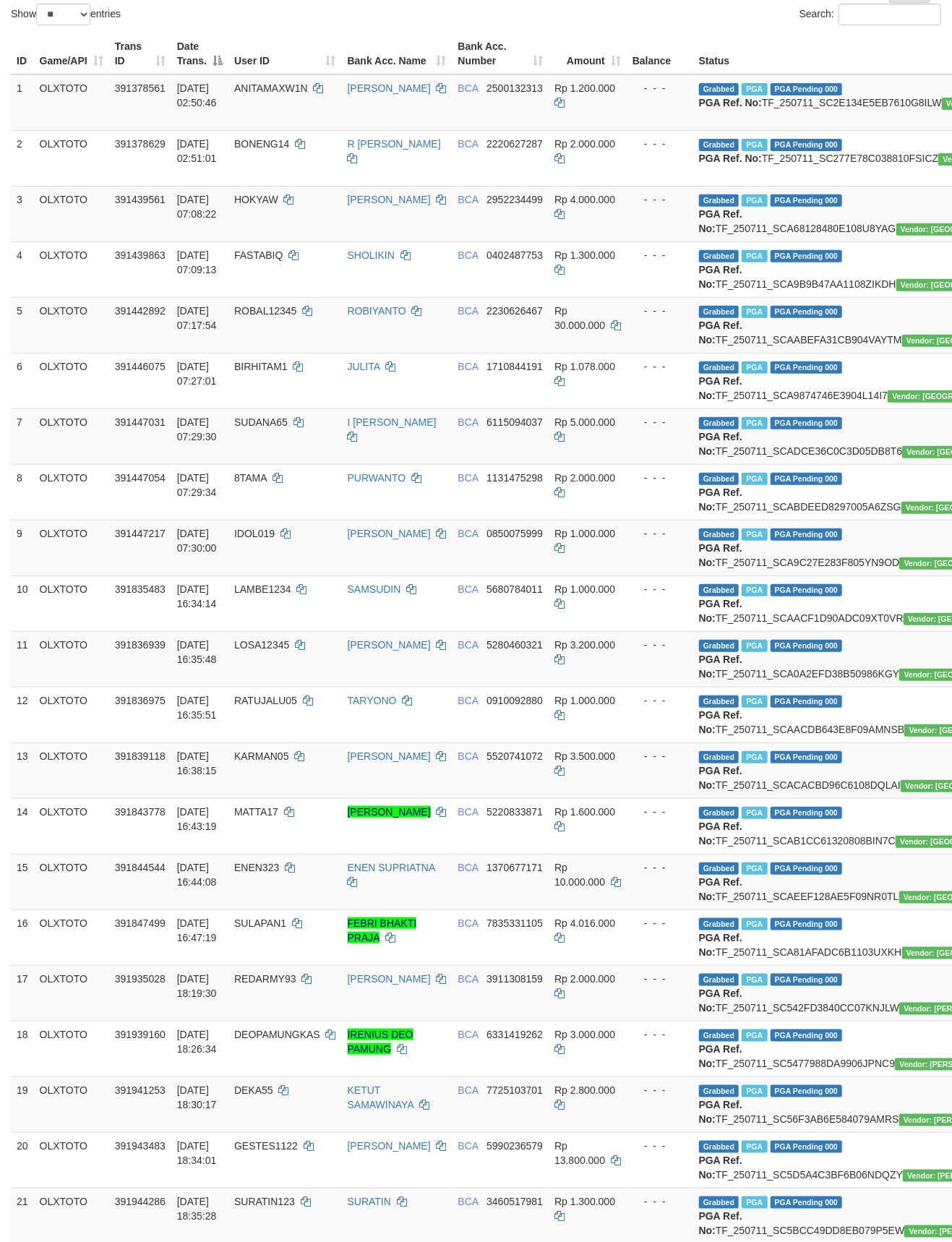 scroll, scrollTop: 1629, scrollLeft: 0, axis: vertical 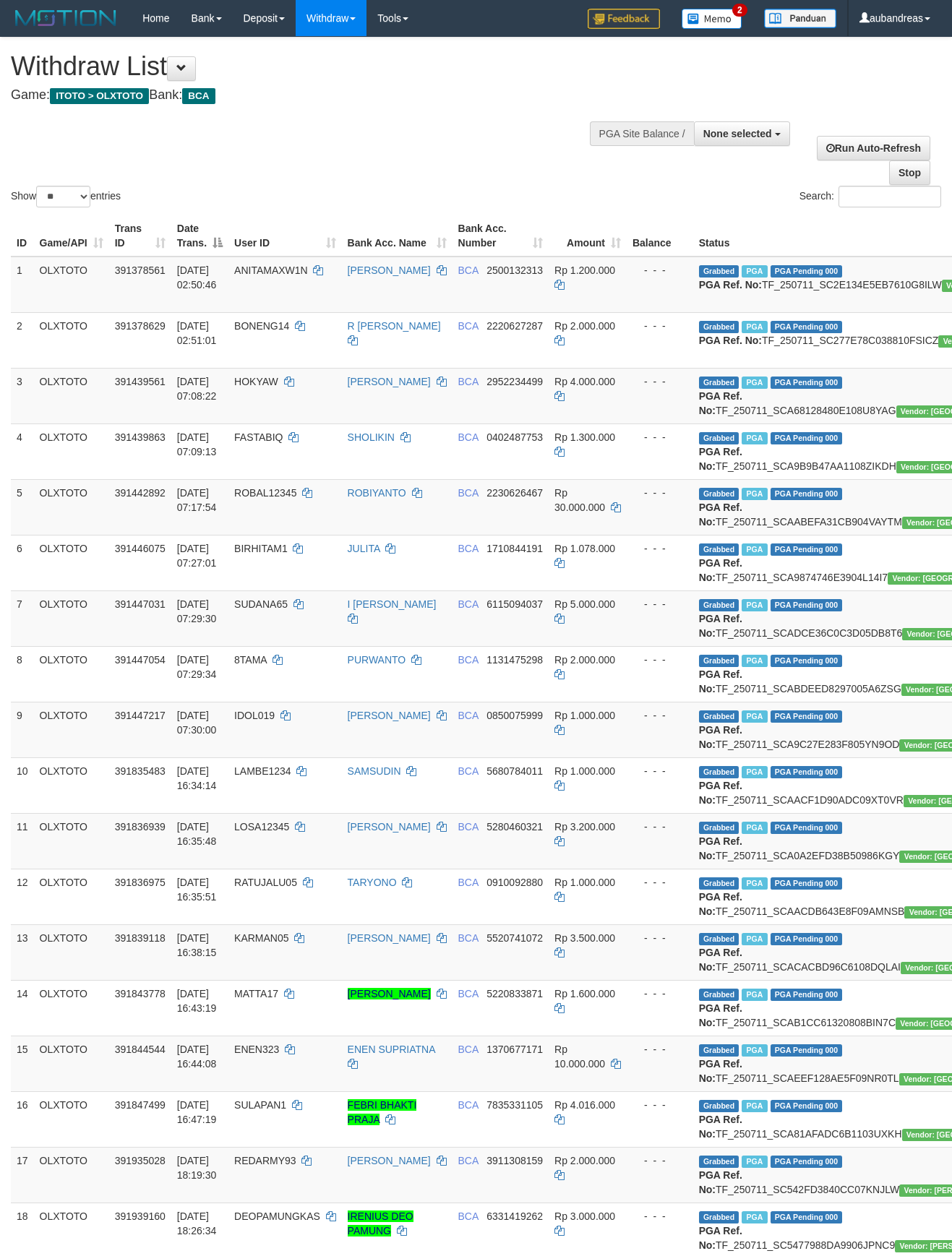 select 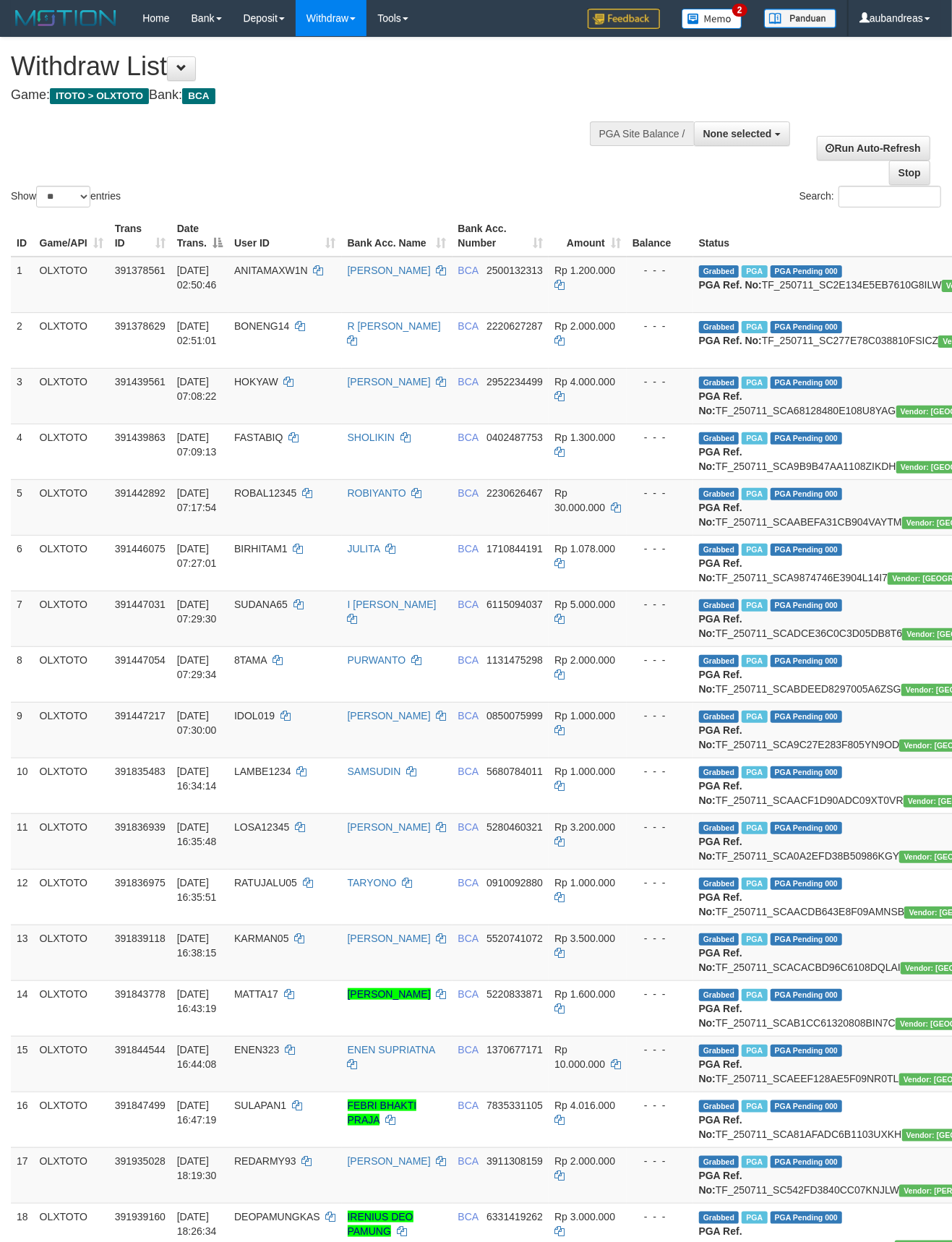 scroll, scrollTop: 1629, scrollLeft: 0, axis: vertical 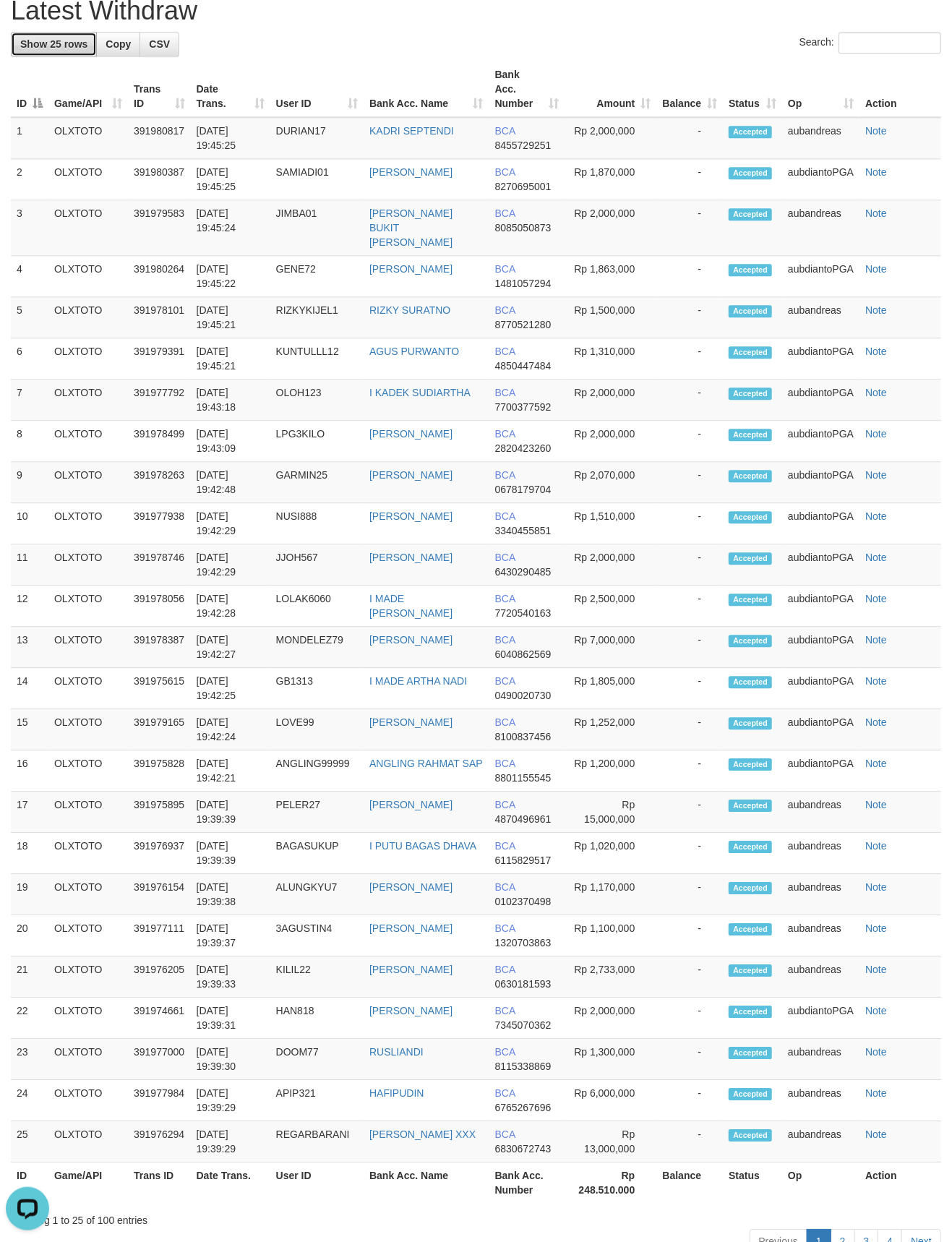 click on "Show 25 rows" at bounding box center (53, 44) 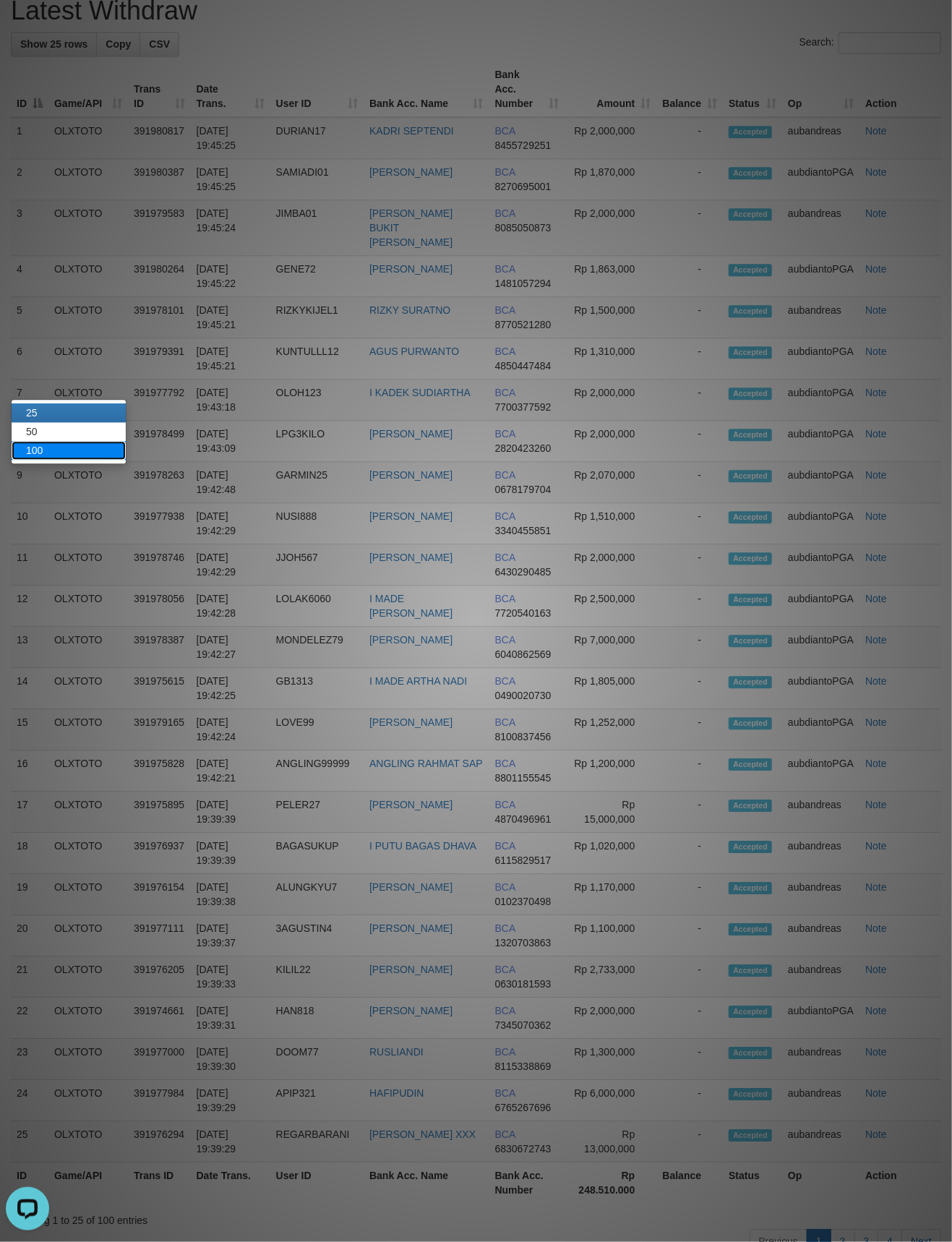 click on "100" at bounding box center (69, 450) 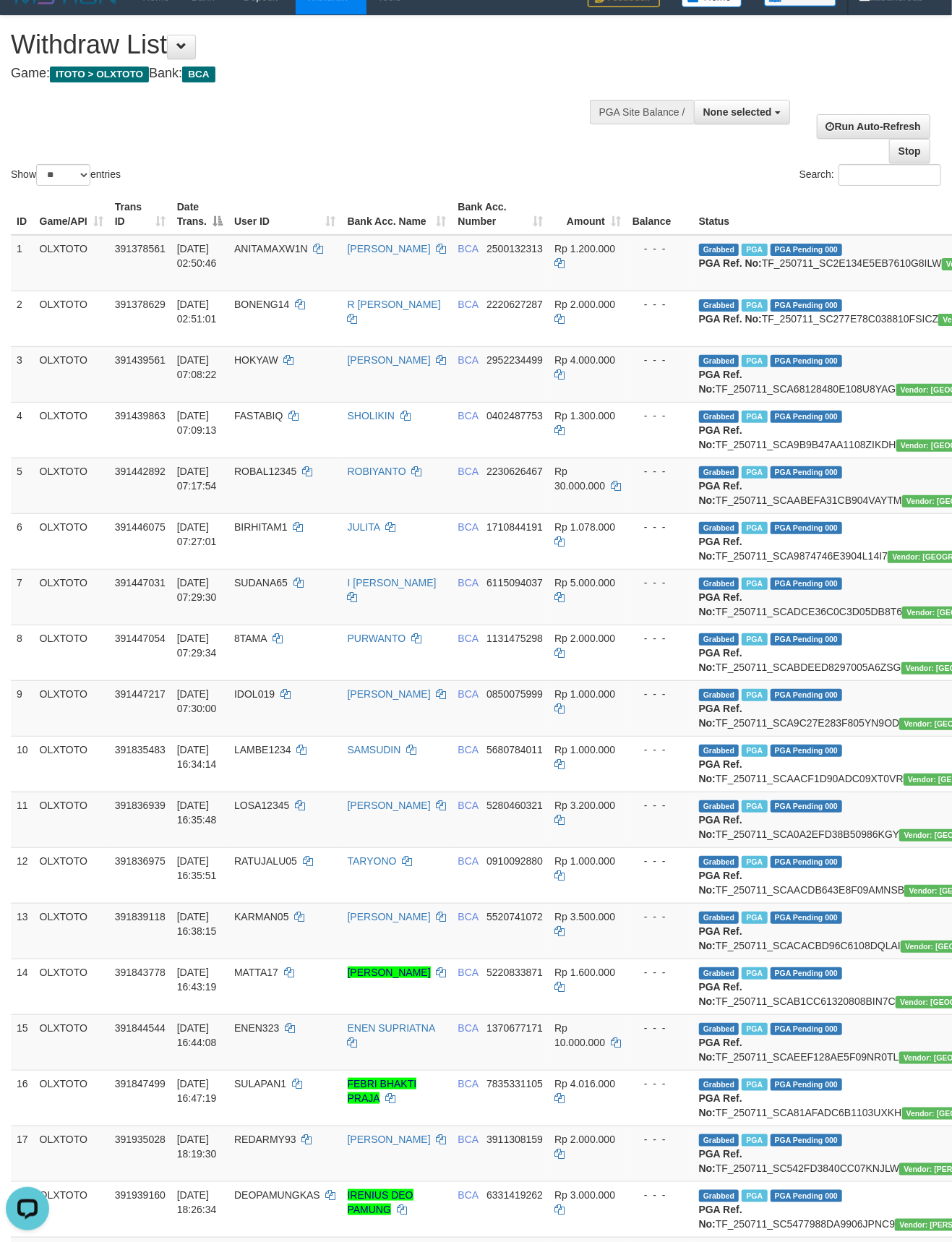 scroll, scrollTop: 0, scrollLeft: 0, axis: both 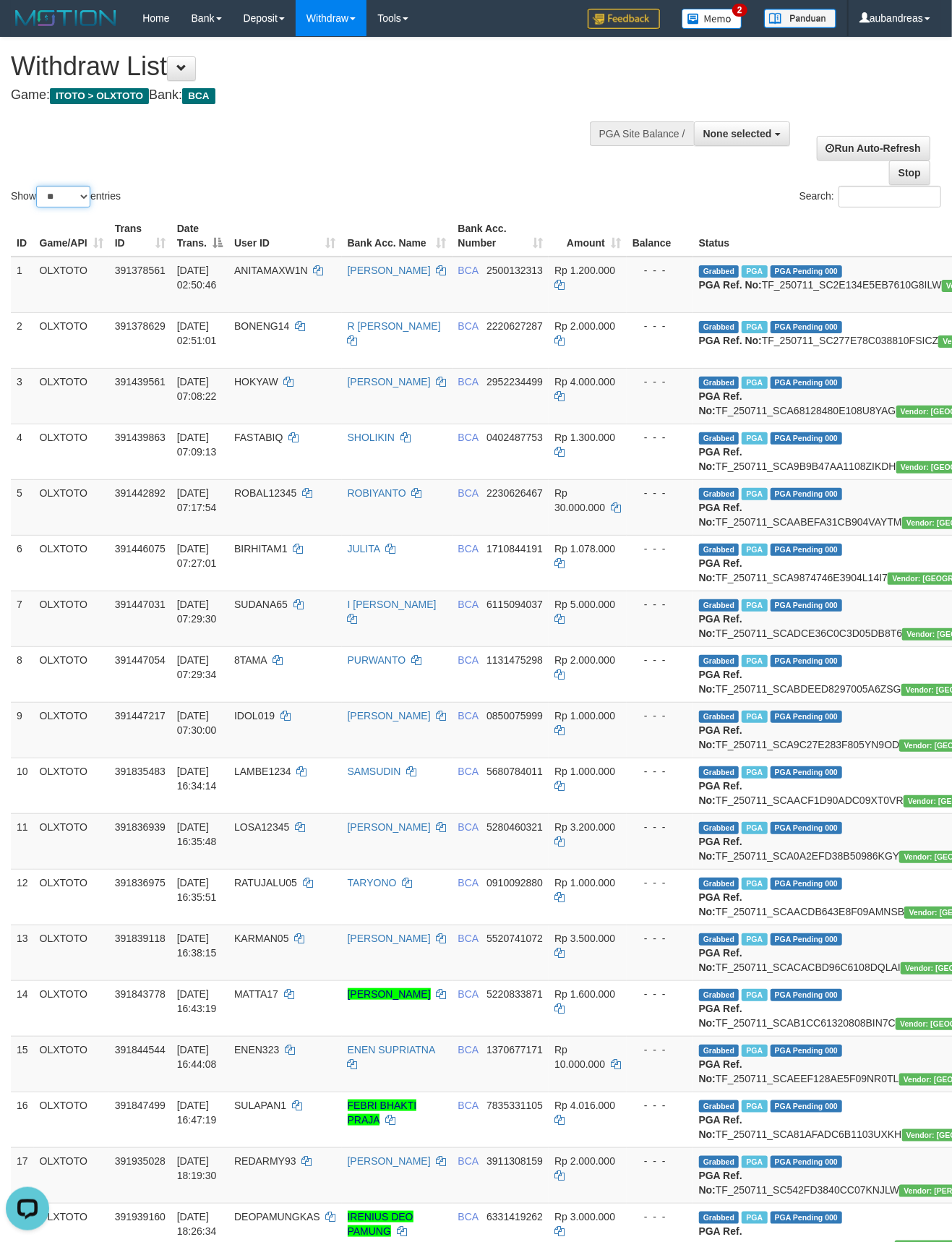 click on "** ** ** ***" at bounding box center (63, 197) 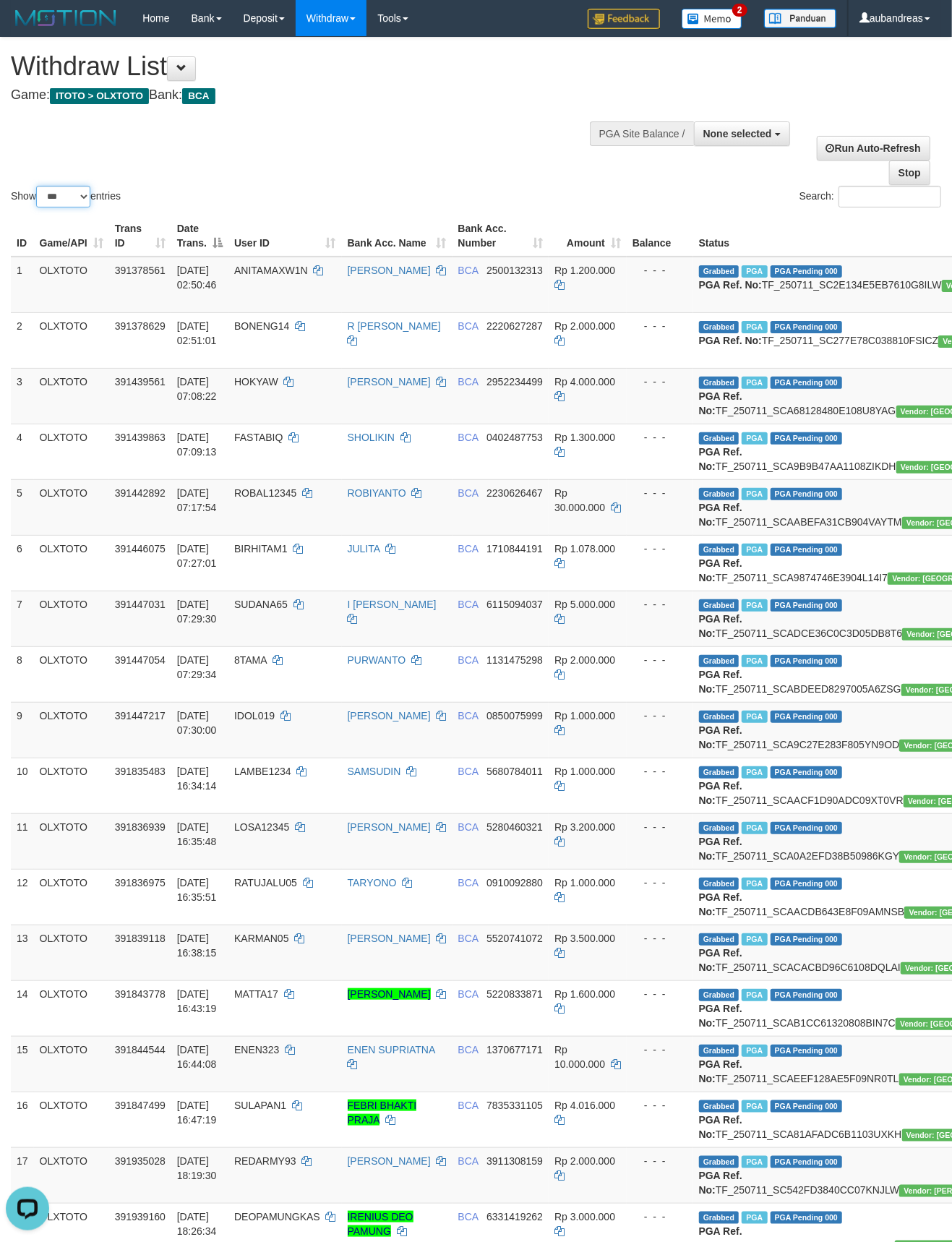 click on "** ** ** ***" at bounding box center (63, 197) 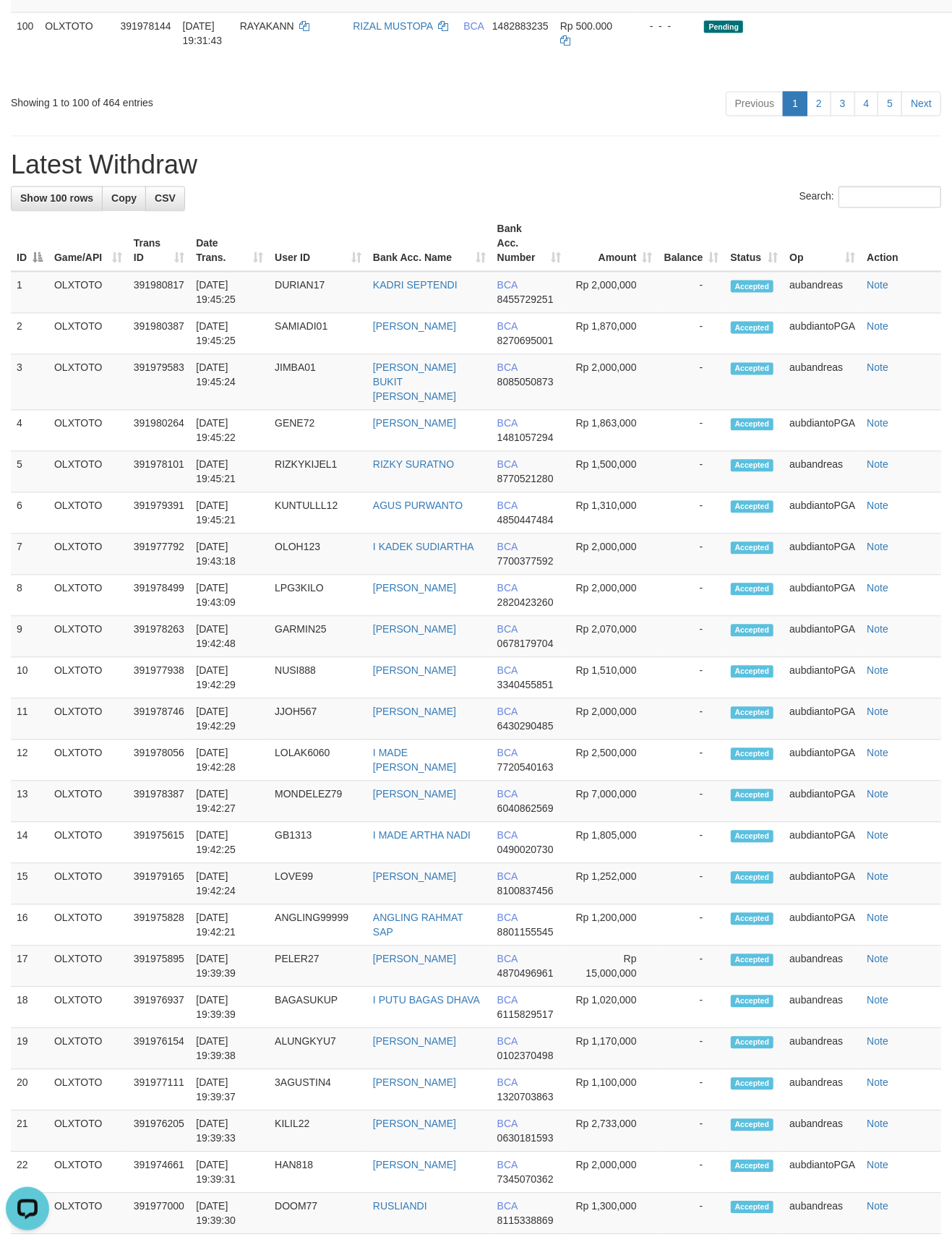 scroll, scrollTop: 6747, scrollLeft: 0, axis: vertical 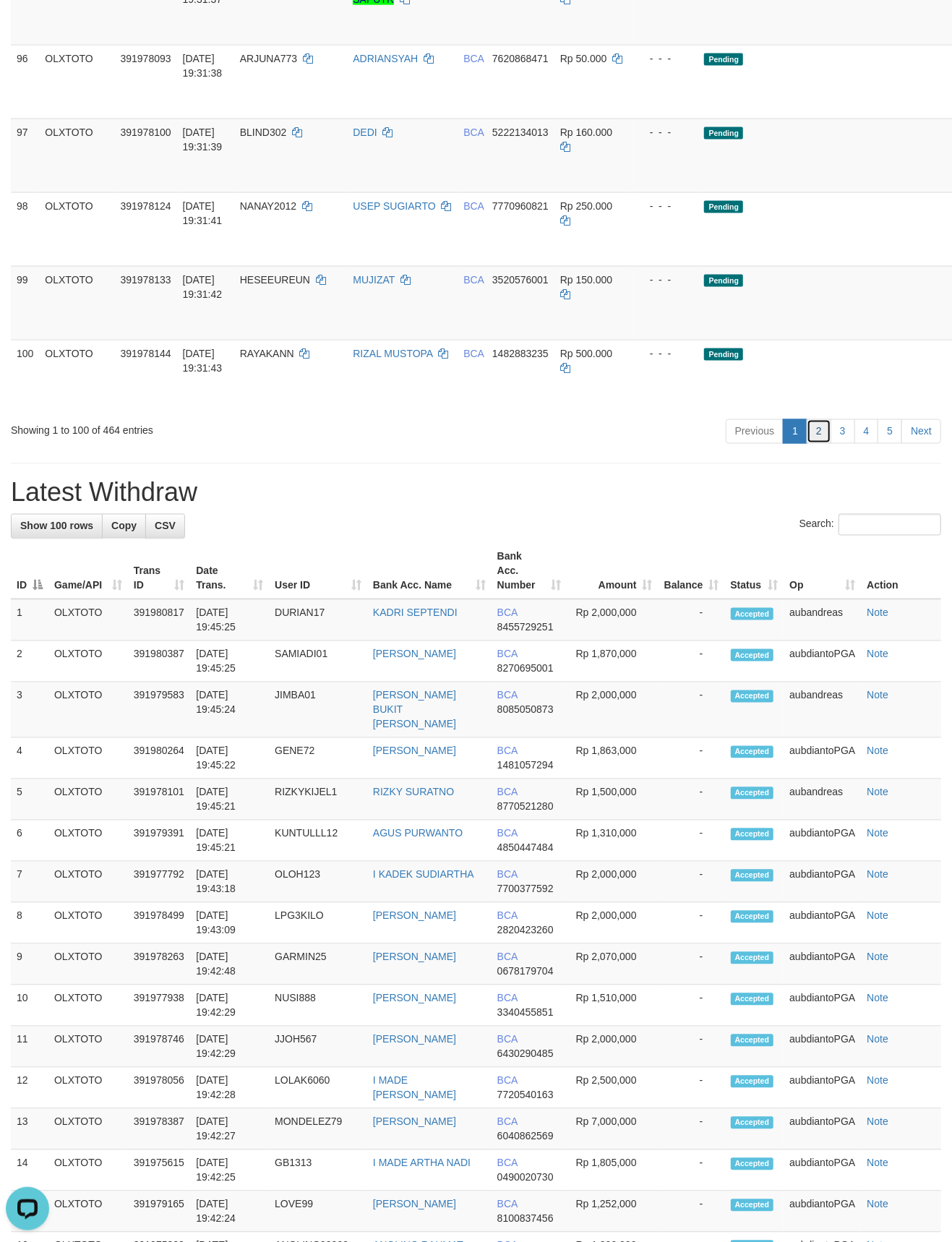 click on "2" at bounding box center [819, 432] 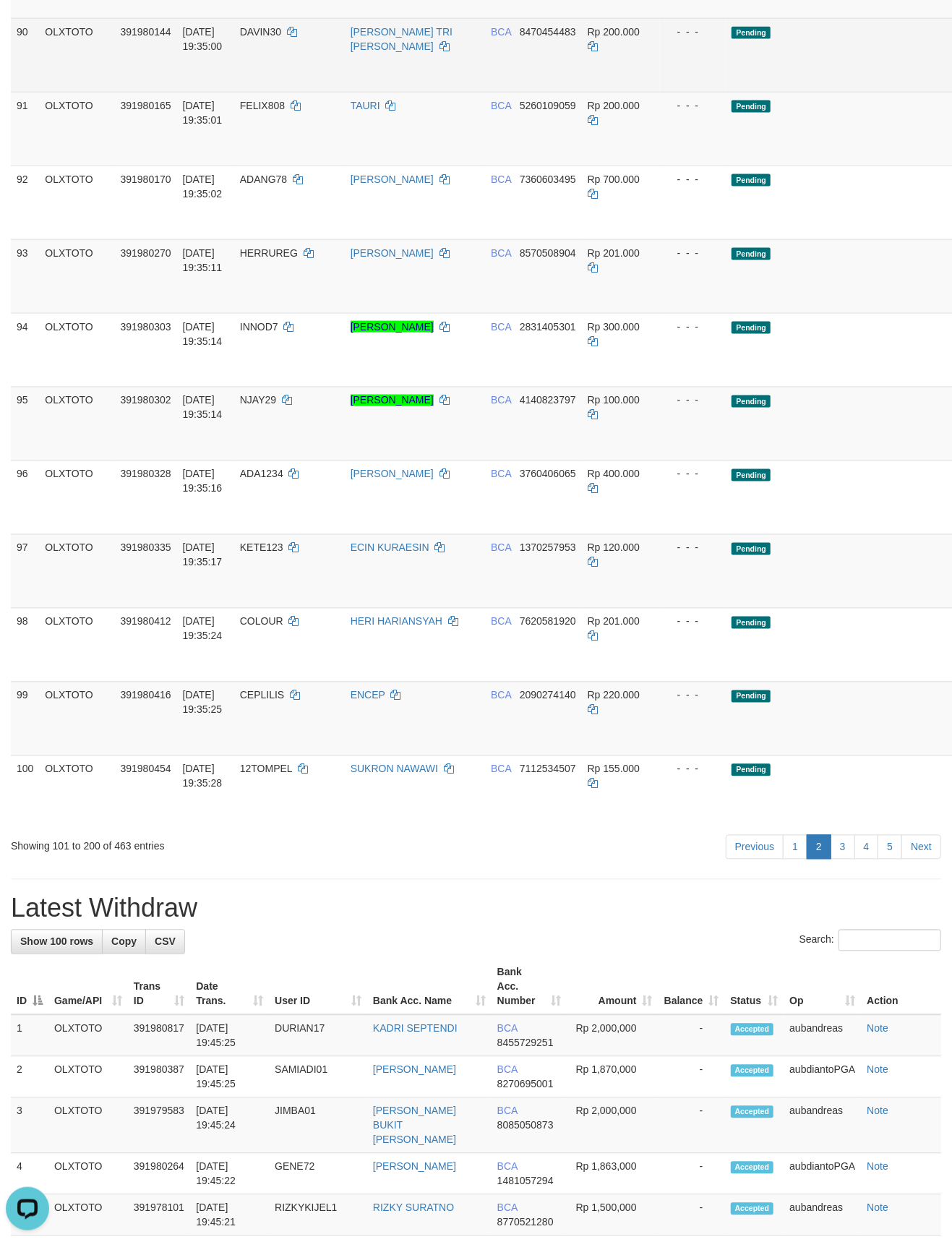 scroll, scrollTop: 6830, scrollLeft: 0, axis: vertical 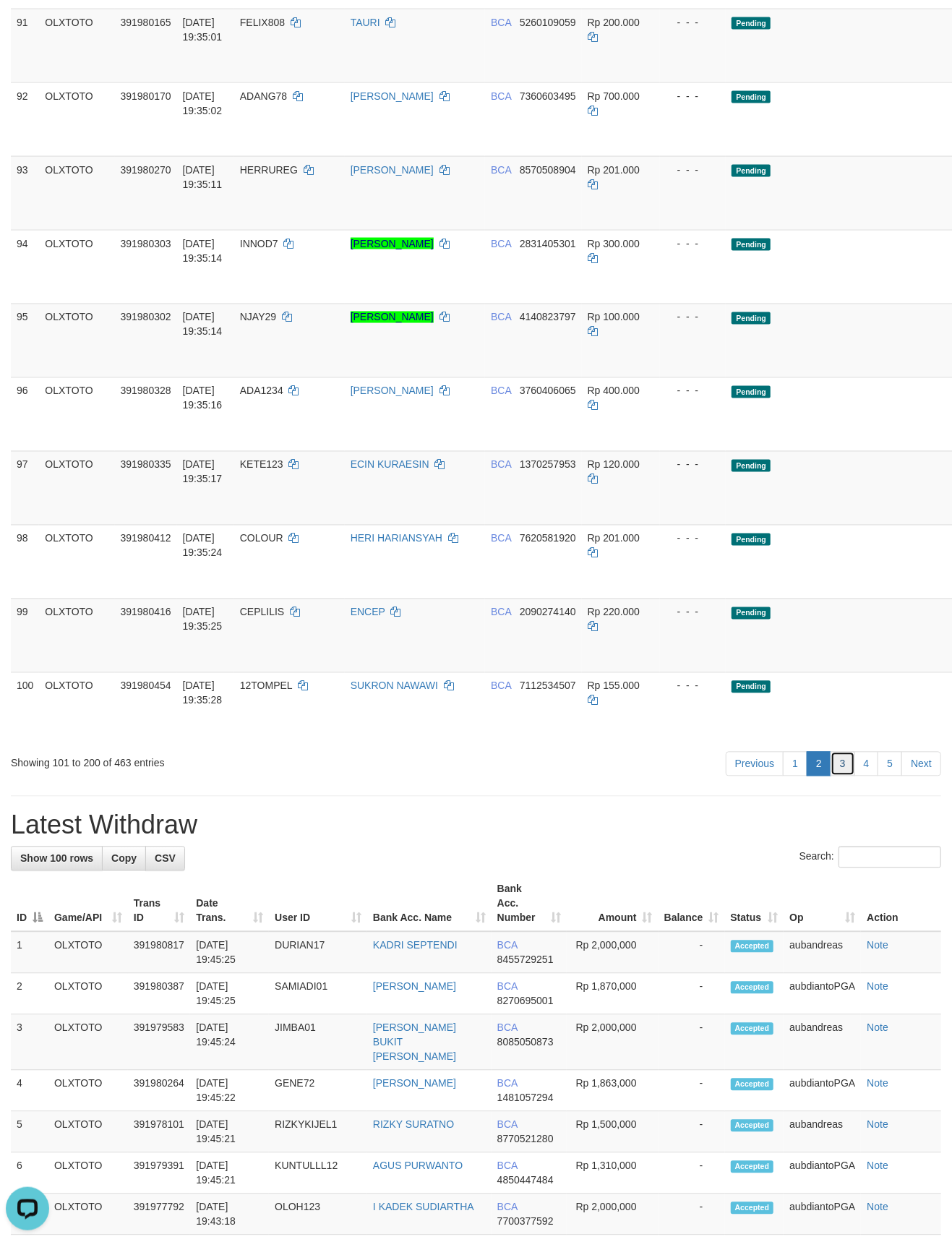 click on "3" at bounding box center (843, 764) 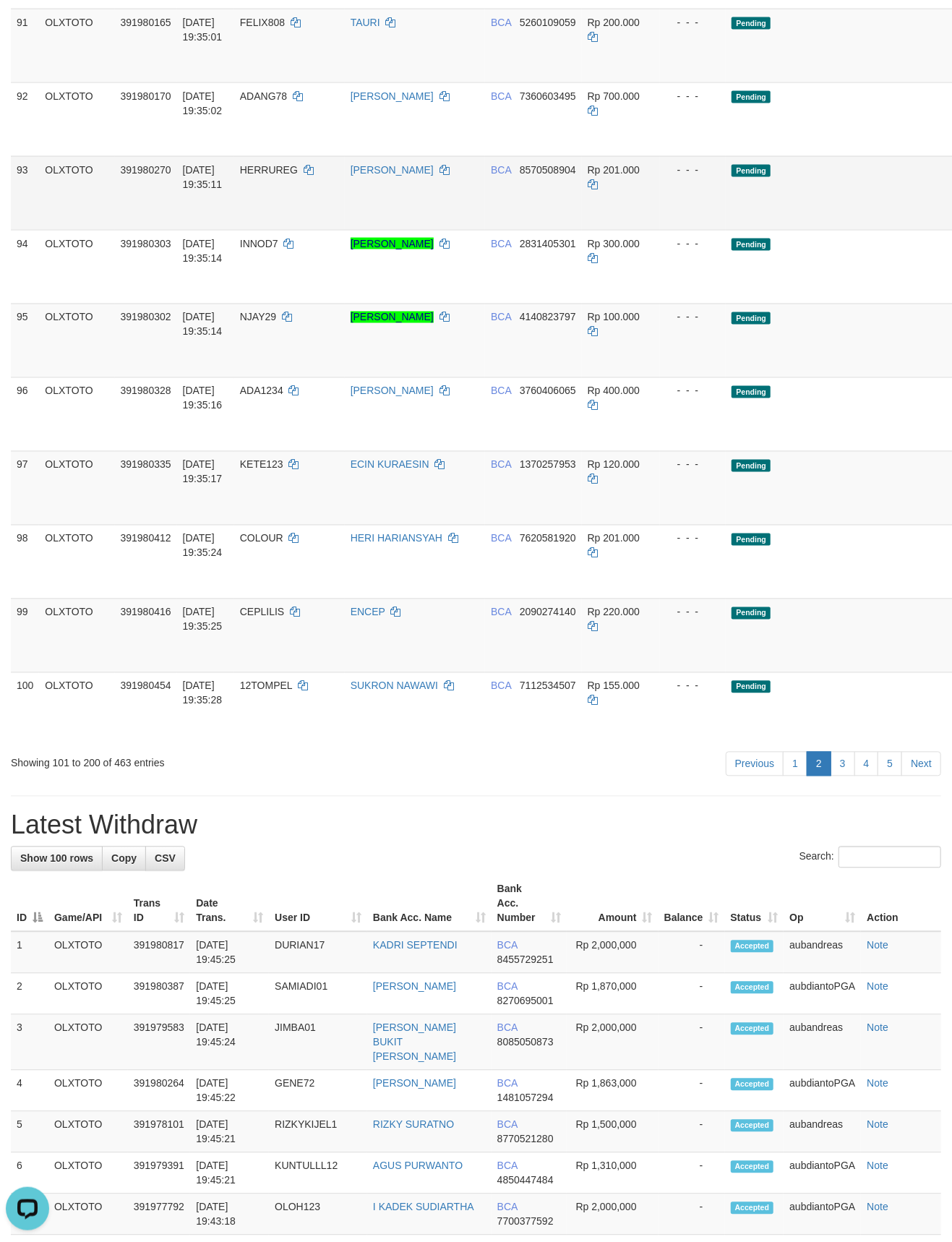 scroll, scrollTop: 6838, scrollLeft: 0, axis: vertical 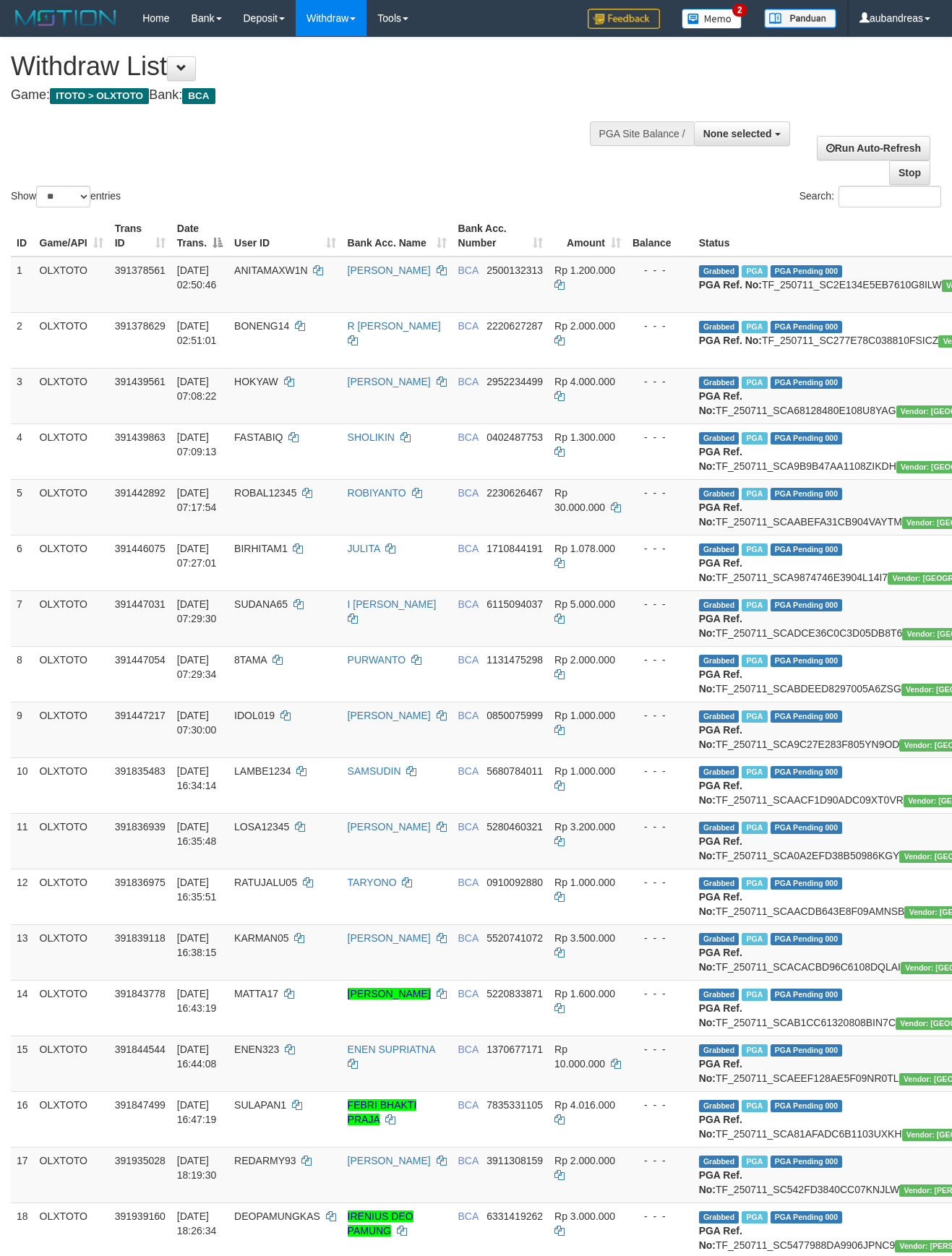 select 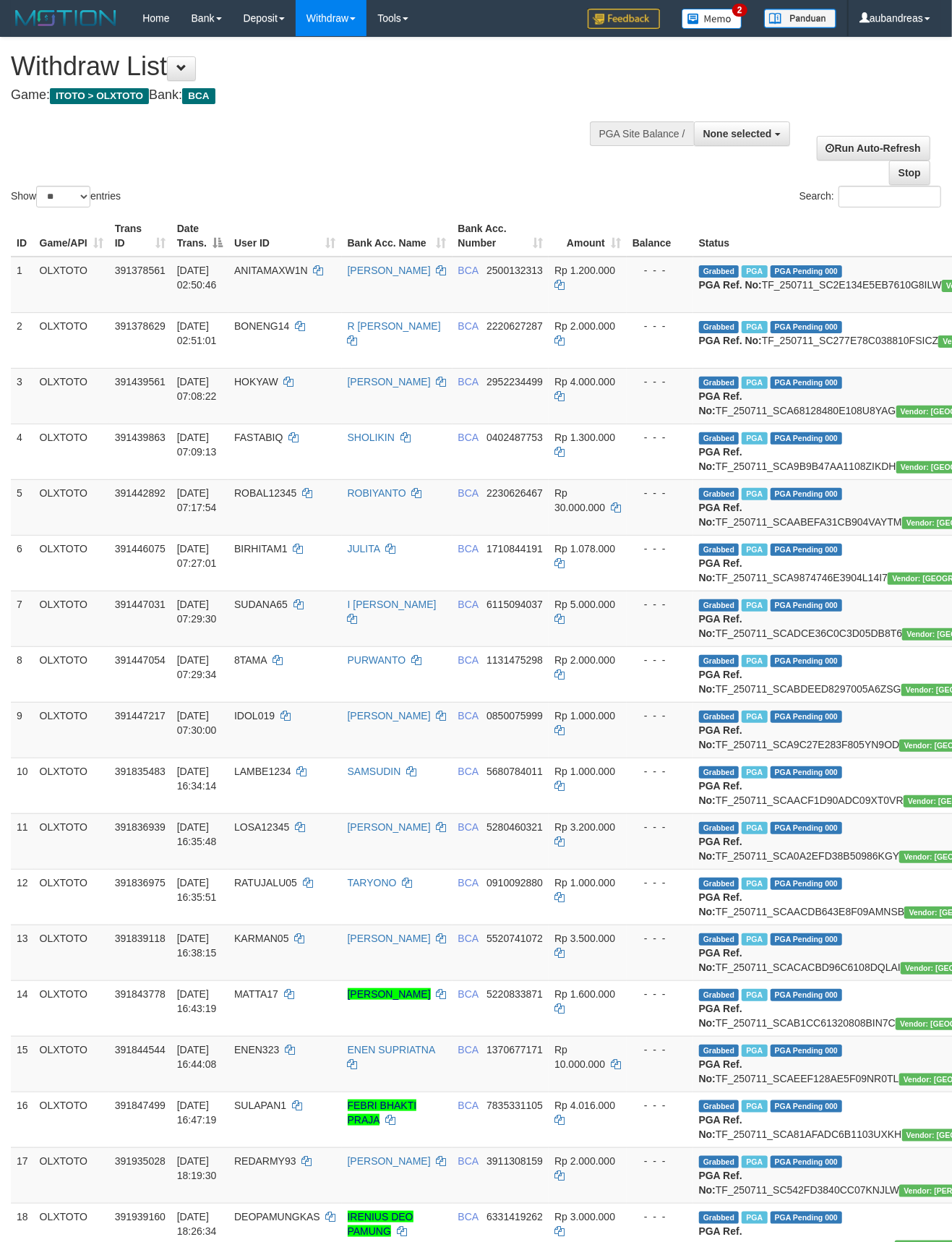 scroll, scrollTop: 1877, scrollLeft: 0, axis: vertical 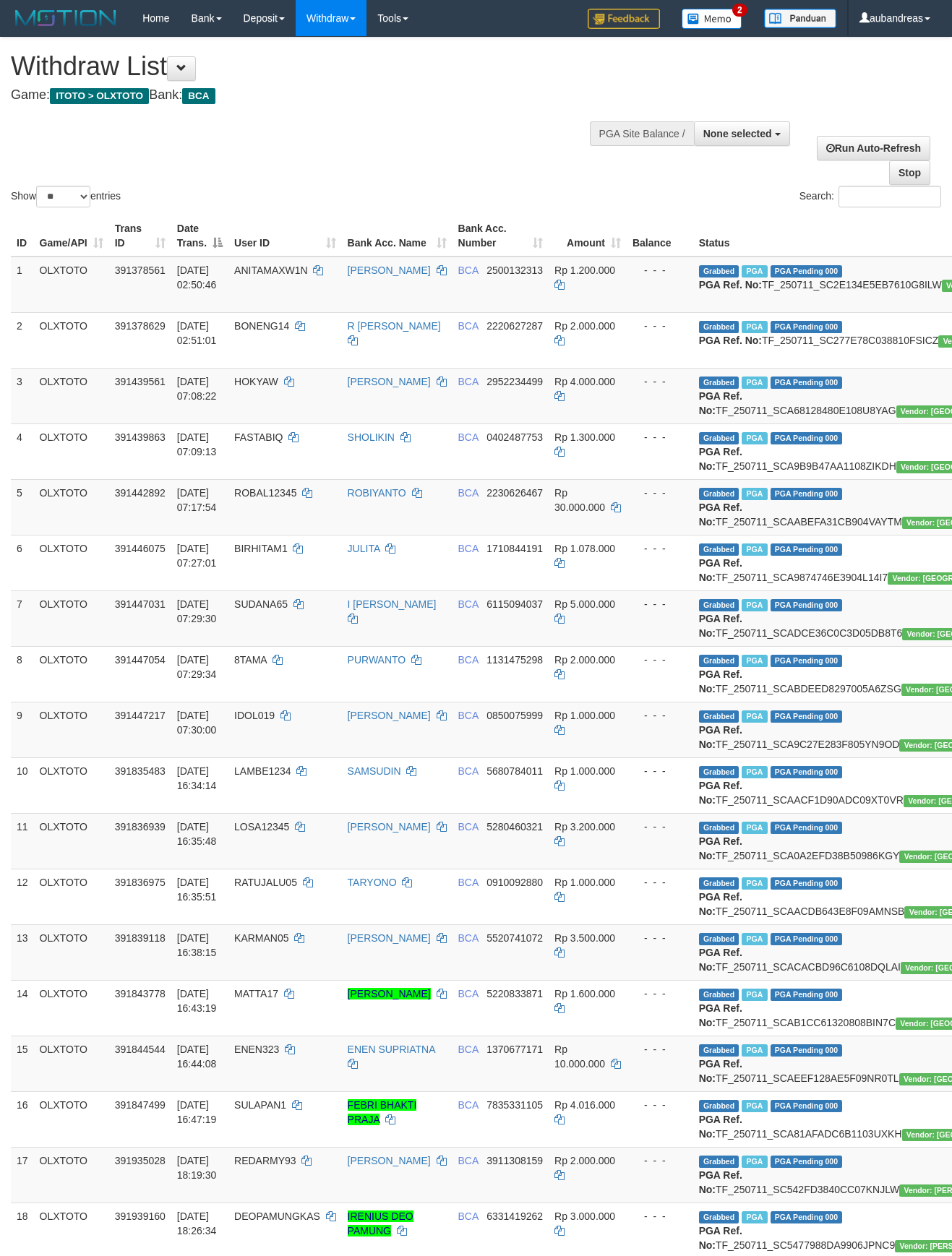 select 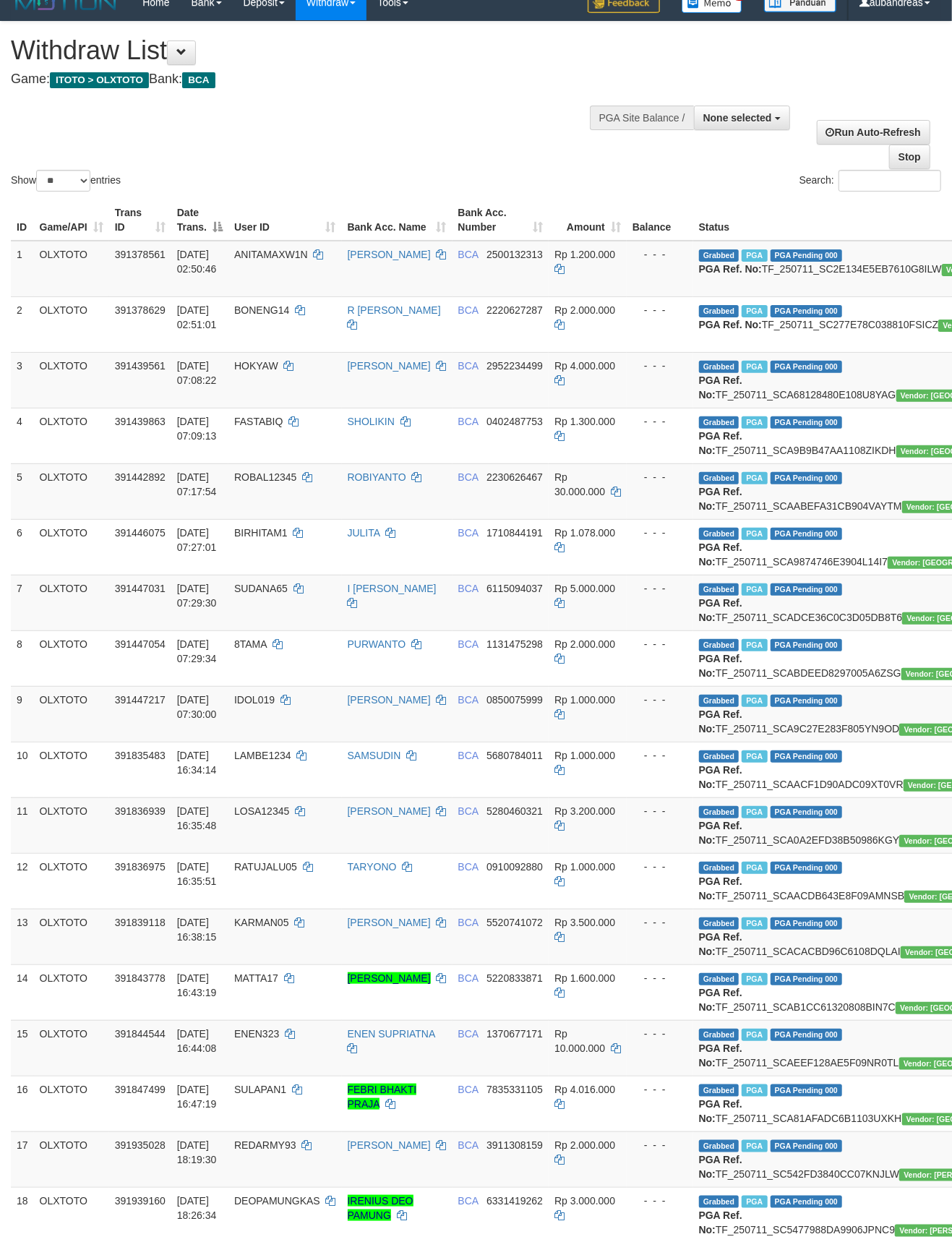 scroll, scrollTop: 0, scrollLeft: 0, axis: both 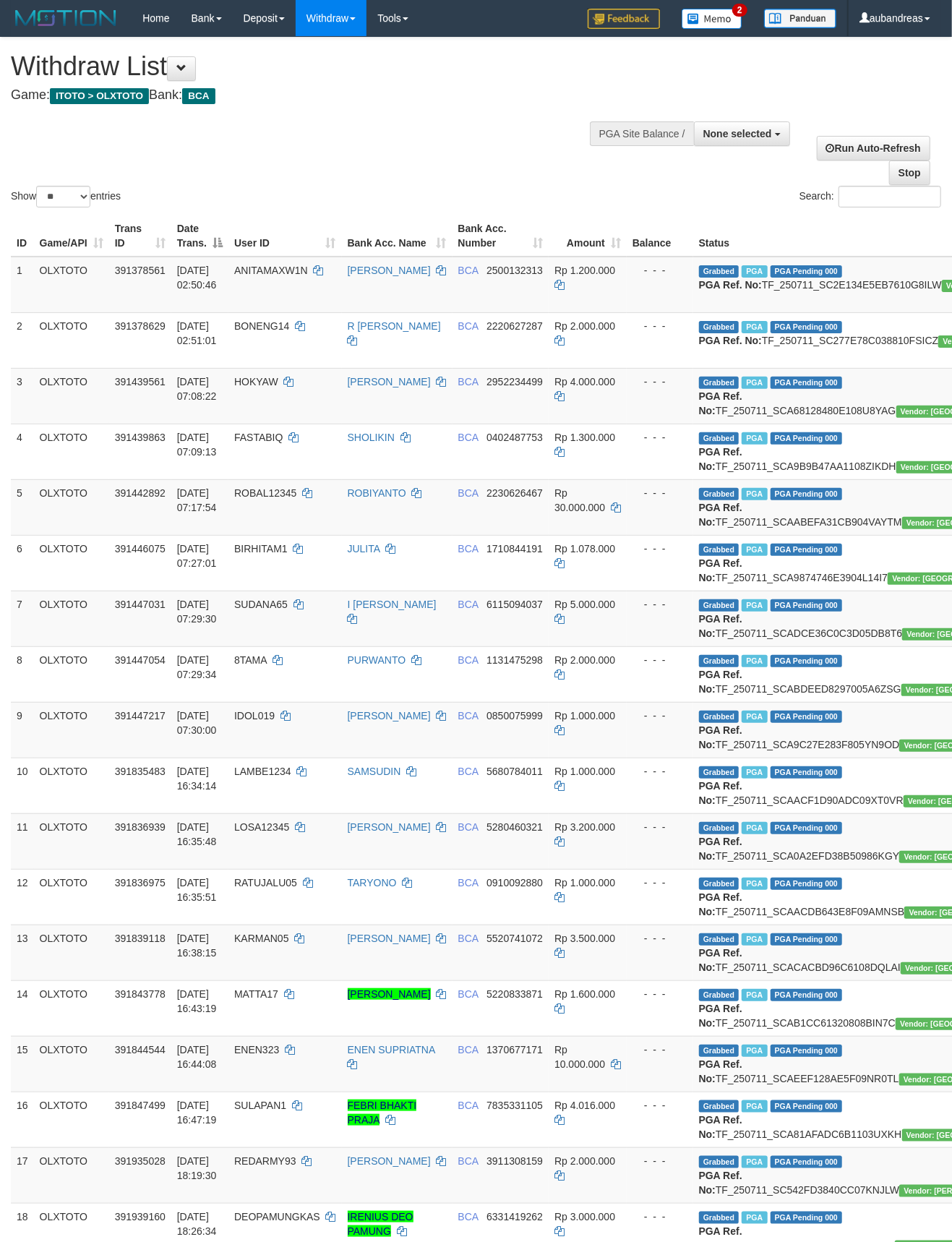 click on "Show  ** ** ** ***  entries Search:" at bounding box center [476, 124] 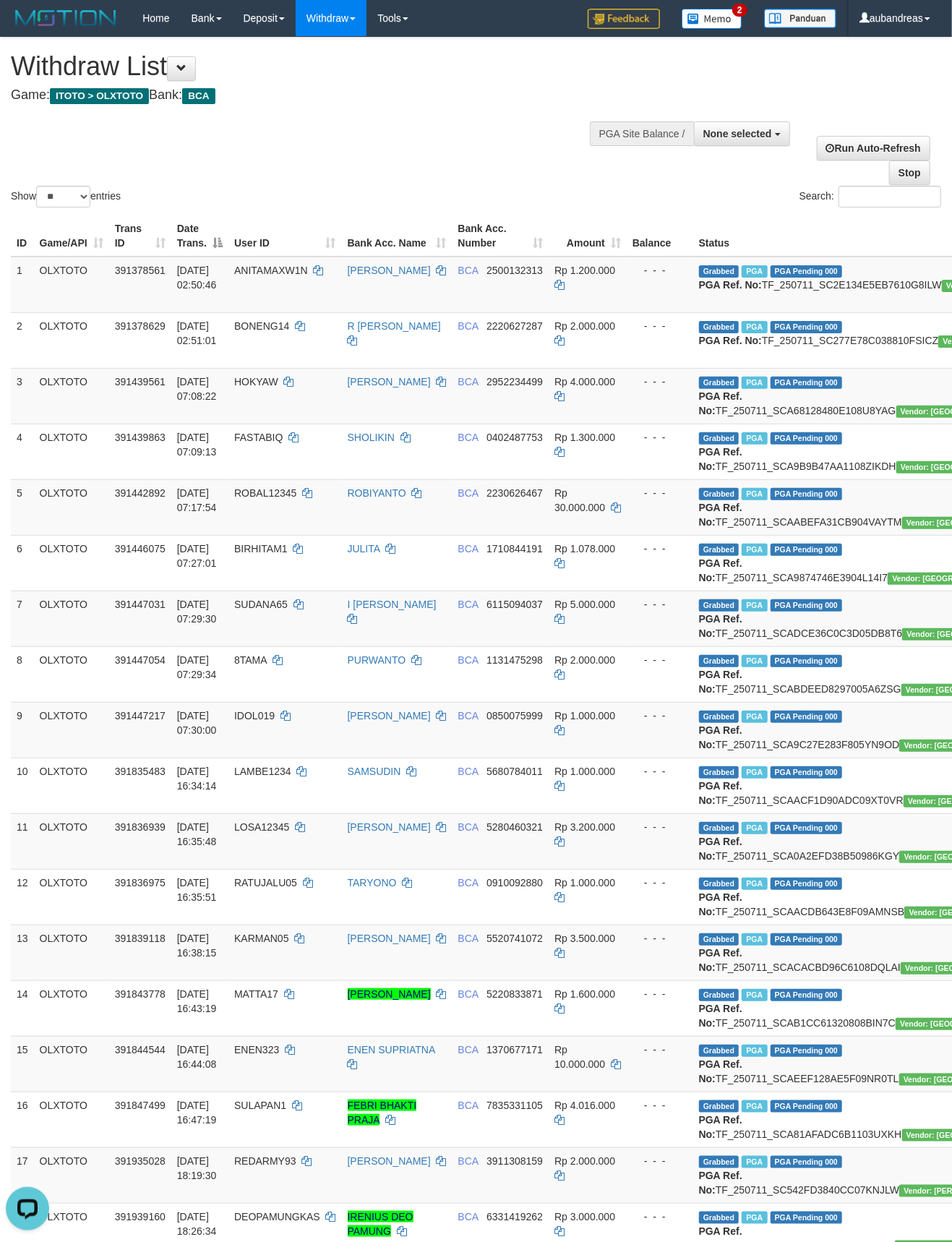 scroll, scrollTop: 0, scrollLeft: 0, axis: both 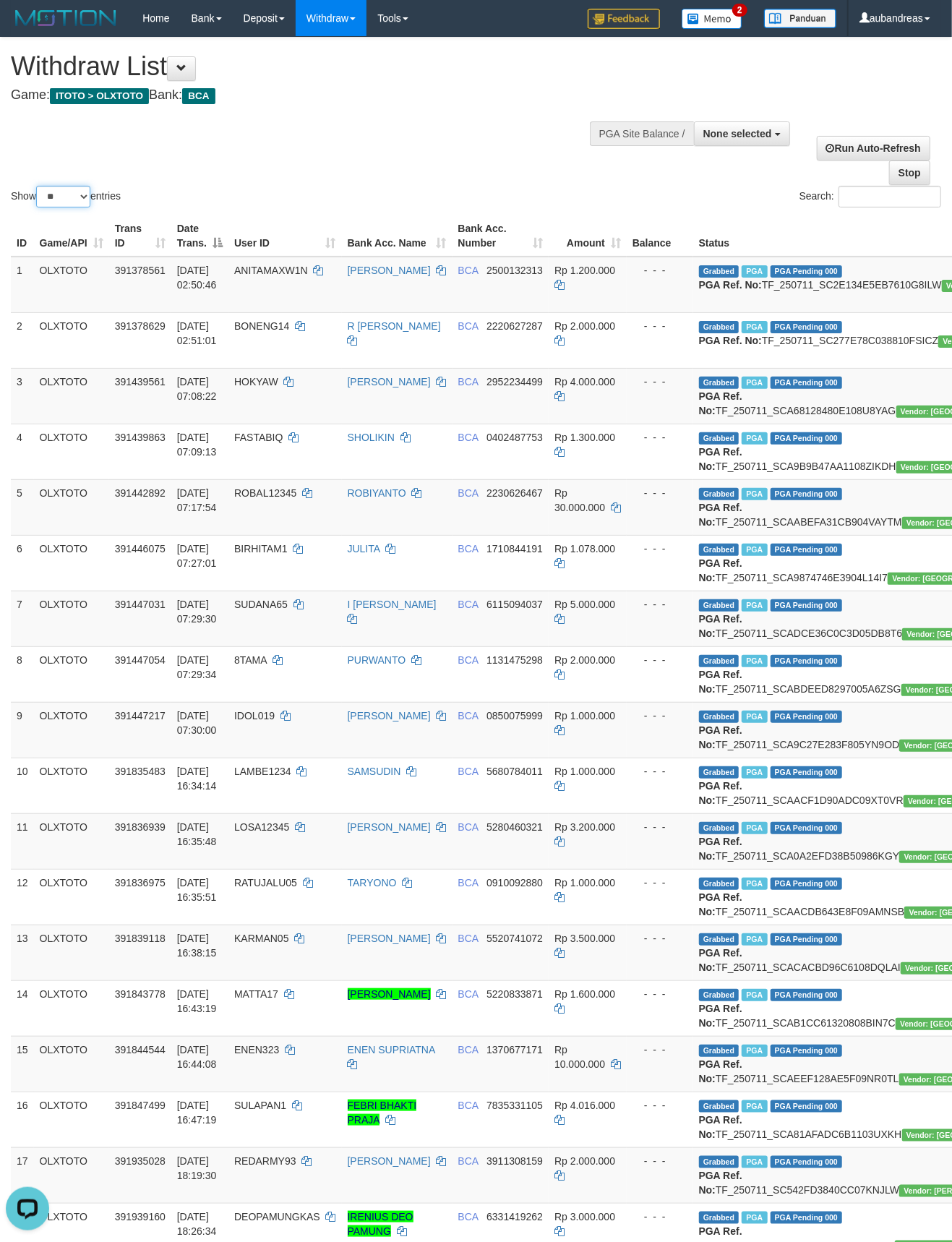 drag, startPoint x: 65, startPoint y: 198, endPoint x: 68, endPoint y: 205, distance: 7.615773 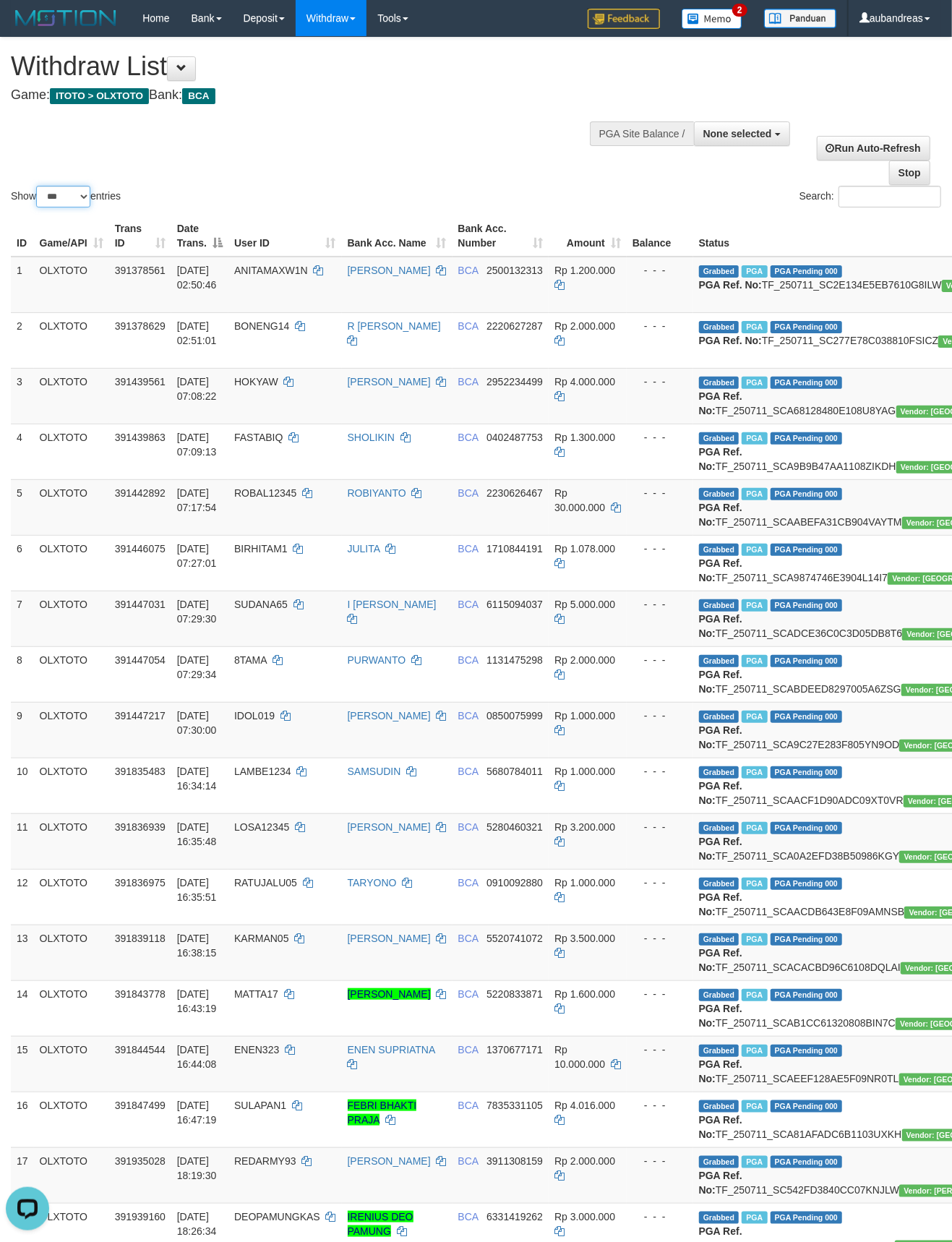 click on "** ** ** ***" at bounding box center [63, 197] 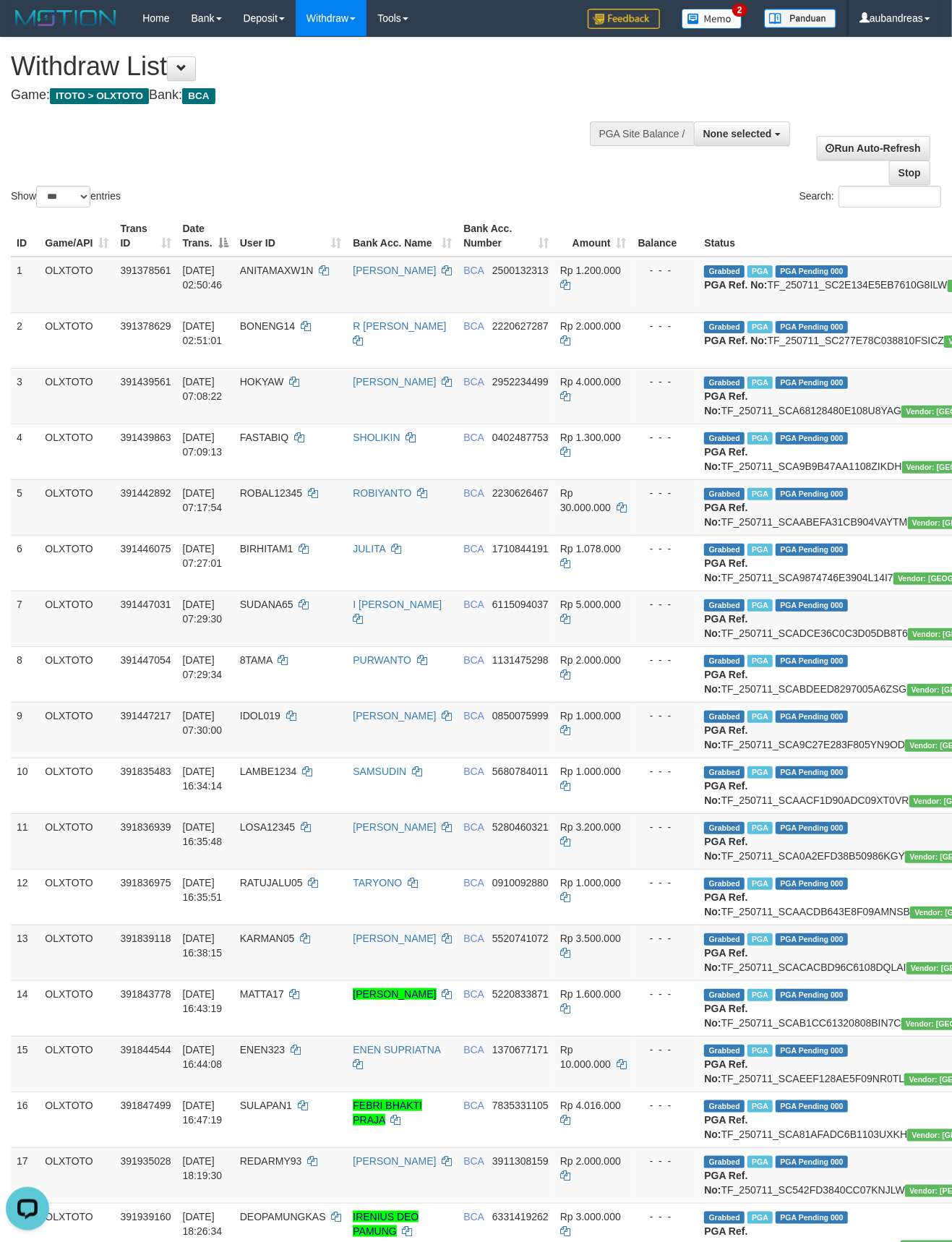 click on "Withdraw List" at bounding box center (315, 67) 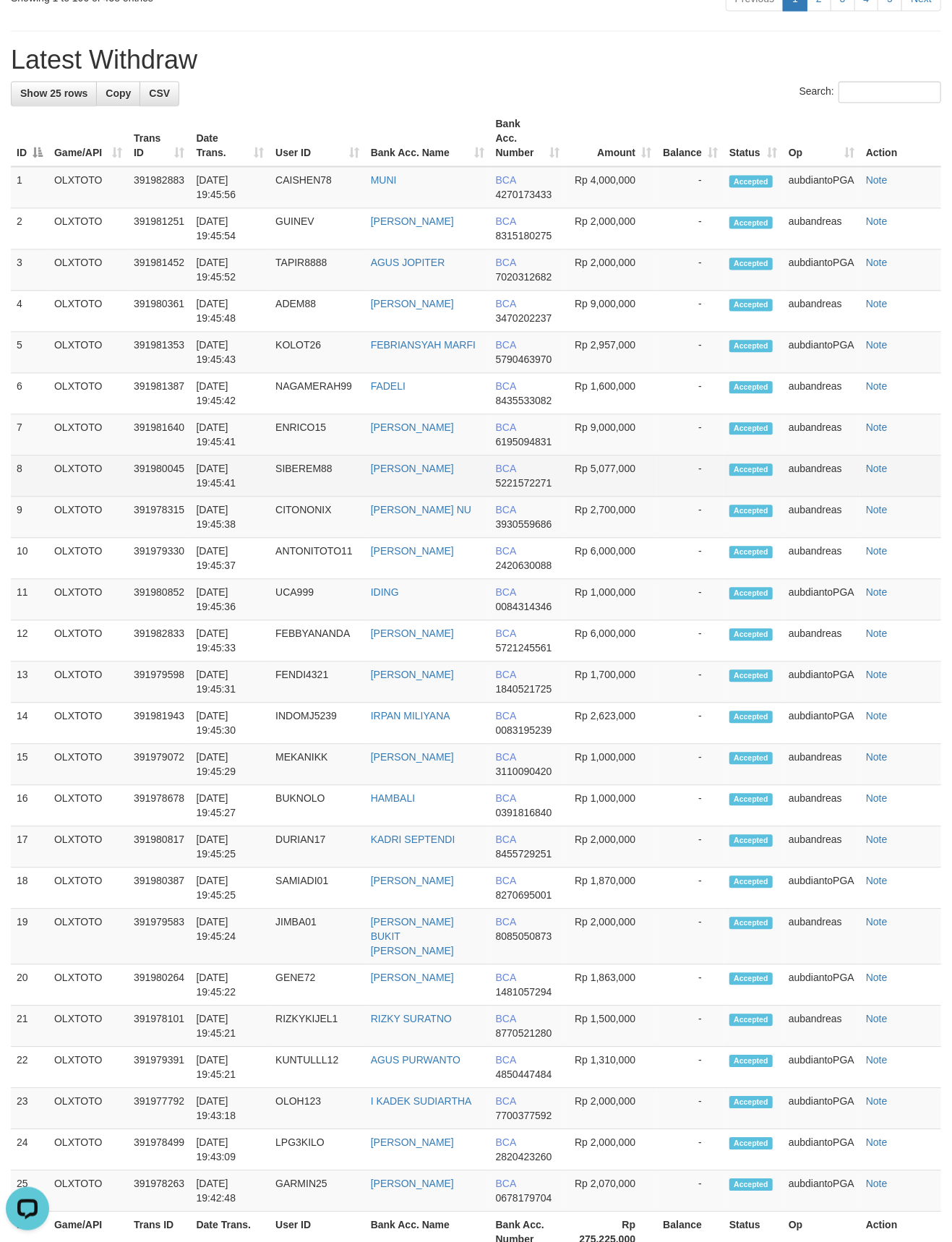 scroll, scrollTop: 6741, scrollLeft: 0, axis: vertical 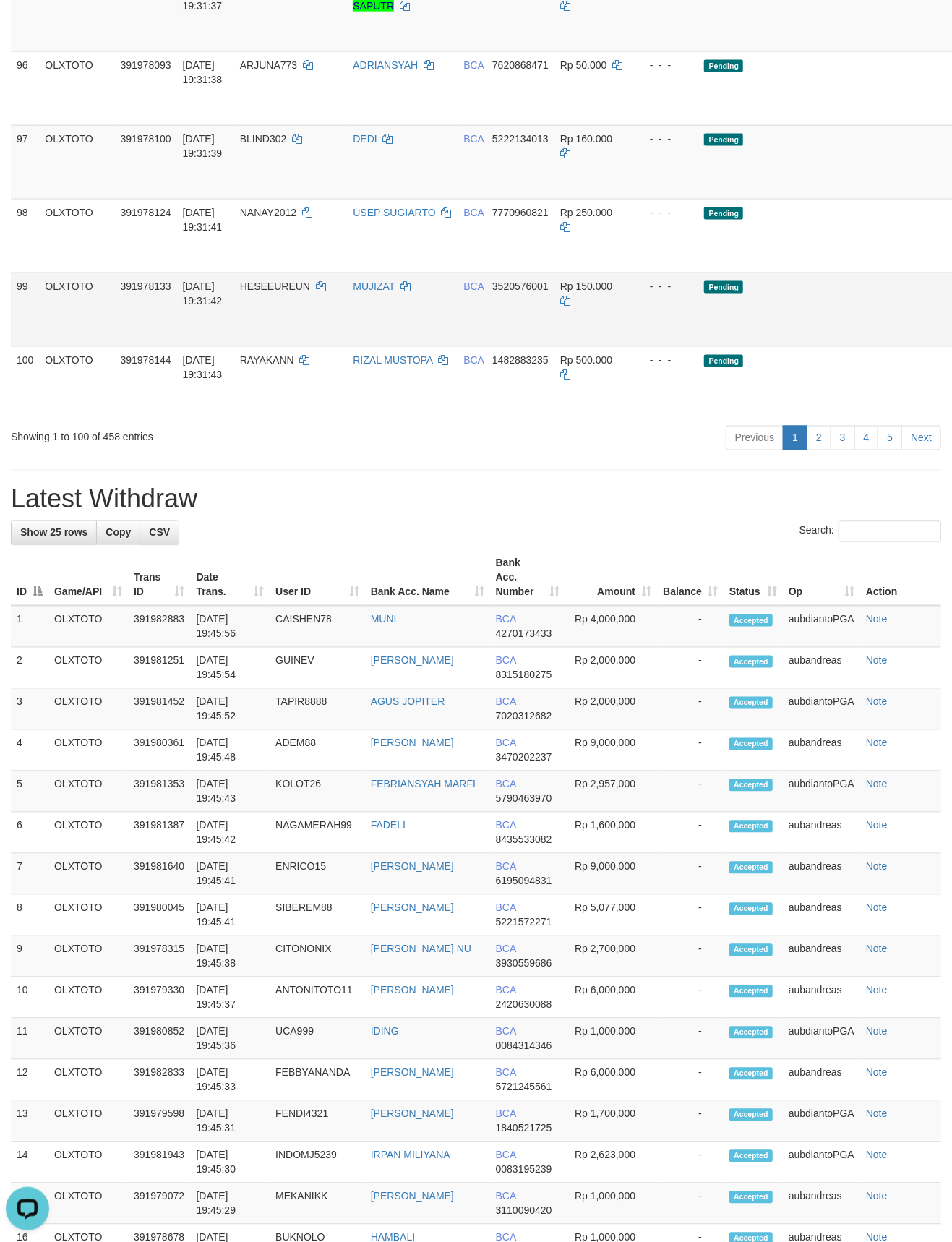 drag, startPoint x: 820, startPoint y: 825, endPoint x: 824, endPoint y: 689, distance: 136.05881 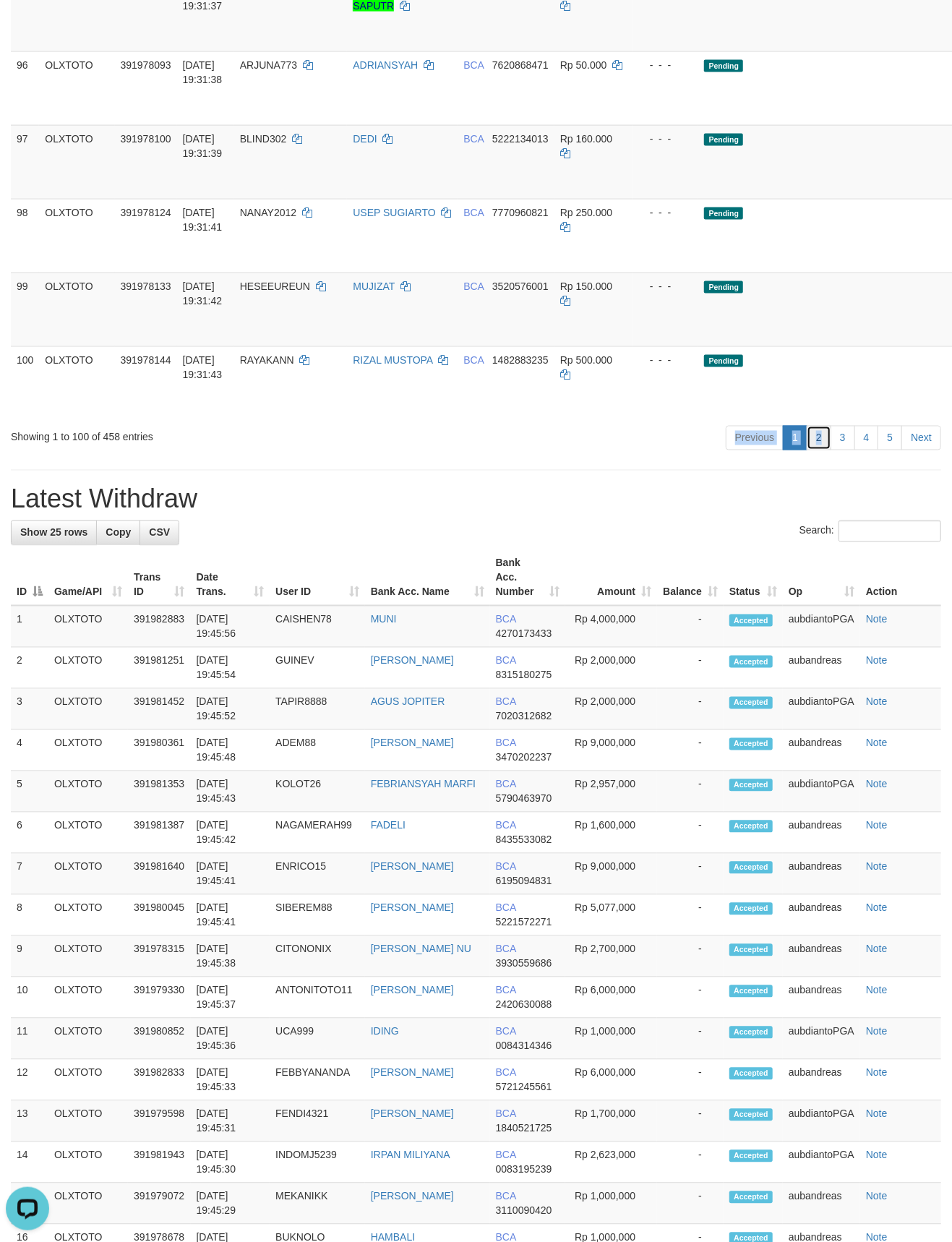 click on "2" at bounding box center [819, 438] 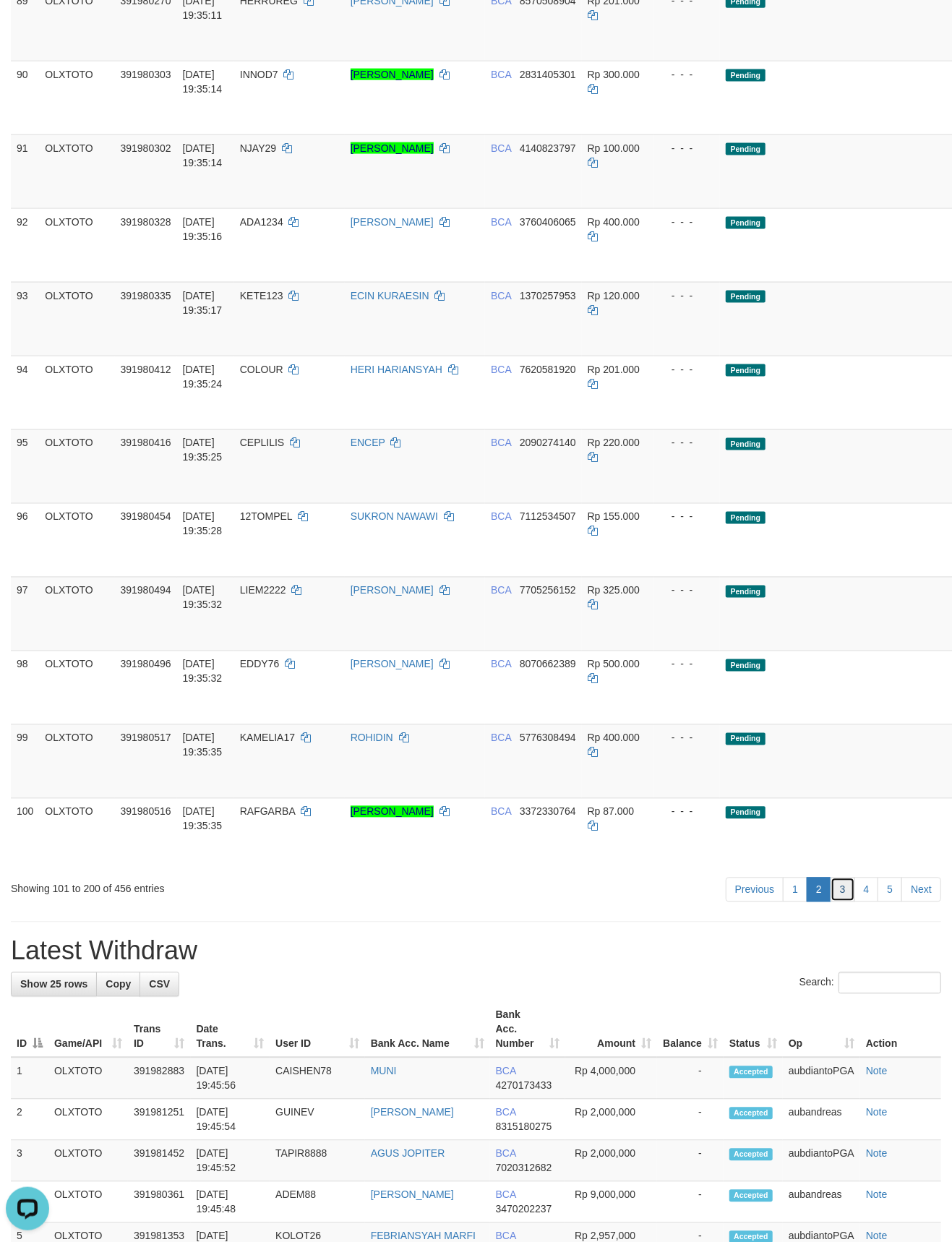 click on "3" at bounding box center [843, 890] 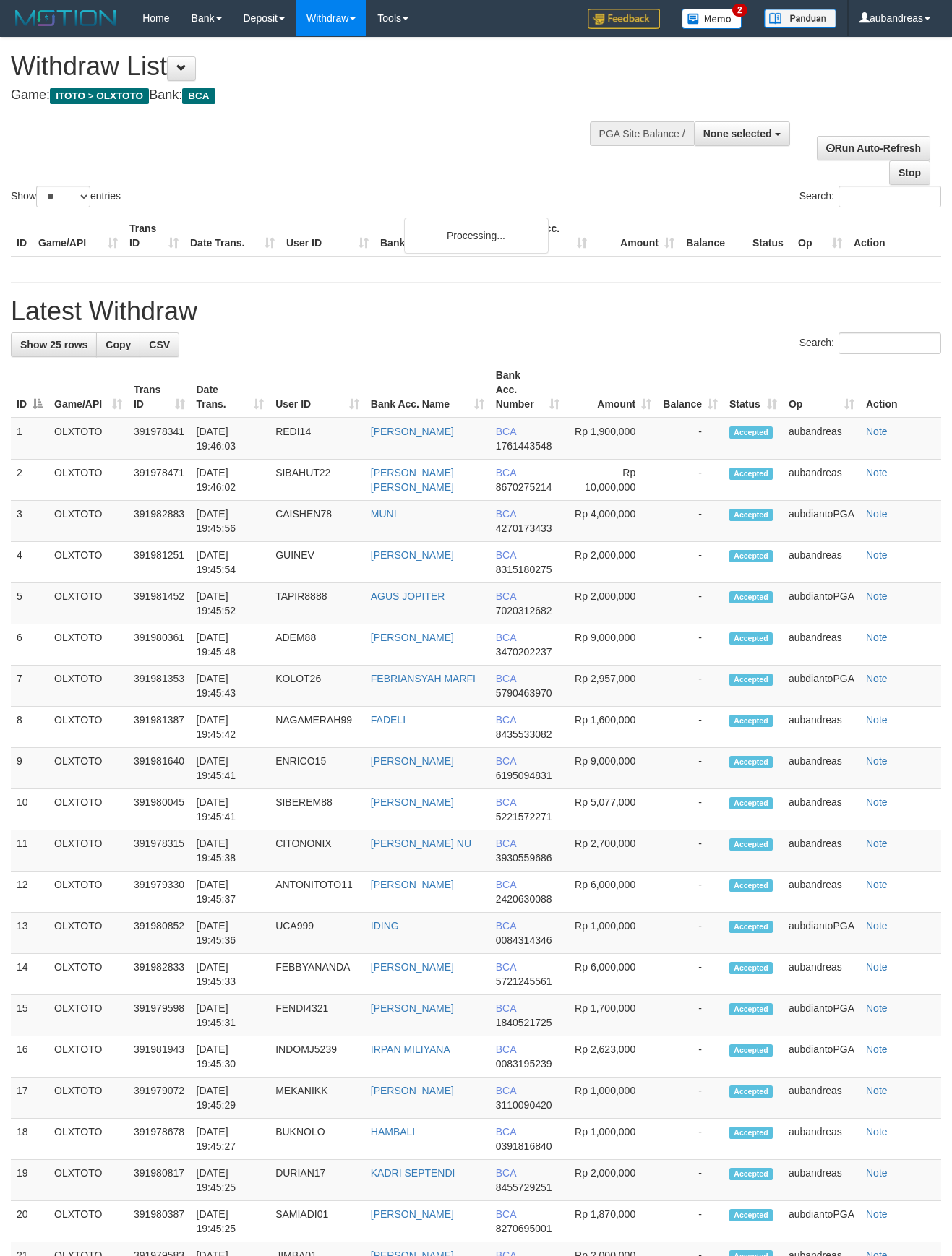 select 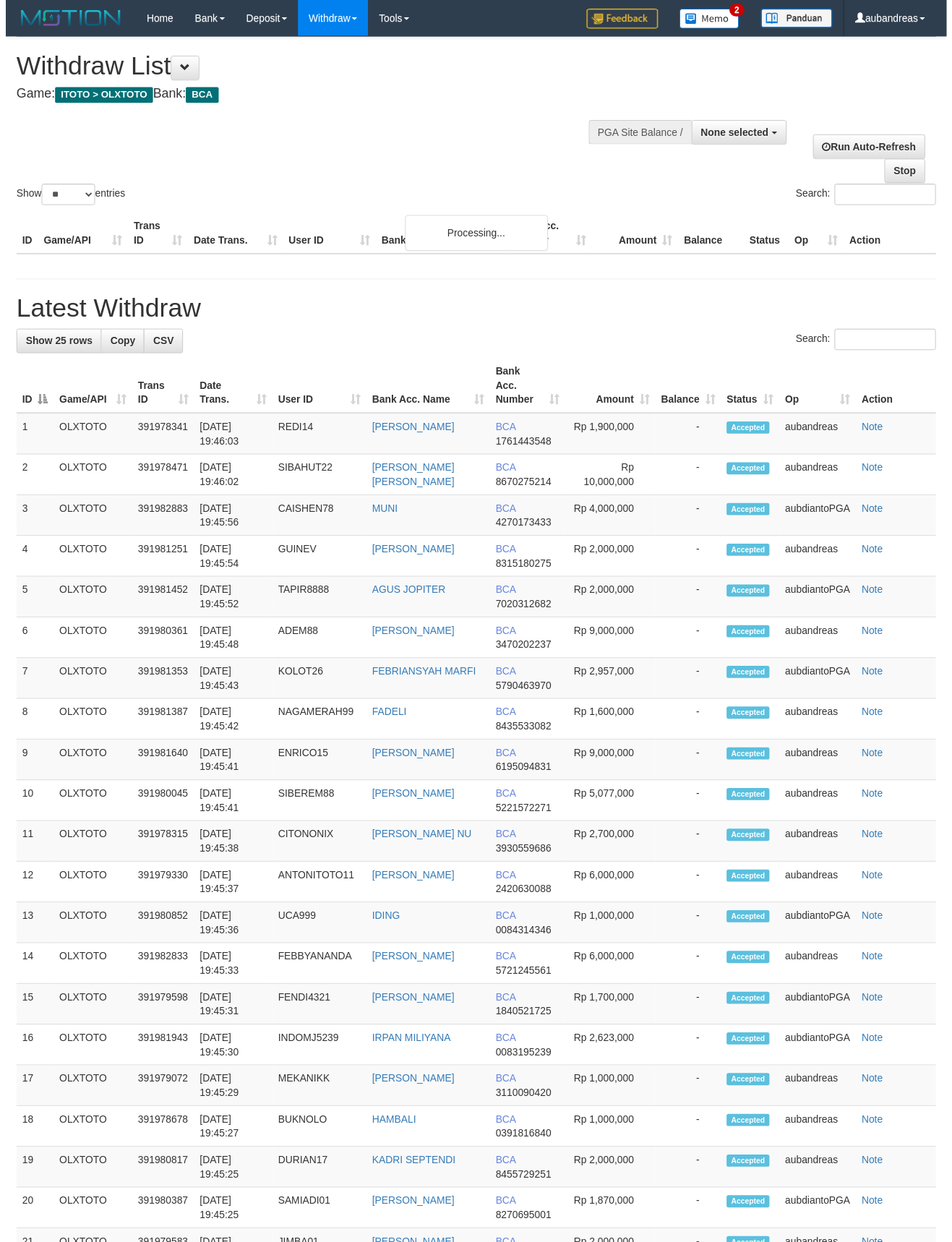 scroll, scrollTop: 2167, scrollLeft: 0, axis: vertical 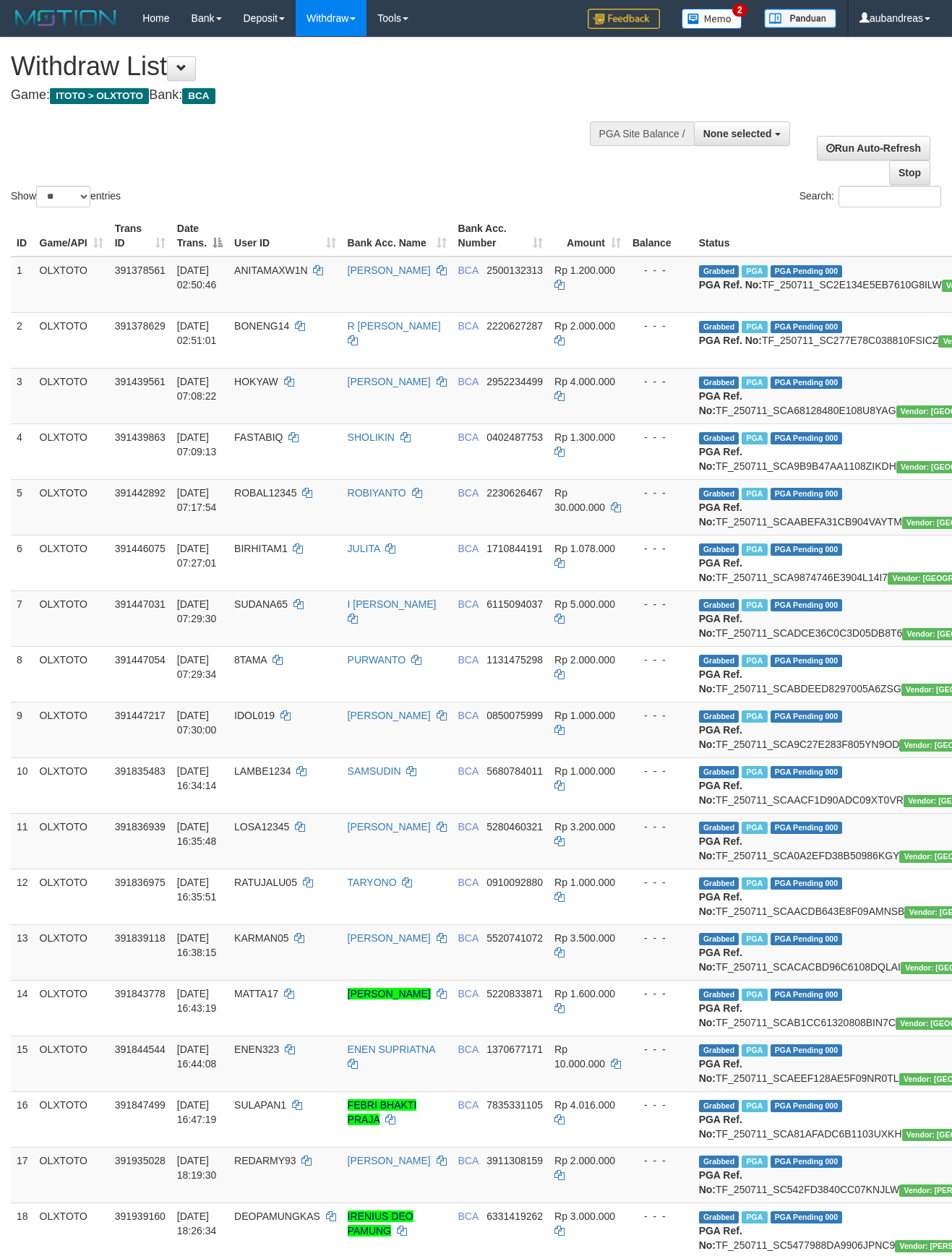 select 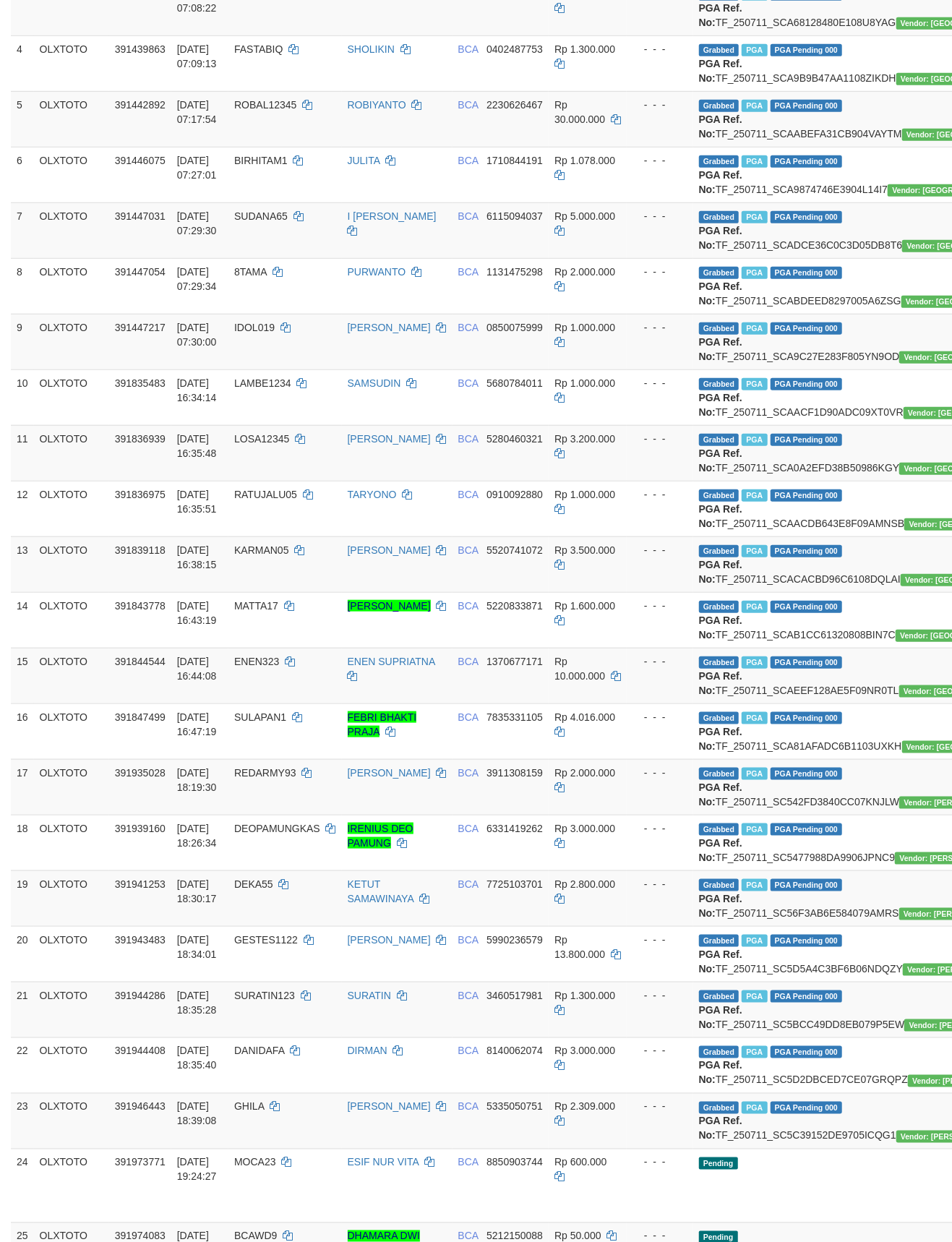 scroll, scrollTop: 0, scrollLeft: 0, axis: both 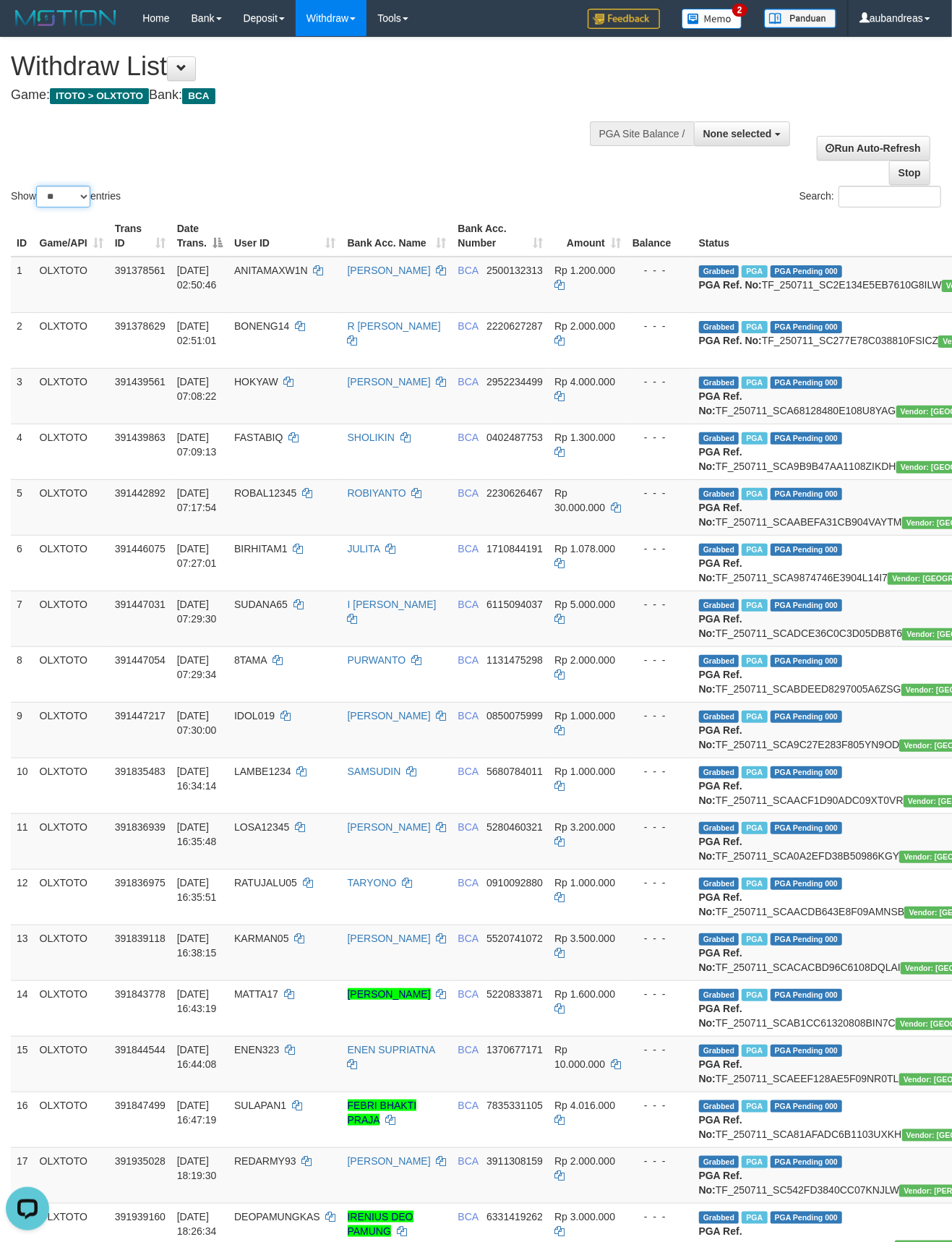 click on "** ** ** ***" at bounding box center [63, 197] 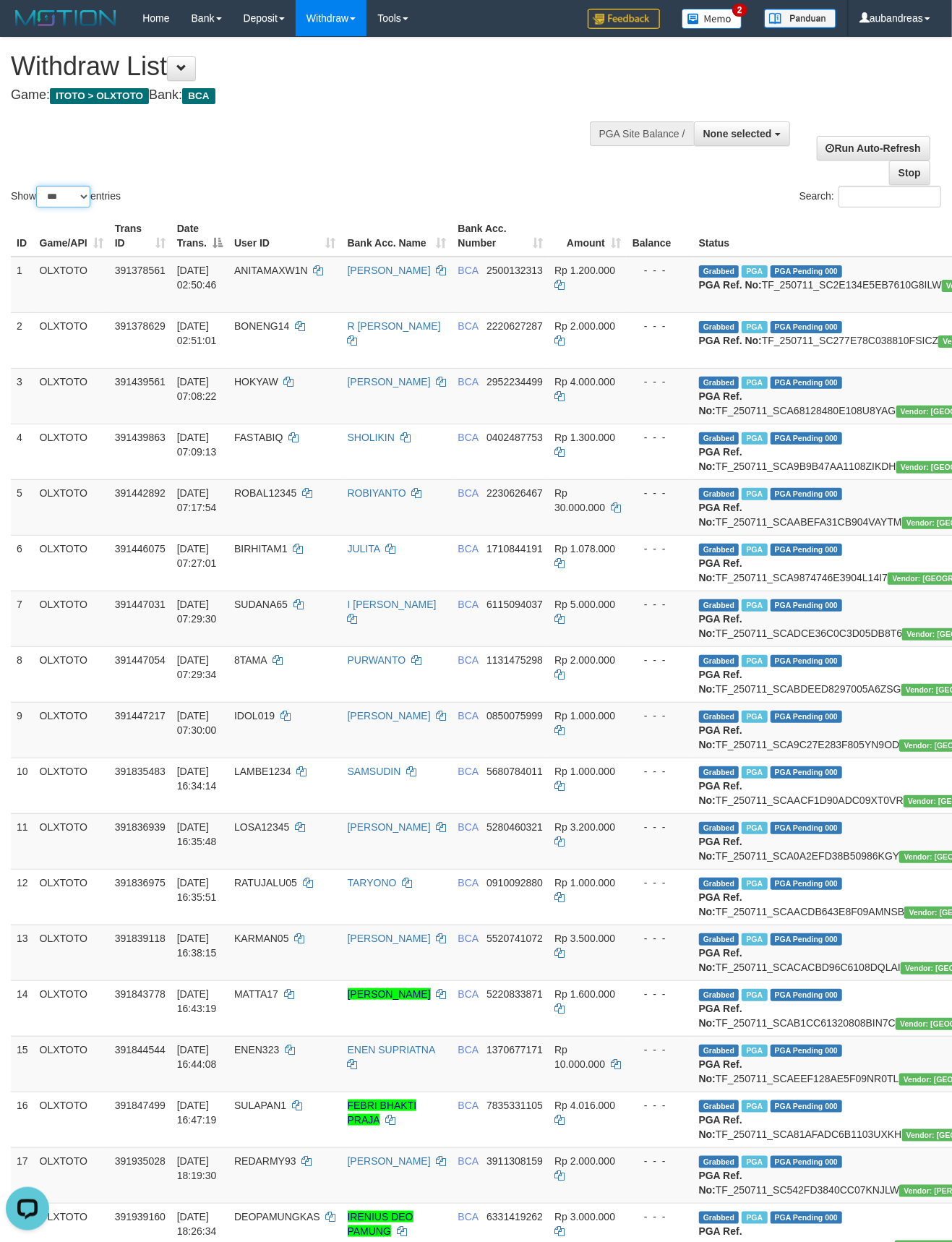 click on "** ** ** ***" at bounding box center [63, 197] 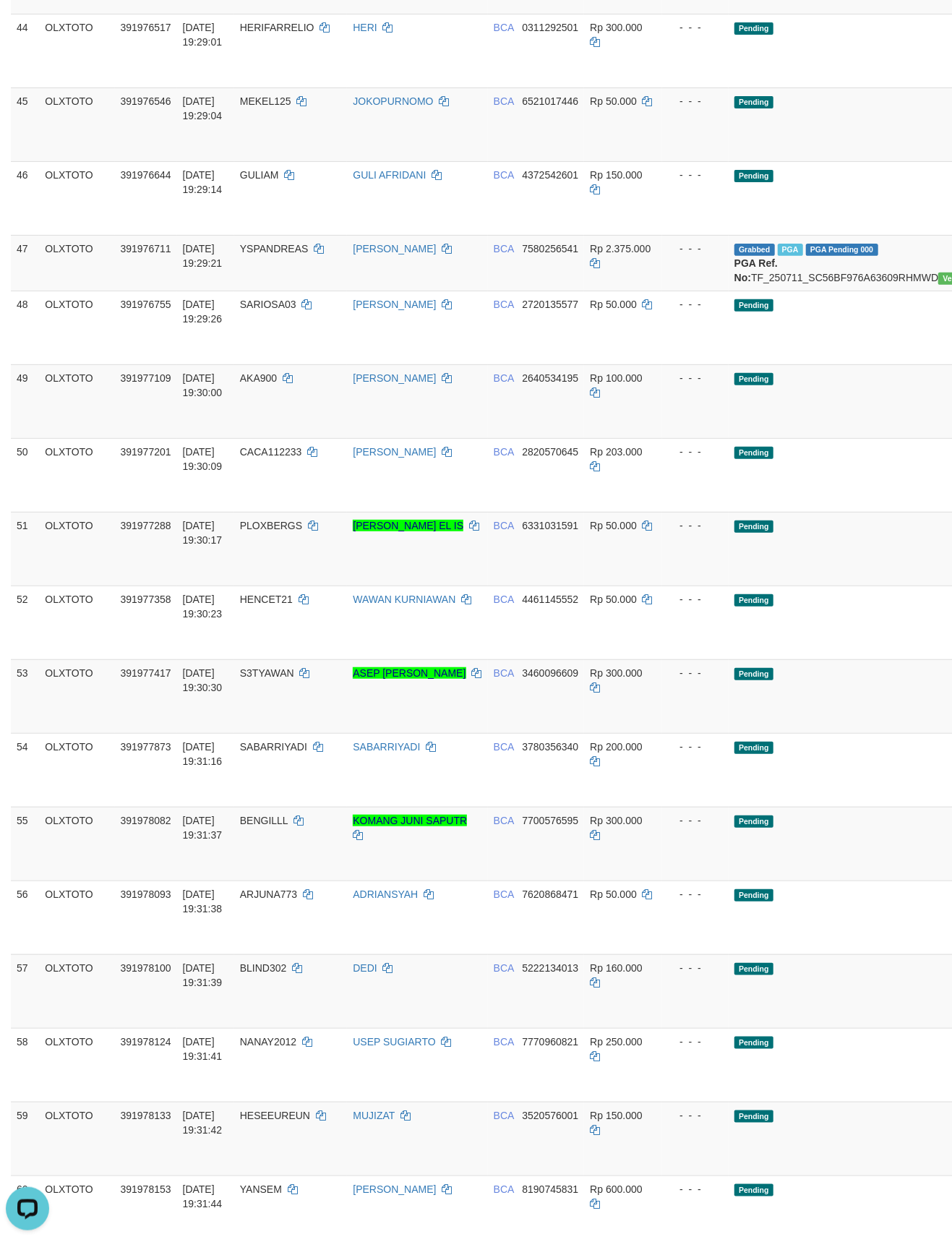 scroll, scrollTop: 7577, scrollLeft: 0, axis: vertical 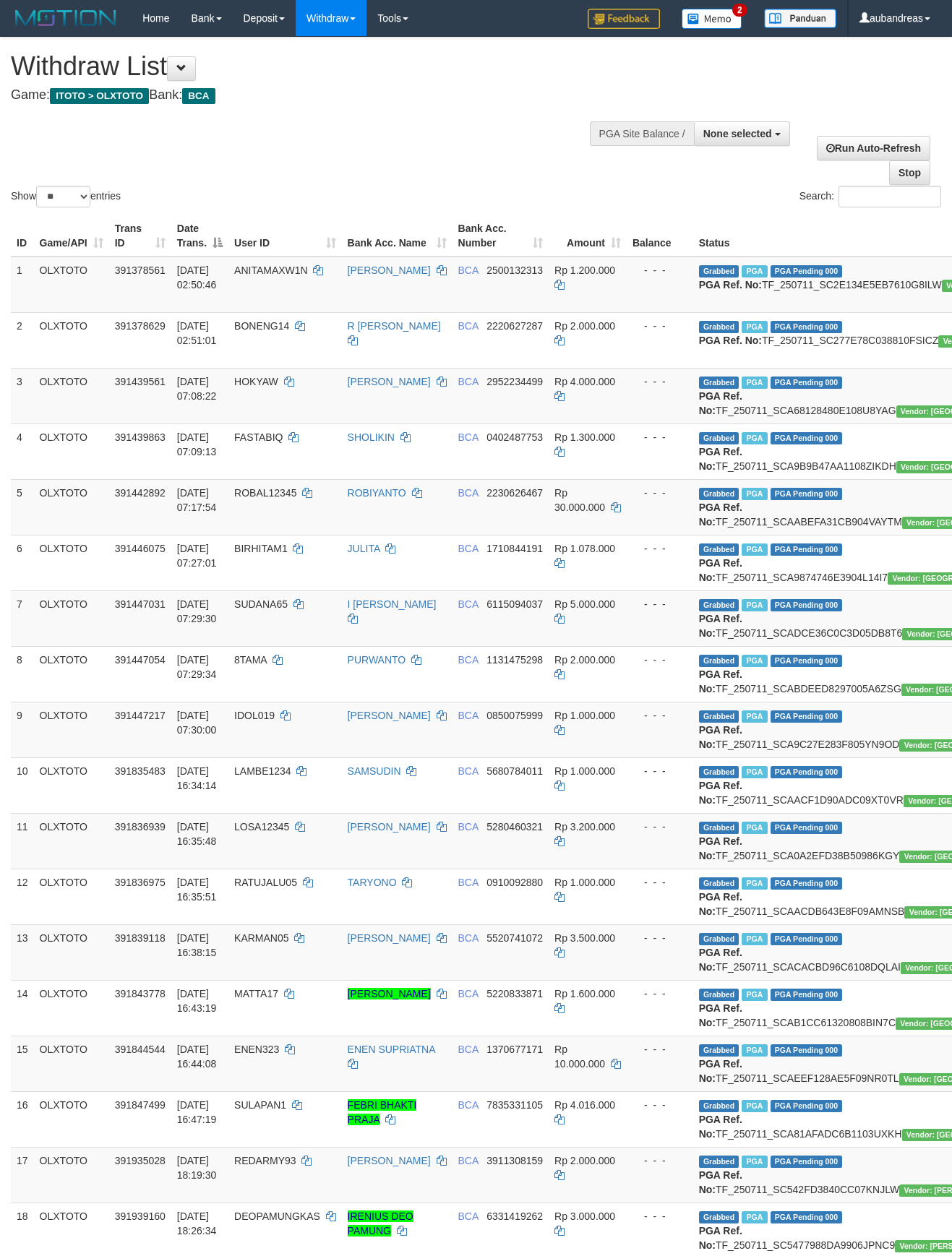 select 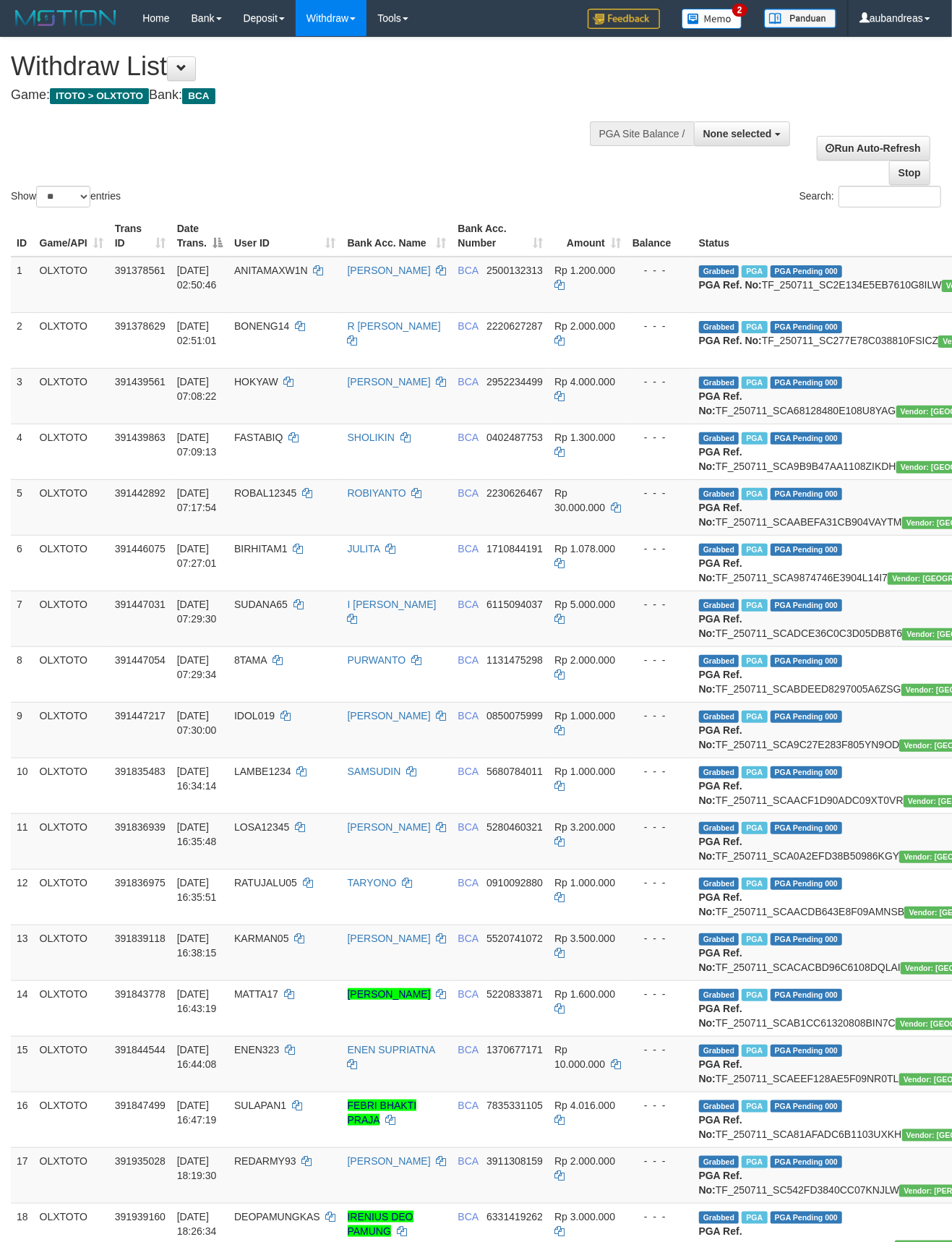 scroll, scrollTop: 1677, scrollLeft: 0, axis: vertical 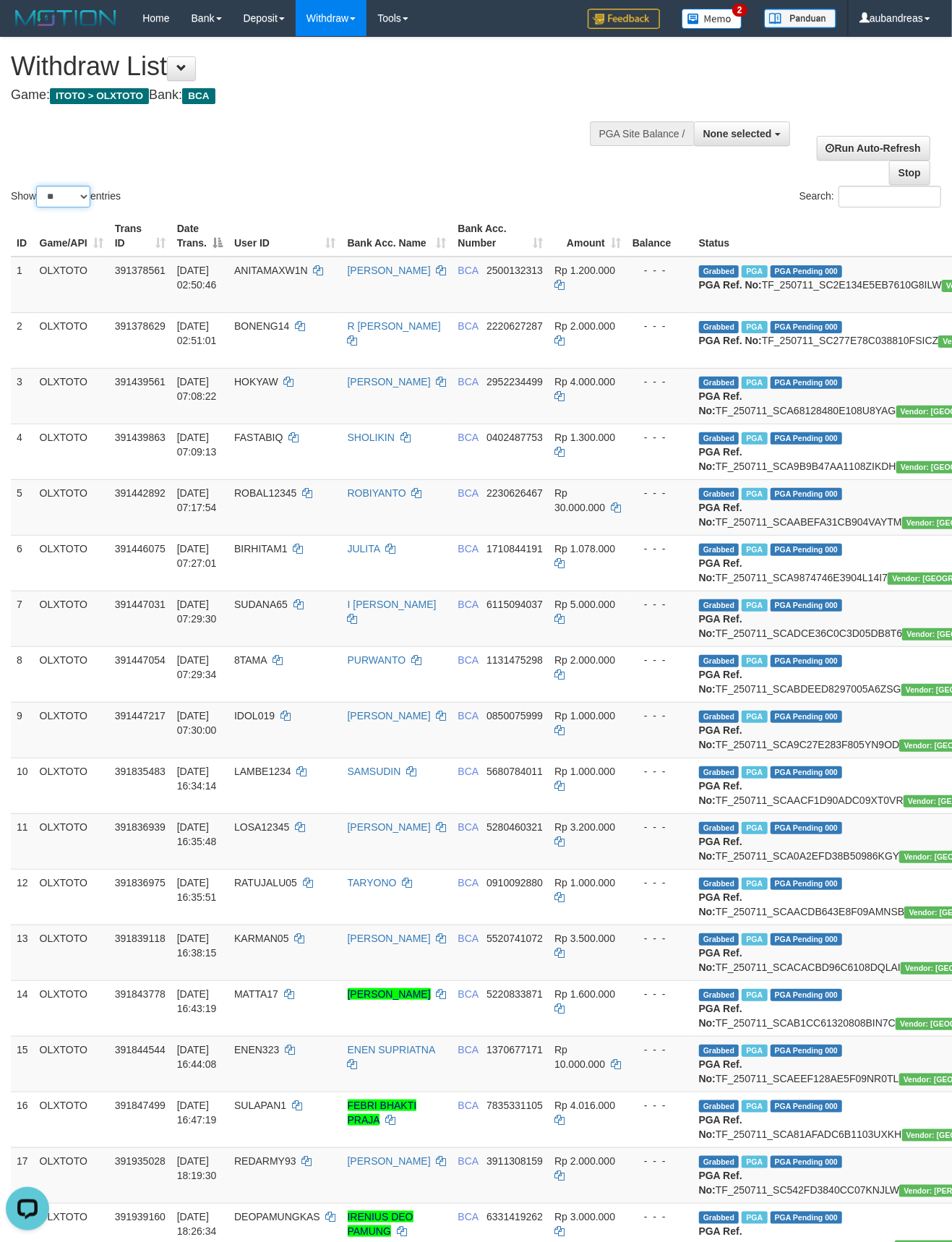 drag, startPoint x: 61, startPoint y: 192, endPoint x: 64, endPoint y: 201, distance: 9.486833 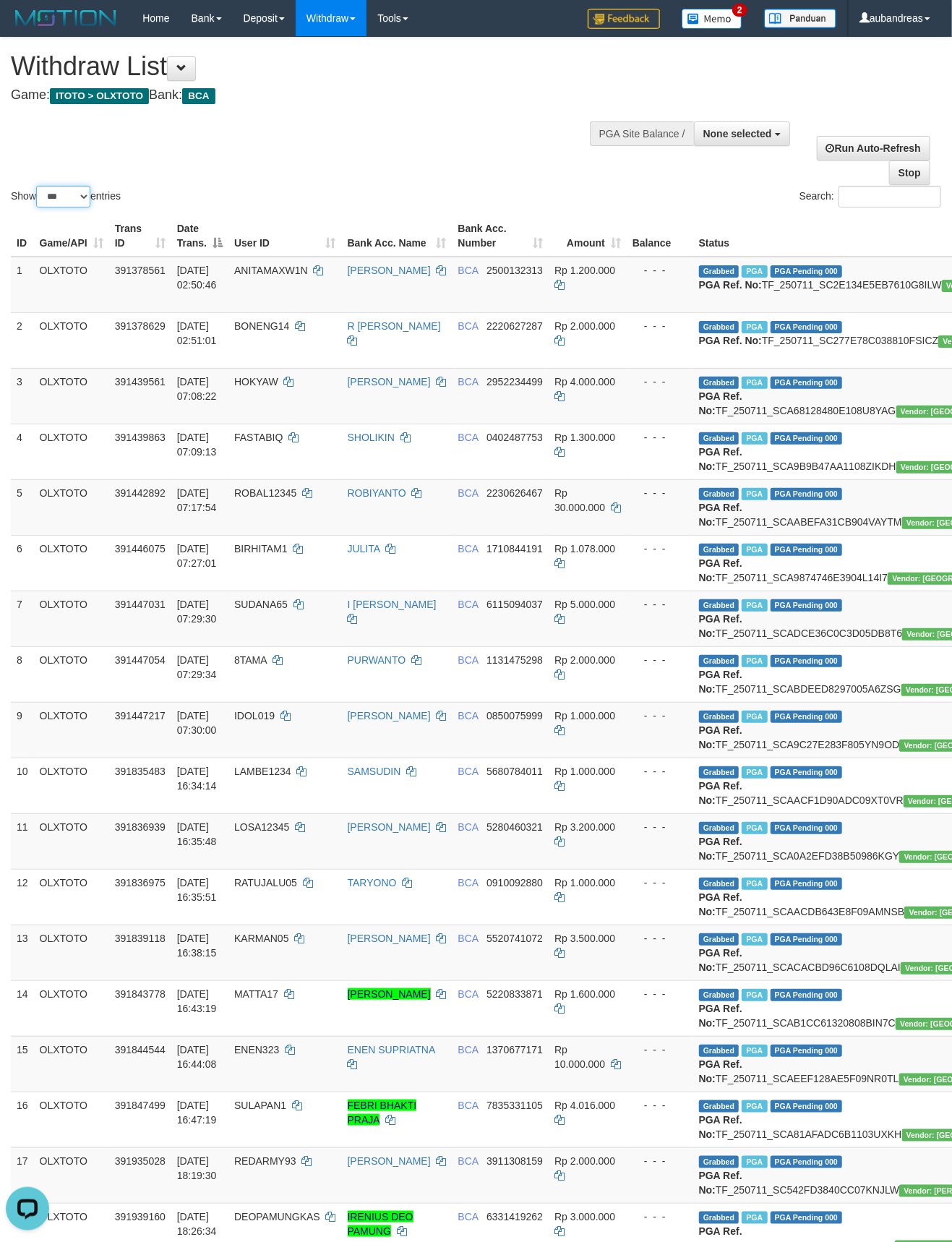 click on "** ** ** ***" at bounding box center [63, 197] 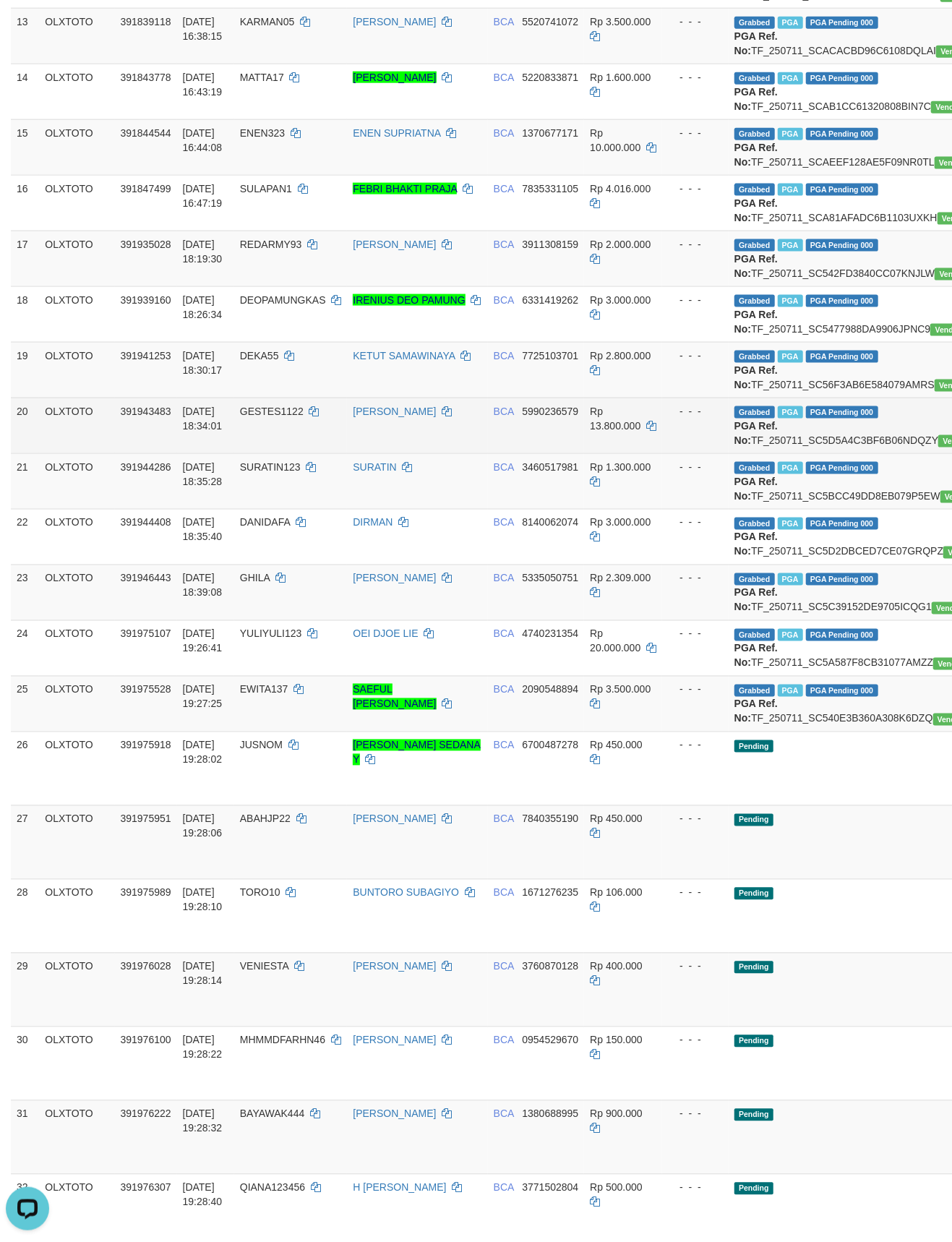 scroll, scrollTop: 964, scrollLeft: 0, axis: vertical 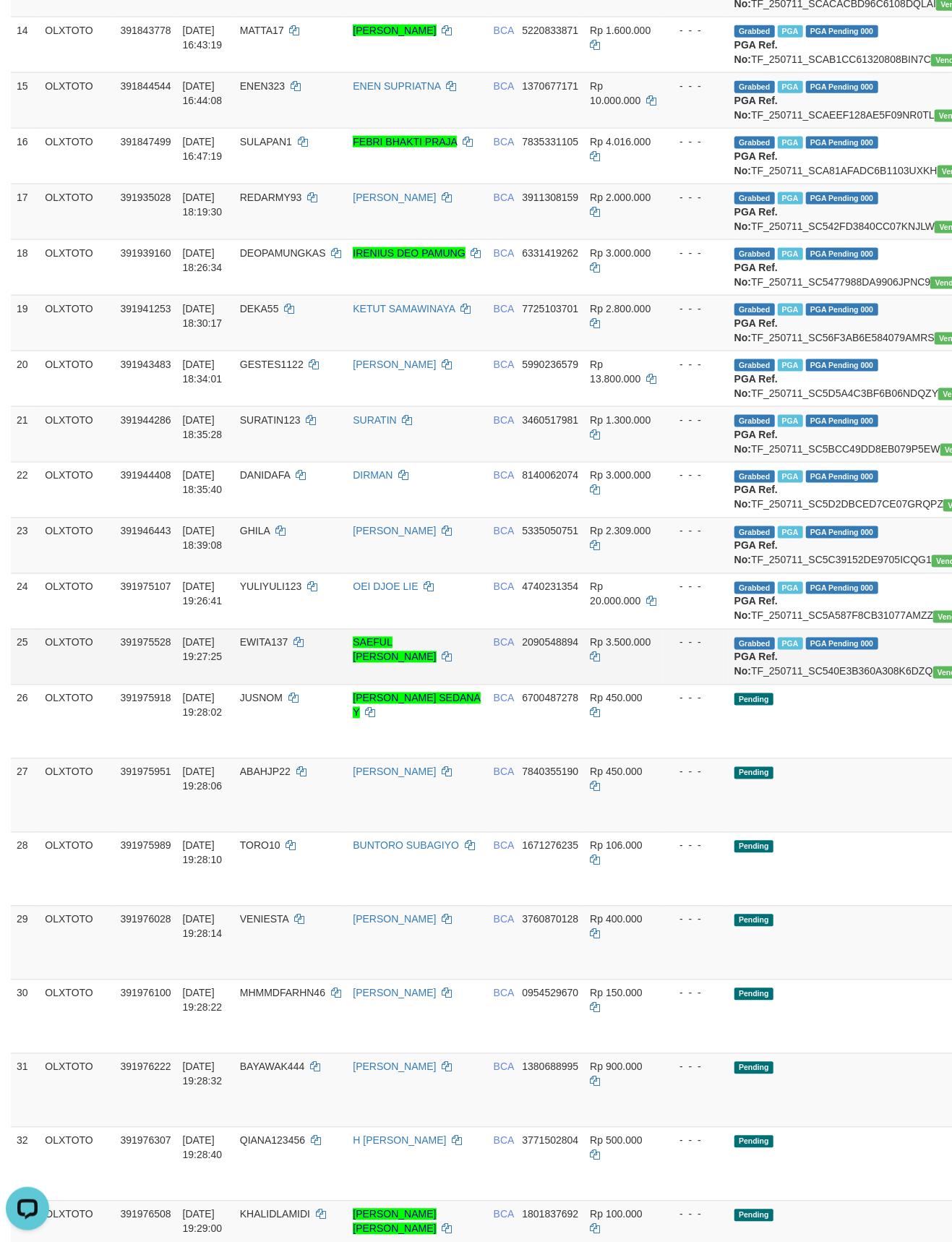 click on "EWITA137" at bounding box center (264, 643) 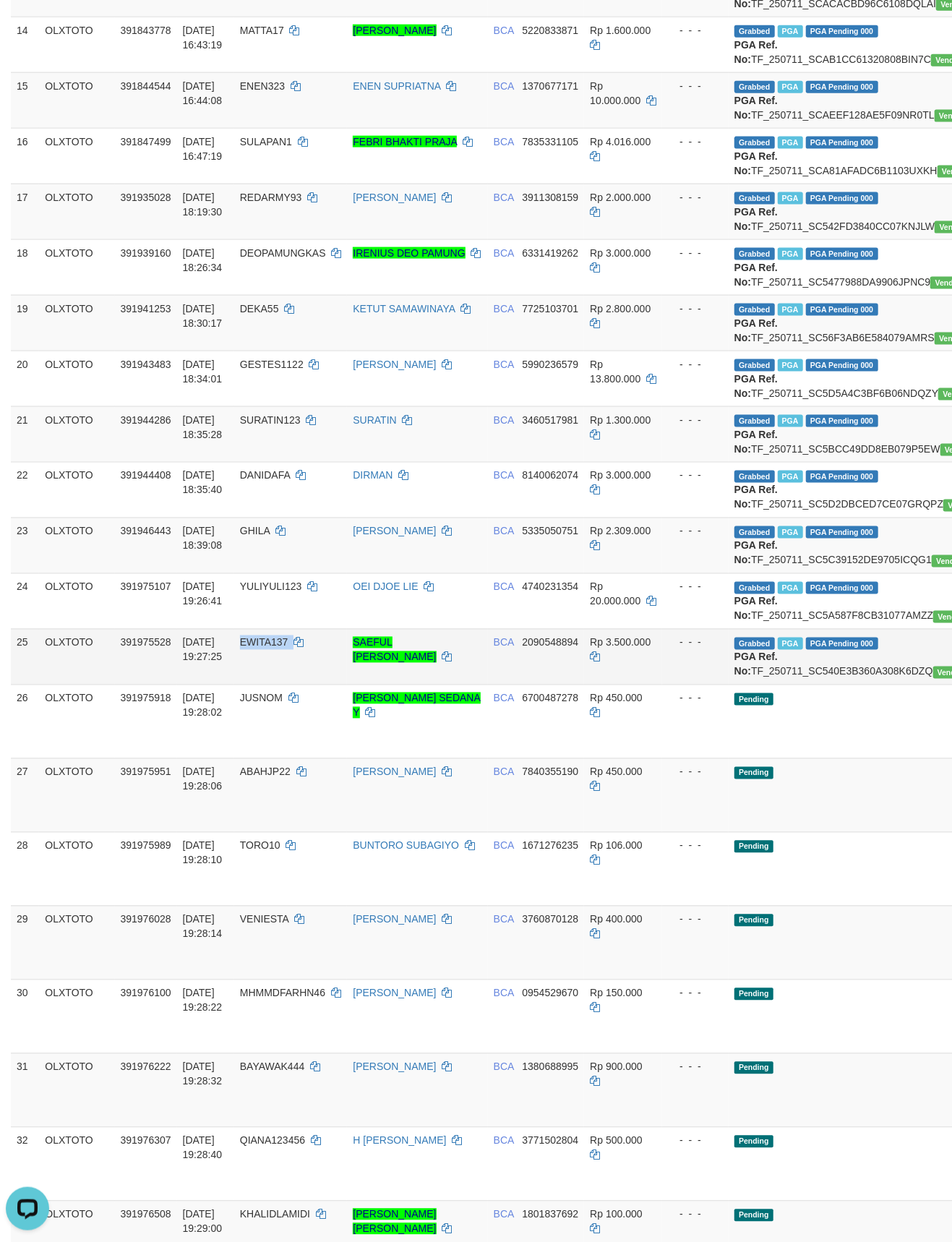 click on "EWITA137" at bounding box center (264, 643) 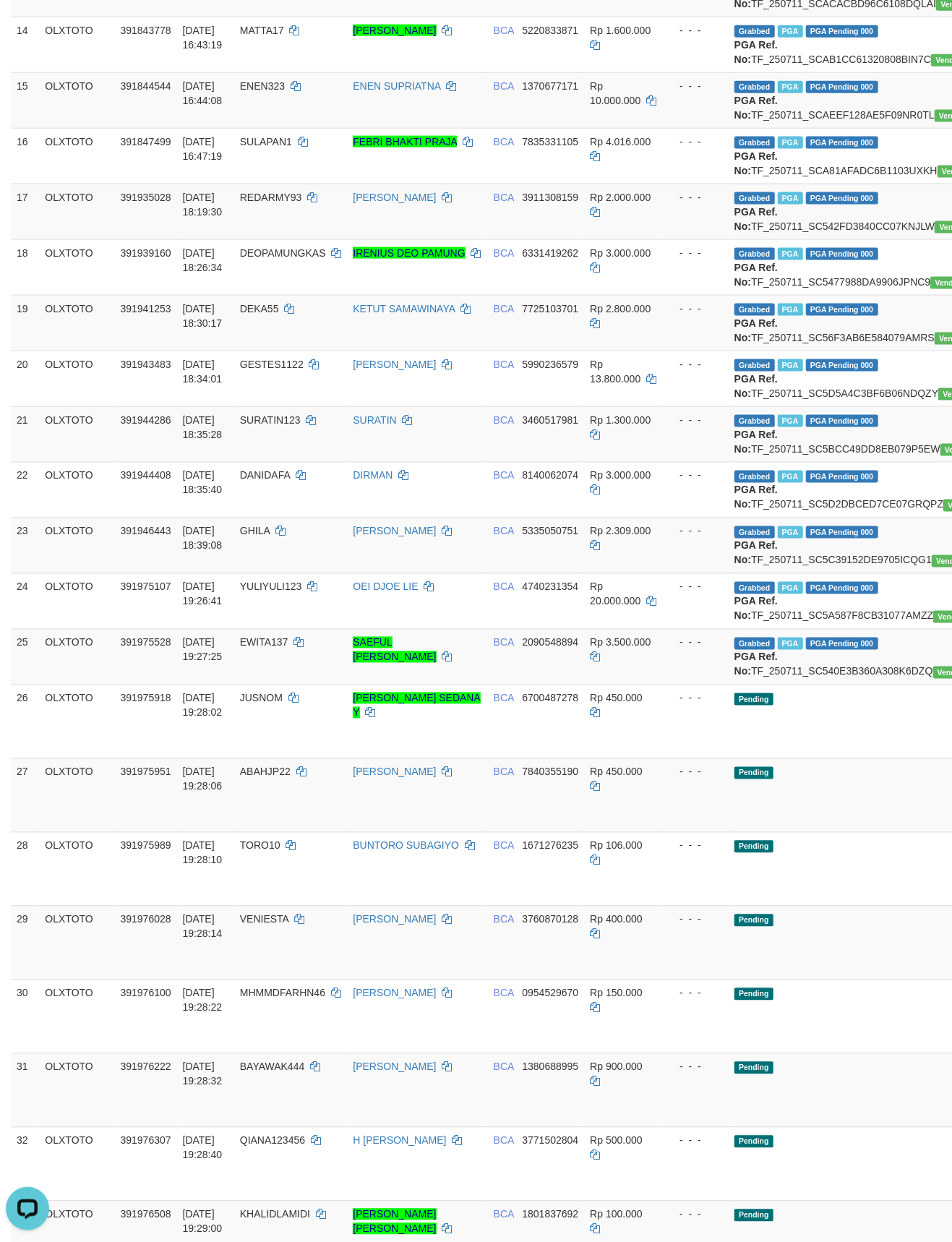 scroll, scrollTop: 7218, scrollLeft: 0, axis: vertical 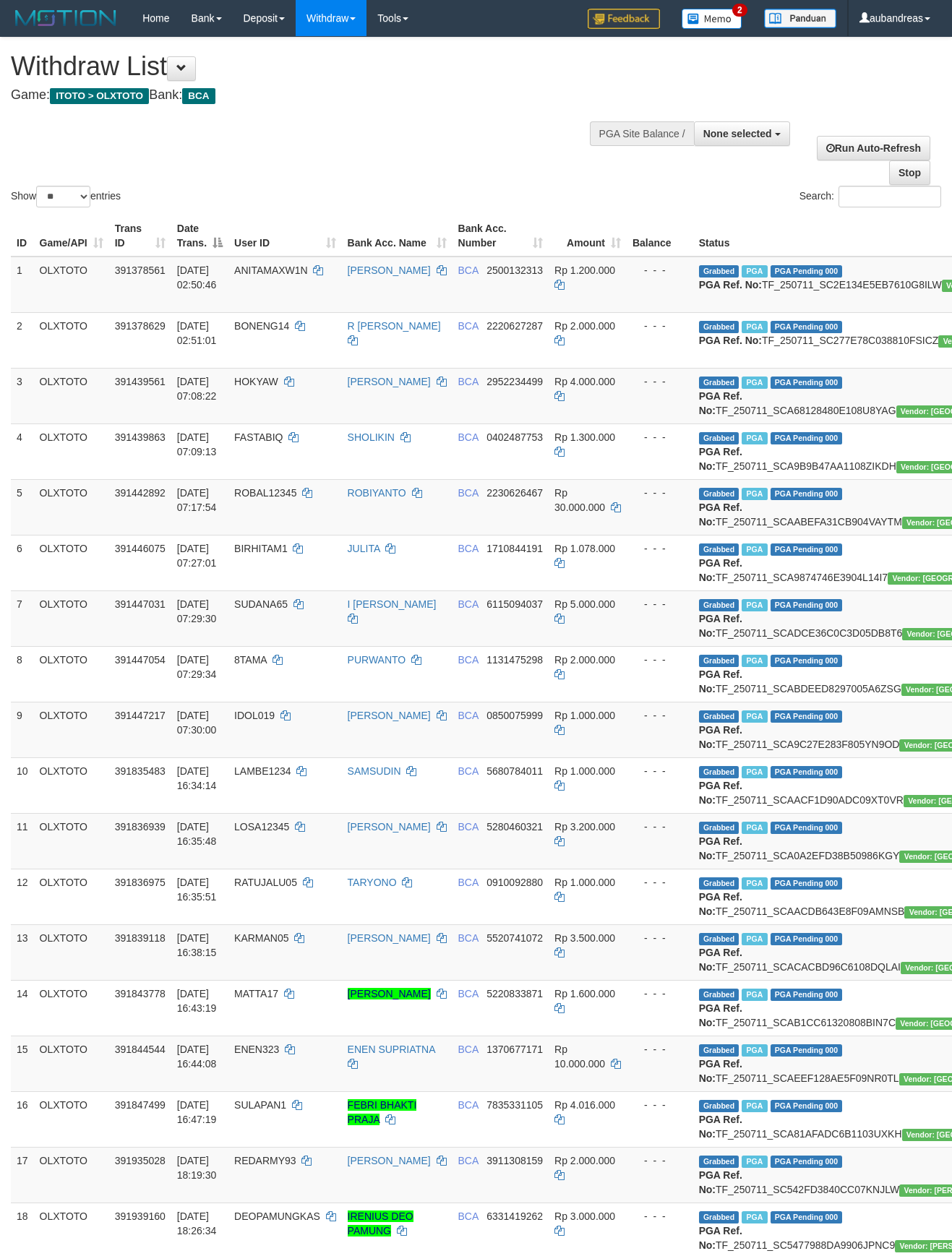 select 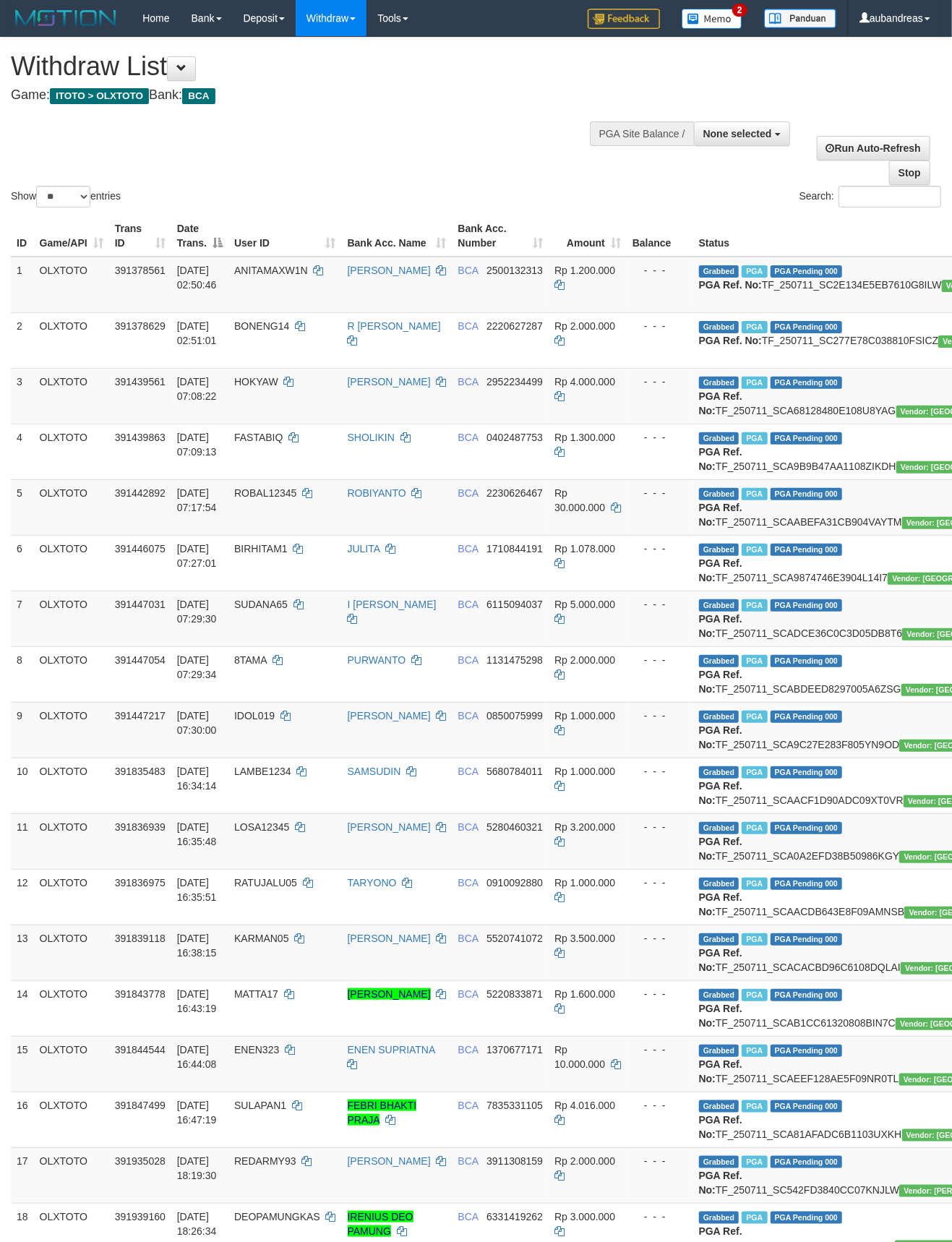 scroll, scrollTop: 1677, scrollLeft: 0, axis: vertical 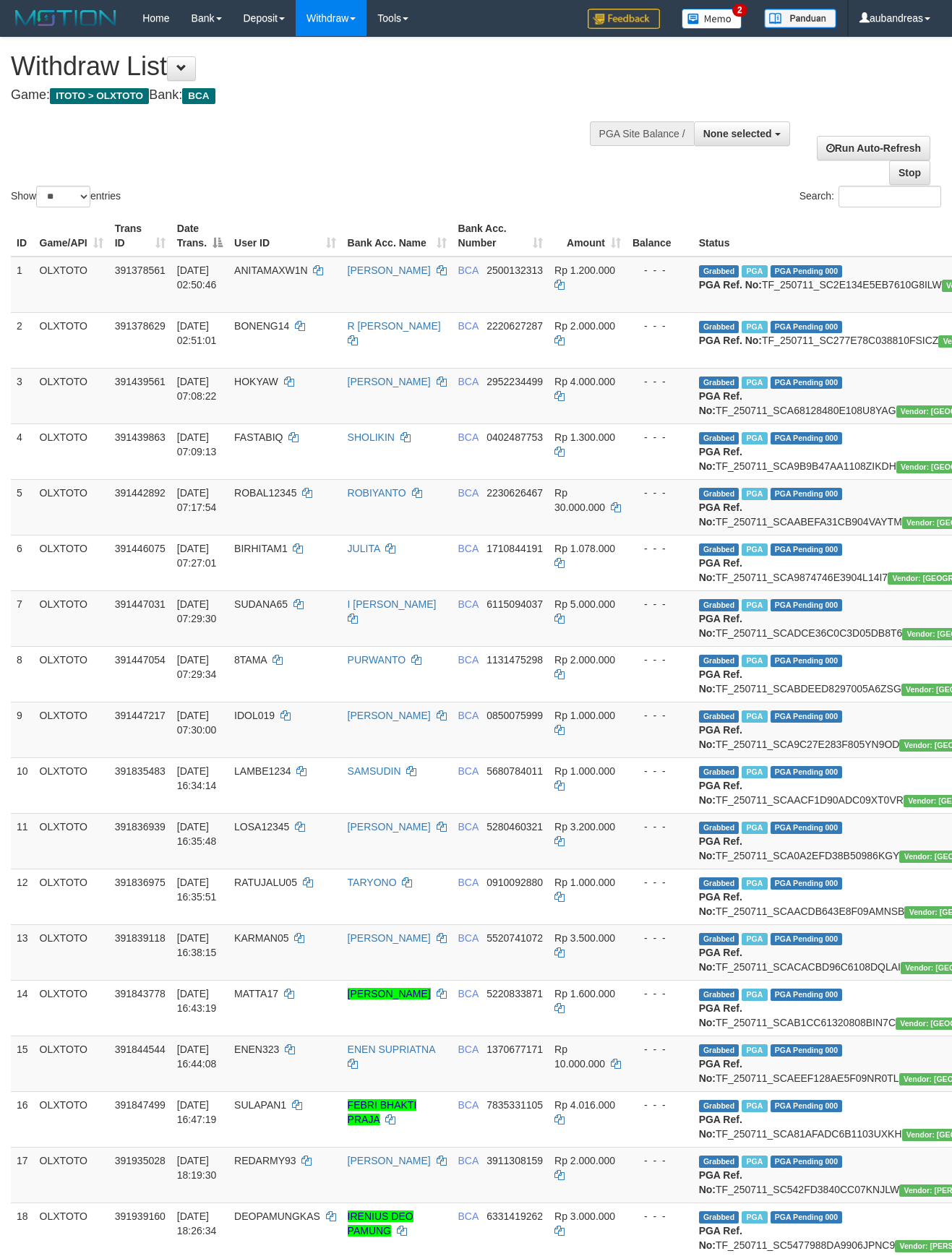 select 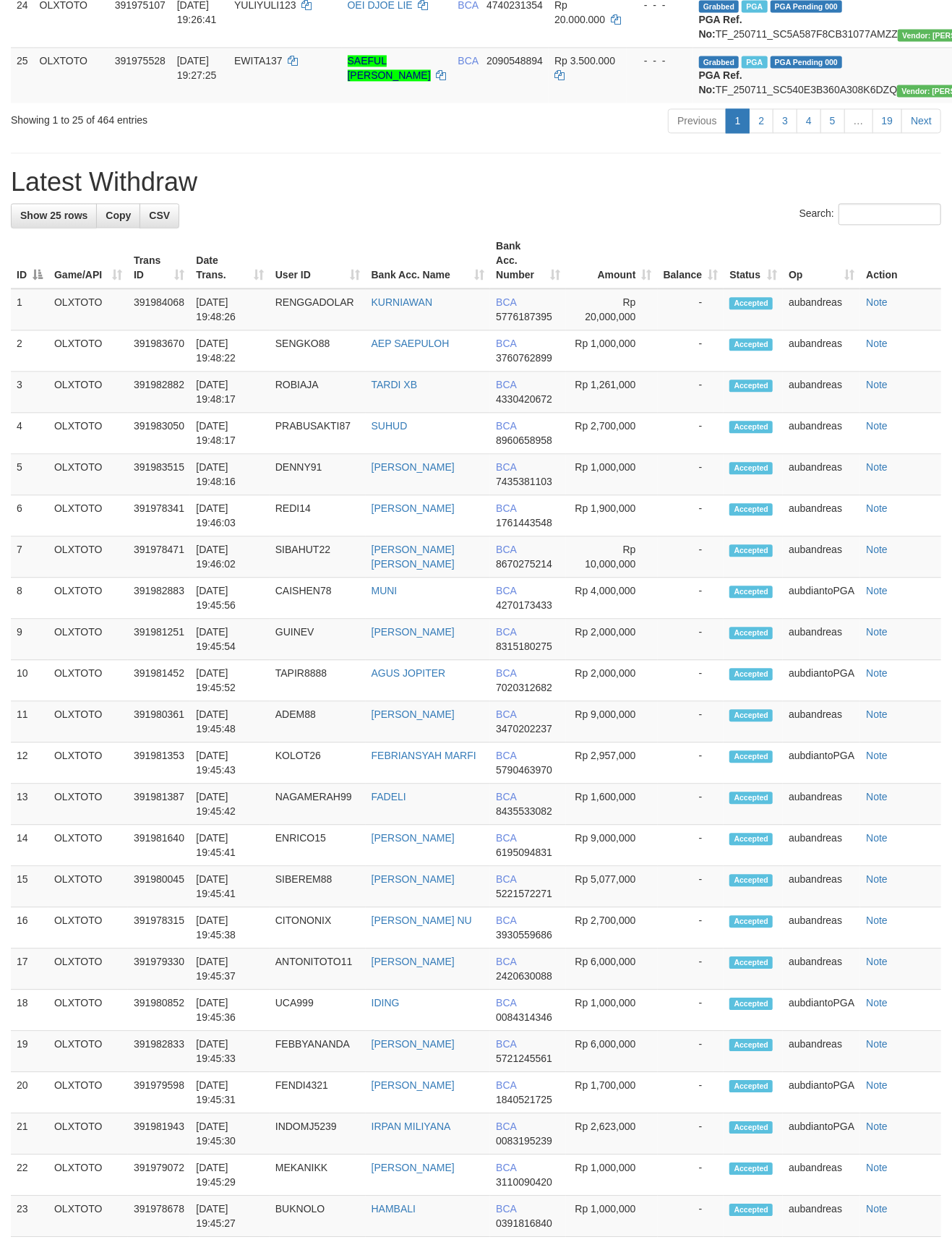 scroll, scrollTop: 1838, scrollLeft: 0, axis: vertical 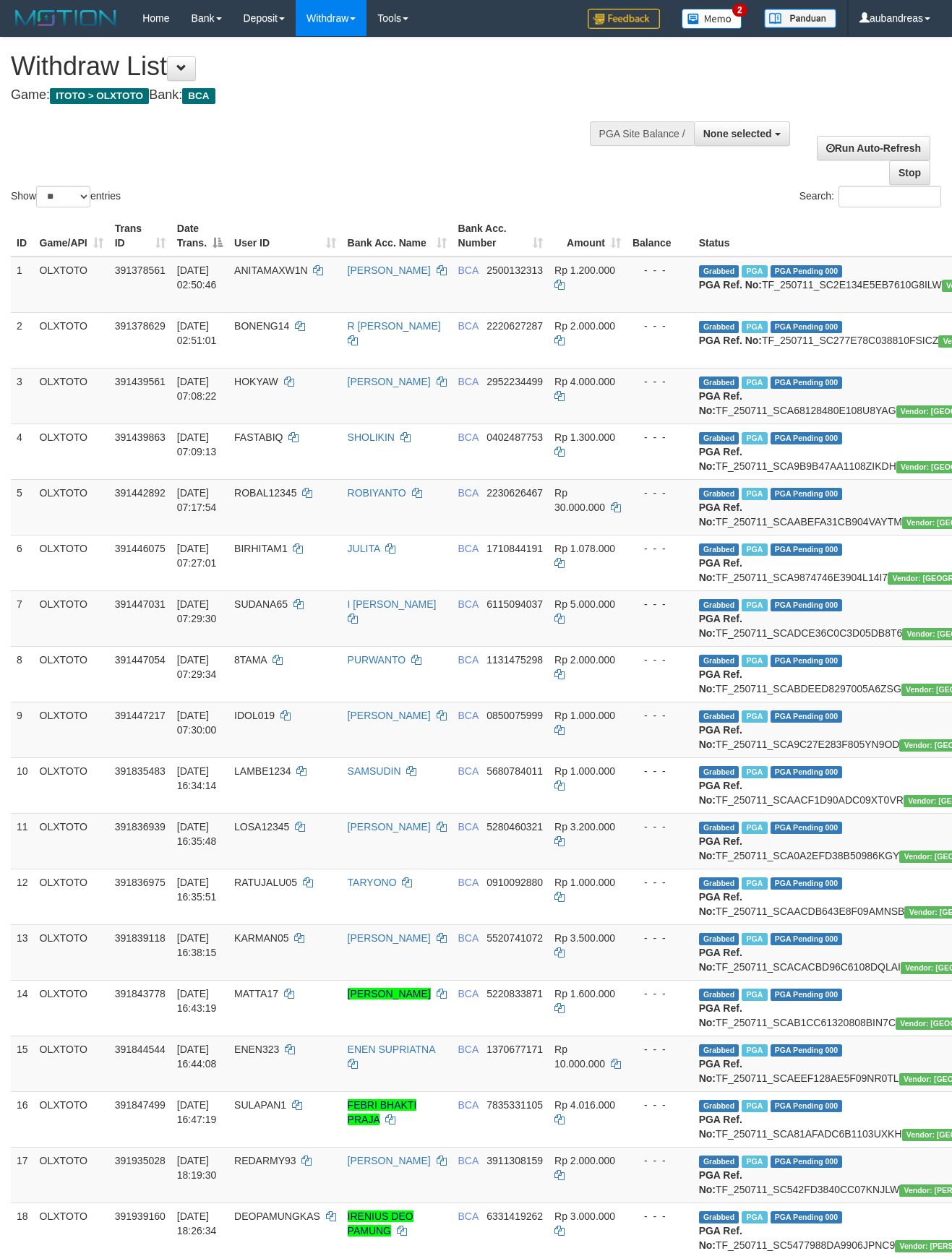 select 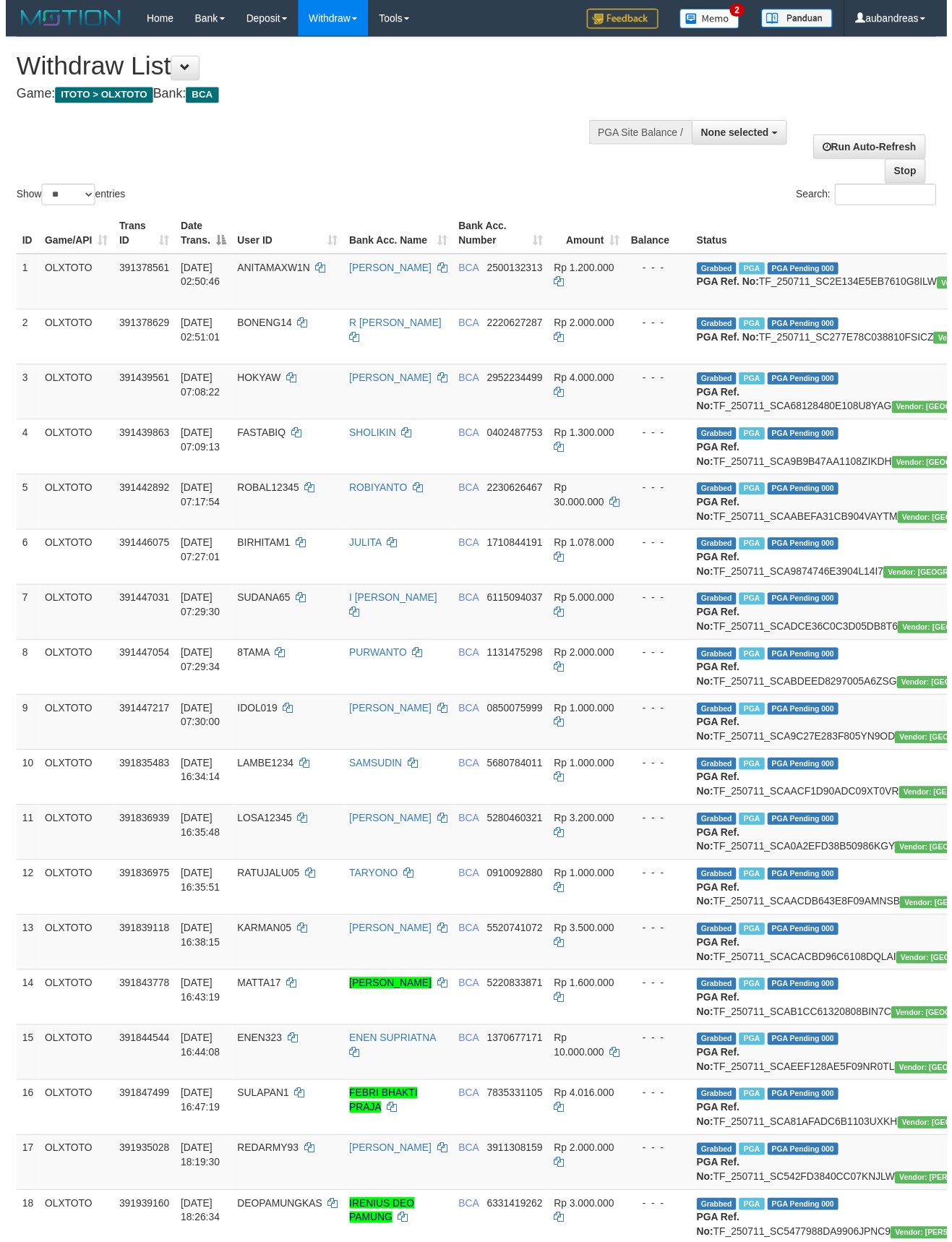 scroll, scrollTop: 0, scrollLeft: 0, axis: both 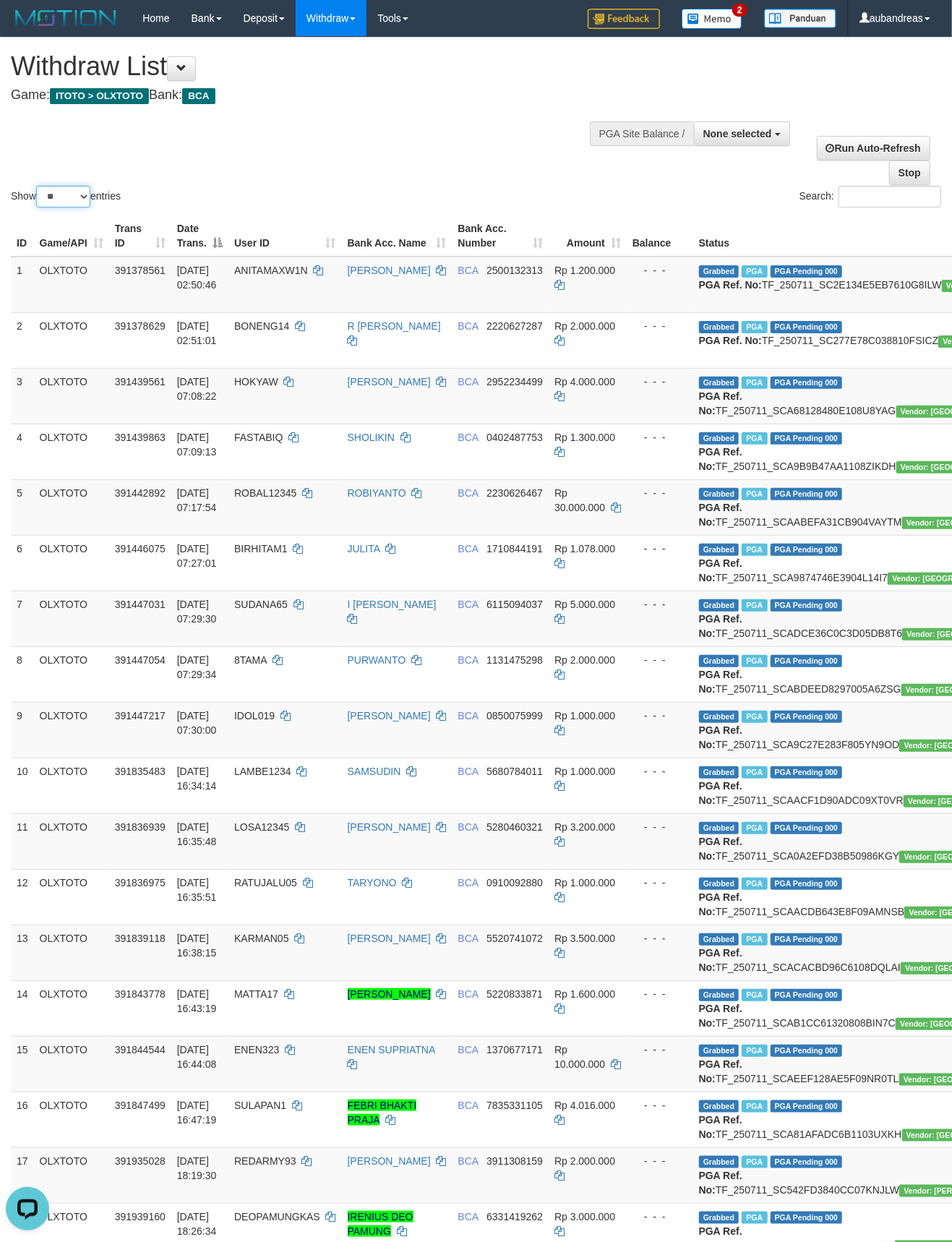 click on "** ** ** ***" at bounding box center [63, 197] 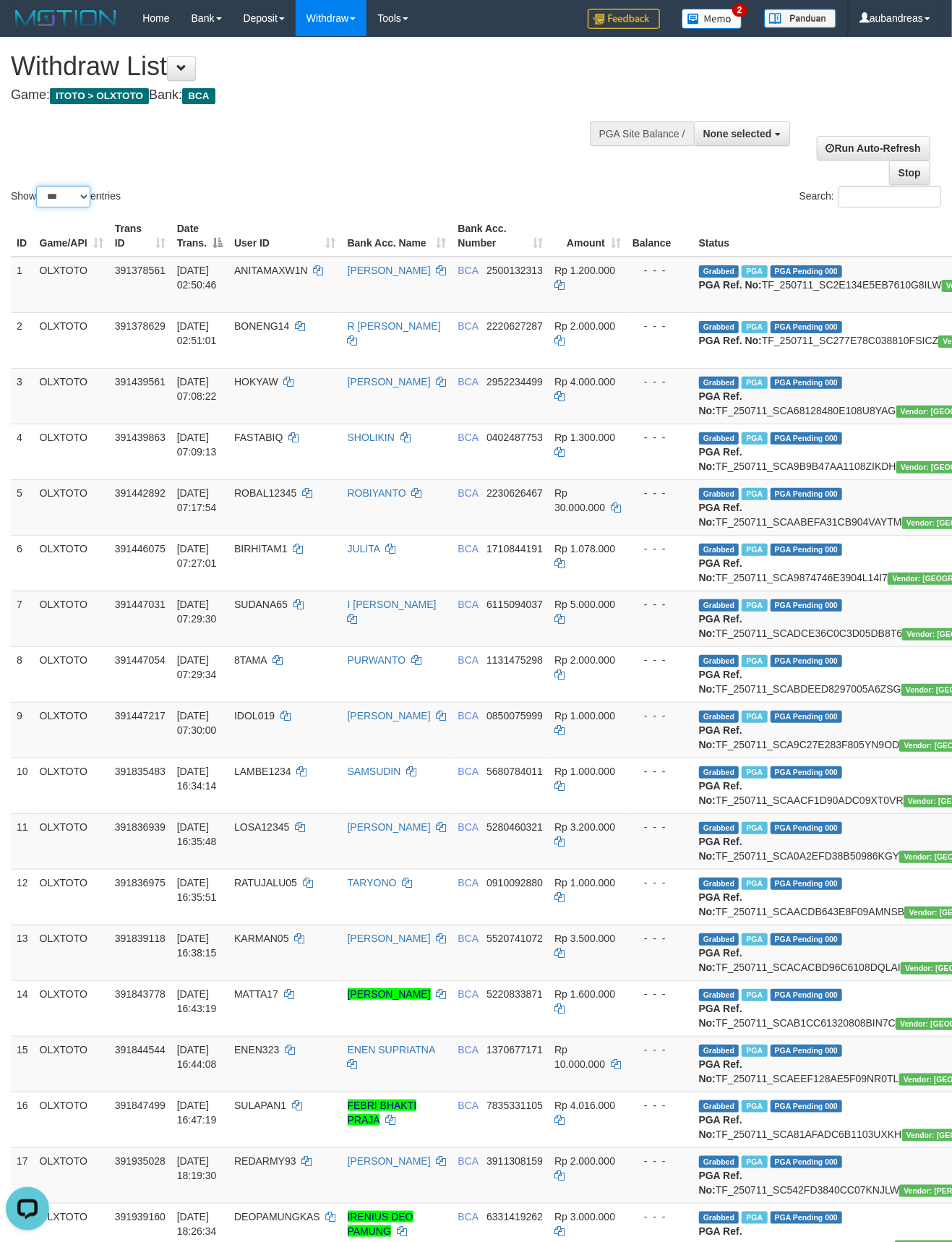 click on "** ** ** ***" at bounding box center [63, 197] 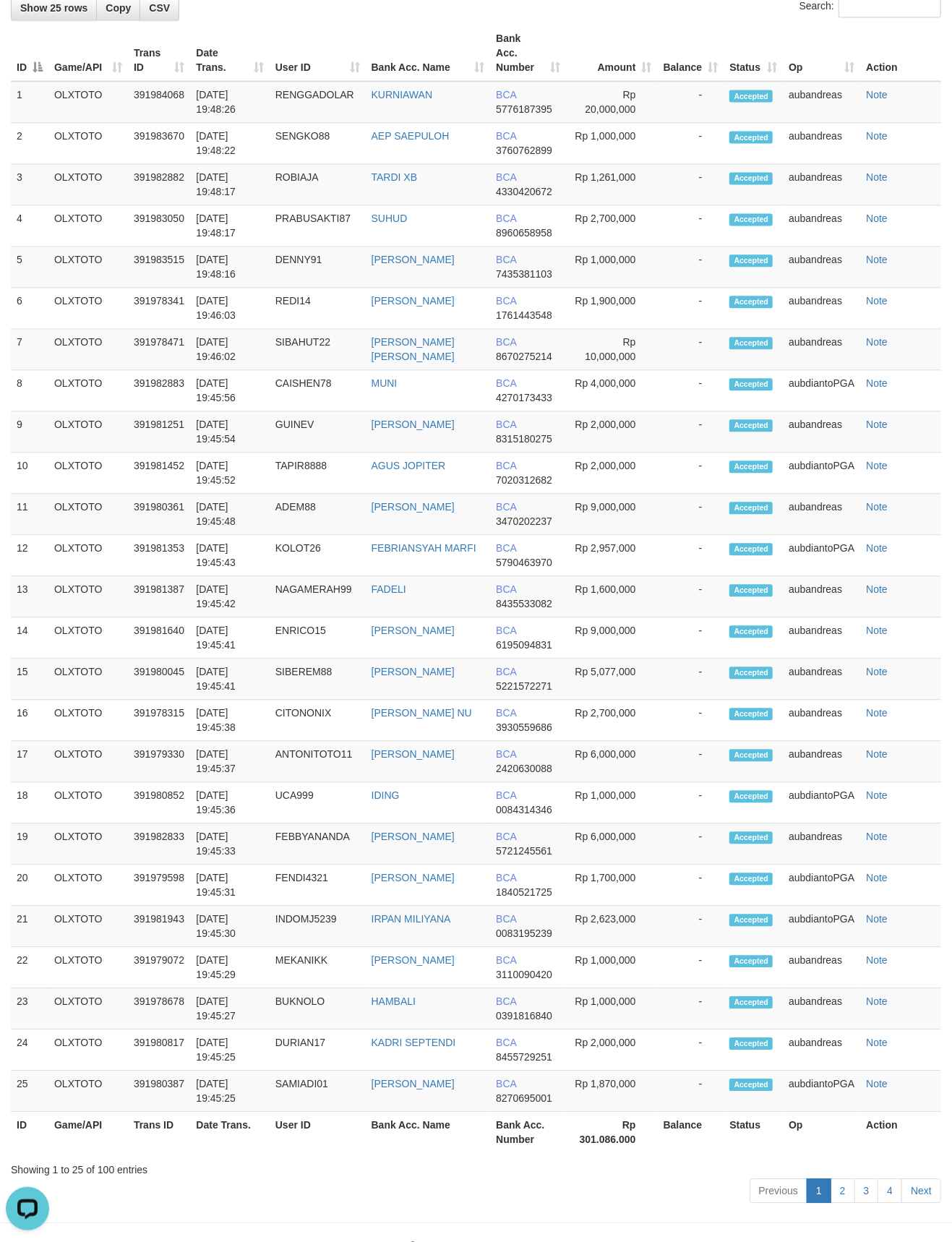 scroll, scrollTop: 7068, scrollLeft: 0, axis: vertical 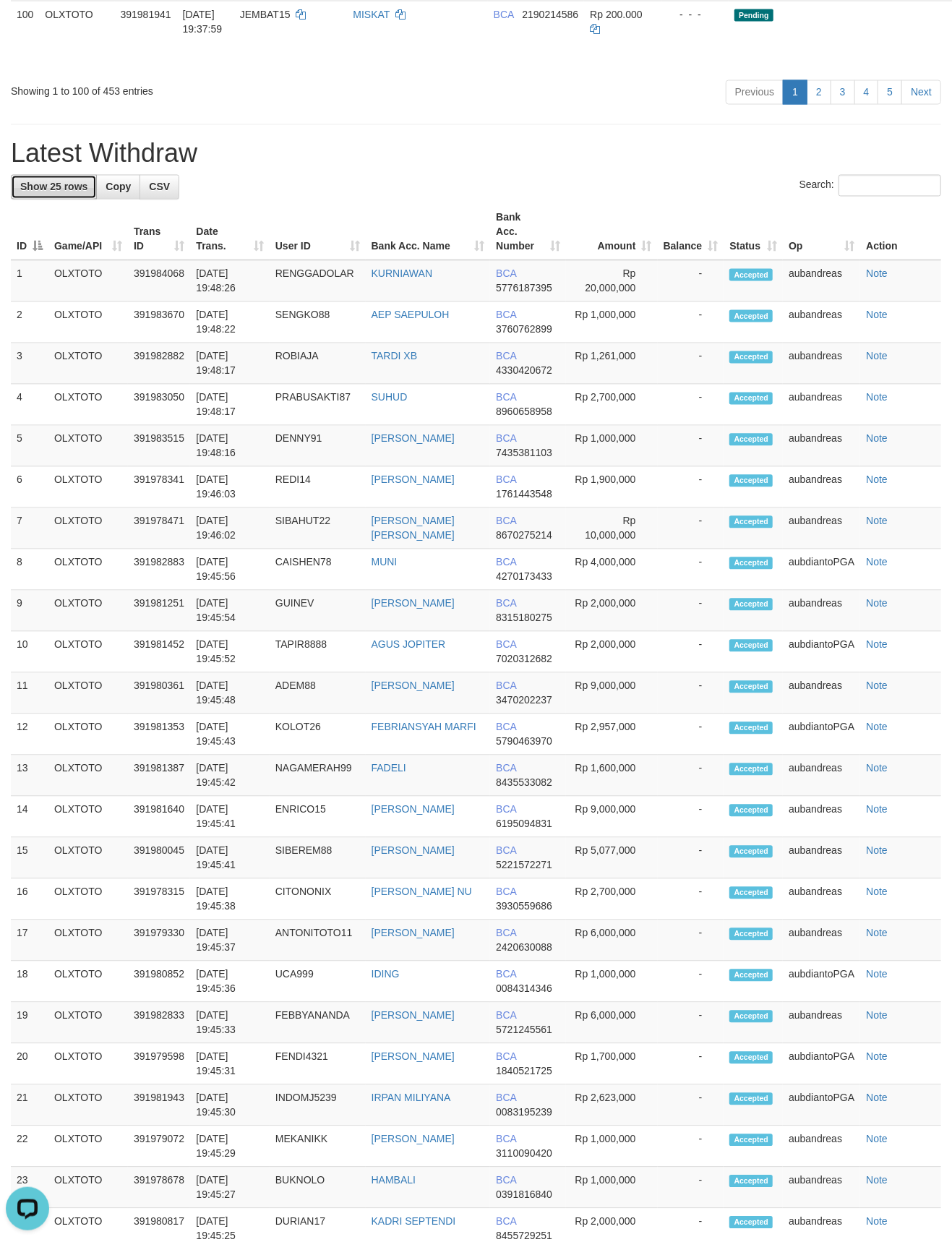 click on "Show 25 rows" at bounding box center [53, 187] 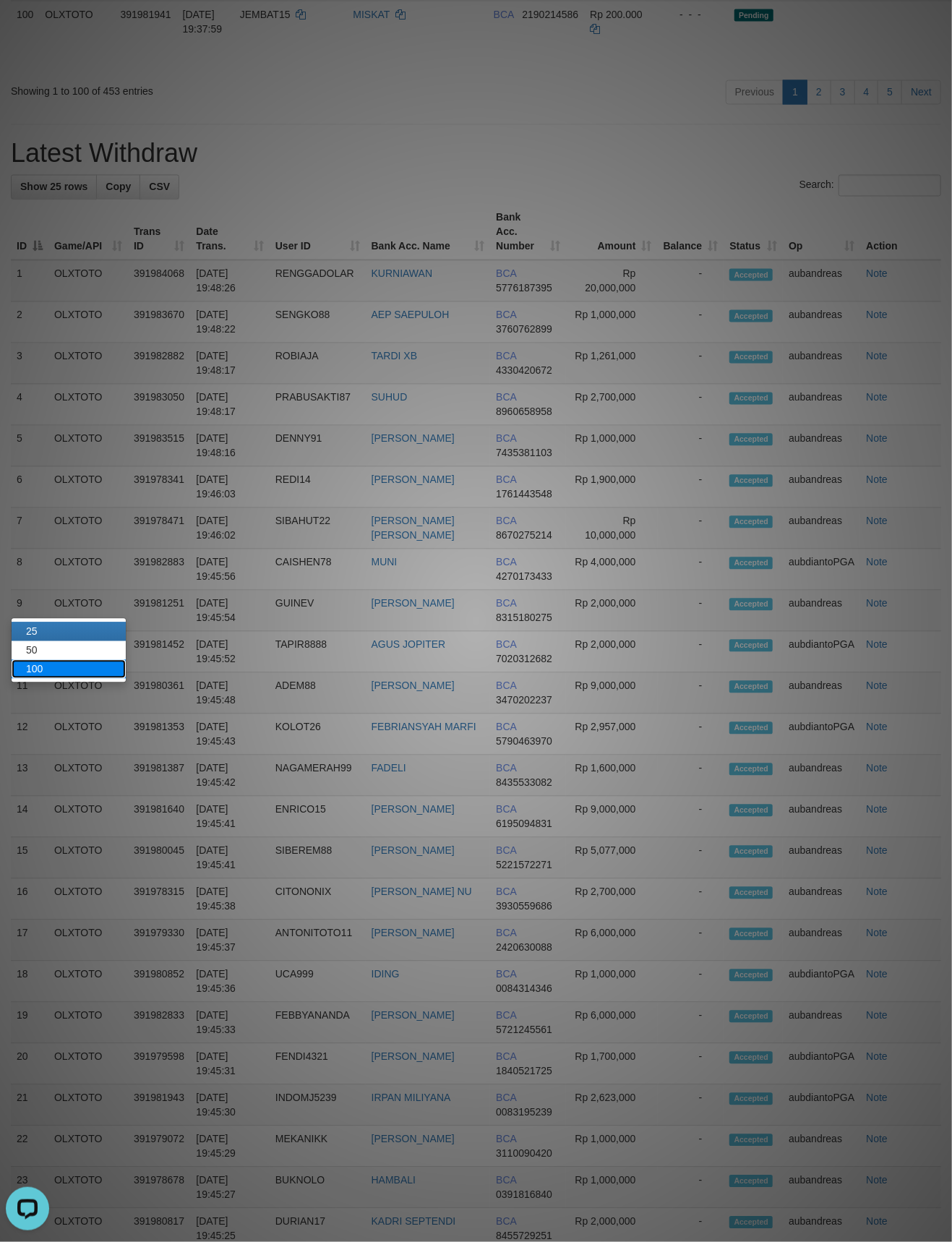 click on "100" at bounding box center [69, 669] 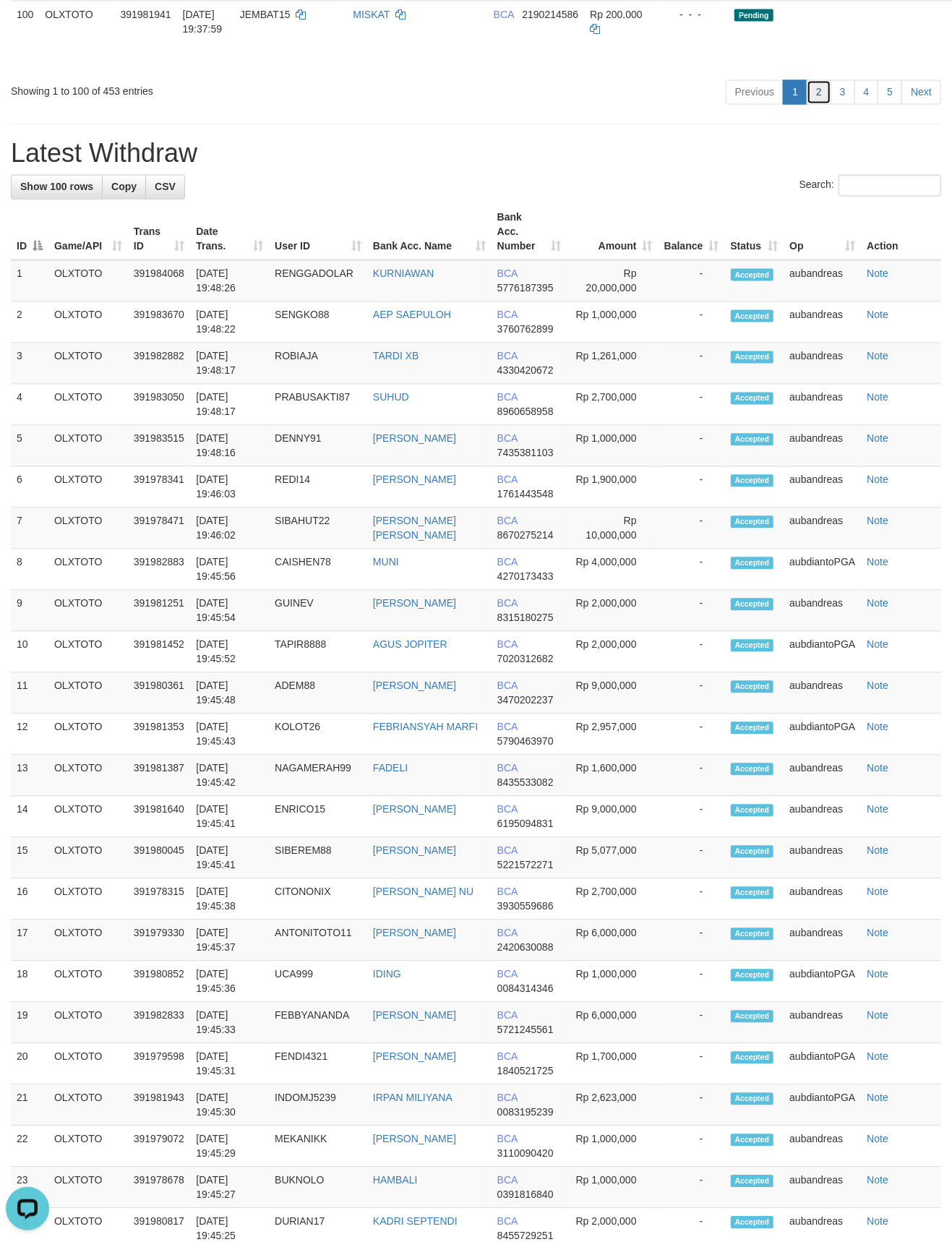 drag, startPoint x: 819, startPoint y: 518, endPoint x: 648, endPoint y: 200, distance: 361.06094 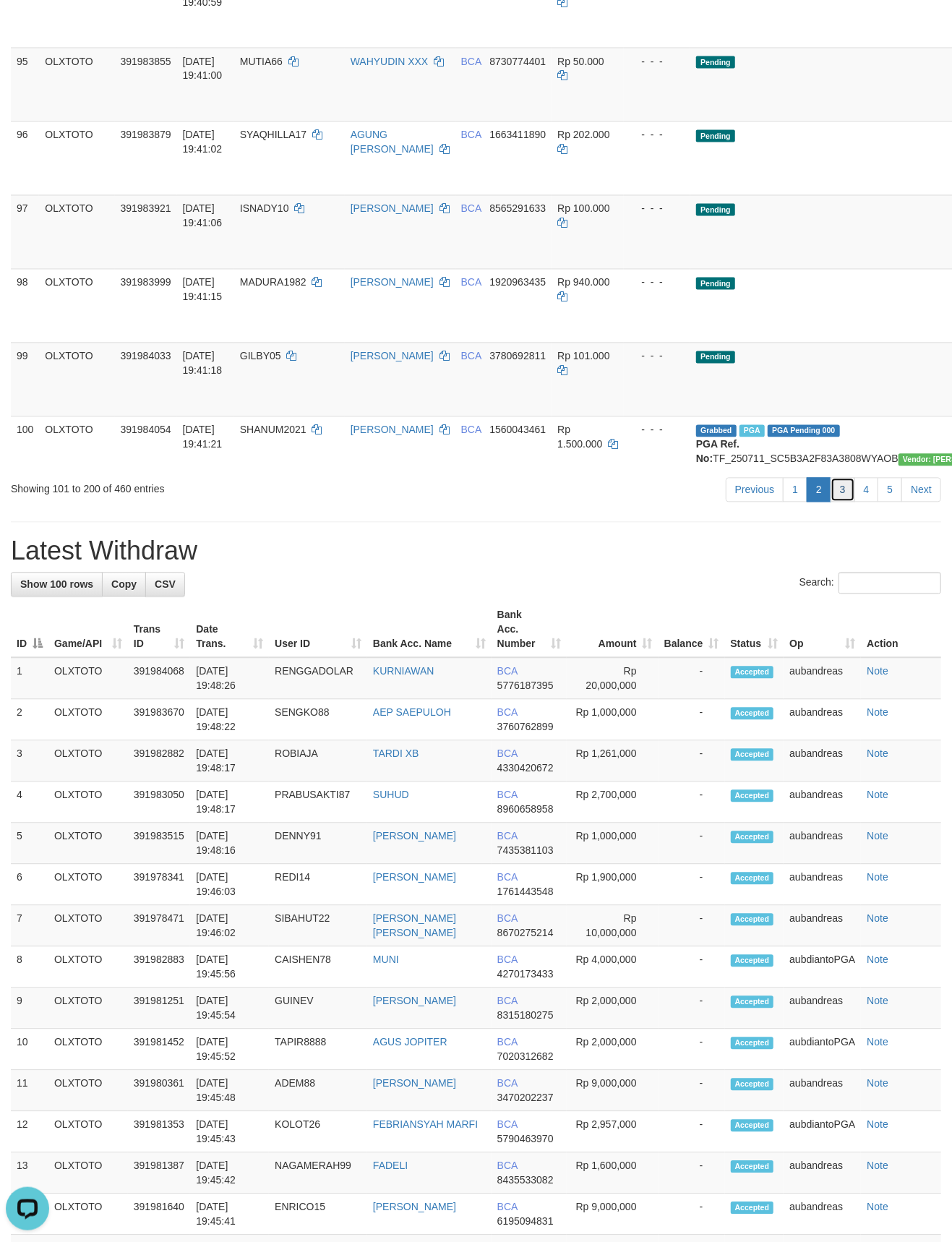 click on "3" at bounding box center (843, 490) 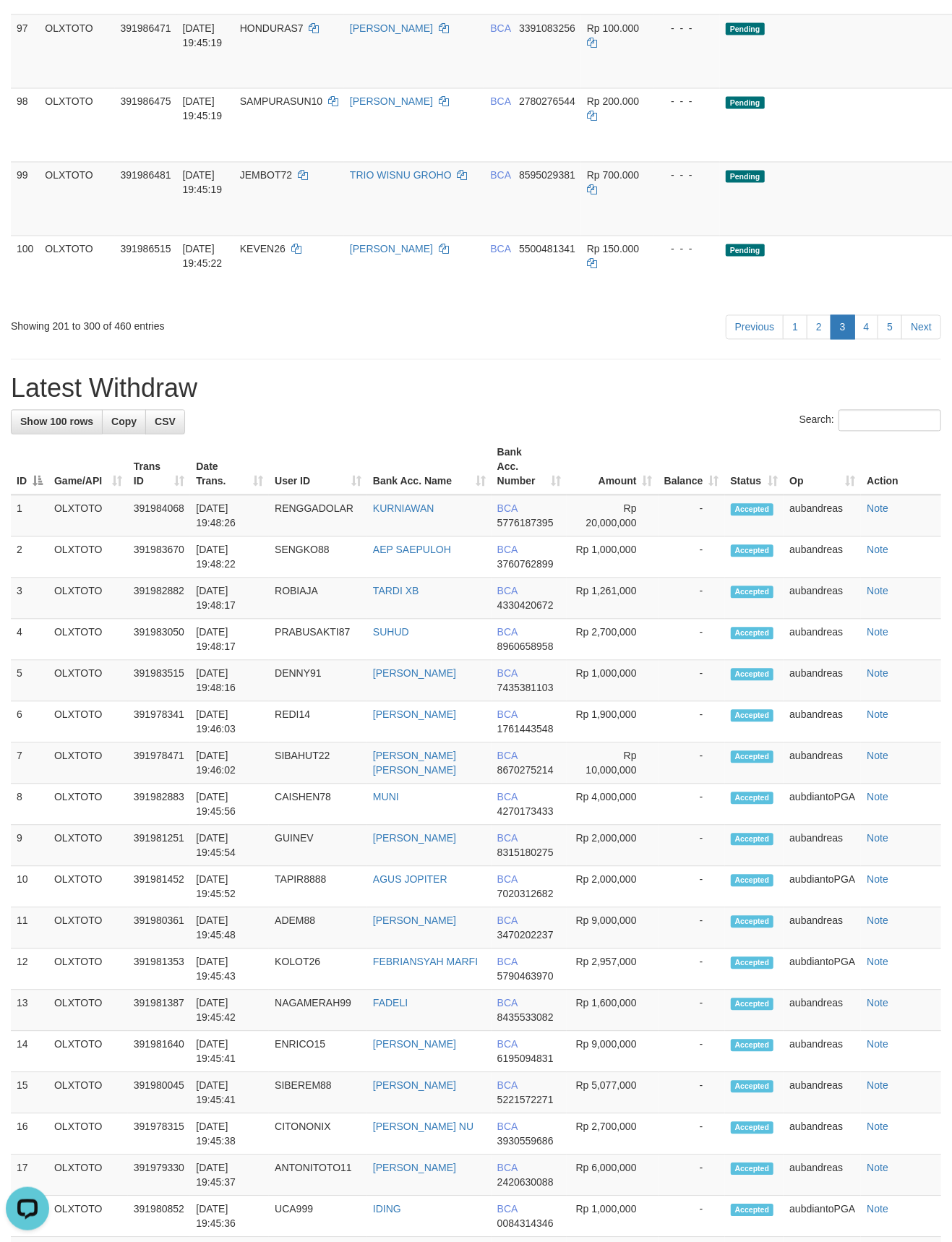 scroll, scrollTop: 1794, scrollLeft: 0, axis: vertical 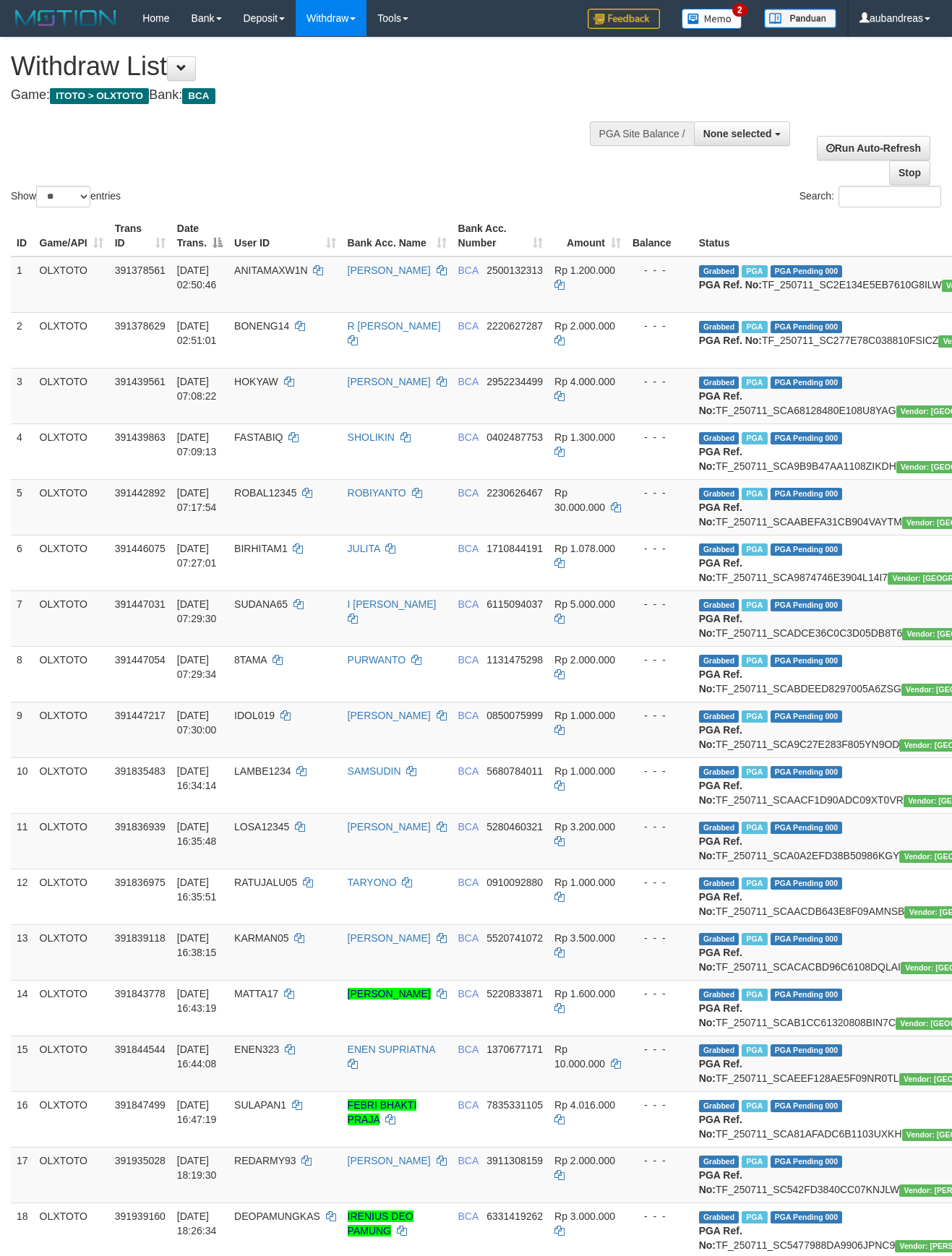 select 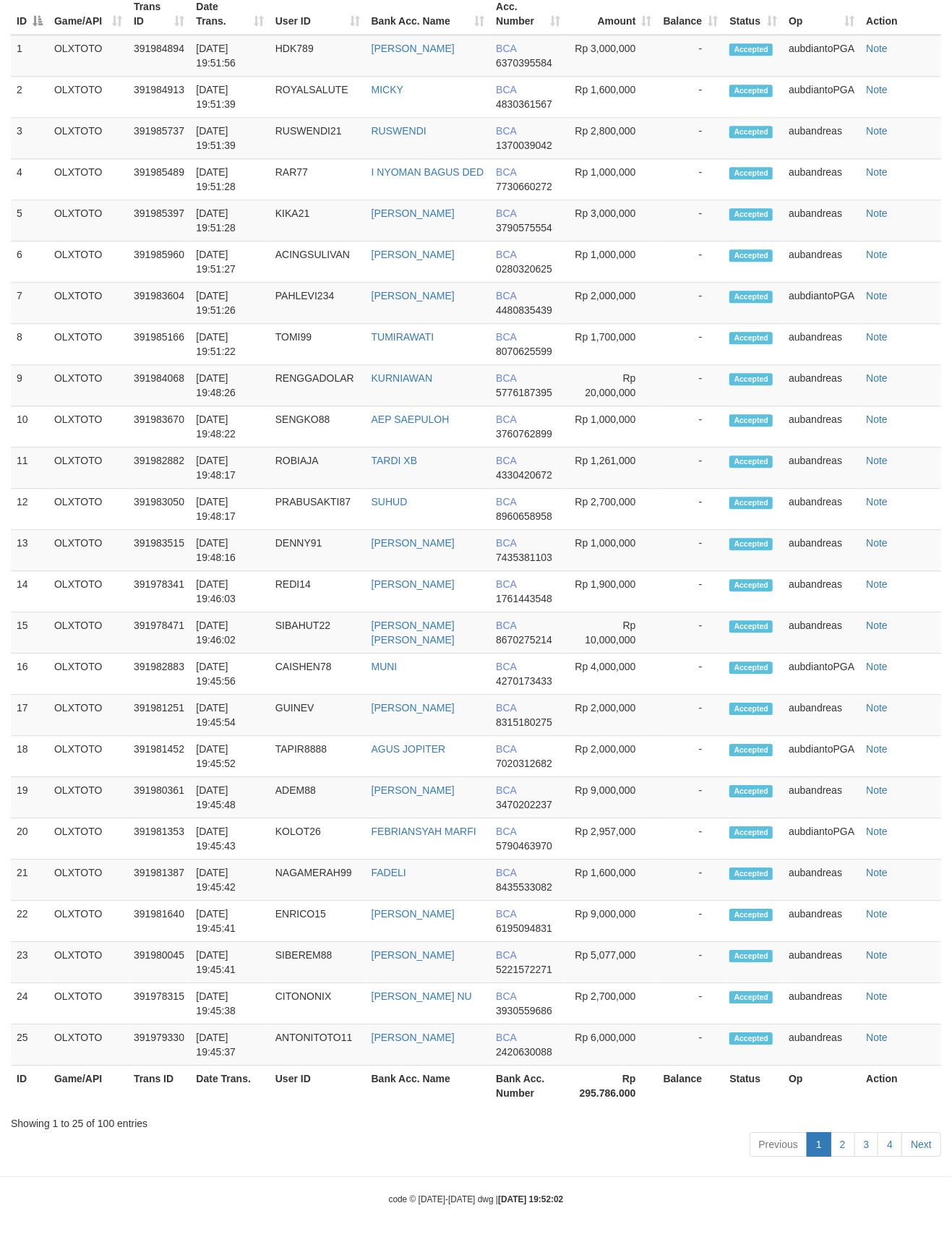 scroll, scrollTop: 1794, scrollLeft: 0, axis: vertical 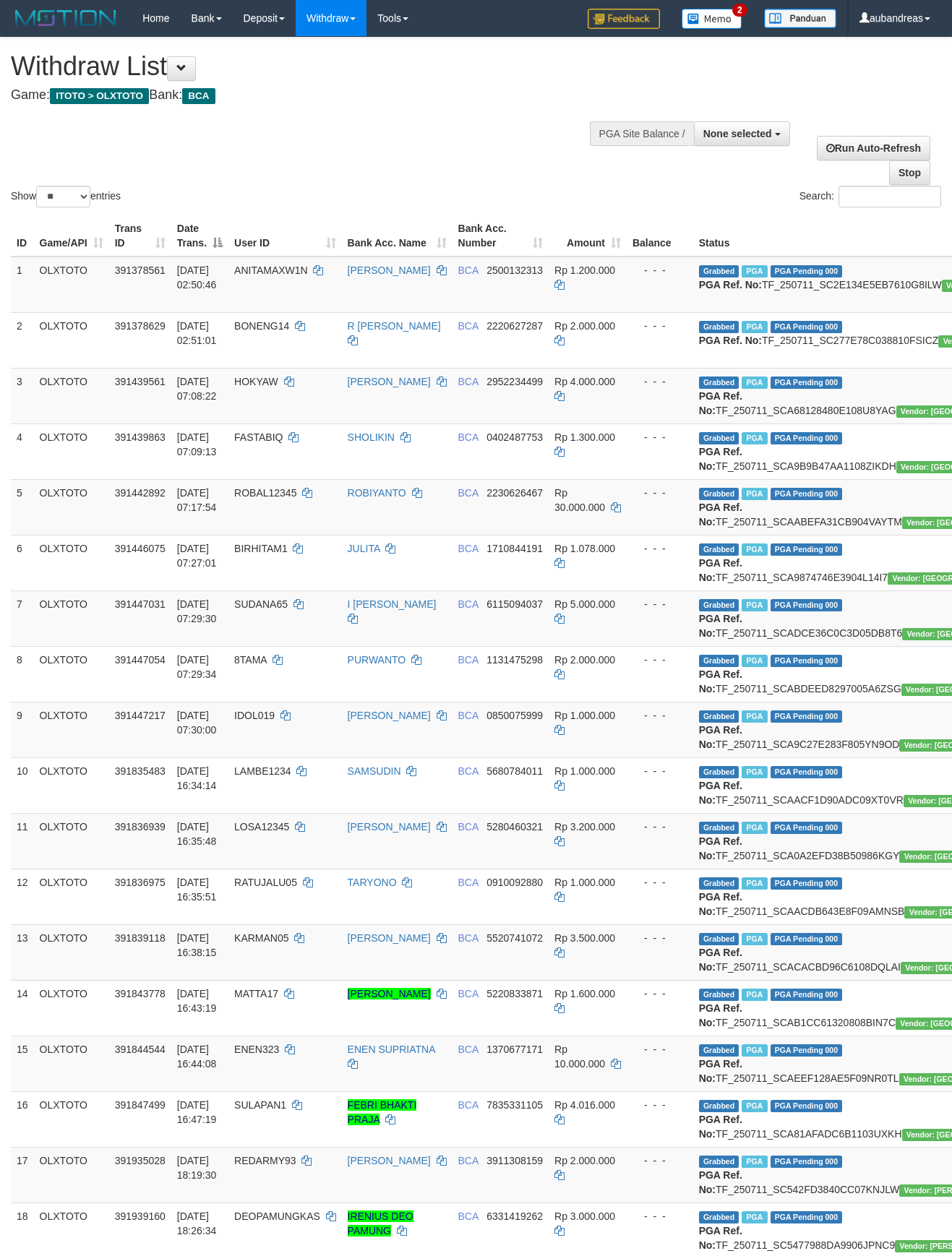 select 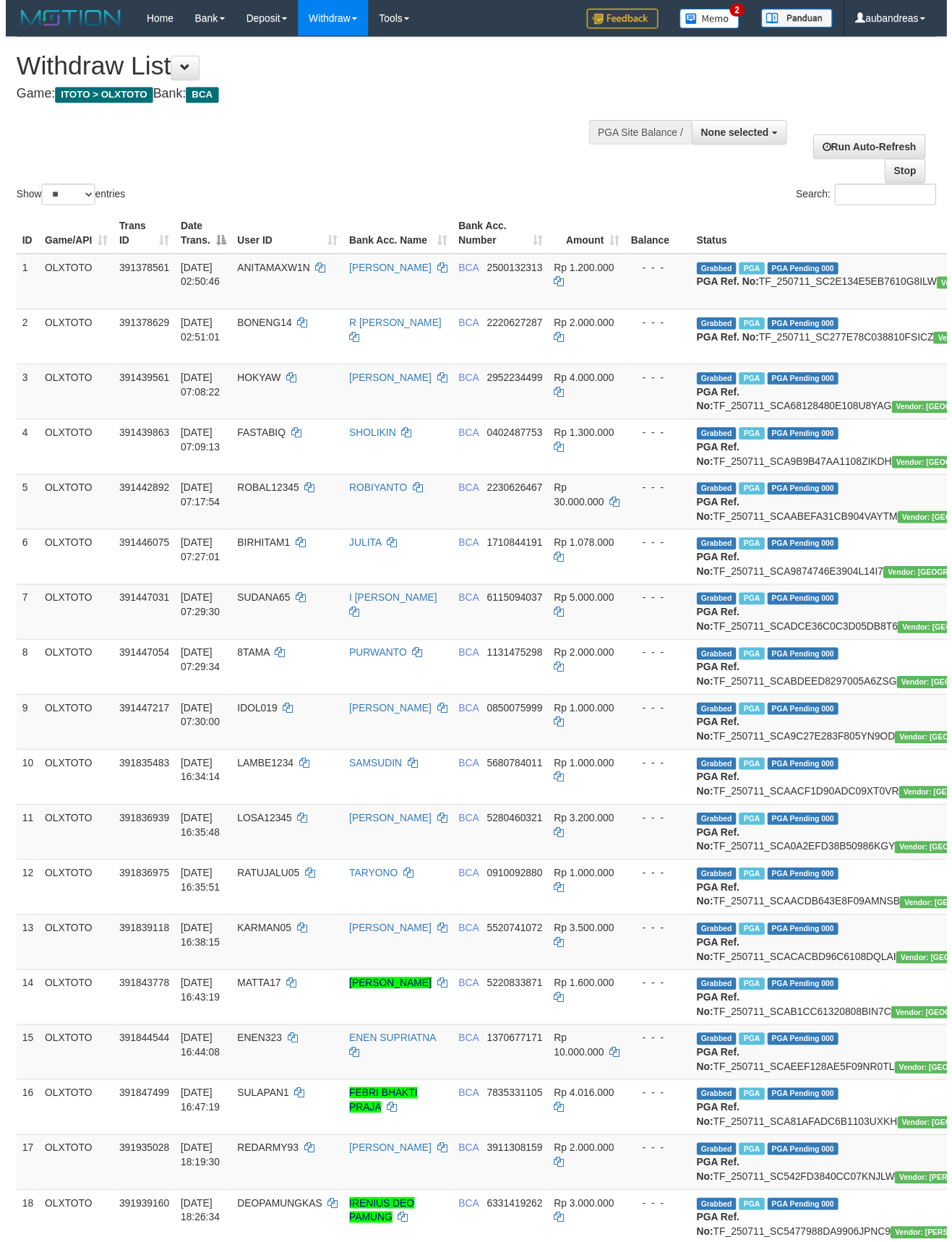 scroll, scrollTop: 0, scrollLeft: 0, axis: both 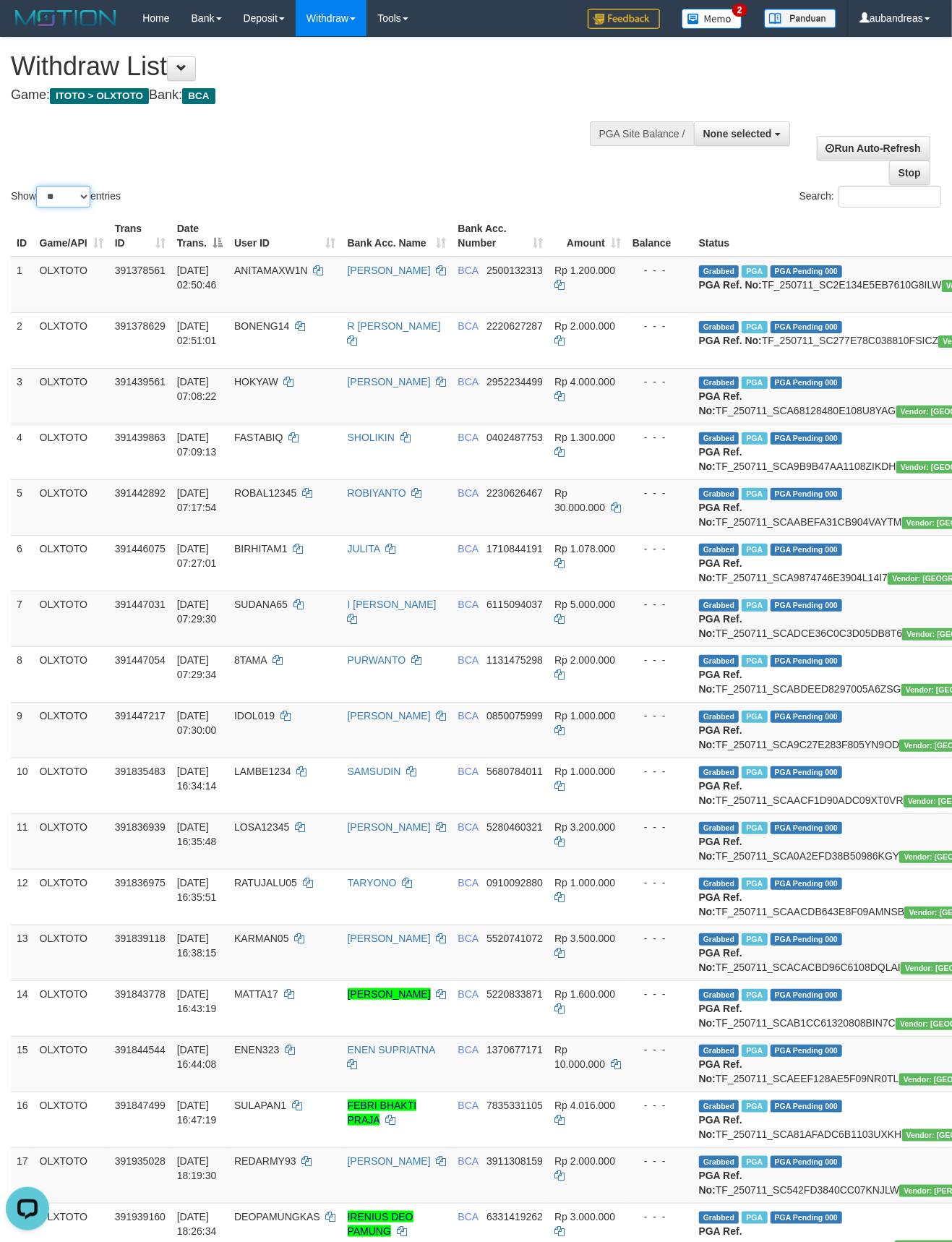 click on "** ** ** ***" at bounding box center [63, 197] 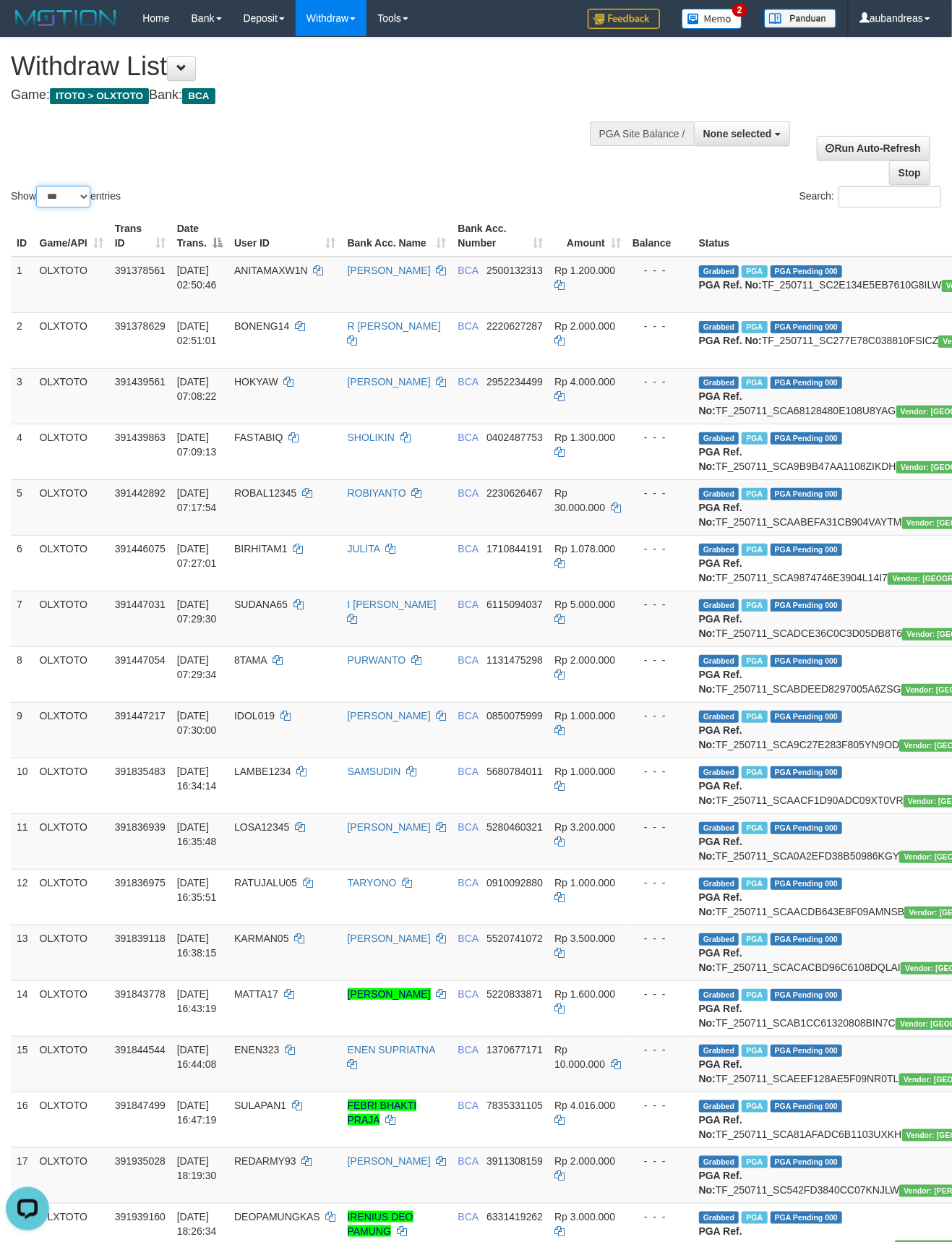 click on "** ** ** ***" at bounding box center (63, 197) 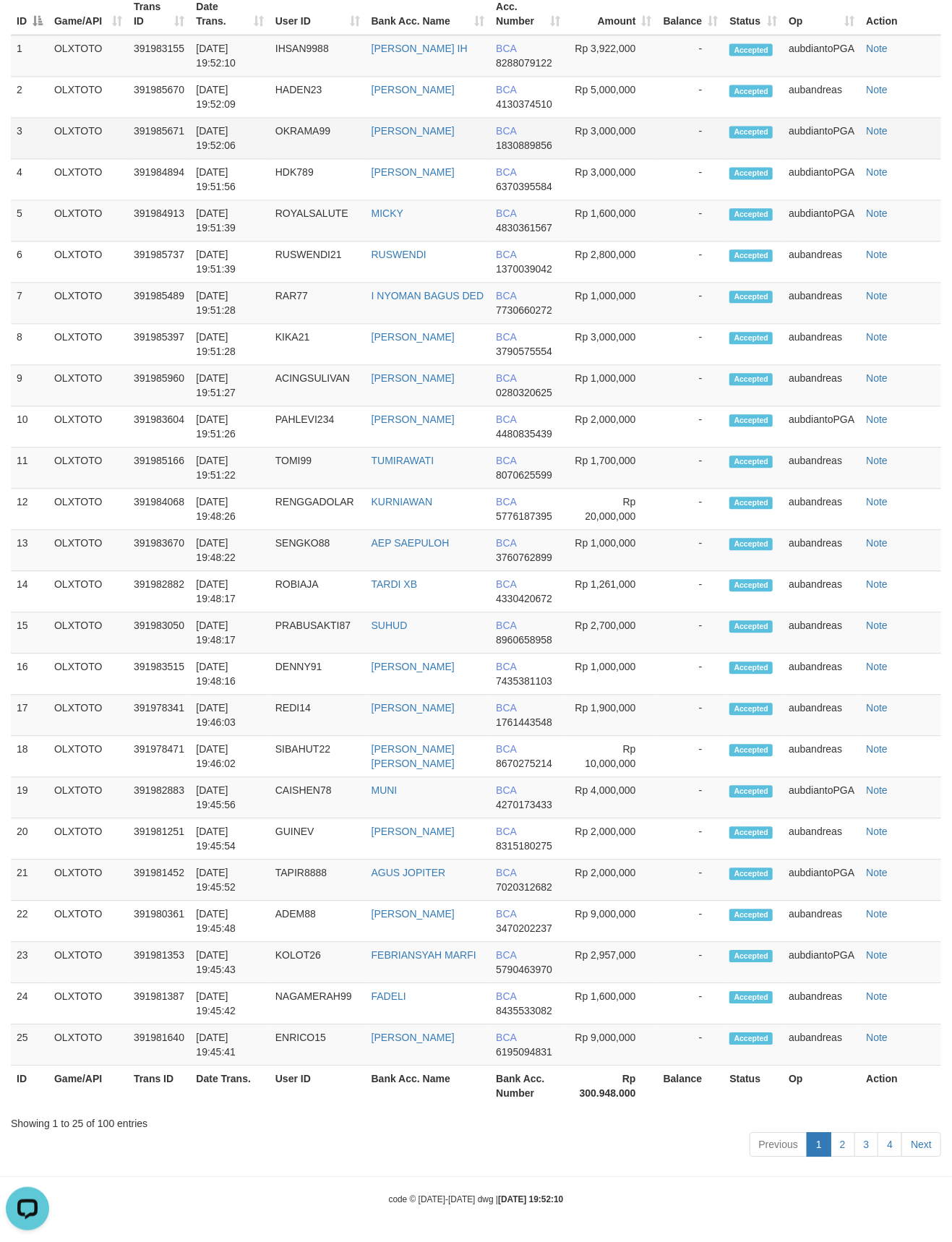 scroll, scrollTop: 7390, scrollLeft: 0, axis: vertical 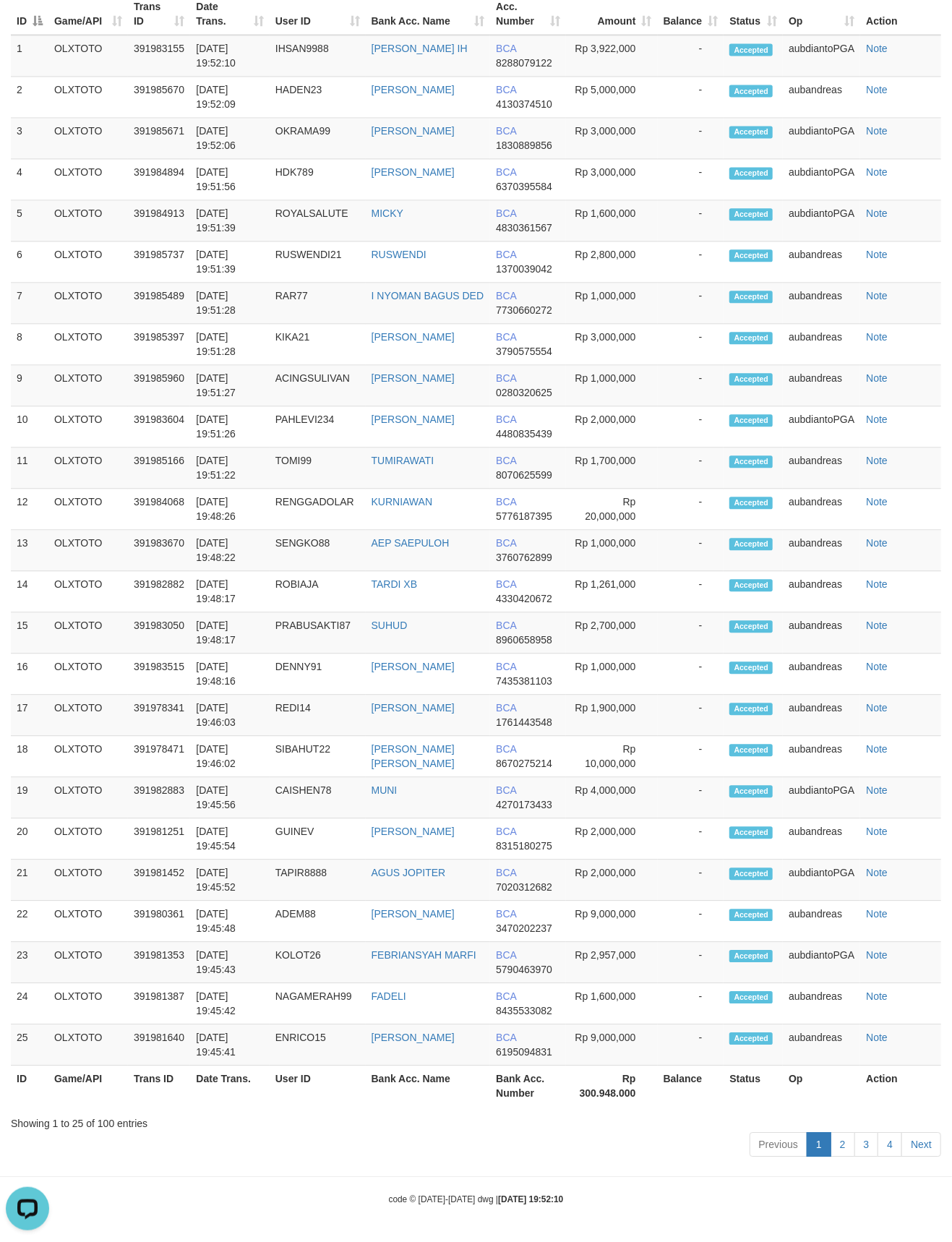 click on "2" at bounding box center [819, -133] 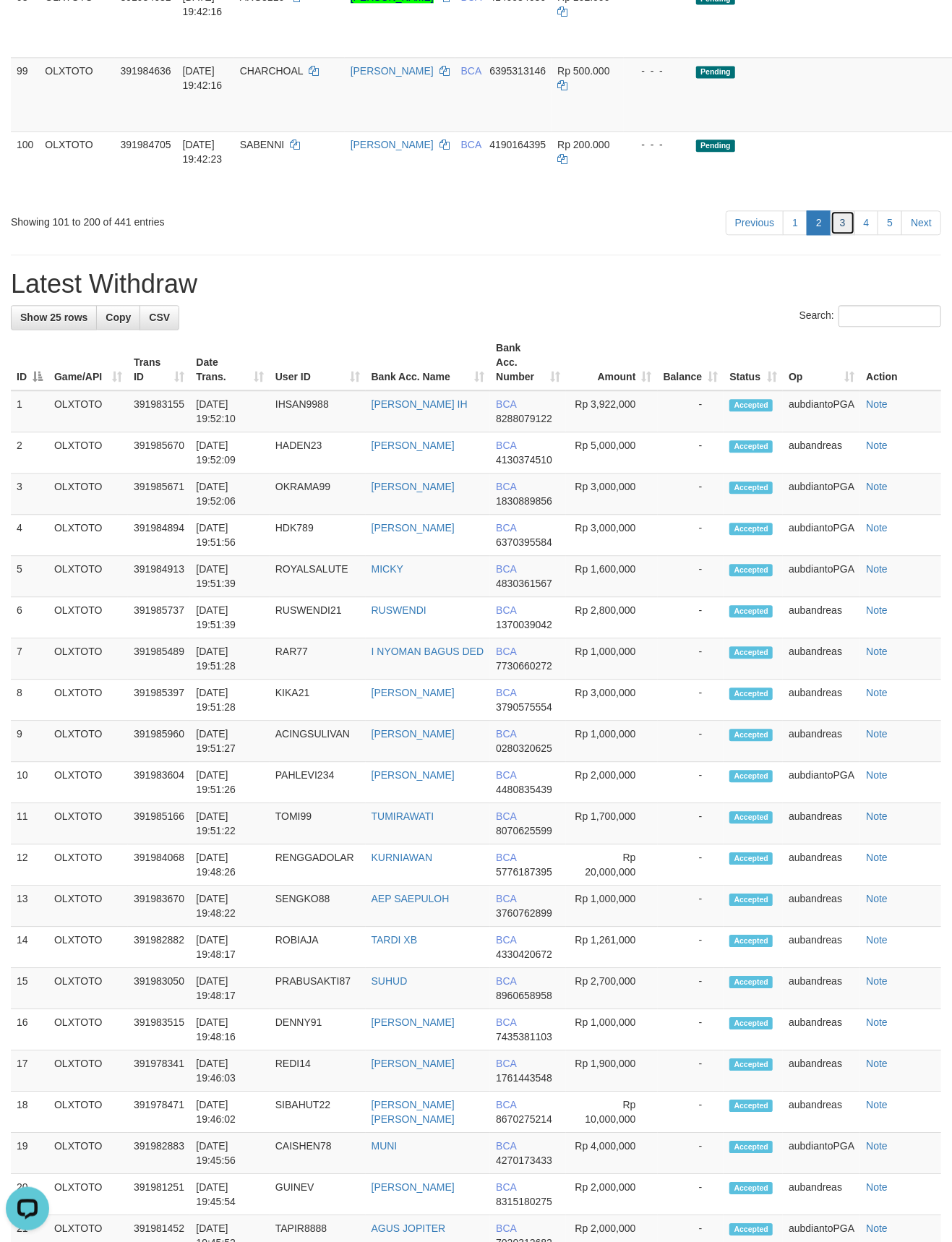 click on "3" at bounding box center [843, 223] 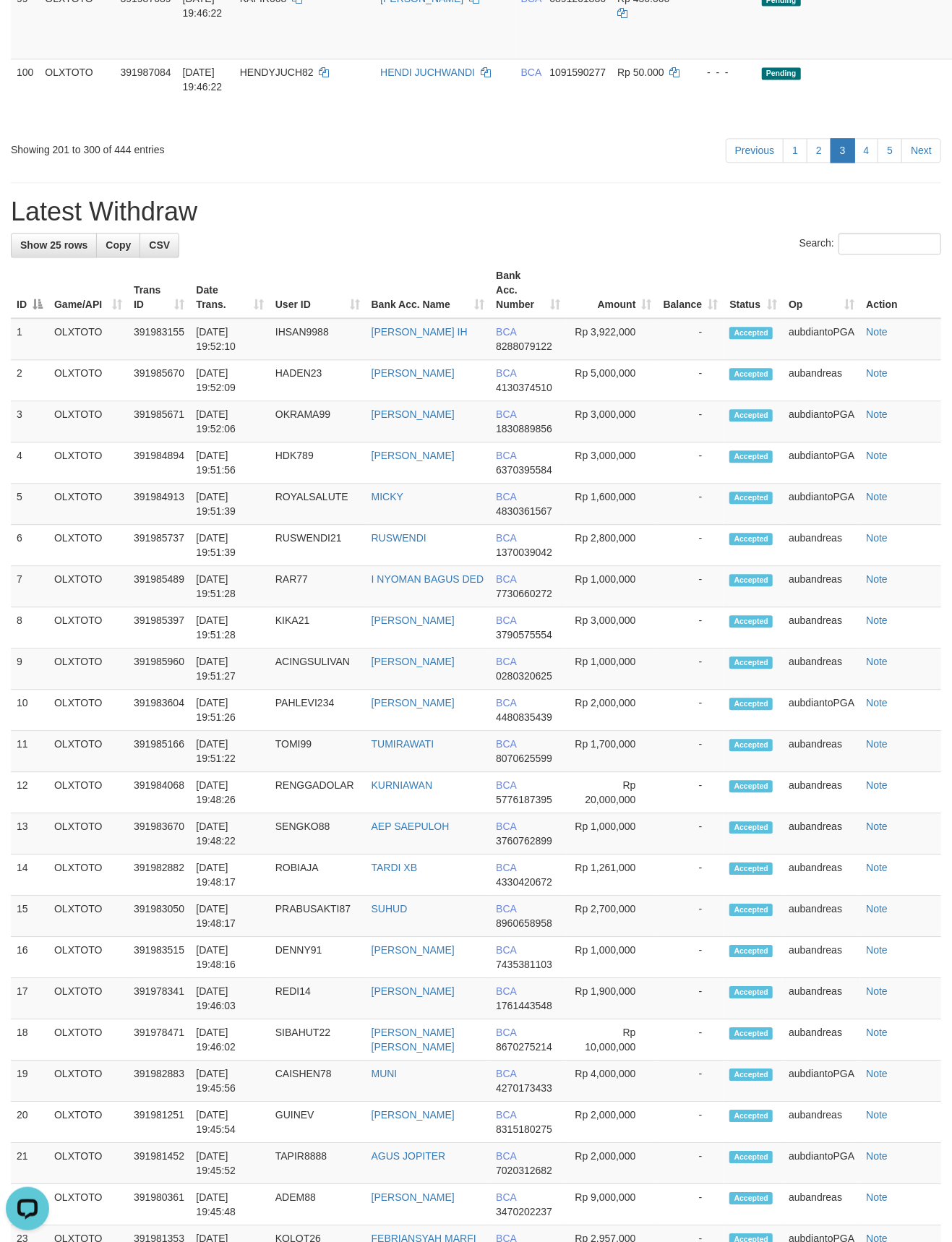scroll, scrollTop: 460, scrollLeft: 0, axis: vertical 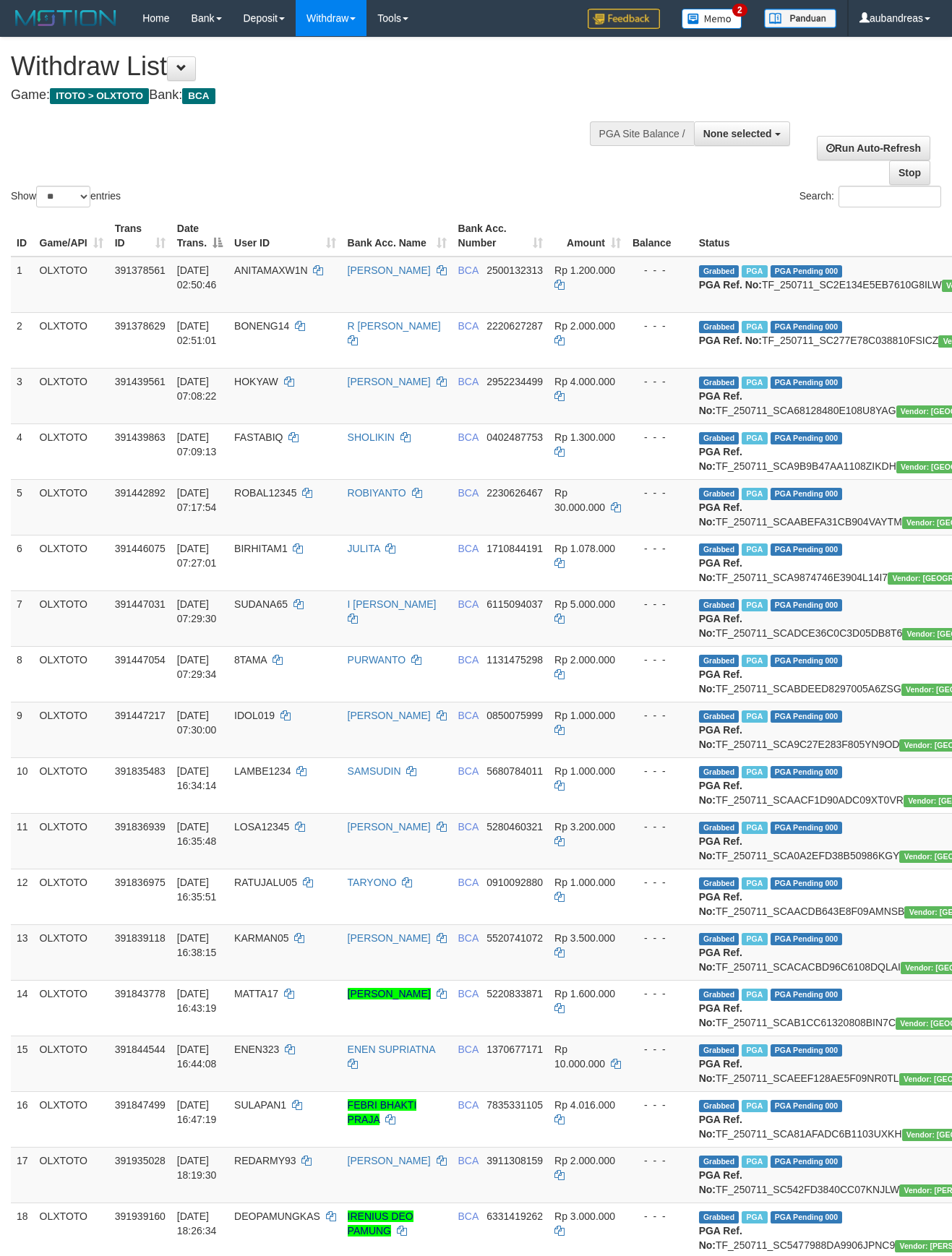 select 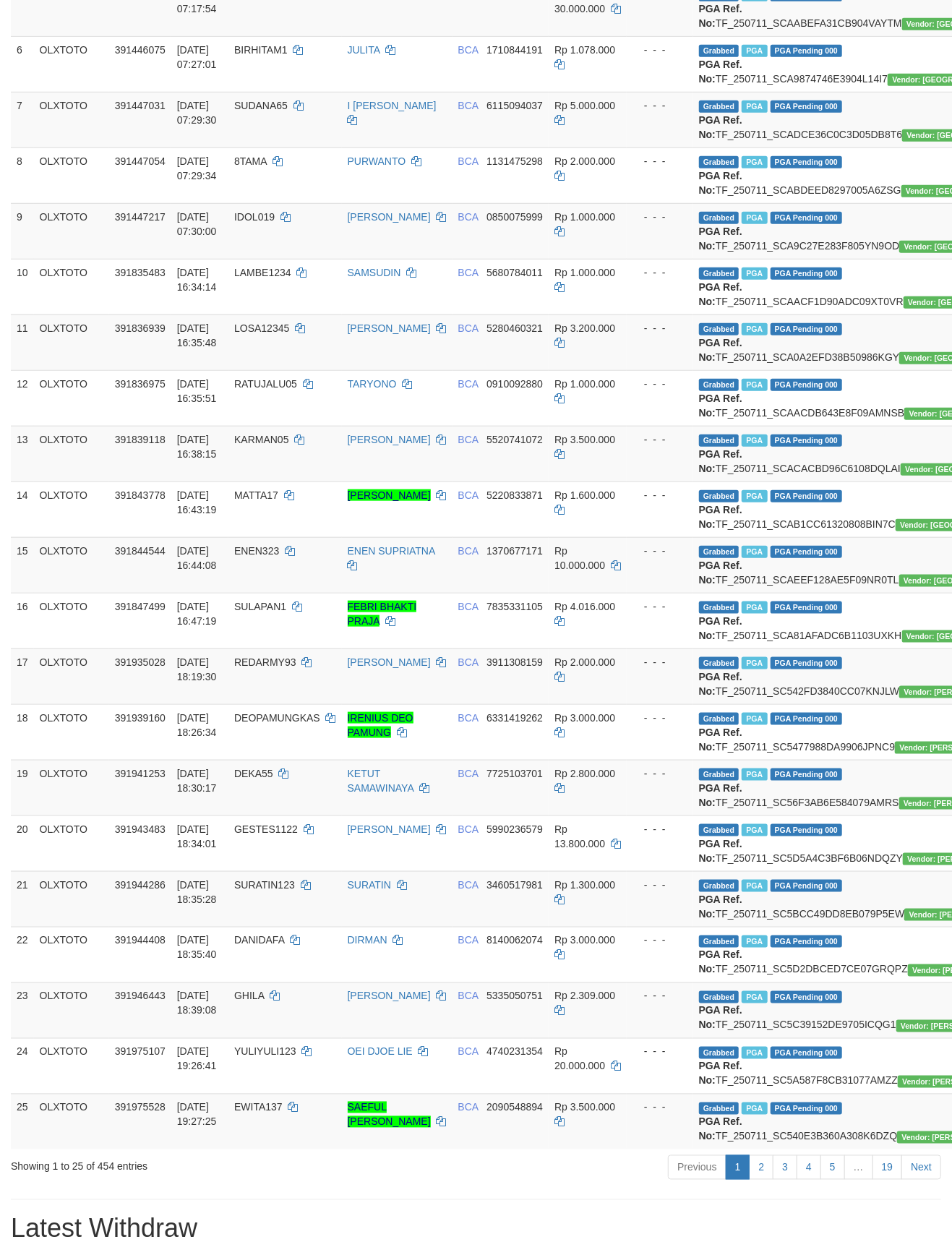 scroll, scrollTop: 2160, scrollLeft: 0, axis: vertical 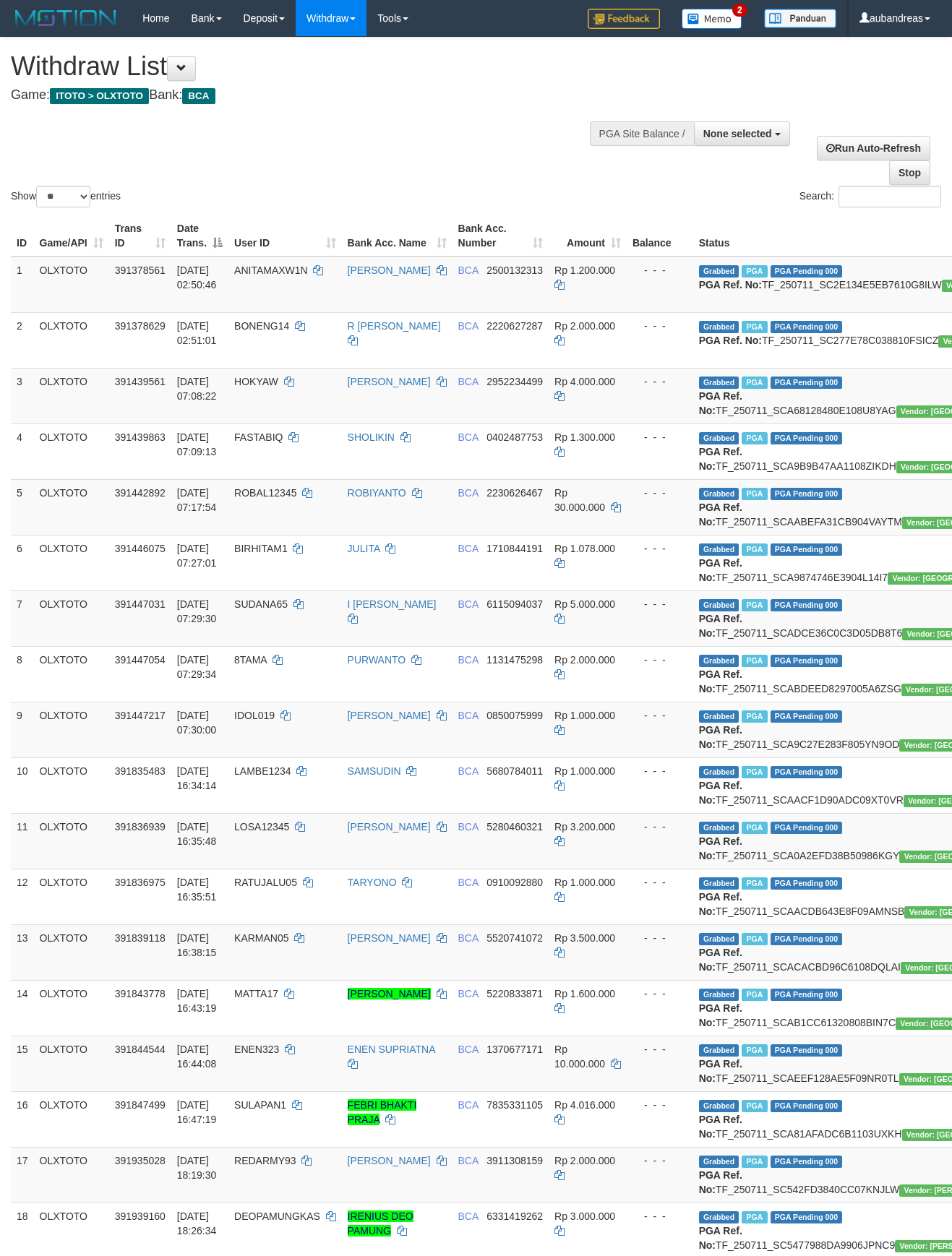 select 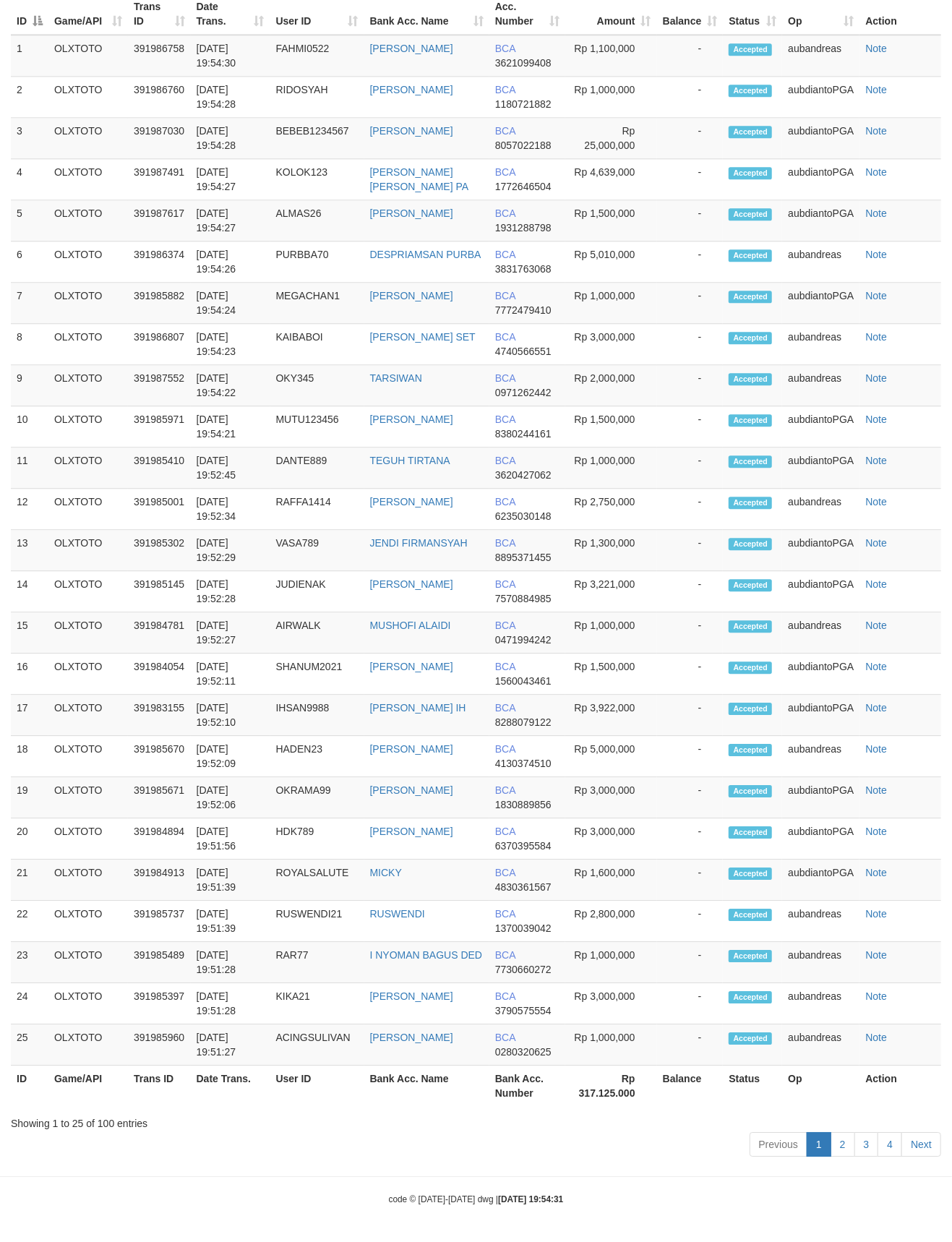 scroll, scrollTop: 2160, scrollLeft: 0, axis: vertical 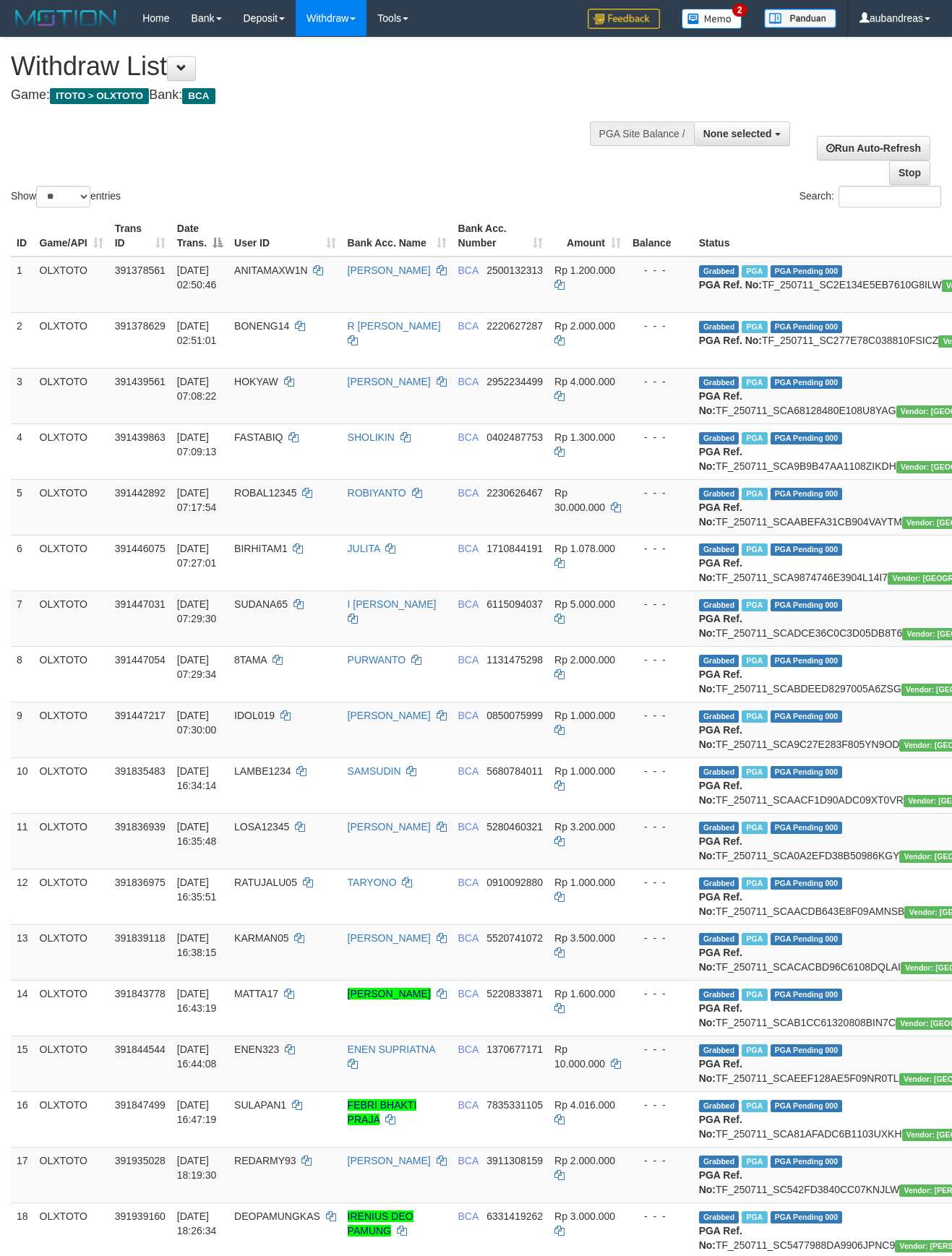 select 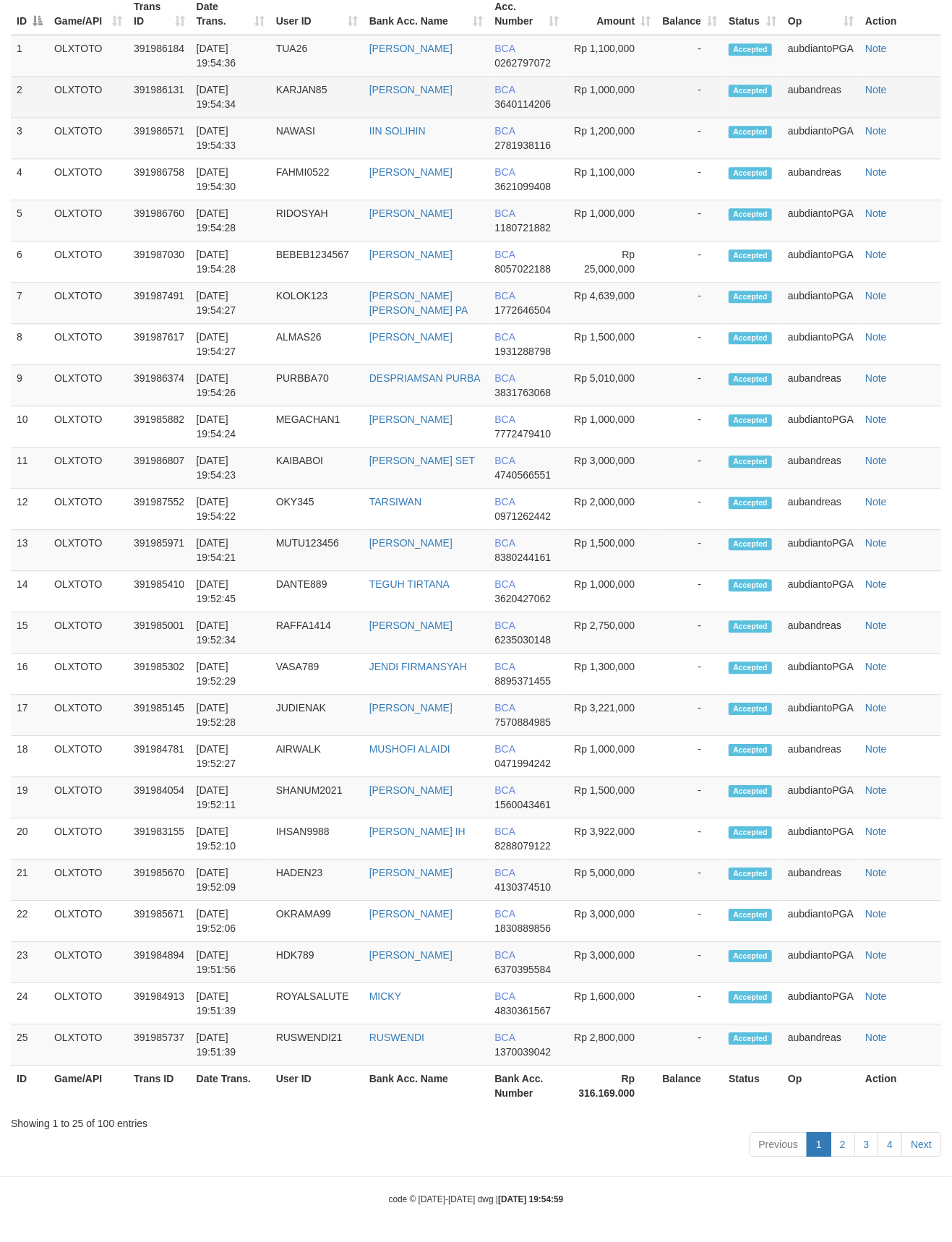scroll, scrollTop: 2160, scrollLeft: 0, axis: vertical 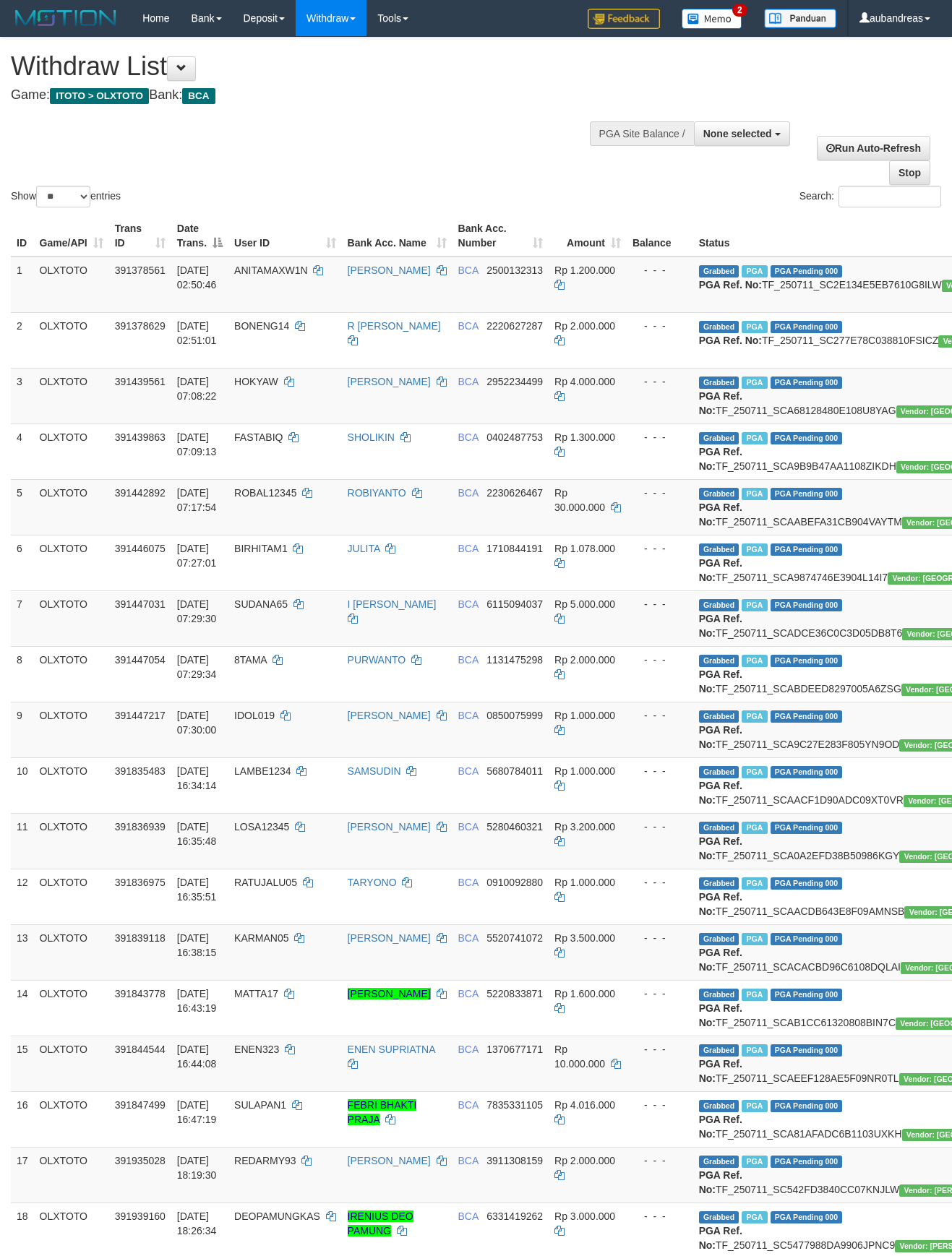select 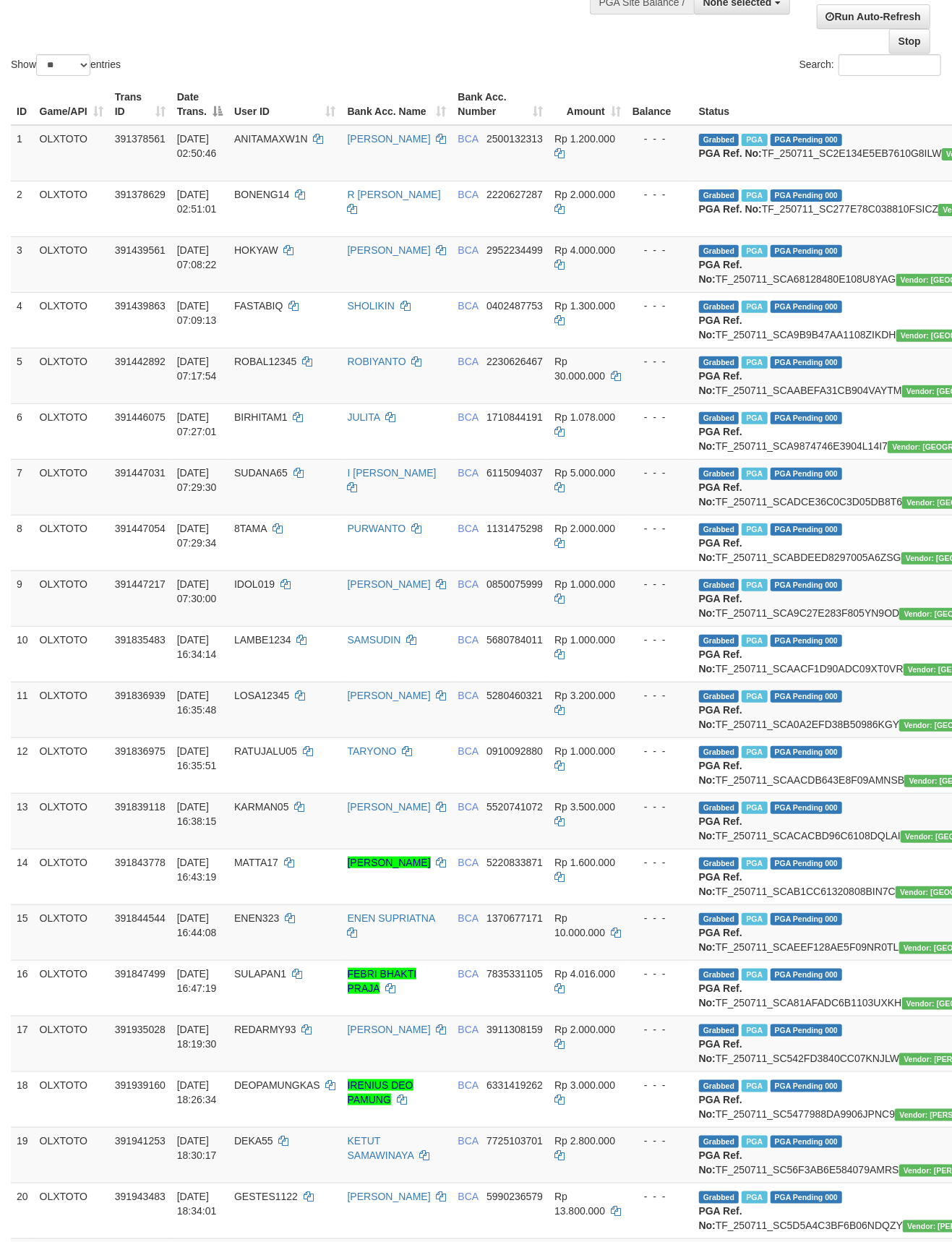 scroll, scrollTop: 0, scrollLeft: 0, axis: both 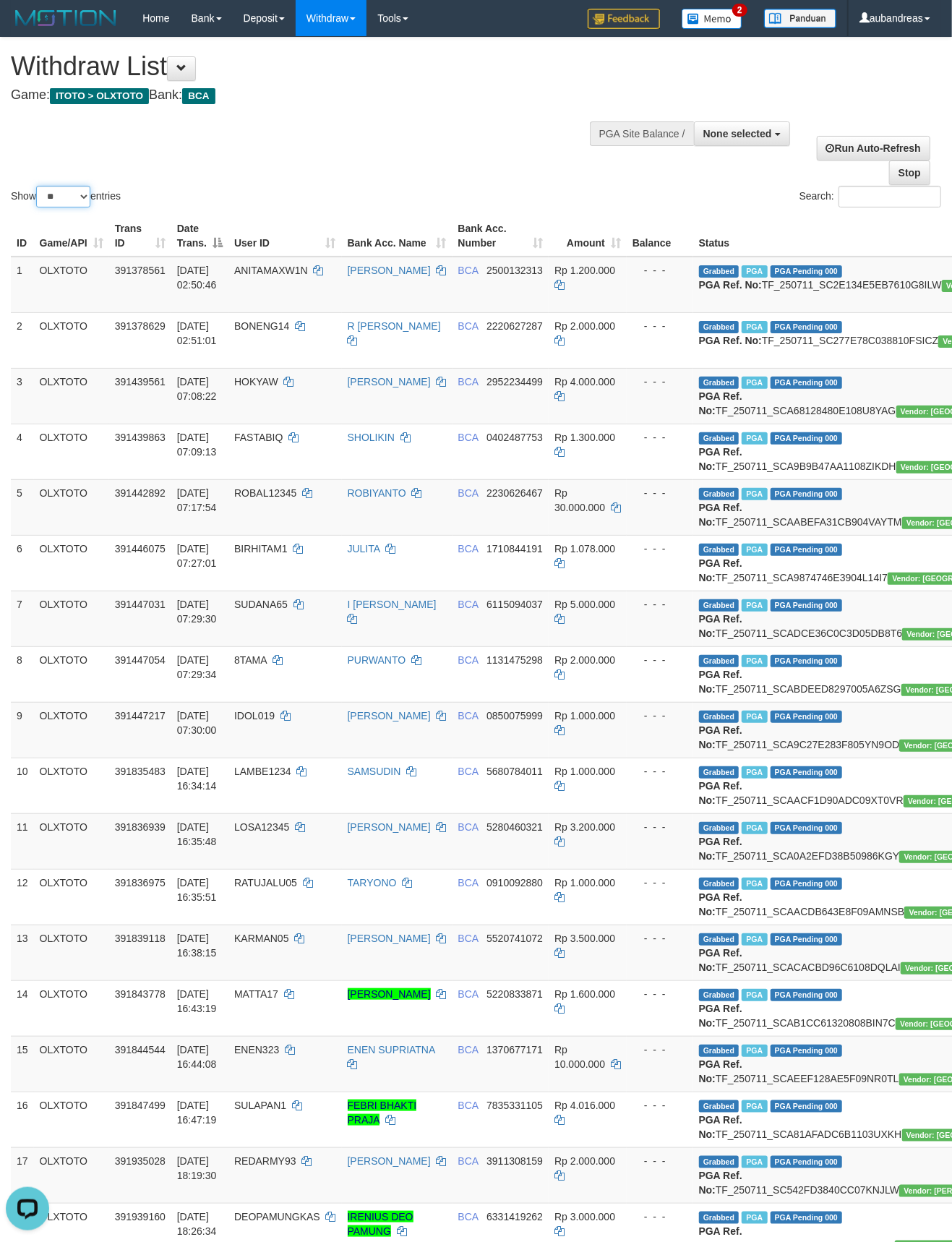 click on "** ** ** ***" at bounding box center [63, 197] 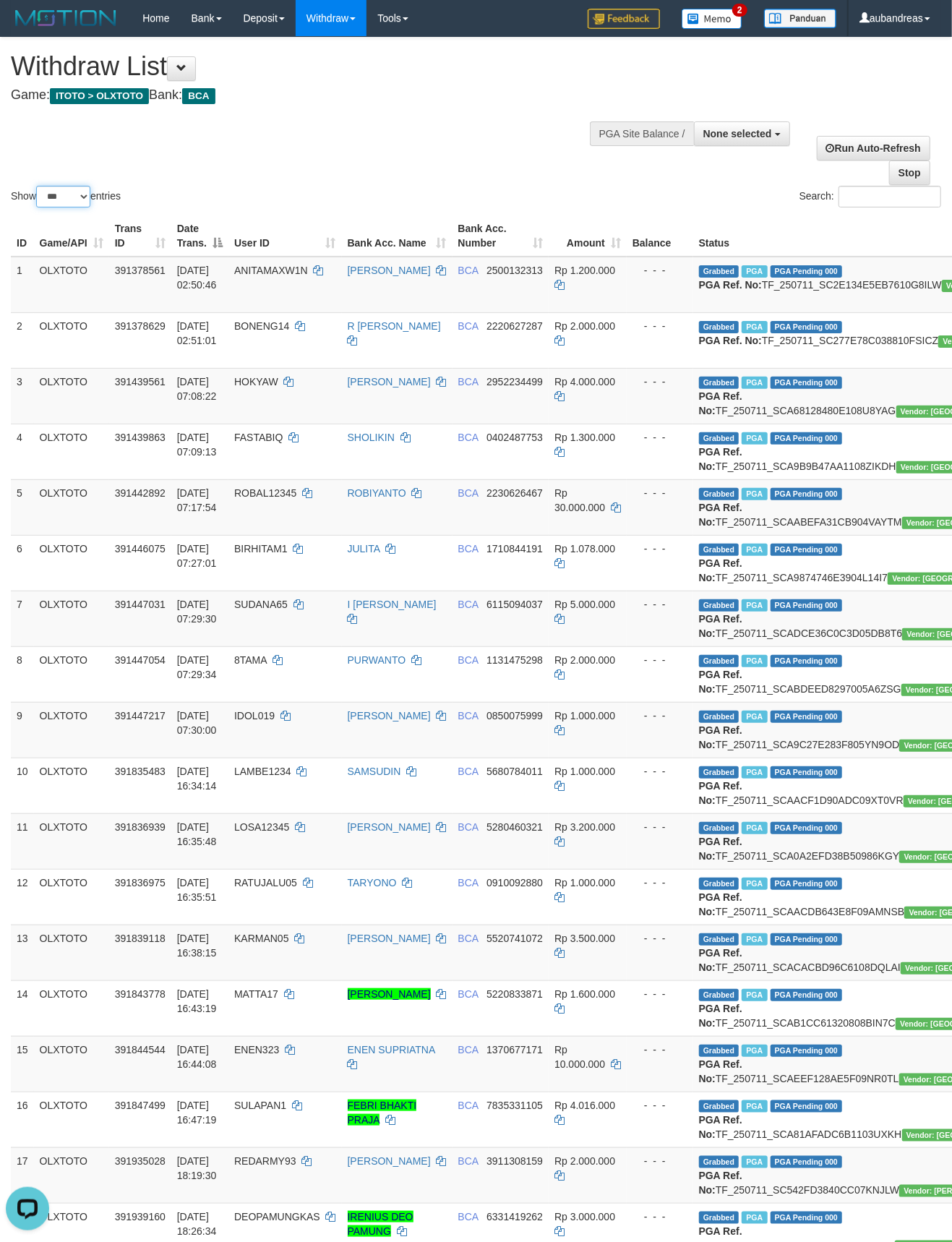 click on "** ** ** ***" at bounding box center [63, 197] 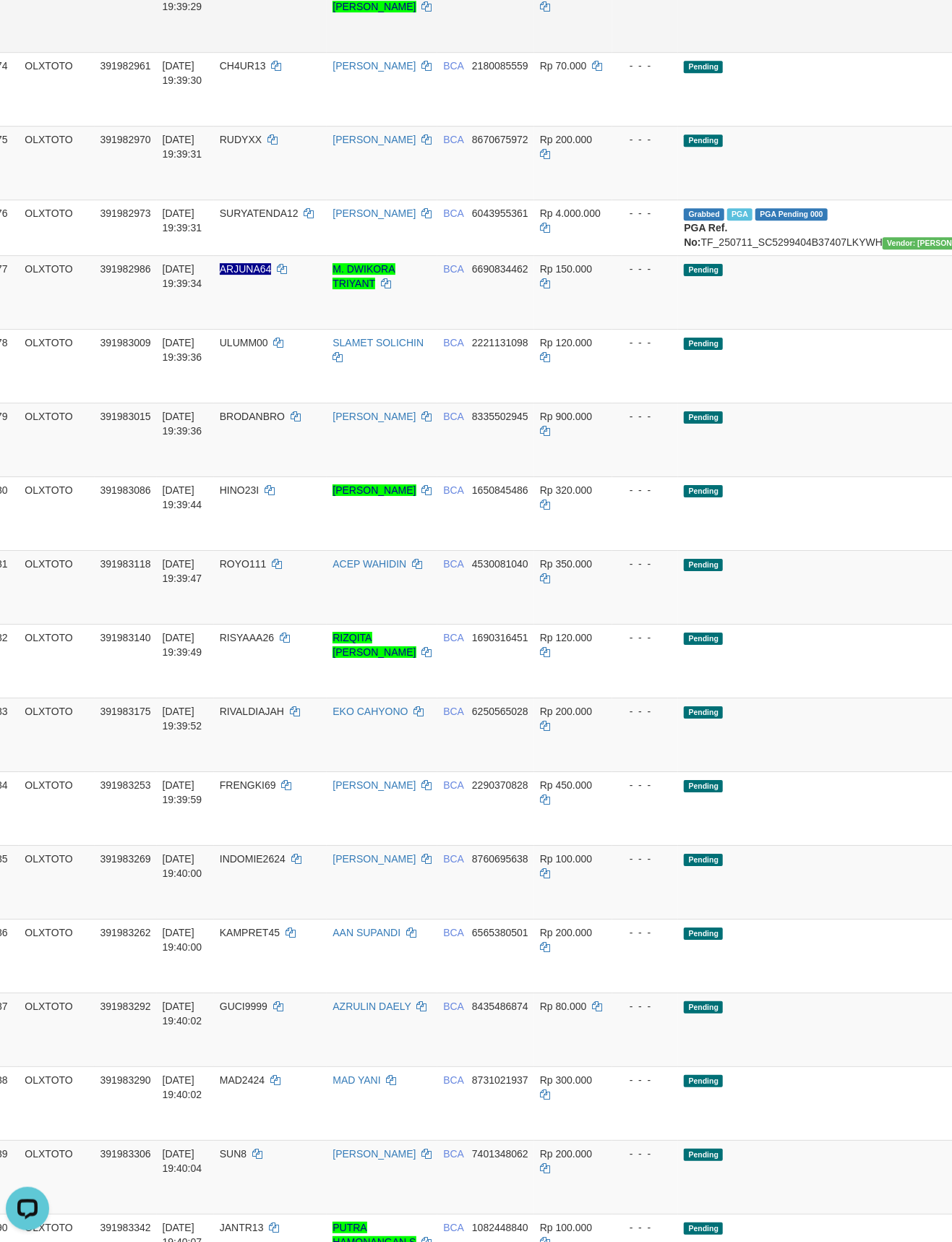 scroll, scrollTop: 5100, scrollLeft: 0, axis: vertical 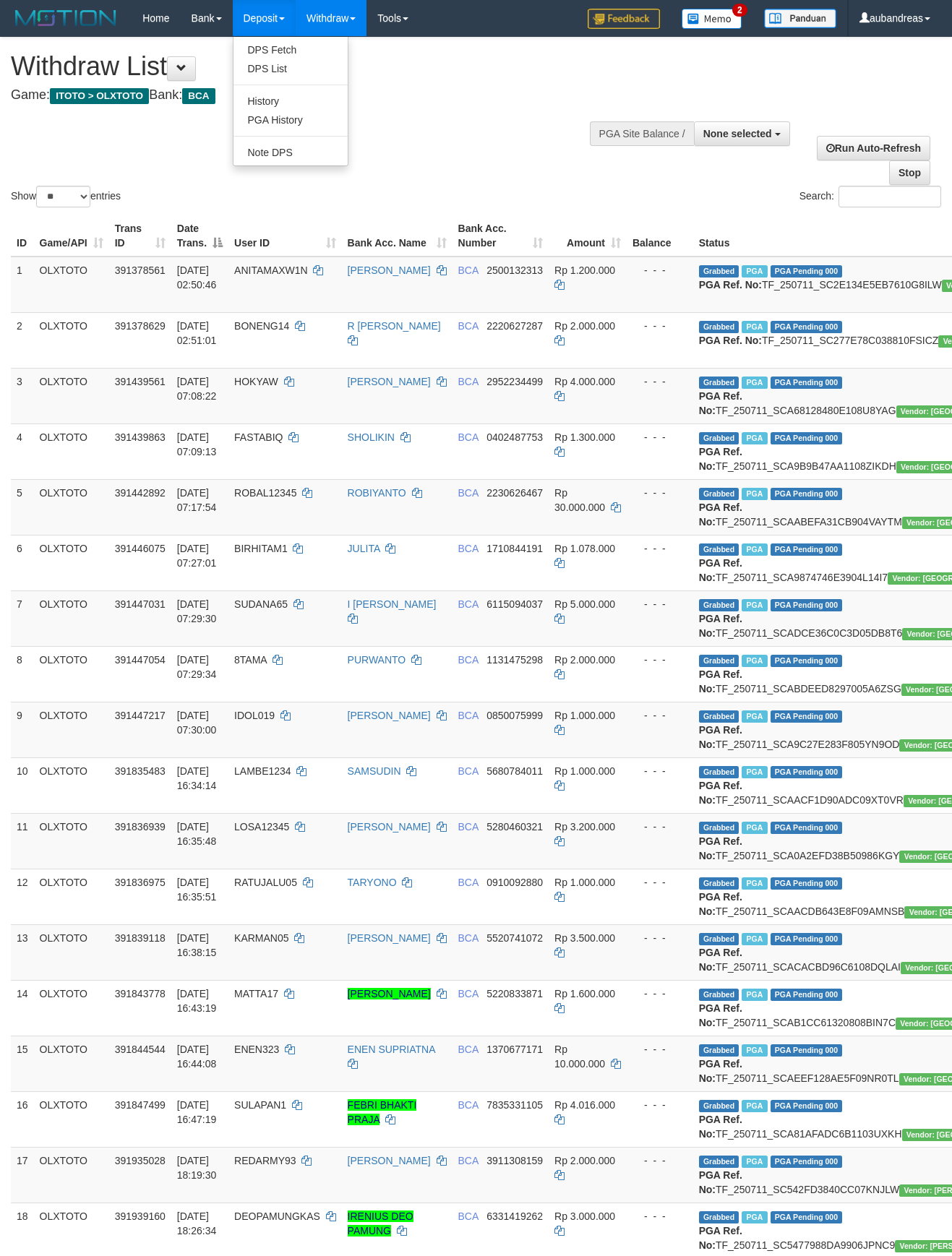 select 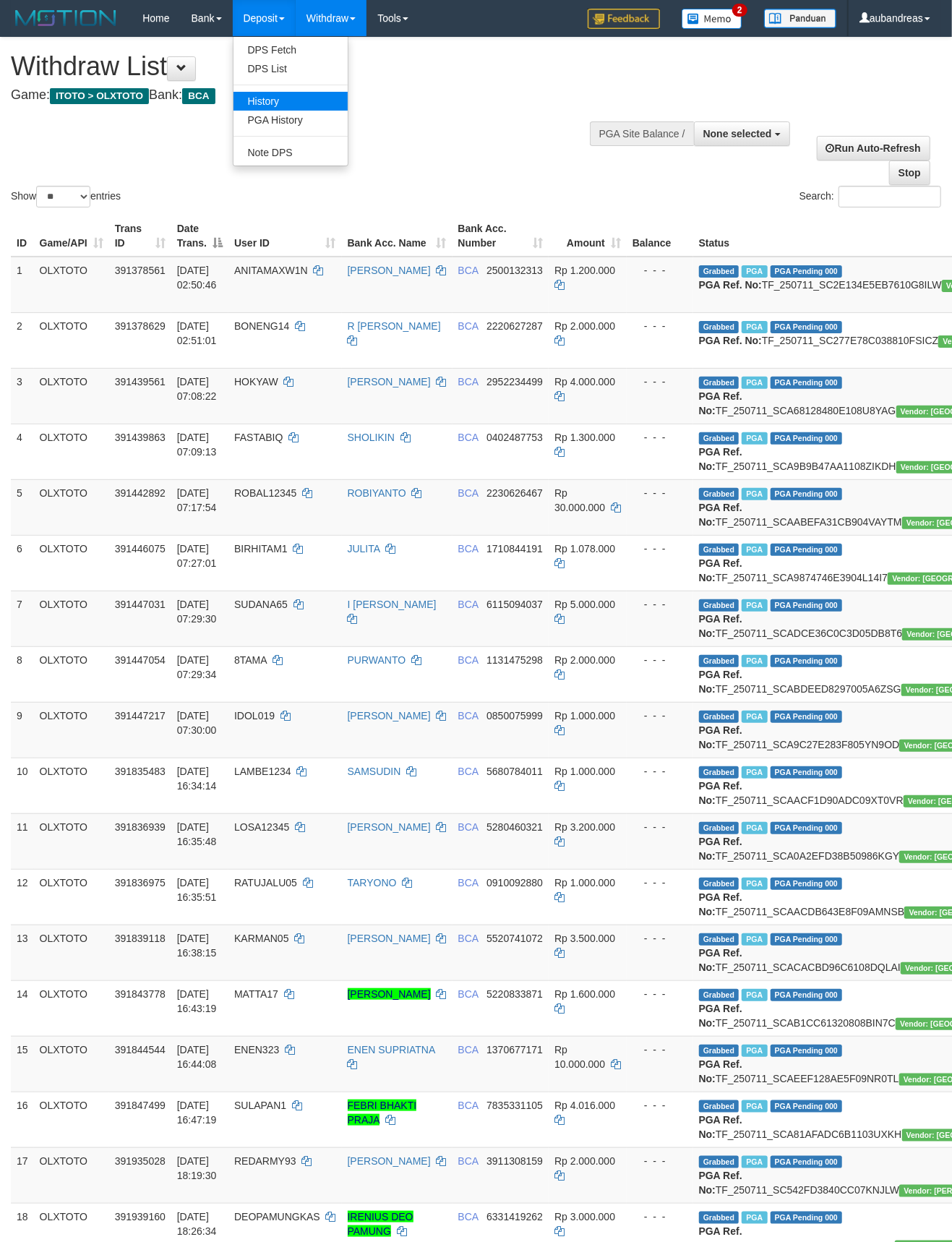 scroll, scrollTop: 1760, scrollLeft: 0, axis: vertical 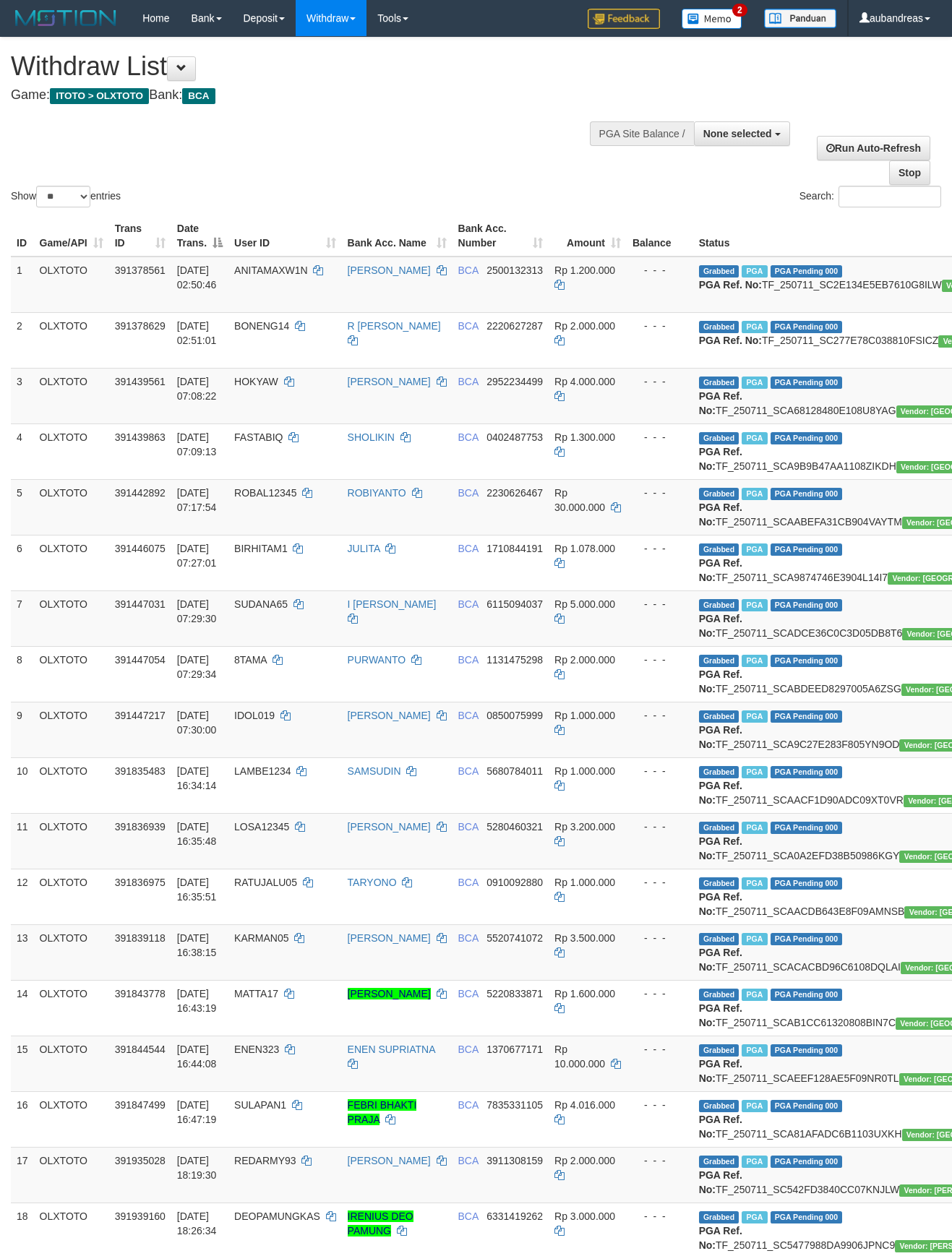 select 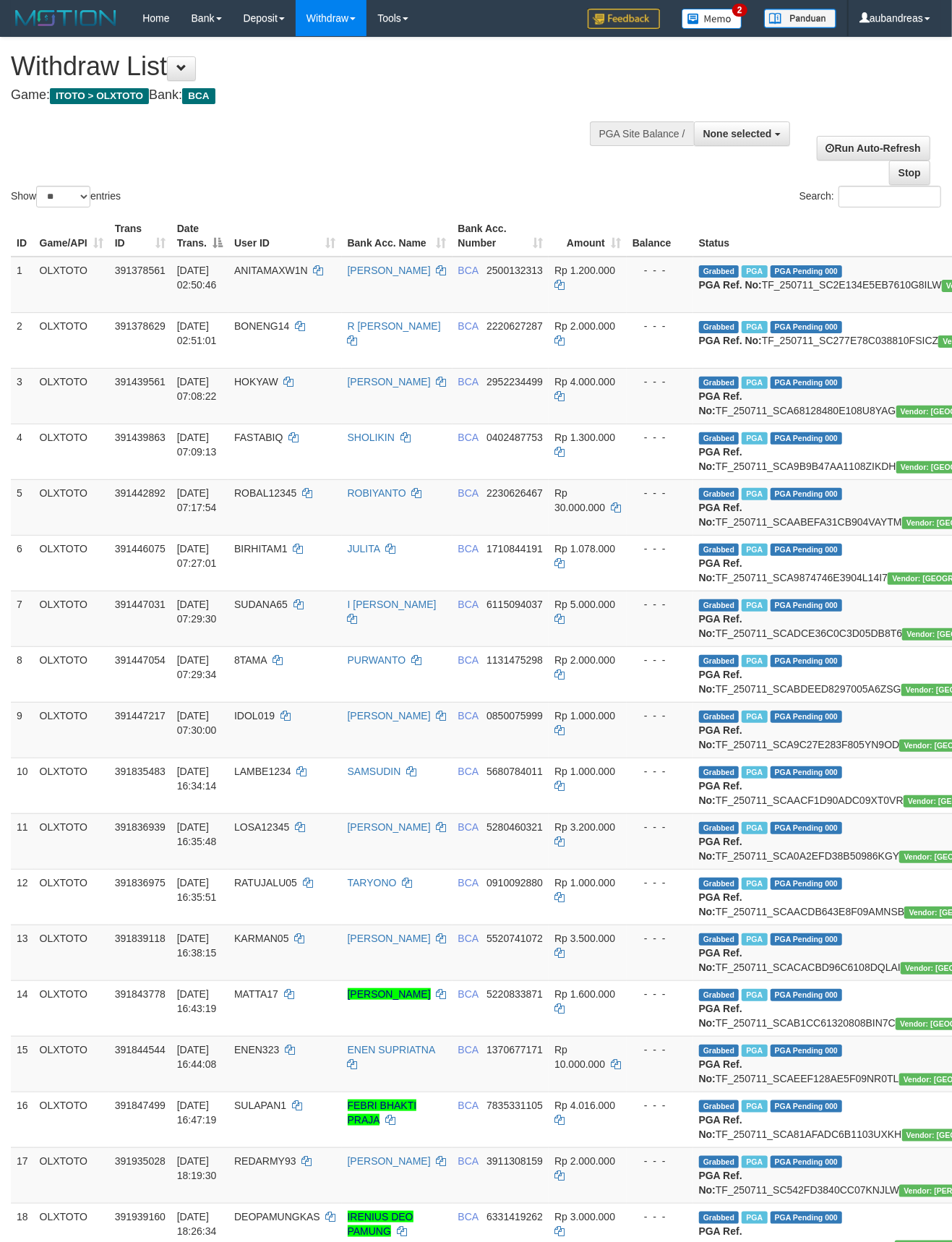 scroll, scrollTop: 1760, scrollLeft: 0, axis: vertical 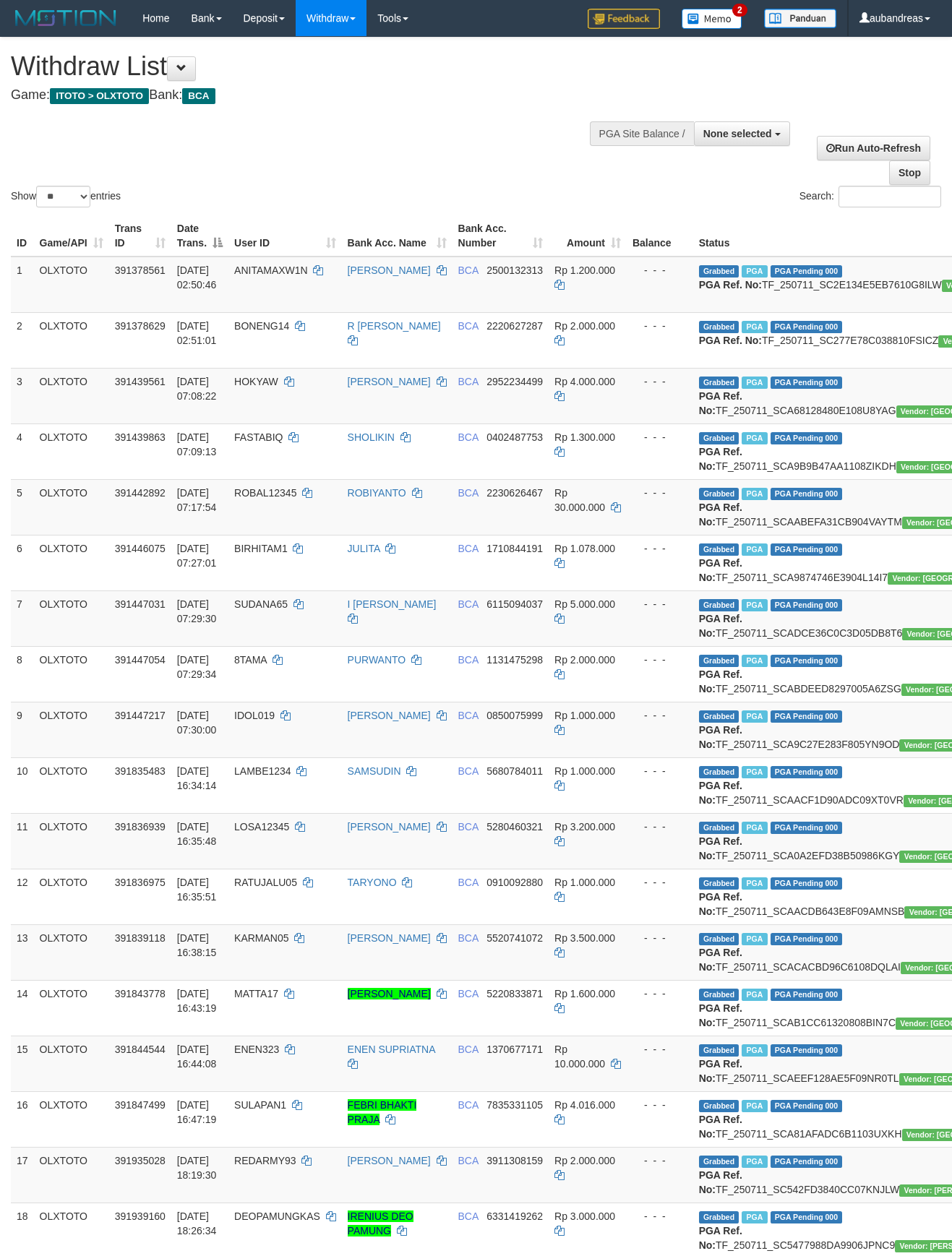 select 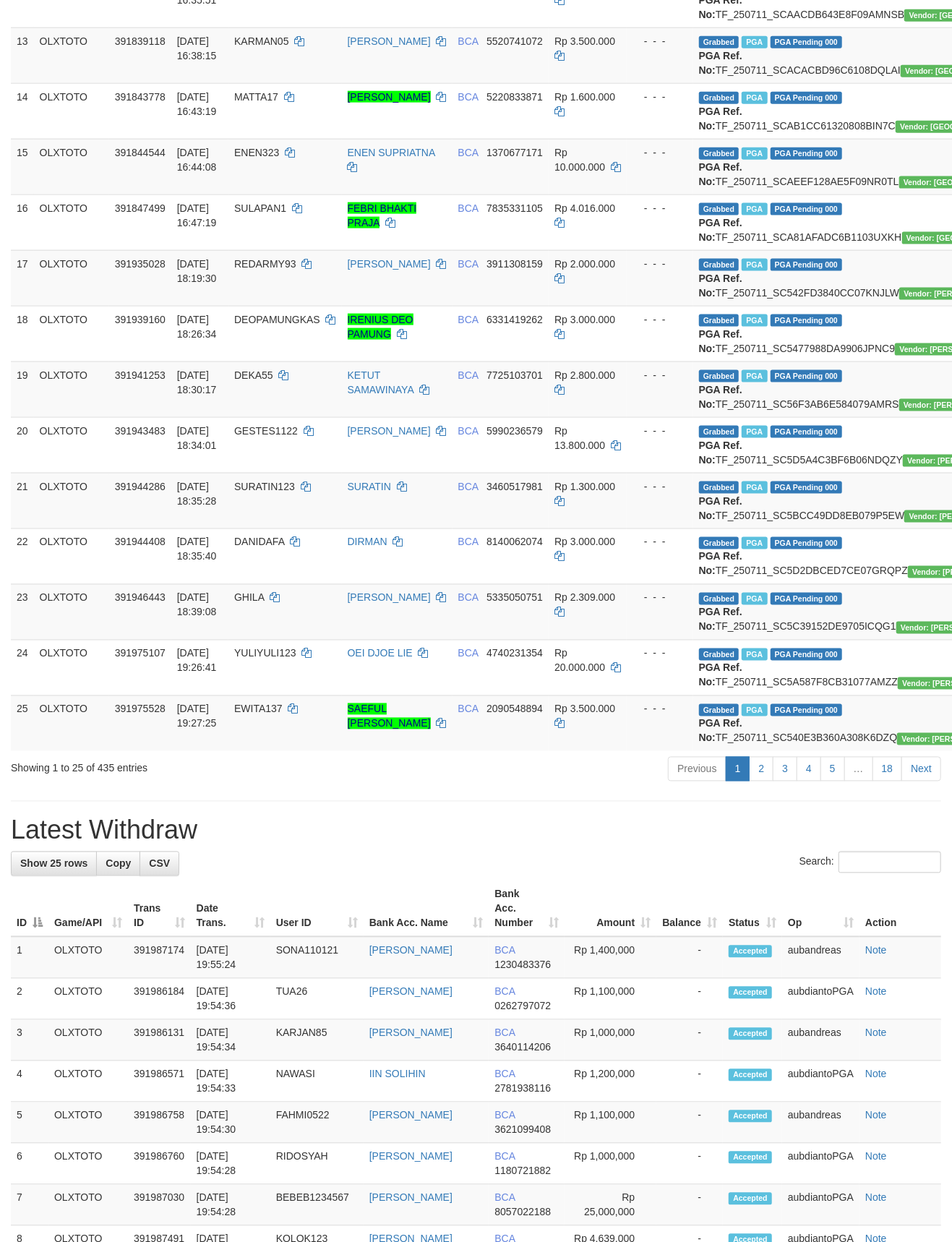 scroll, scrollTop: 1760, scrollLeft: 0, axis: vertical 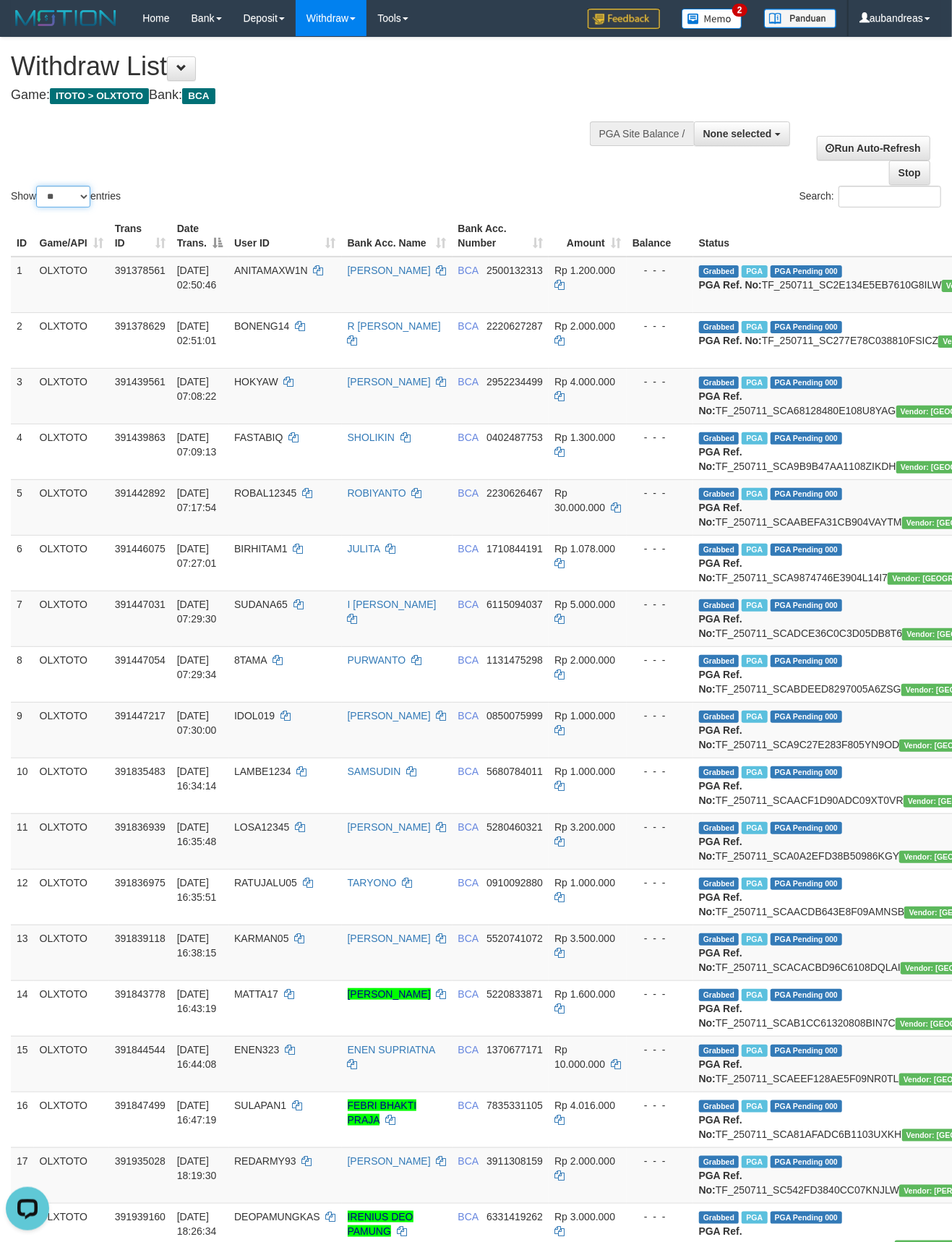 click on "** ** ** ***" at bounding box center [63, 197] 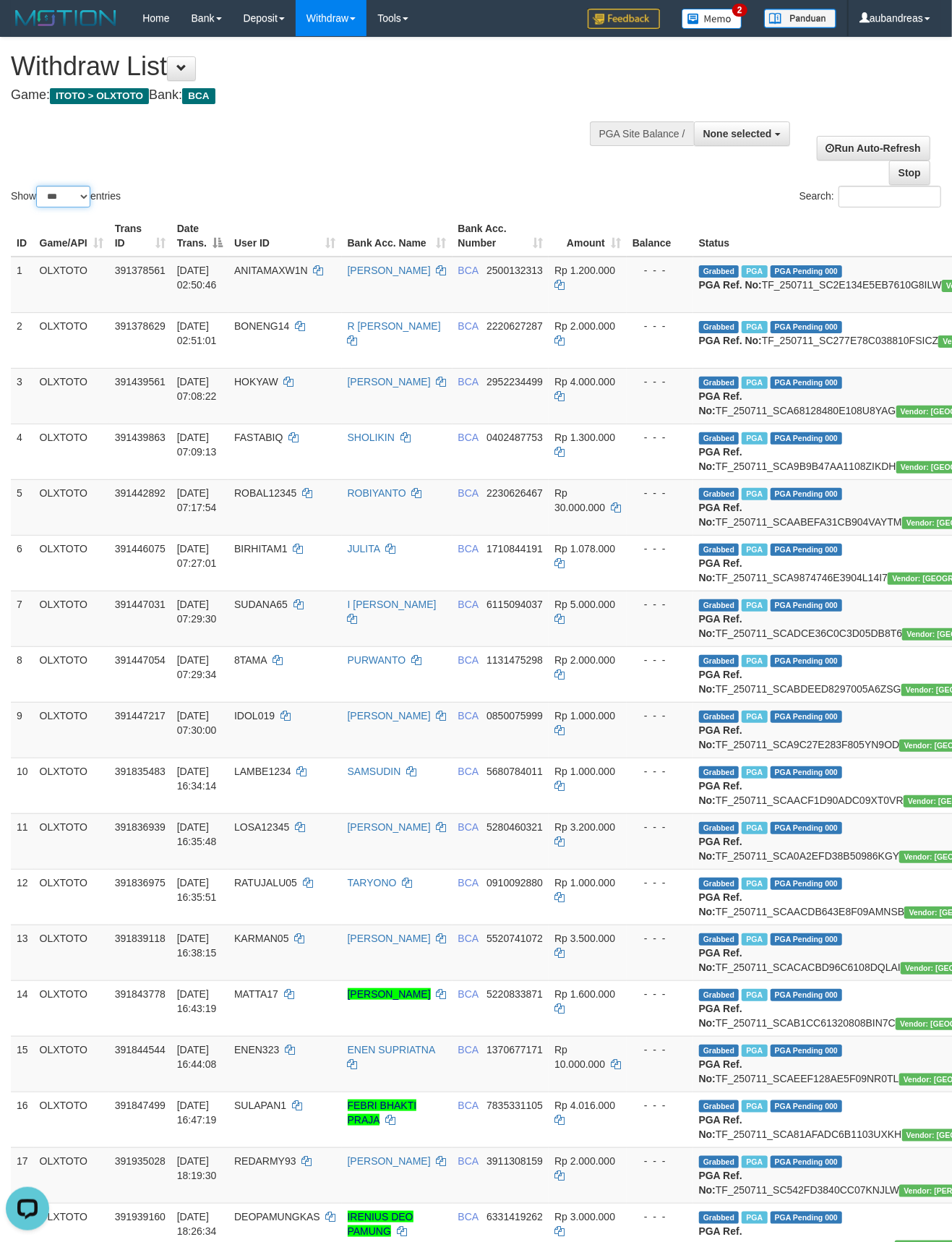 click on "** ** ** ***" at bounding box center [63, 197] 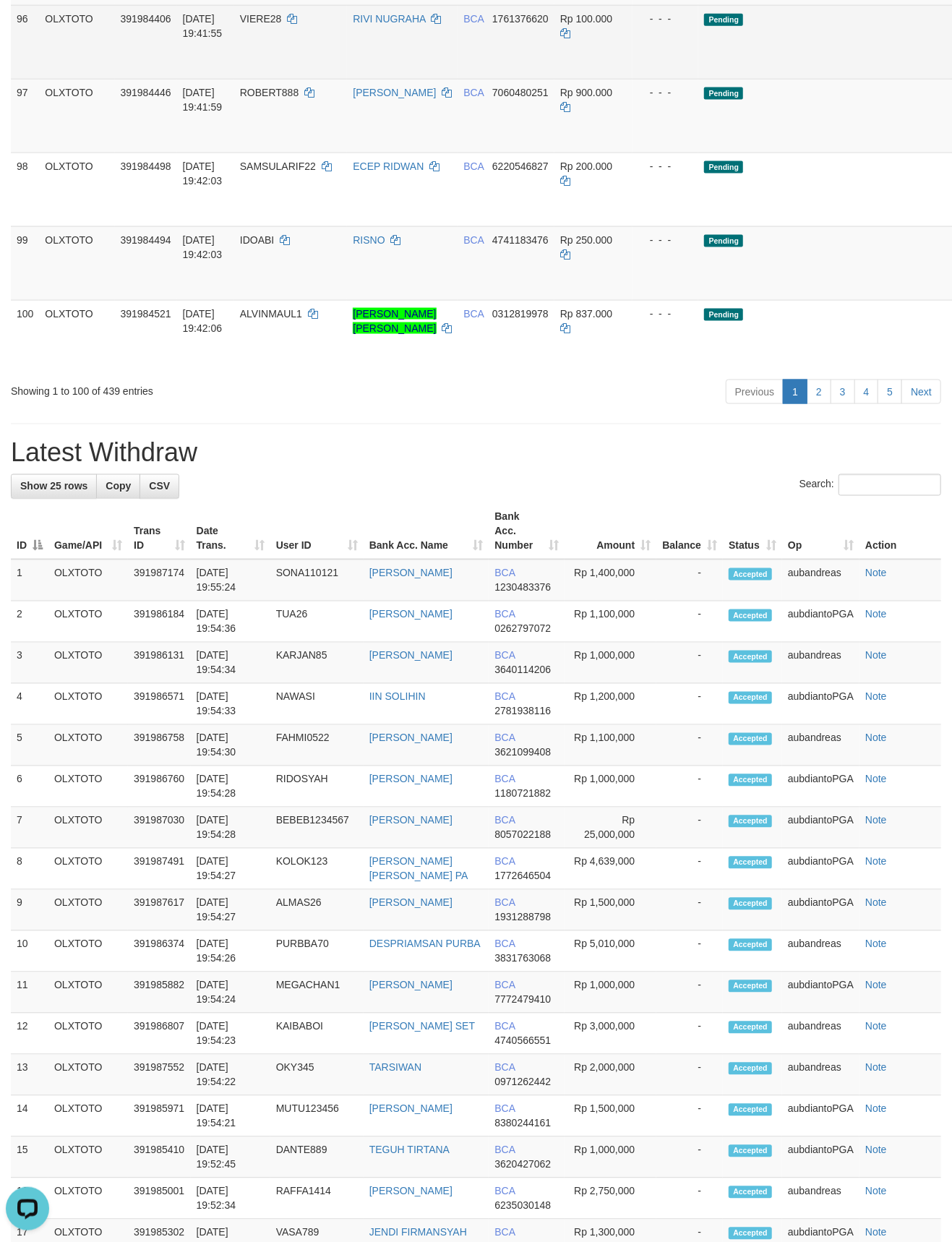 scroll, scrollTop: 6586, scrollLeft: 0, axis: vertical 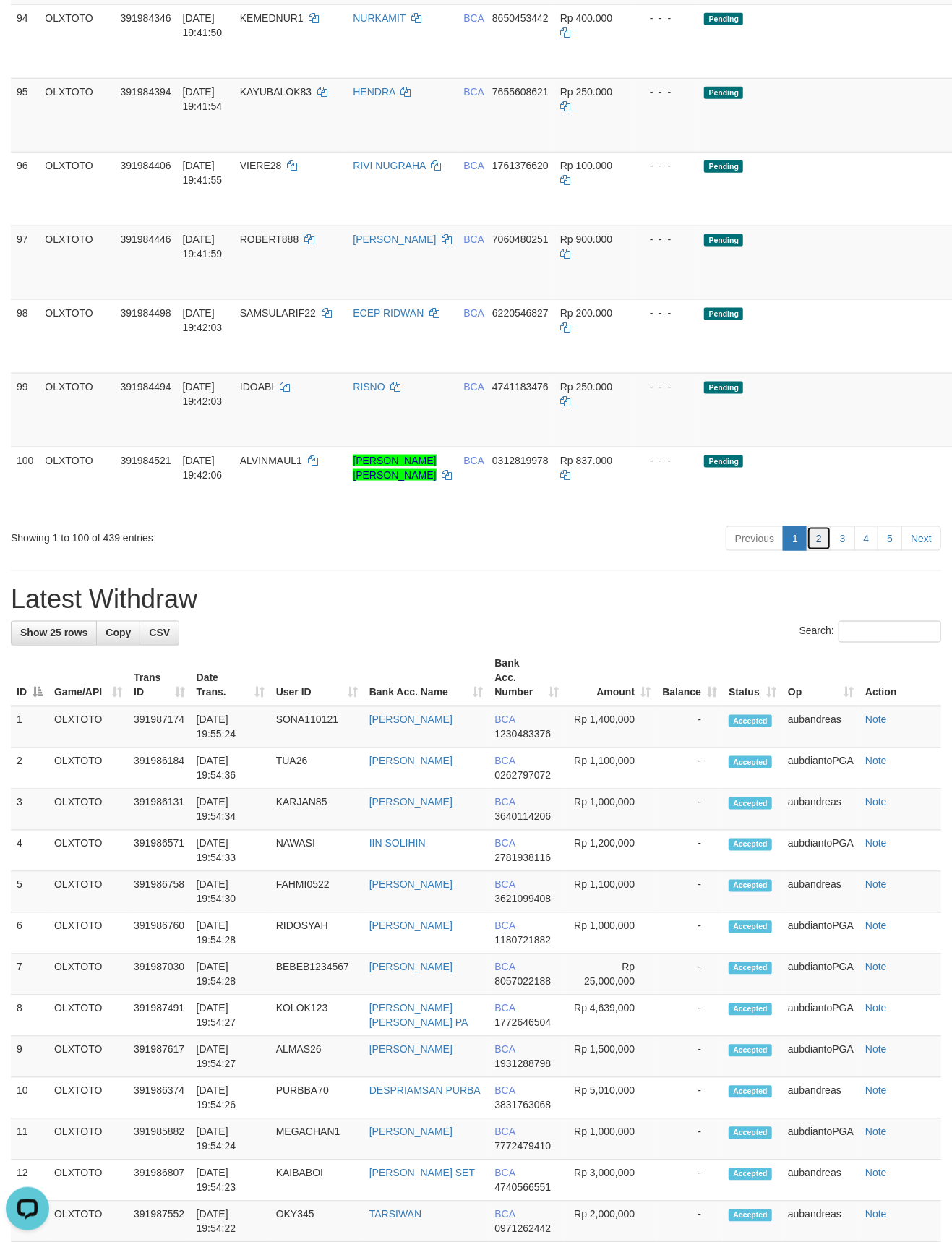 drag, startPoint x: 816, startPoint y: 982, endPoint x: 824, endPoint y: 972, distance: 12.806248 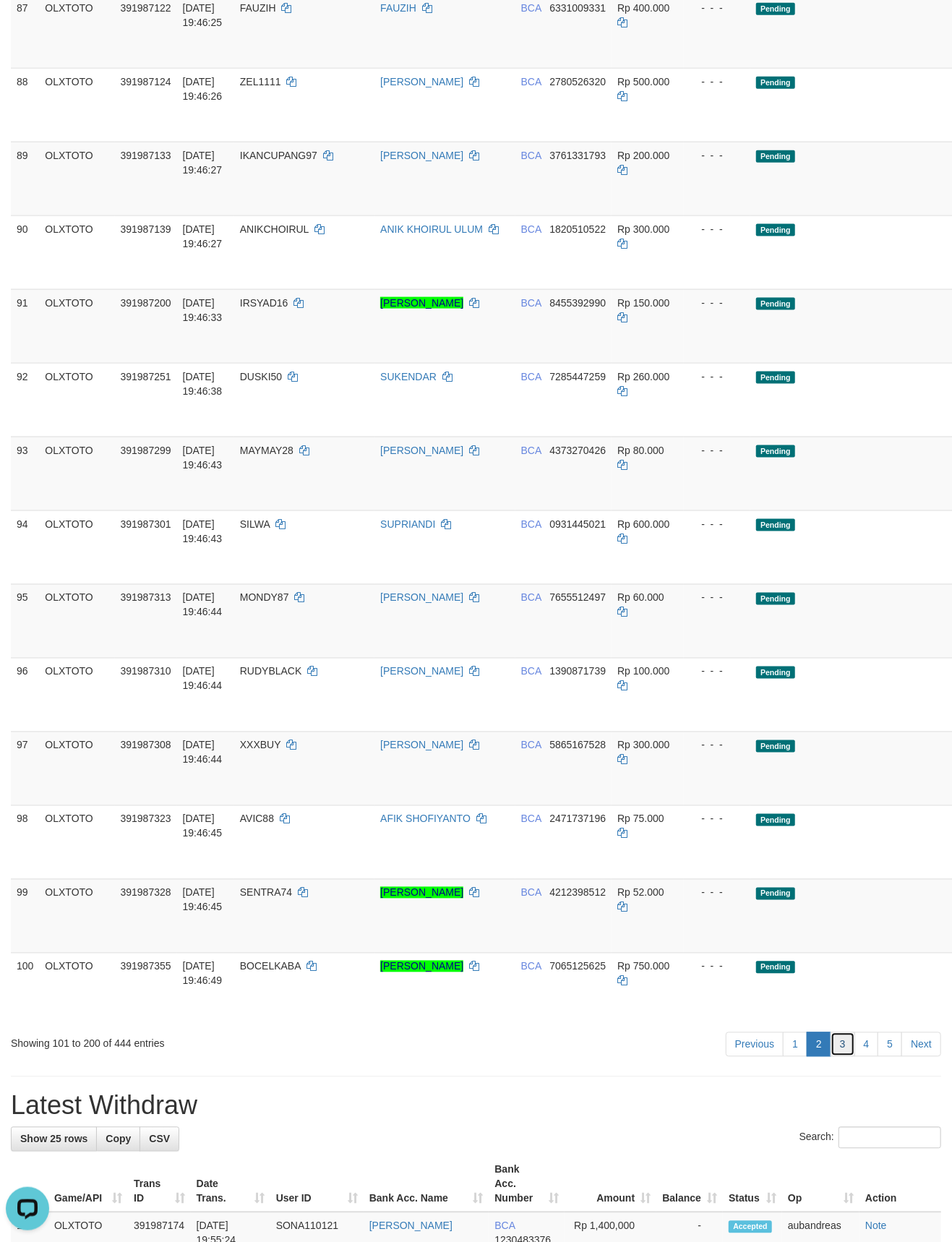 click on "3" at bounding box center (843, 1045) 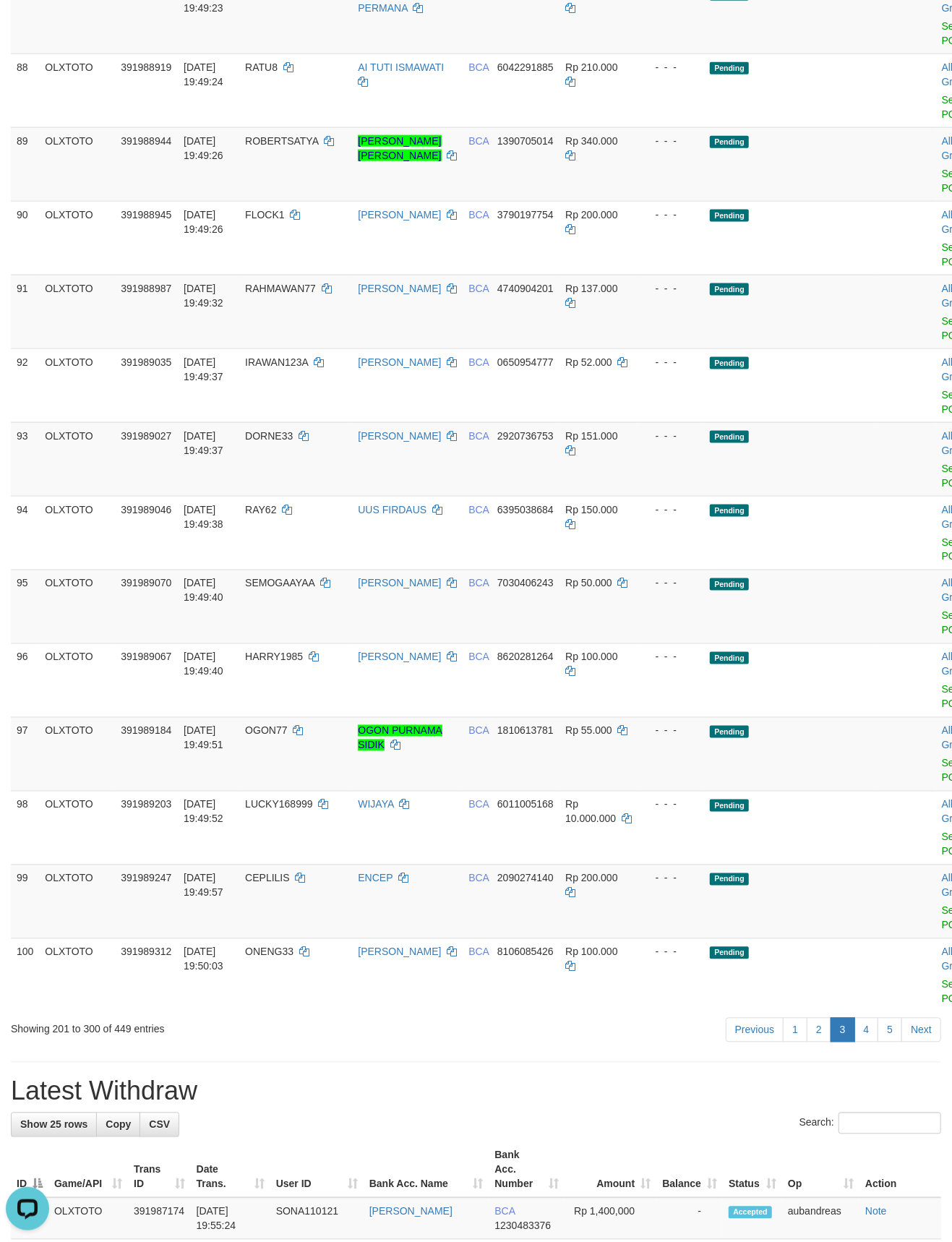 scroll, scrollTop: 758, scrollLeft: 0, axis: vertical 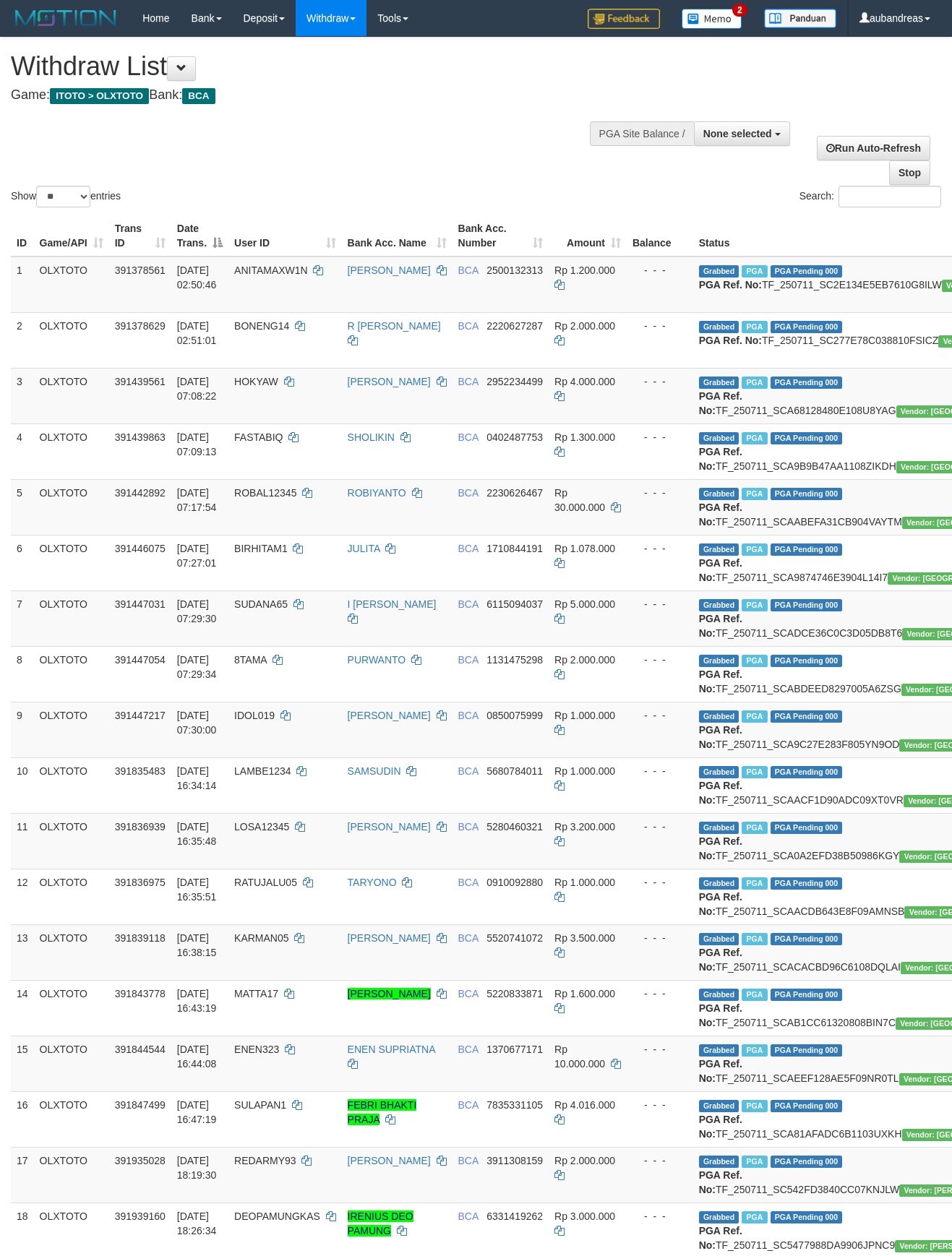 select 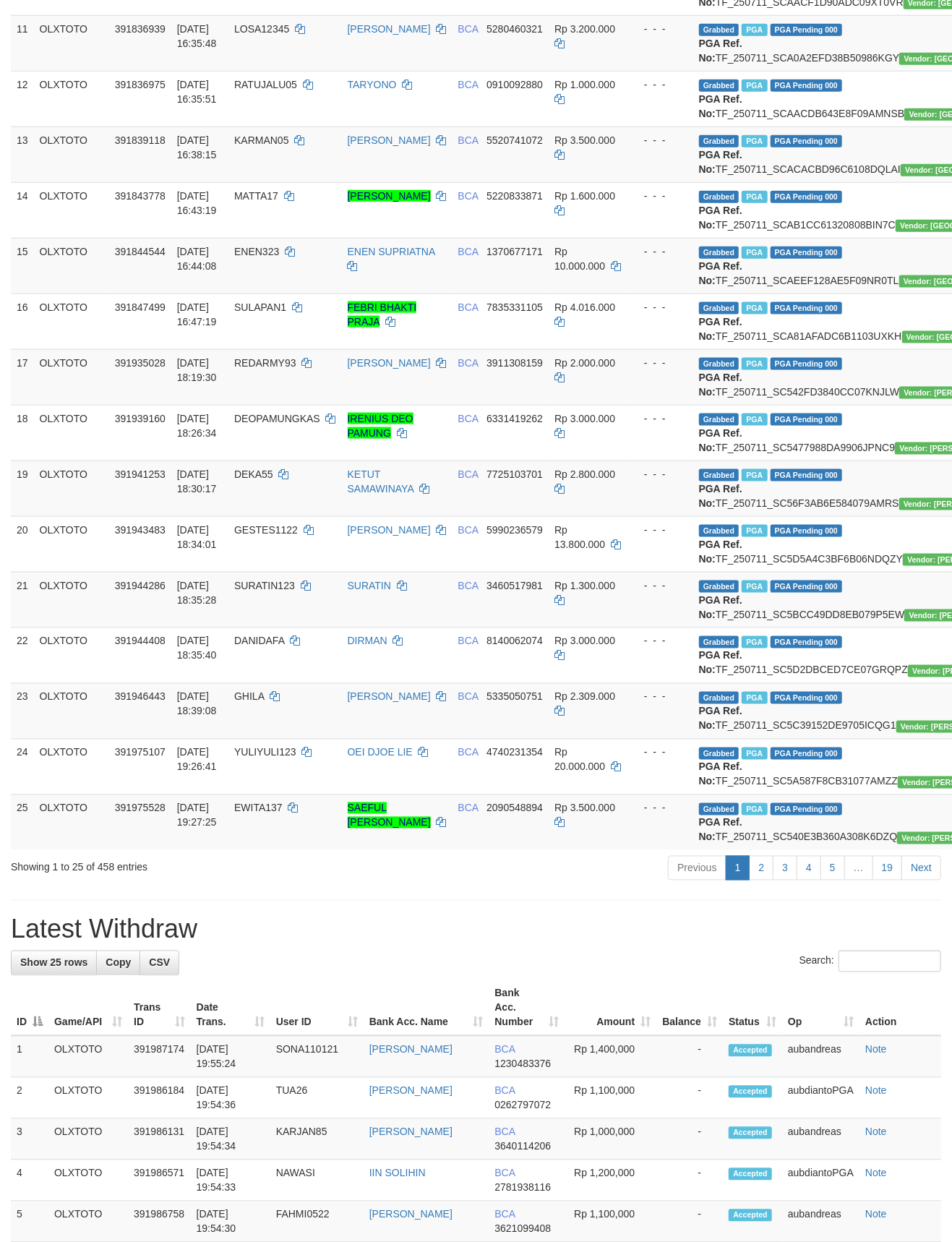 scroll, scrollTop: 758, scrollLeft: 0, axis: vertical 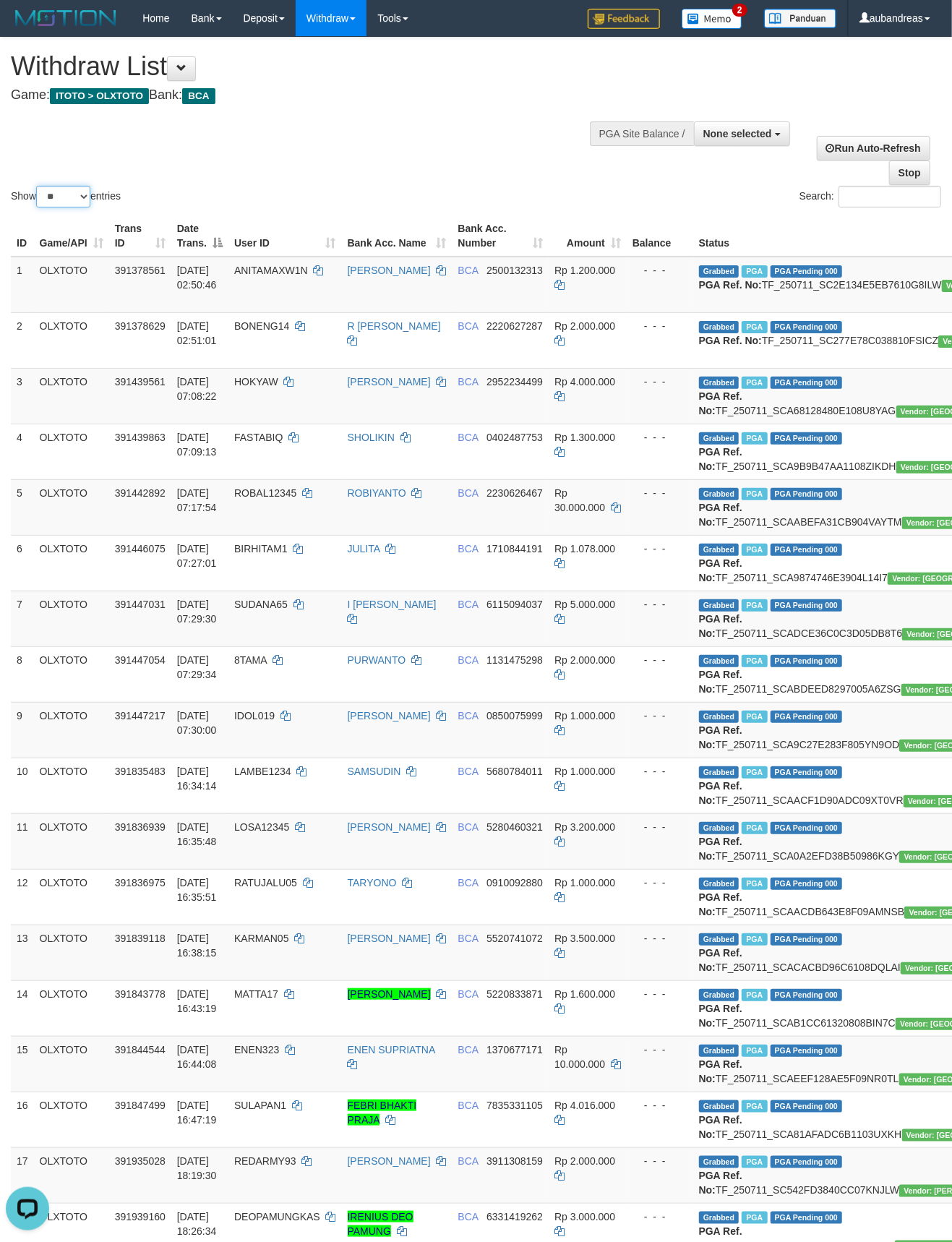 click on "** ** ** ***" at bounding box center [63, 197] 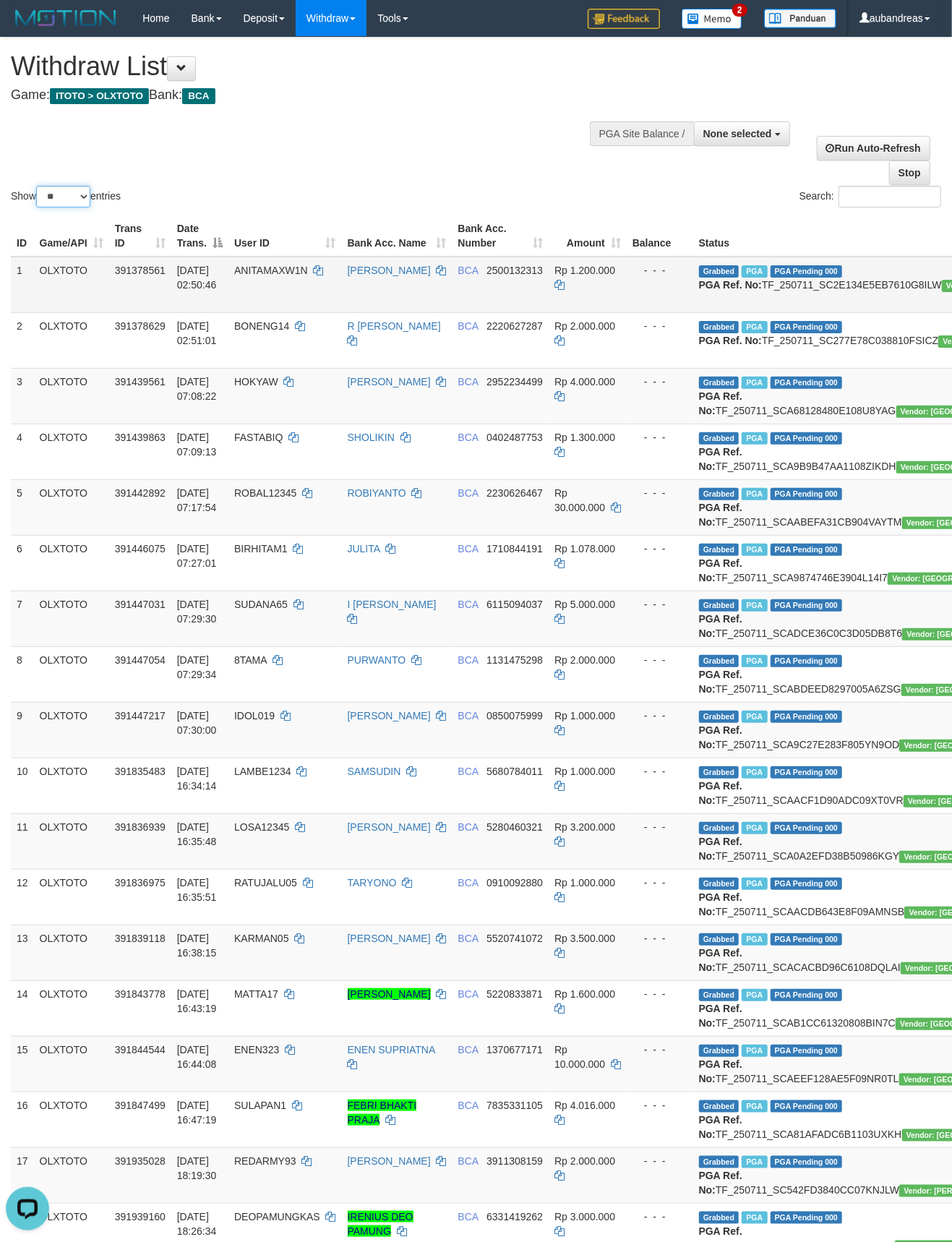select on "***" 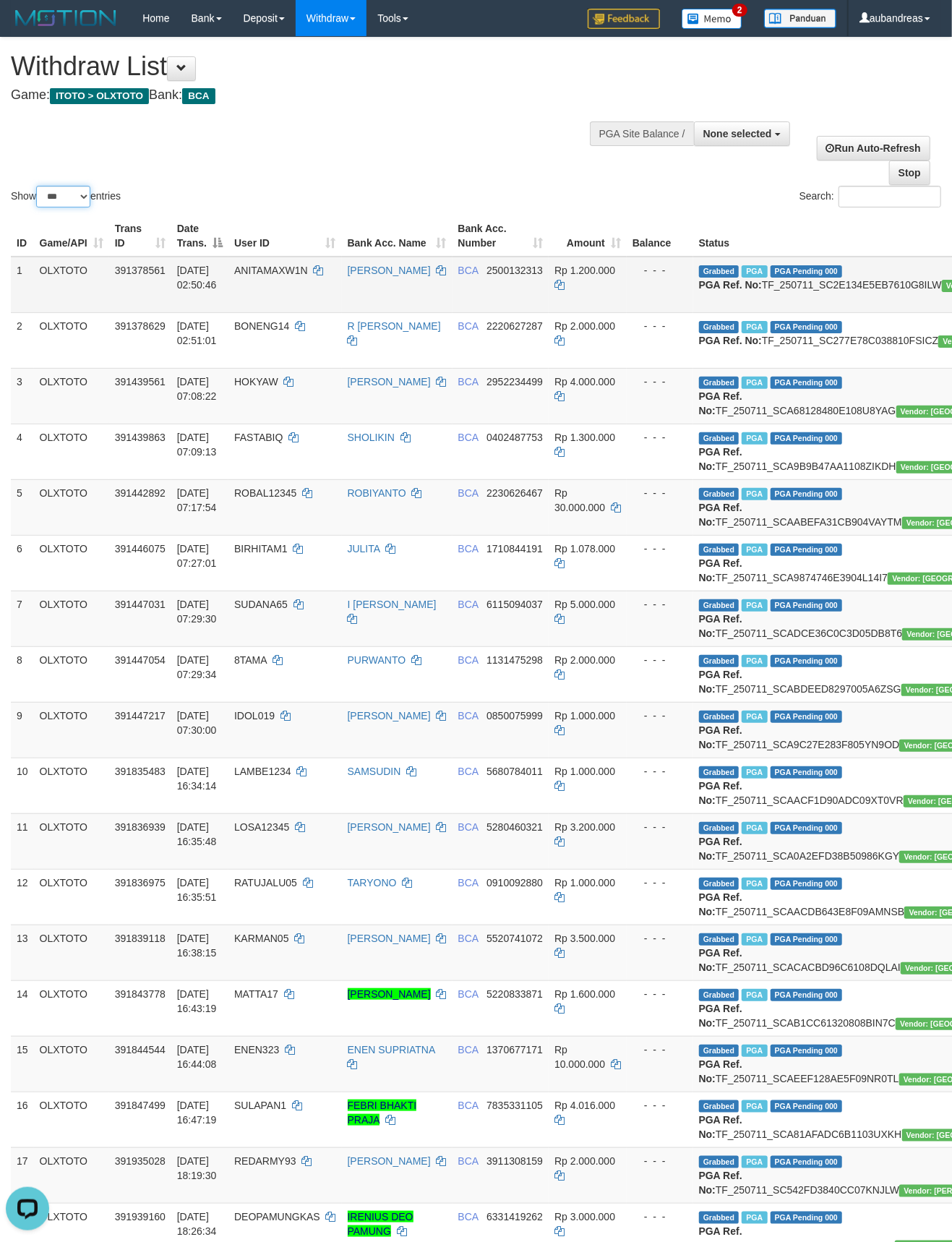 click on "** ** ** ***" at bounding box center (63, 197) 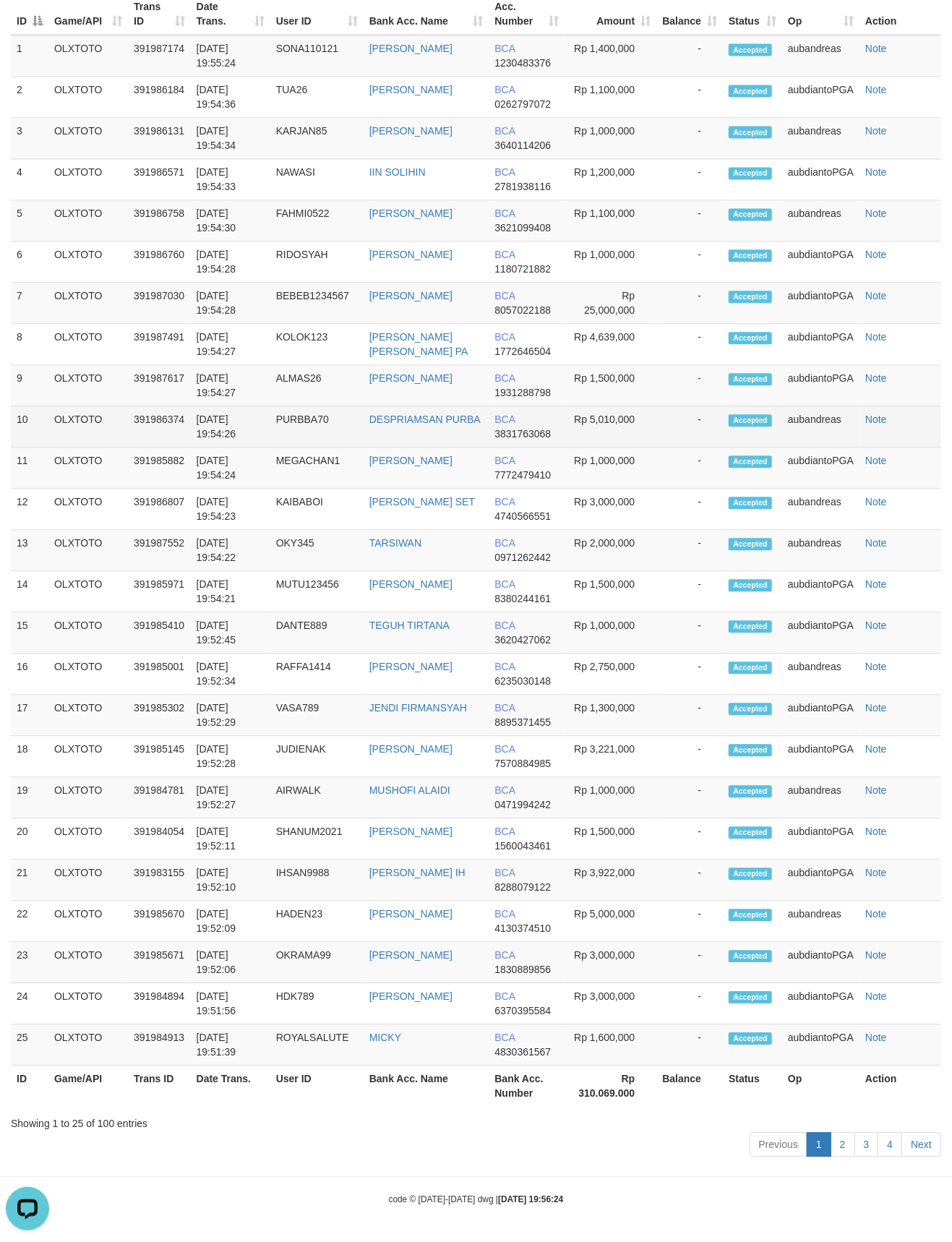 scroll, scrollTop: 6744, scrollLeft: 0, axis: vertical 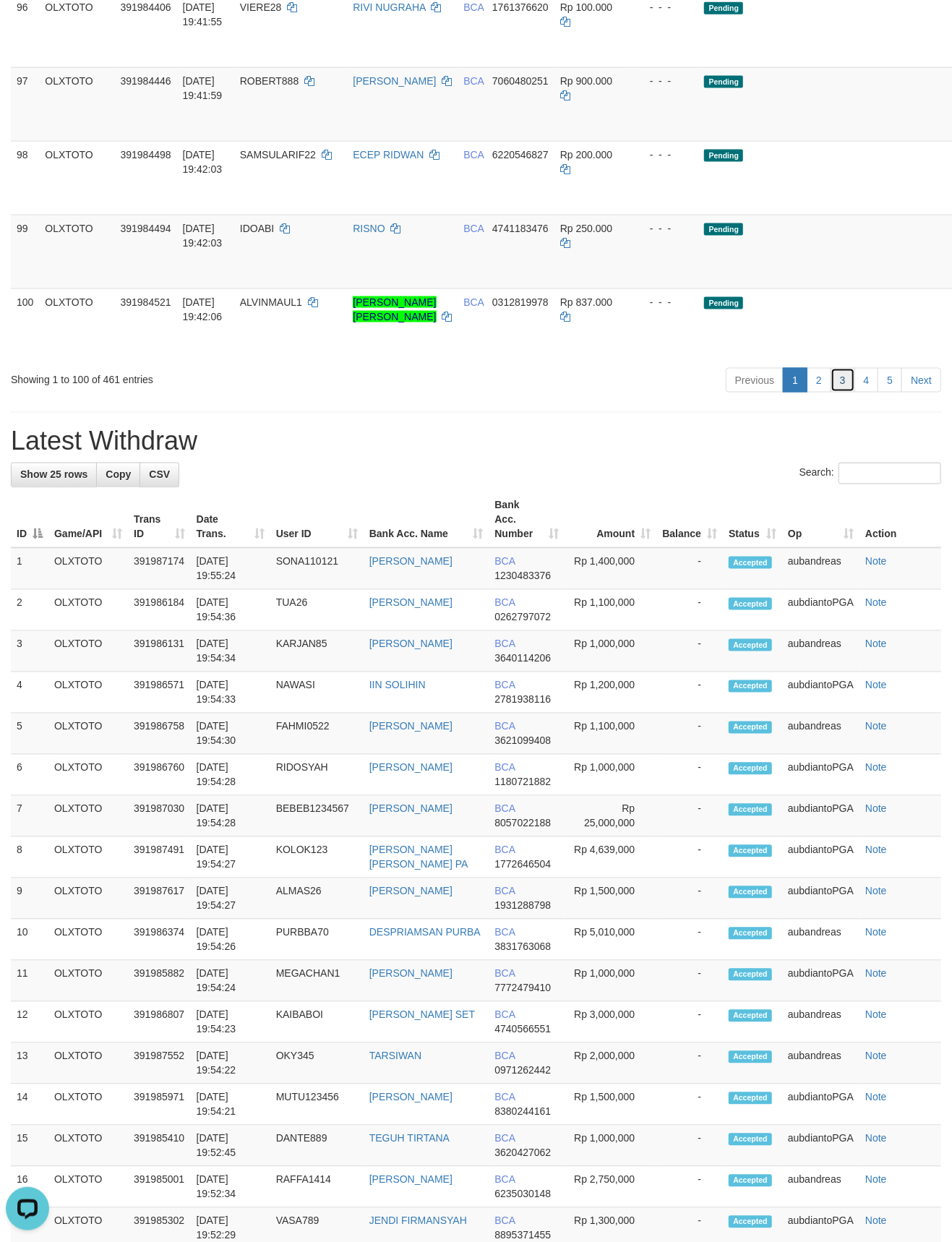 click on "3" at bounding box center [843, 380] 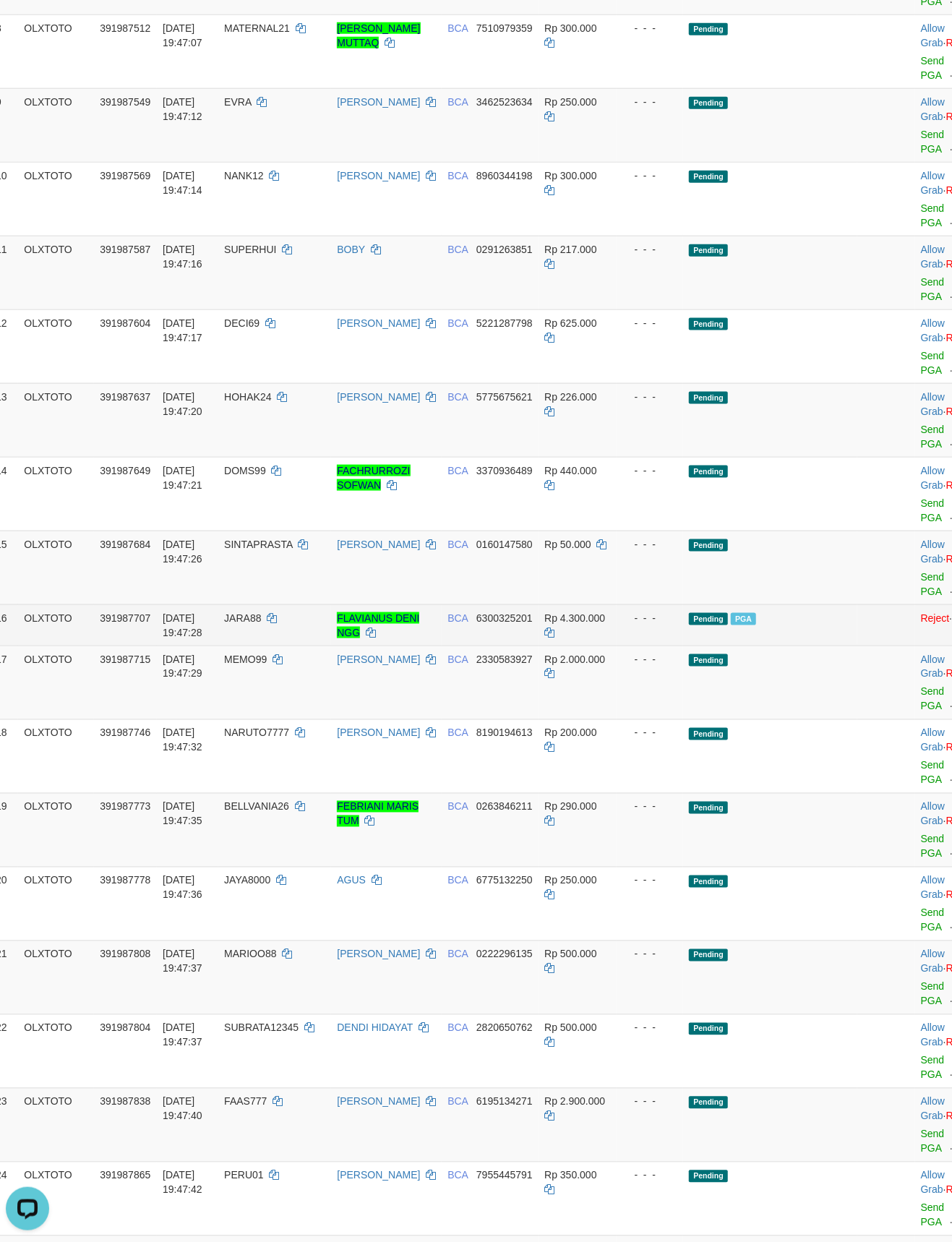 scroll, scrollTop: 758, scrollLeft: 0, axis: vertical 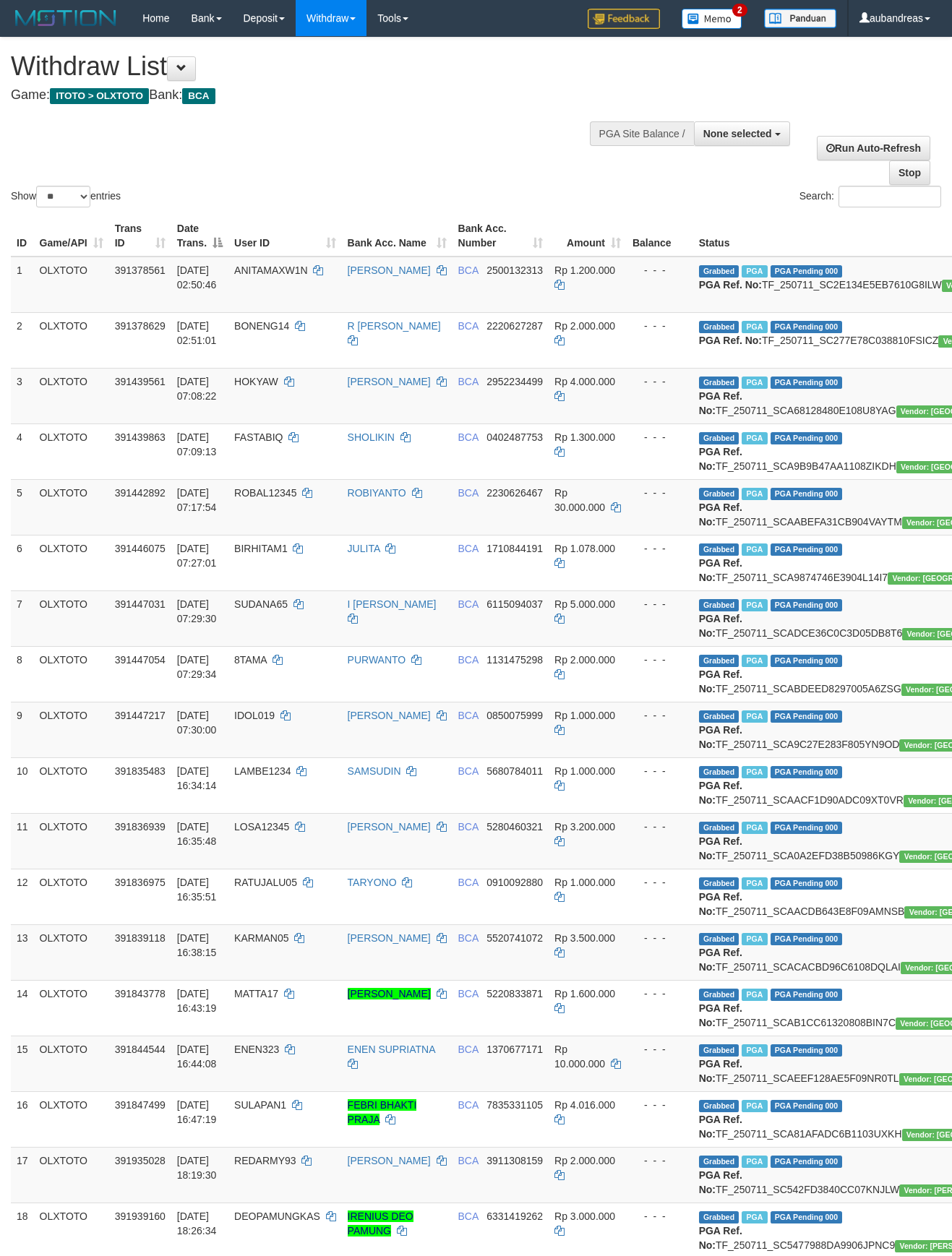 select 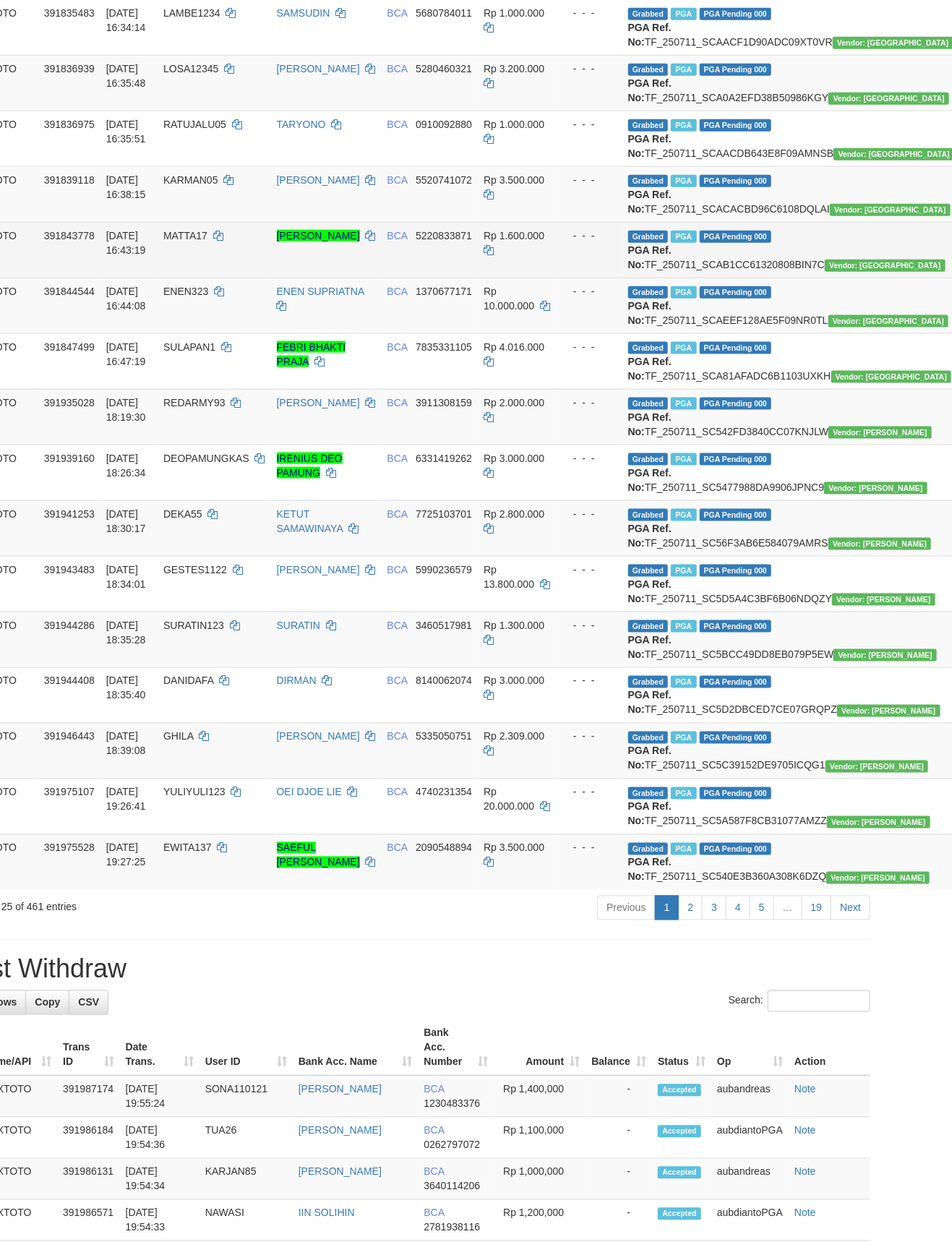 scroll, scrollTop: 758, scrollLeft: 0, axis: vertical 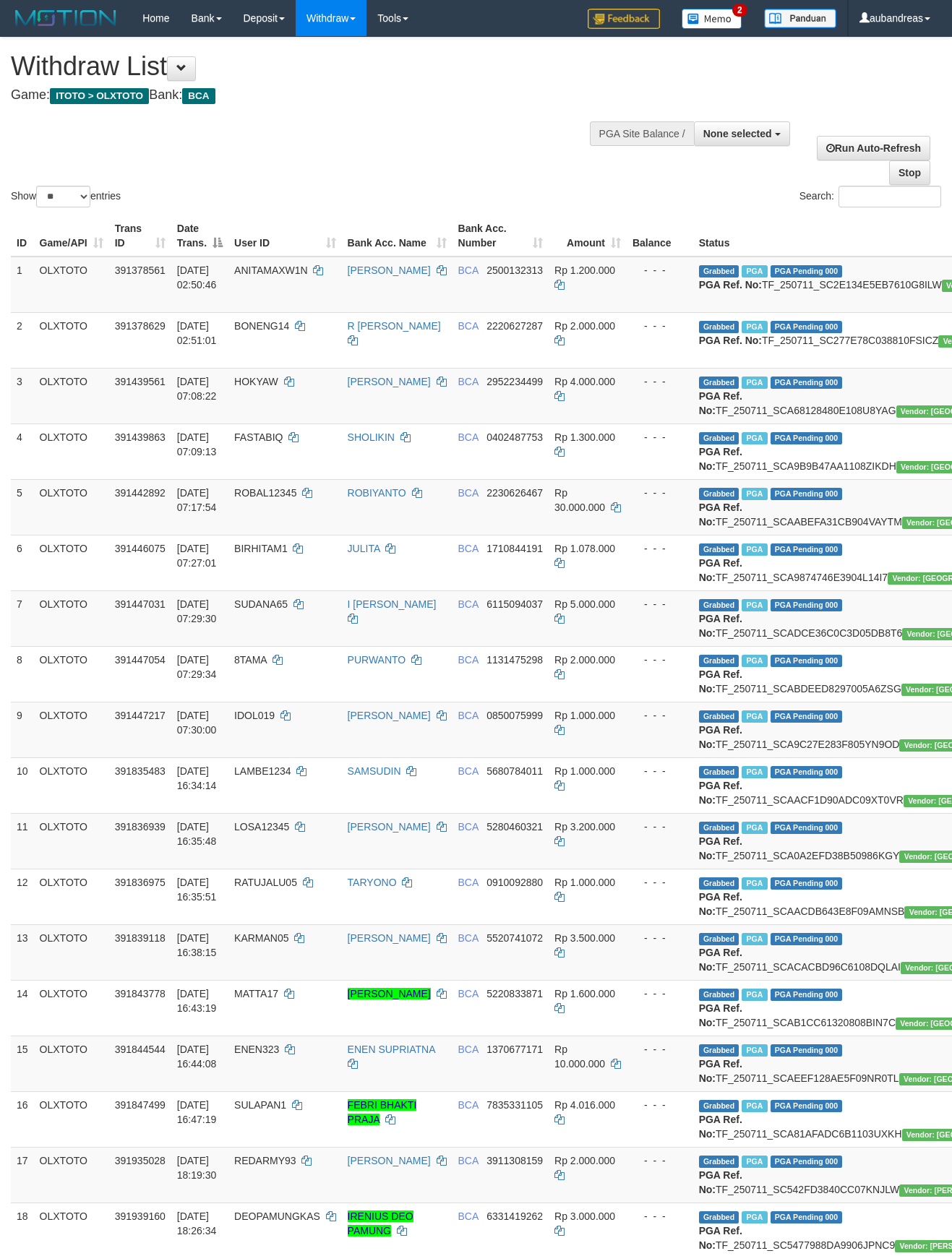 select 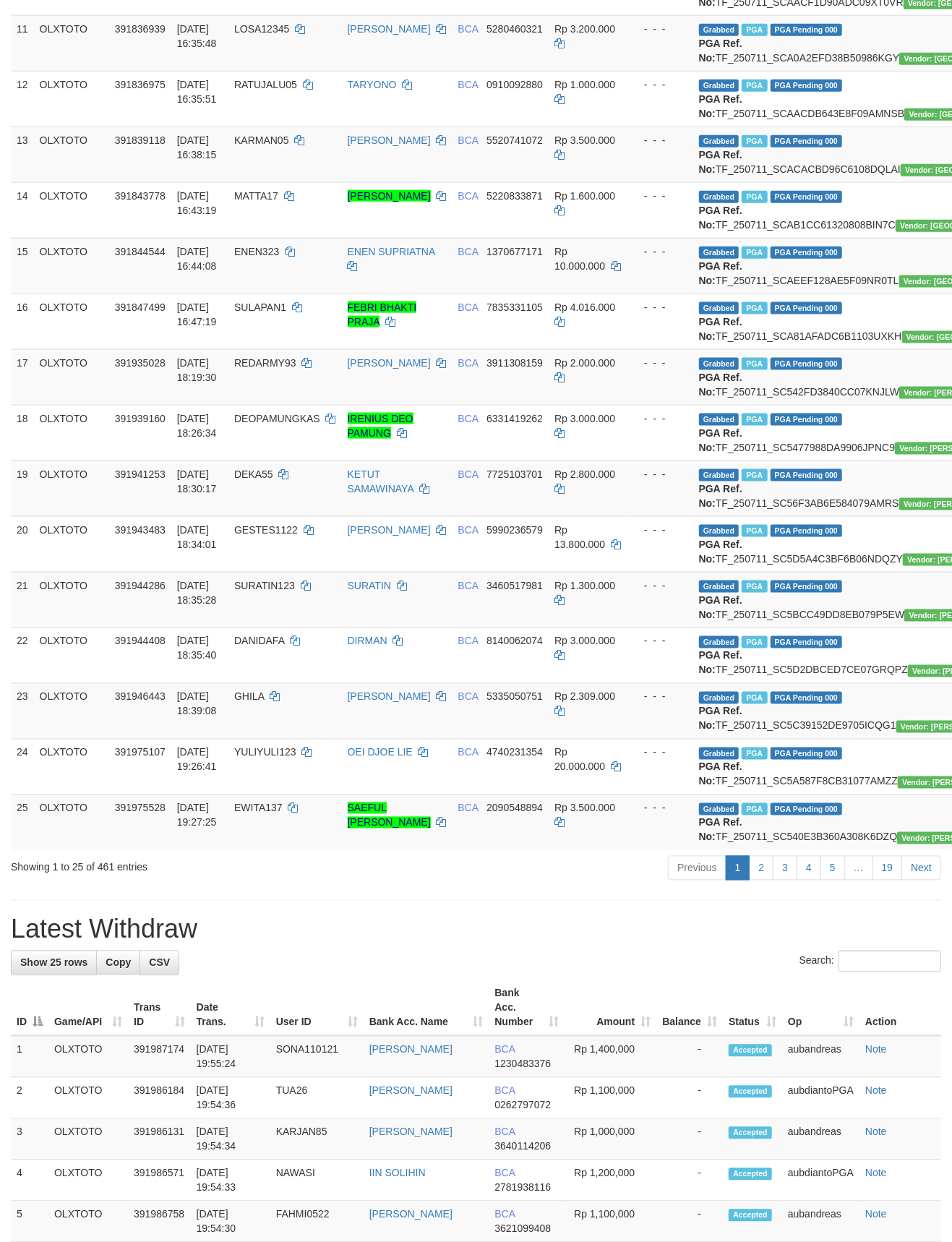 scroll, scrollTop: 758, scrollLeft: 0, axis: vertical 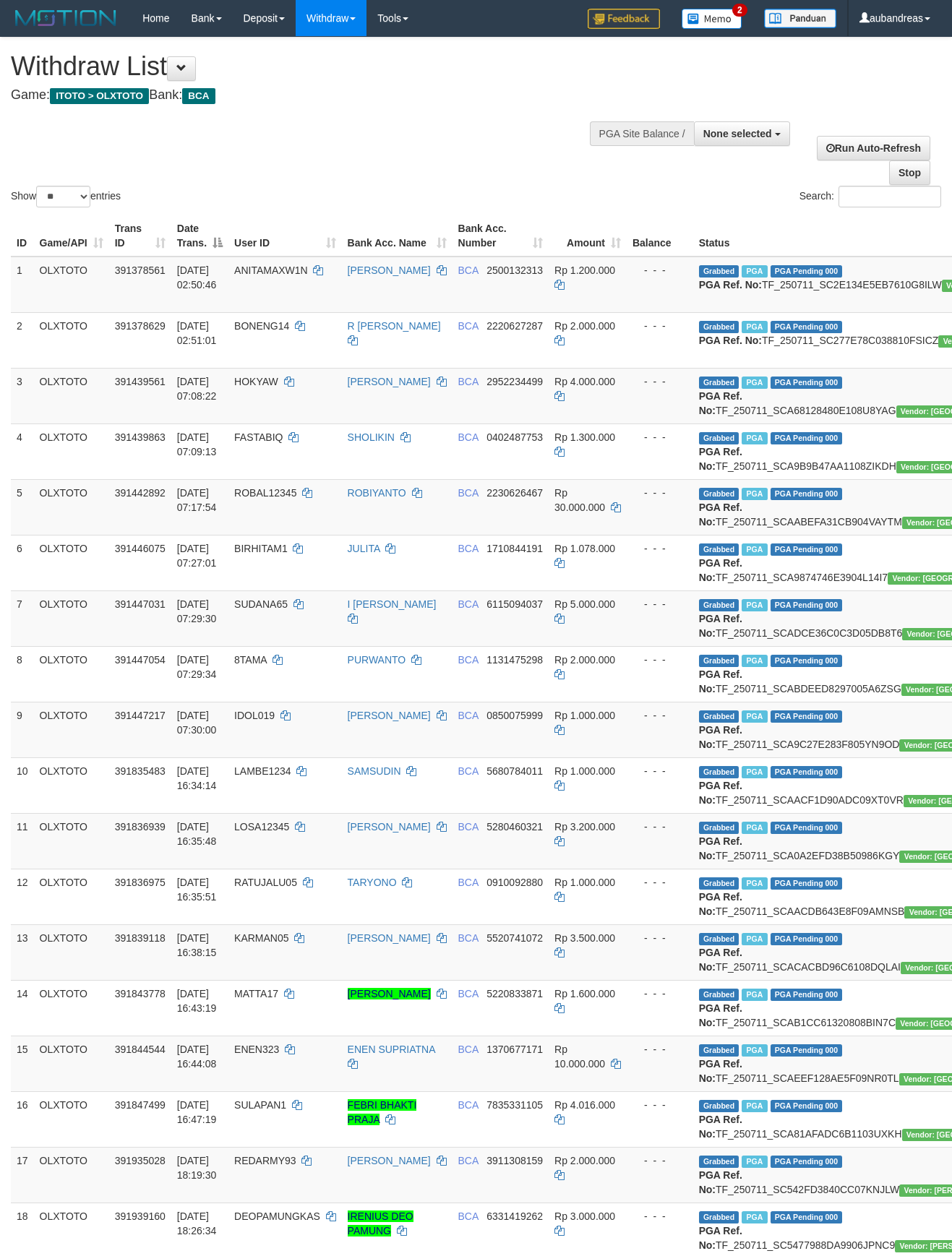 select 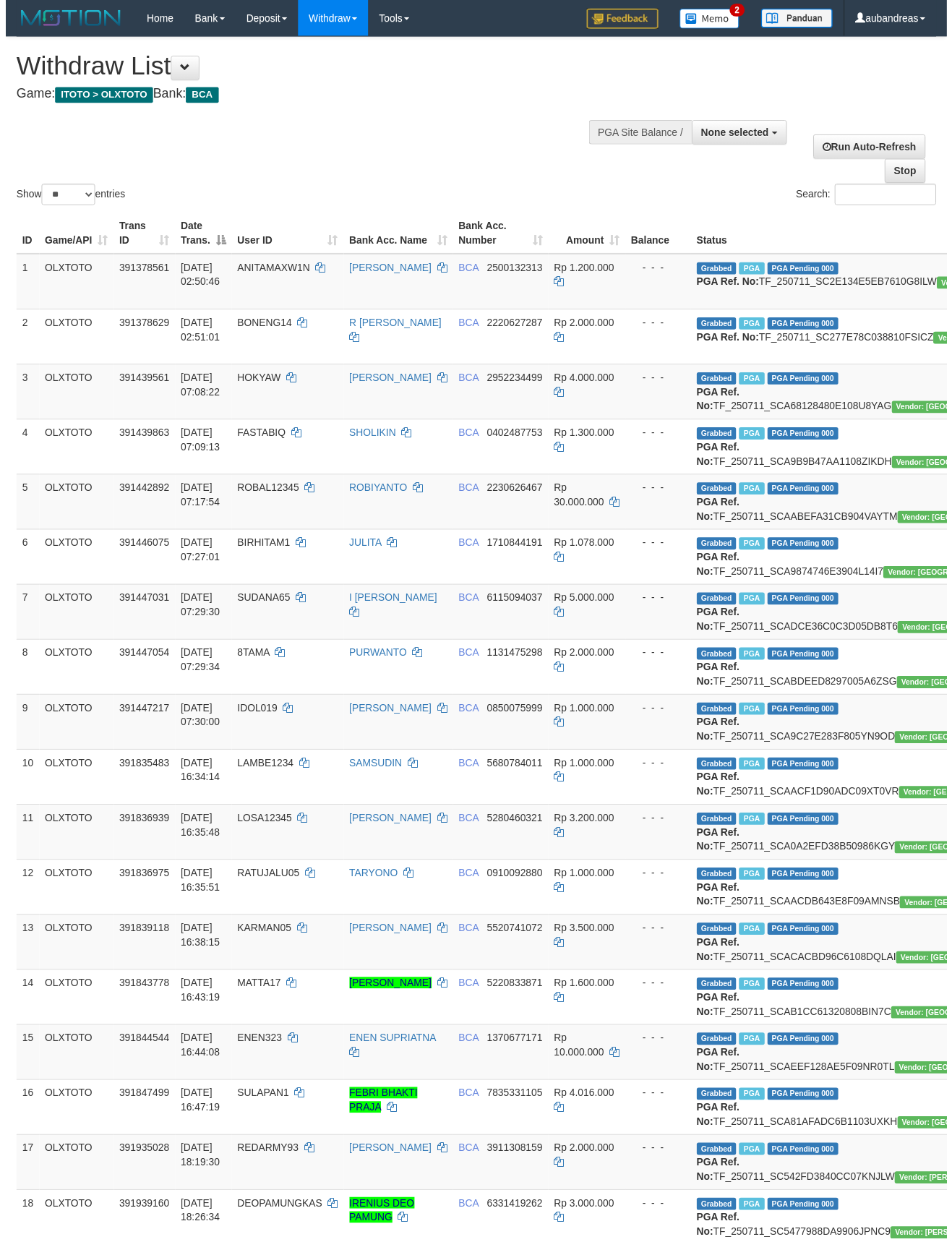 scroll, scrollTop: 0, scrollLeft: 0, axis: both 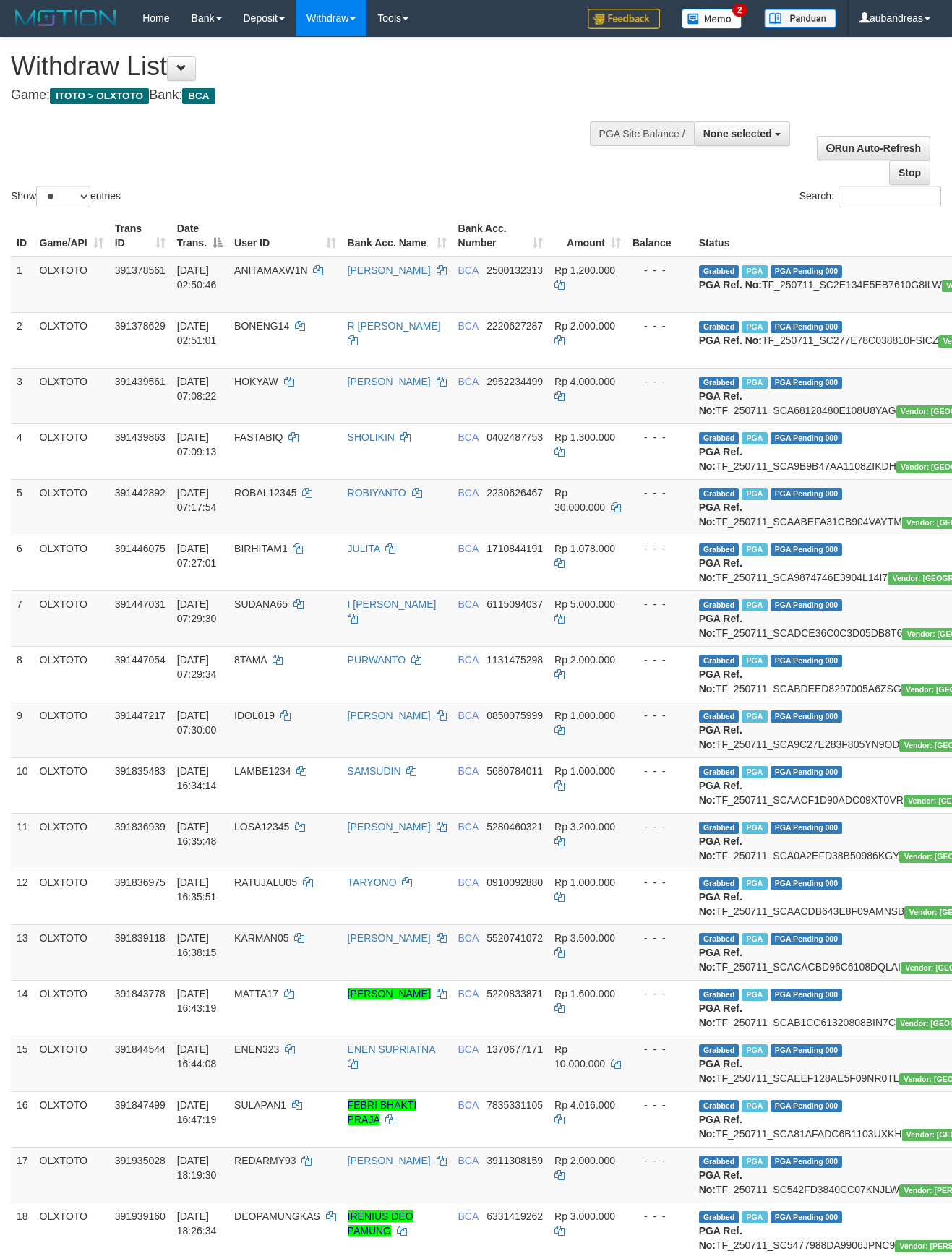 select 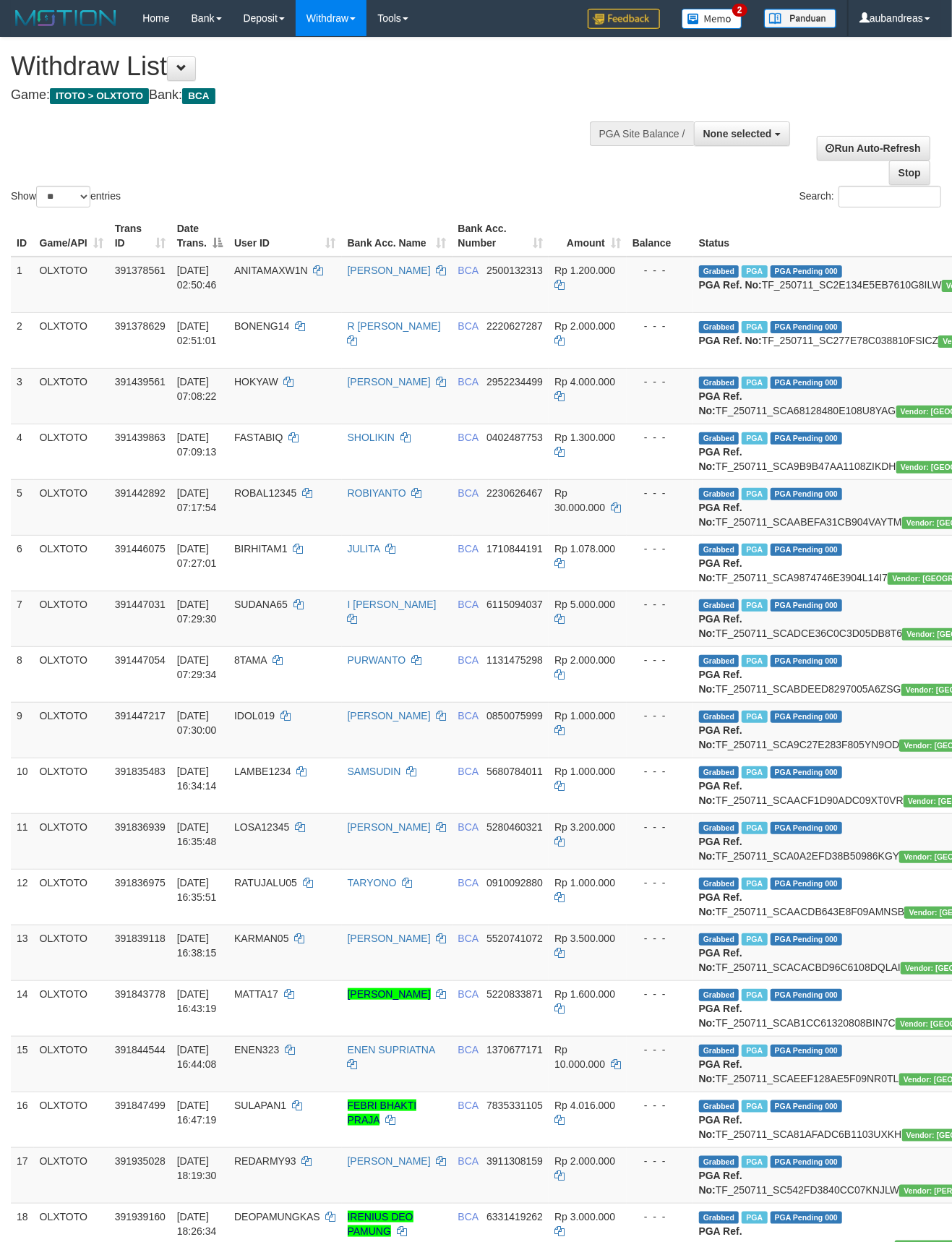 scroll, scrollTop: 1594, scrollLeft: 0, axis: vertical 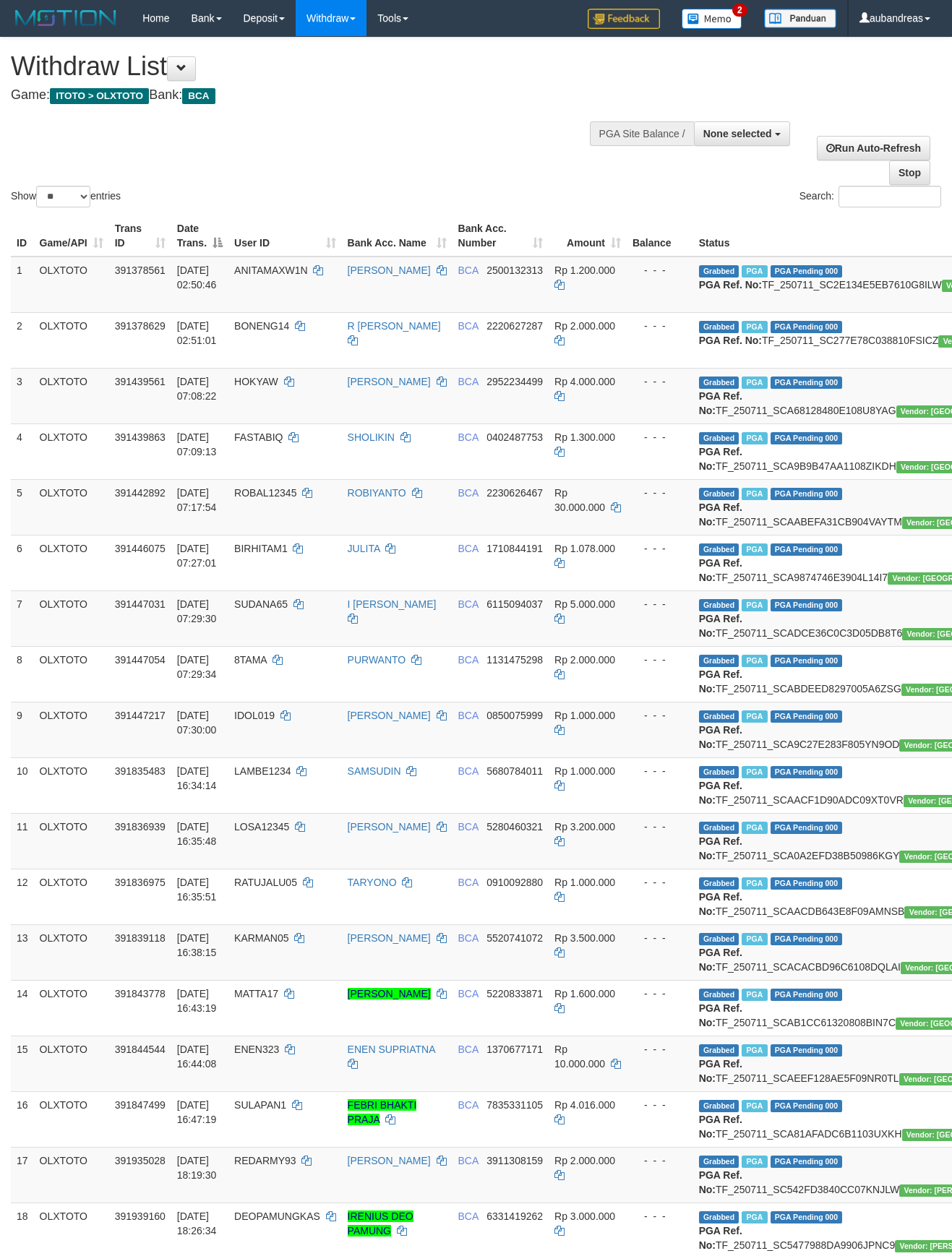 select 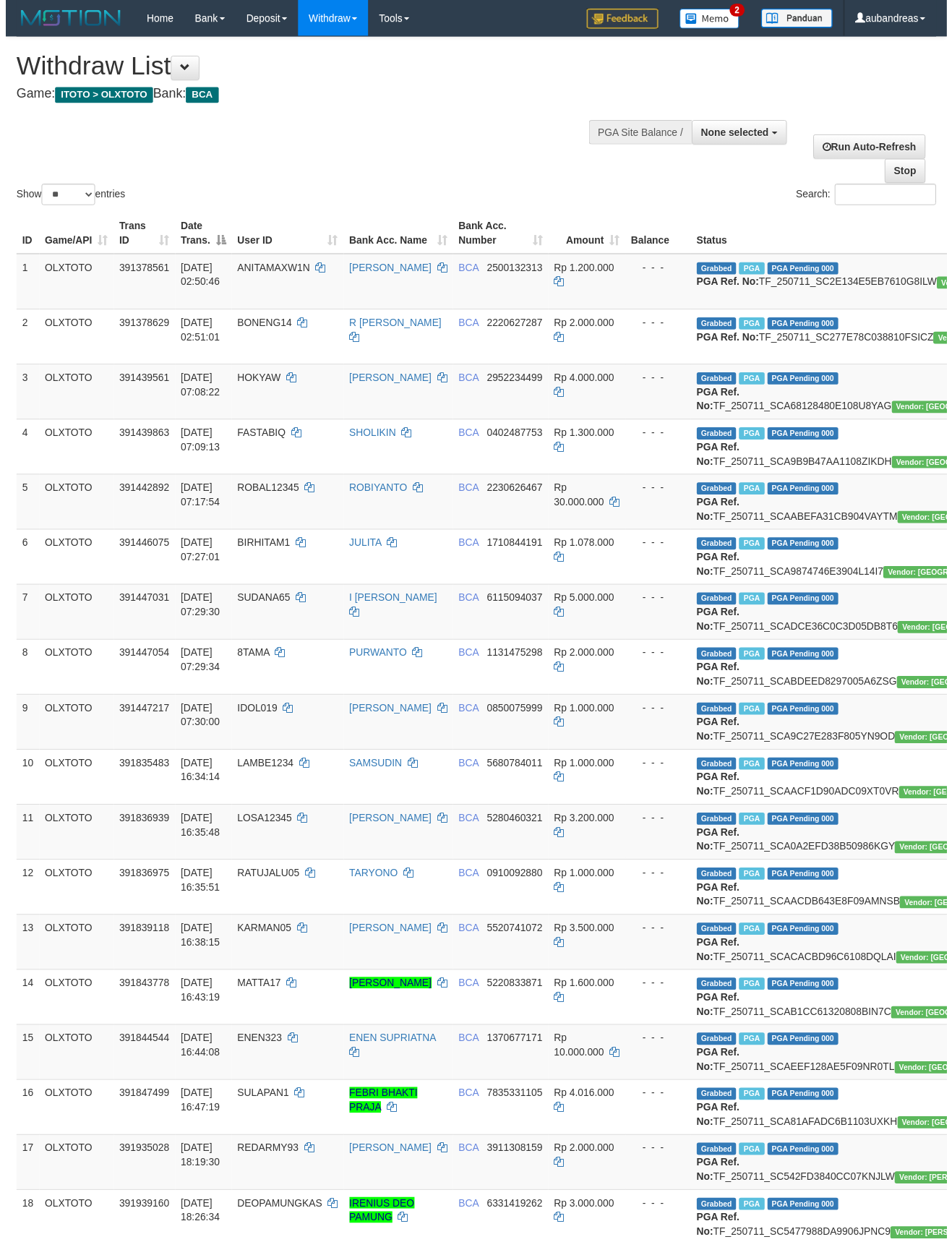 scroll, scrollTop: 1594, scrollLeft: 0, axis: vertical 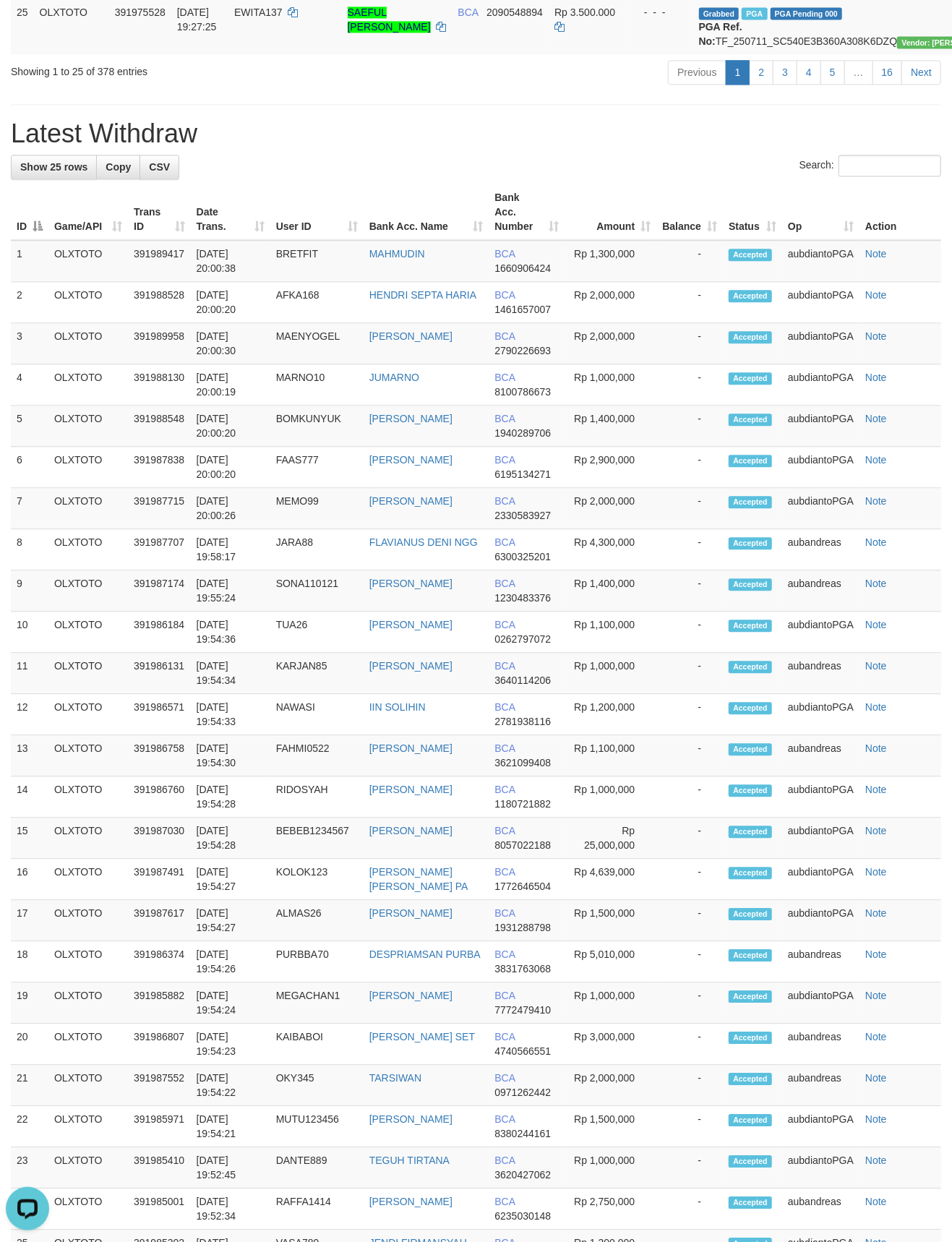 click on "Latest Withdraw" at bounding box center (476, 134) 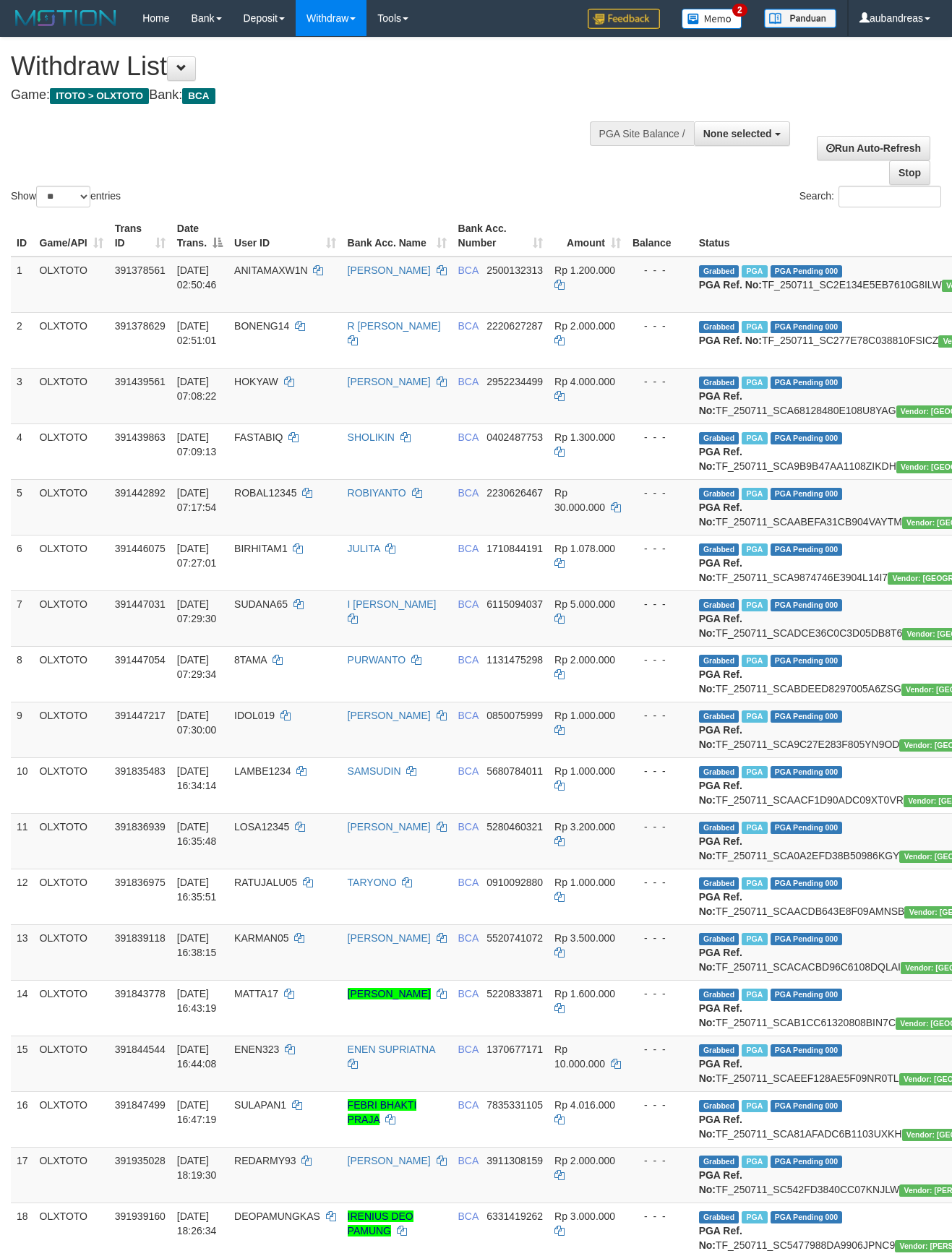 select 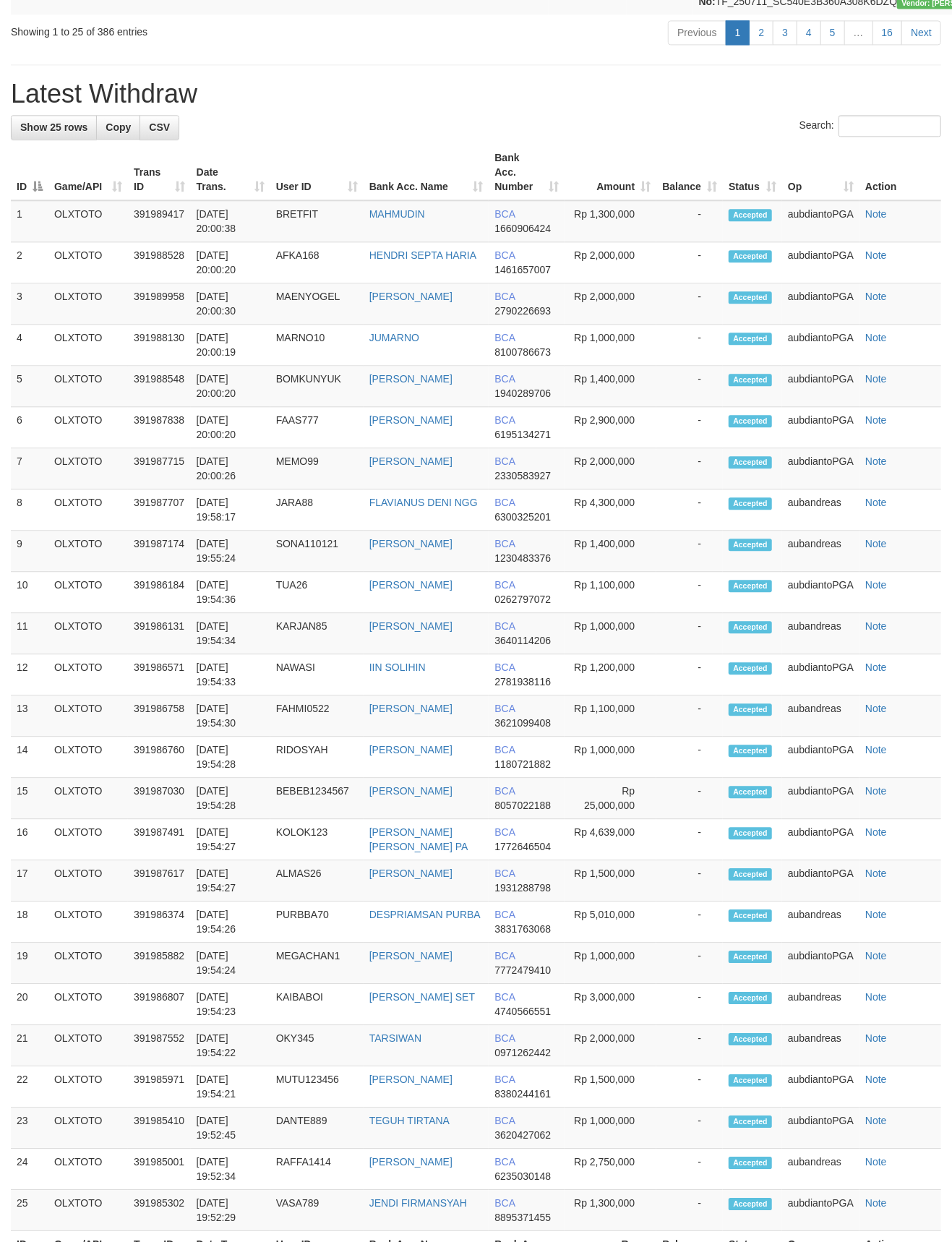scroll, scrollTop: 1594, scrollLeft: 0, axis: vertical 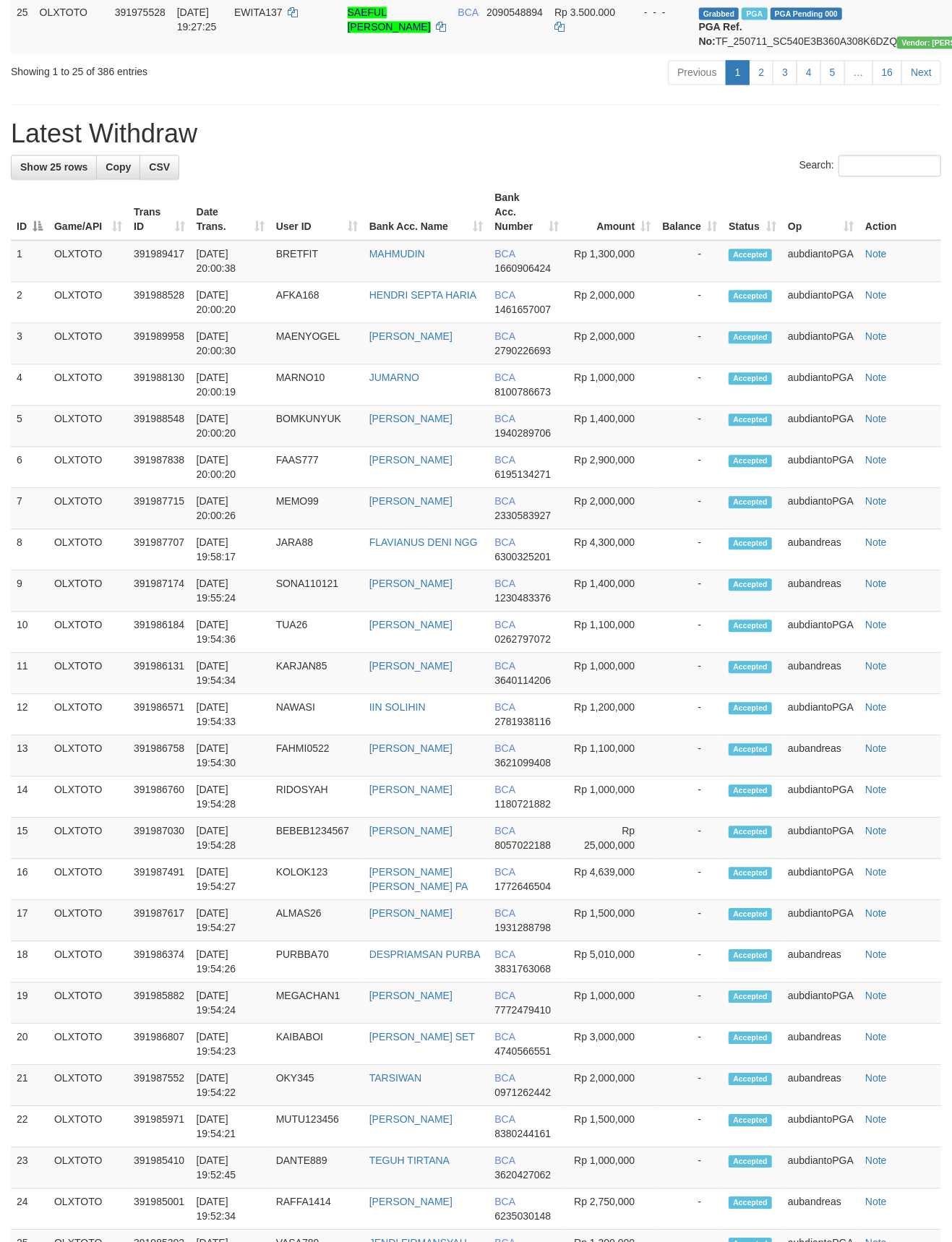 click on "Latest Withdraw" at bounding box center [476, 134] 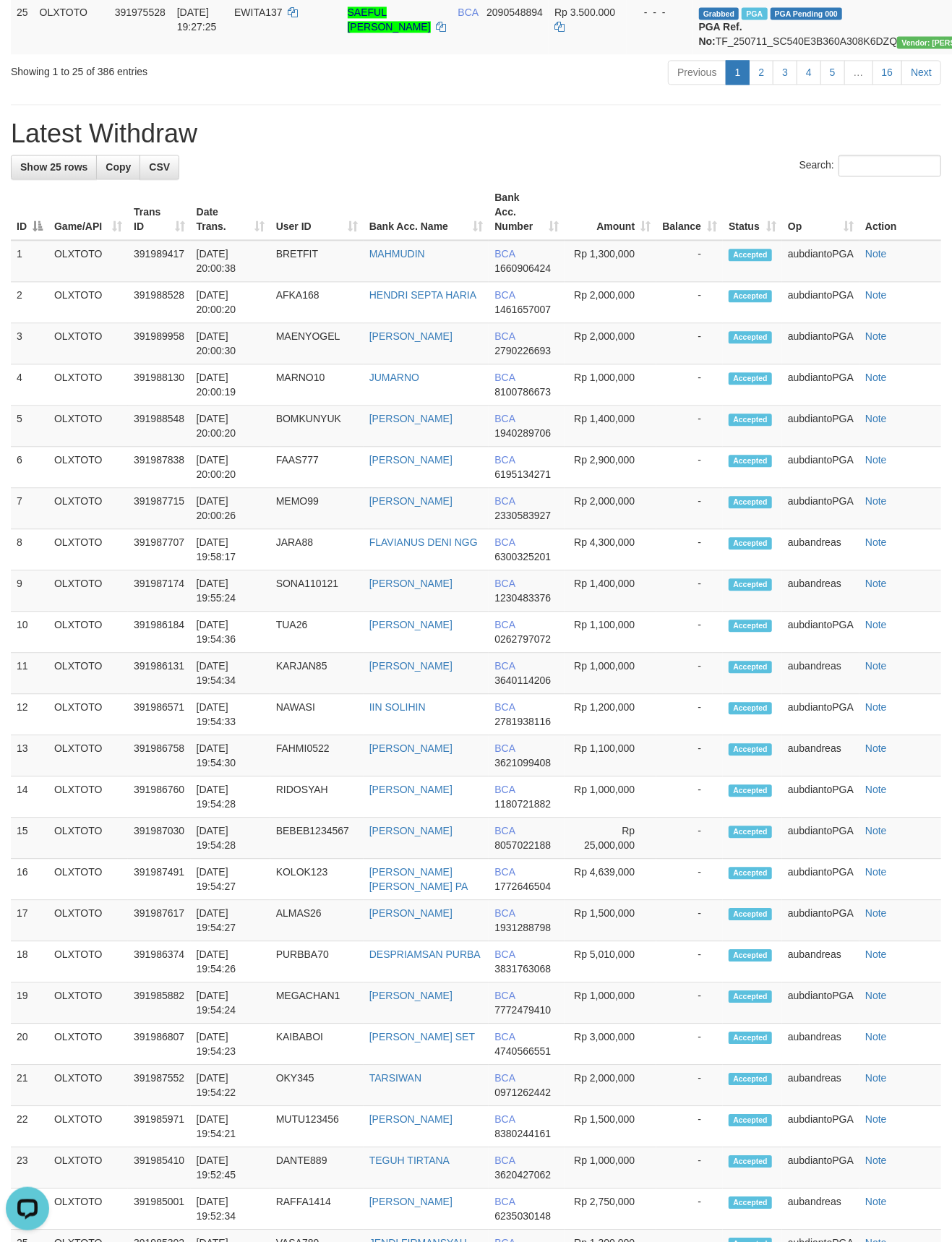 scroll, scrollTop: 0, scrollLeft: 0, axis: both 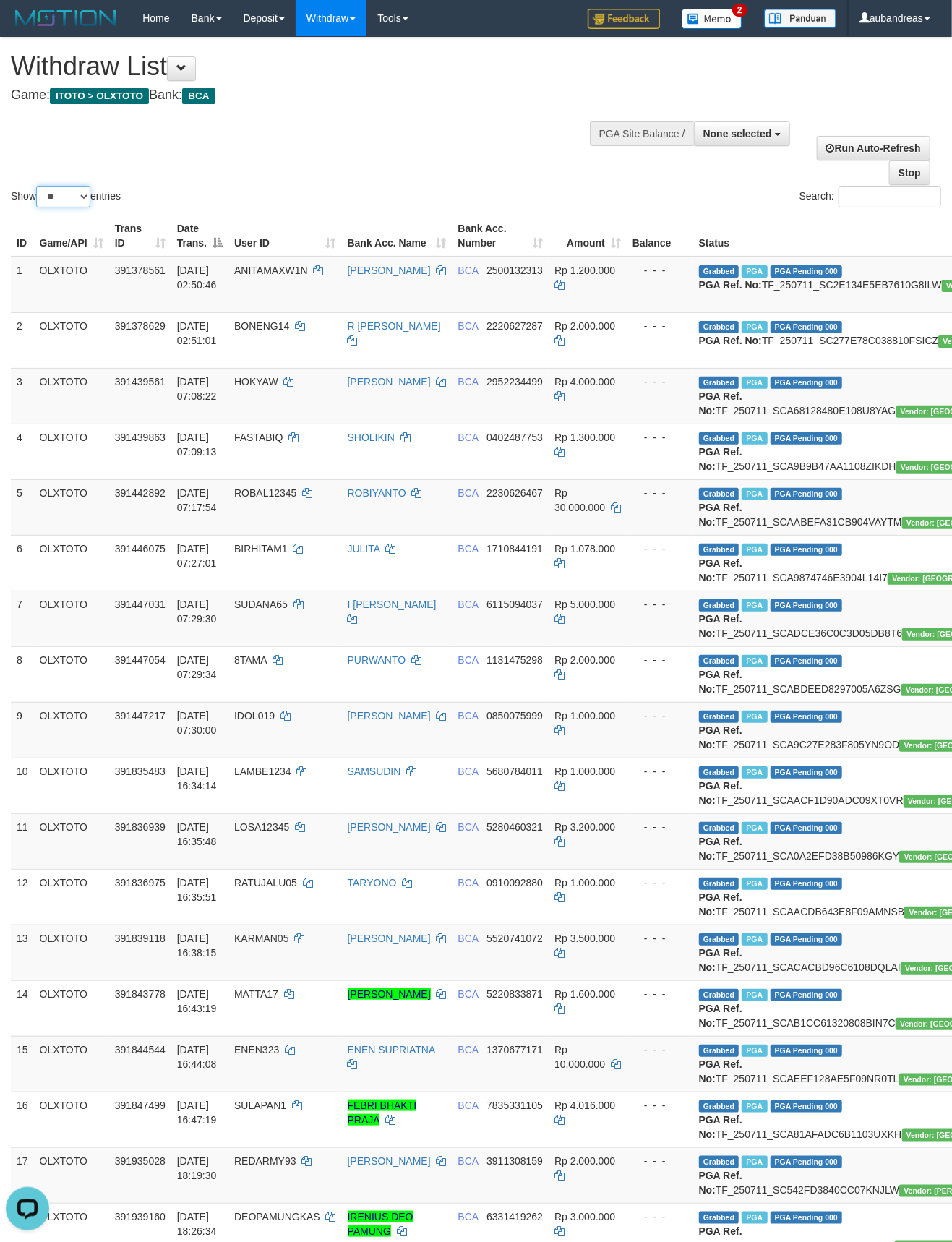 click on "** ** ** ***" at bounding box center (63, 197) 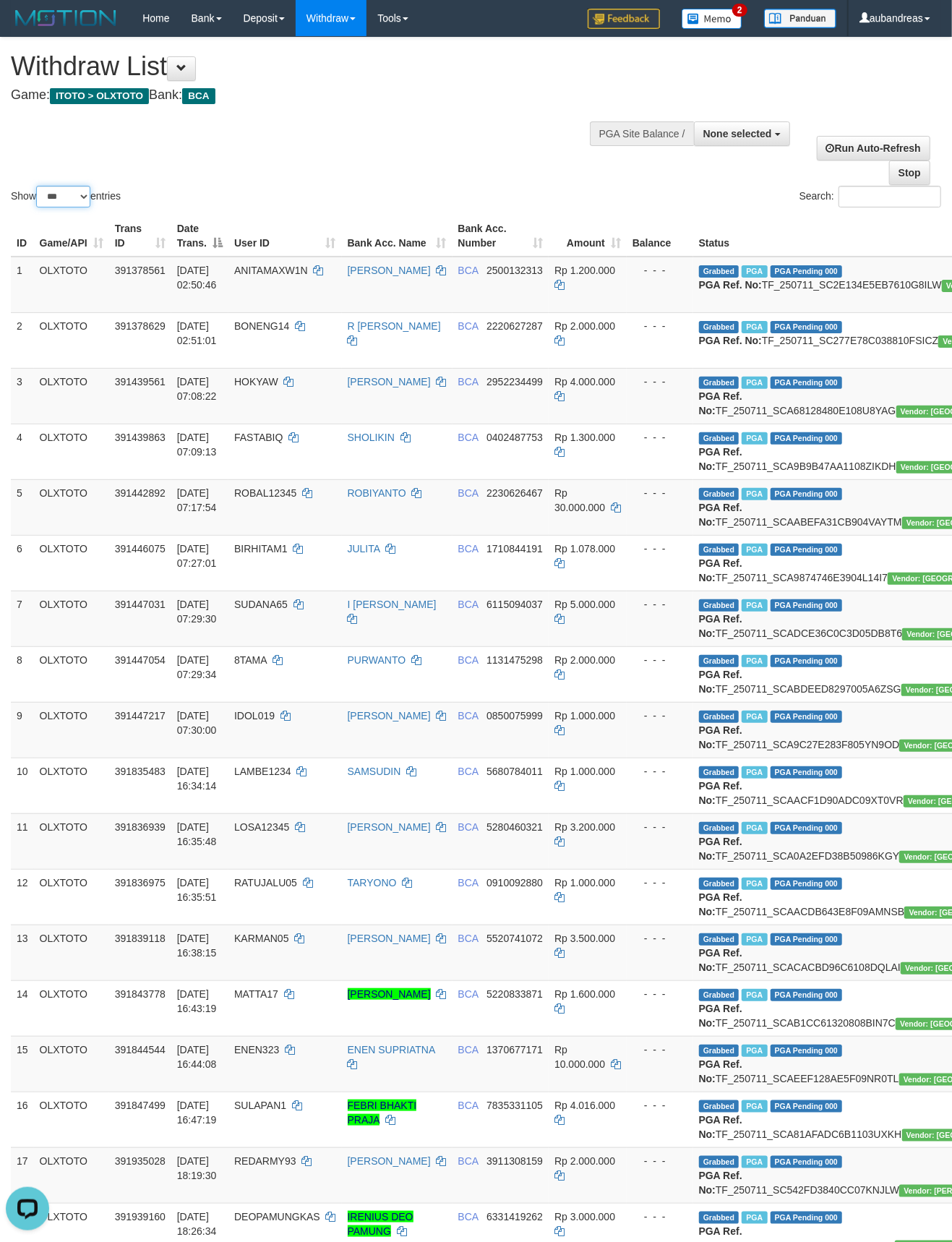 click on "** ** ** ***" at bounding box center (63, 197) 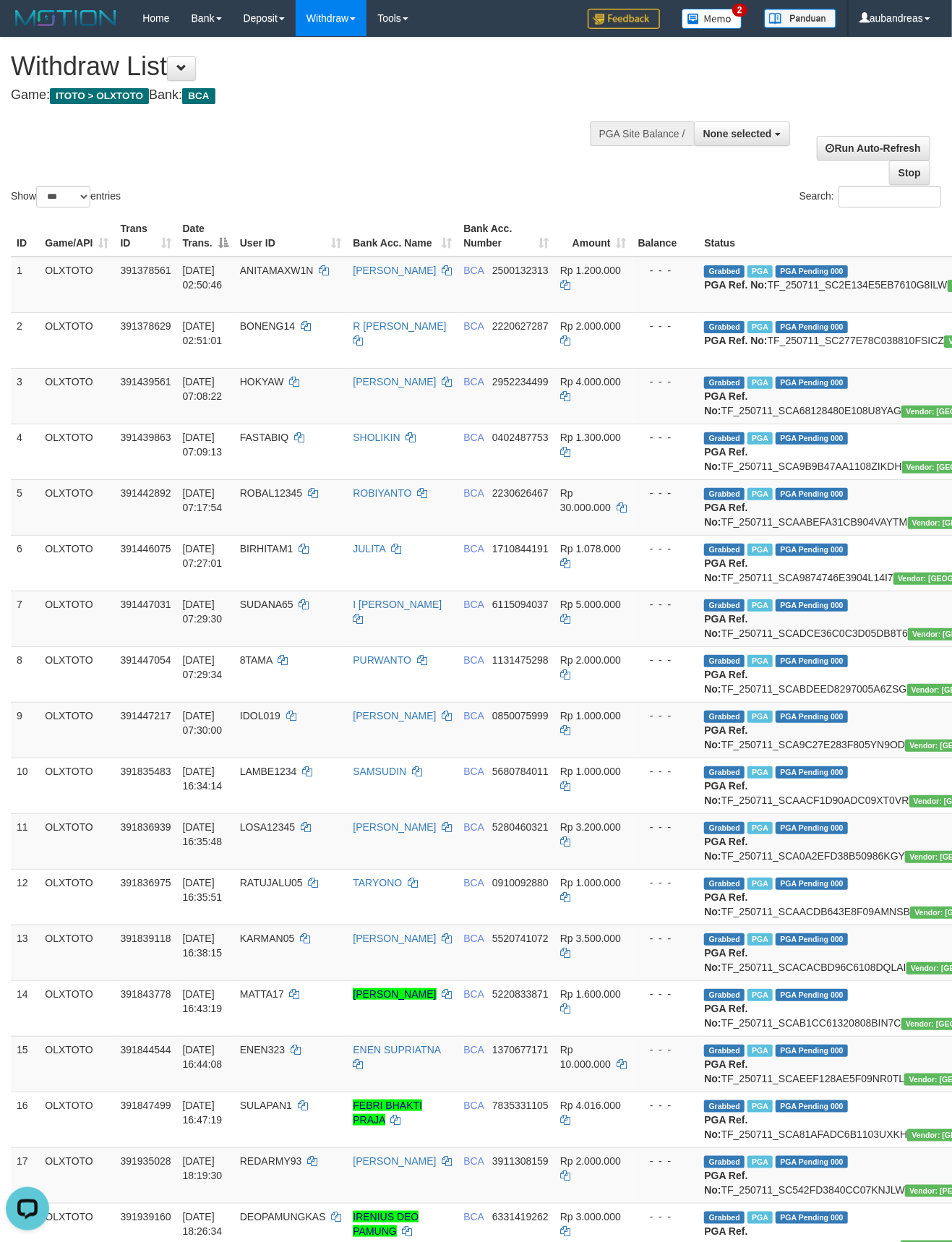 scroll, scrollTop: 3314, scrollLeft: 0, axis: vertical 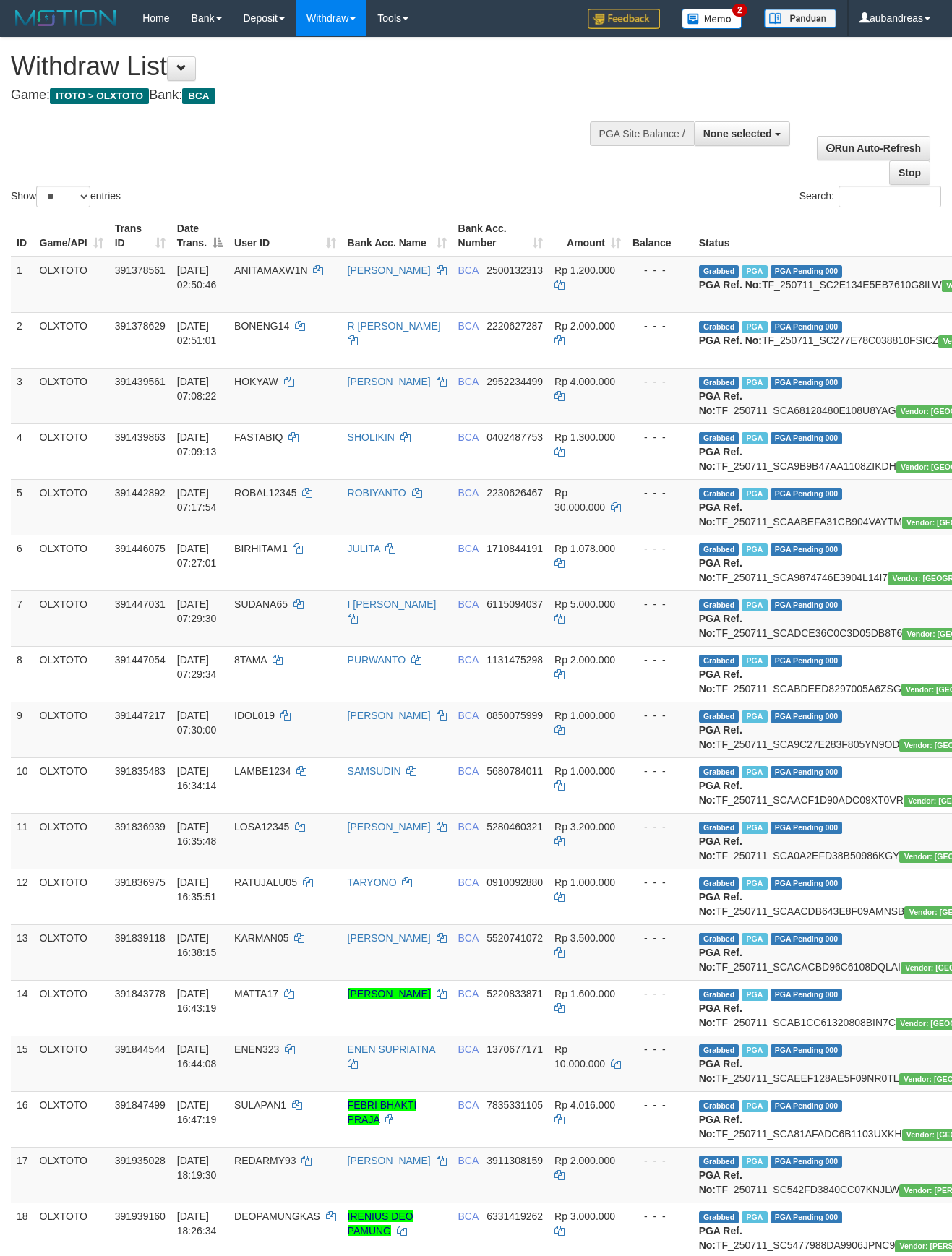 select 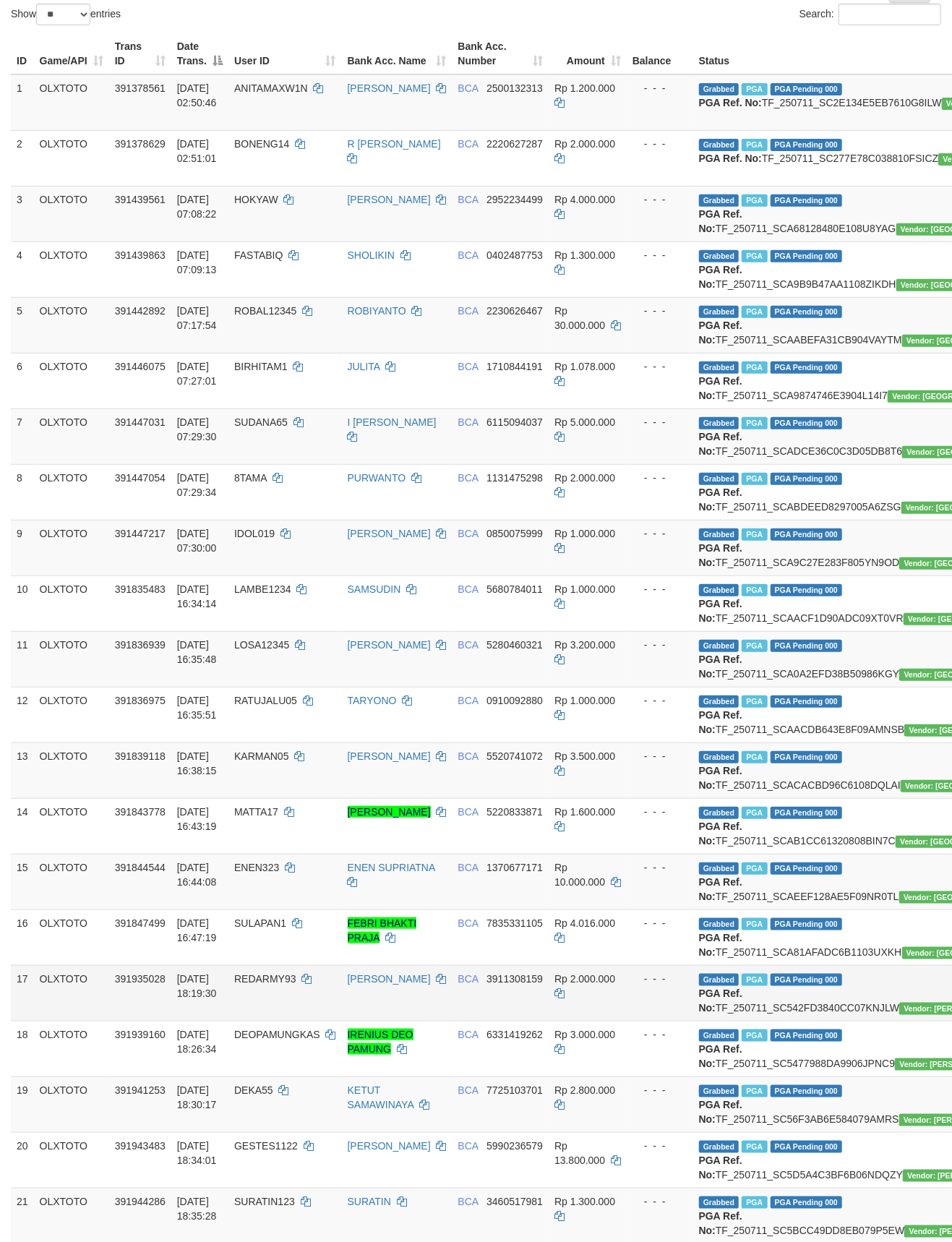 scroll, scrollTop: 0, scrollLeft: 0, axis: both 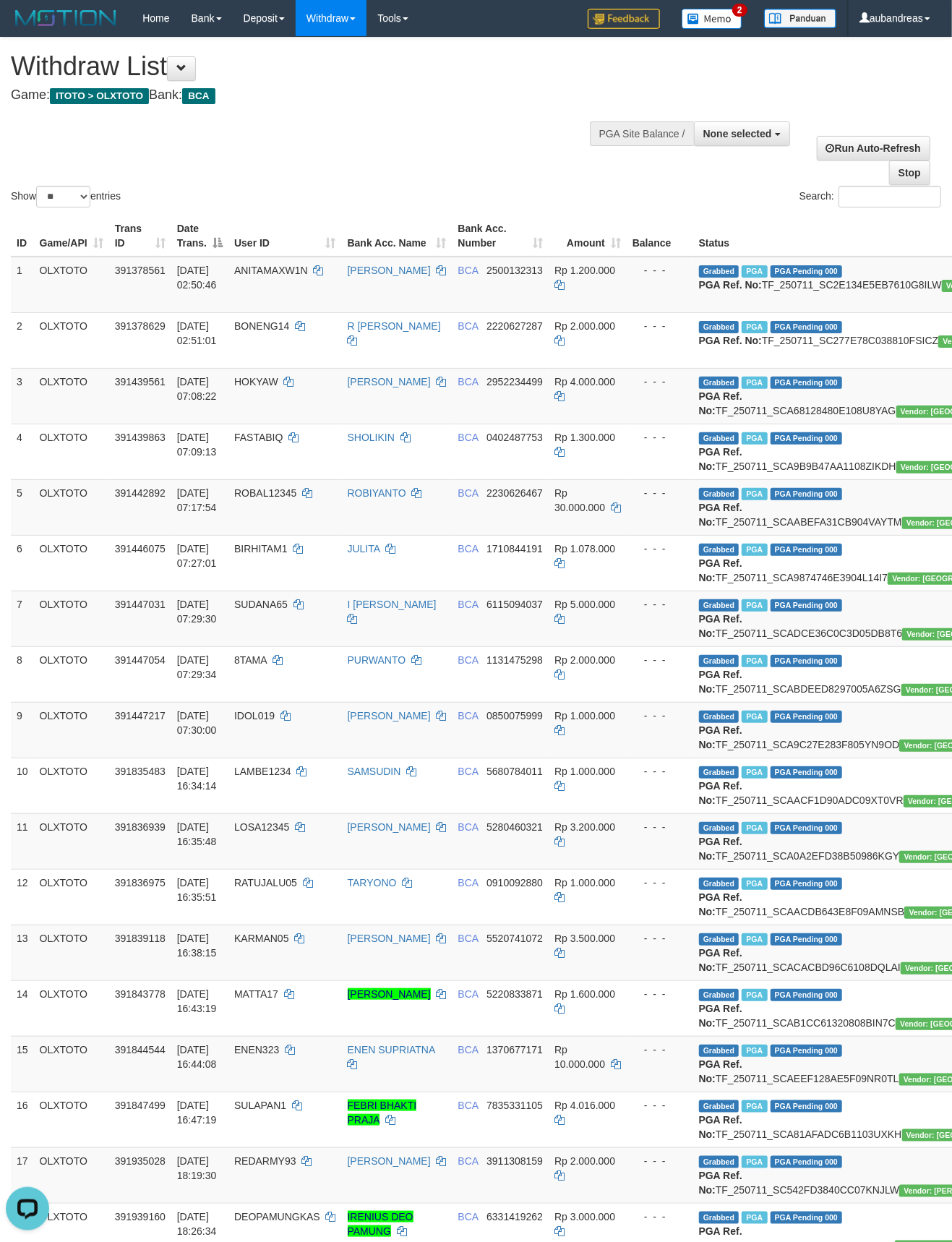 click on "Show  ** ** ** ***  entries Search:" at bounding box center [476, 124] 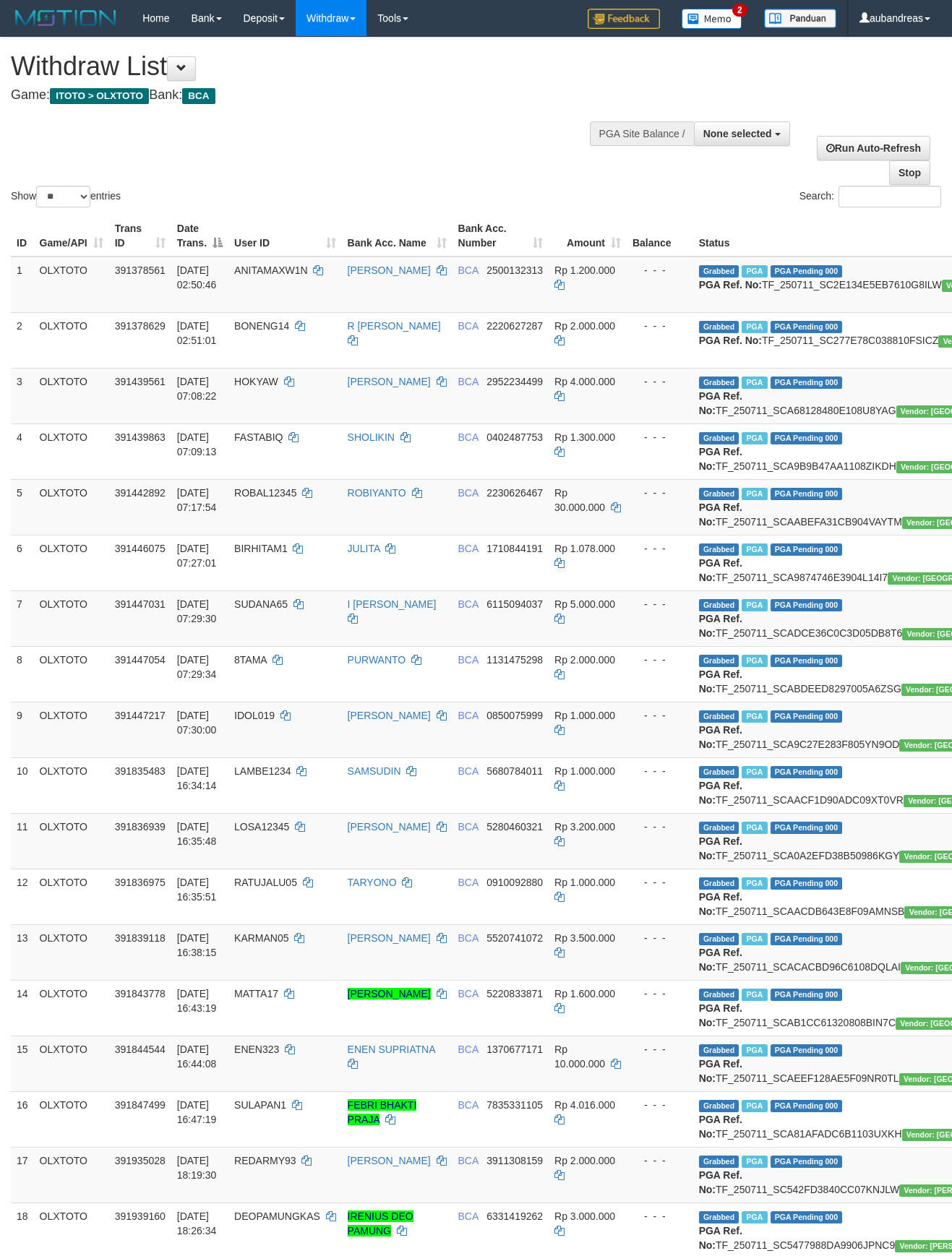 select 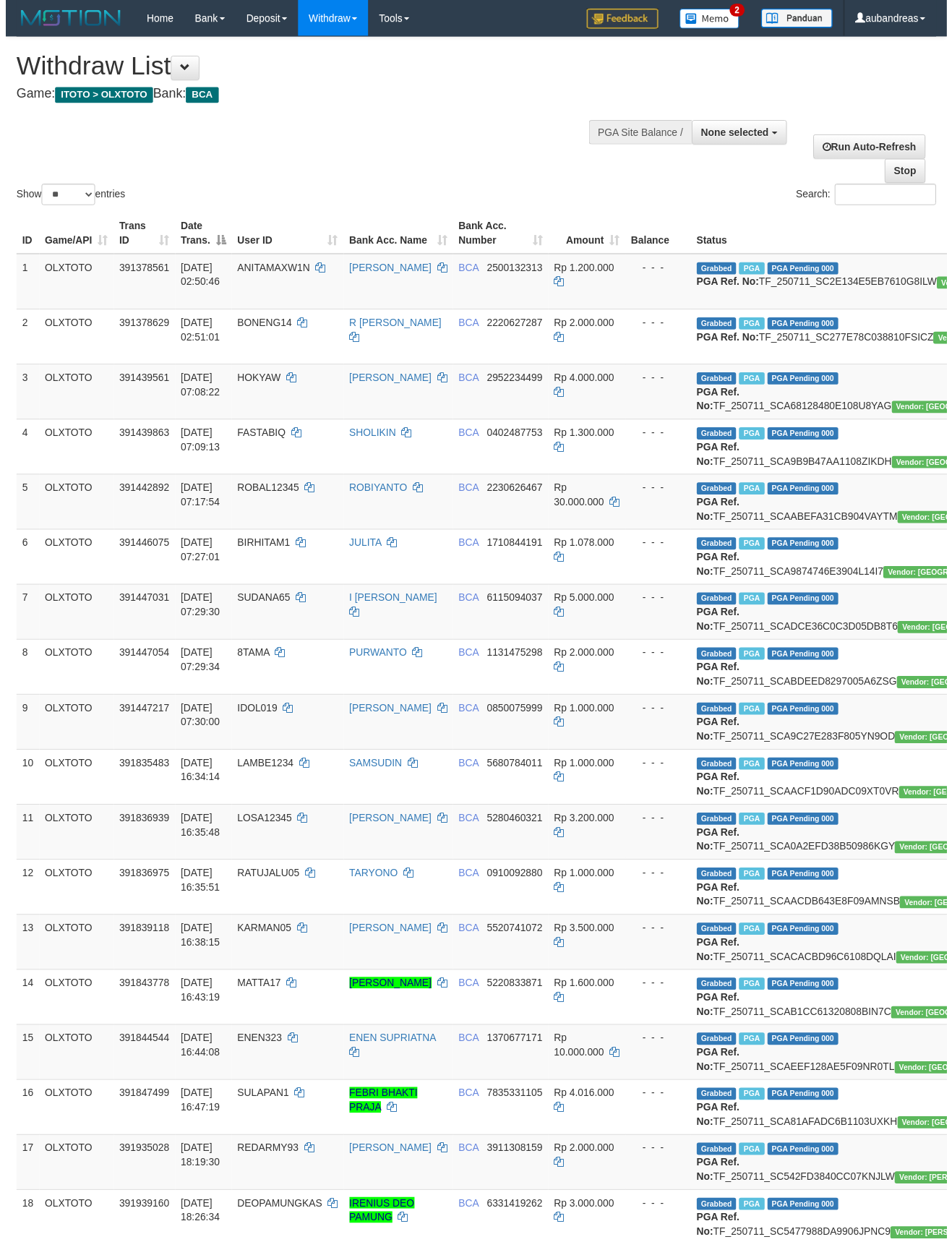 scroll, scrollTop: 0, scrollLeft: 0, axis: both 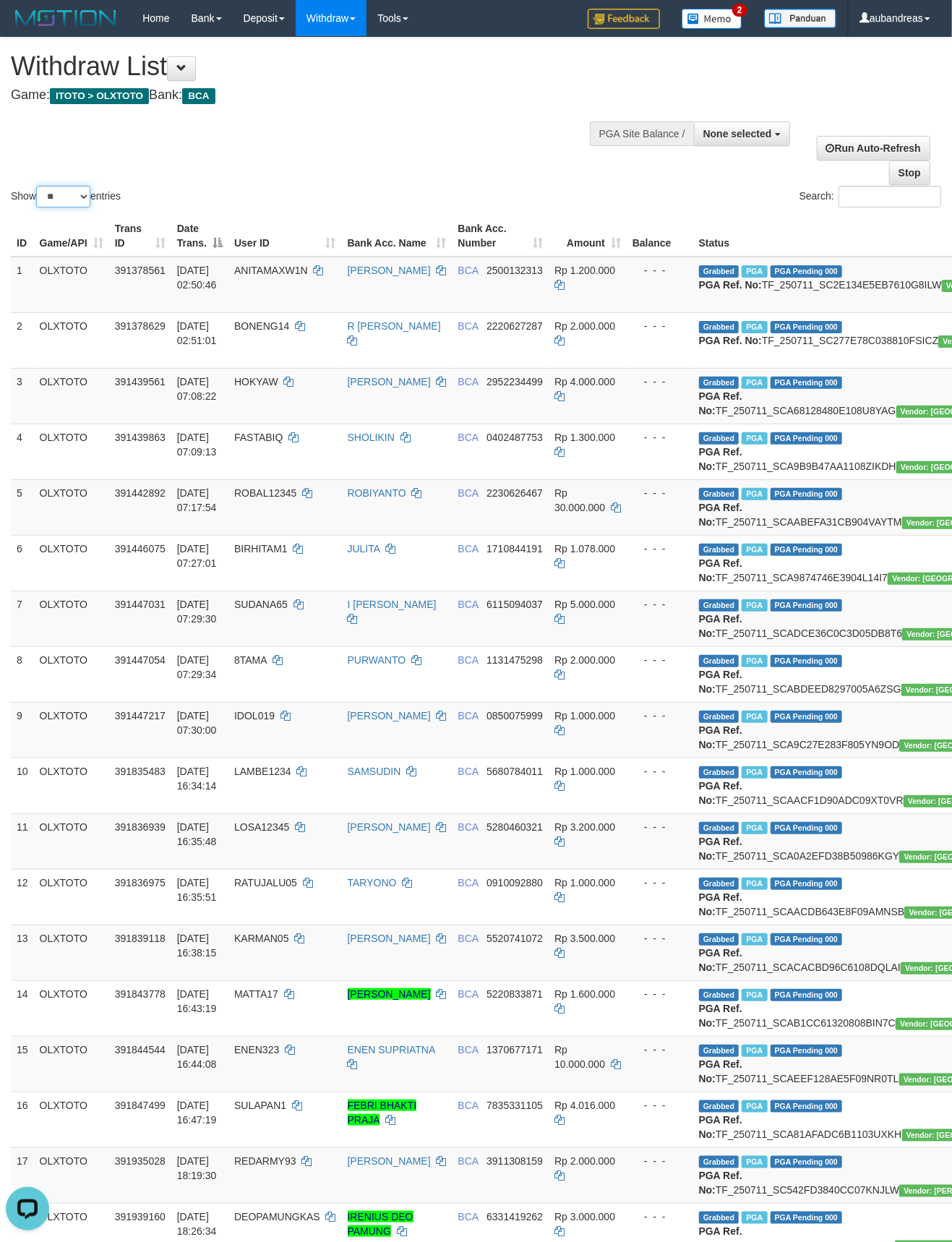 drag, startPoint x: 59, startPoint y: 197, endPoint x: 59, endPoint y: 206, distance: 9 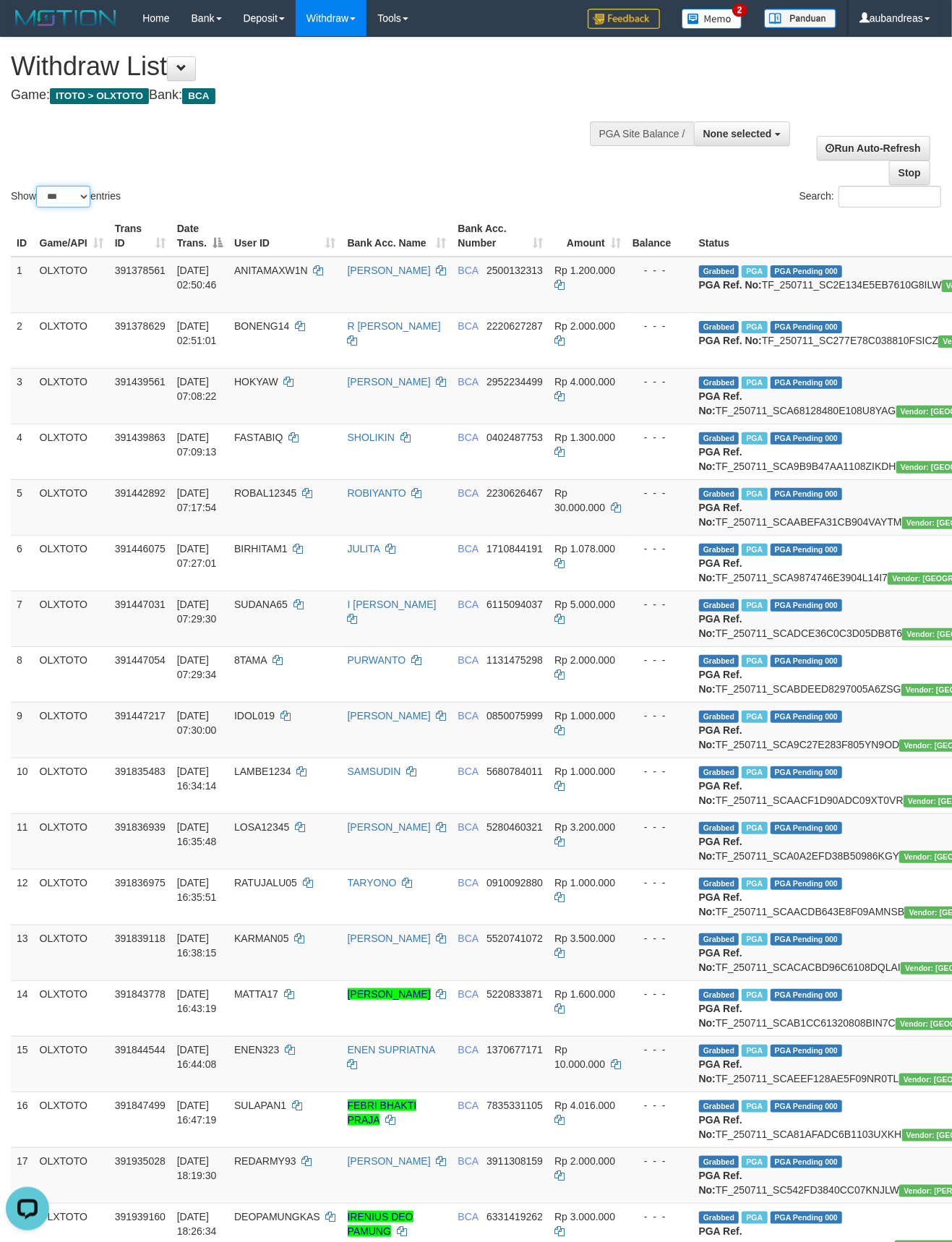 click on "** ** ** ***" at bounding box center [63, 197] 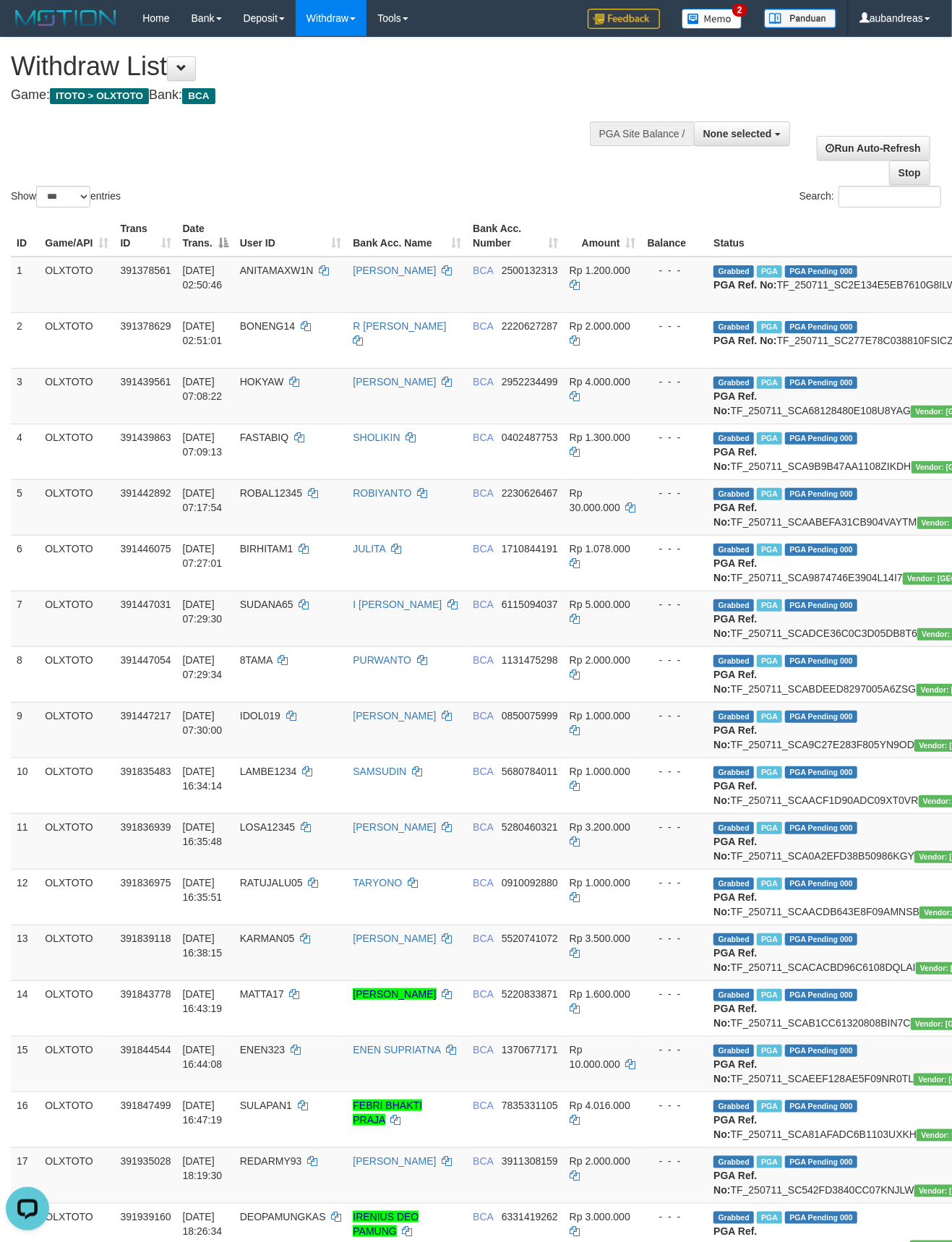 scroll, scrollTop: 2869, scrollLeft: 0, axis: vertical 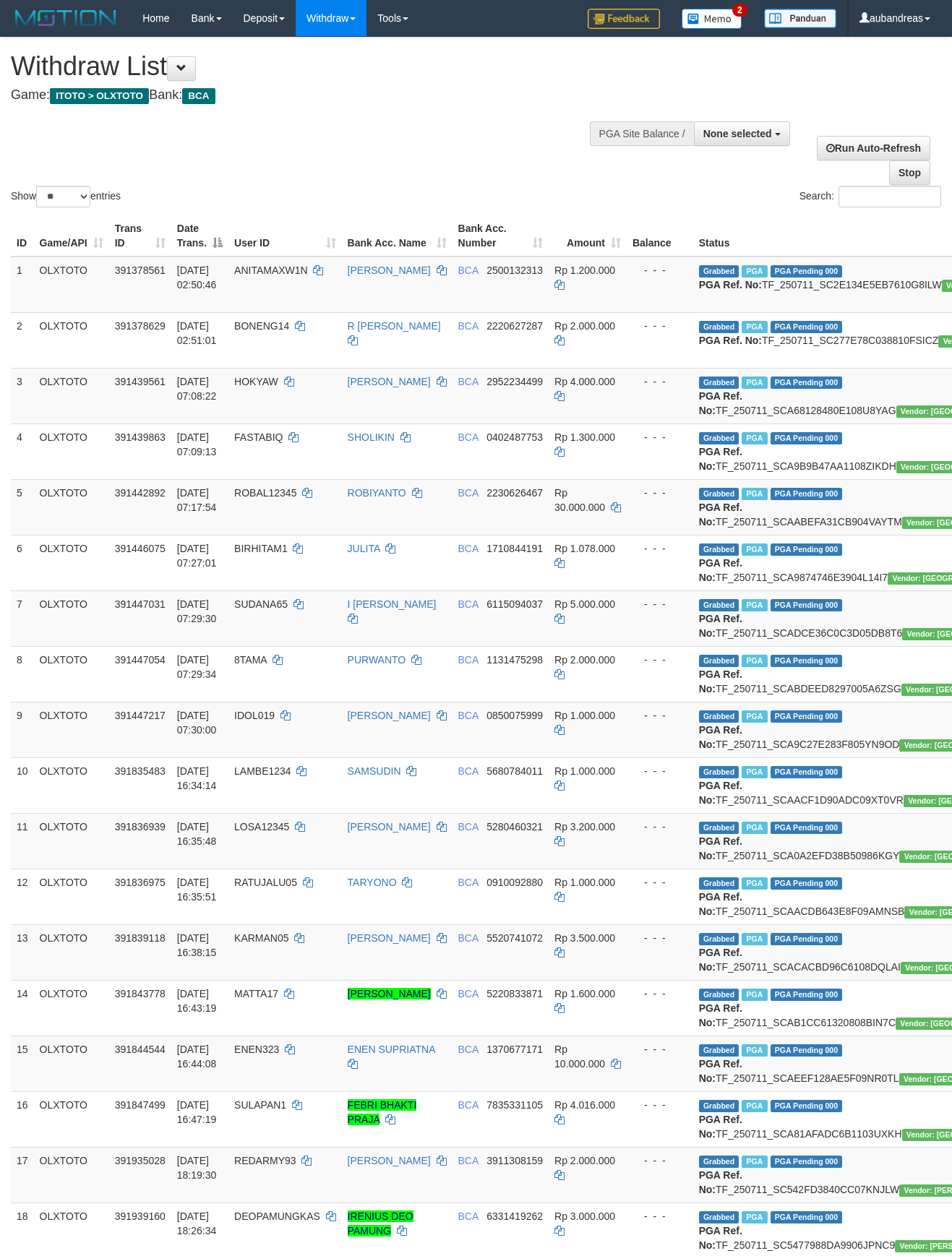 select 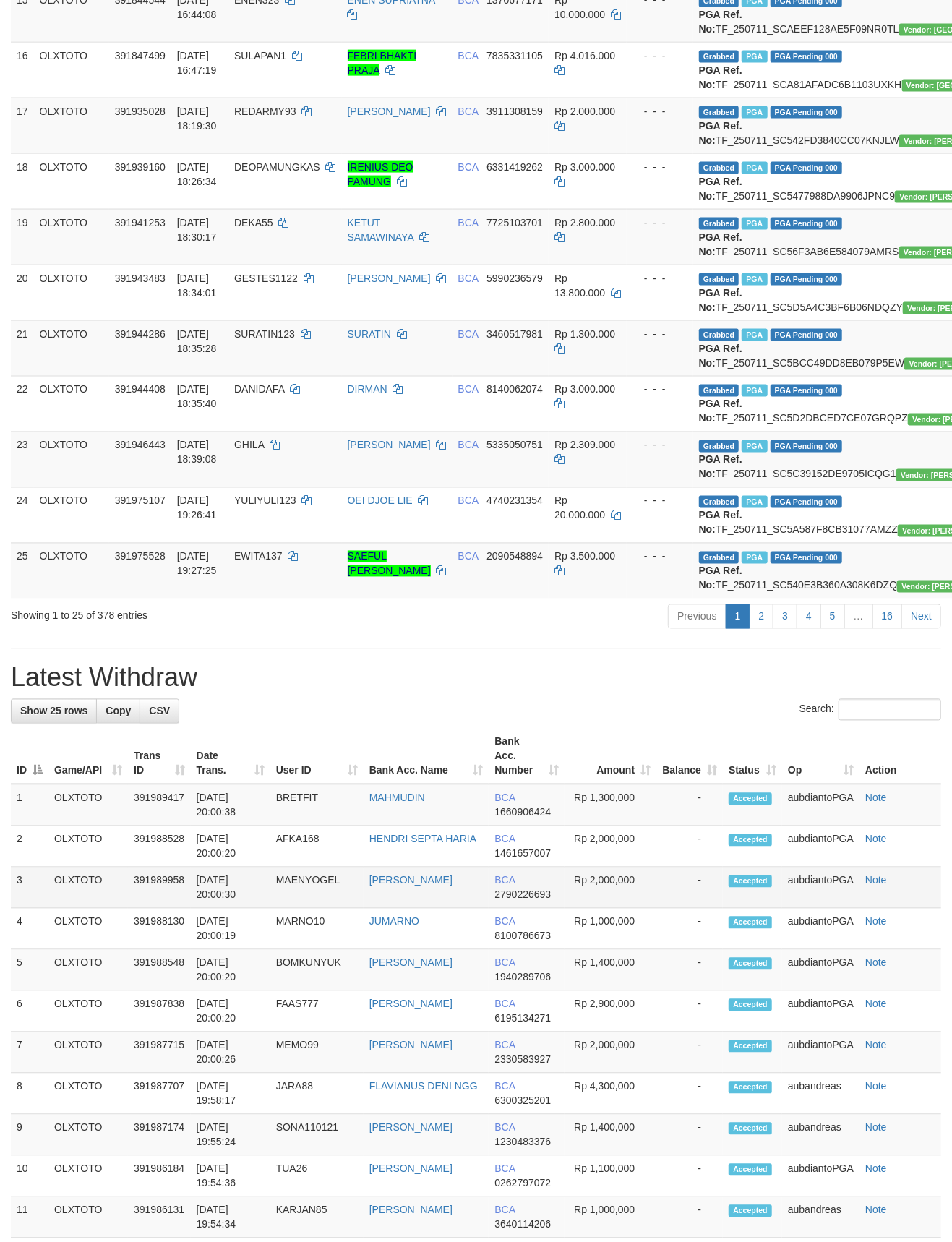 scroll, scrollTop: 0, scrollLeft: 0, axis: both 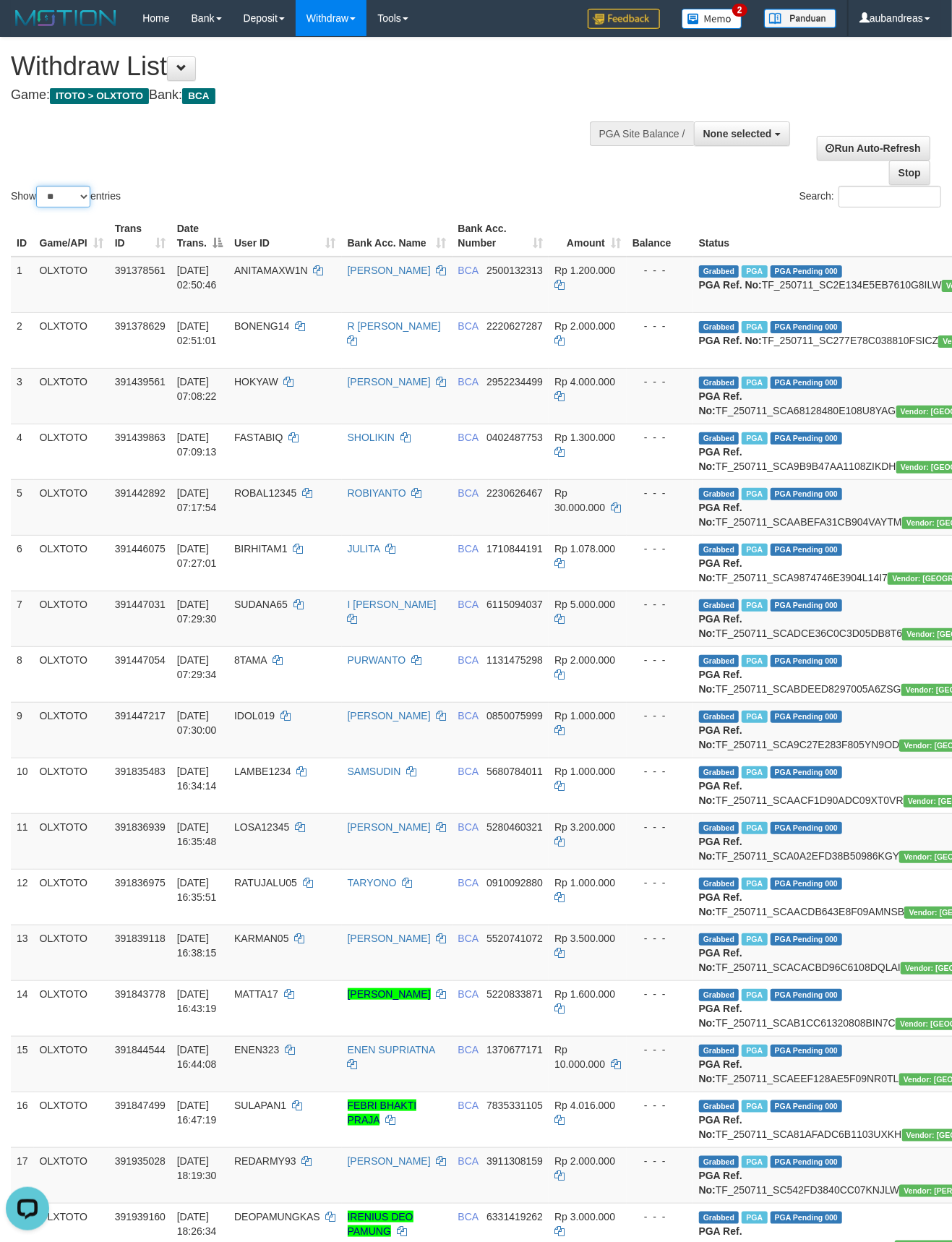 click on "** ** ** ***" at bounding box center (63, 197) 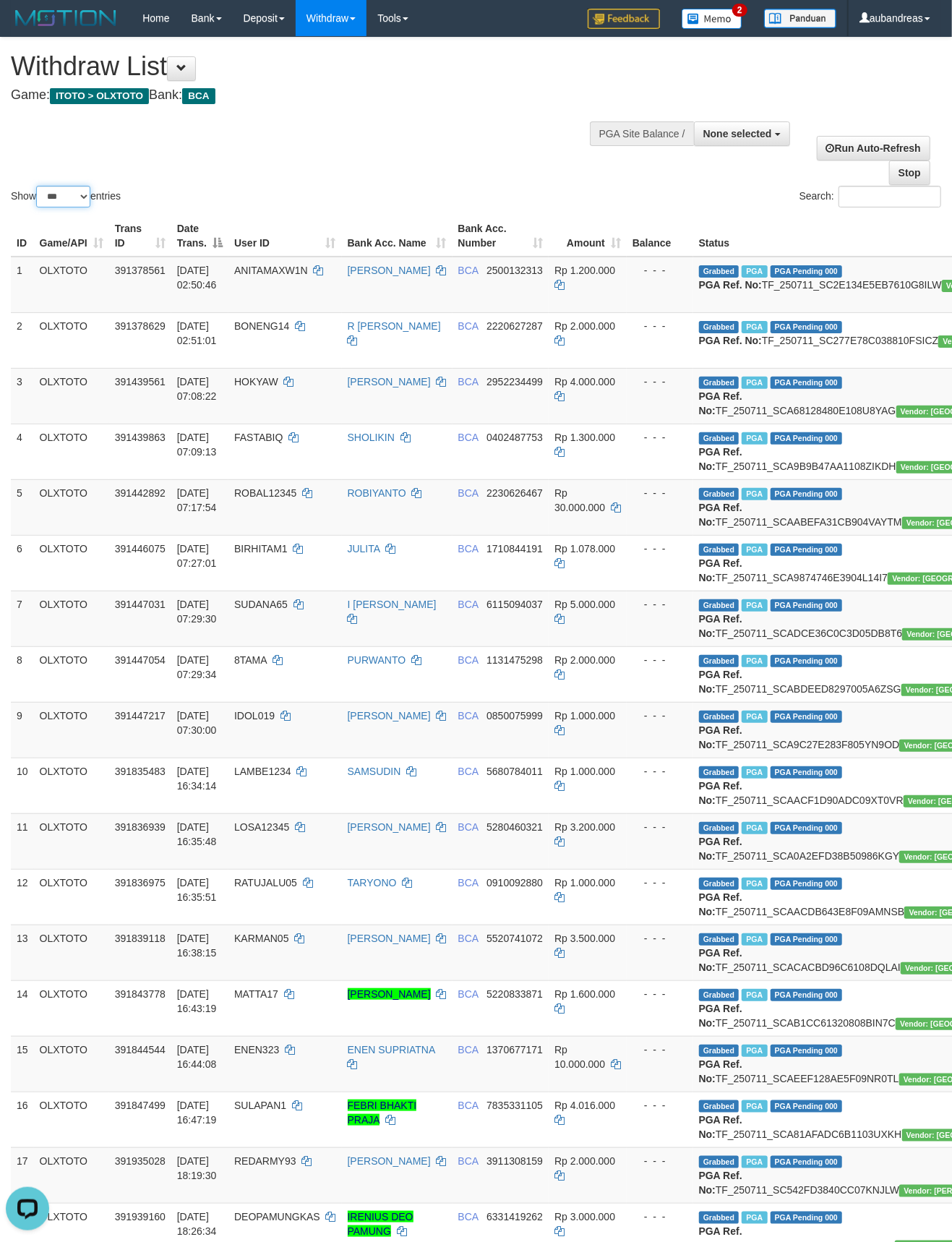 click on "** ** ** ***" at bounding box center (63, 197) 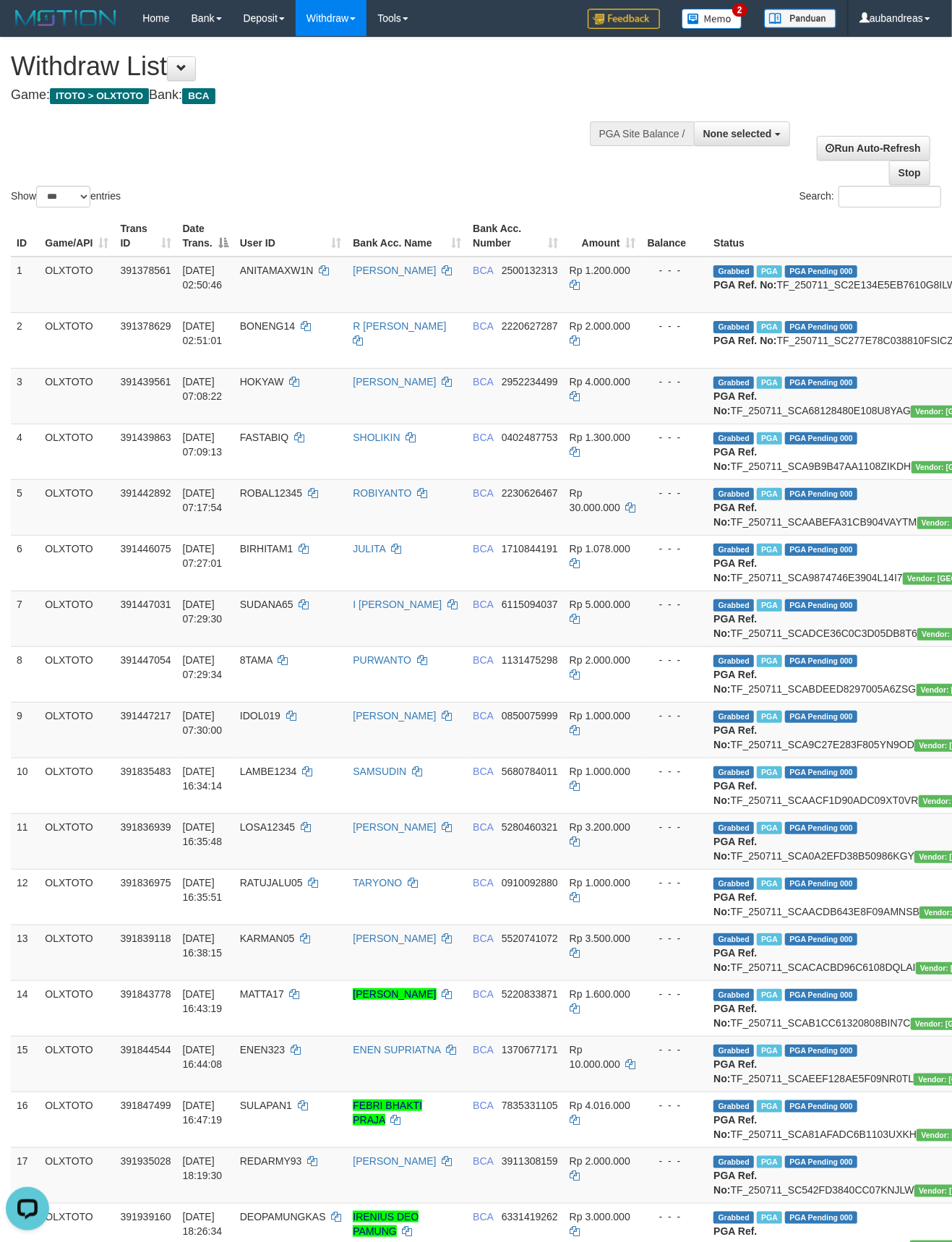 scroll, scrollTop: 2869, scrollLeft: 0, axis: vertical 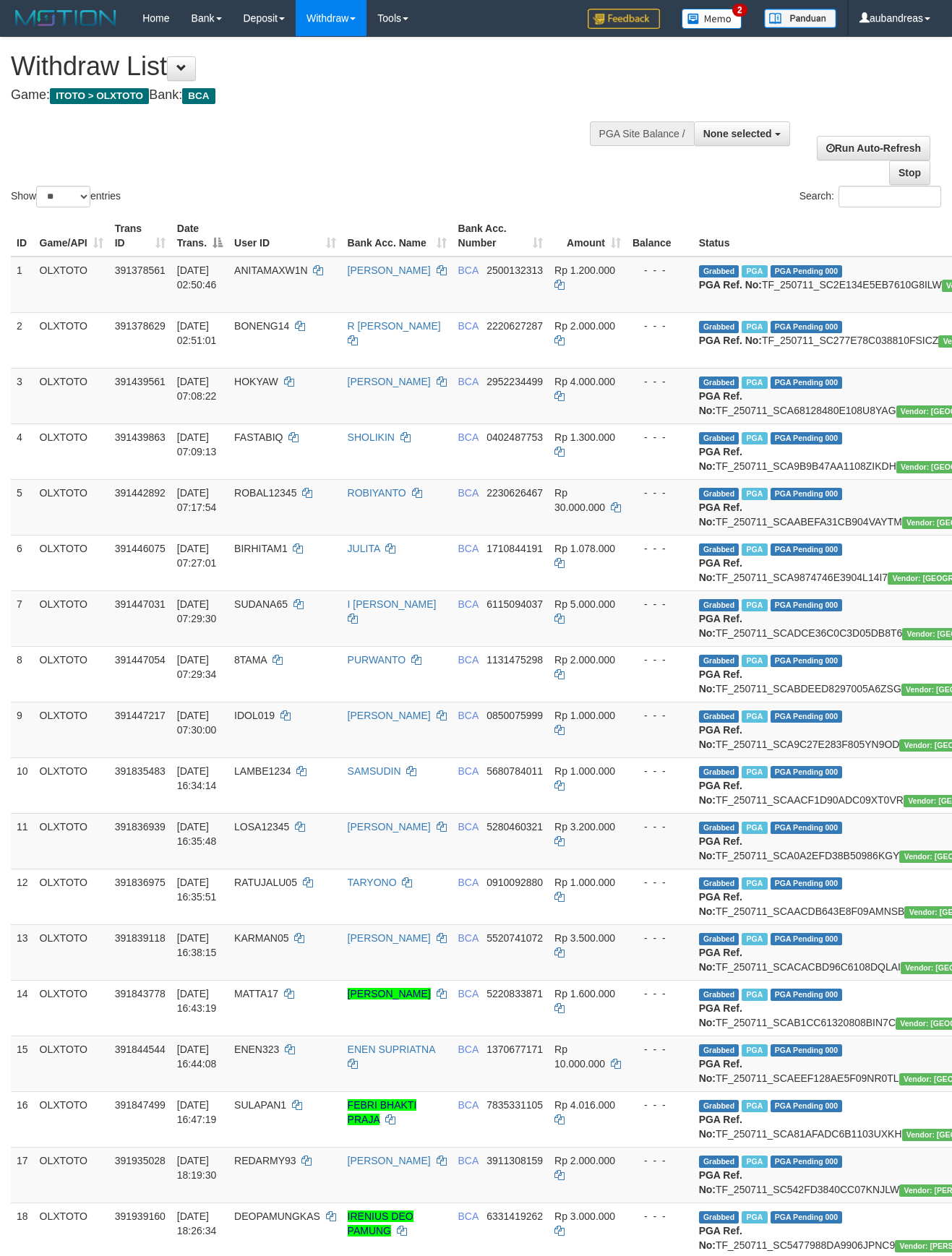 select 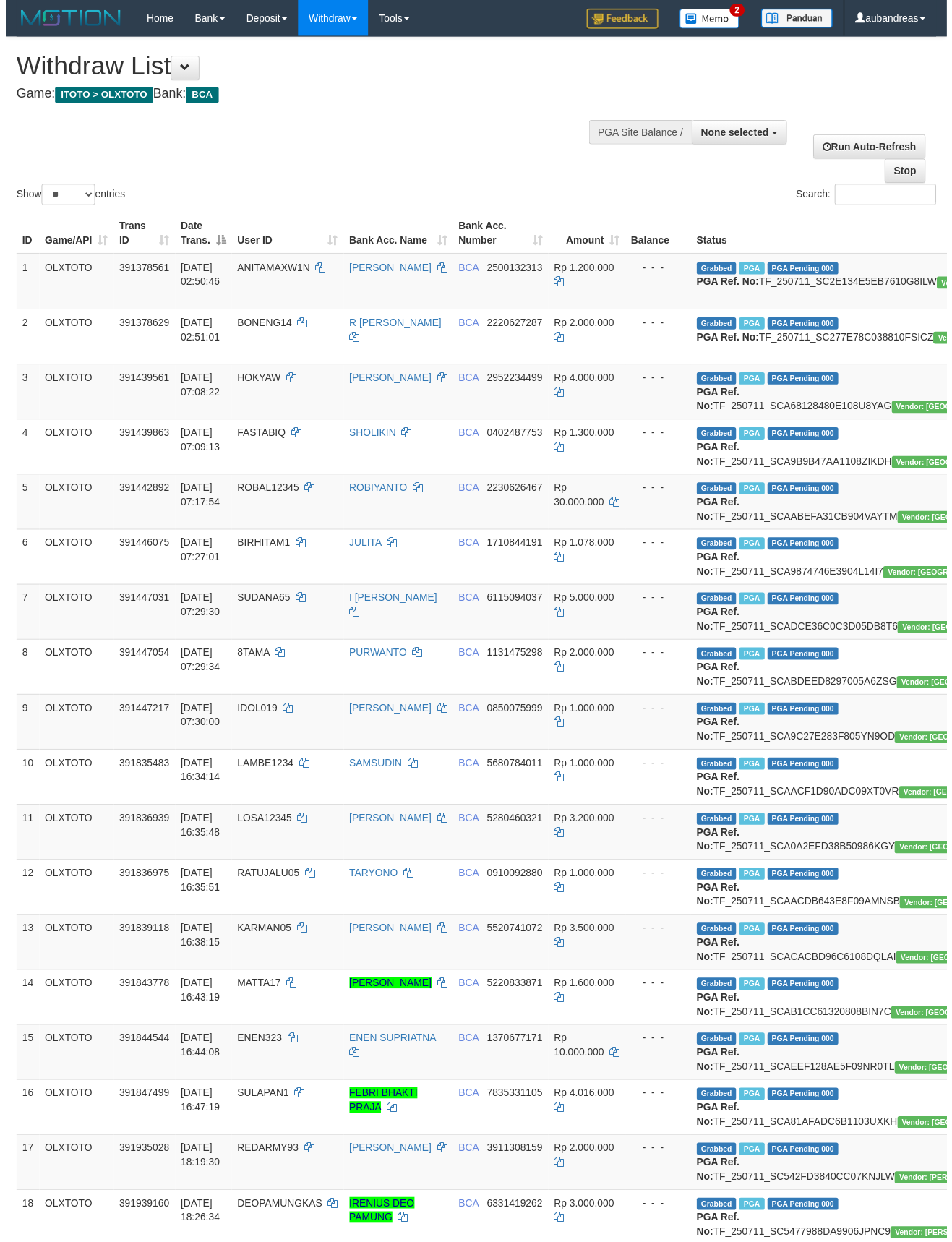 scroll, scrollTop: 2175, scrollLeft: 0, axis: vertical 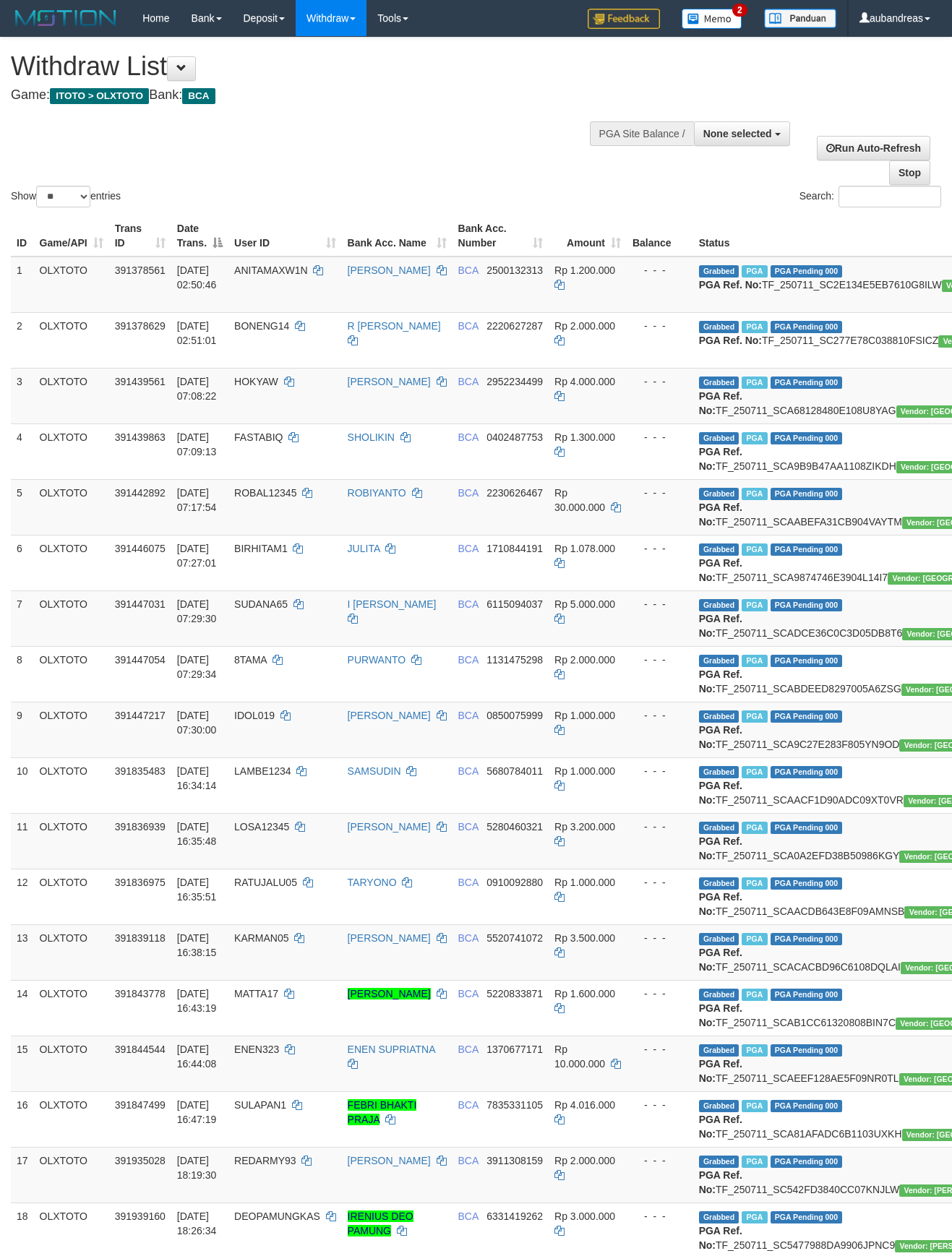 select 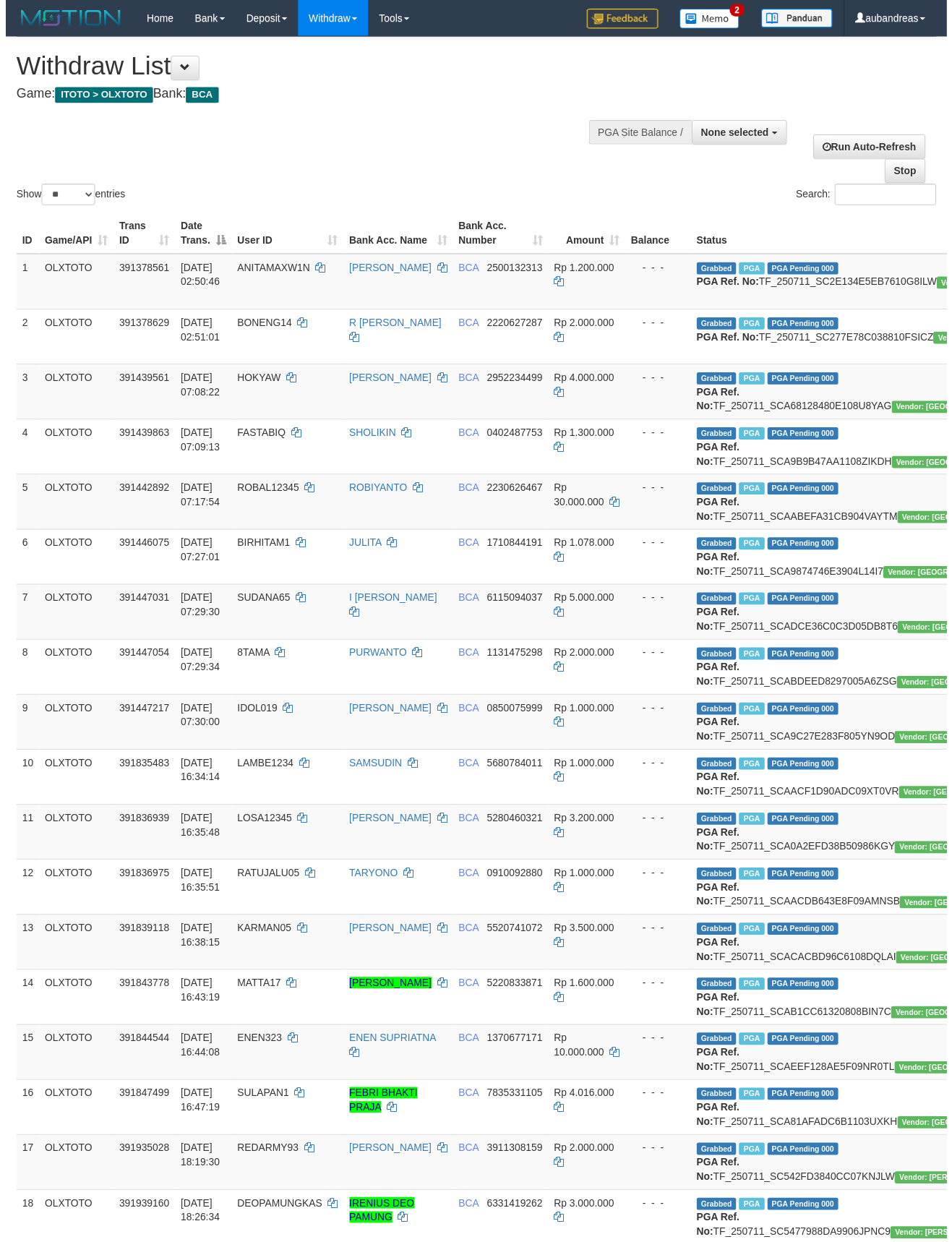 scroll, scrollTop: 2175, scrollLeft: 0, axis: vertical 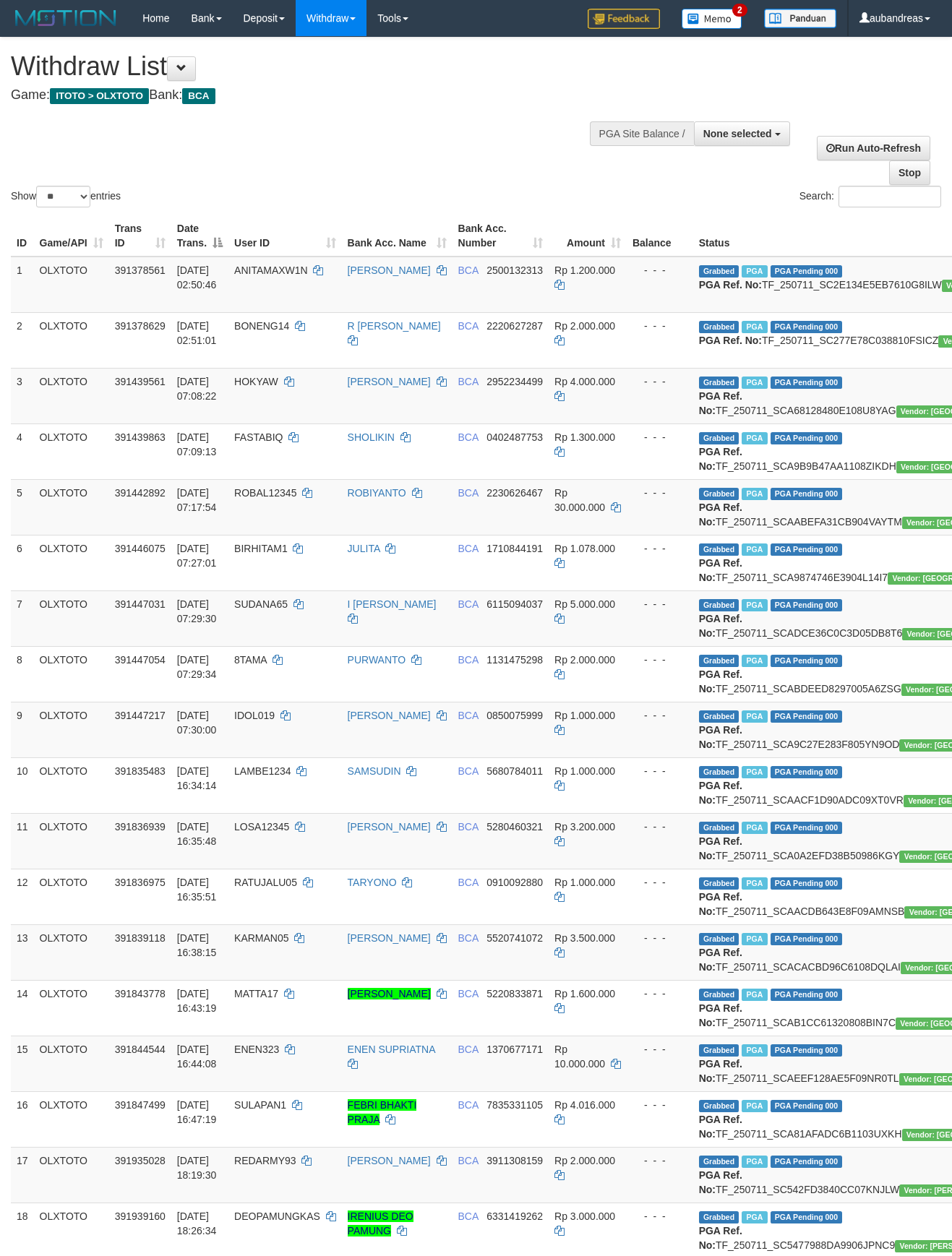 select 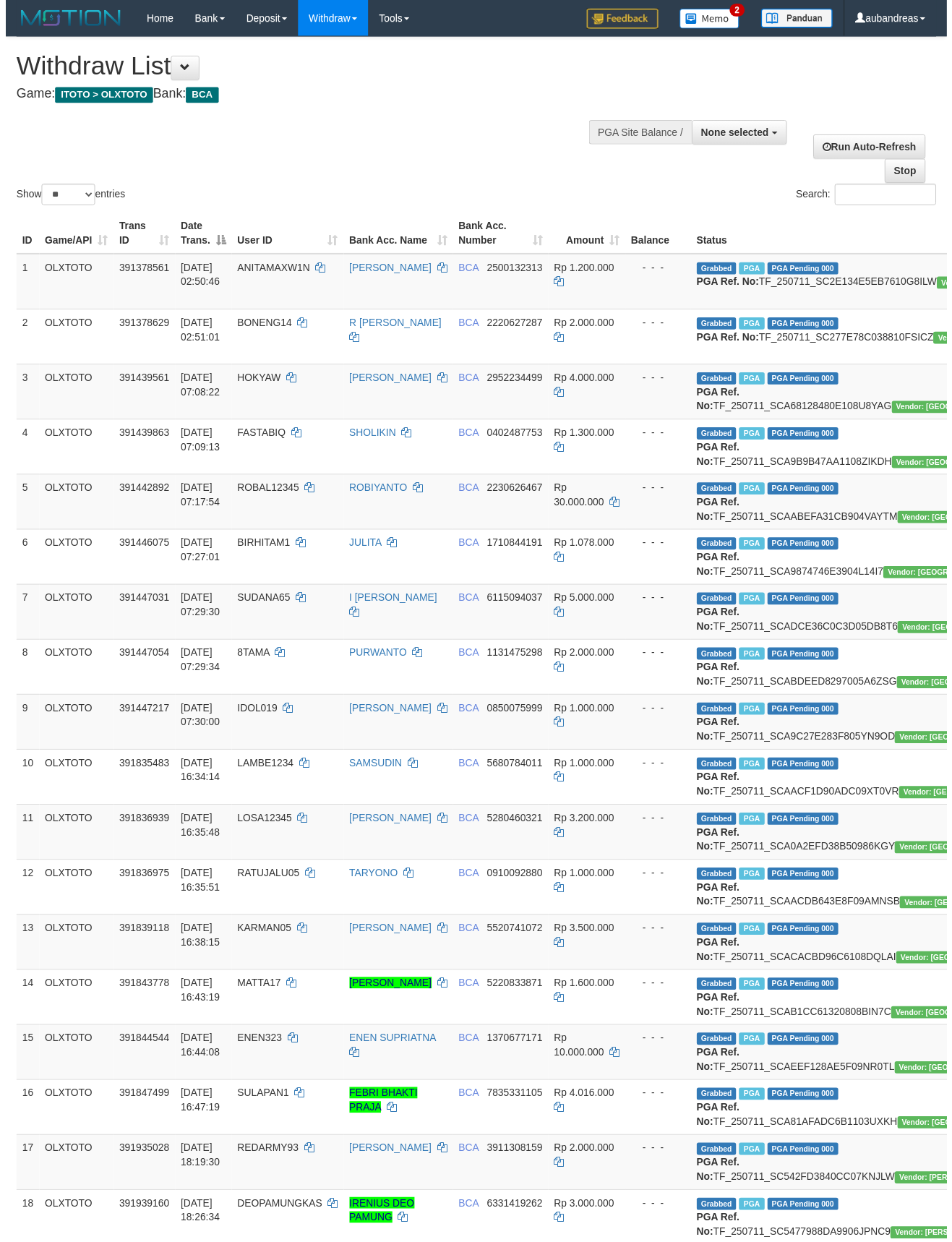 scroll, scrollTop: 2175, scrollLeft: 0, axis: vertical 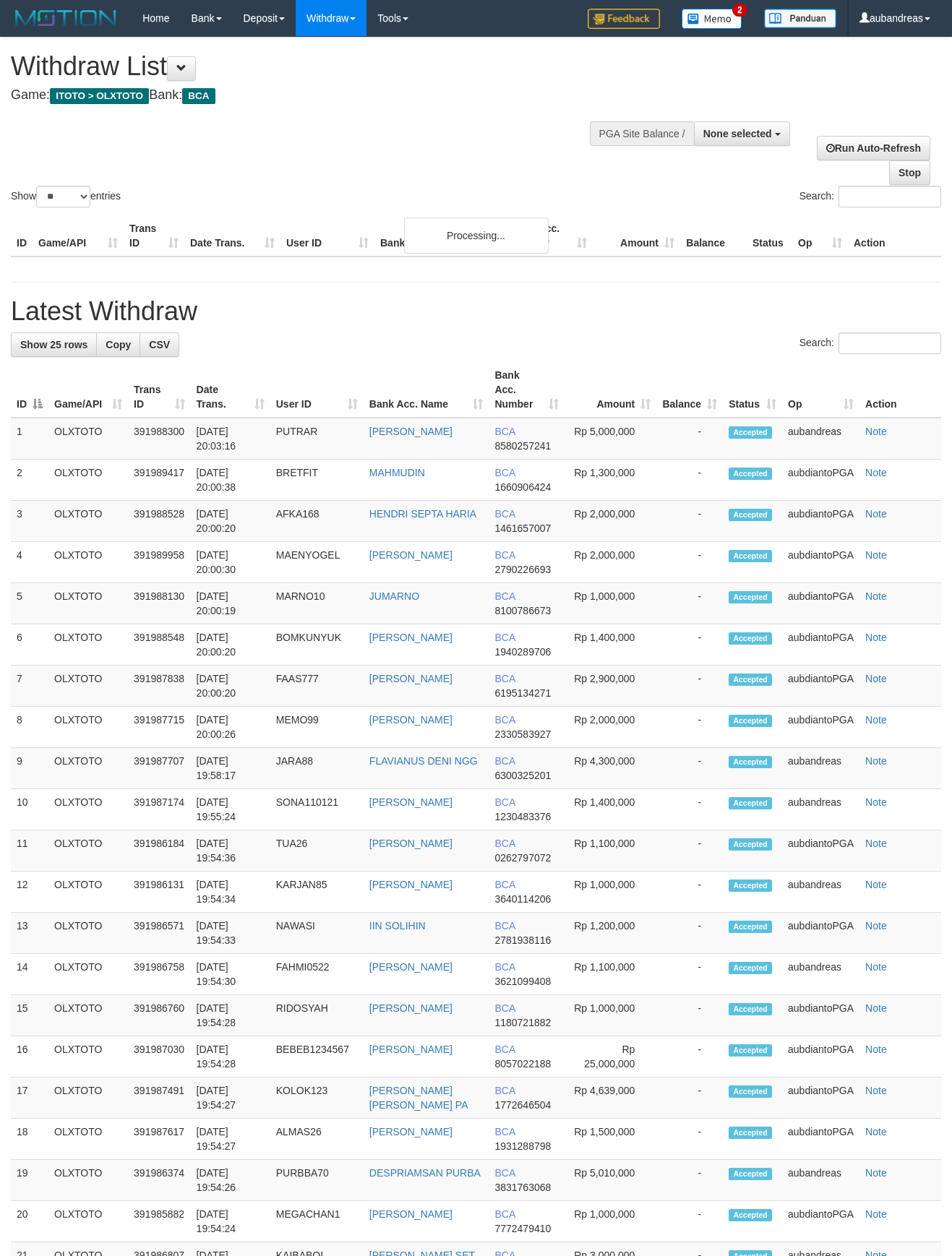 select 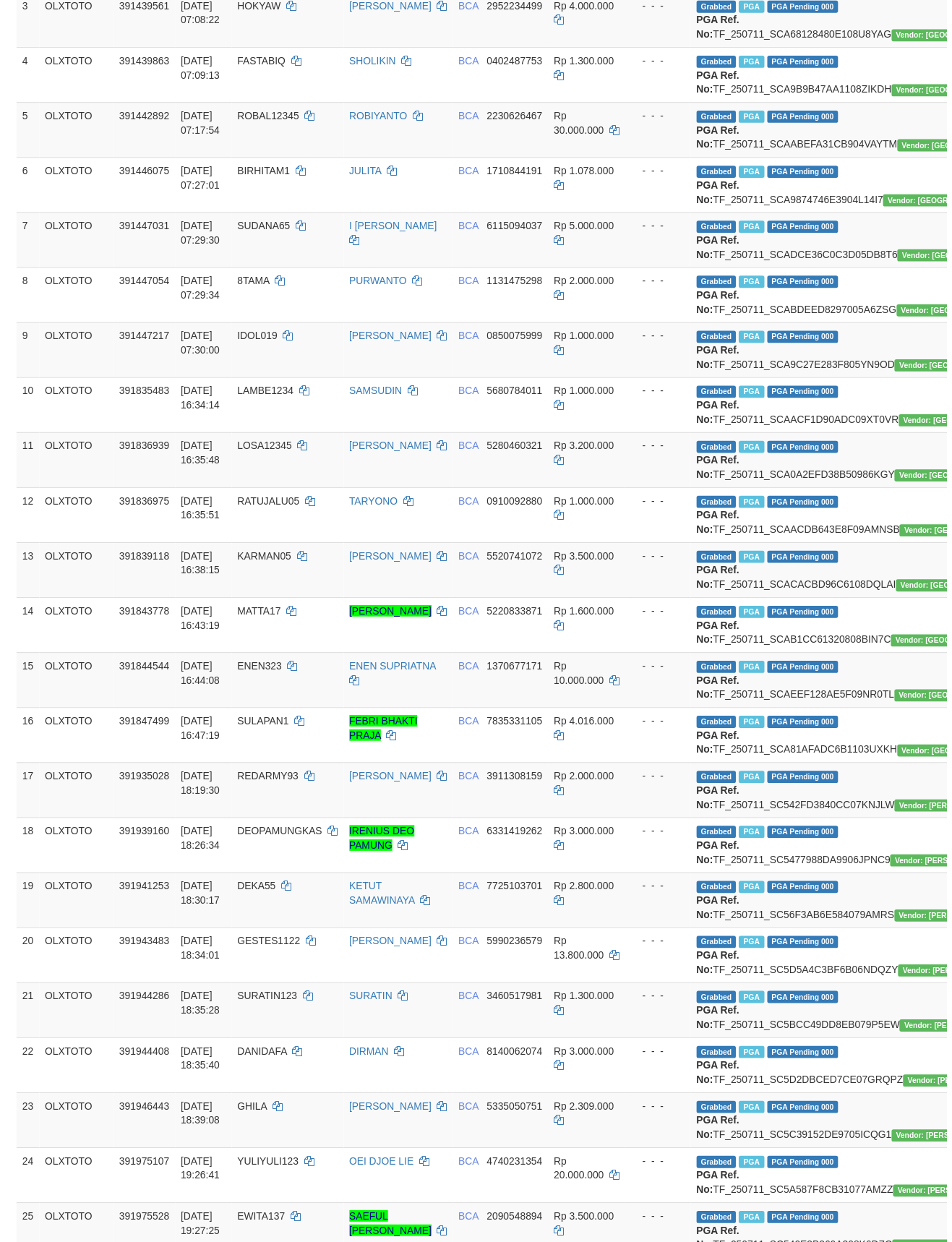 scroll, scrollTop: 2175, scrollLeft: 0, axis: vertical 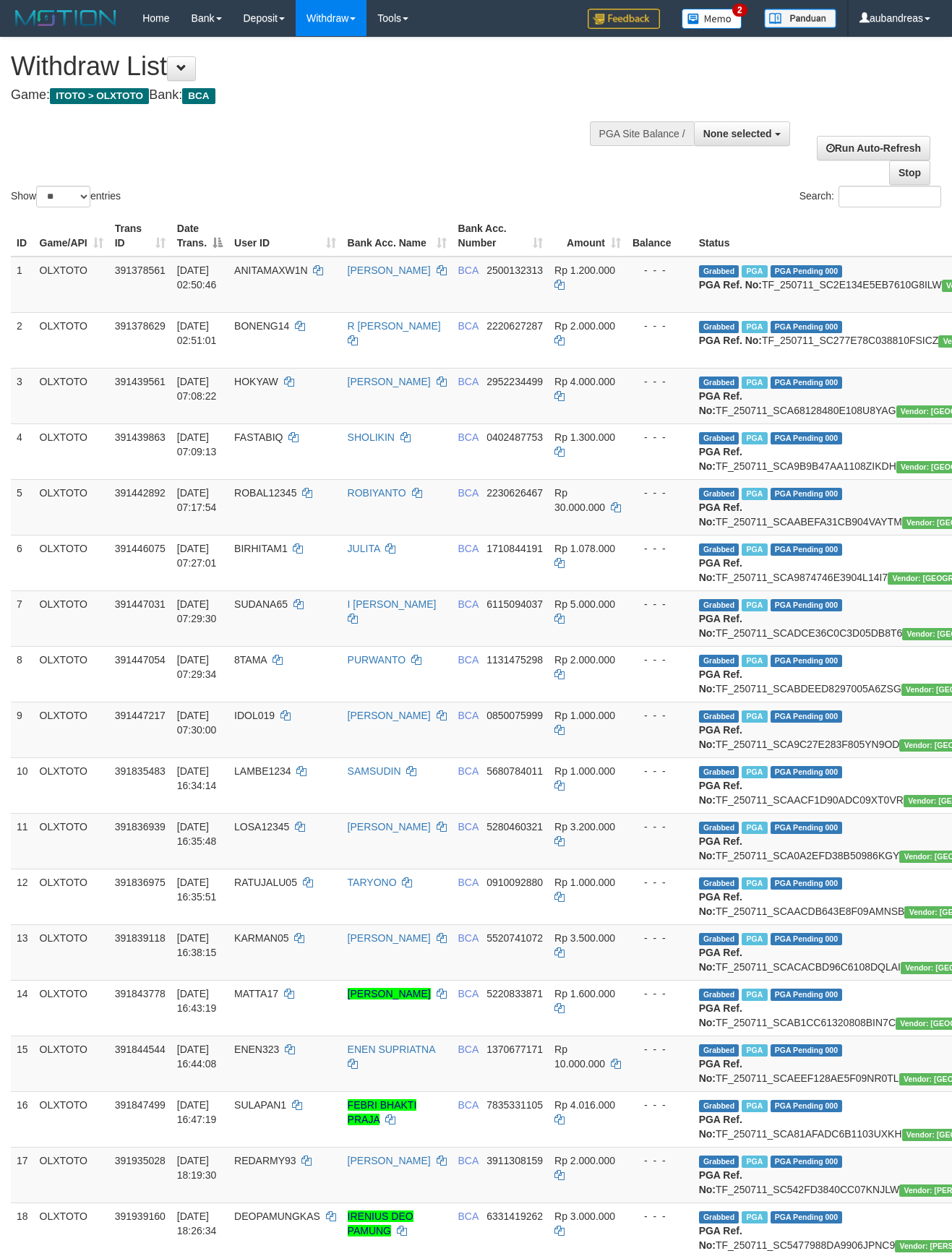 select 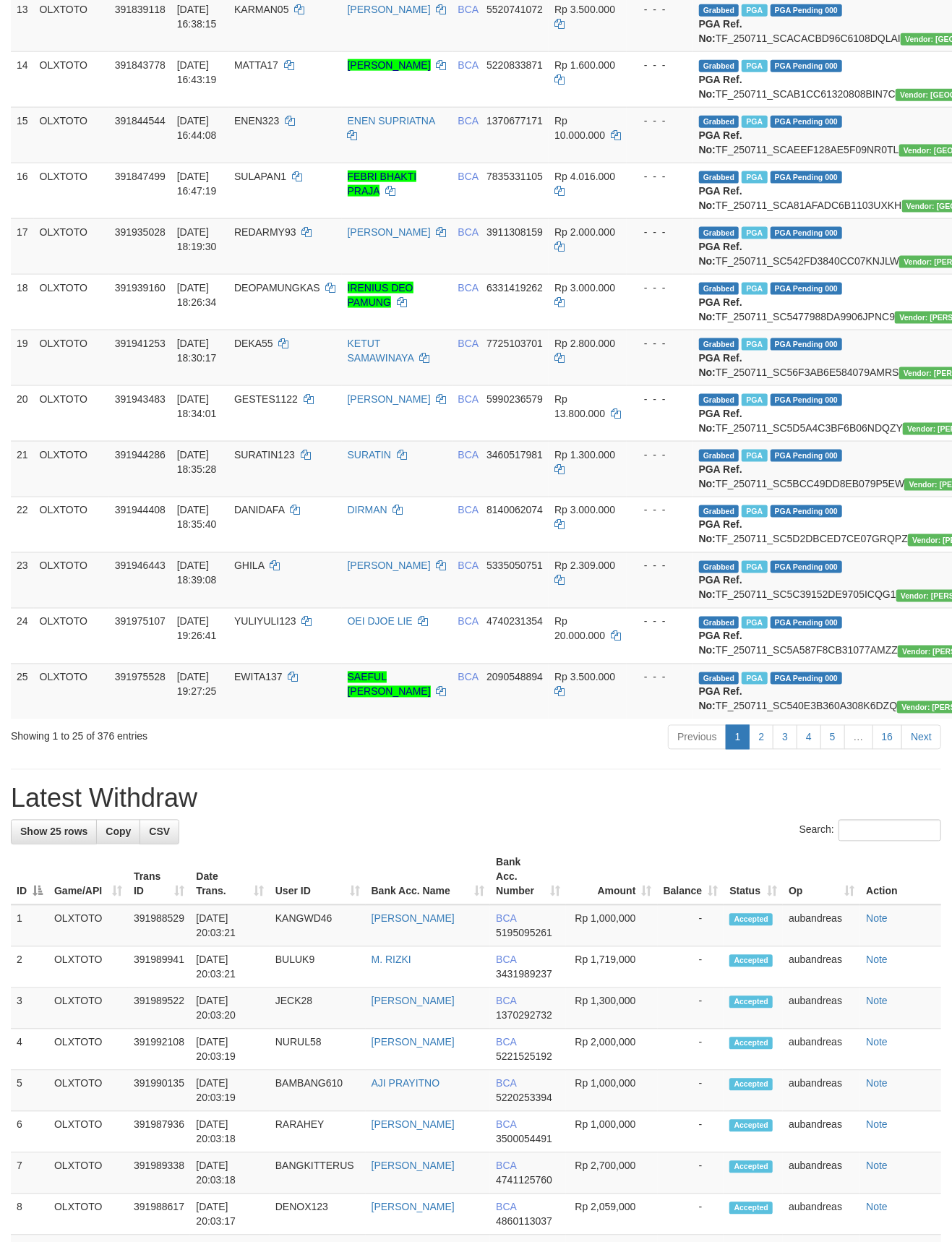 scroll, scrollTop: 1926, scrollLeft: 0, axis: vertical 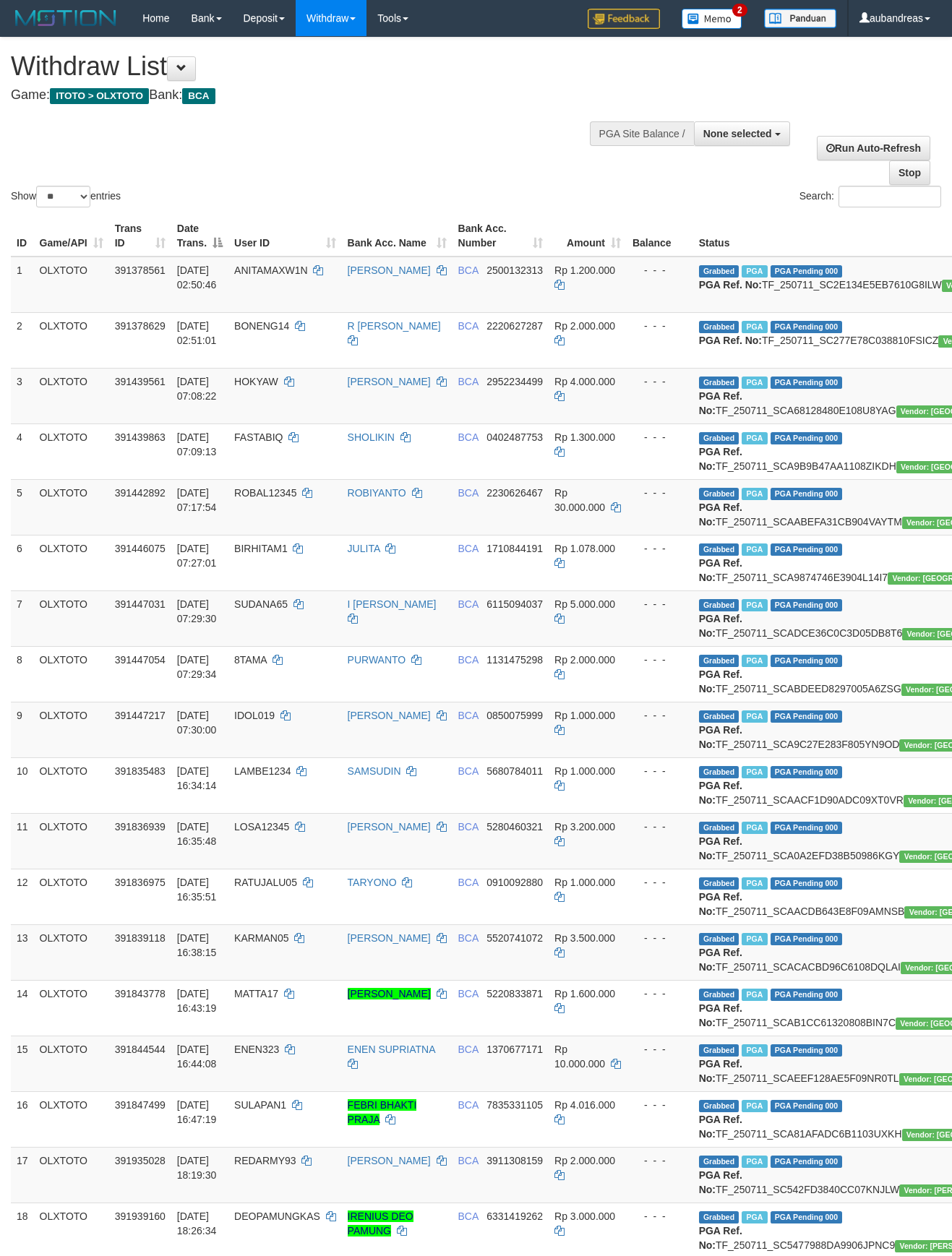 select 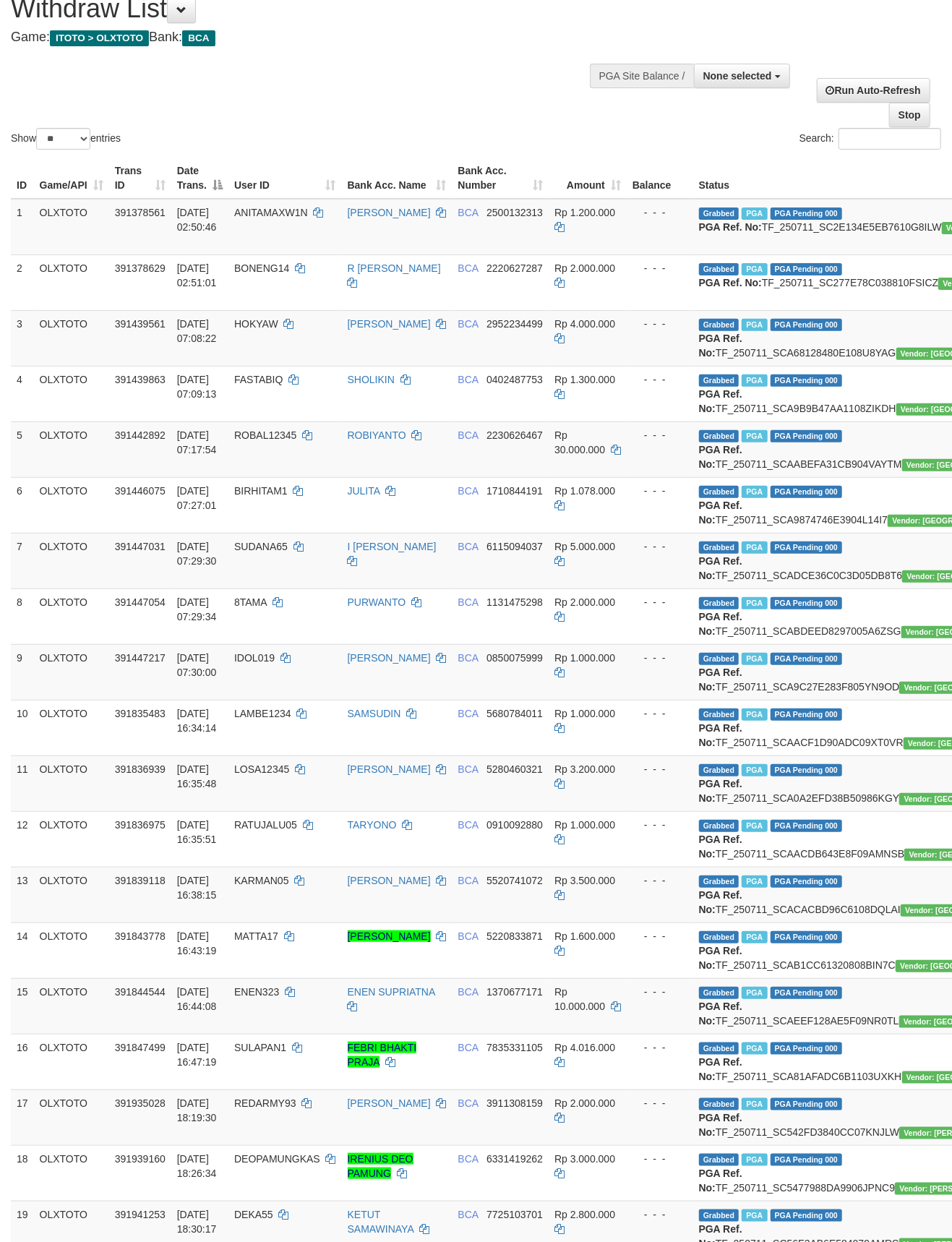 scroll, scrollTop: 0, scrollLeft: 0, axis: both 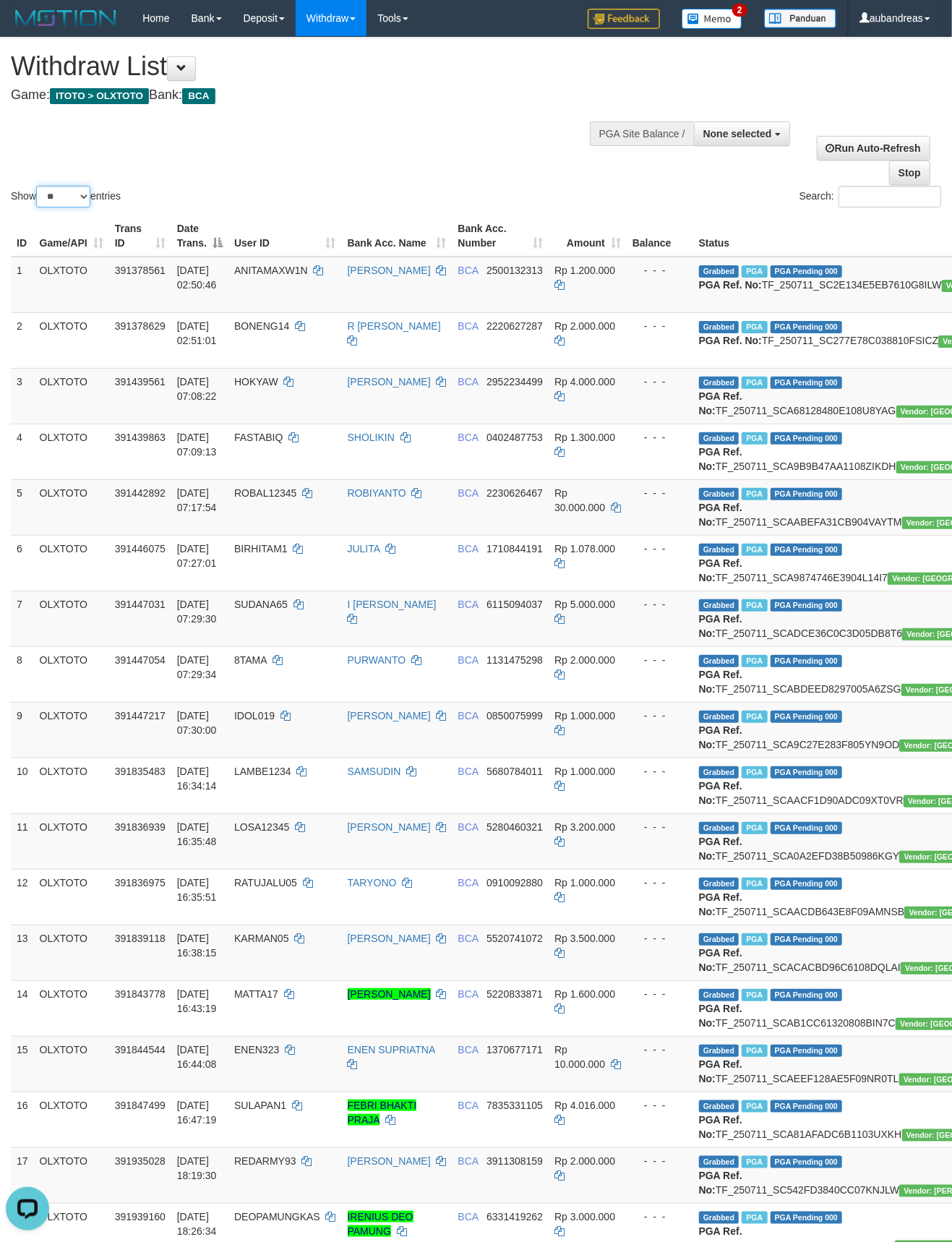 click on "** ** ** ***" at bounding box center [63, 197] 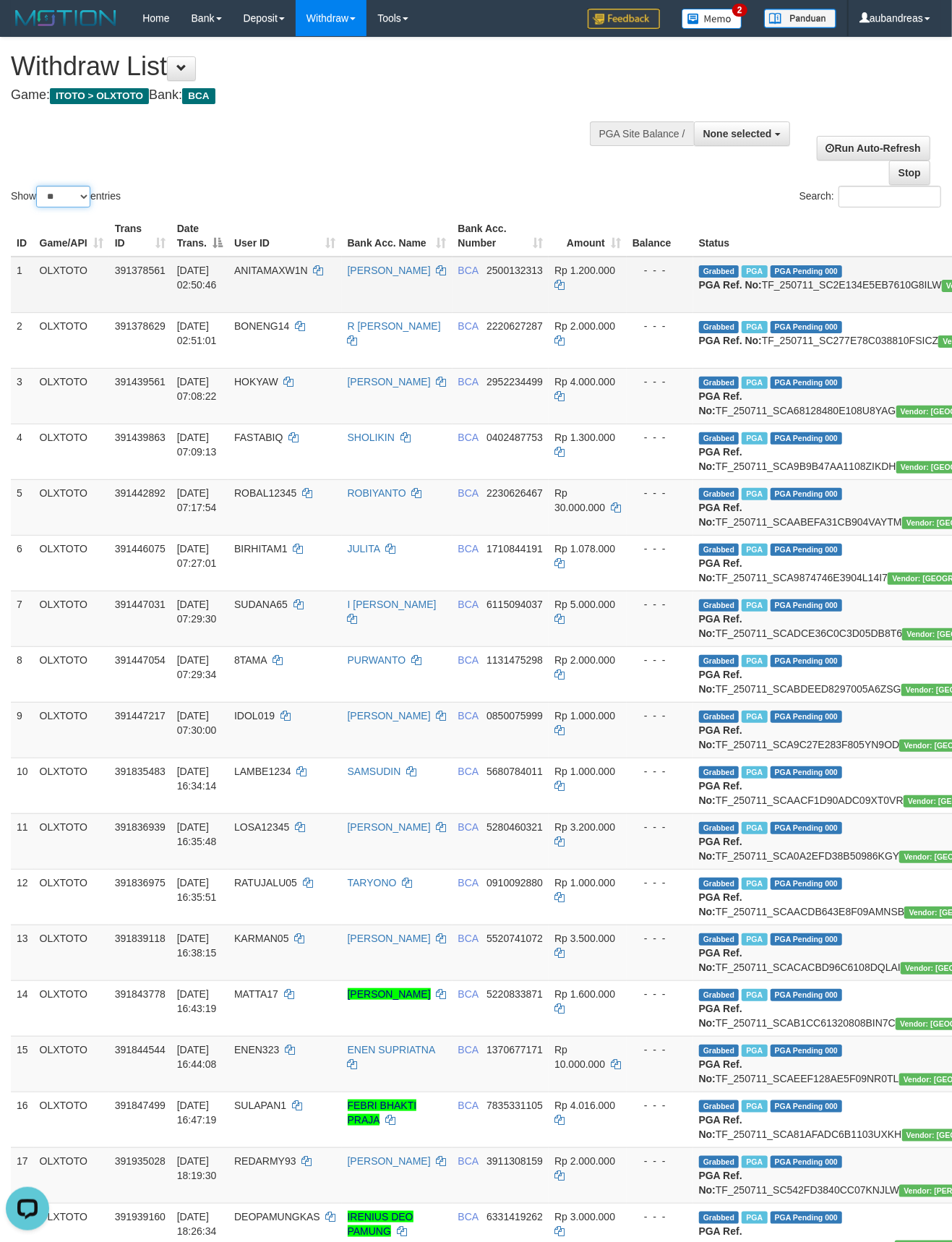 select on "***" 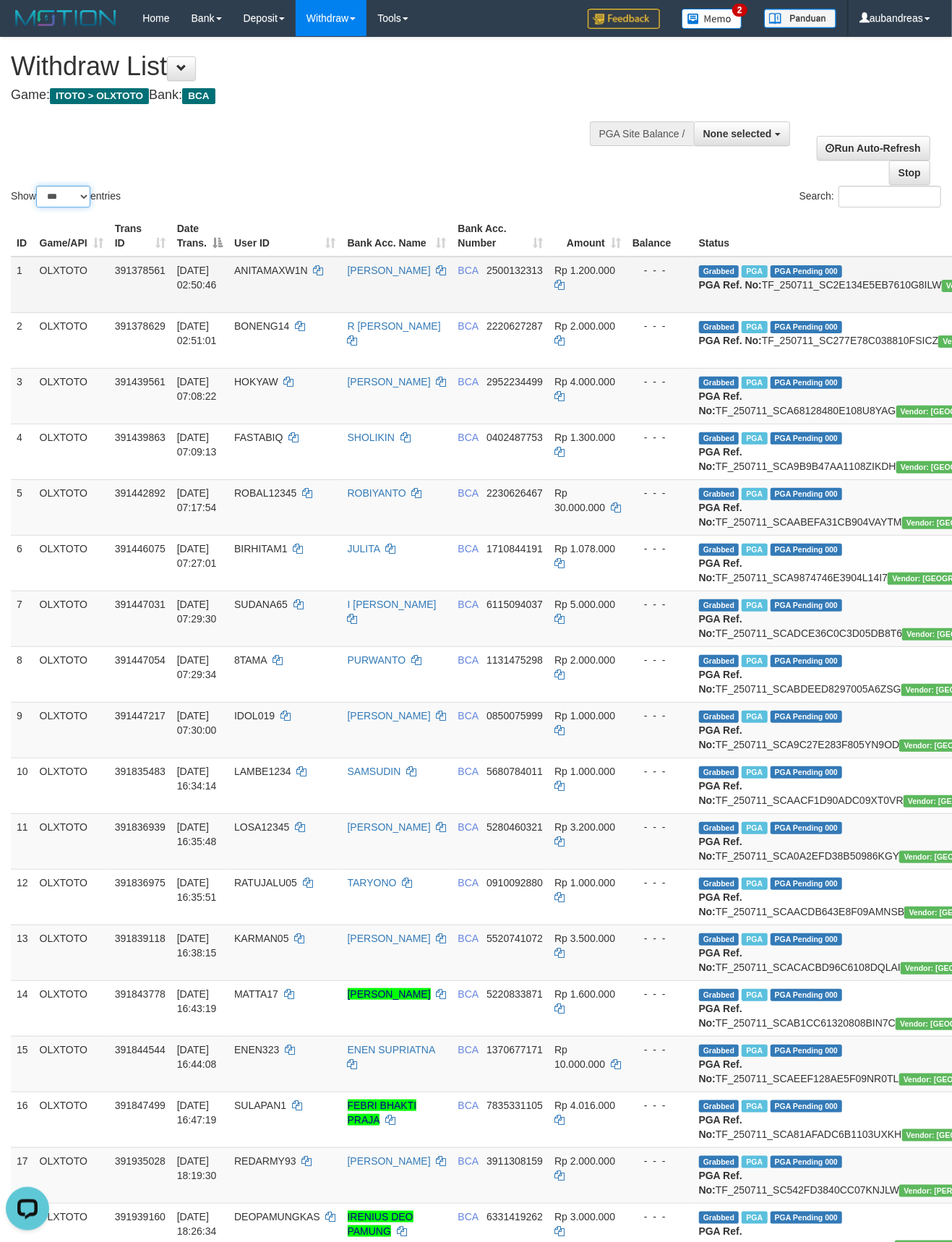 click on "** ** ** ***" at bounding box center (63, 197) 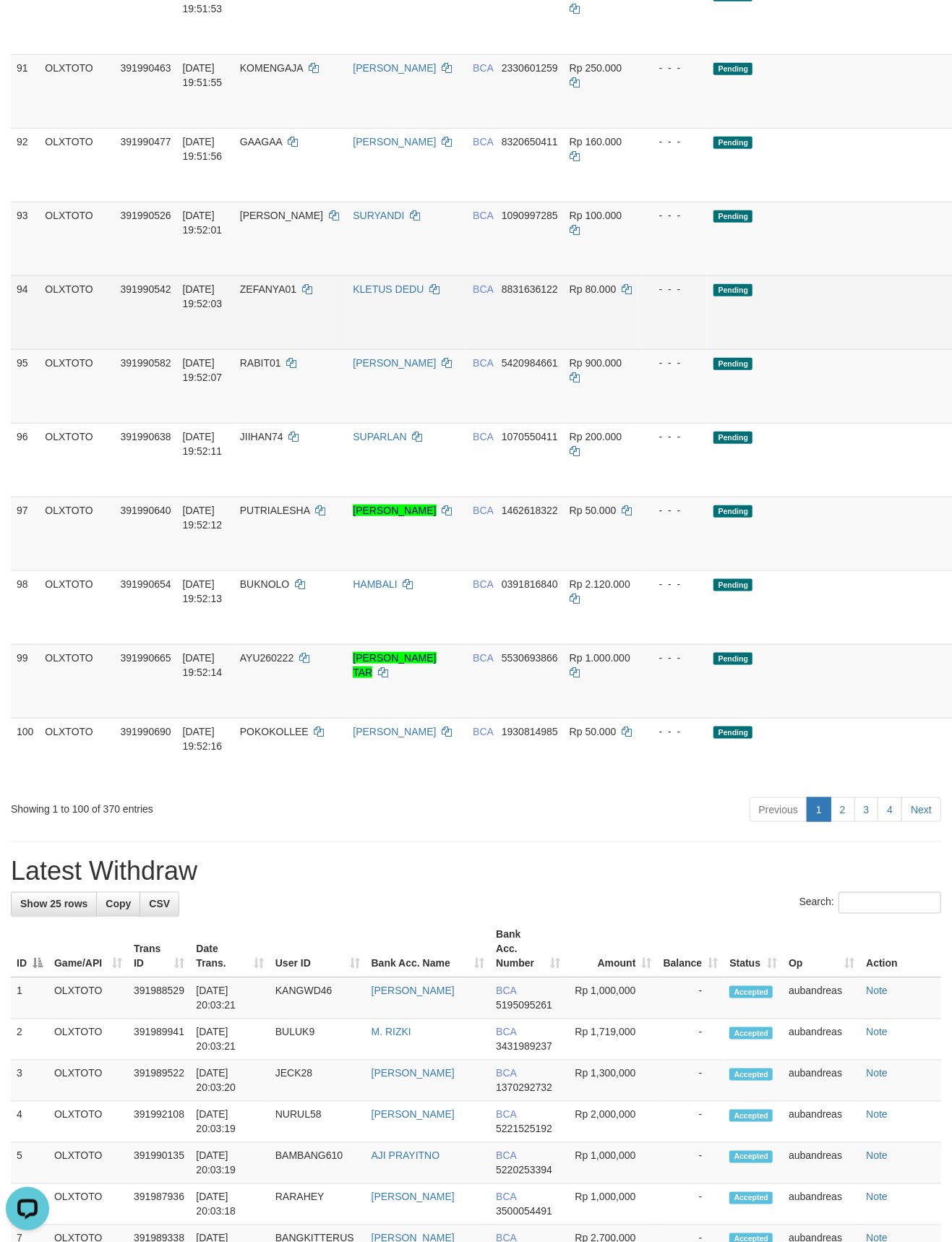 scroll, scrollTop: 6586, scrollLeft: 0, axis: vertical 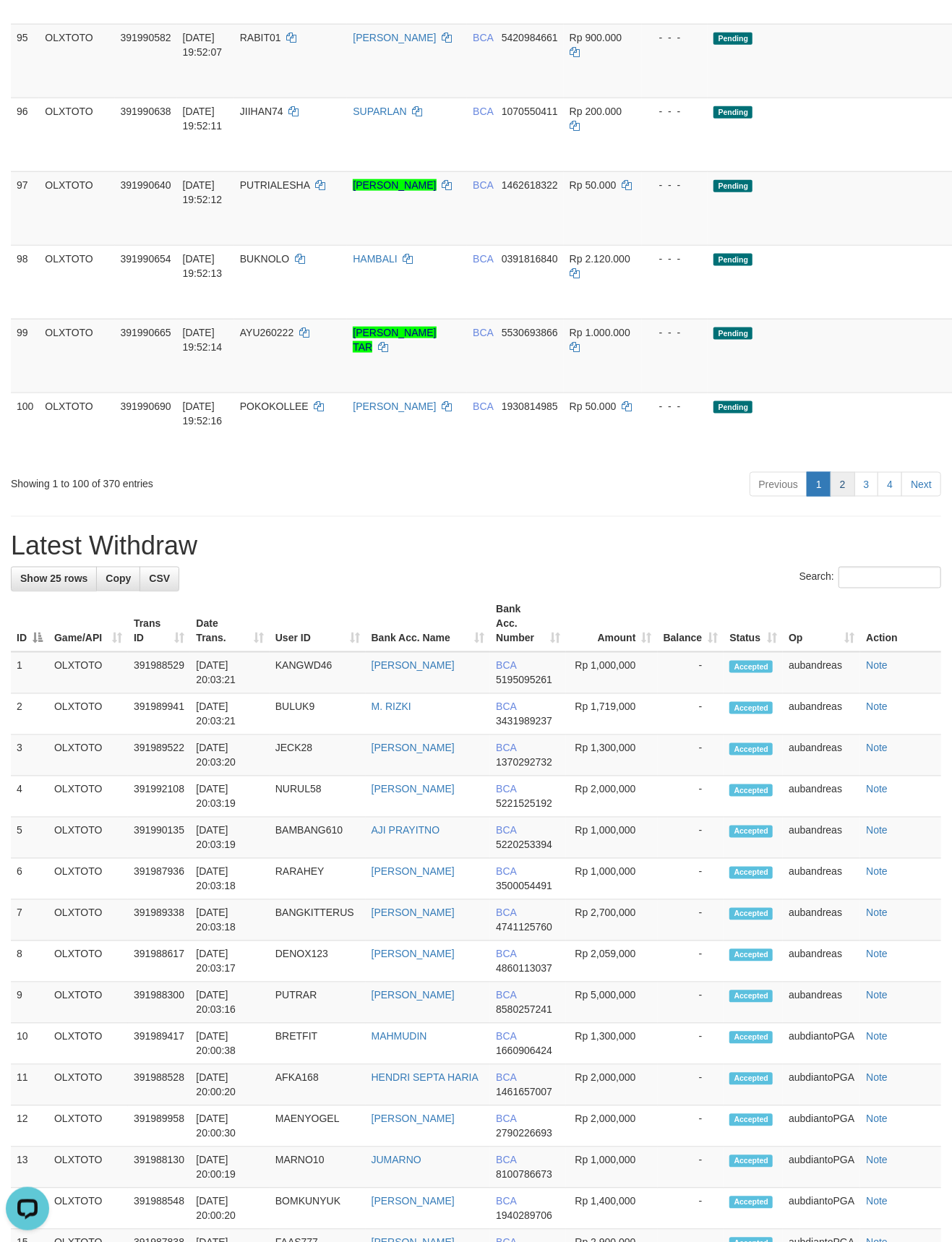 drag, startPoint x: 849, startPoint y: 986, endPoint x: 852, endPoint y: 977, distance: 9.486833 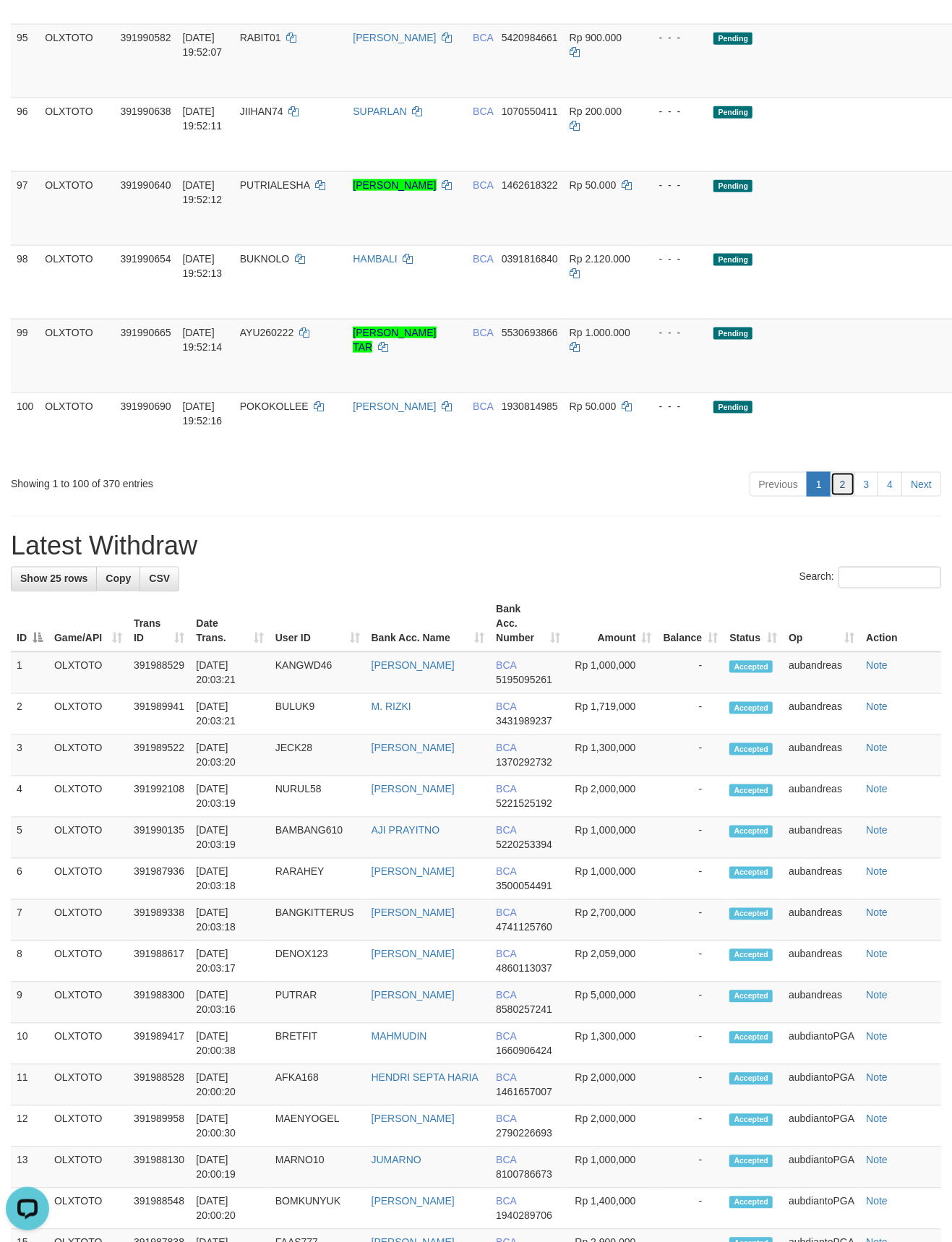 click on "2" at bounding box center [843, 484] 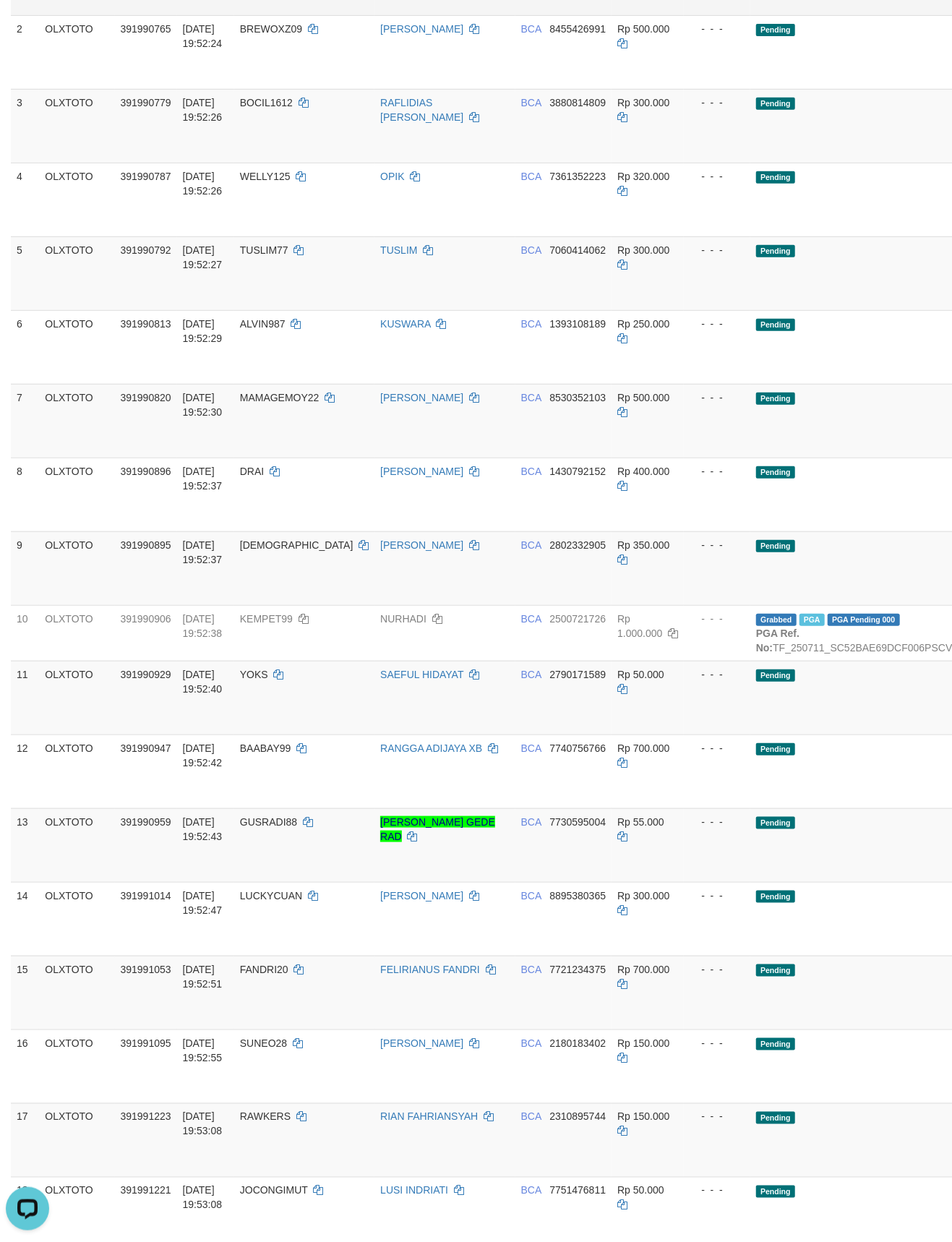 scroll, scrollTop: 7354, scrollLeft: 0, axis: vertical 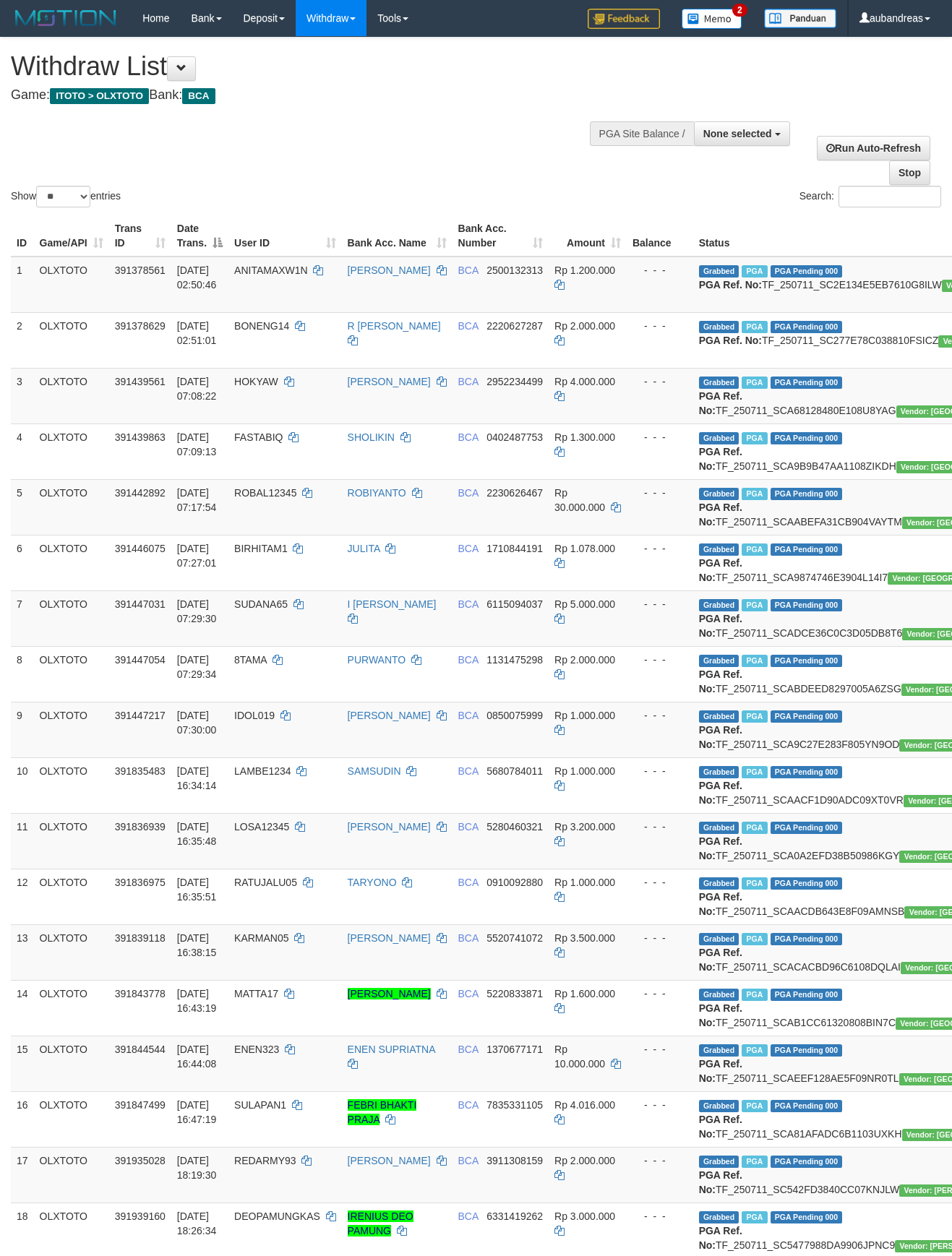 select 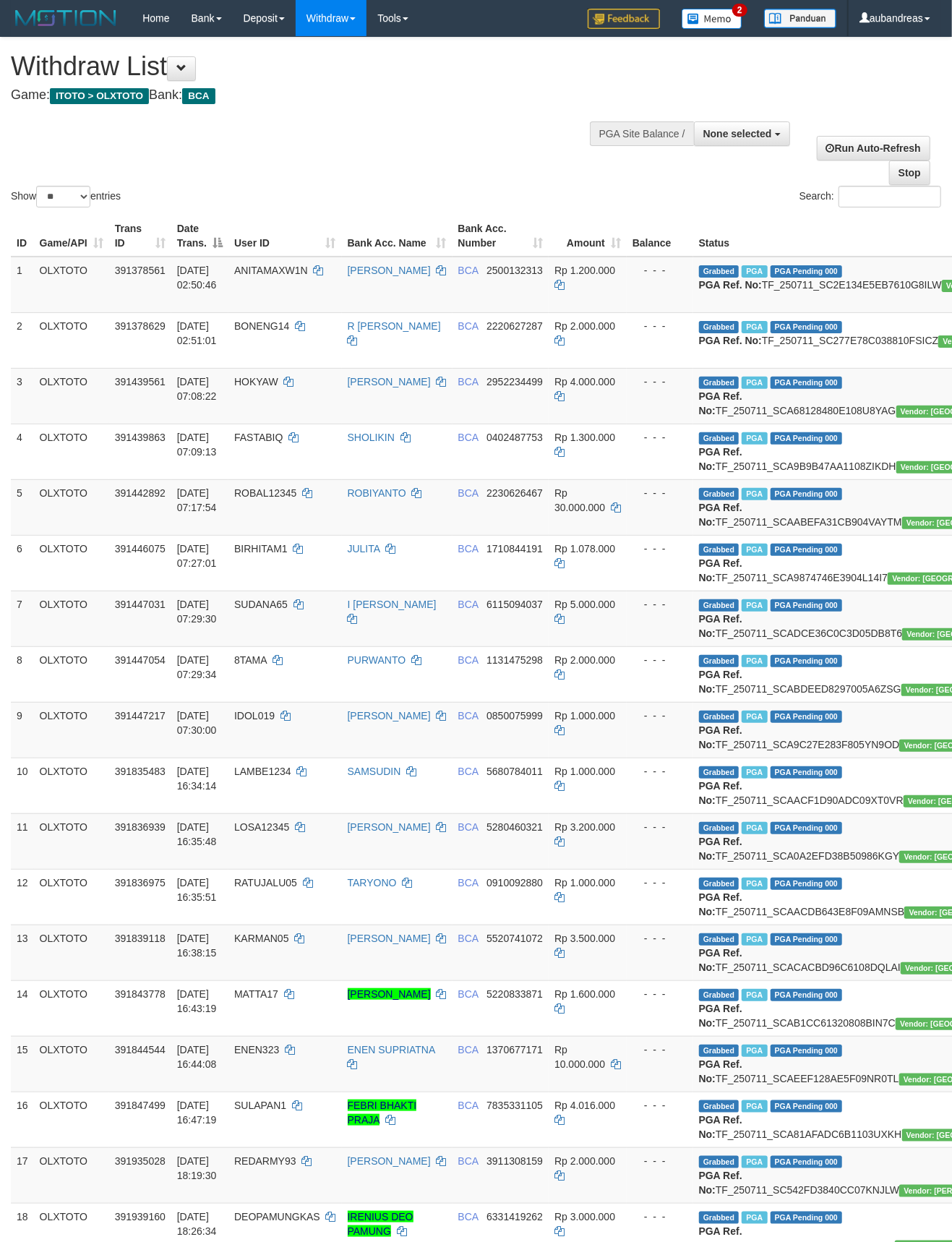 scroll, scrollTop: 1802, scrollLeft: 0, axis: vertical 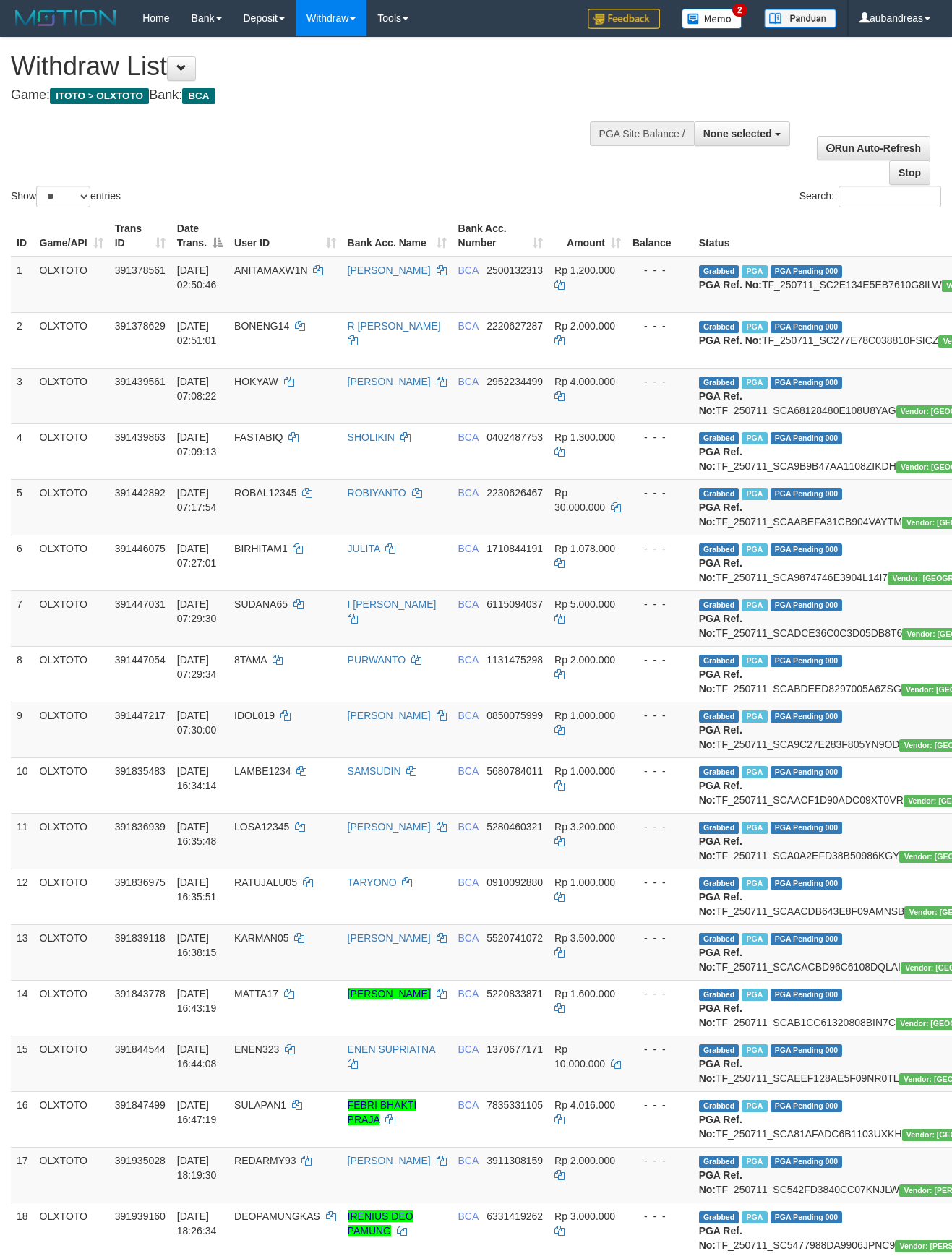 select 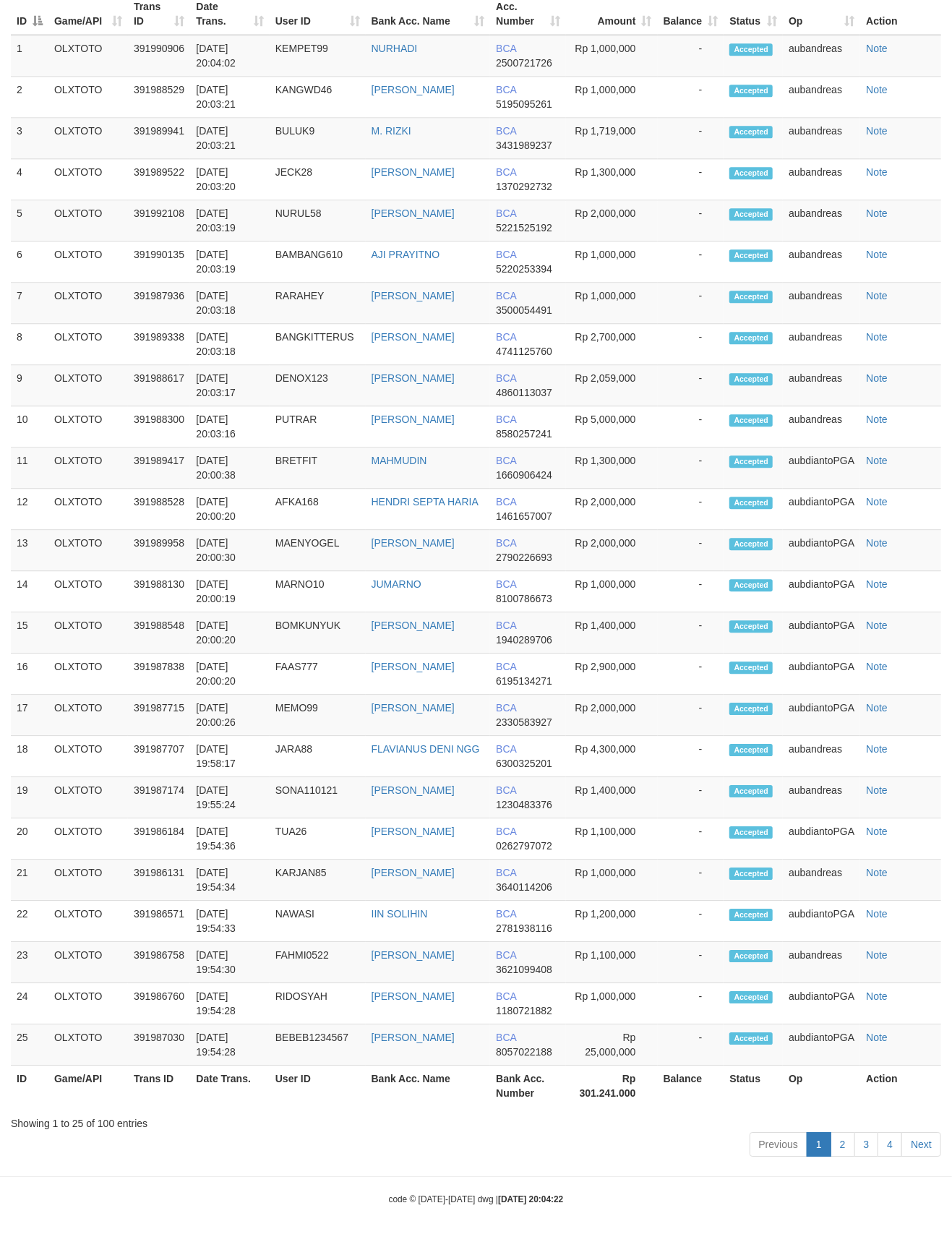 scroll, scrollTop: 1802, scrollLeft: 0, axis: vertical 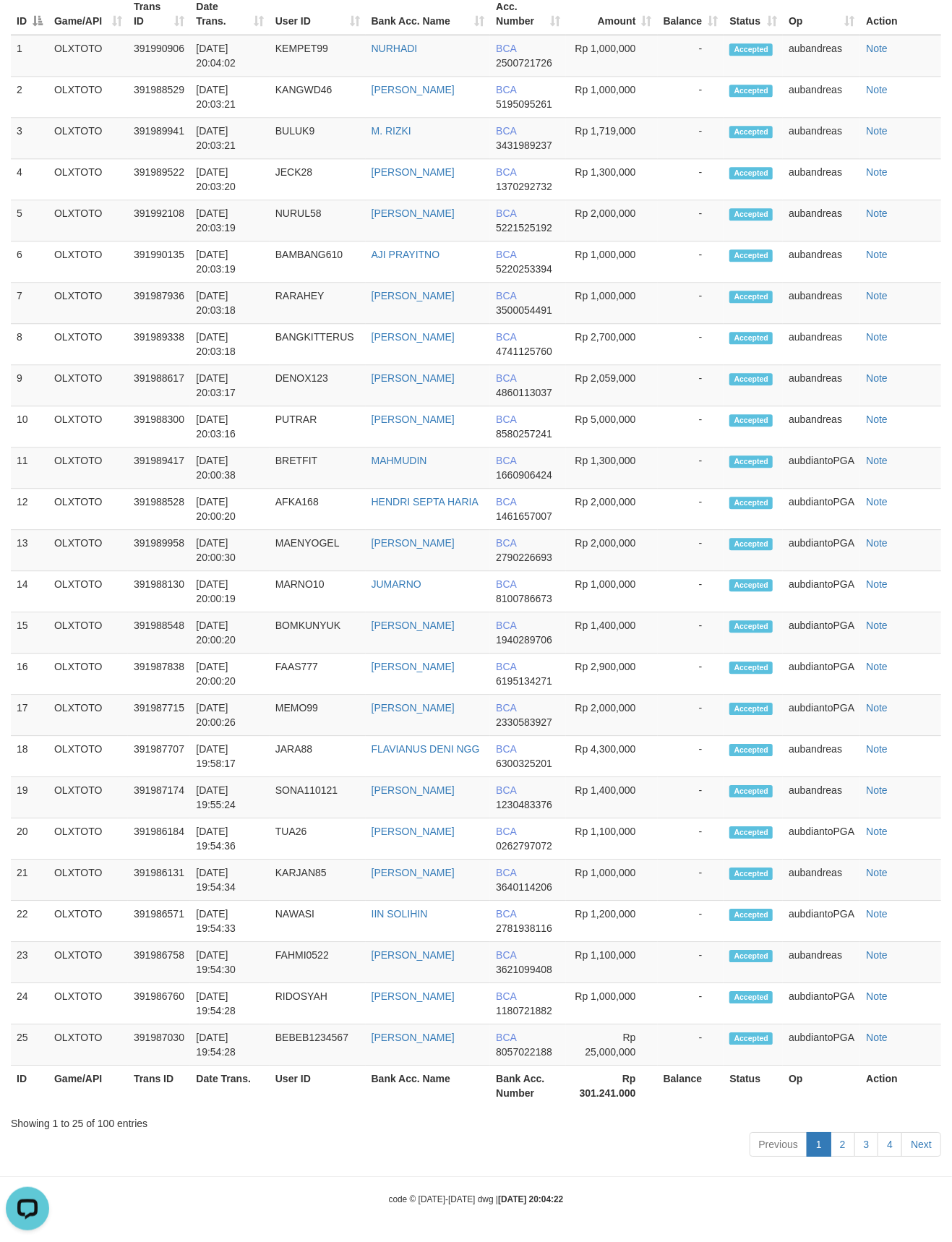 click on "Latest Withdraw" at bounding box center [476, -72] 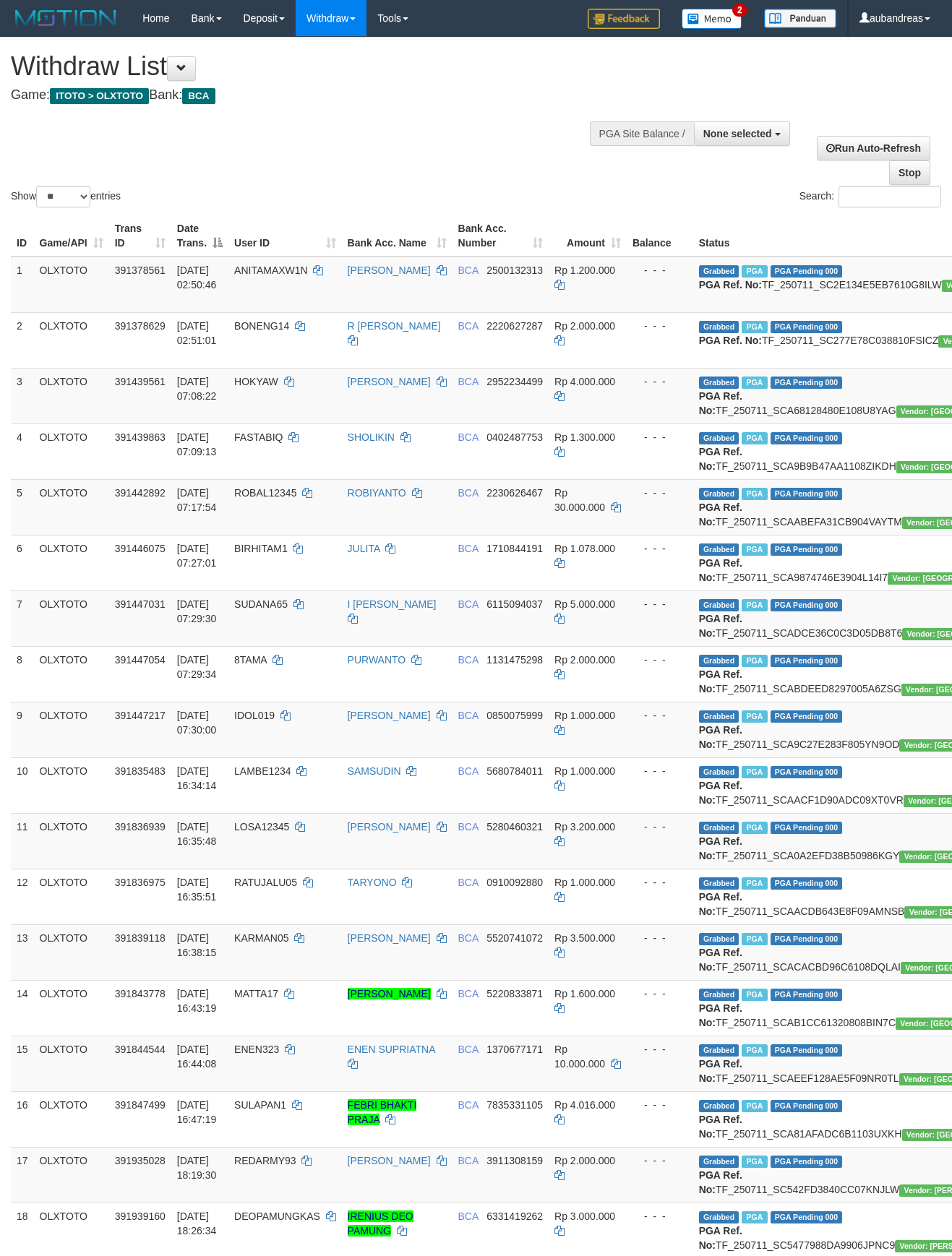 select 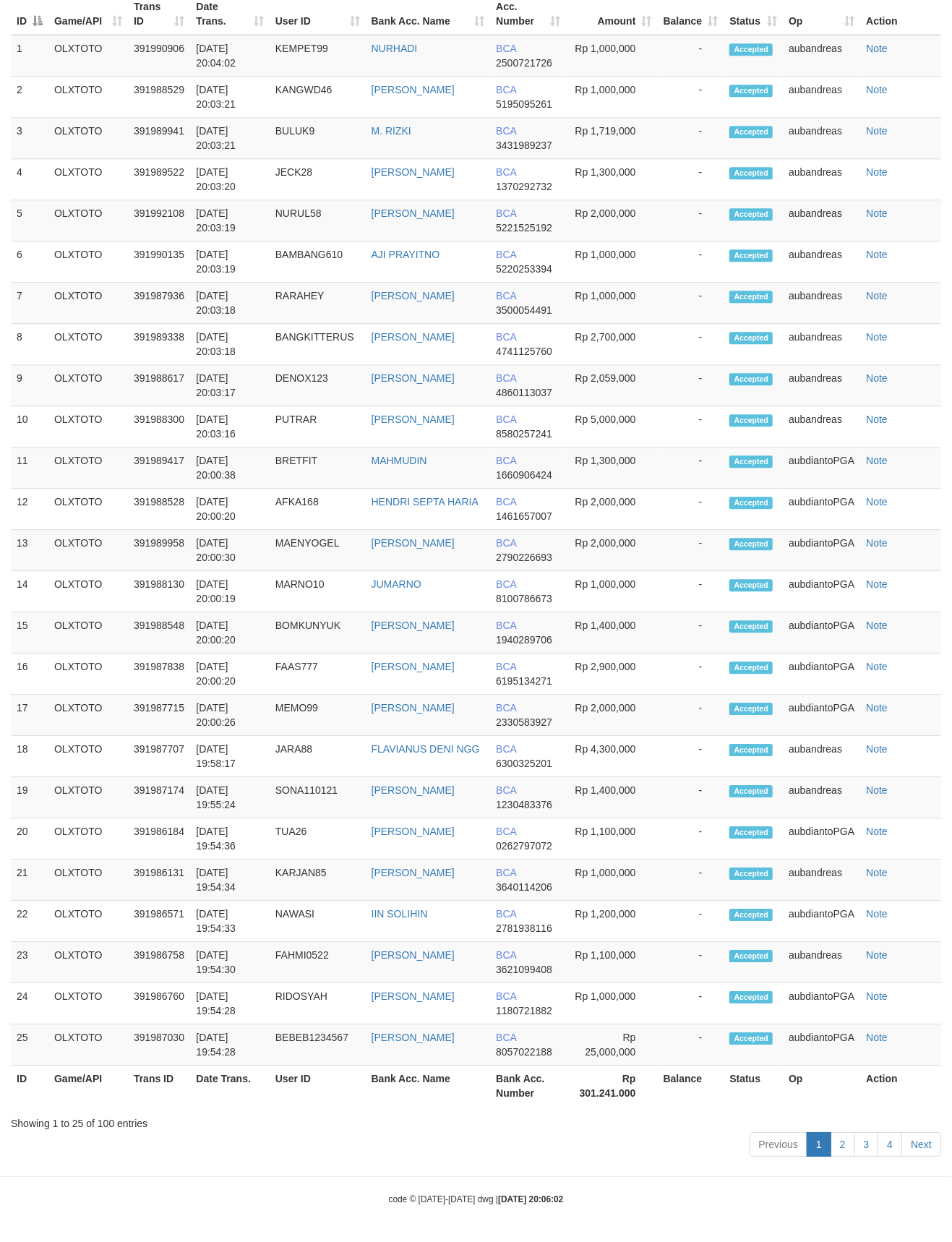 scroll, scrollTop: 1802, scrollLeft: 0, axis: vertical 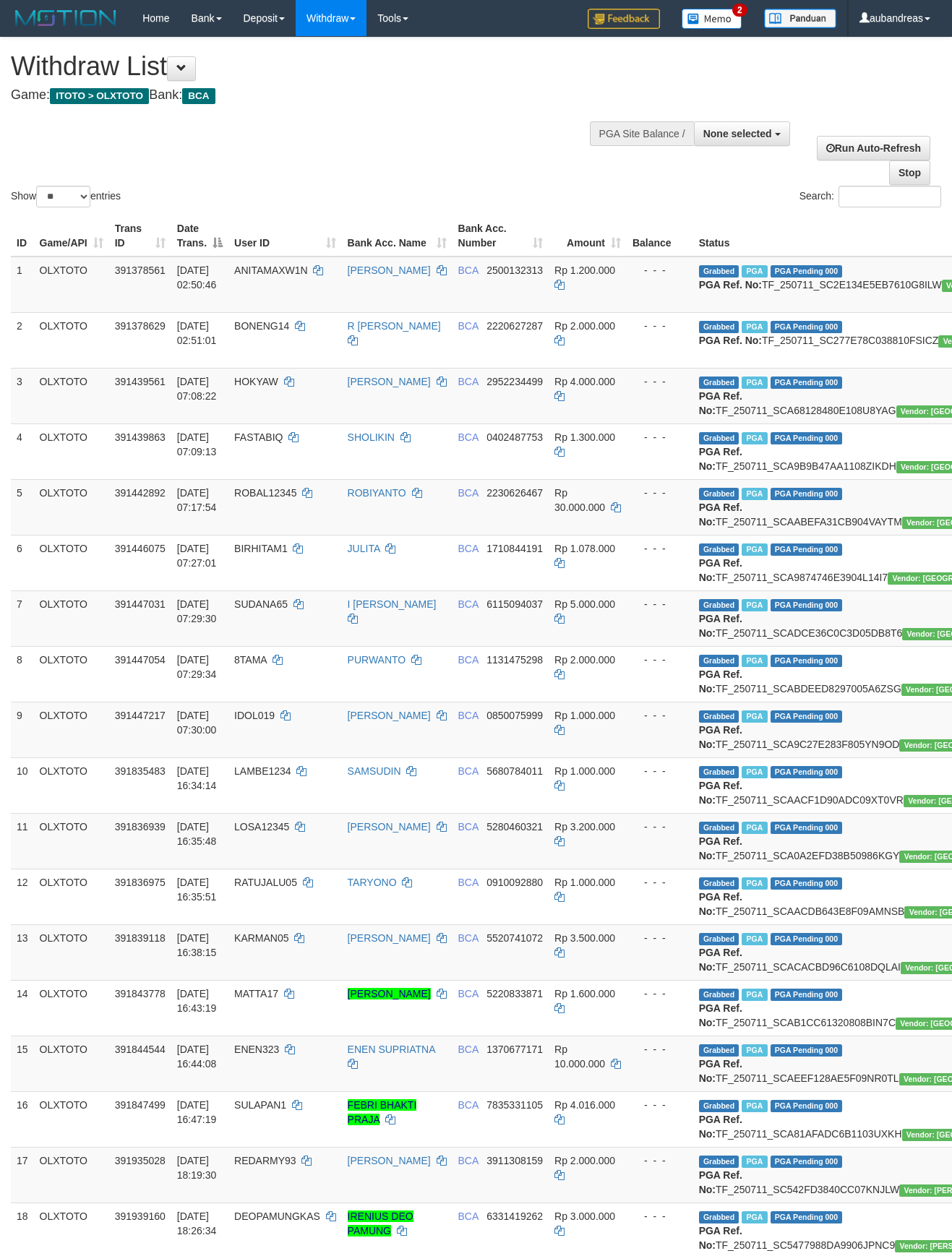 select 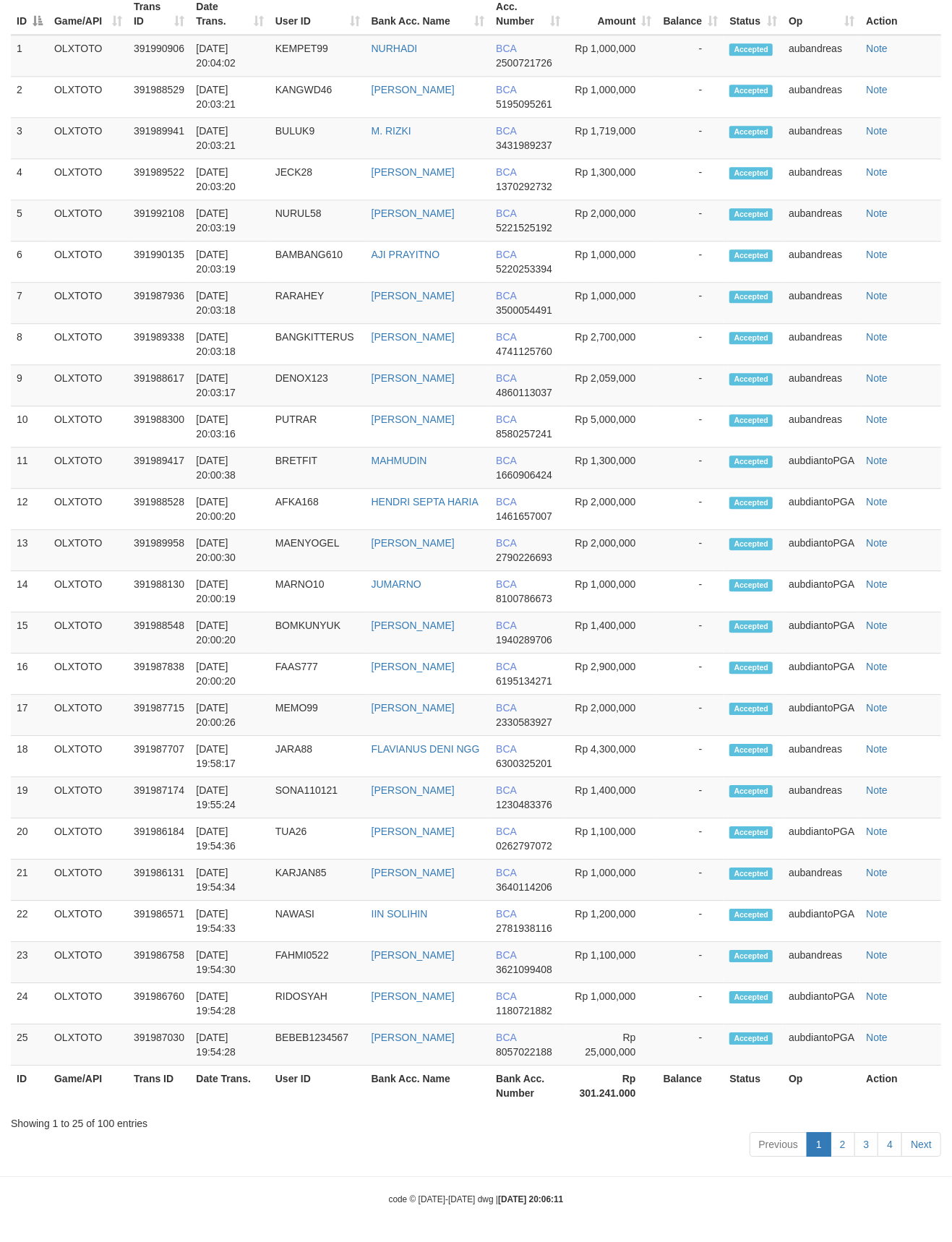 scroll, scrollTop: 1802, scrollLeft: 0, axis: vertical 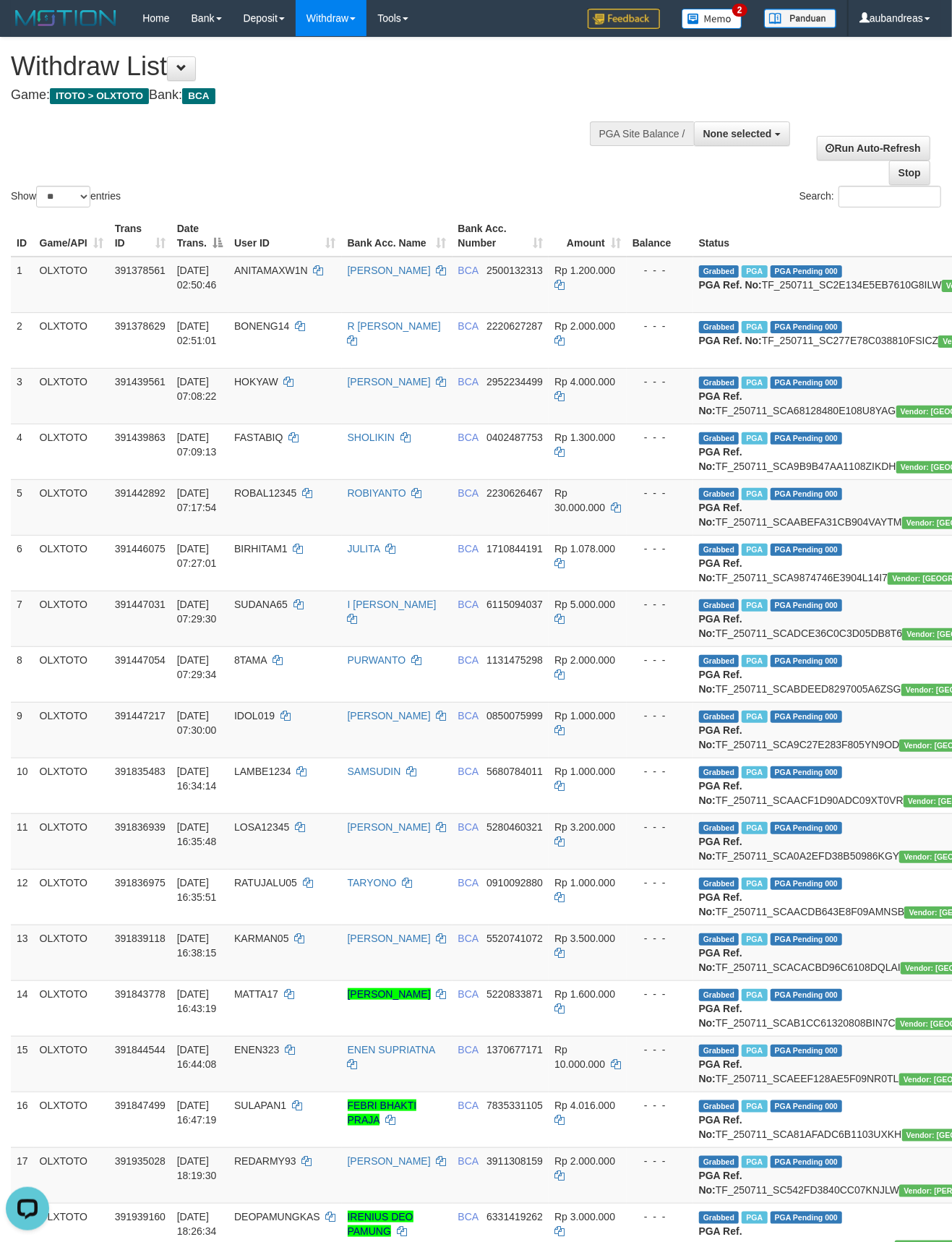 click on "Show  ** ** ** ***  entries Search:" at bounding box center (476, 124) 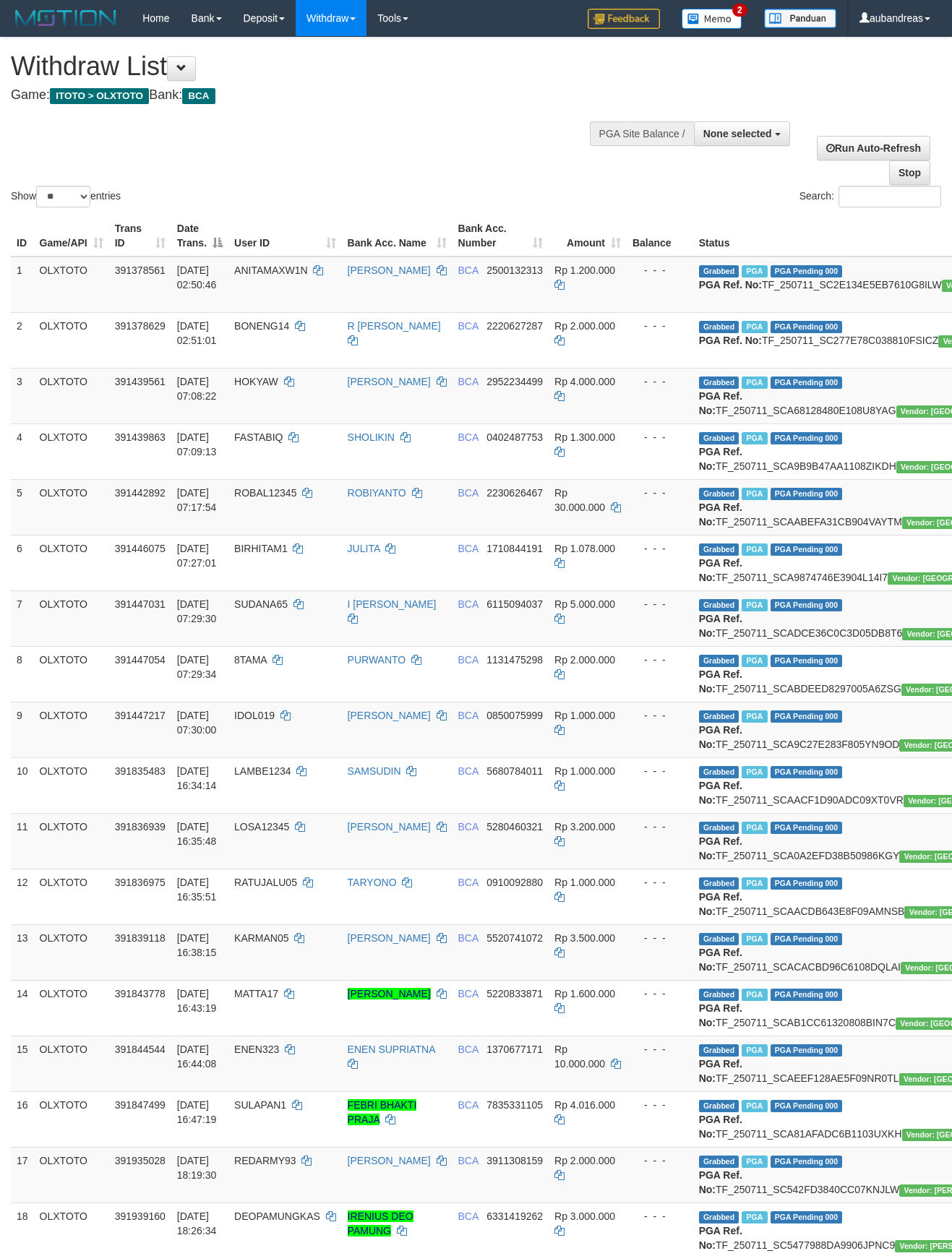 select 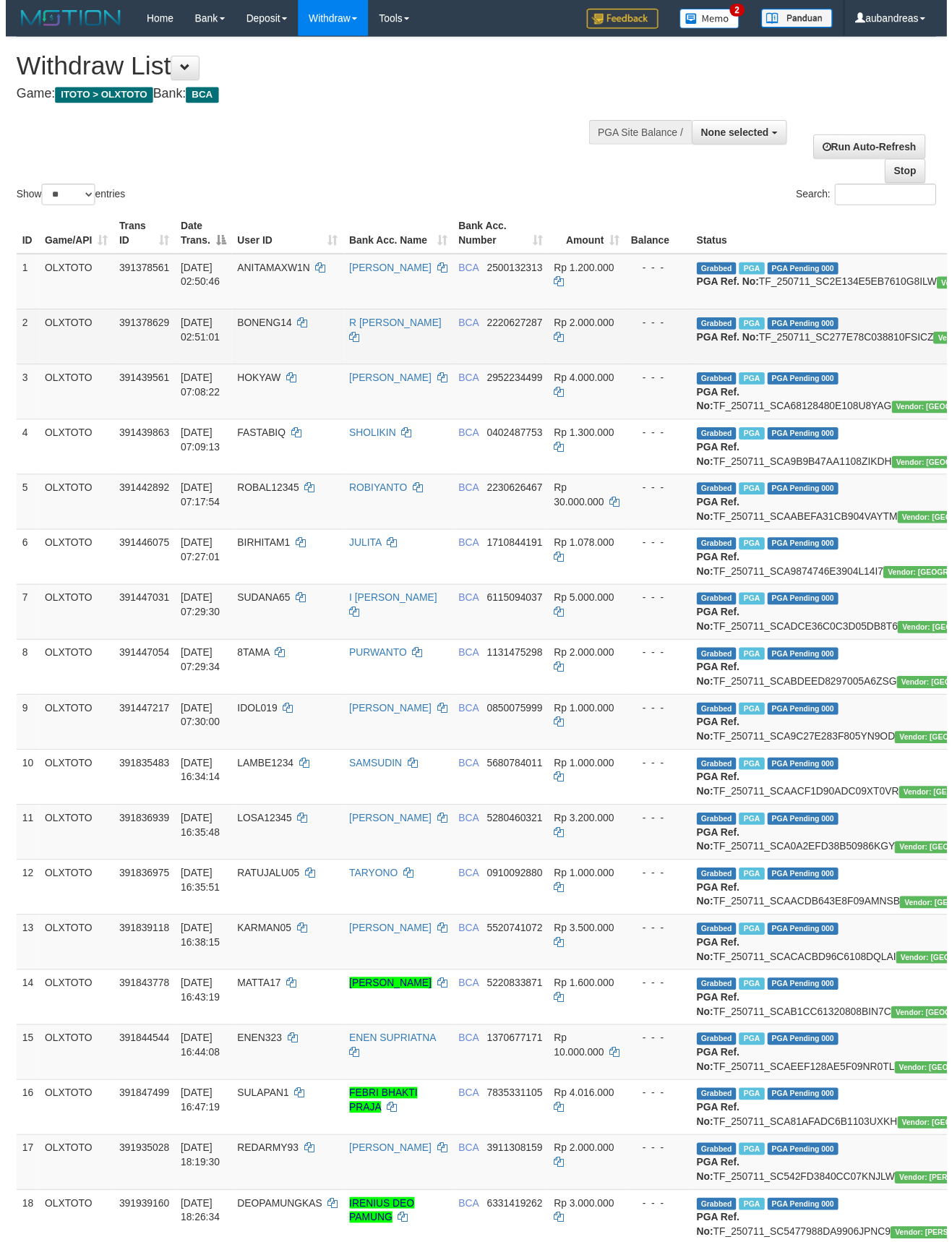 scroll, scrollTop: 0, scrollLeft: 0, axis: both 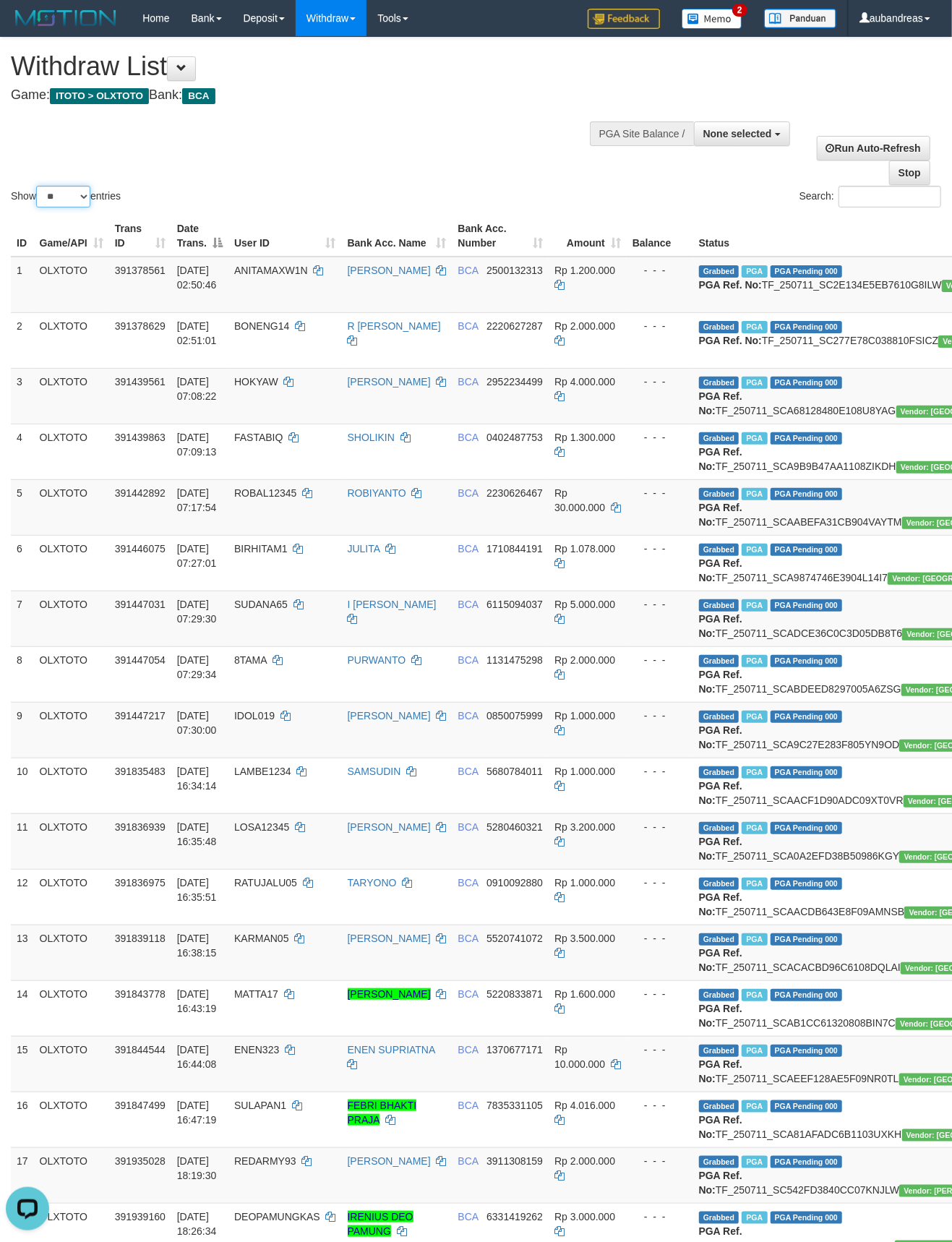 click on "** ** ** ***" at bounding box center (63, 197) 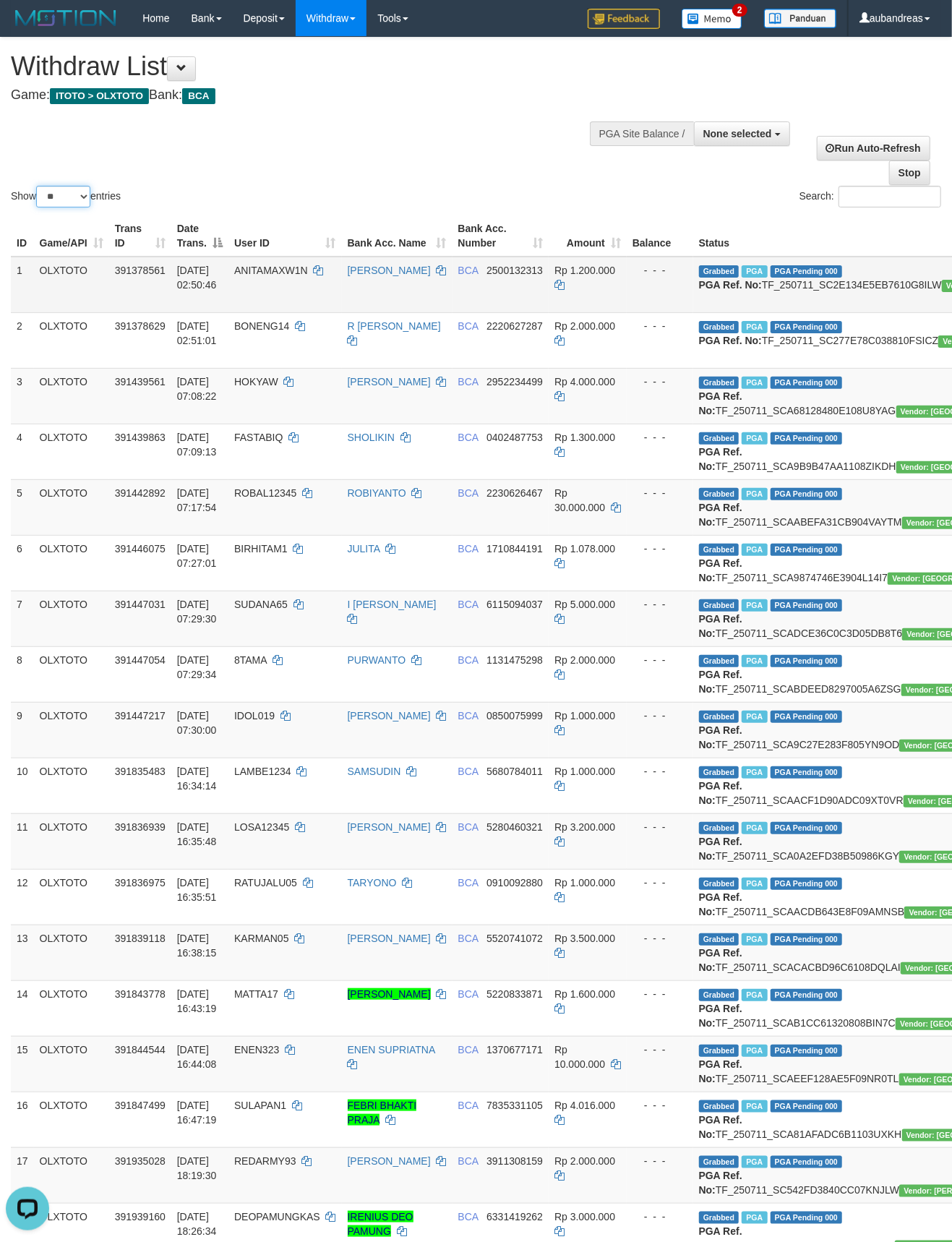 select on "***" 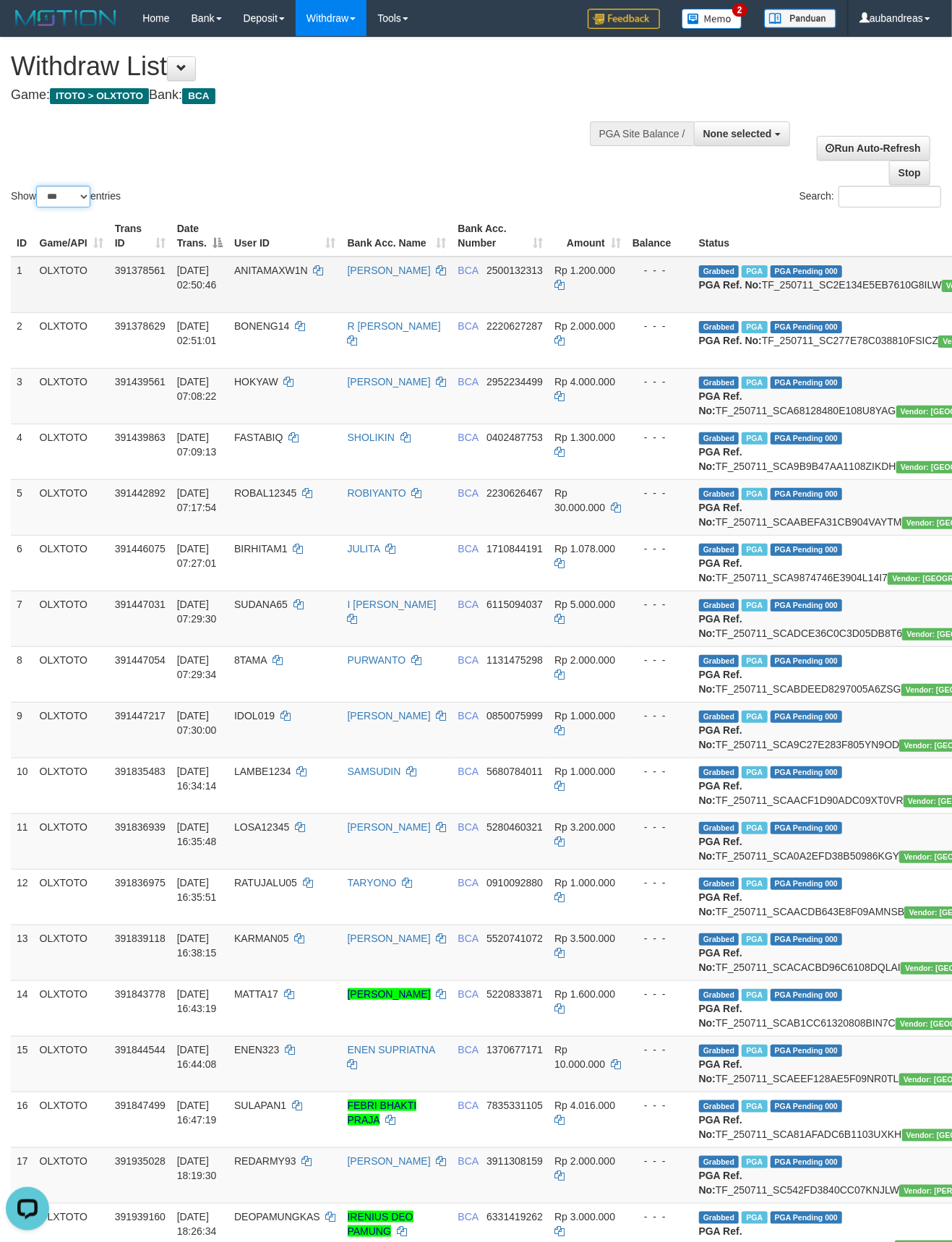 click on "** ** ** ***" at bounding box center (63, 197) 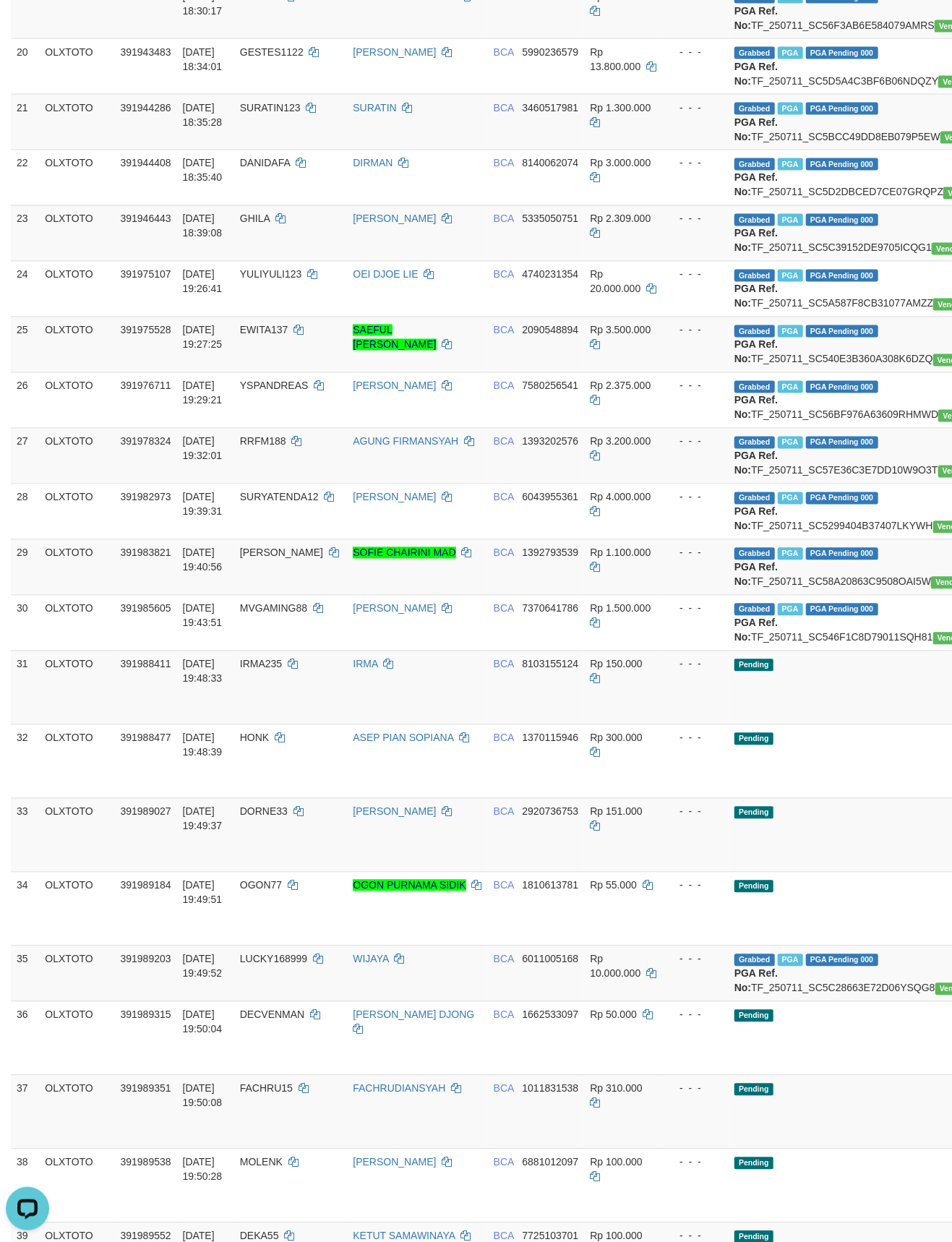scroll, scrollTop: 1285, scrollLeft: 0, axis: vertical 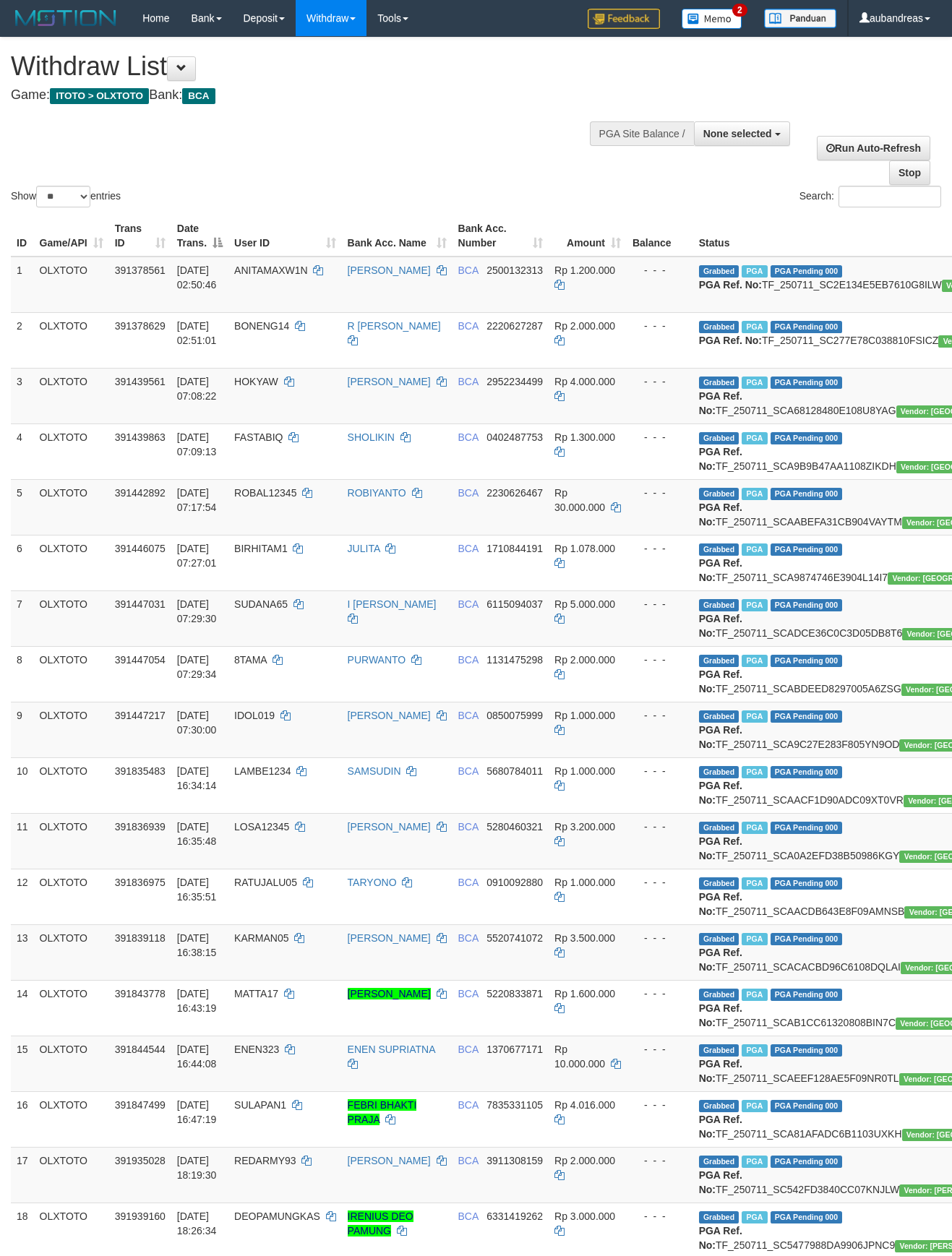 select 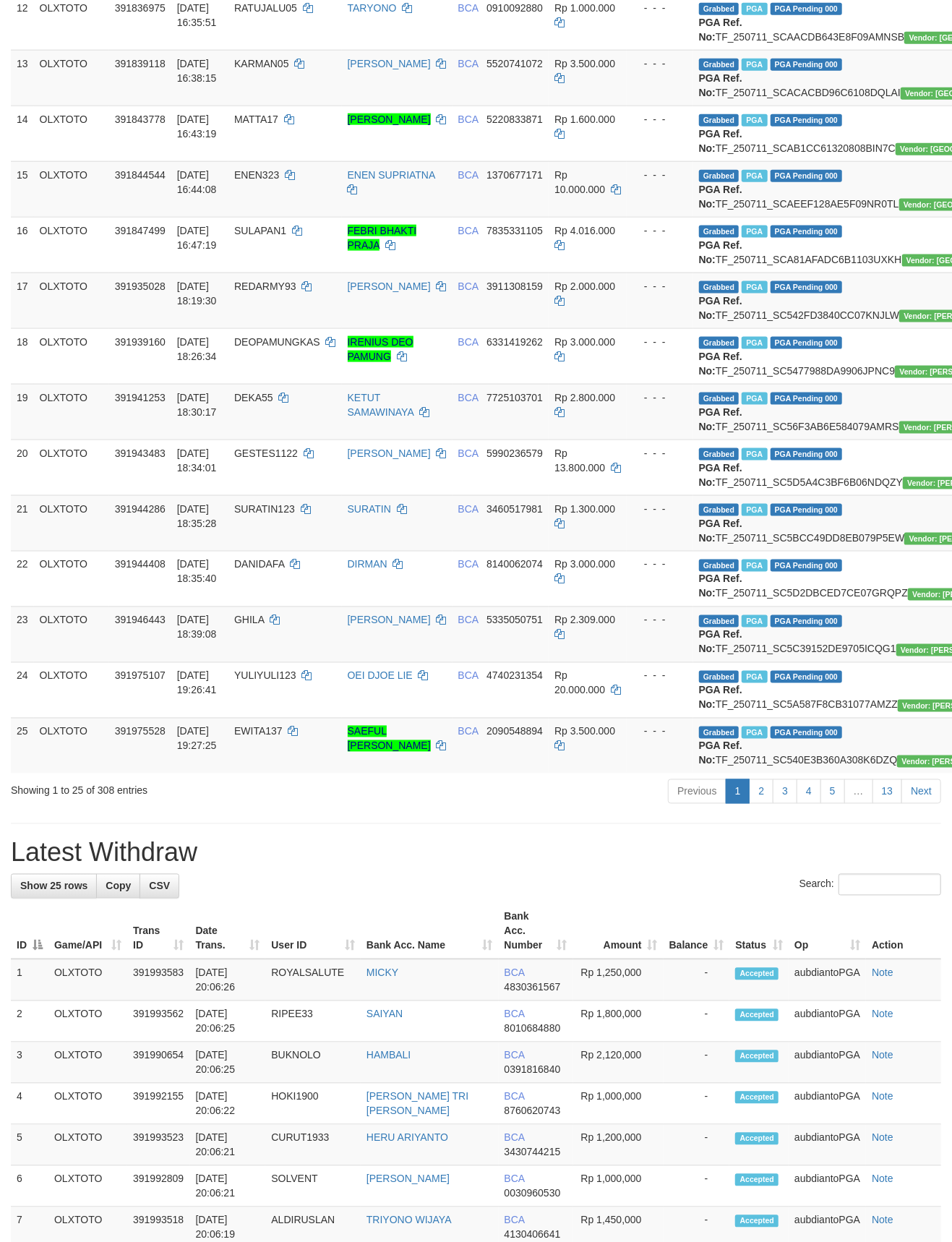 scroll, scrollTop: 0, scrollLeft: 0, axis: both 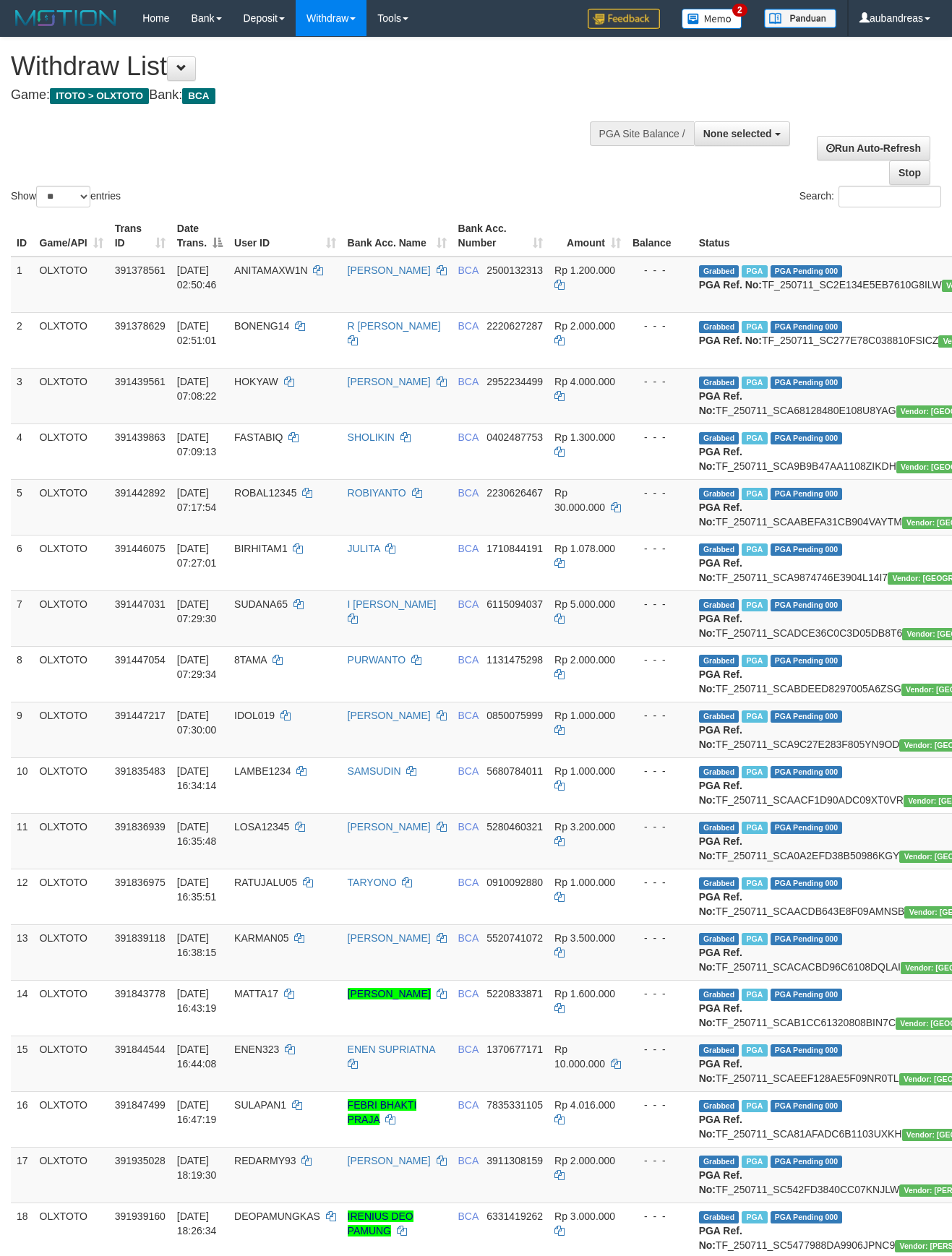 select 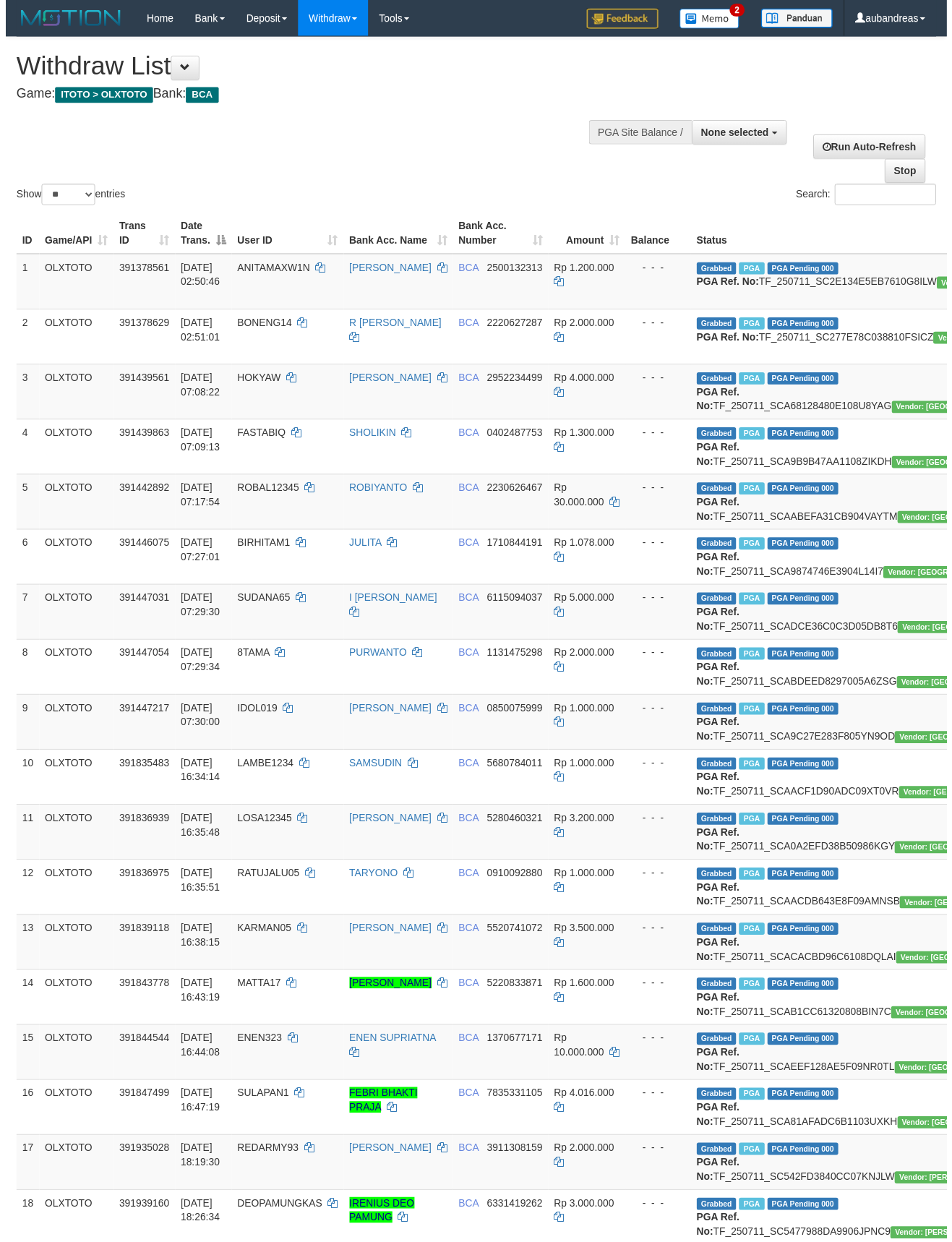 scroll, scrollTop: 0, scrollLeft: 0, axis: both 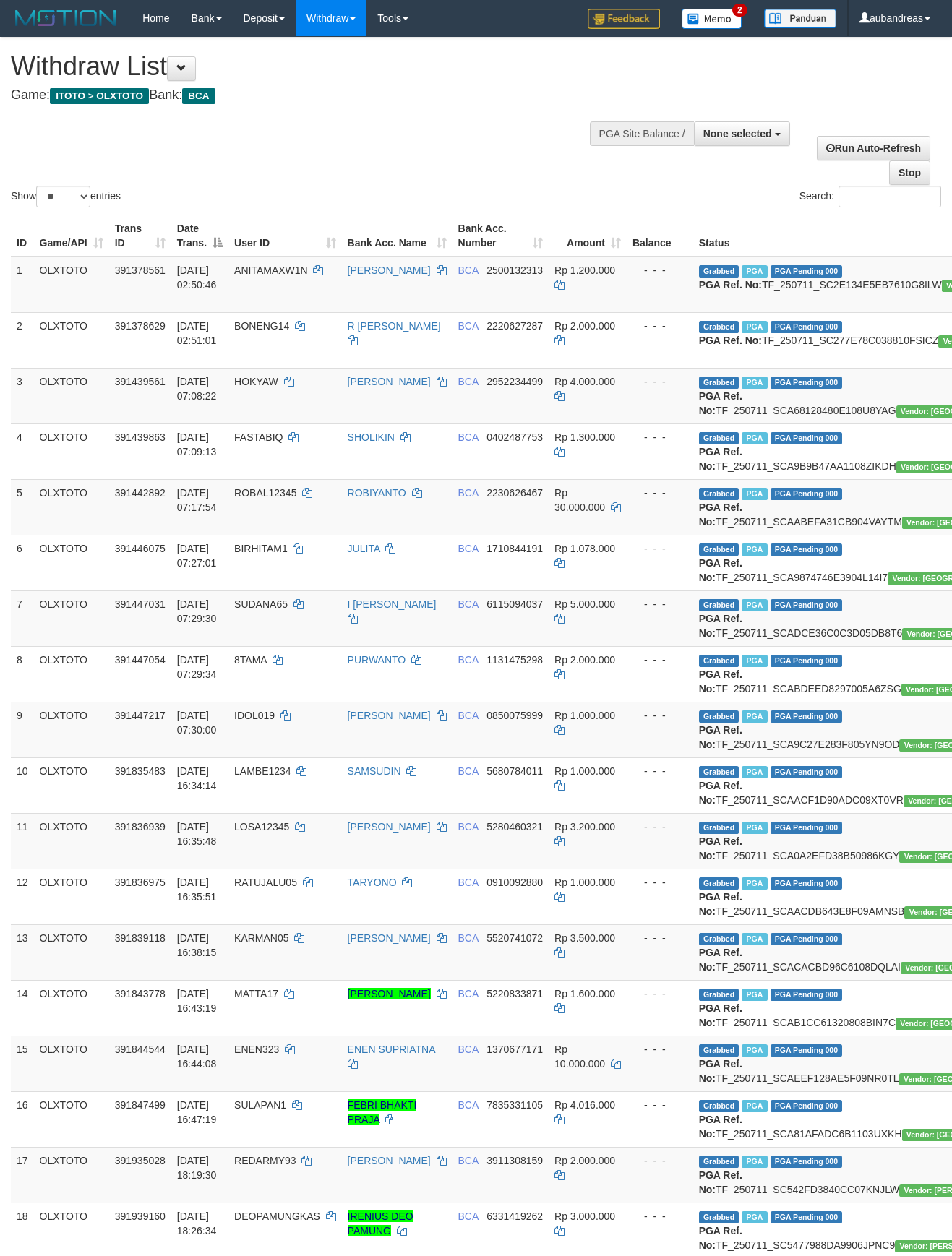 select 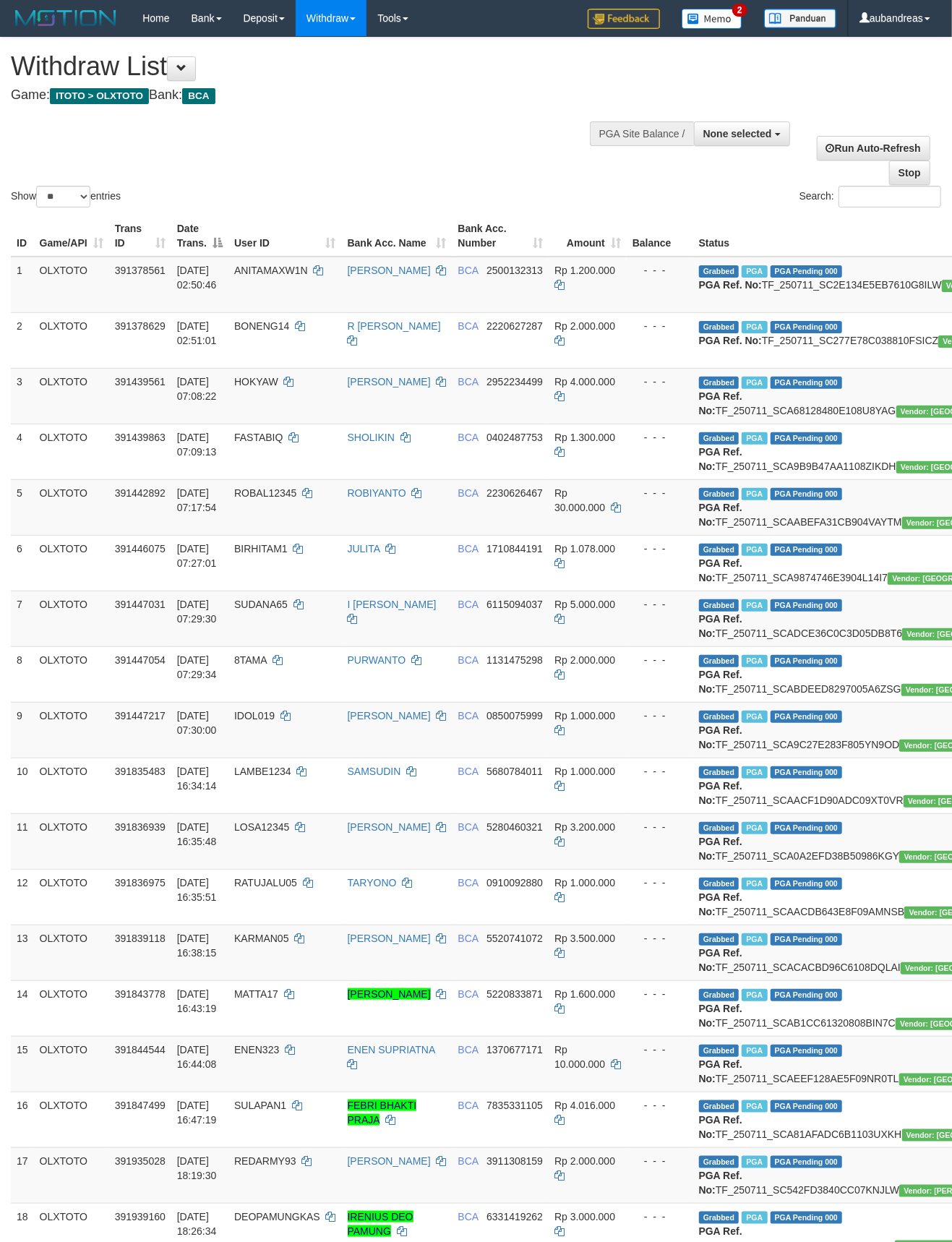 scroll, scrollTop: 1704, scrollLeft: 0, axis: vertical 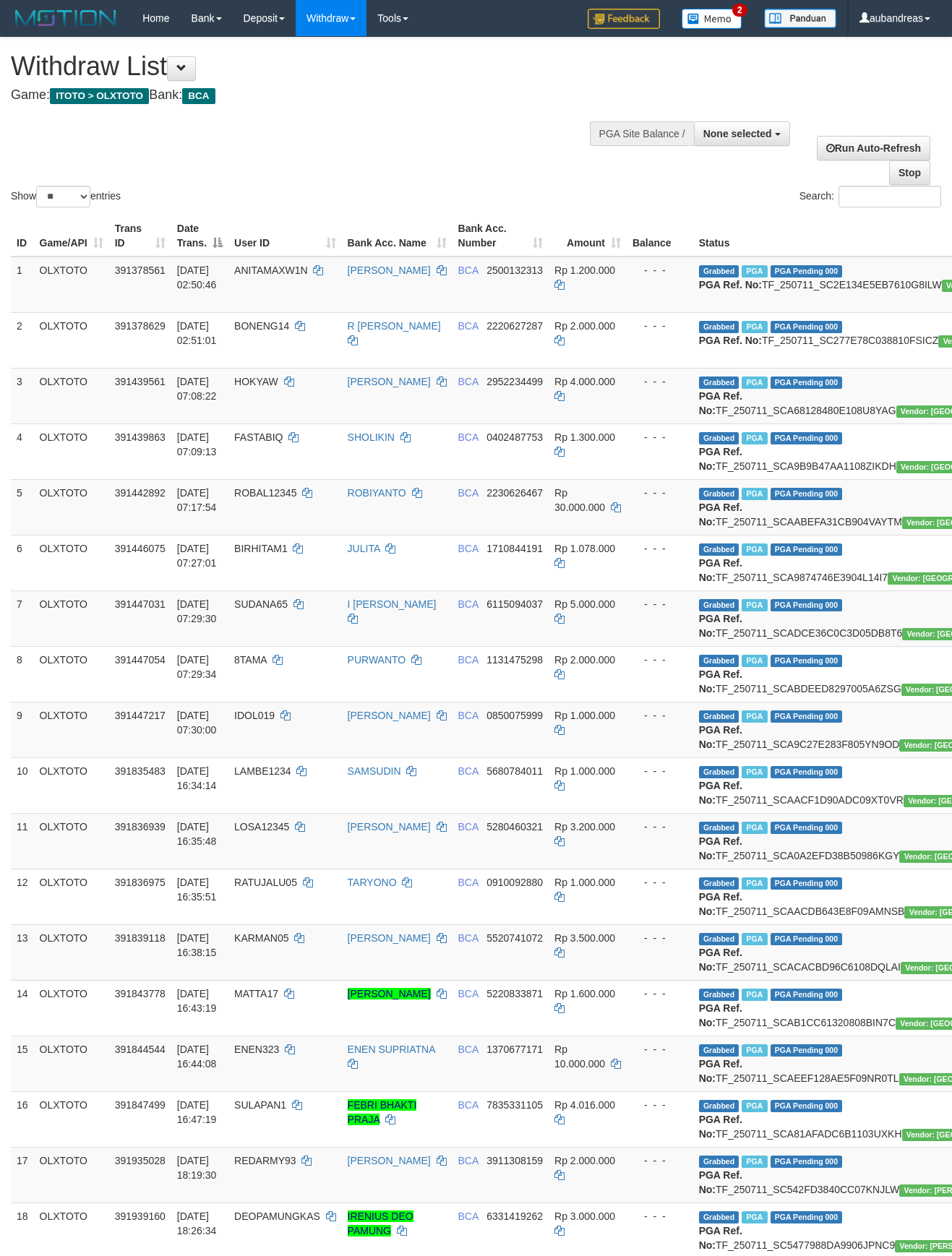 select 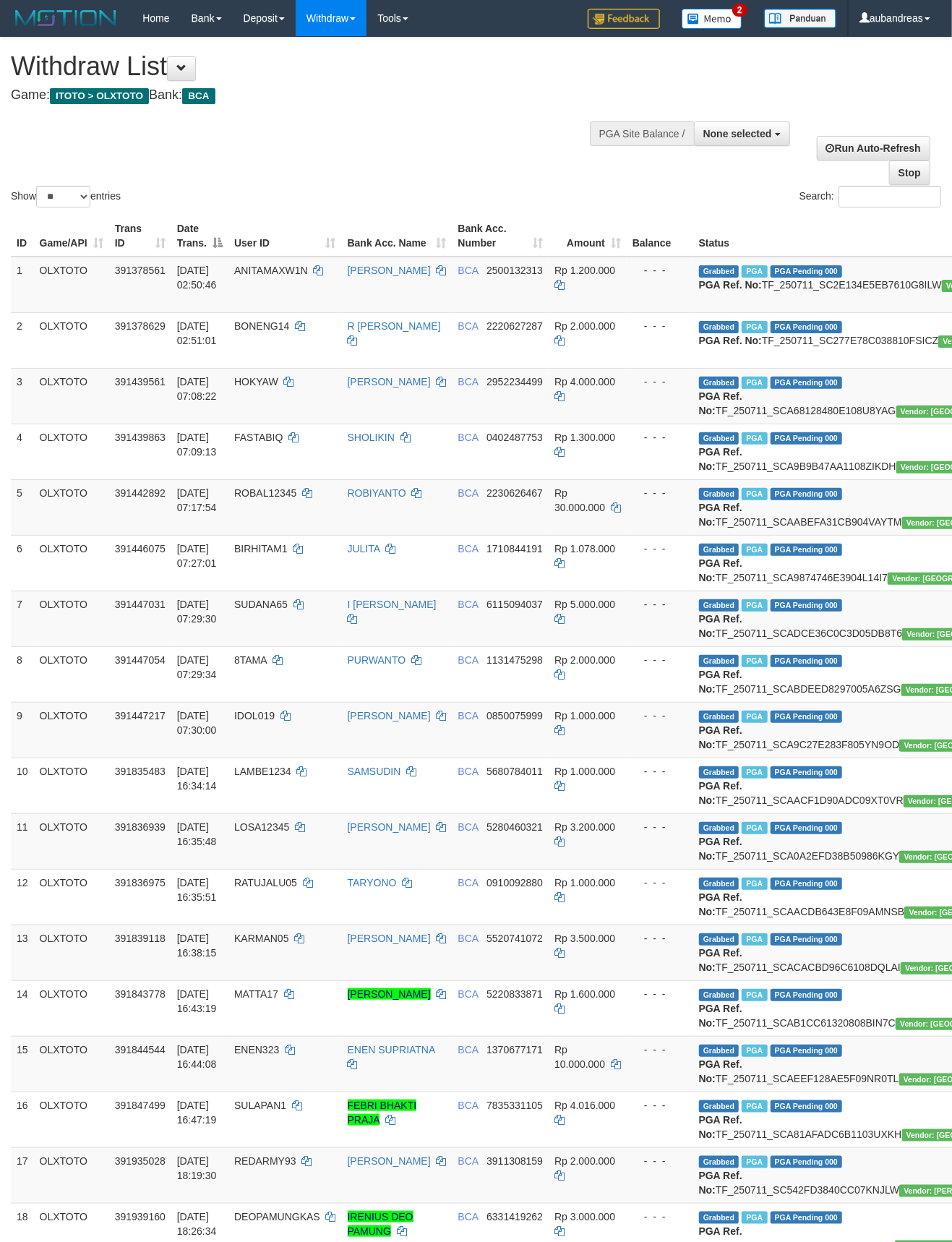 scroll, scrollTop: 1704, scrollLeft: 0, axis: vertical 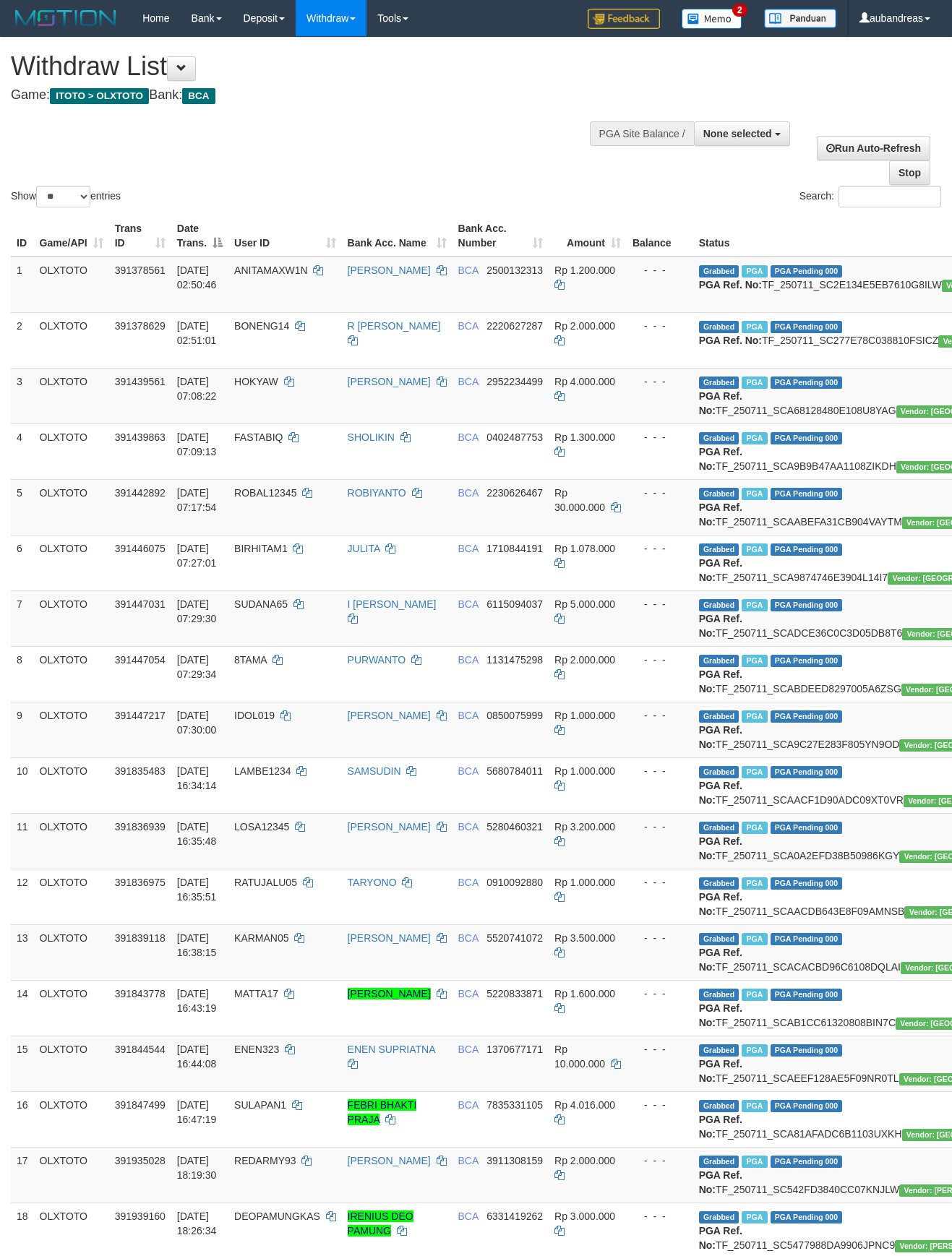 select 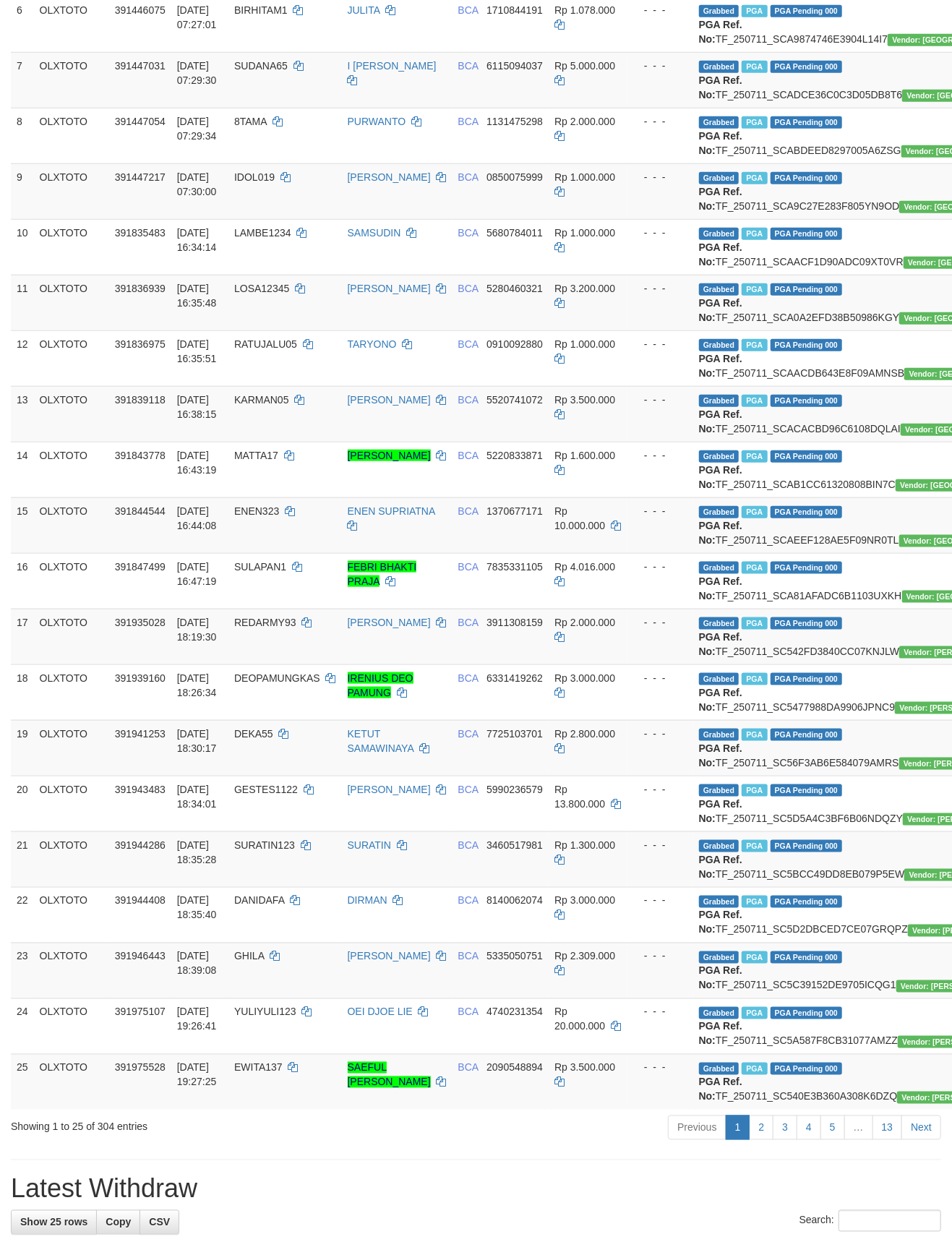 scroll, scrollTop: 1704, scrollLeft: 0, axis: vertical 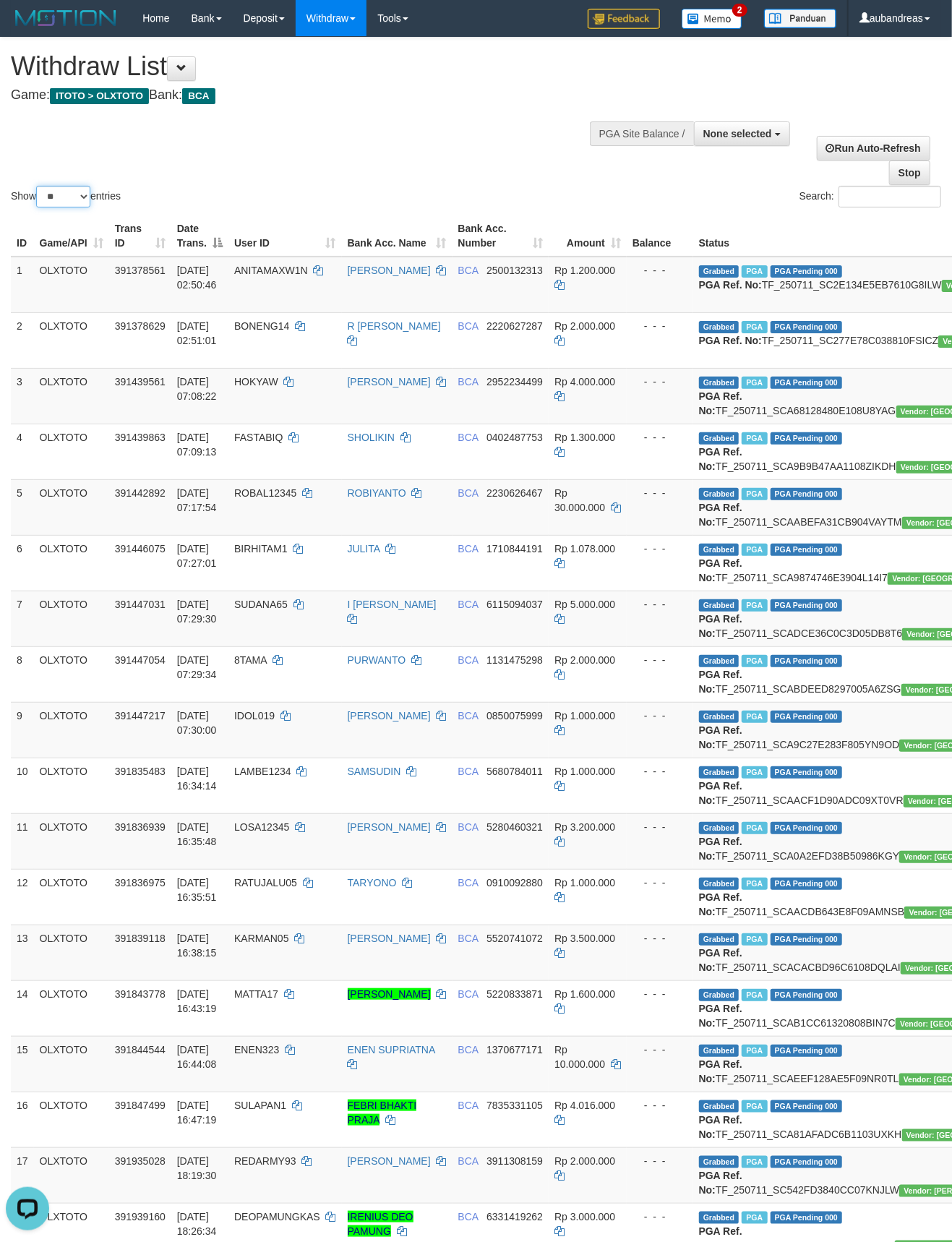 click on "** ** ** ***" at bounding box center [63, 197] 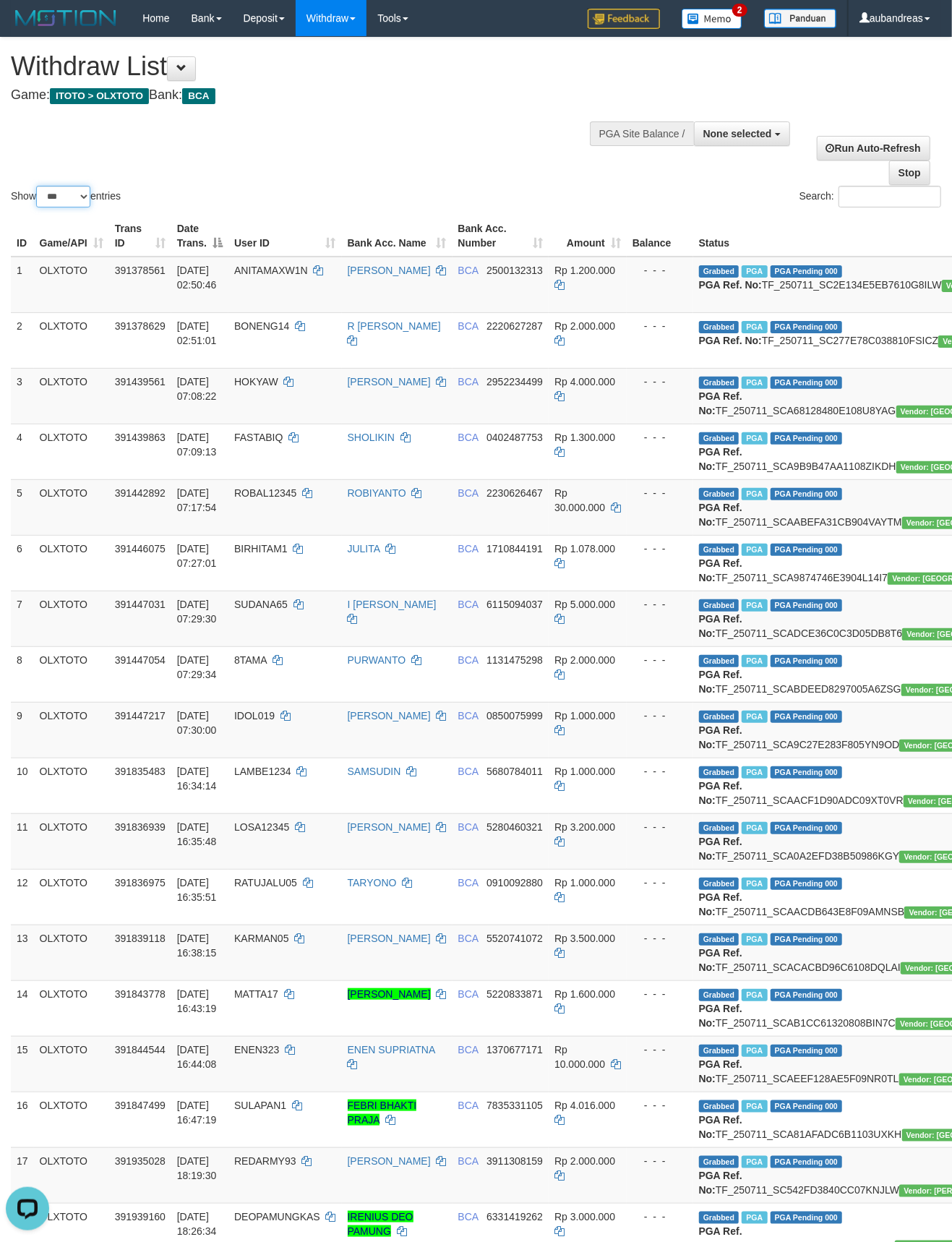 click on "** ** ** ***" at bounding box center (63, 197) 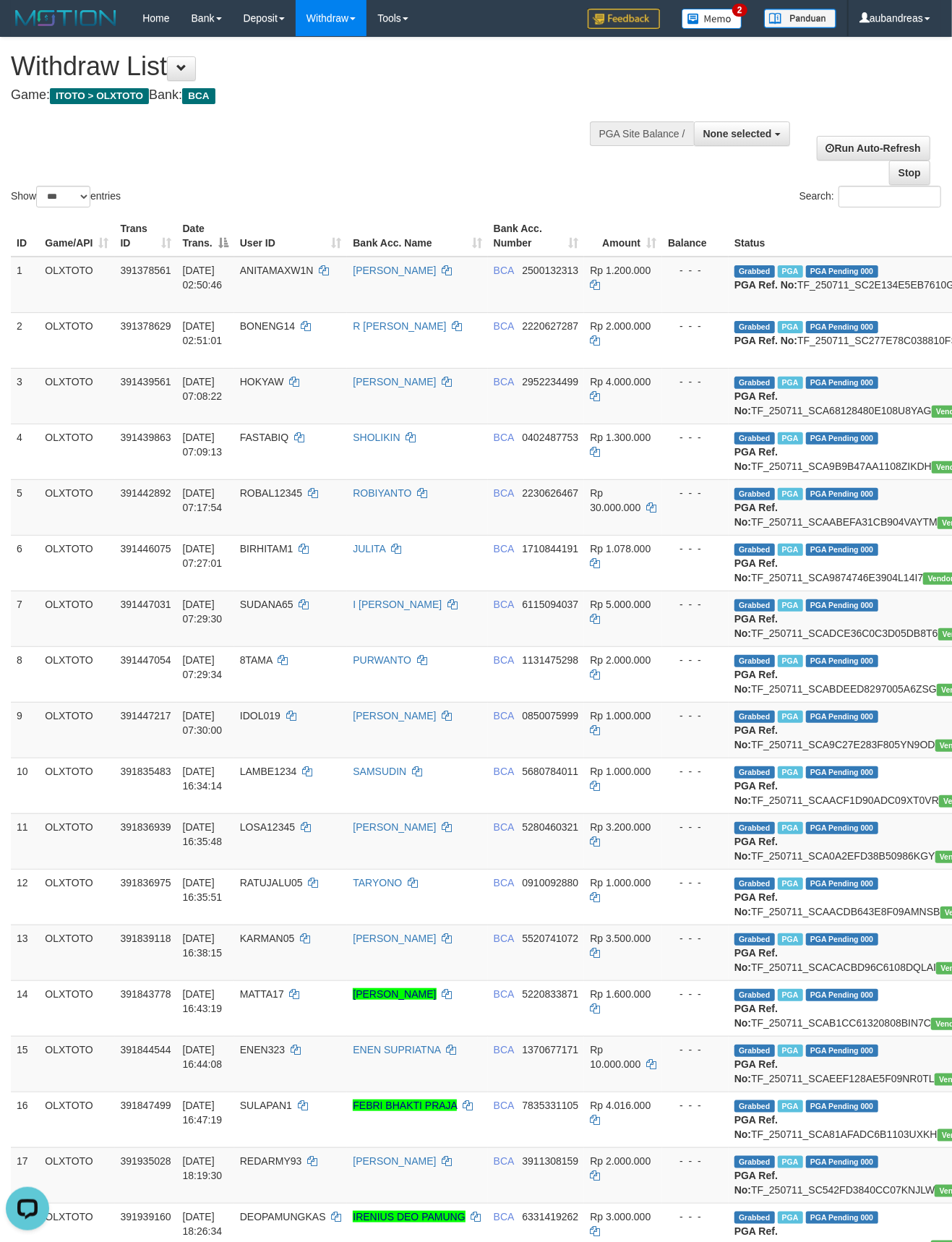 scroll, scrollTop: 1901, scrollLeft: 0, axis: vertical 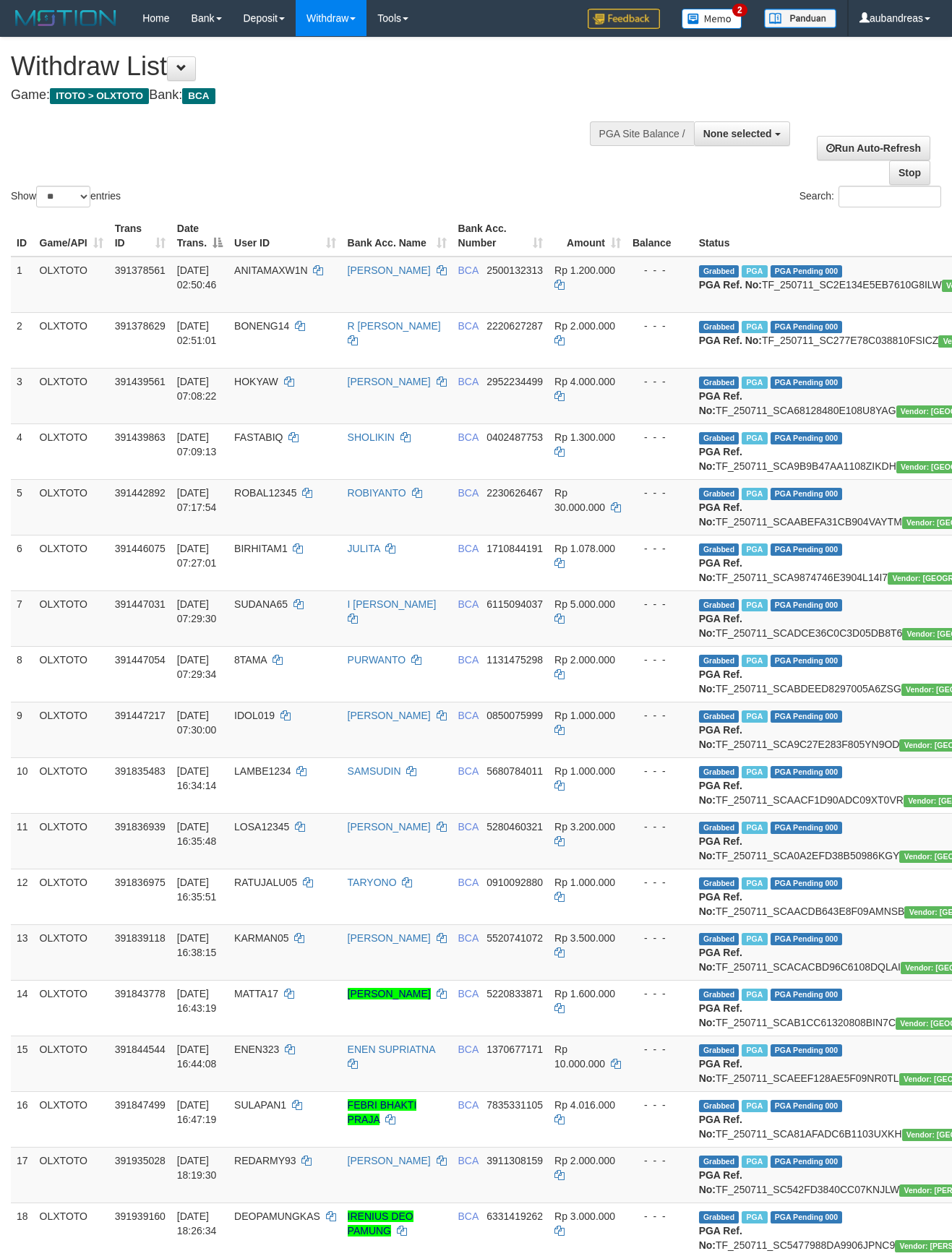 select 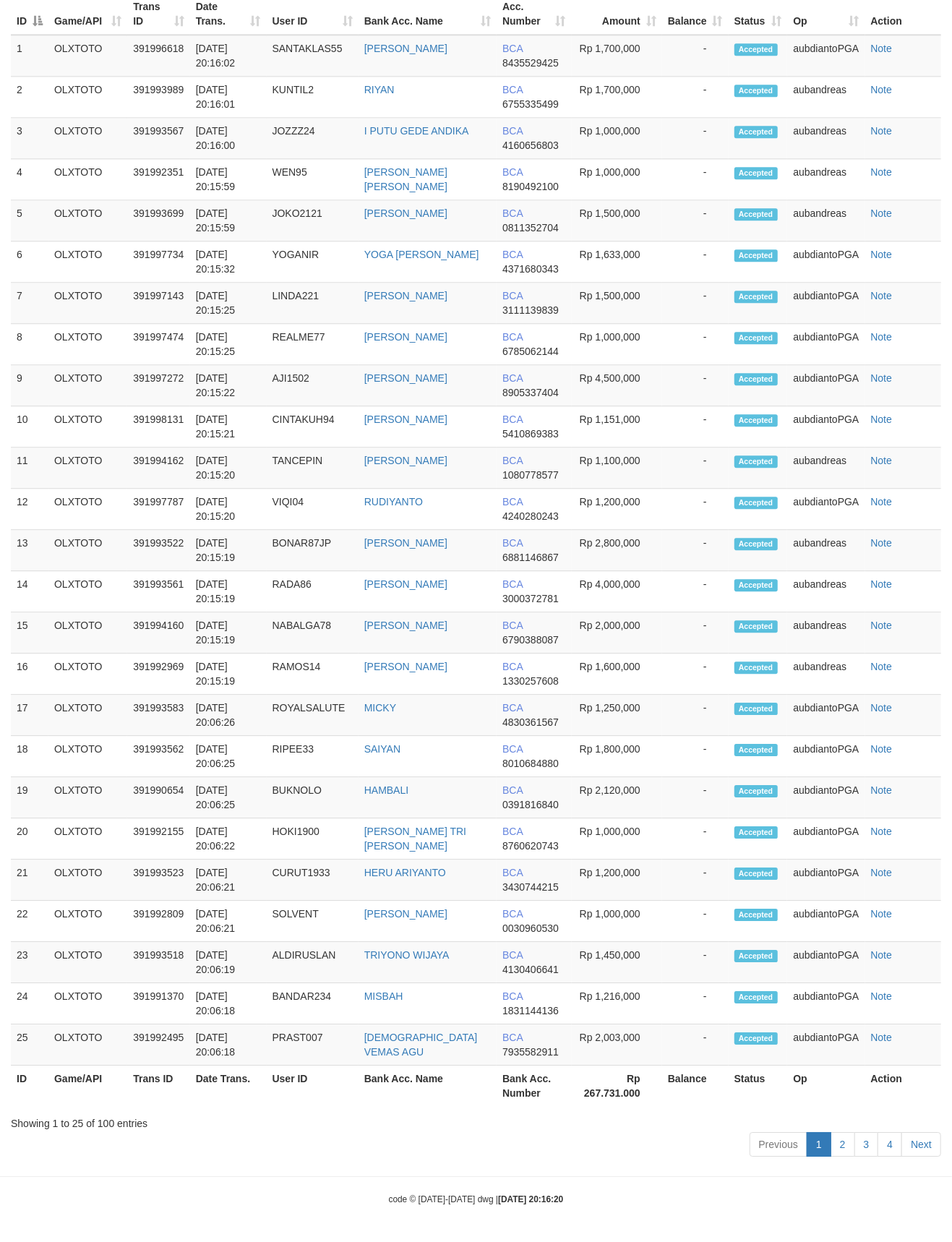 scroll, scrollTop: 1901, scrollLeft: 0, axis: vertical 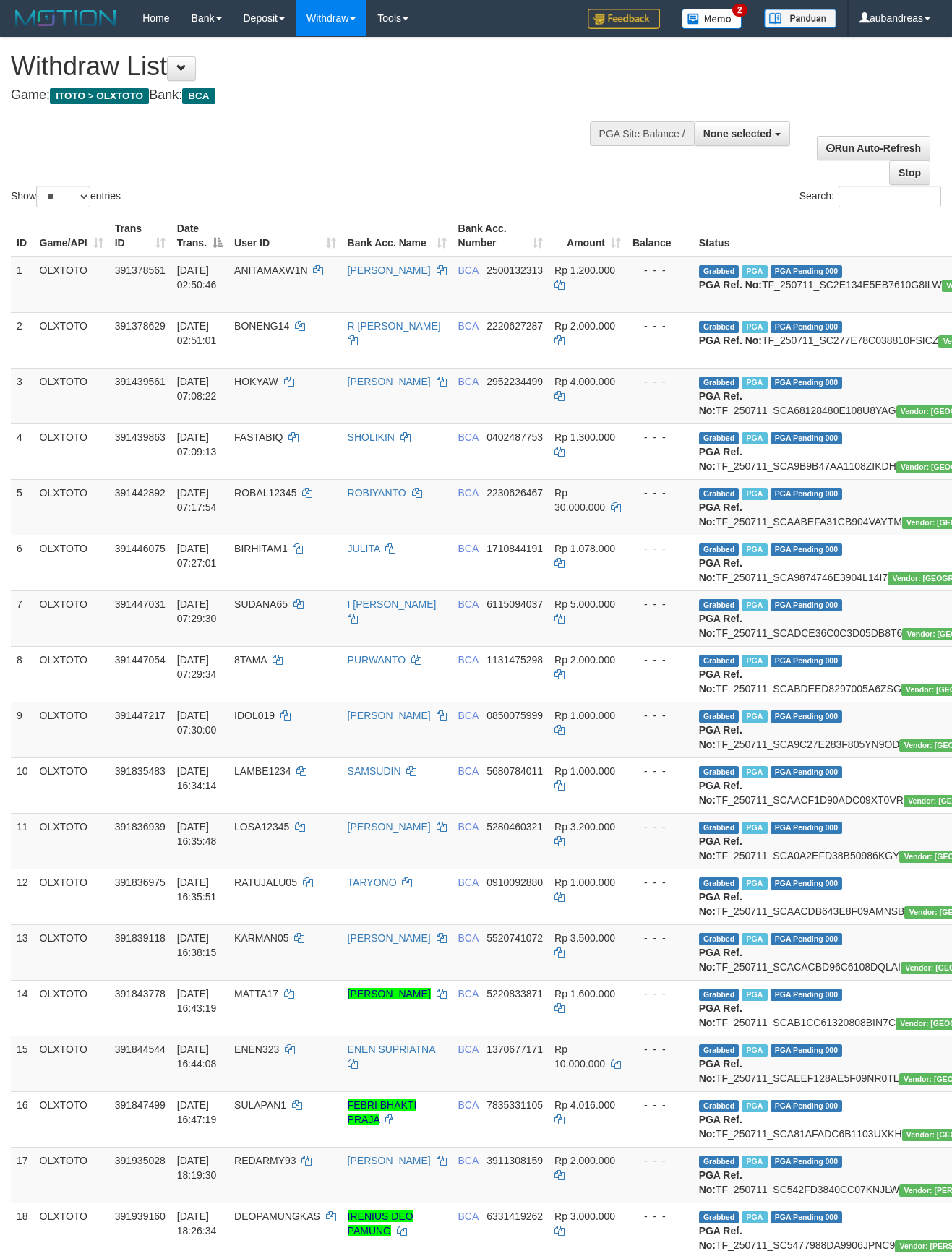 select 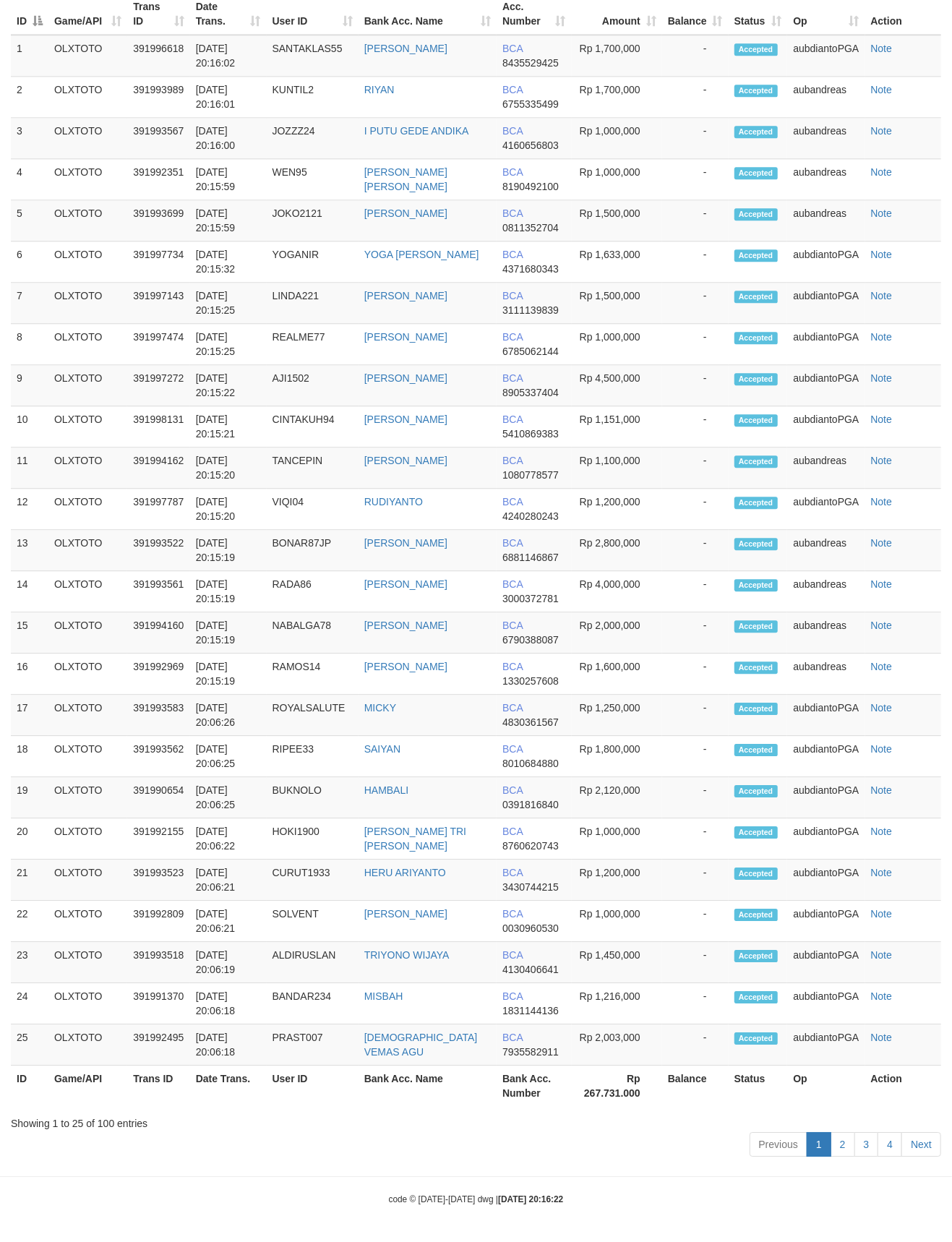 scroll, scrollTop: 1901, scrollLeft: 0, axis: vertical 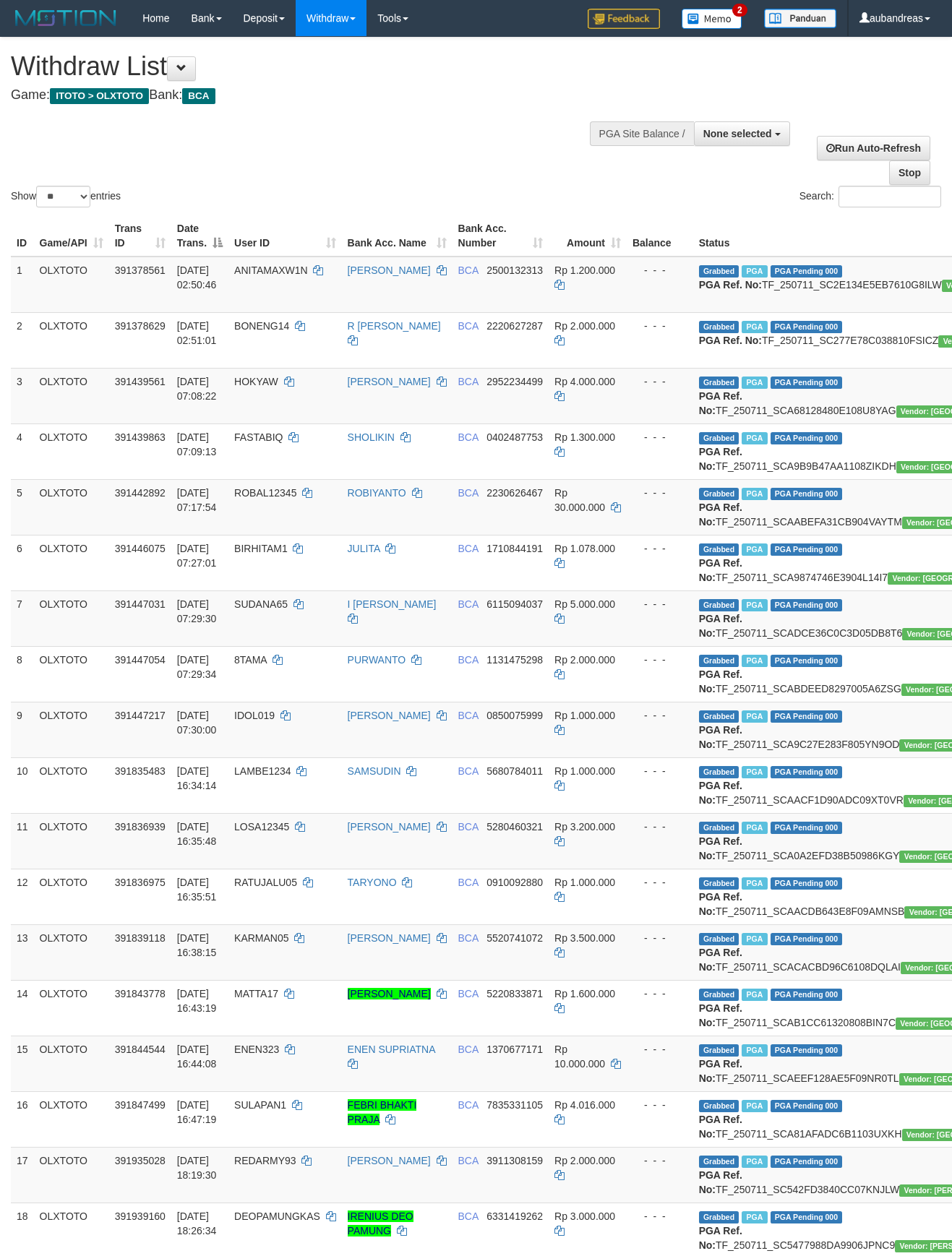 select 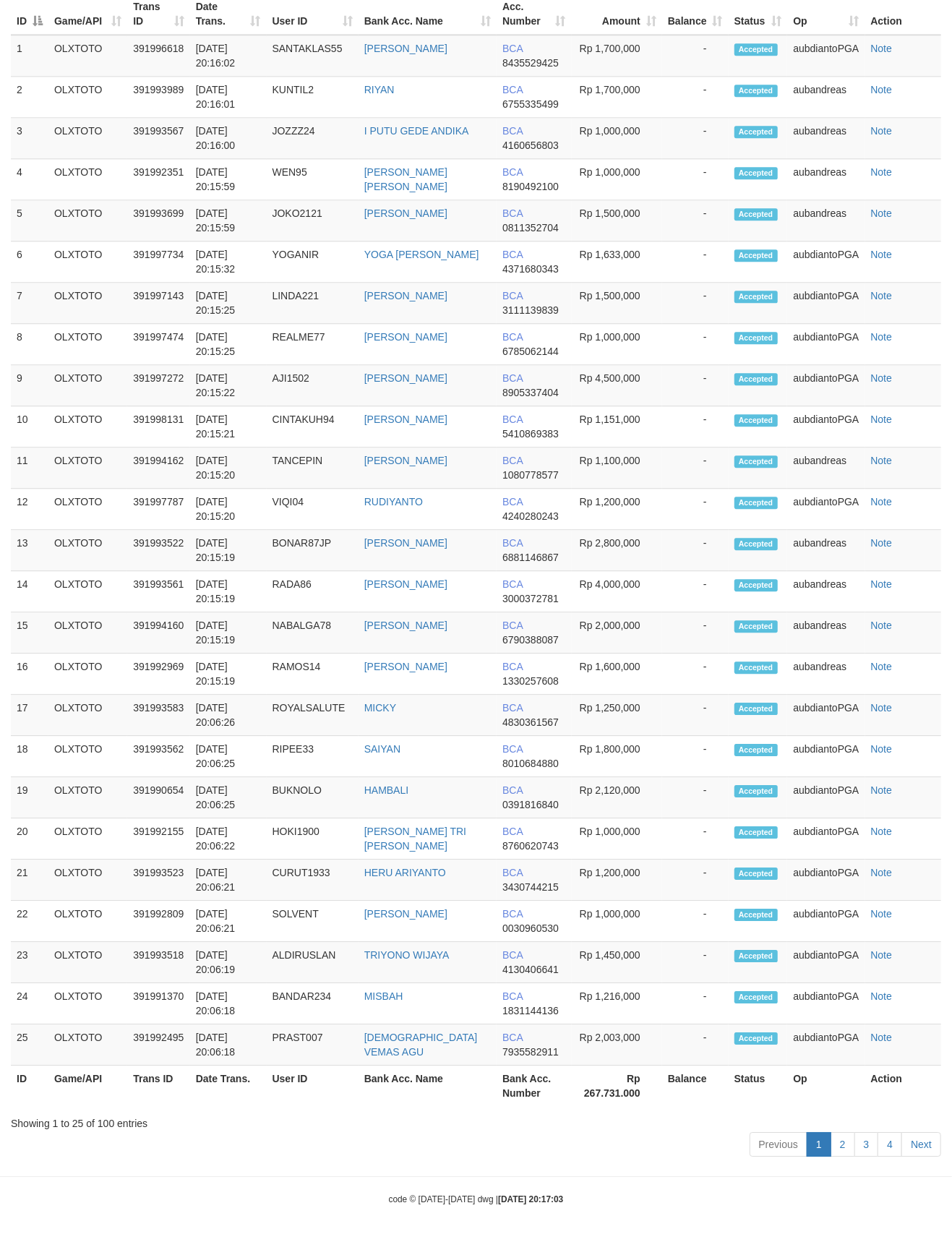 scroll, scrollTop: 1901, scrollLeft: 0, axis: vertical 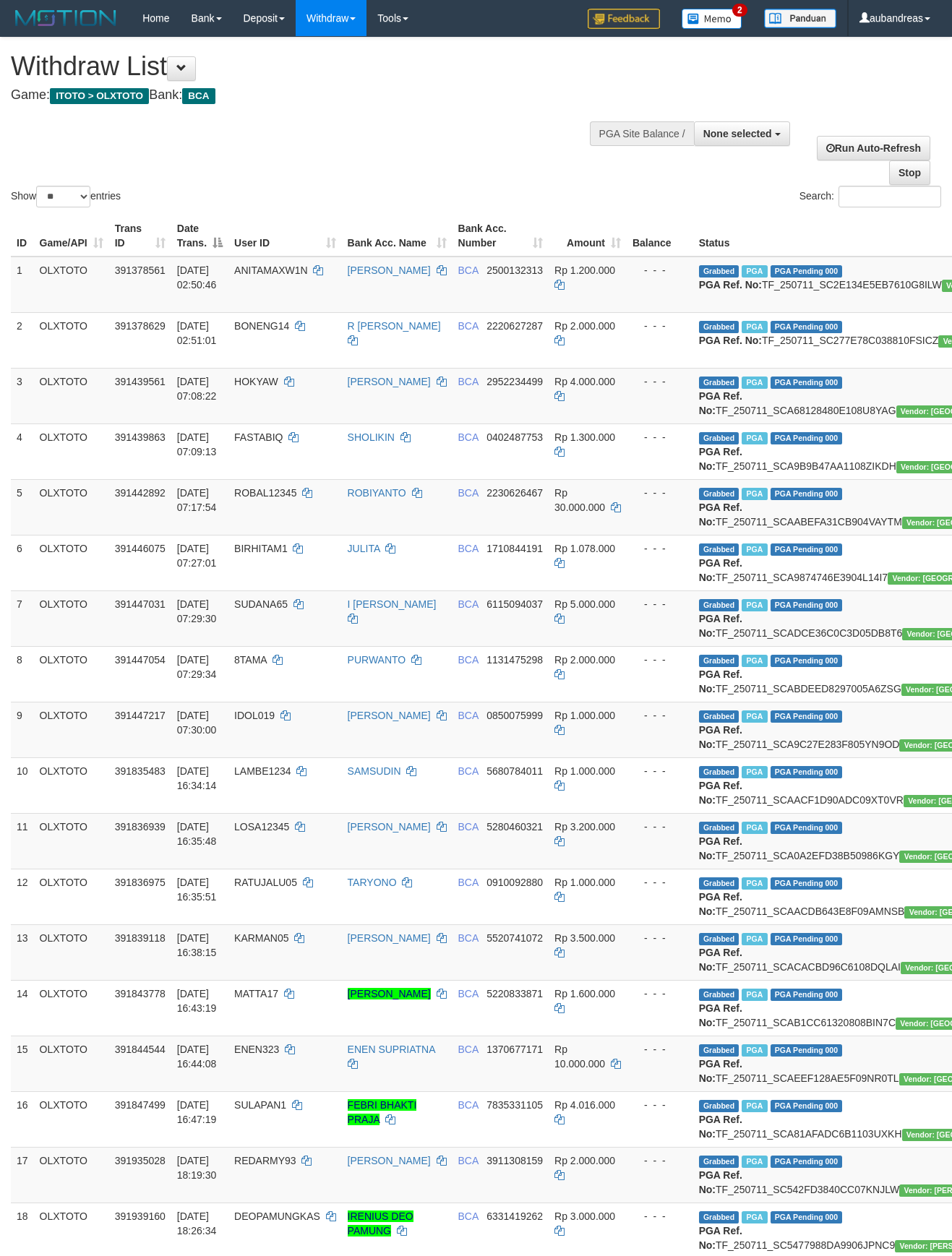 select 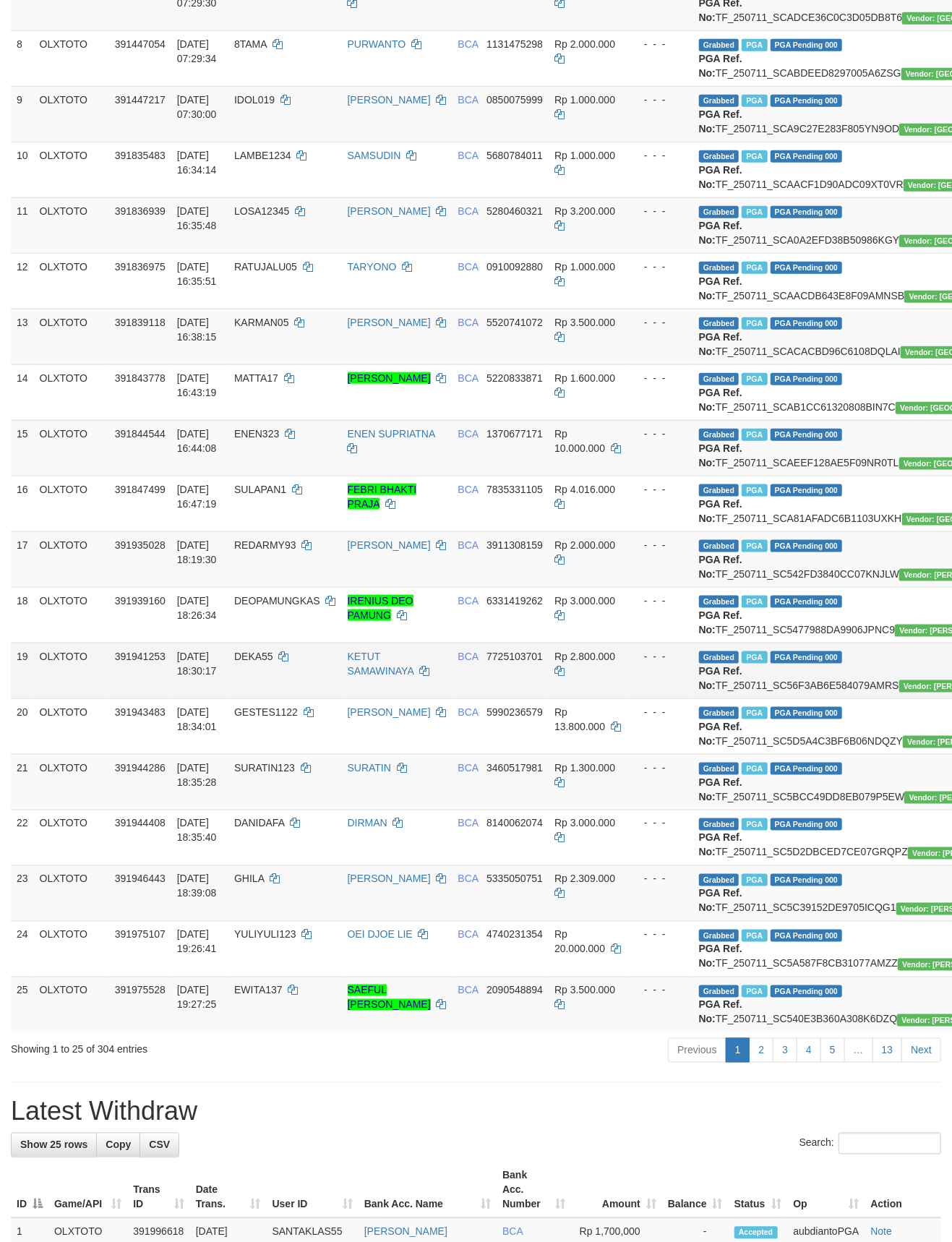 scroll, scrollTop: 0, scrollLeft: 0, axis: both 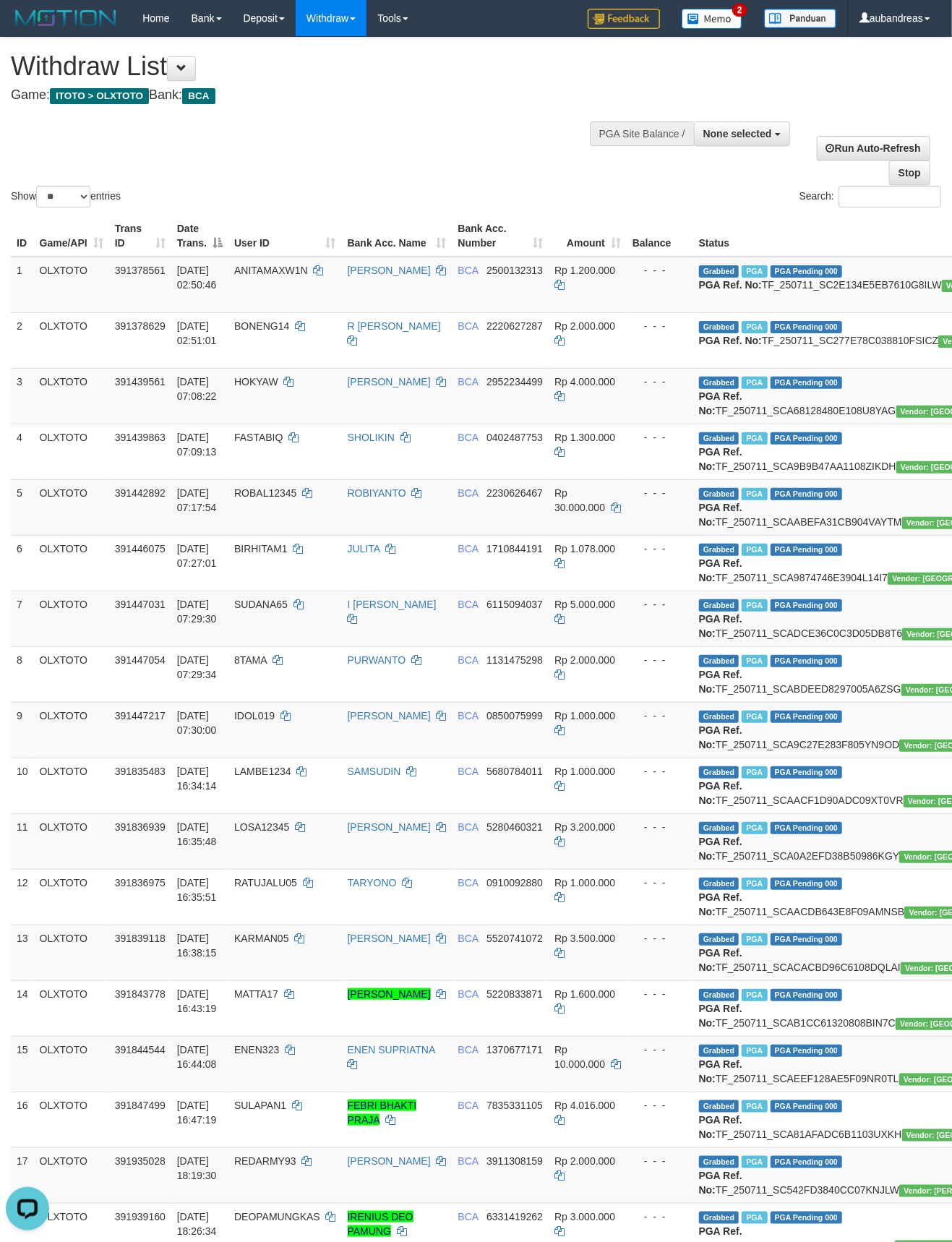click on "Show  ** ** ** ***  entries Search:" at bounding box center (476, 124) 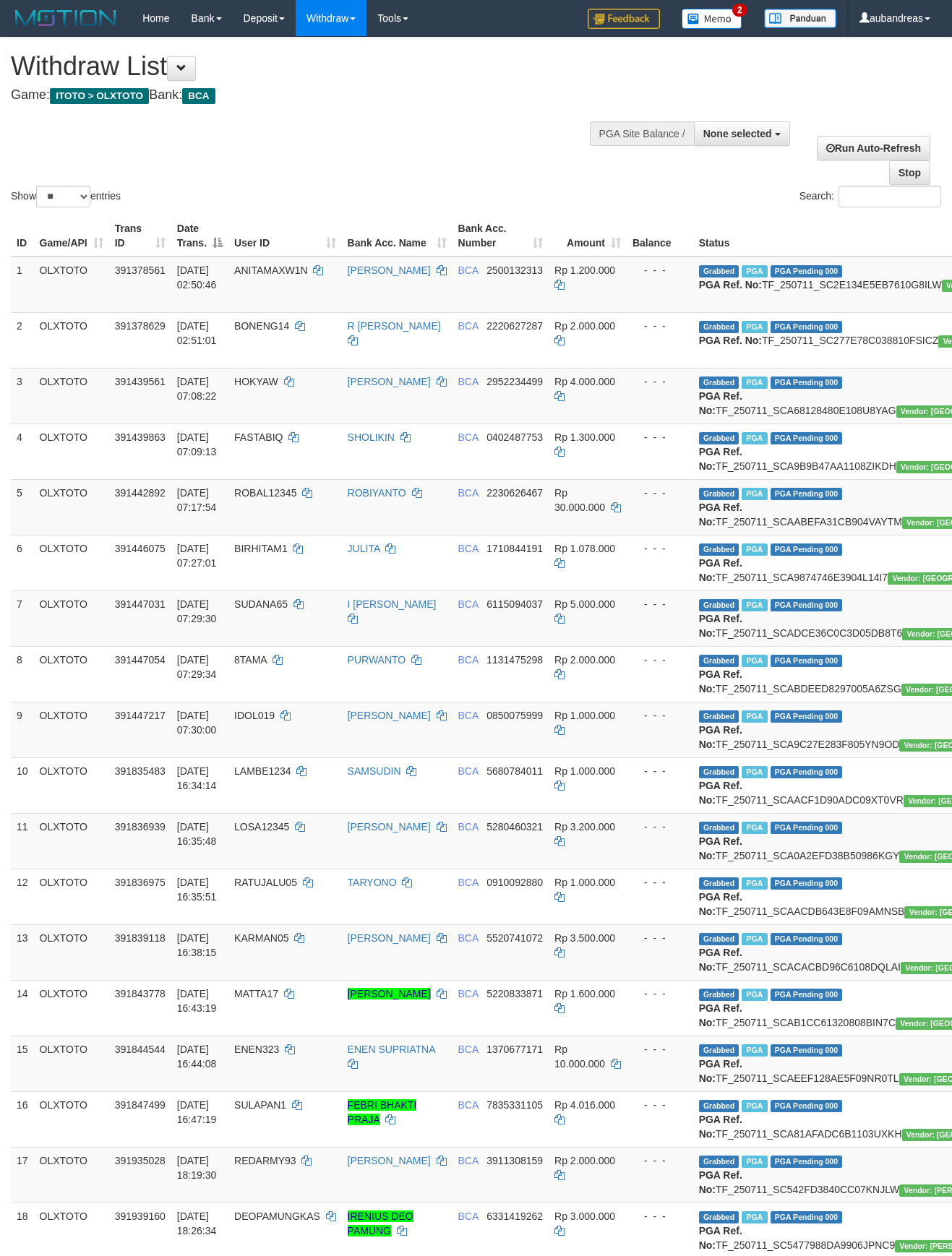 select 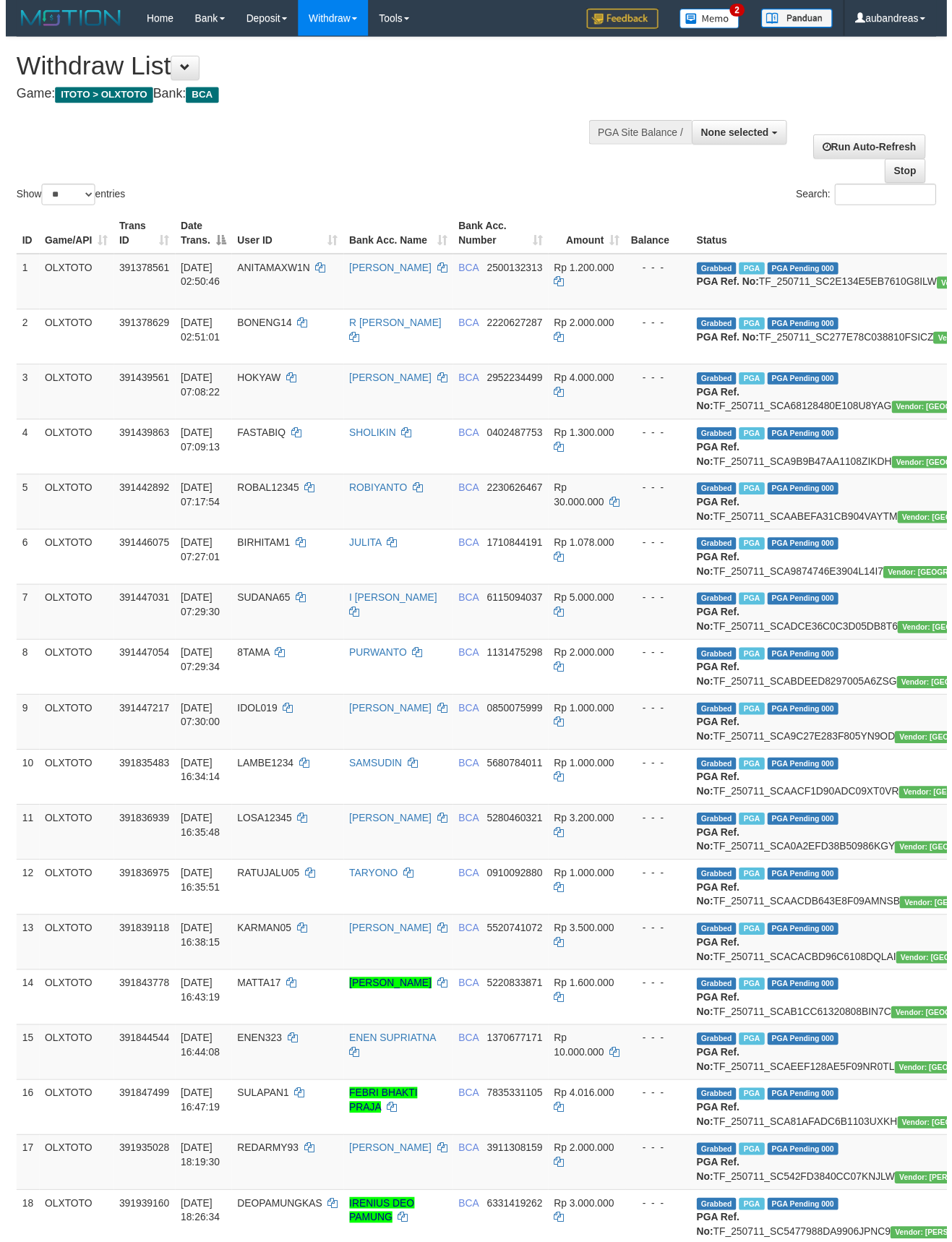 scroll, scrollTop: 0, scrollLeft: 0, axis: both 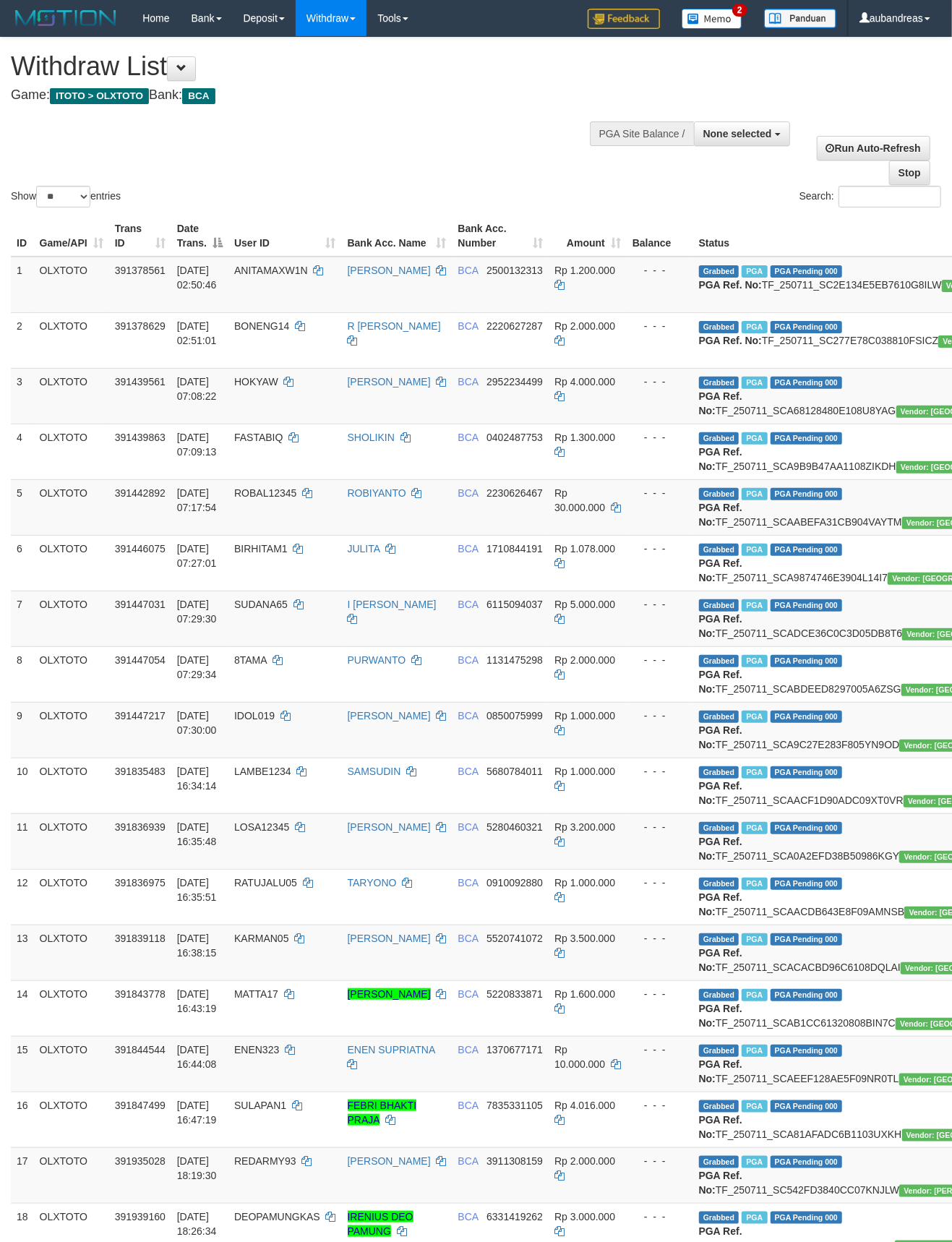click on "Show  ** ** ** ***  entries Search:" at bounding box center (476, 124) 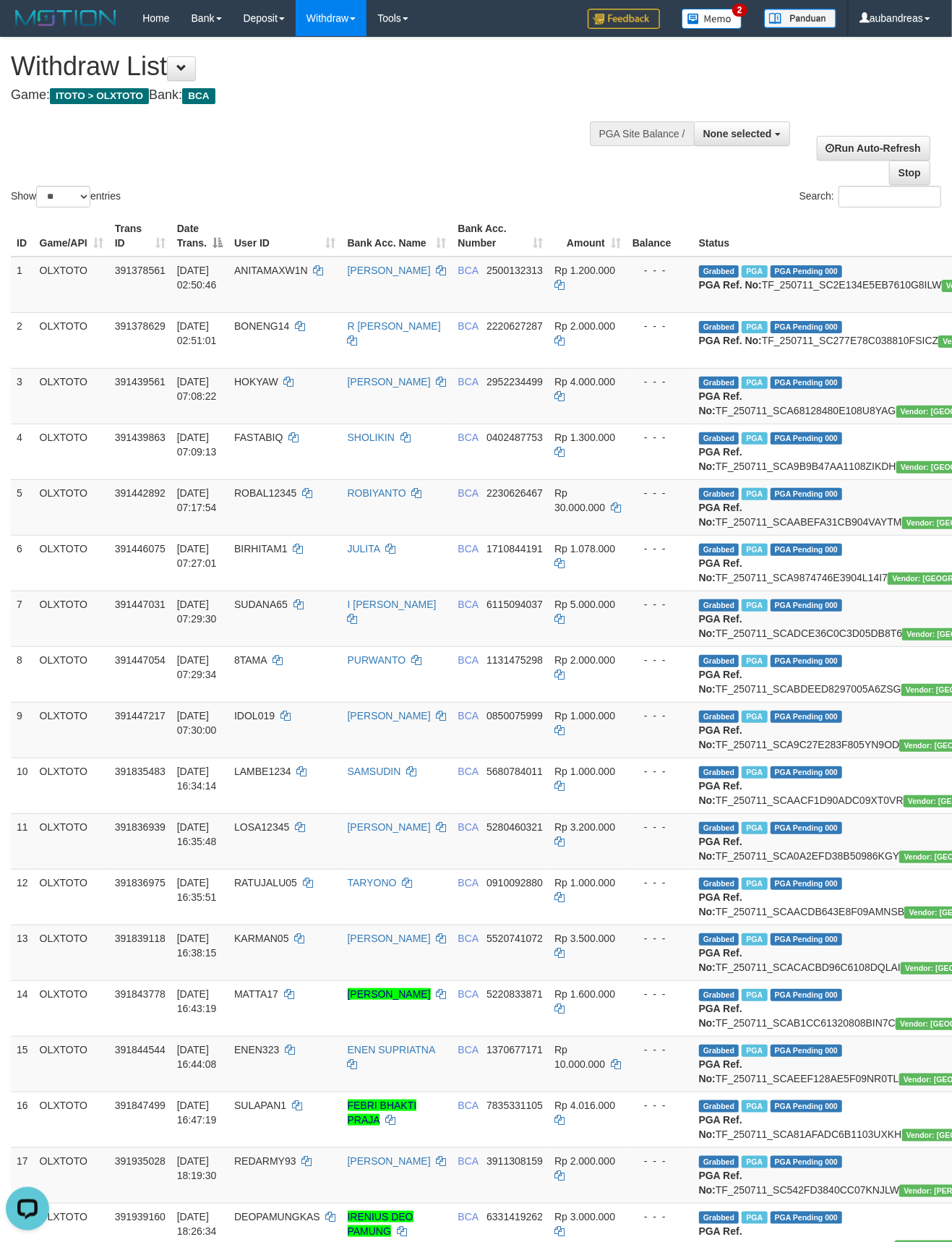 scroll, scrollTop: 0, scrollLeft: 0, axis: both 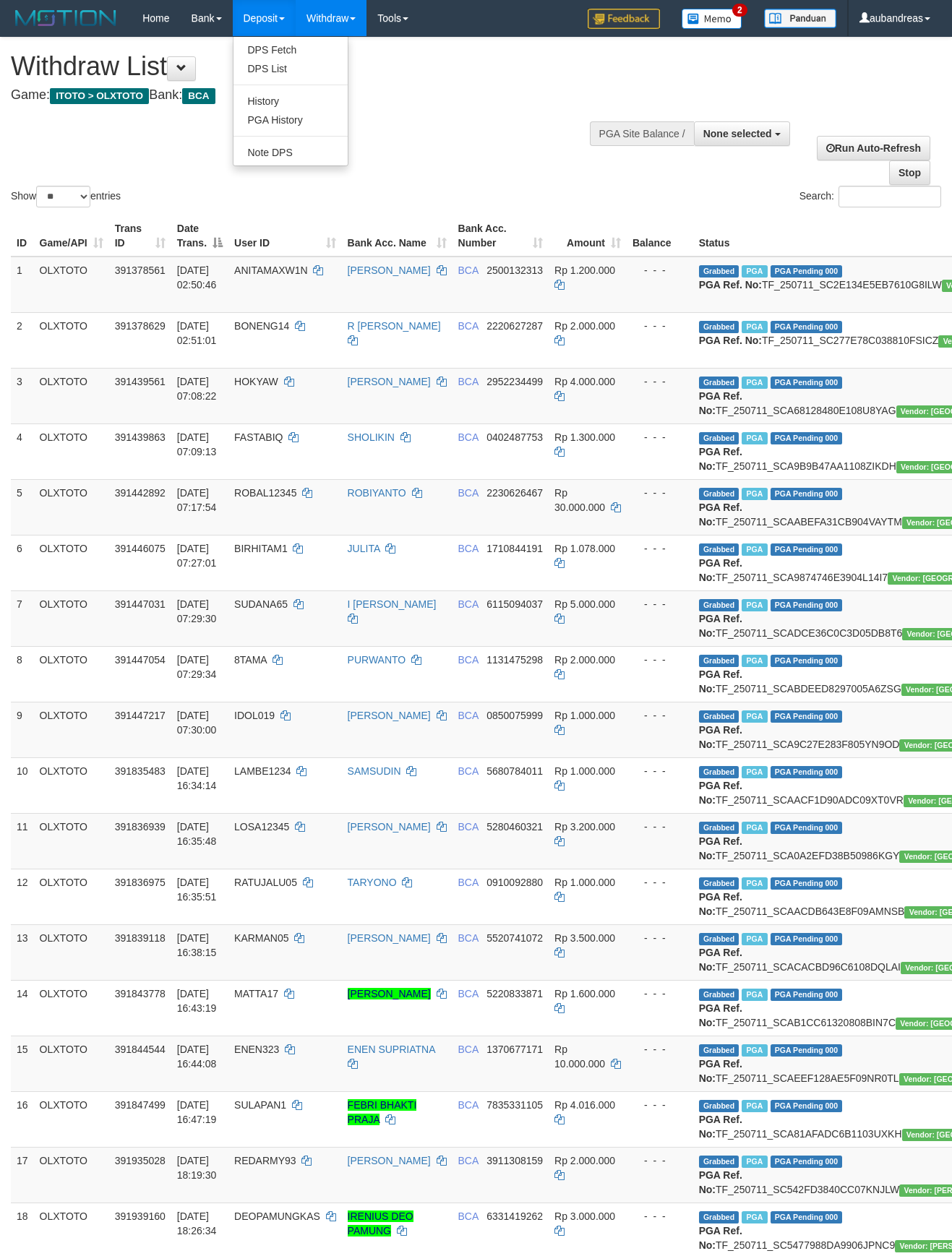 select 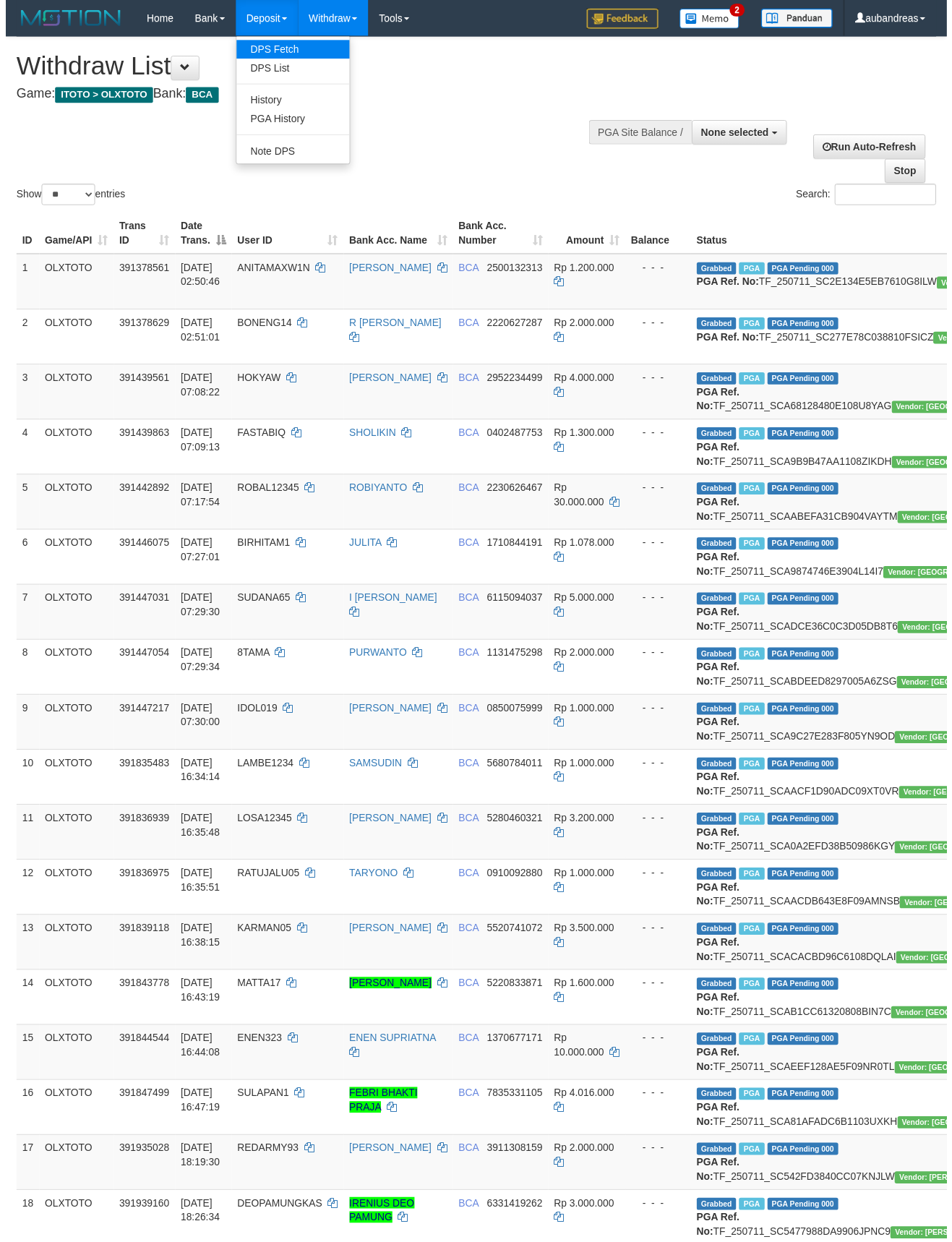 scroll, scrollTop: 0, scrollLeft: 0, axis: both 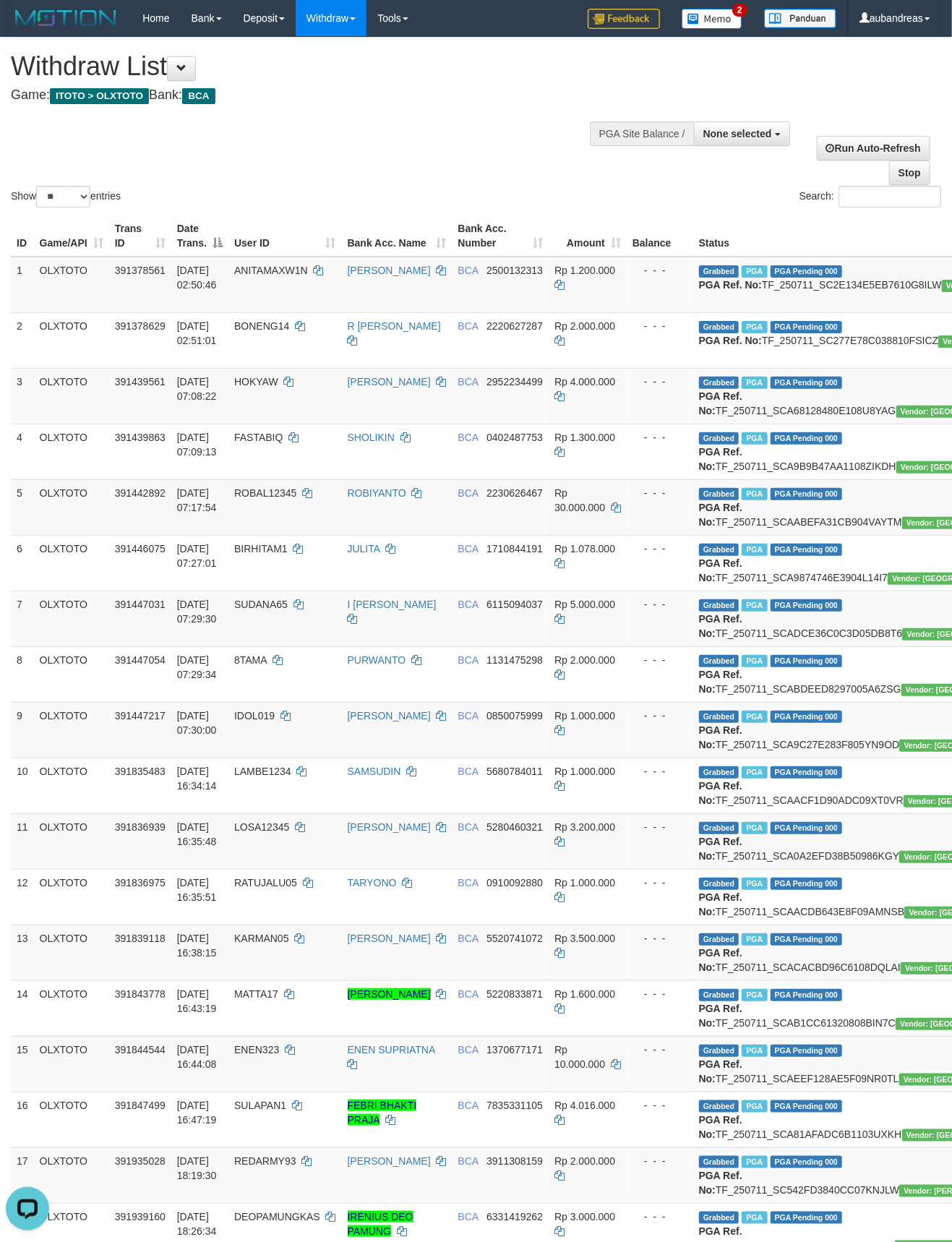 click on "Show  ** ** ** ***  entries Search:" at bounding box center (476, 124) 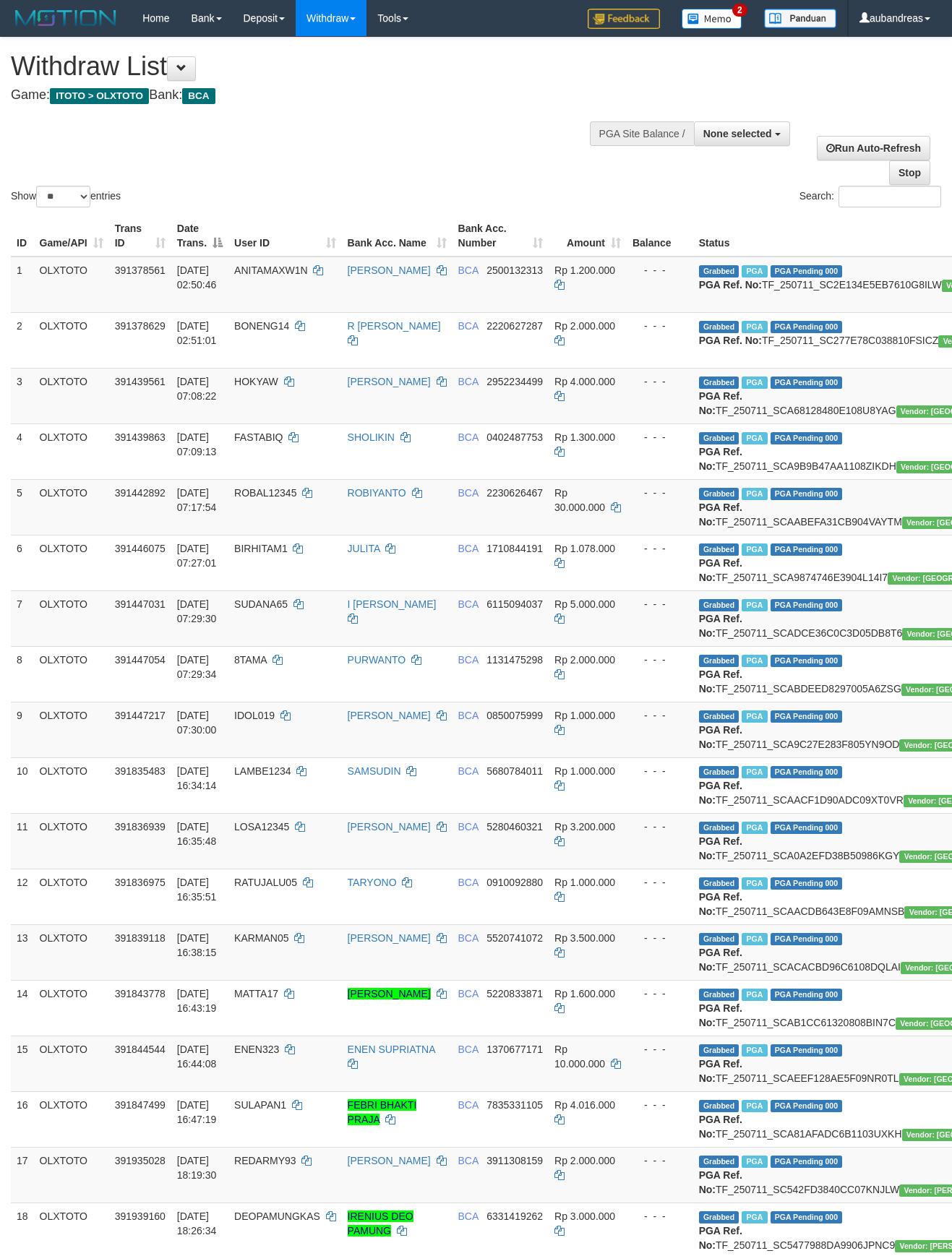 select 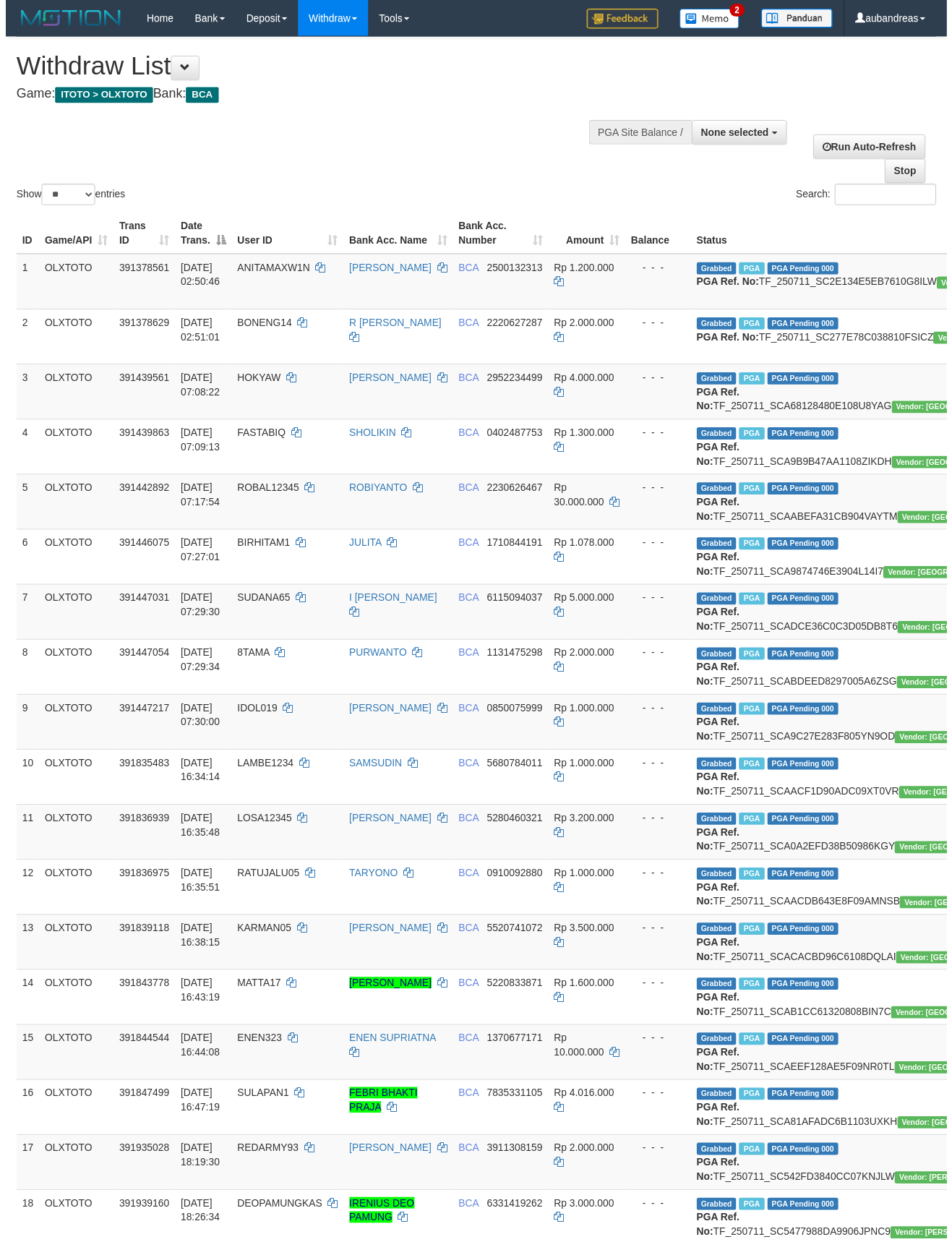 scroll, scrollTop: 0, scrollLeft: 0, axis: both 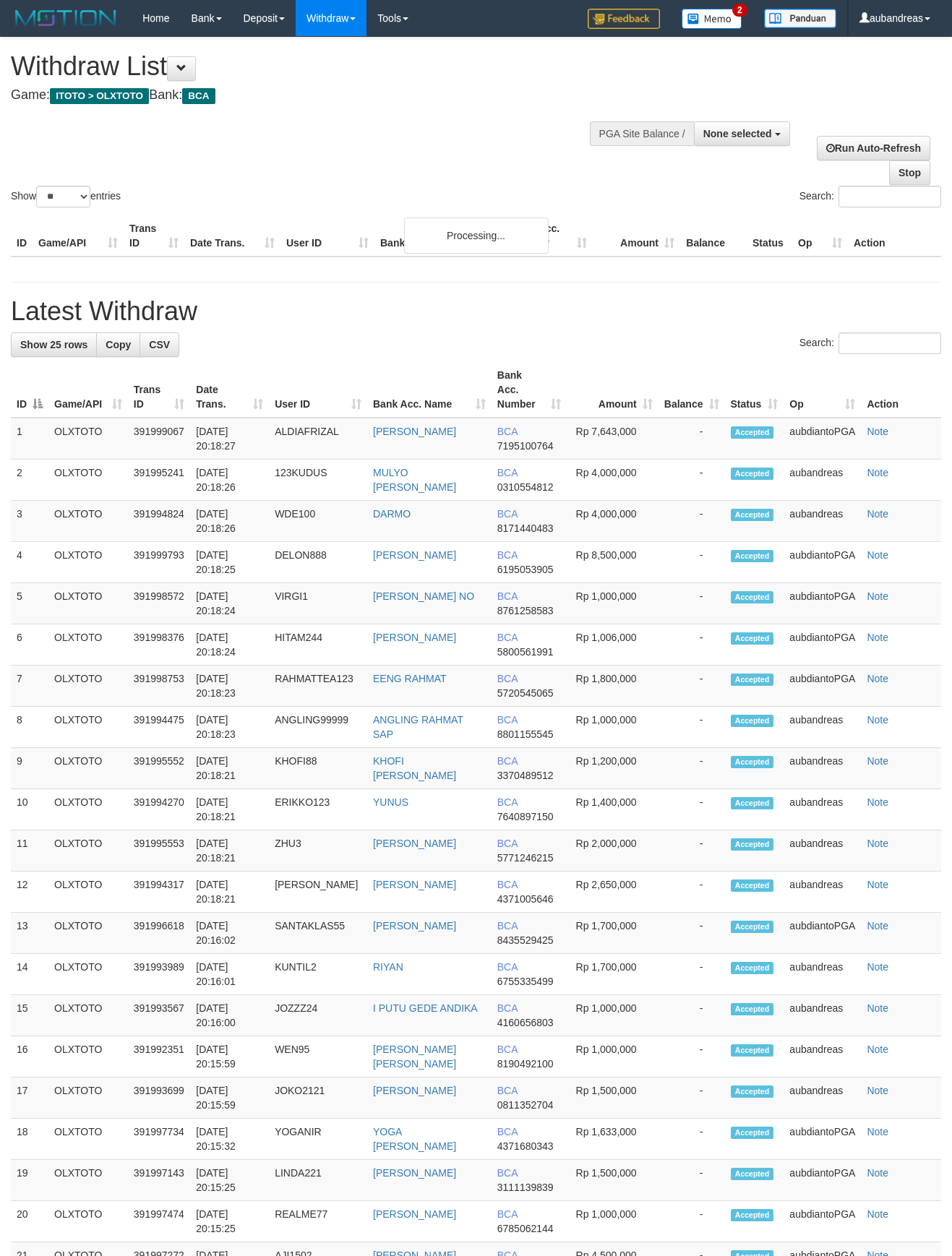 select 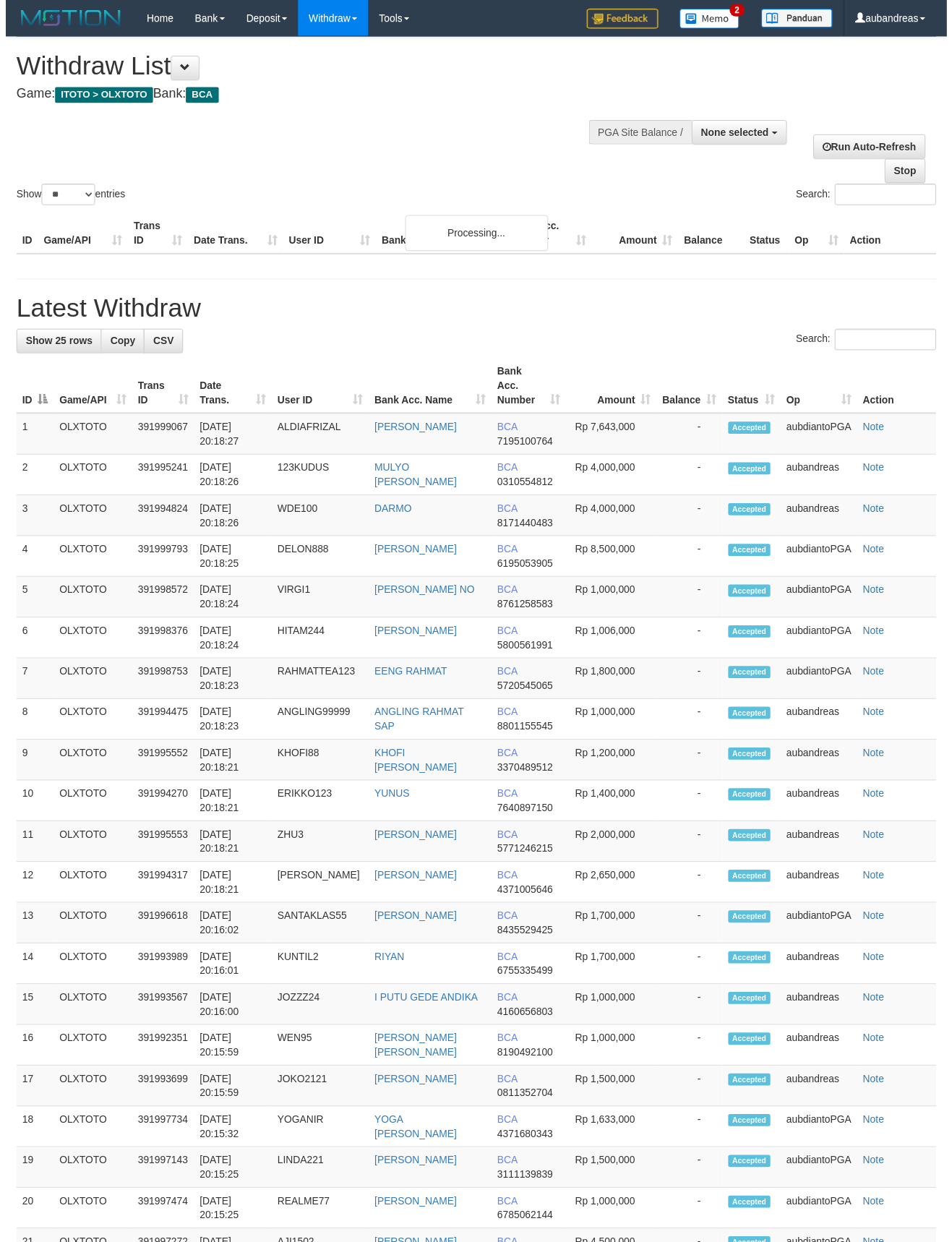 scroll, scrollTop: 0, scrollLeft: 0, axis: both 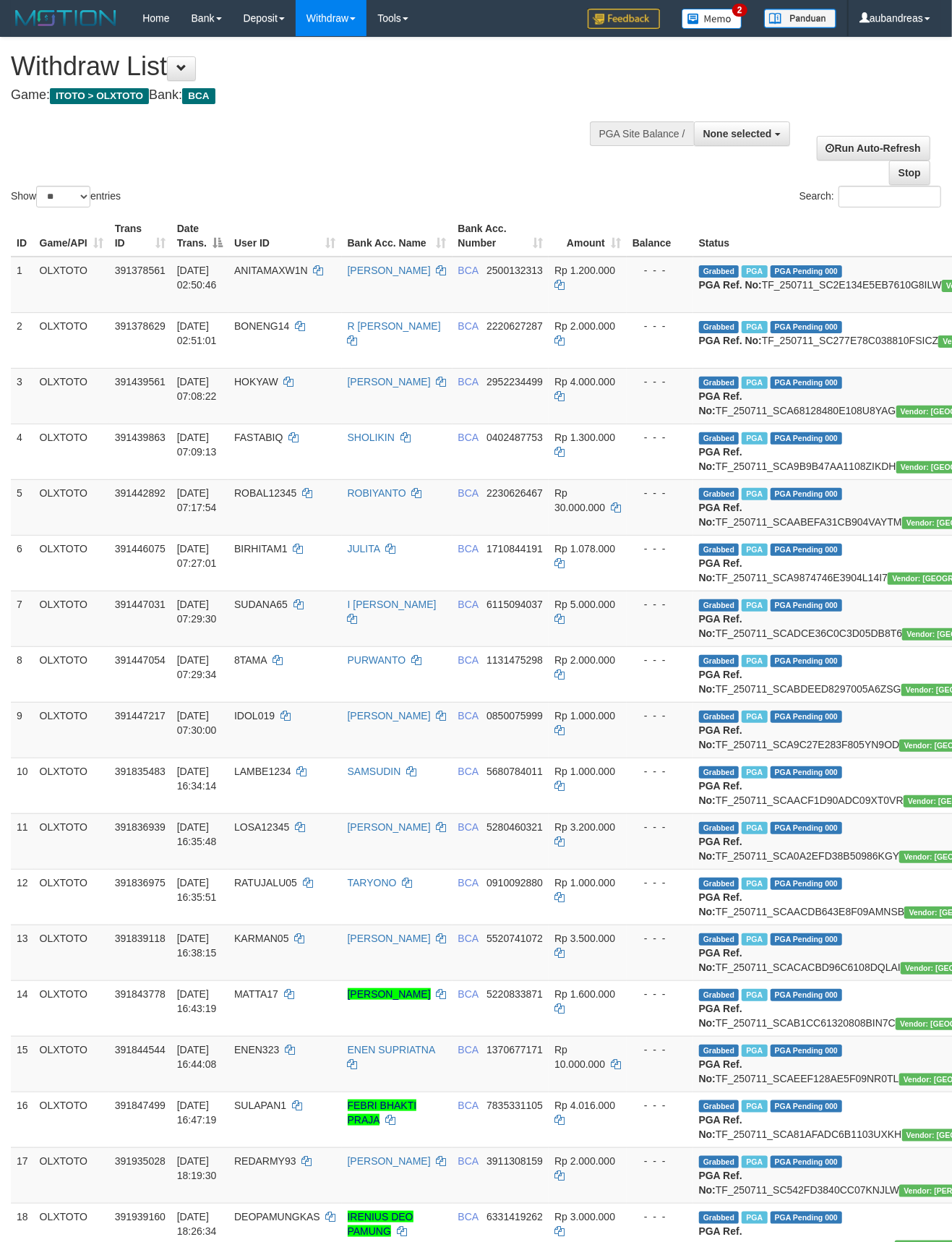 click on "**********" at bounding box center [321, 73] 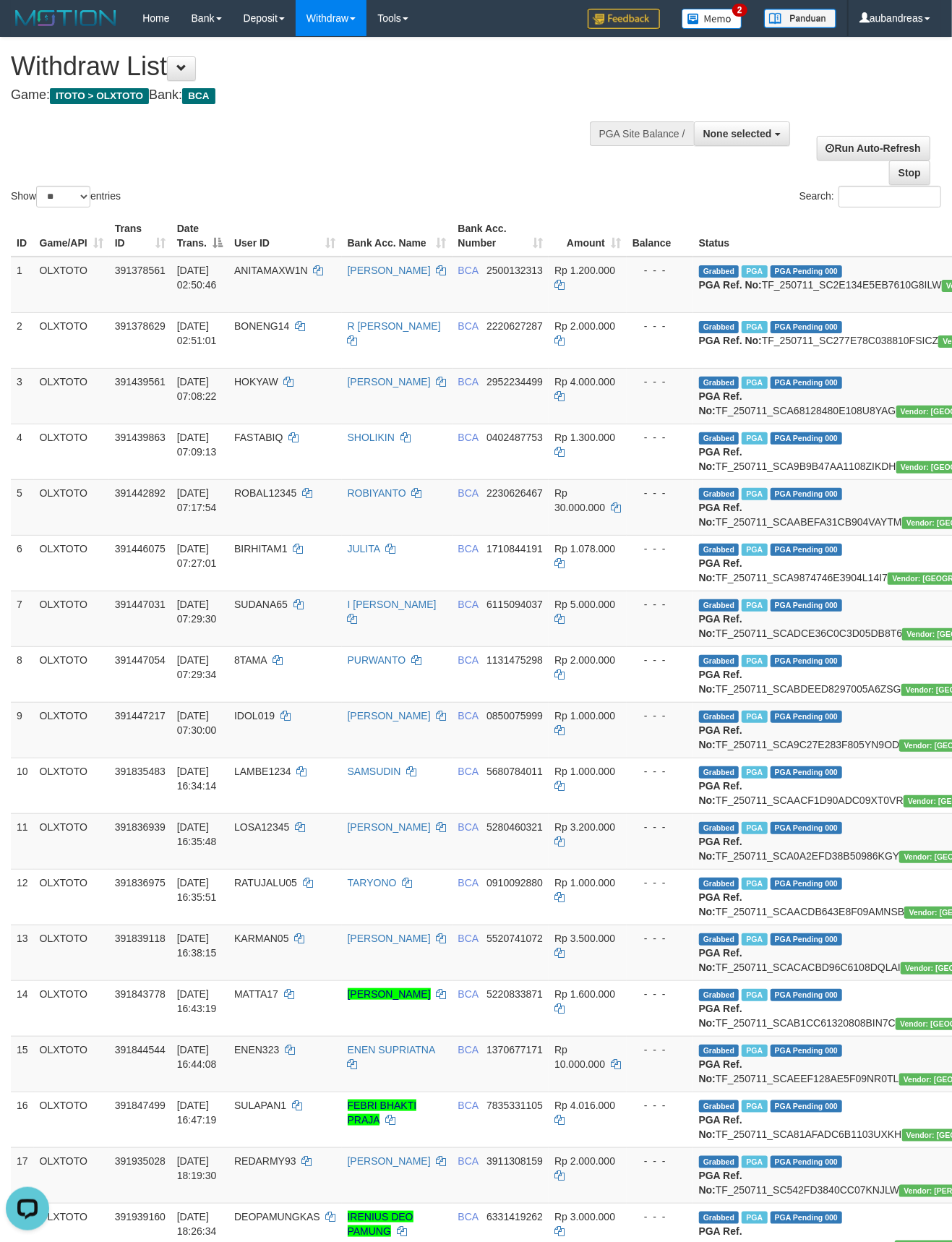 scroll, scrollTop: 0, scrollLeft: 0, axis: both 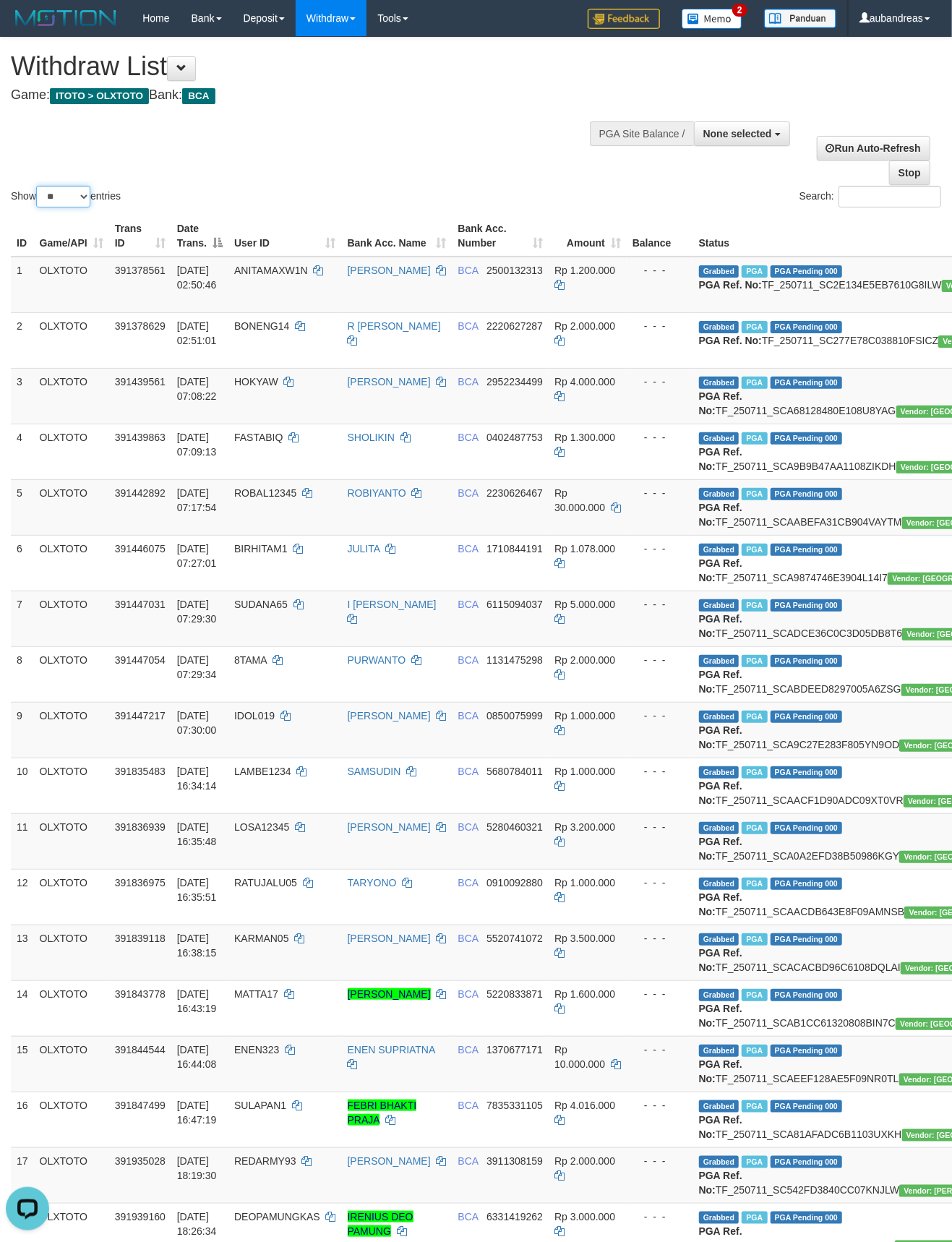 click on "** ** ** ***" at bounding box center (63, 197) 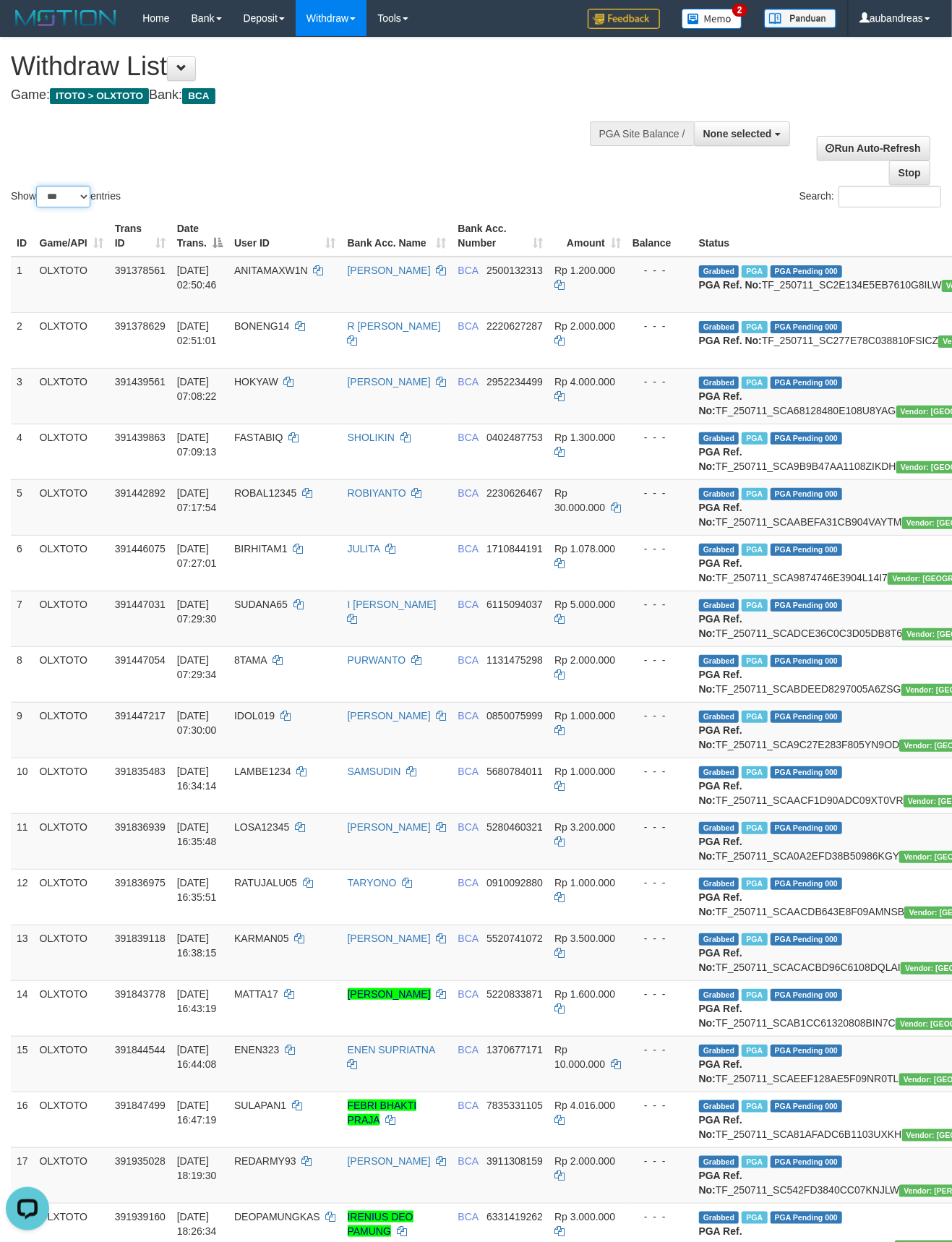 click on "** ** ** ***" at bounding box center (63, 197) 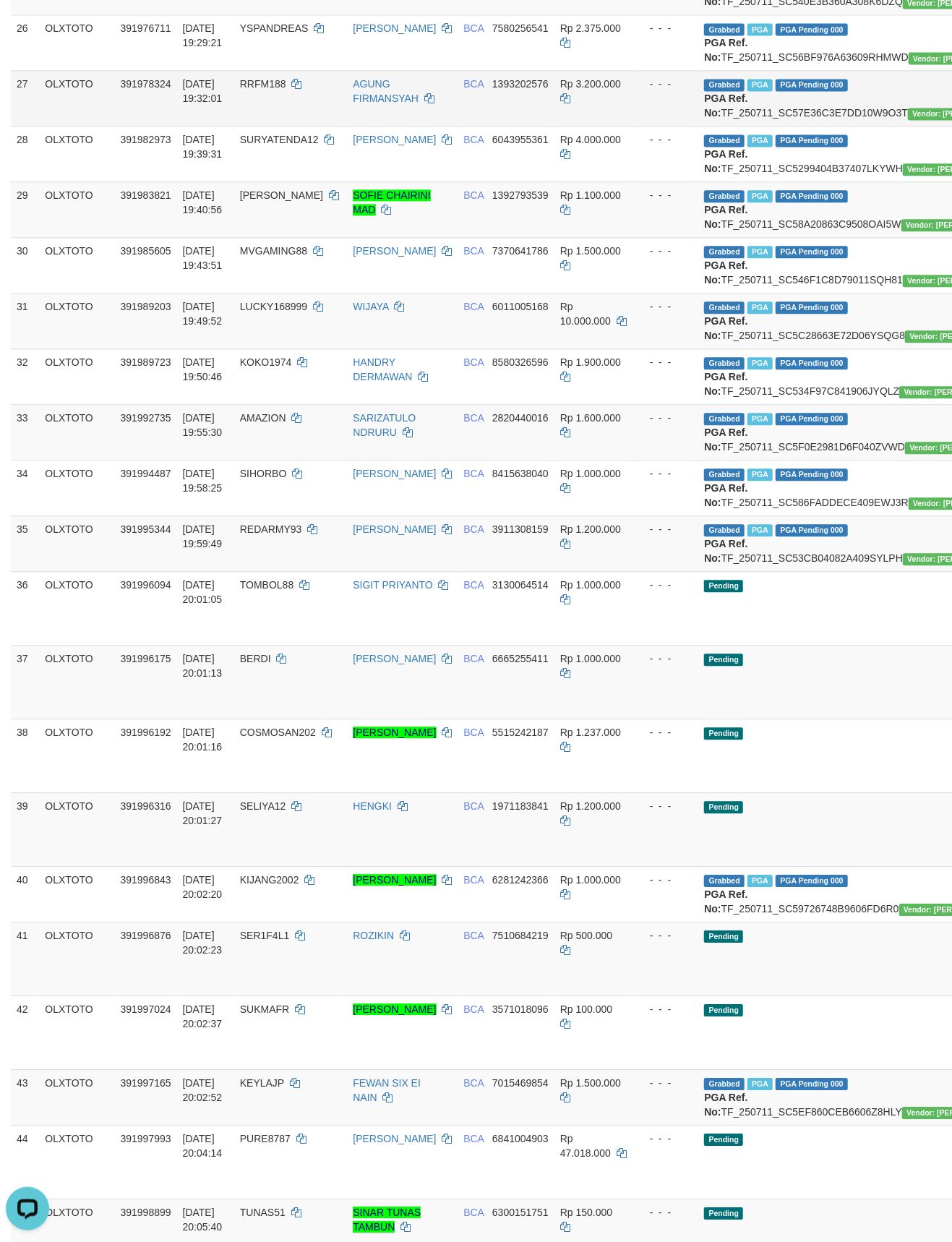 scroll, scrollTop: 2062, scrollLeft: 0, axis: vertical 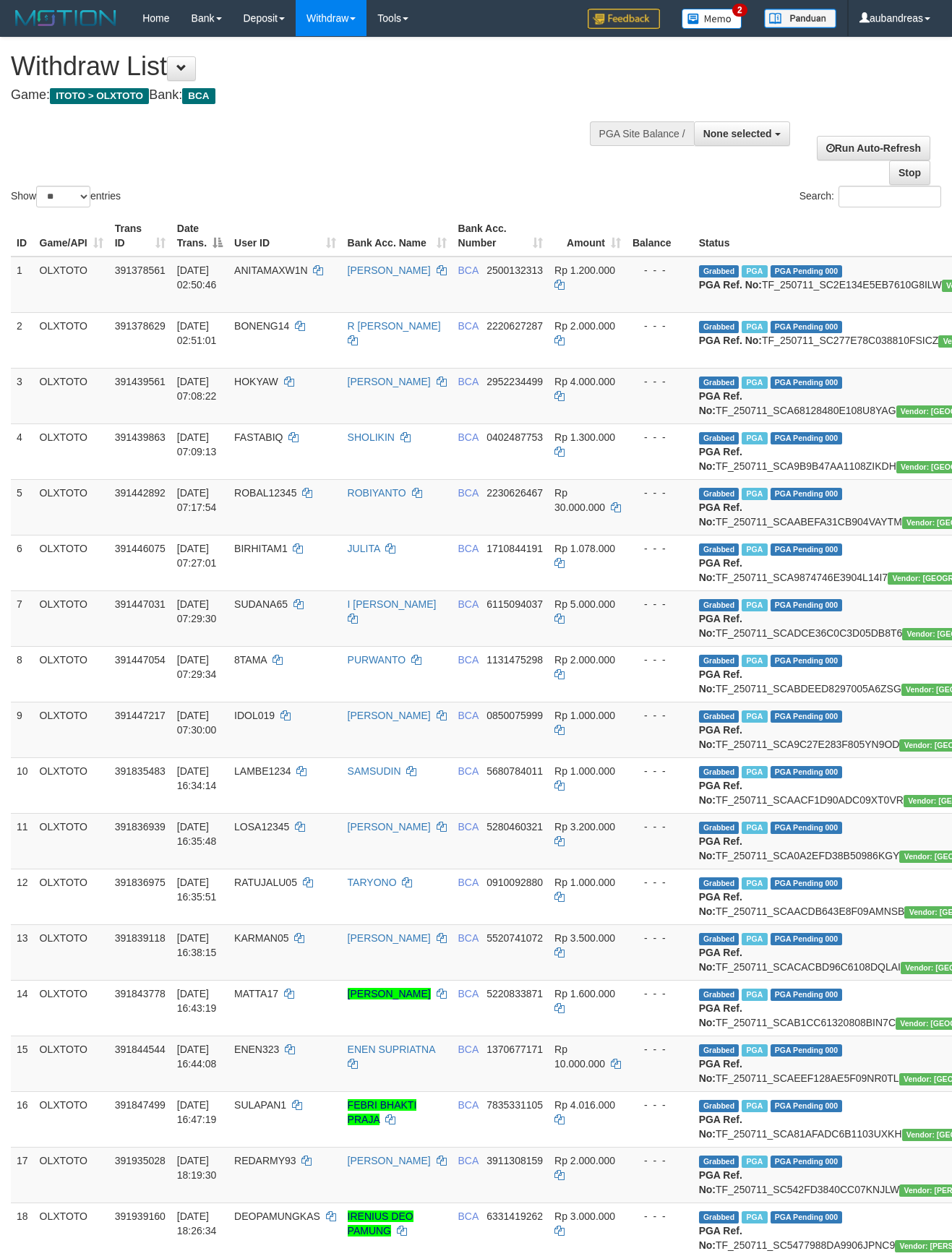 select 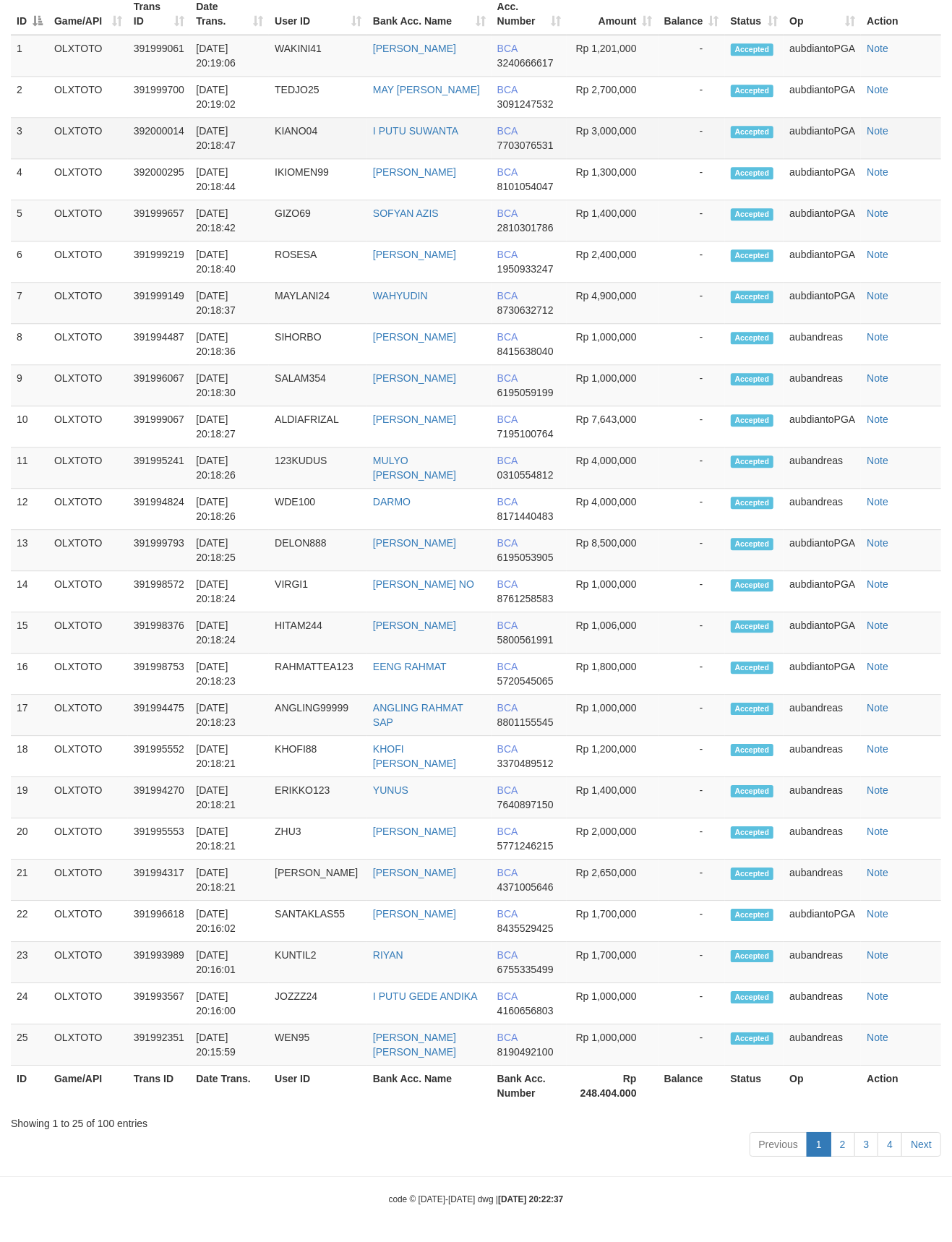 scroll, scrollTop: 775, scrollLeft: 0, axis: vertical 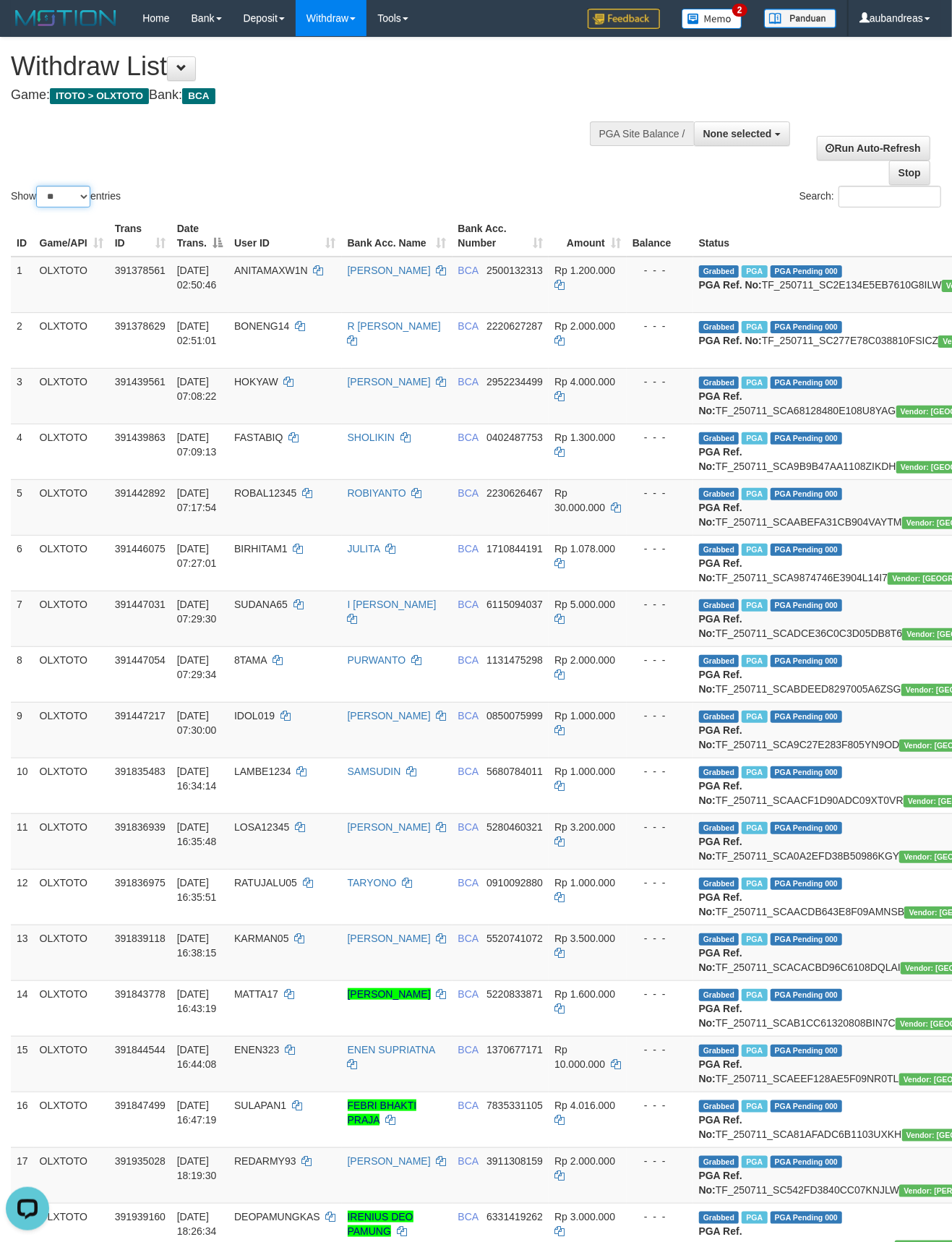 drag, startPoint x: 70, startPoint y: 189, endPoint x: 69, endPoint y: 201, distance: 12.04159 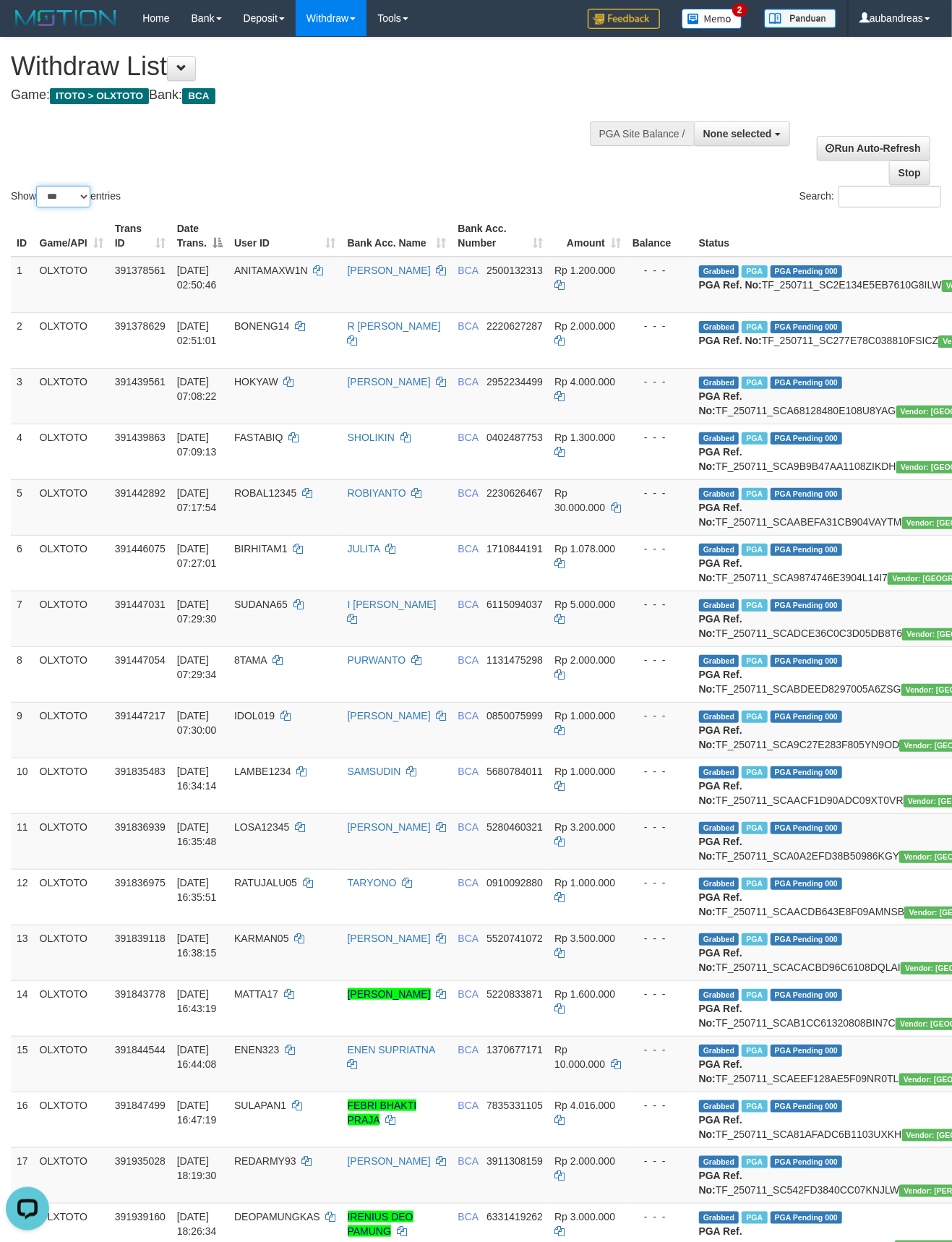 click on "** ** ** ***" at bounding box center [63, 197] 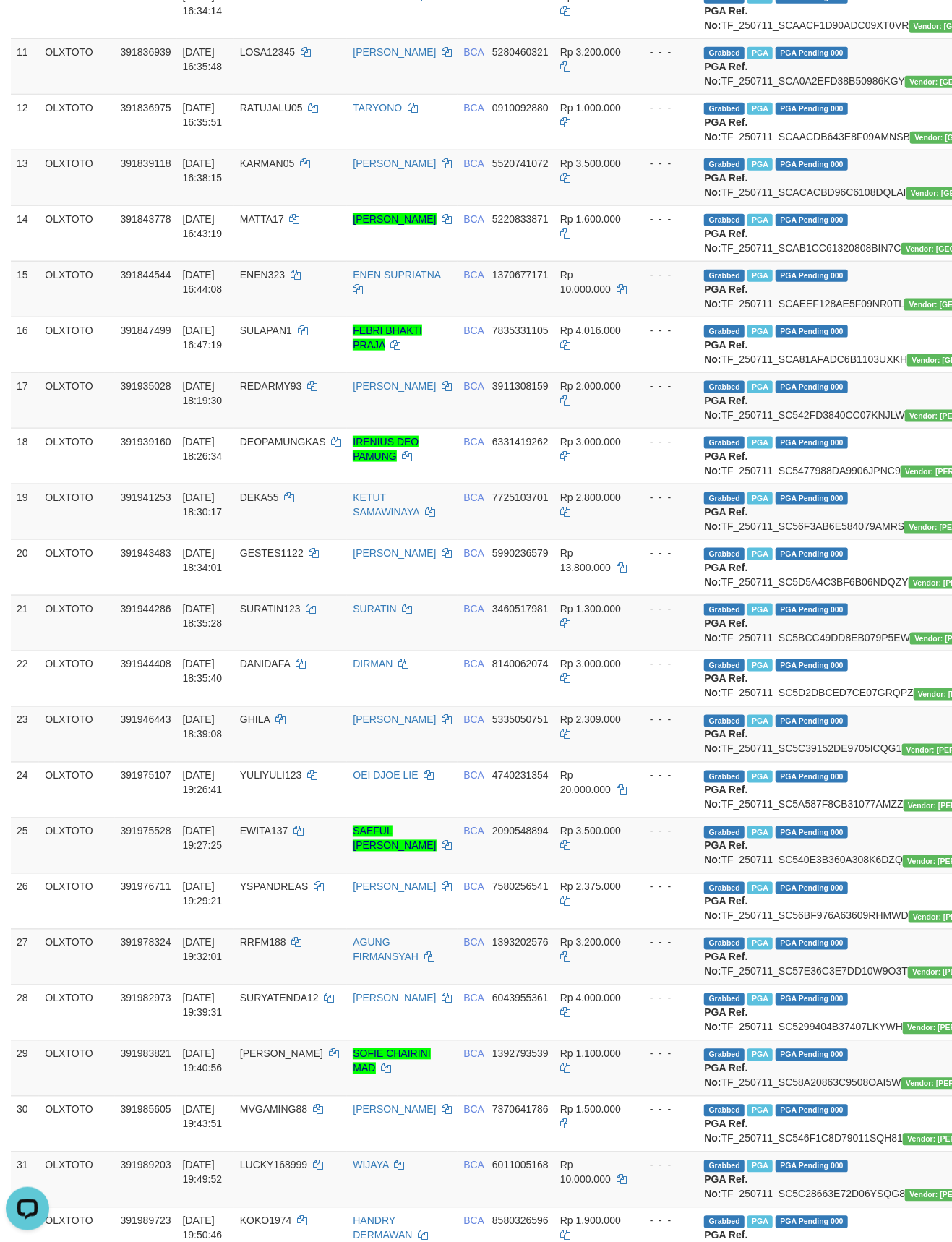 scroll, scrollTop: 1971, scrollLeft: 0, axis: vertical 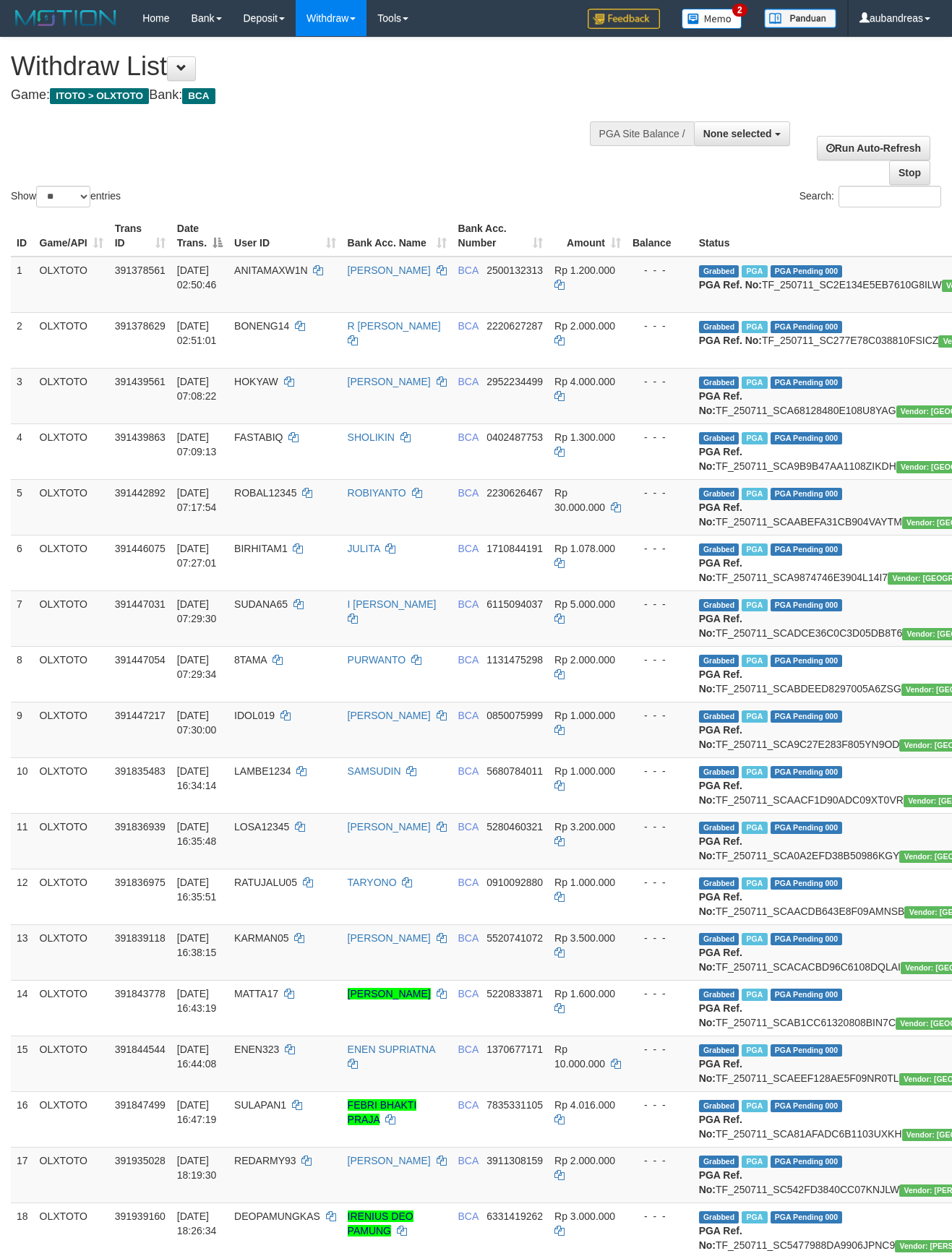 select 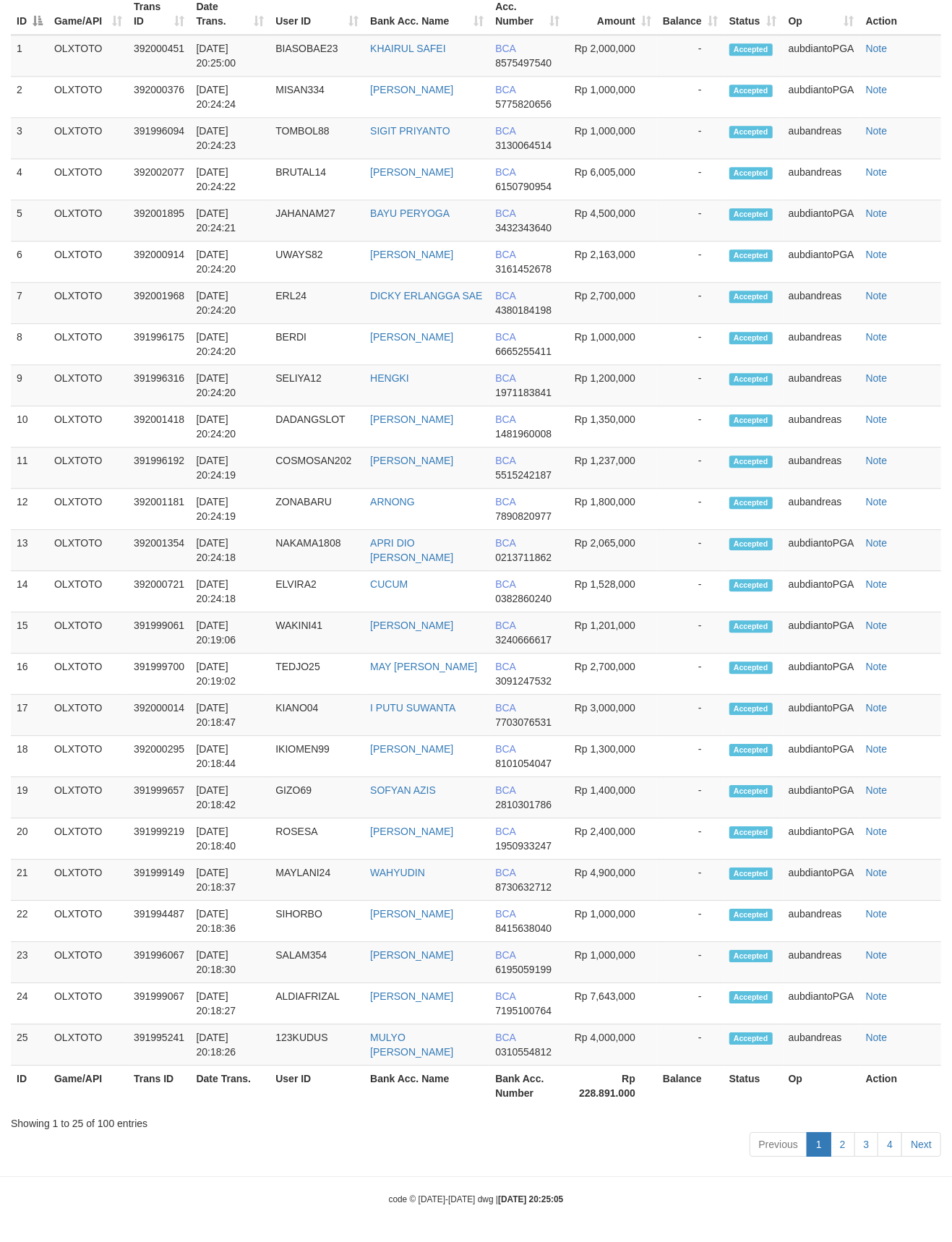 scroll, scrollTop: 1971, scrollLeft: 0, axis: vertical 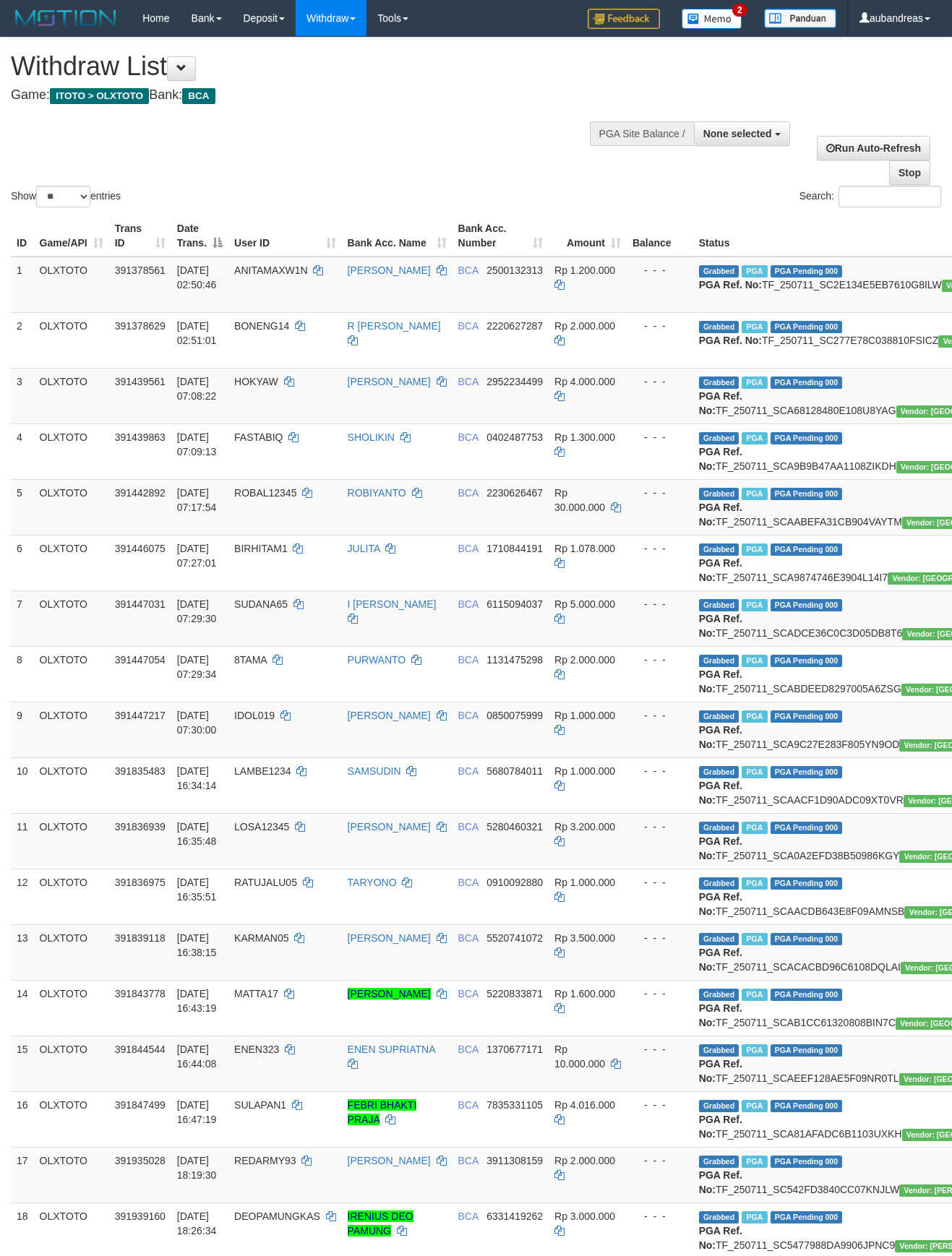 select 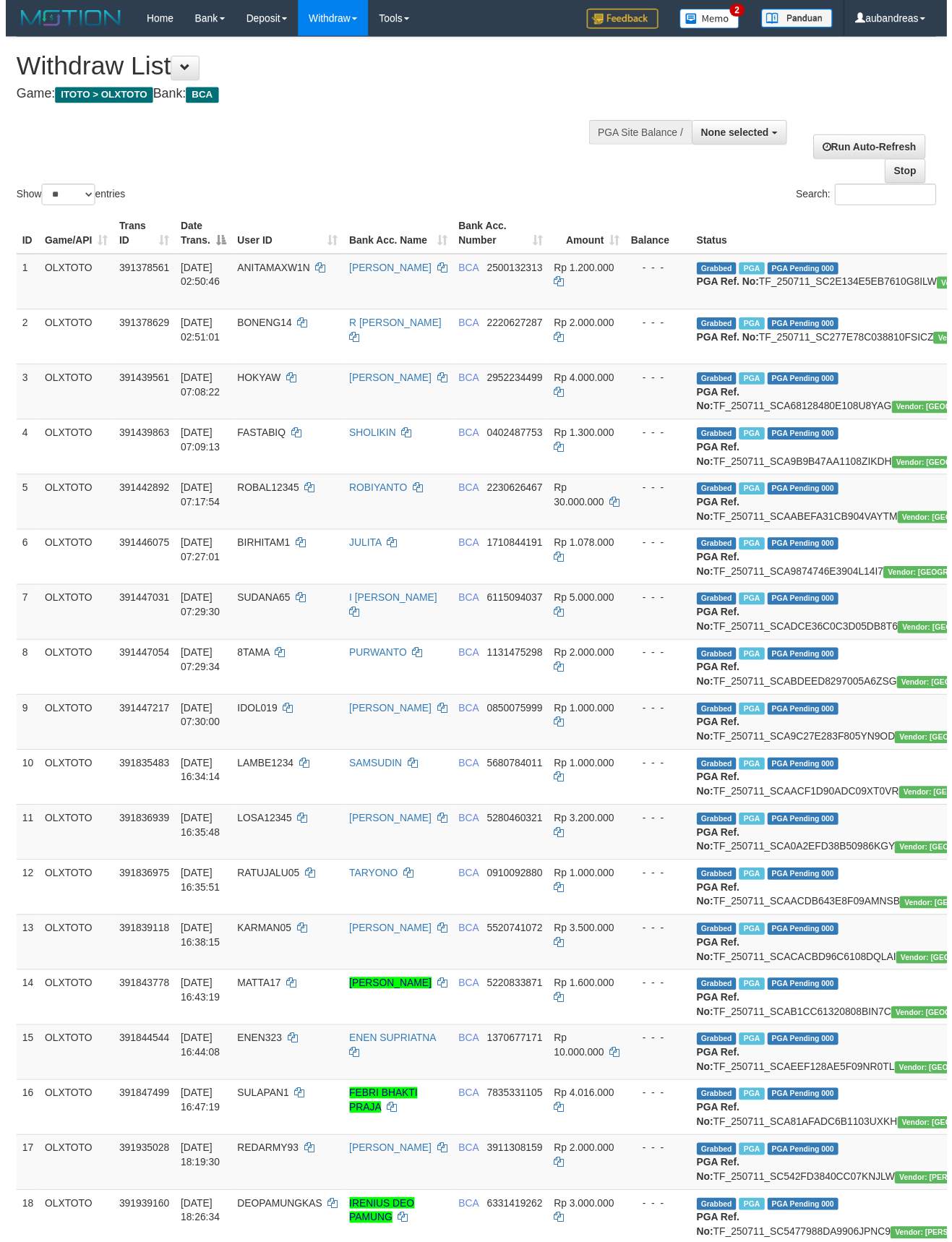 scroll, scrollTop: 117, scrollLeft: 0, axis: vertical 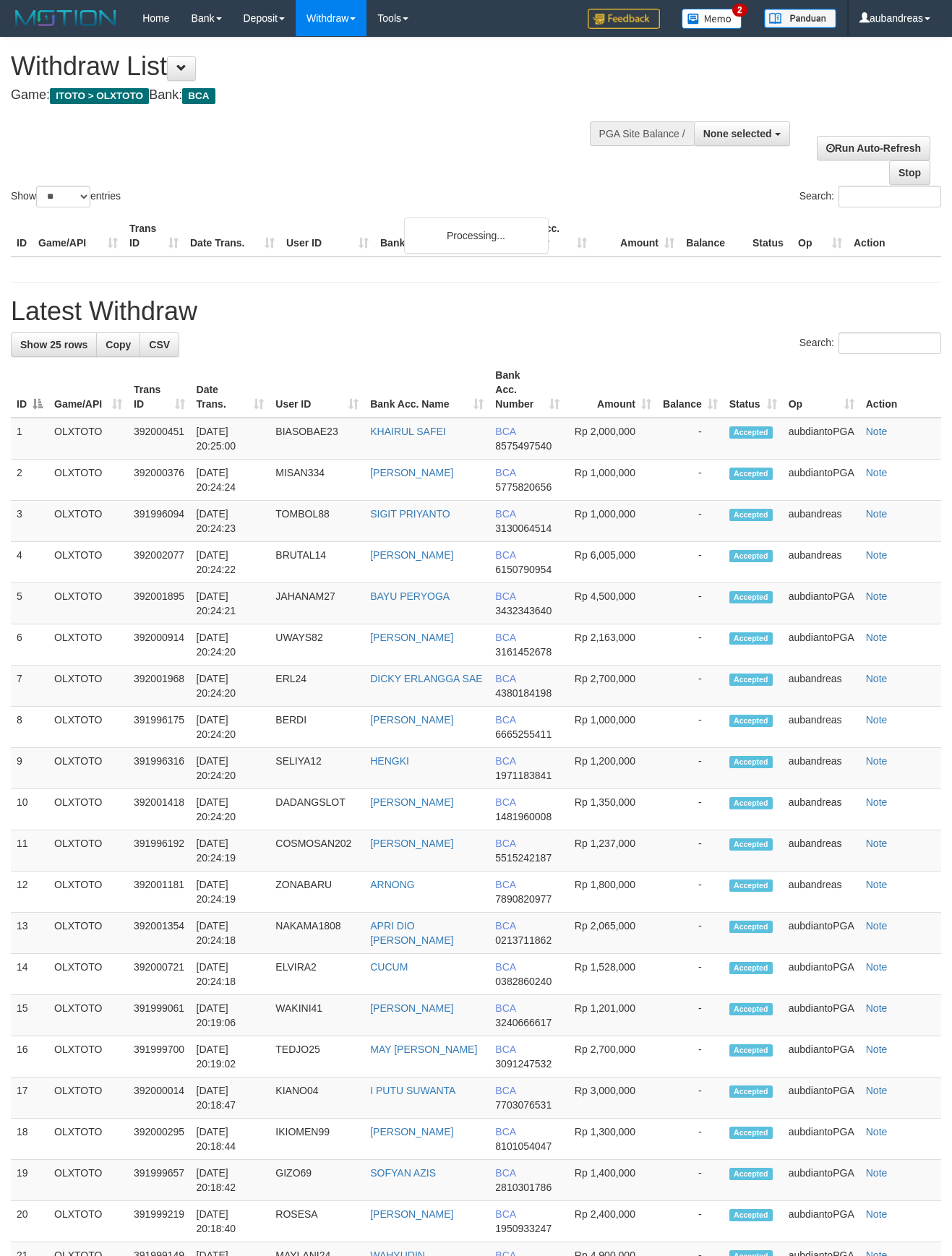 select 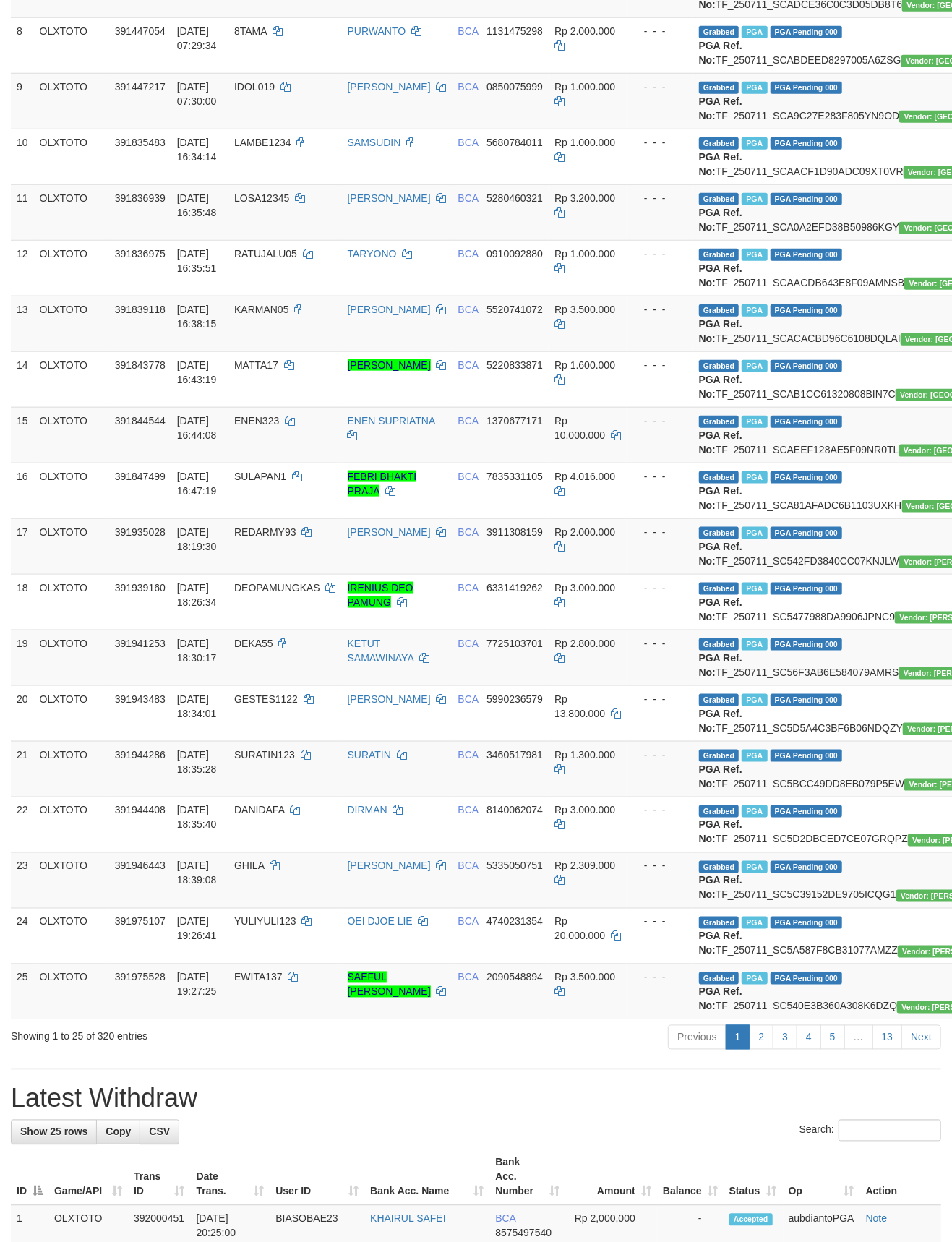 scroll, scrollTop: 117, scrollLeft: 0, axis: vertical 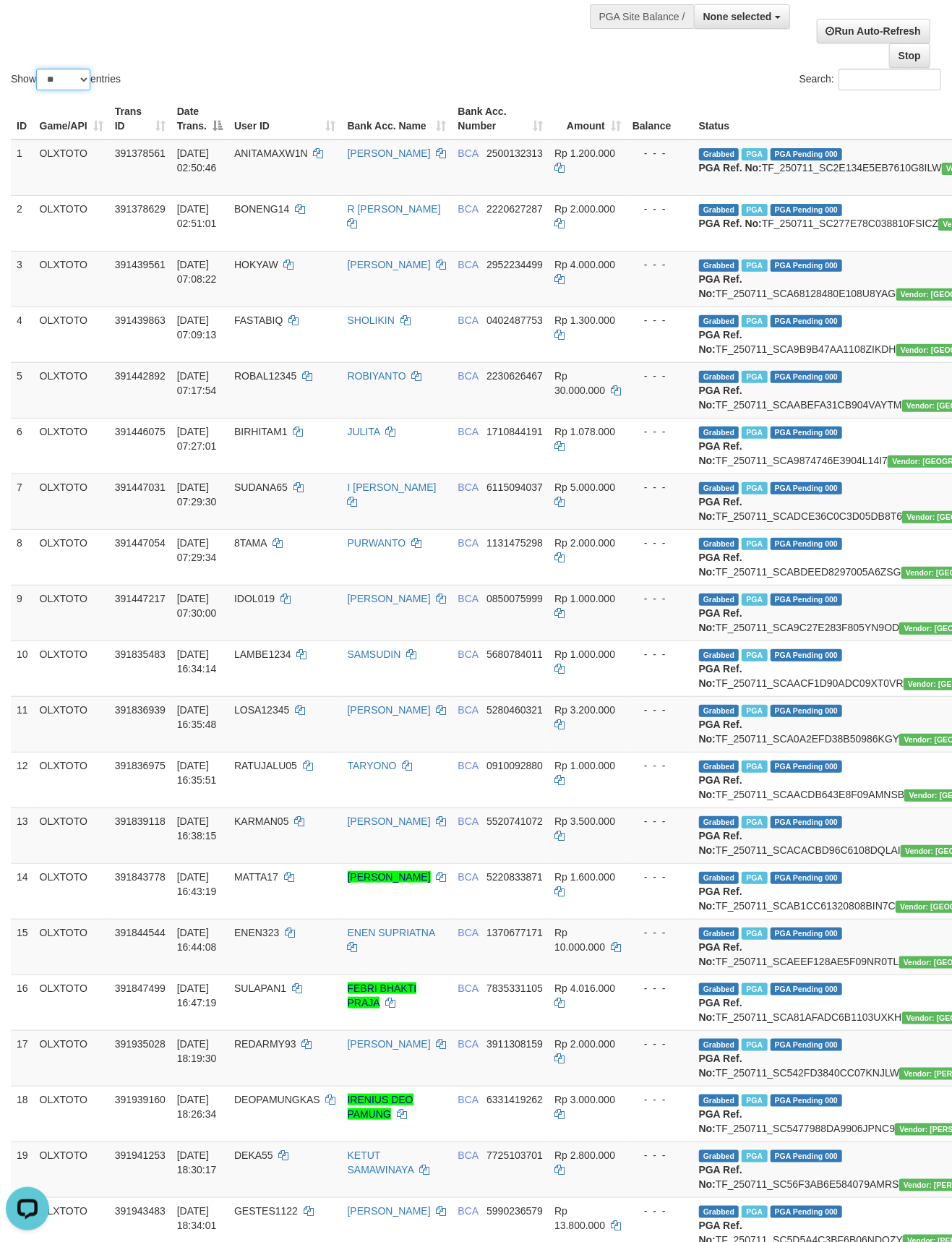 click on "** ** ** ***" at bounding box center (63, 80) 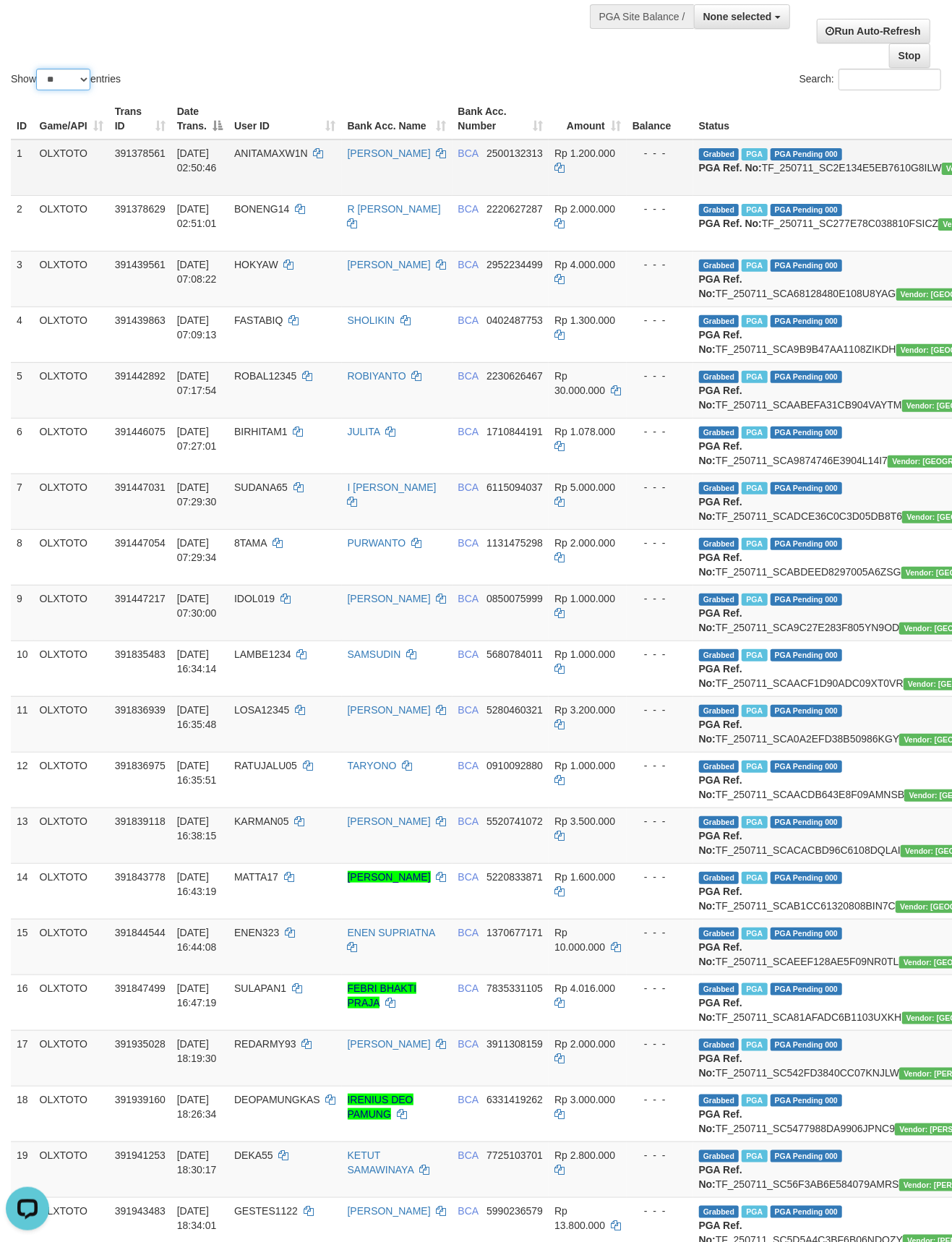 select on "***" 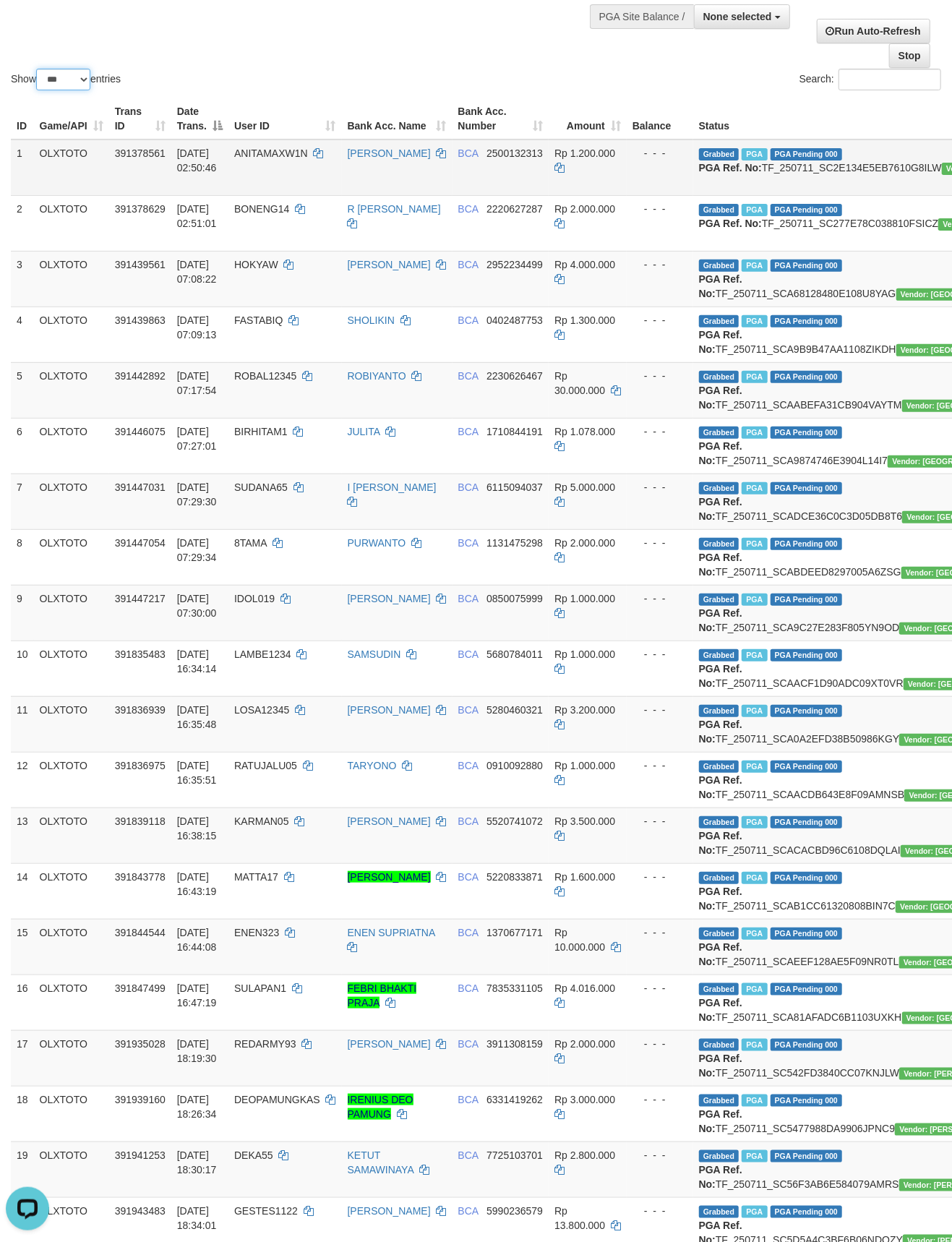 click on "** ** ** ***" at bounding box center [63, 80] 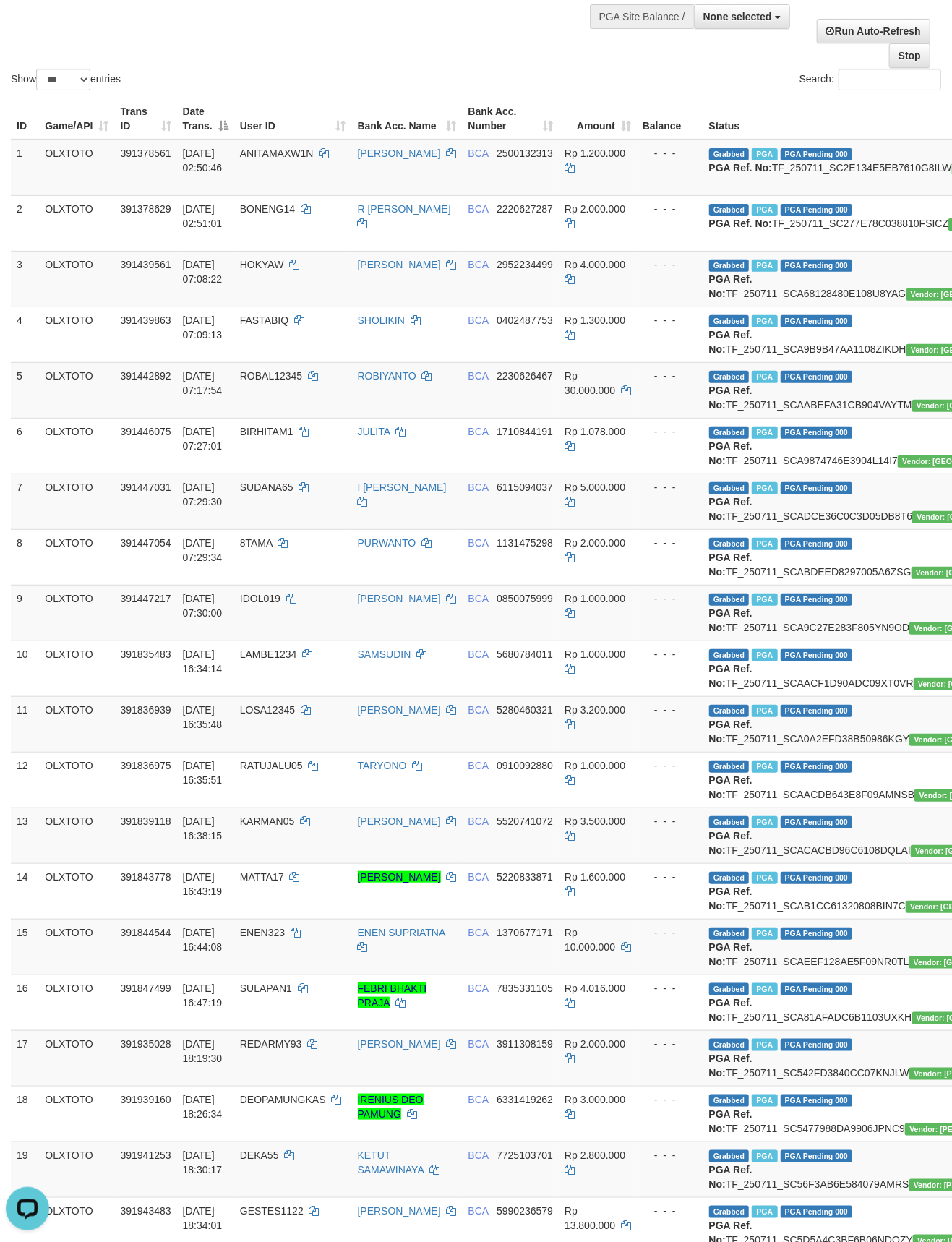scroll, scrollTop: 2339, scrollLeft: 0, axis: vertical 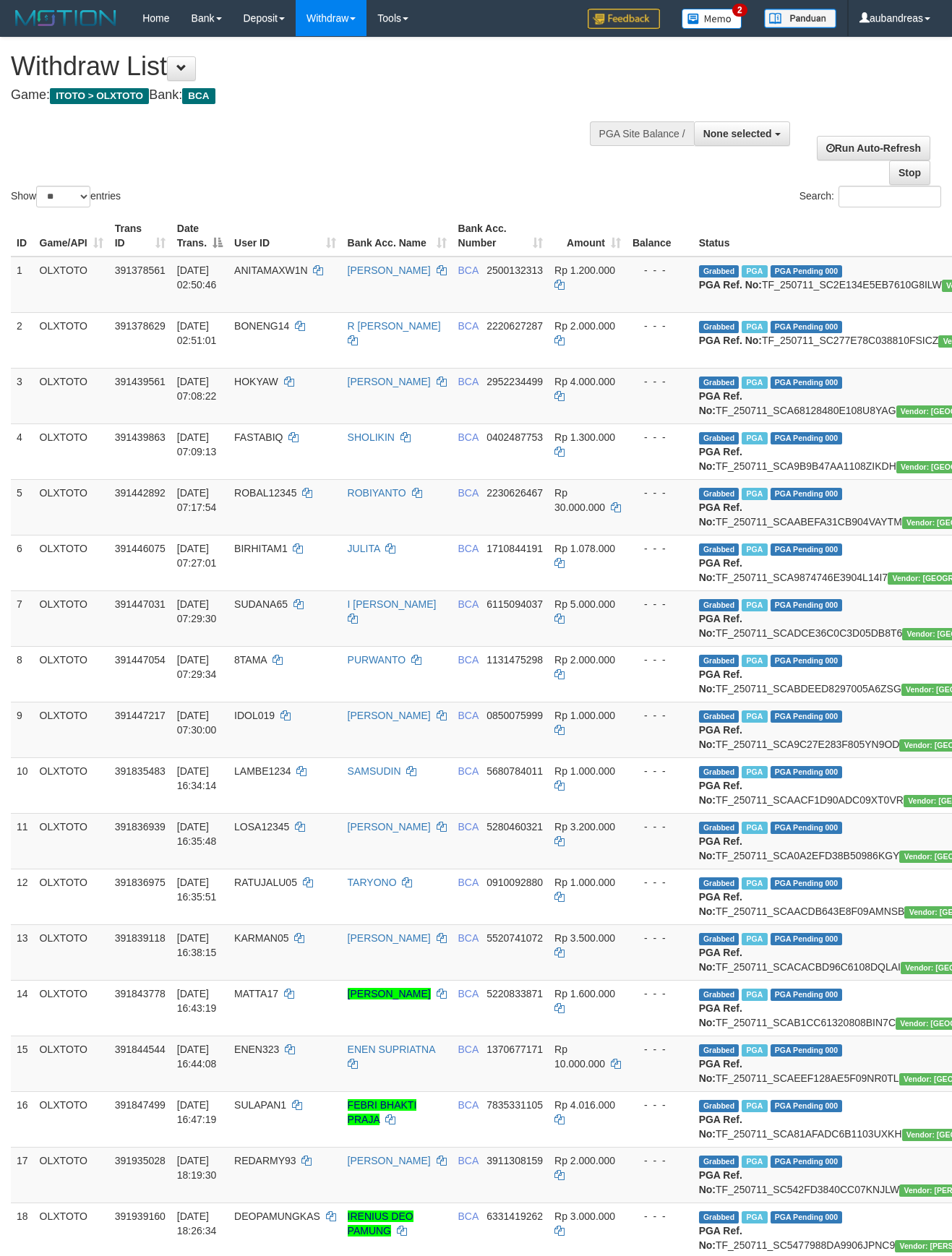 select 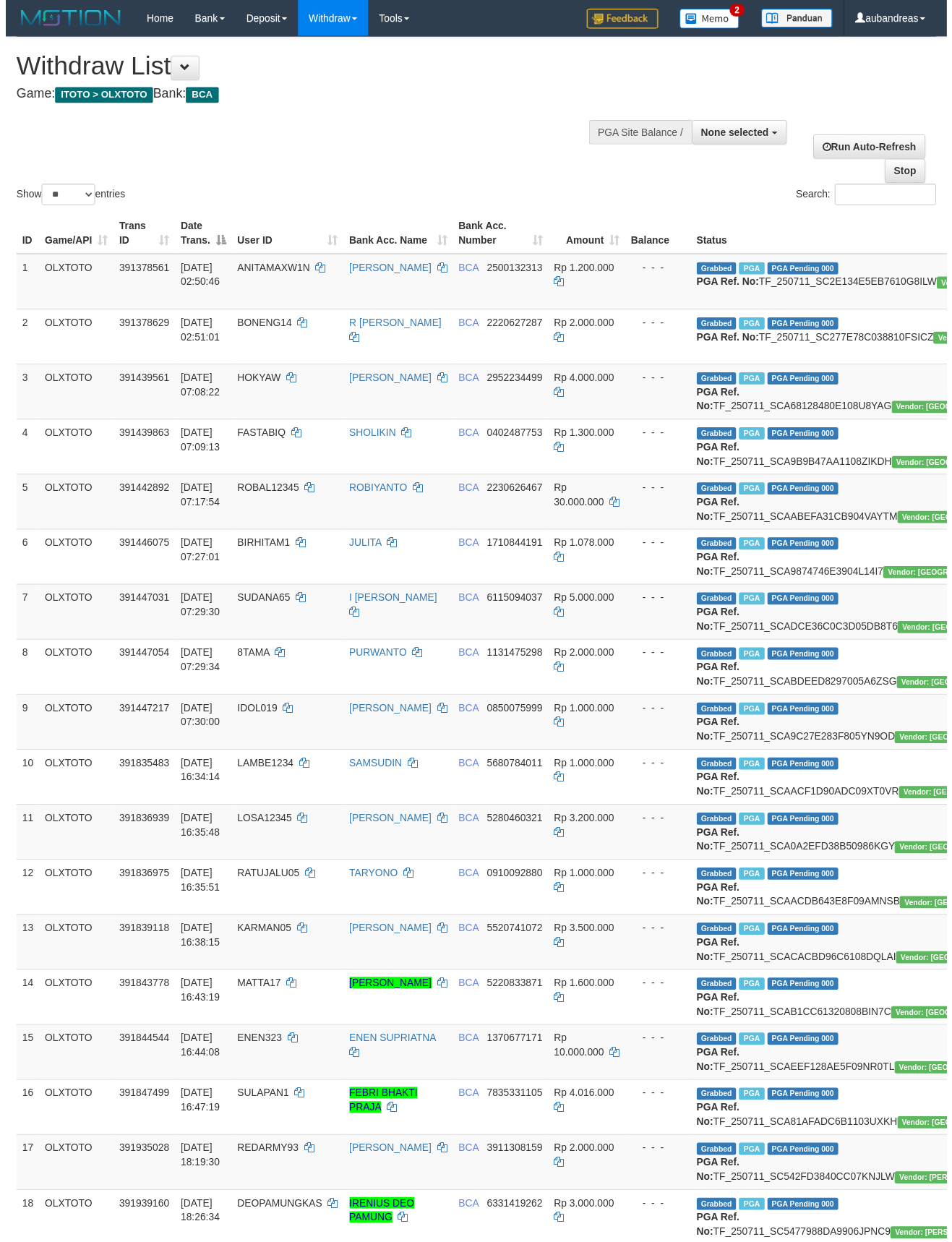 scroll, scrollTop: 2160, scrollLeft: 0, axis: vertical 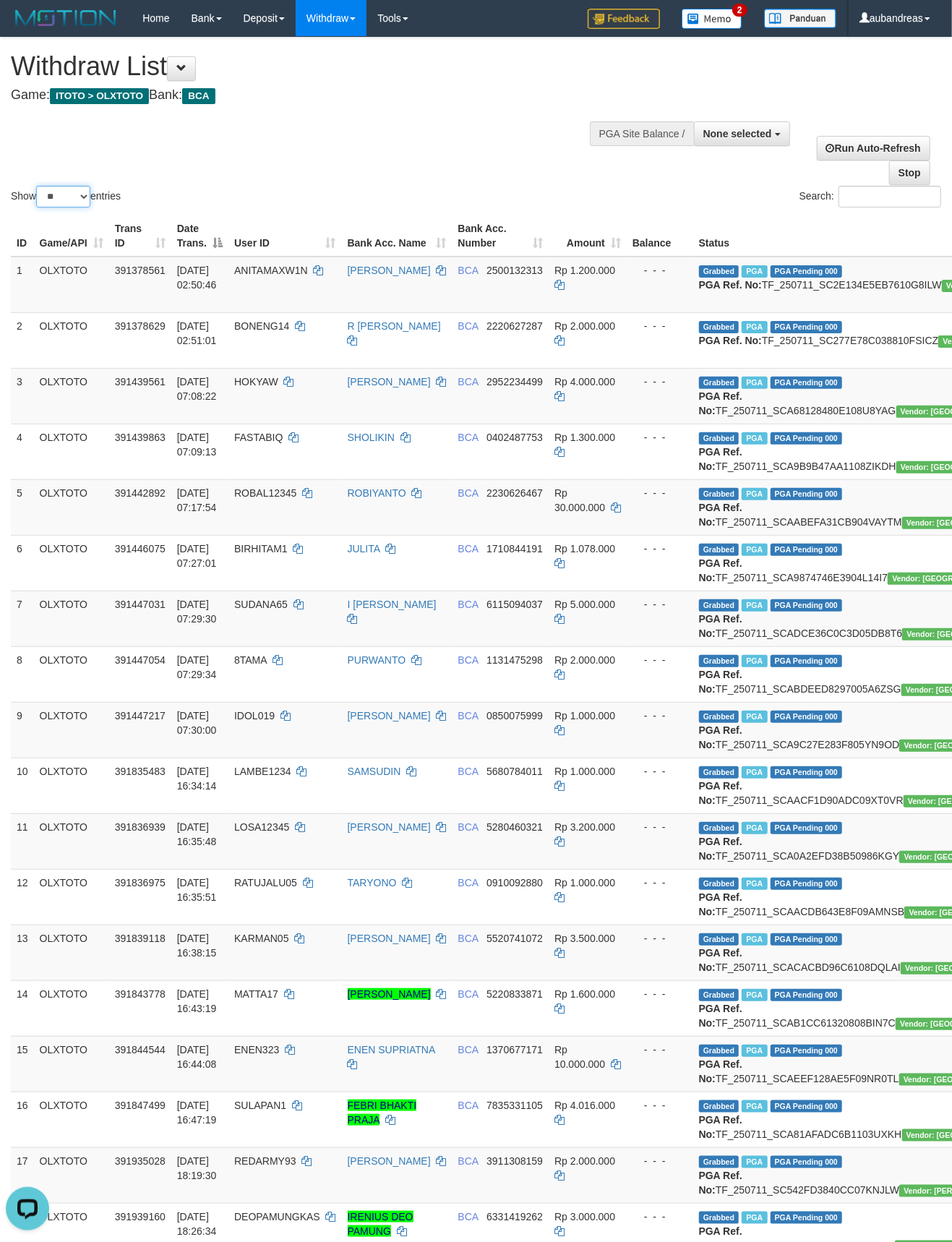 drag, startPoint x: 69, startPoint y: 195, endPoint x: 73, endPoint y: 204, distance: 10 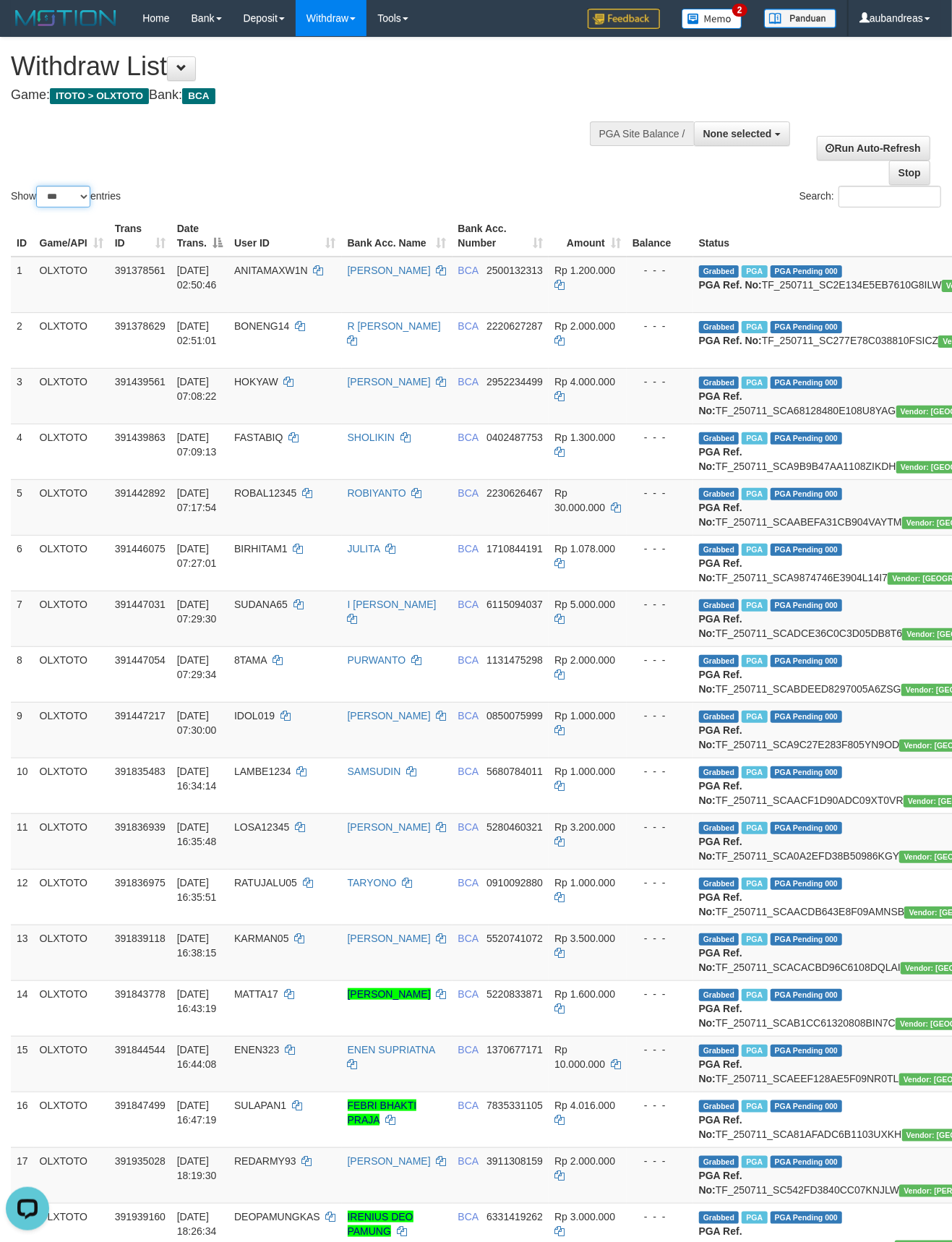 click on "** ** ** ***" at bounding box center [63, 197] 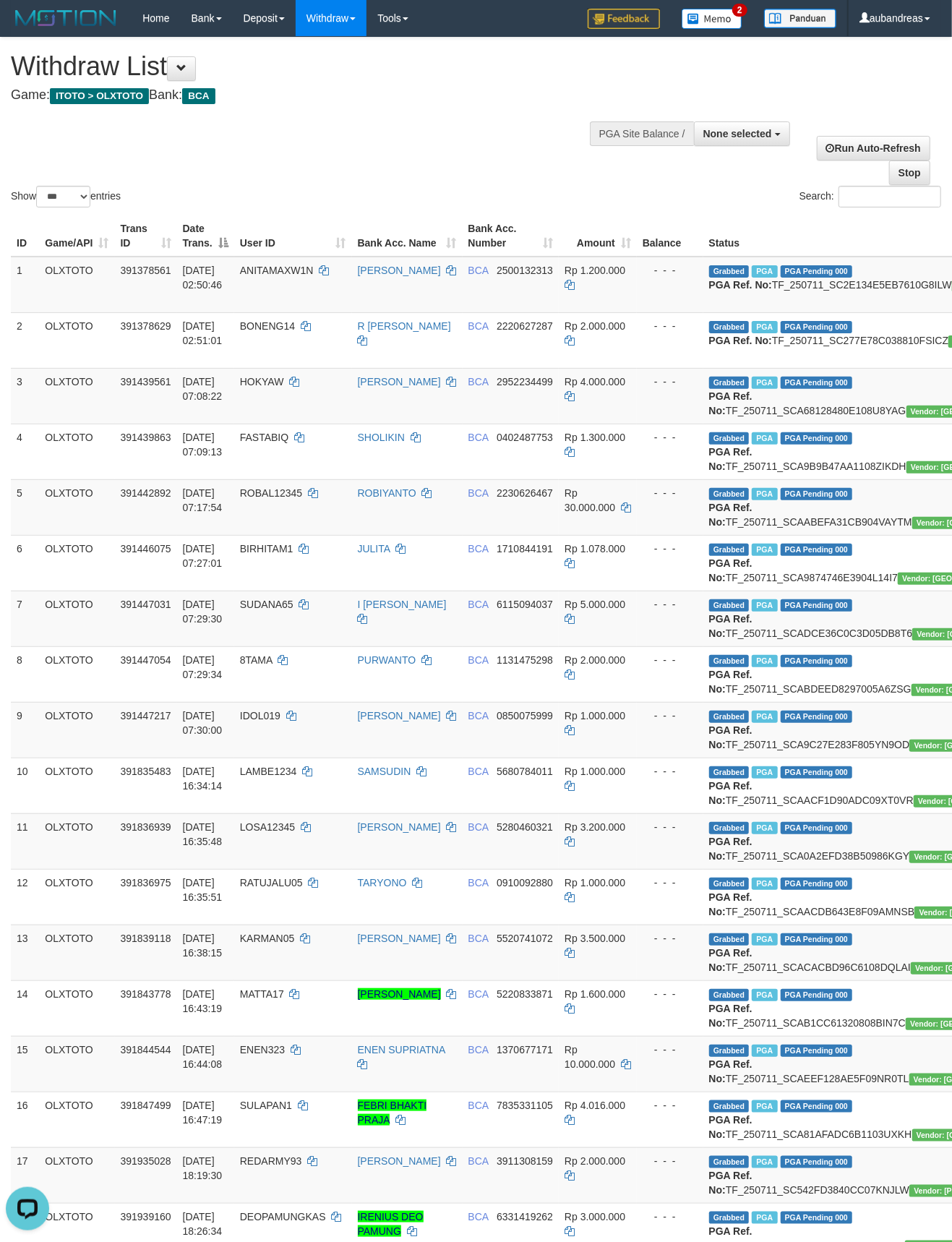 scroll, scrollTop: 2339, scrollLeft: 0, axis: vertical 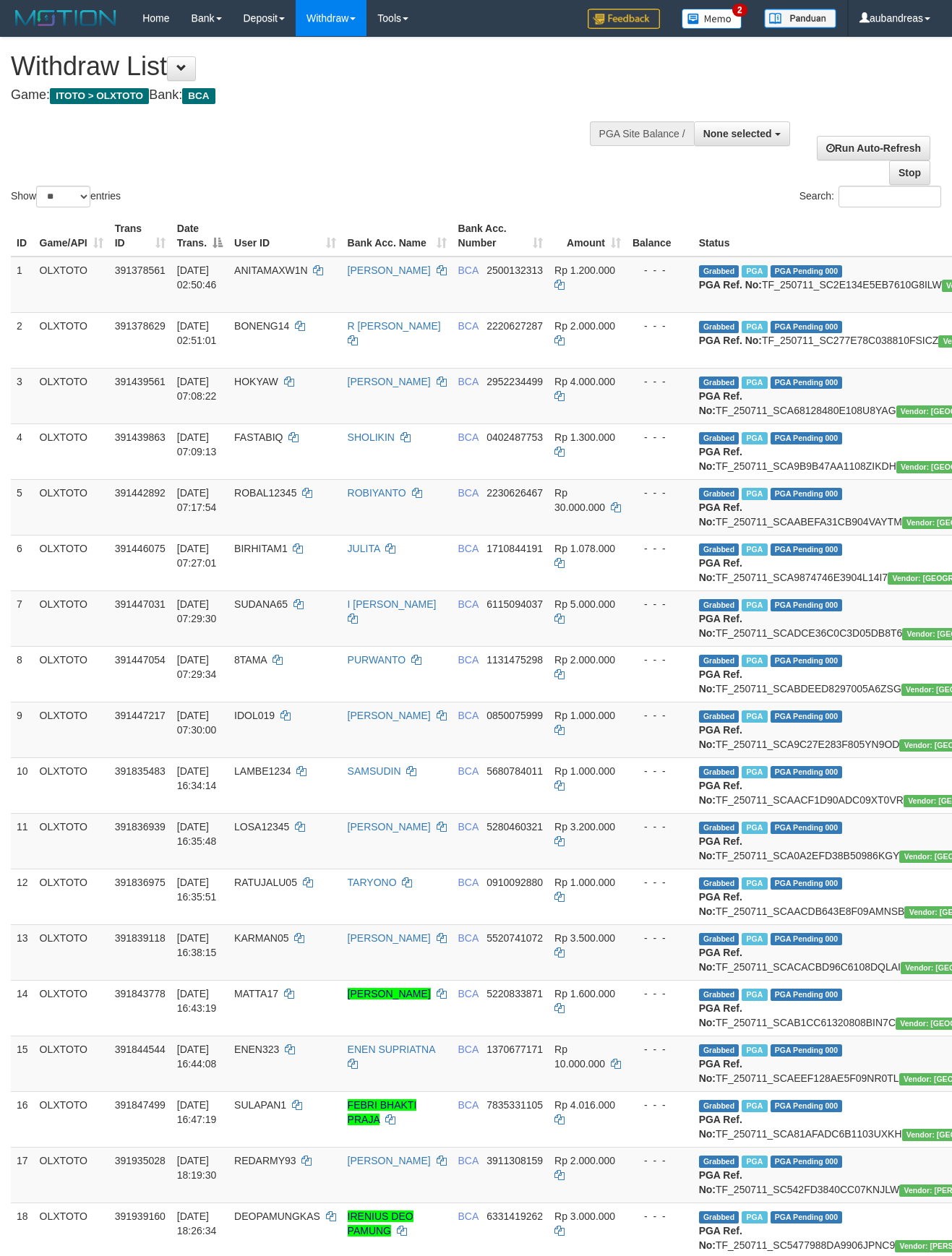 select 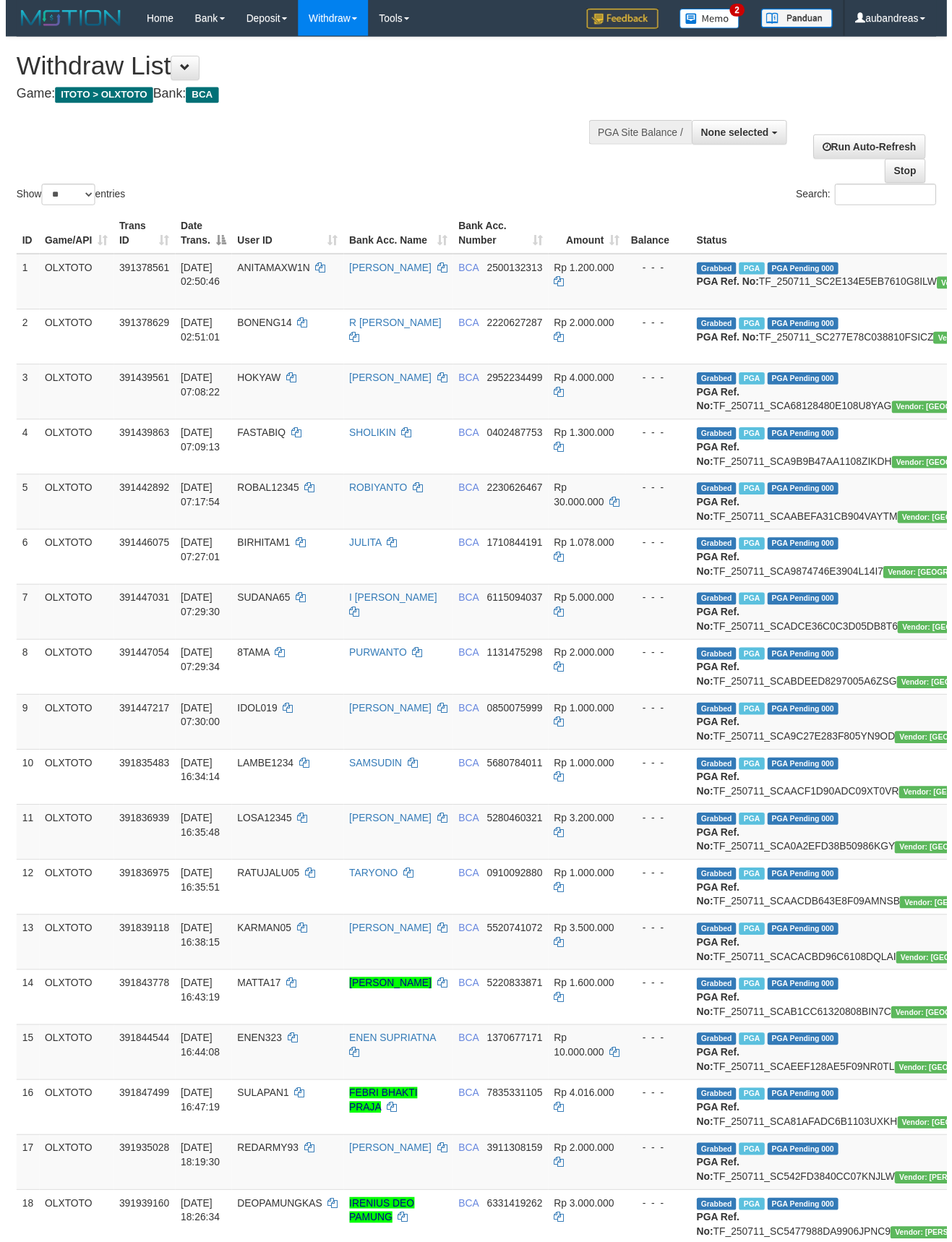 scroll, scrollTop: 2160, scrollLeft: 0, axis: vertical 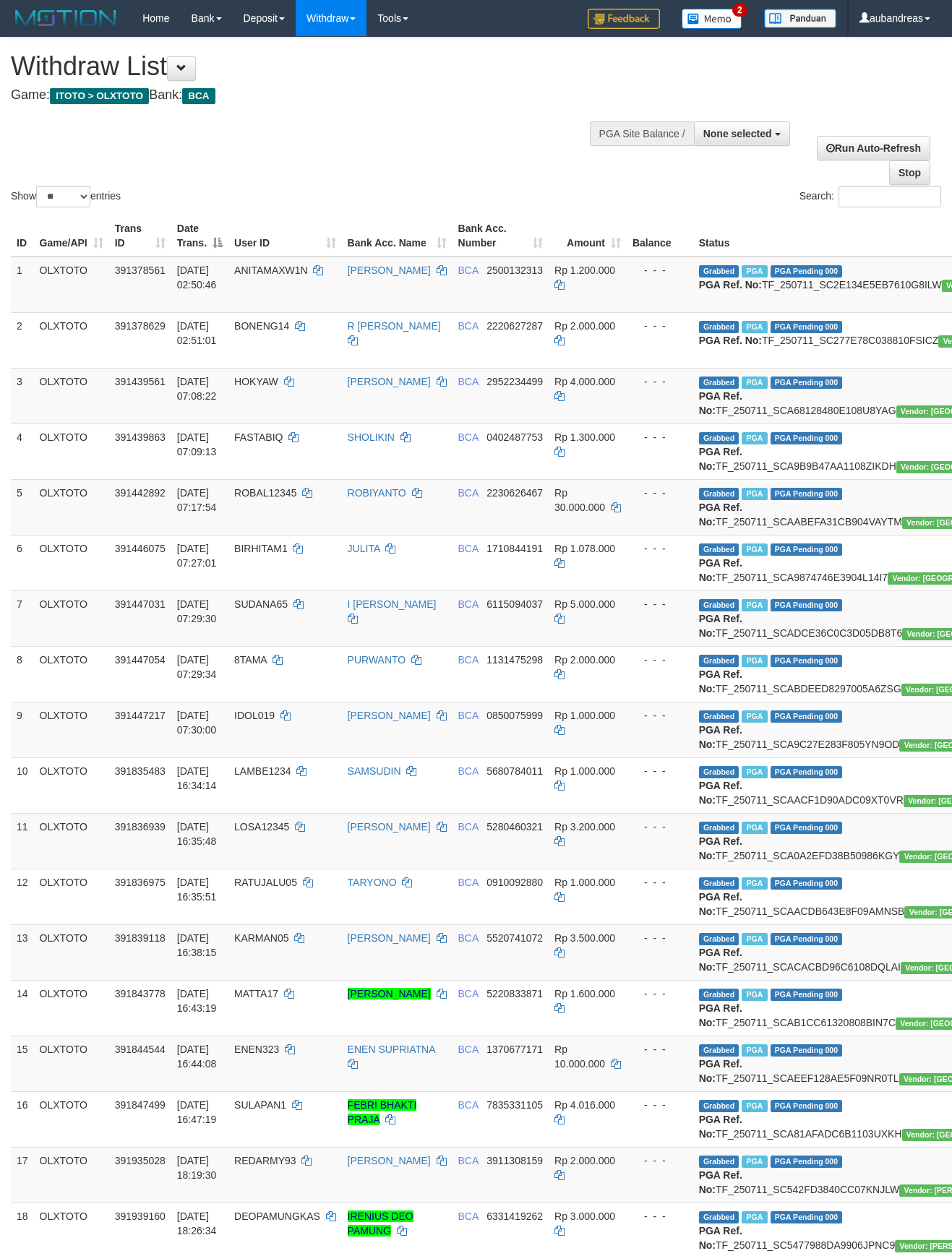 select 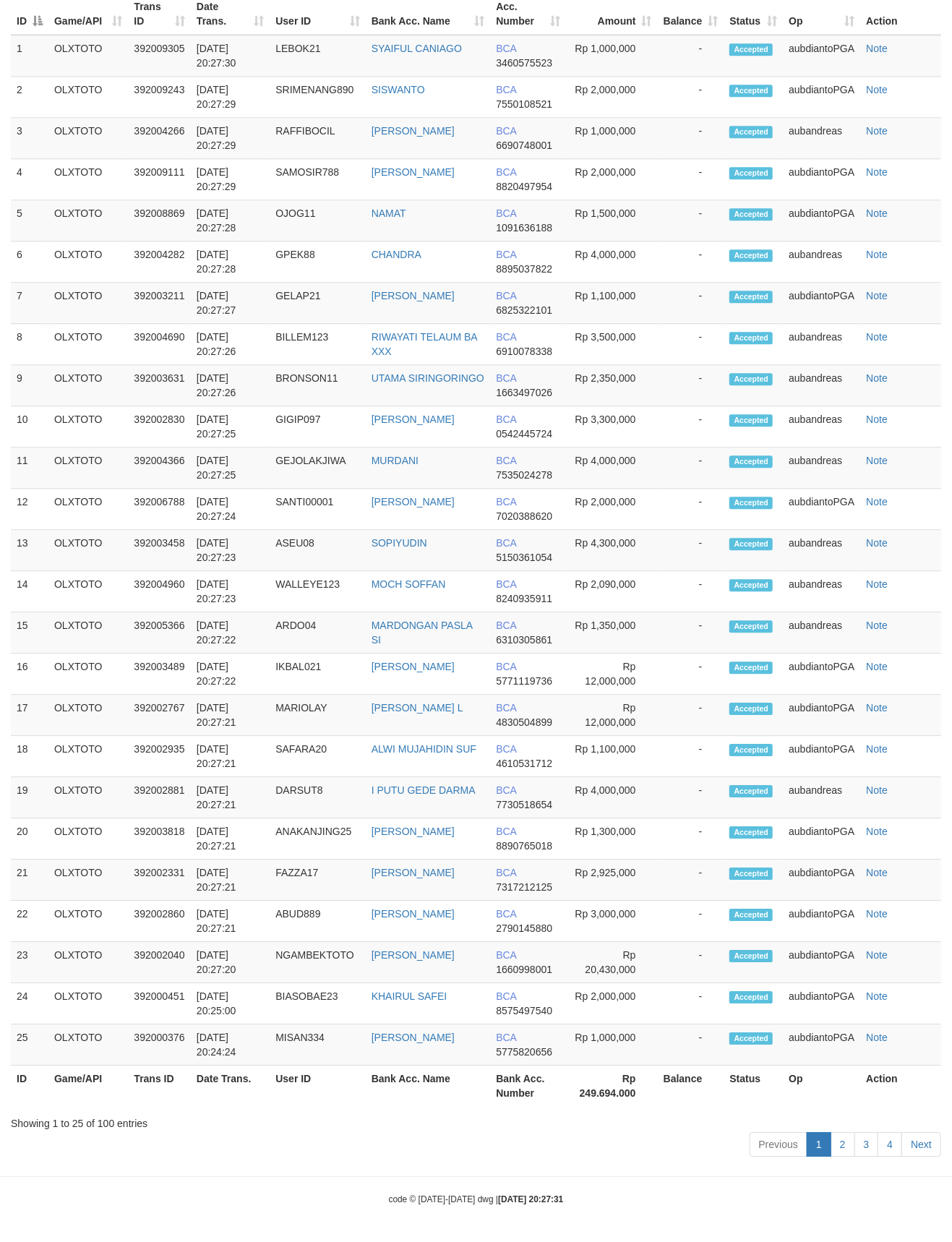 scroll, scrollTop: 2160, scrollLeft: 0, axis: vertical 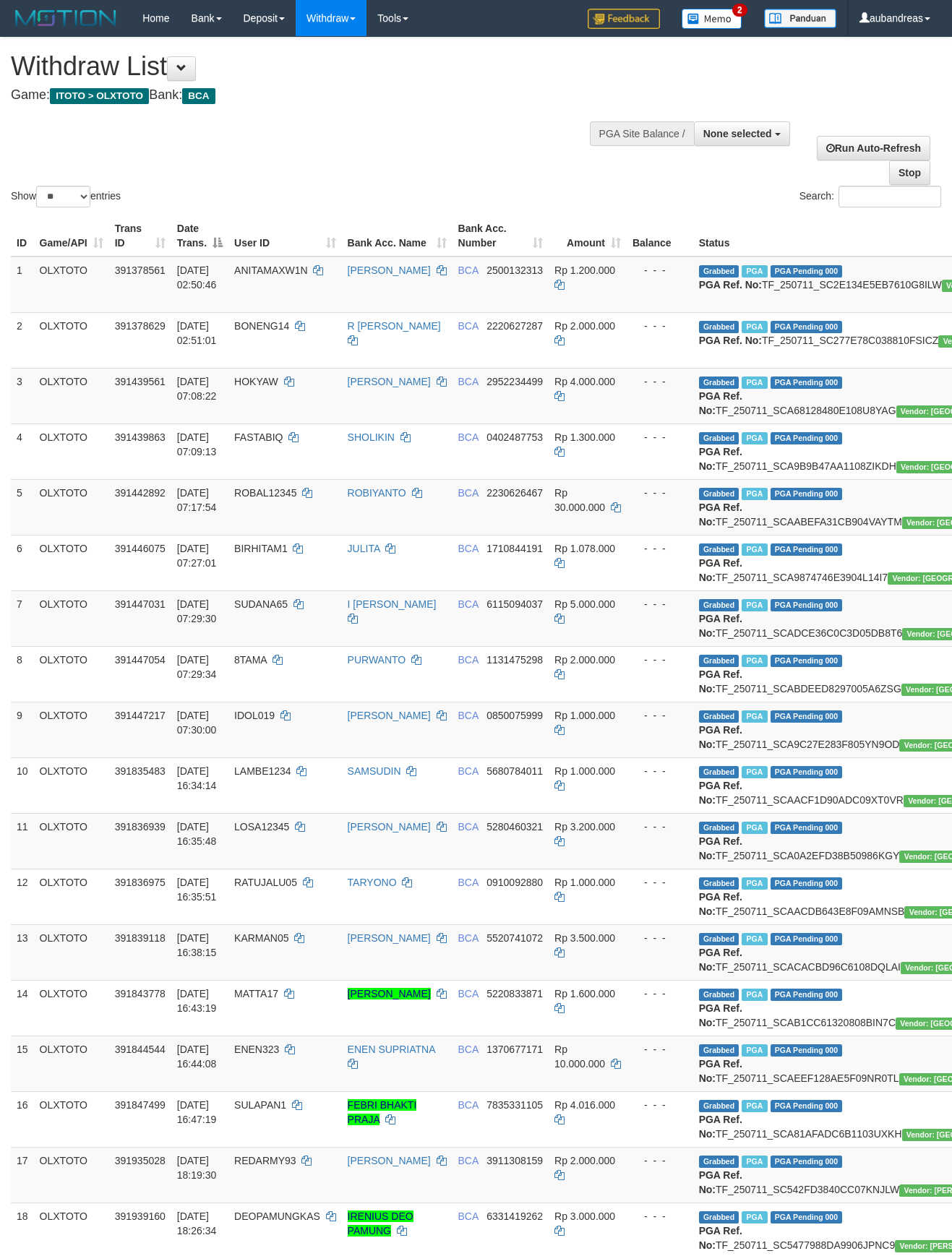 select 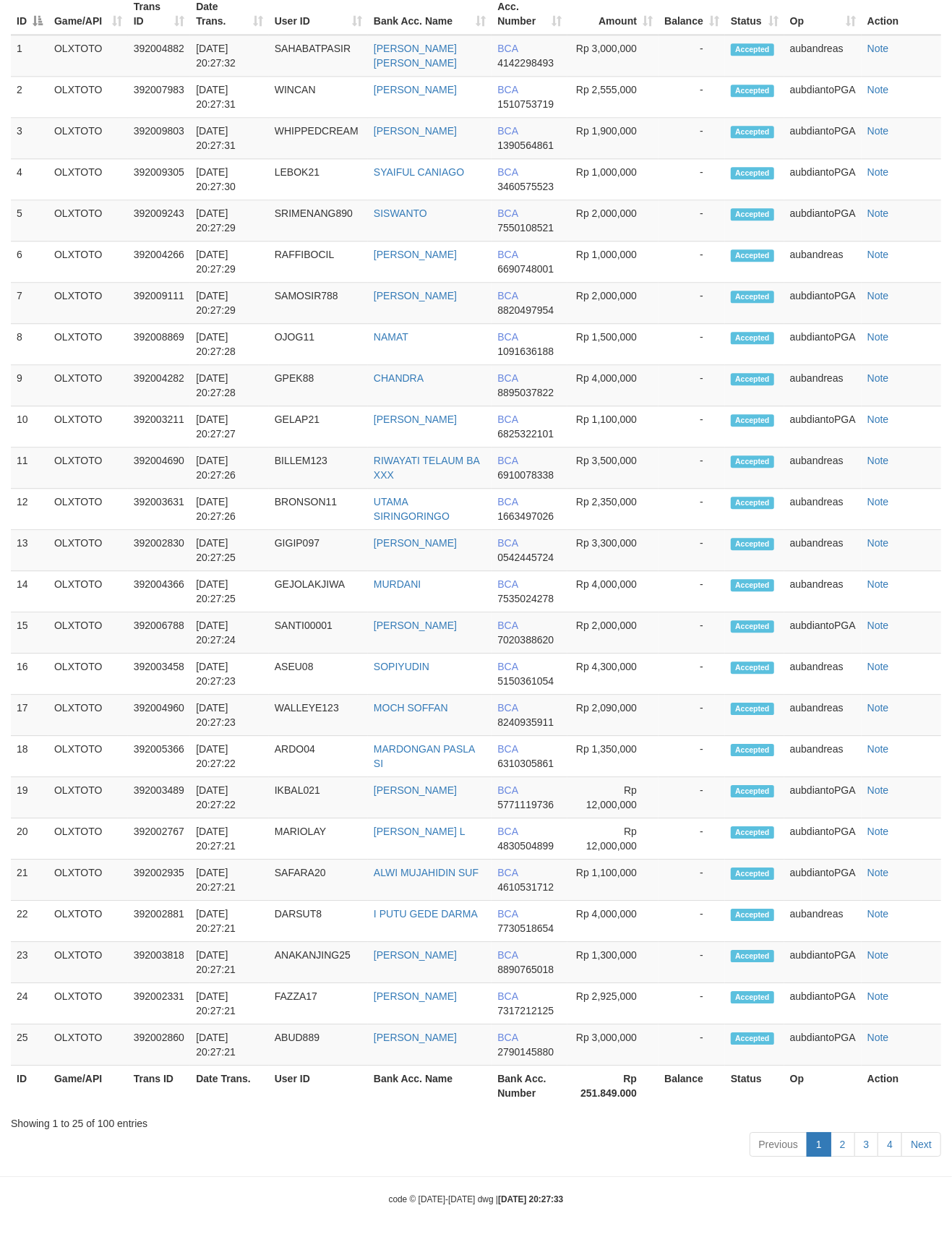 scroll, scrollTop: 2160, scrollLeft: 0, axis: vertical 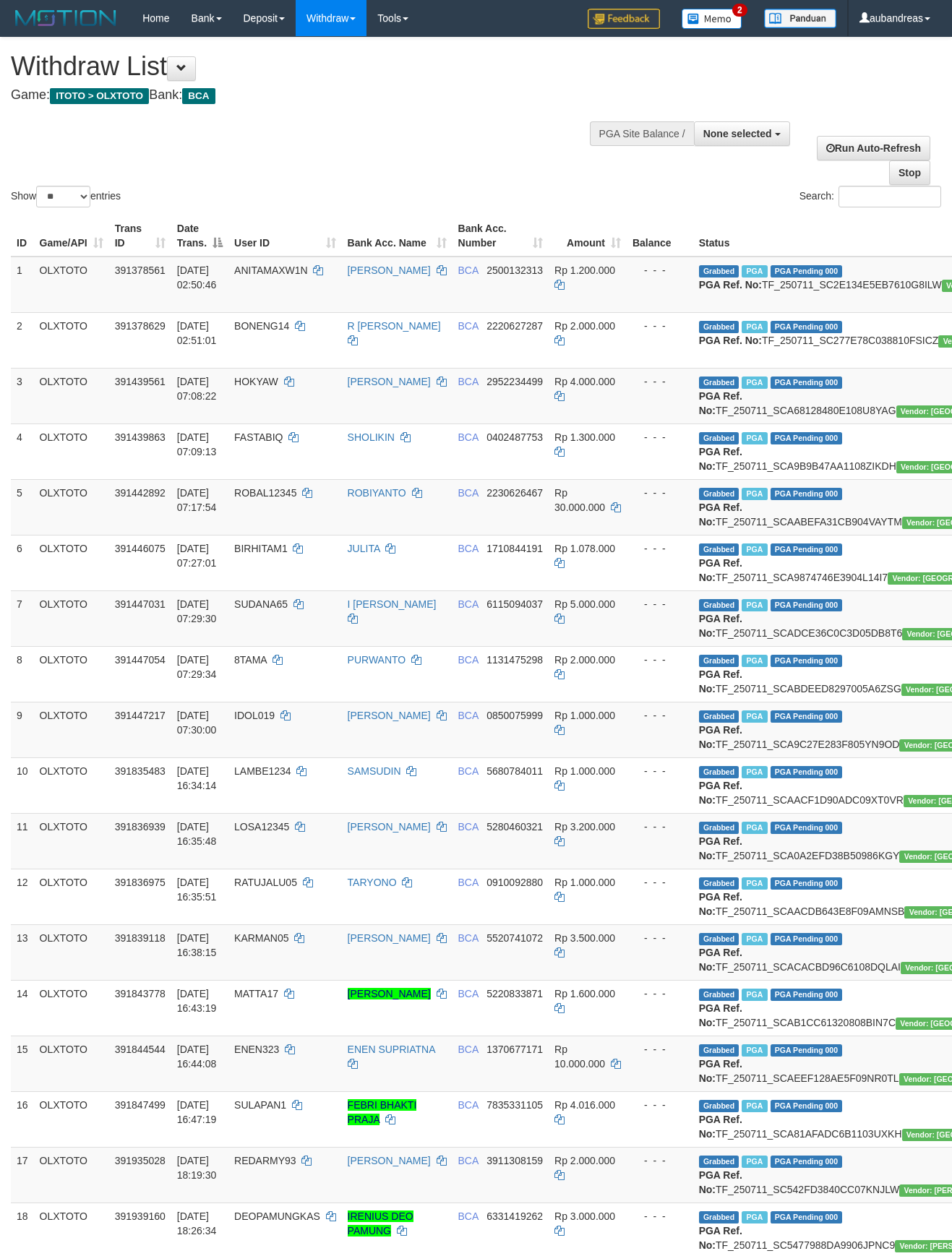 select 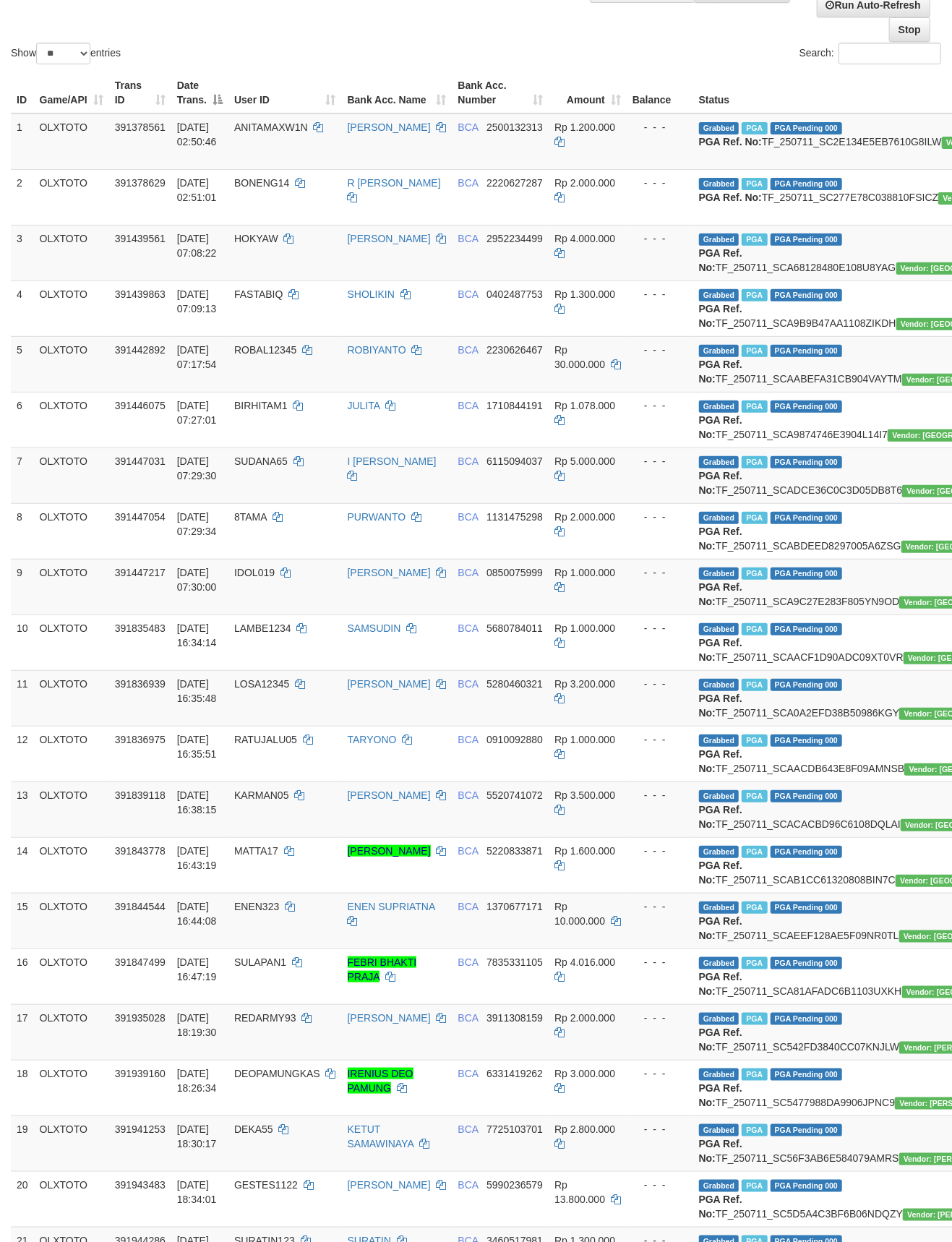 scroll, scrollTop: 0, scrollLeft: 0, axis: both 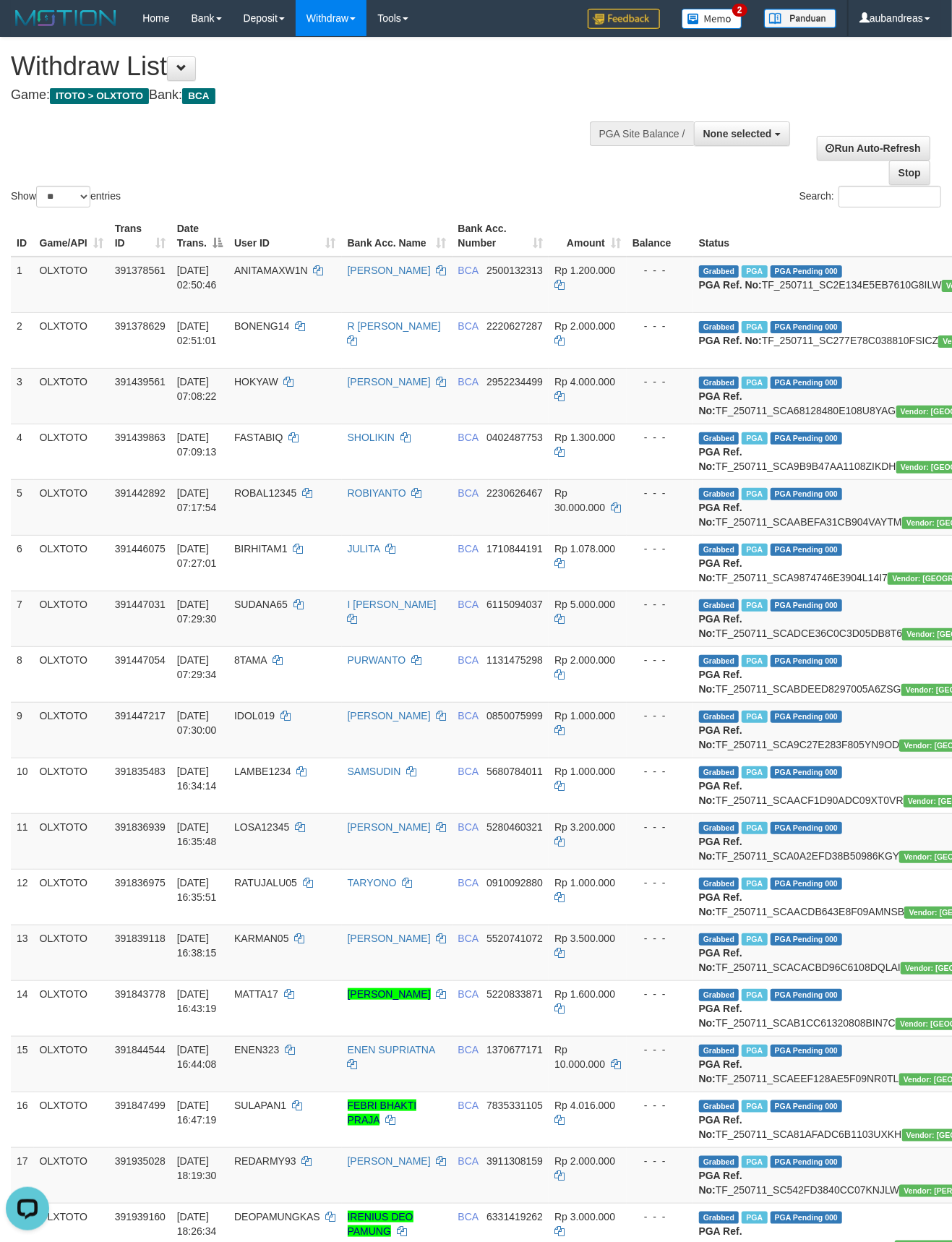 drag, startPoint x: 70, startPoint y: 184, endPoint x: 71, endPoint y: 192, distance: 8.0622577 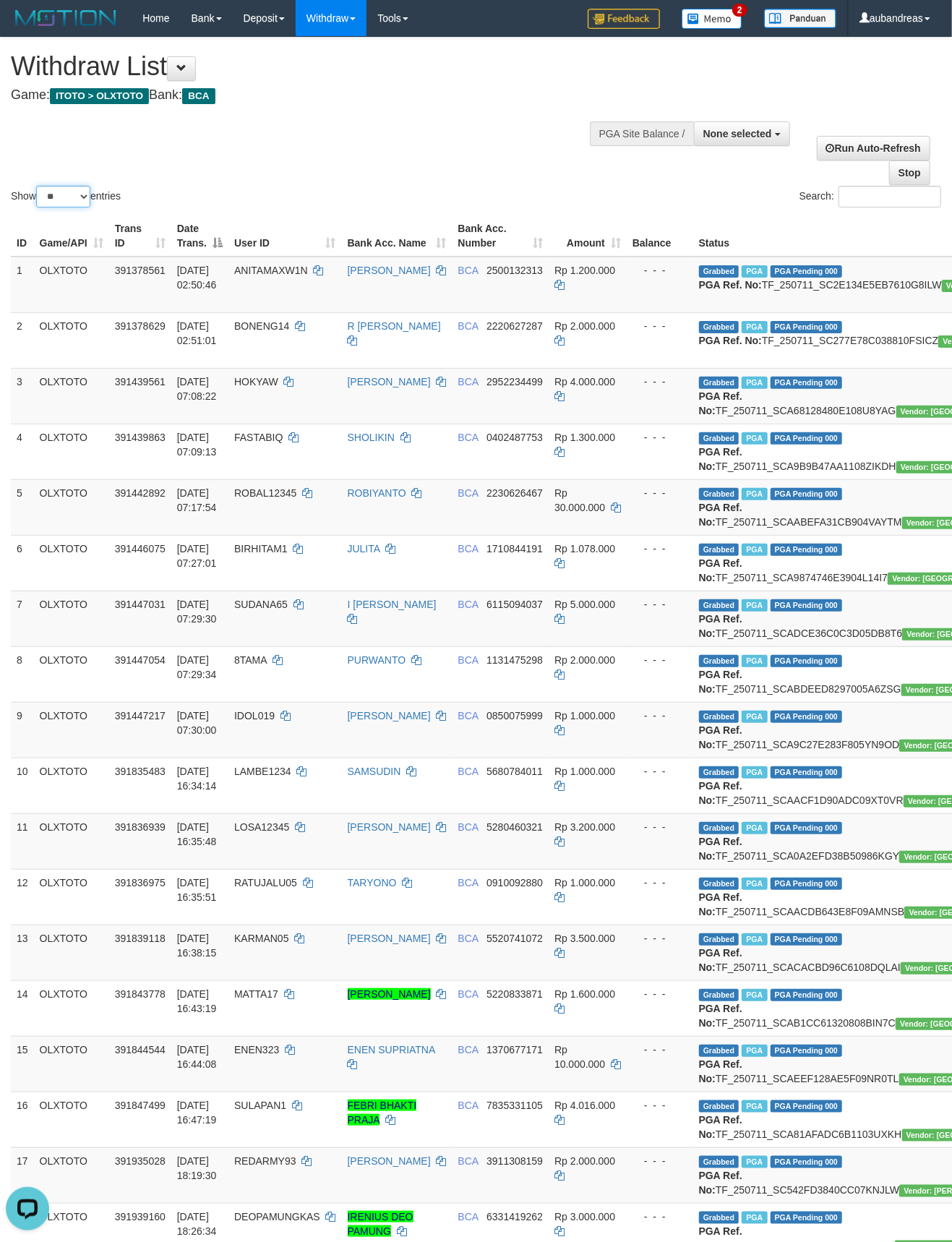 click on "** ** ** ***" at bounding box center [63, 197] 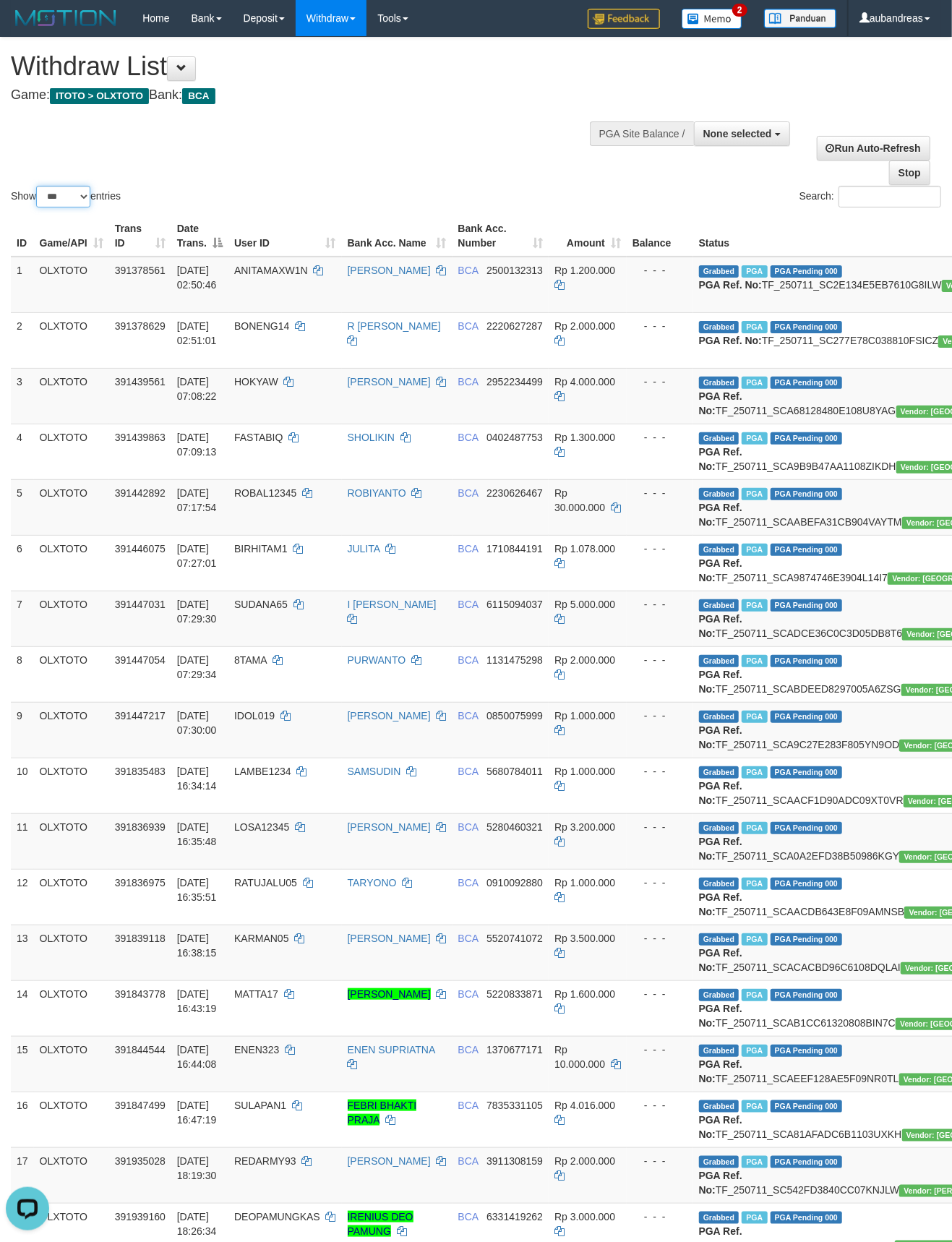 click on "** ** ** ***" at bounding box center (63, 197) 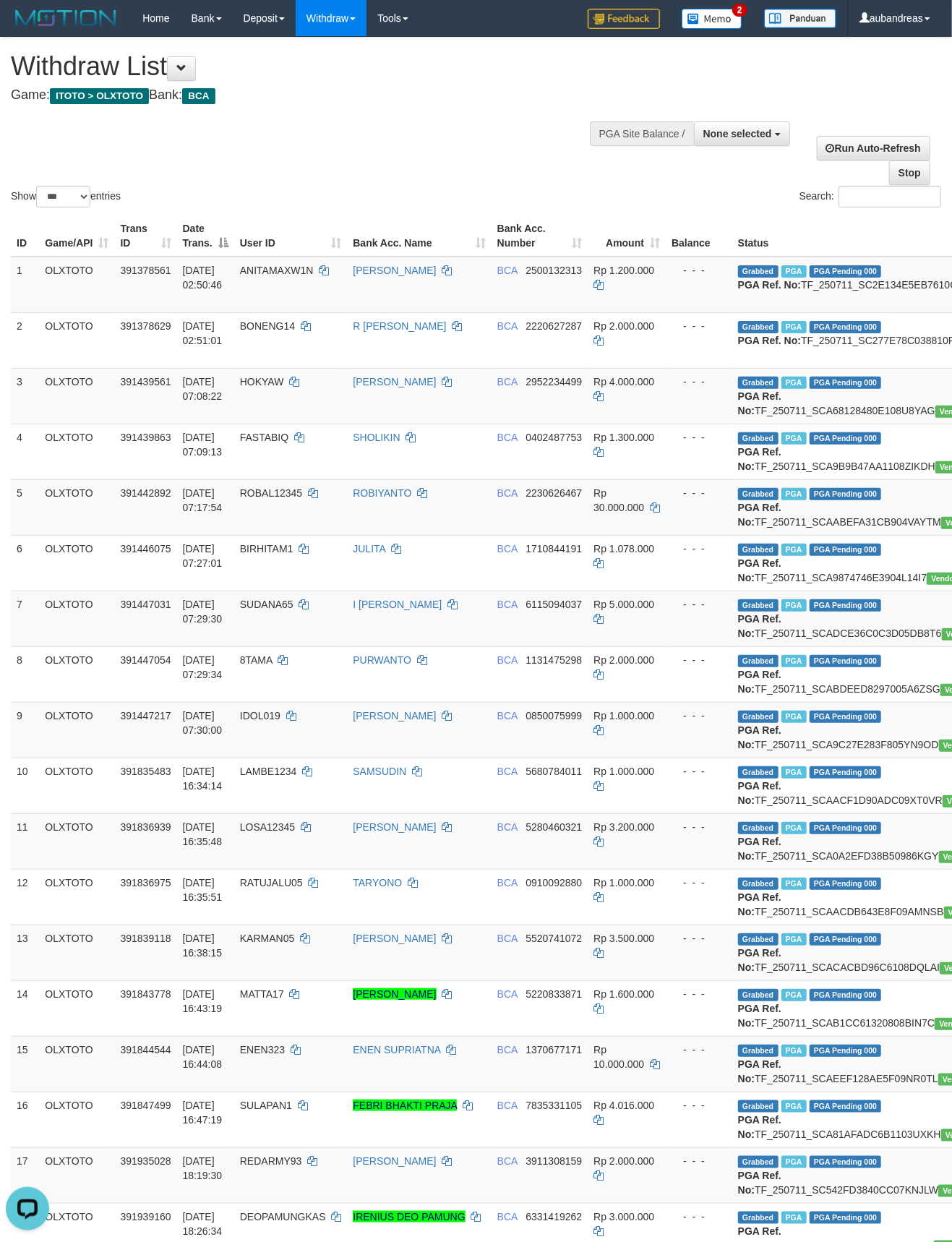 scroll, scrollTop: 2326, scrollLeft: 0, axis: vertical 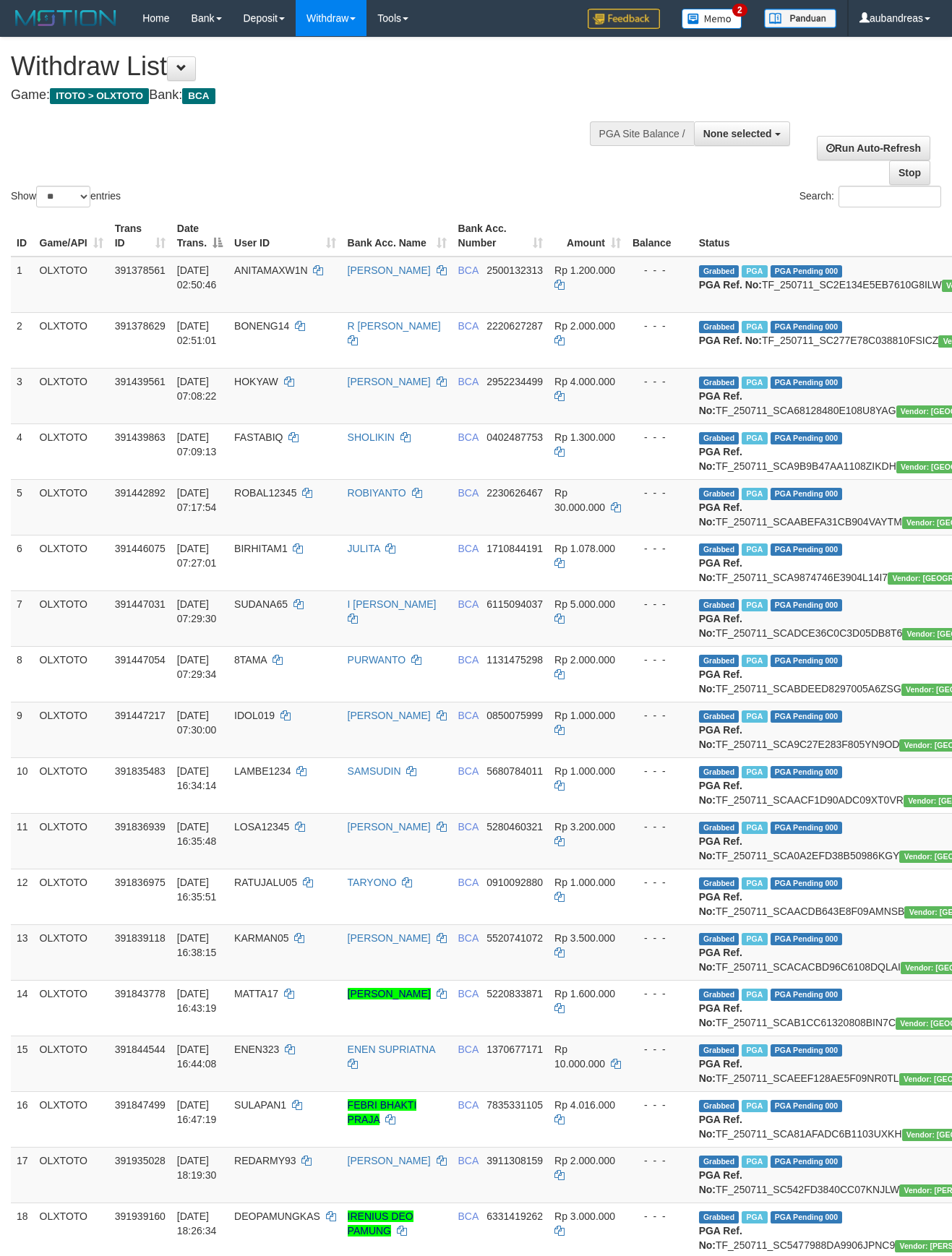 select 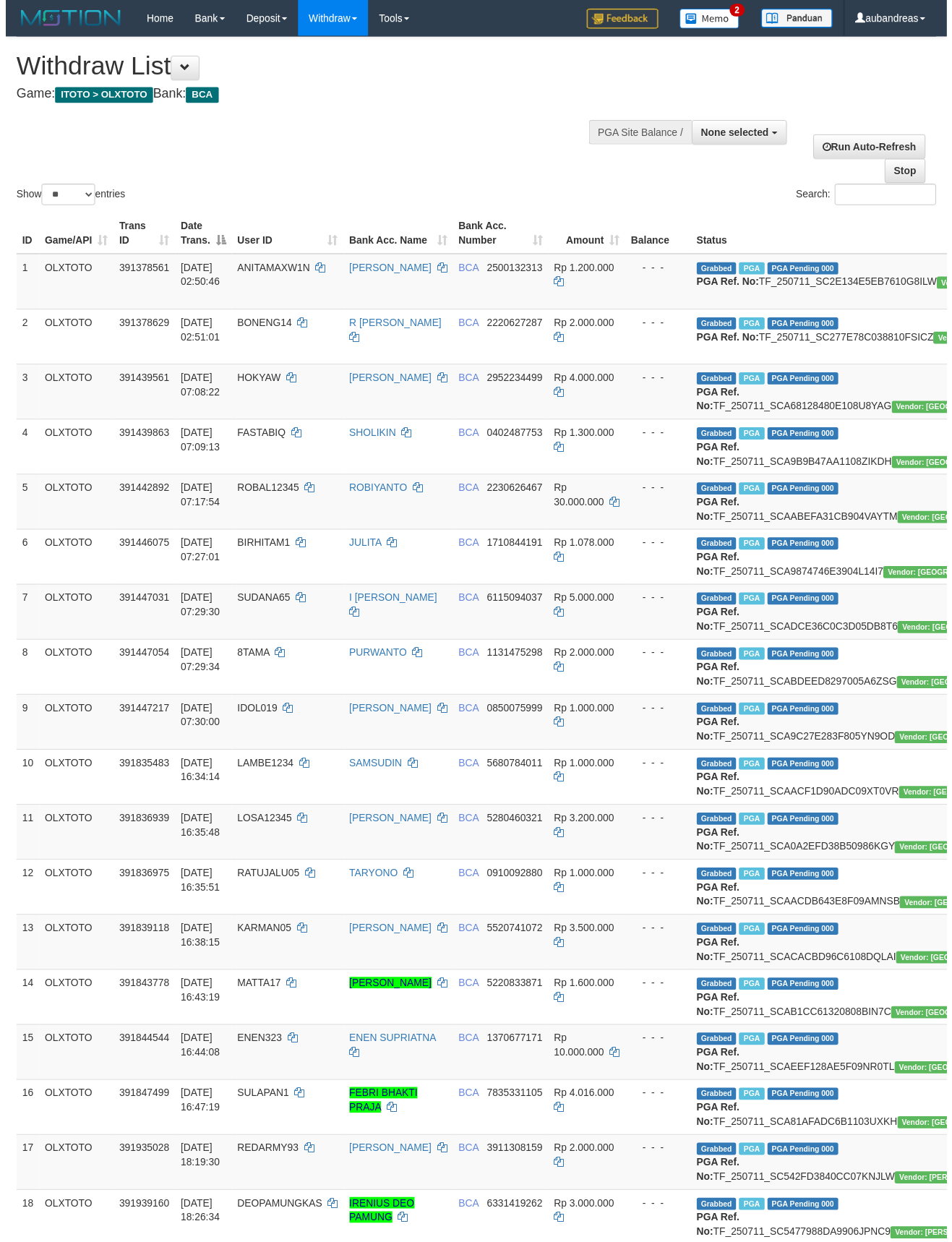 scroll, scrollTop: 2175, scrollLeft: 0, axis: vertical 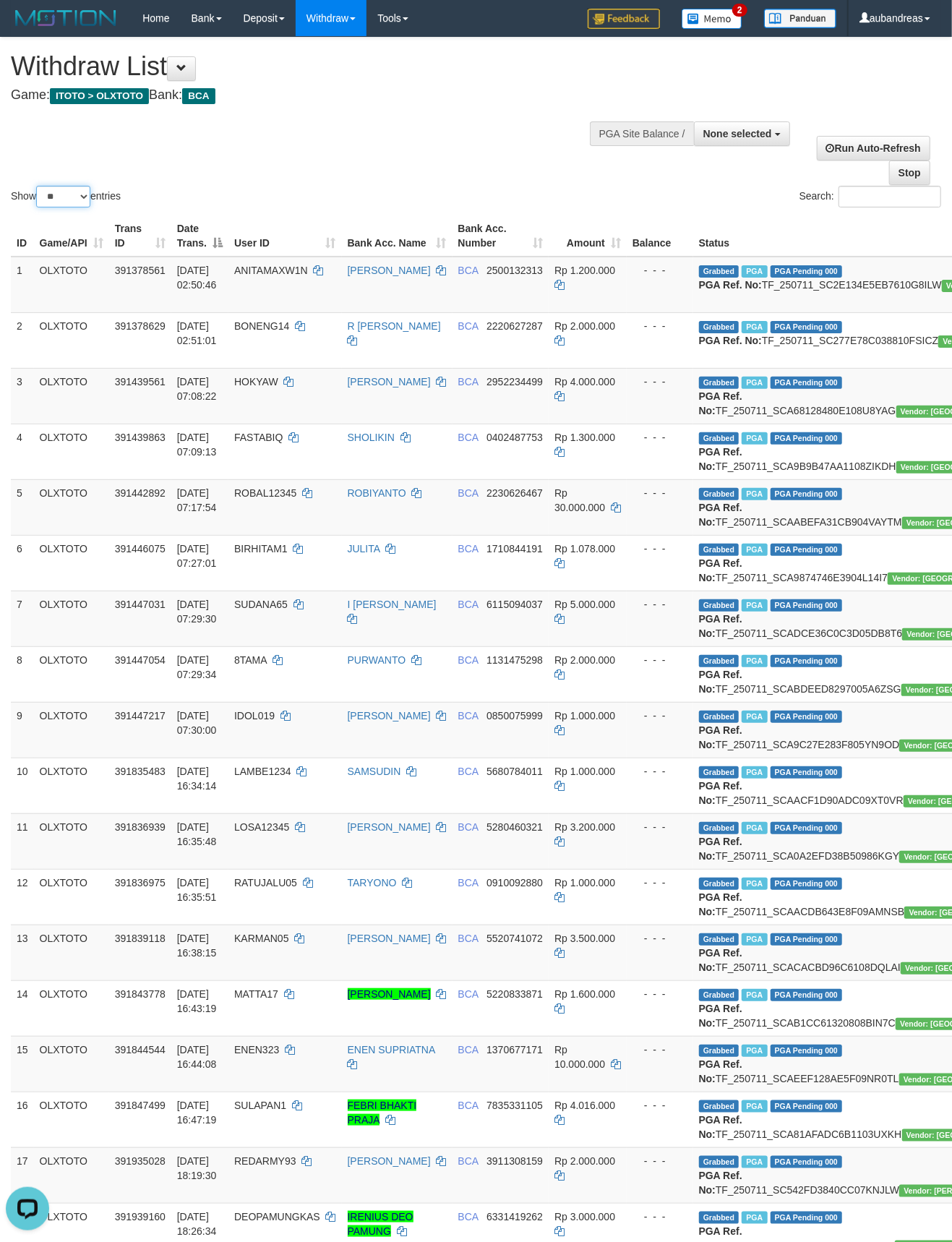 drag, startPoint x: 80, startPoint y: 197, endPoint x: 87, endPoint y: 201, distance: 8.062258 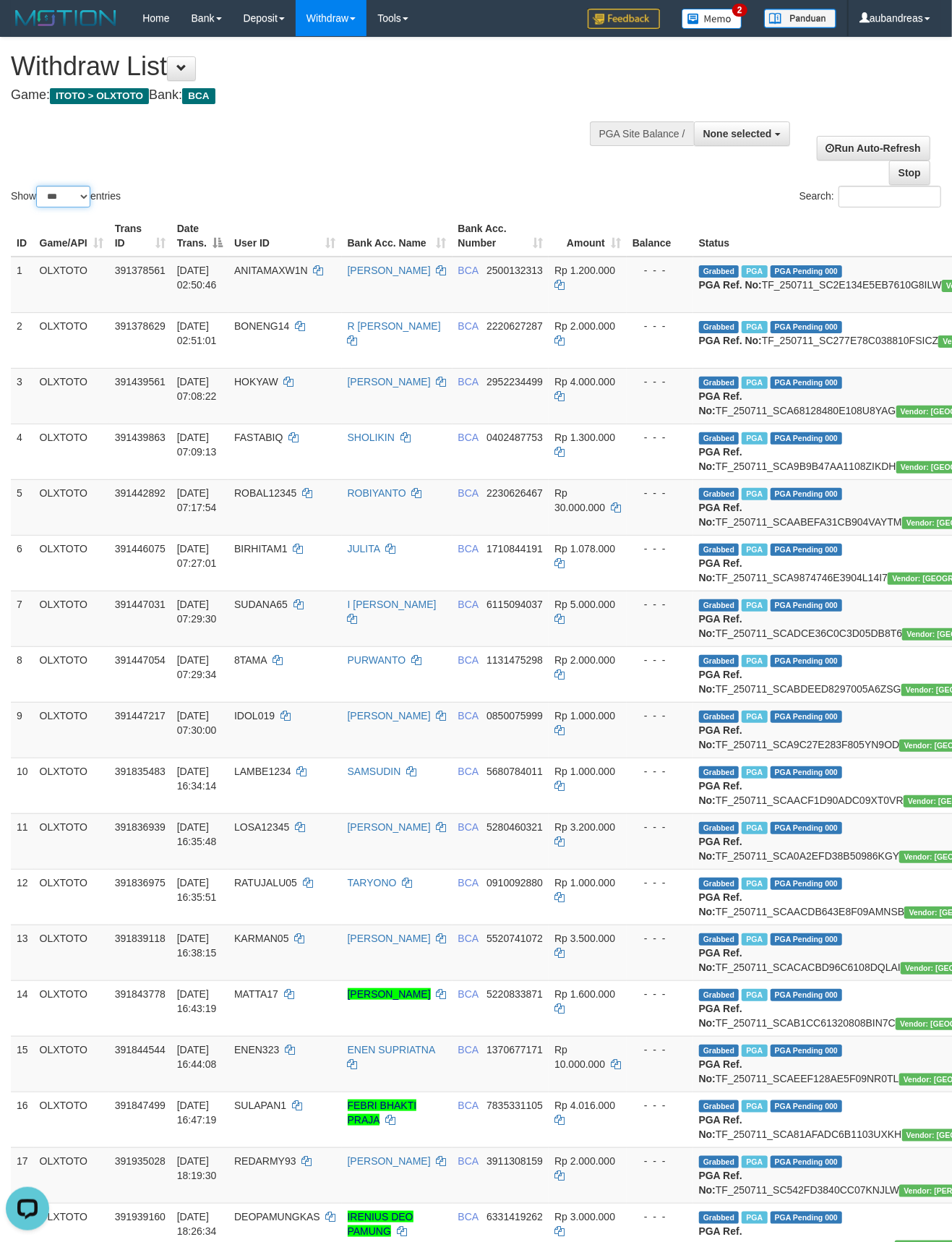 click on "** ** ** ***" at bounding box center (63, 197) 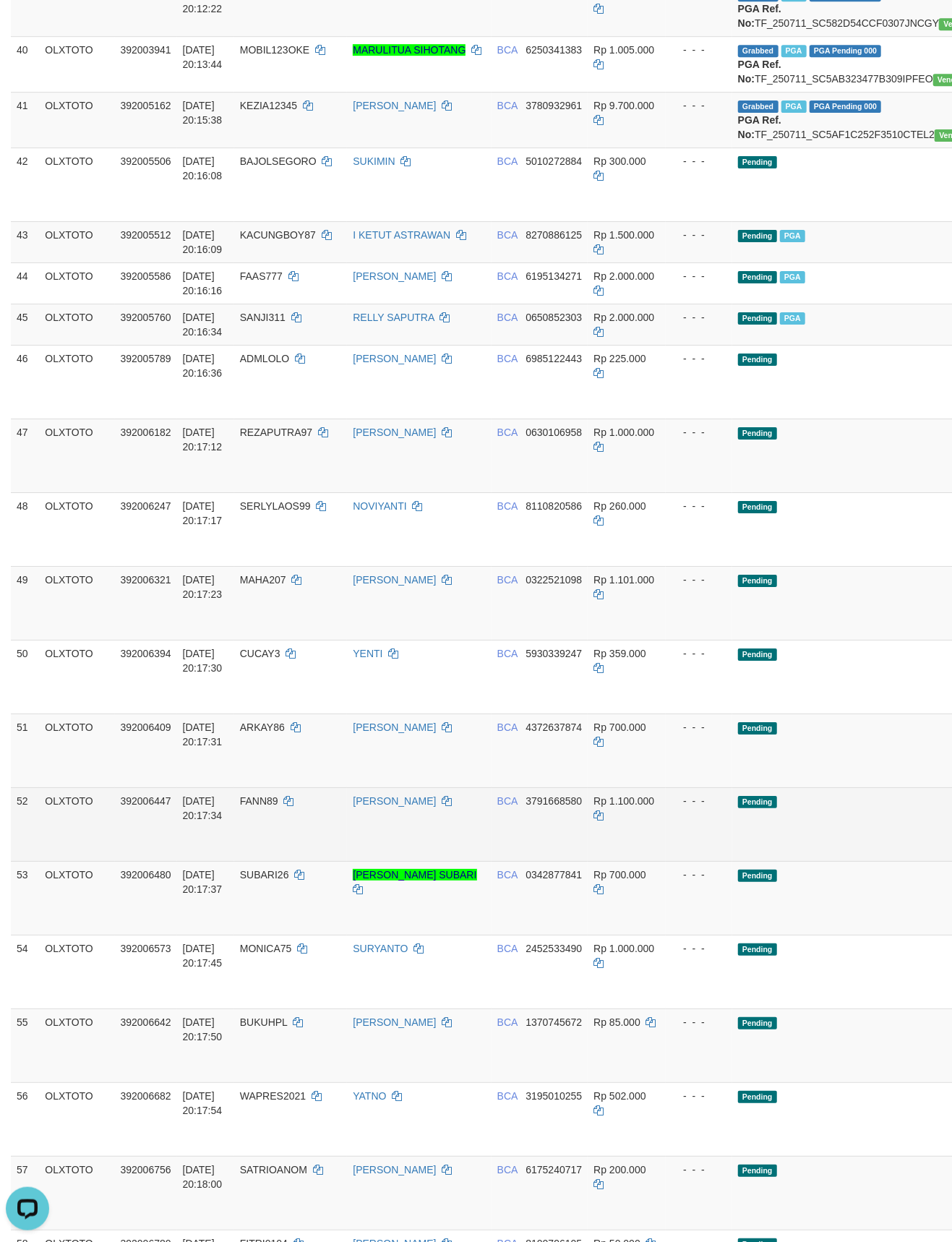 scroll, scrollTop: 3534, scrollLeft: 0, axis: vertical 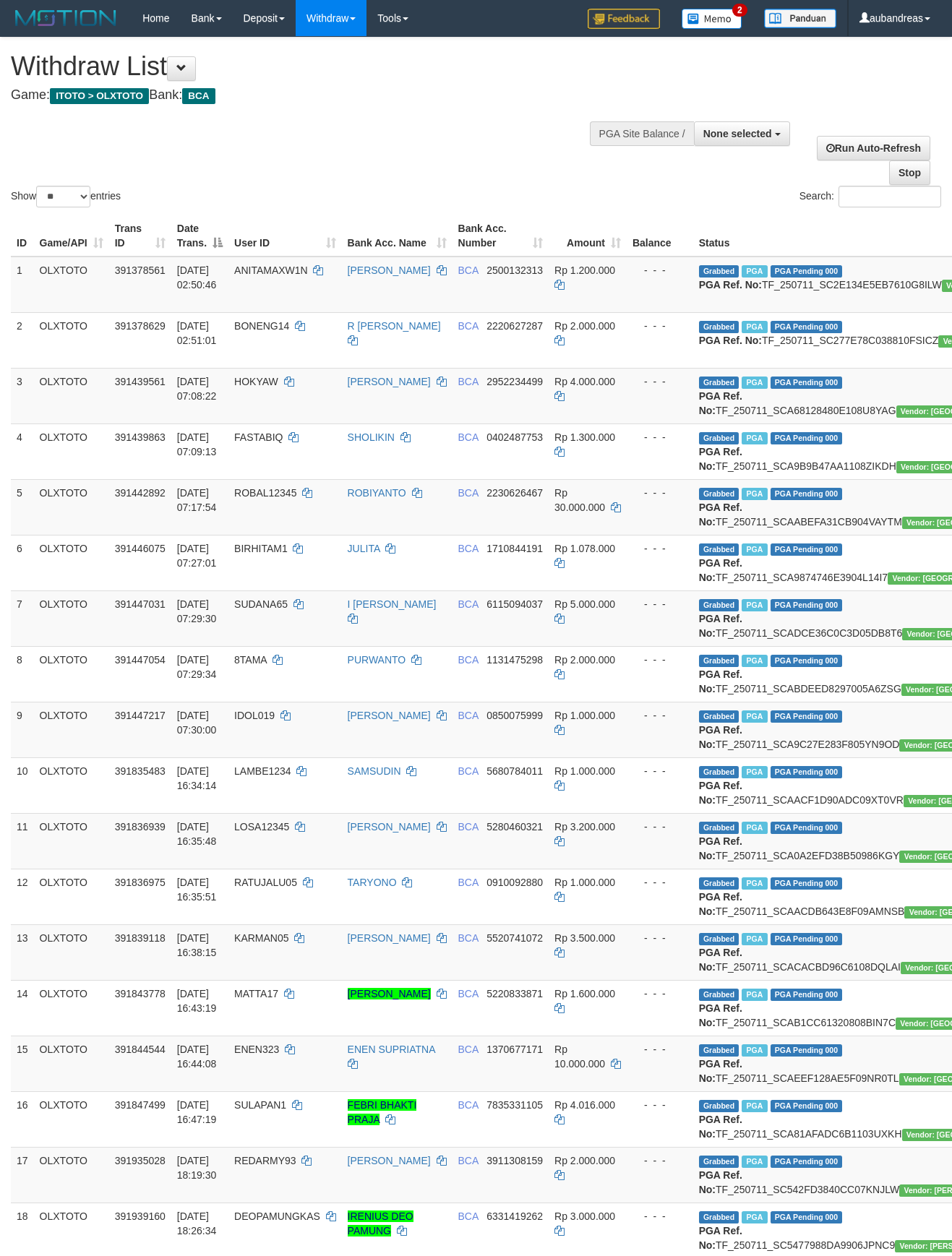 select 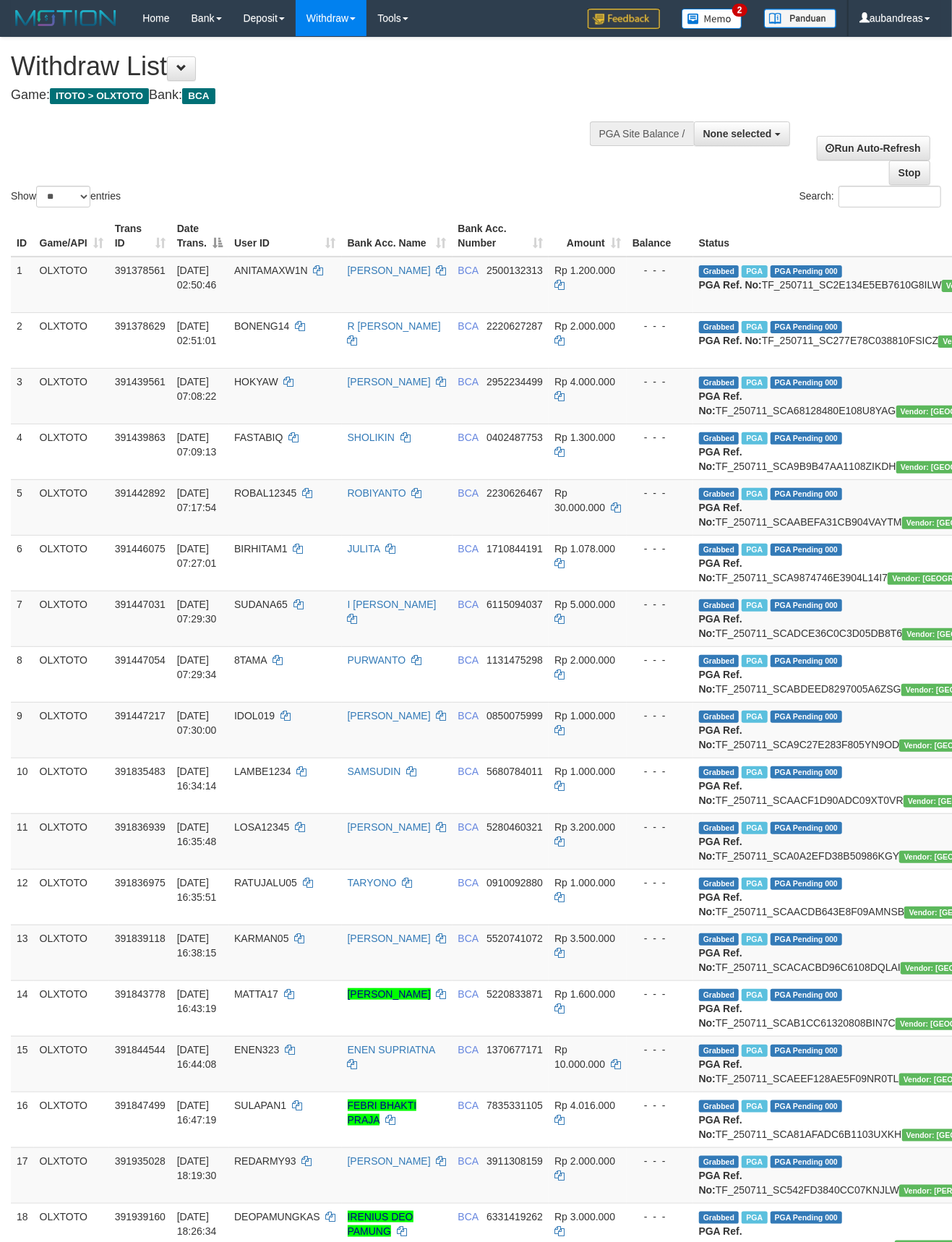 scroll, scrollTop: 1412, scrollLeft: 0, axis: vertical 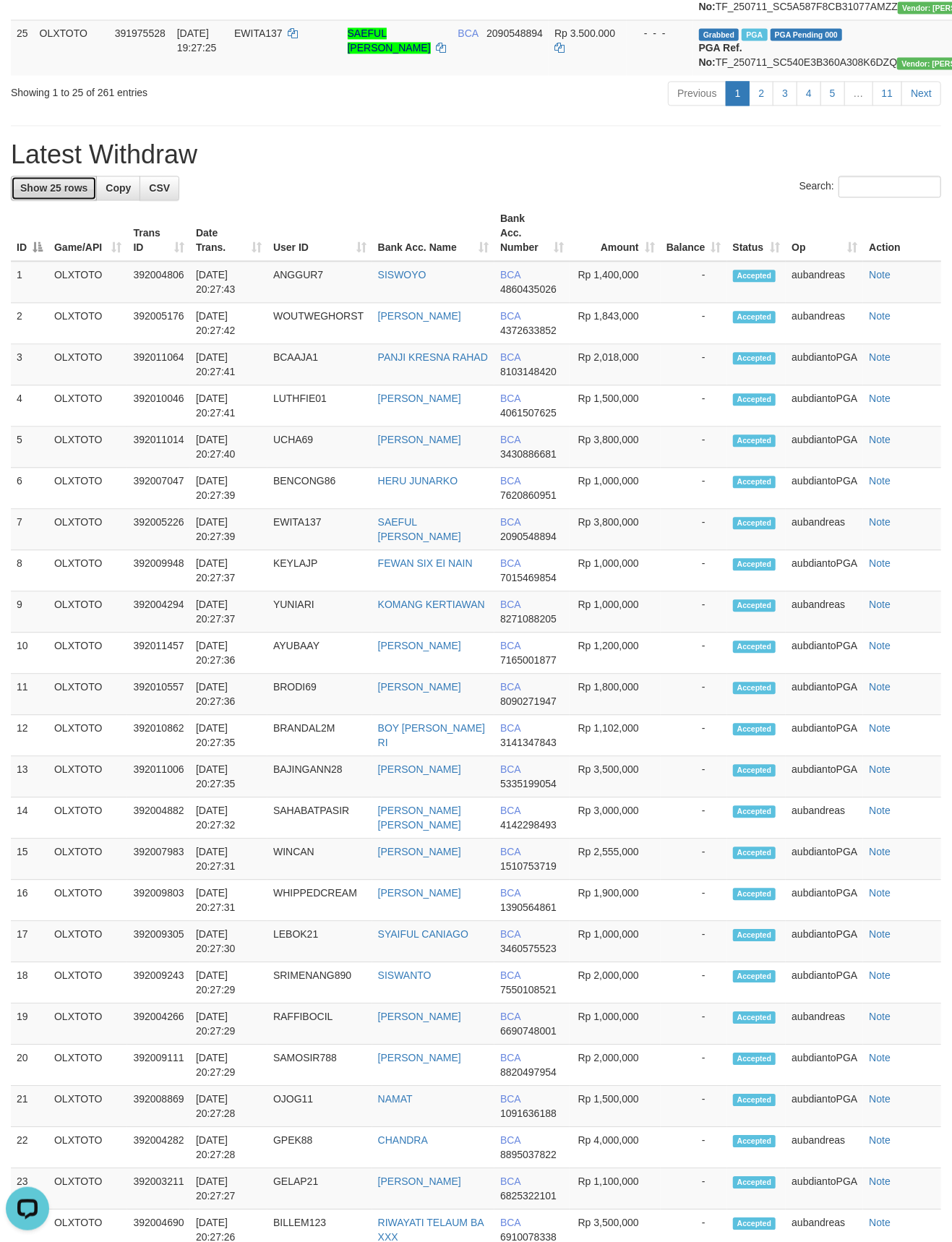 click on "Show 25 rows" at bounding box center (53, 188) 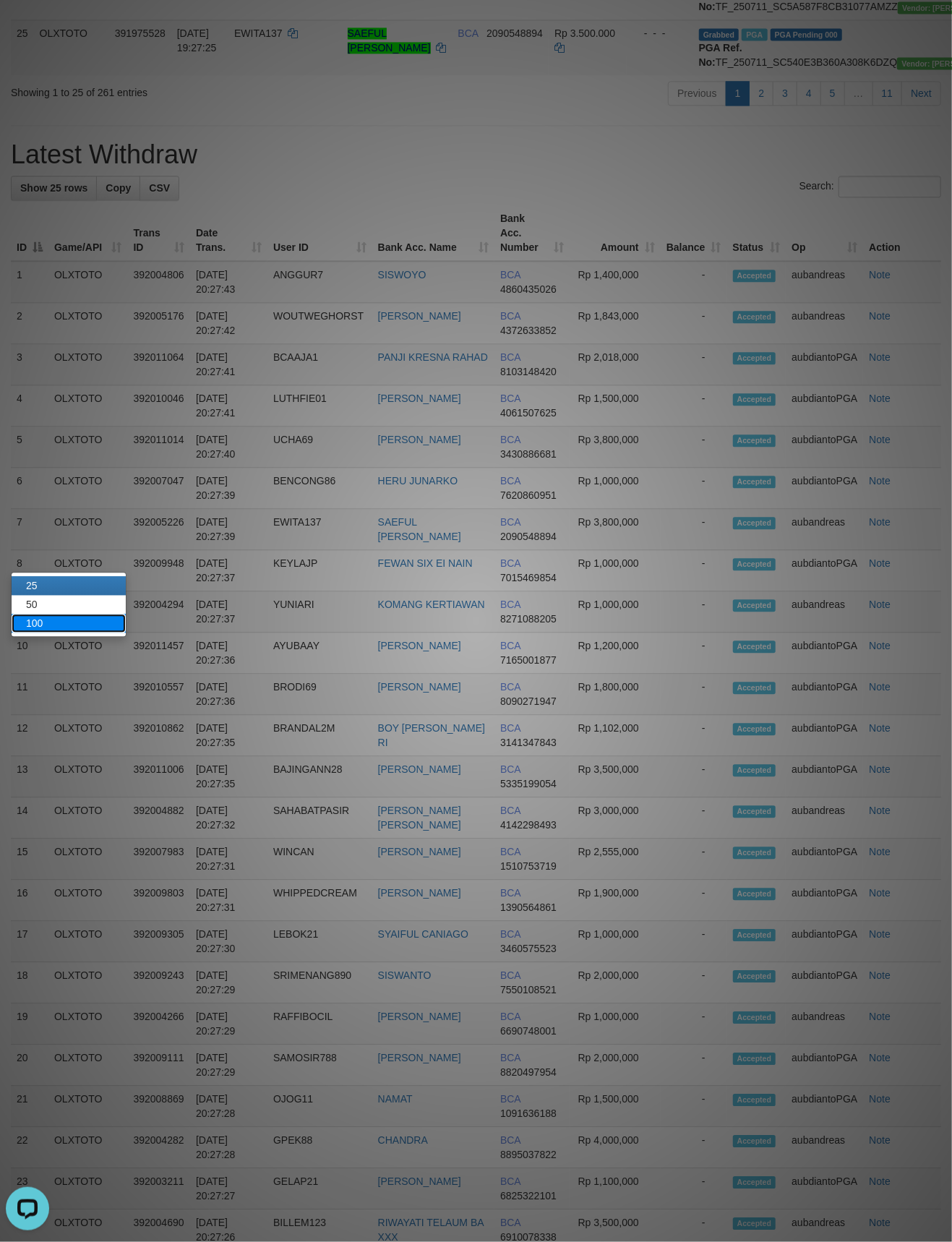 click on "100" at bounding box center (69, 623) 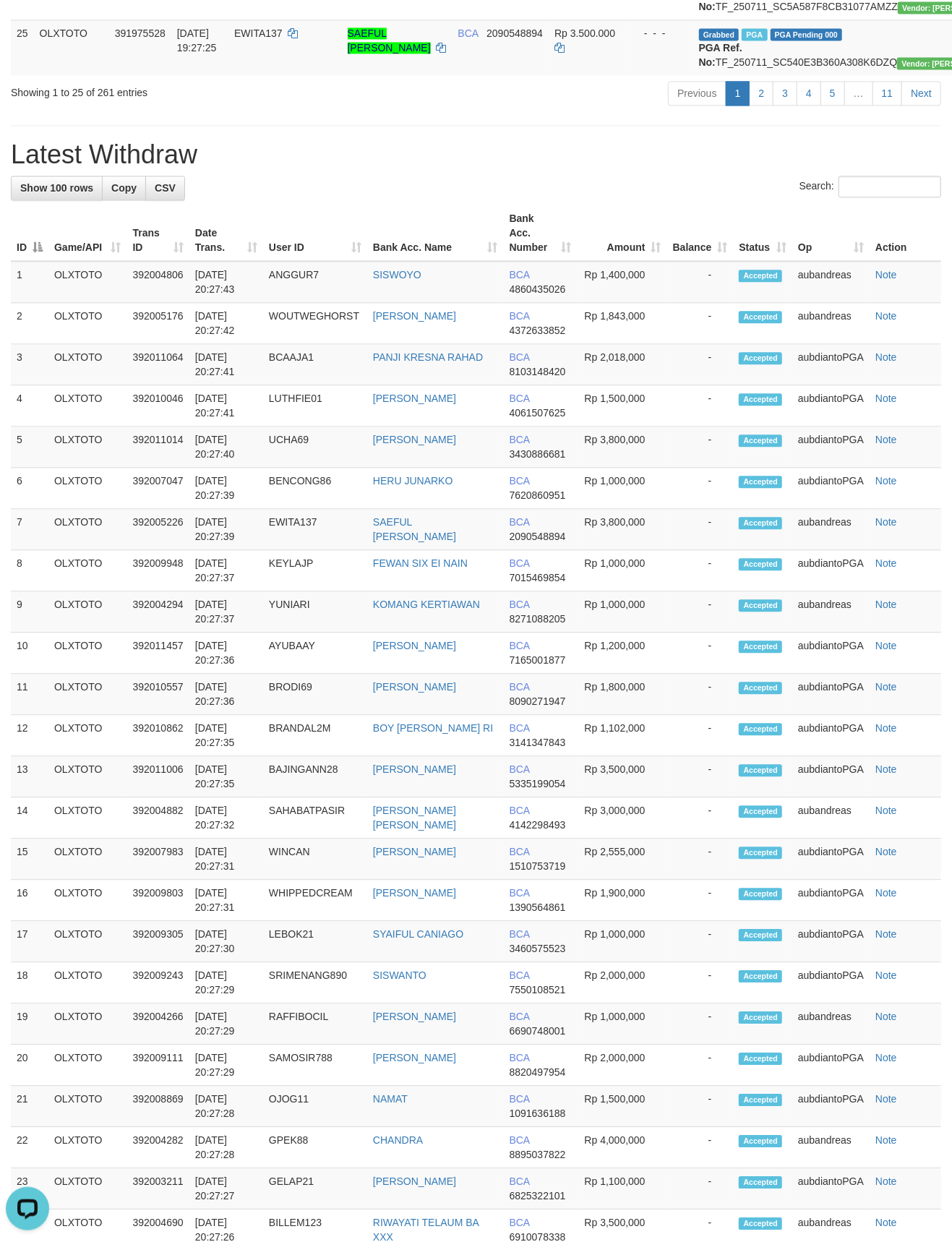 scroll, scrollTop: 2754, scrollLeft: 0, axis: vertical 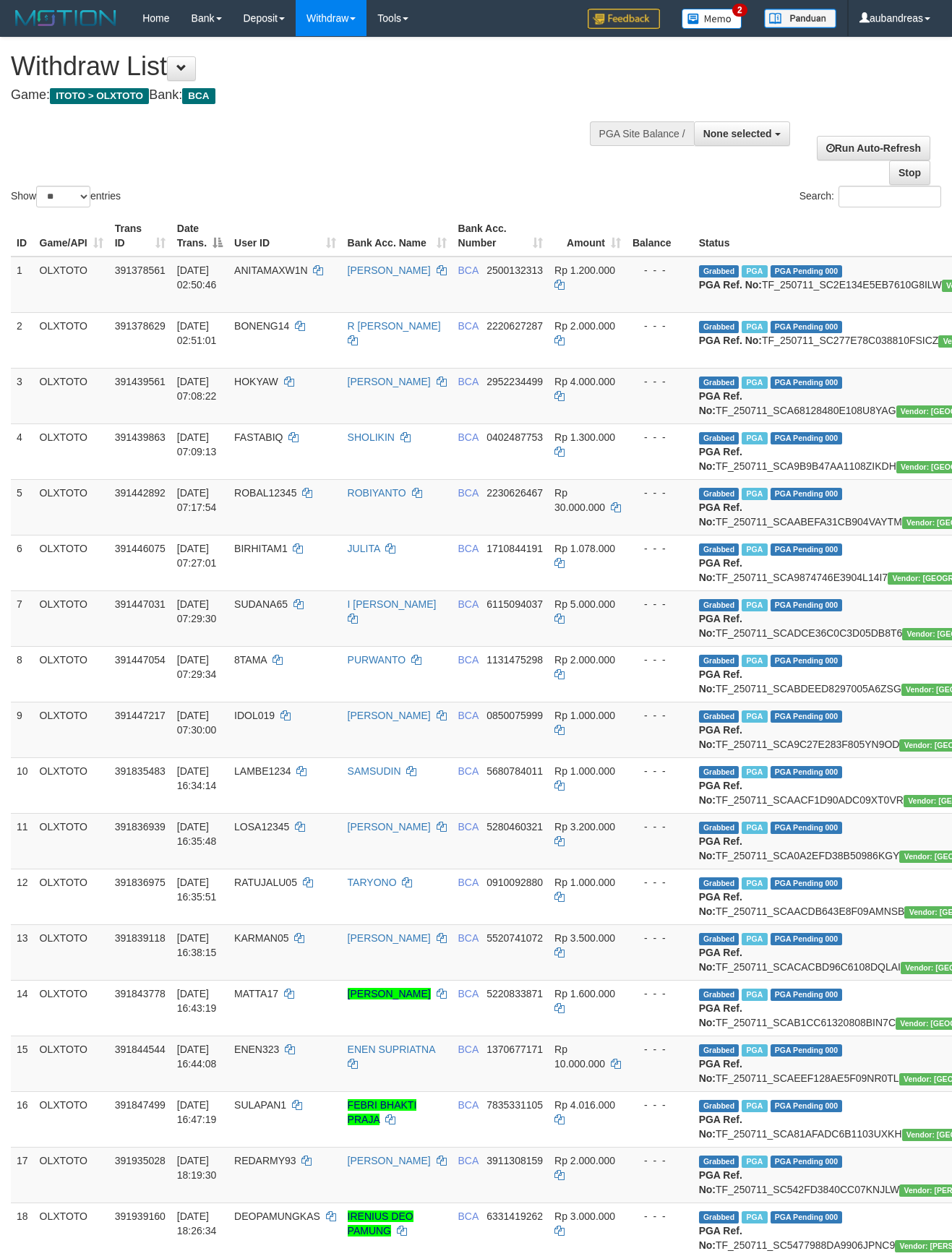 select 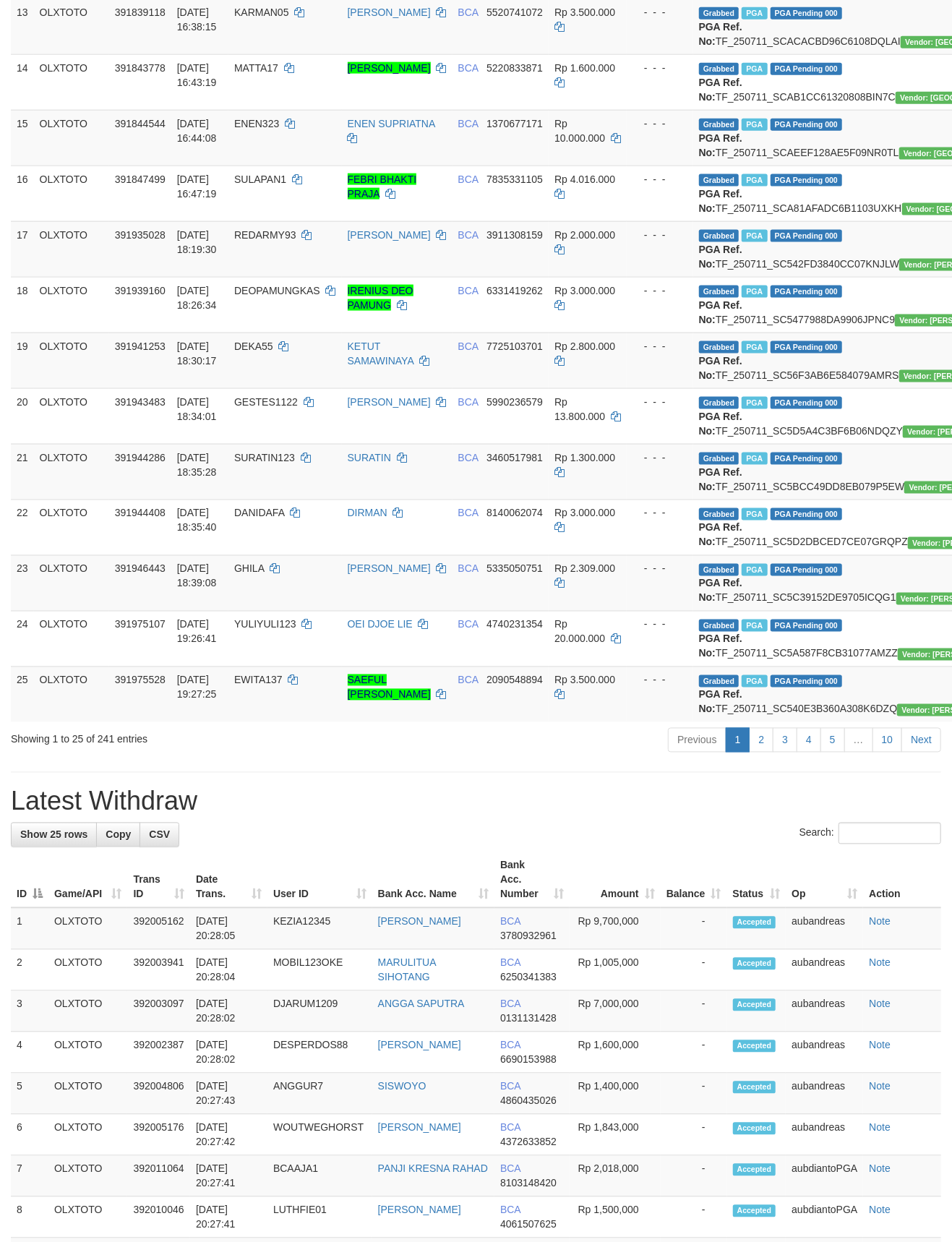 scroll, scrollTop: 1635, scrollLeft: 0, axis: vertical 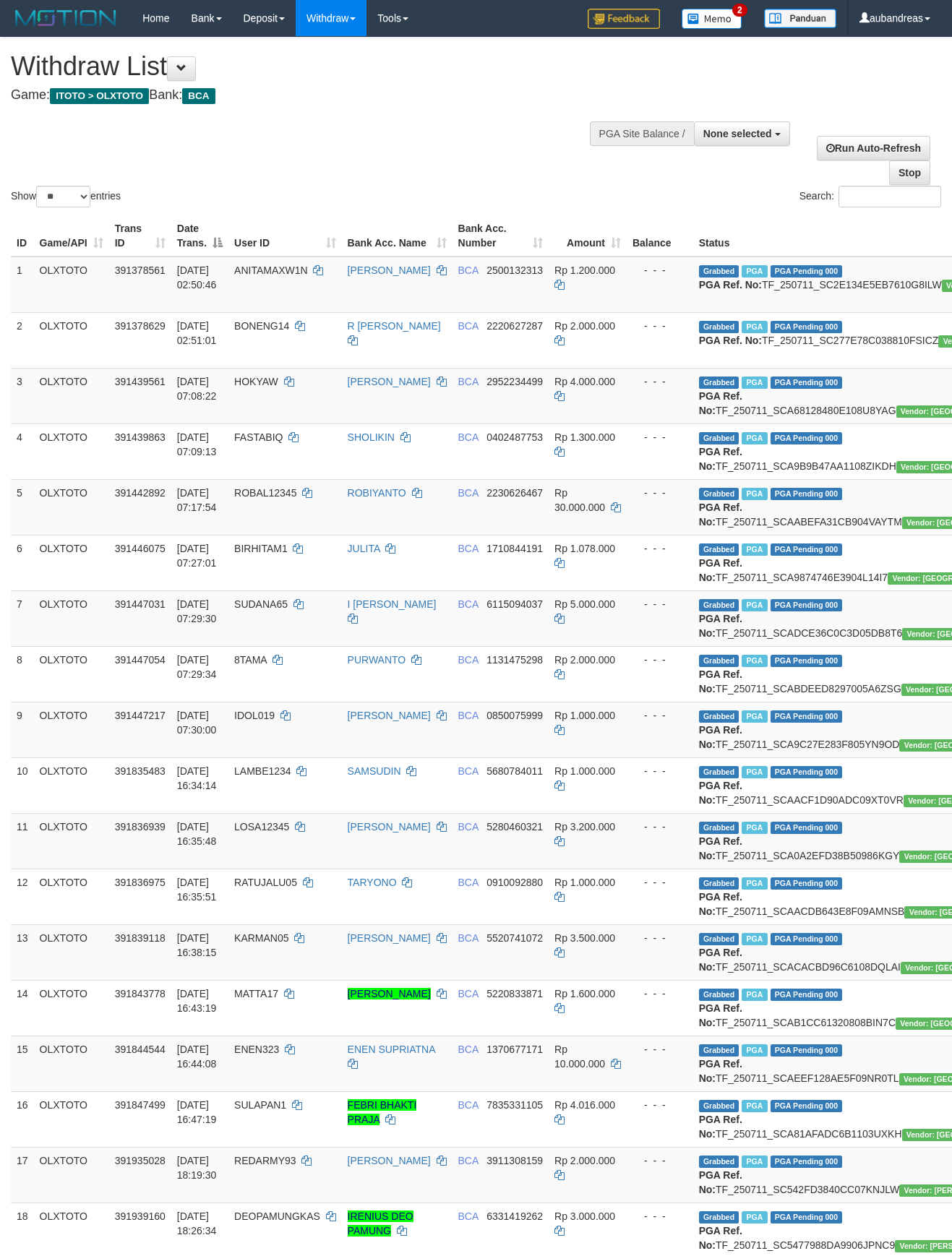 select 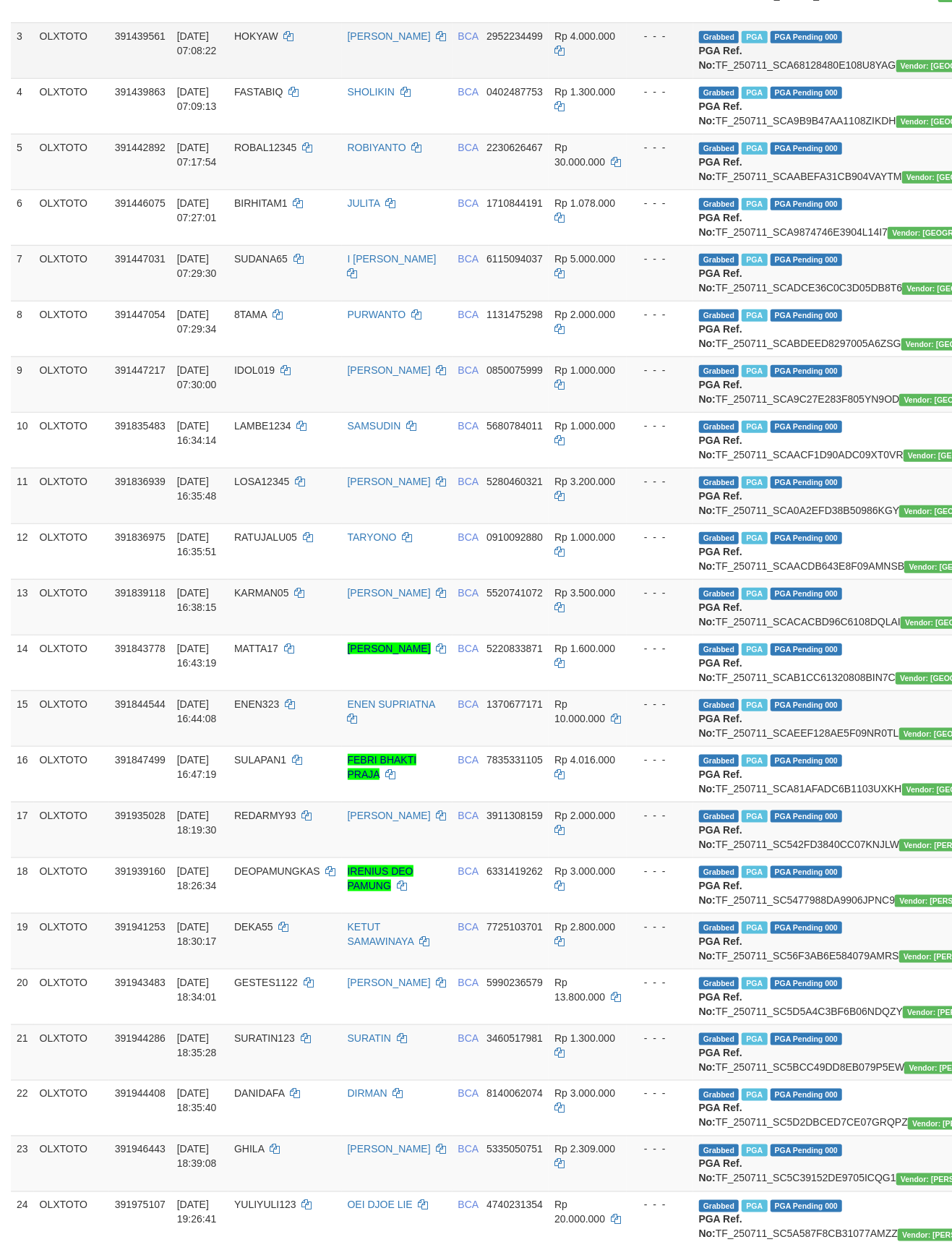scroll, scrollTop: 2175, scrollLeft: 0, axis: vertical 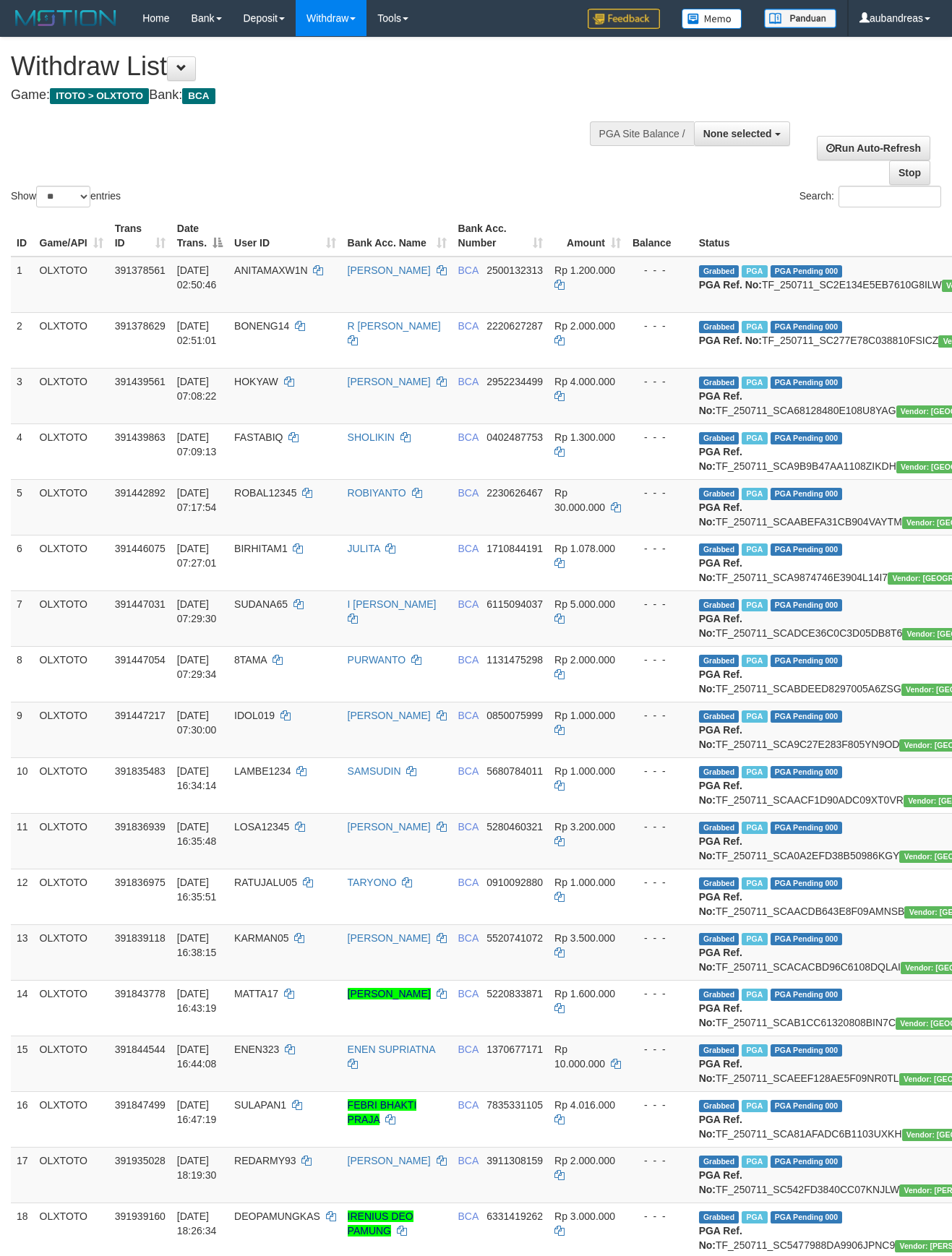 select 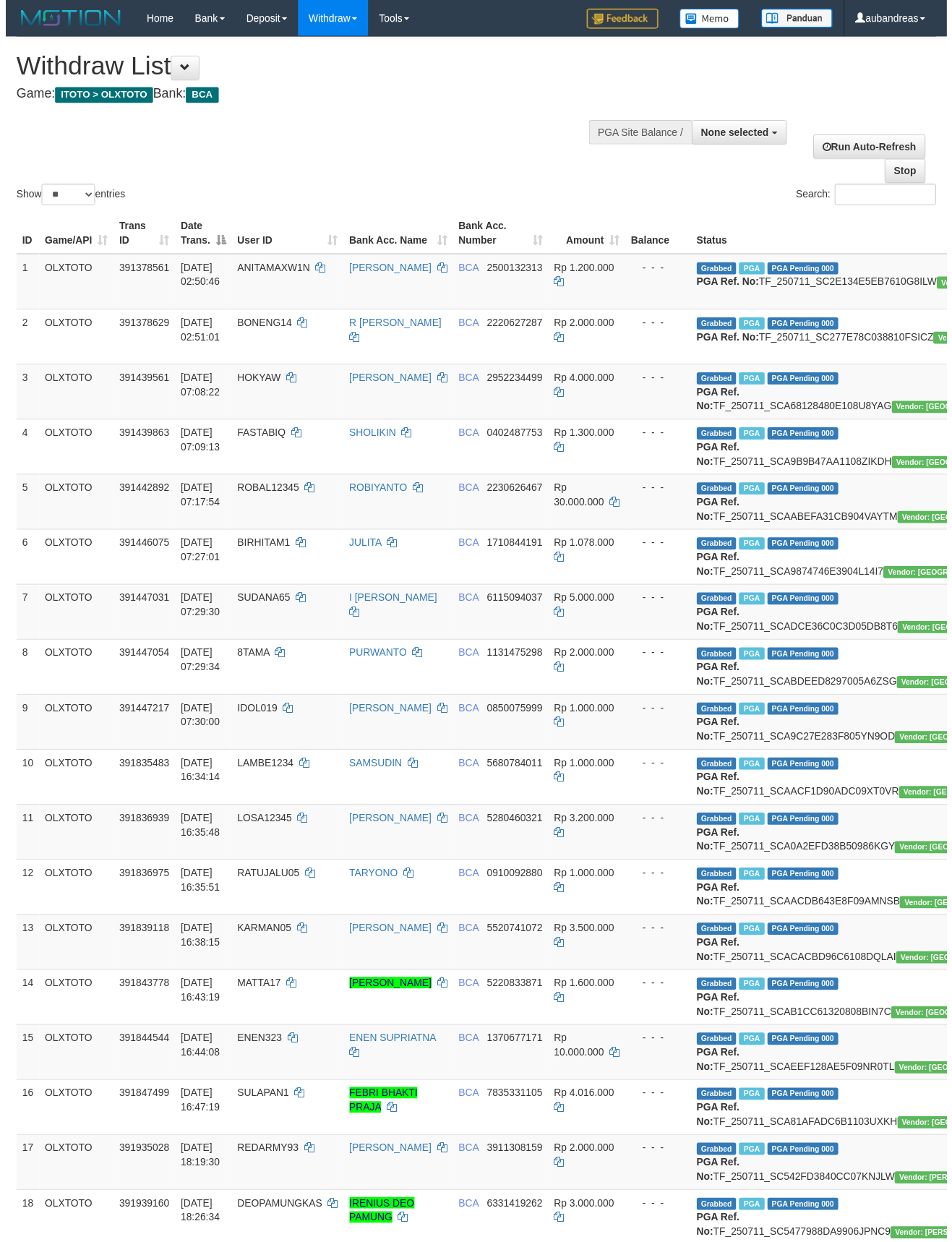 scroll, scrollTop: 2175, scrollLeft: 0, axis: vertical 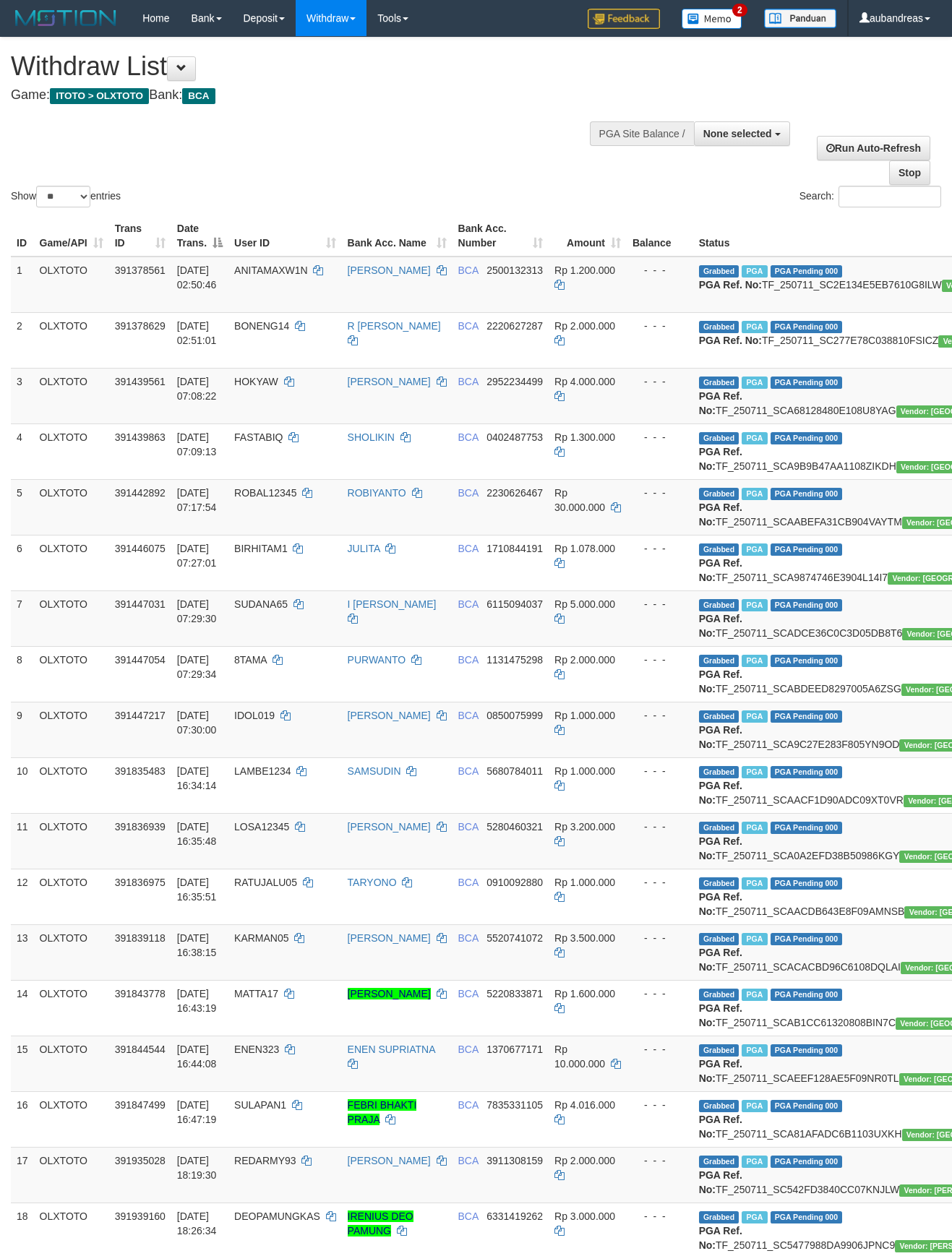 select 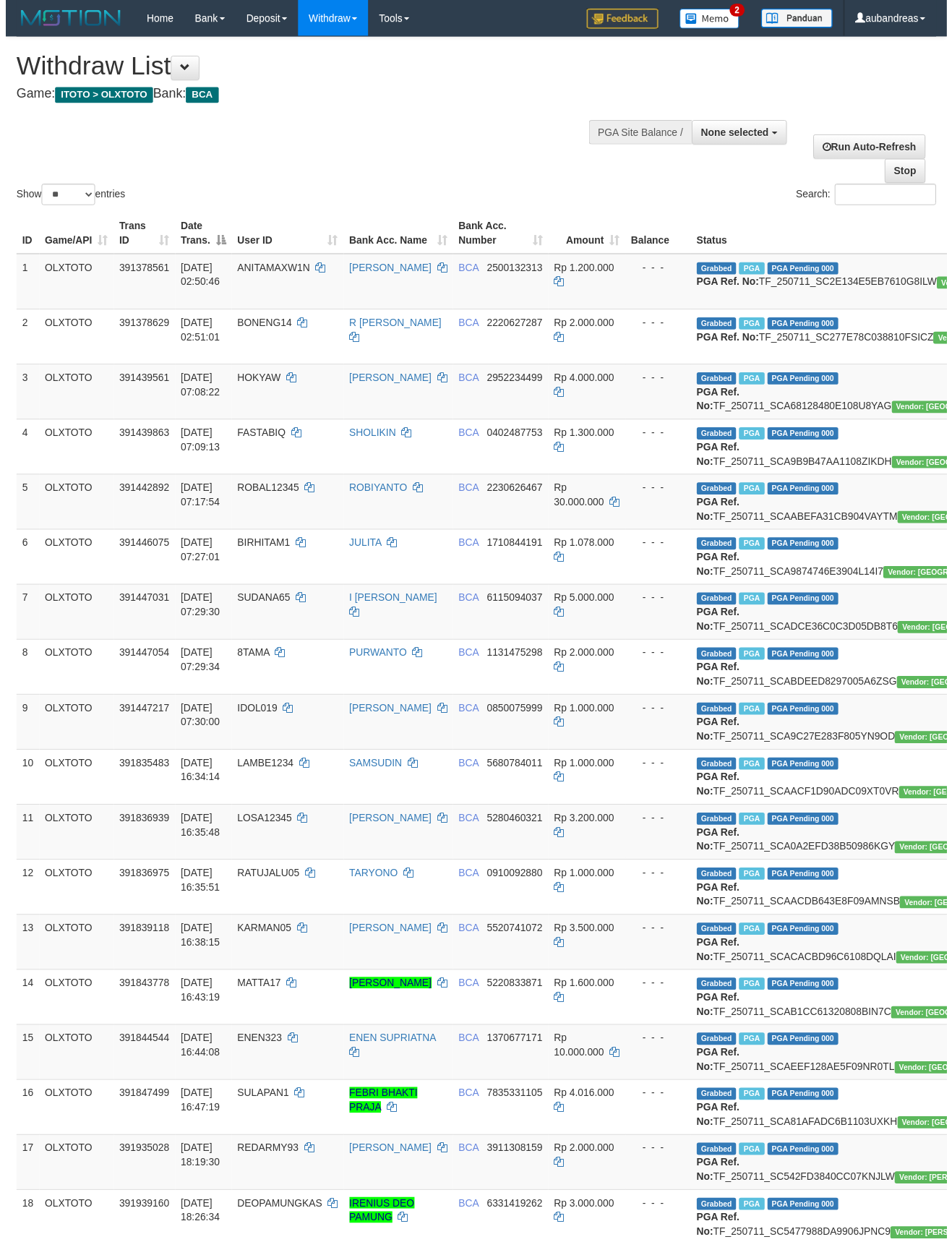 scroll, scrollTop: 2175, scrollLeft: 0, axis: vertical 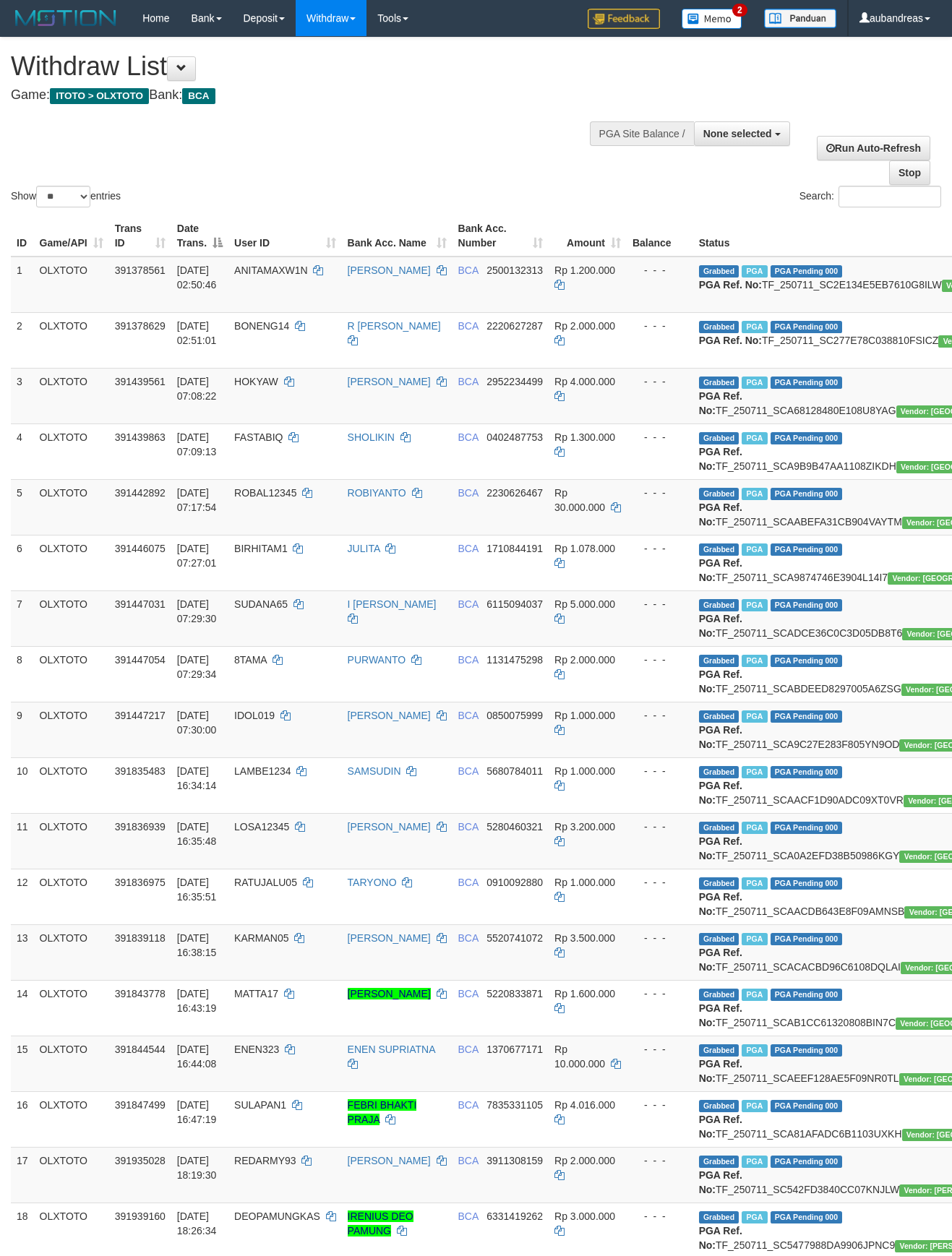 select 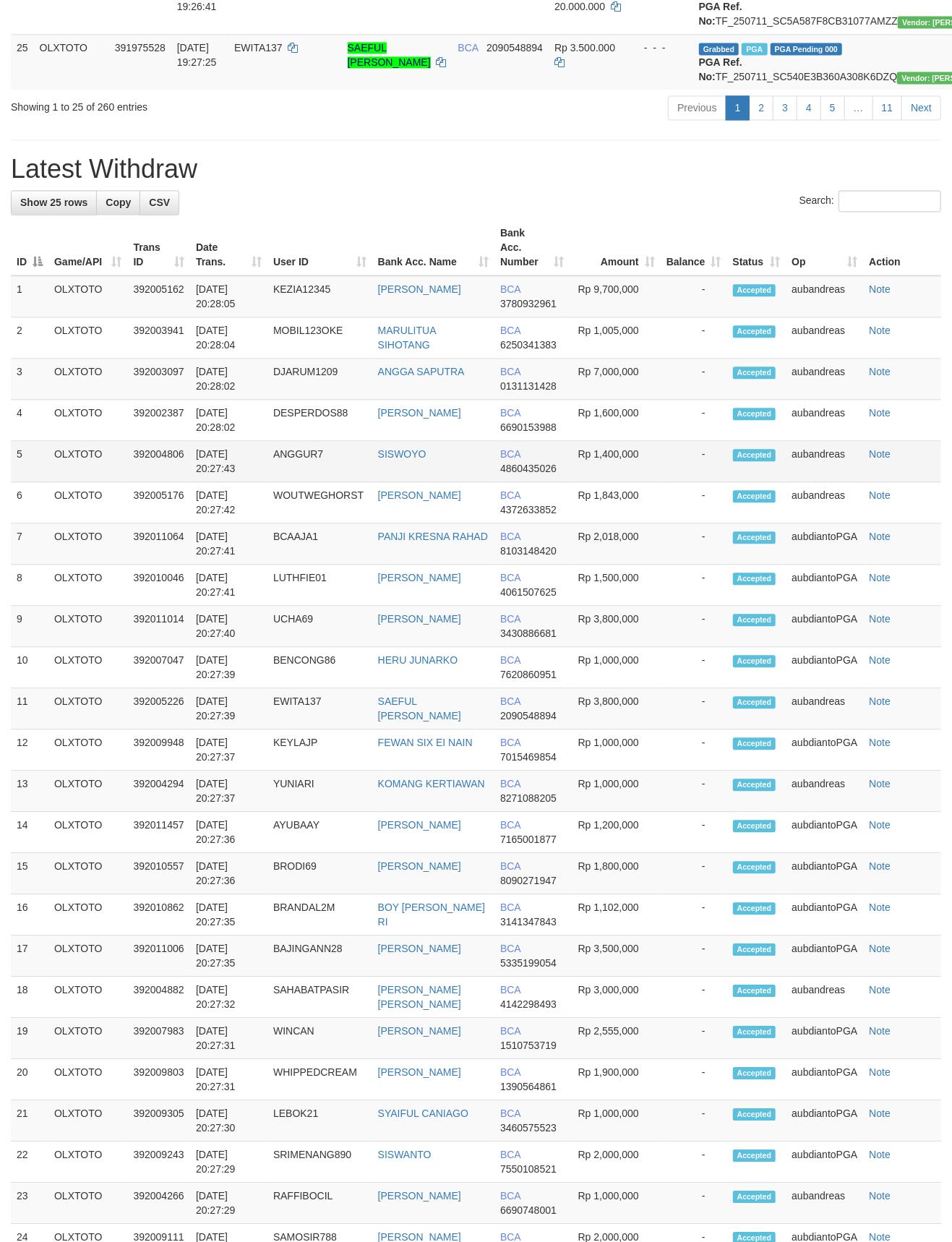 scroll, scrollTop: 489, scrollLeft: 0, axis: vertical 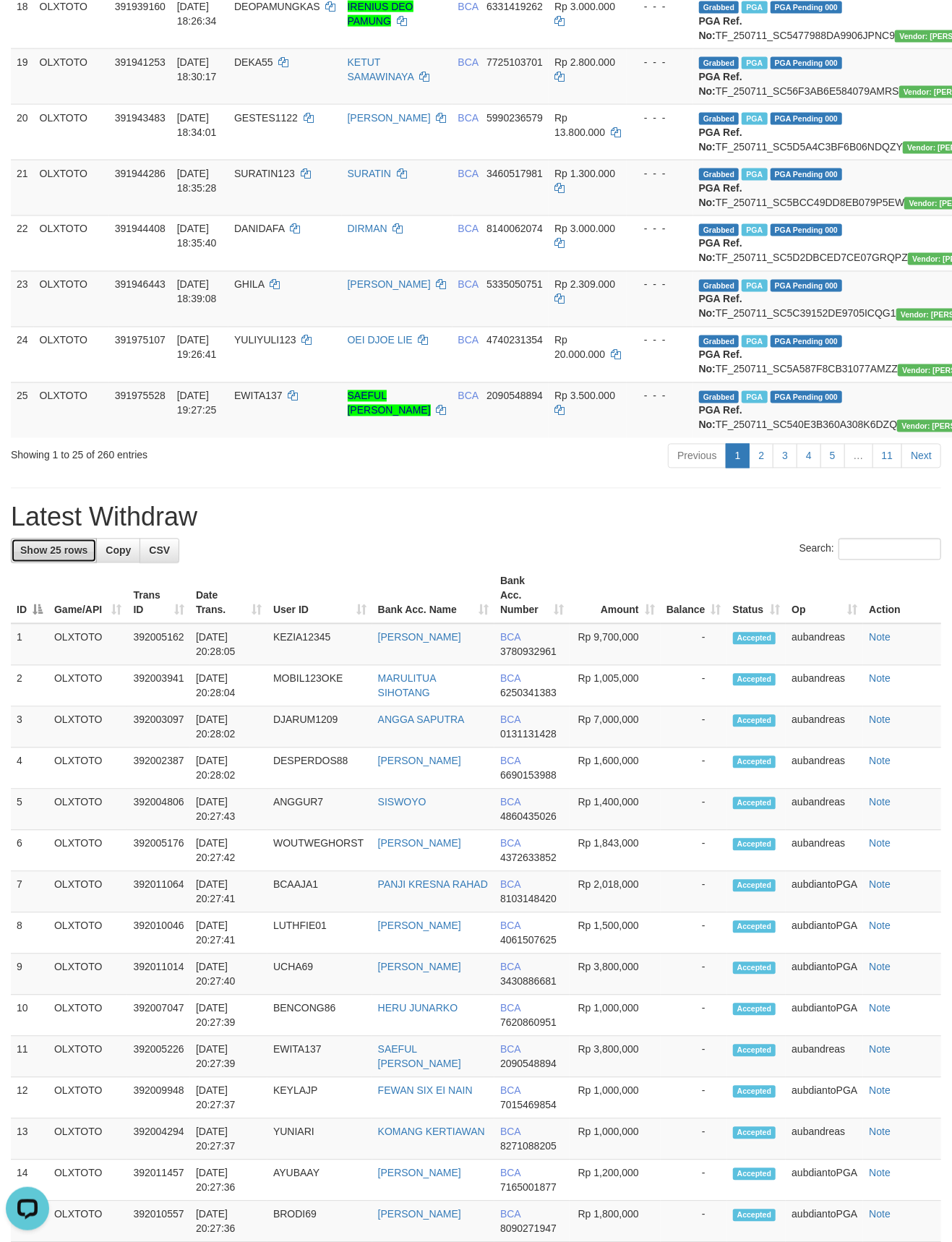 click on "Show 25 rows" at bounding box center [53, 551] 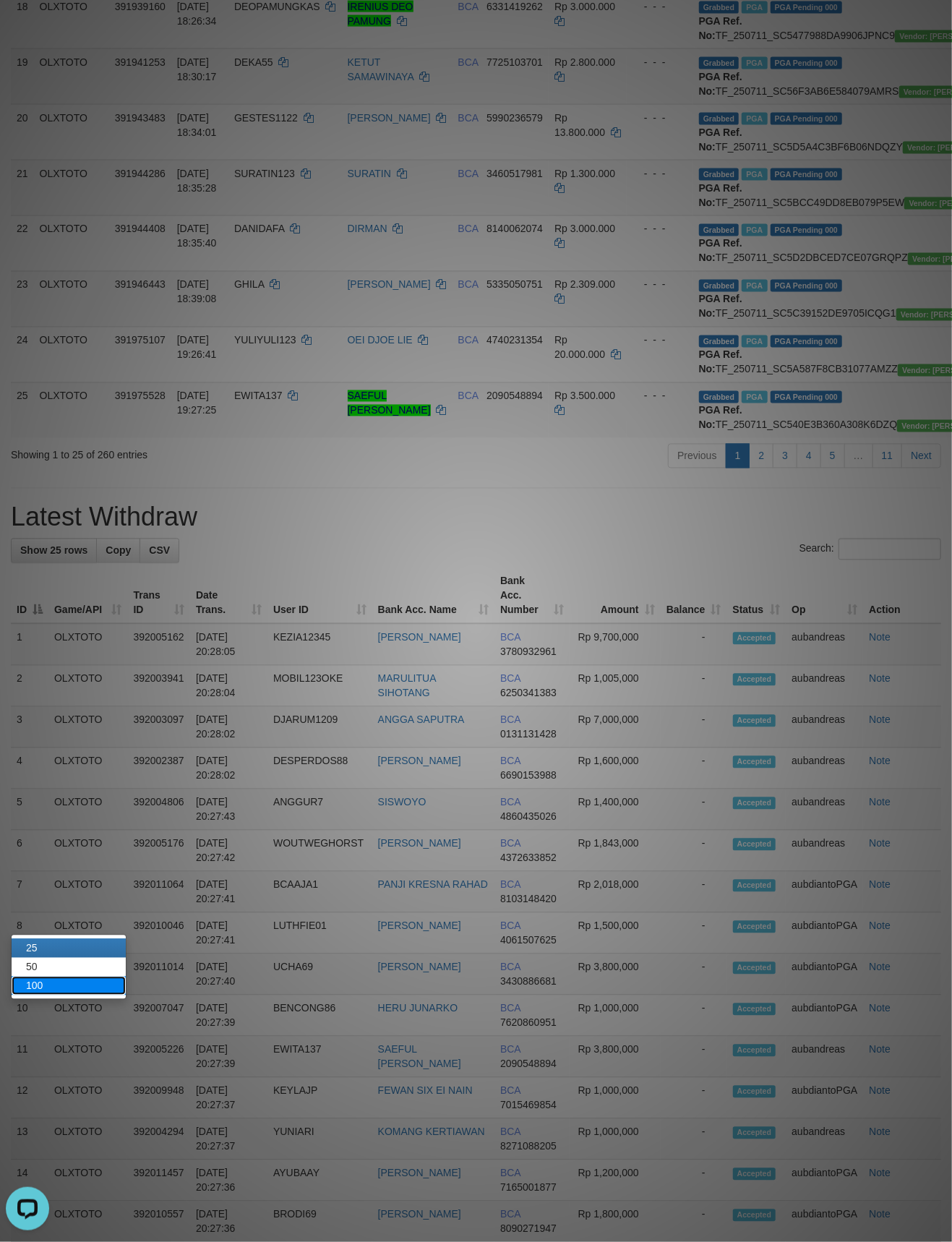 click on "100" at bounding box center (69, 986) 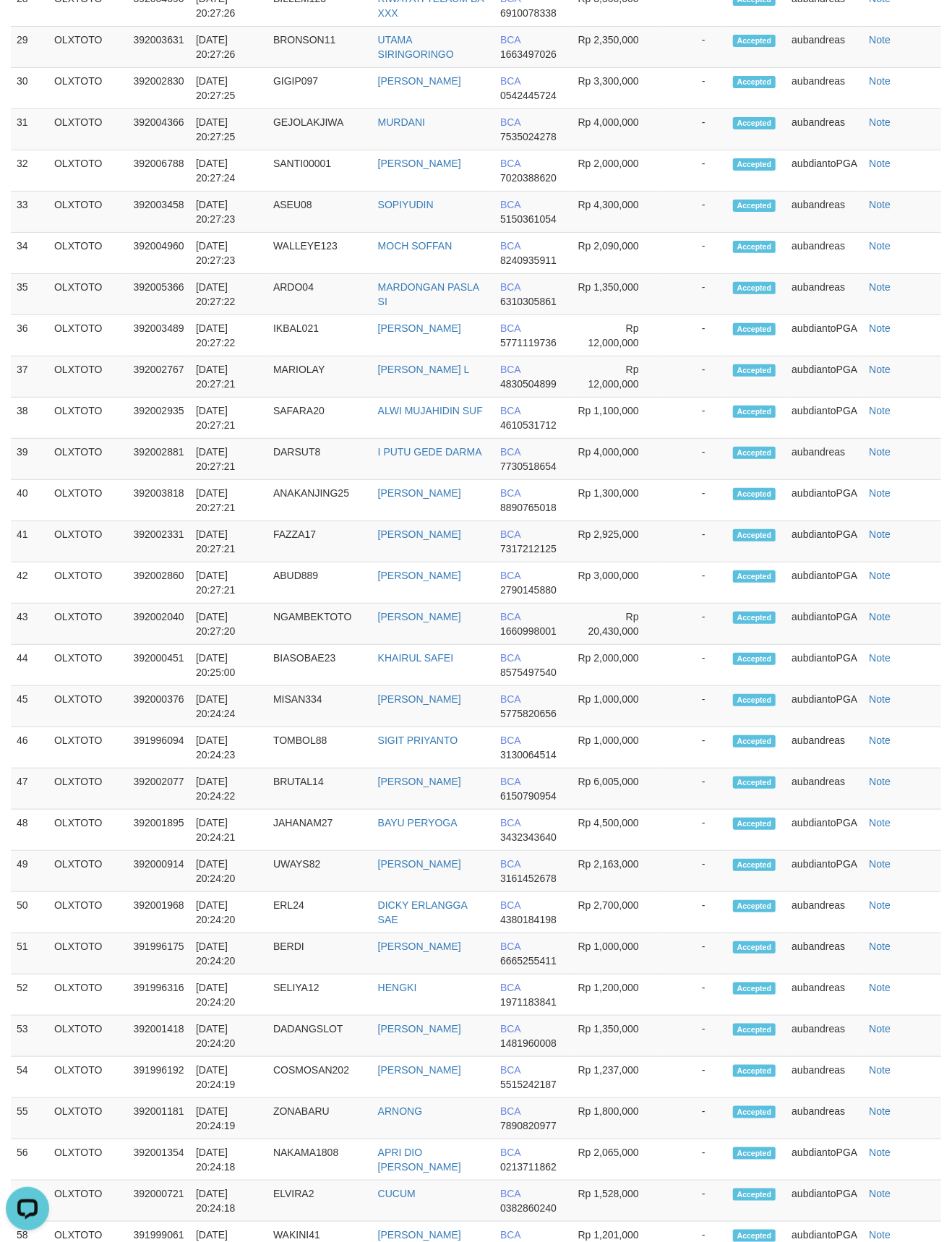 scroll, scrollTop: 1594, scrollLeft: 0, axis: vertical 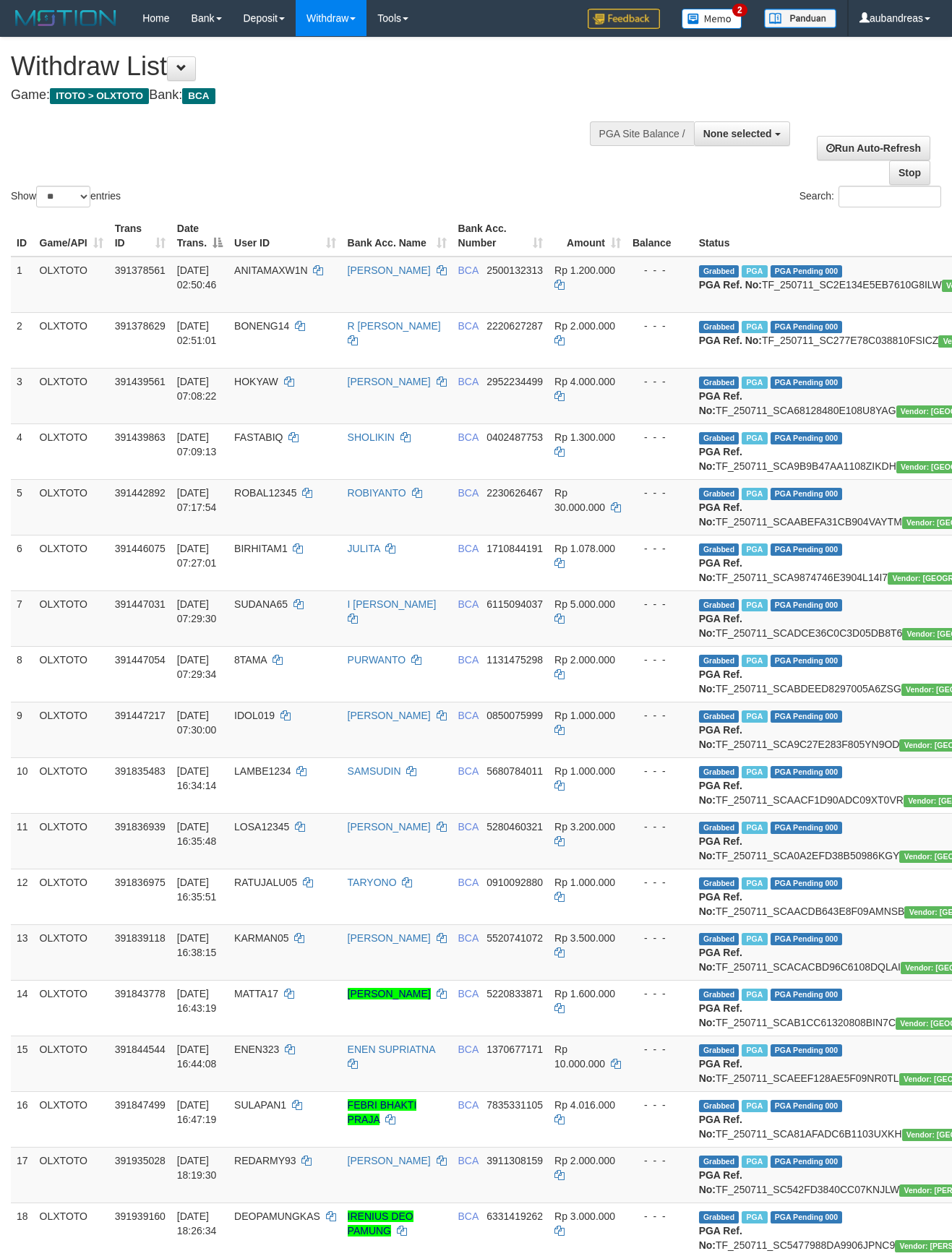 select 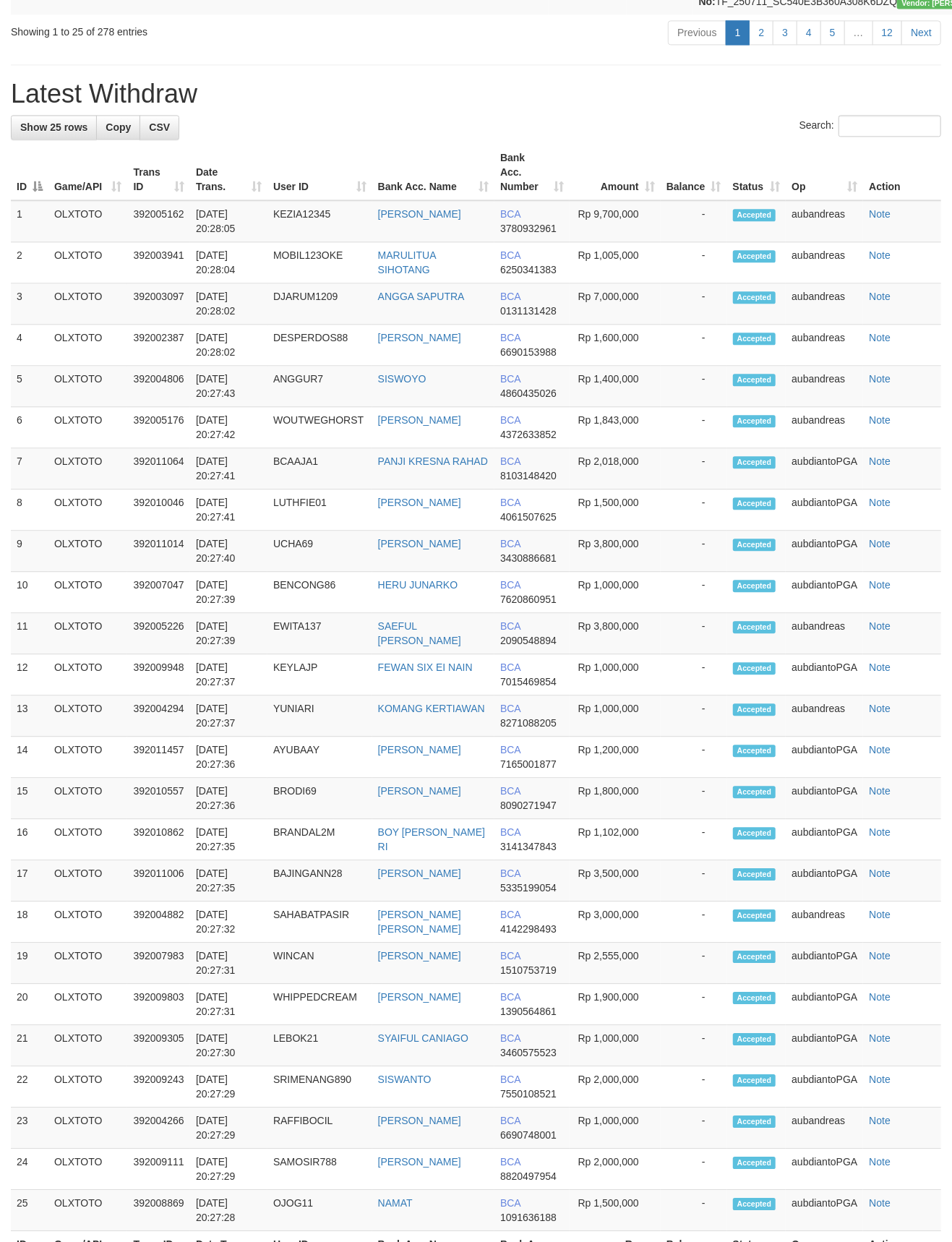 scroll, scrollTop: 1594, scrollLeft: 0, axis: vertical 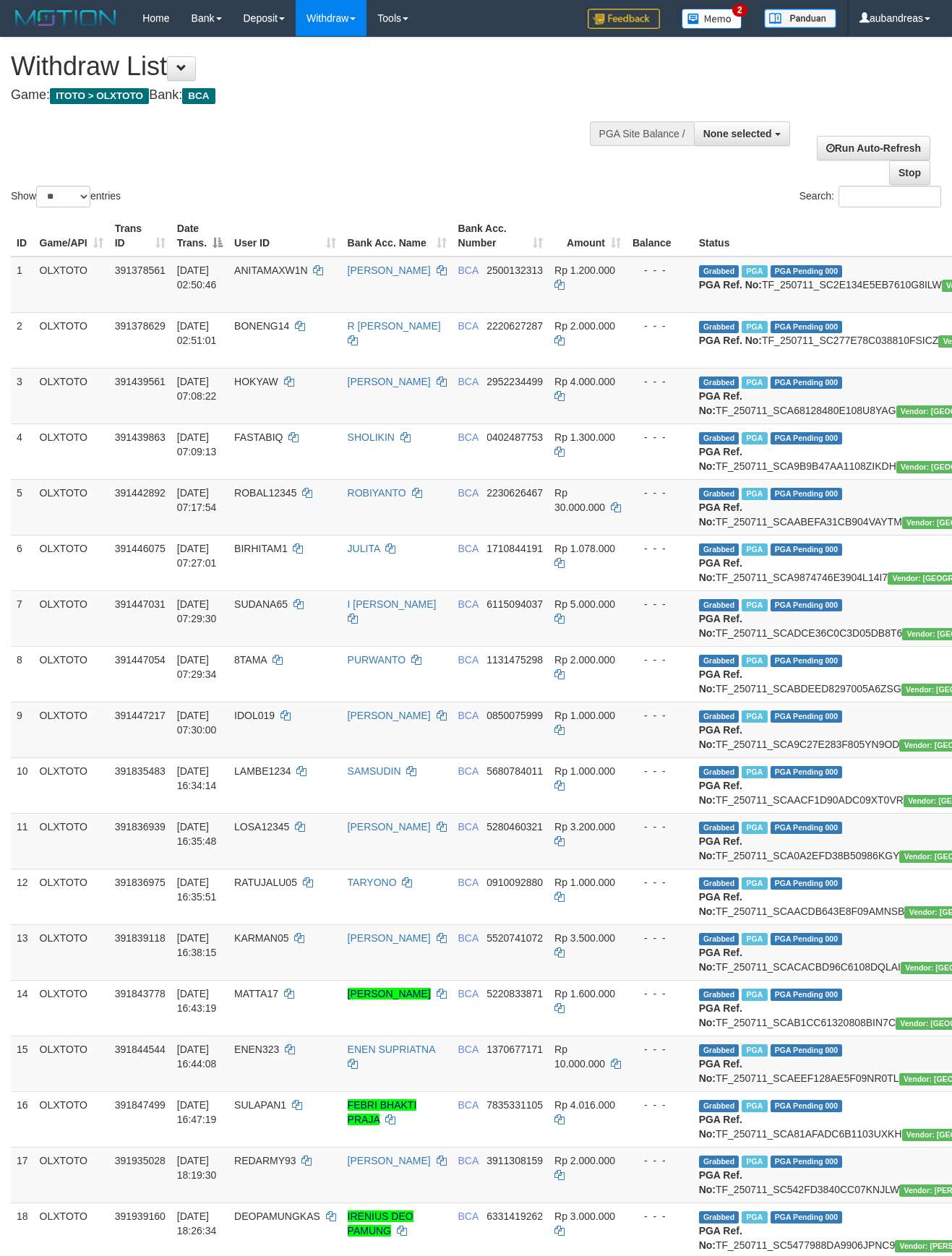 select 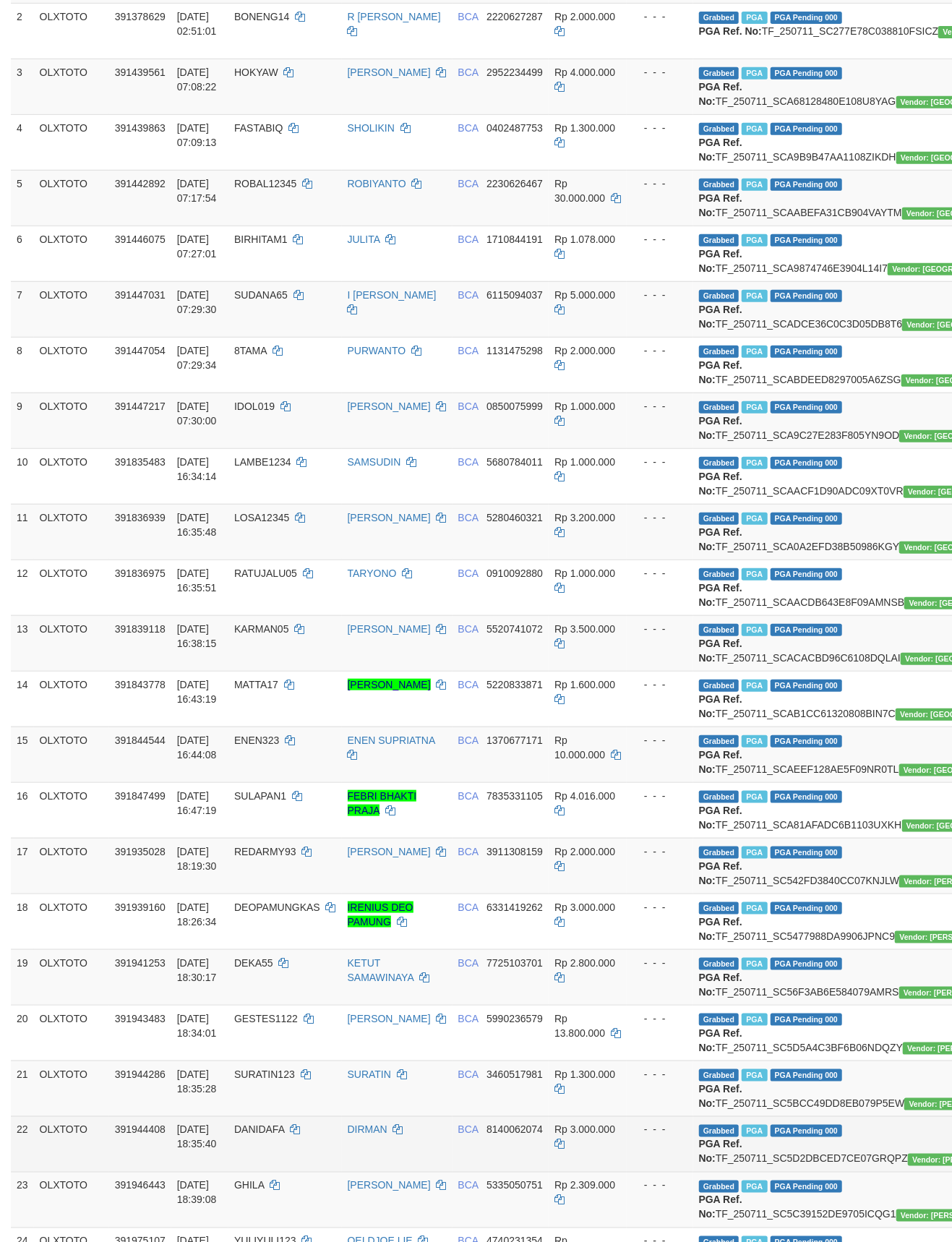 scroll, scrollTop: 15, scrollLeft: 0, axis: vertical 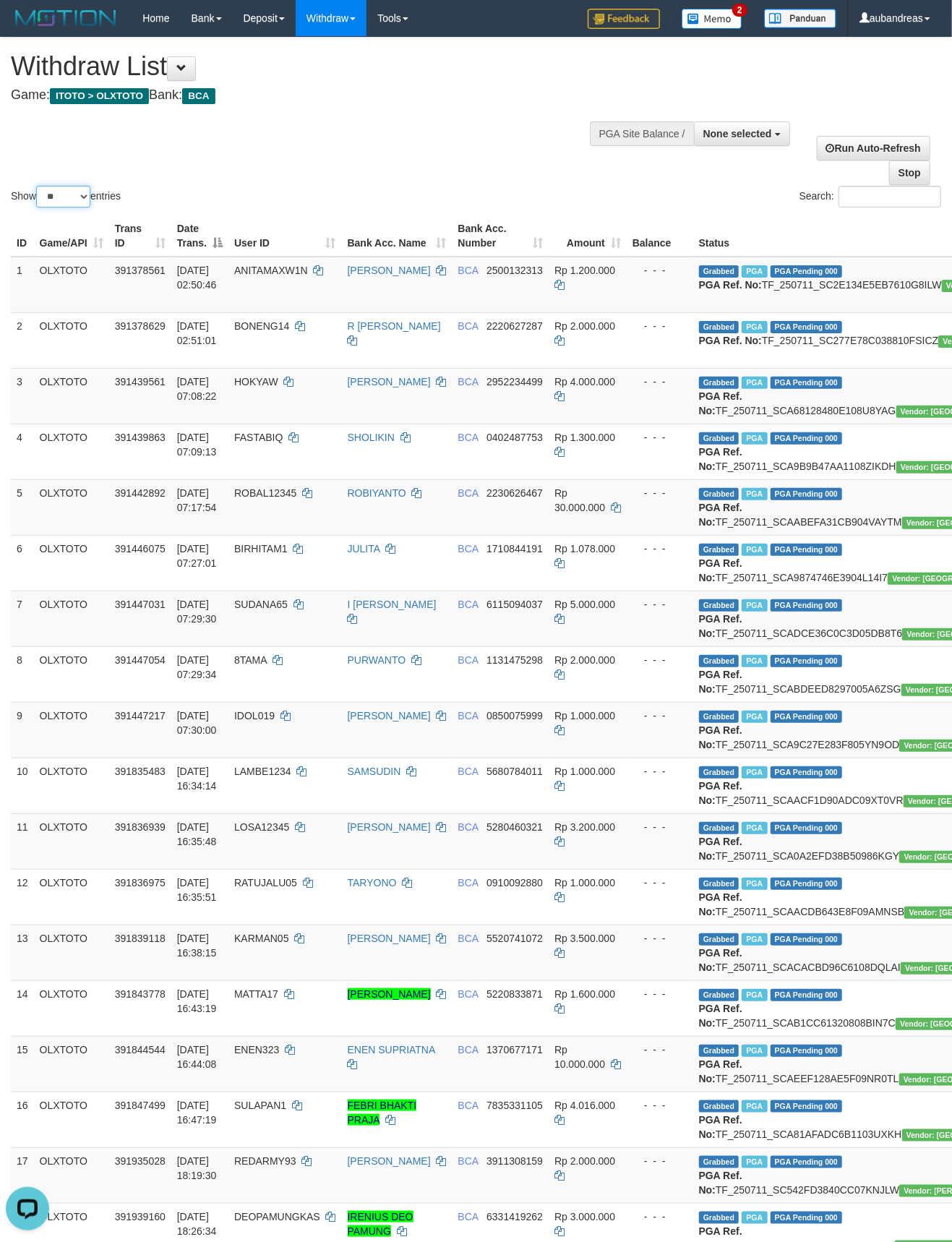 click on "** ** ** ***" at bounding box center [63, 197] 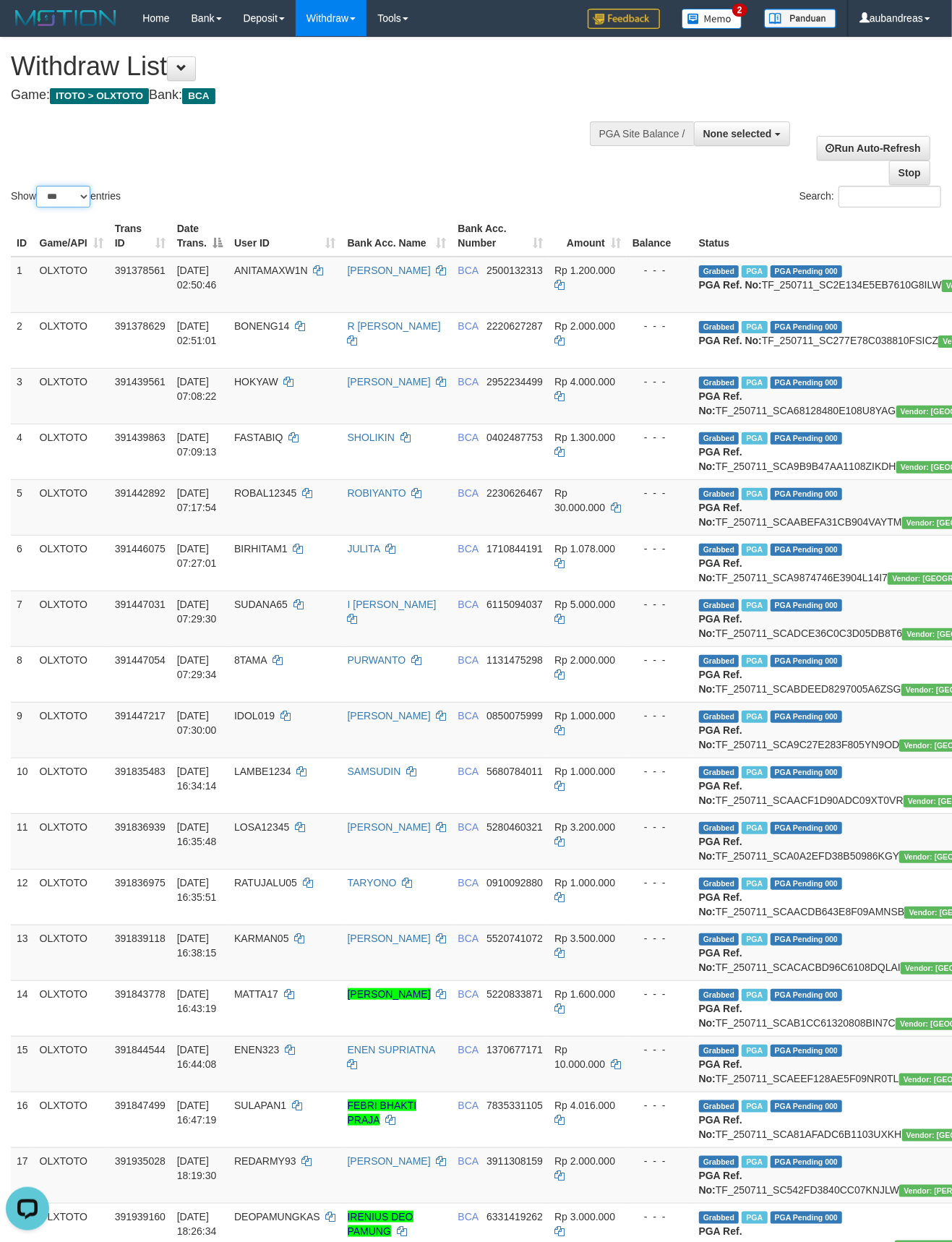 click on "** ** ** ***" at bounding box center [63, 197] 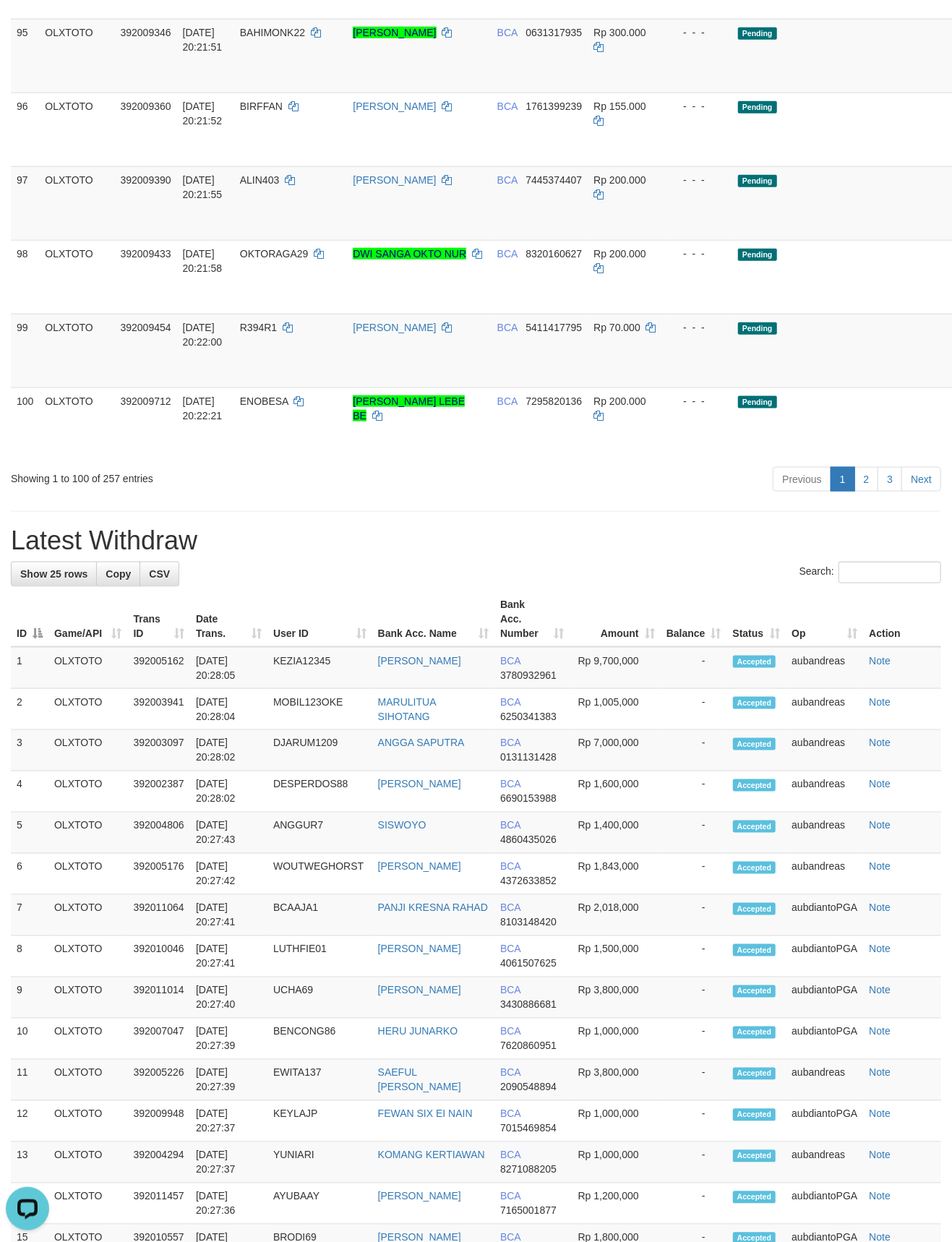 scroll, scrollTop: 6908, scrollLeft: 0, axis: vertical 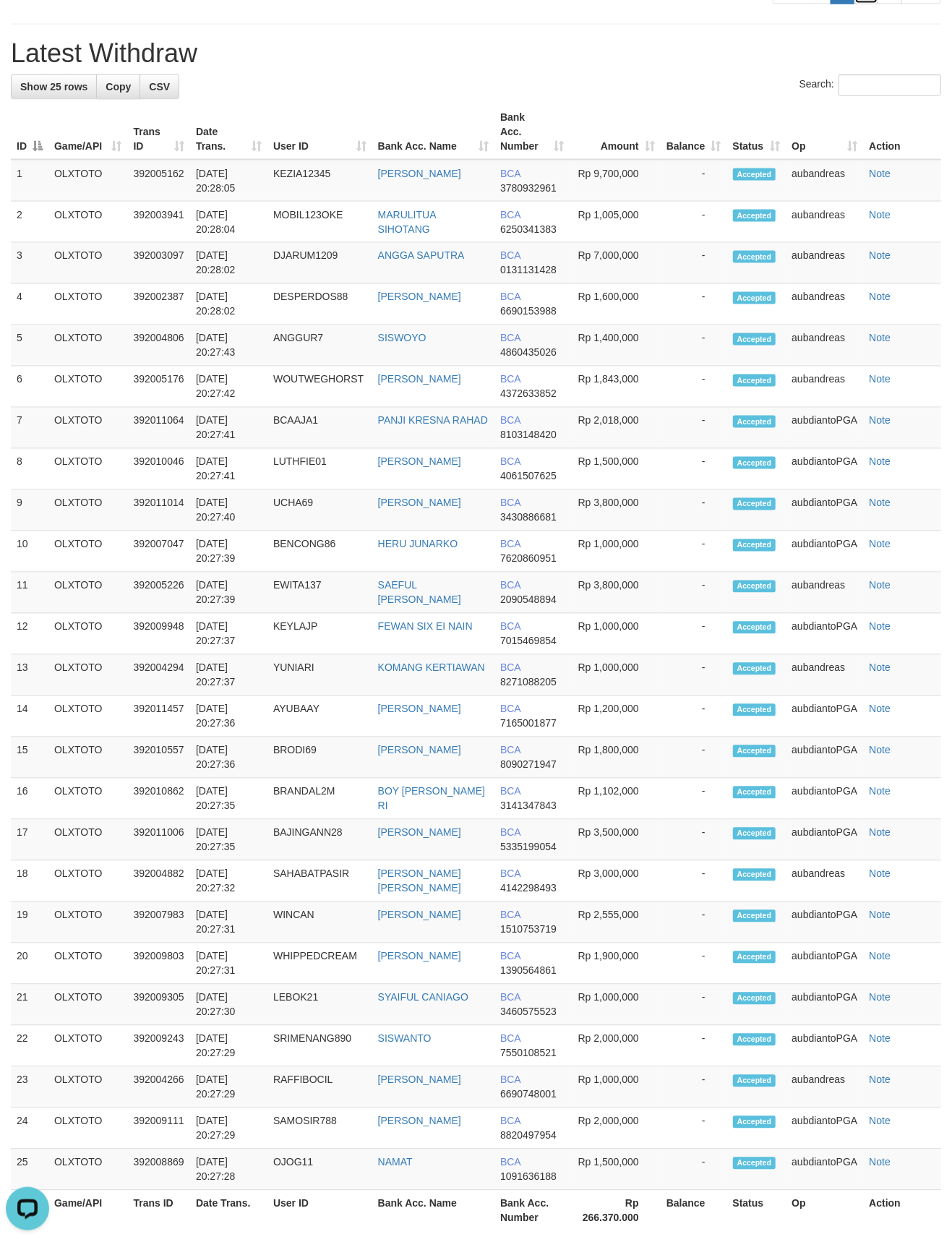 click on "2" at bounding box center (867, -8) 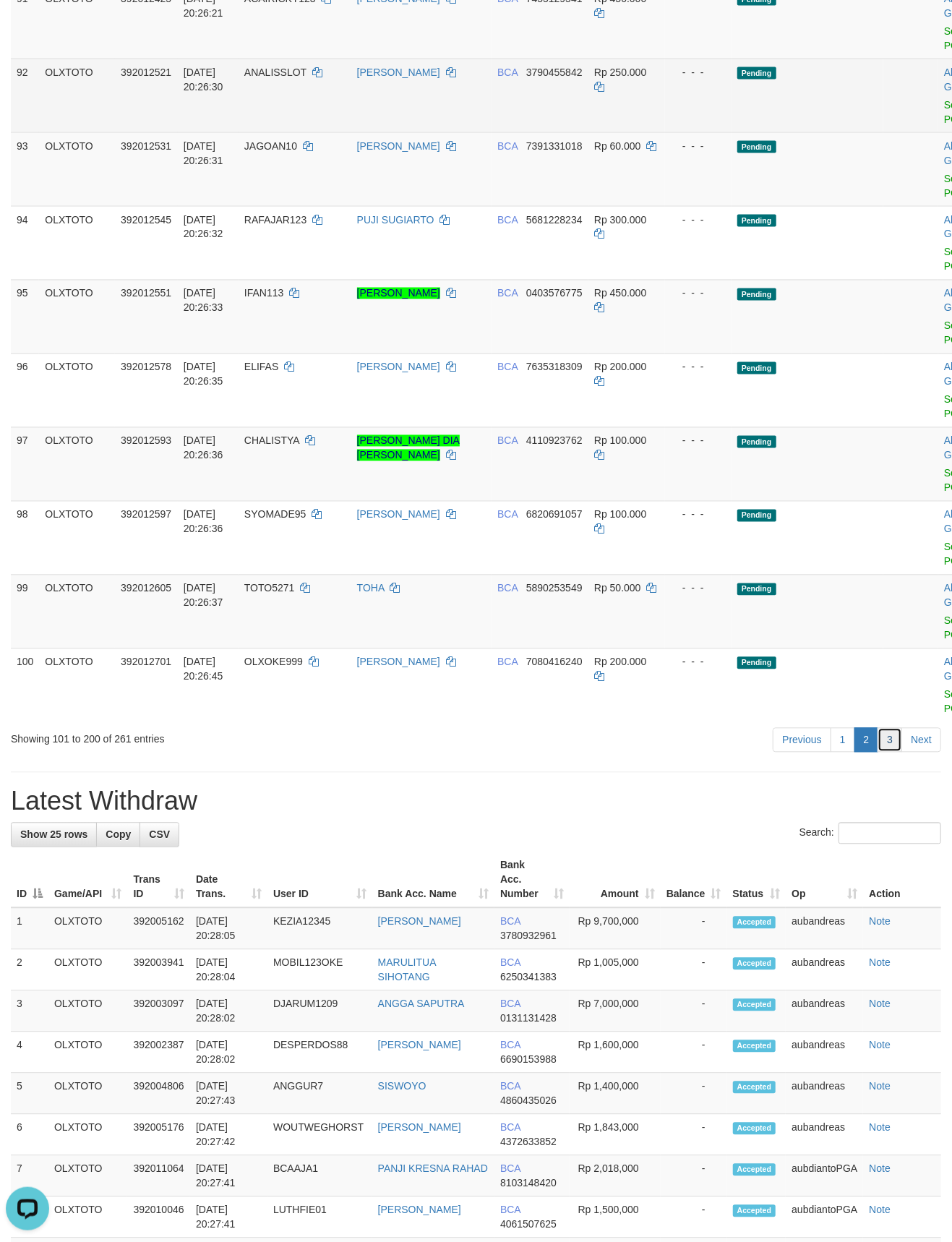 drag, startPoint x: 879, startPoint y: 763, endPoint x: 697, endPoint y: 150, distance: 639.44742 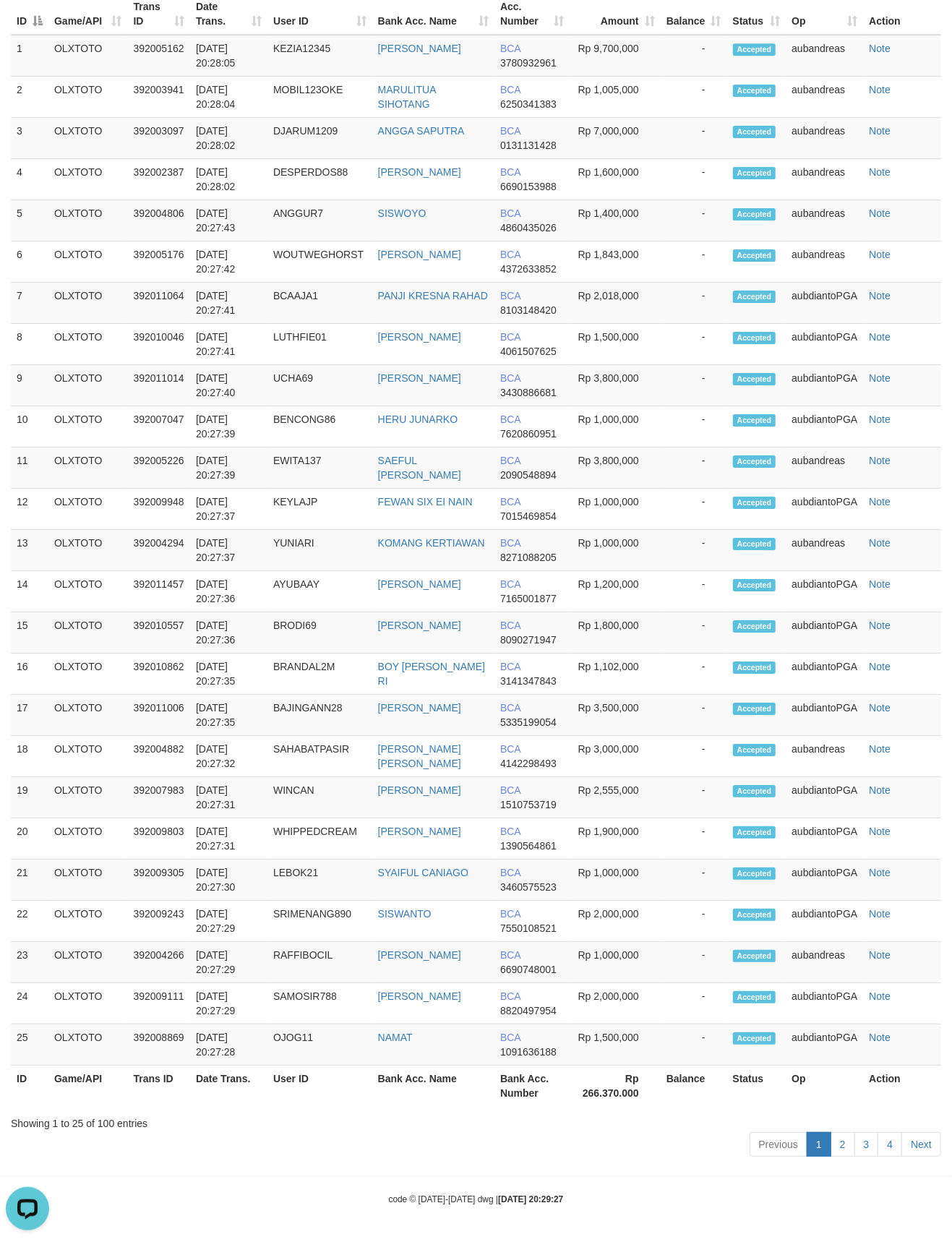 scroll, scrollTop: 4537, scrollLeft: 0, axis: vertical 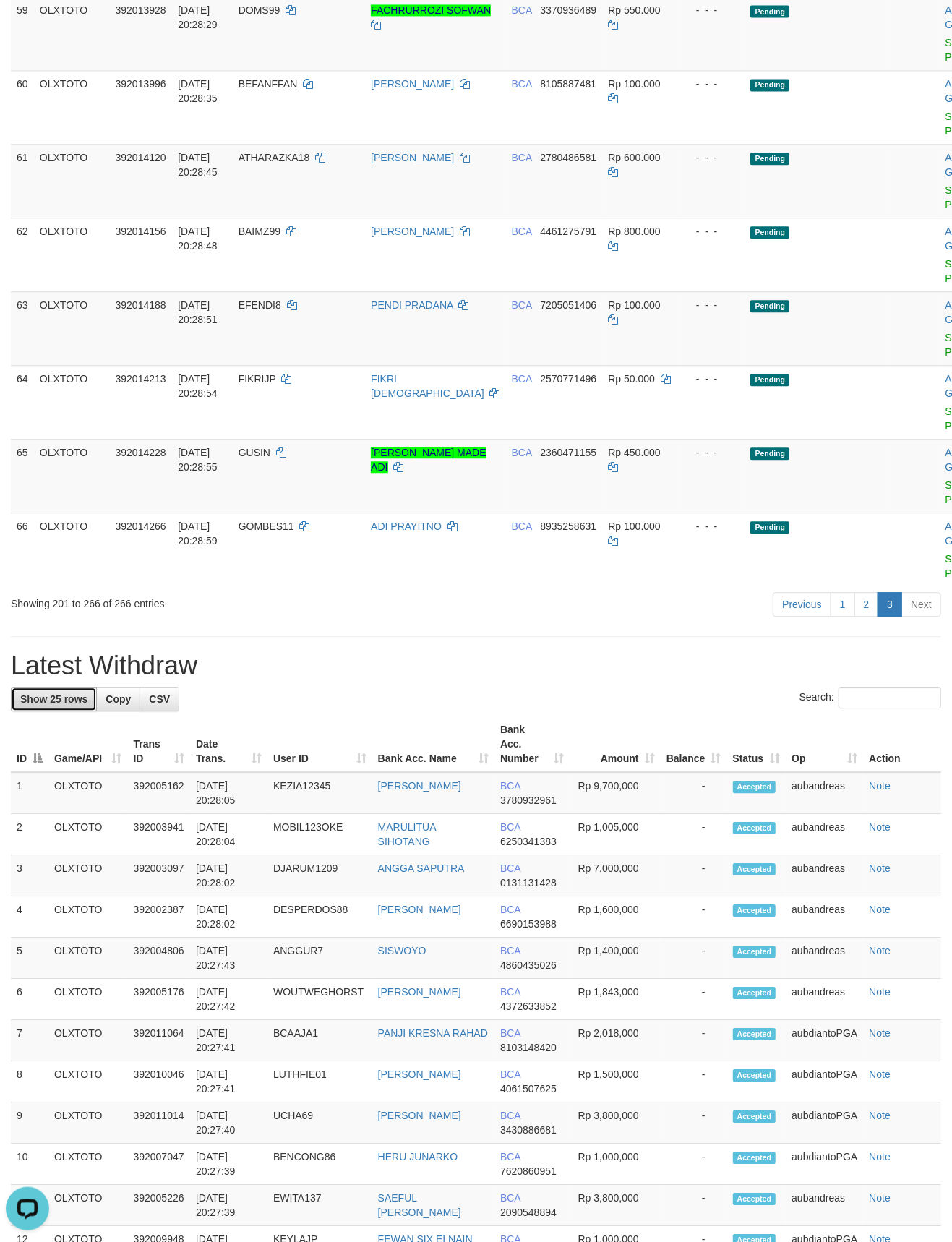 click on "Show 25 rows" at bounding box center [53, 699] 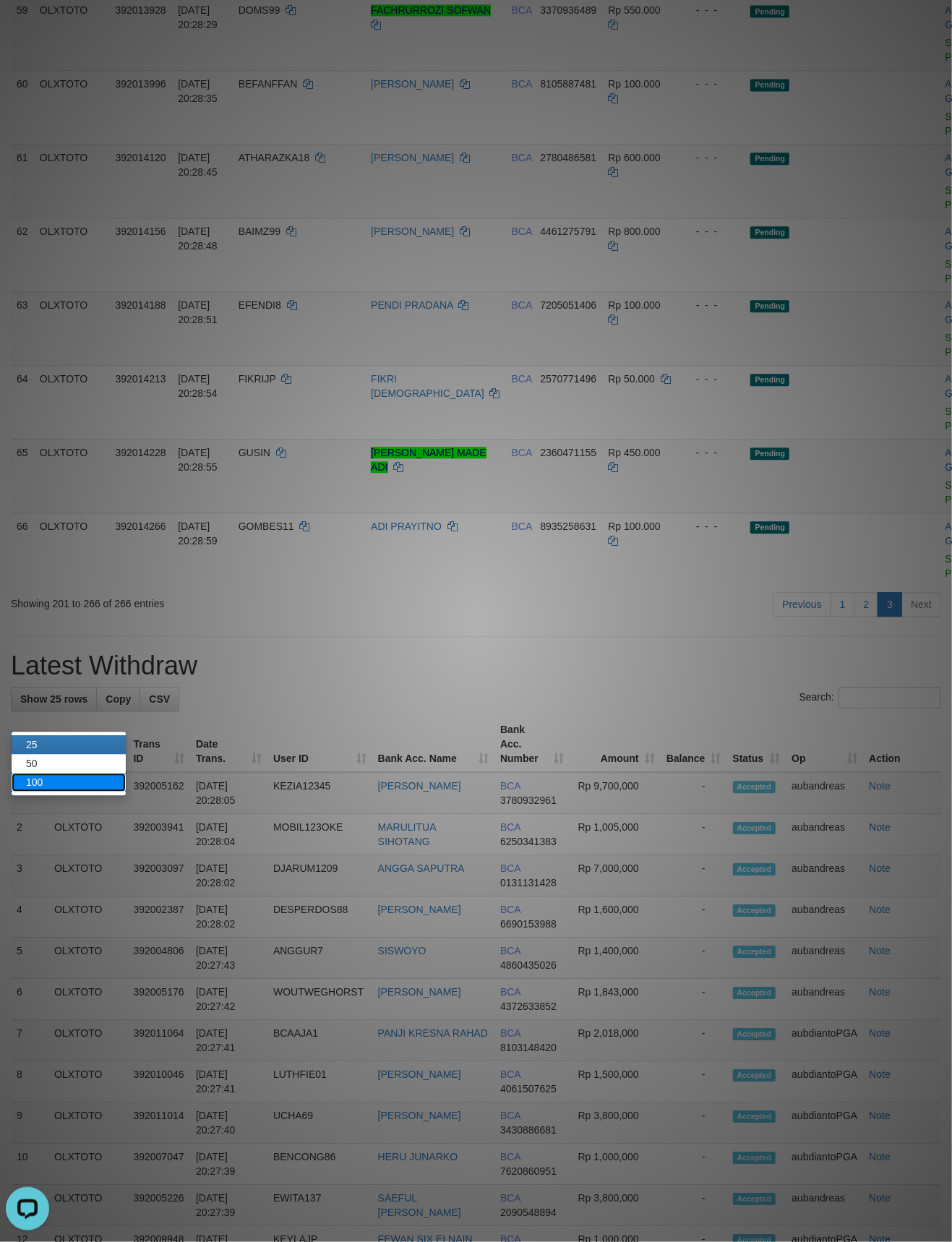 click on "100" at bounding box center (69, 782) 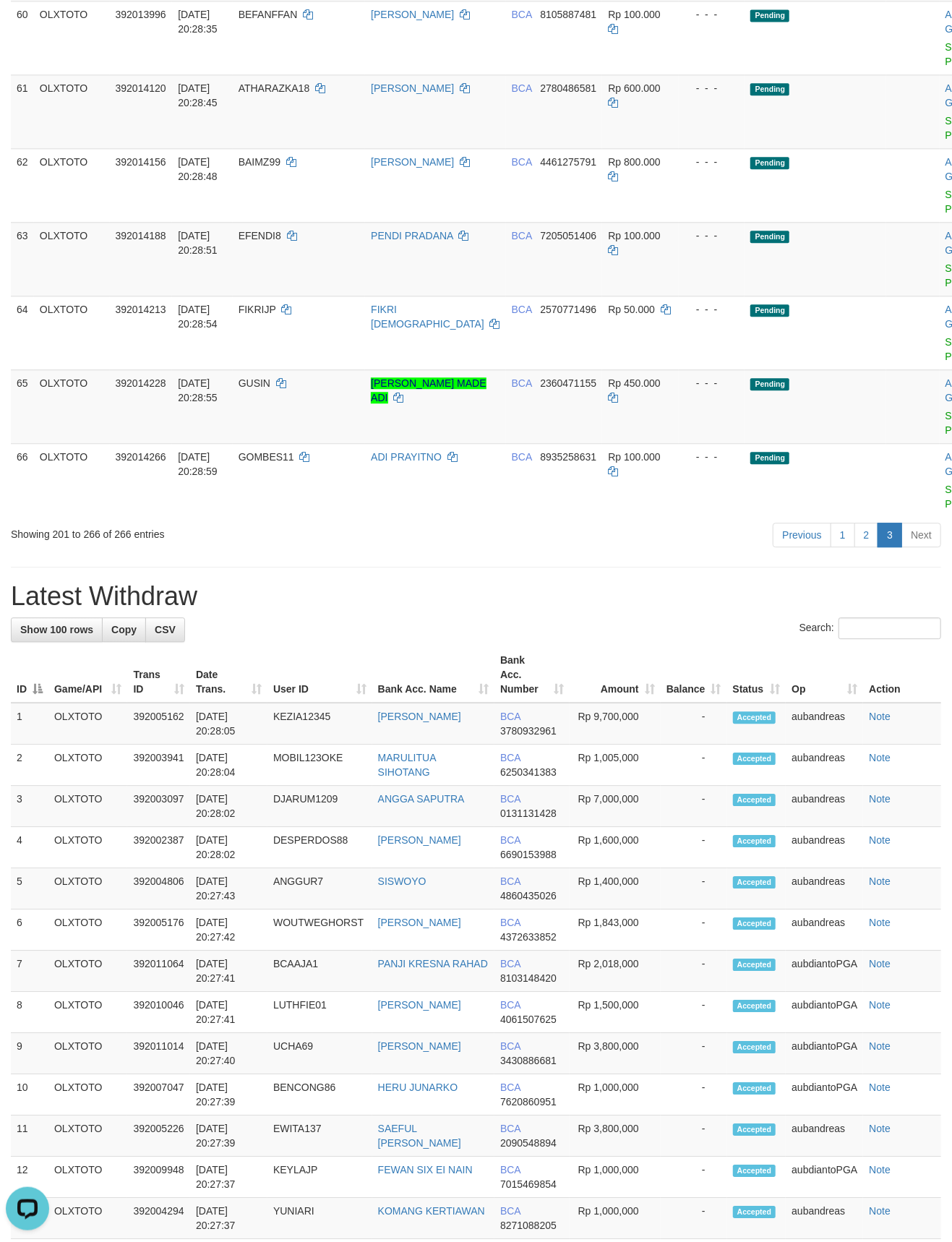 scroll, scrollTop: 4200, scrollLeft: 0, axis: vertical 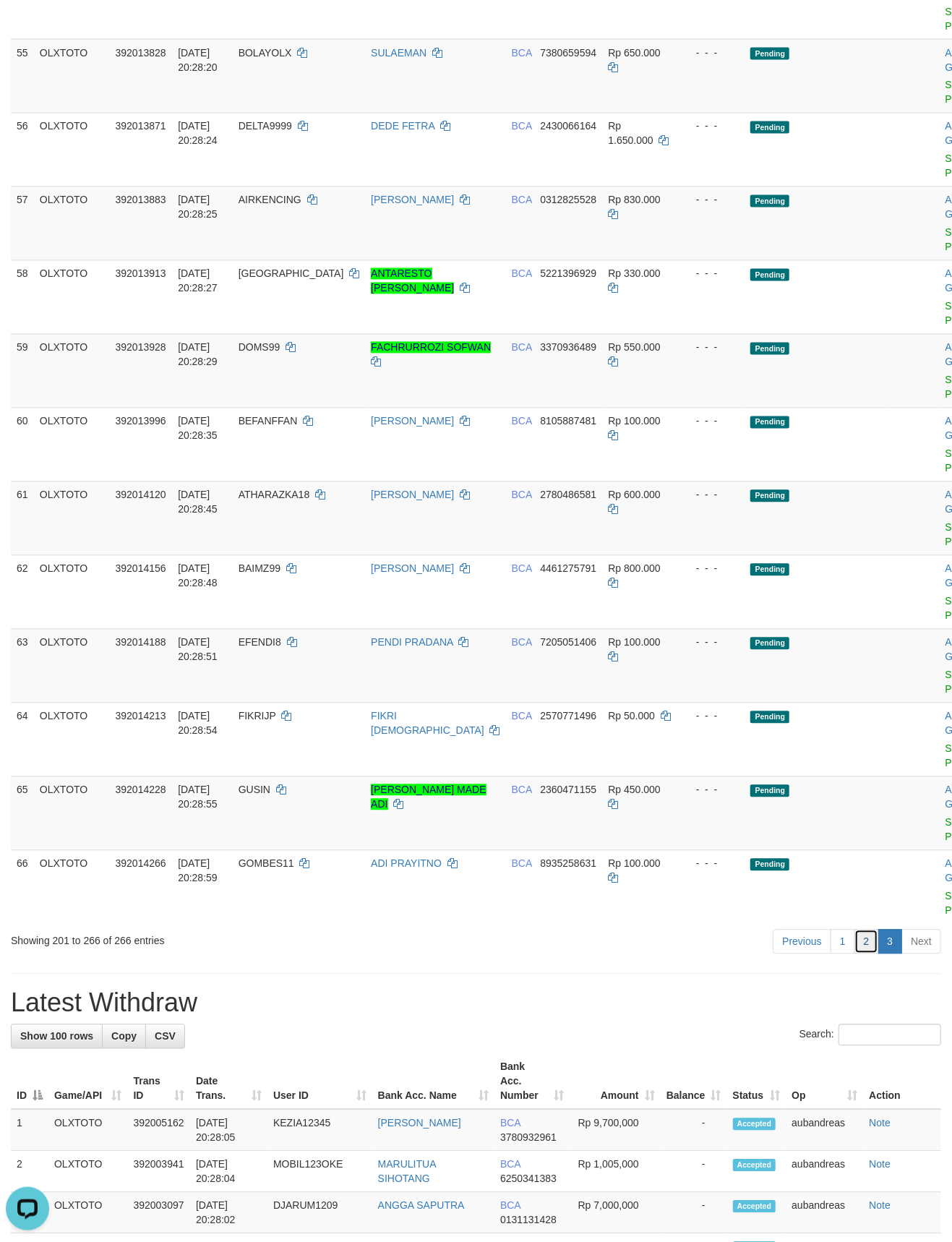 click on "2" at bounding box center [867, 942] 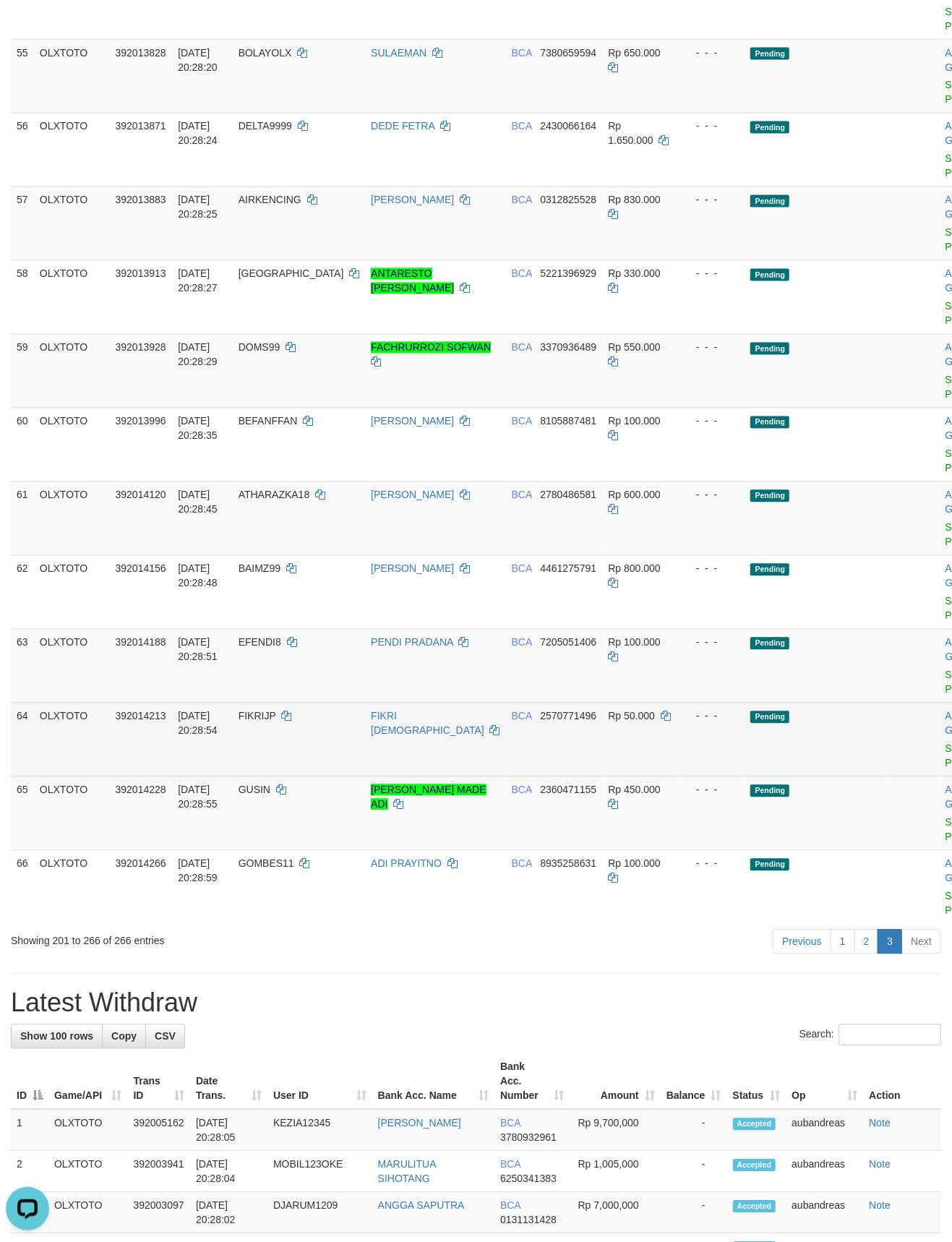scroll, scrollTop: 7051, scrollLeft: 0, axis: vertical 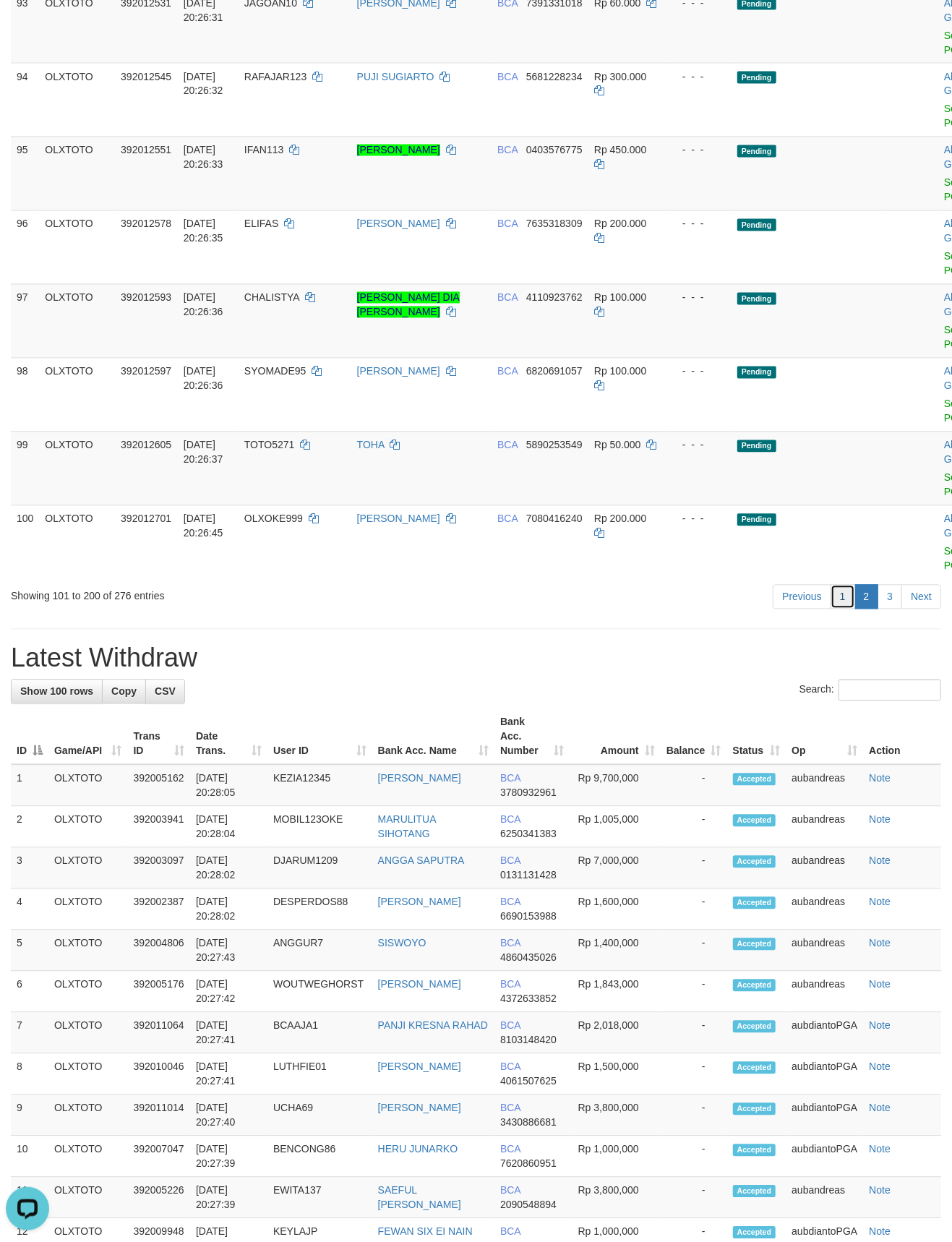 click on "1" at bounding box center (843, 597) 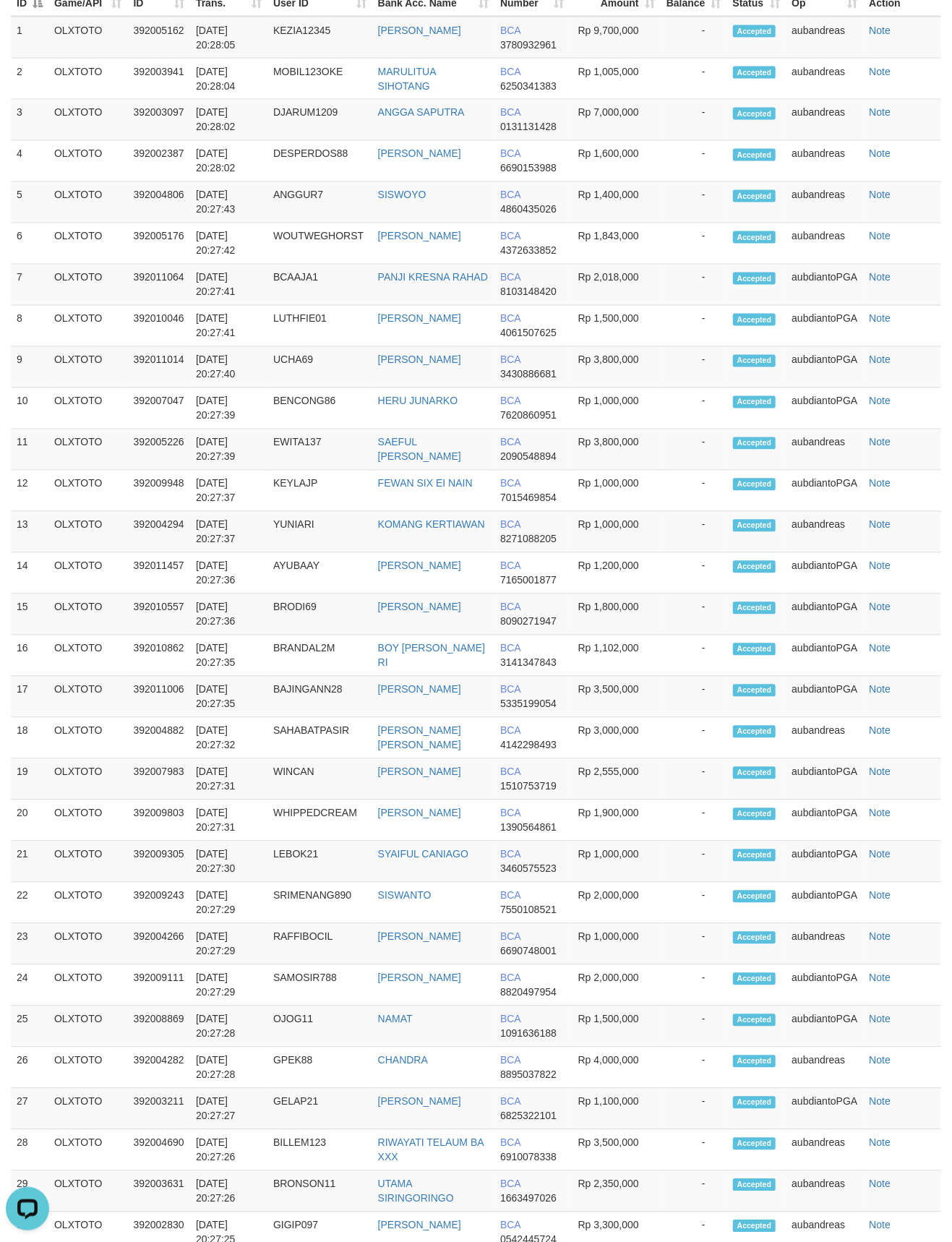 scroll, scrollTop: 2256, scrollLeft: 0, axis: vertical 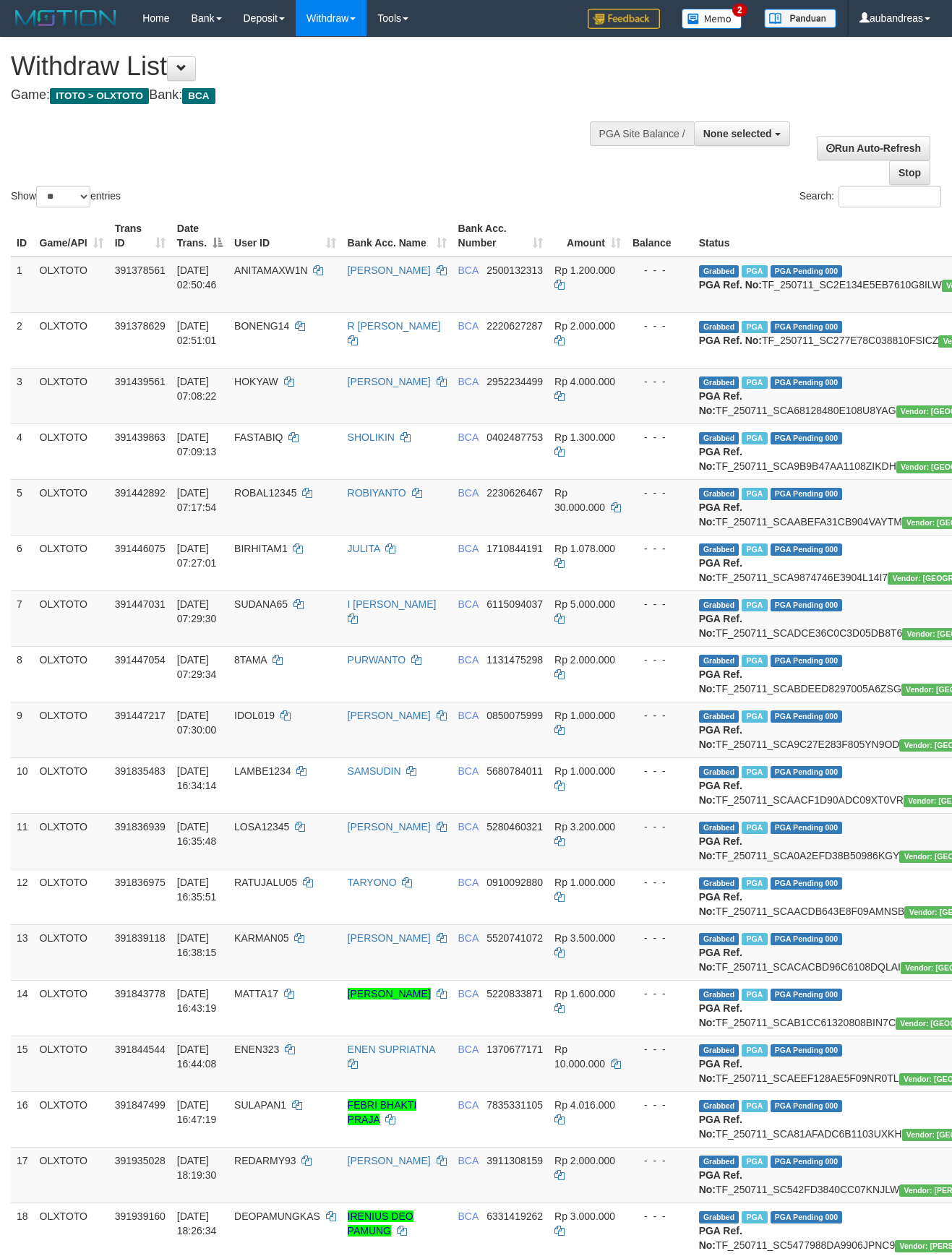select 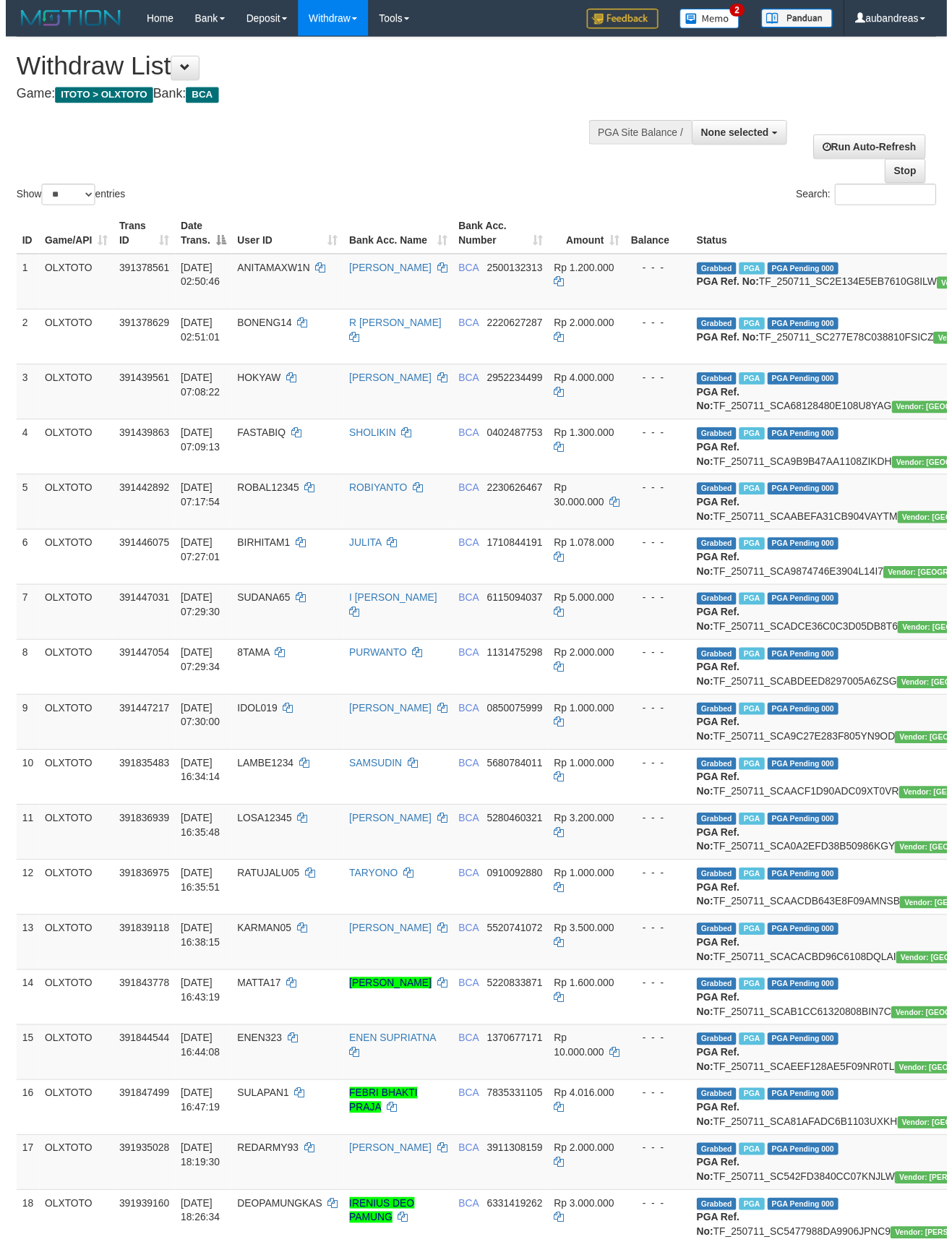 scroll, scrollTop: 2175, scrollLeft: 0, axis: vertical 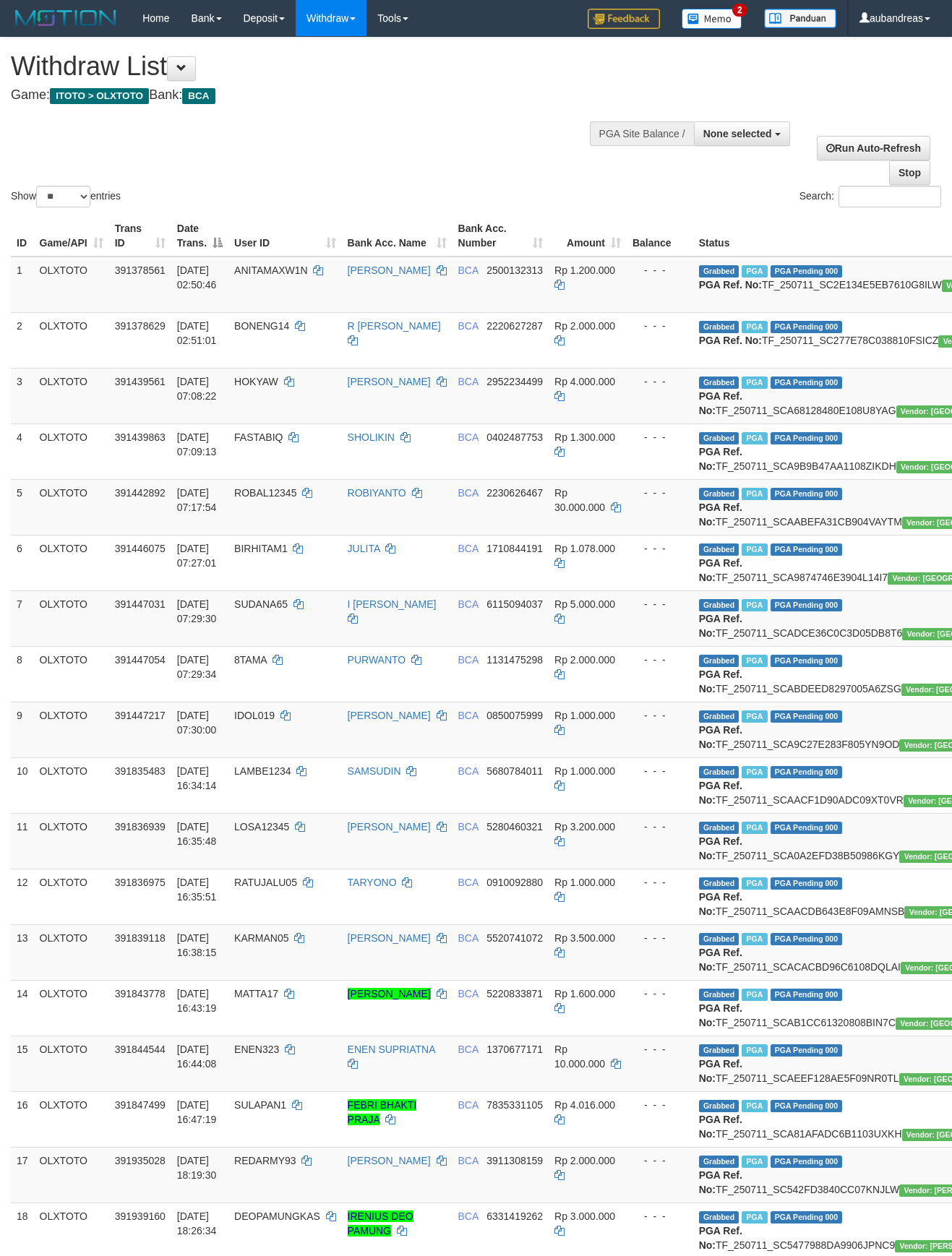 select 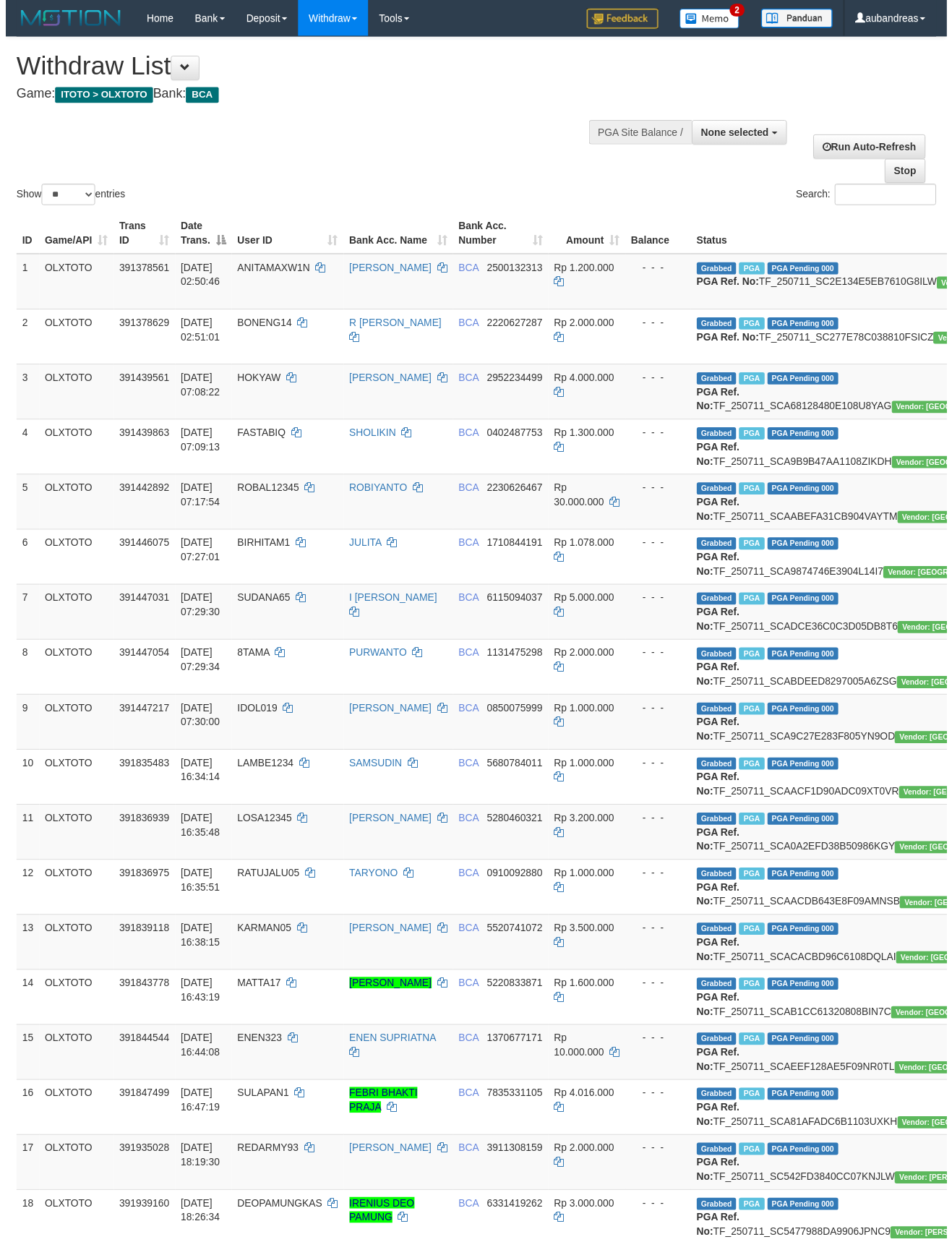 scroll, scrollTop: 2175, scrollLeft: 0, axis: vertical 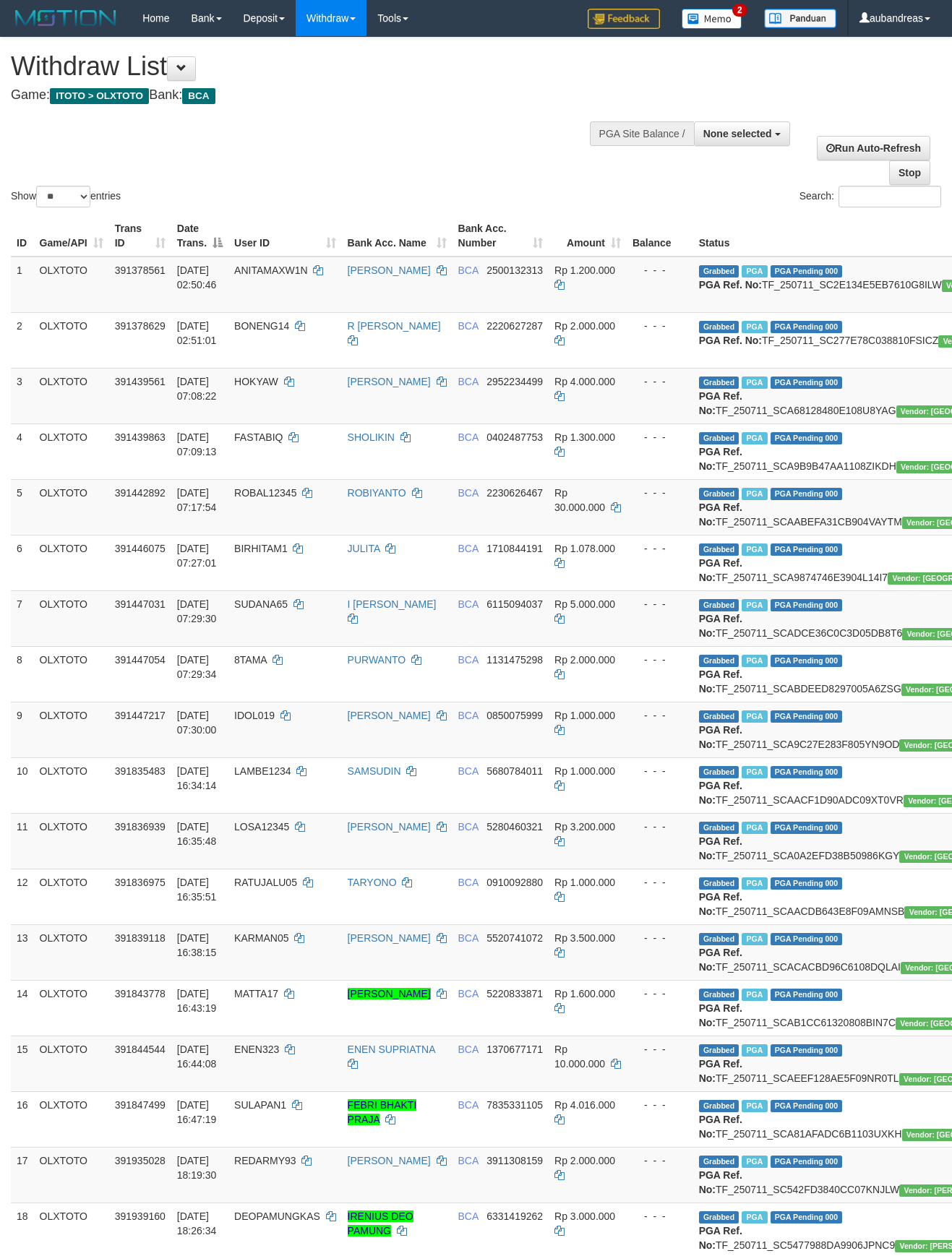 select 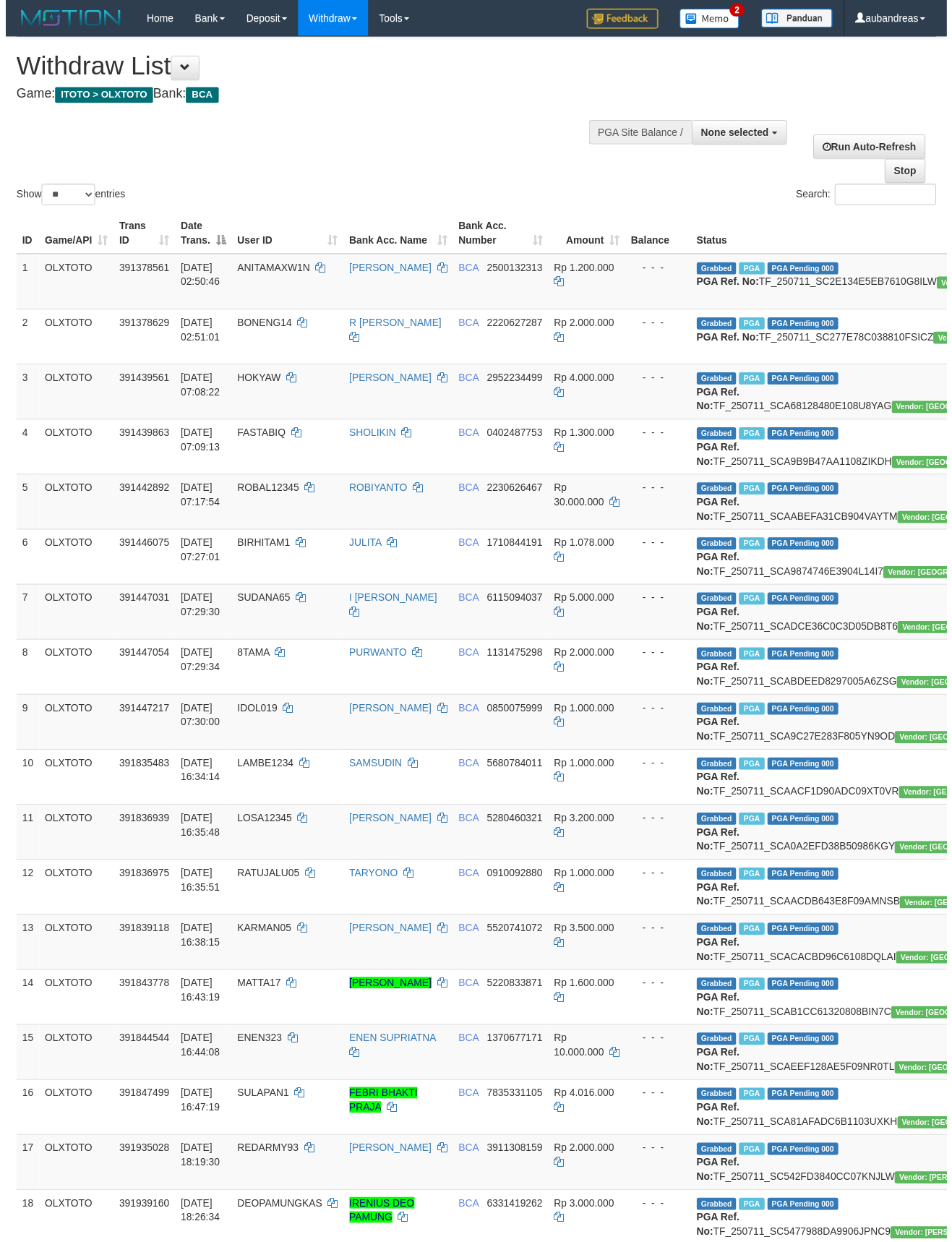 scroll, scrollTop: 2175, scrollLeft: 0, axis: vertical 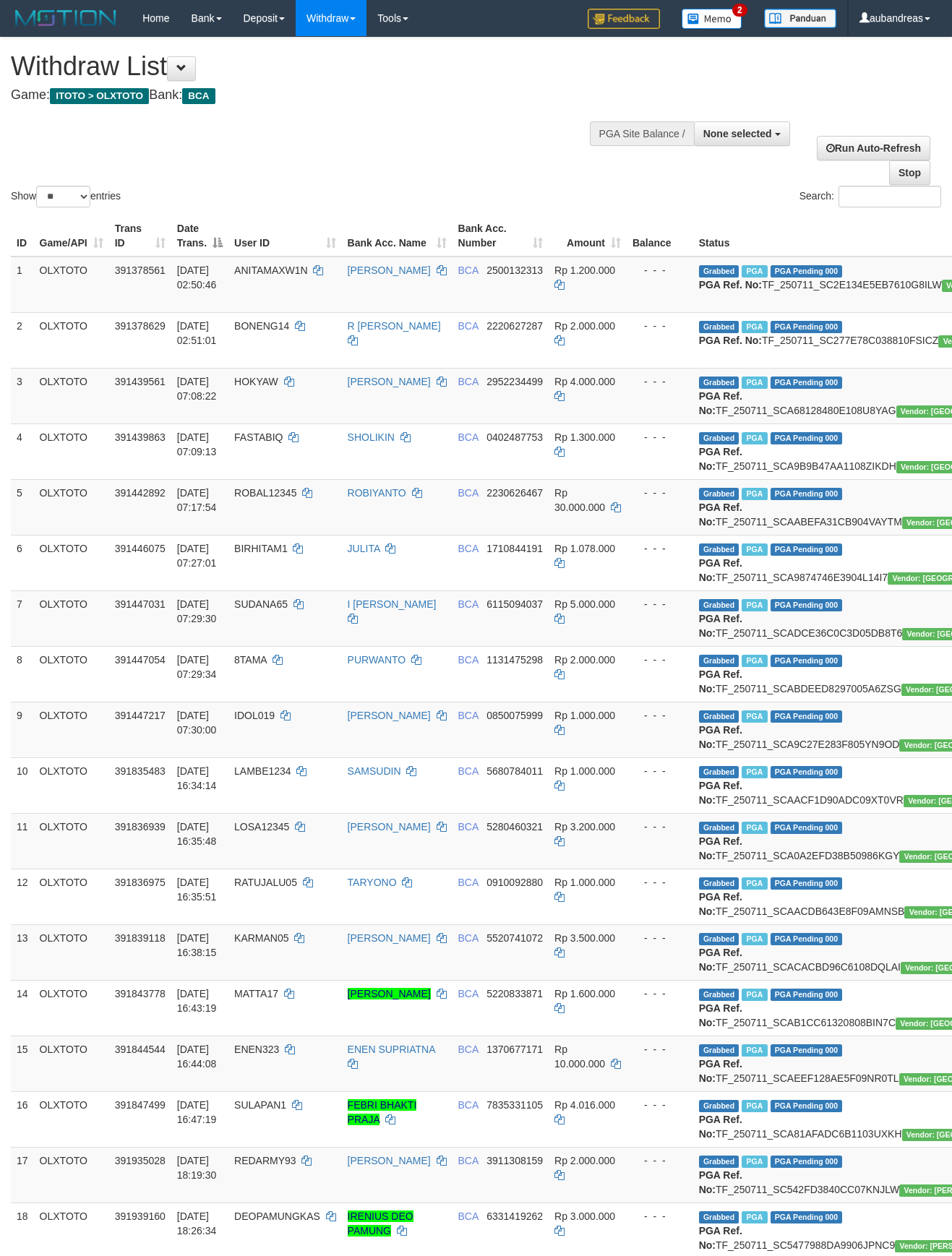 select 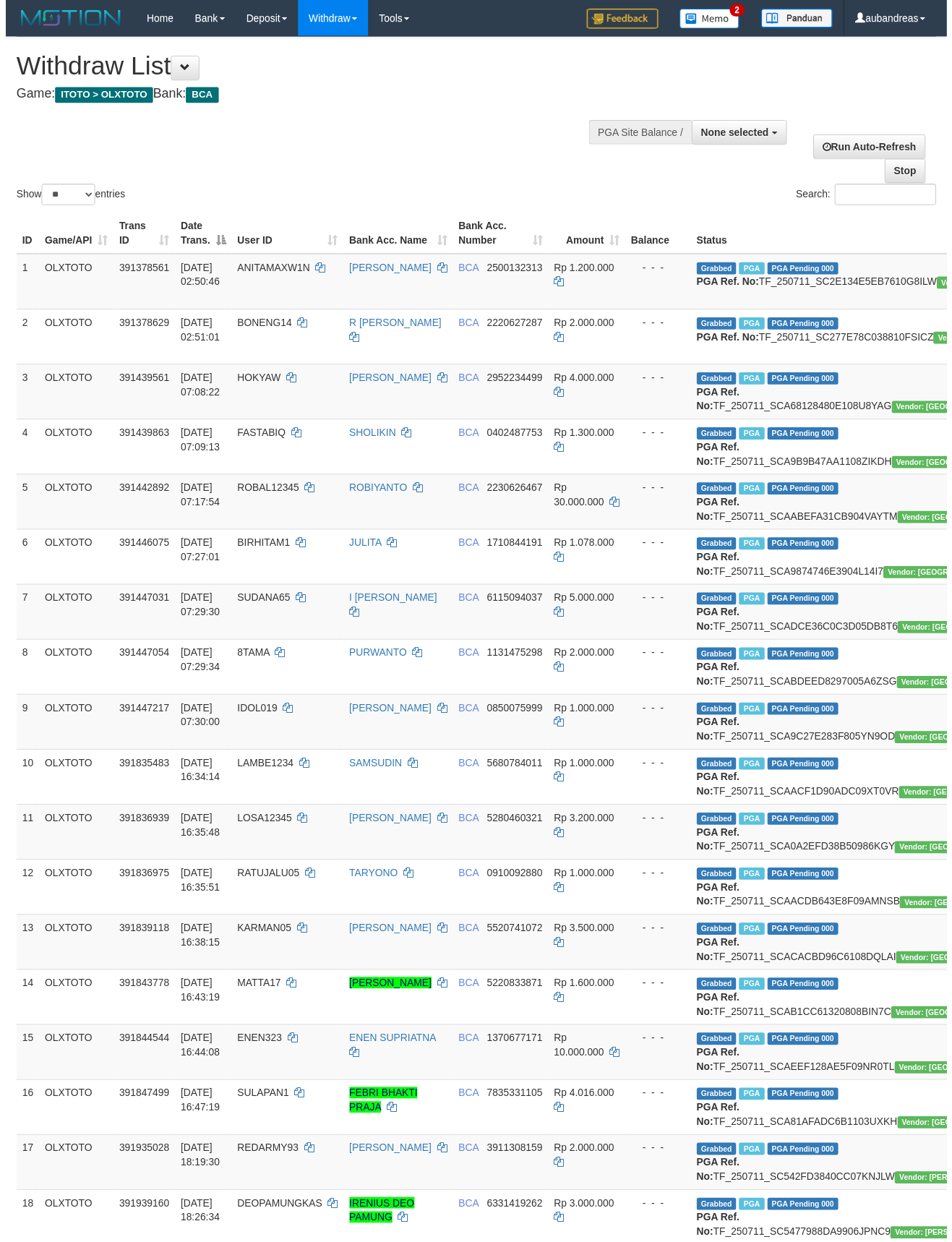 scroll, scrollTop: 2175, scrollLeft: 0, axis: vertical 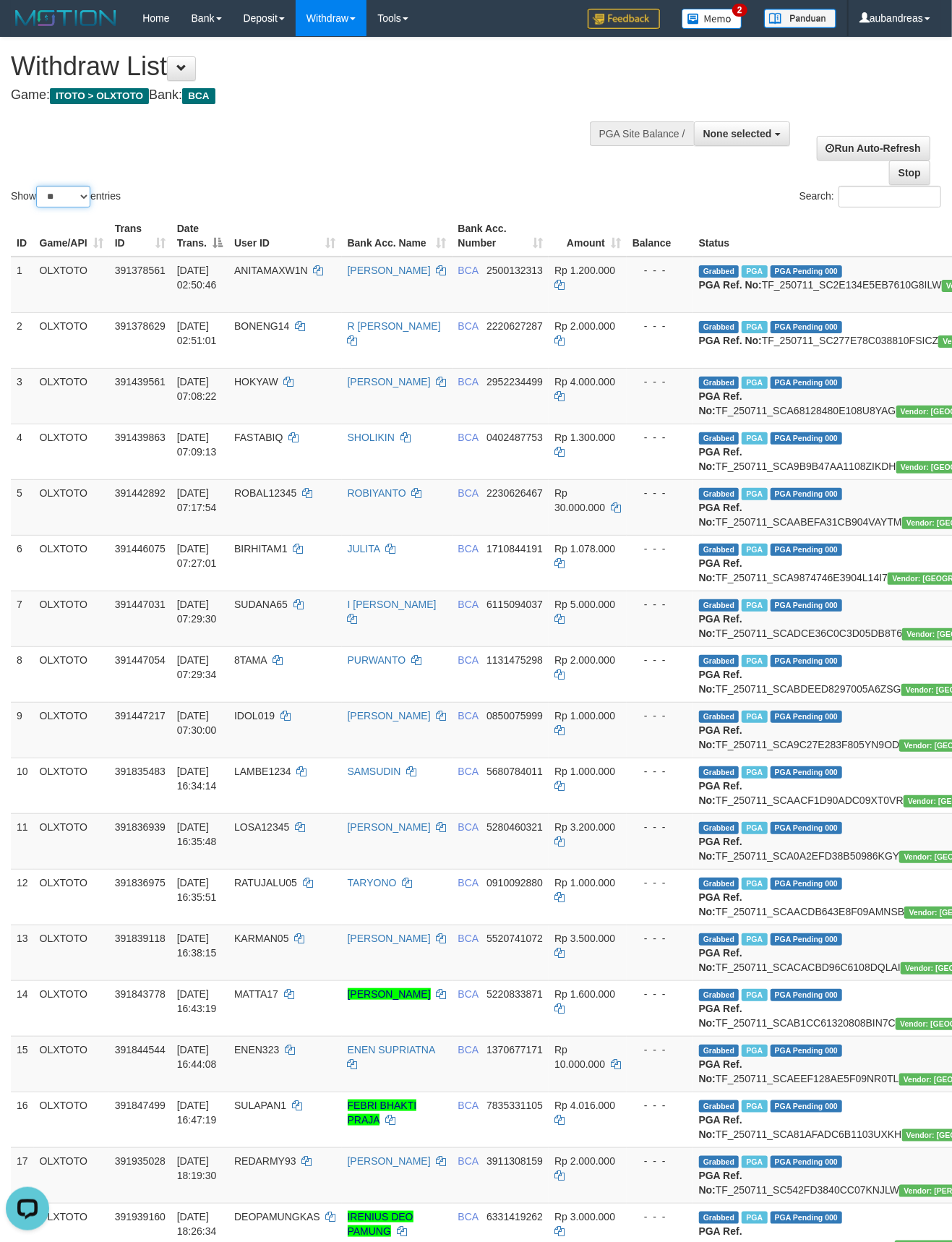 click on "** ** ** ***" at bounding box center (63, 197) 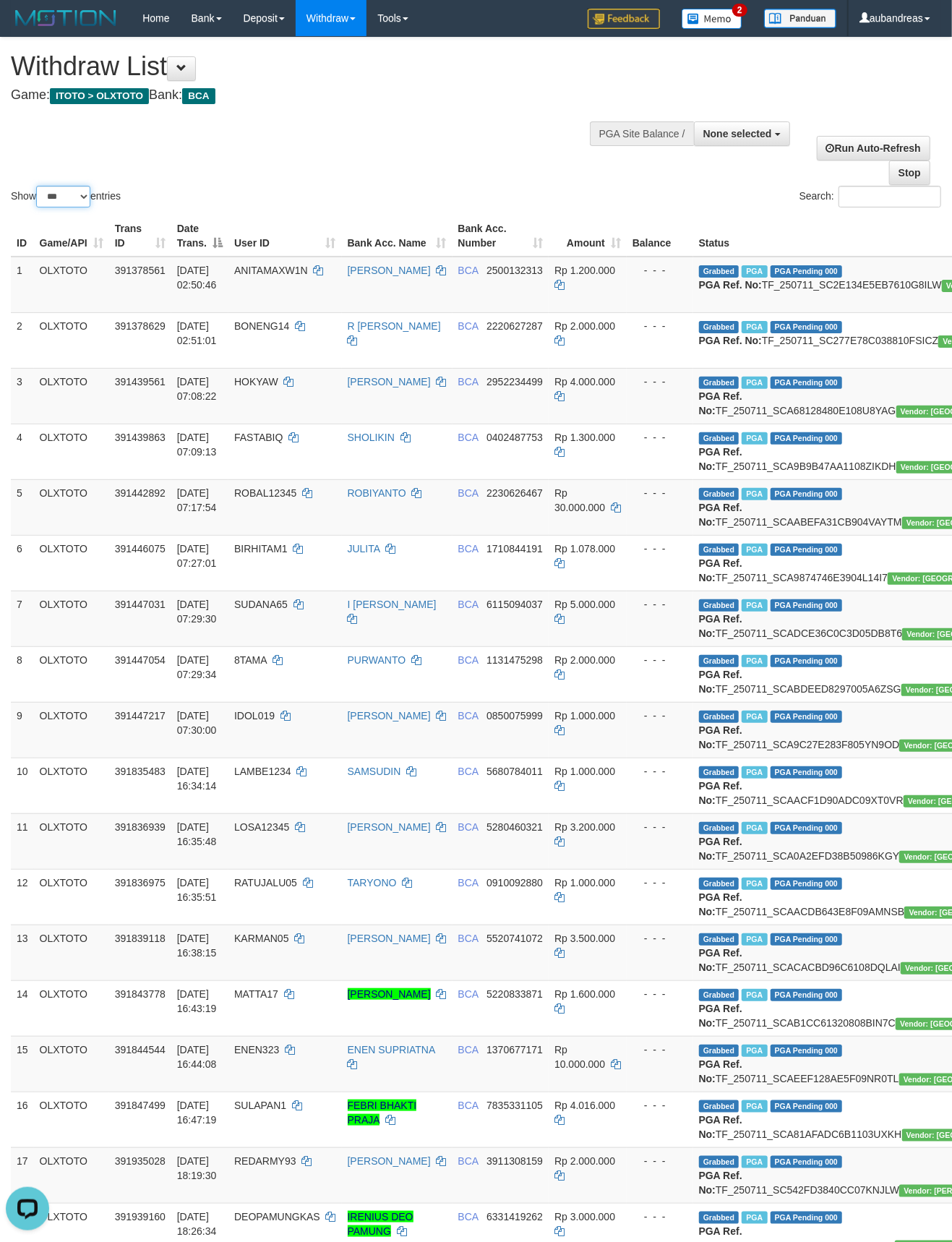 click on "** ** ** ***" at bounding box center [63, 197] 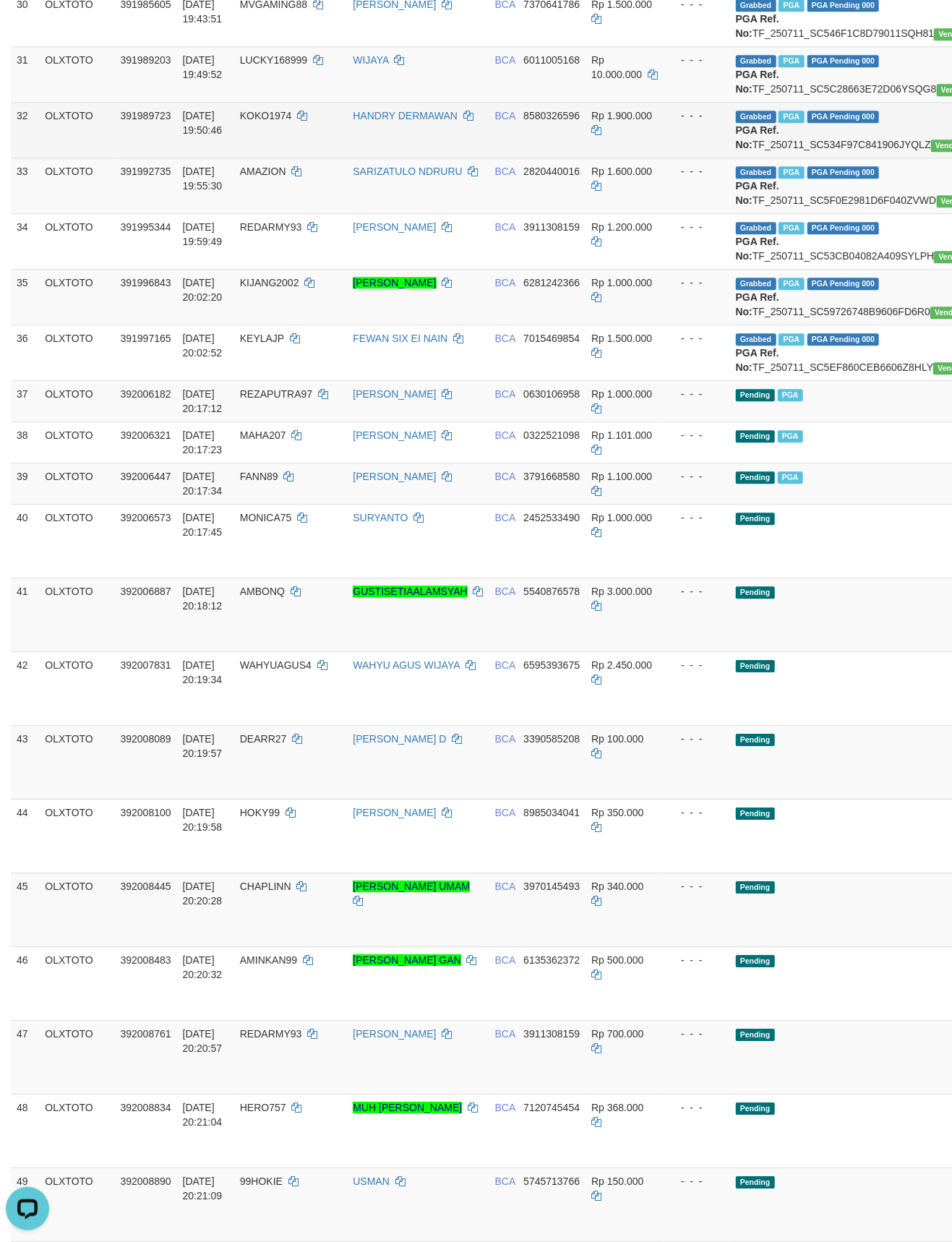 scroll, scrollTop: 1927, scrollLeft: 0, axis: vertical 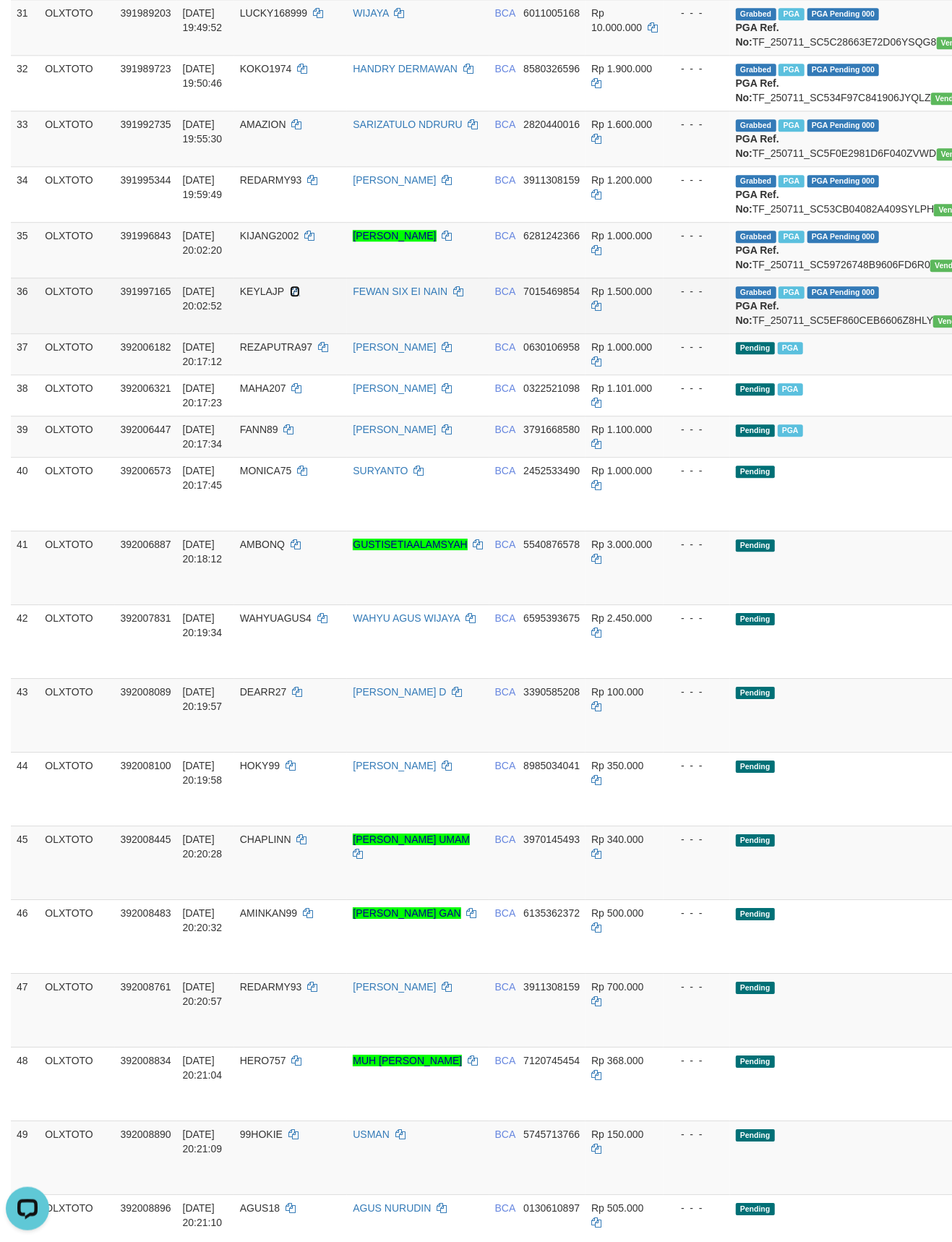 drag, startPoint x: 301, startPoint y: 807, endPoint x: 311, endPoint y: 817, distance: 14.142136 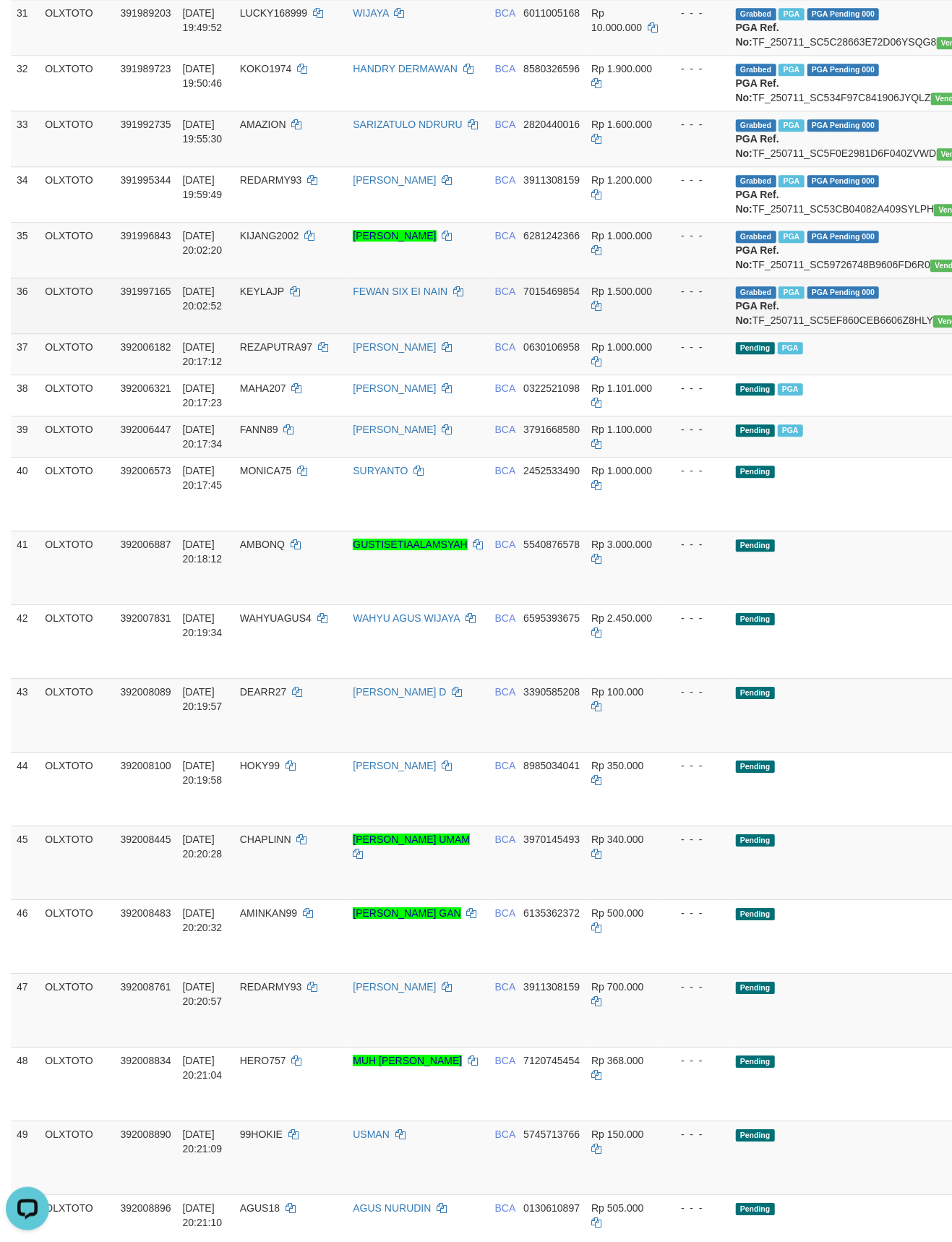 click on "Rp 1.500.000" at bounding box center [622, 291] 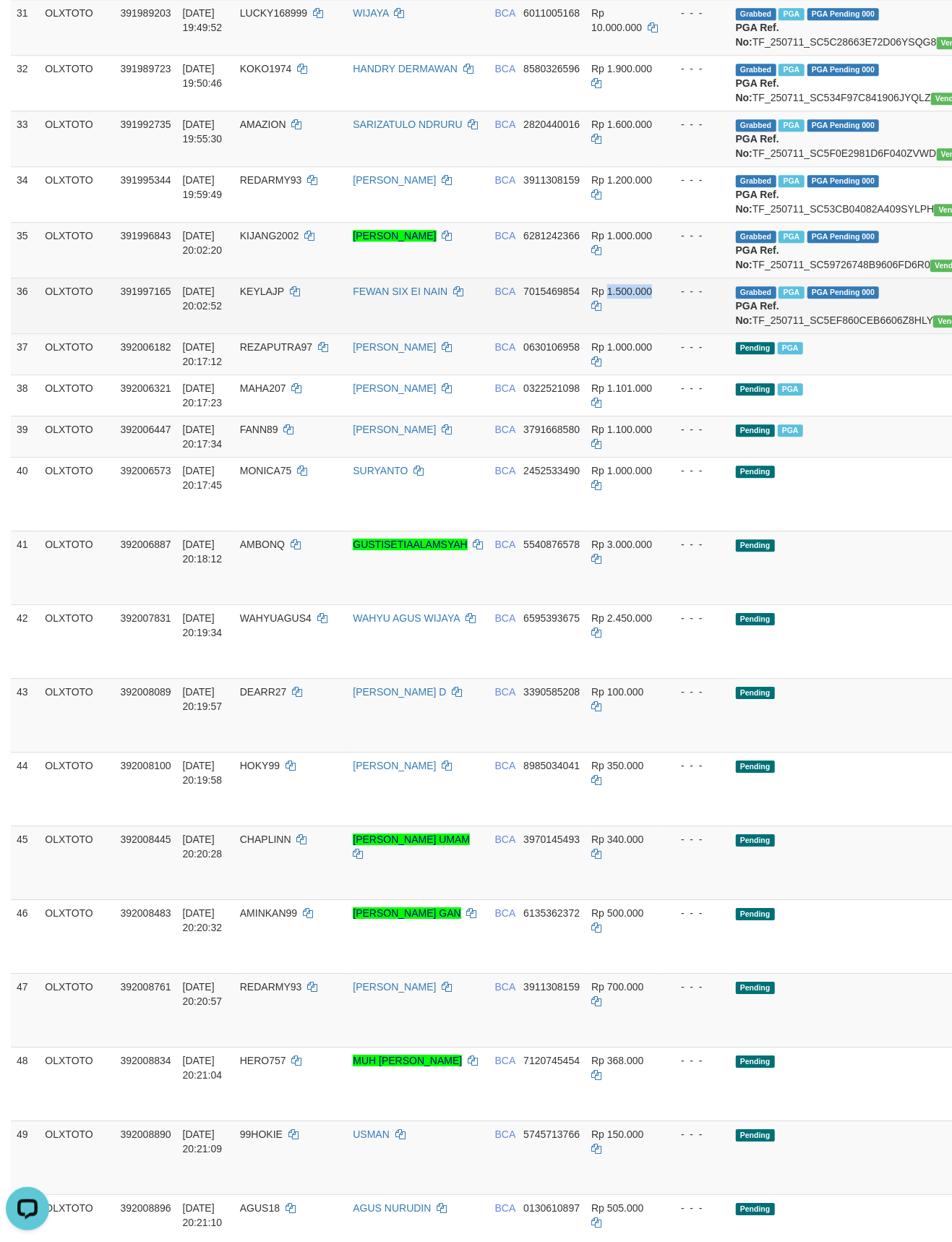 click on "Rp 1.500.000" at bounding box center (622, 291) 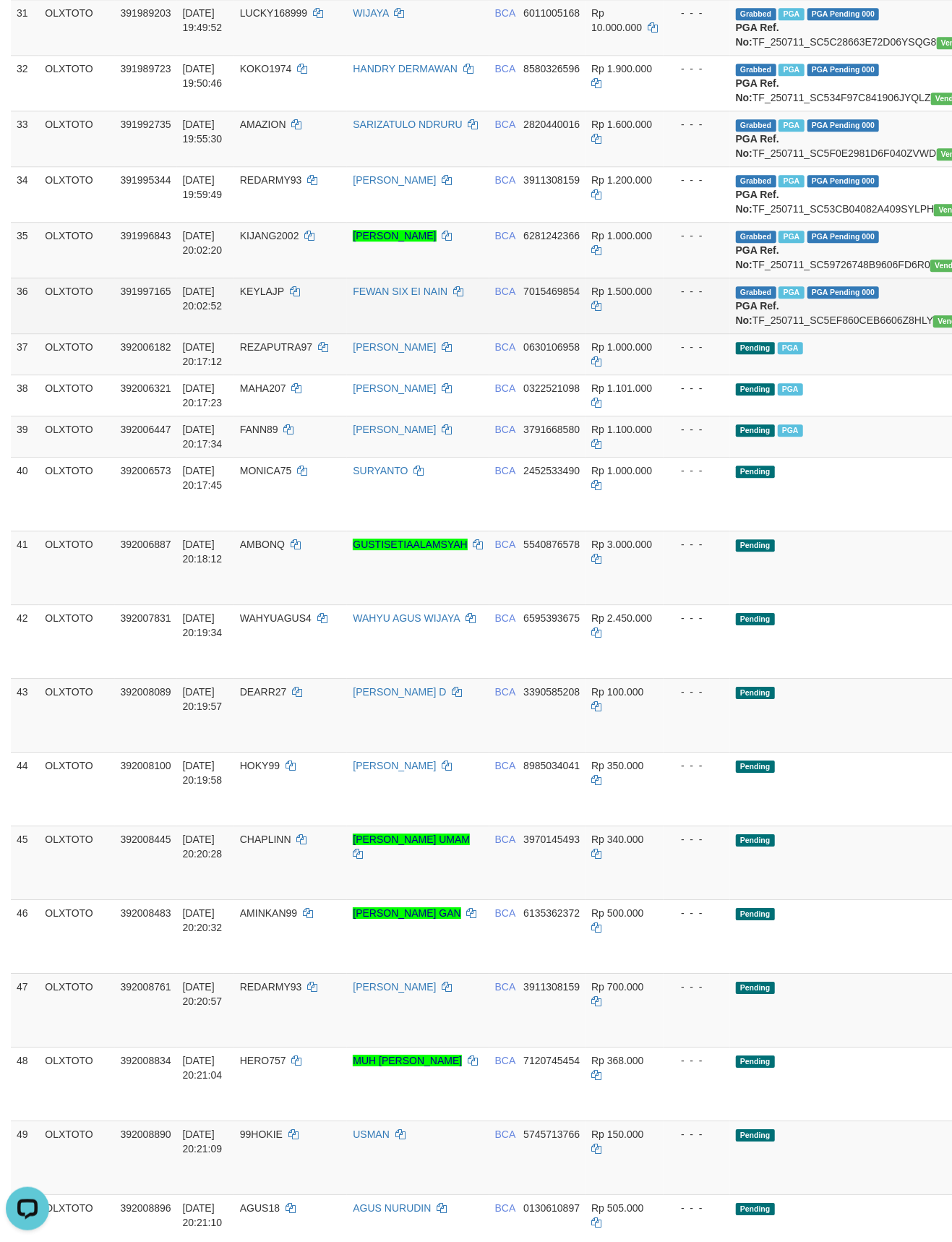 click on "KEYLAJP" at bounding box center [262, 291] 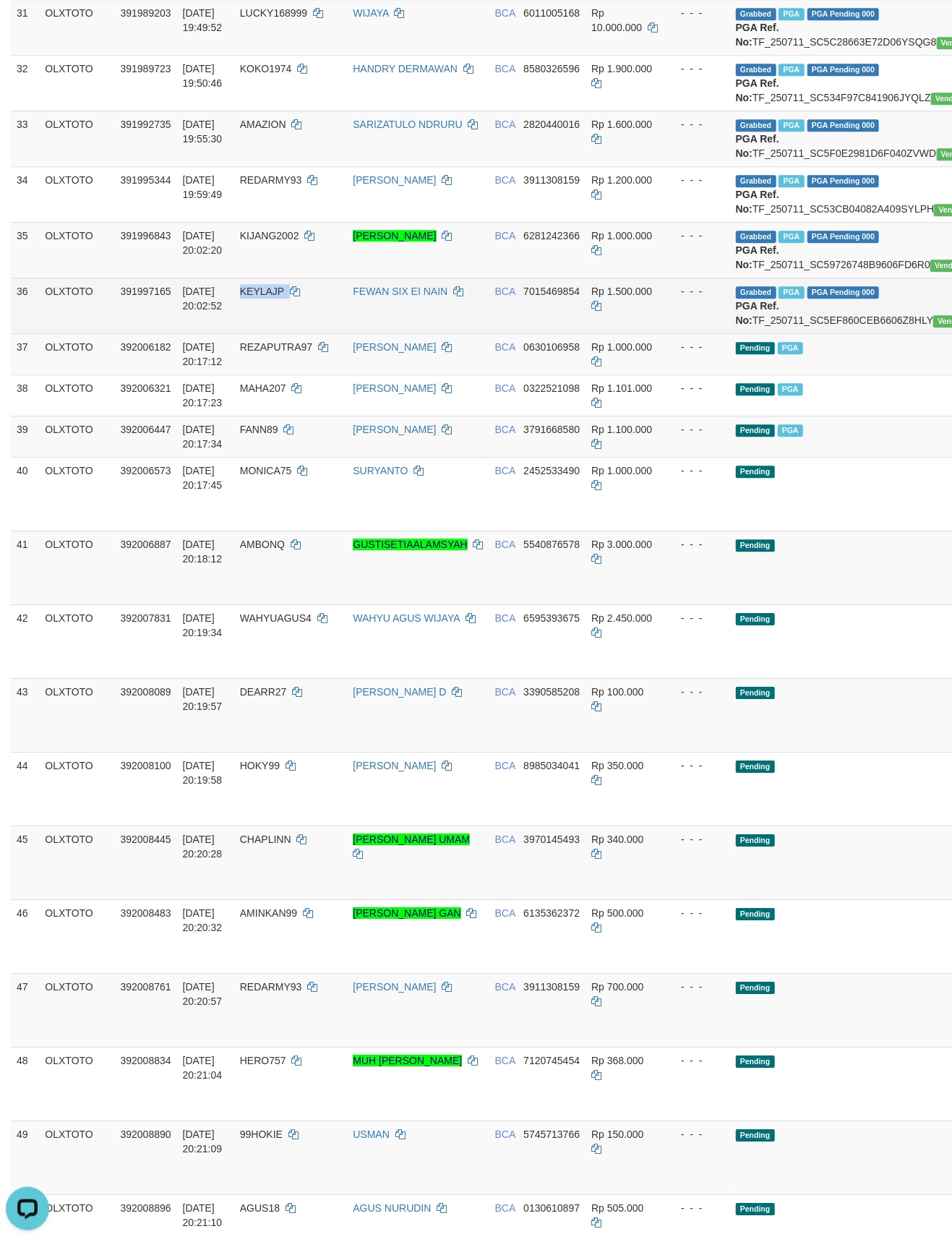 click on "KEYLAJP" at bounding box center (262, 291) 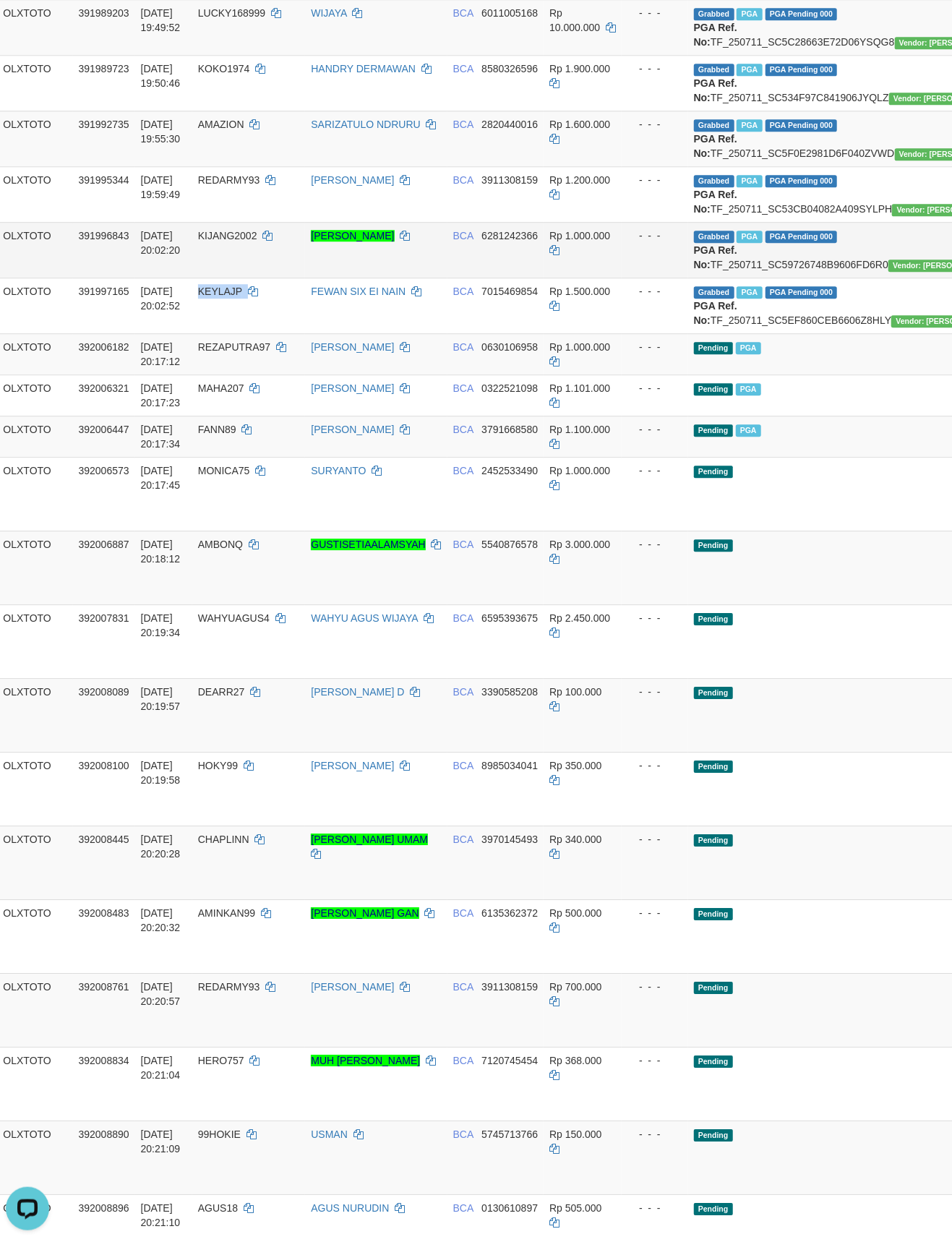 scroll, scrollTop: 1927, scrollLeft: 0, axis: vertical 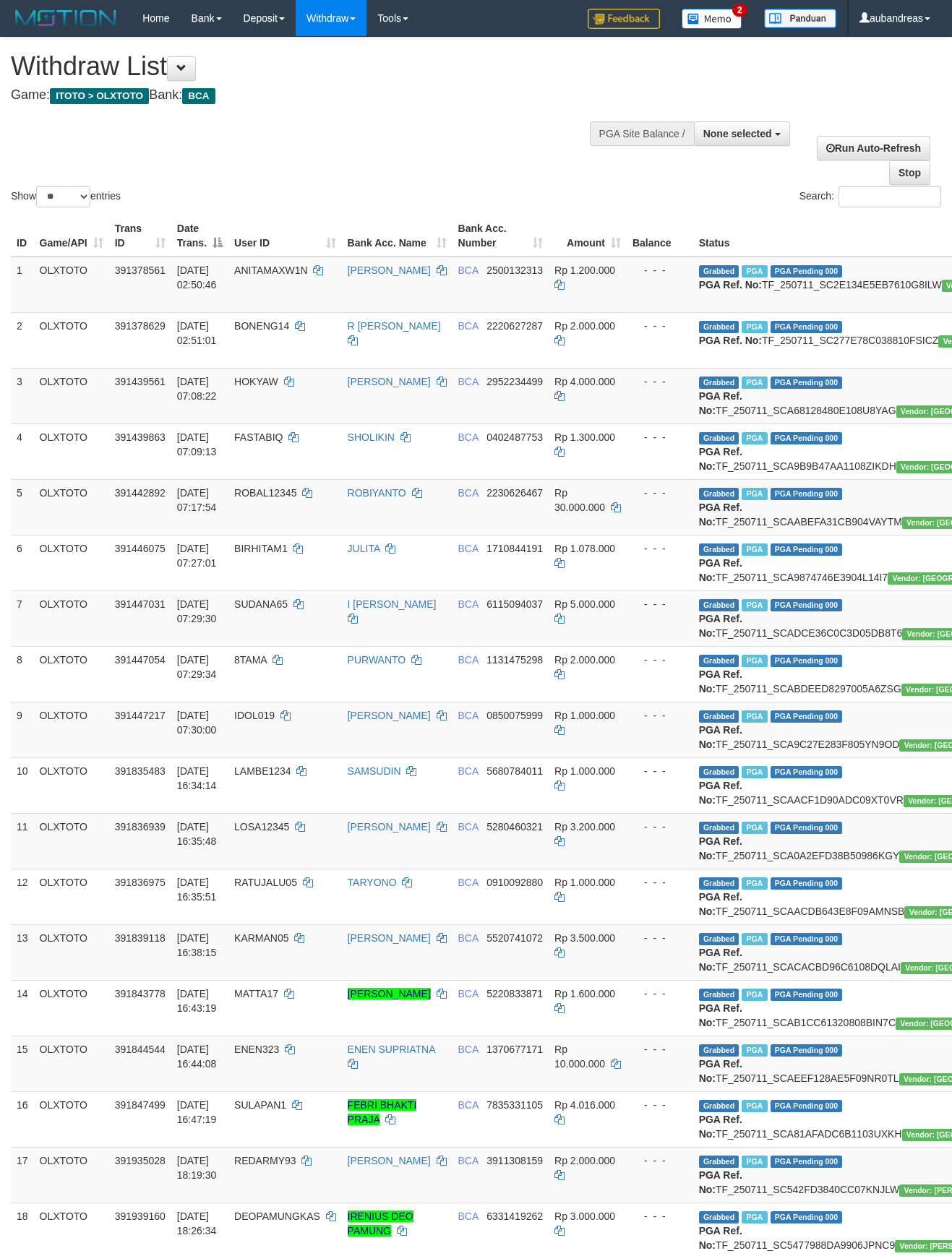 select 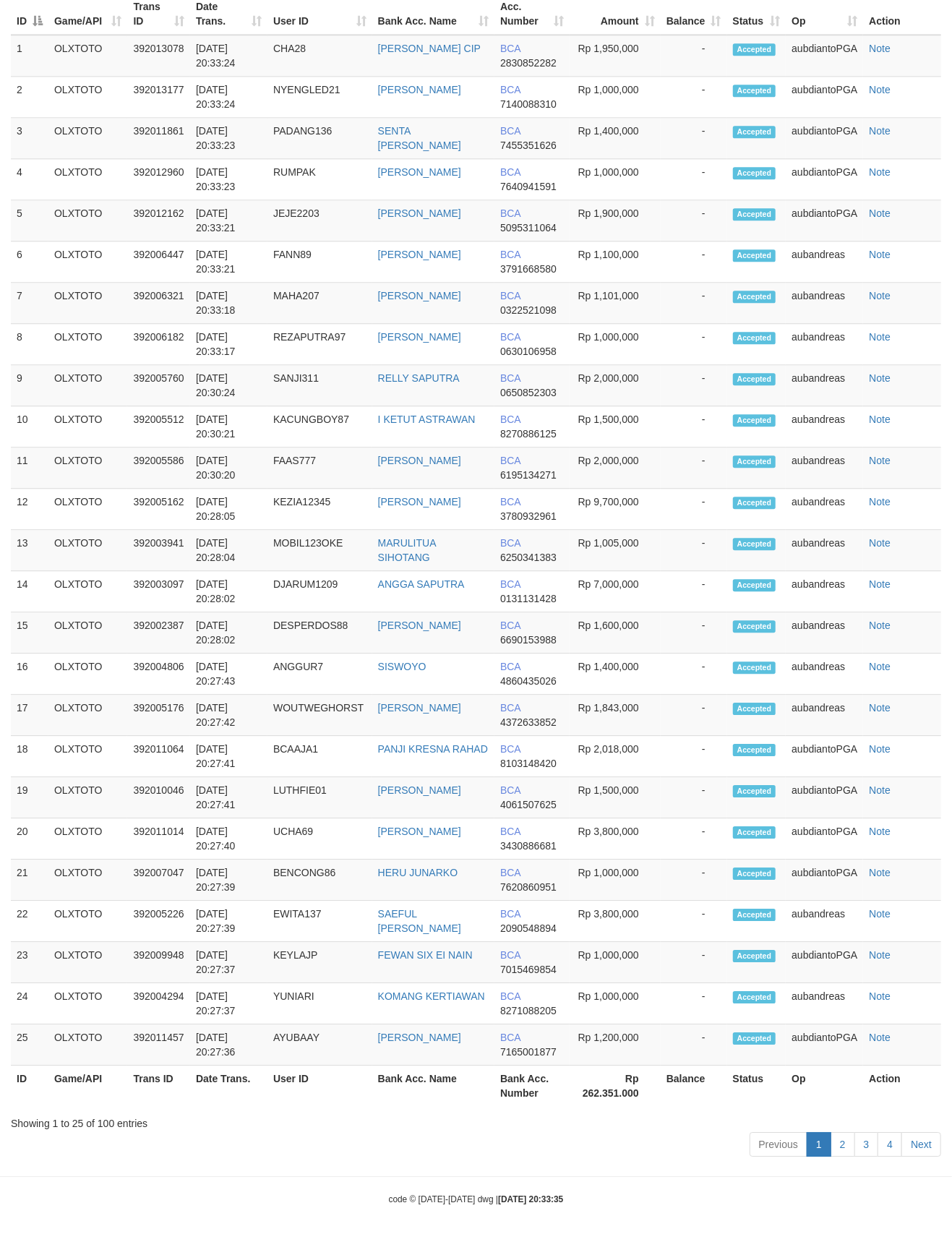scroll, scrollTop: 1927, scrollLeft: 0, axis: vertical 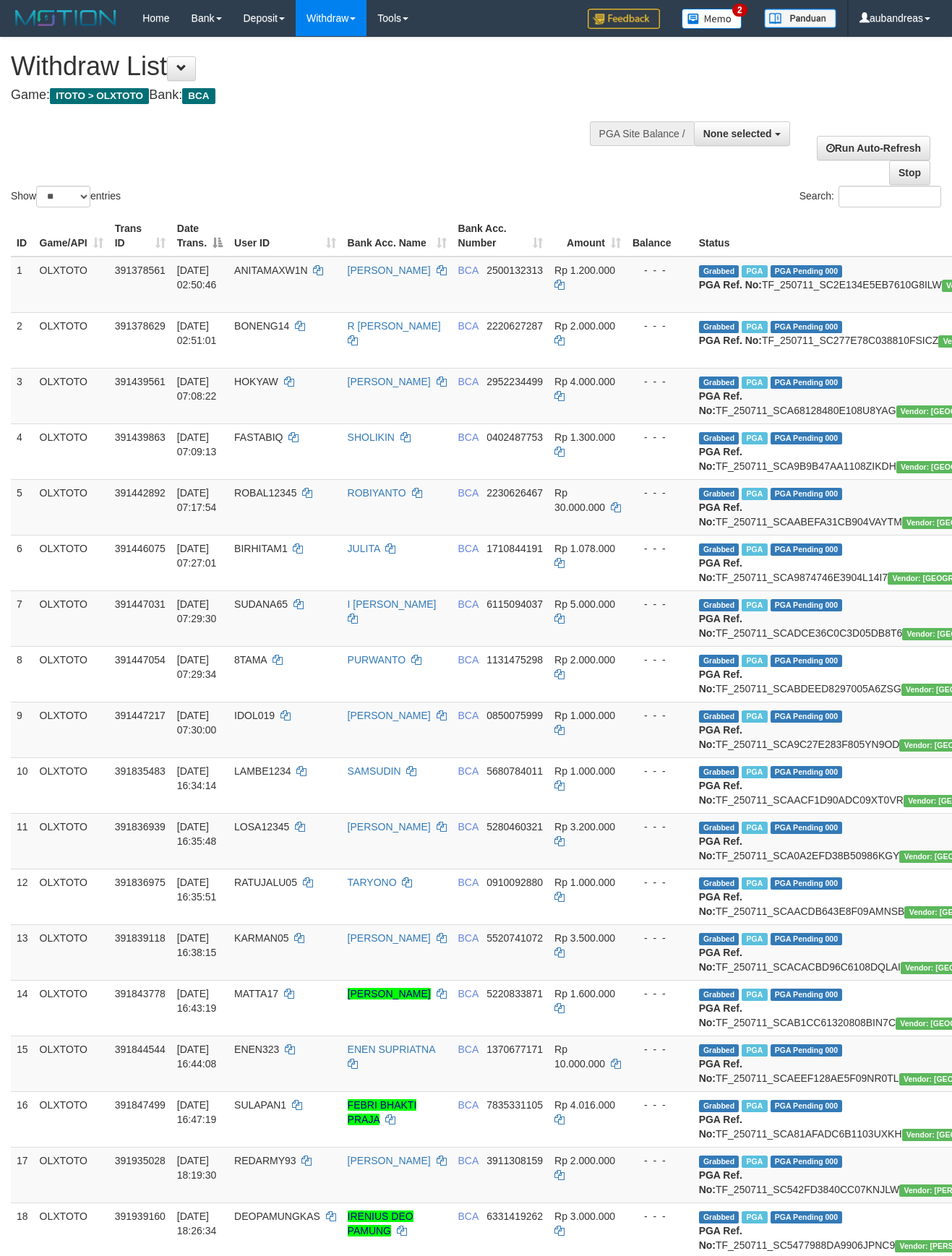 select 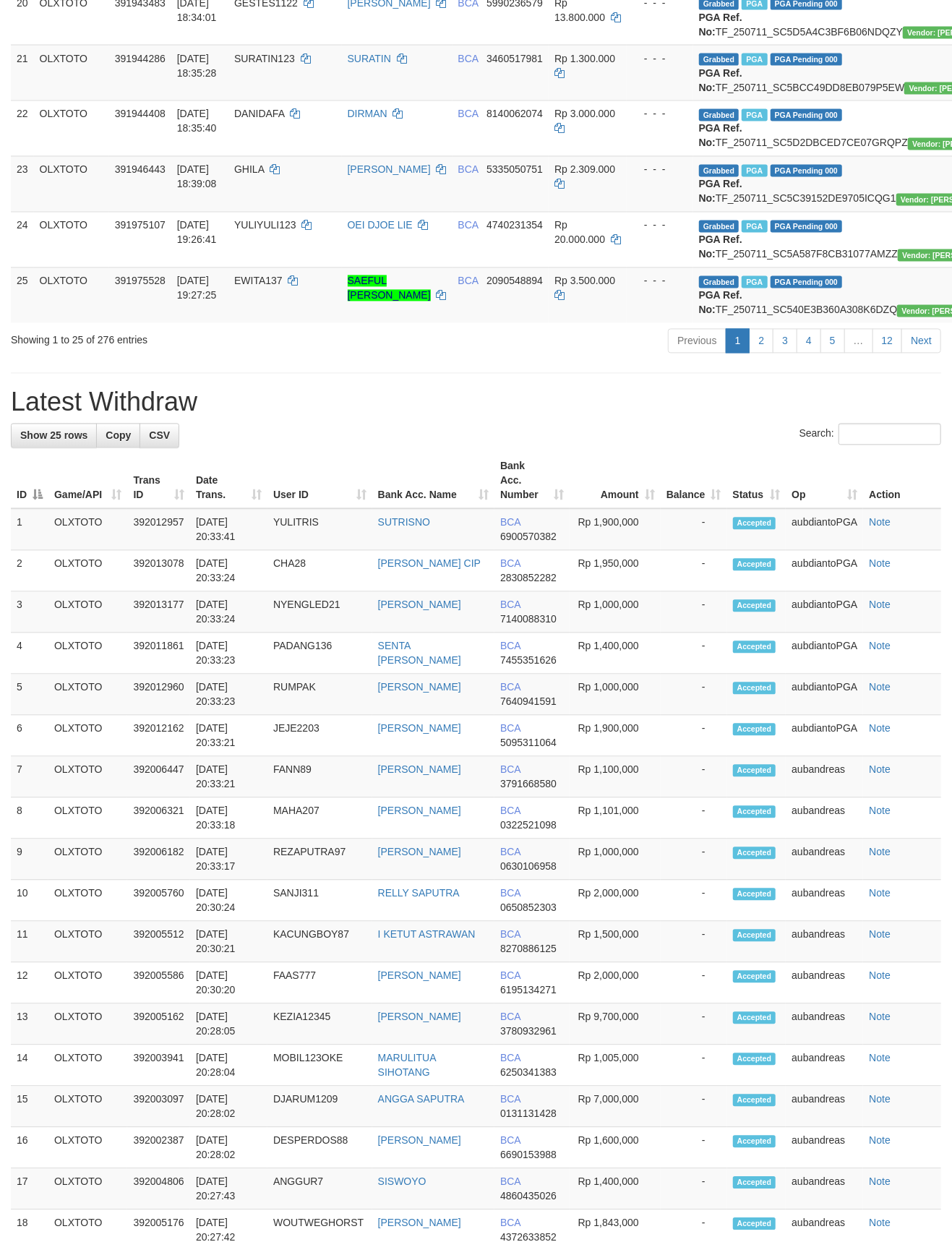 scroll, scrollTop: 2175, scrollLeft: 0, axis: vertical 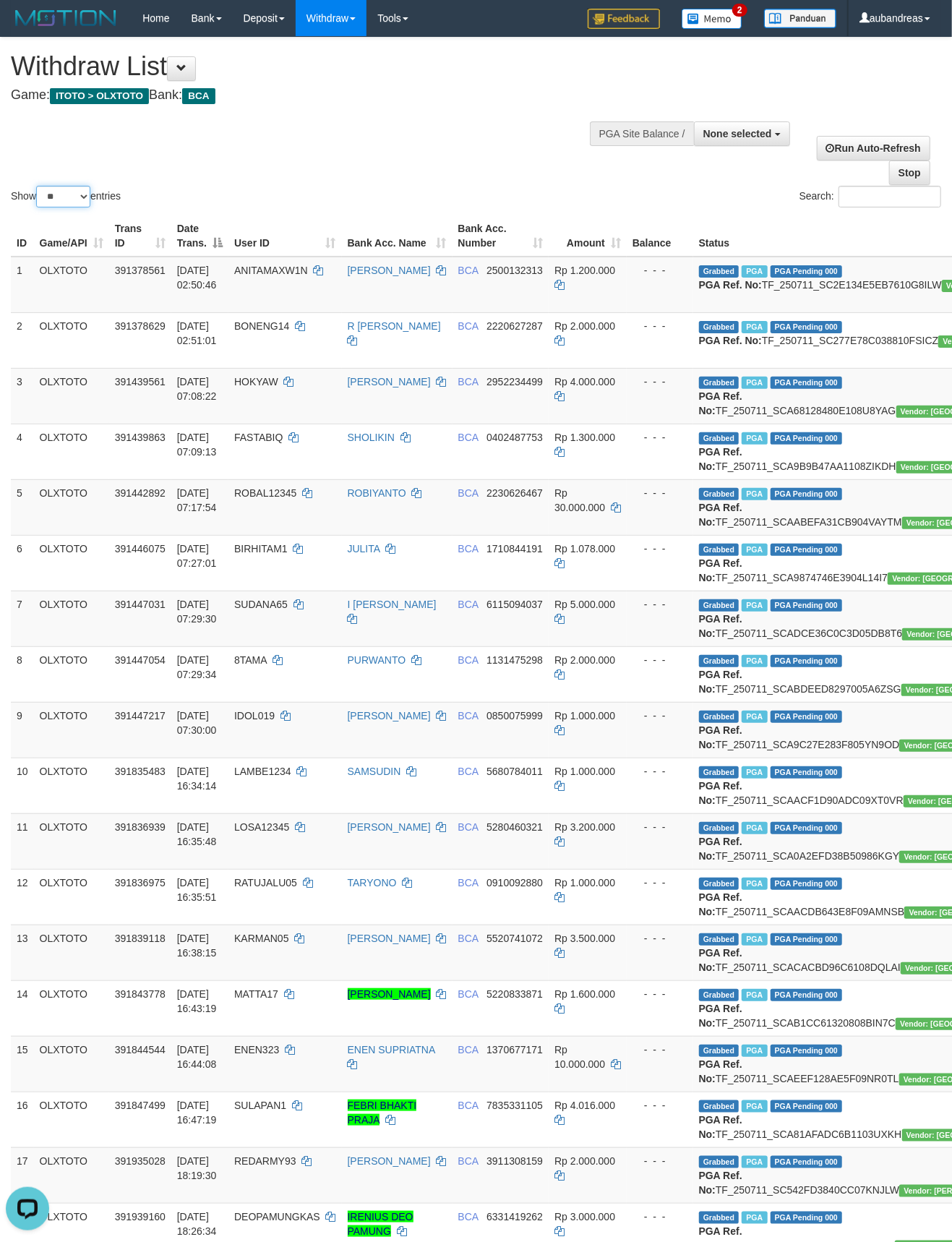 drag, startPoint x: 64, startPoint y: 191, endPoint x: 61, endPoint y: 202, distance: 11.401754 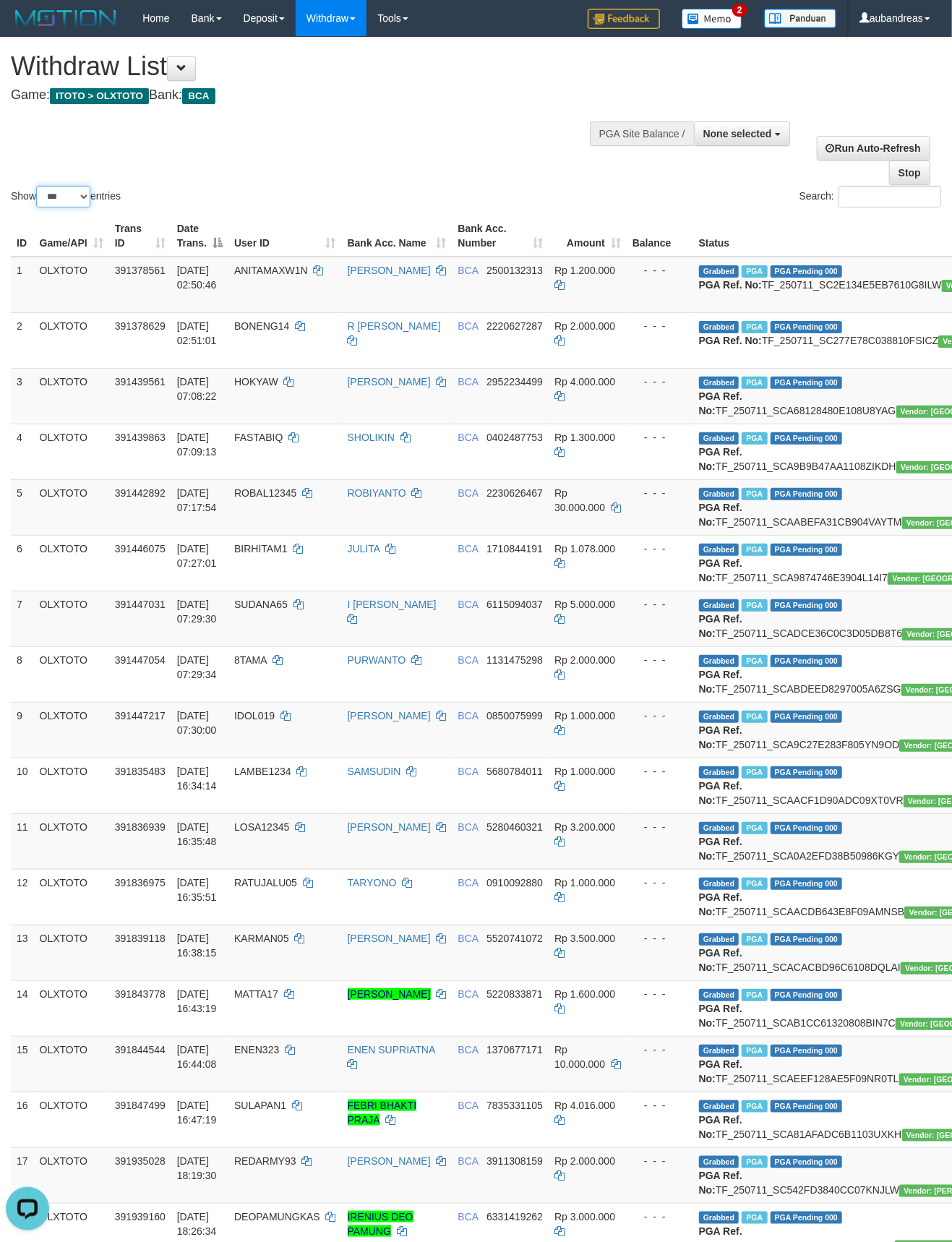 click on "** ** ** ***" at bounding box center (63, 197) 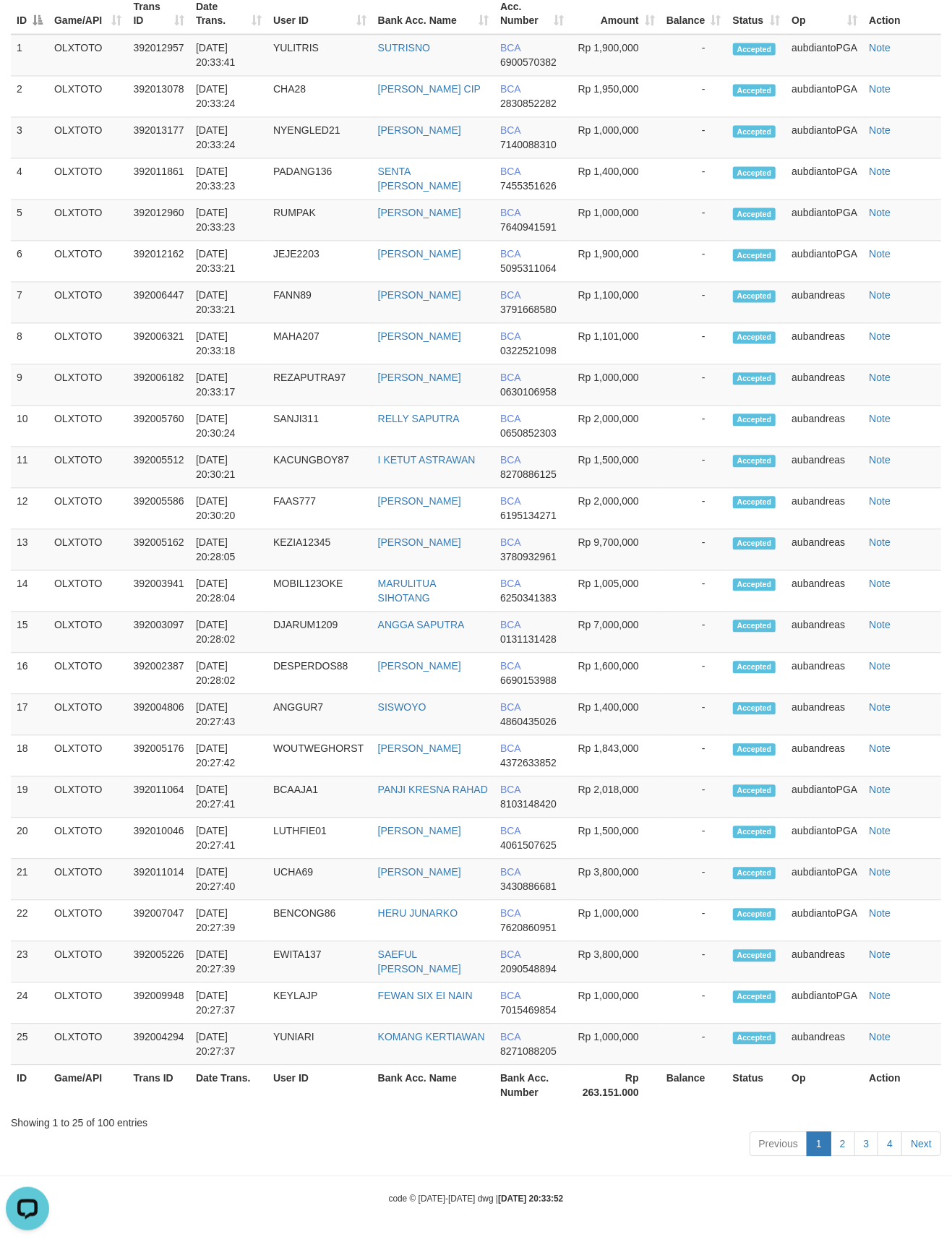 scroll, scrollTop: 2112, scrollLeft: 0, axis: vertical 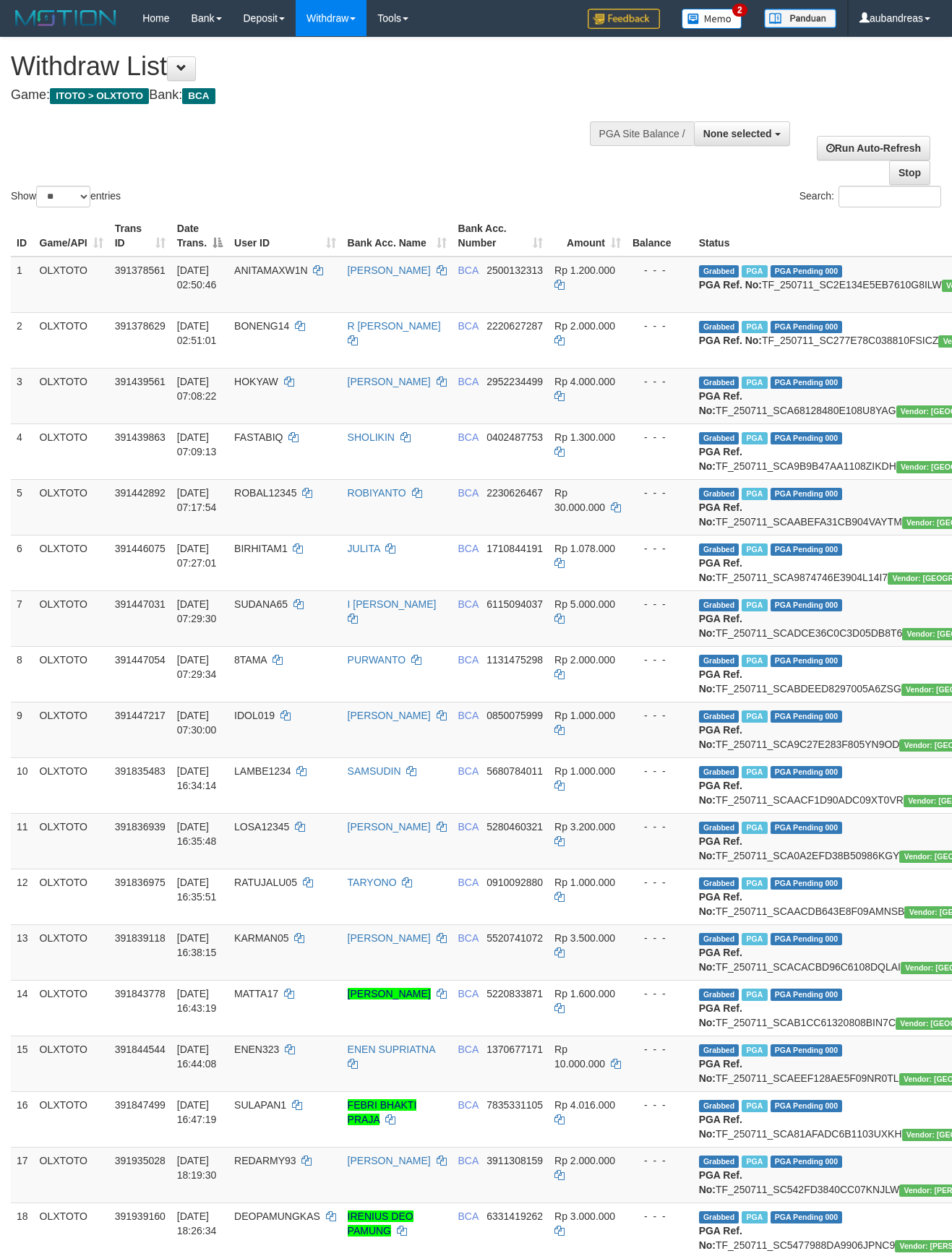 select 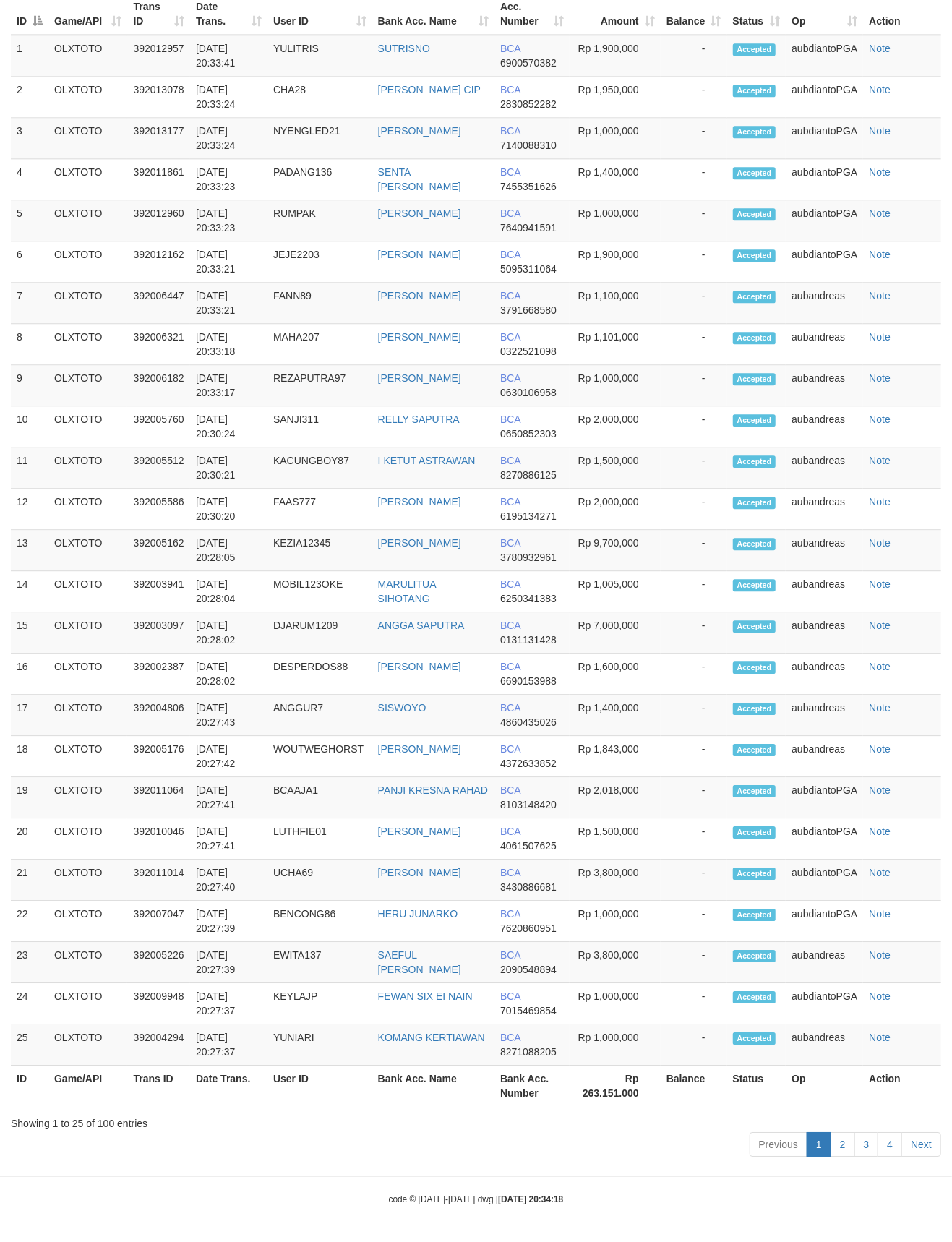 scroll, scrollTop: 2112, scrollLeft: 0, axis: vertical 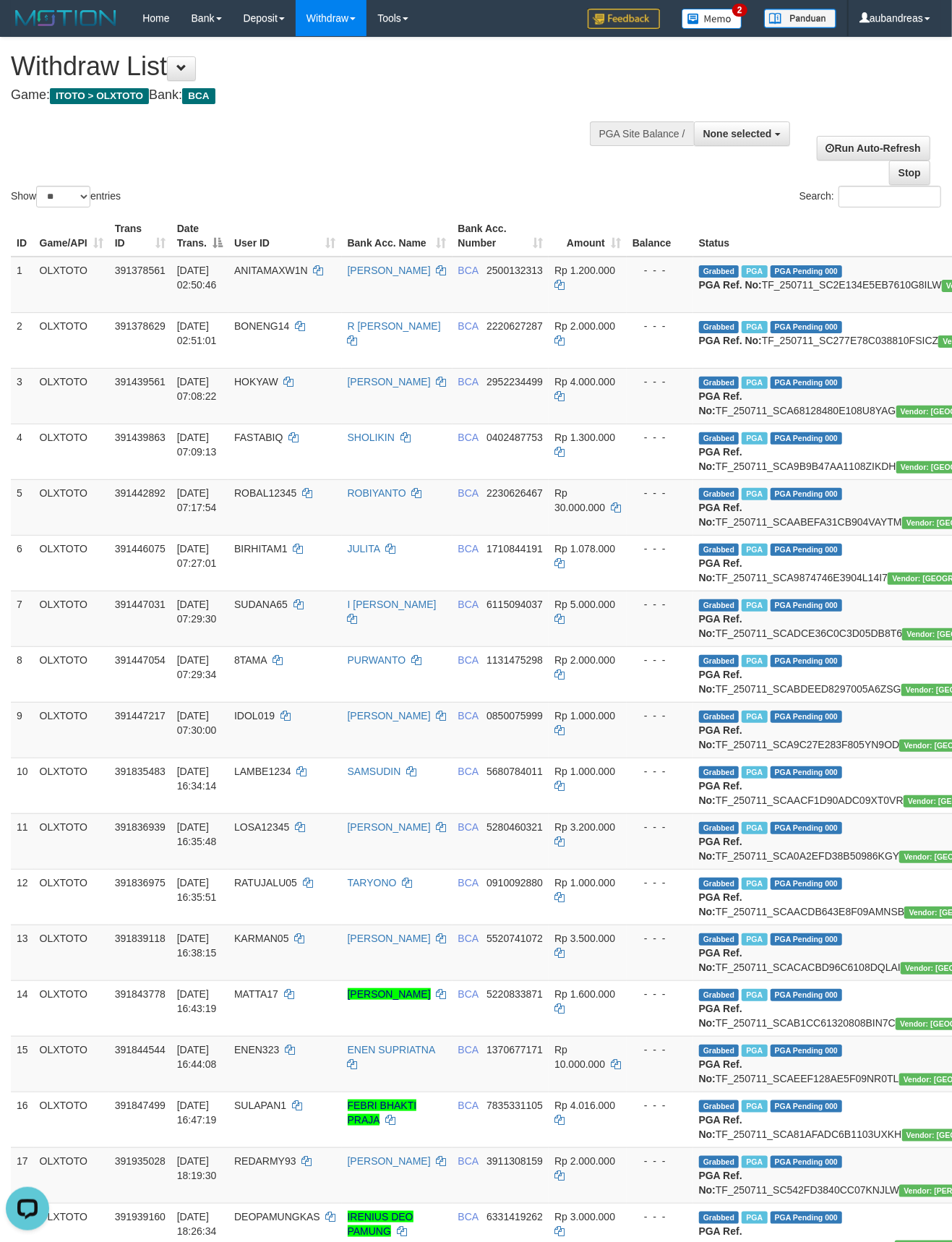 click on "Show  ** ** ** ***  entries Search:" at bounding box center (476, 124) 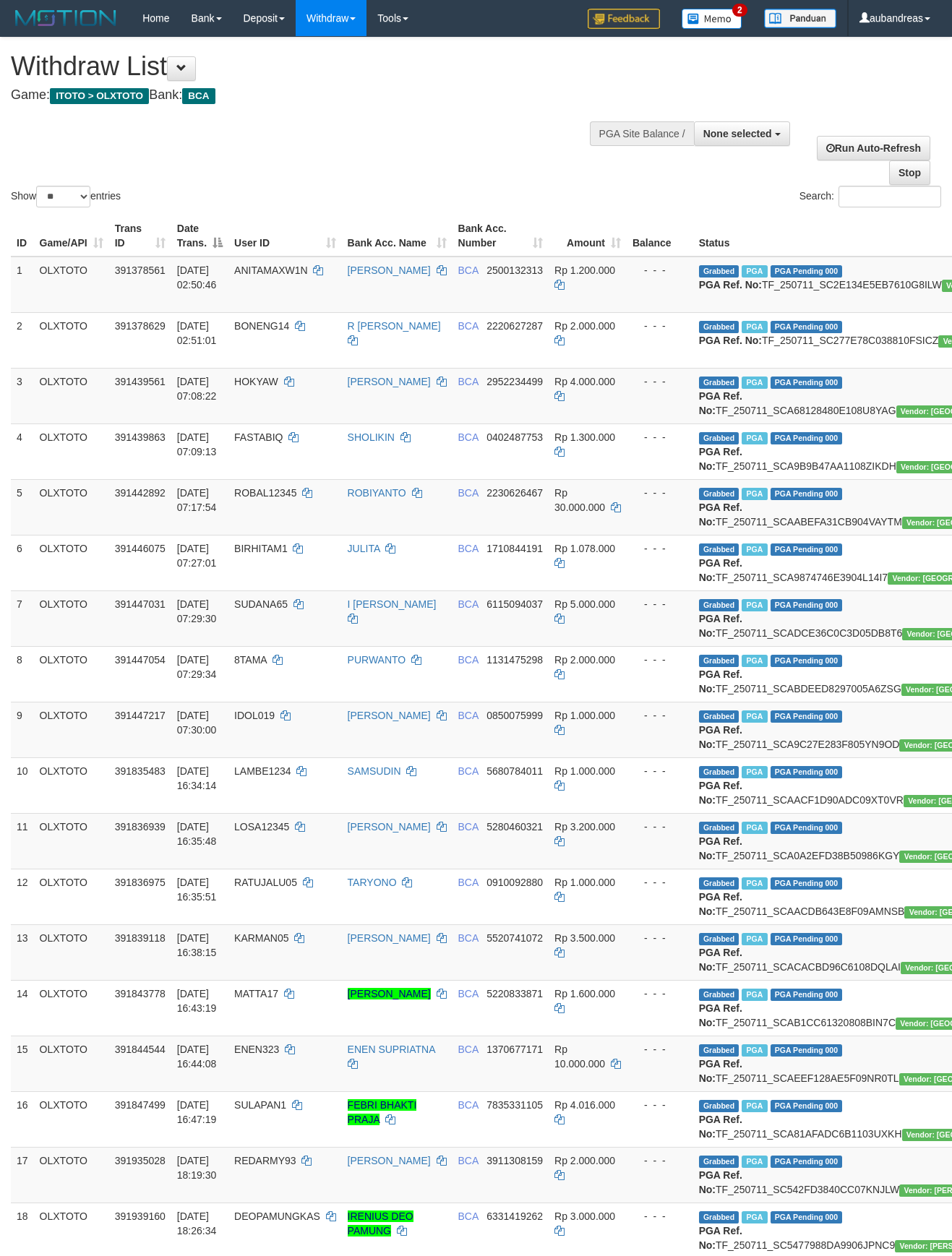 select 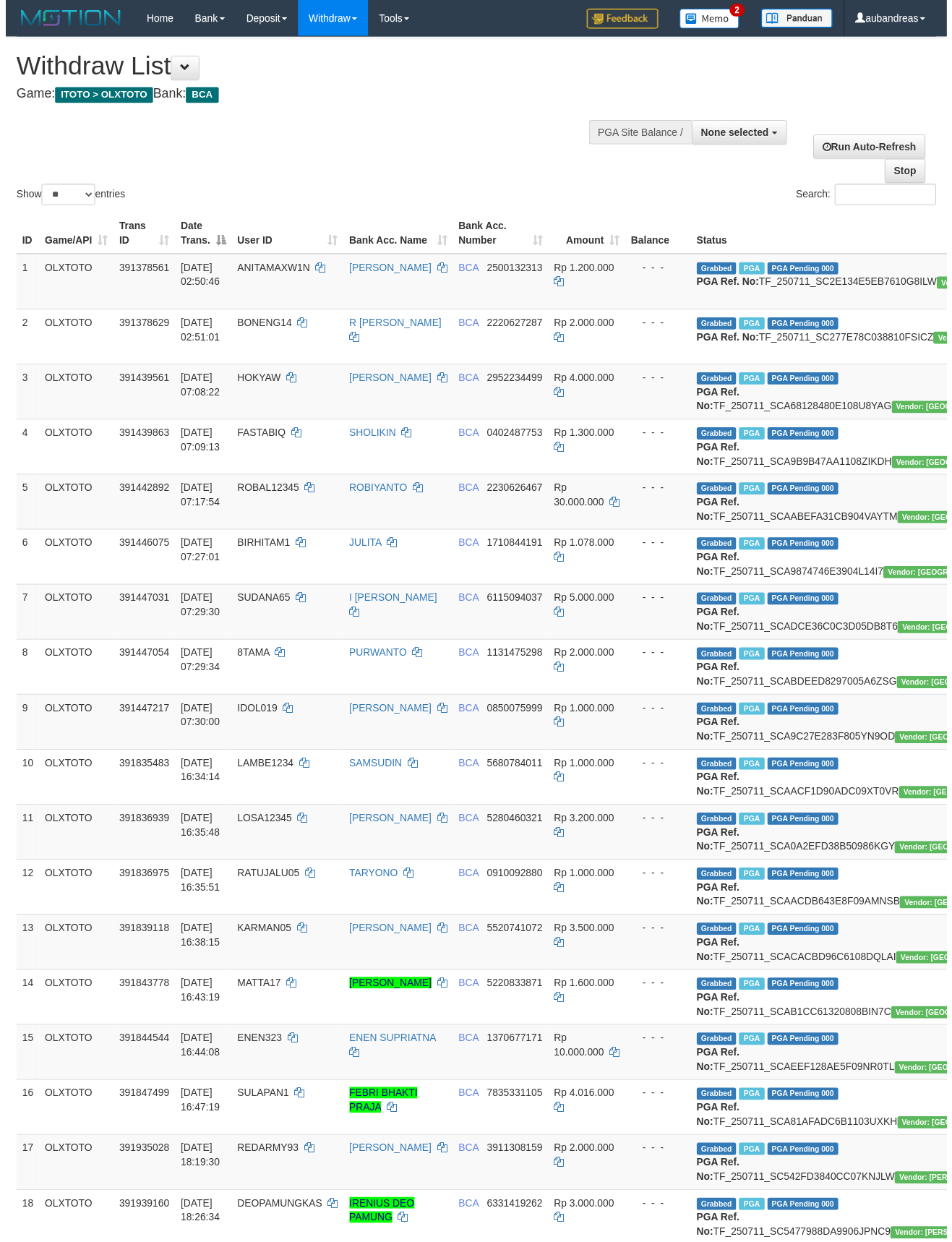 scroll, scrollTop: 0, scrollLeft: 0, axis: both 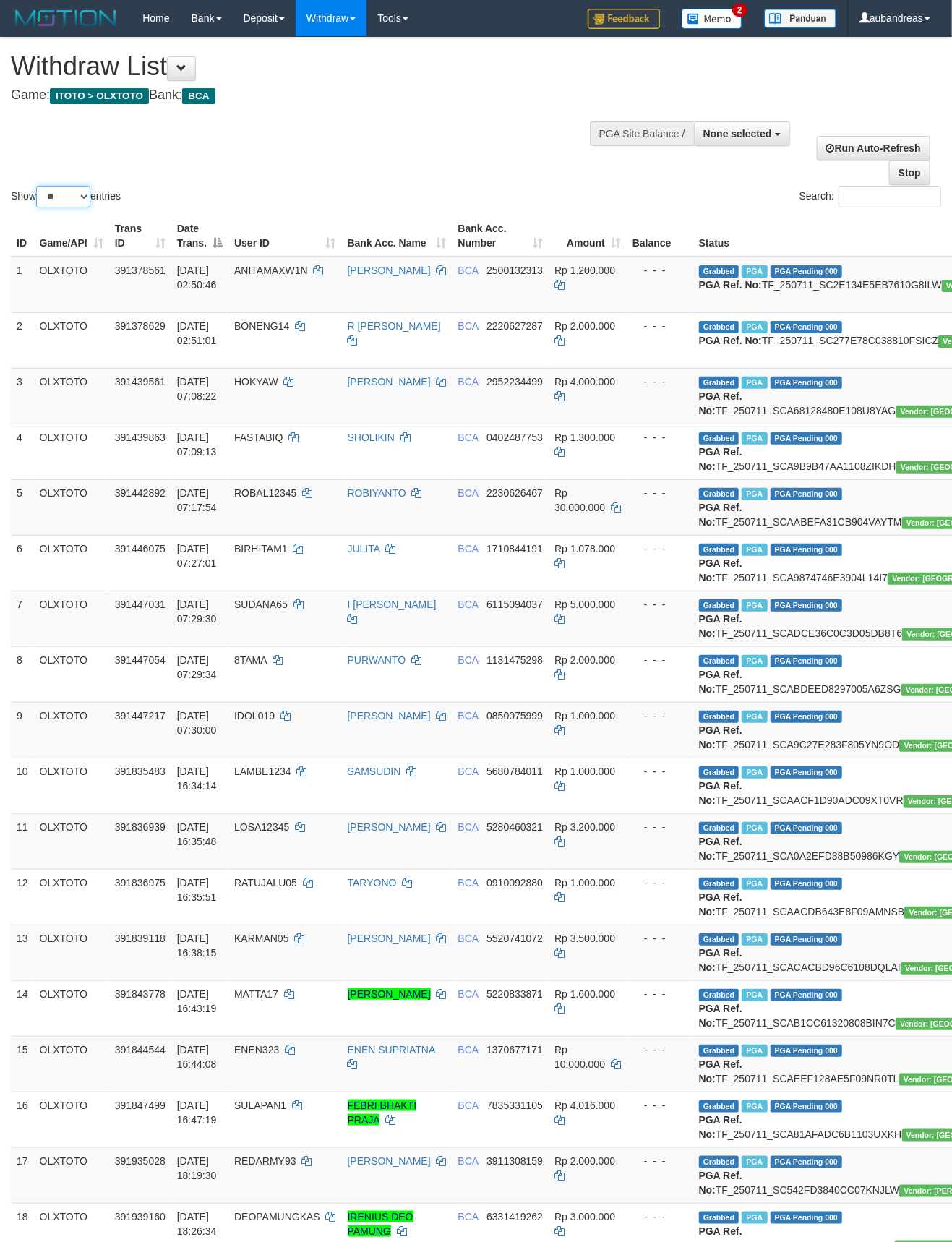 drag, startPoint x: 75, startPoint y: 197, endPoint x: 82, endPoint y: 206, distance: 11.40175 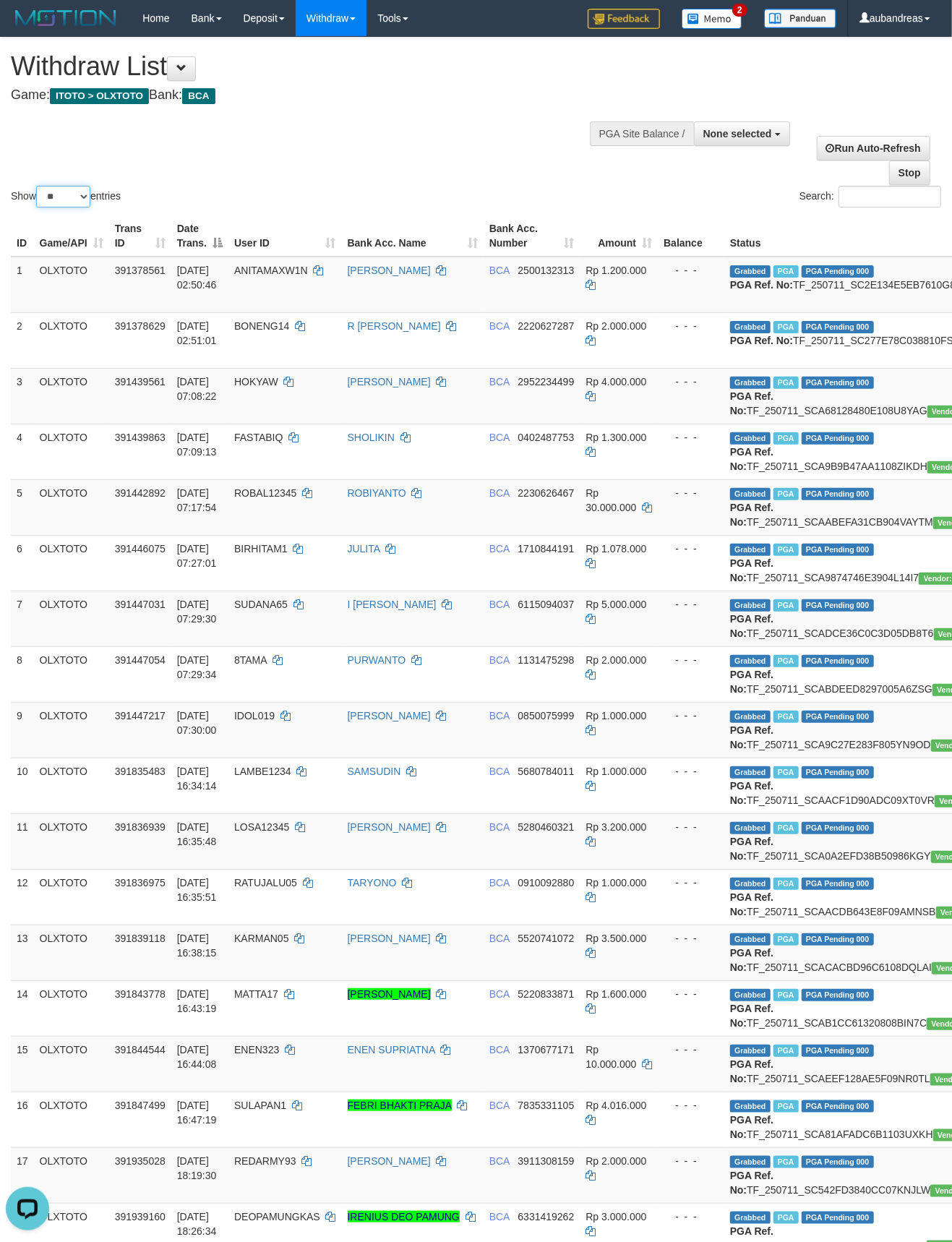 scroll, scrollTop: 0, scrollLeft: 0, axis: both 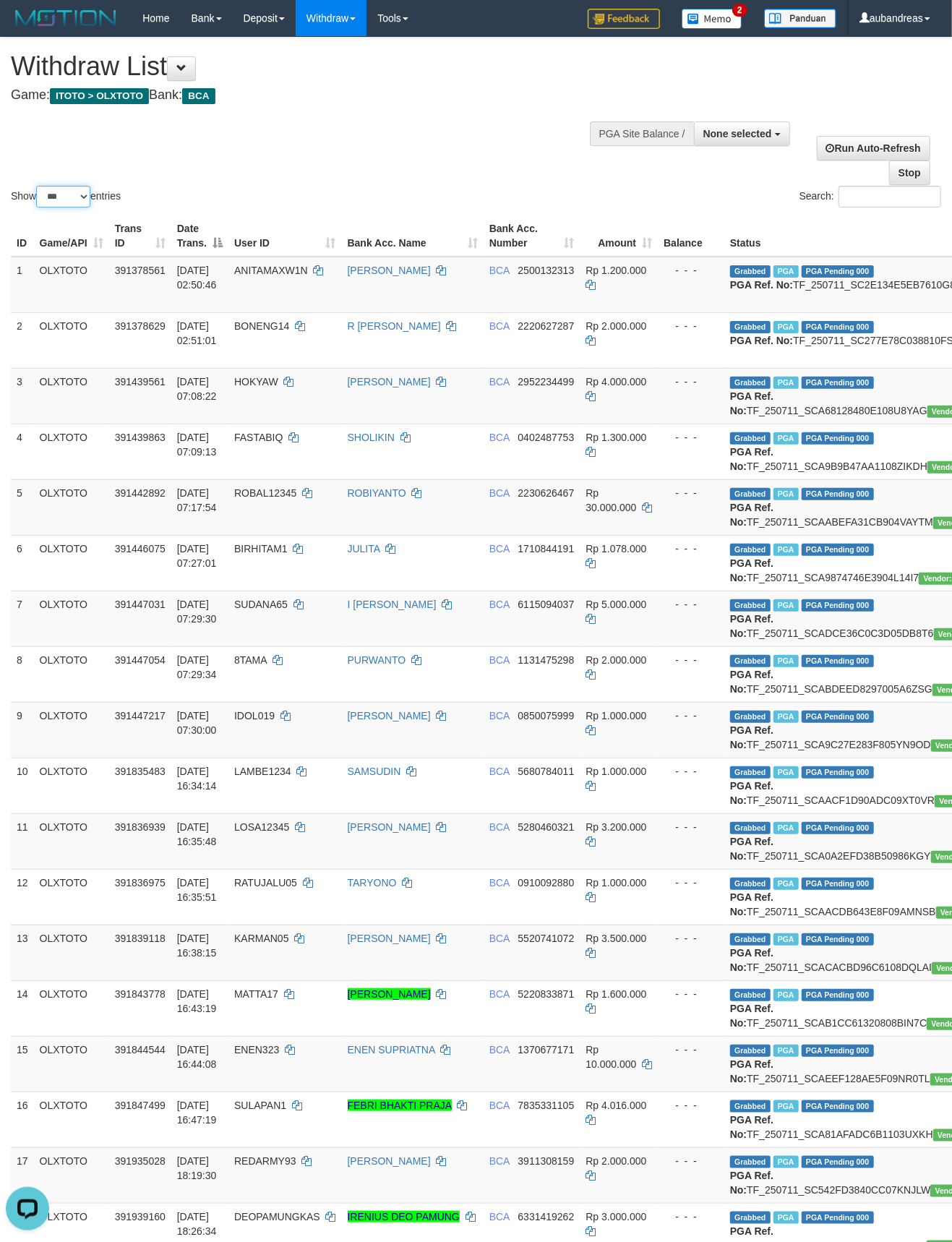 click on "** ** ** ***" at bounding box center (63, 197) 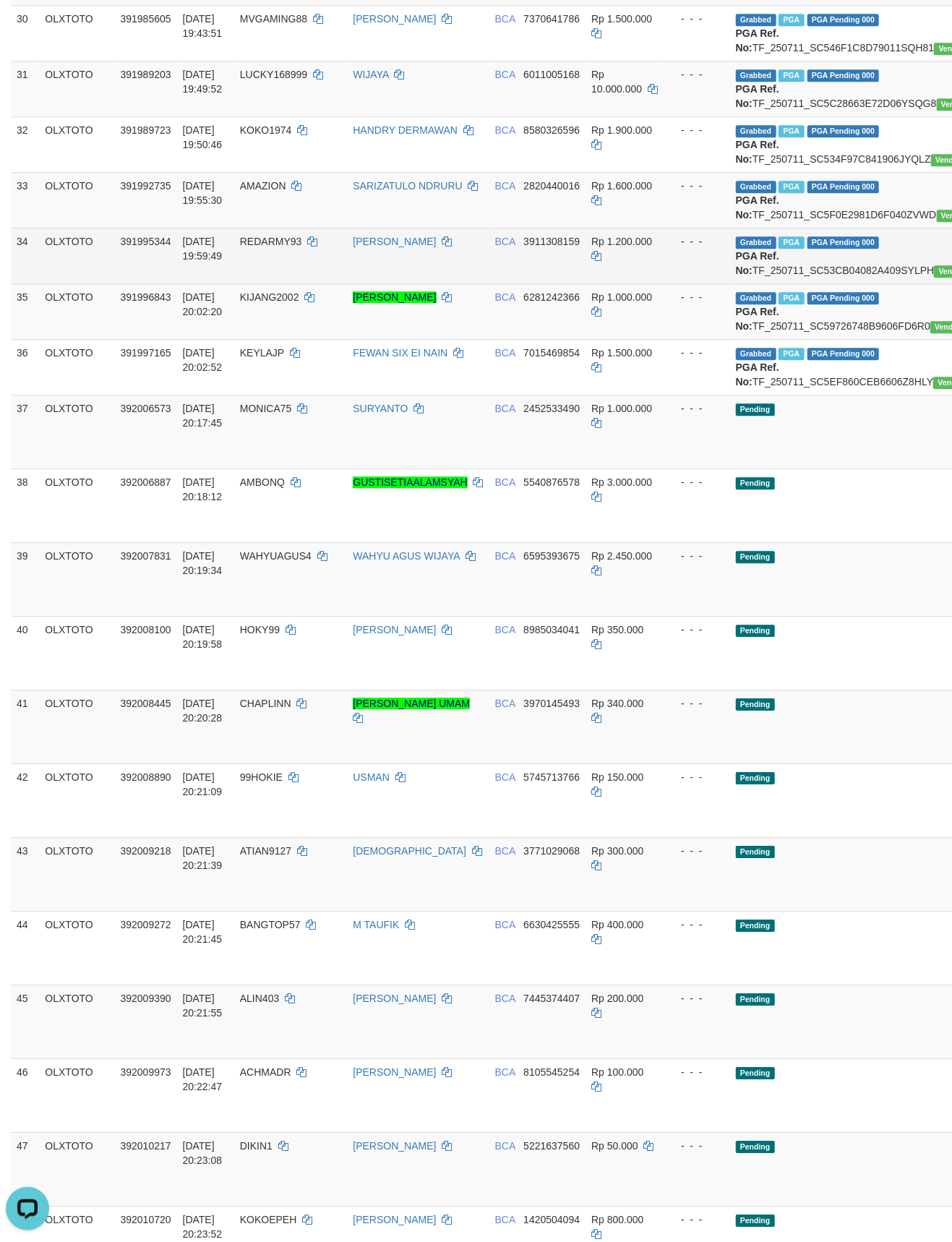 scroll, scrollTop: 1927, scrollLeft: 0, axis: vertical 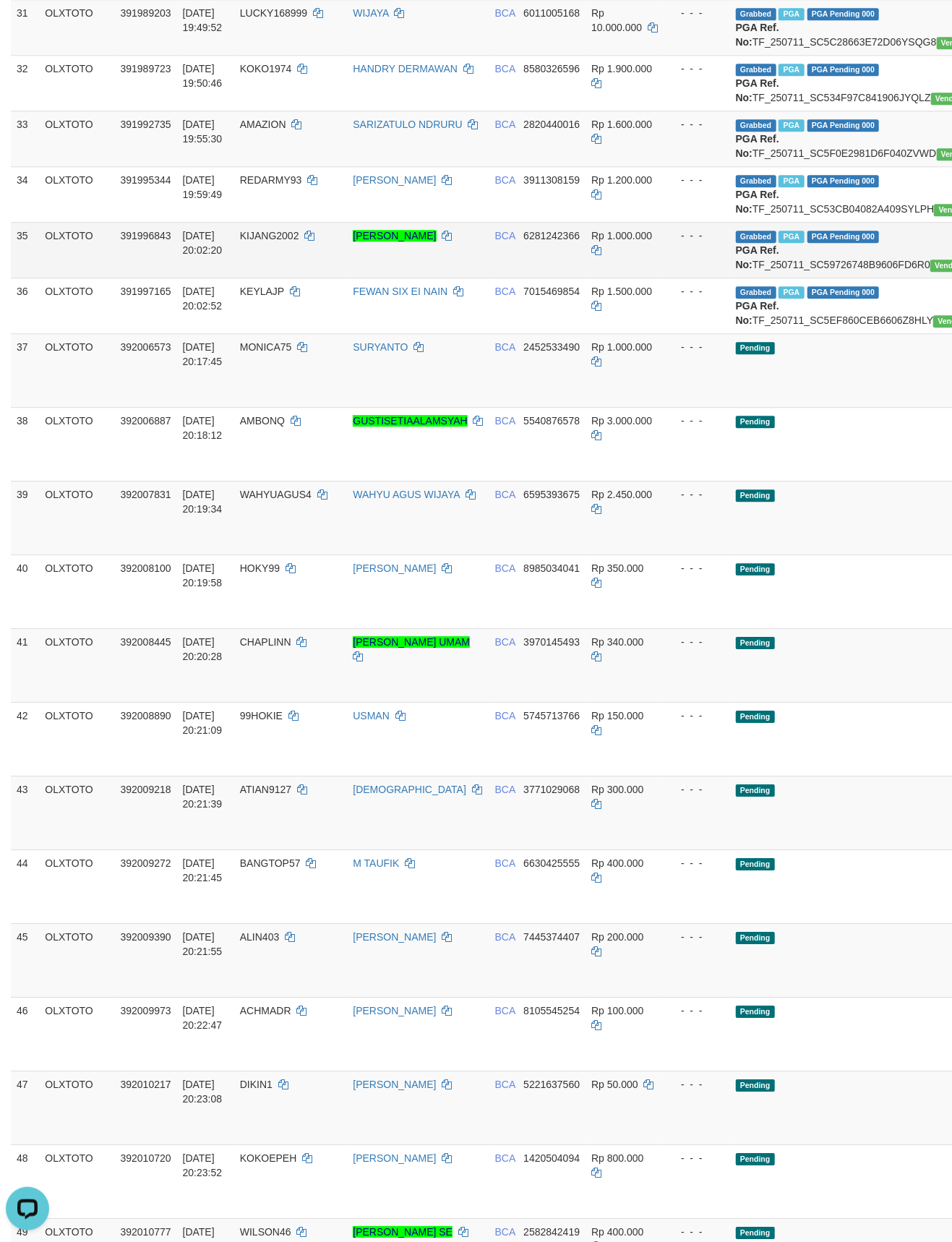 click on "KIJANG2002" at bounding box center [270, 236] 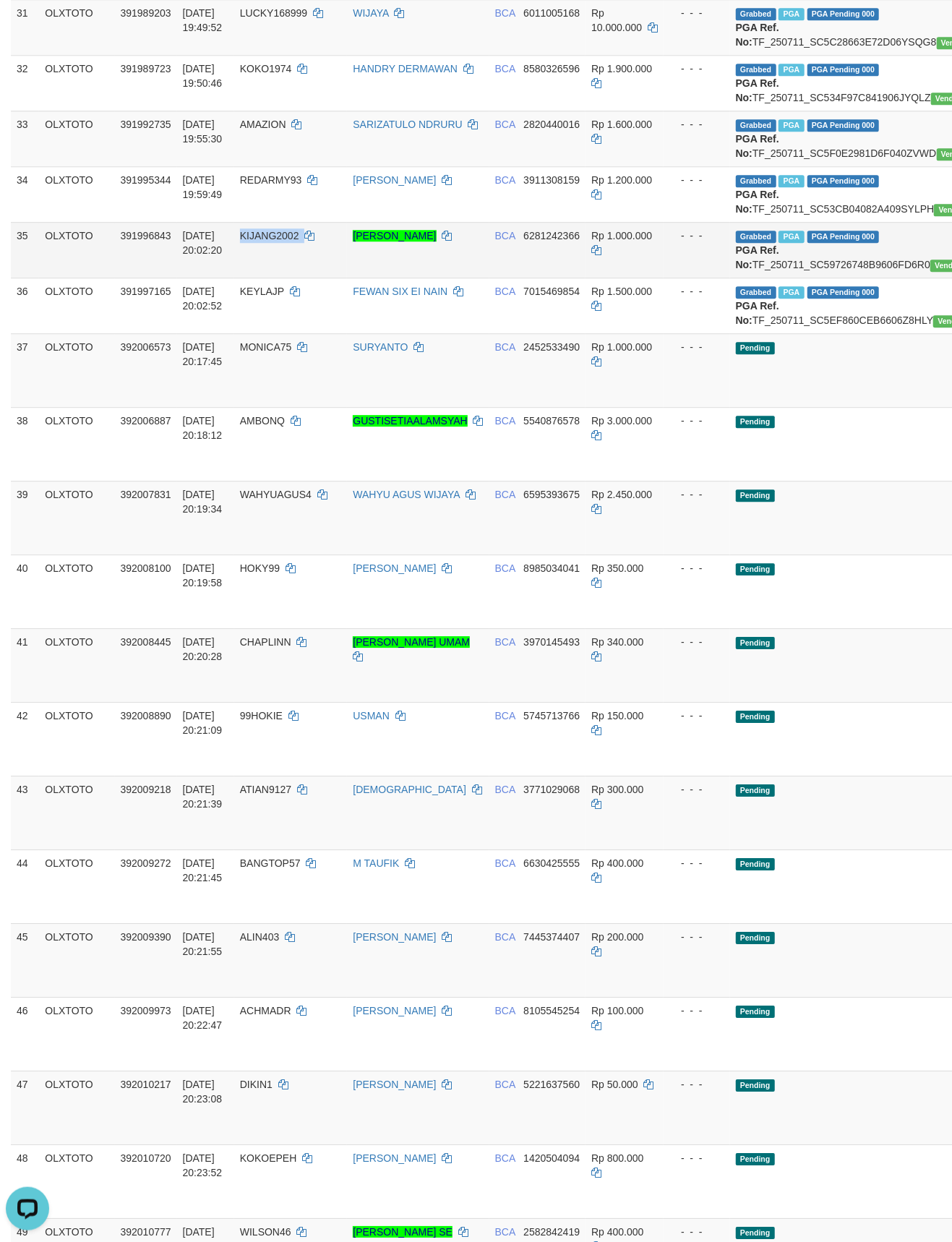 click on "KIJANG2002" at bounding box center (270, 236) 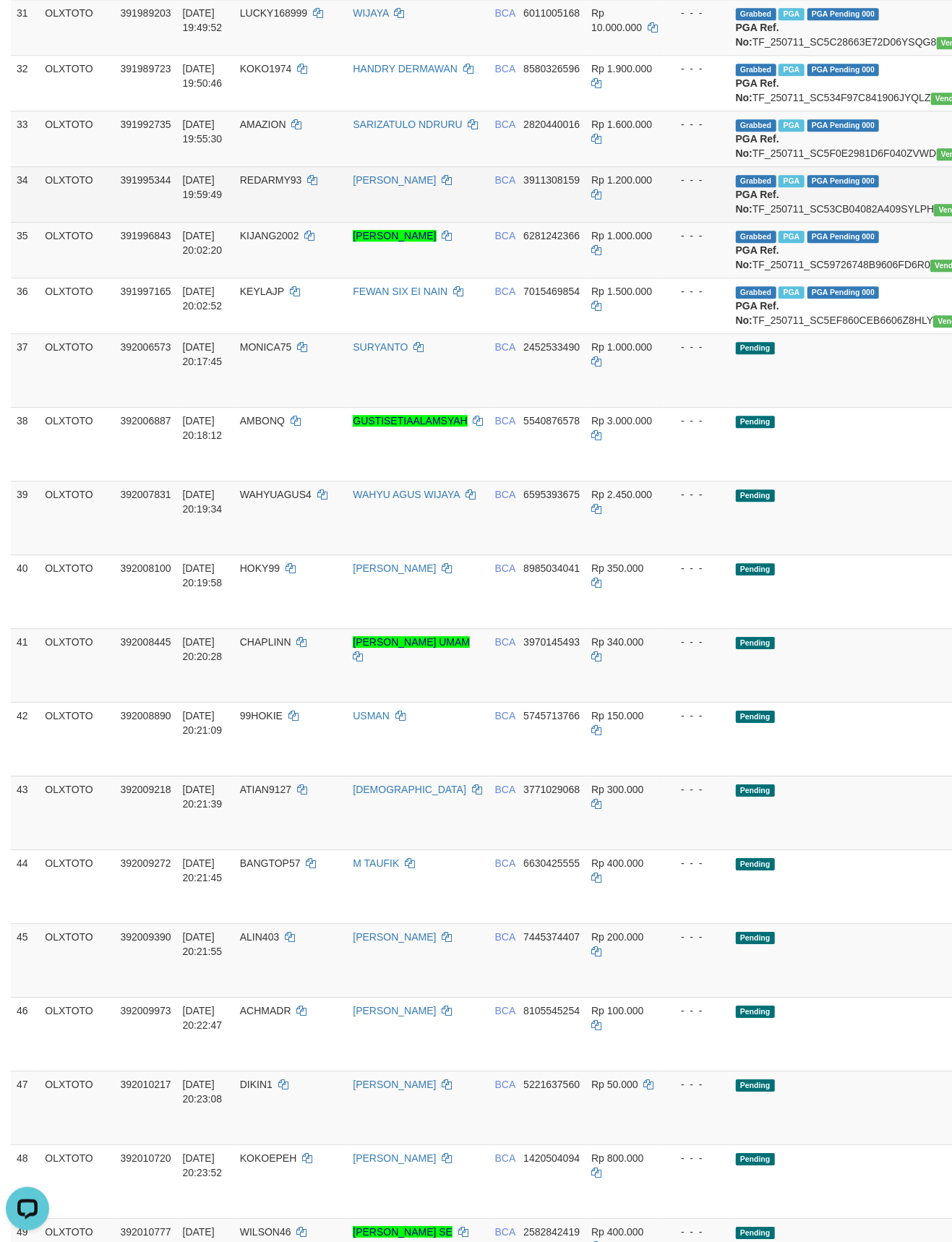 click on "REDARMY93" at bounding box center (271, 180) 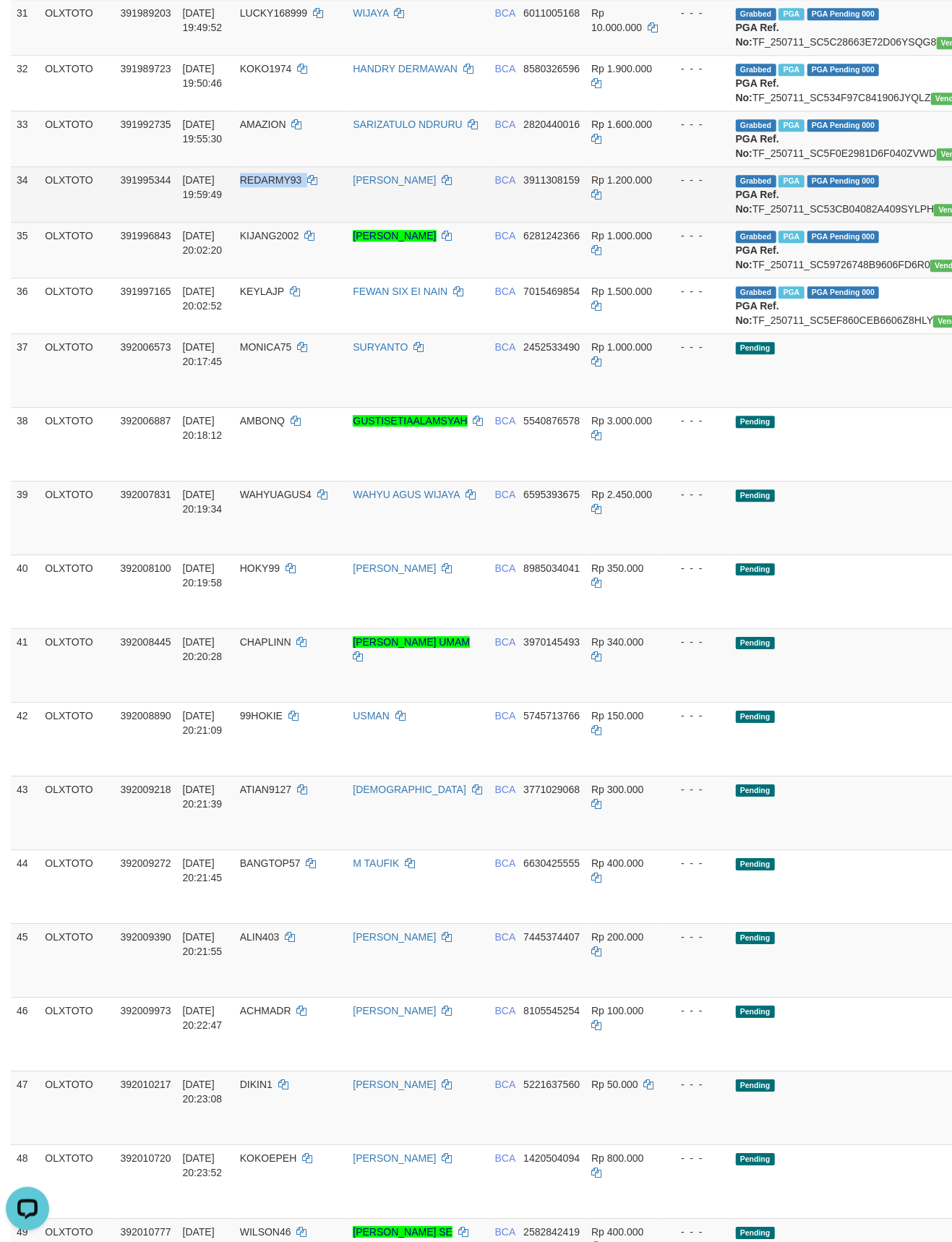 click on "REDARMY93" at bounding box center [271, 180] 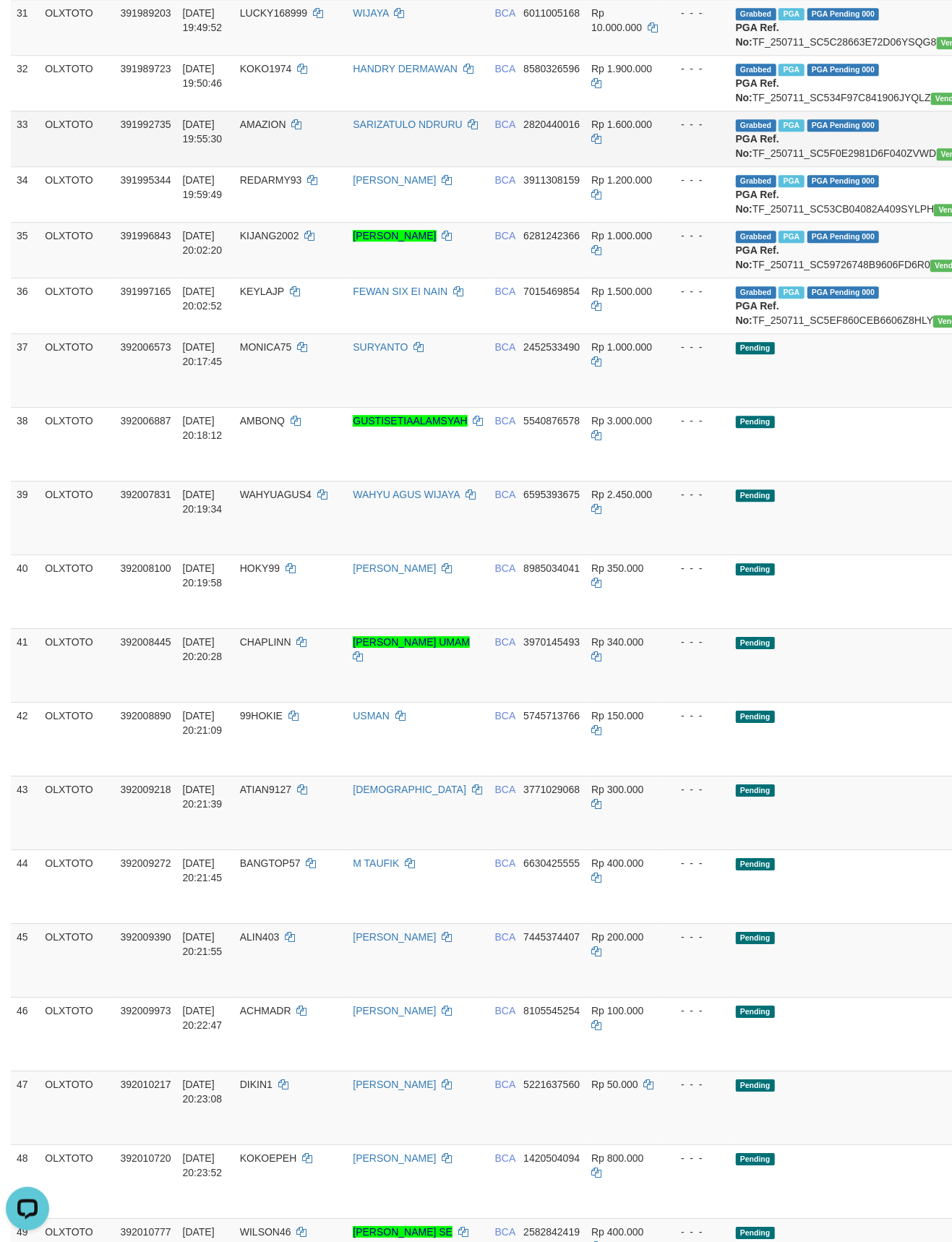 click on "AMAZION" at bounding box center (263, 124) 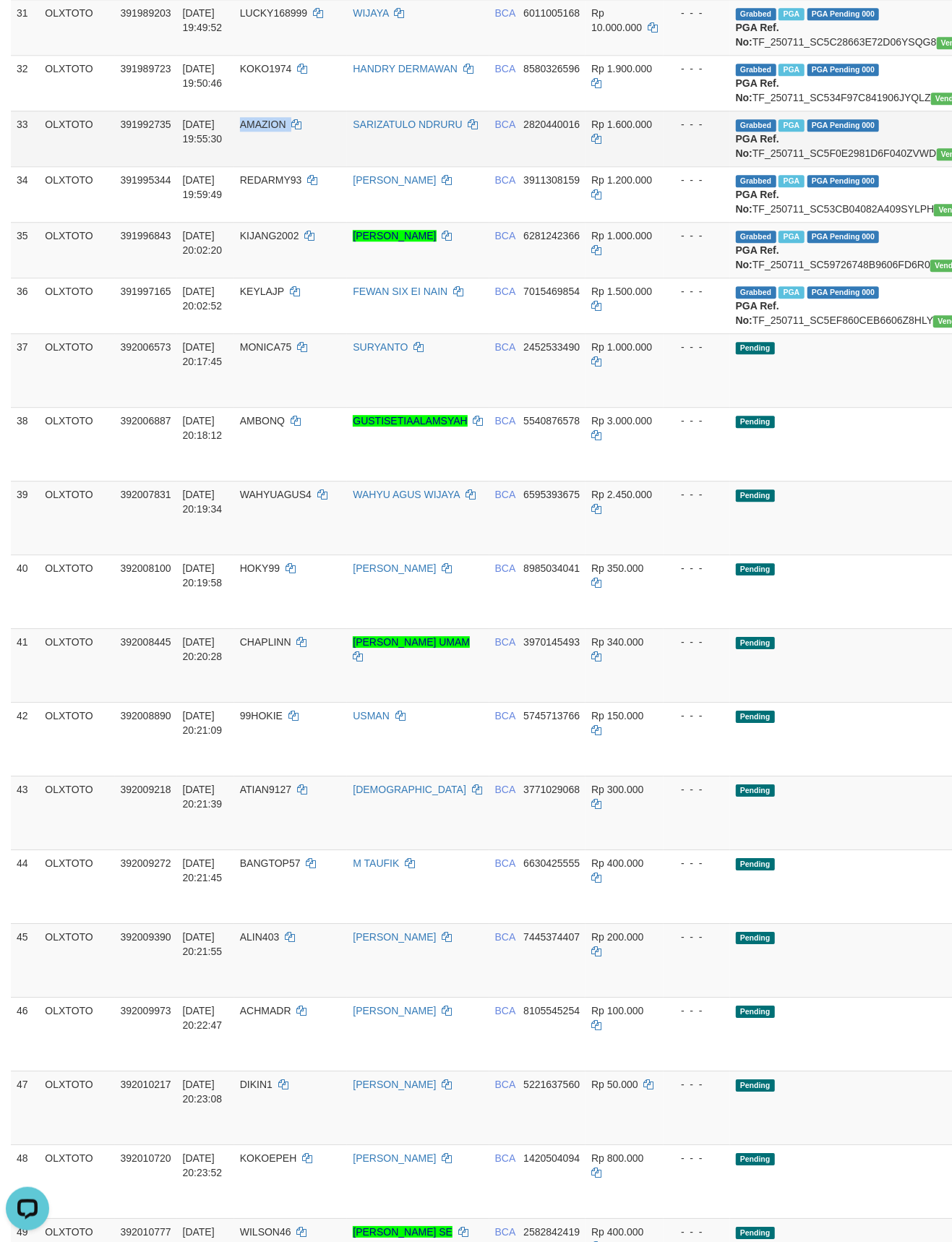 click on "AMAZION" at bounding box center (263, 124) 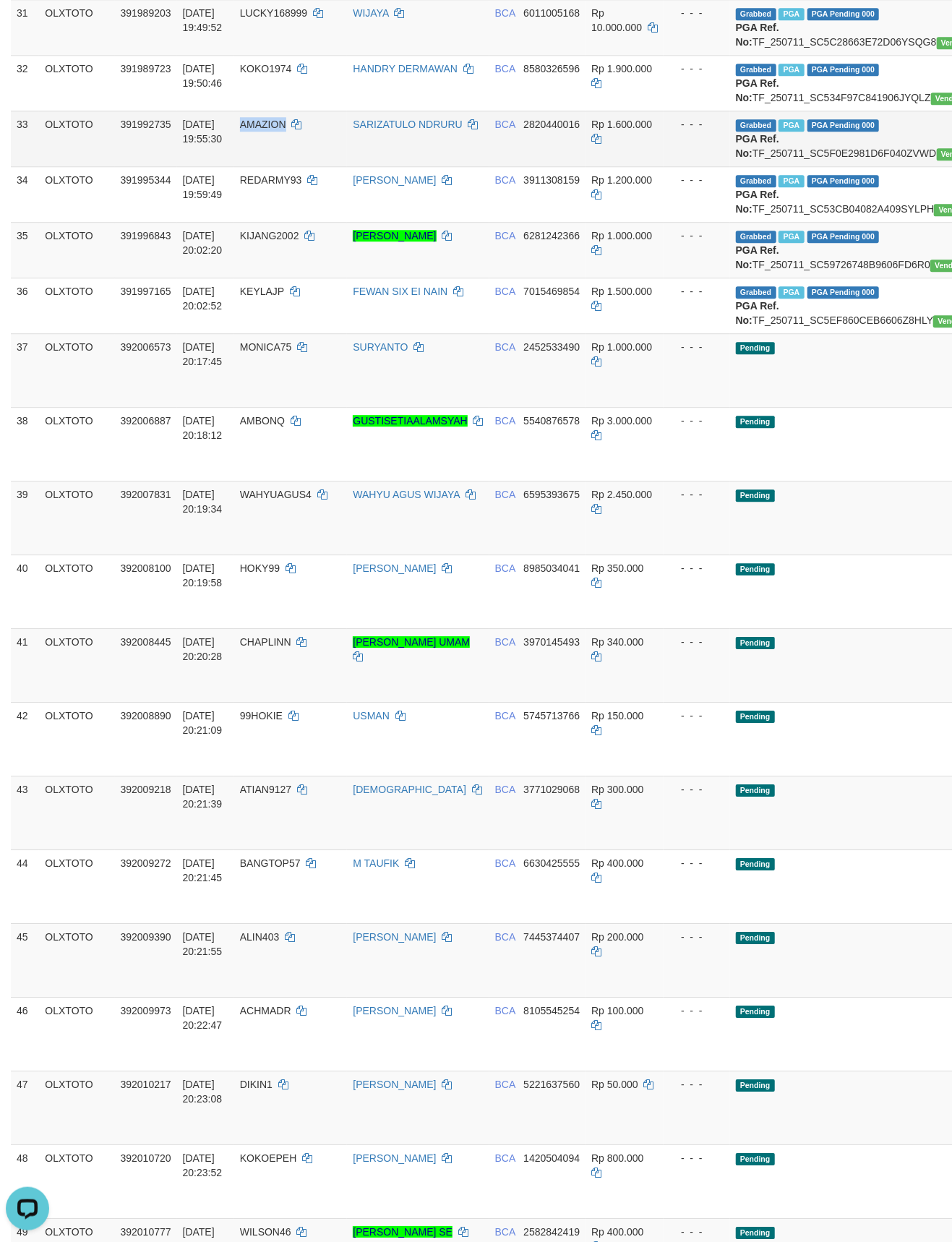 copy on "AMAZION" 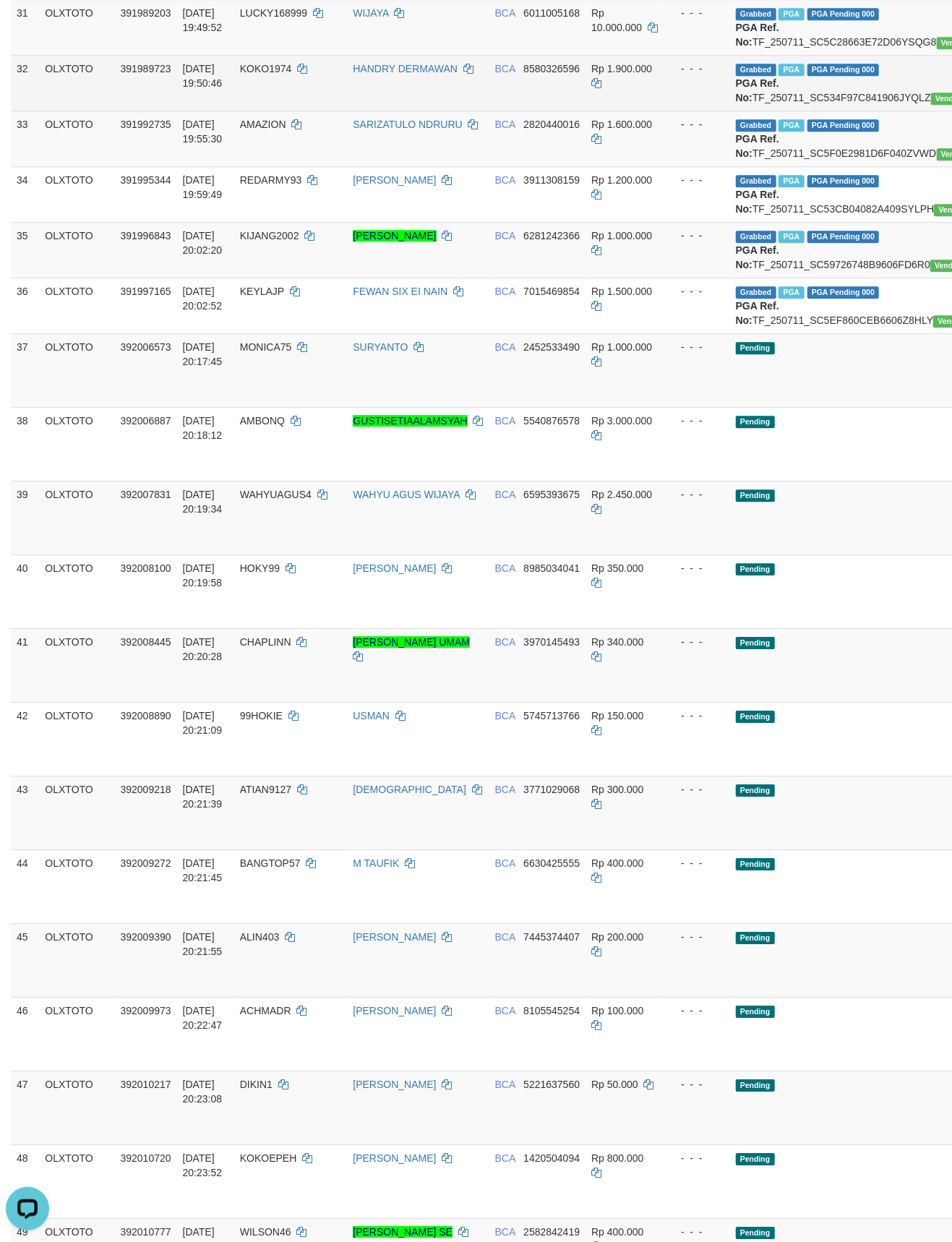 click on "KOKO1974" at bounding box center (266, 69) 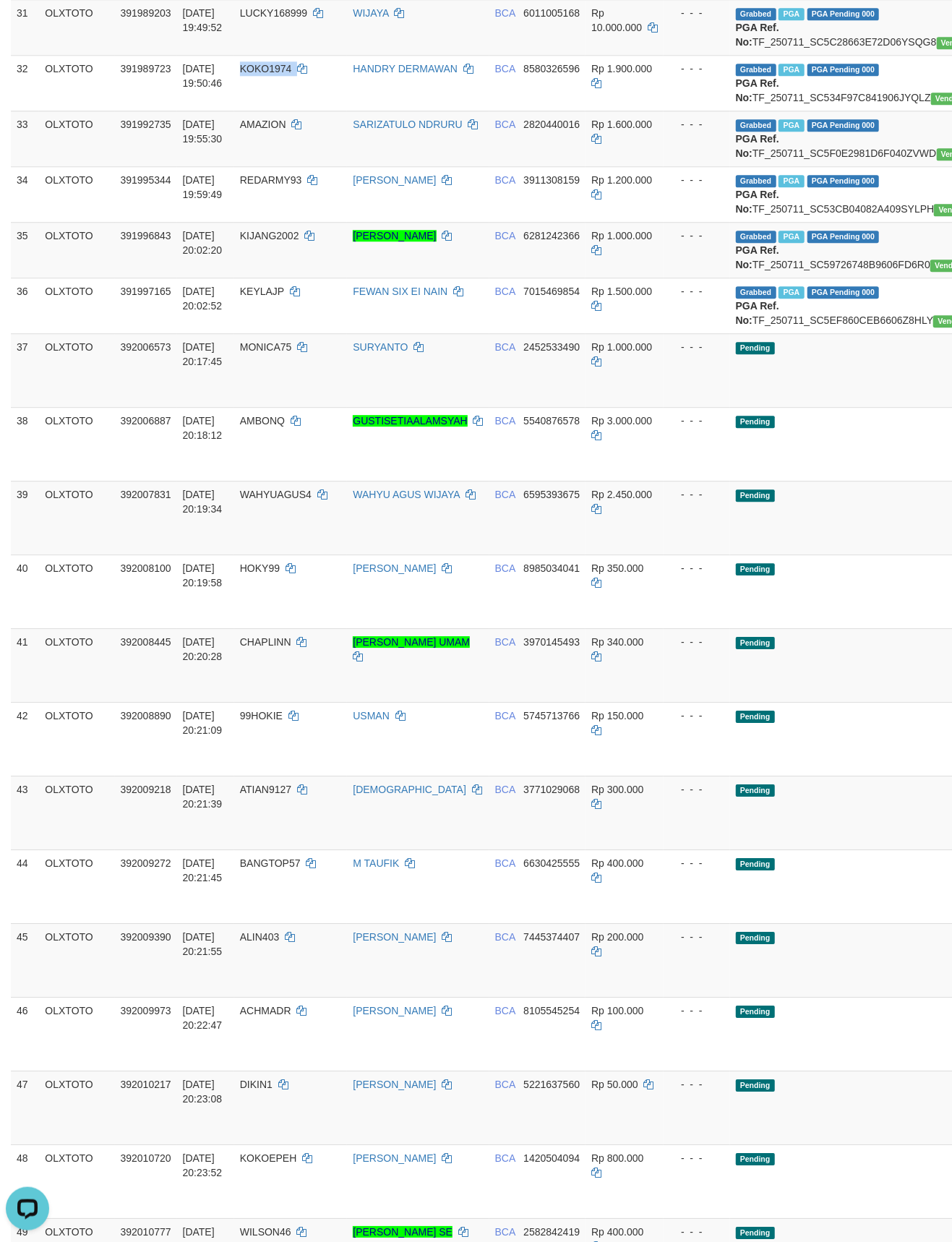 drag, startPoint x: 269, startPoint y: 521, endPoint x: 234, endPoint y: 391, distance: 134.62912 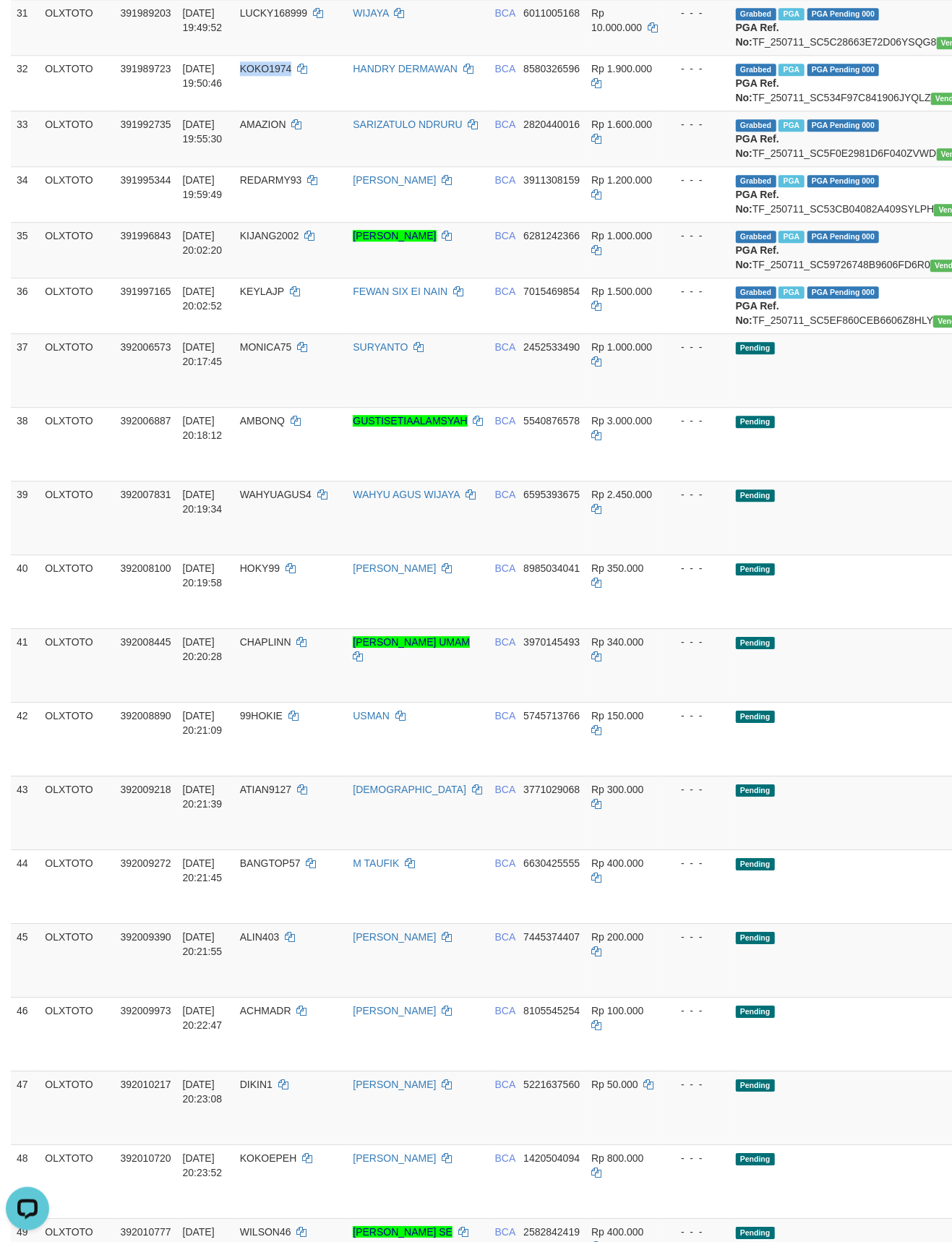 copy on "KOKO1974" 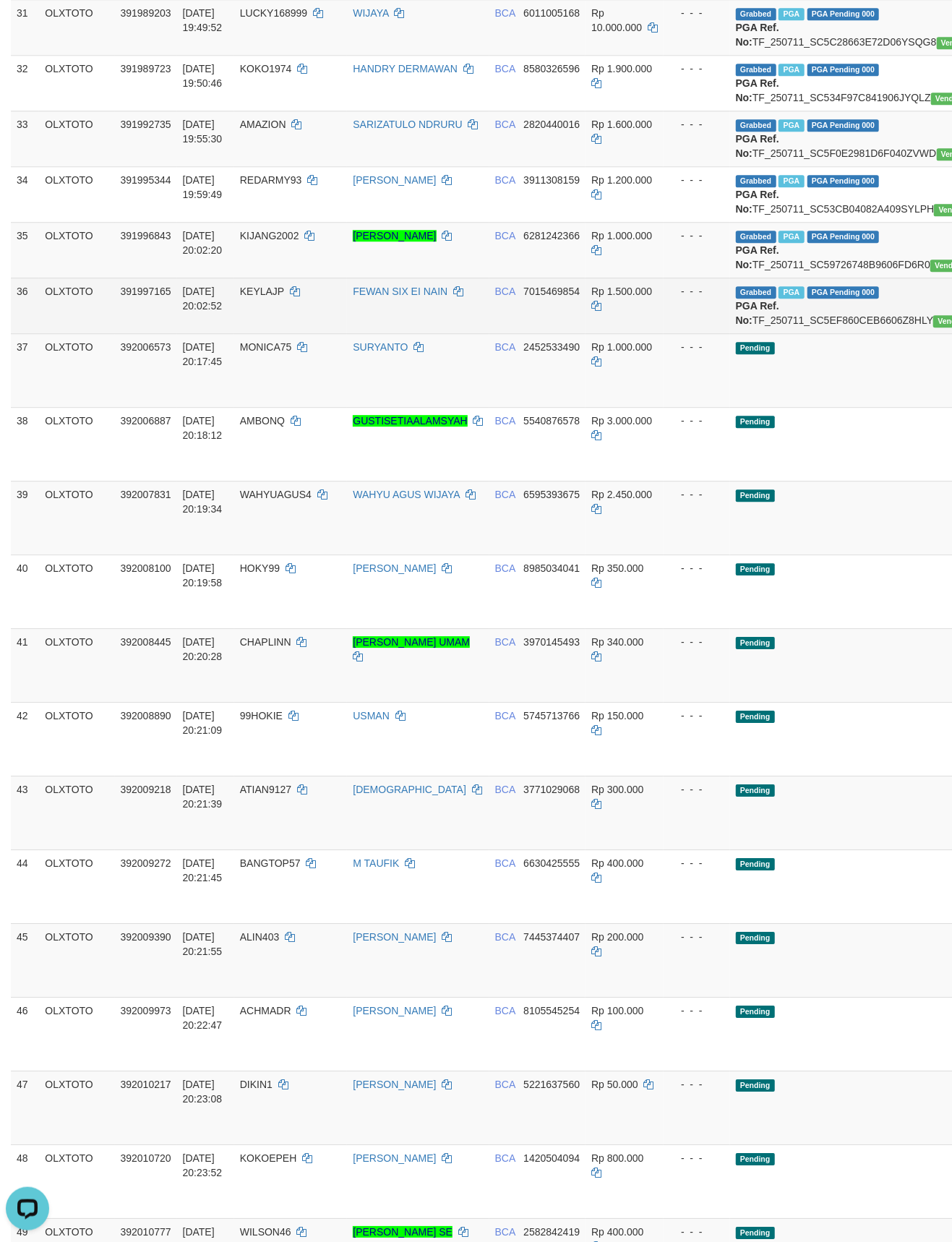 click on "KEYLAJP" at bounding box center [262, 291] 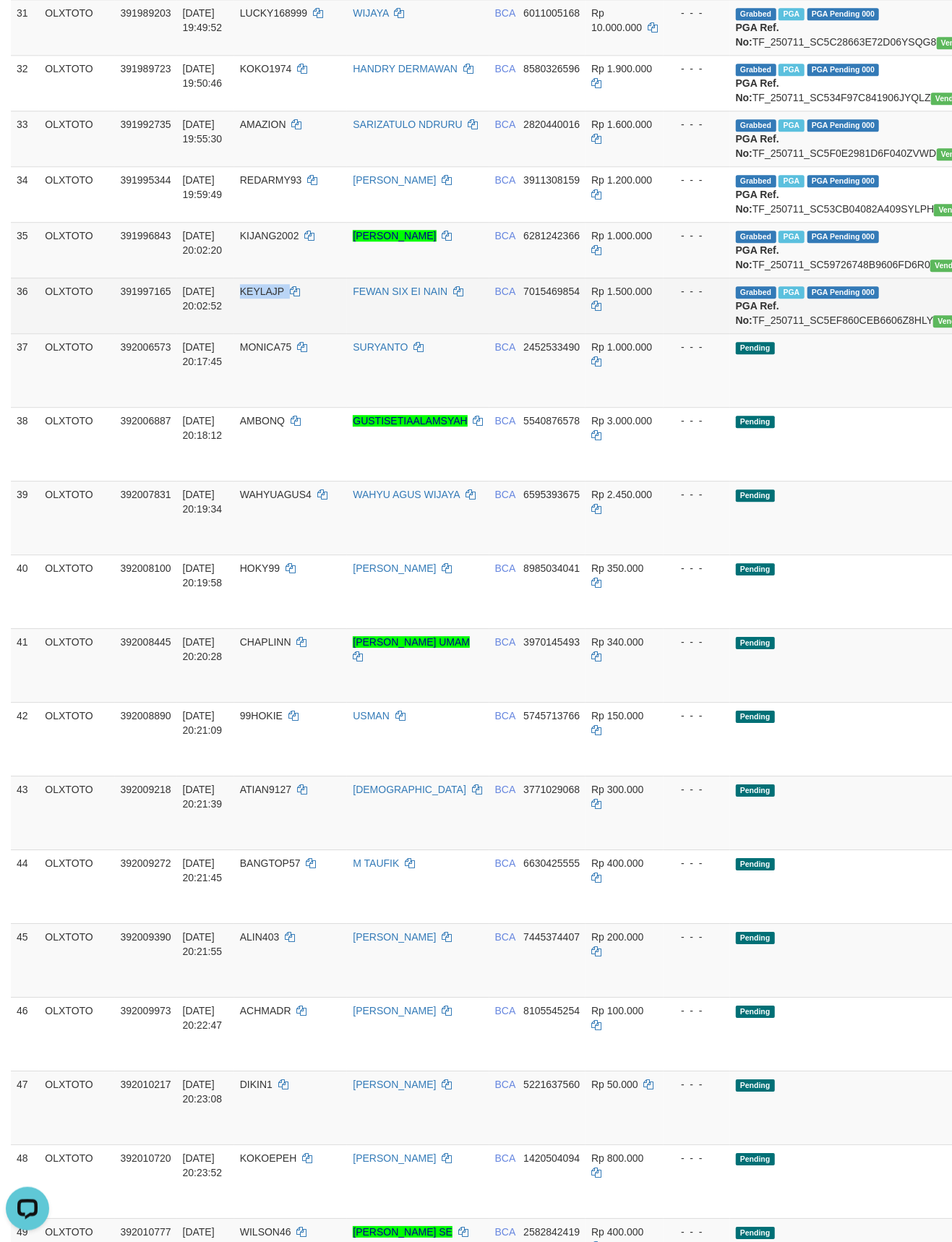 click on "KEYLAJP" at bounding box center (262, 291) 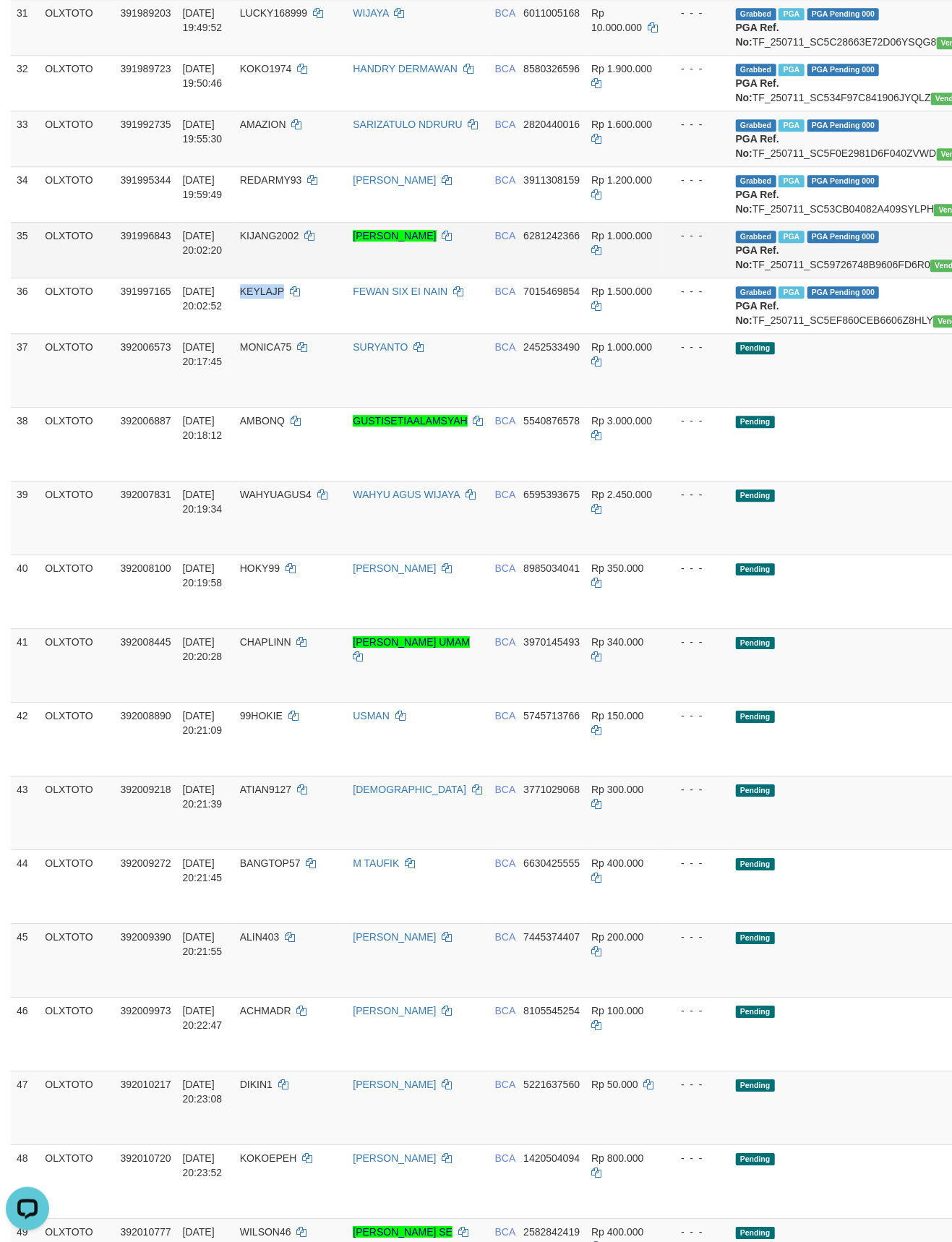 copy on "KEYLAJP" 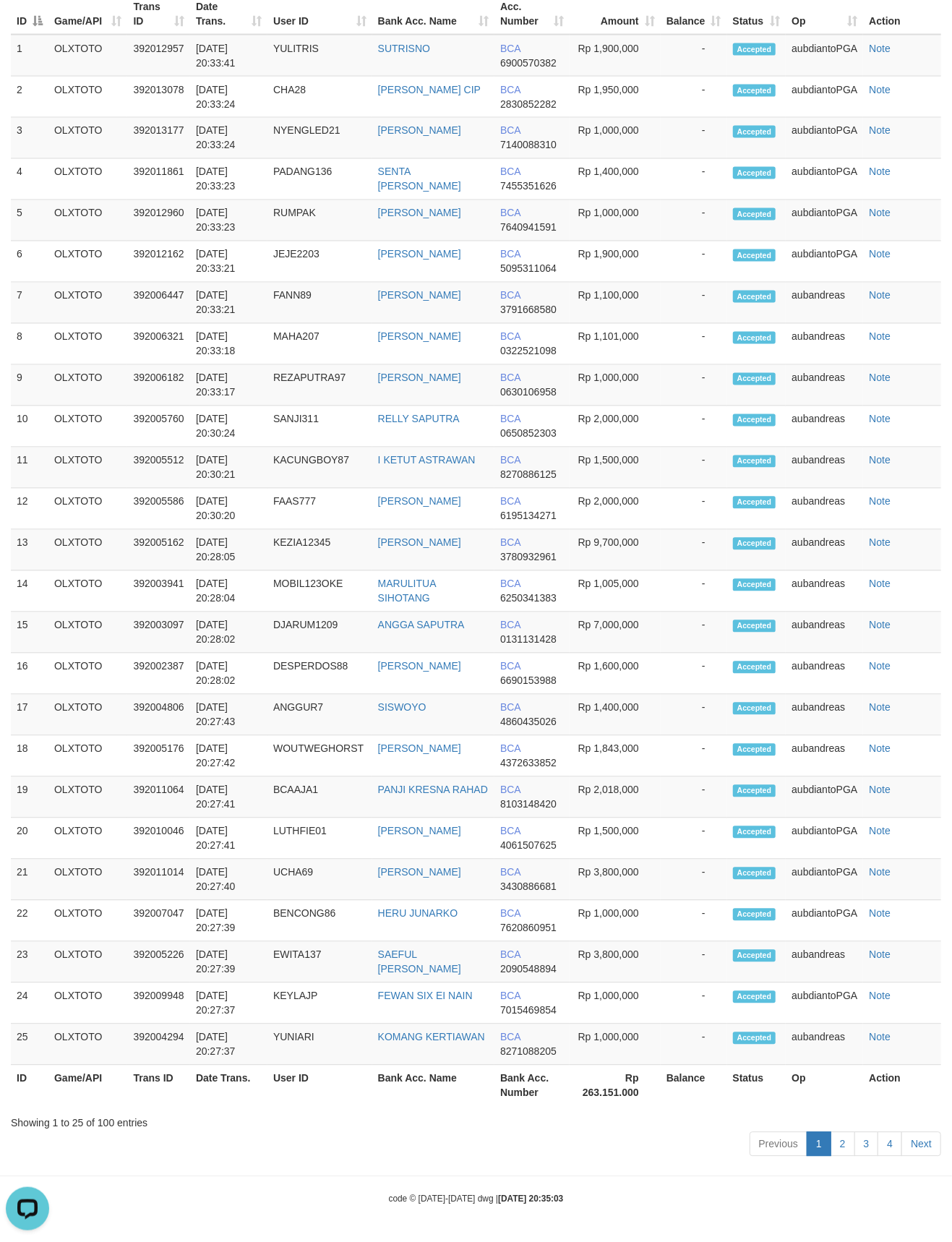 scroll, scrollTop: 2256, scrollLeft: 0, axis: vertical 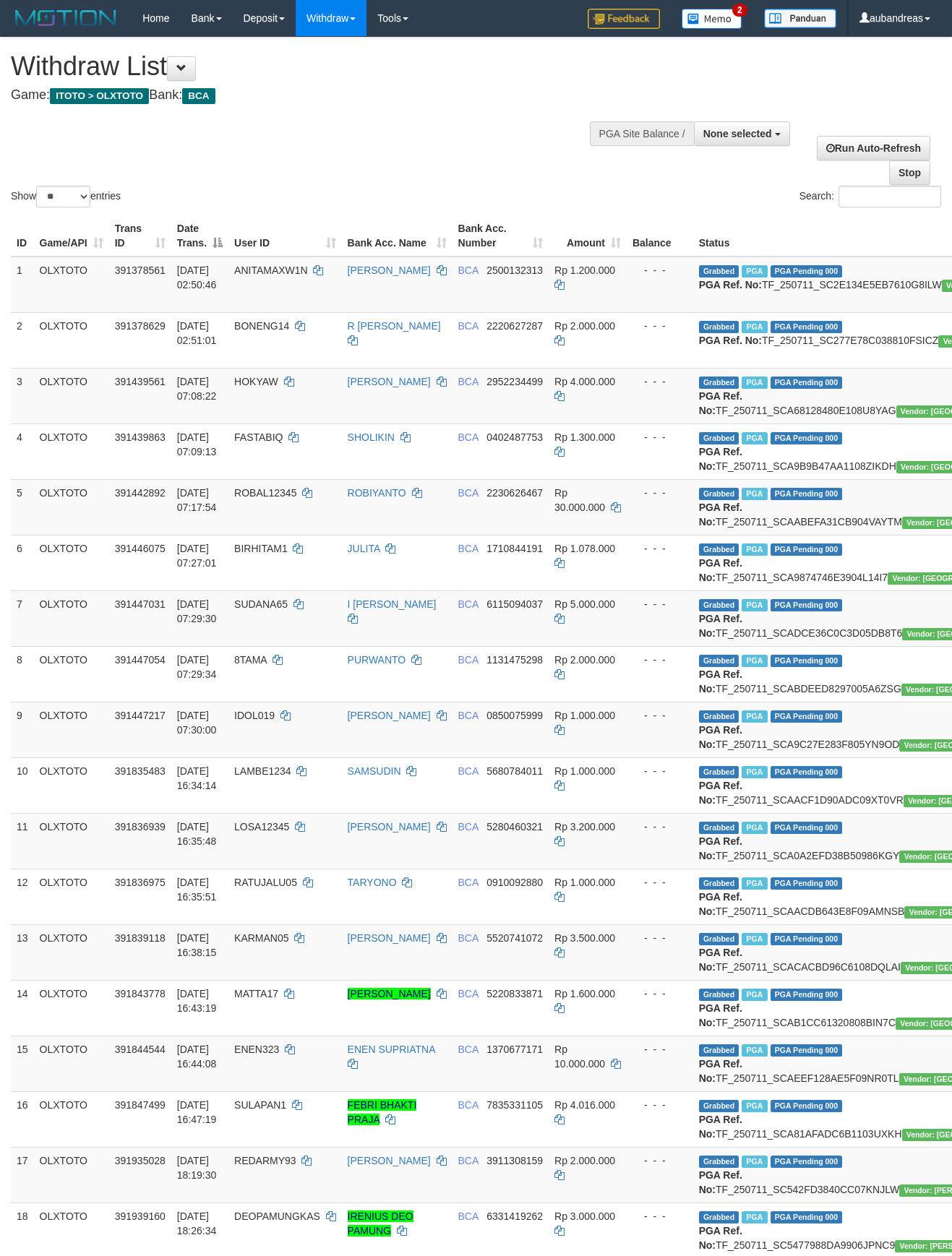 select 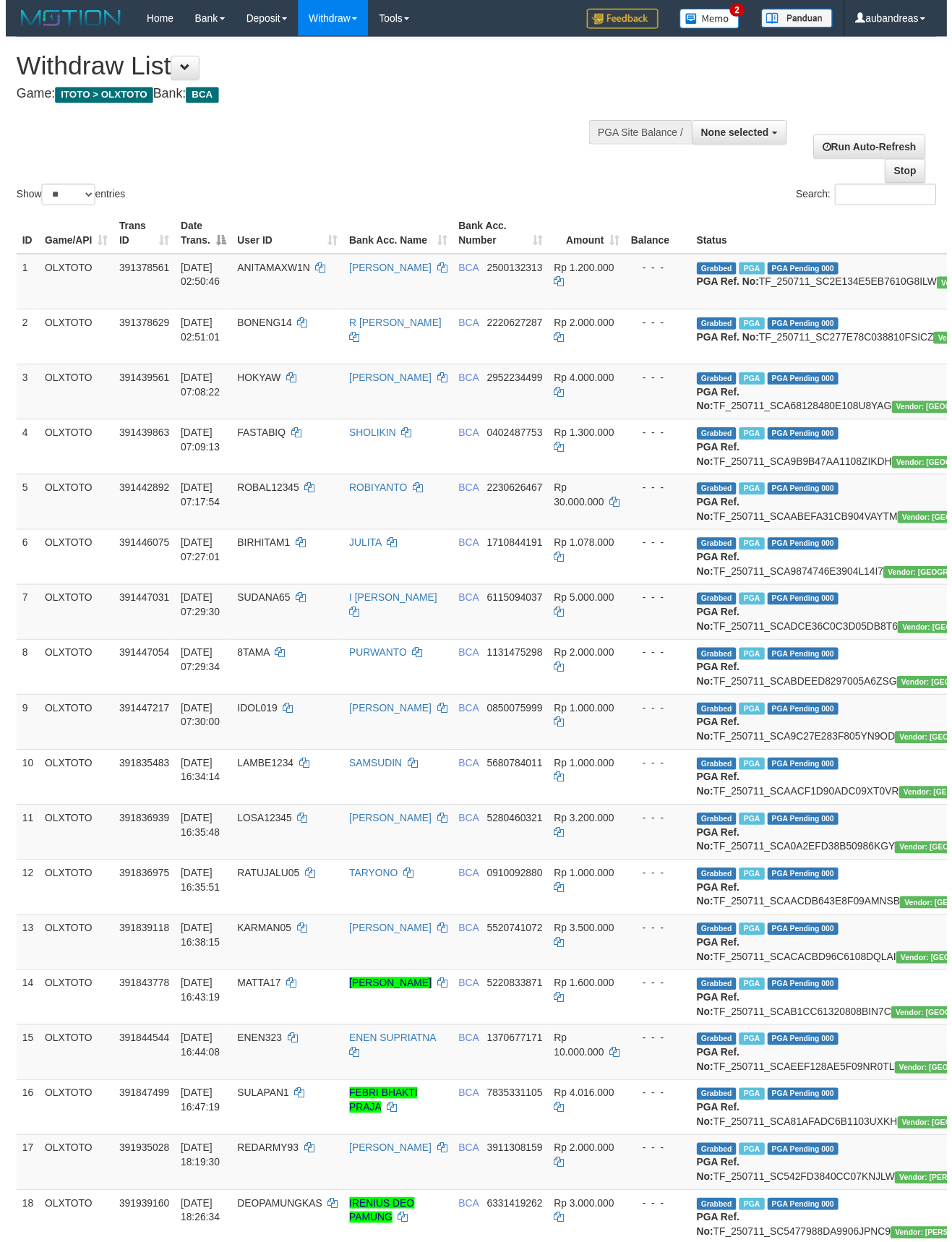 scroll, scrollTop: 2175, scrollLeft: 0, axis: vertical 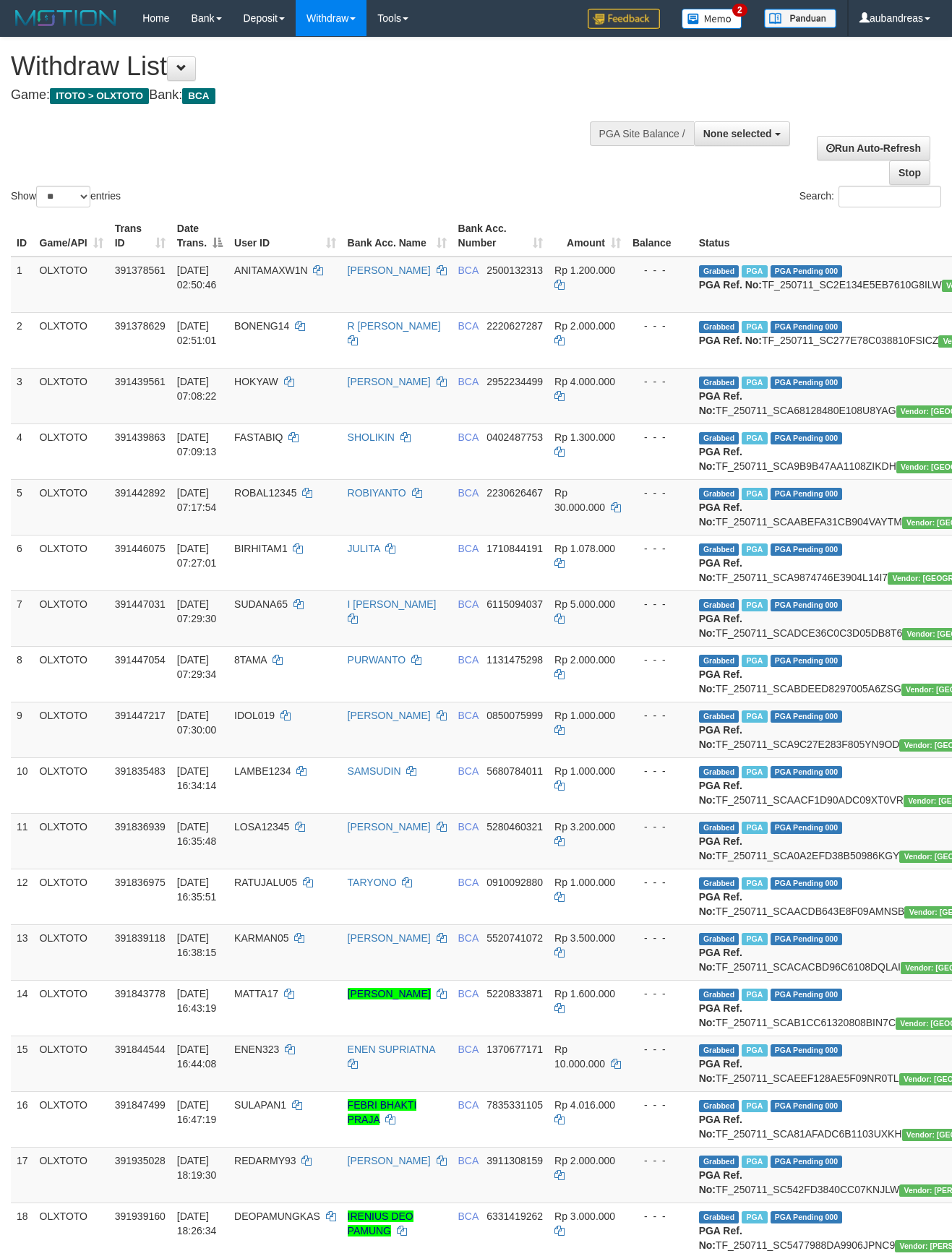 select 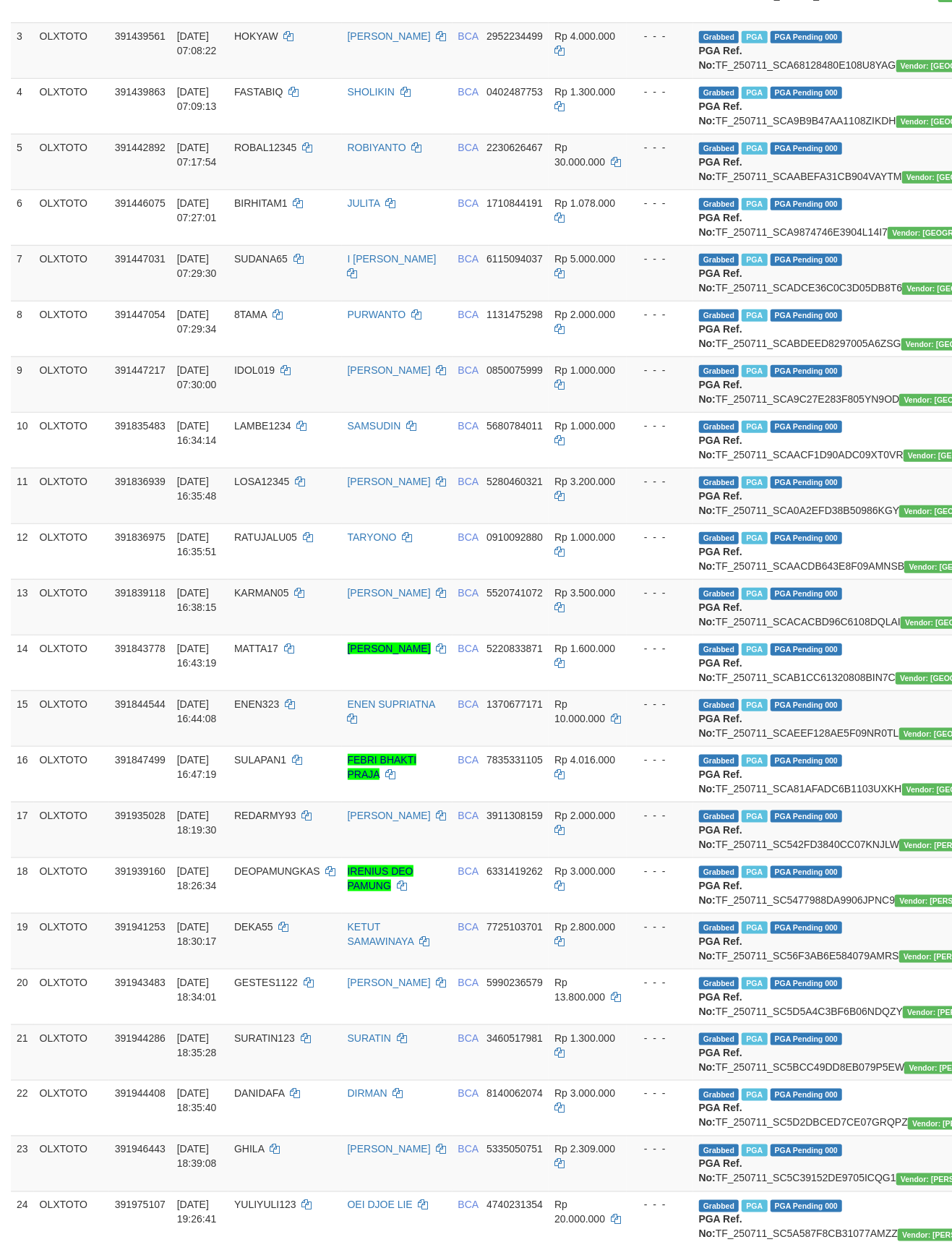 scroll, scrollTop: 2175, scrollLeft: 0, axis: vertical 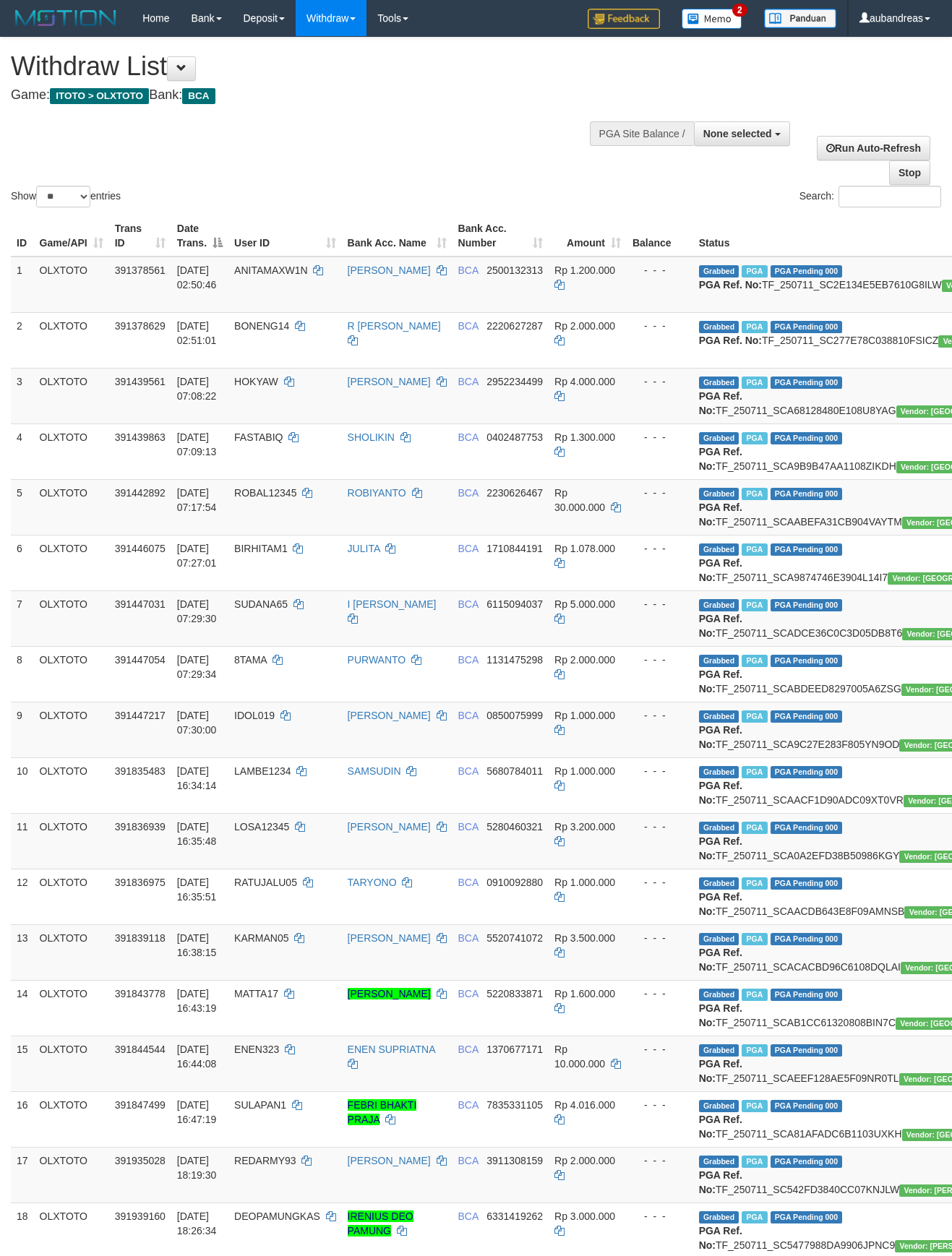select 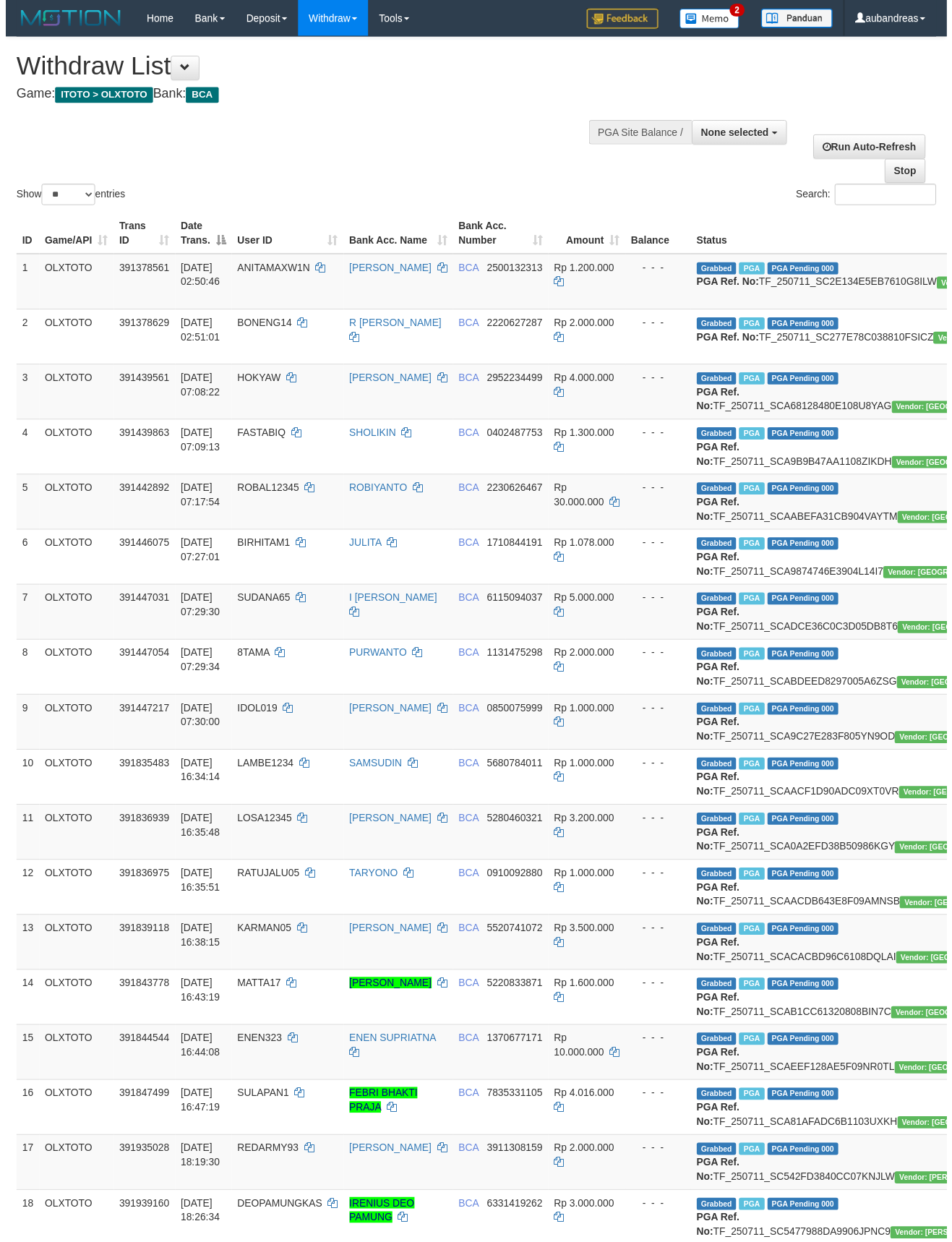 scroll, scrollTop: 2175, scrollLeft: 0, axis: vertical 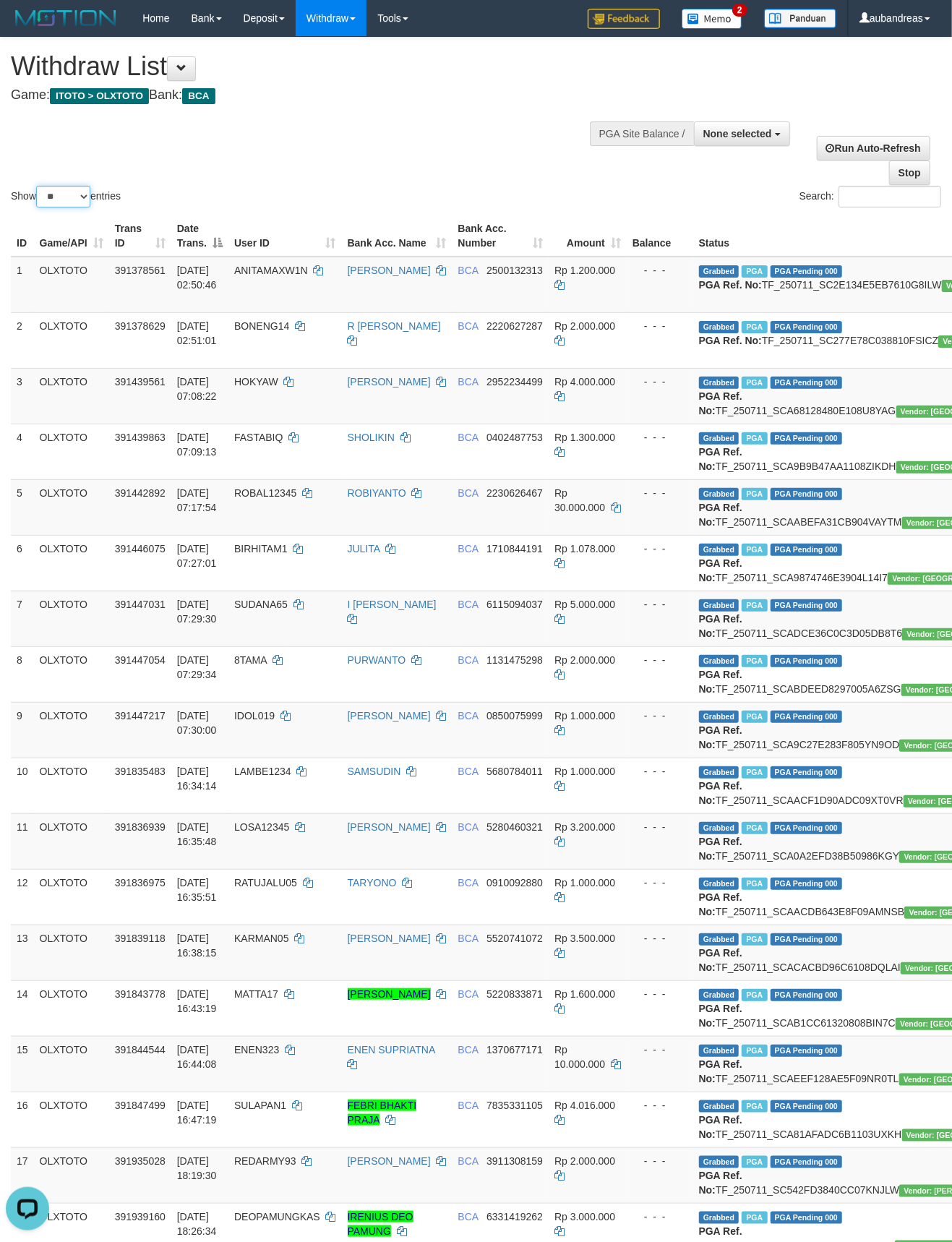 drag, startPoint x: 67, startPoint y: 189, endPoint x: 67, endPoint y: 201, distance: 12 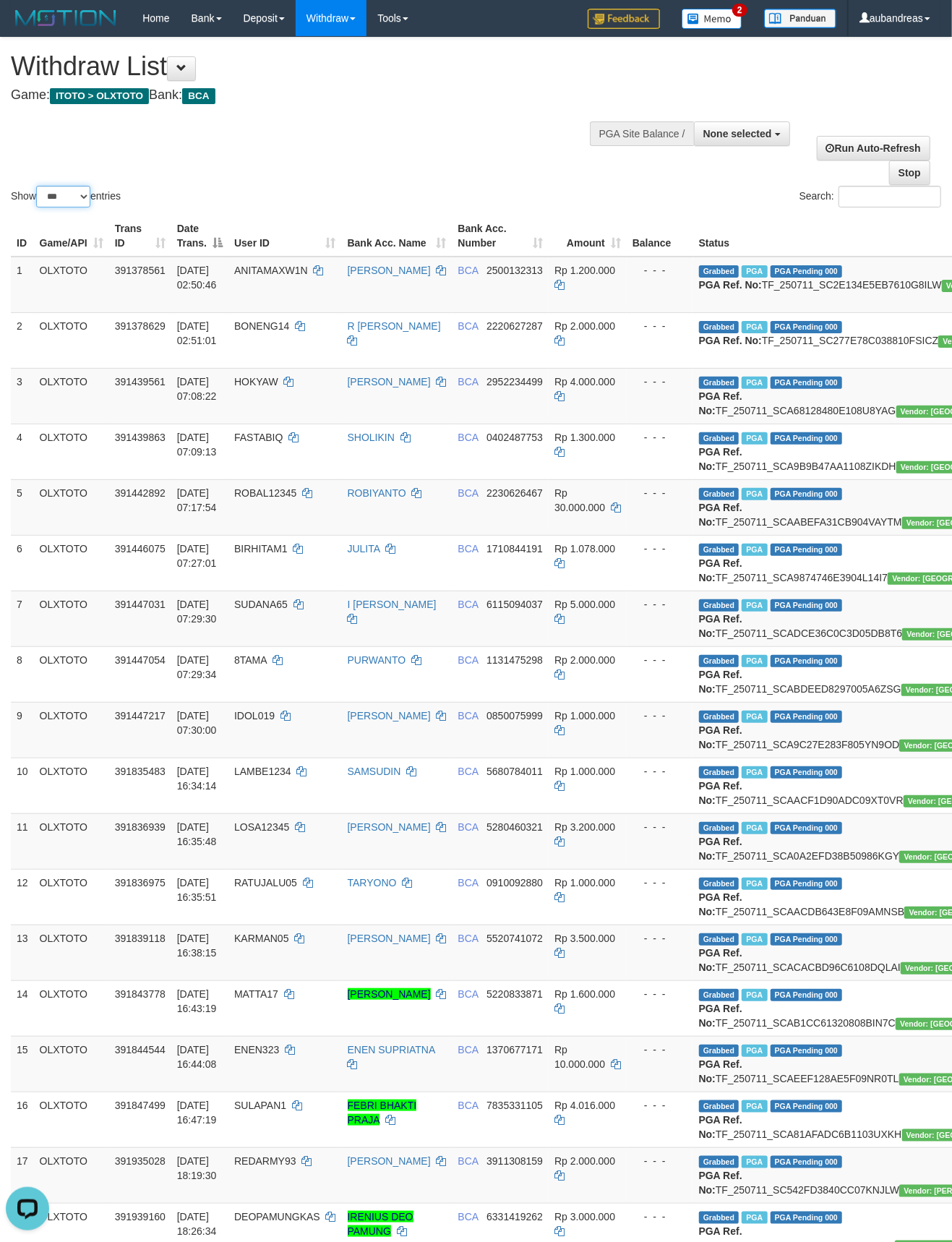 click on "** ** ** ***" at bounding box center [63, 197] 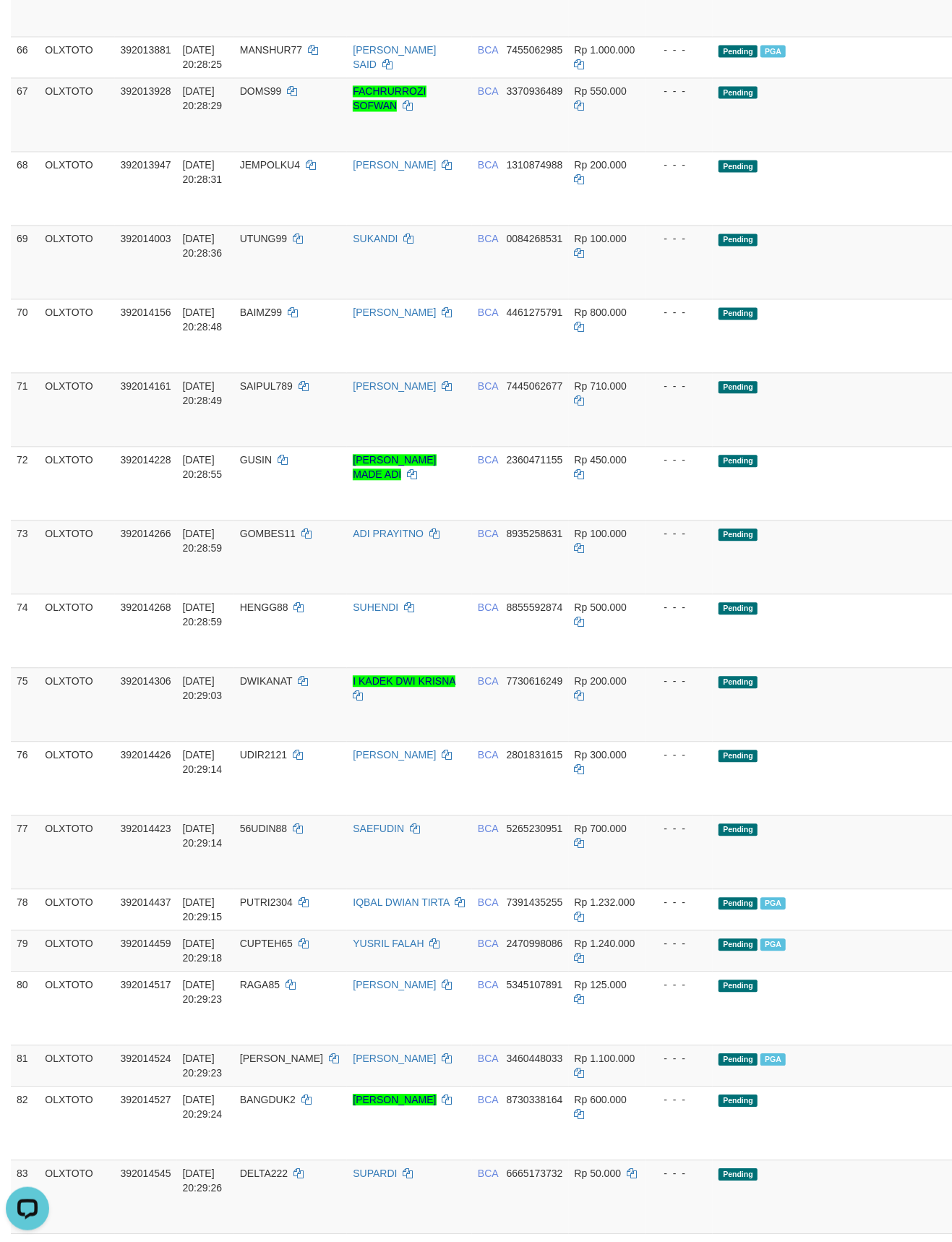 scroll, scrollTop: 4510, scrollLeft: 0, axis: vertical 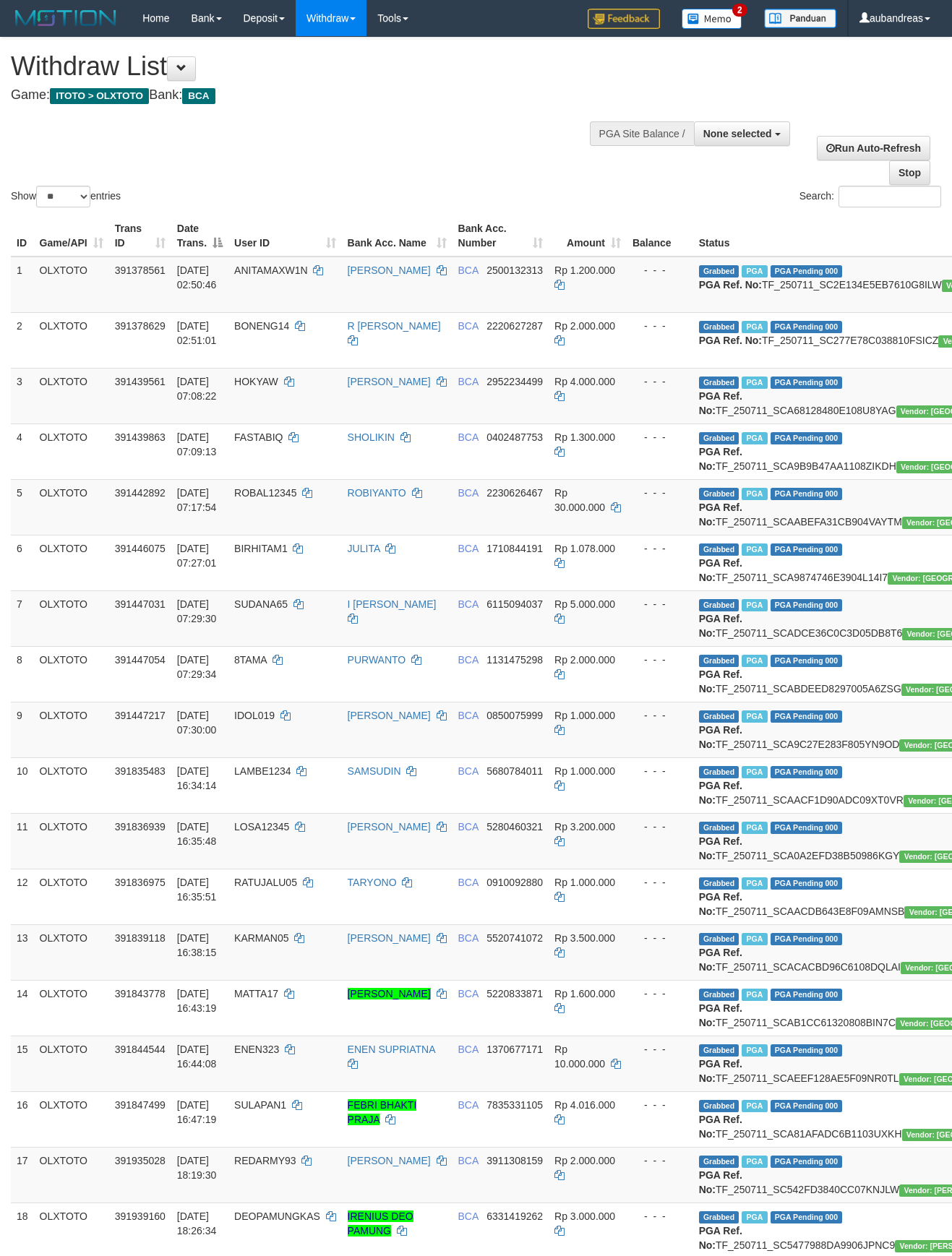 select 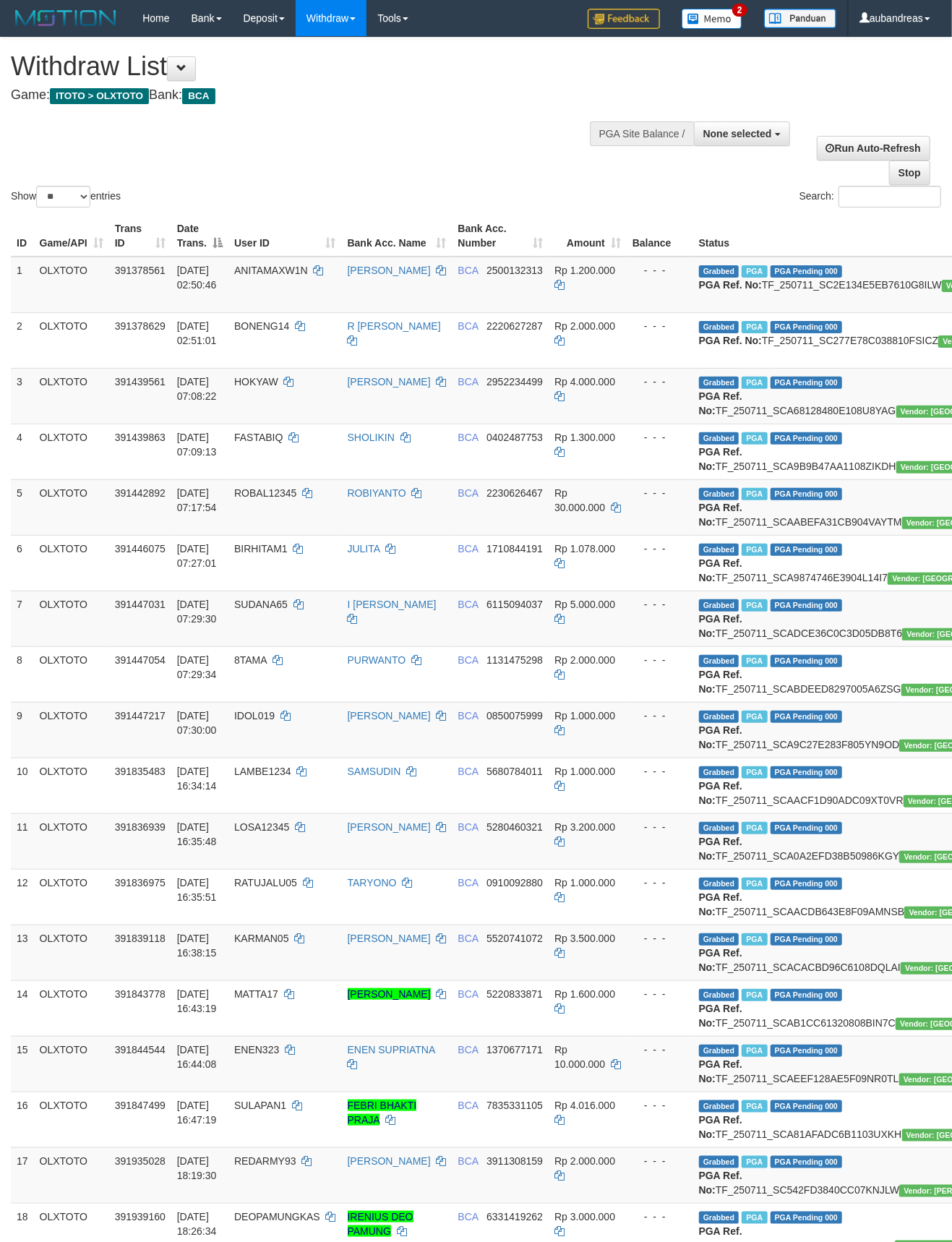 scroll, scrollTop: 2175, scrollLeft: 0, axis: vertical 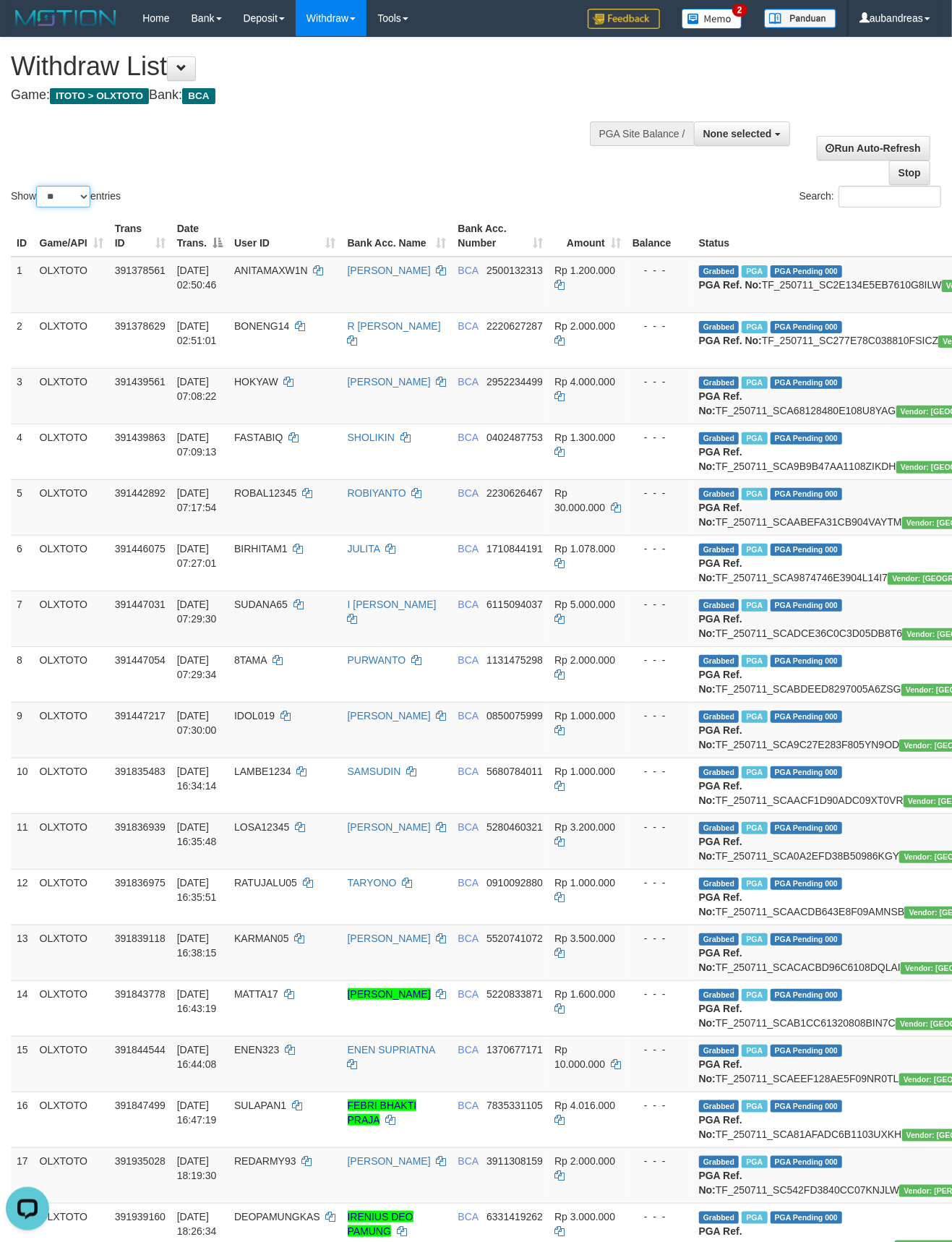 click on "** ** ** ***" at bounding box center (63, 197) 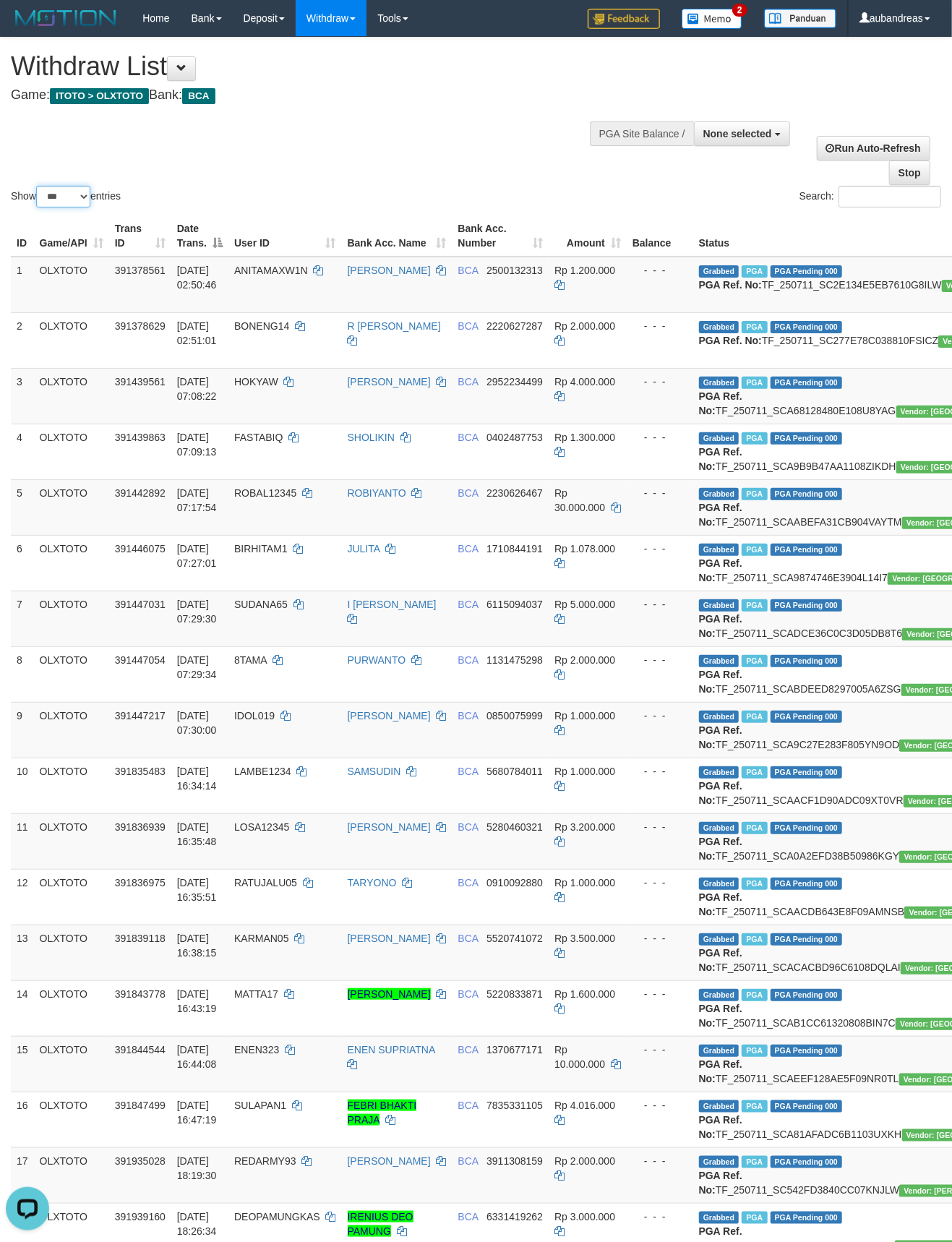 click on "** ** ** ***" at bounding box center (63, 197) 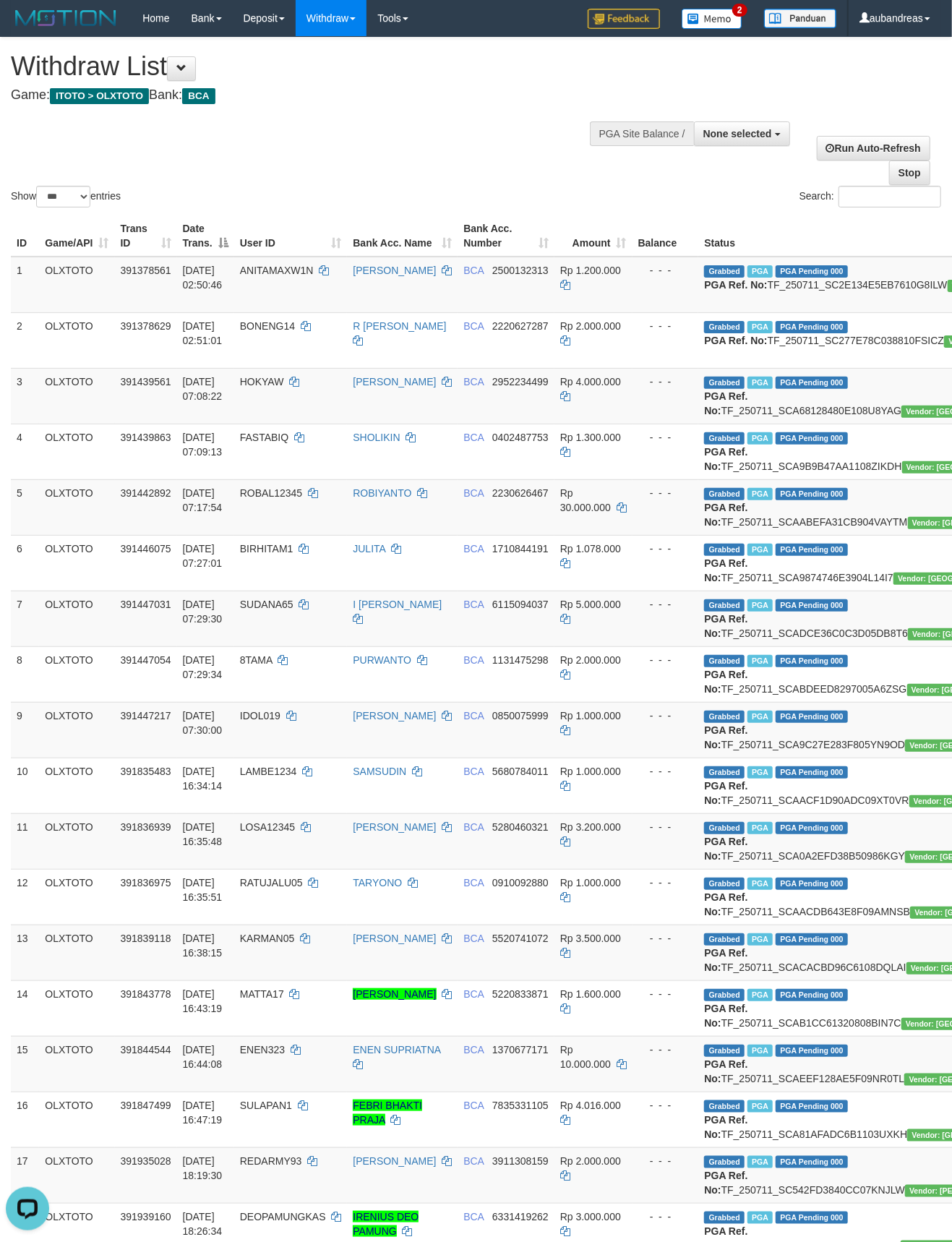 scroll, scrollTop: 3584, scrollLeft: 0, axis: vertical 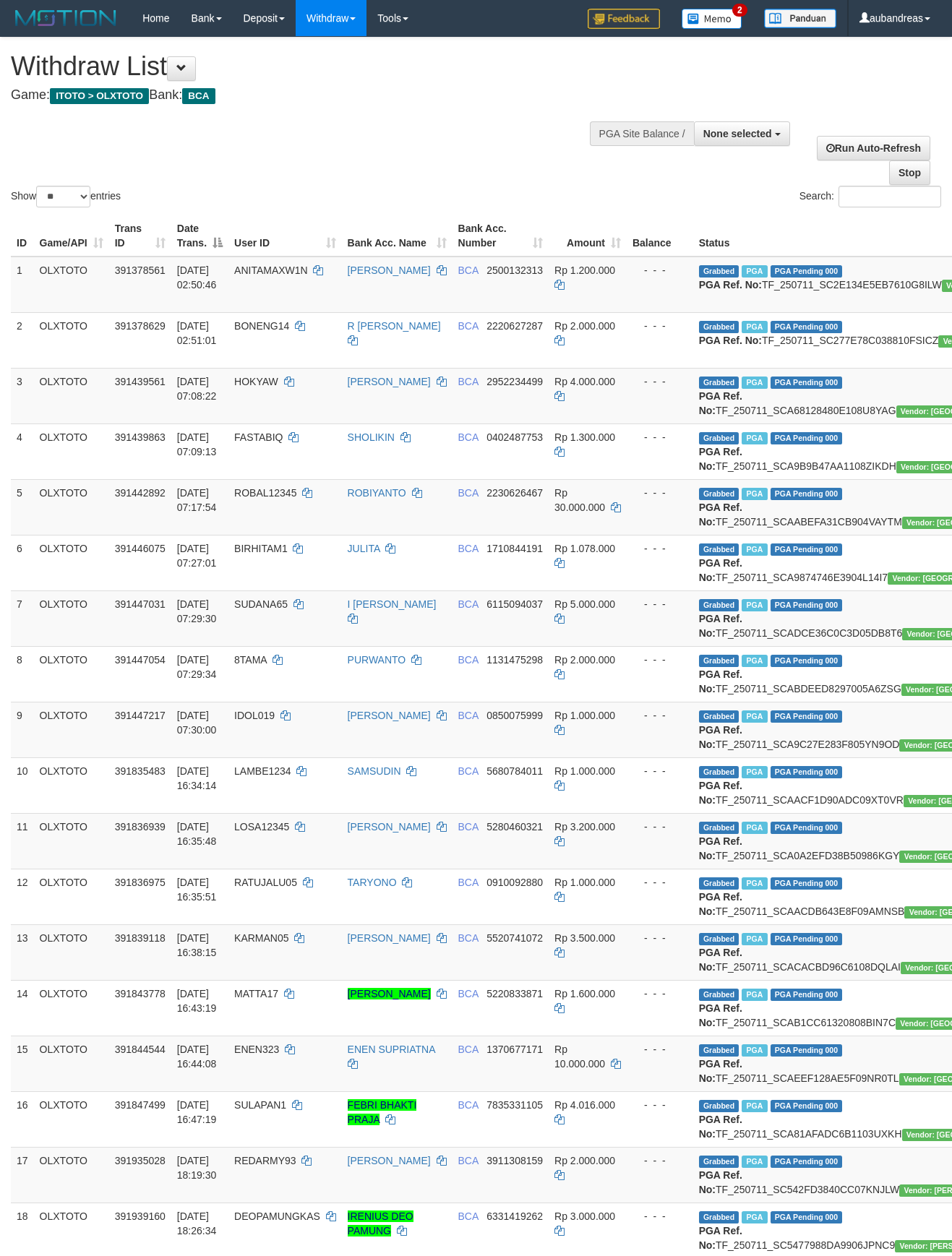 select 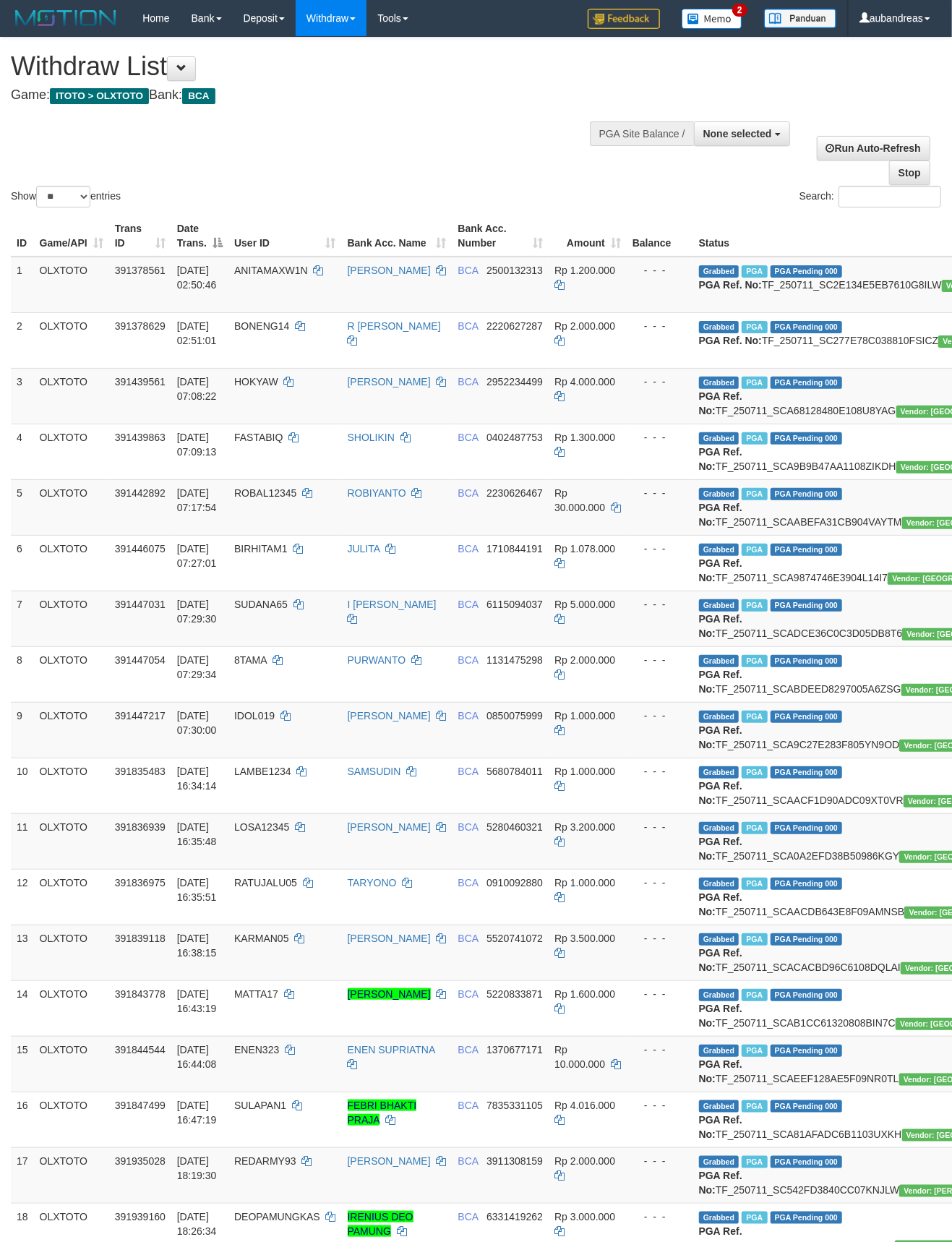scroll, scrollTop: 2175, scrollLeft: 0, axis: vertical 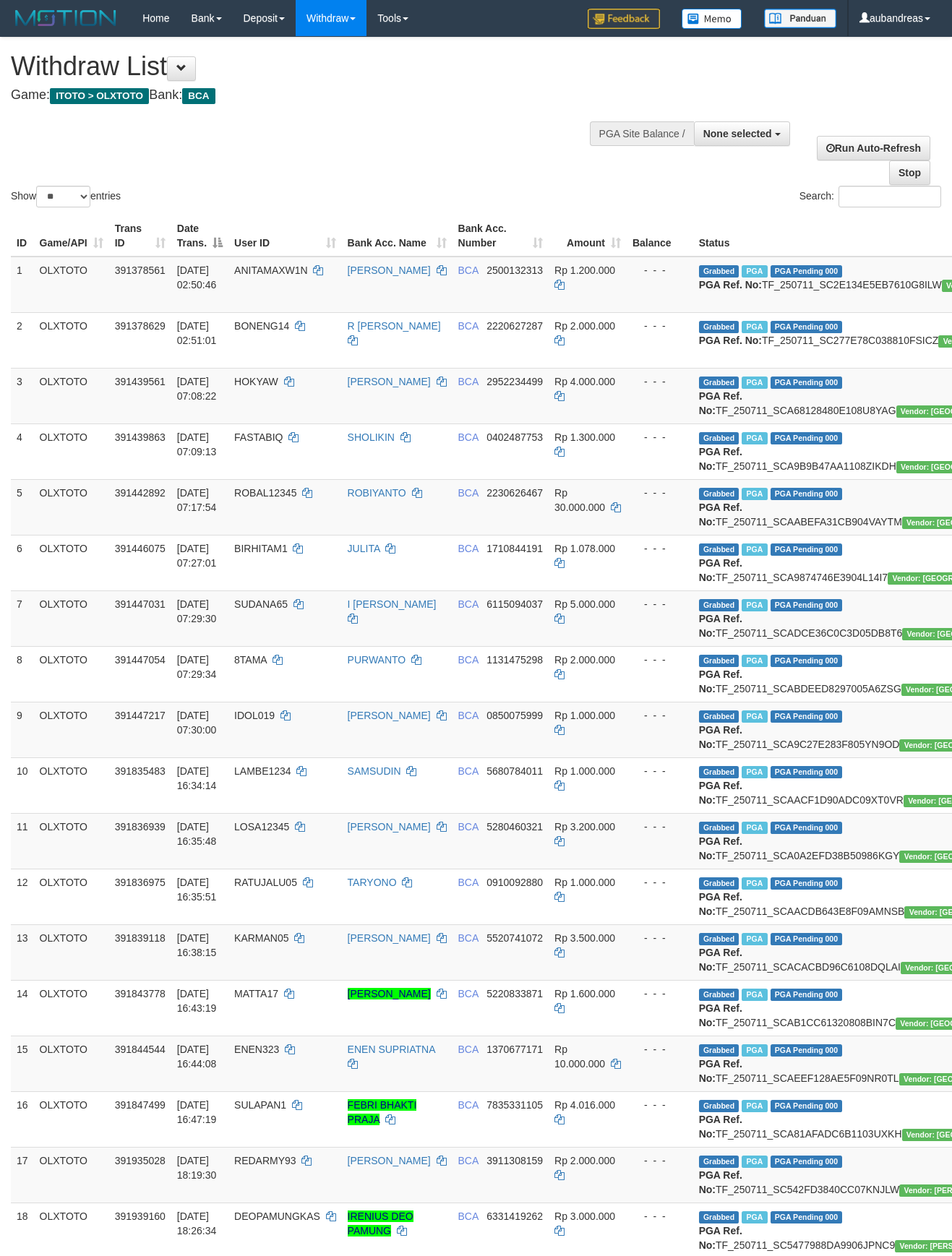 select 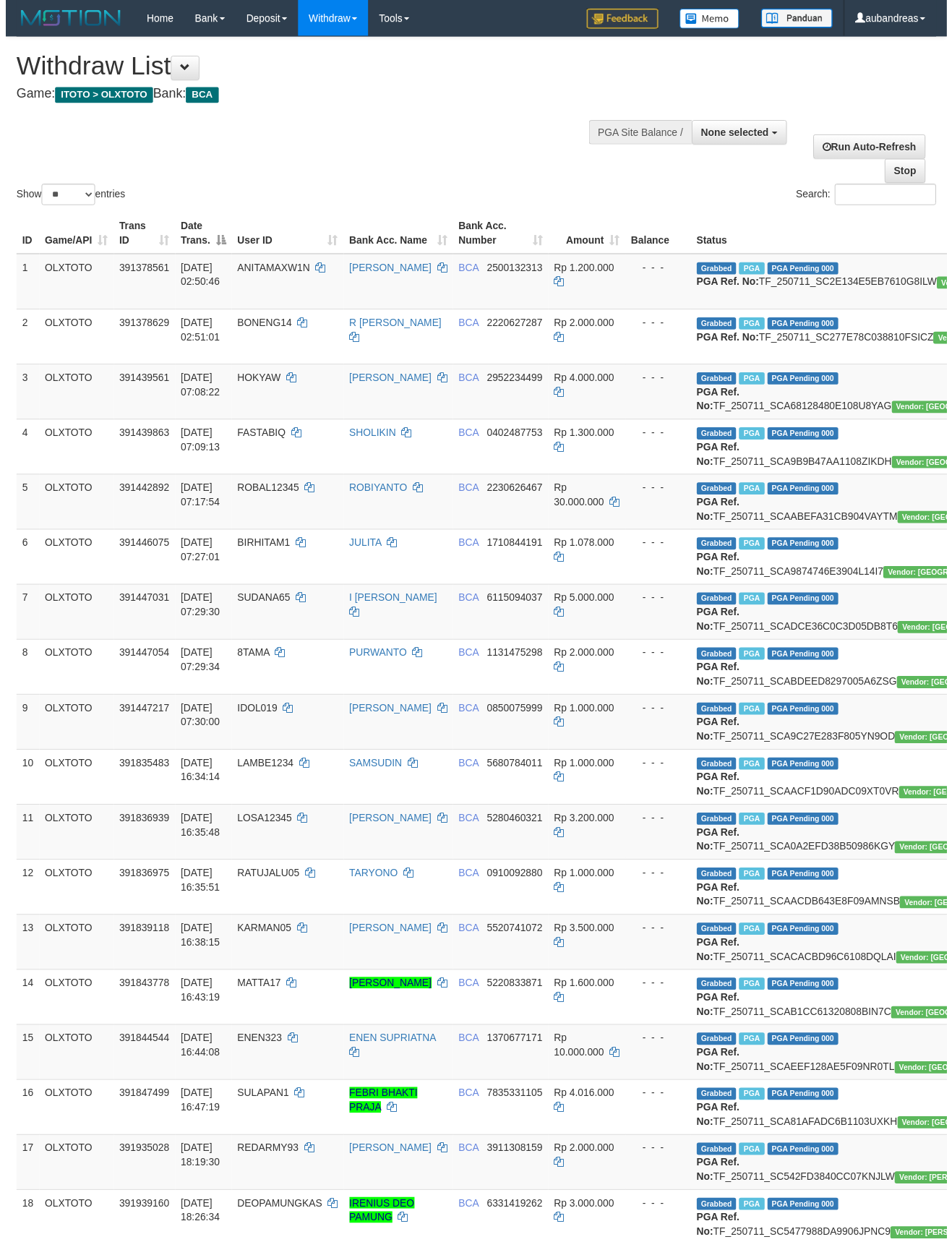 scroll, scrollTop: 2175, scrollLeft: 0, axis: vertical 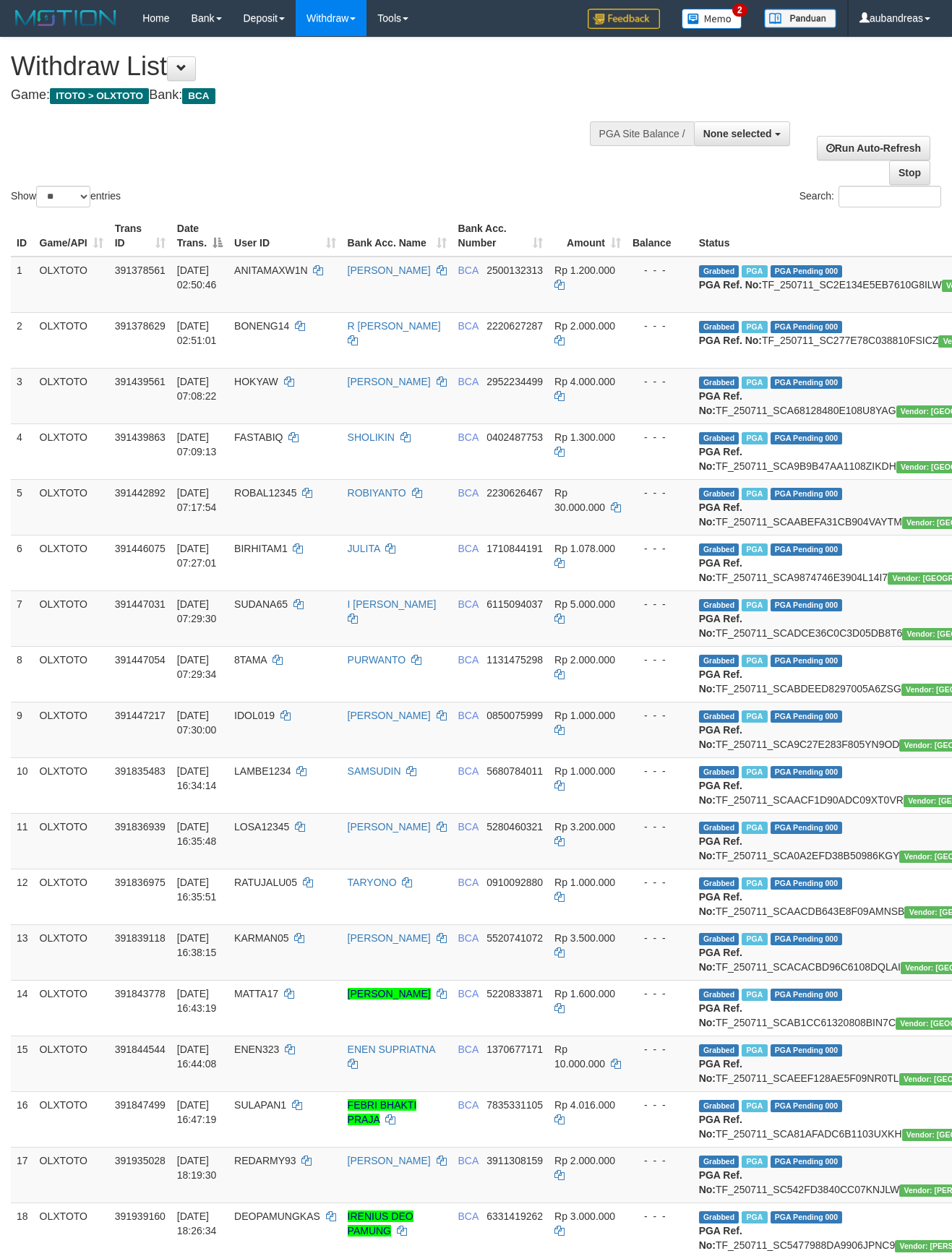 select 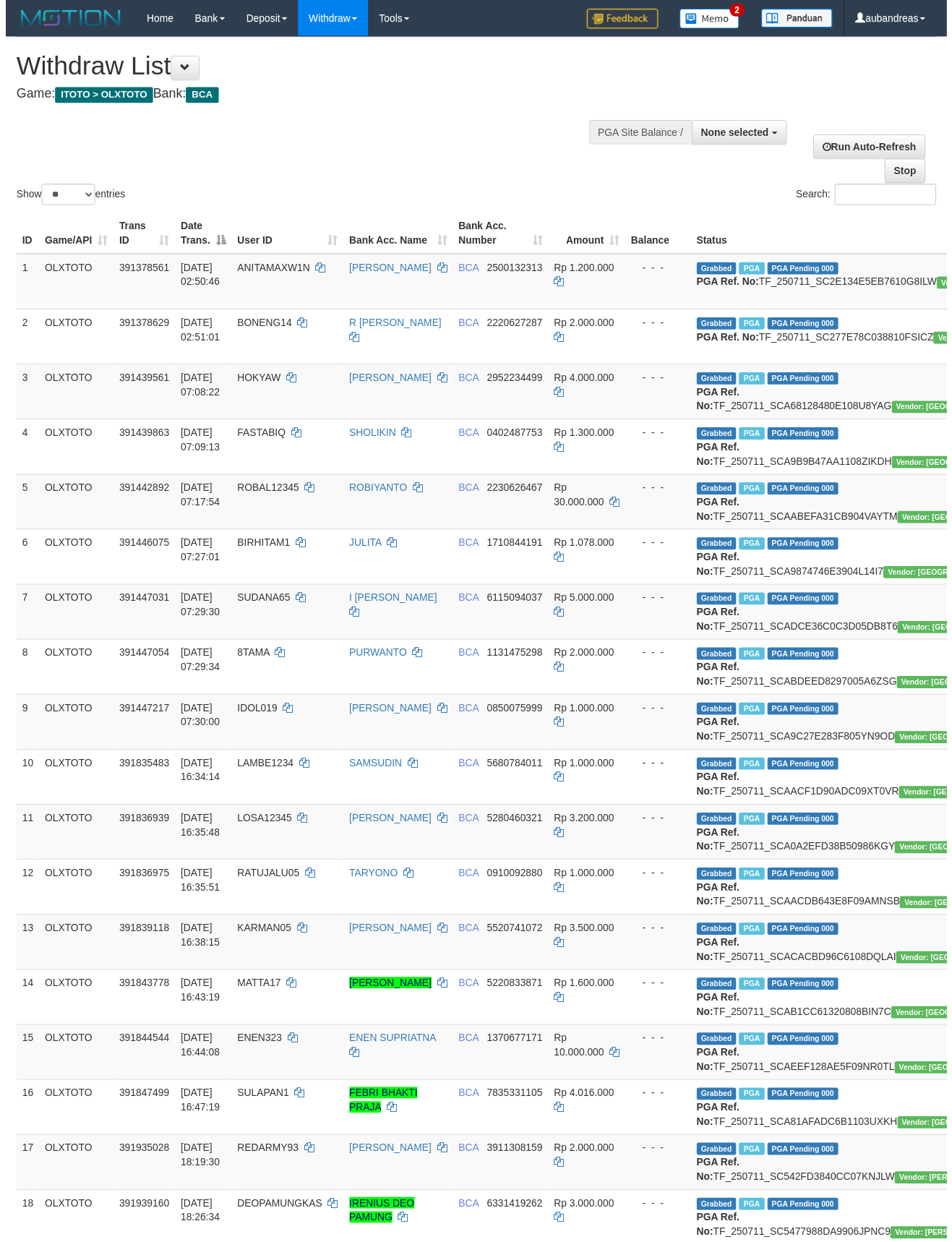 scroll, scrollTop: 2175, scrollLeft: 0, axis: vertical 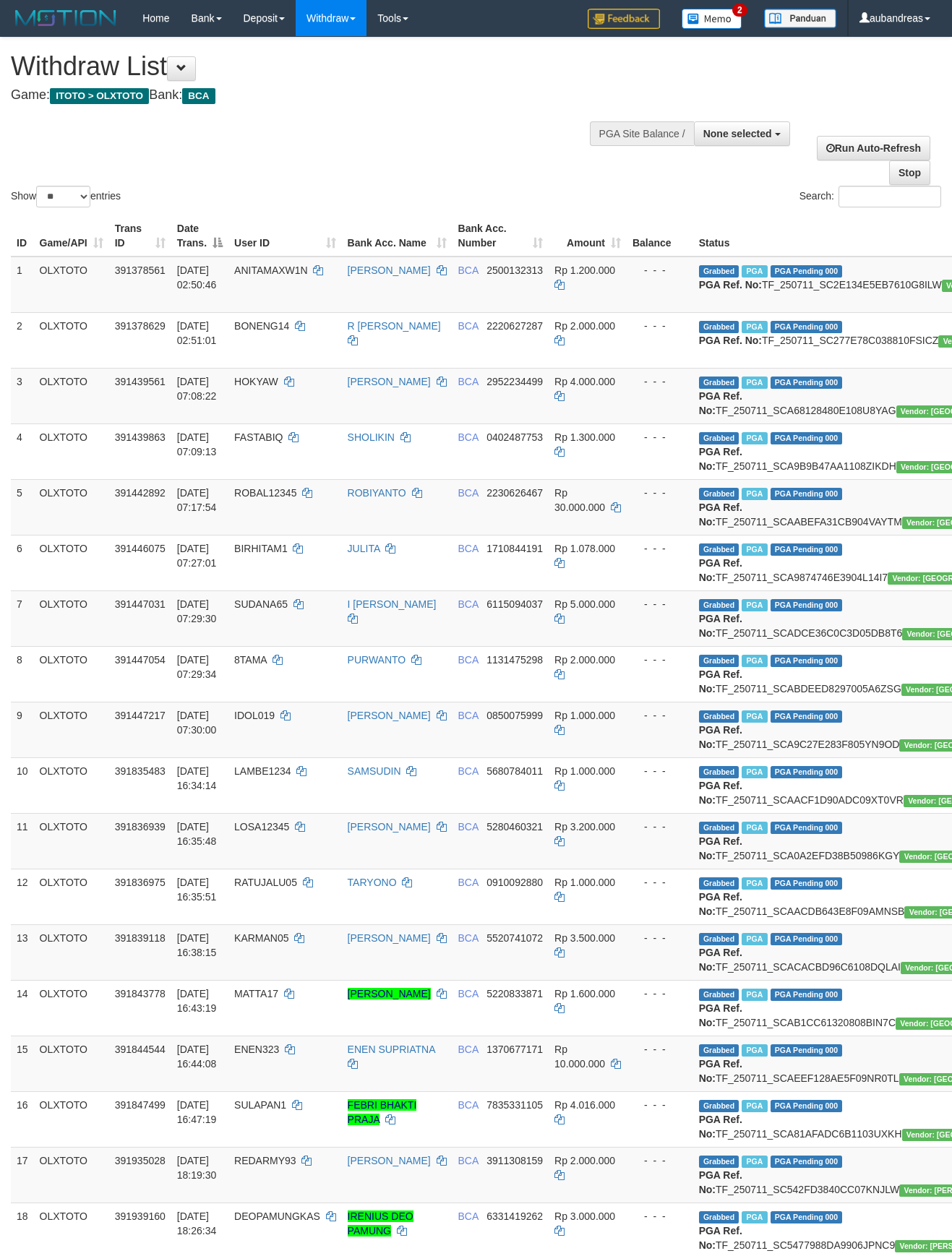 select 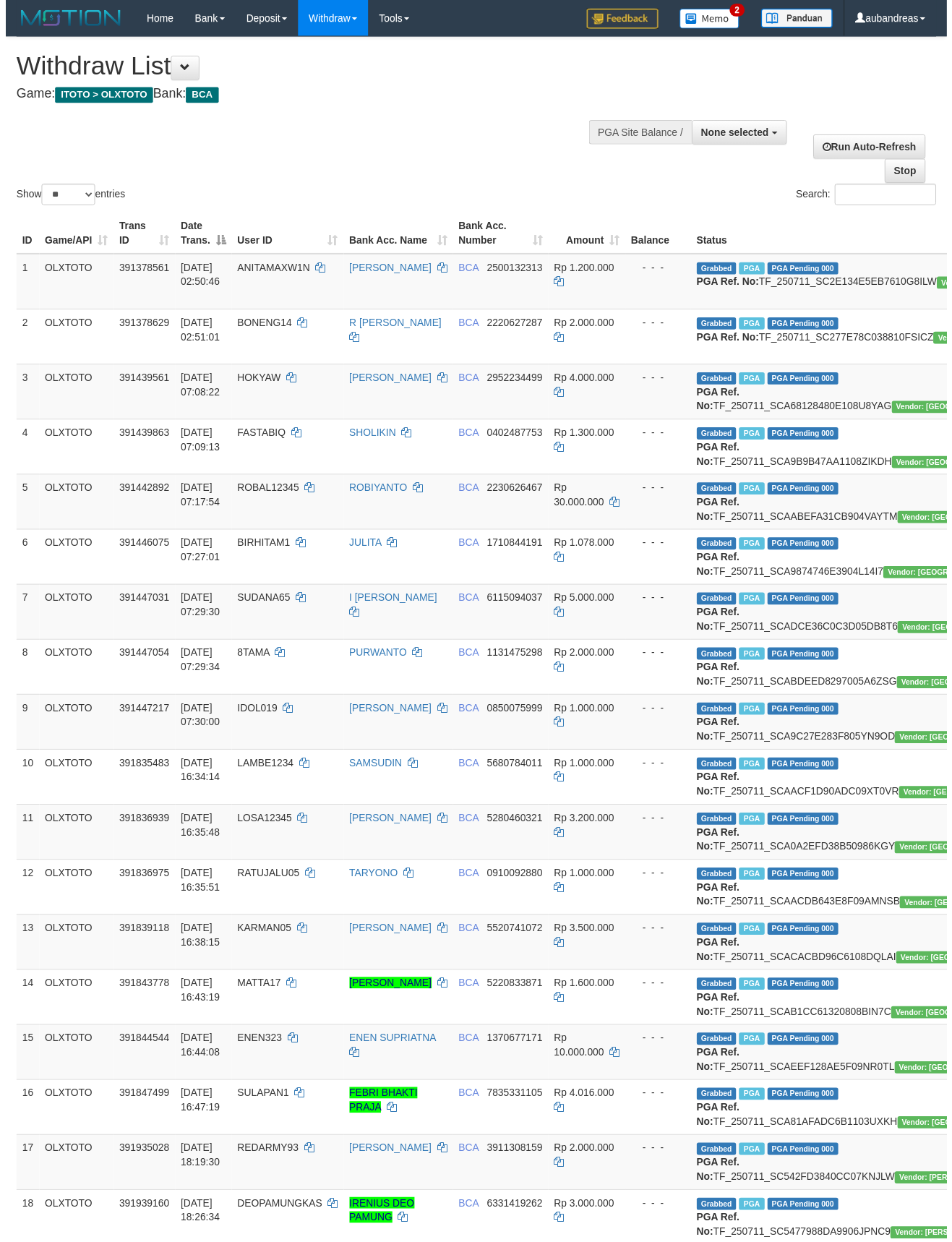 scroll, scrollTop: 2175, scrollLeft: 0, axis: vertical 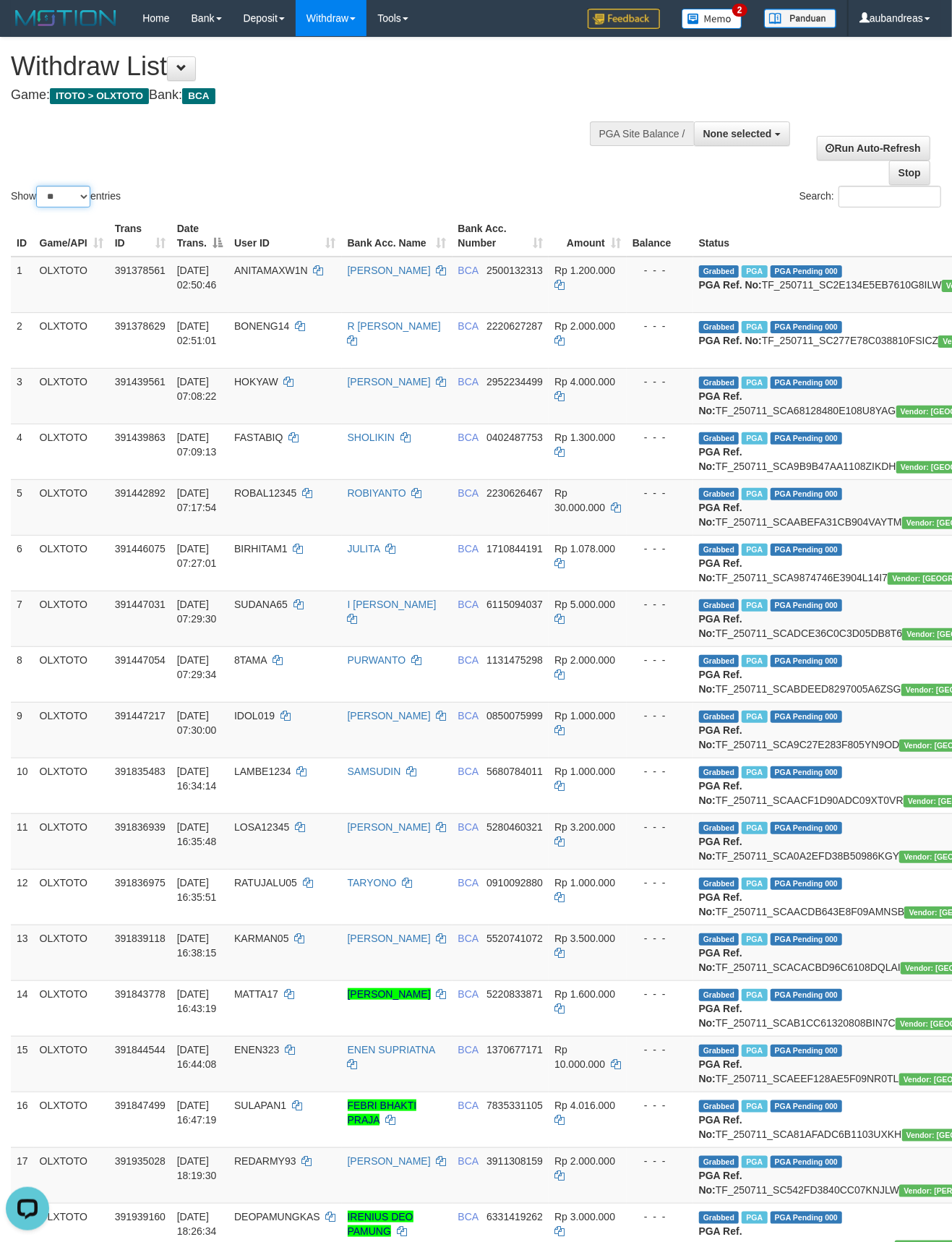 click on "** ** ** ***" at bounding box center [63, 197] 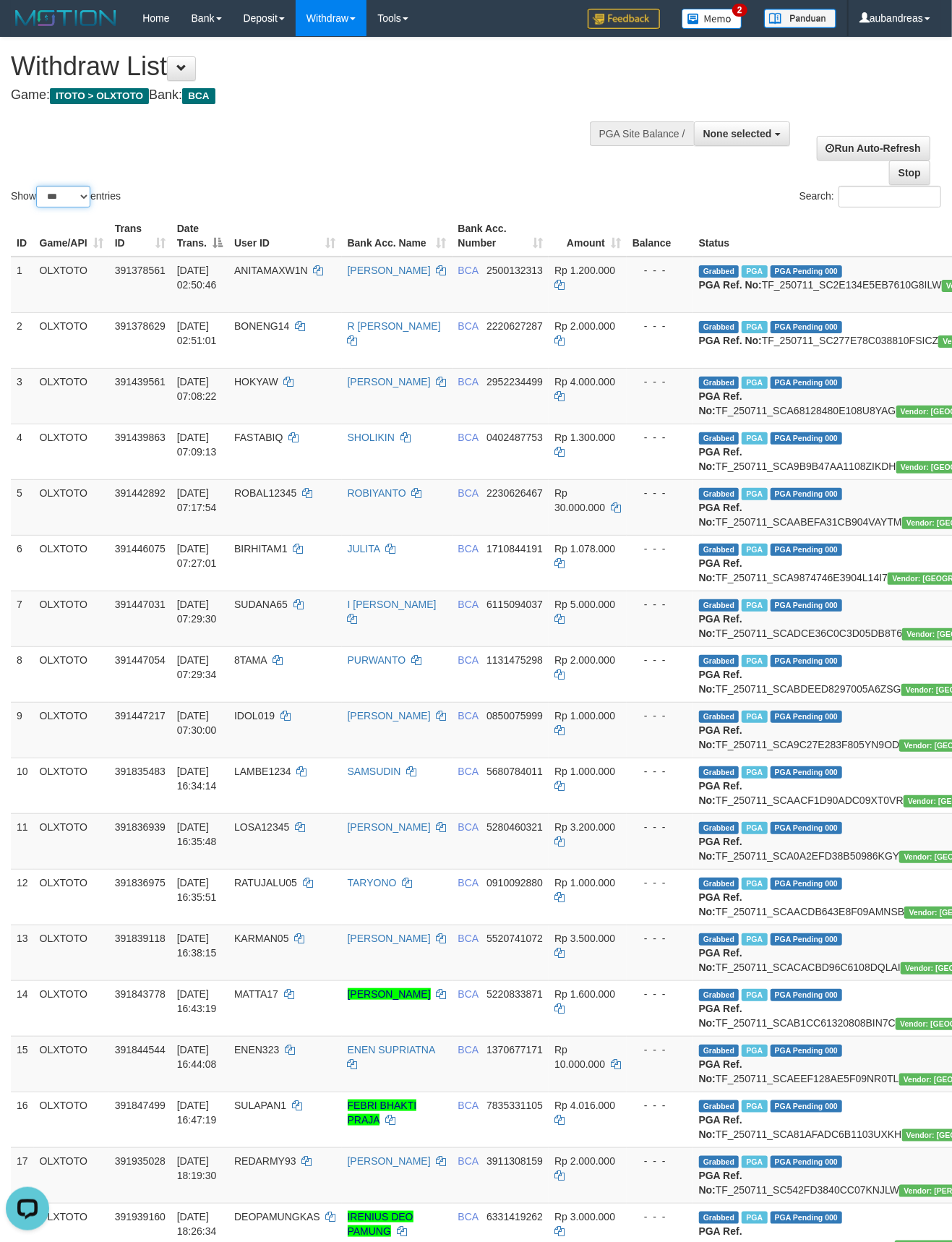 click on "** ** ** ***" at bounding box center (63, 197) 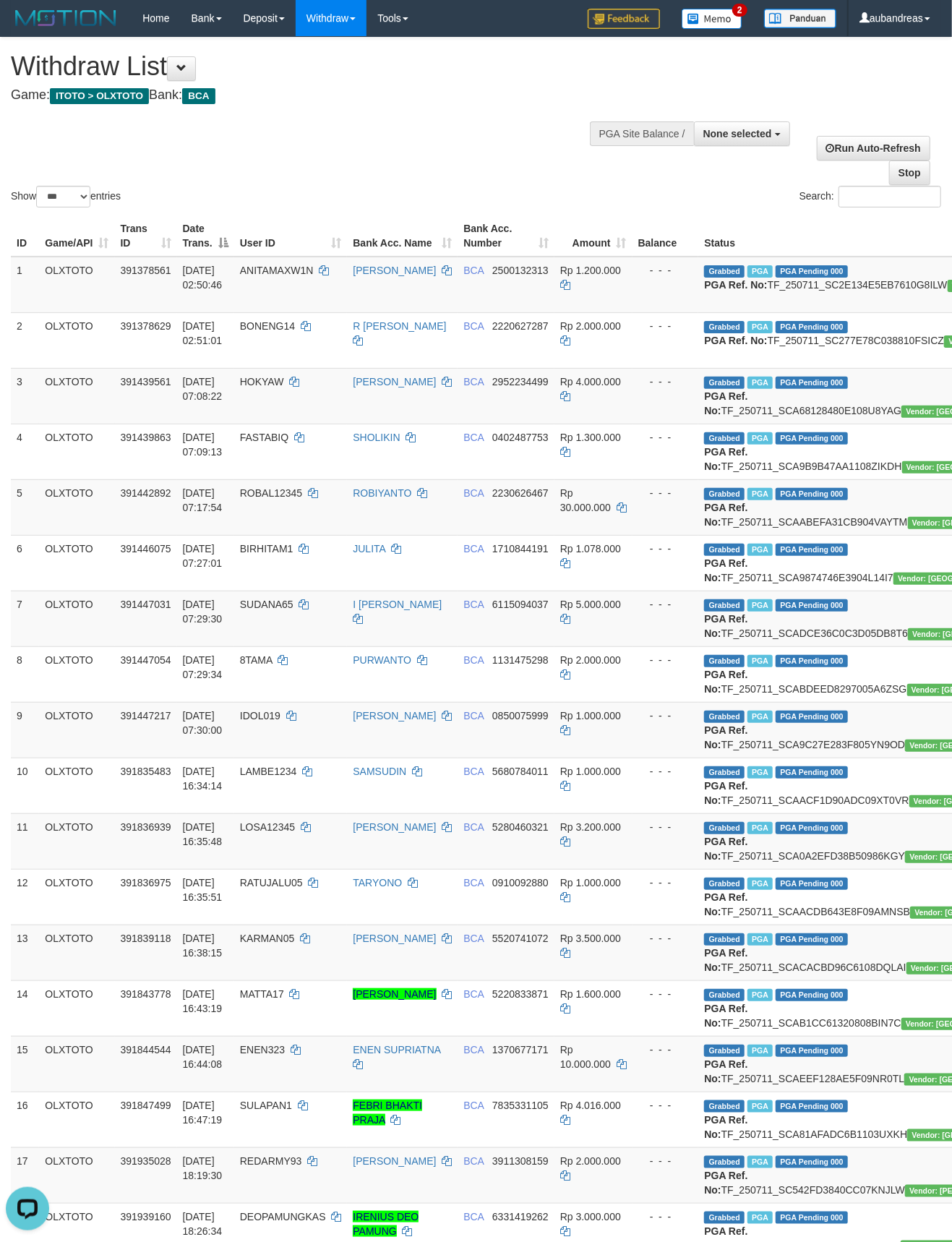 scroll, scrollTop: 4168, scrollLeft: 0, axis: vertical 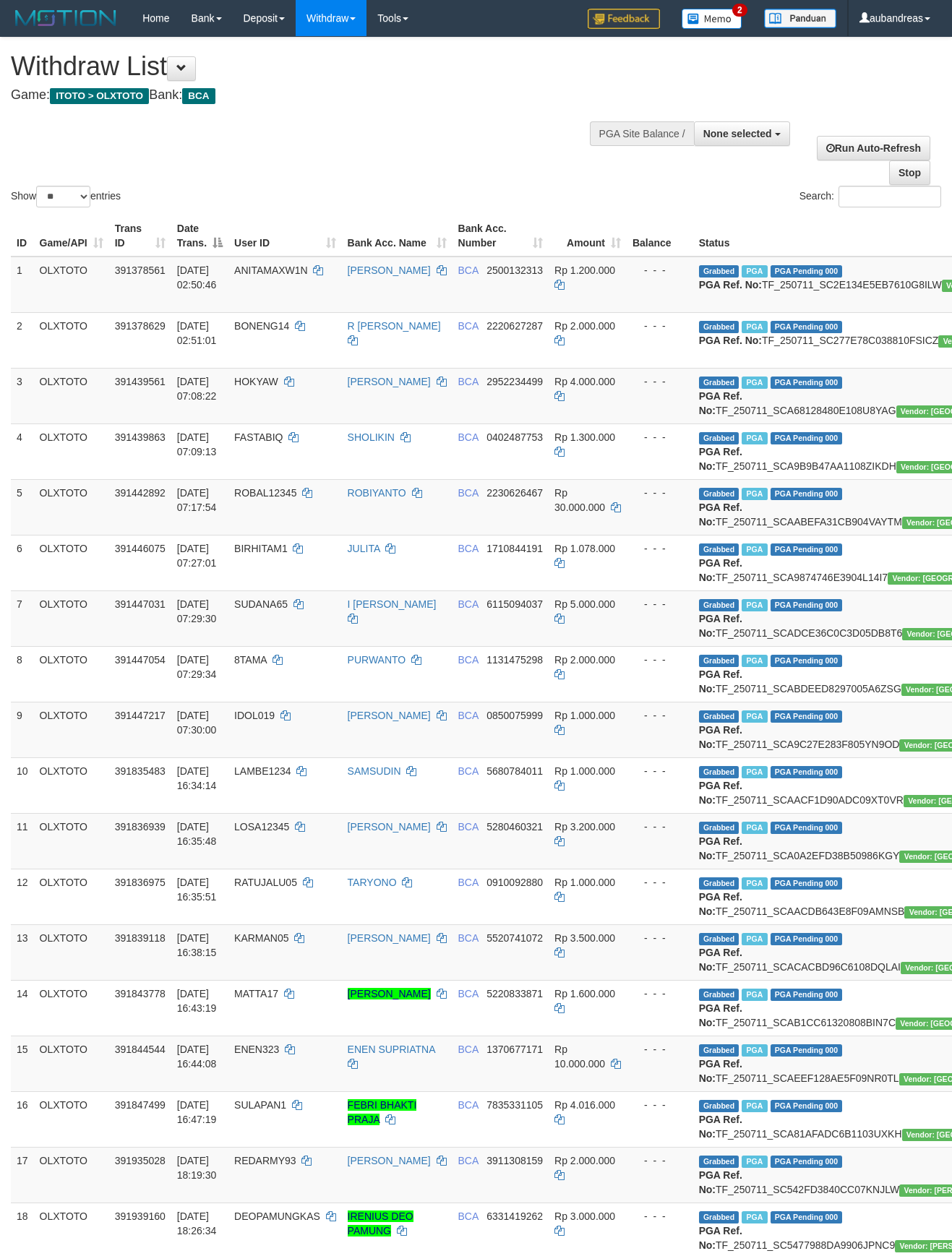 select 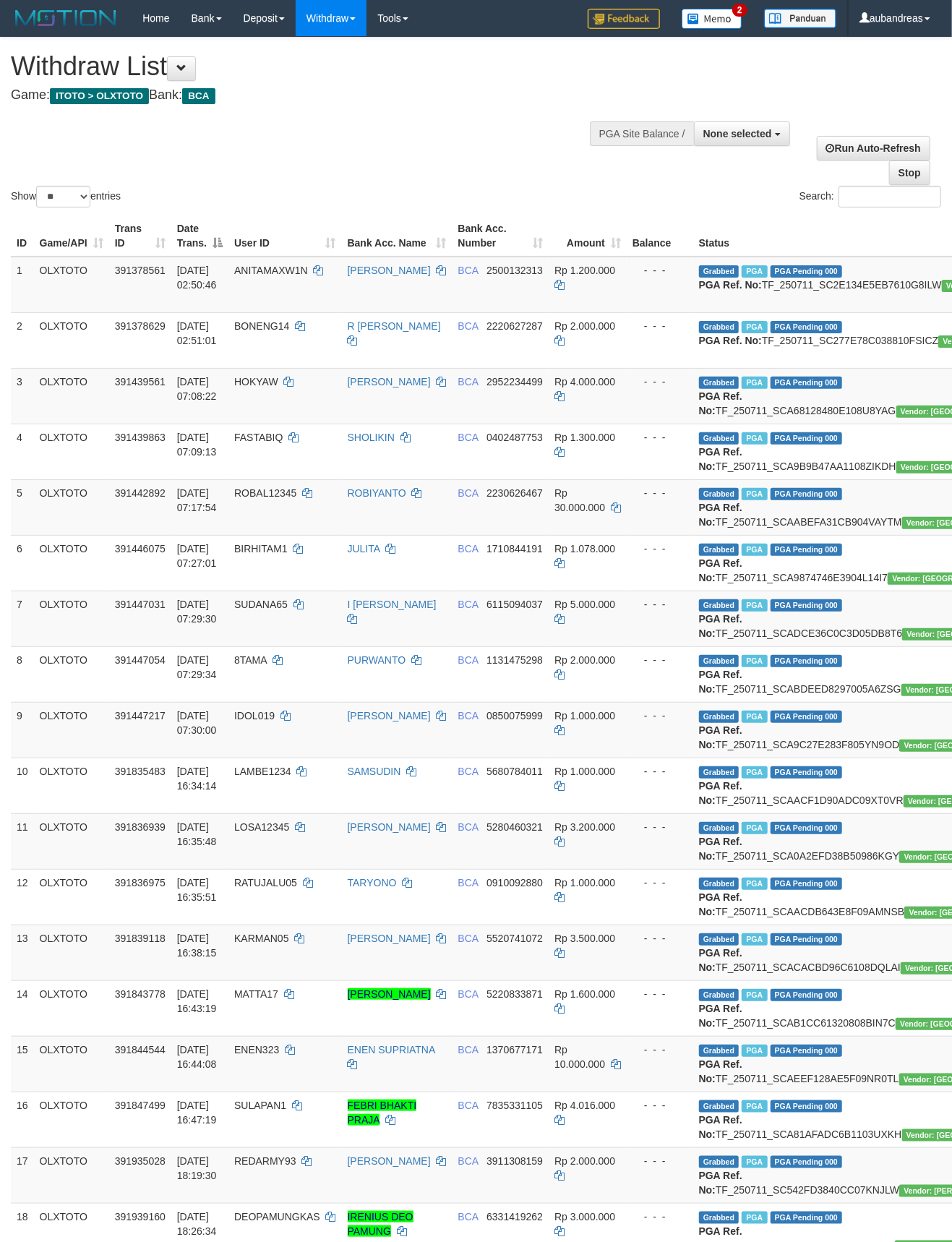 scroll, scrollTop: 2175, scrollLeft: 0, axis: vertical 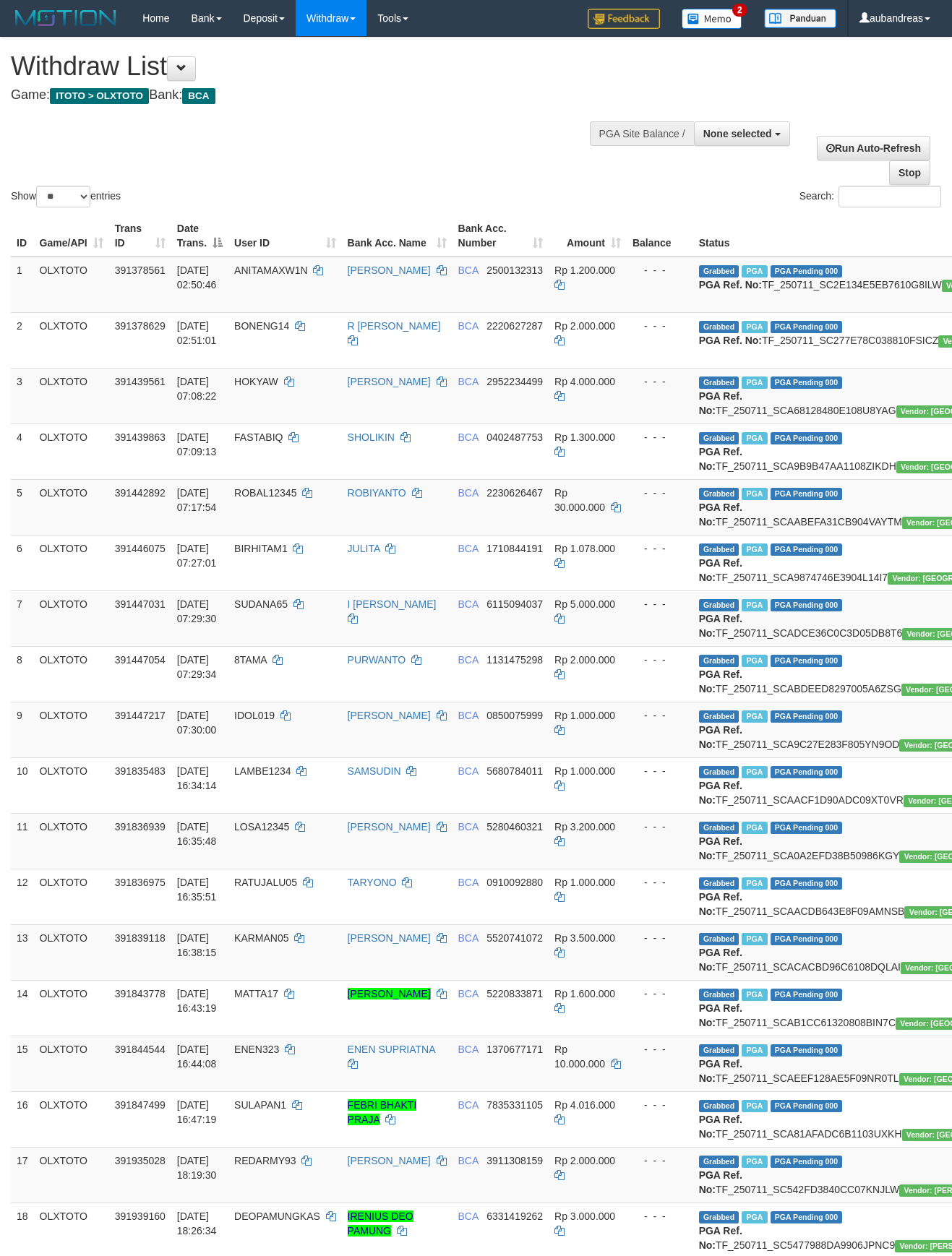 select 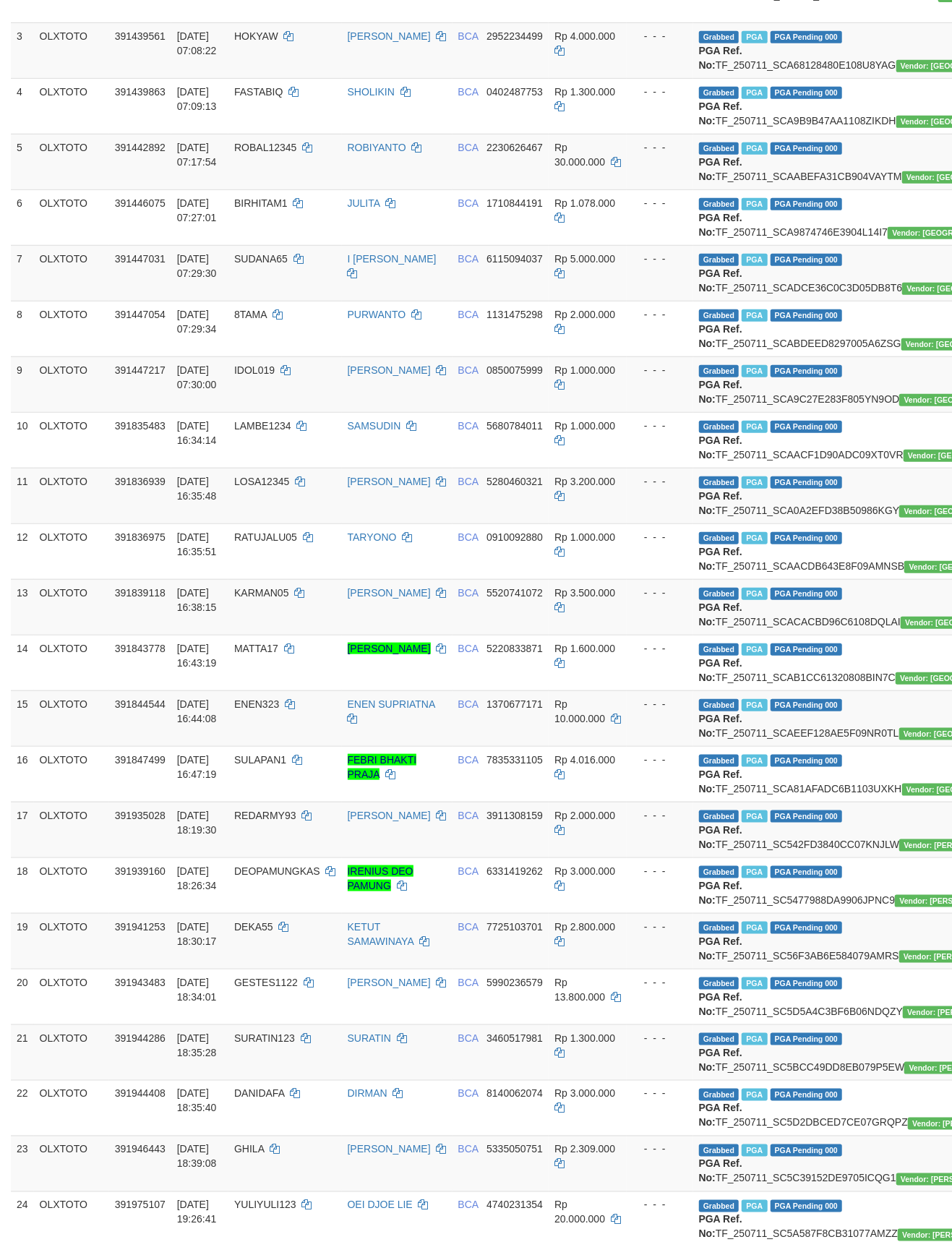 scroll, scrollTop: 2175, scrollLeft: 0, axis: vertical 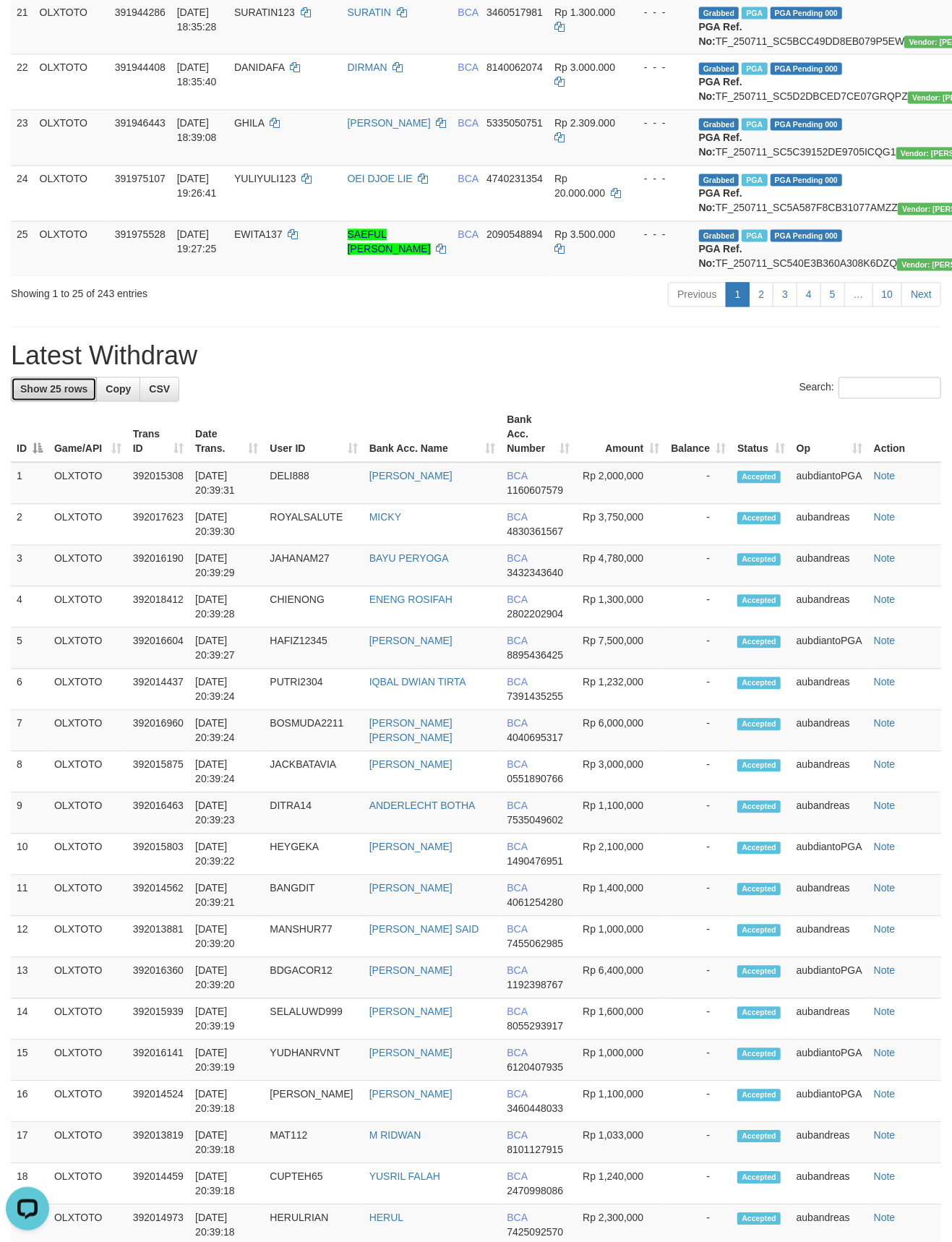 click on "Show 25 rows" at bounding box center (53, 390) 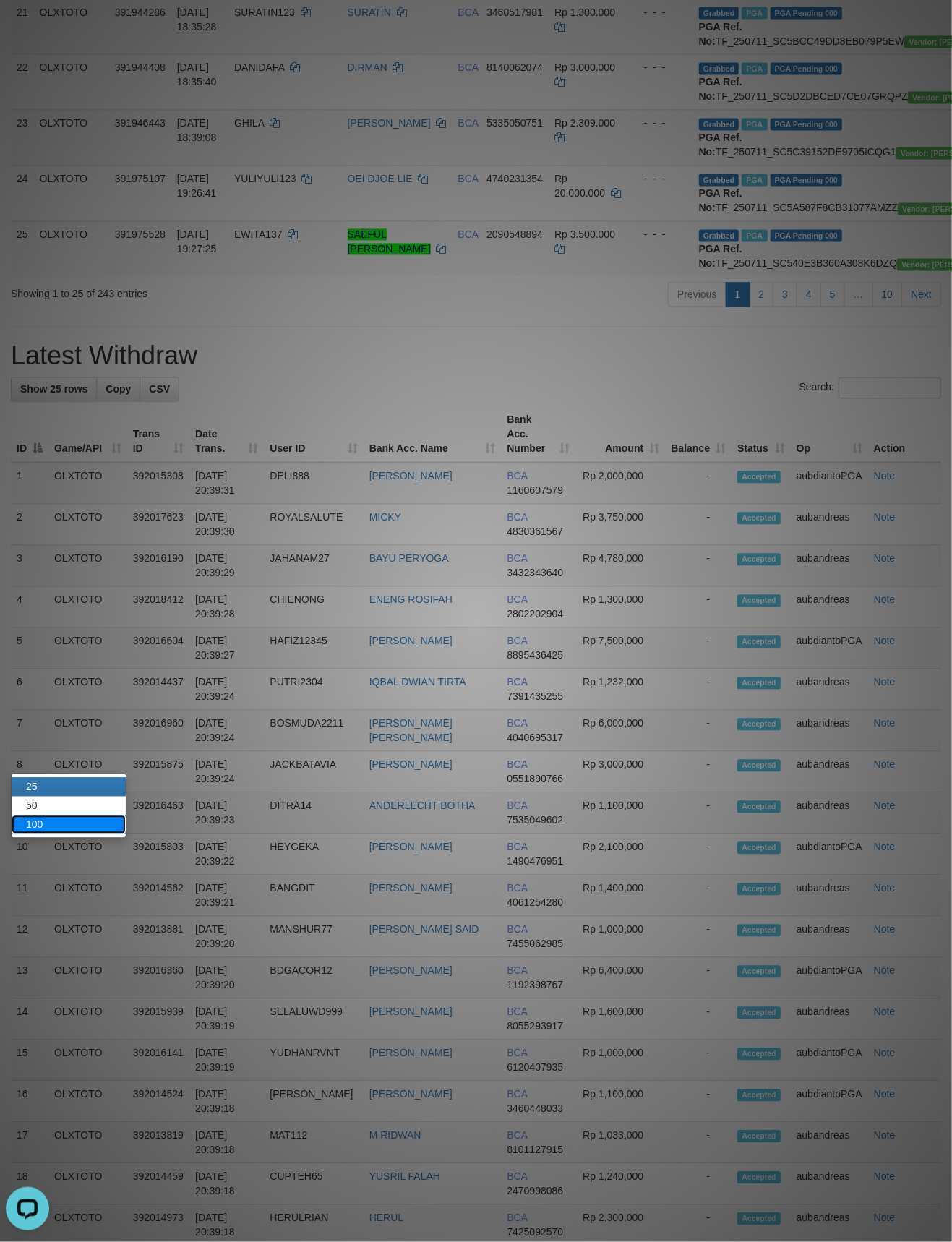 click on "100" at bounding box center [69, 825] 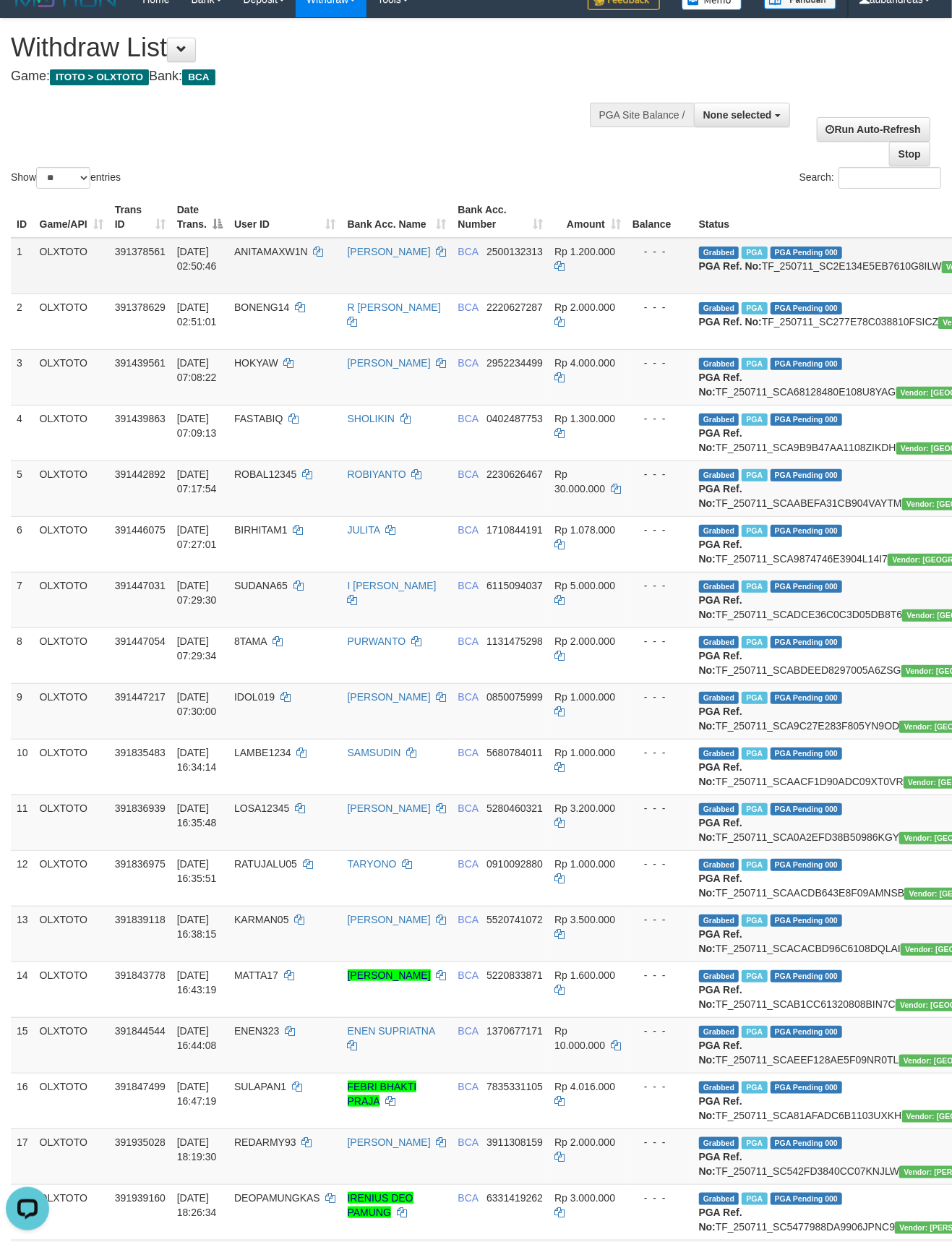 scroll, scrollTop: 0, scrollLeft: 0, axis: both 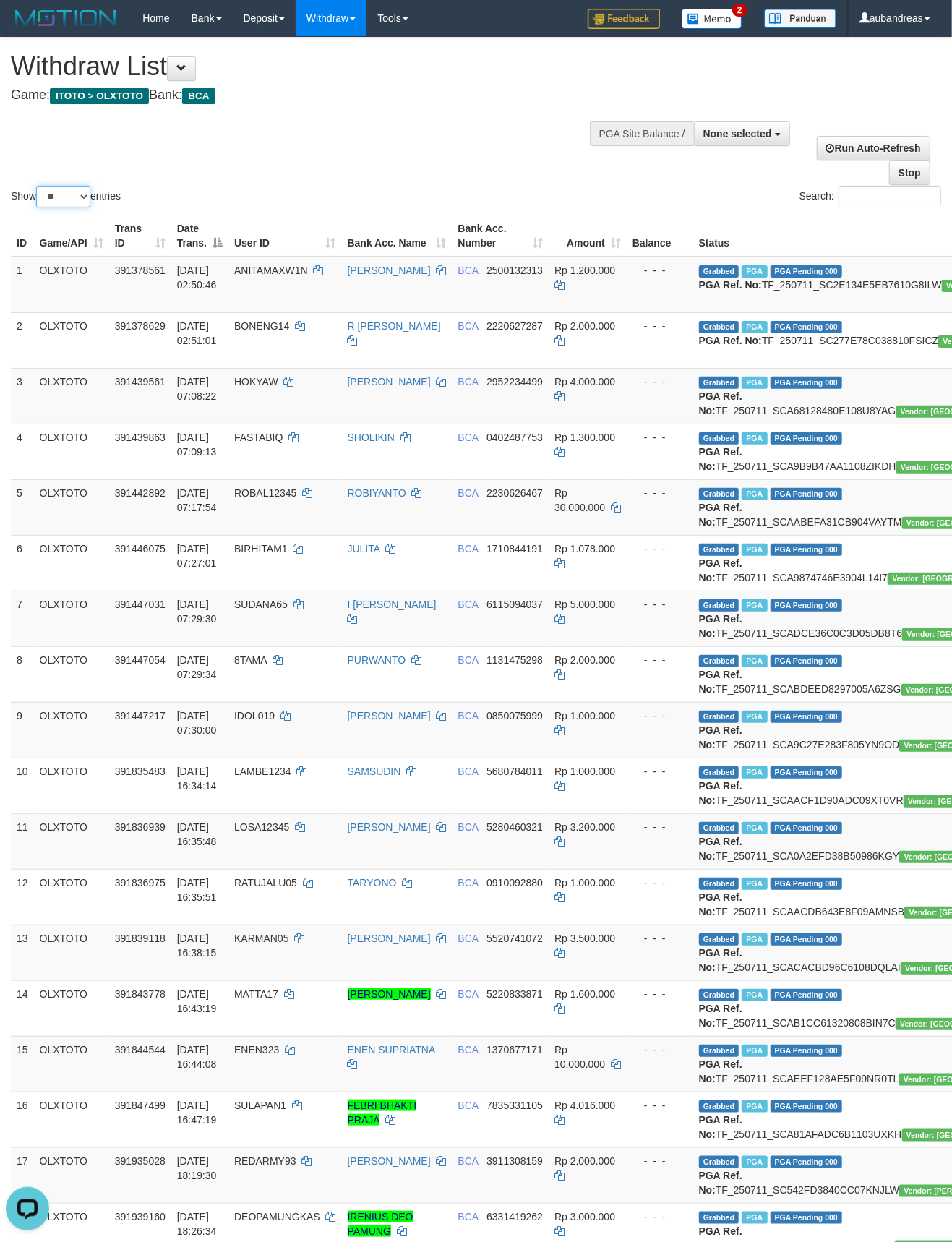 click on "** ** ** ***" at bounding box center [63, 197] 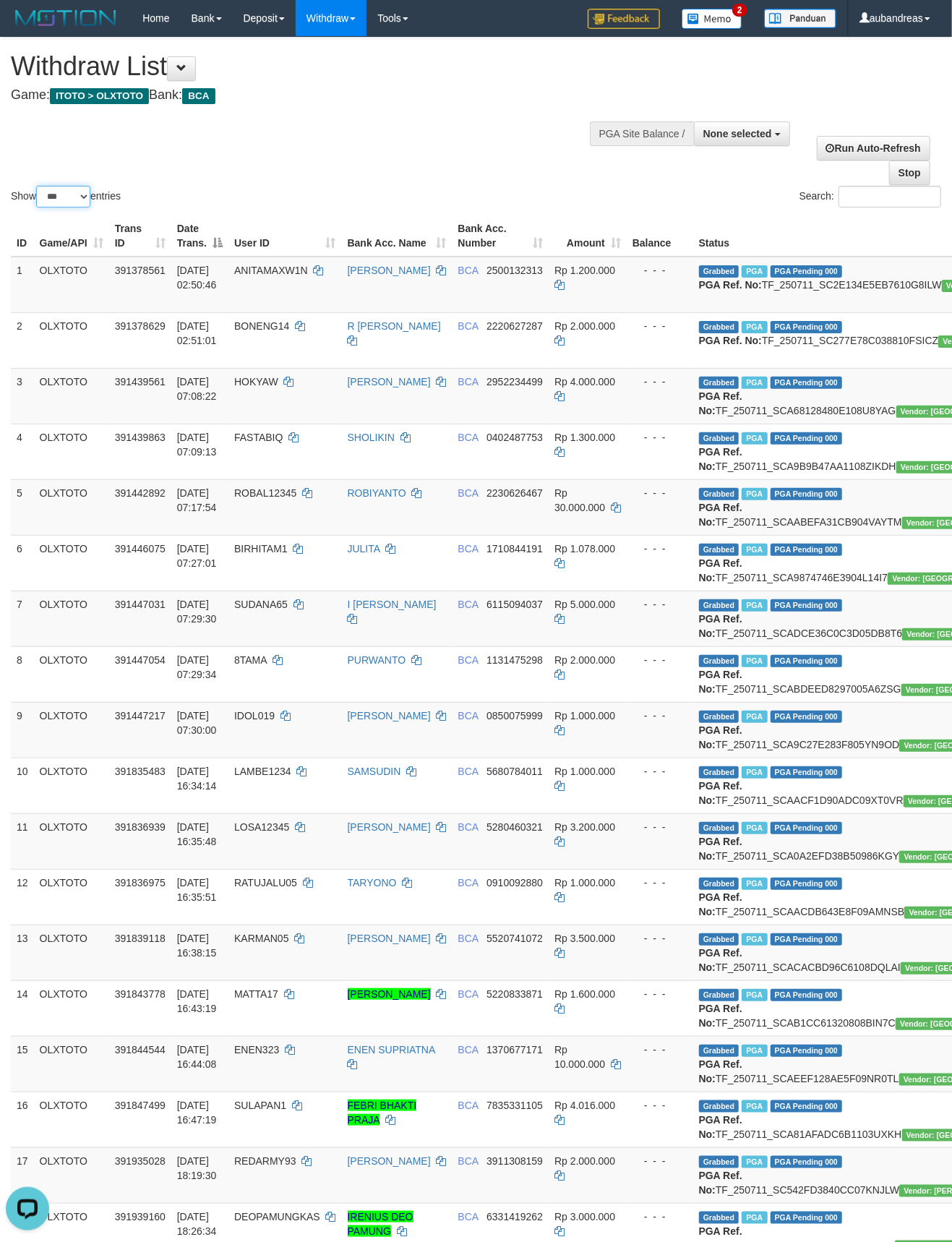 click on "** ** ** ***" at bounding box center (63, 197) 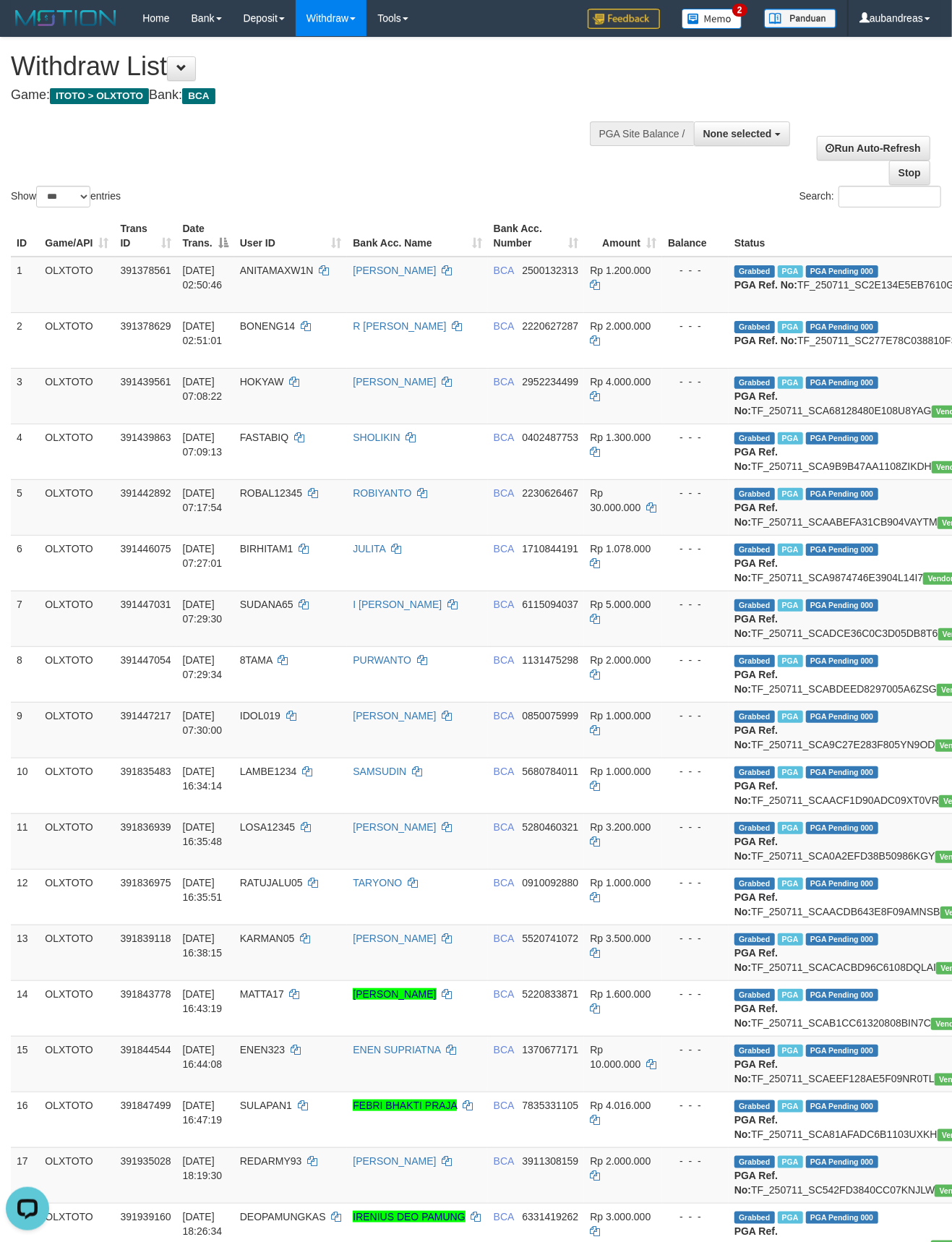 scroll, scrollTop: 4098, scrollLeft: 0, axis: vertical 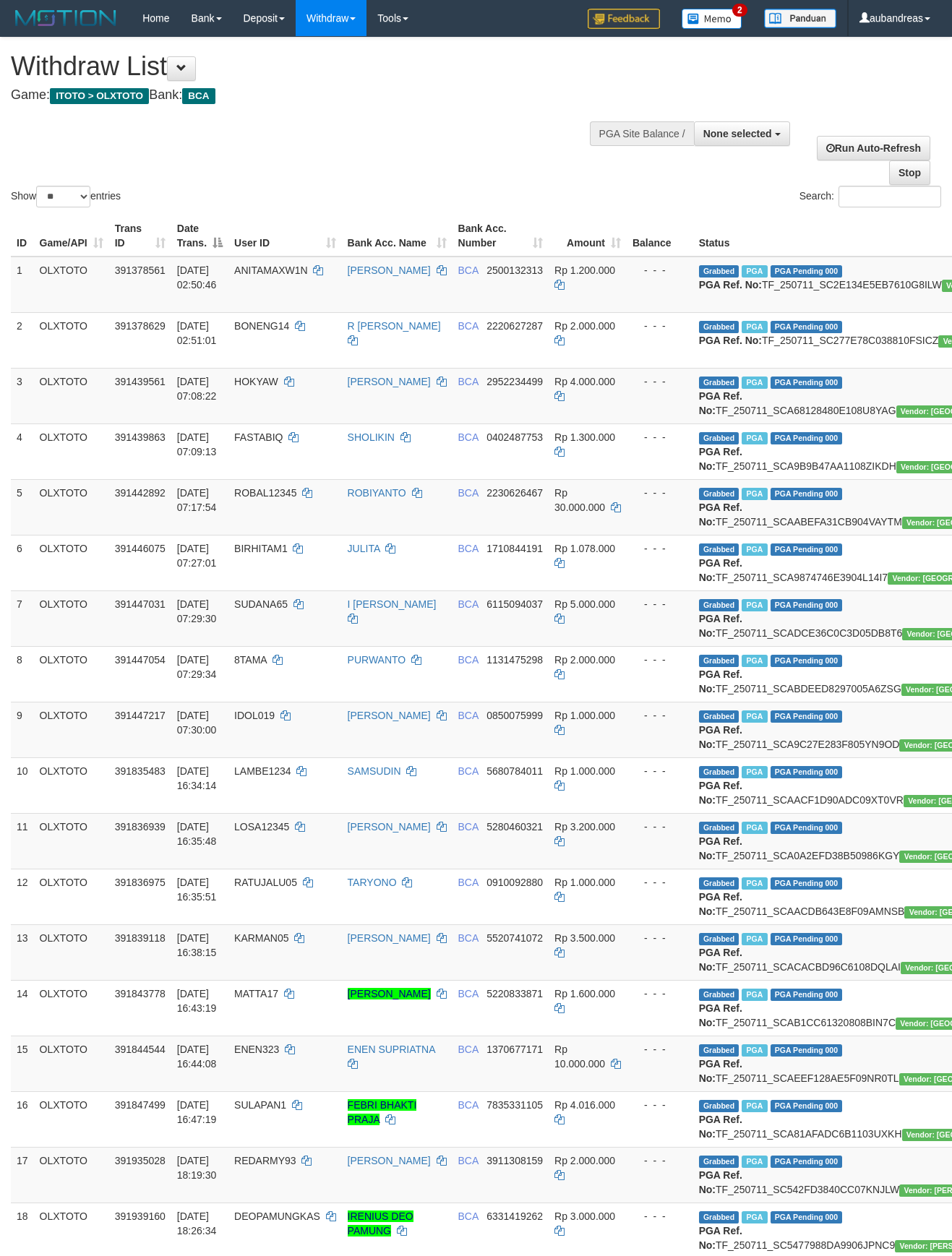 select 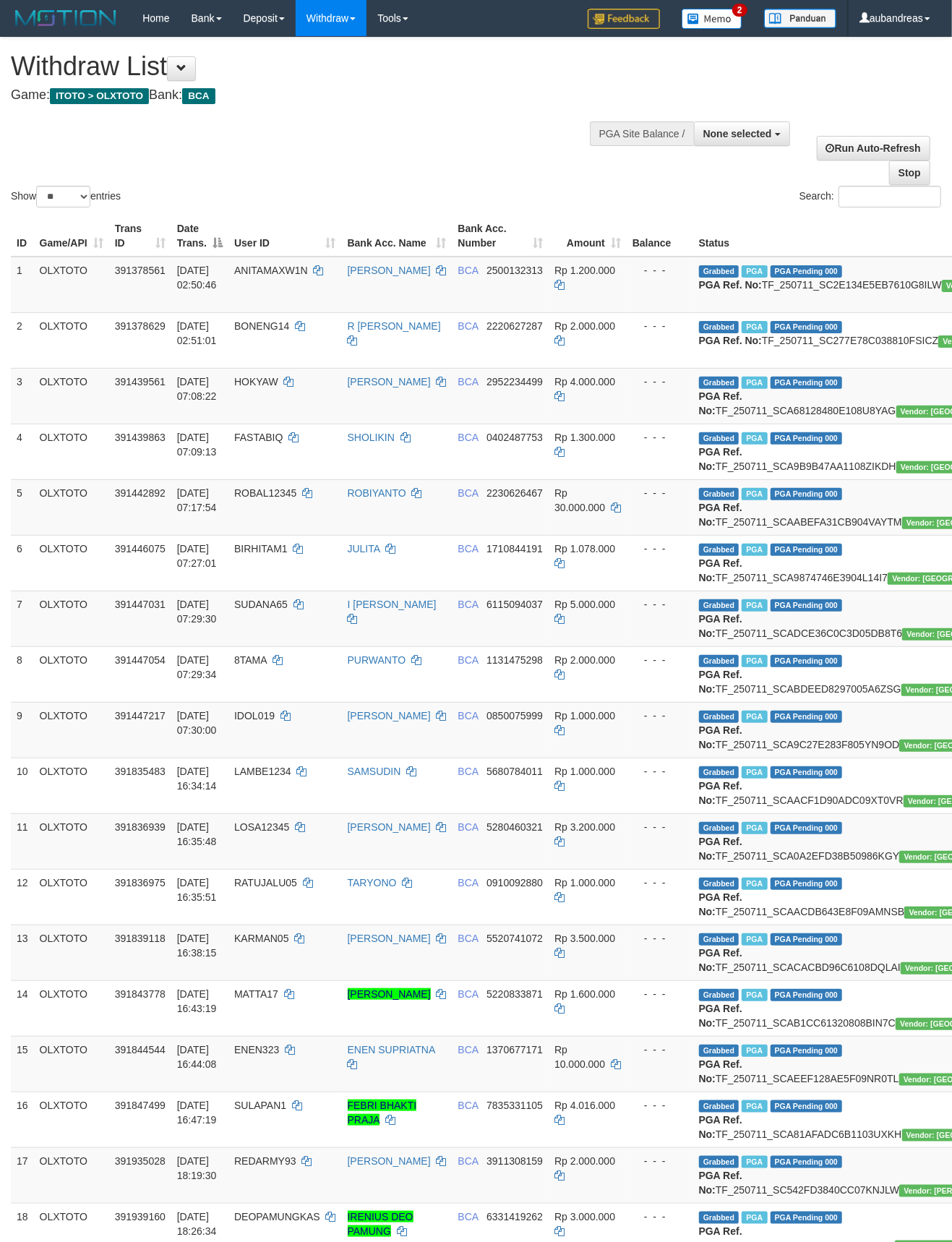 scroll, scrollTop: 2175, scrollLeft: 0, axis: vertical 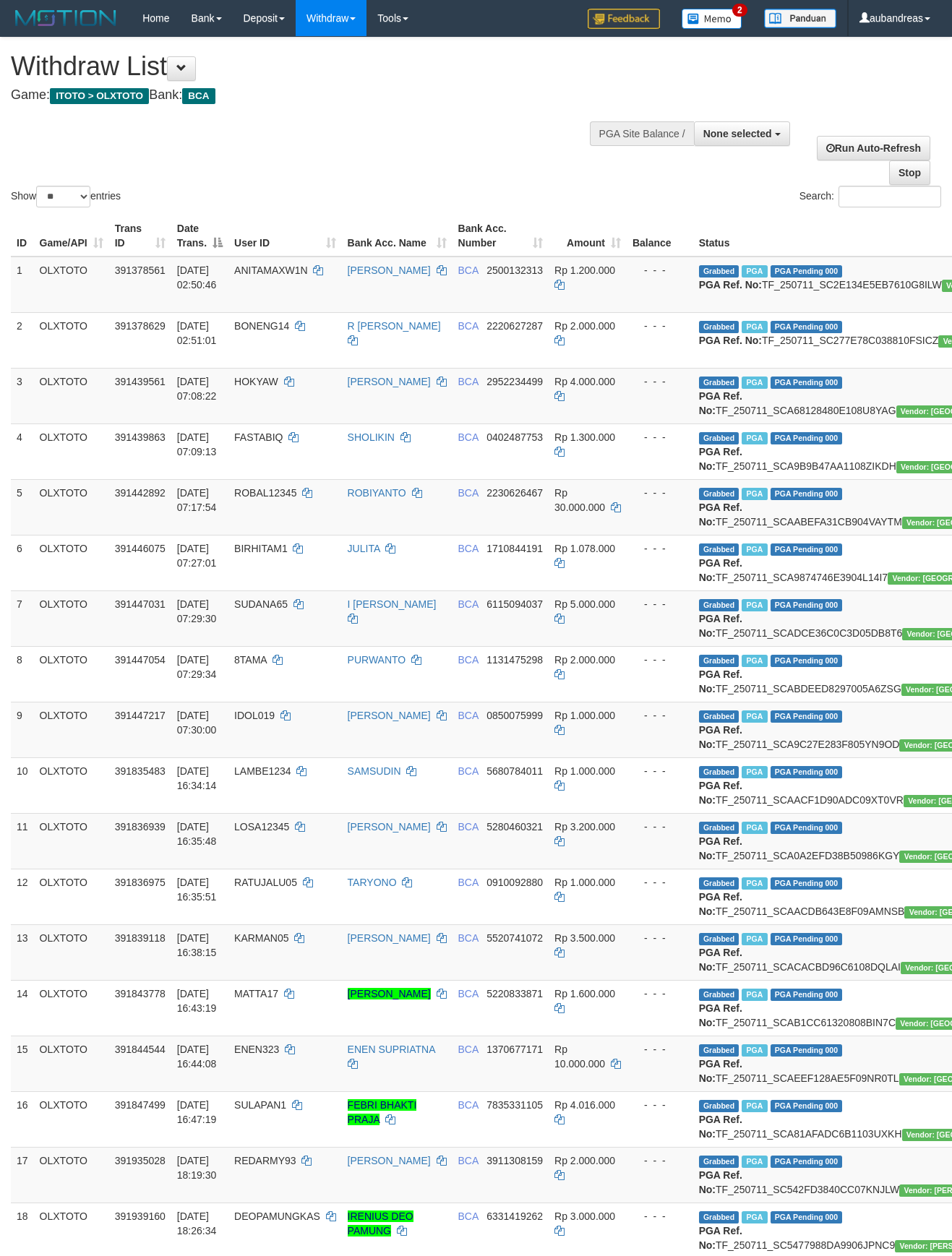 select 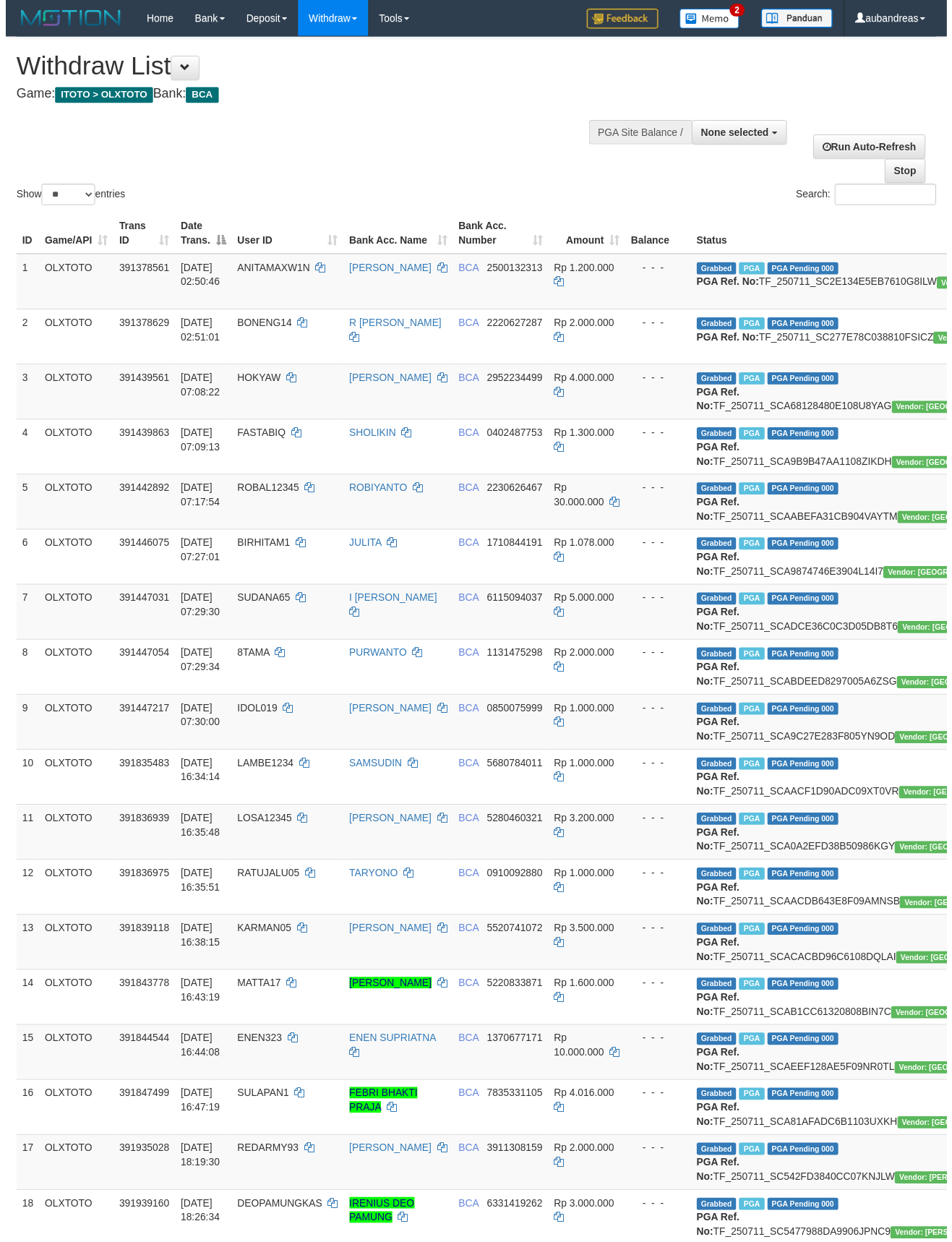 scroll, scrollTop: 145, scrollLeft: 0, axis: vertical 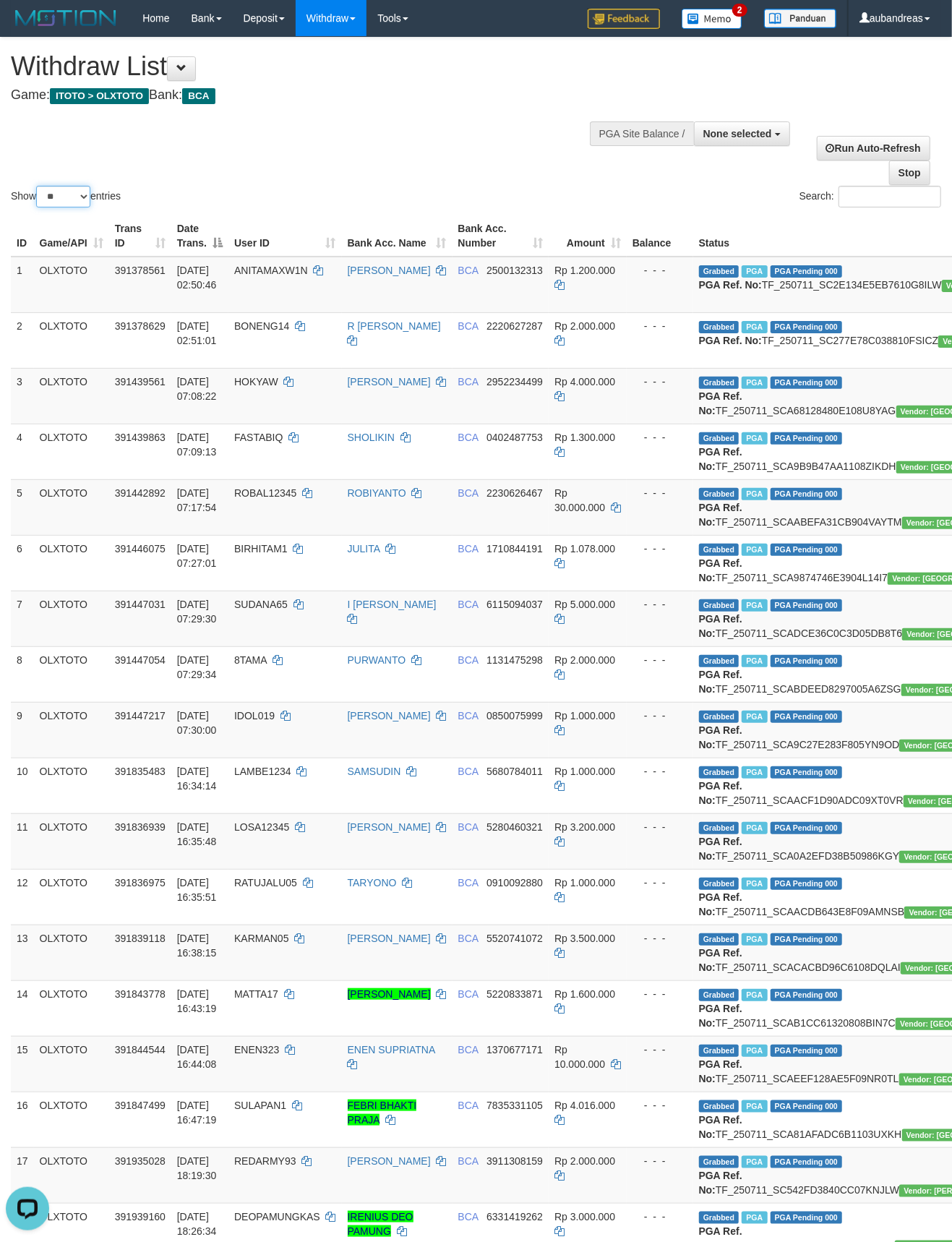drag, startPoint x: 71, startPoint y: 197, endPoint x: 71, endPoint y: 207, distance: 10 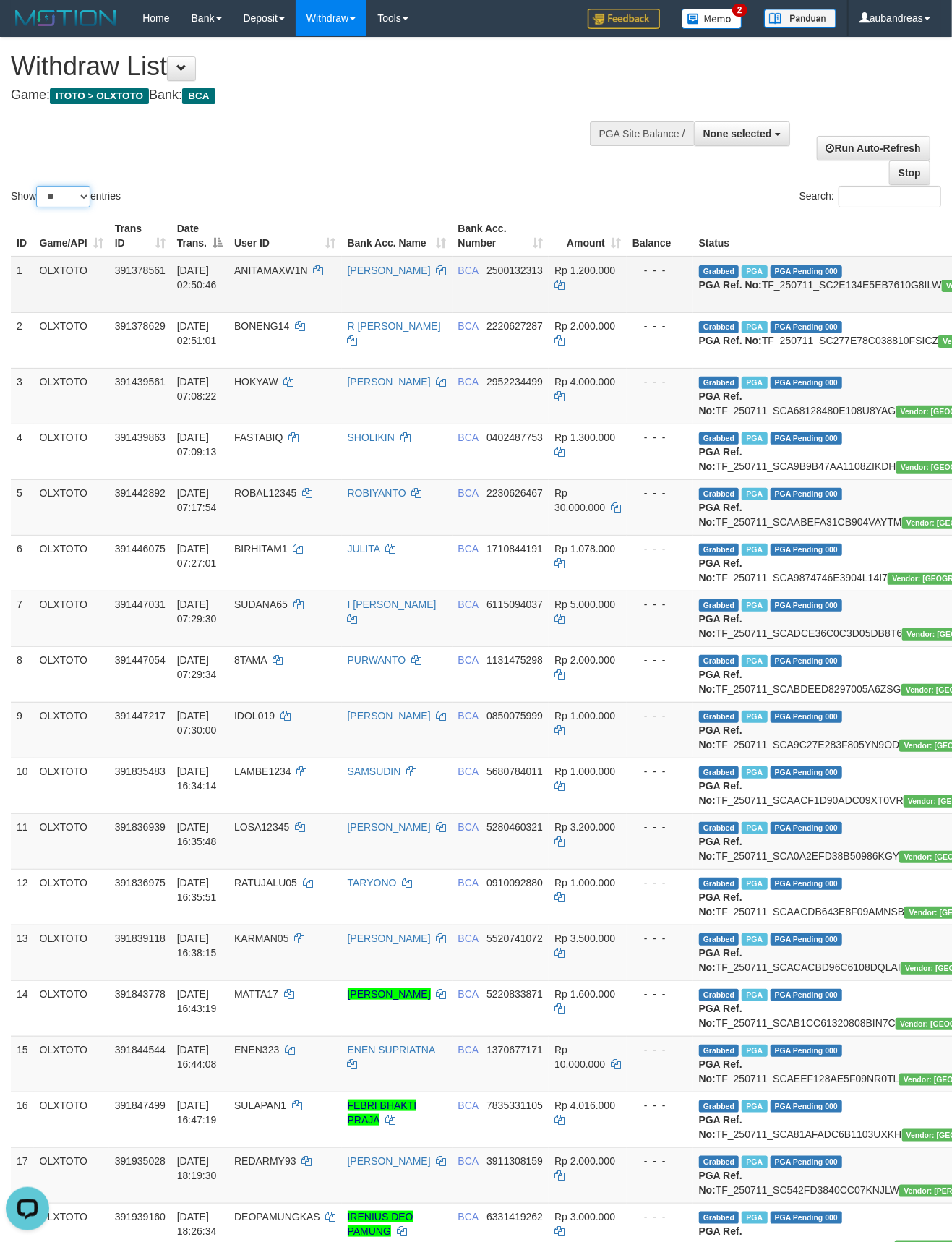 select on "***" 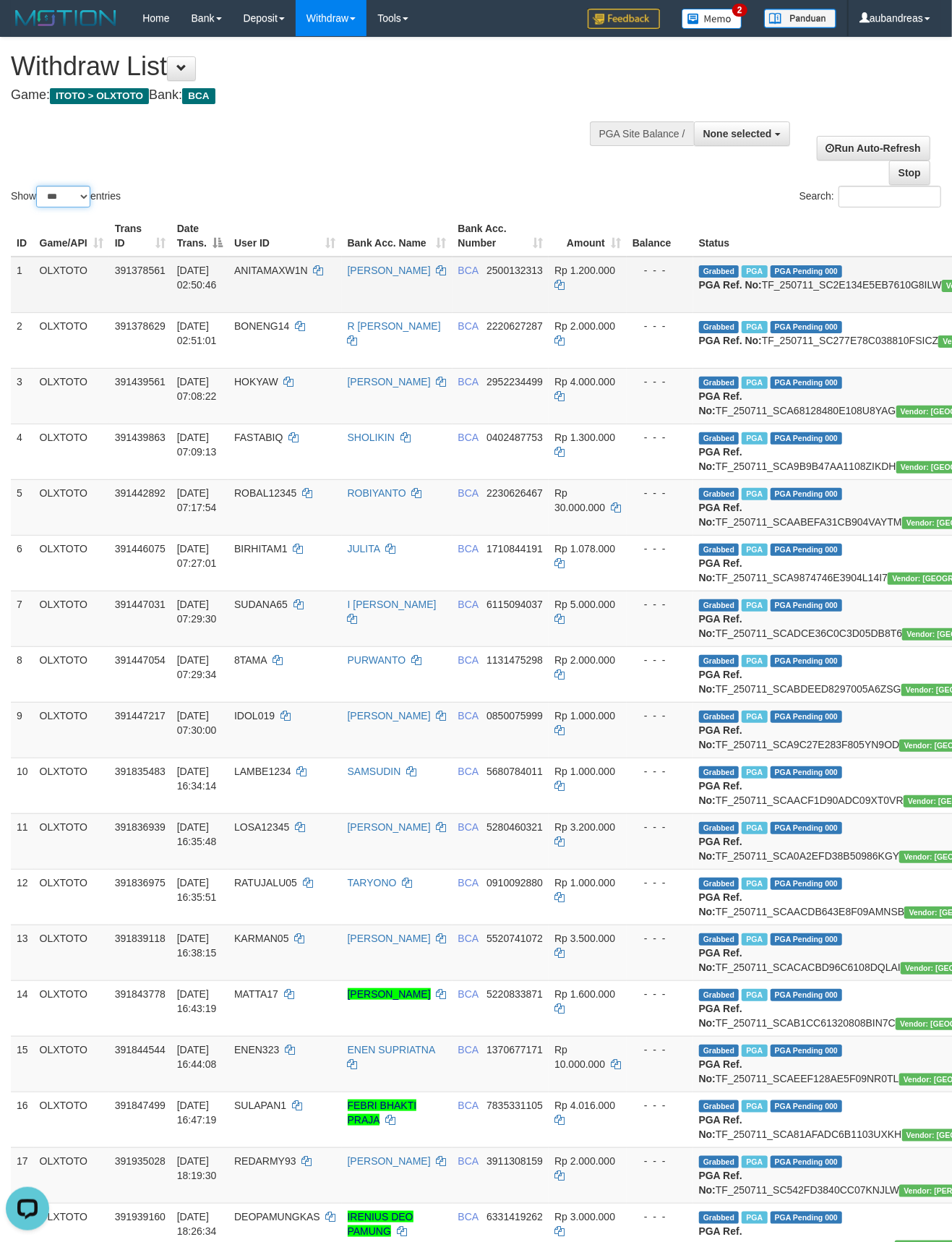 click on "** ** ** ***" at bounding box center [63, 197] 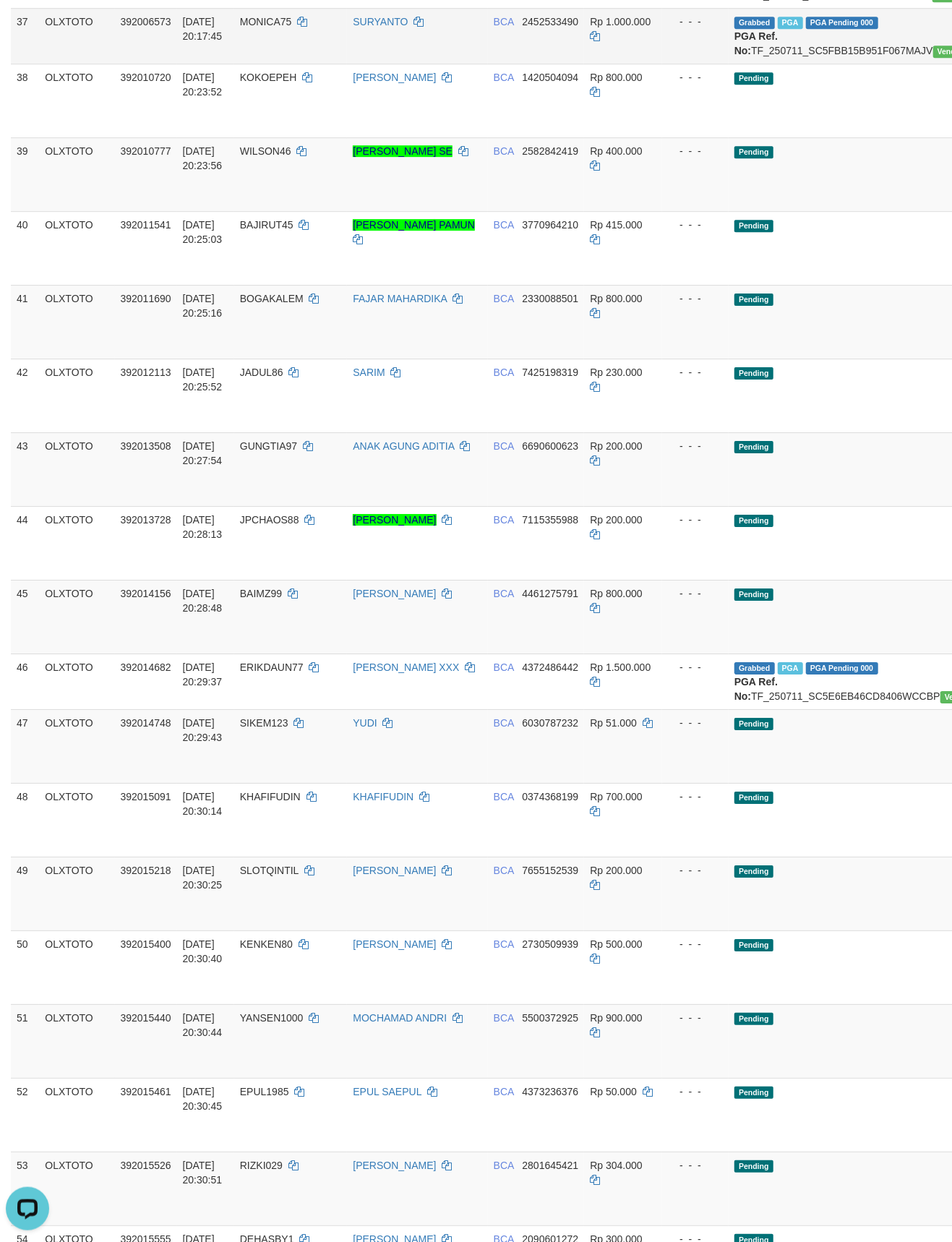 scroll, scrollTop: 2248, scrollLeft: 0, axis: vertical 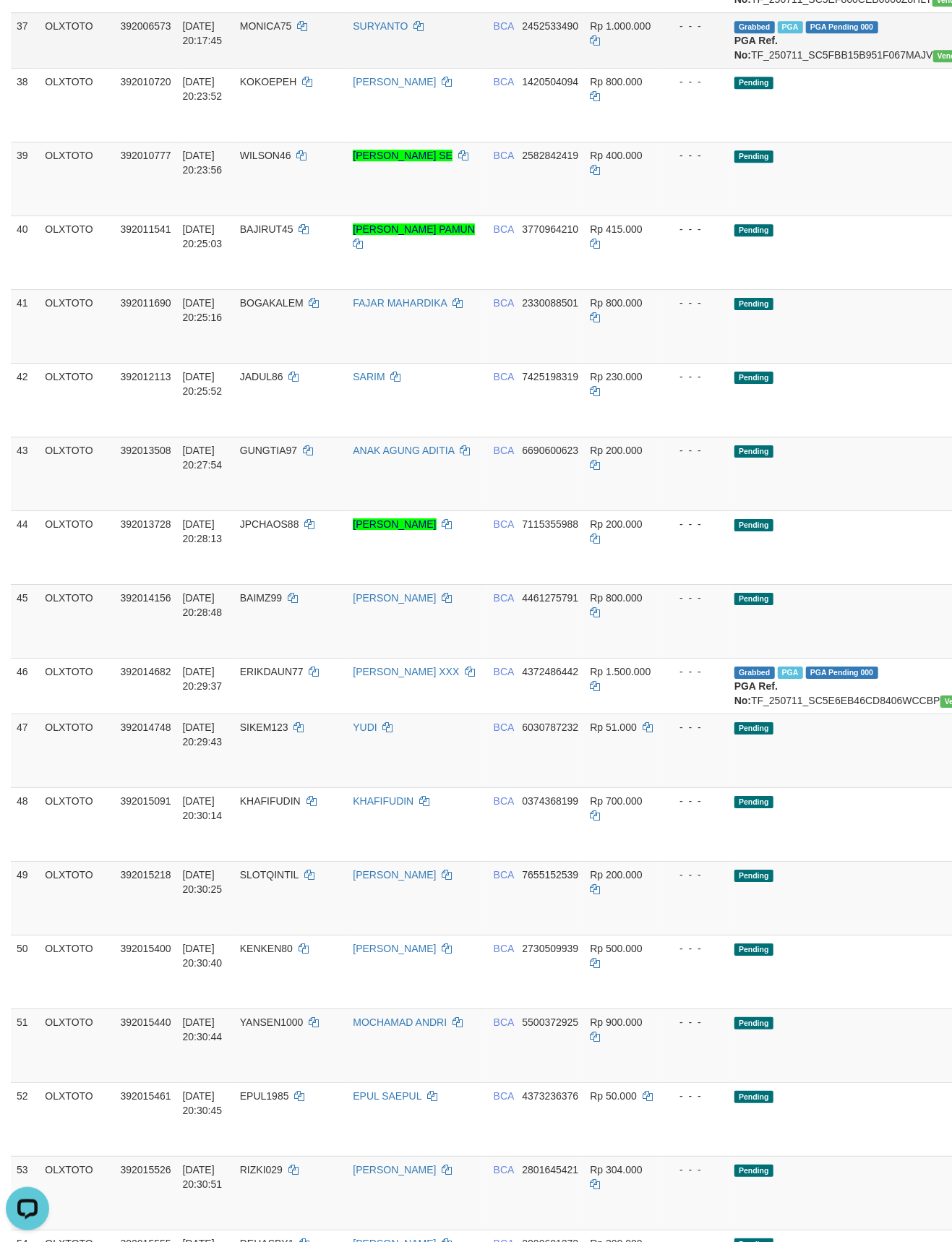 click on "MONICA75" at bounding box center (266, 26) 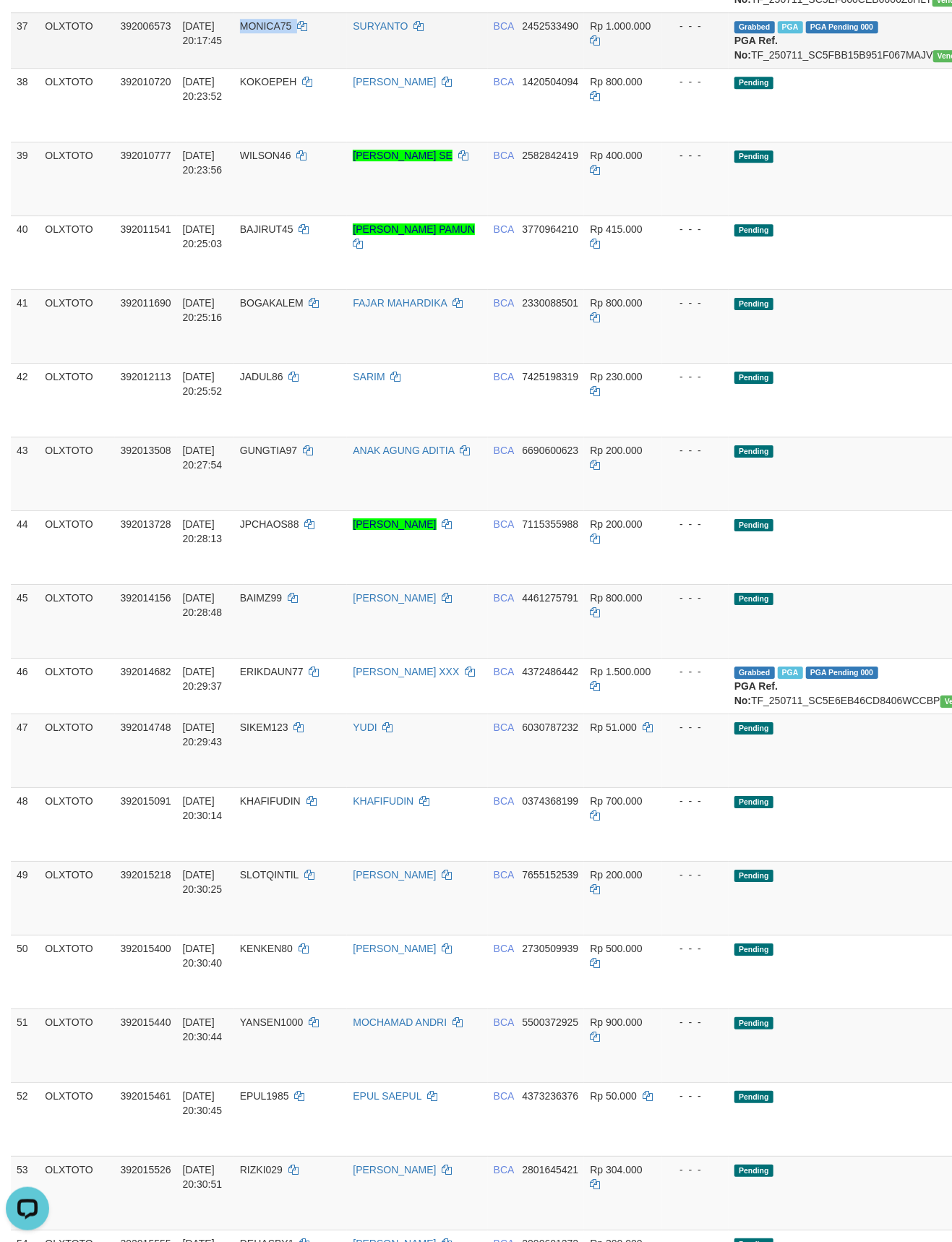 click on "MONICA75" at bounding box center [266, 26] 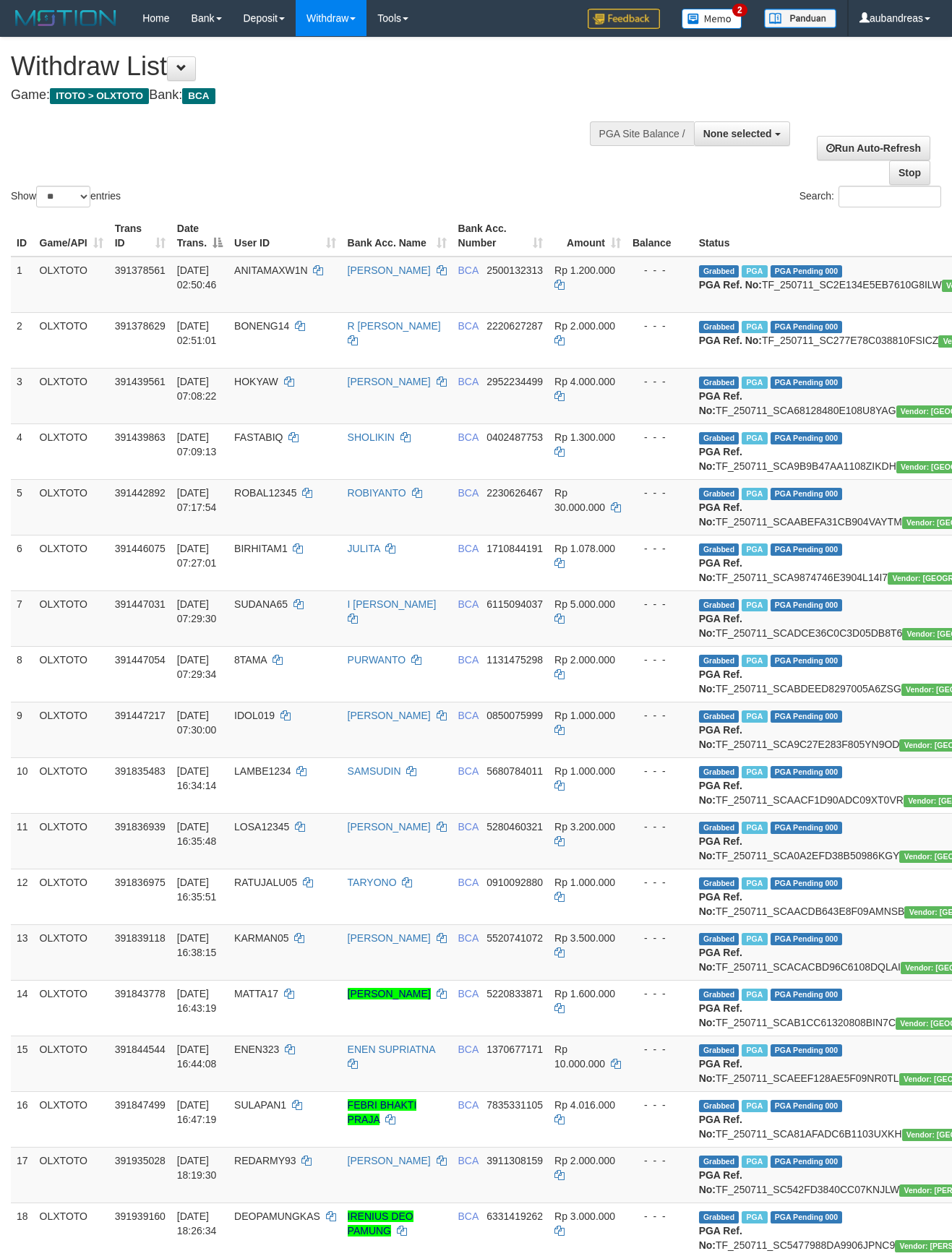 select 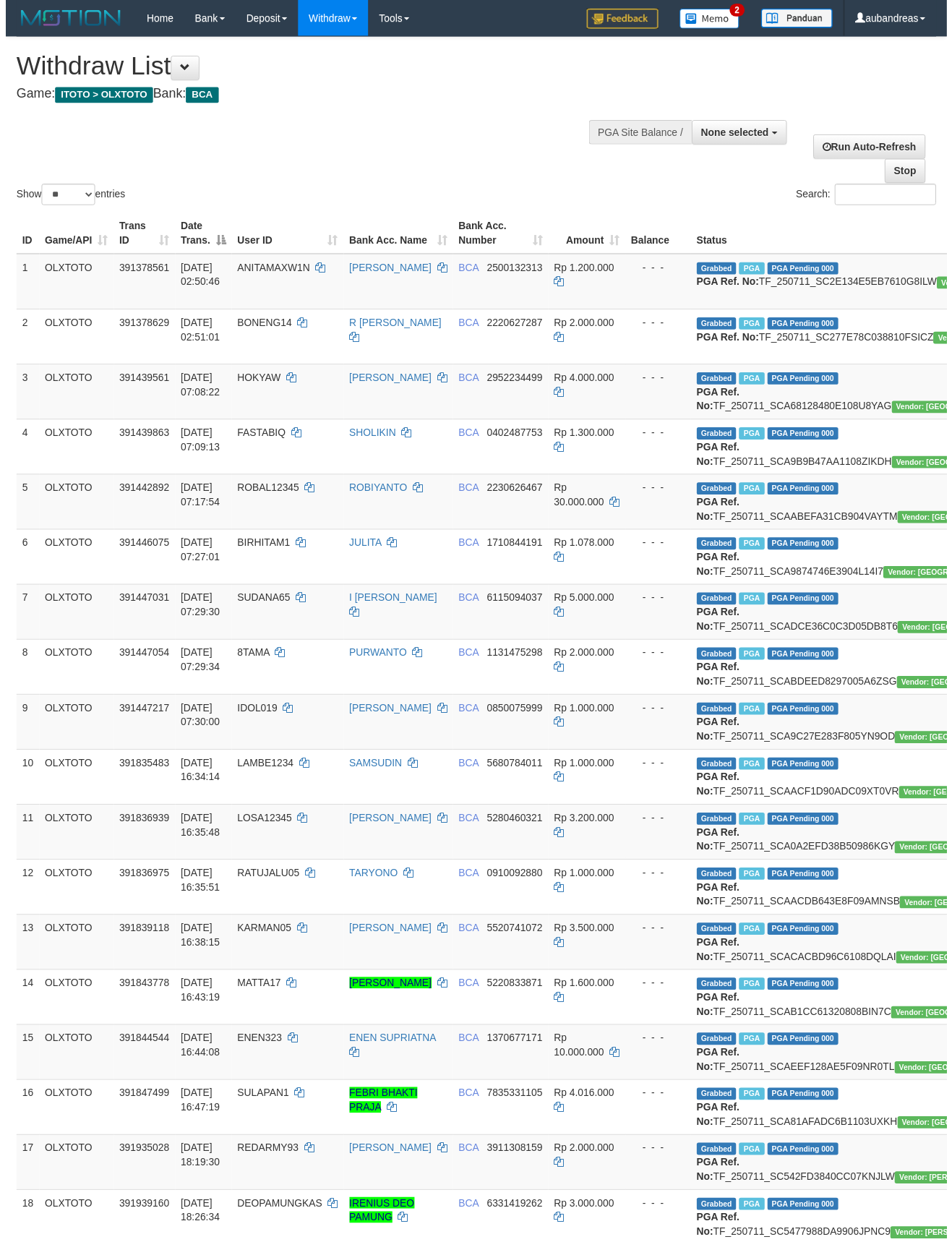 scroll, scrollTop: 2175, scrollLeft: 0, axis: vertical 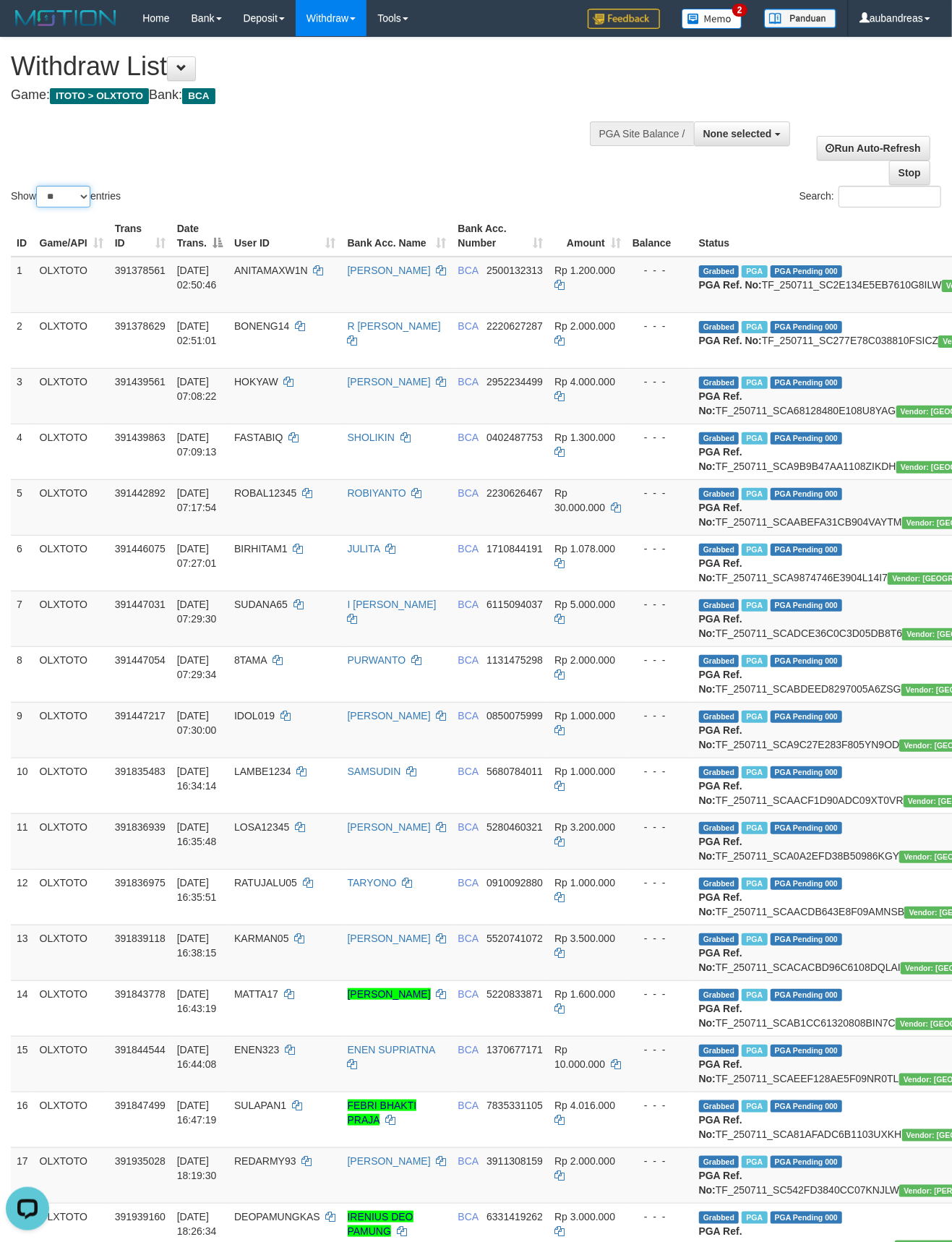 click on "** ** ** ***" at bounding box center [63, 197] 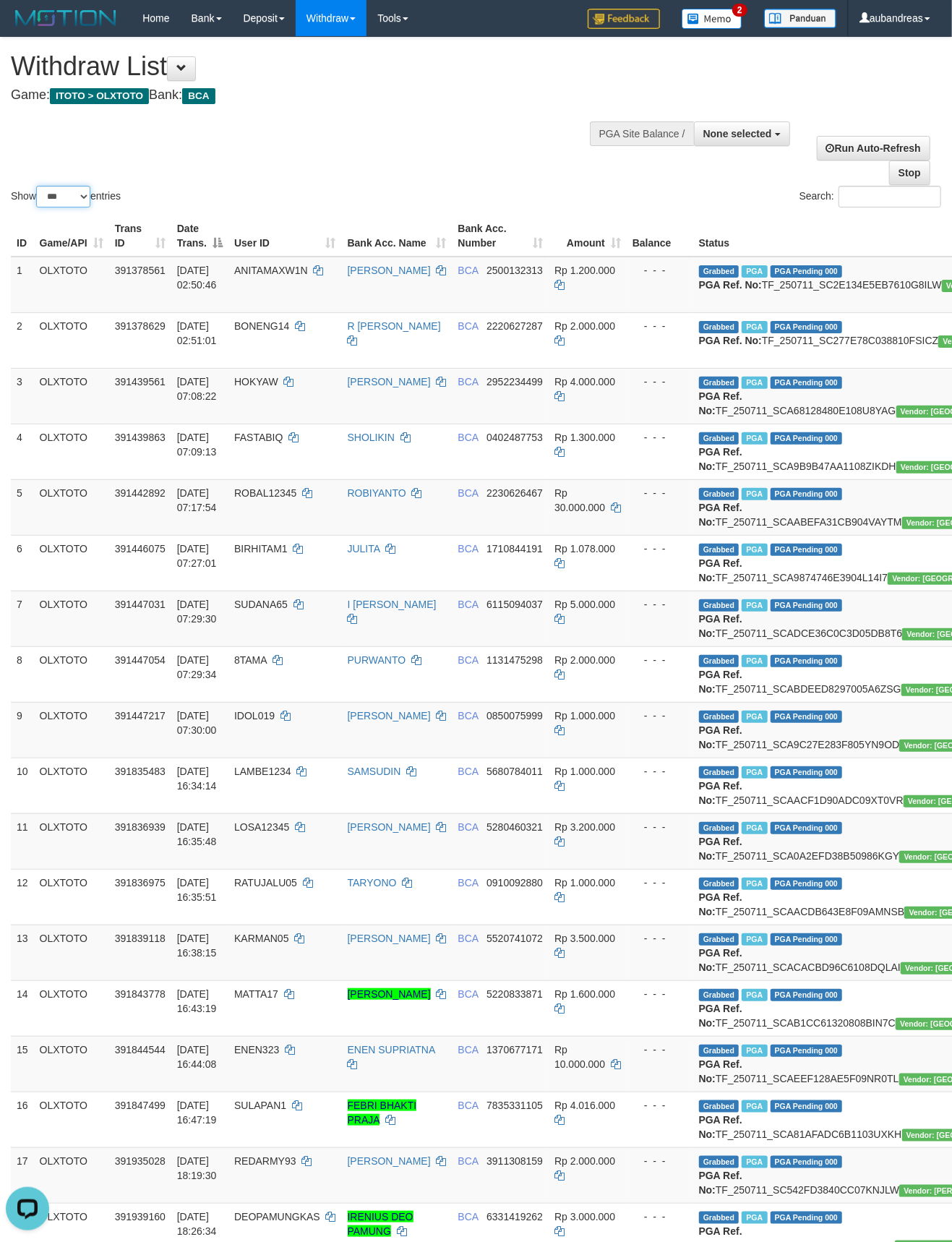 click on "** ** ** ***" at bounding box center [63, 197] 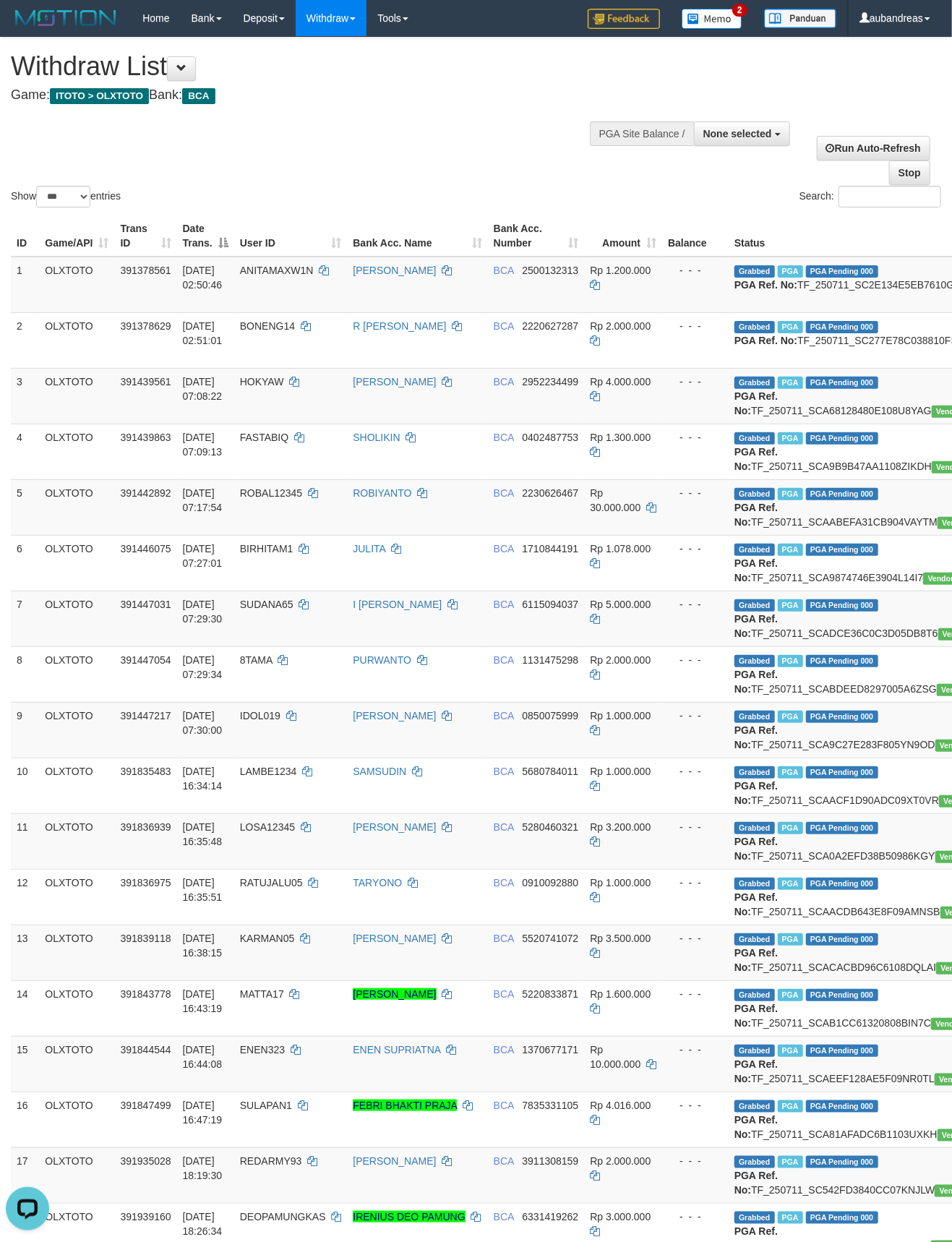 scroll, scrollTop: 2182, scrollLeft: 0, axis: vertical 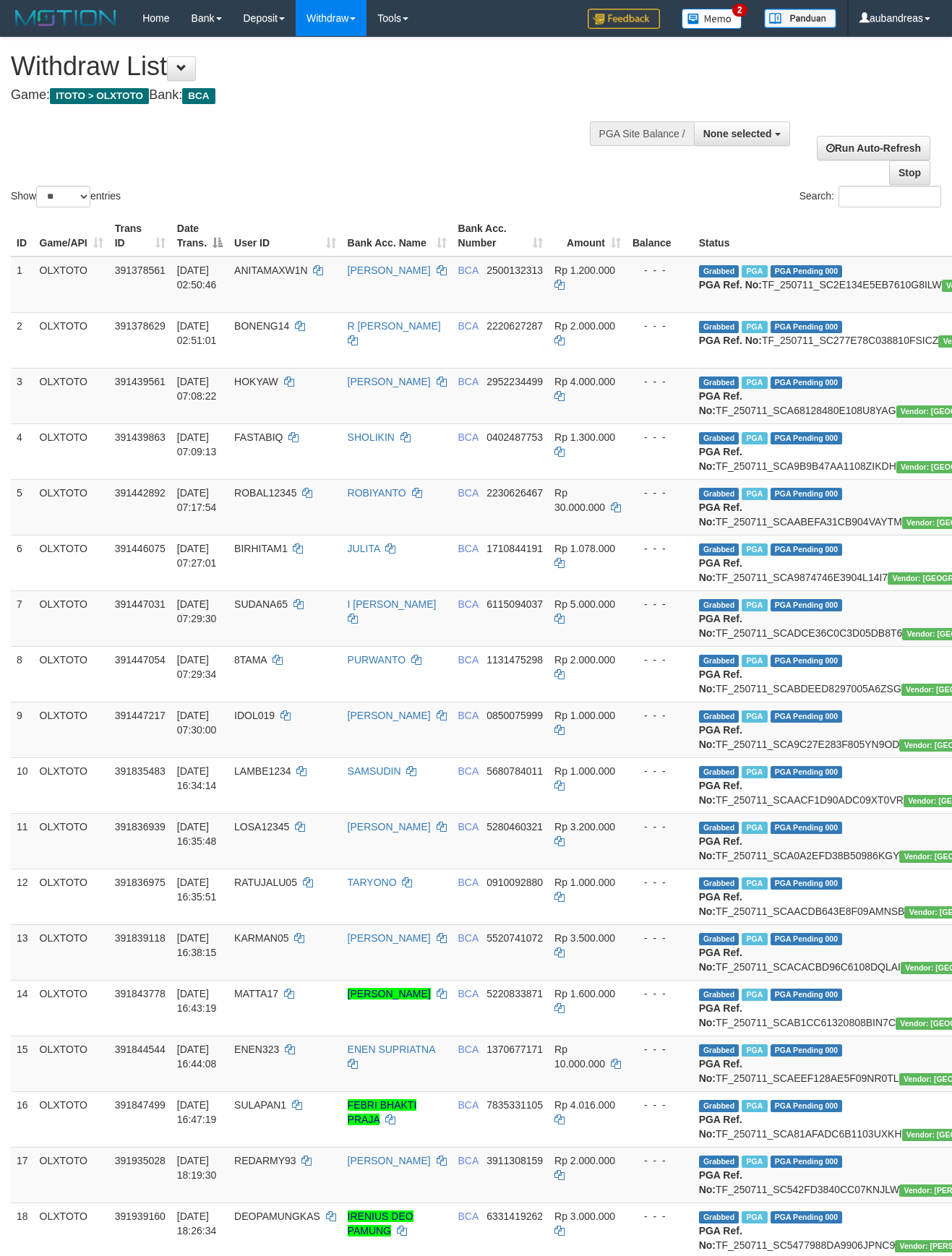 select 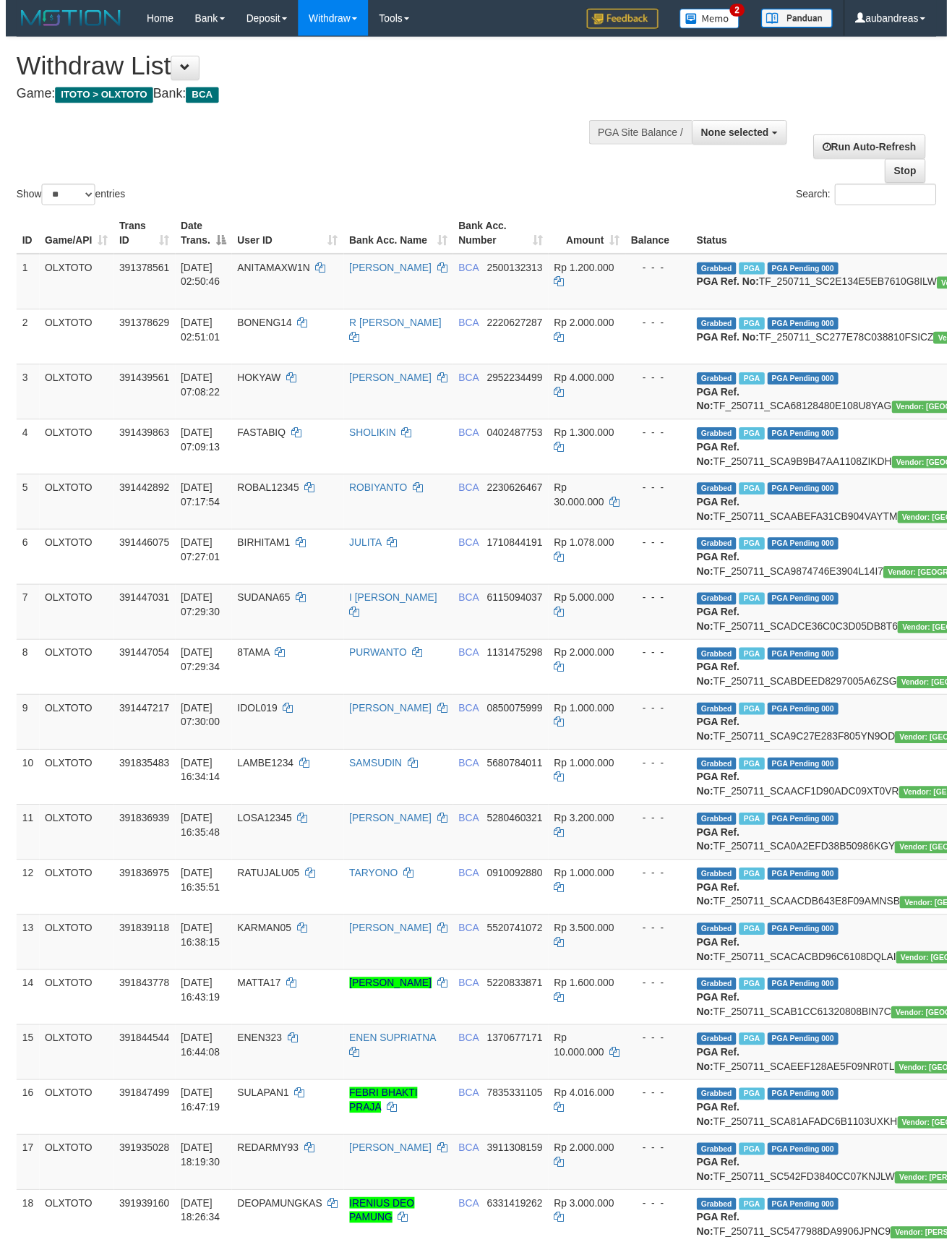 scroll, scrollTop: 2175, scrollLeft: 0, axis: vertical 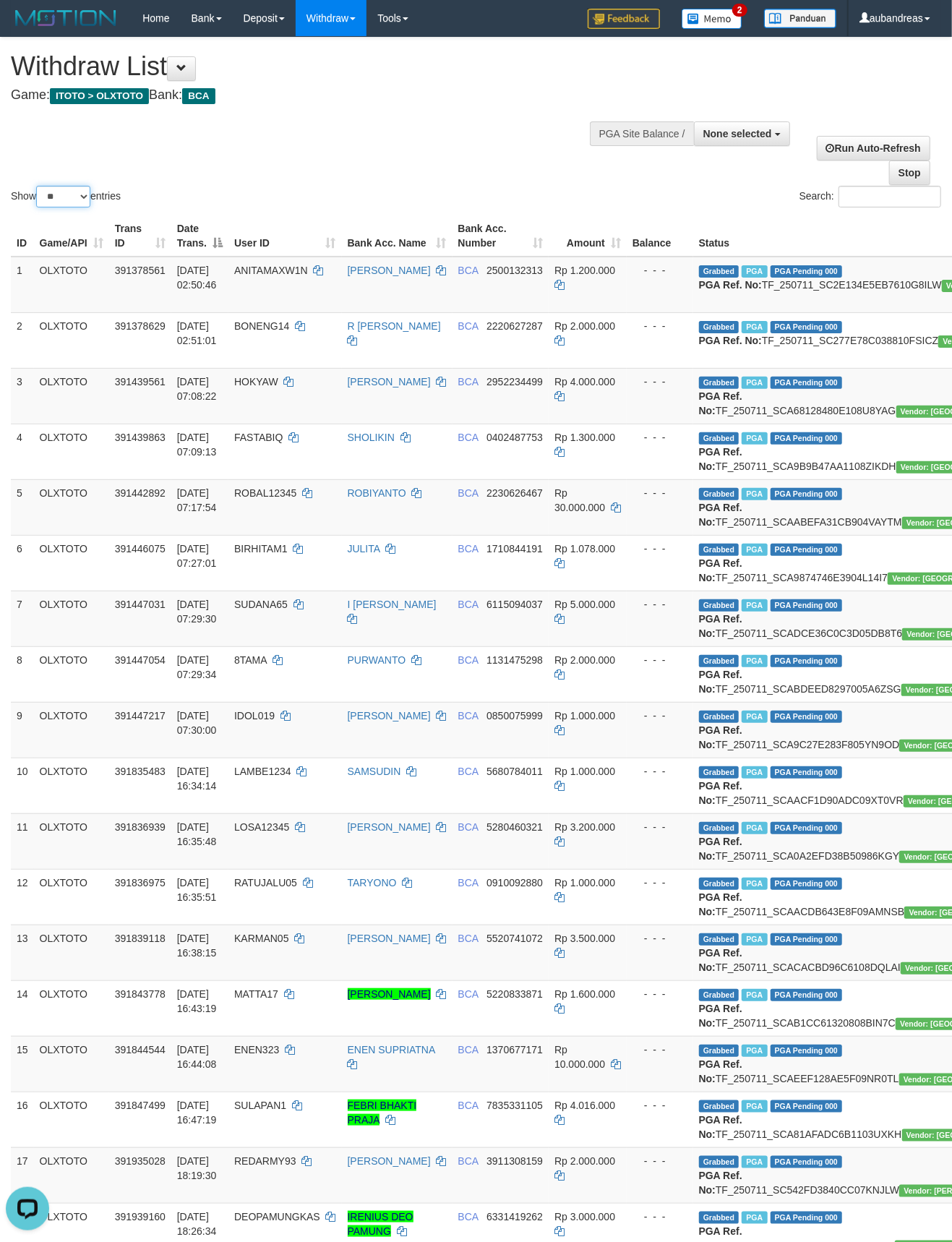 click on "** ** ** ***" at bounding box center (63, 197) 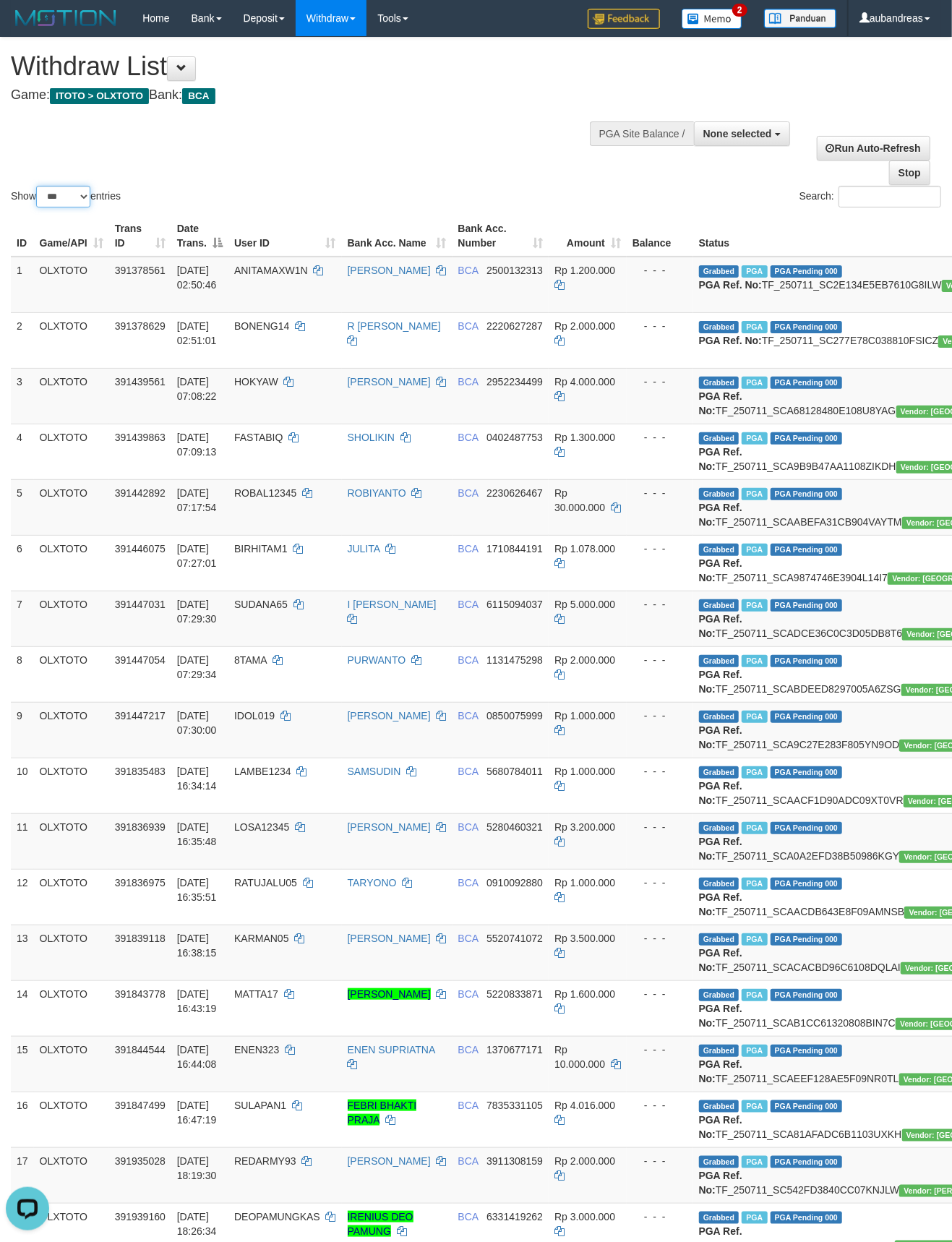 click on "** ** ** ***" at bounding box center [63, 197] 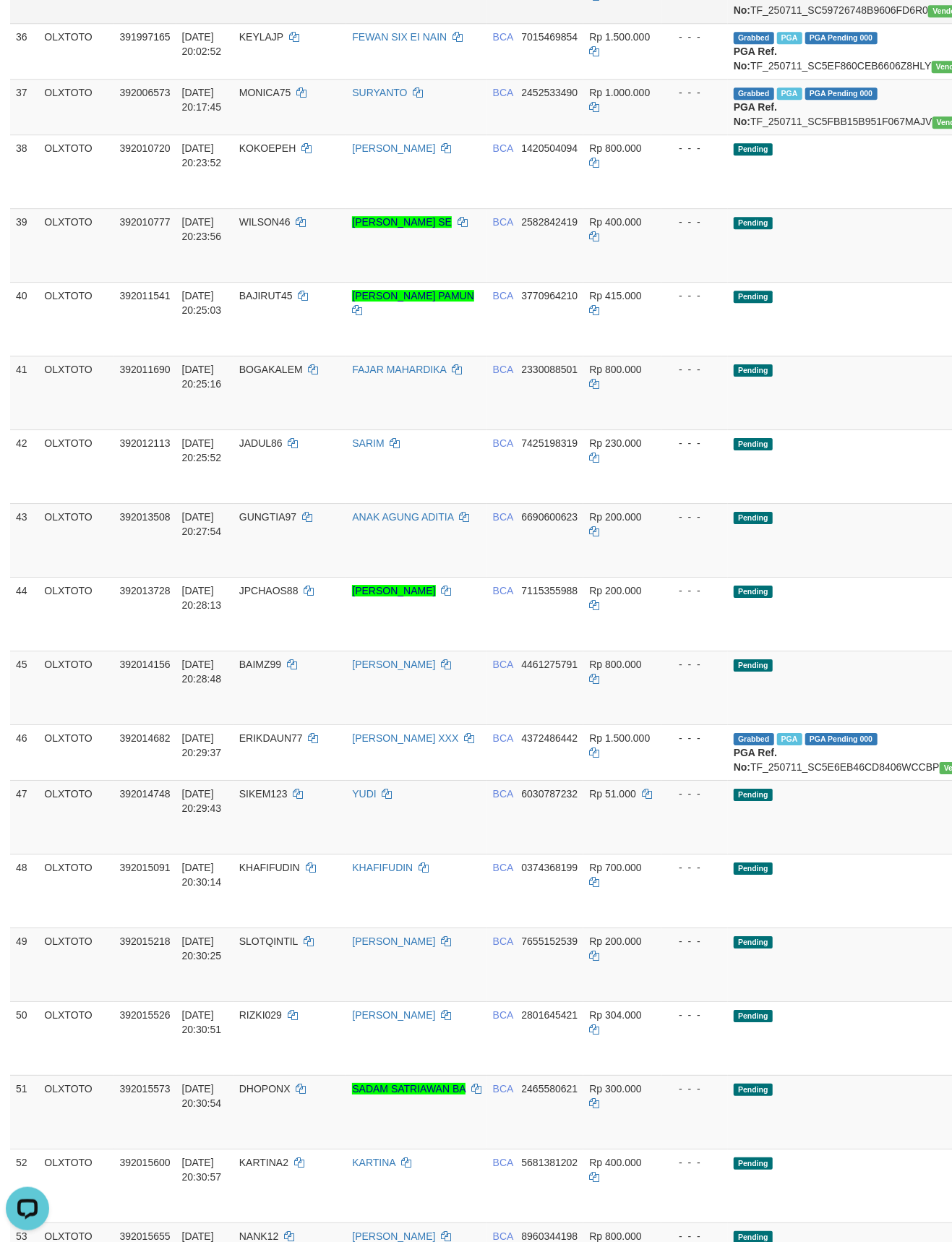 scroll, scrollTop: 2182, scrollLeft: 0, axis: vertical 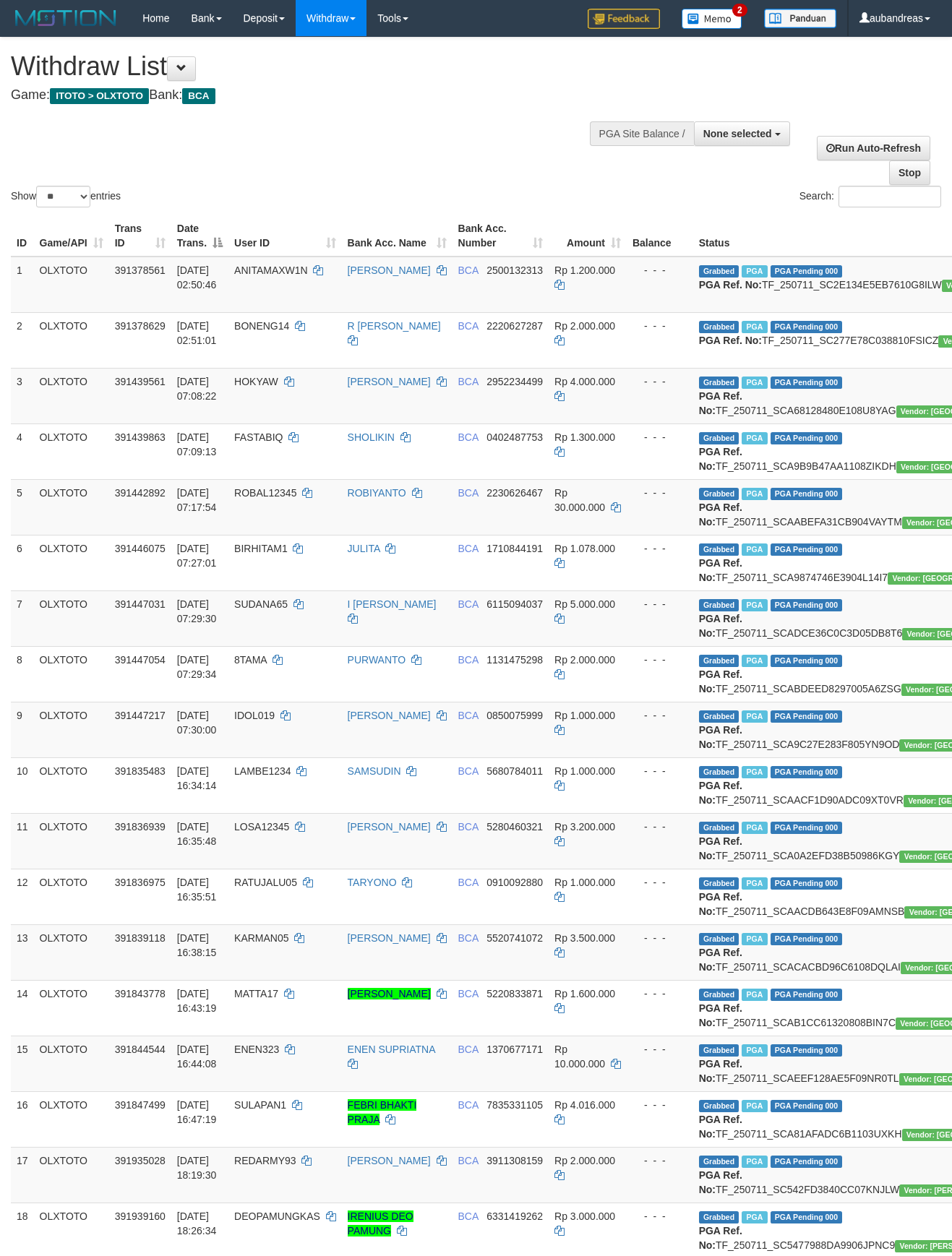 select 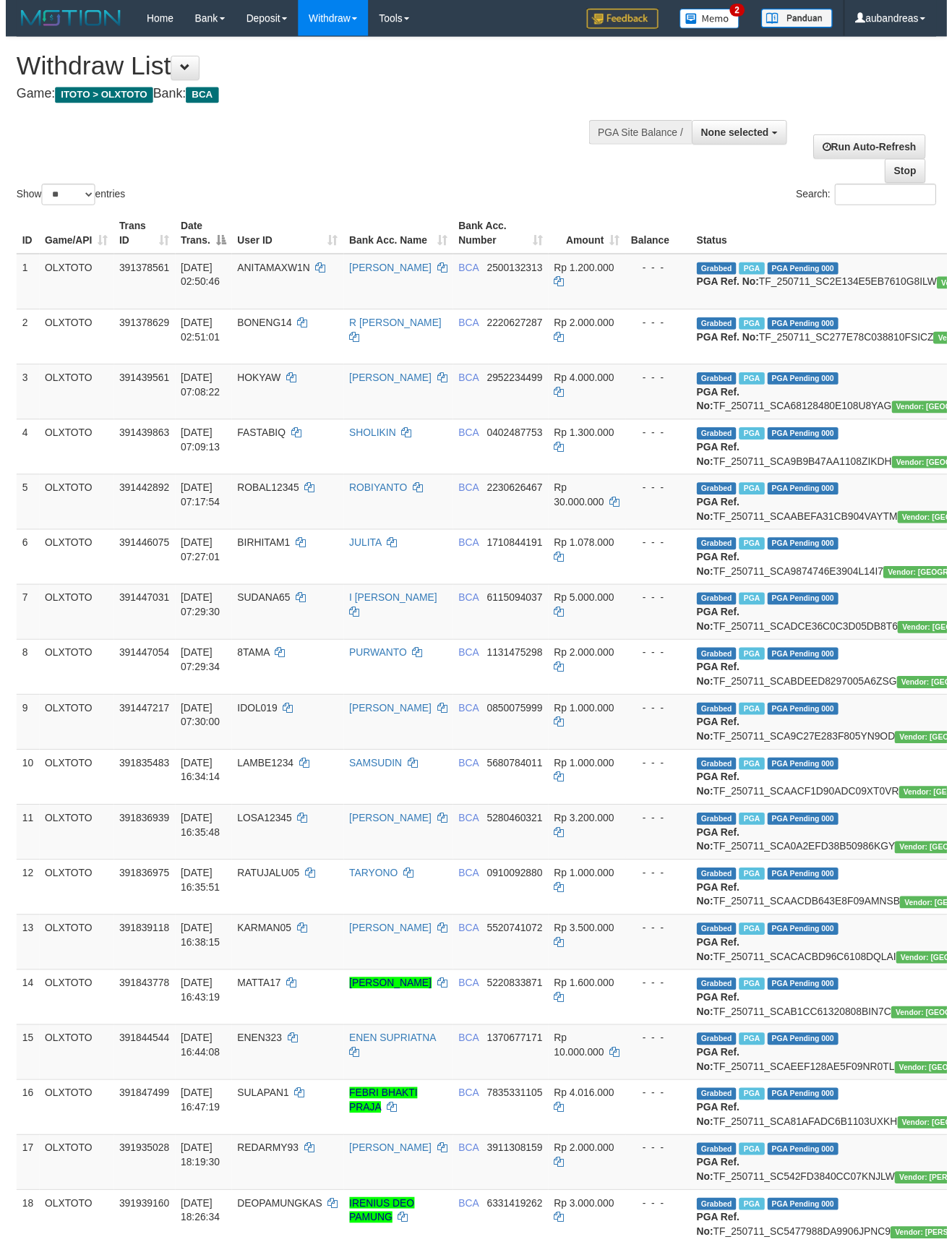 scroll, scrollTop: 2175, scrollLeft: 0, axis: vertical 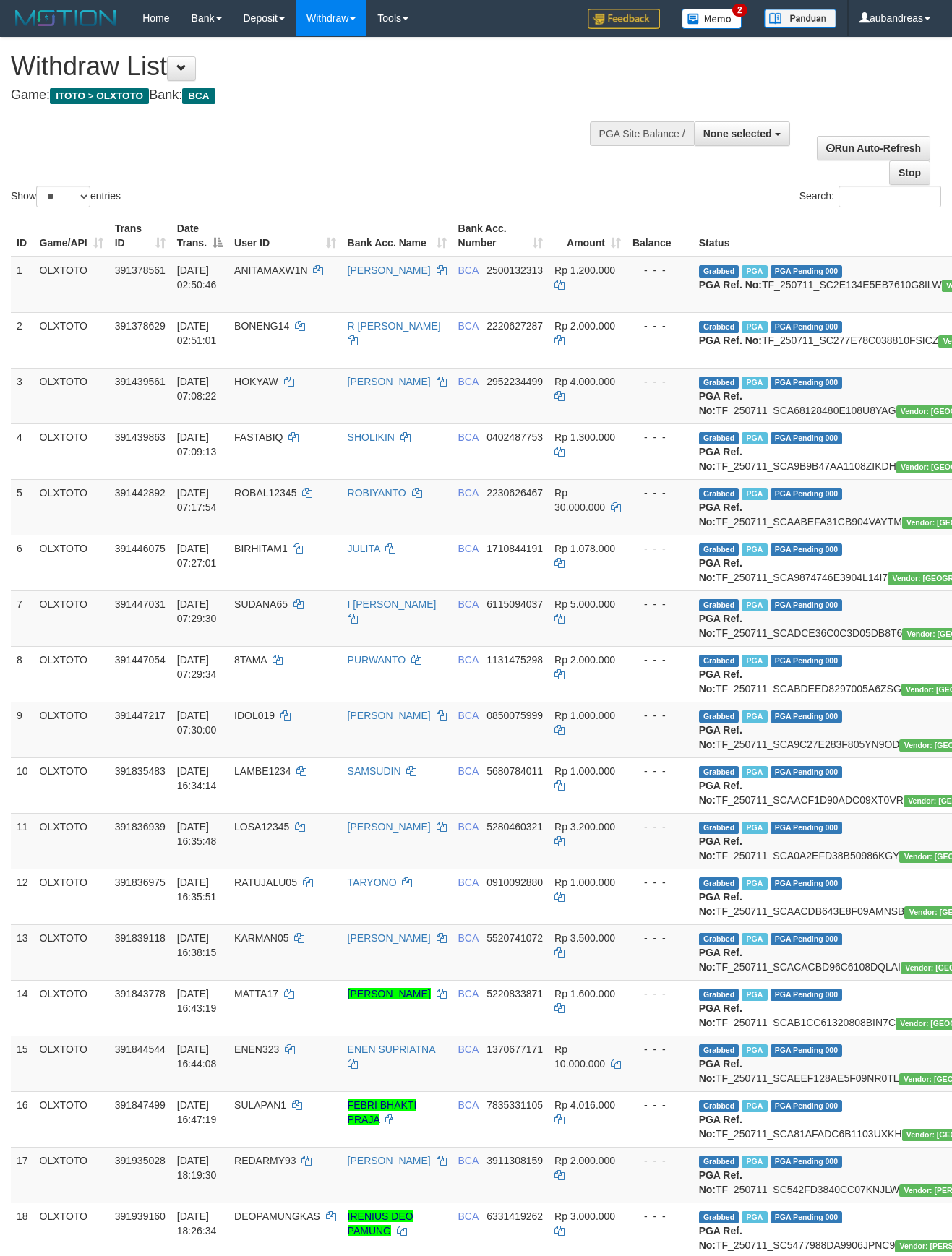 select 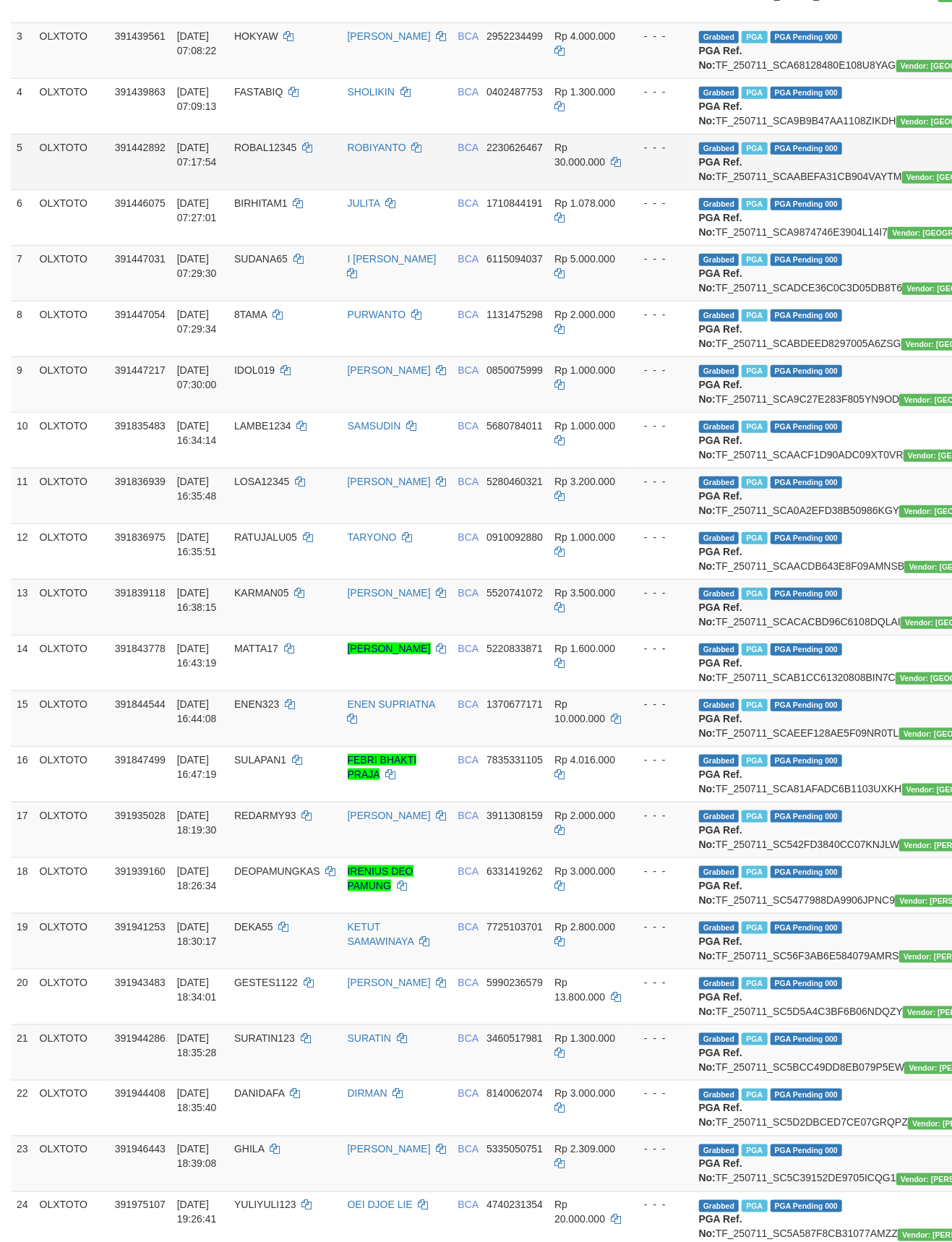 scroll, scrollTop: 1594, scrollLeft: 0, axis: vertical 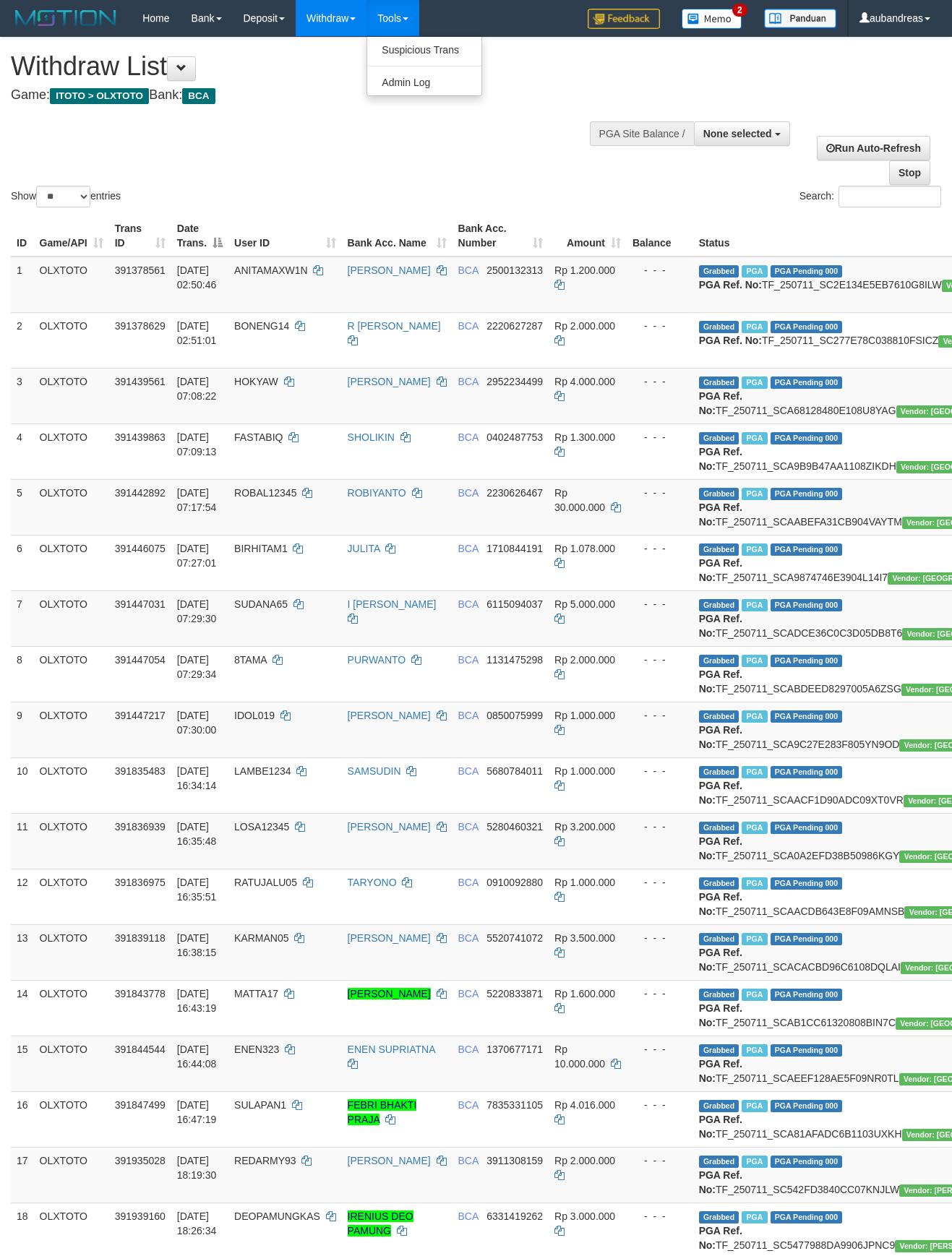 select 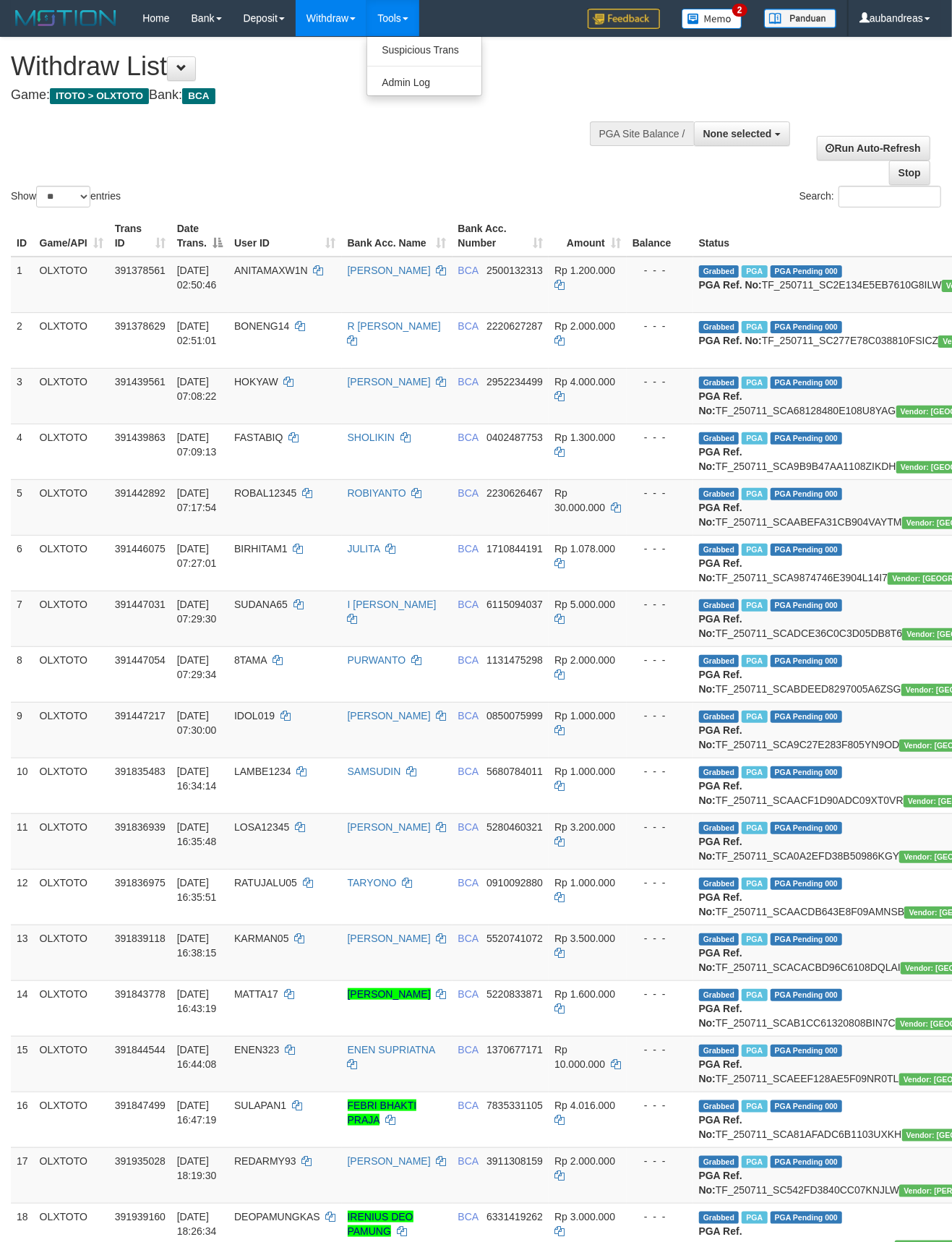 scroll, scrollTop: 1594, scrollLeft: 0, axis: vertical 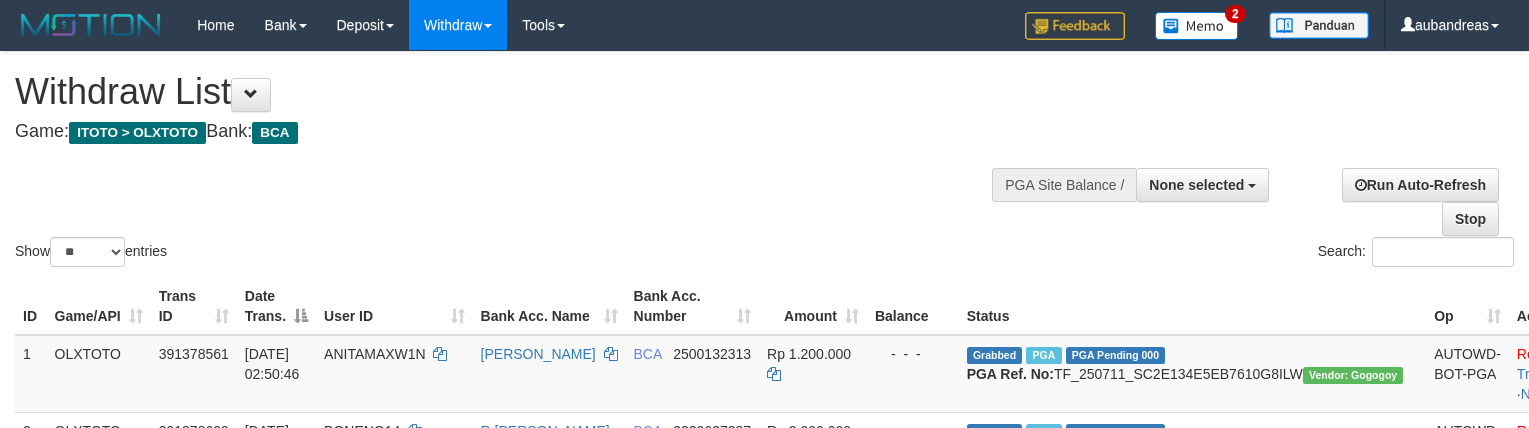 select 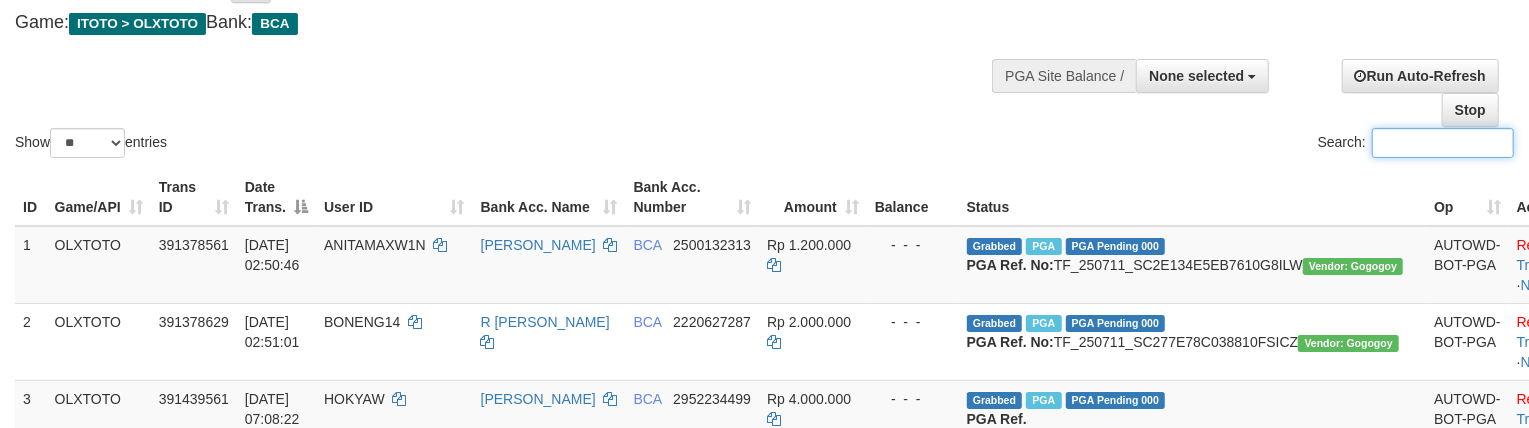 click on "Search:" at bounding box center (1443, 143) 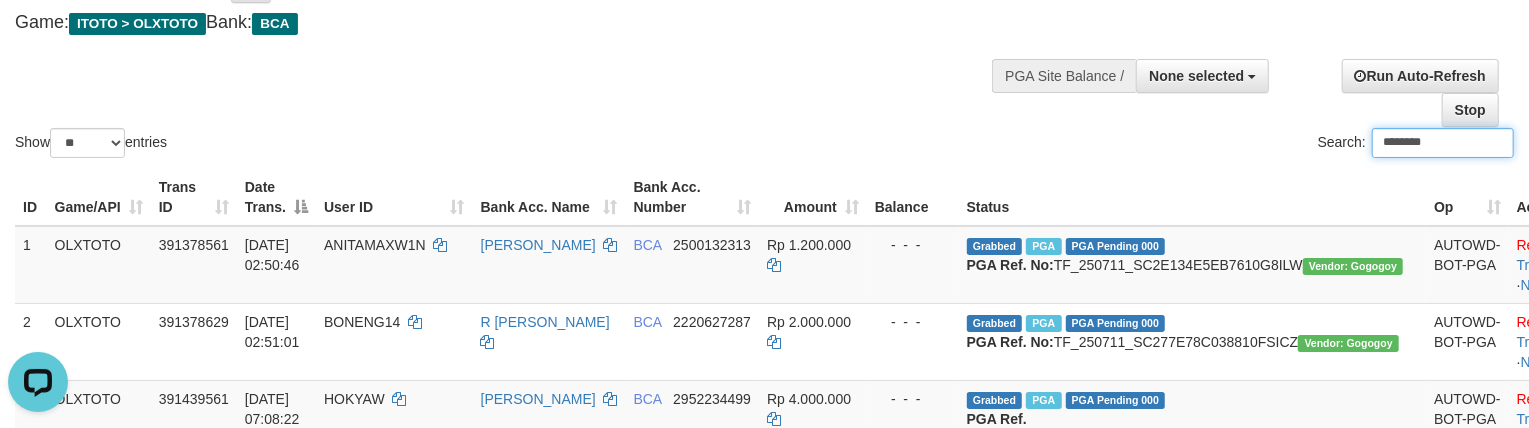 scroll, scrollTop: 0, scrollLeft: 0, axis: both 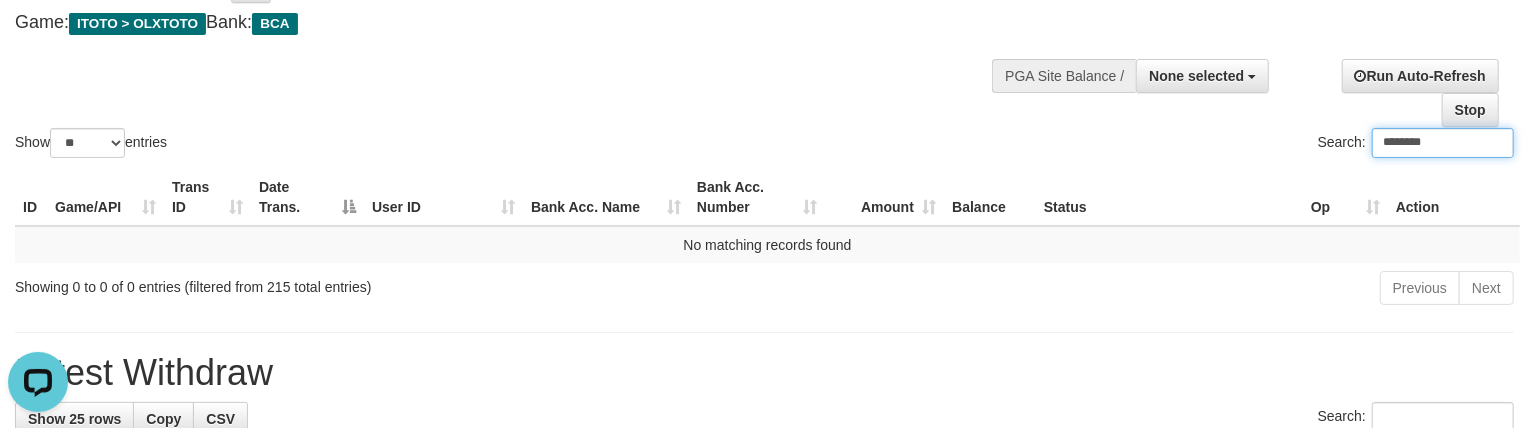 type on "********" 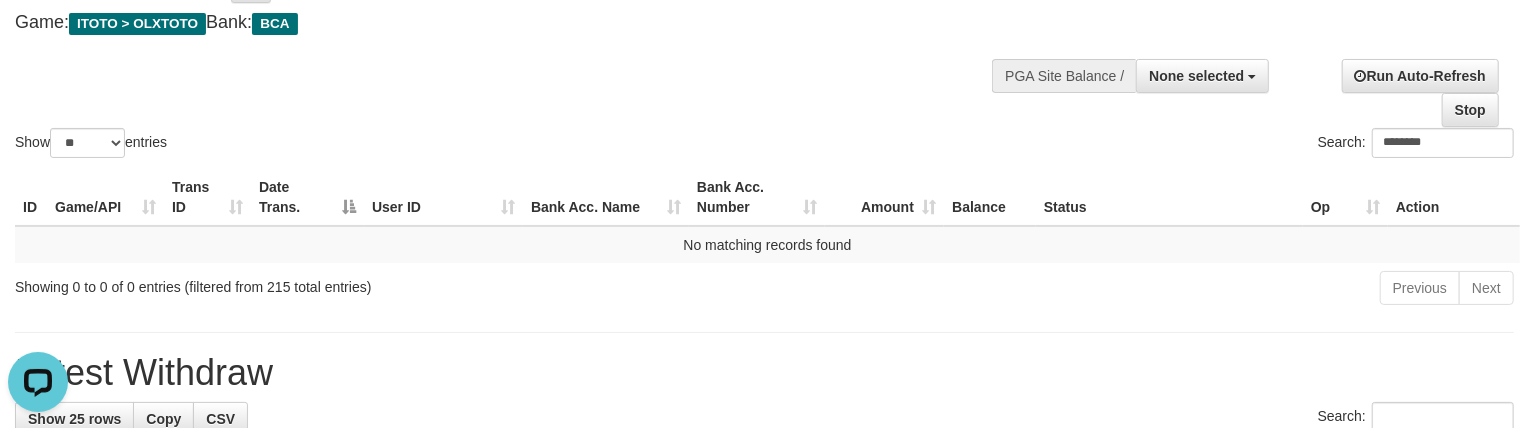 click on "Show  ** ** ** ***  entries Search: ********" at bounding box center (764, 52) 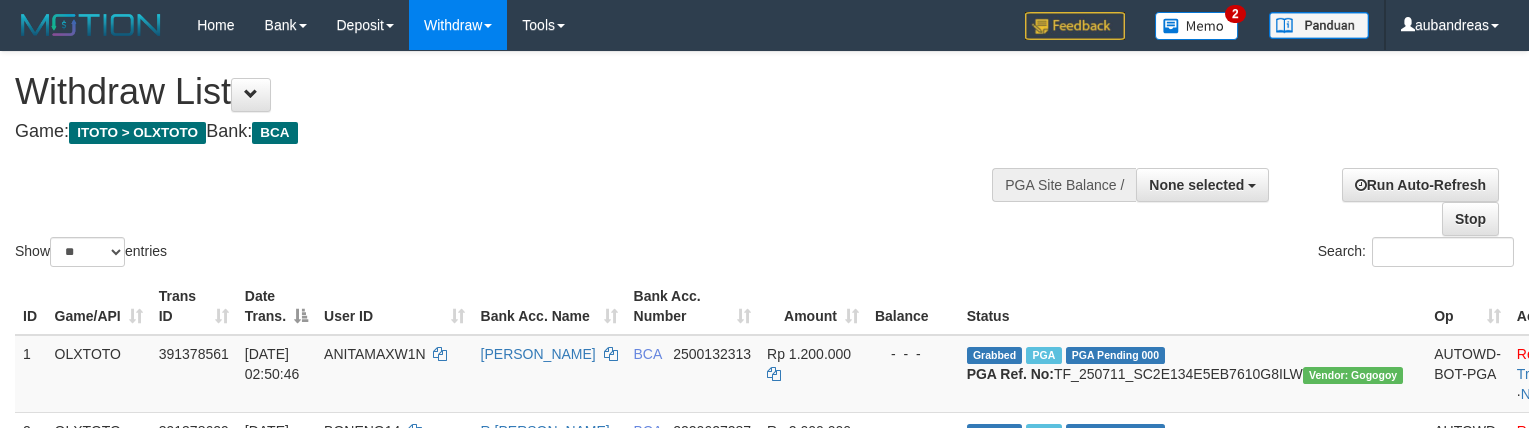 select 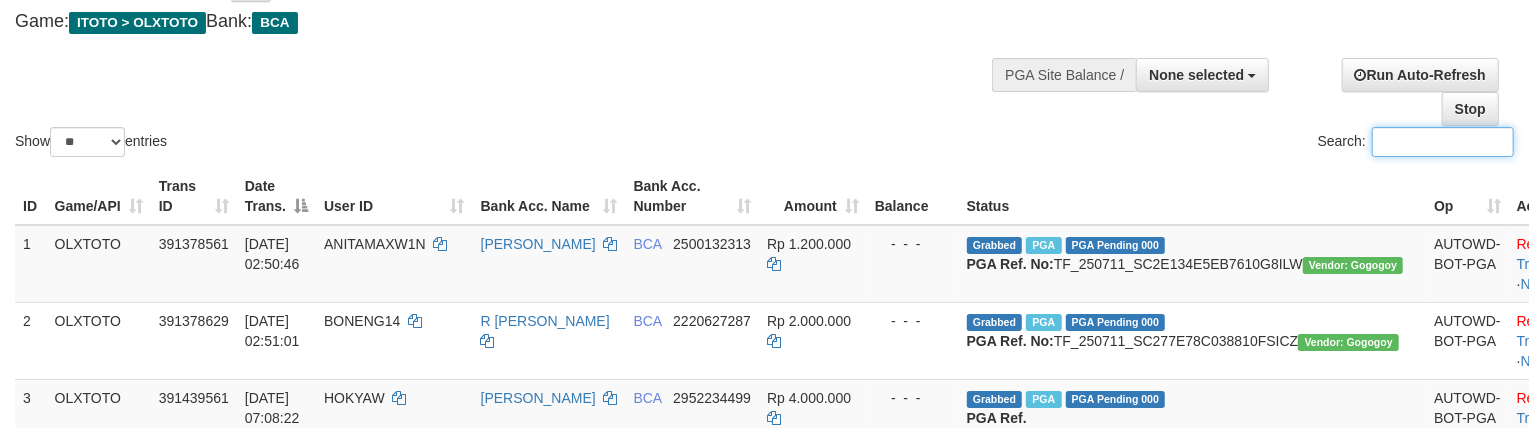 click on "Search:" at bounding box center (1443, 142) 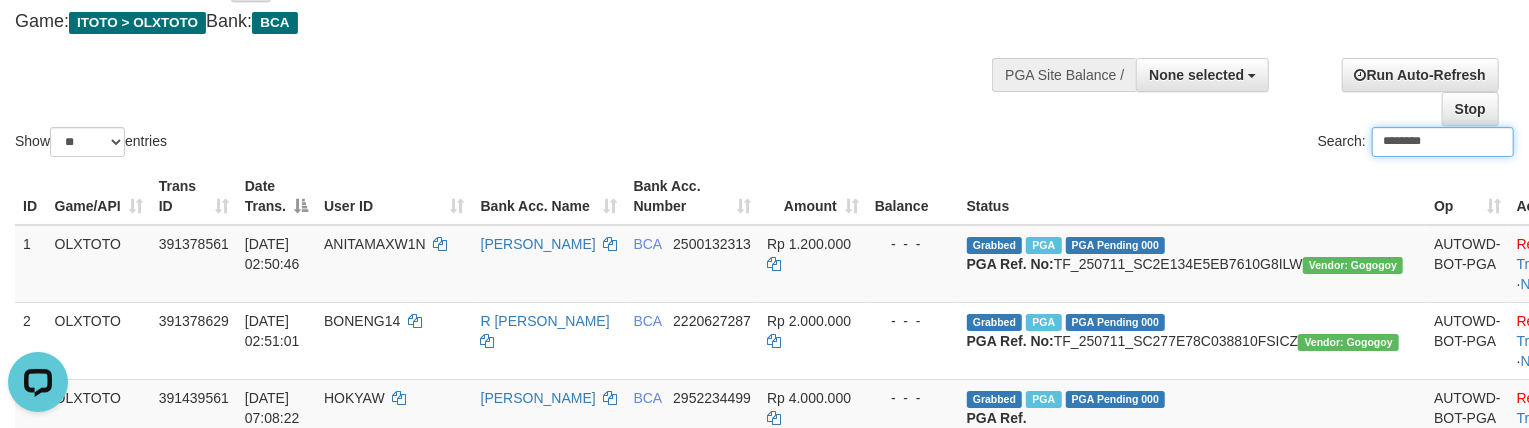scroll, scrollTop: 0, scrollLeft: 0, axis: both 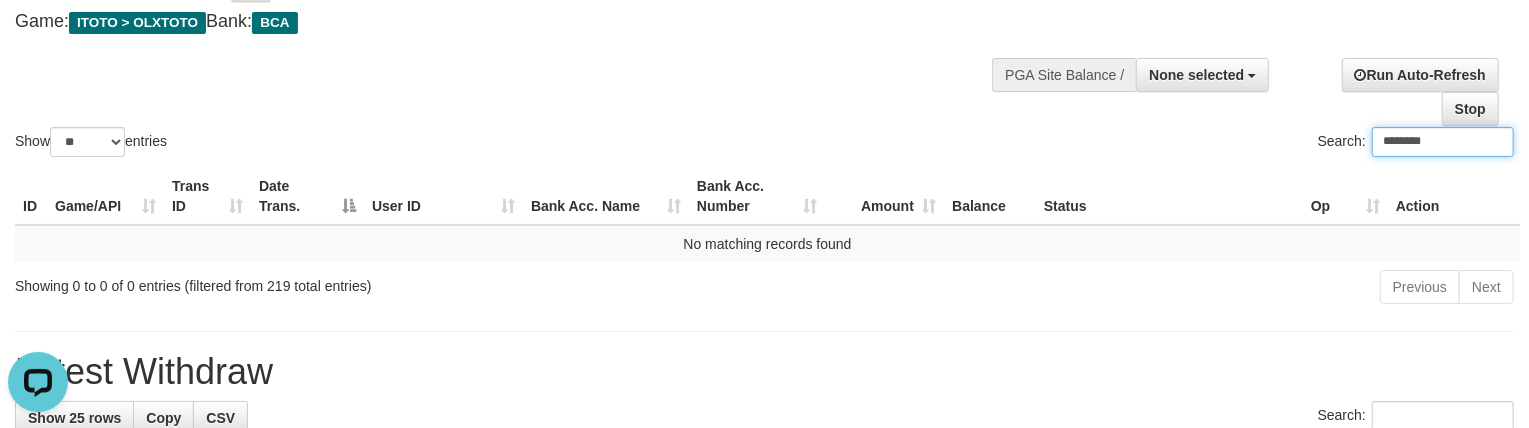 type on "********" 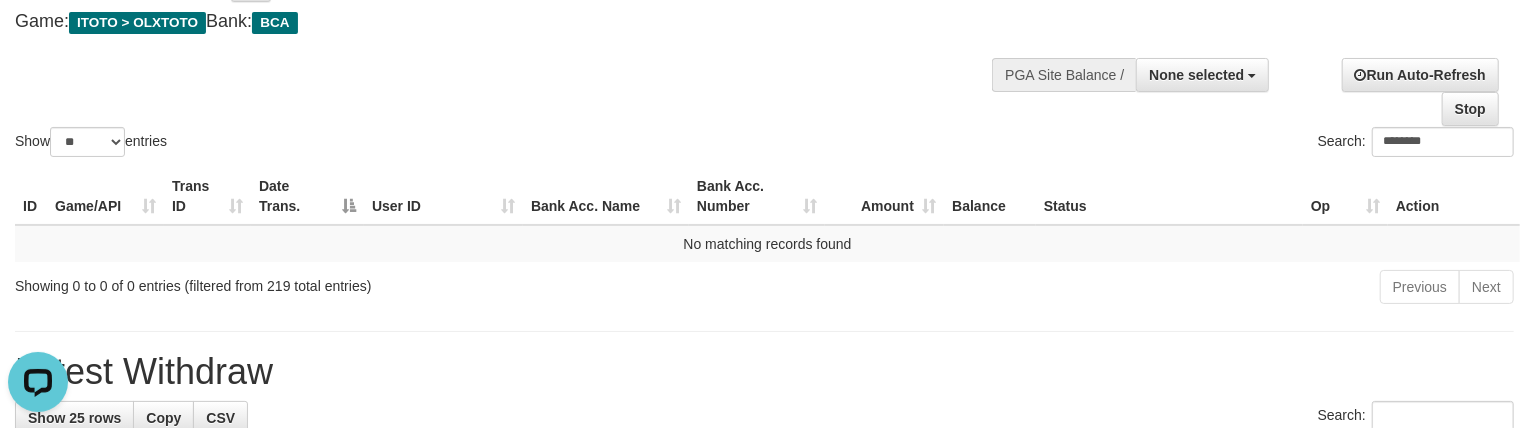 click on "Show  ** ** ** ***  entries Search: ********" at bounding box center [764, 51] 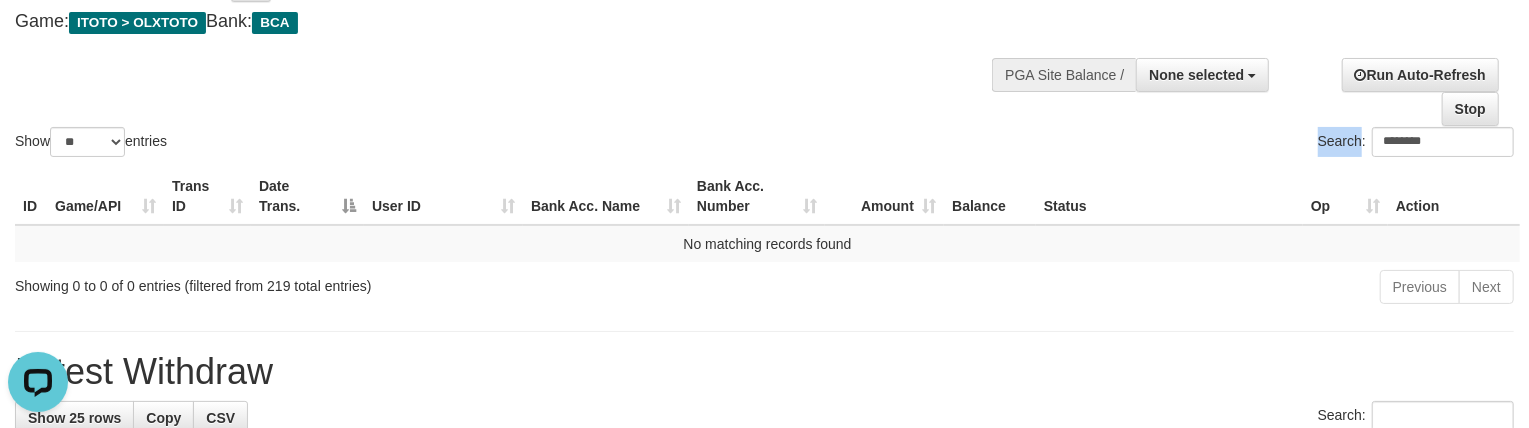 click on "Show  ** ** ** ***  entries Search: ********" at bounding box center [764, 51] 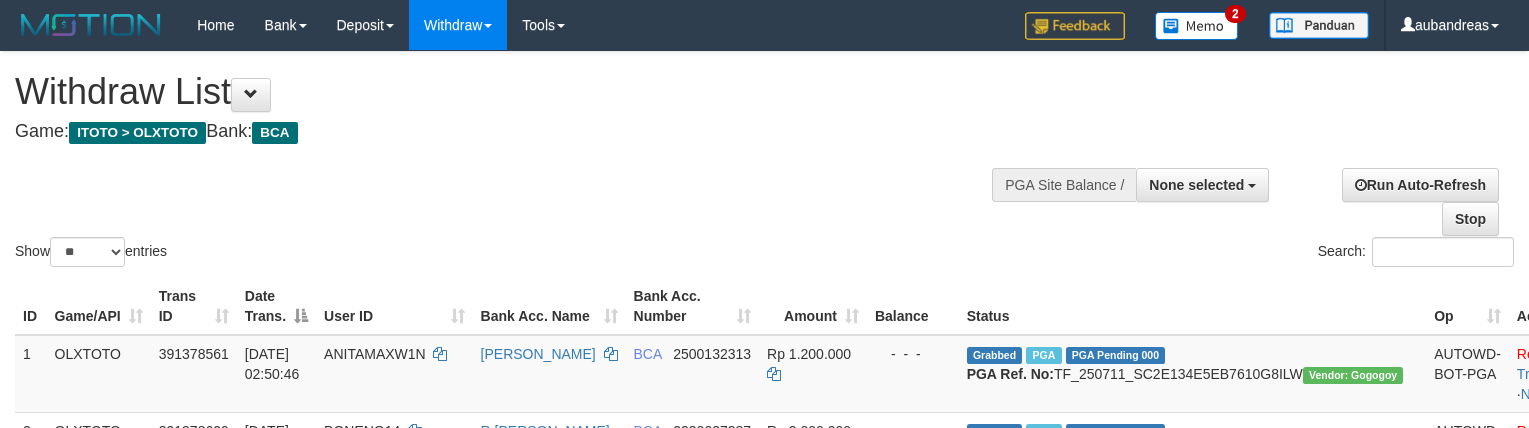 select 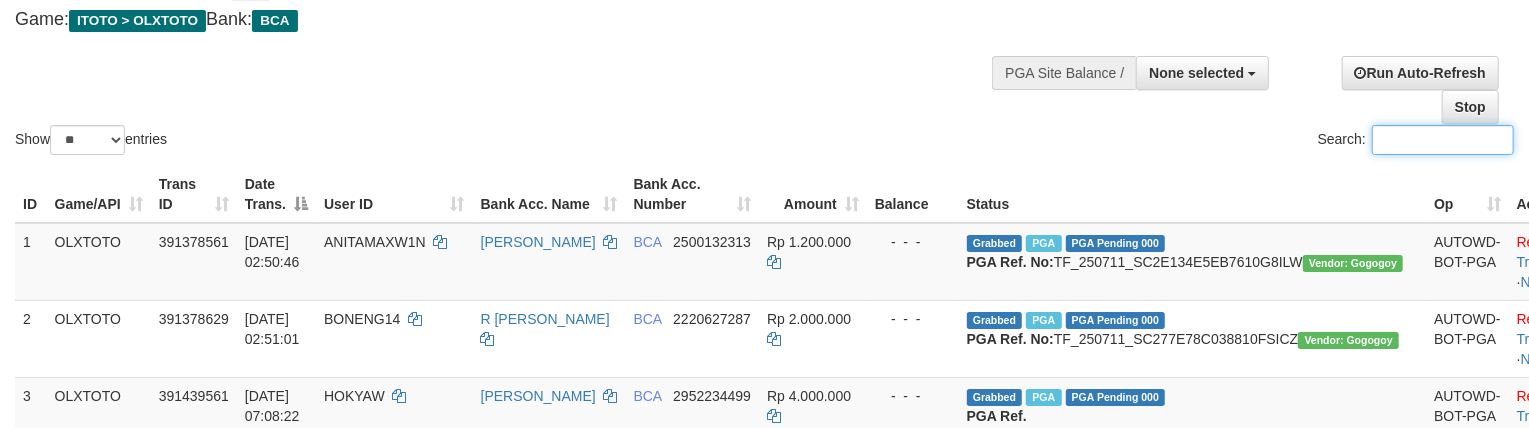 click on "Search:" at bounding box center (1443, 140) 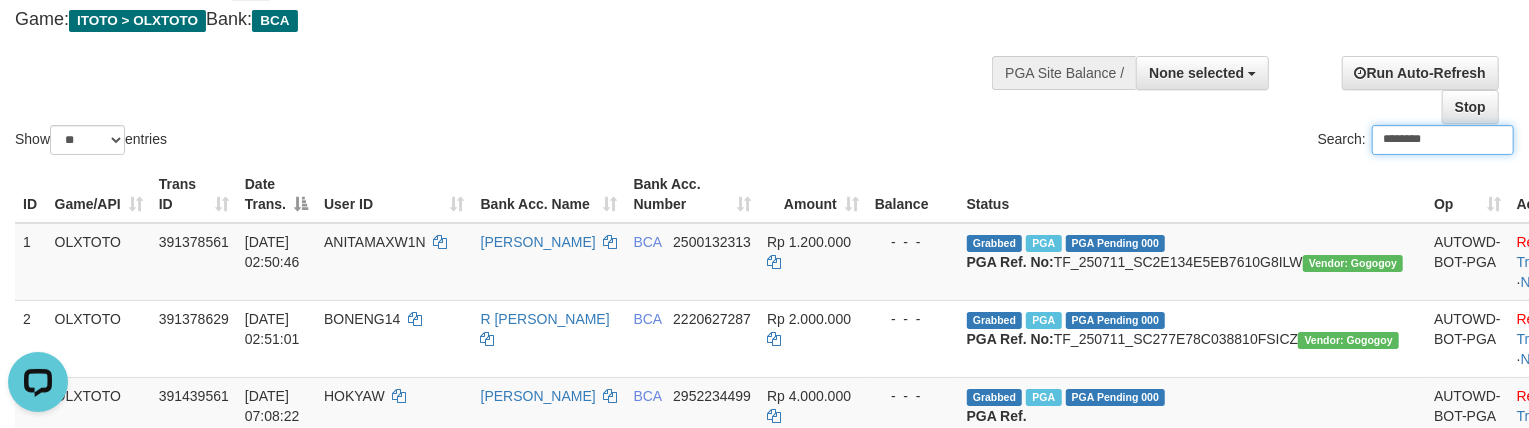scroll, scrollTop: 0, scrollLeft: 0, axis: both 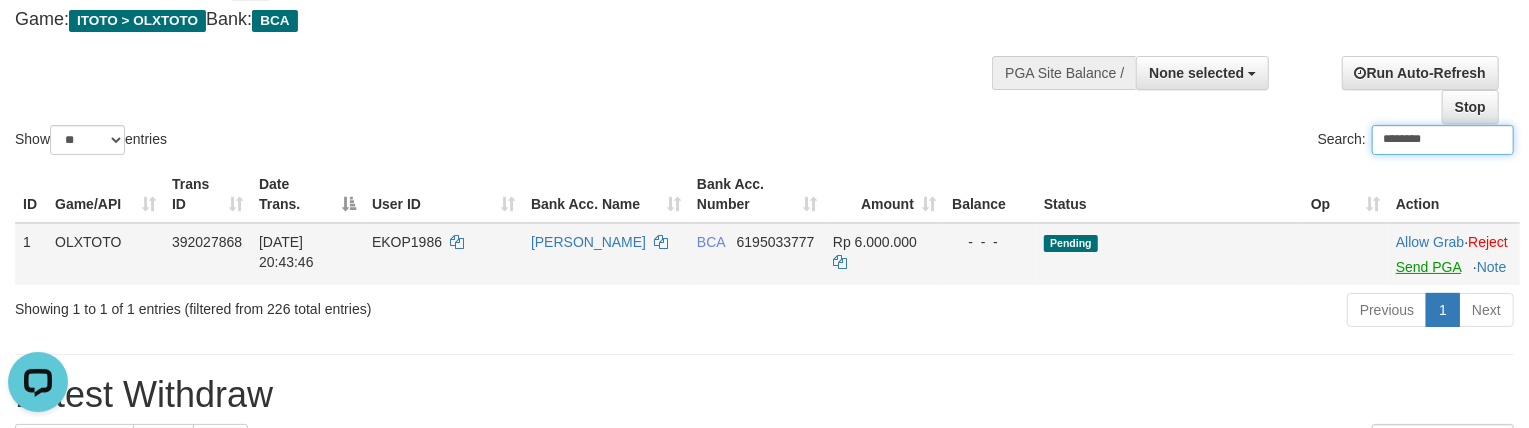 type on "********" 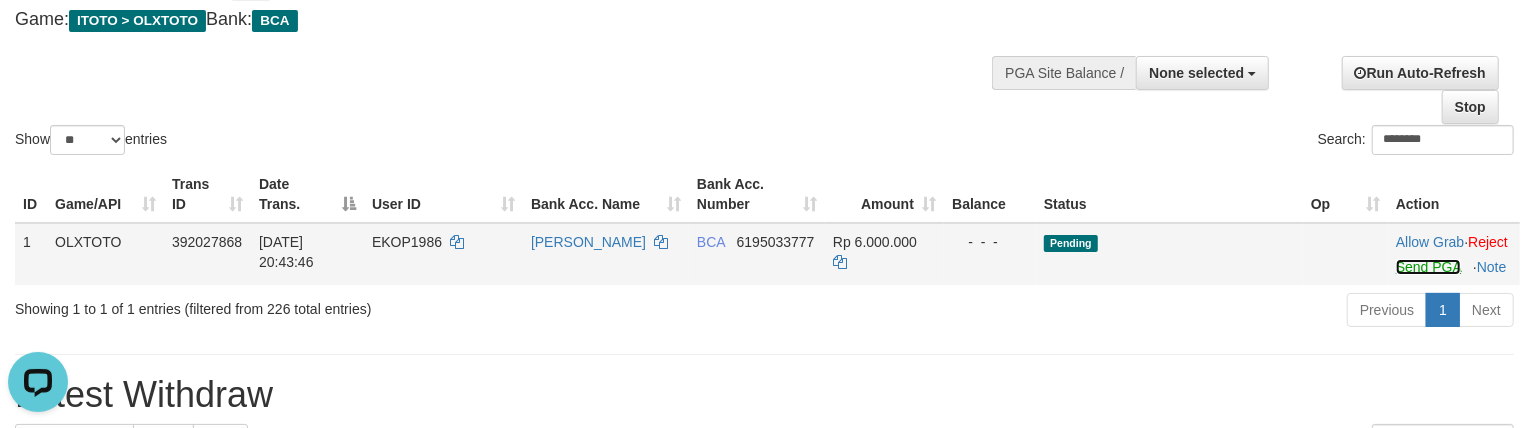 click on "Send PGA" at bounding box center [1428, 267] 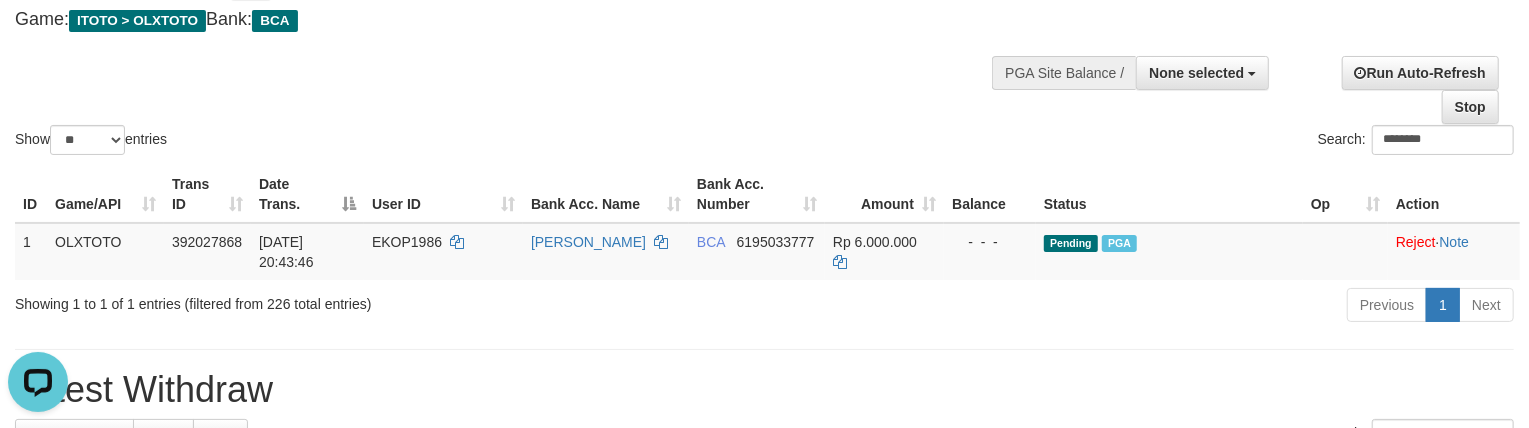 click on "Show  ** ** ** ***  entries Search: ********" at bounding box center [764, 49] 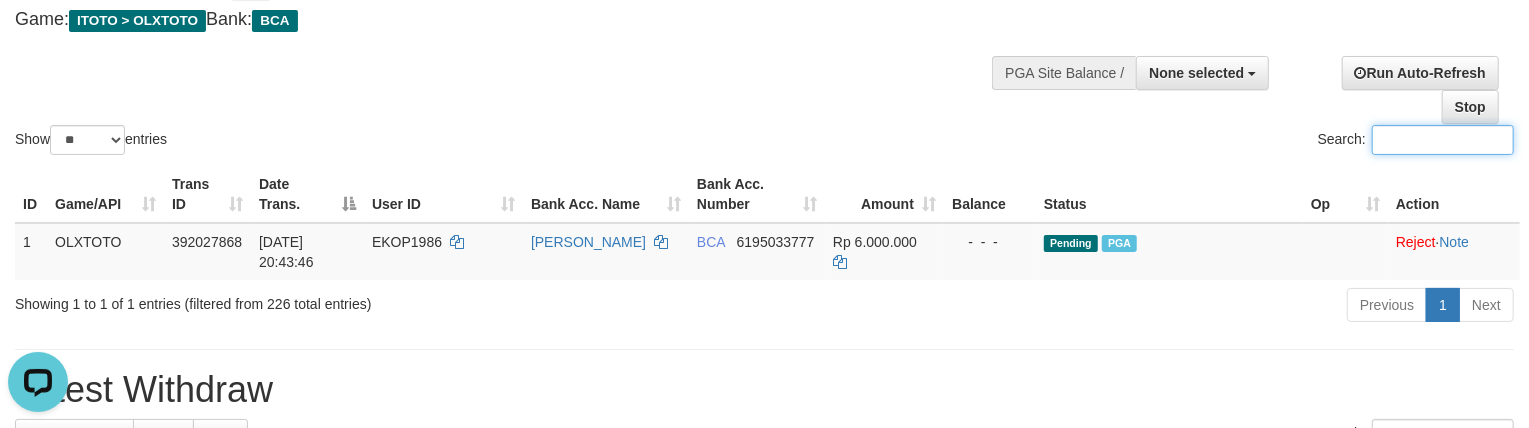 paste on "********" 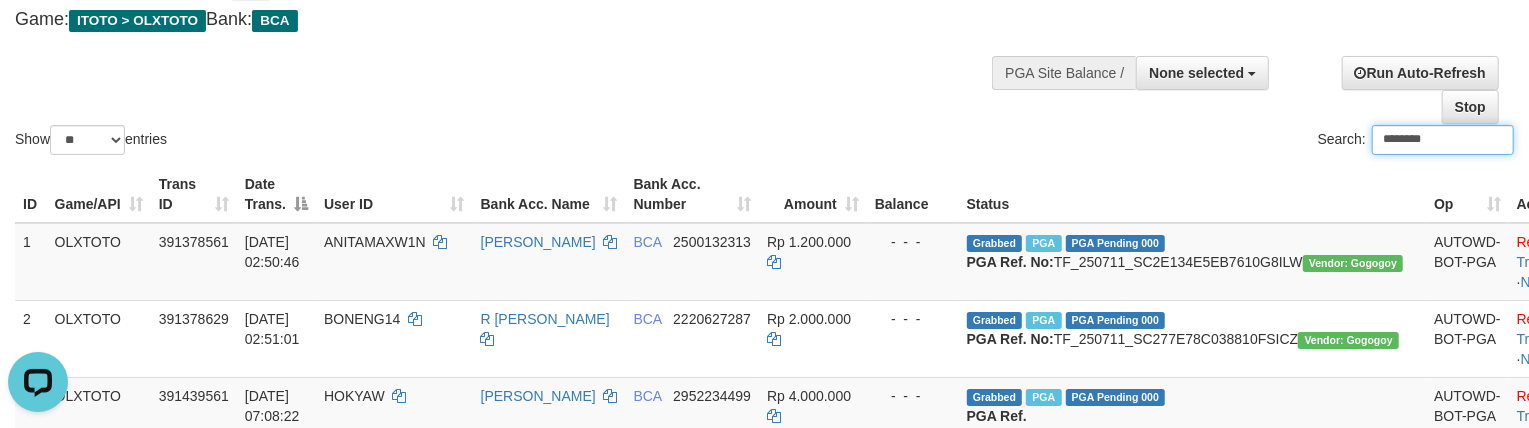 type on "********" 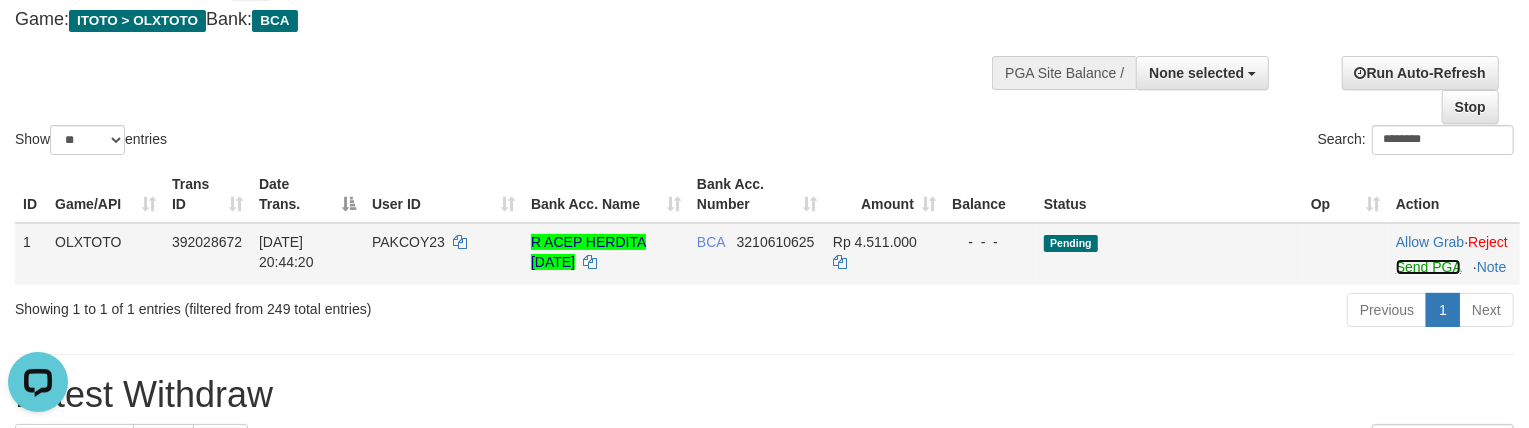 click on "Send PGA" at bounding box center [1428, 267] 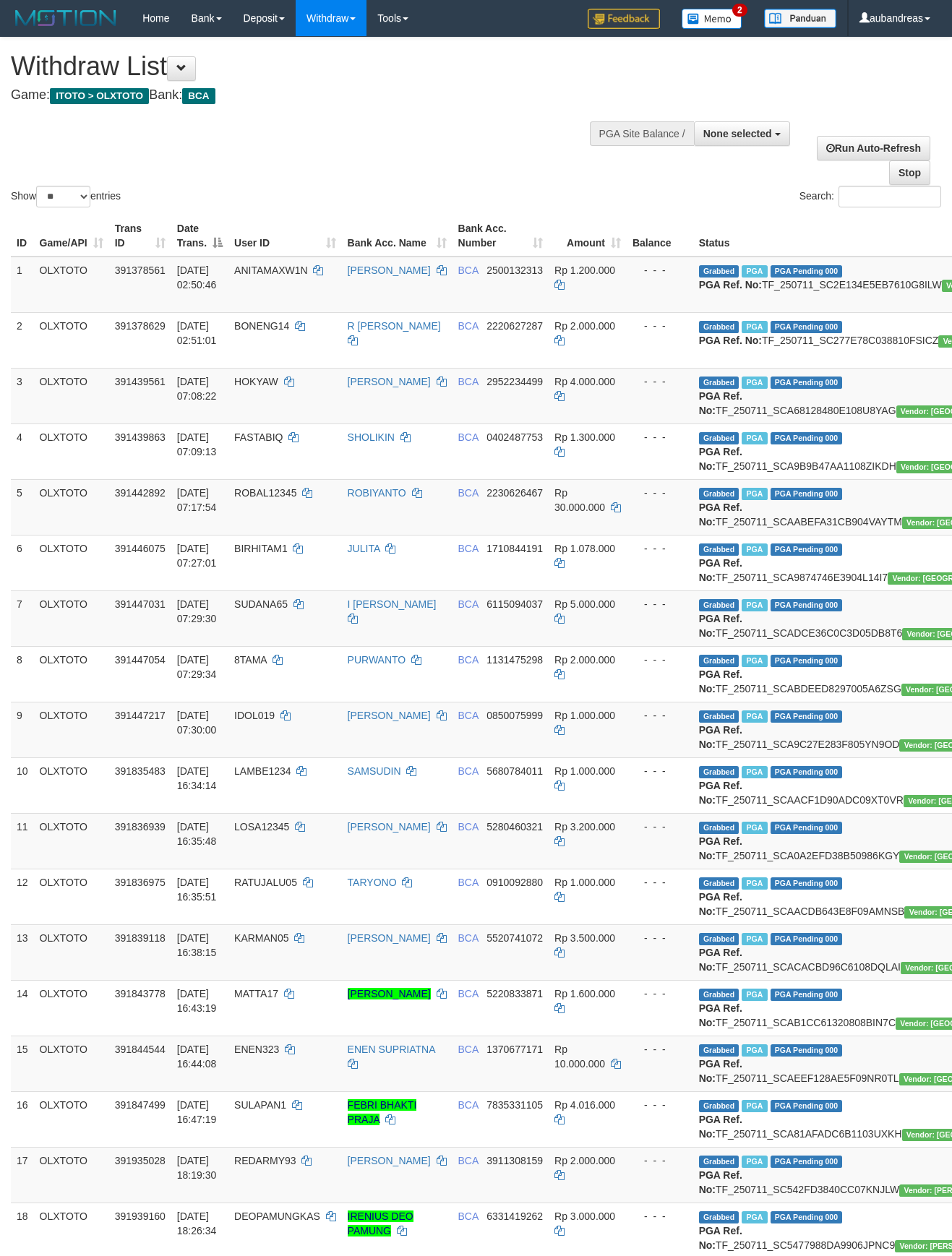 select 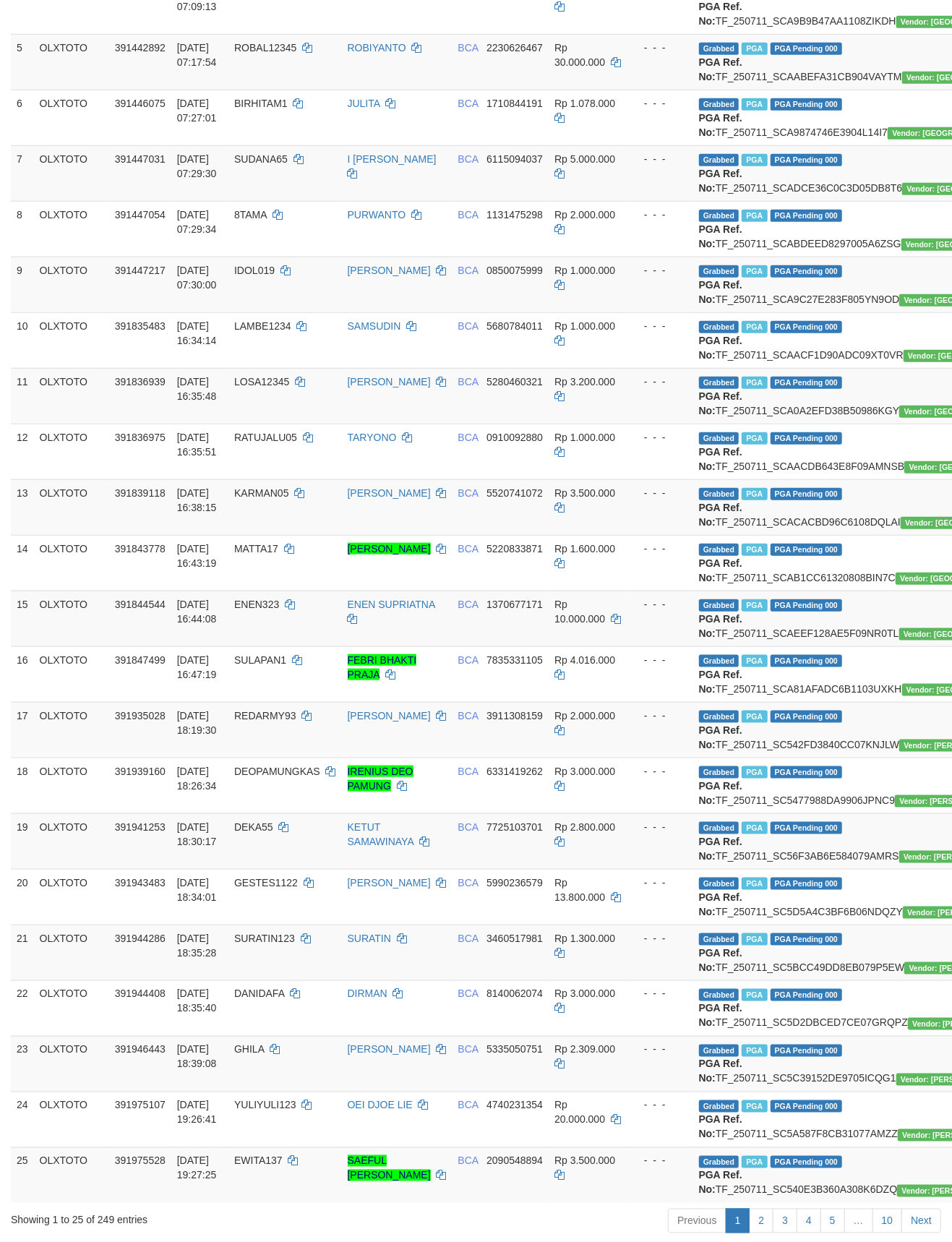scroll, scrollTop: 2133, scrollLeft: 0, axis: vertical 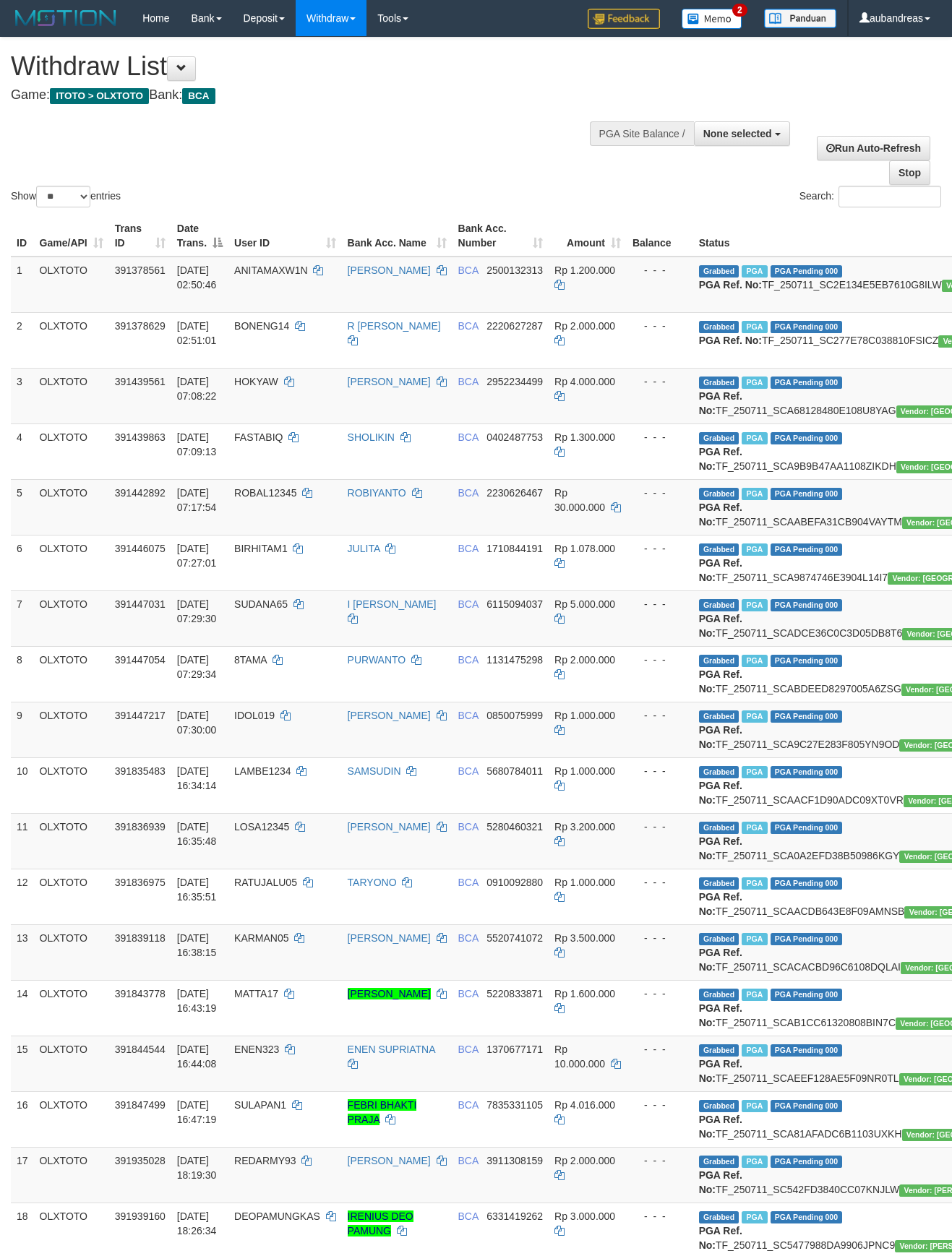 select 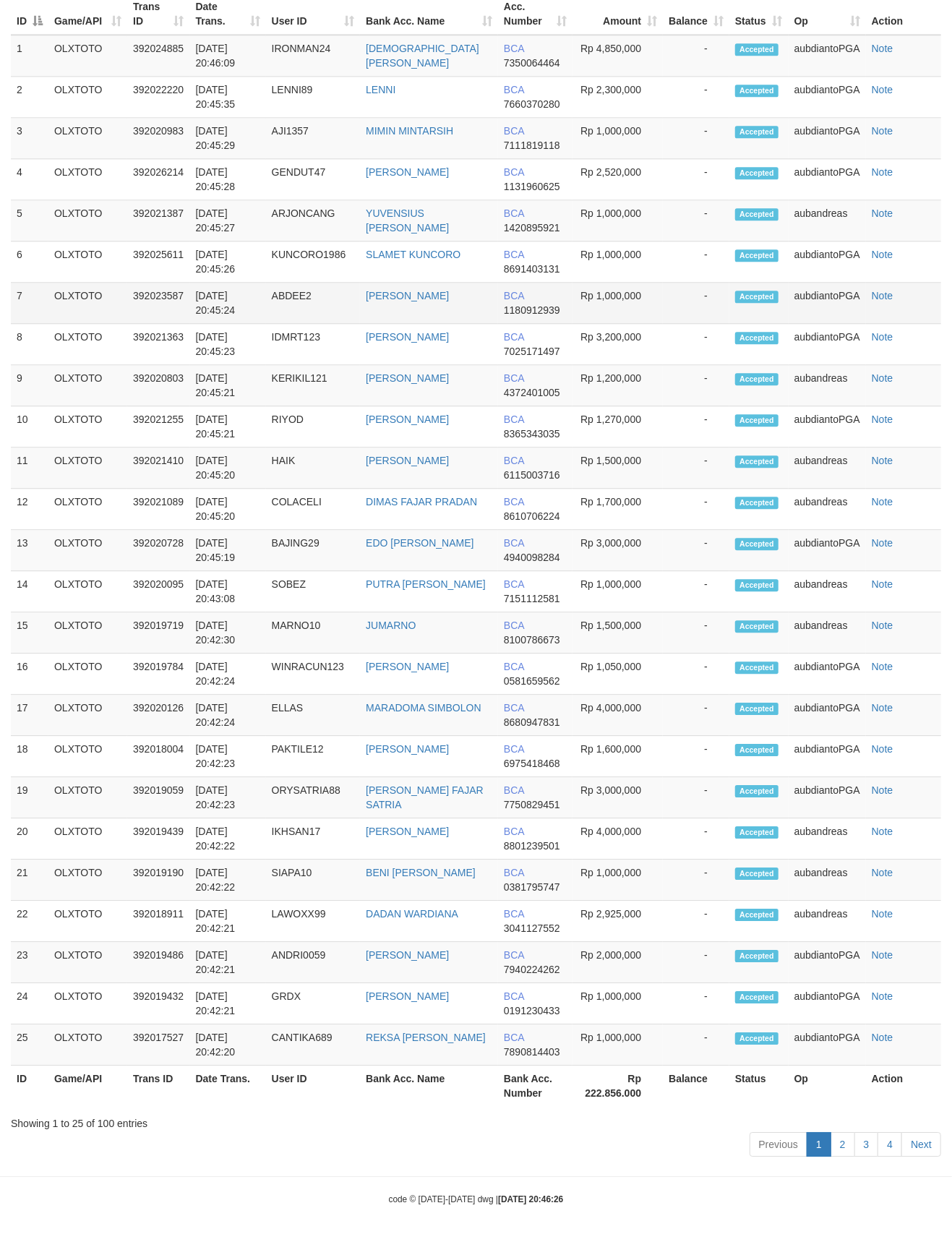 scroll, scrollTop: 1455, scrollLeft: 0, axis: vertical 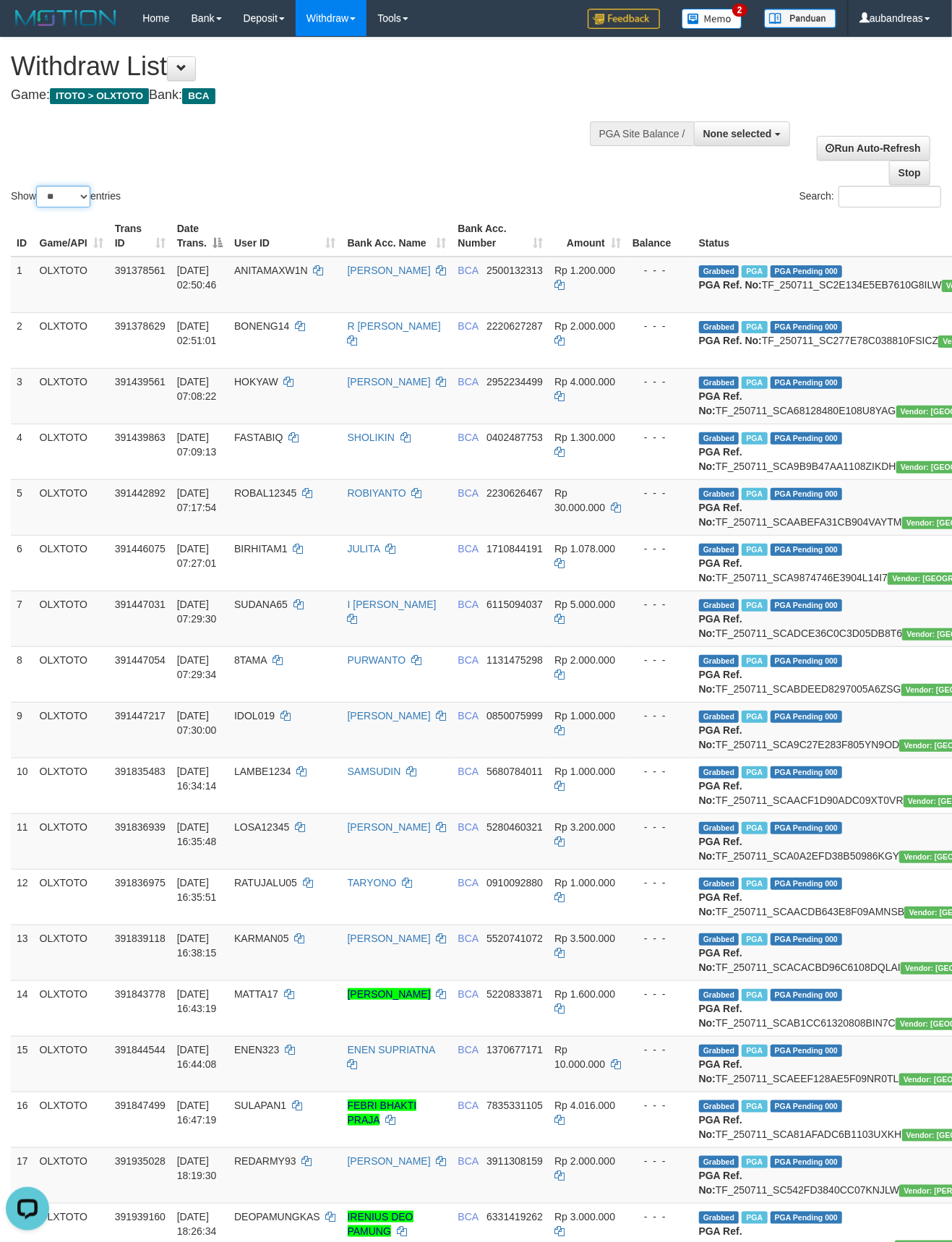click on "** ** ** ***" at bounding box center [63, 197] 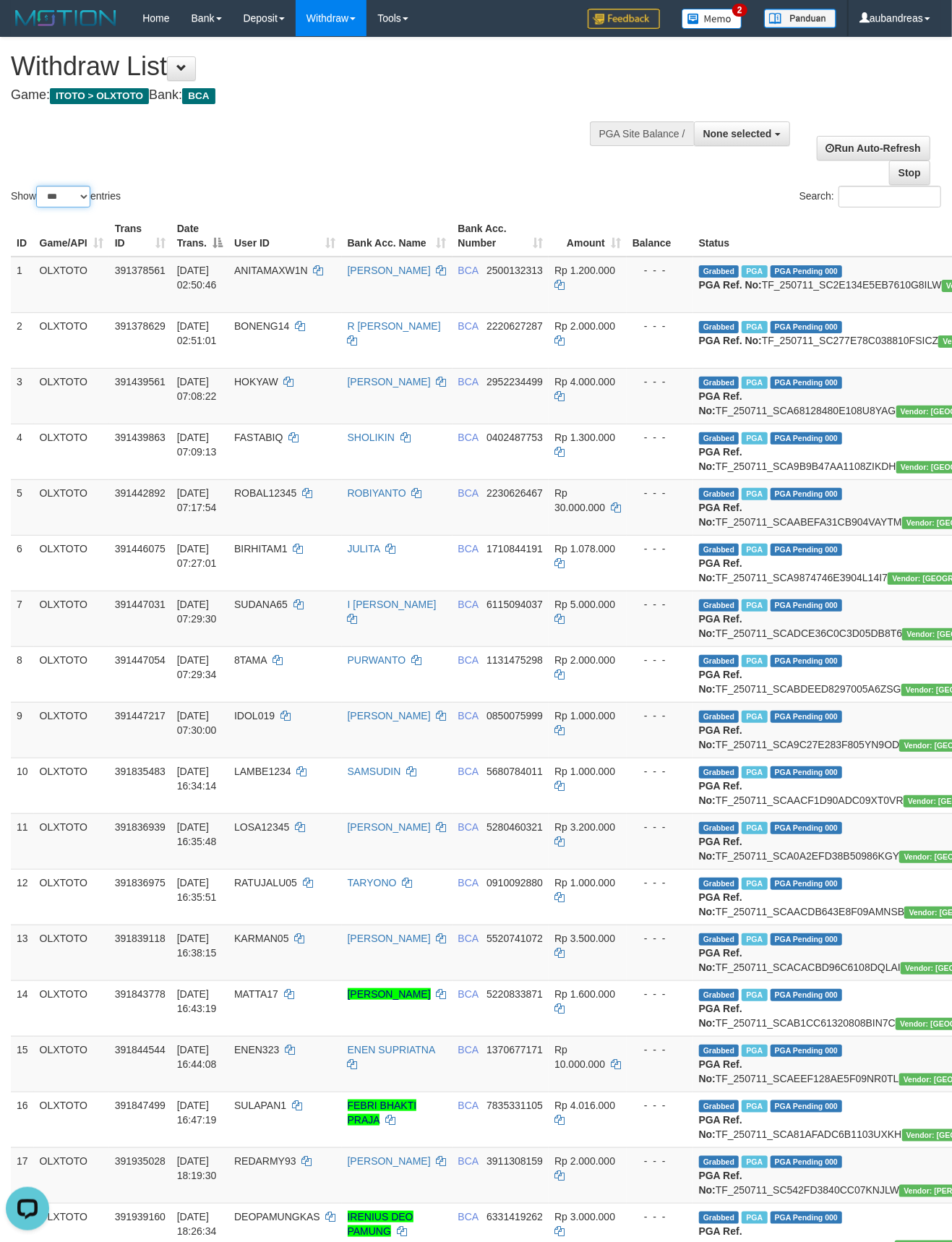 click on "** ** ** ***" at bounding box center (63, 197) 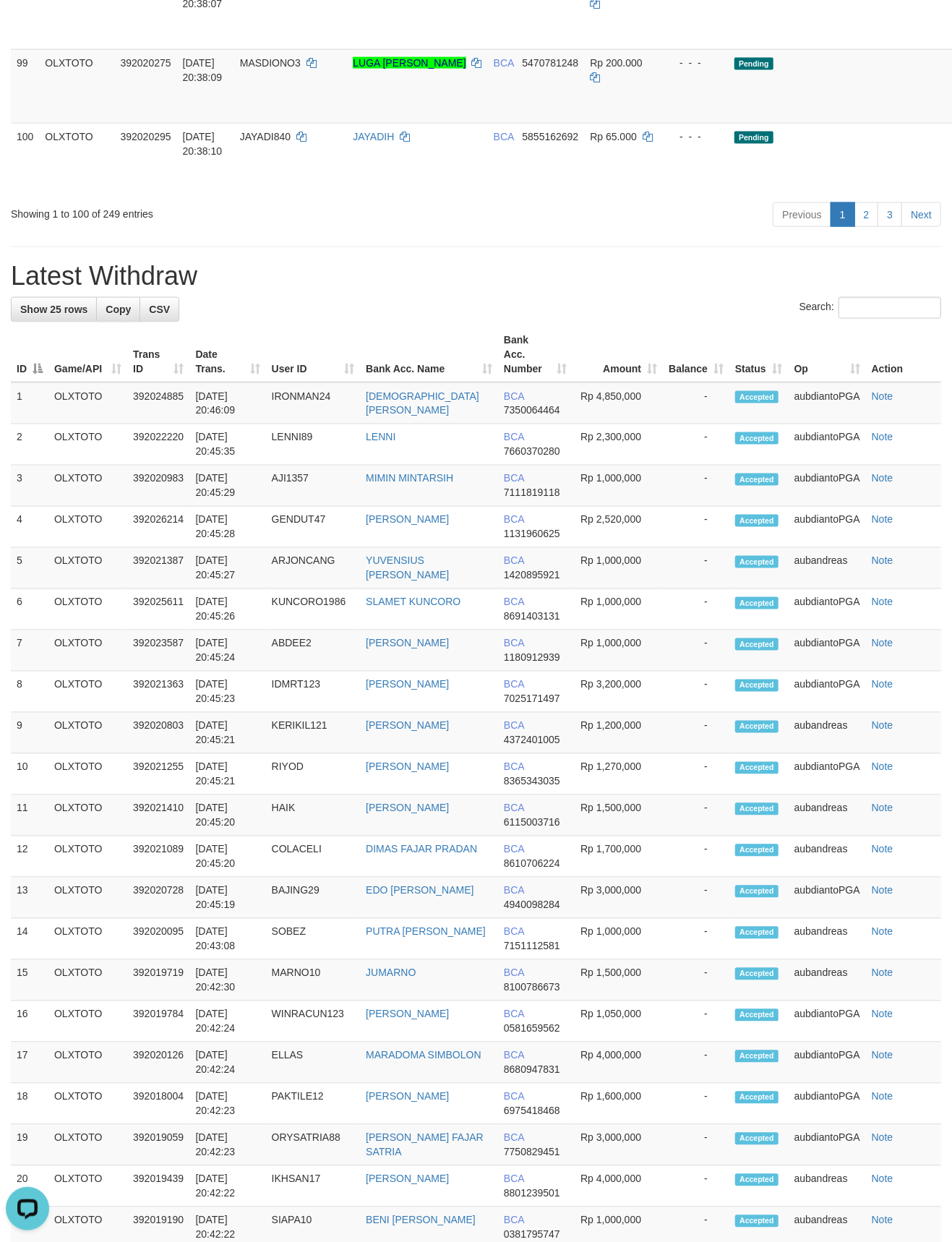 scroll, scrollTop: 6908, scrollLeft: 0, axis: vertical 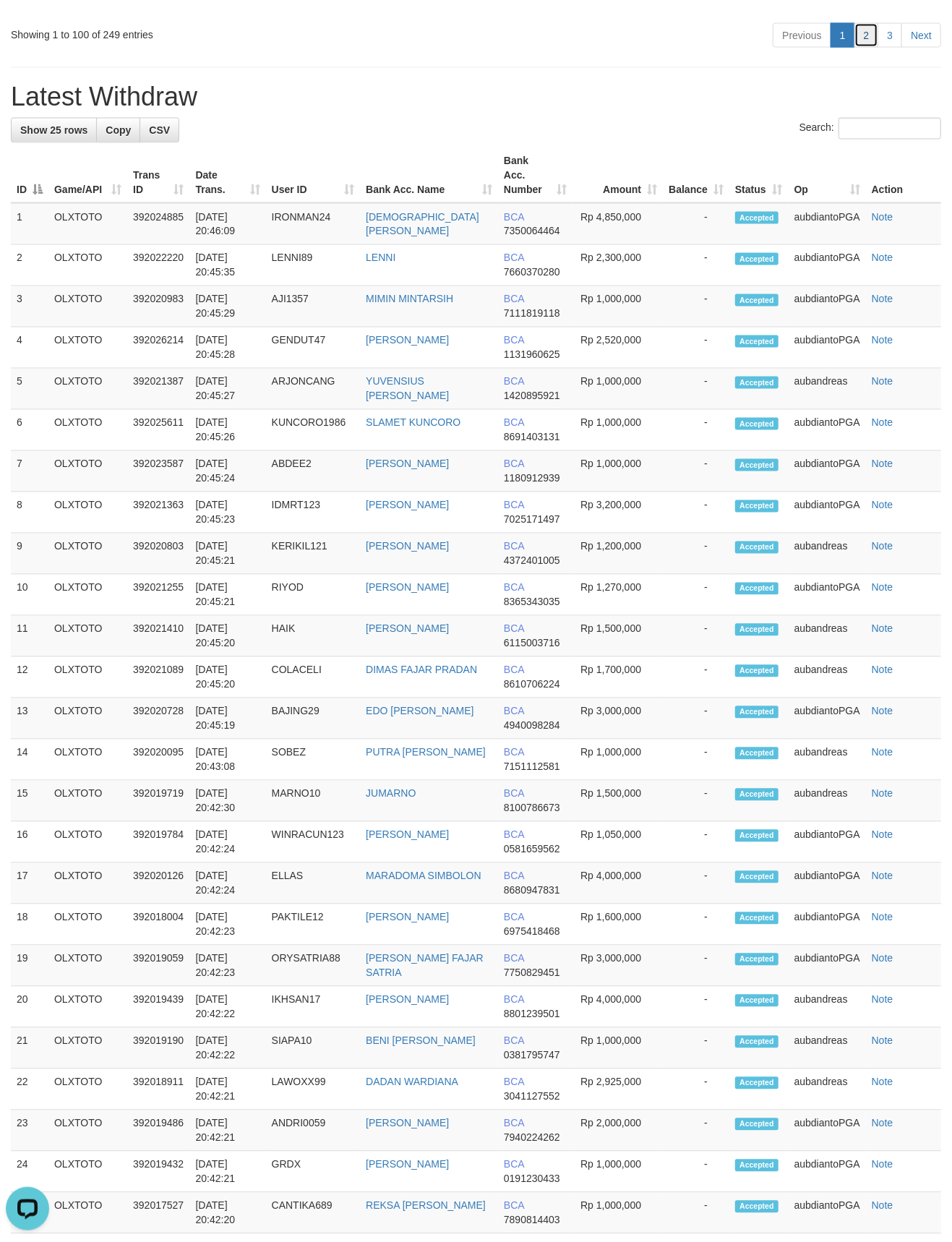 click on "2" at bounding box center (867, 35) 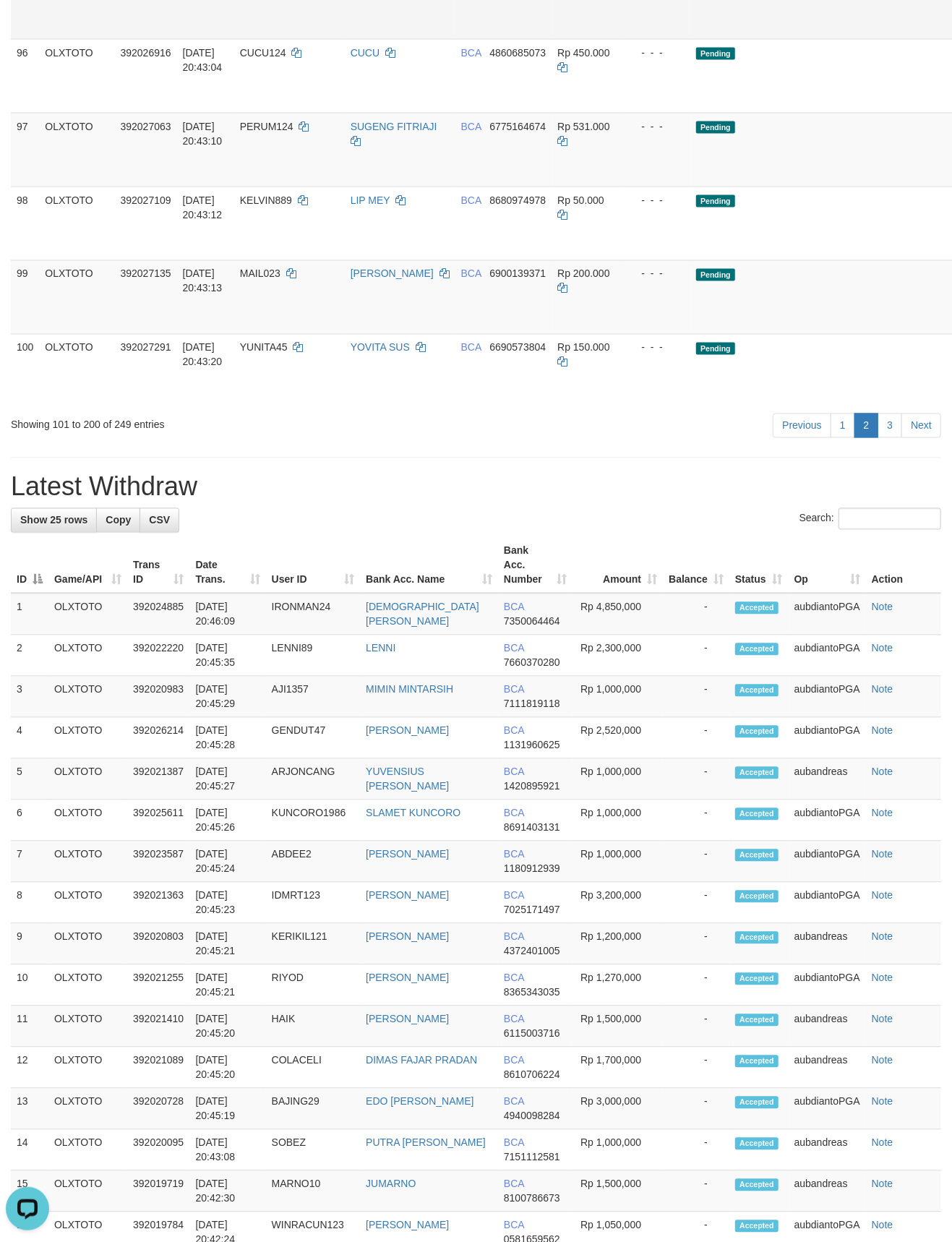 scroll, scrollTop: 0, scrollLeft: 0, axis: both 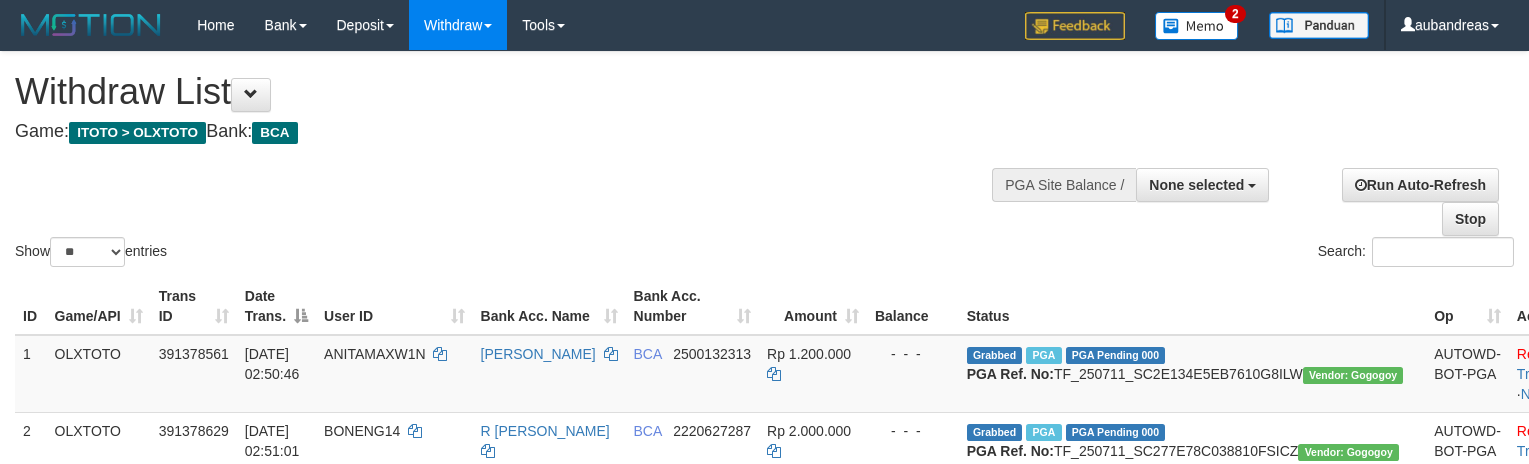 select 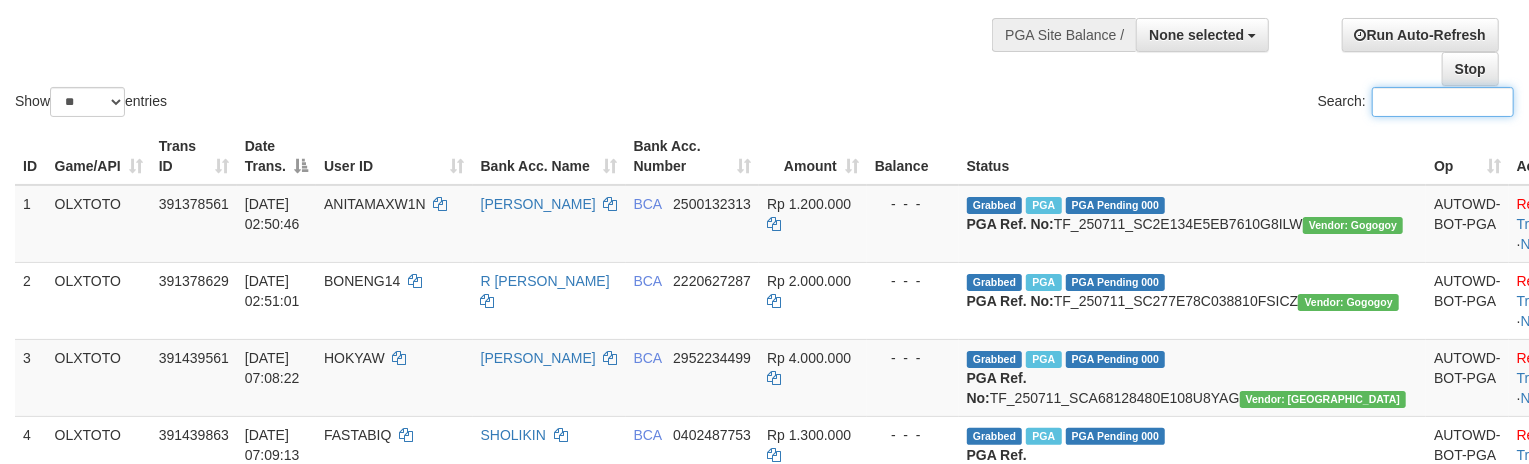click on "Search:" at bounding box center [1443, 102] 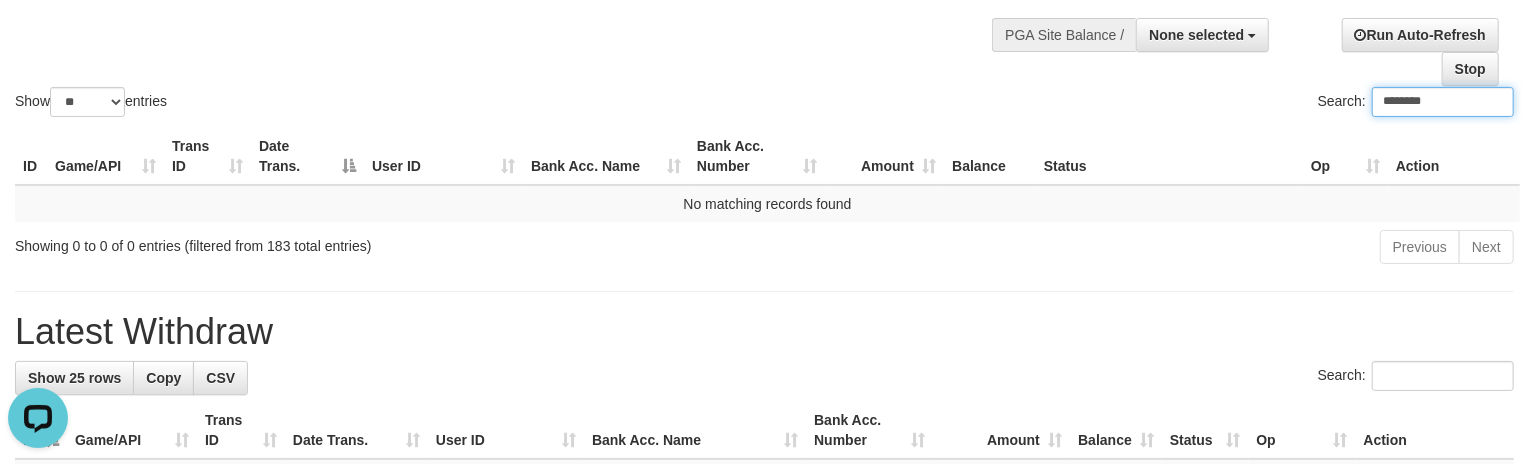scroll, scrollTop: 0, scrollLeft: 0, axis: both 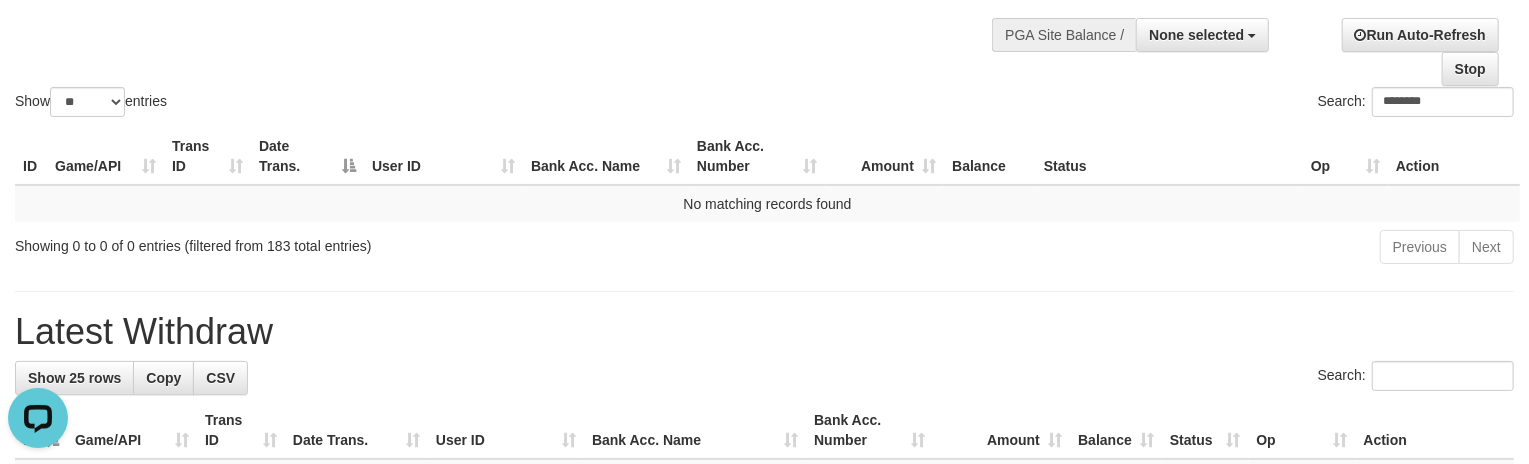 click on "Show  ** ** ** ***  entries Search: ********" at bounding box center (764, 11) 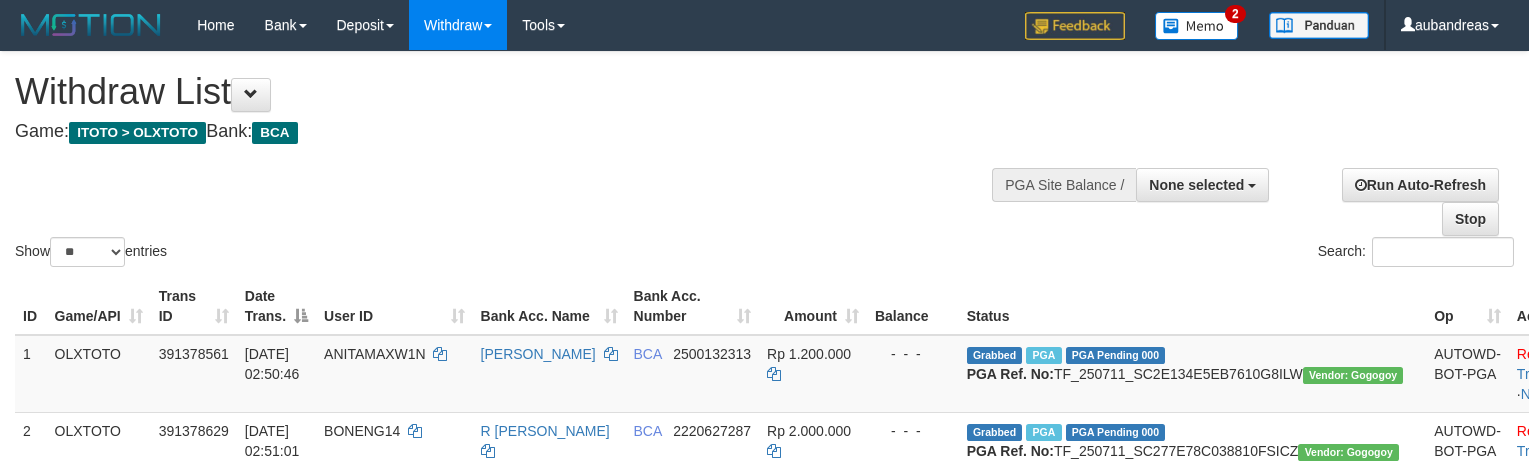 select 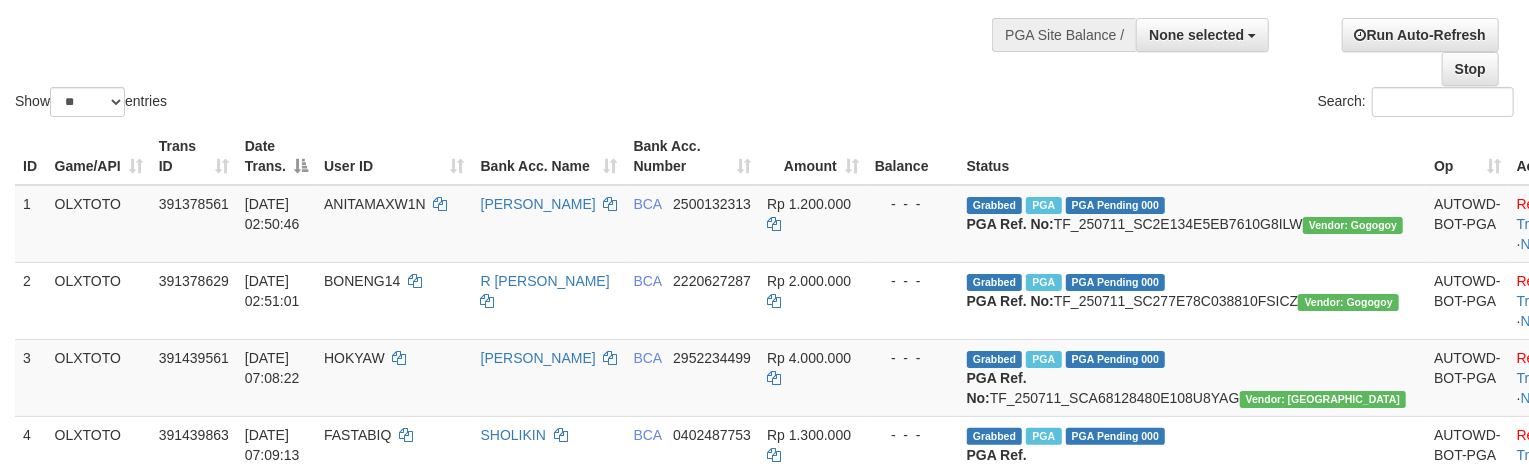 click on "Show  ** ** ** ***  entries Search:" at bounding box center [764, 11] 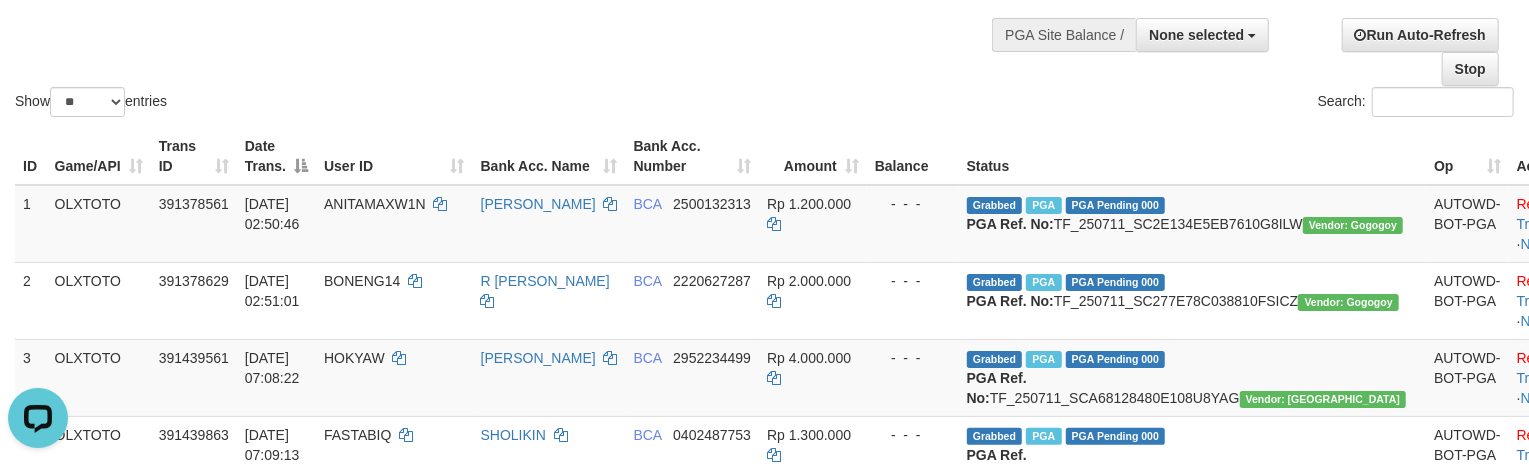 scroll, scrollTop: 0, scrollLeft: 0, axis: both 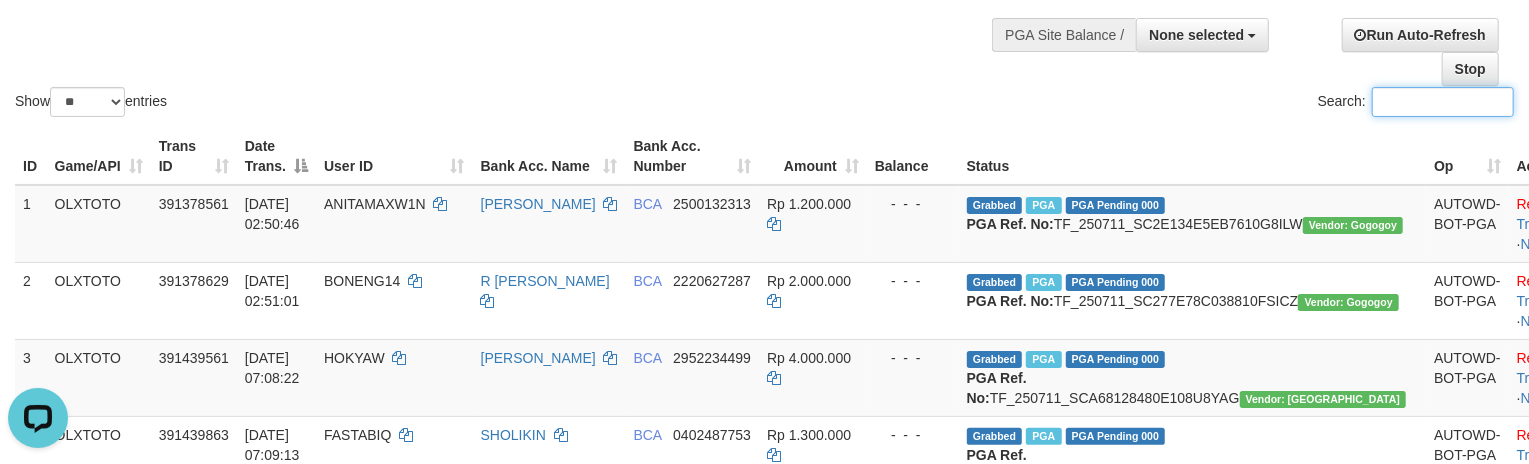 click on "Search:" at bounding box center (1443, 102) 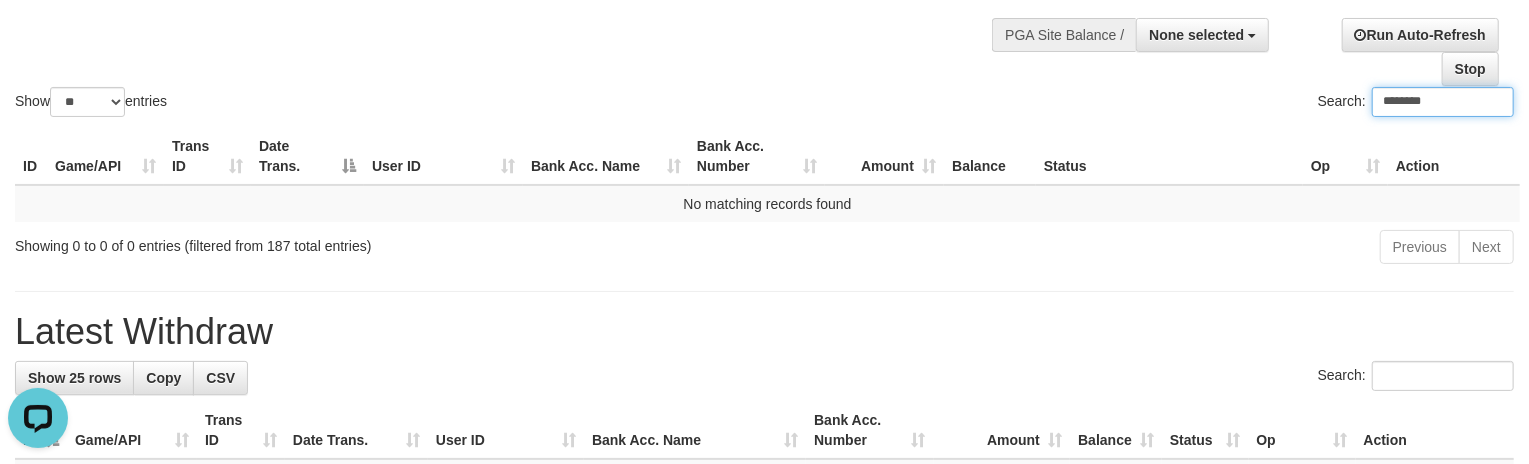 type on "********" 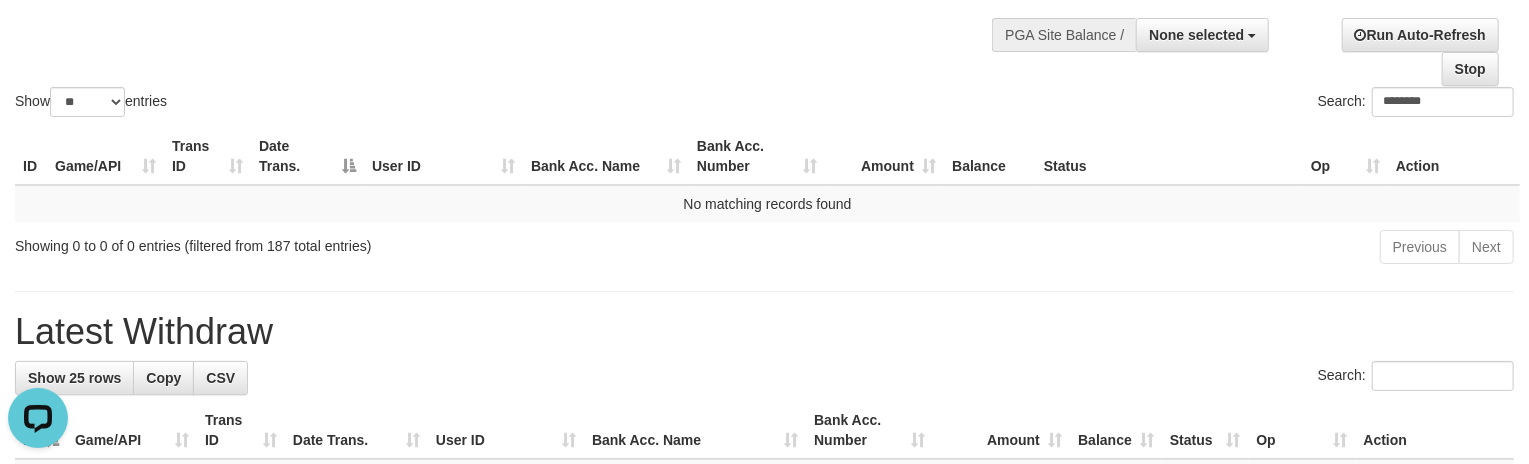 click on "Show  ** ** ** ***  entries Search: ********" at bounding box center (764, 11) 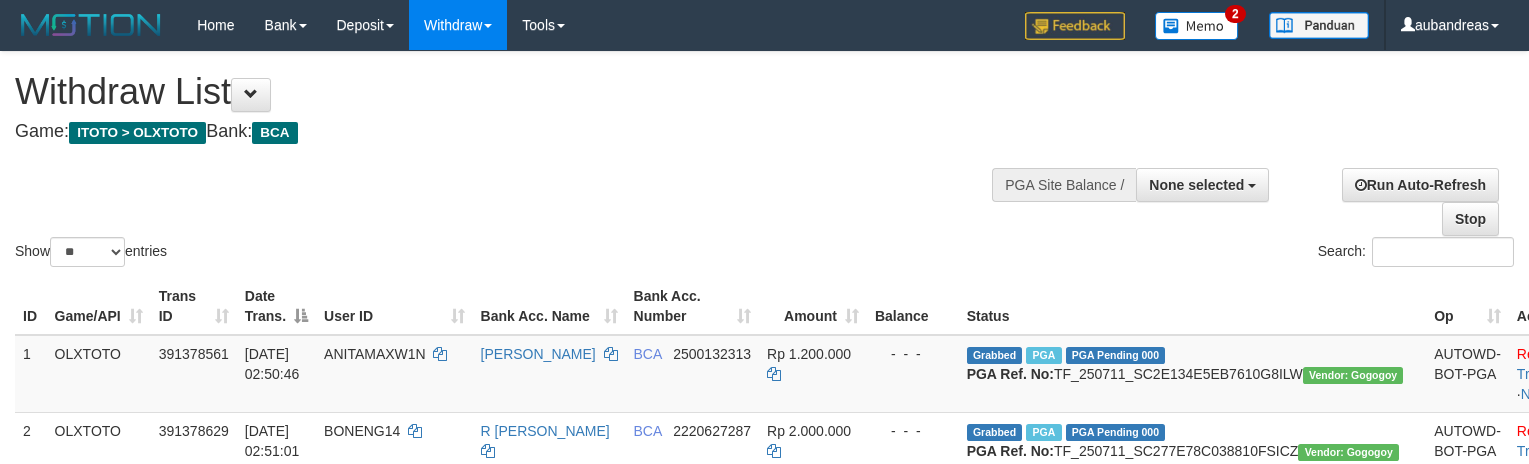select 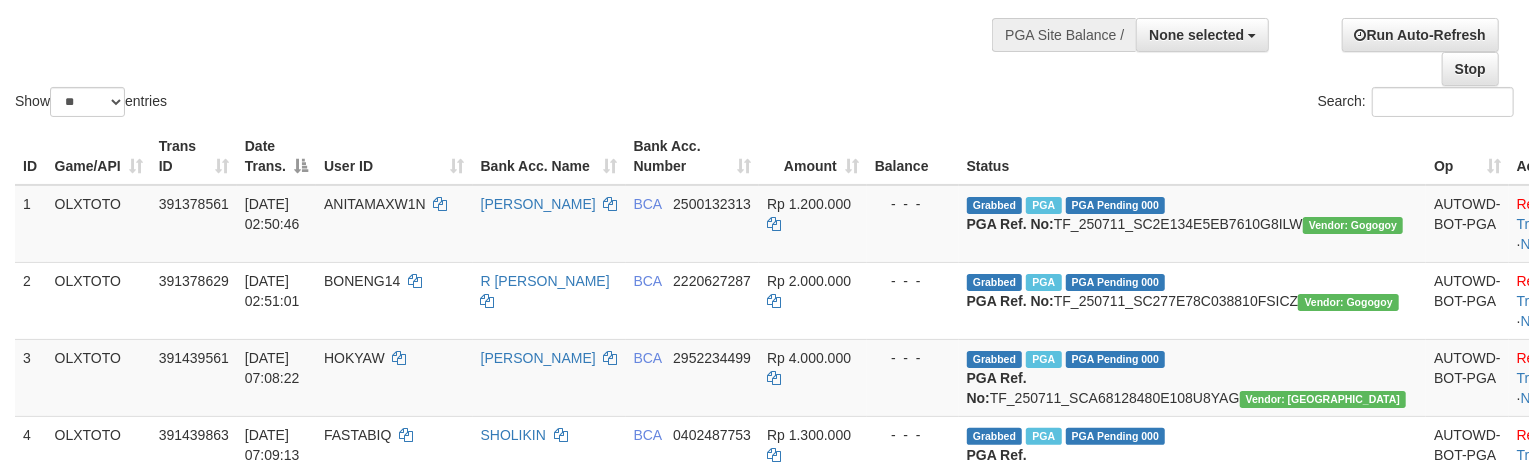 click on "Search:" at bounding box center (1147, 104) 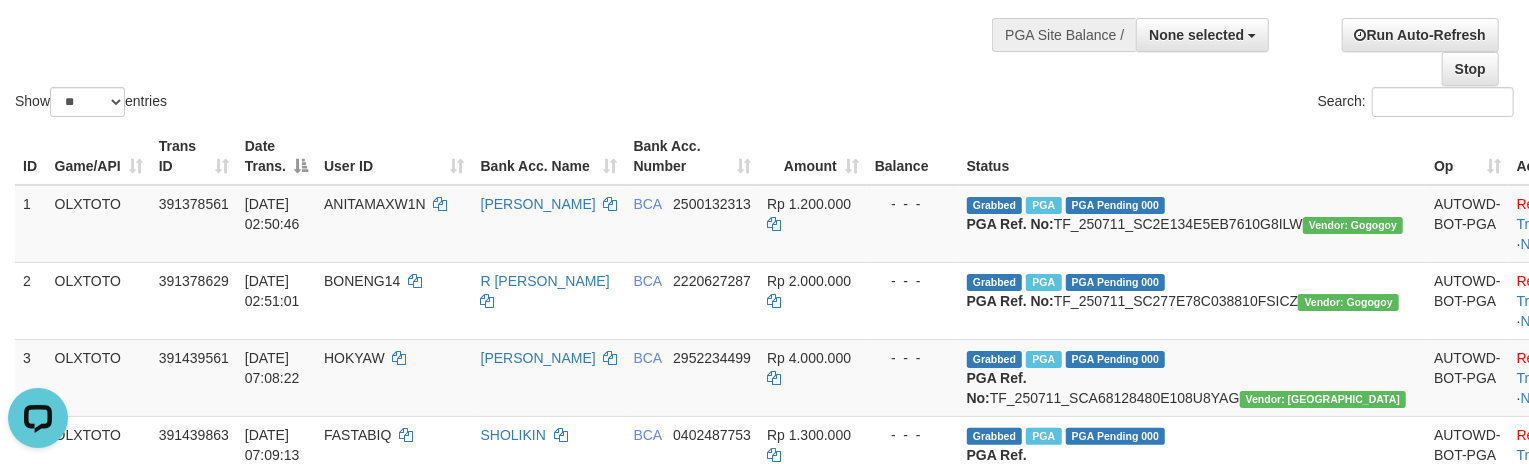 scroll, scrollTop: 0, scrollLeft: 0, axis: both 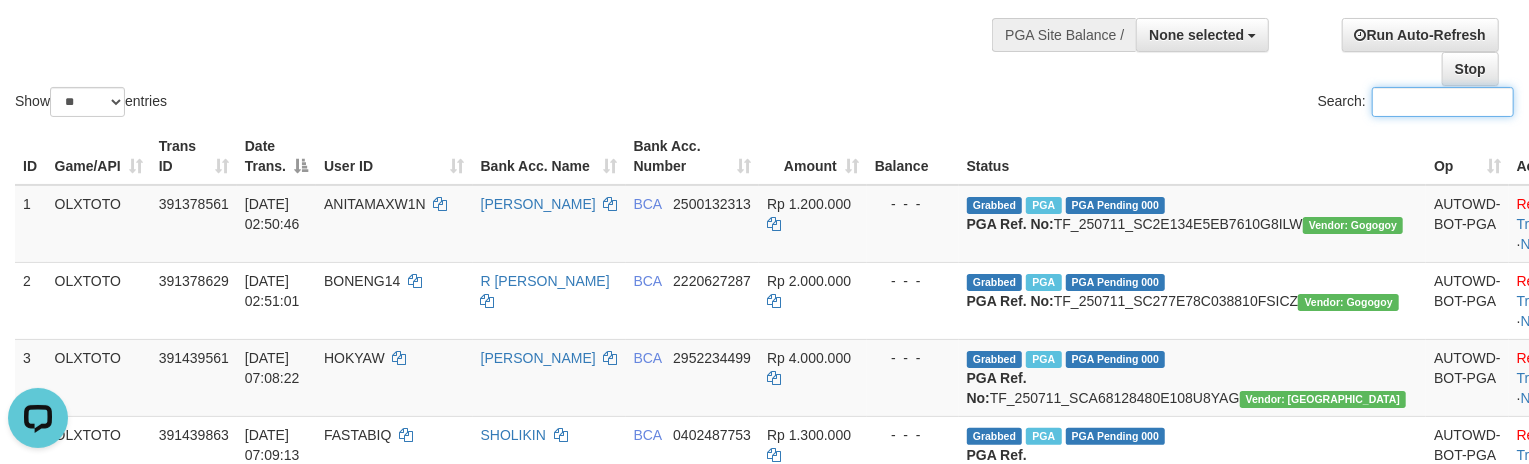 click on "Search:" at bounding box center [1443, 102] 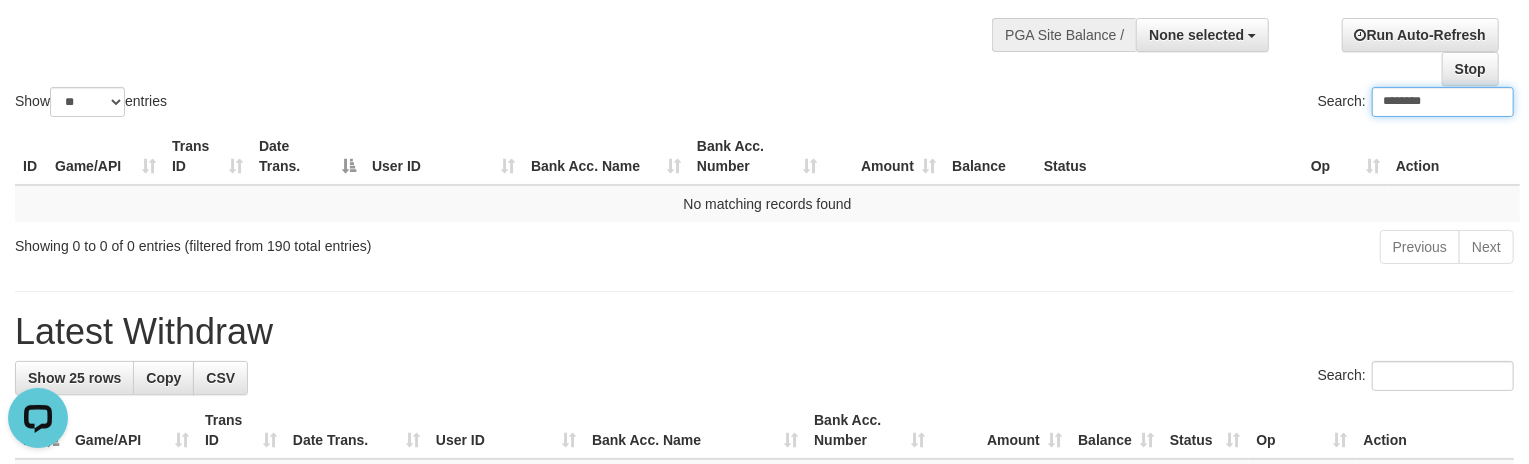 type on "********" 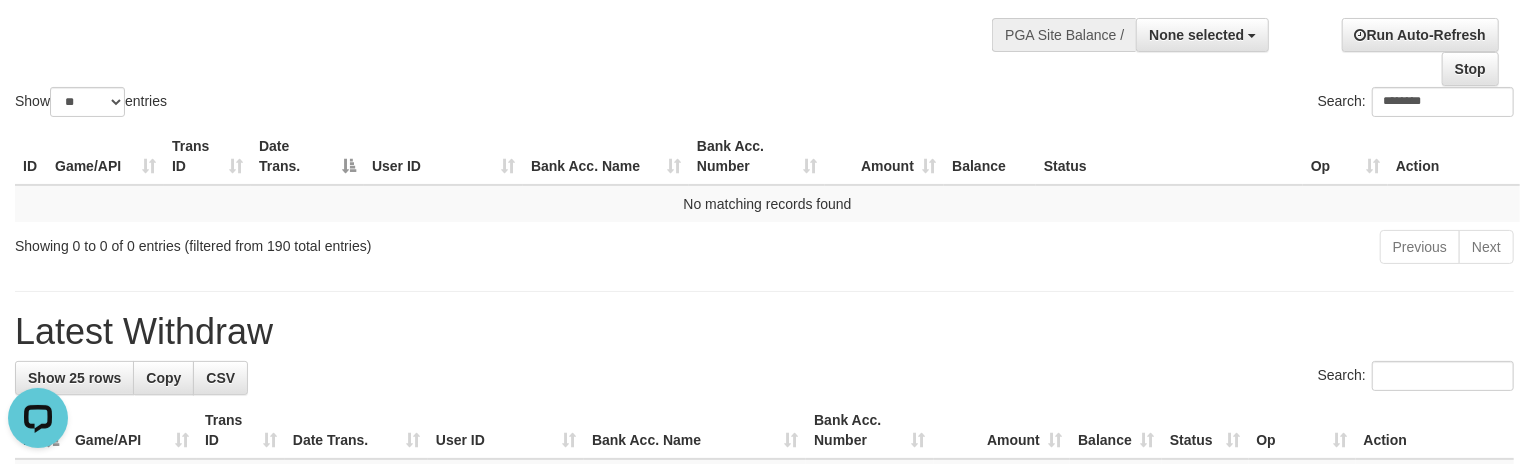 click on "Show  ** ** ** ***  entries Search: ********" at bounding box center (764, 11) 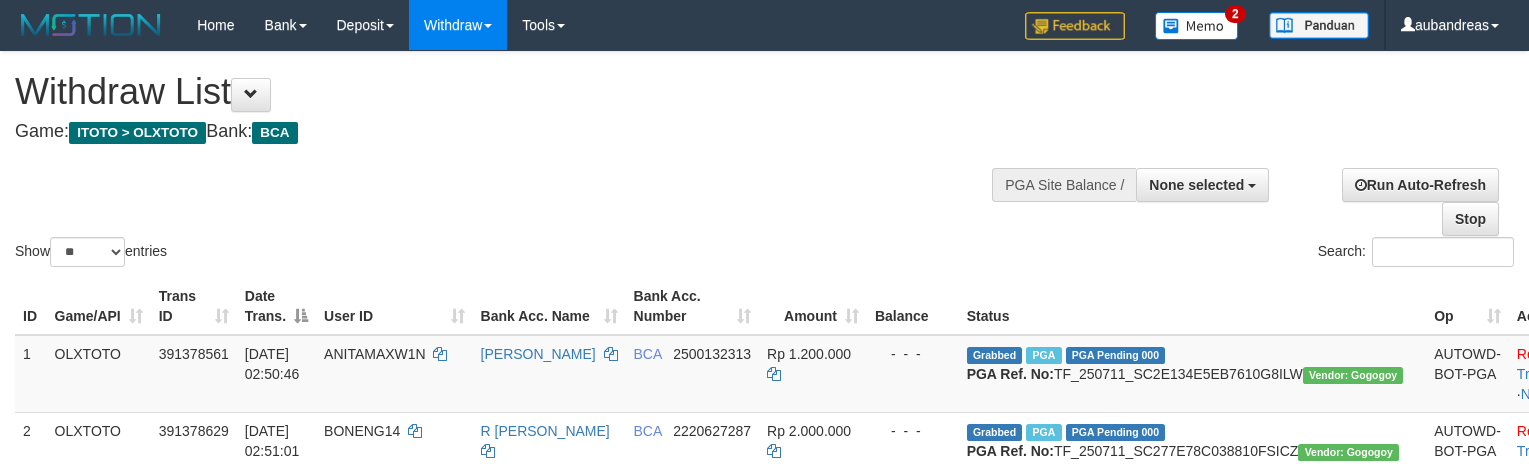 select 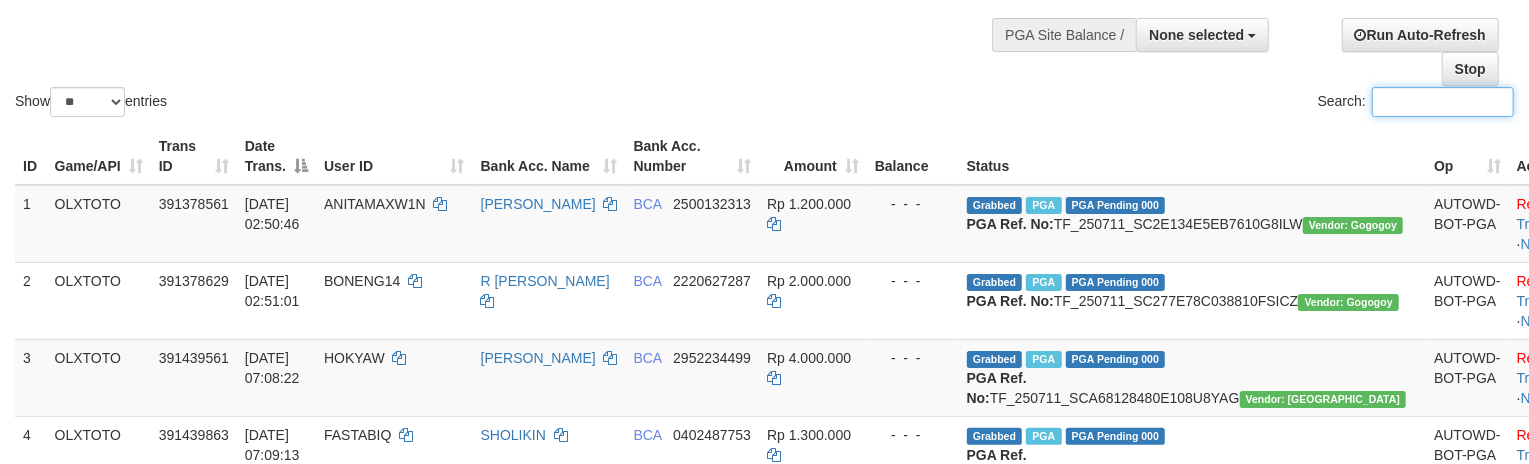 click on "Search:" at bounding box center [1443, 102] 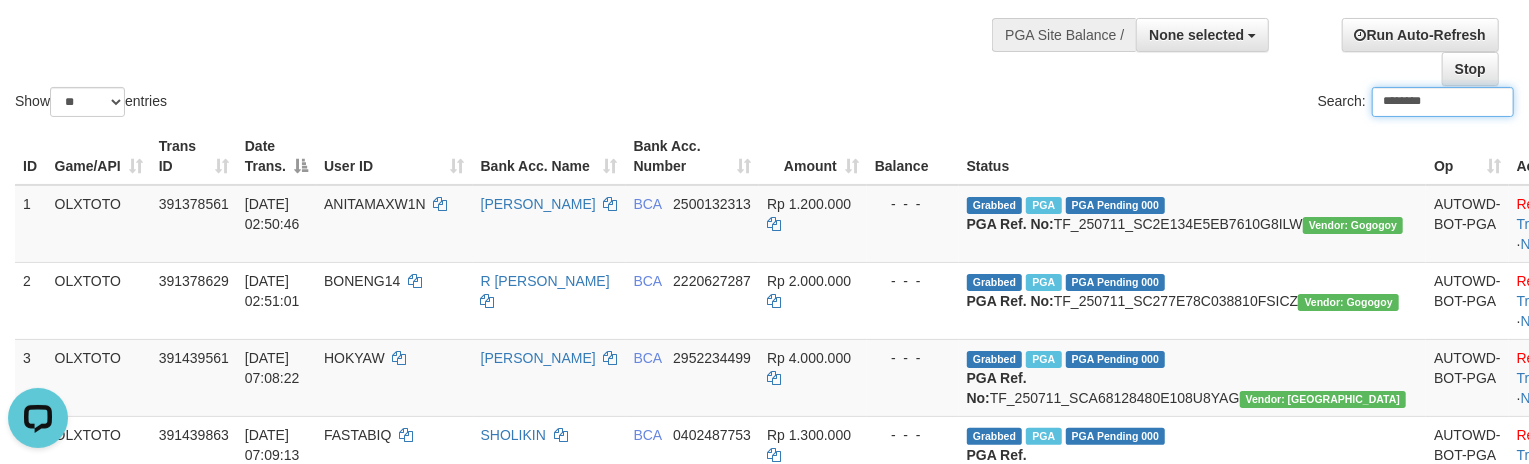 scroll, scrollTop: 0, scrollLeft: 0, axis: both 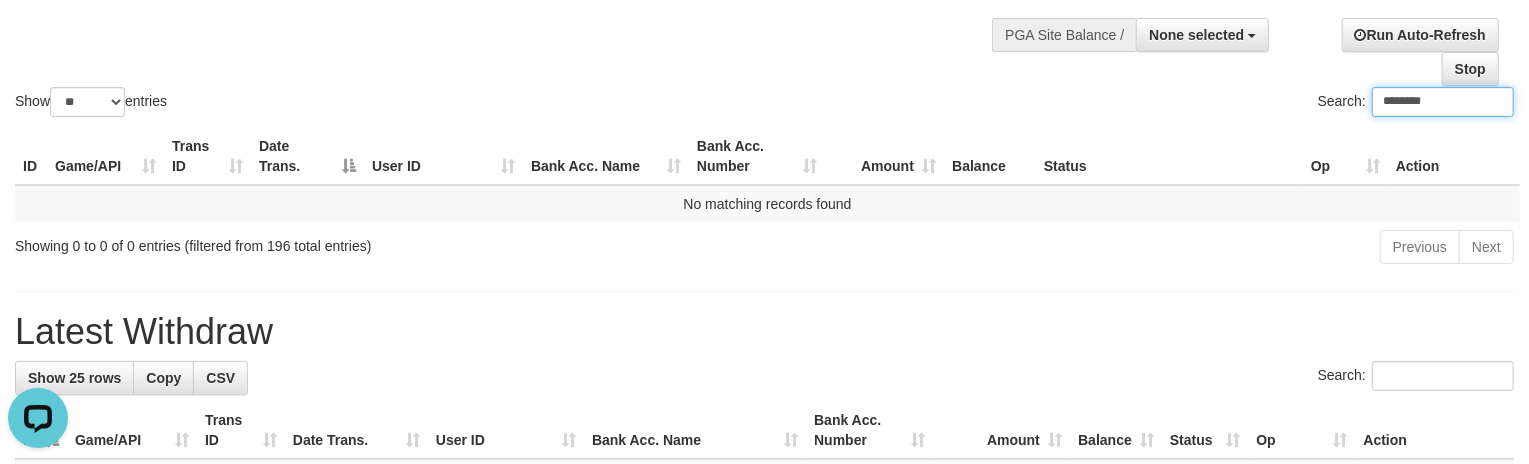 type on "********" 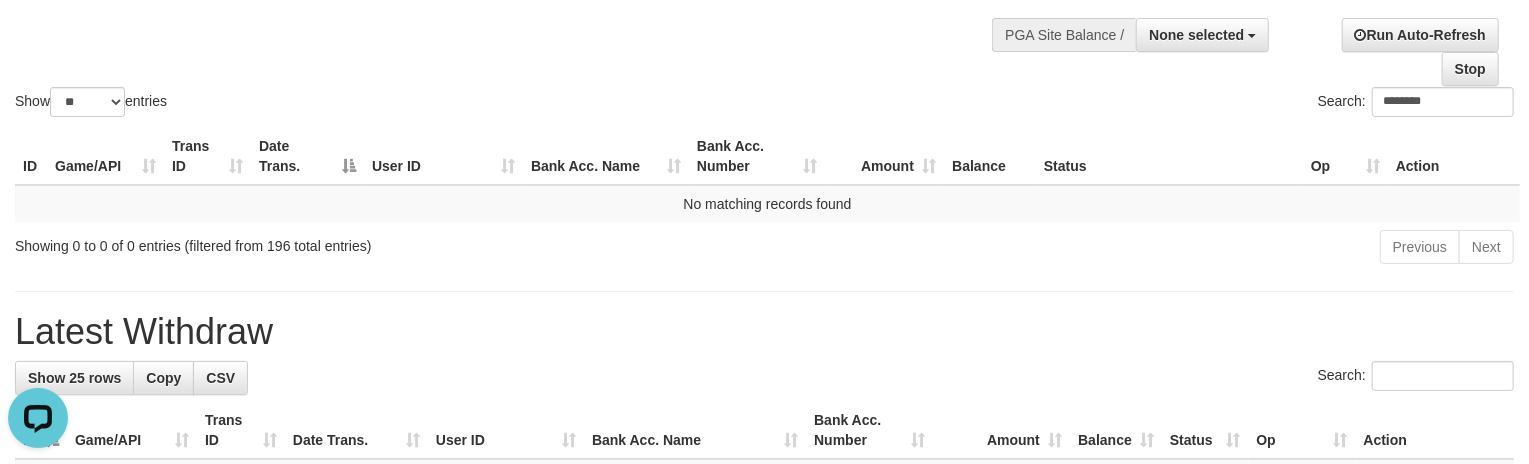 click on "Show  ** ** ** ***  entries Search: ********" at bounding box center (764, 11) 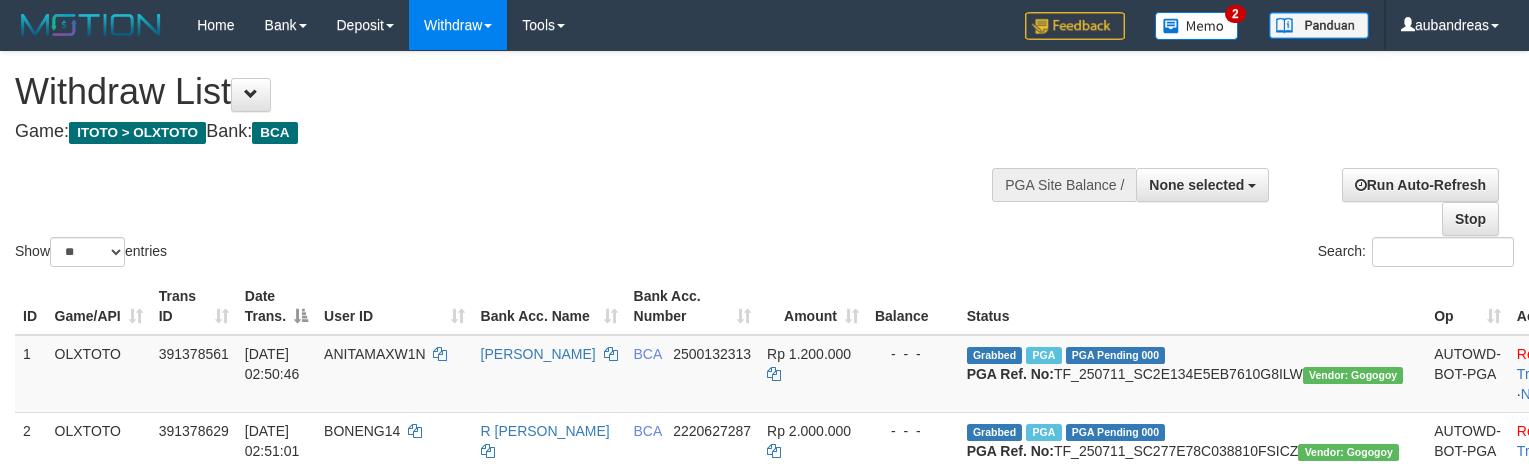 select 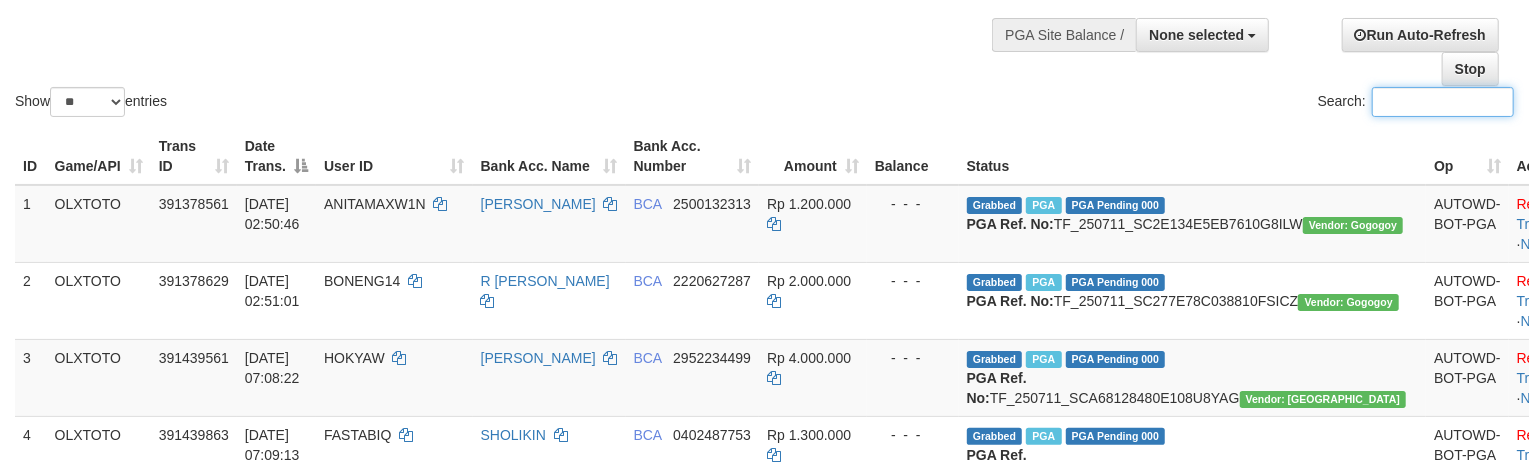 click on "Search:" at bounding box center [1443, 102] 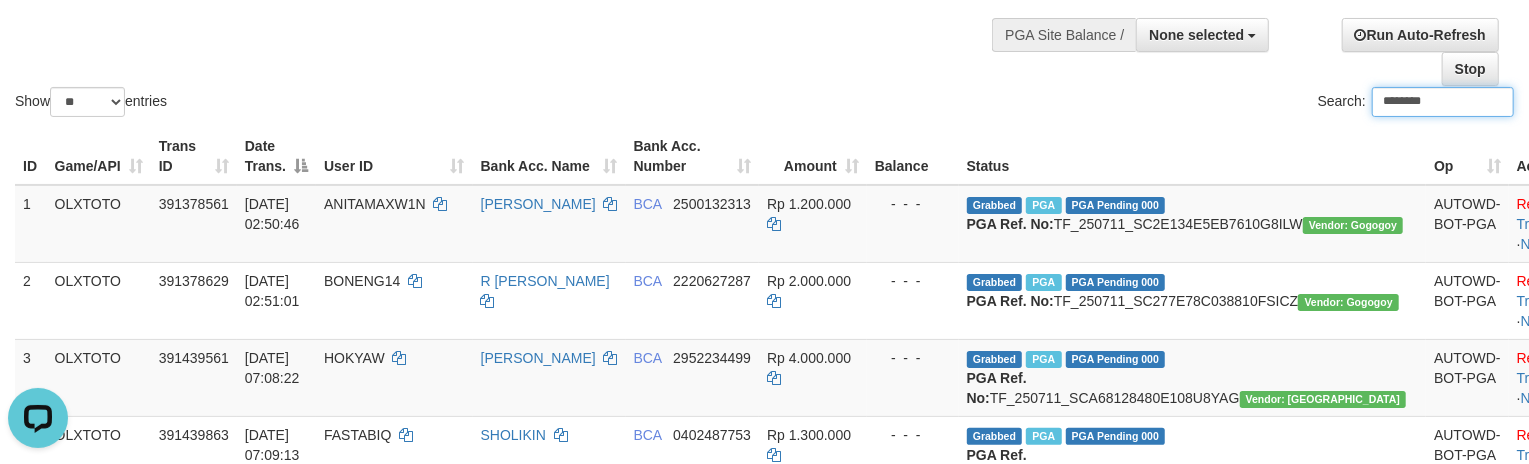scroll, scrollTop: 0, scrollLeft: 0, axis: both 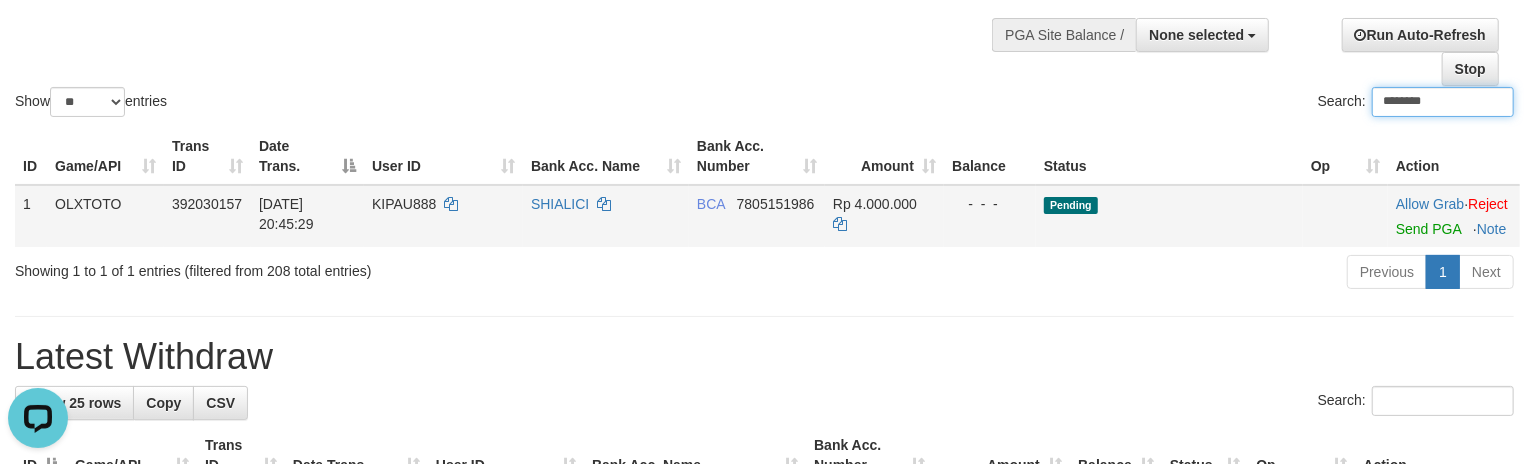 type on "********" 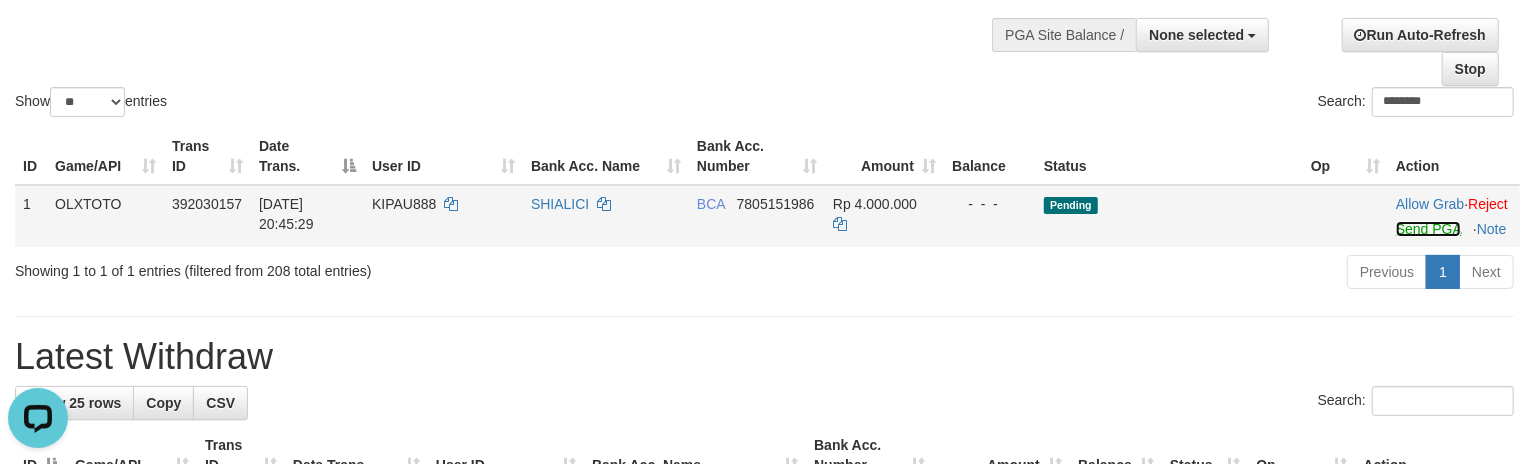 drag, startPoint x: 1408, startPoint y: 272, endPoint x: 514, endPoint y: 242, distance: 894.50323 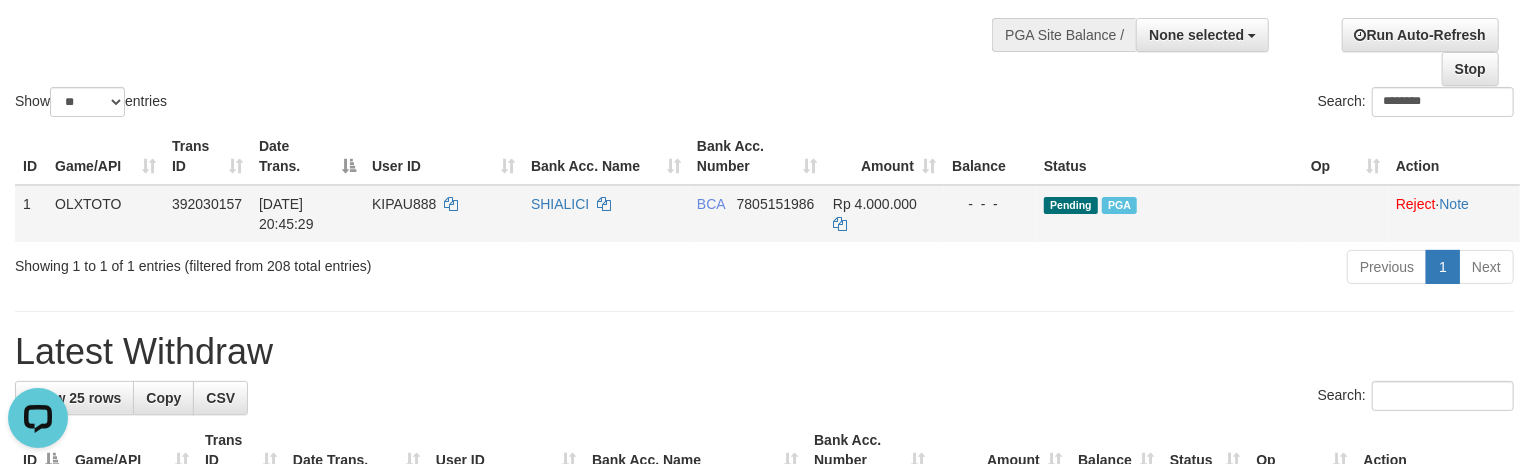 click on "KIPAU888" at bounding box center [404, 204] 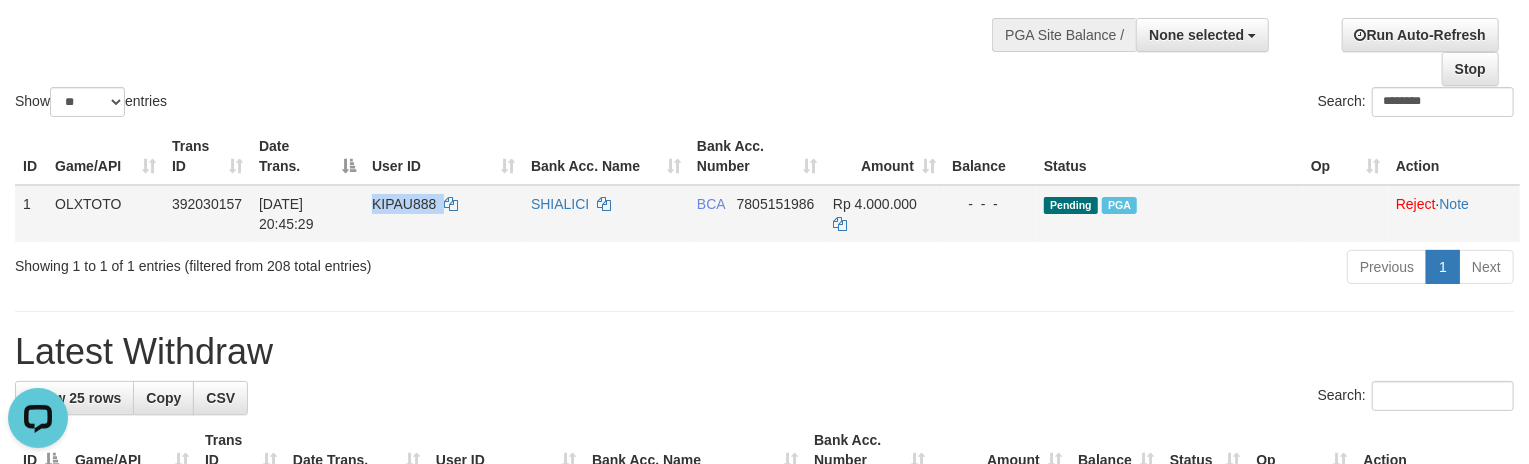 copy on "KIPAU888" 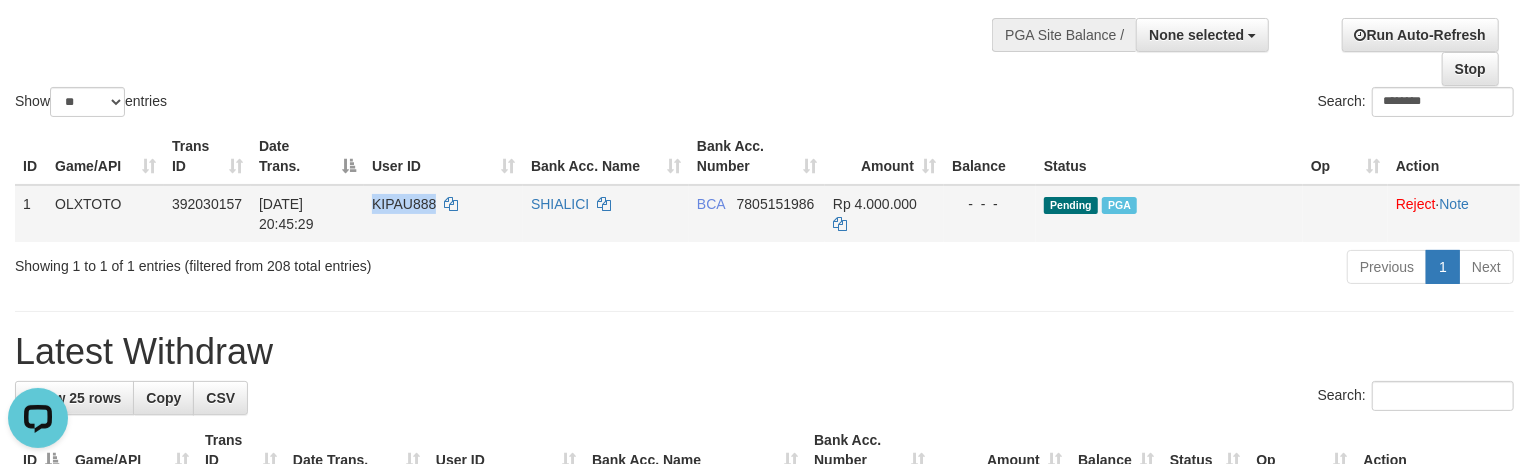 click on "KIPAU888" at bounding box center [404, 204] 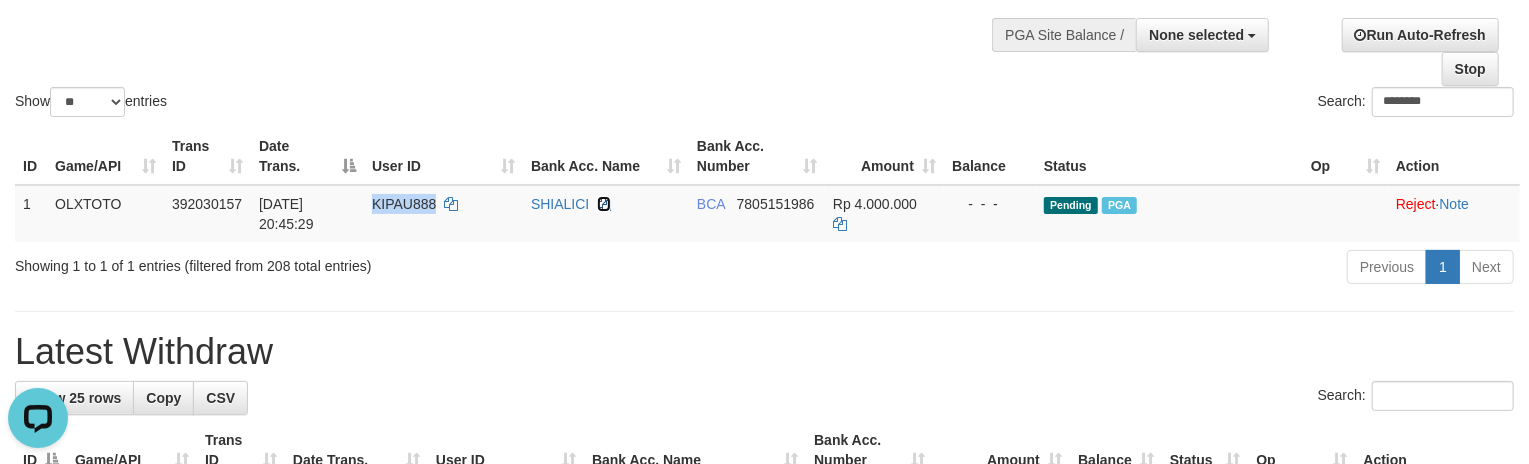 drag, startPoint x: 608, startPoint y: 198, endPoint x: 492, endPoint y: 305, distance: 157.81319 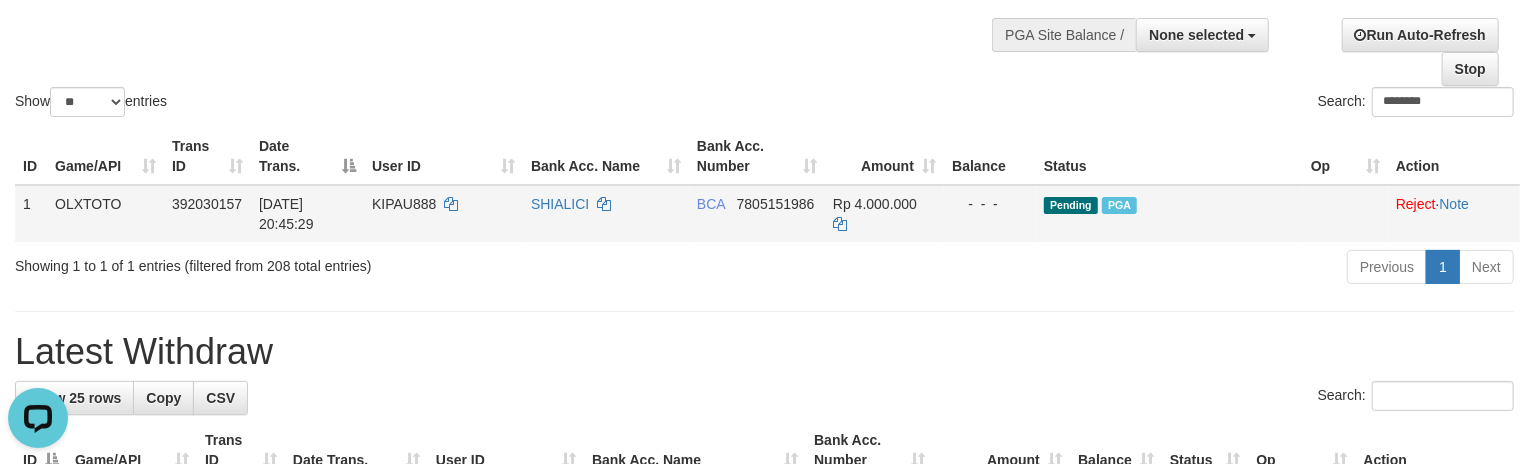 click on "Rp 4.000.000" at bounding box center [875, 204] 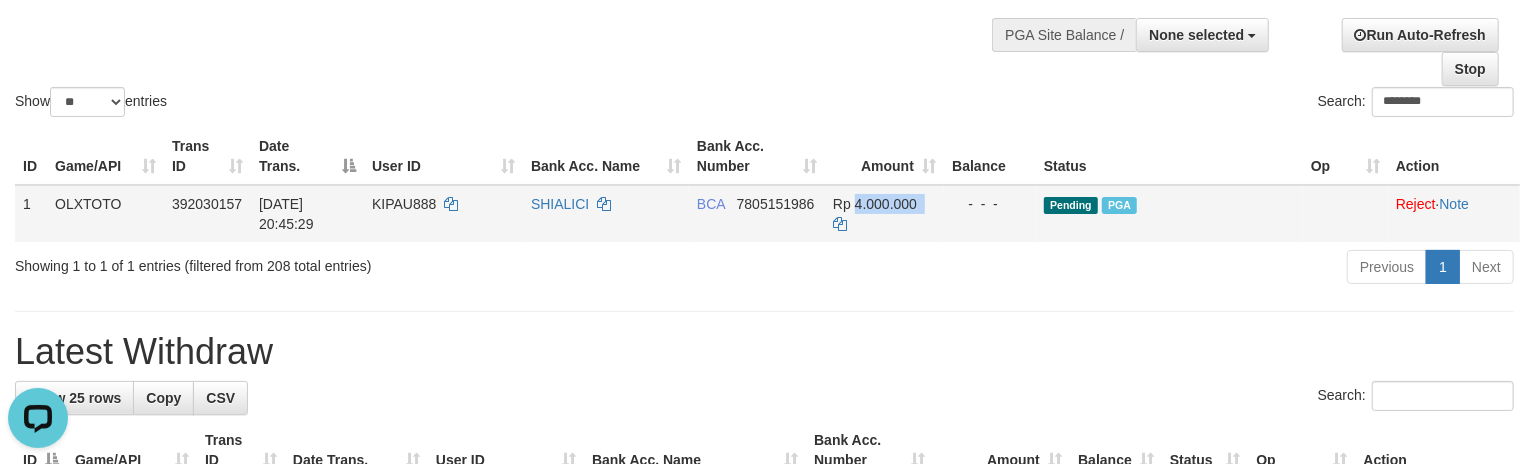 copy on "4.000.000" 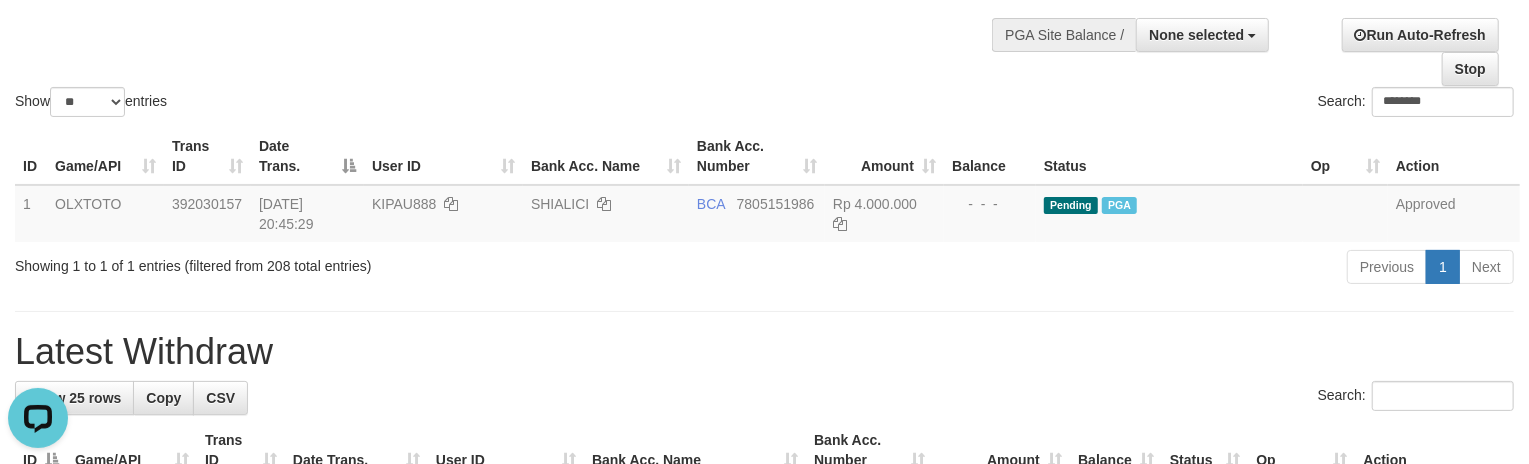 click on "Show  ** ** ** ***  entries Search: ********" at bounding box center [764, 11] 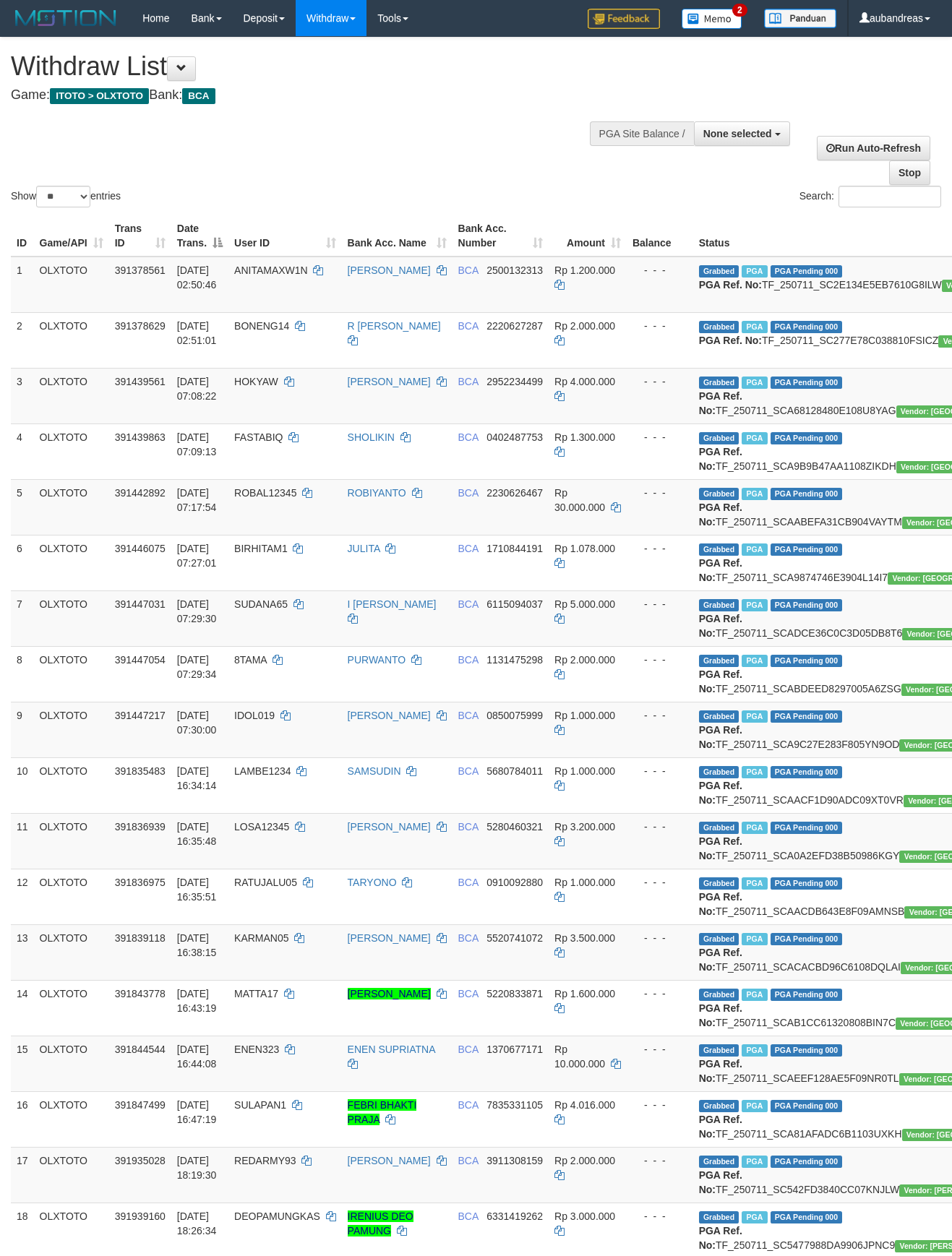 select 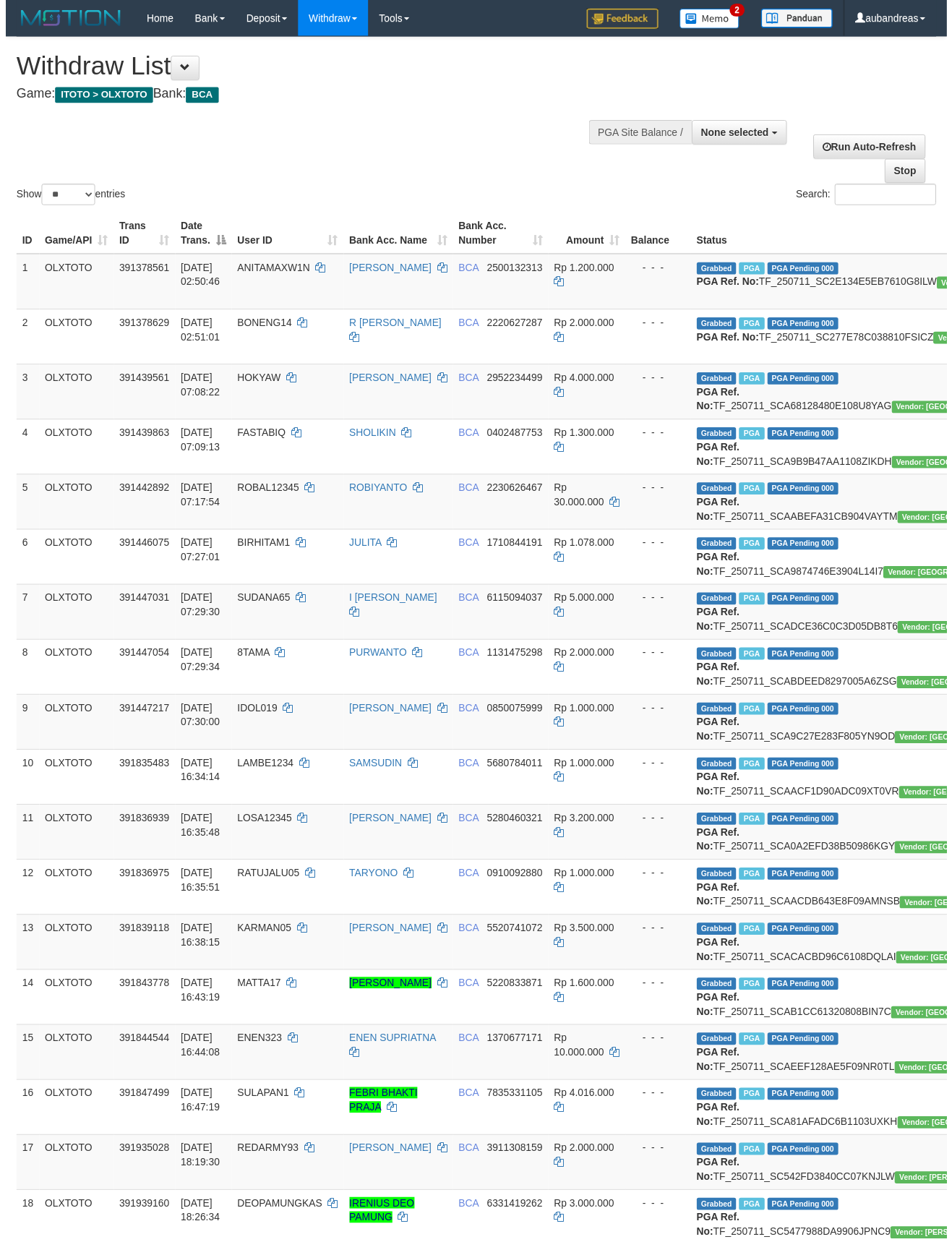 scroll, scrollTop: 0, scrollLeft: 0, axis: both 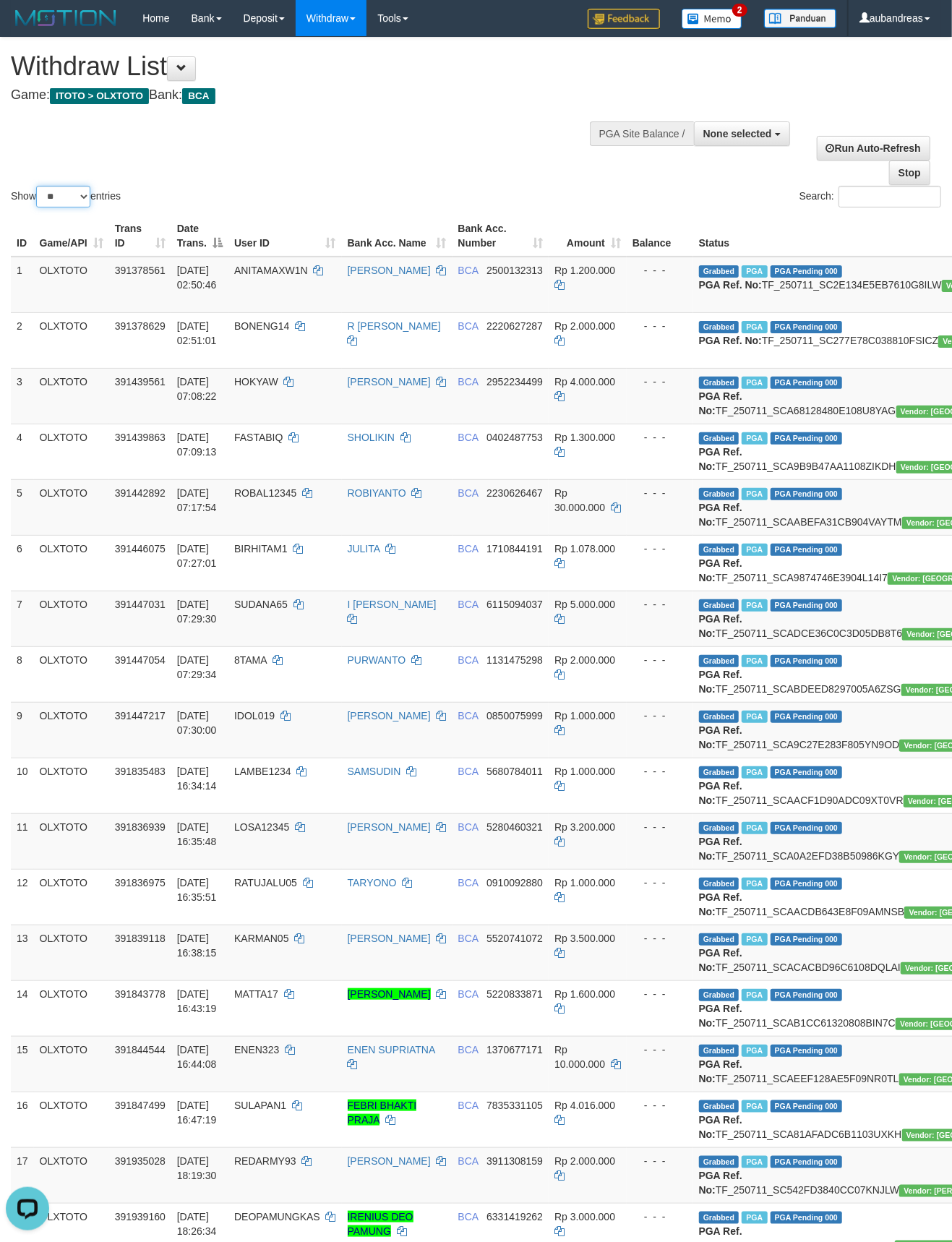 drag, startPoint x: 77, startPoint y: 198, endPoint x: 98, endPoint y: 255, distance: 60.74537 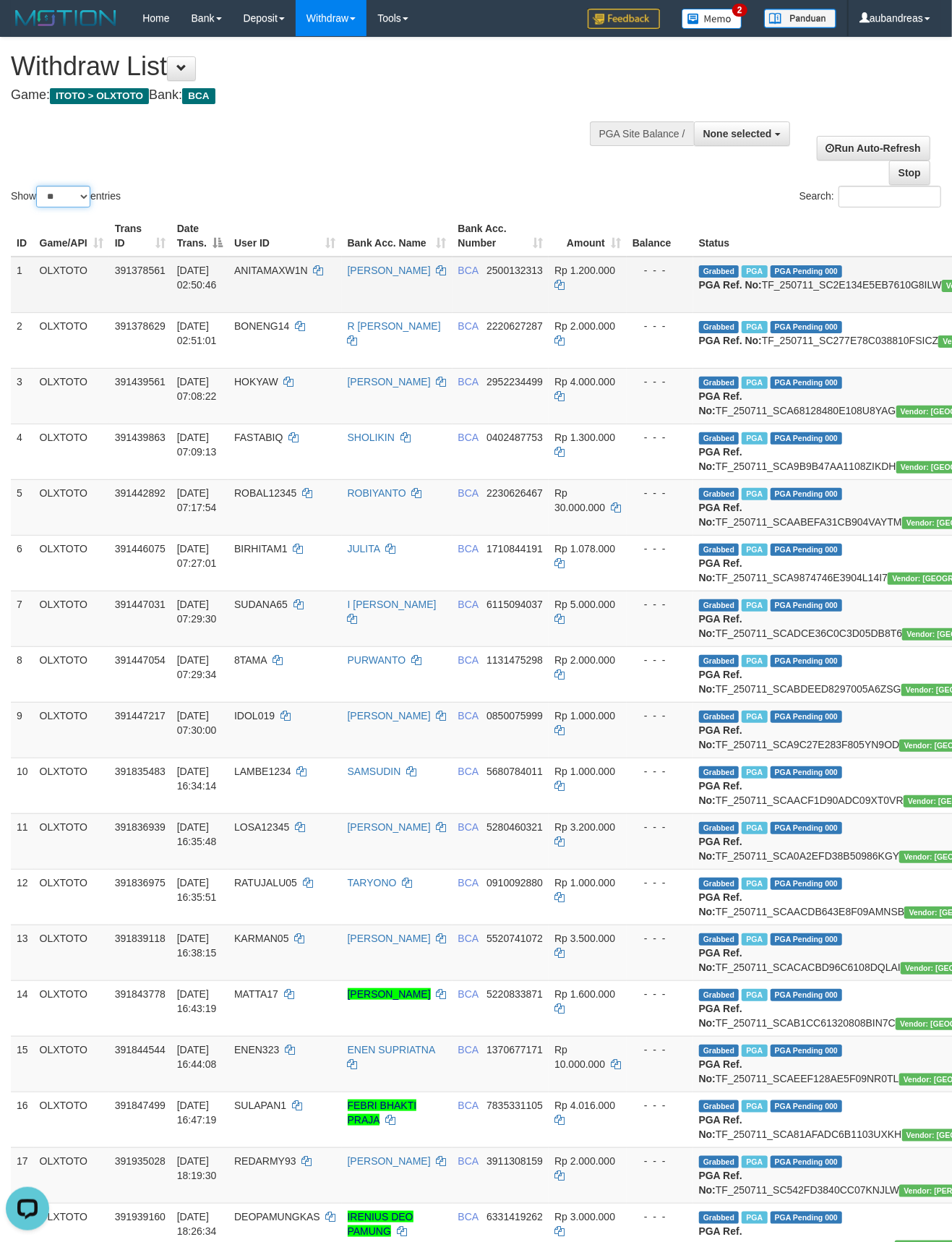select on "***" 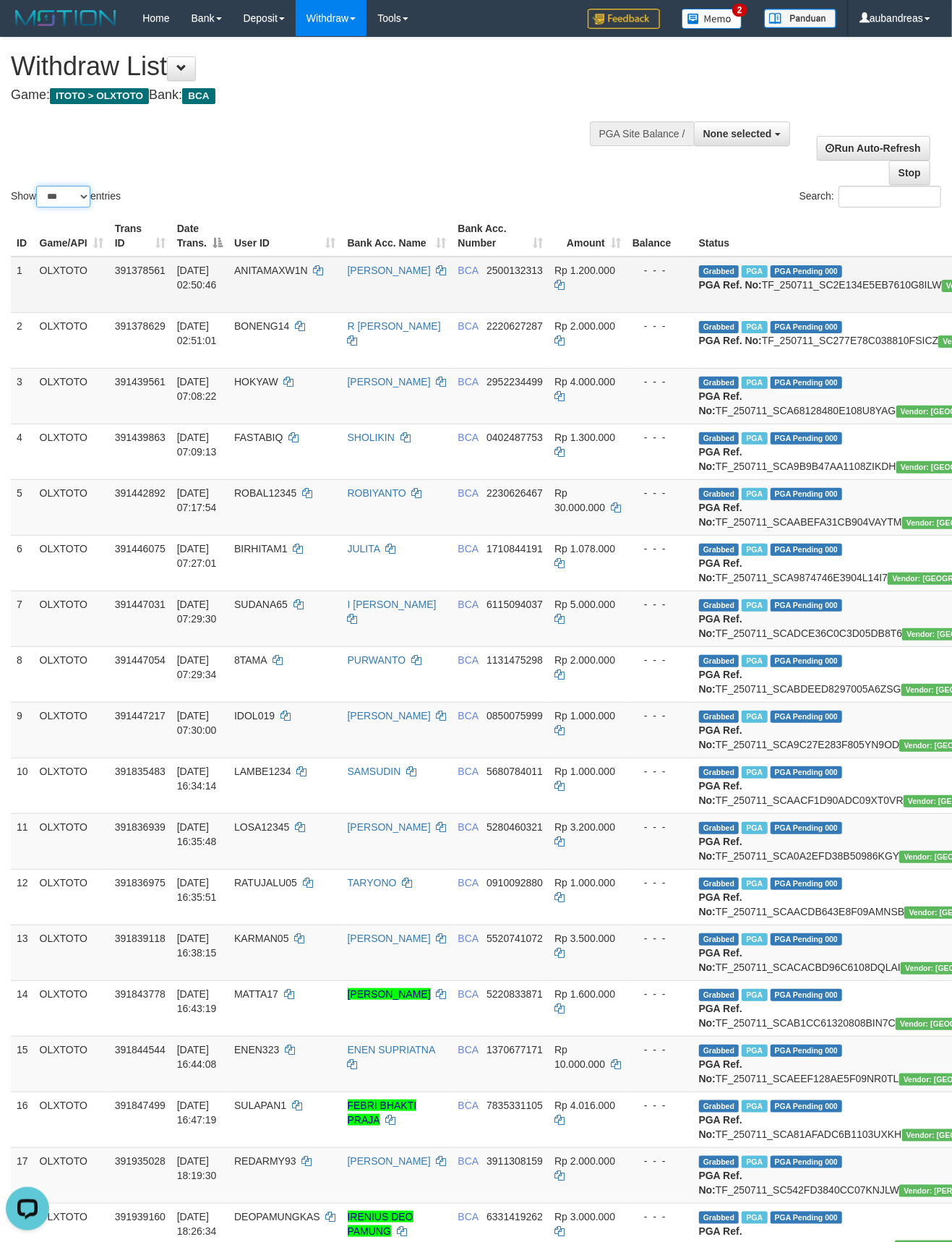 click on "** ** ** ***" at bounding box center [63, 197] 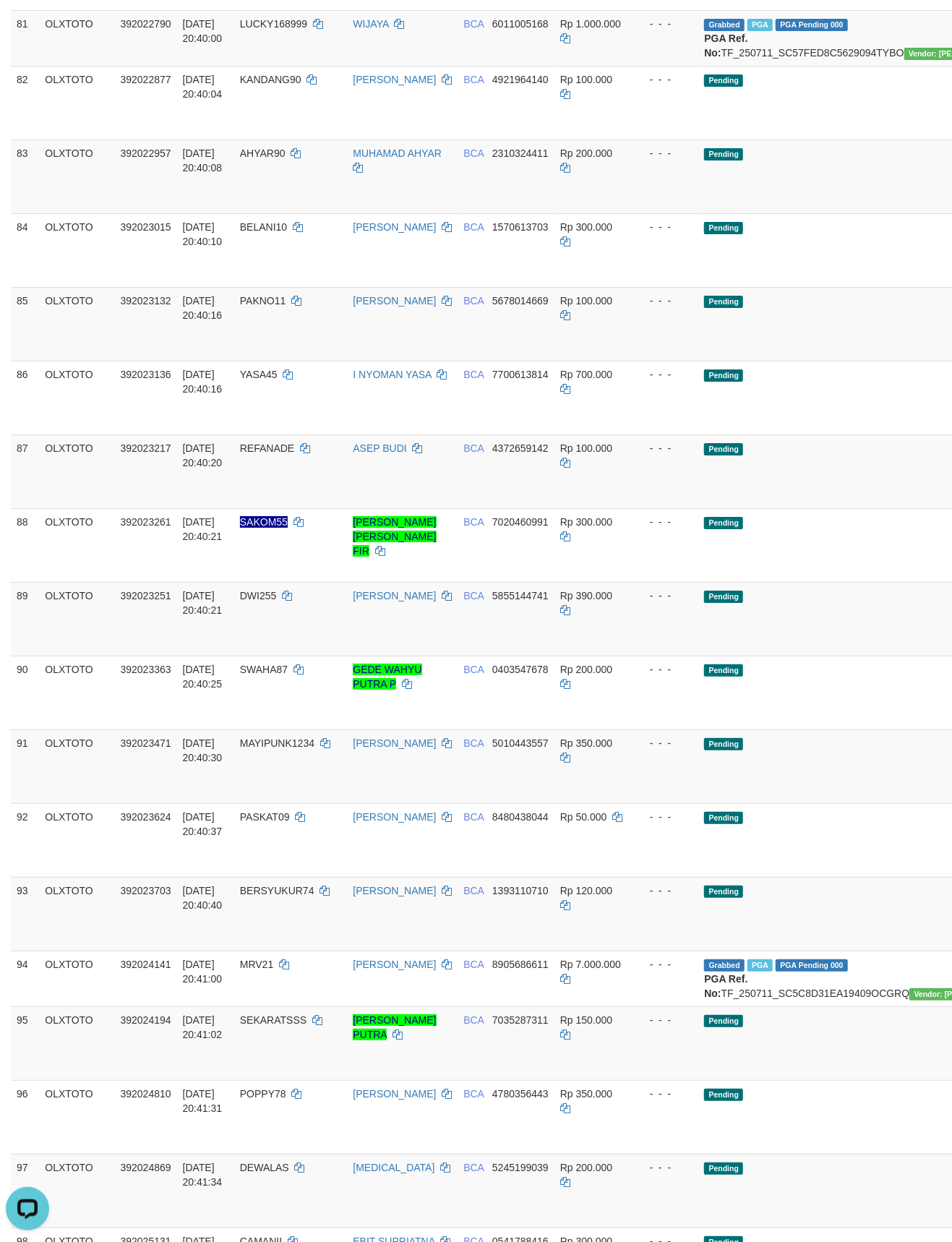 scroll, scrollTop: 6381, scrollLeft: 0, axis: vertical 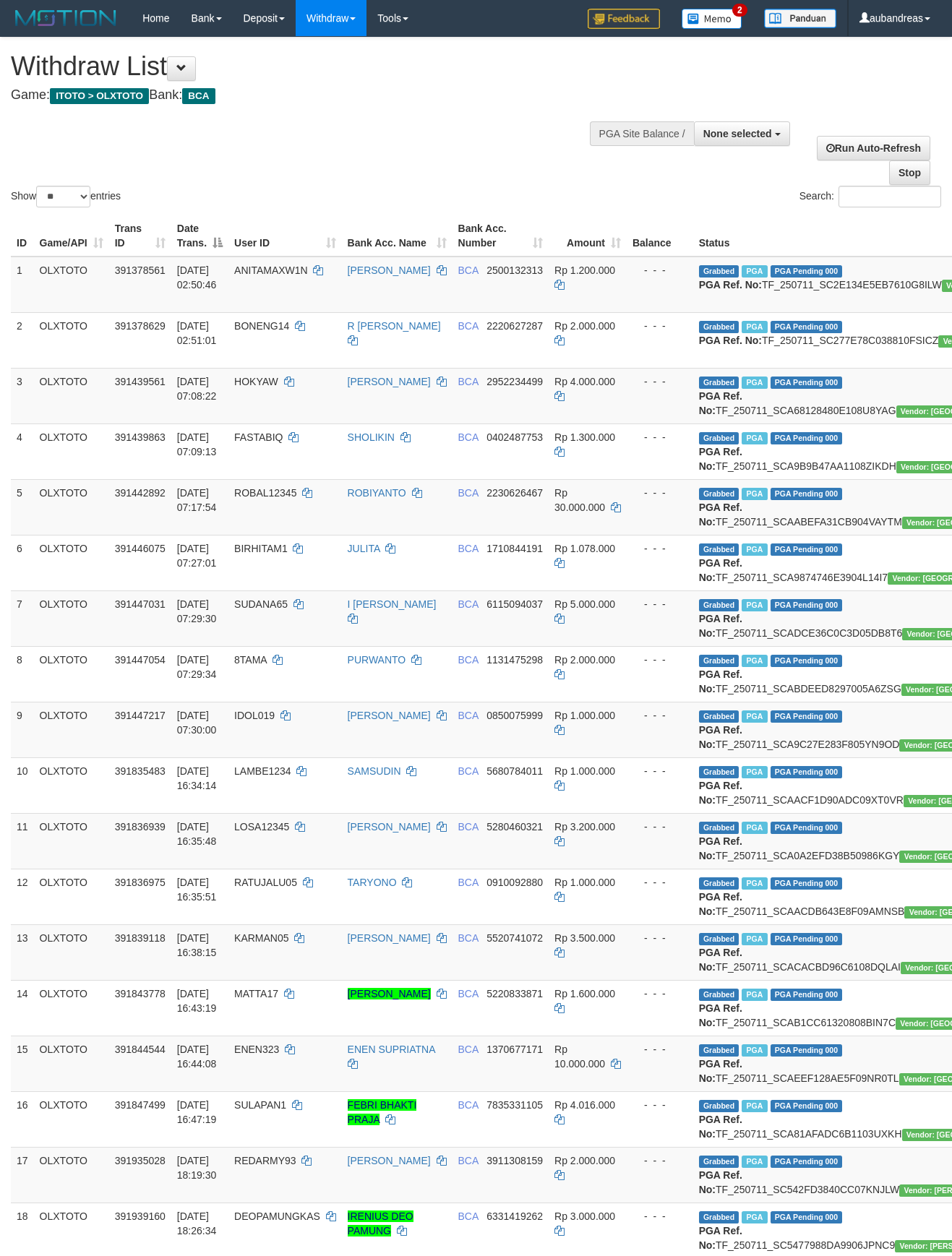 select 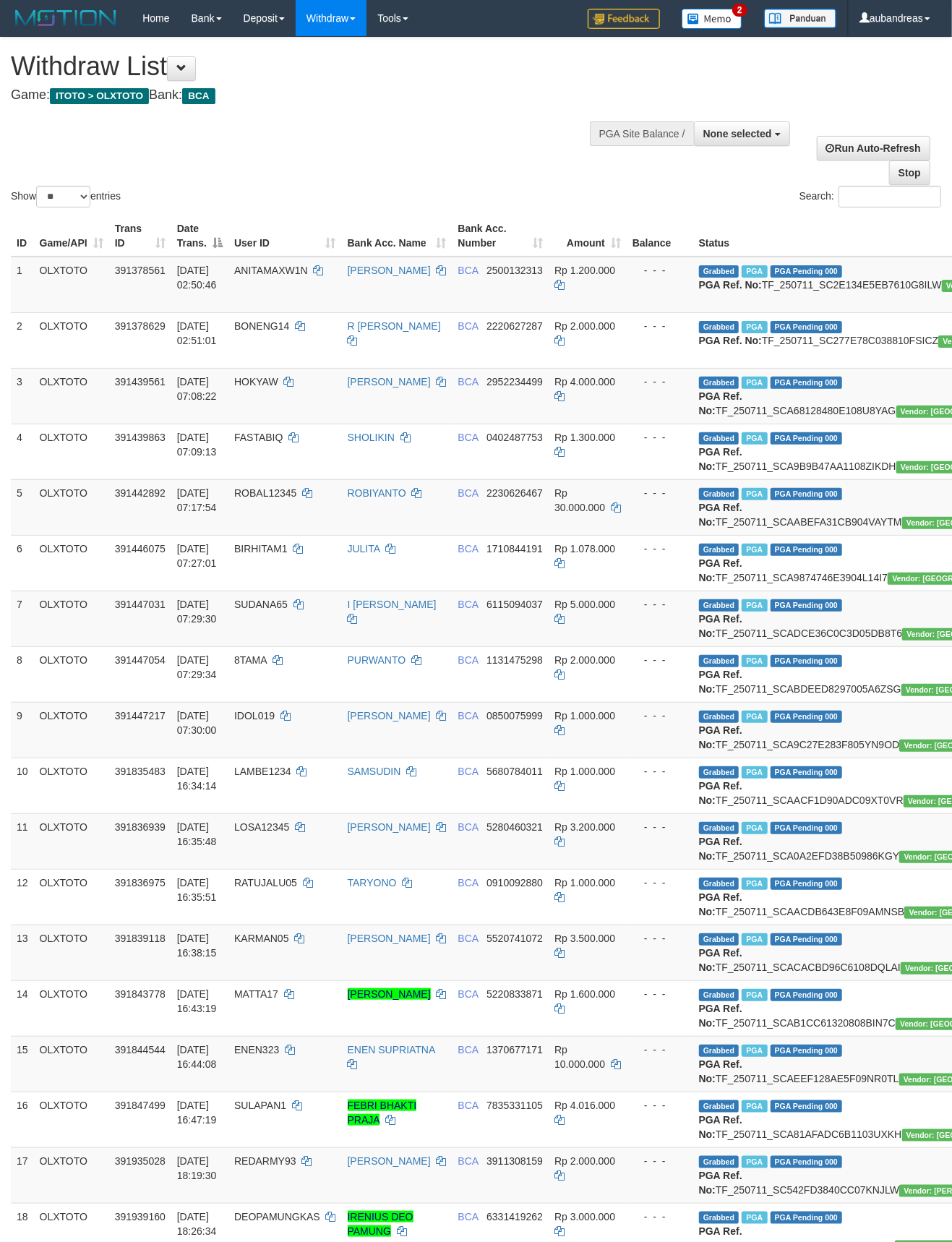 scroll, scrollTop: 2175, scrollLeft: 0, axis: vertical 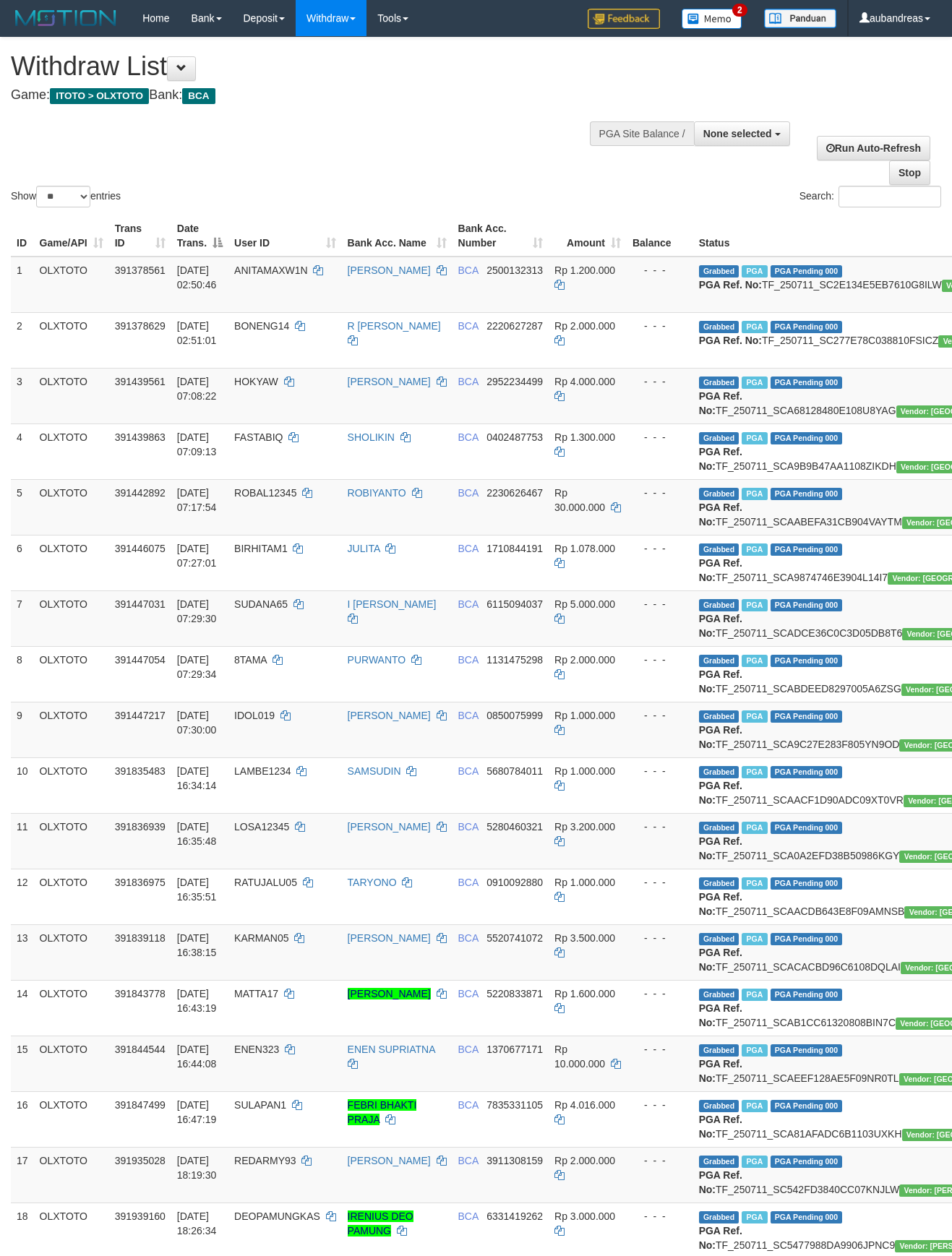 select 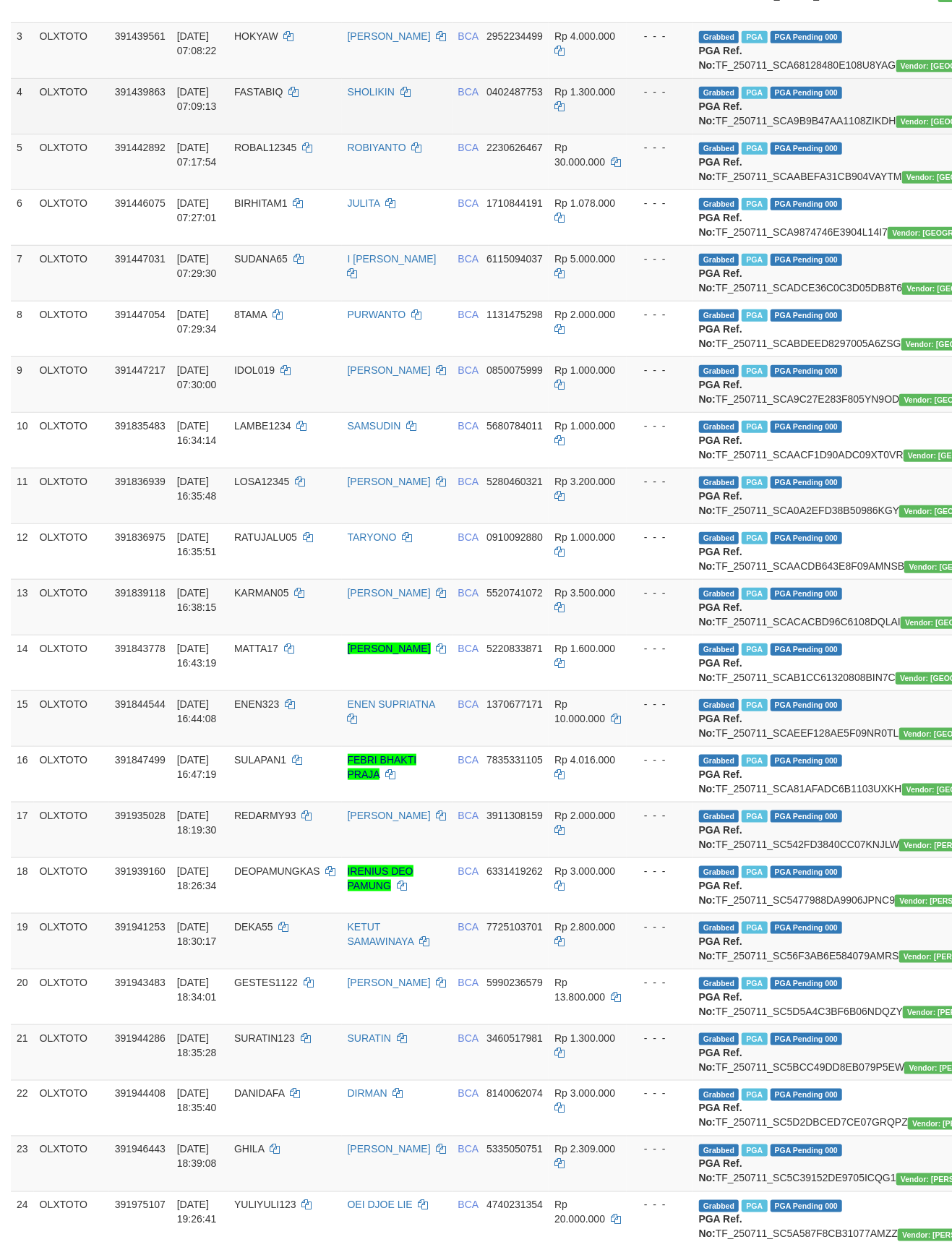 scroll, scrollTop: 2175, scrollLeft: 0, axis: vertical 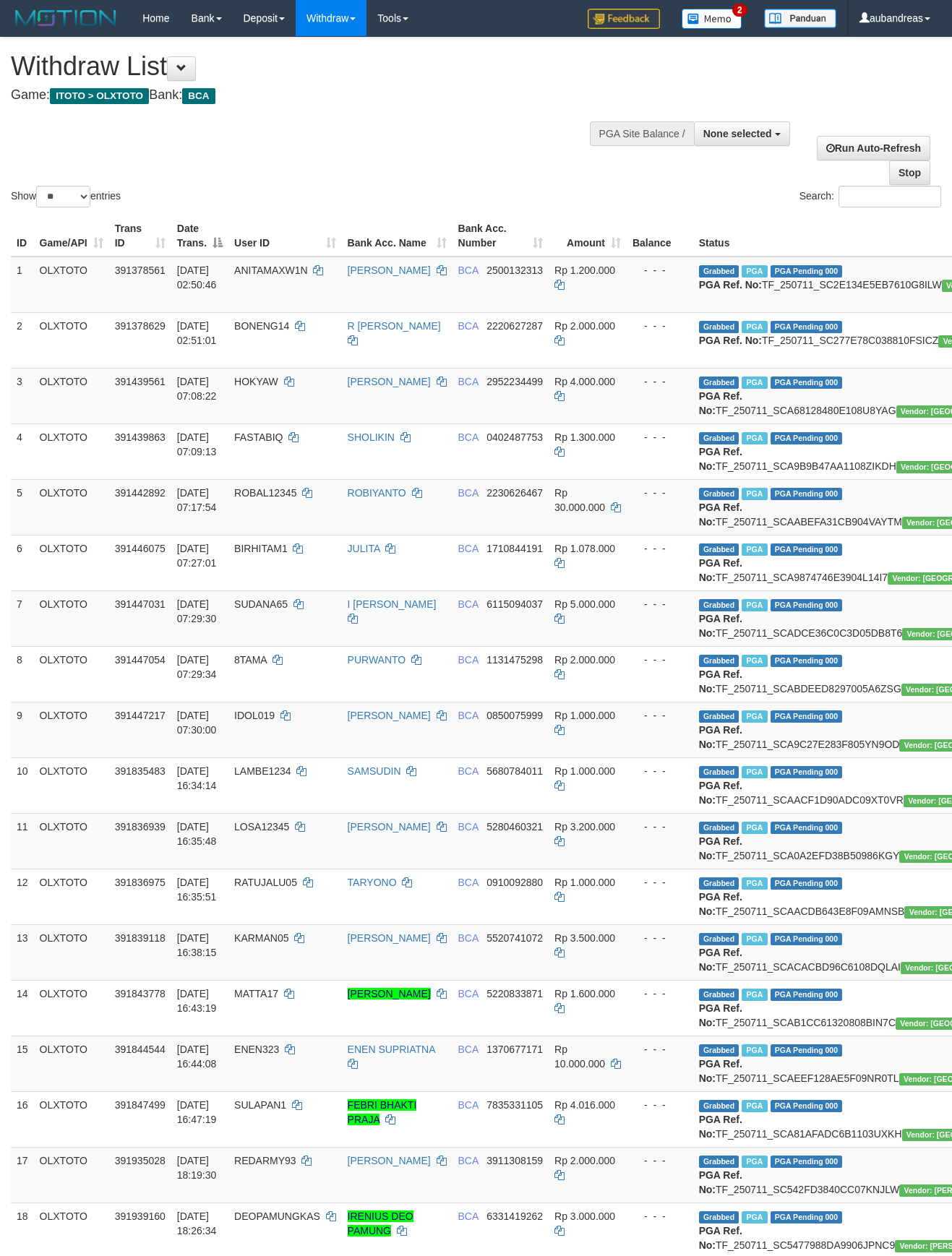 select 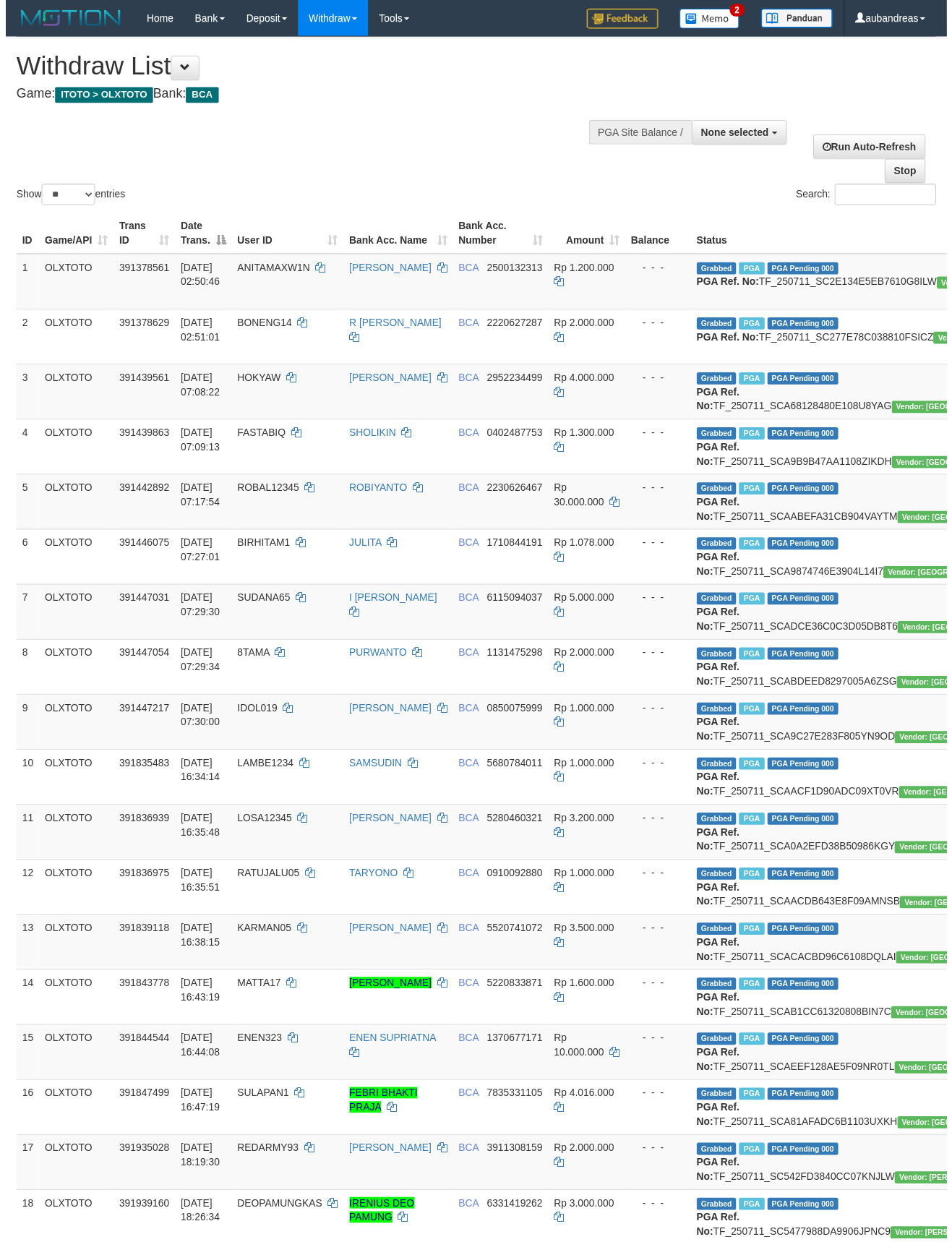 scroll, scrollTop: 2175, scrollLeft: 0, axis: vertical 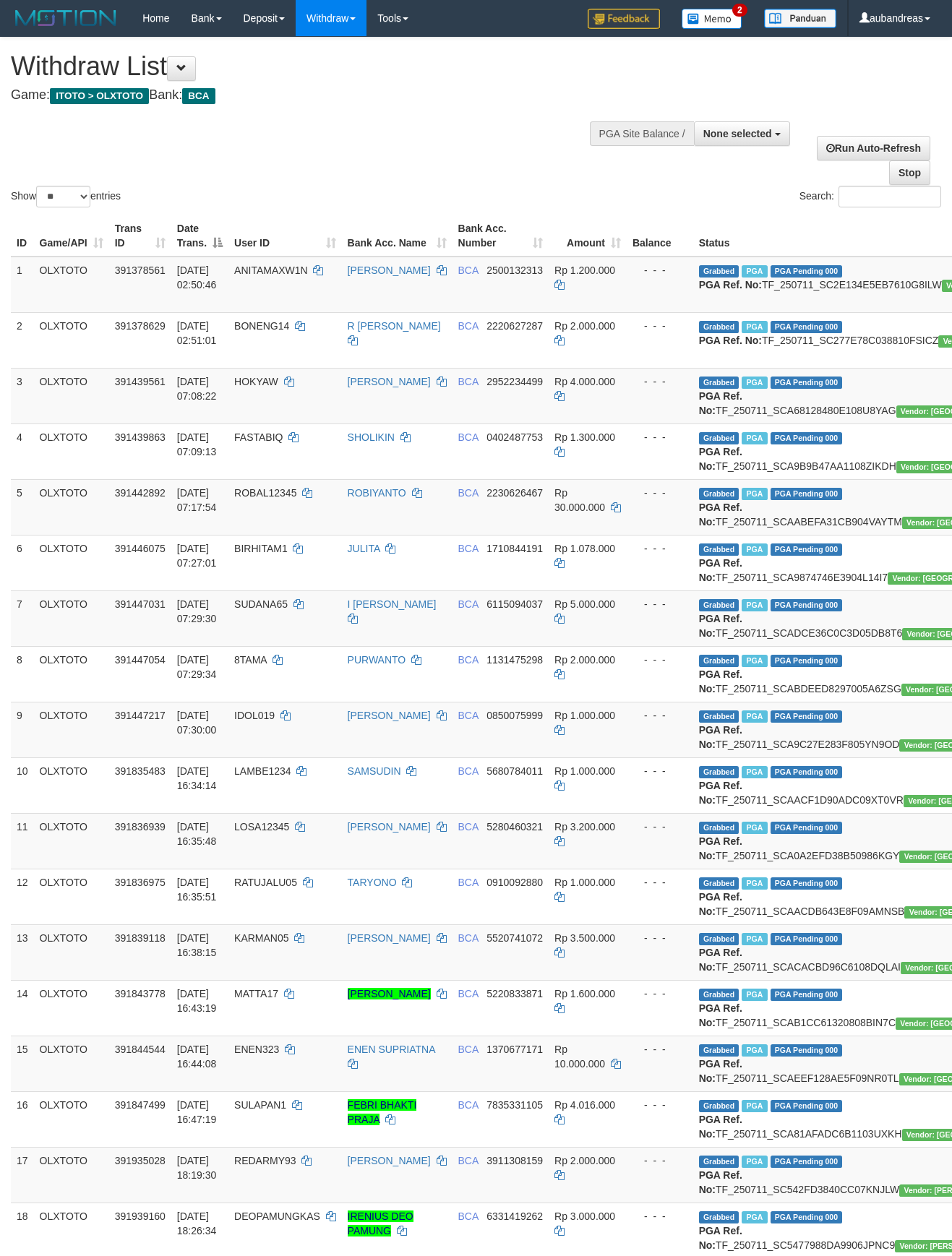 select 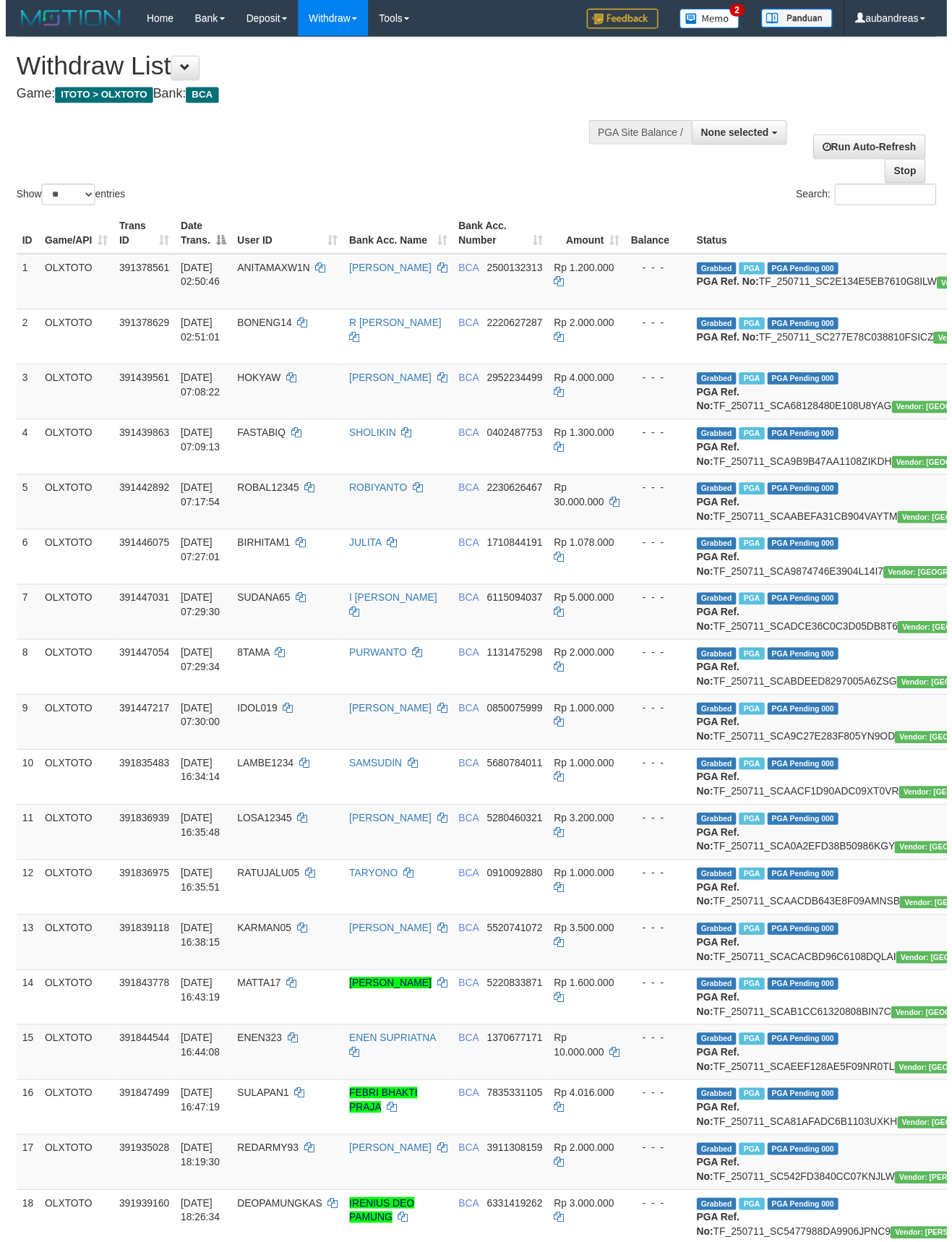 scroll, scrollTop: 2175, scrollLeft: 0, axis: vertical 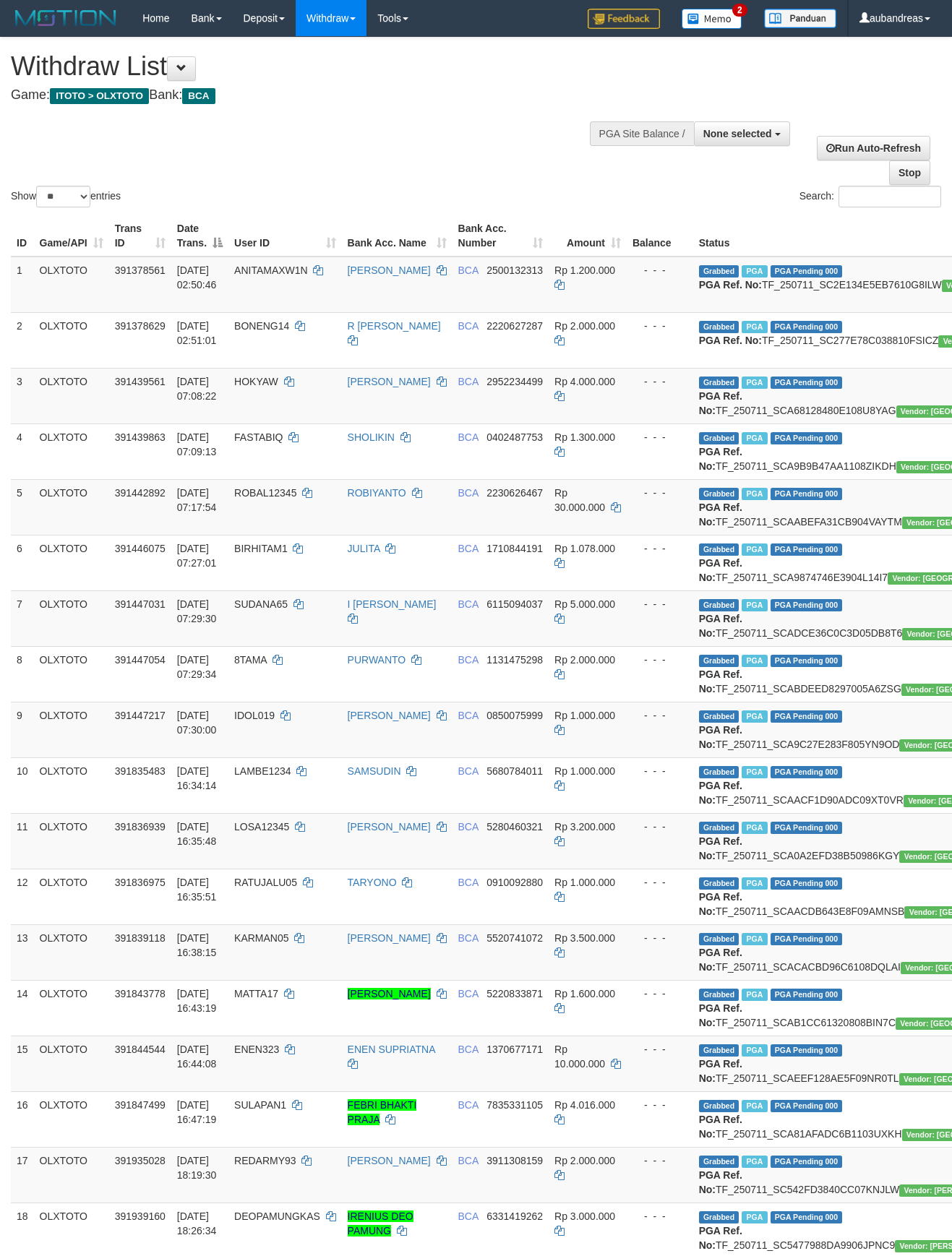 select 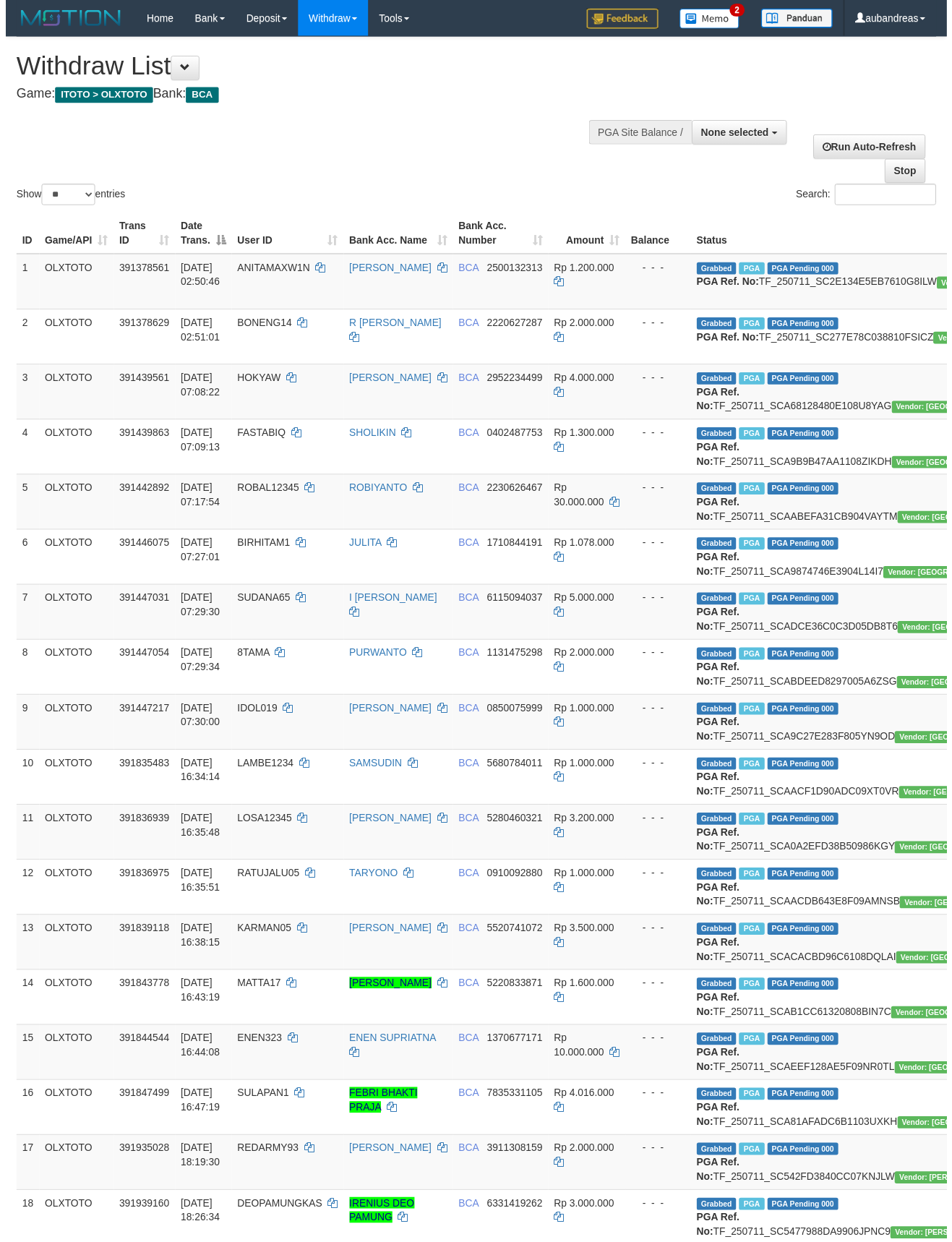 scroll, scrollTop: 2175, scrollLeft: 0, axis: vertical 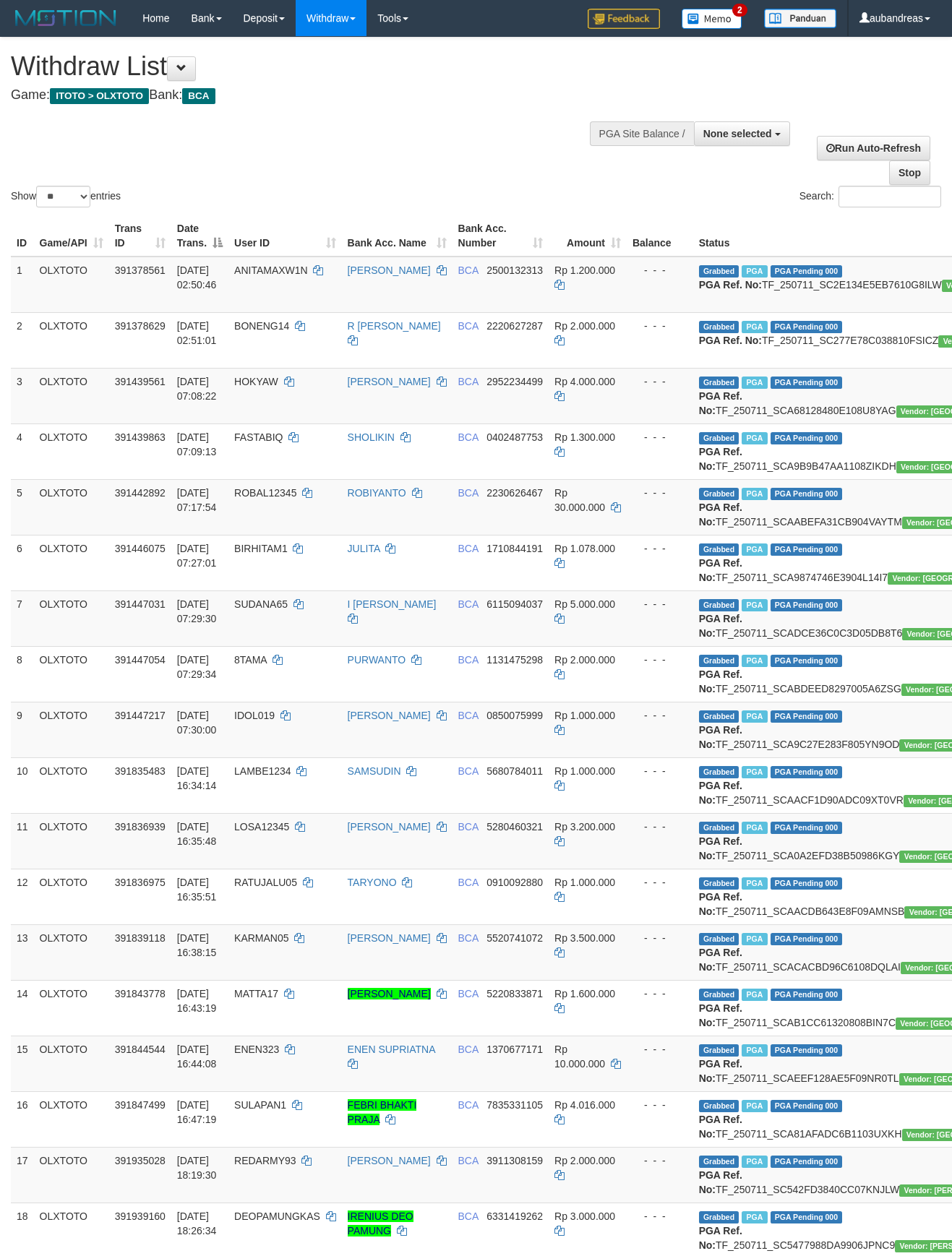 select 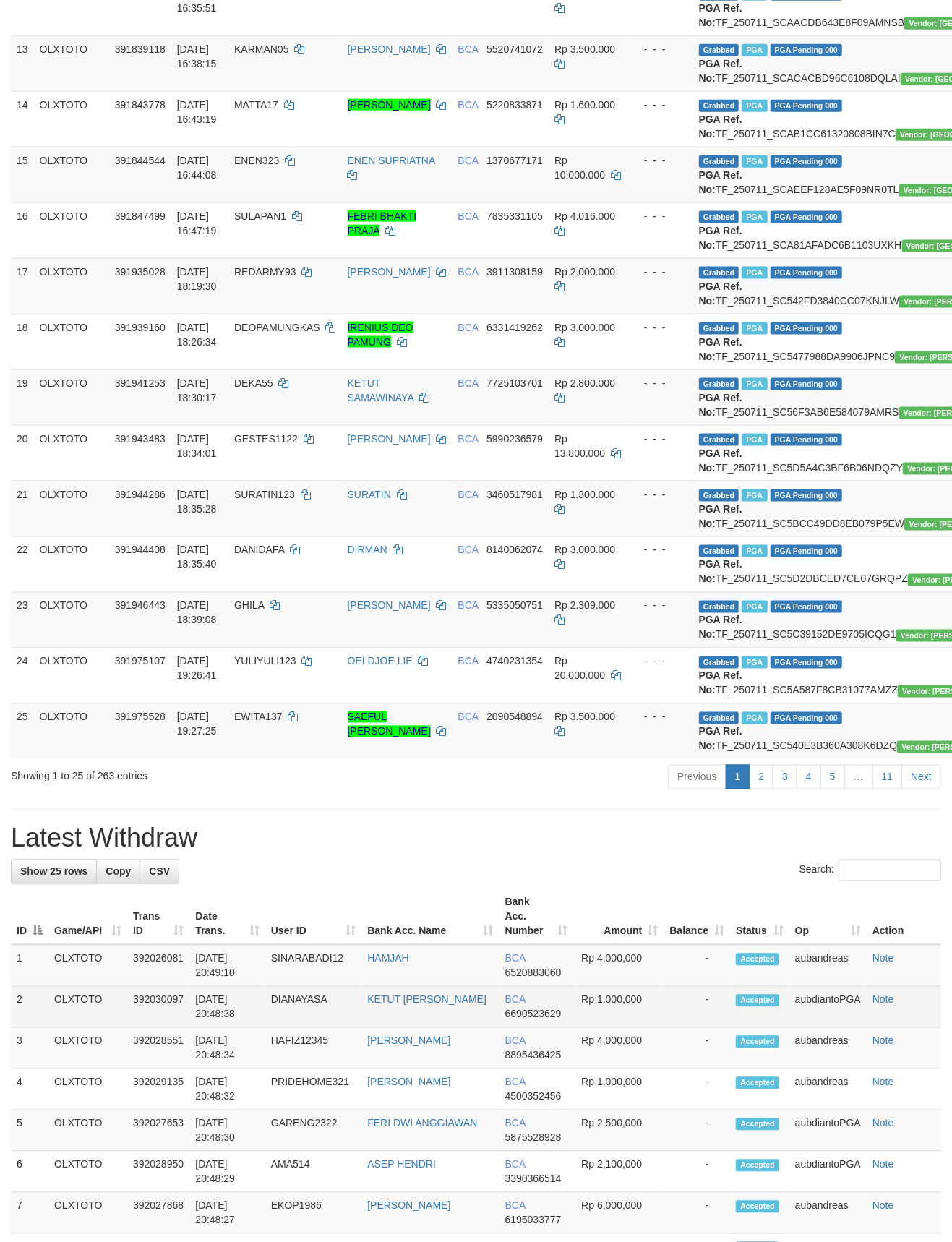 scroll, scrollTop: 0, scrollLeft: 0, axis: both 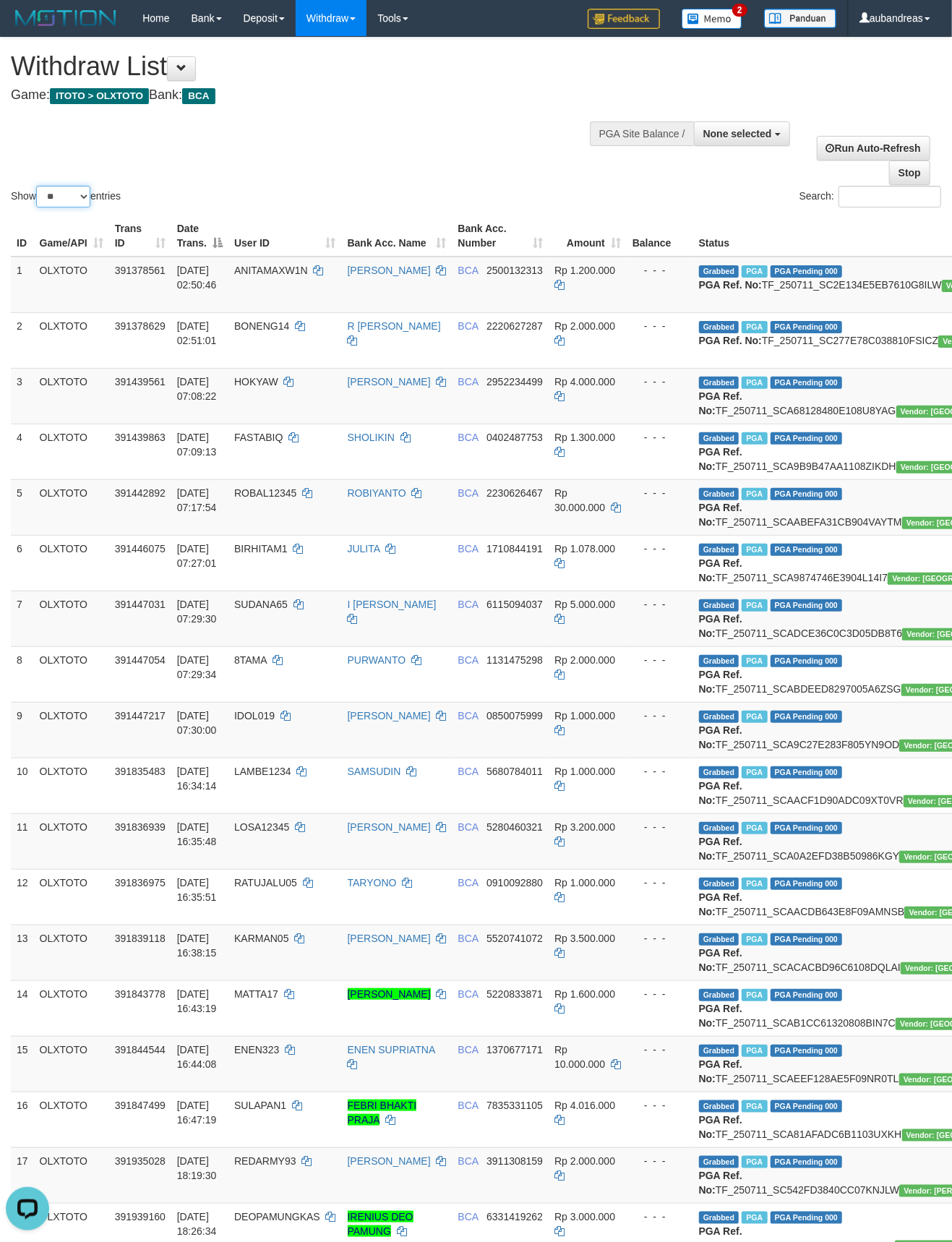 click on "** ** ** ***" at bounding box center [63, 197] 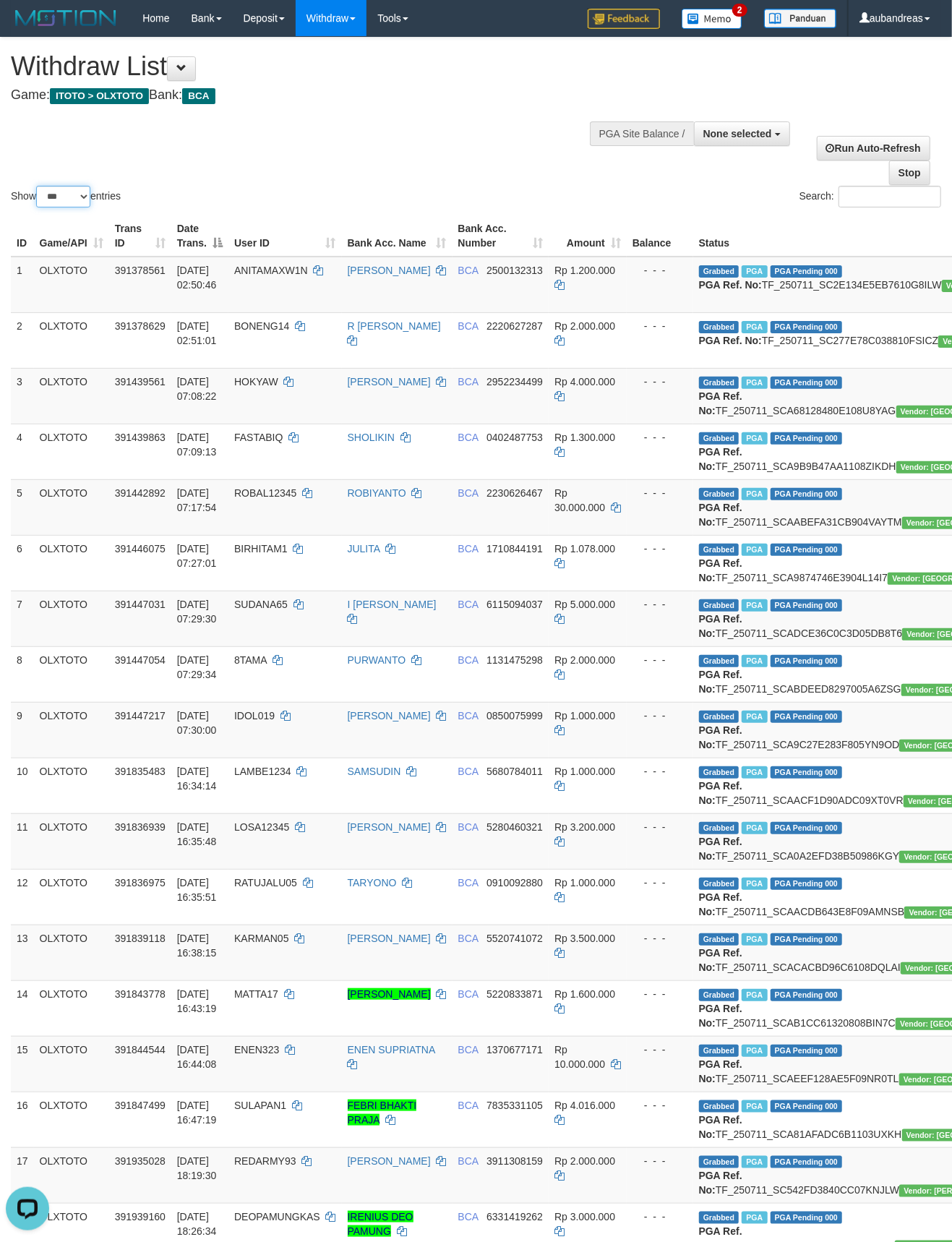 click on "** ** ** ***" at bounding box center [63, 197] 